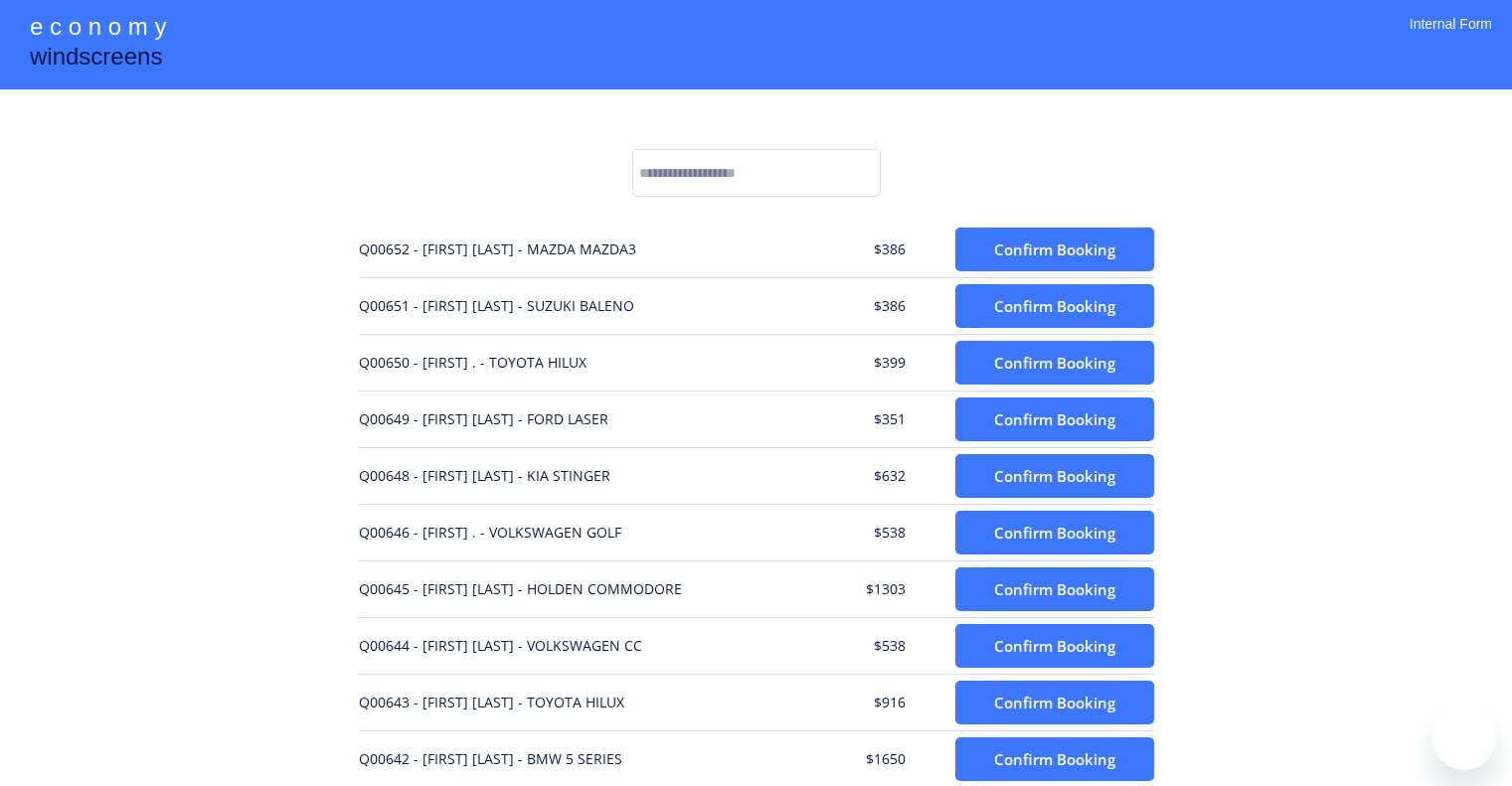 scroll, scrollTop: 0, scrollLeft: 0, axis: both 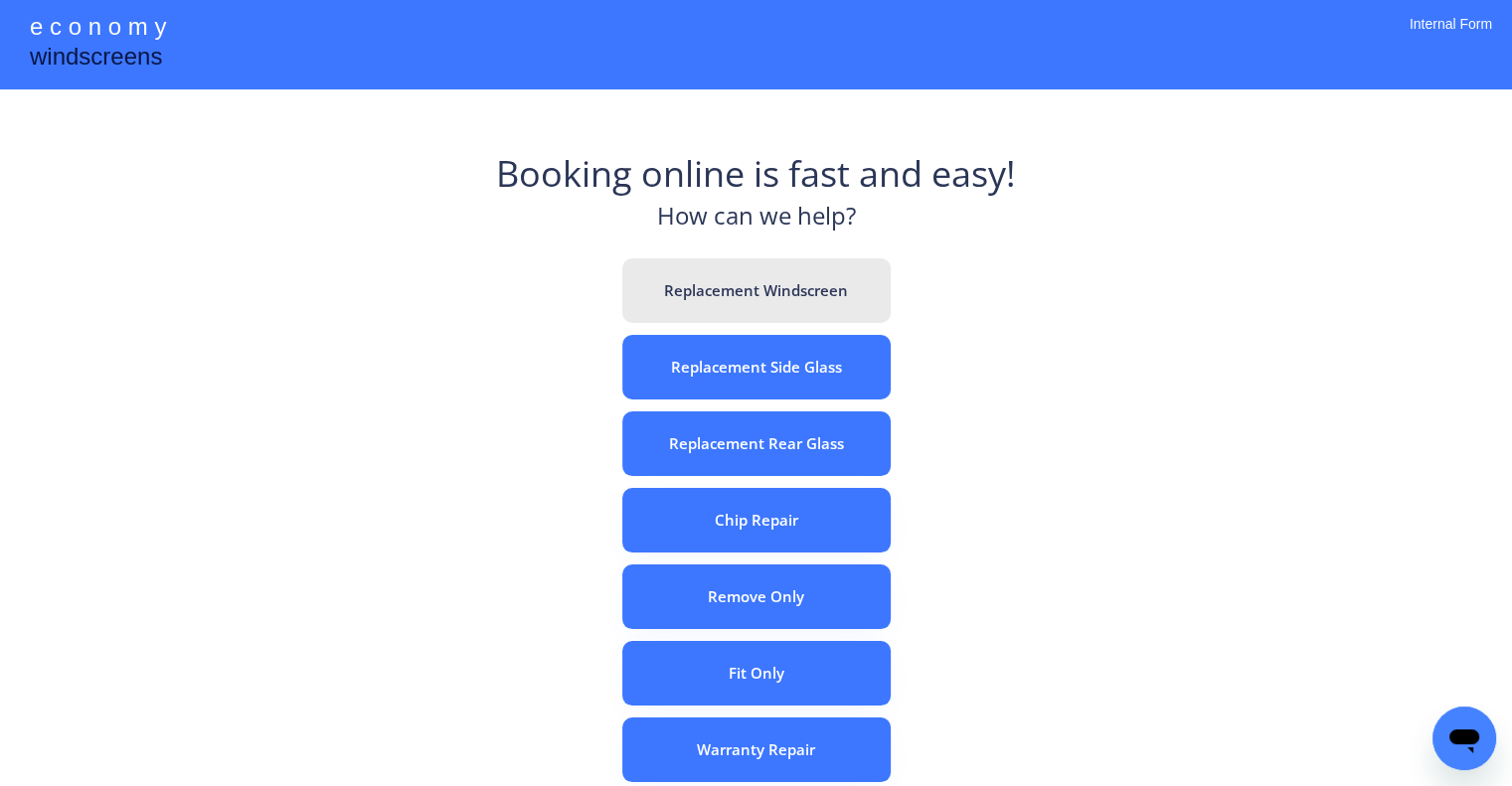 click on "Replacement Windscreen" at bounding box center (756, 290) 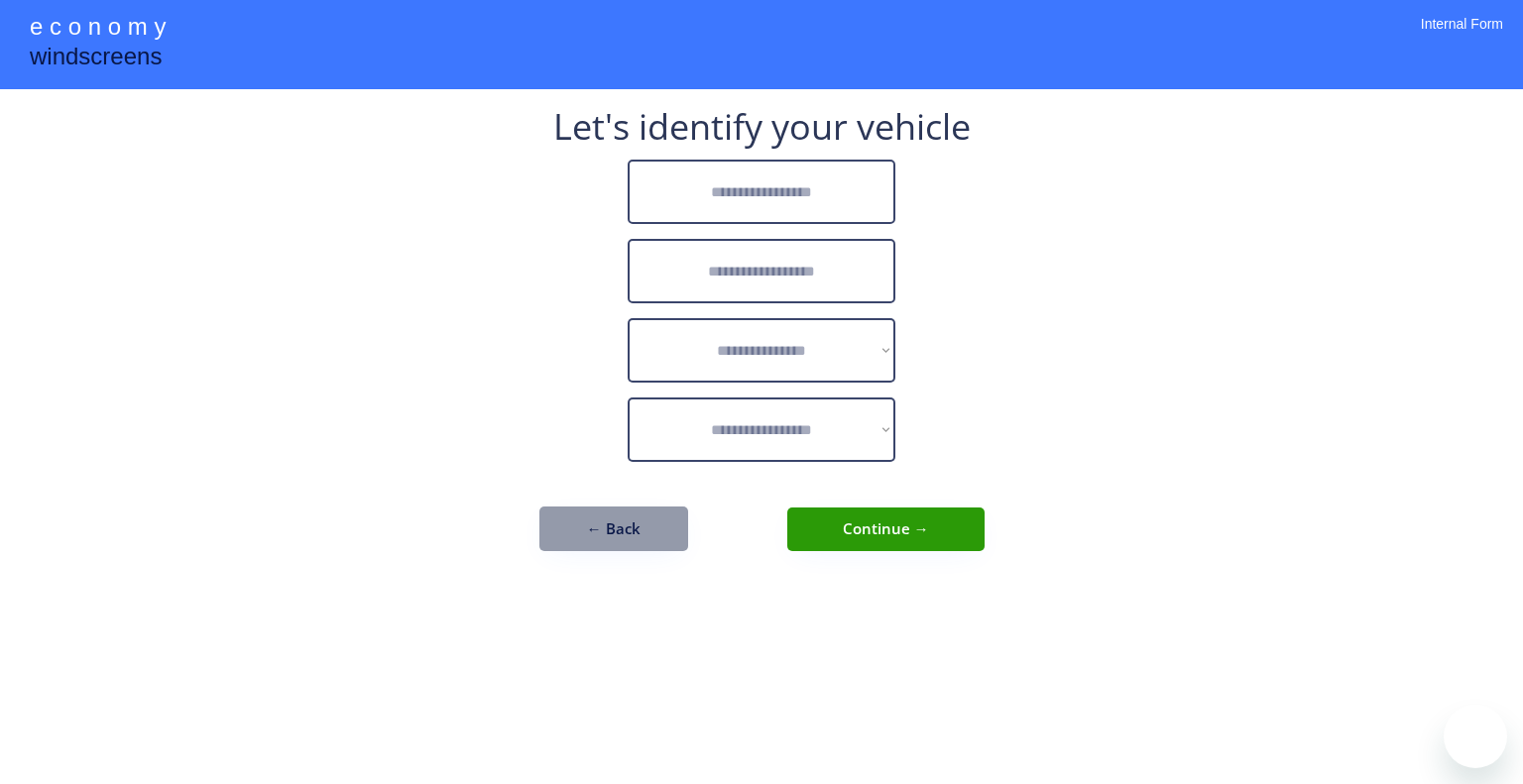 scroll, scrollTop: 0, scrollLeft: 0, axis: both 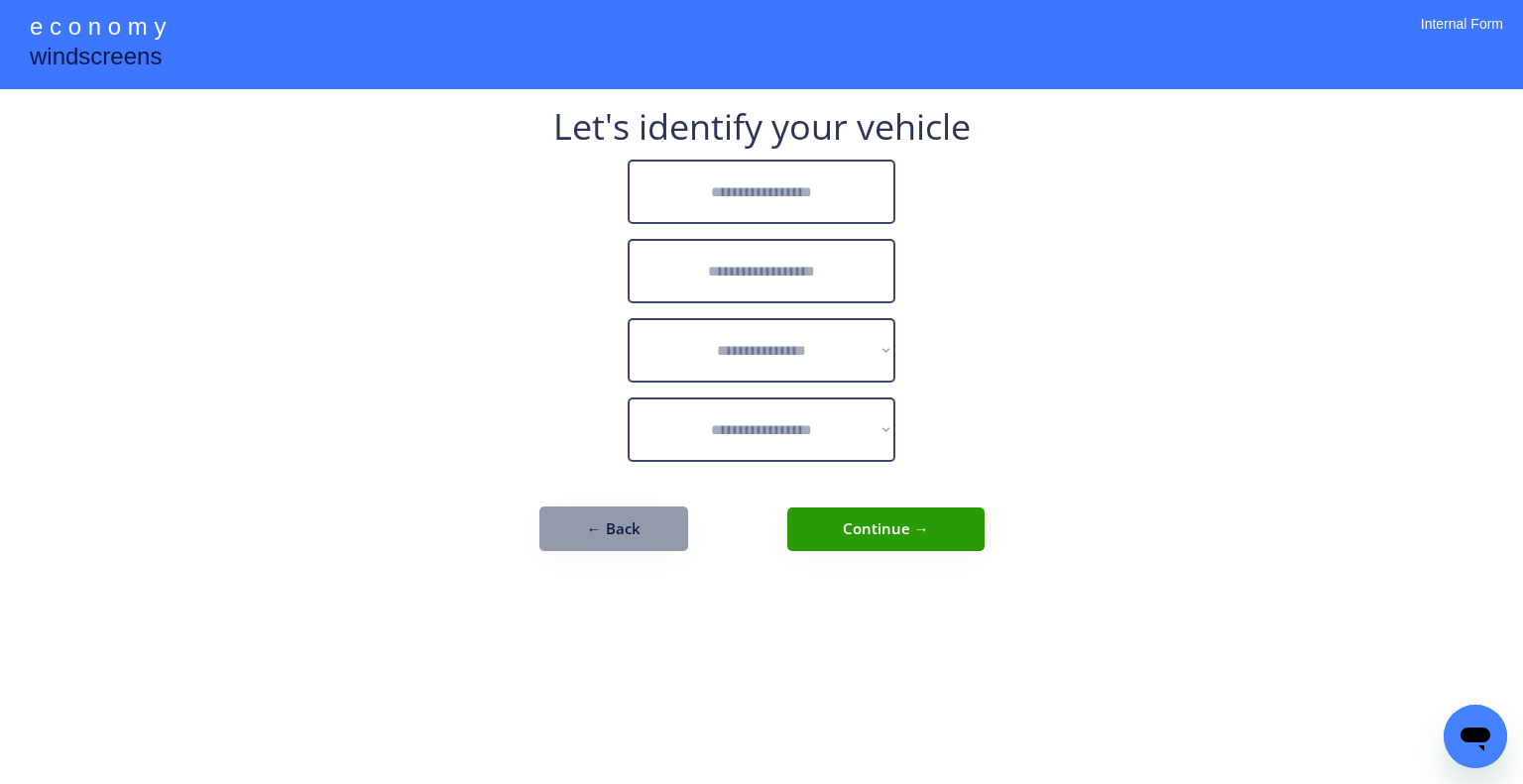 click at bounding box center [762, 191] 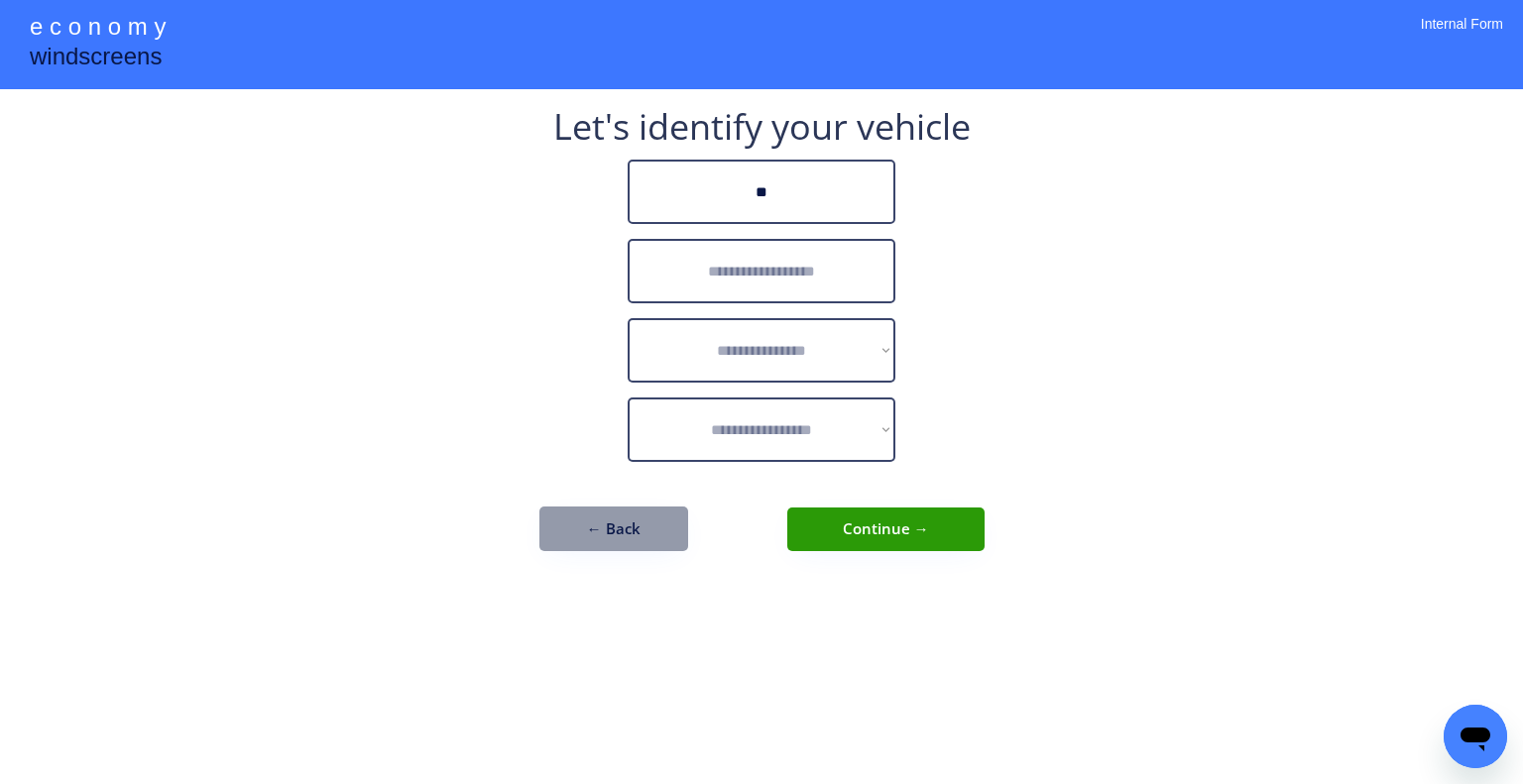 type on "*" 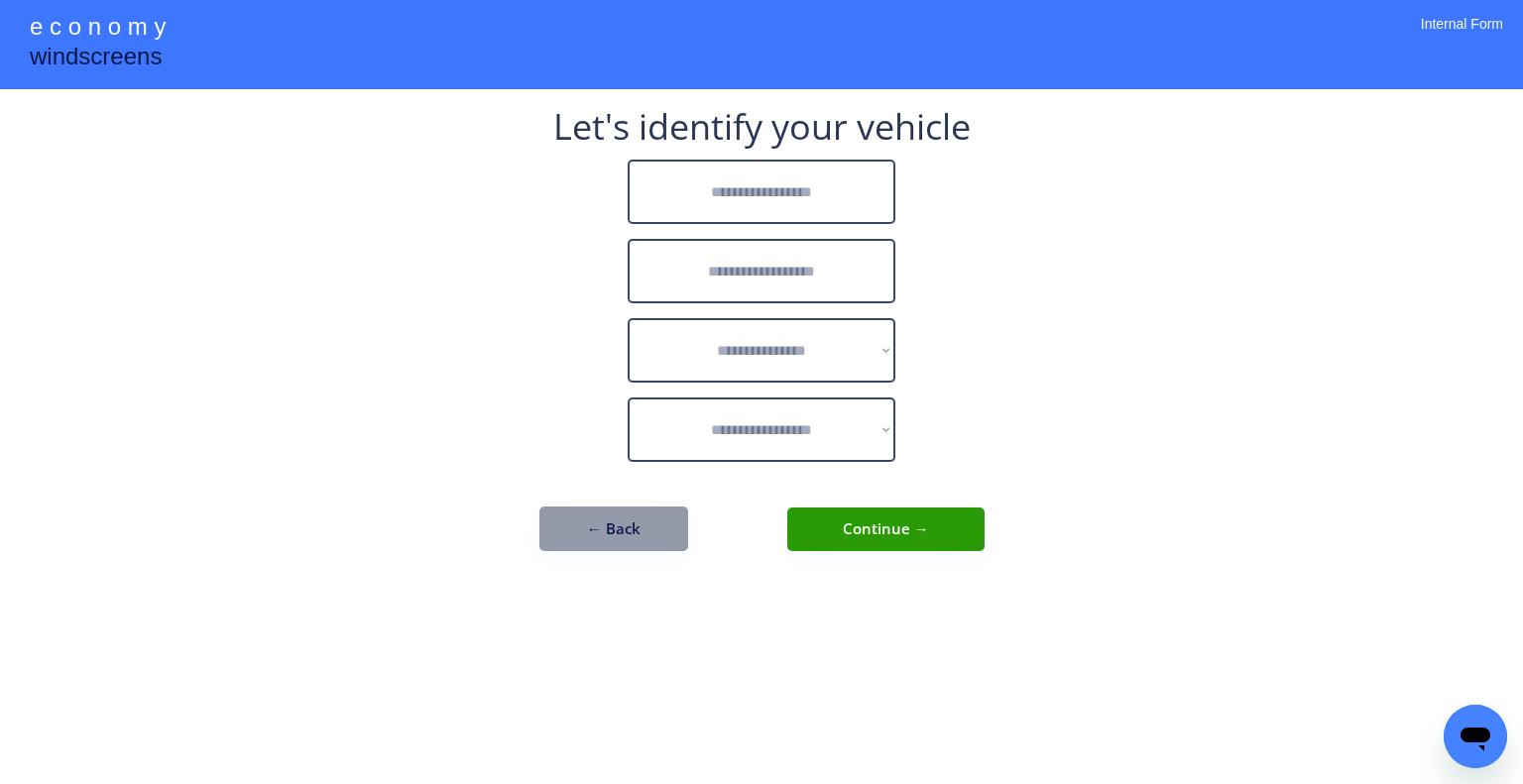 click at bounding box center (762, 191) 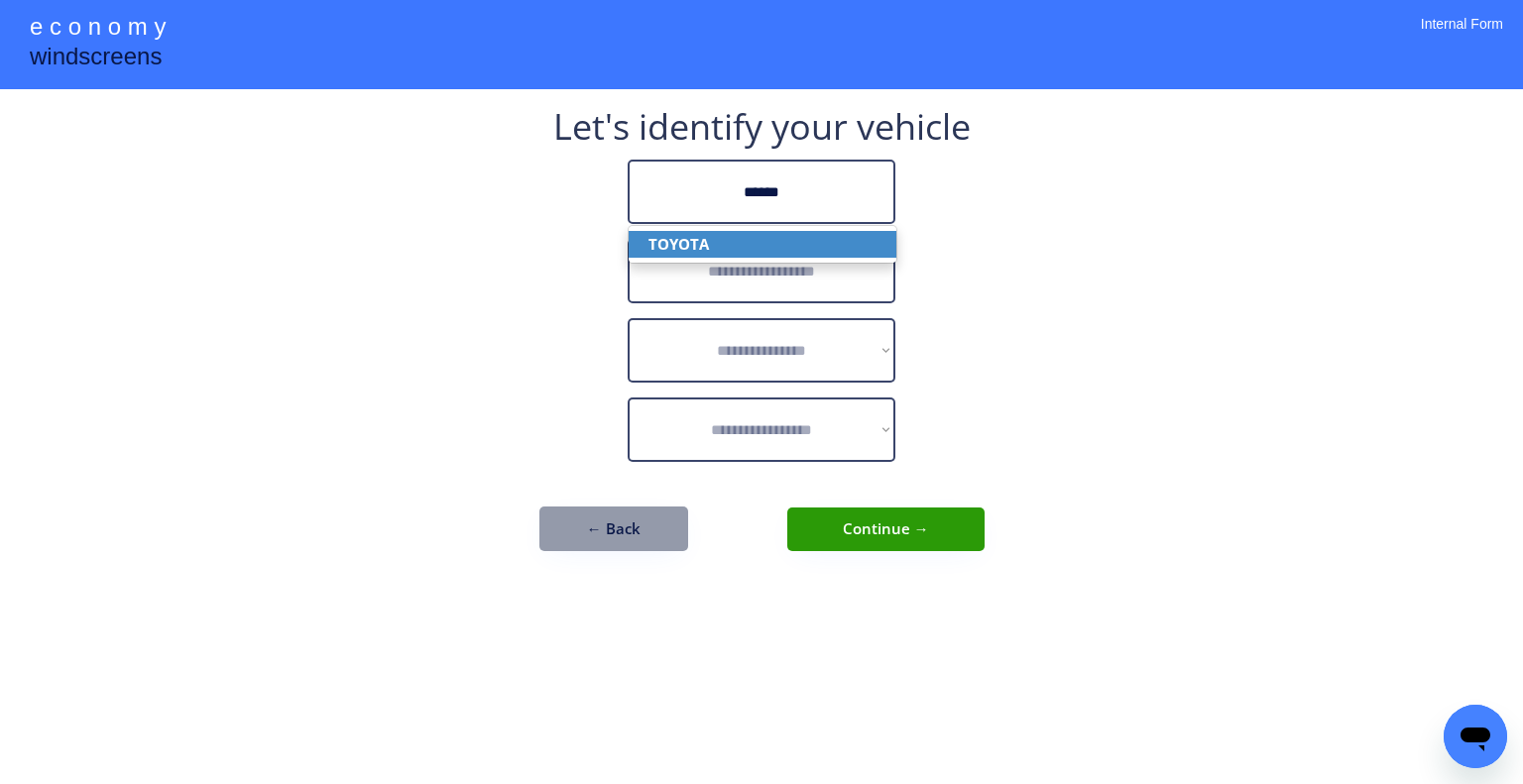 click on "TOYOTA" at bounding box center [762, 244] 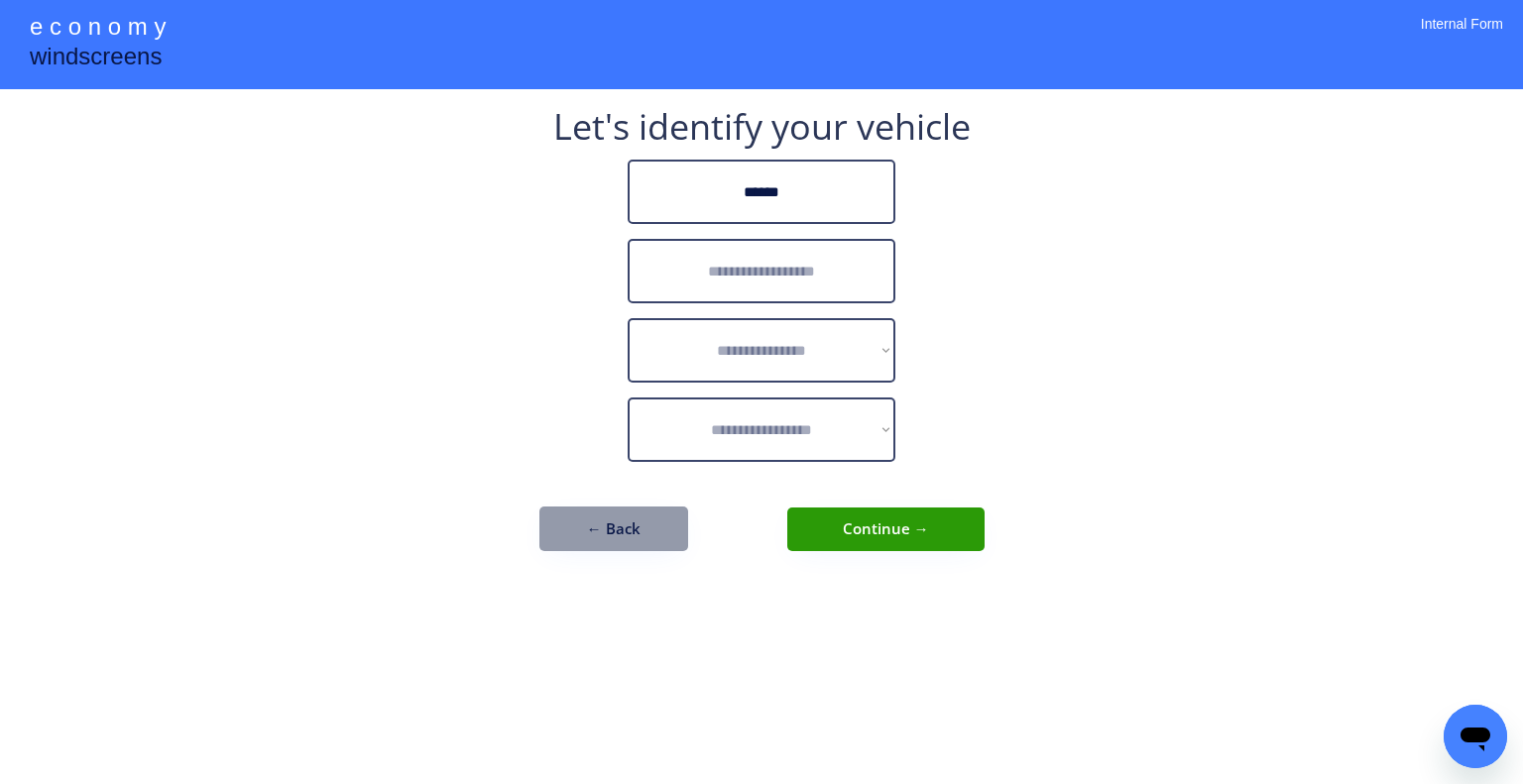 click at bounding box center [762, 271] 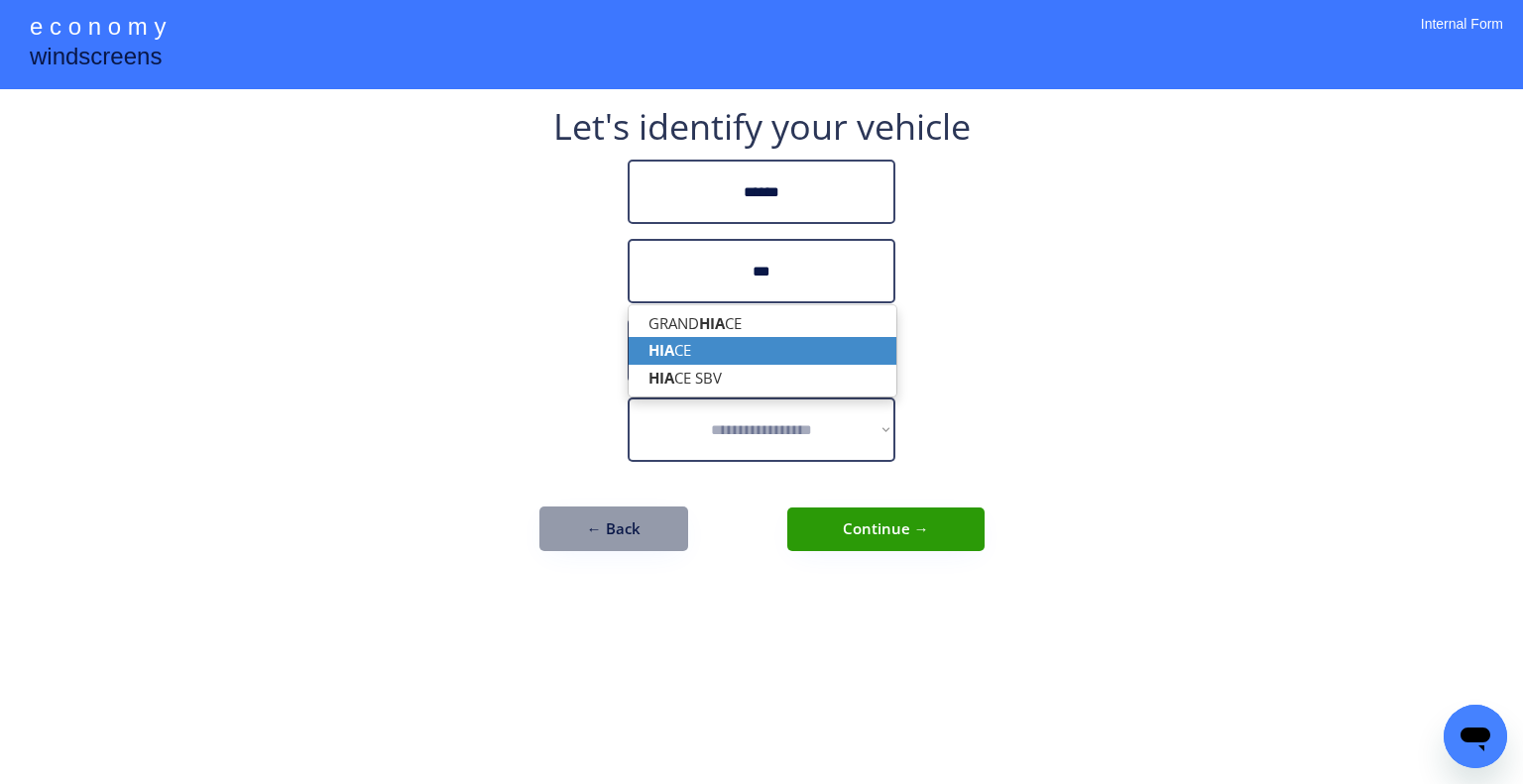 drag, startPoint x: 775, startPoint y: 344, endPoint x: 921, endPoint y: 299, distance: 152.77762 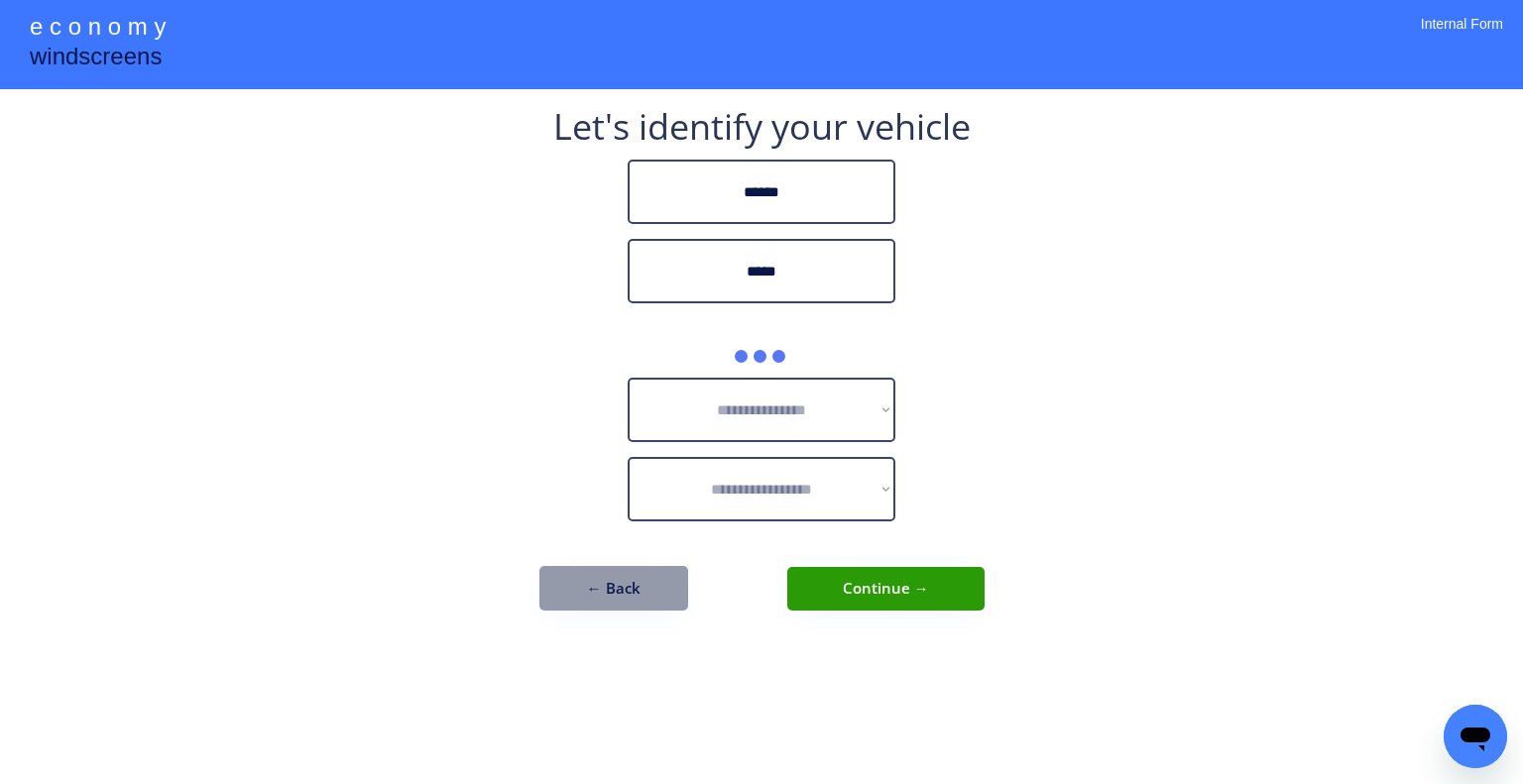 type on "*****" 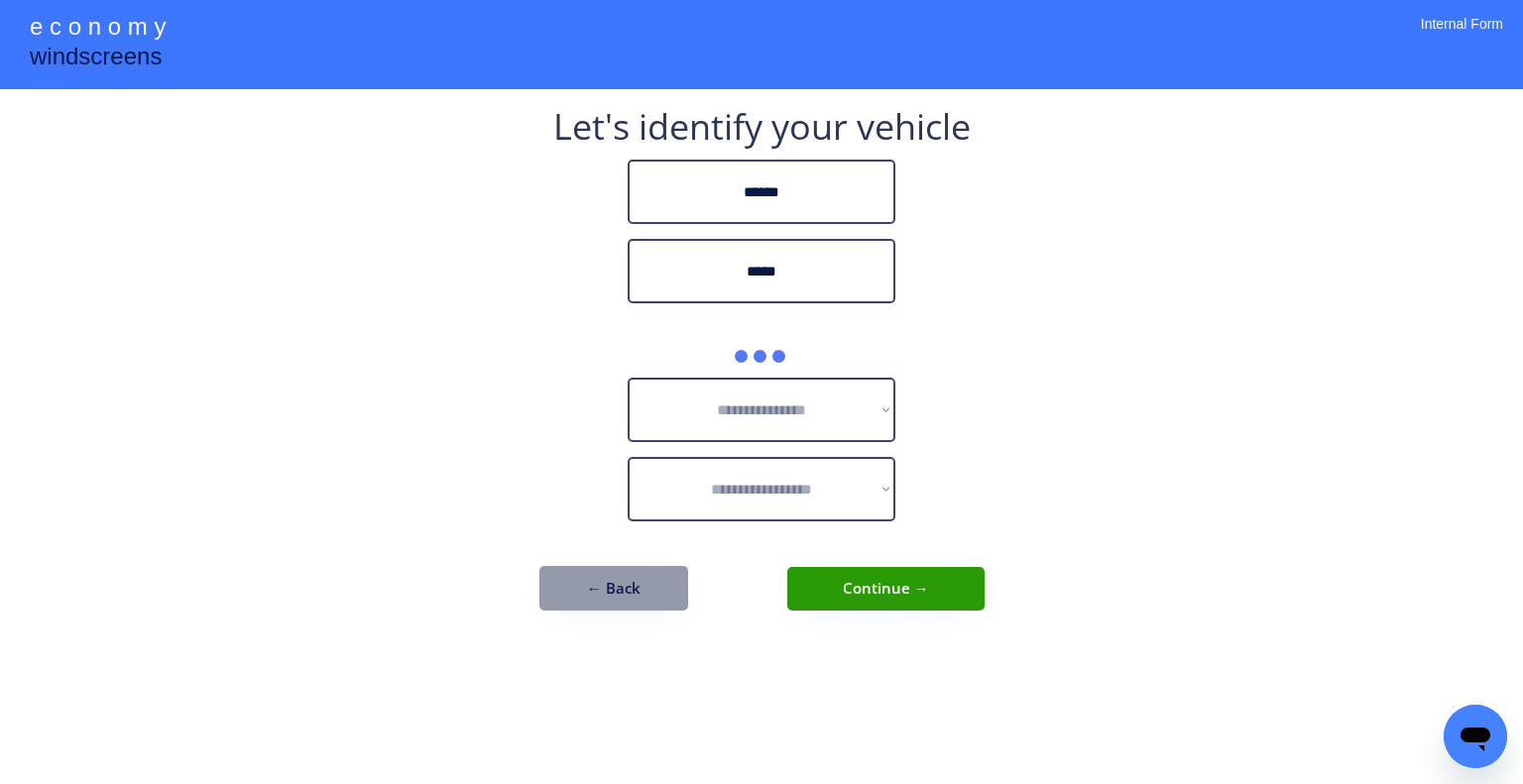 click on "**********" at bounding box center (762, 392) 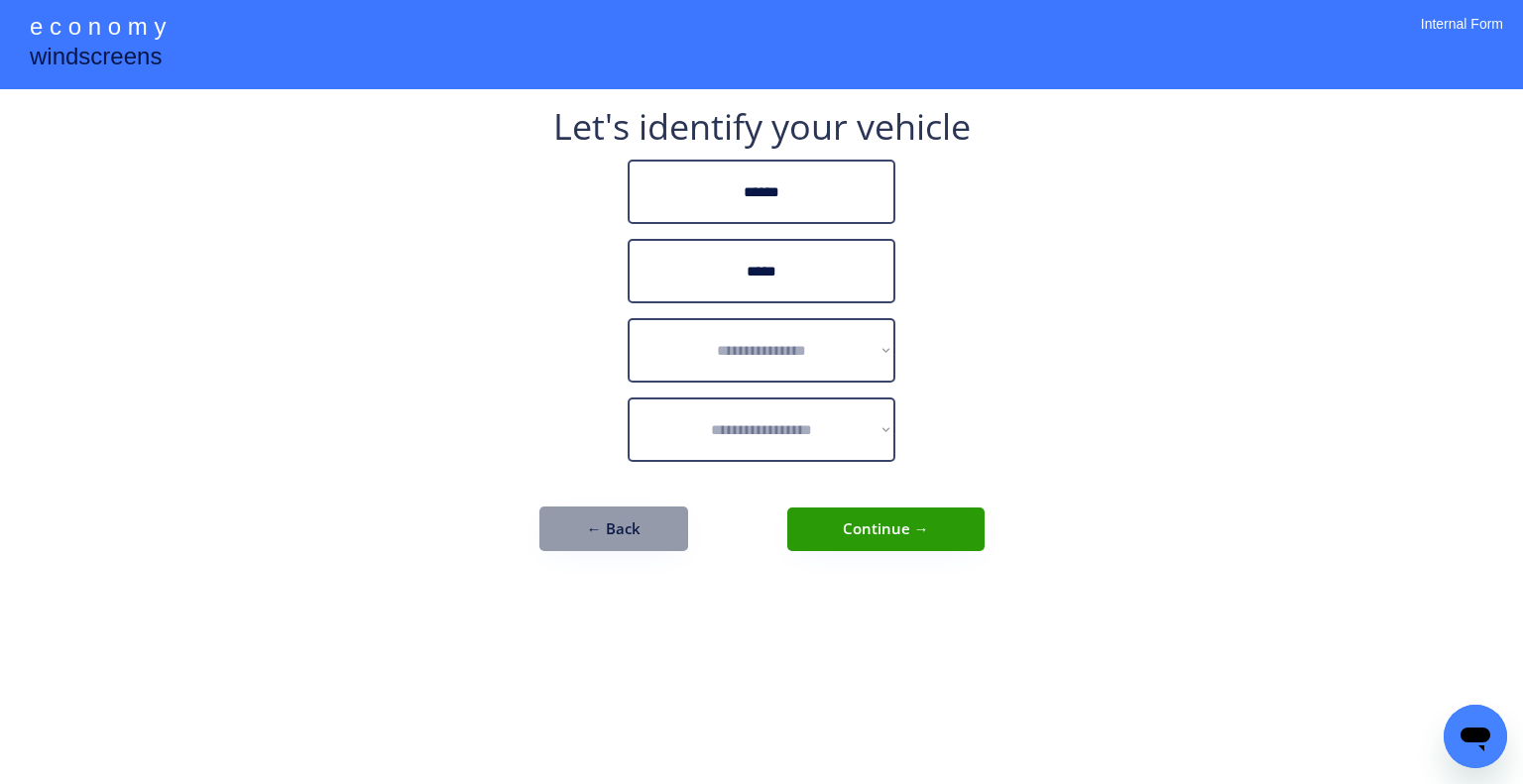 drag, startPoint x: 1067, startPoint y: 365, endPoint x: 867, endPoint y: 345, distance: 200.99751 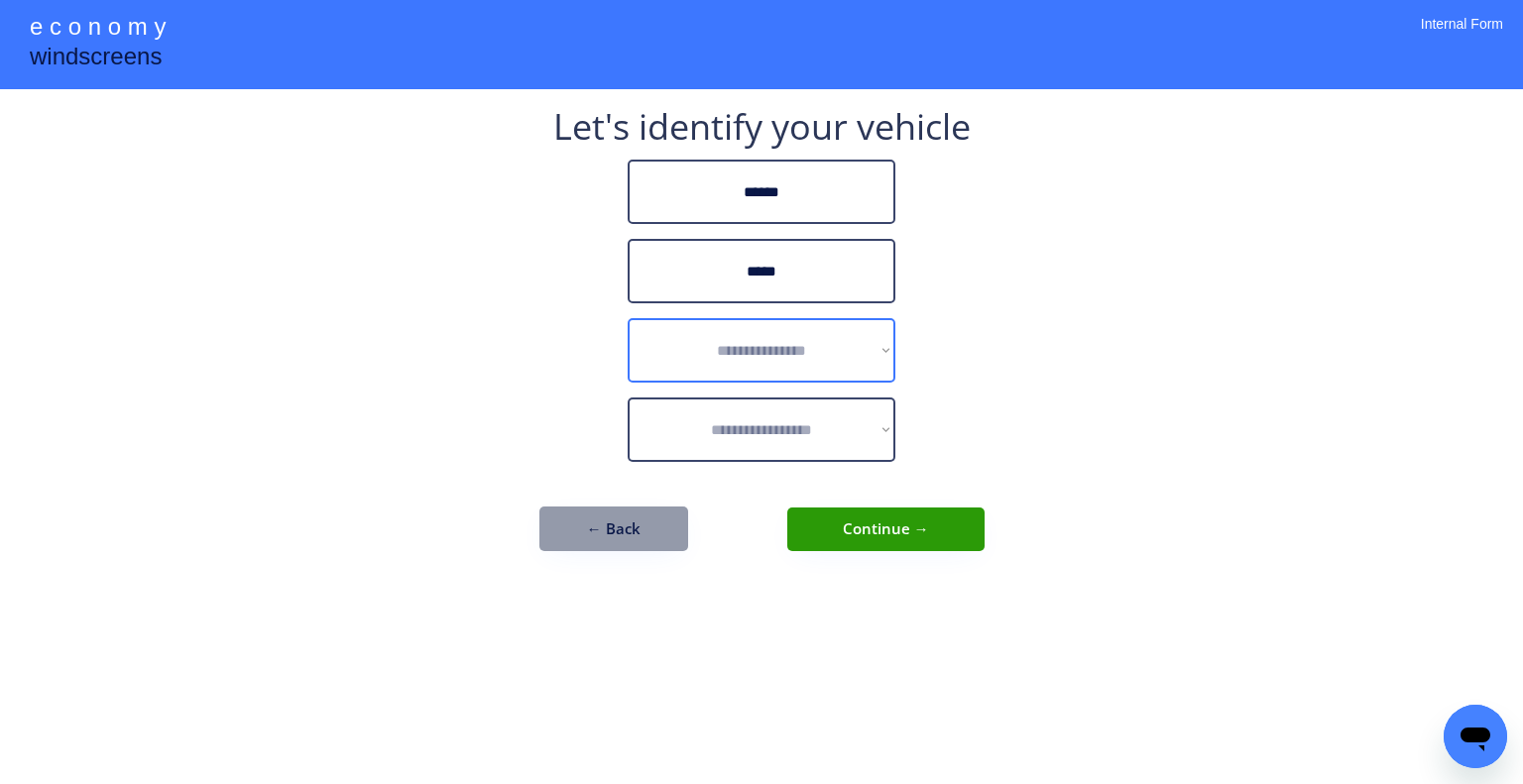click on "**********" at bounding box center [762, 350] 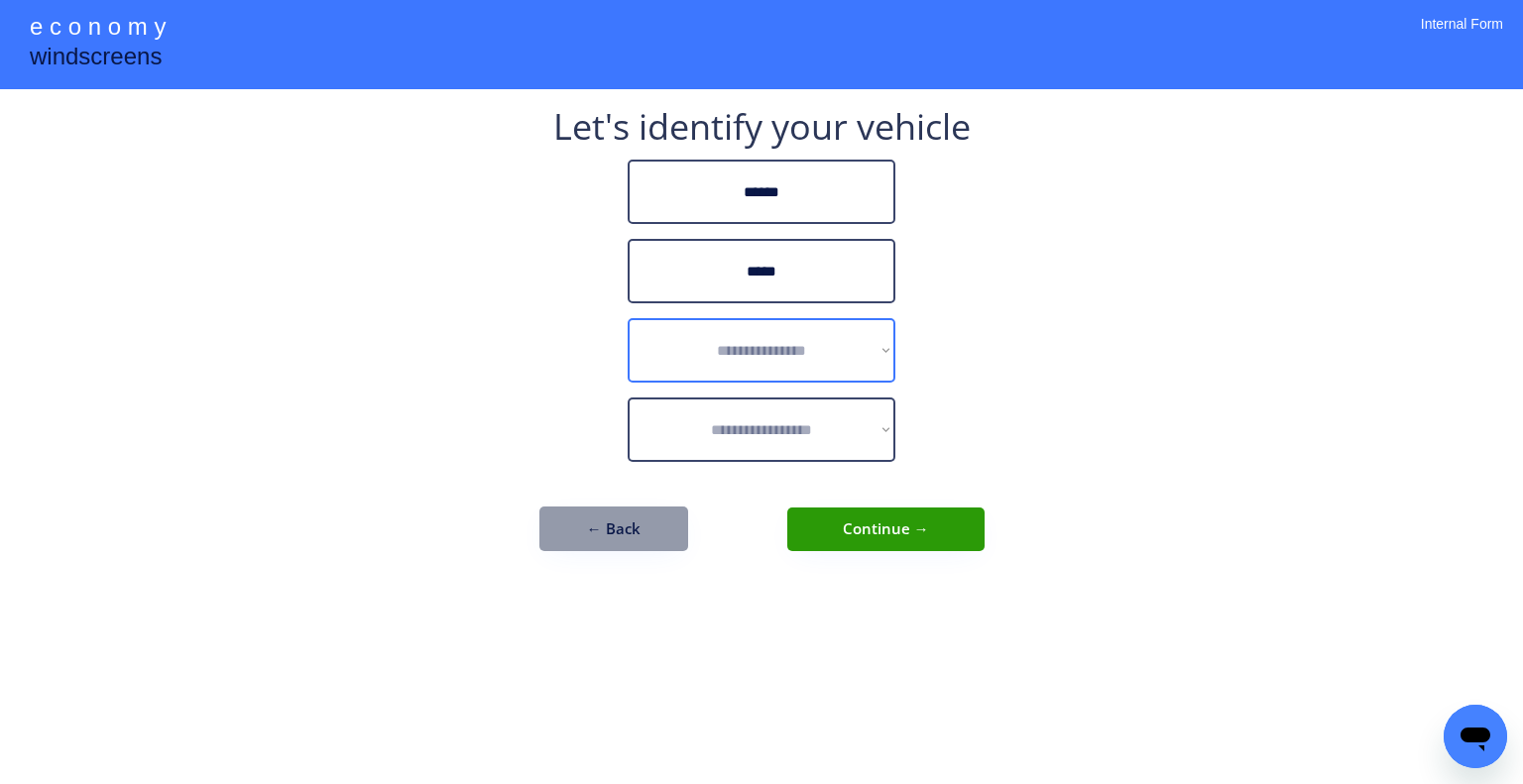 select on "******" 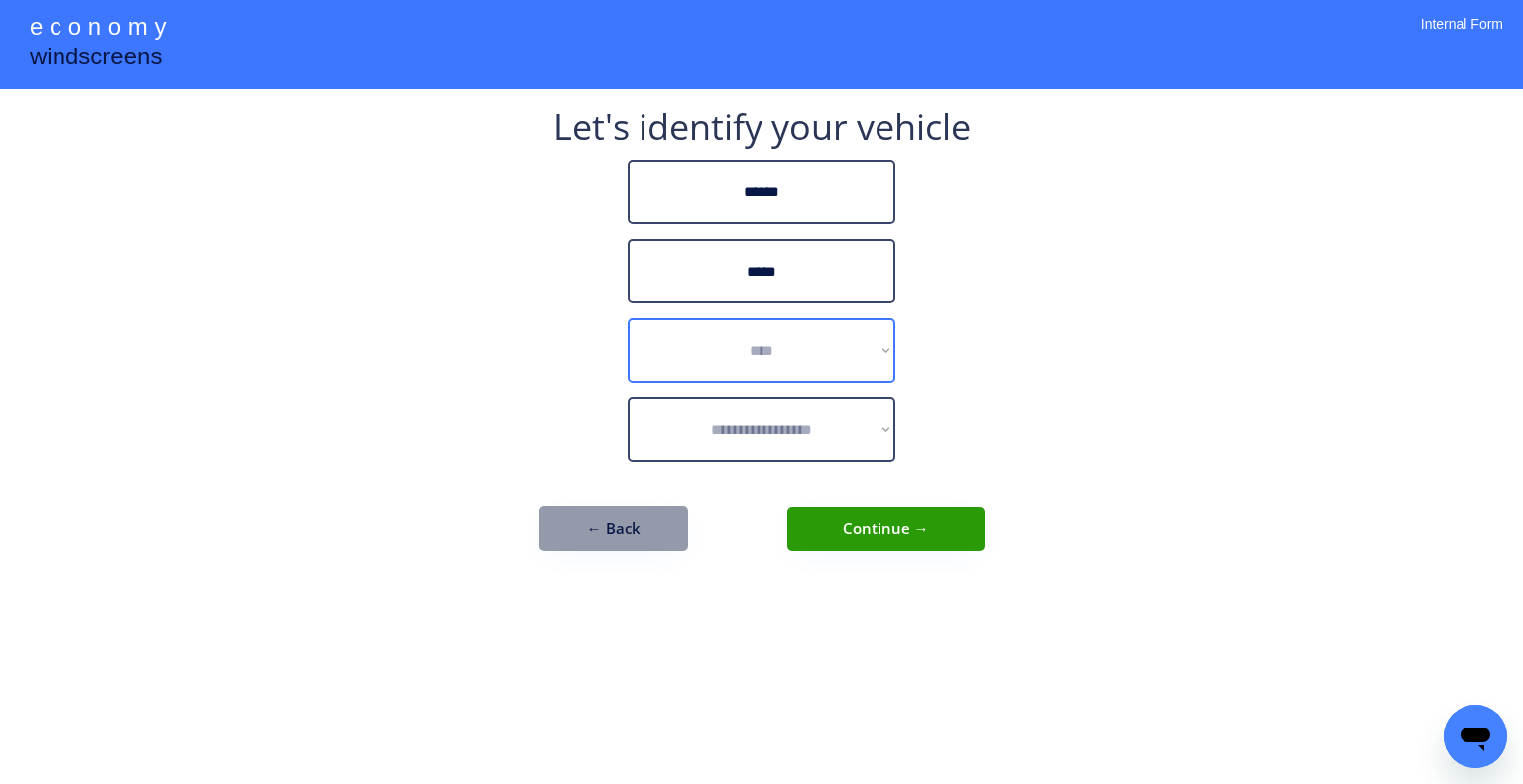 click on "**********" at bounding box center [762, 350] 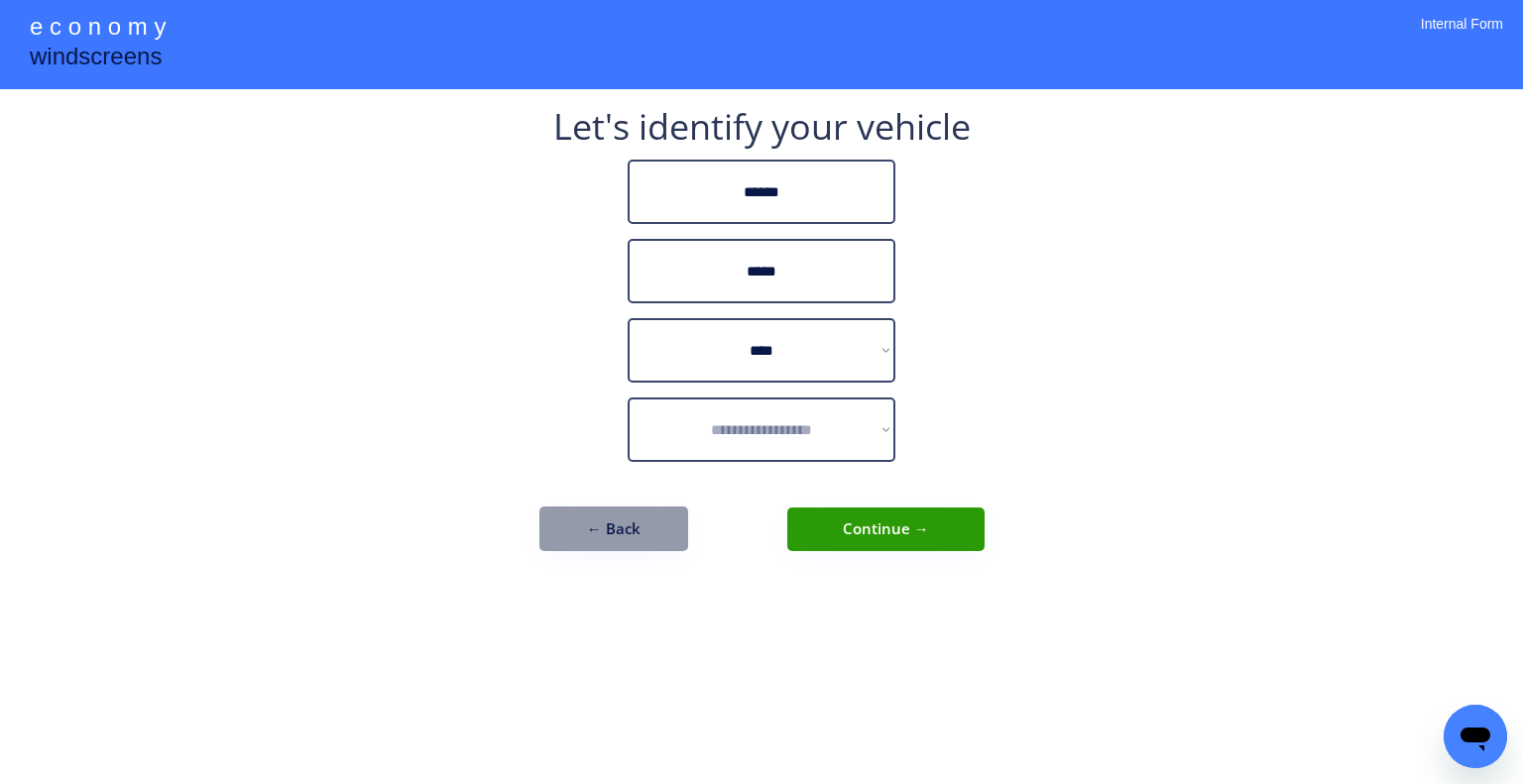 click on "**********" at bounding box center [762, 392] 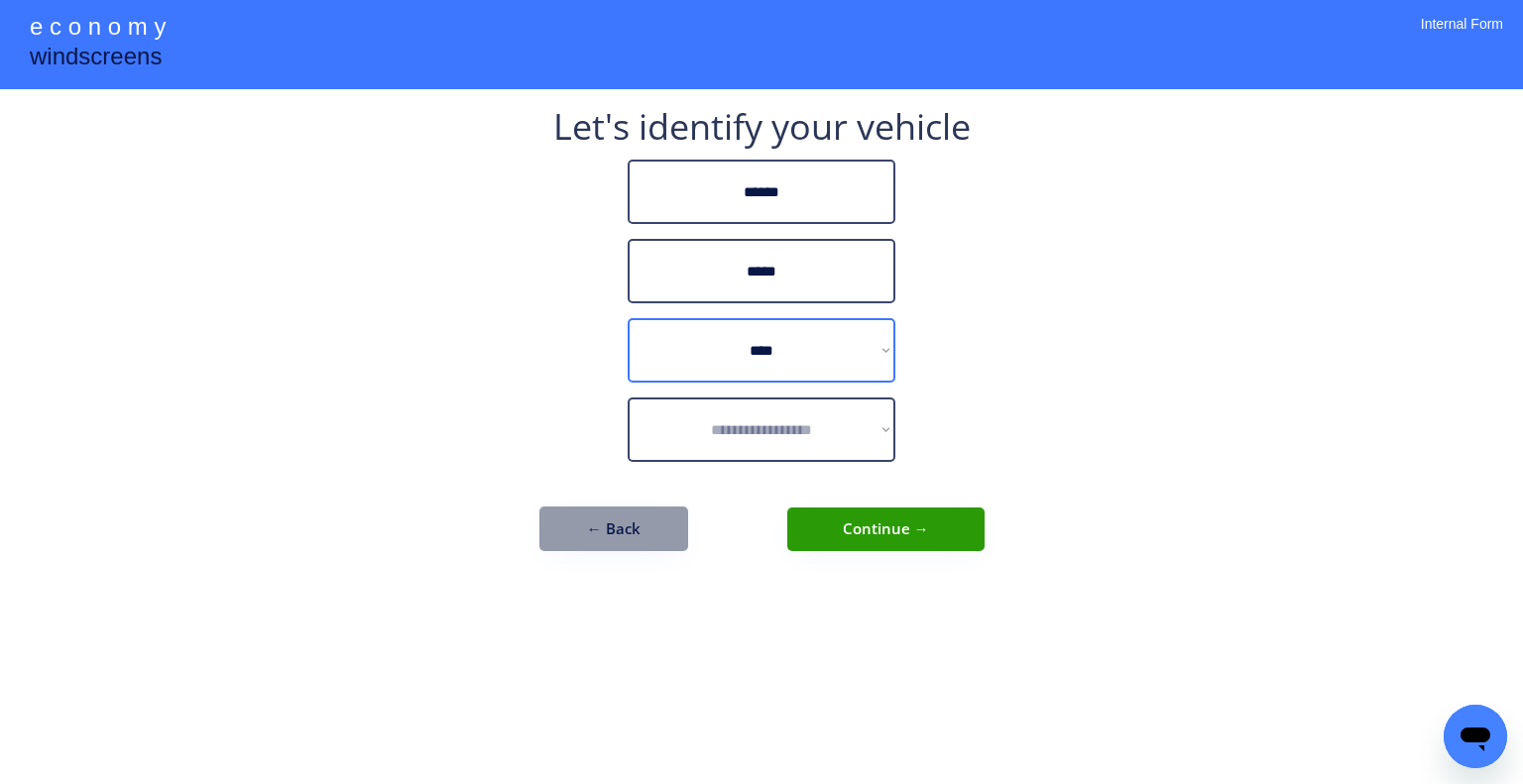 drag, startPoint x: 863, startPoint y: 380, endPoint x: 860, endPoint y: 392, distance: 12.369317 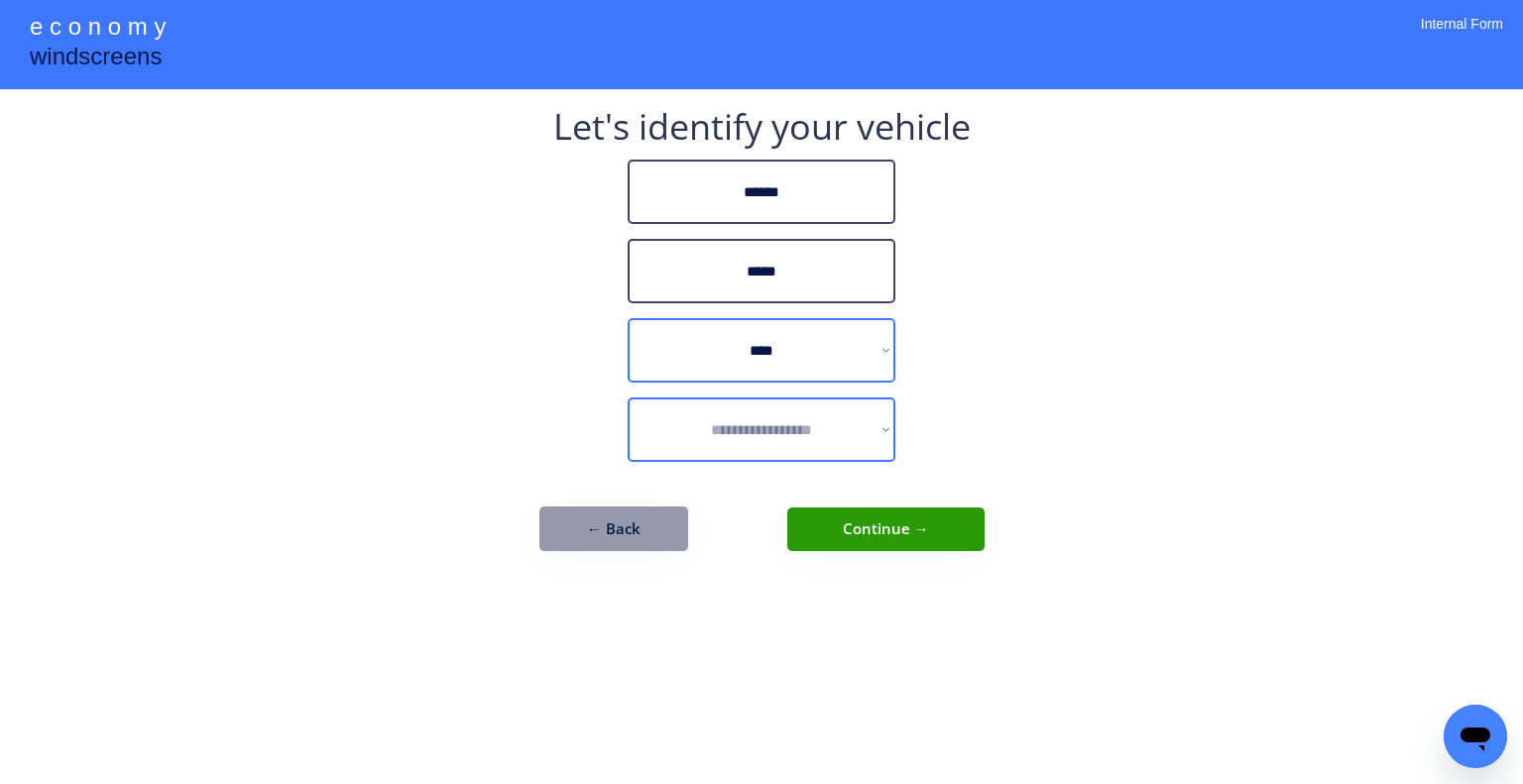 click on "**********" at bounding box center (762, 429) 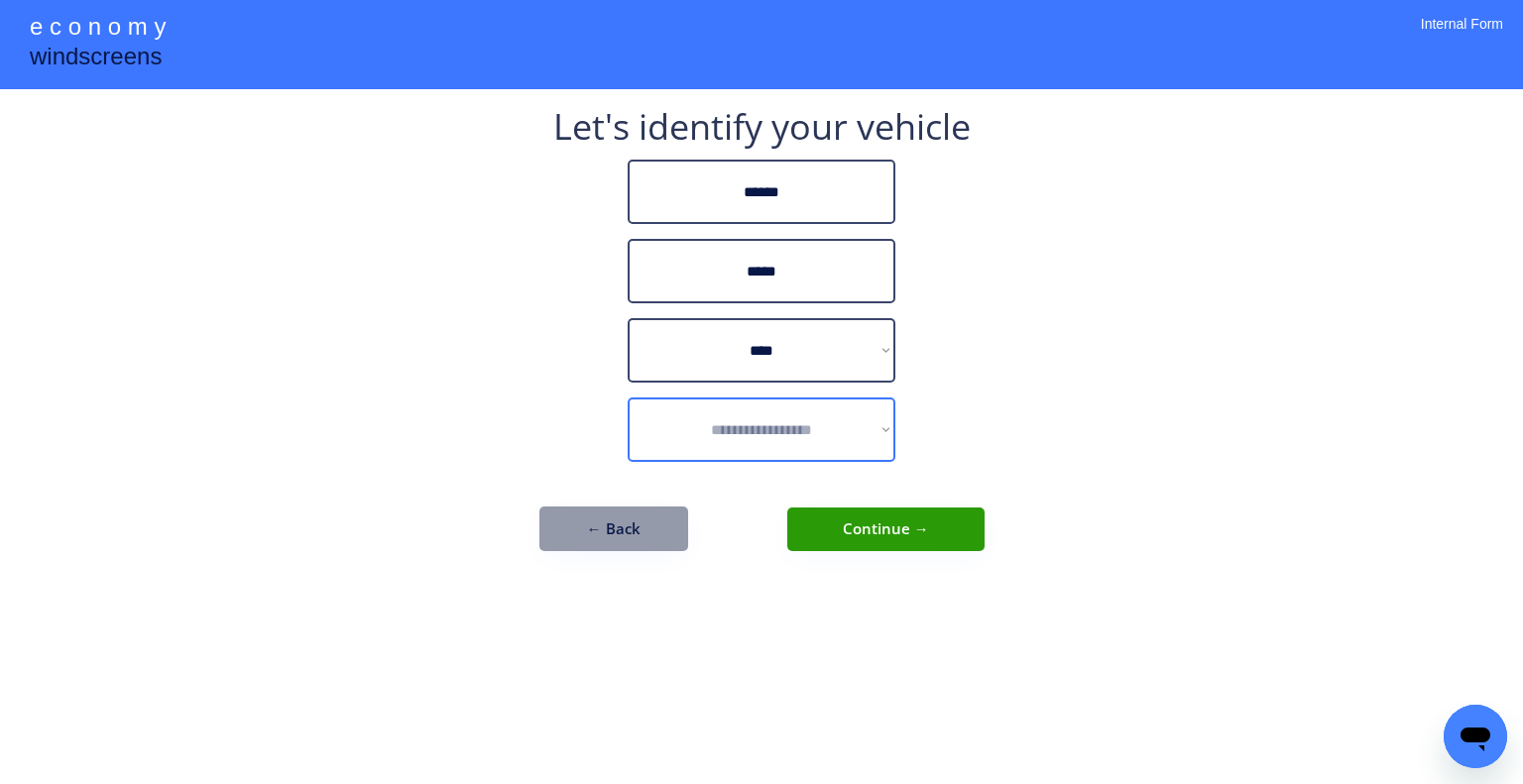select on "*****" 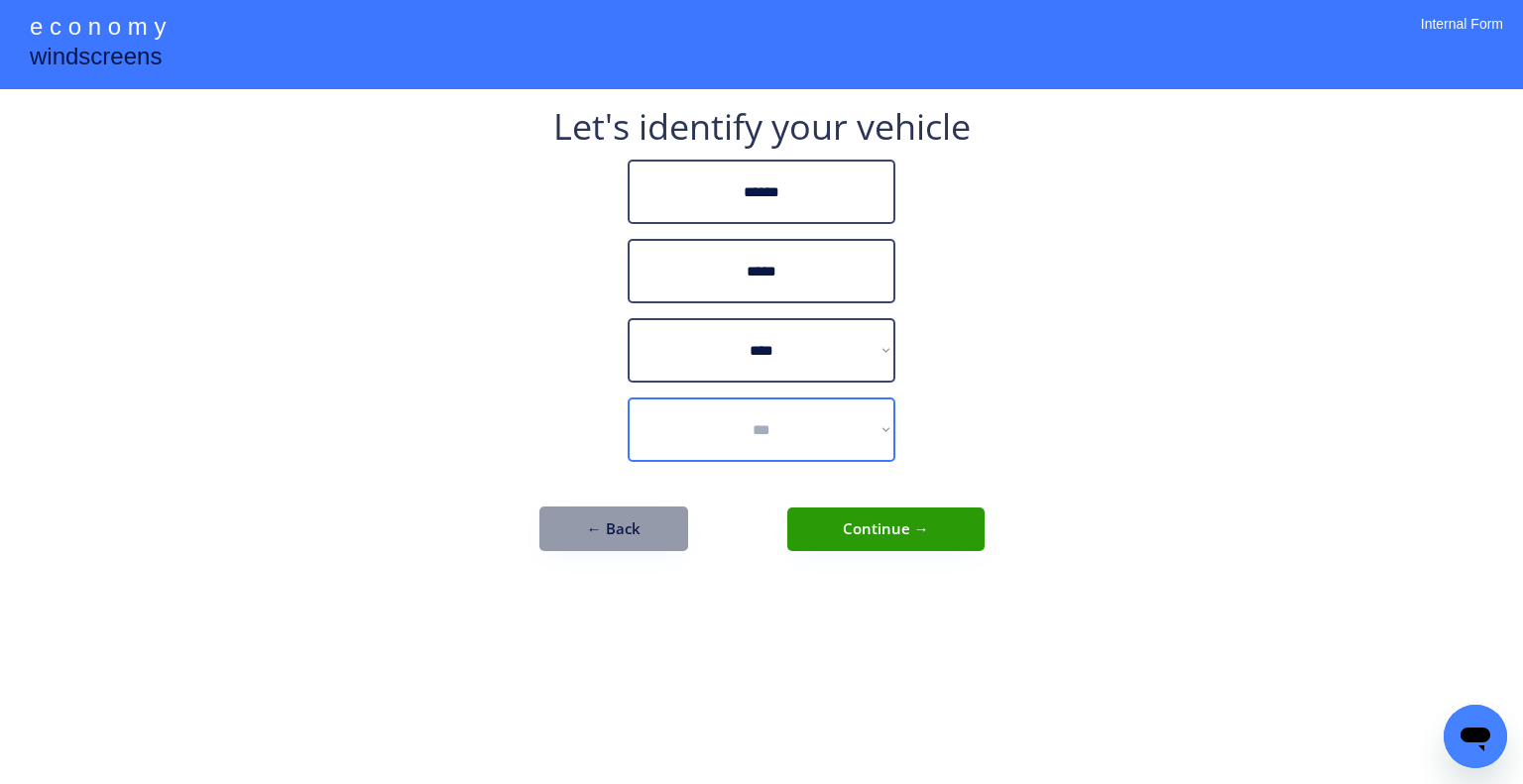 click on "**********" at bounding box center (762, 429) 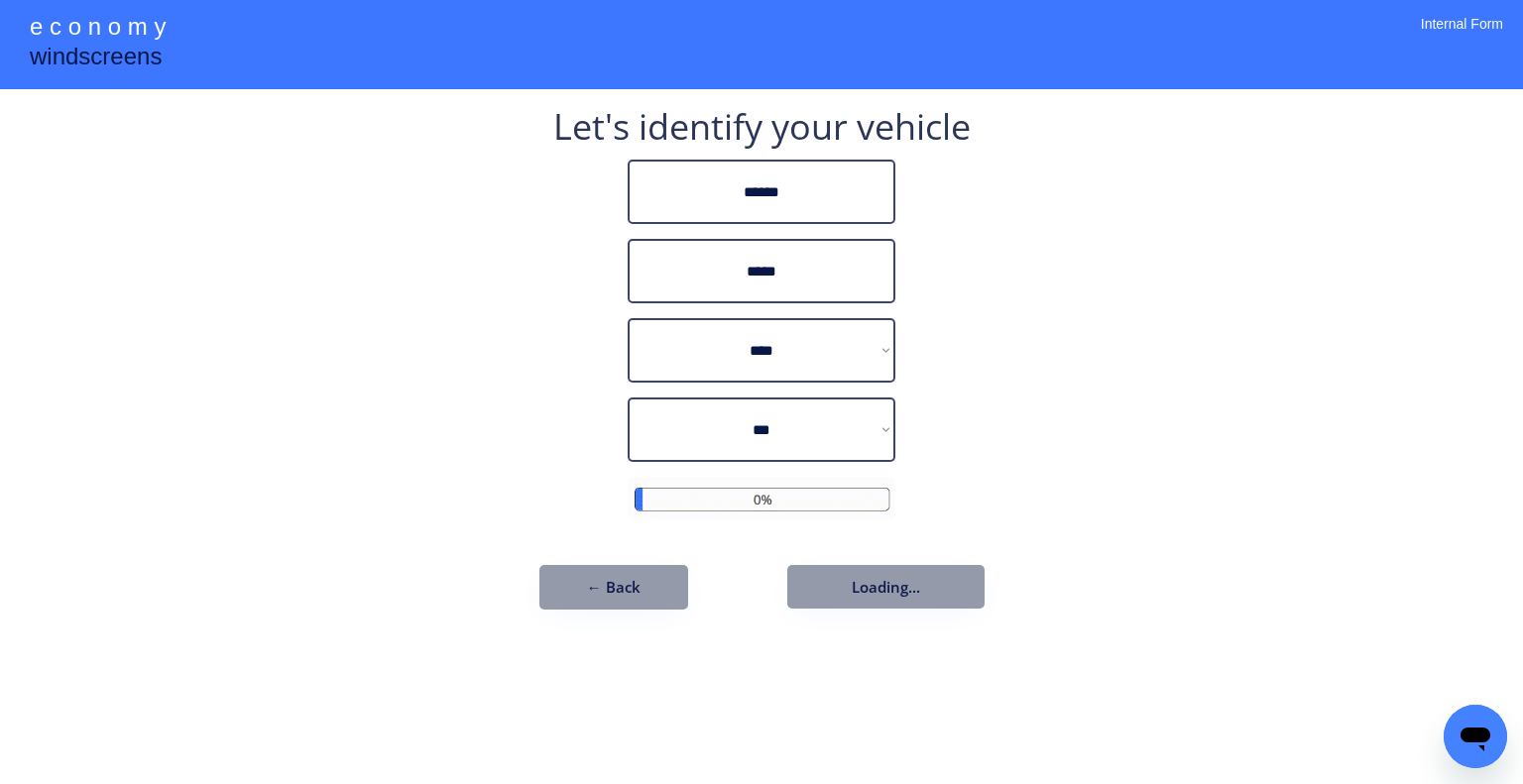 click on "**********" at bounding box center [762, 392] 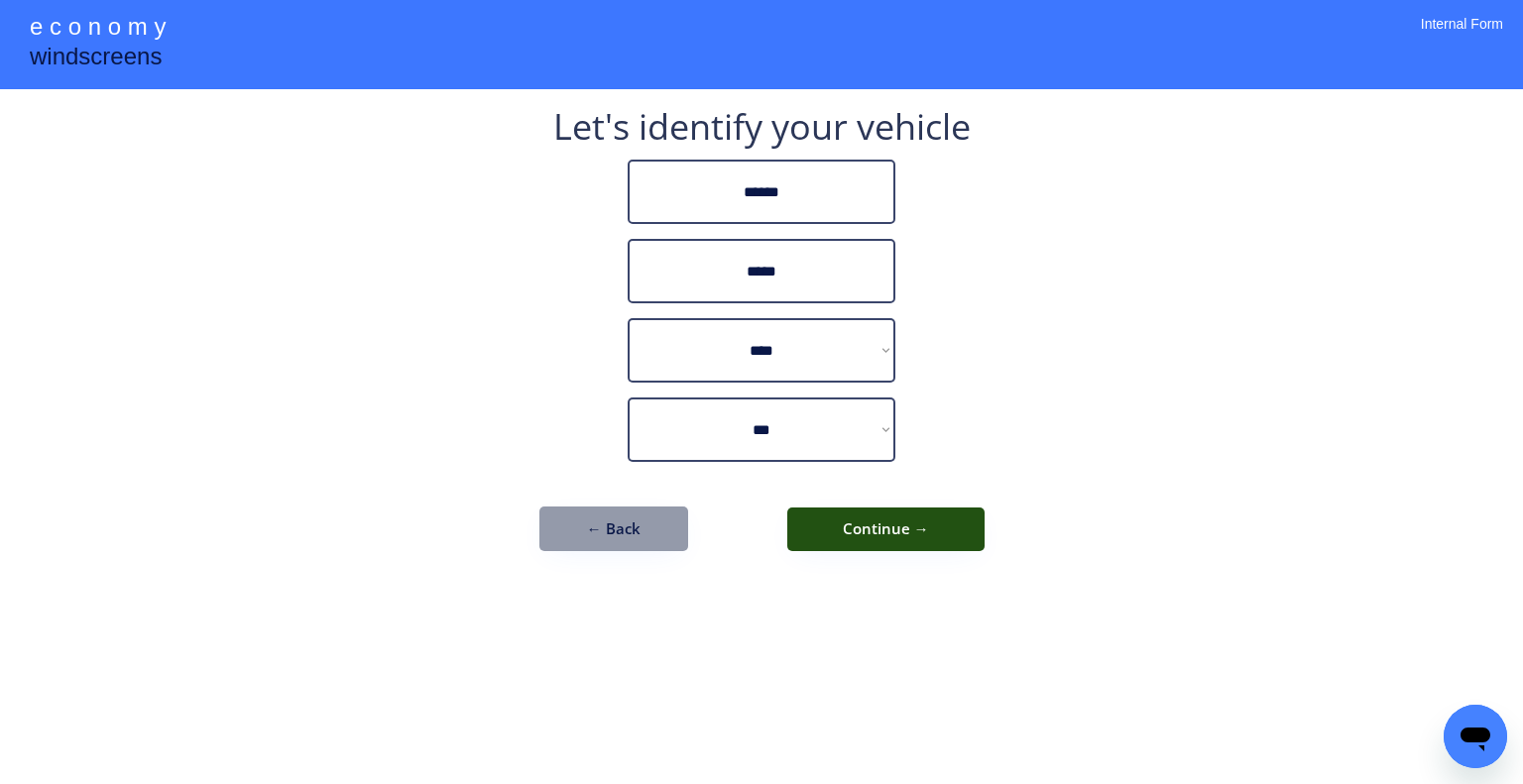 drag, startPoint x: 951, startPoint y: 529, endPoint x: 1068, endPoint y: 585, distance: 129.71122 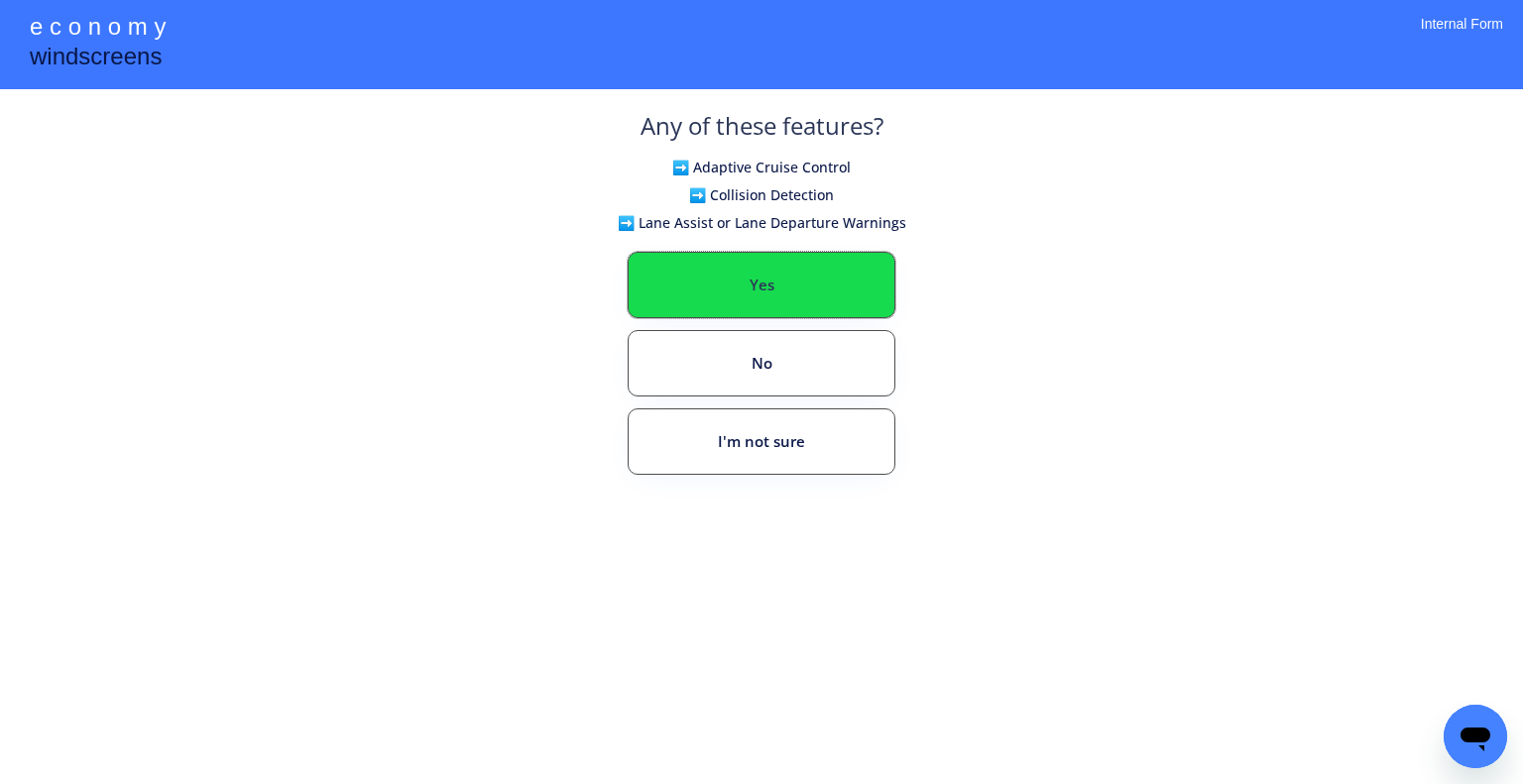 drag, startPoint x: 812, startPoint y: 286, endPoint x: 853, endPoint y: 321, distance: 53.90733 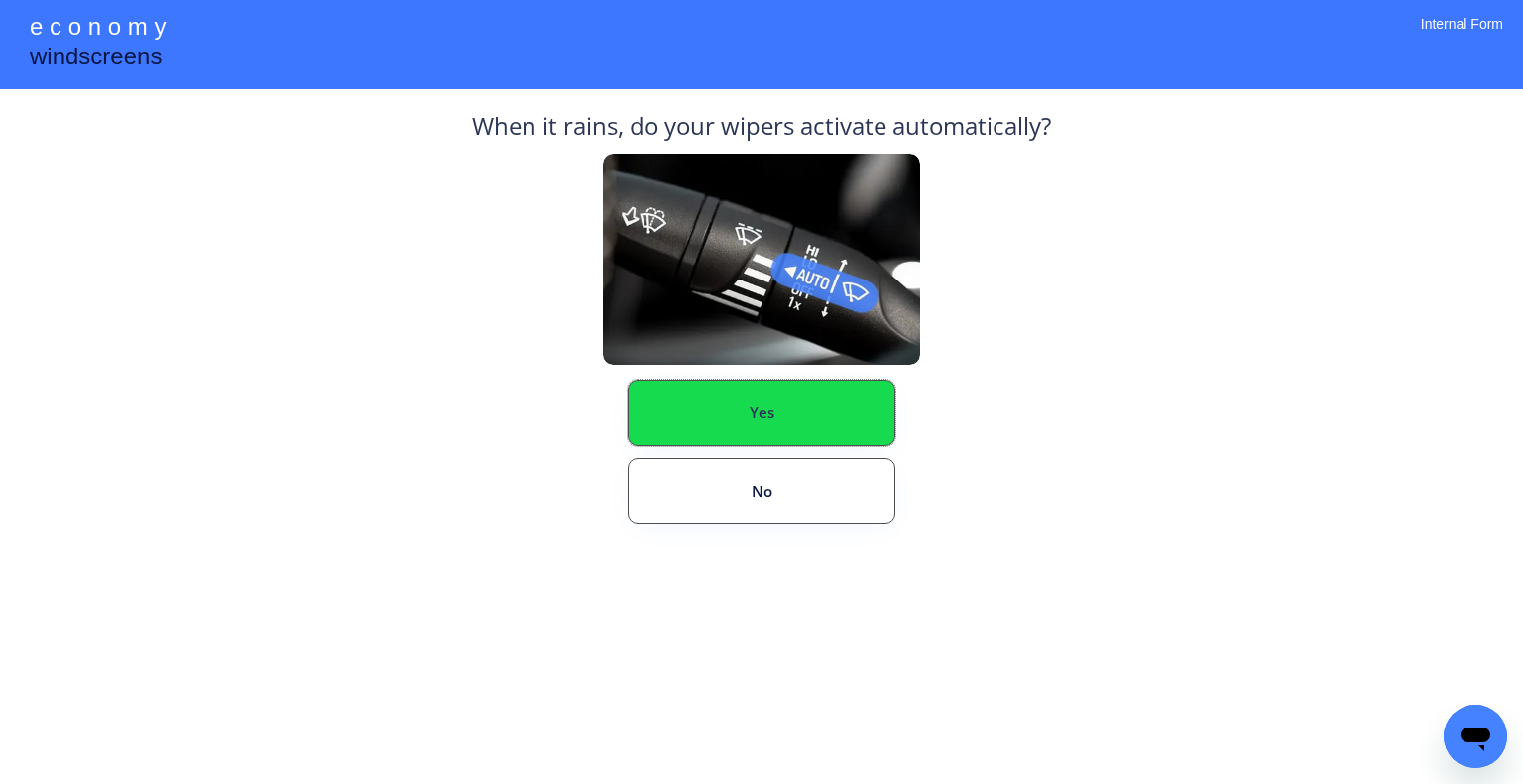 click on "Yes" at bounding box center (762, 412) 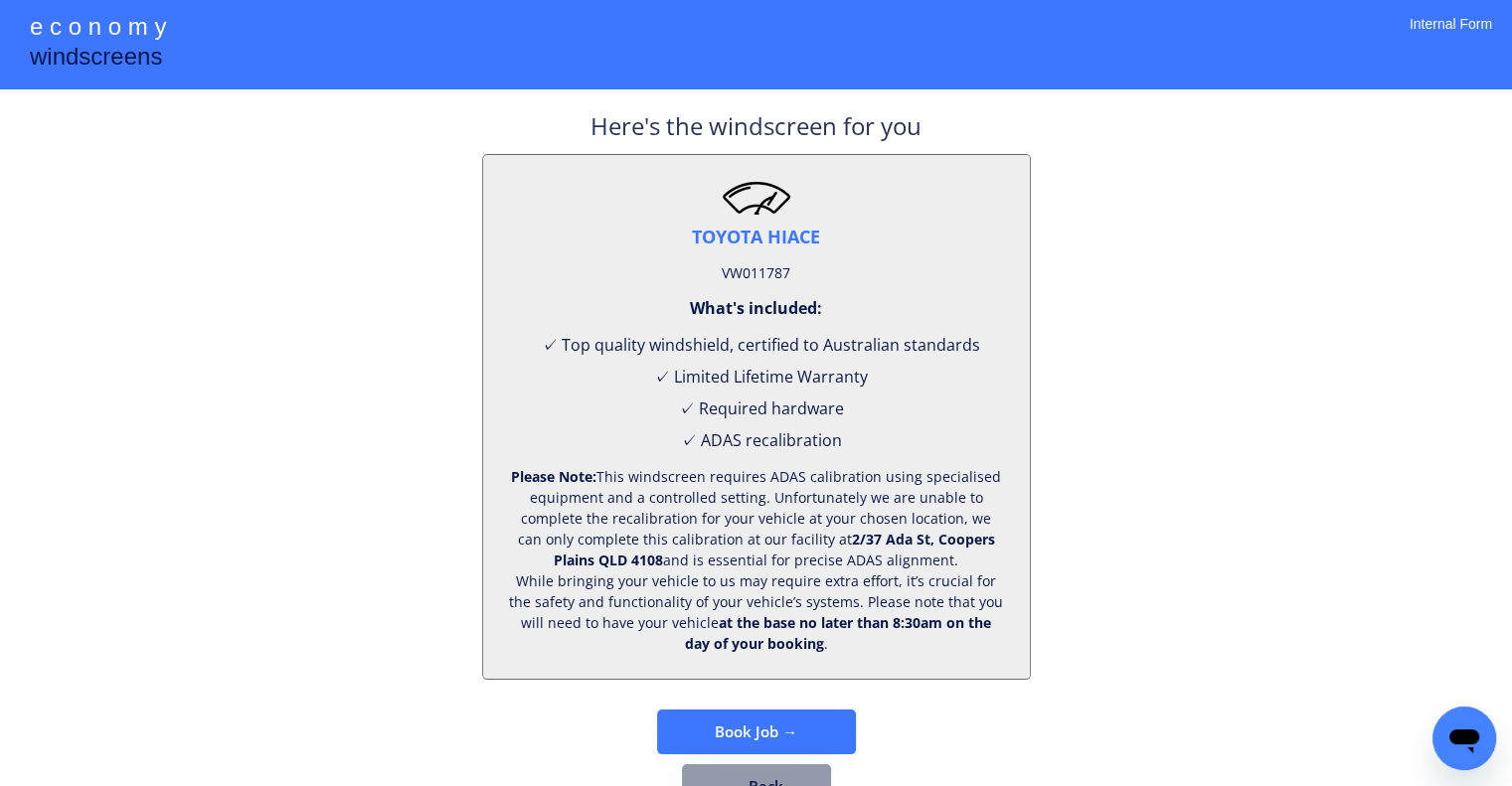 click on "VW011787" at bounding box center (756, 273) 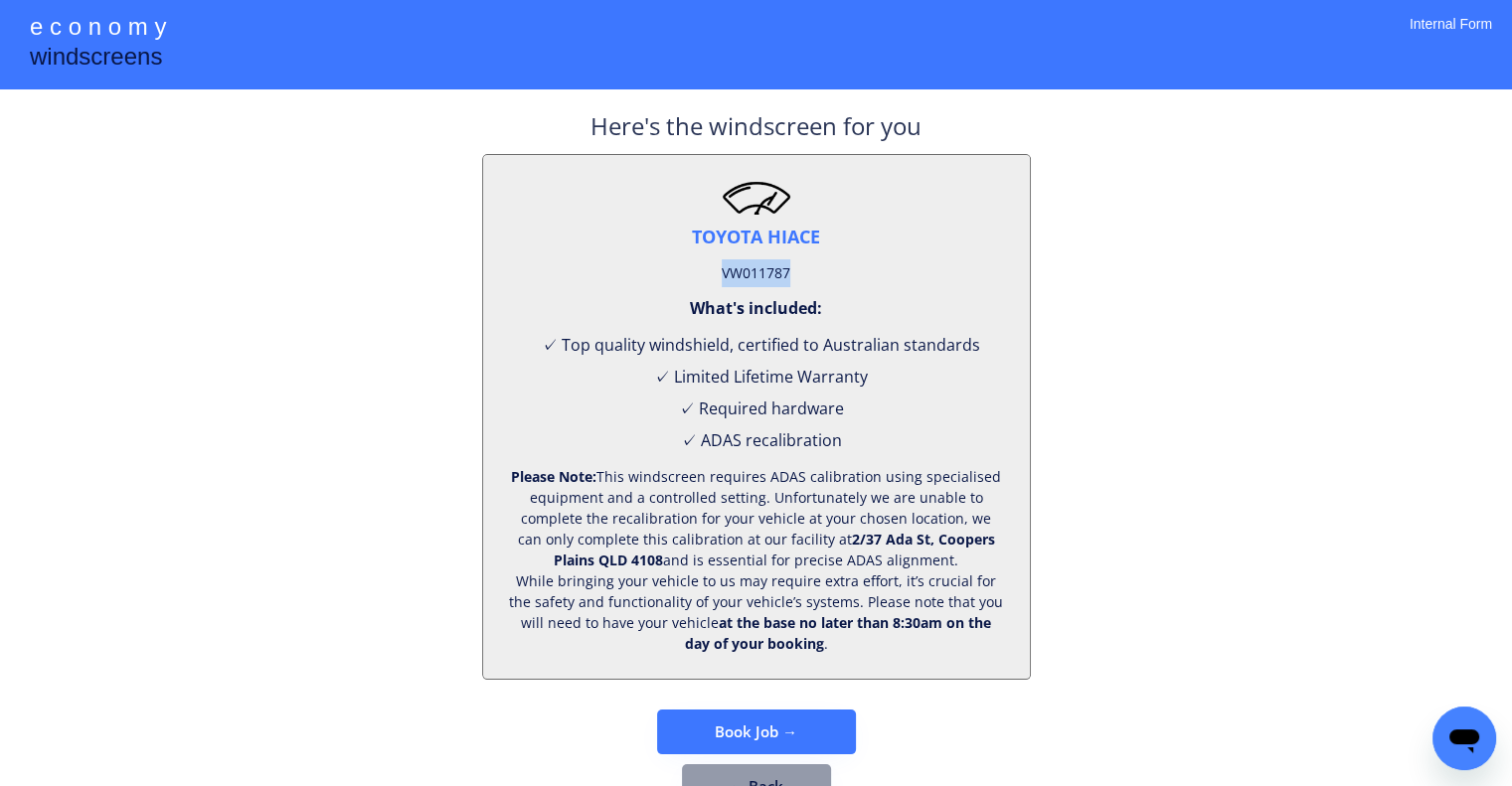 click on "VW011787" at bounding box center [756, 273] 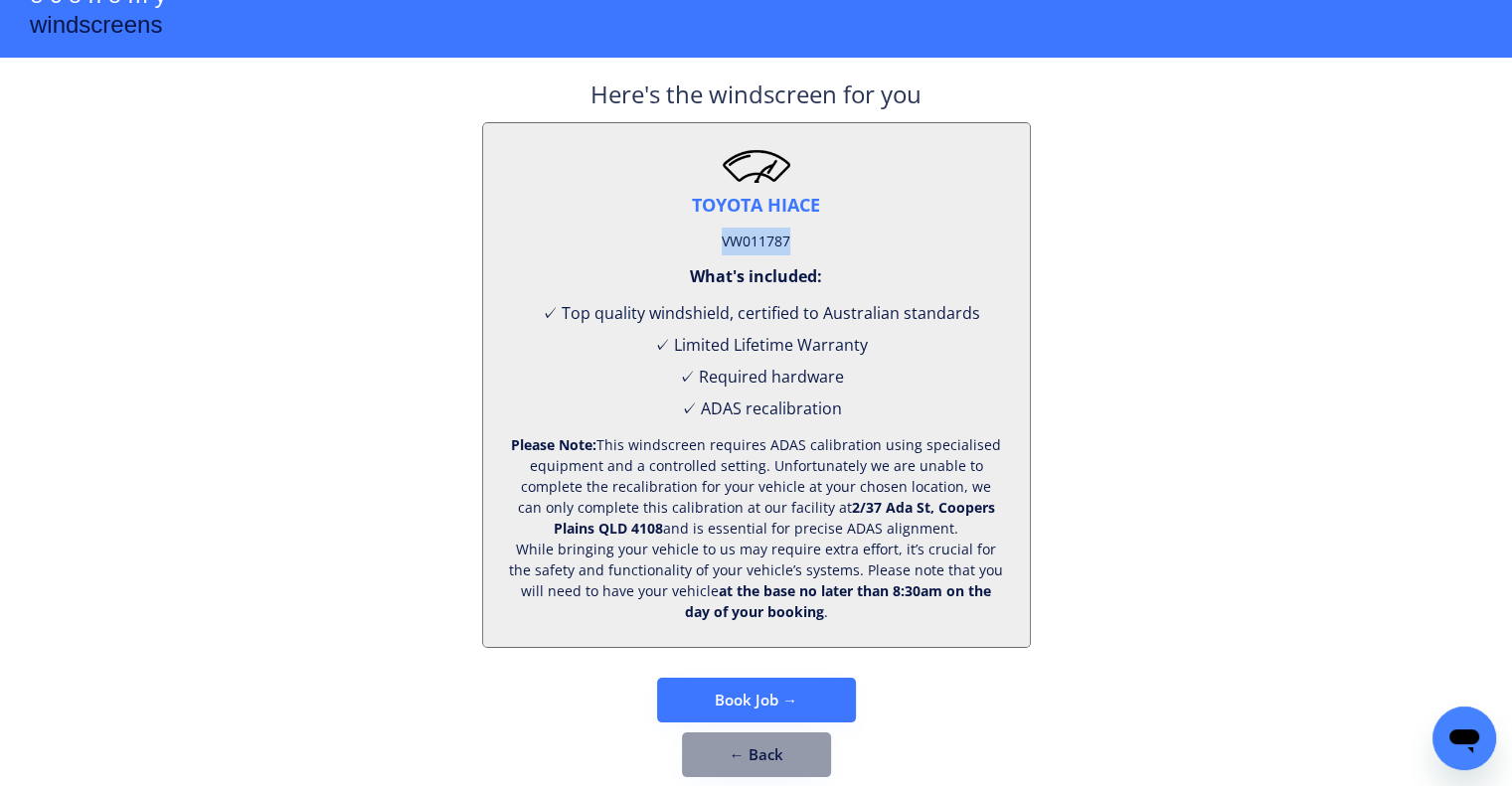 scroll, scrollTop: 82, scrollLeft: 0, axis: vertical 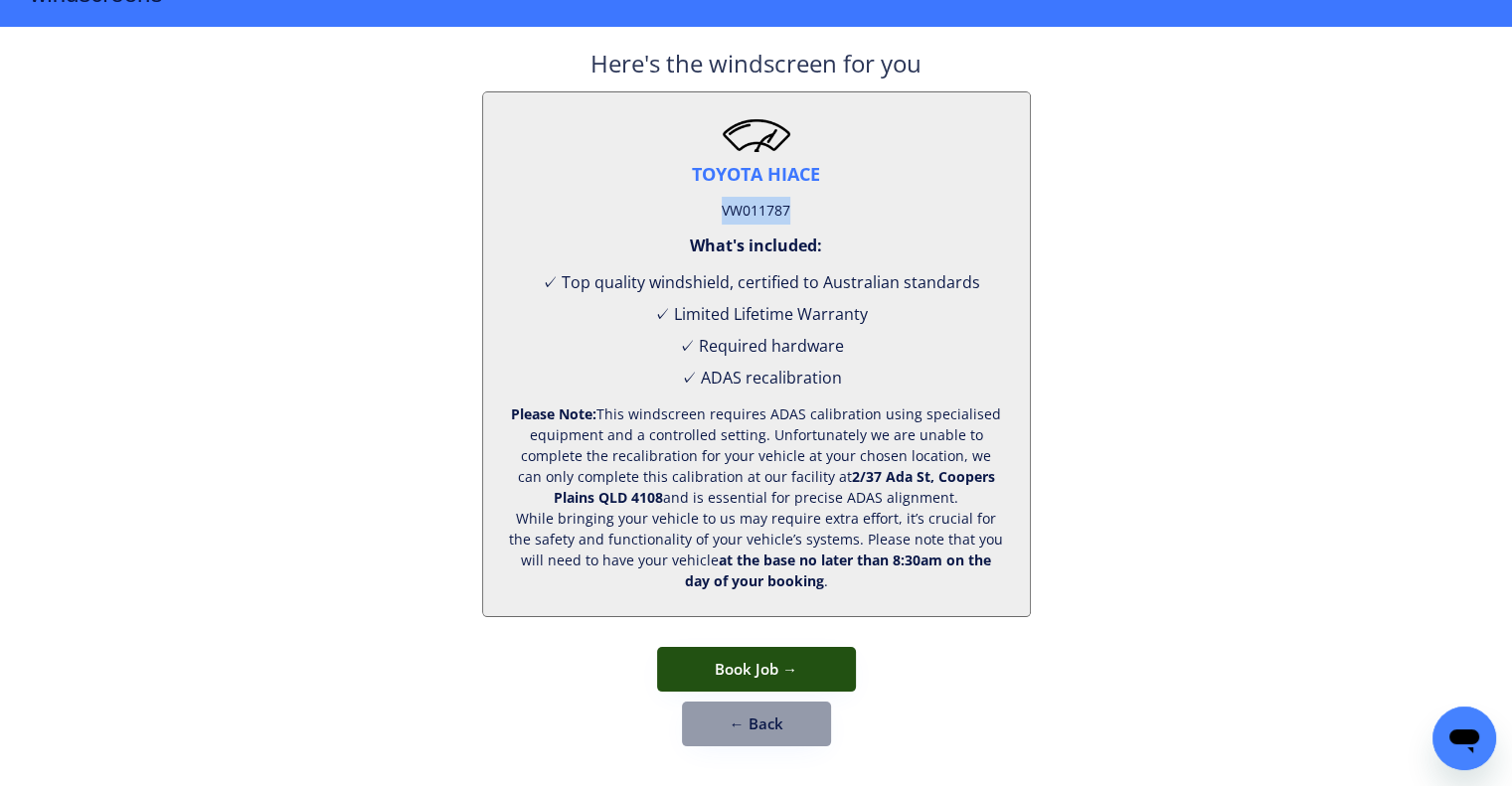 click on "Book Job    →" at bounding box center (756, 669) 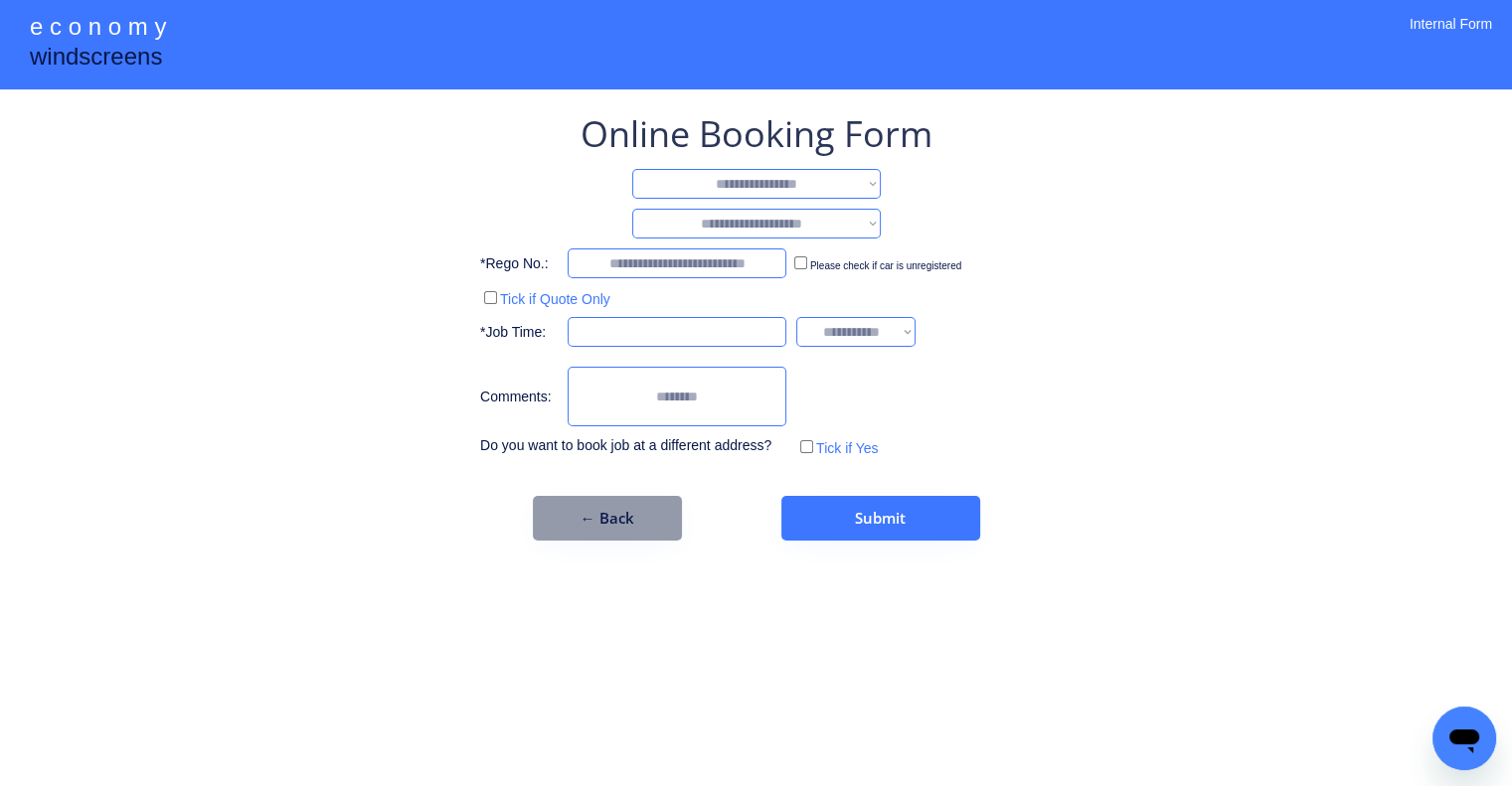 scroll, scrollTop: 0, scrollLeft: 0, axis: both 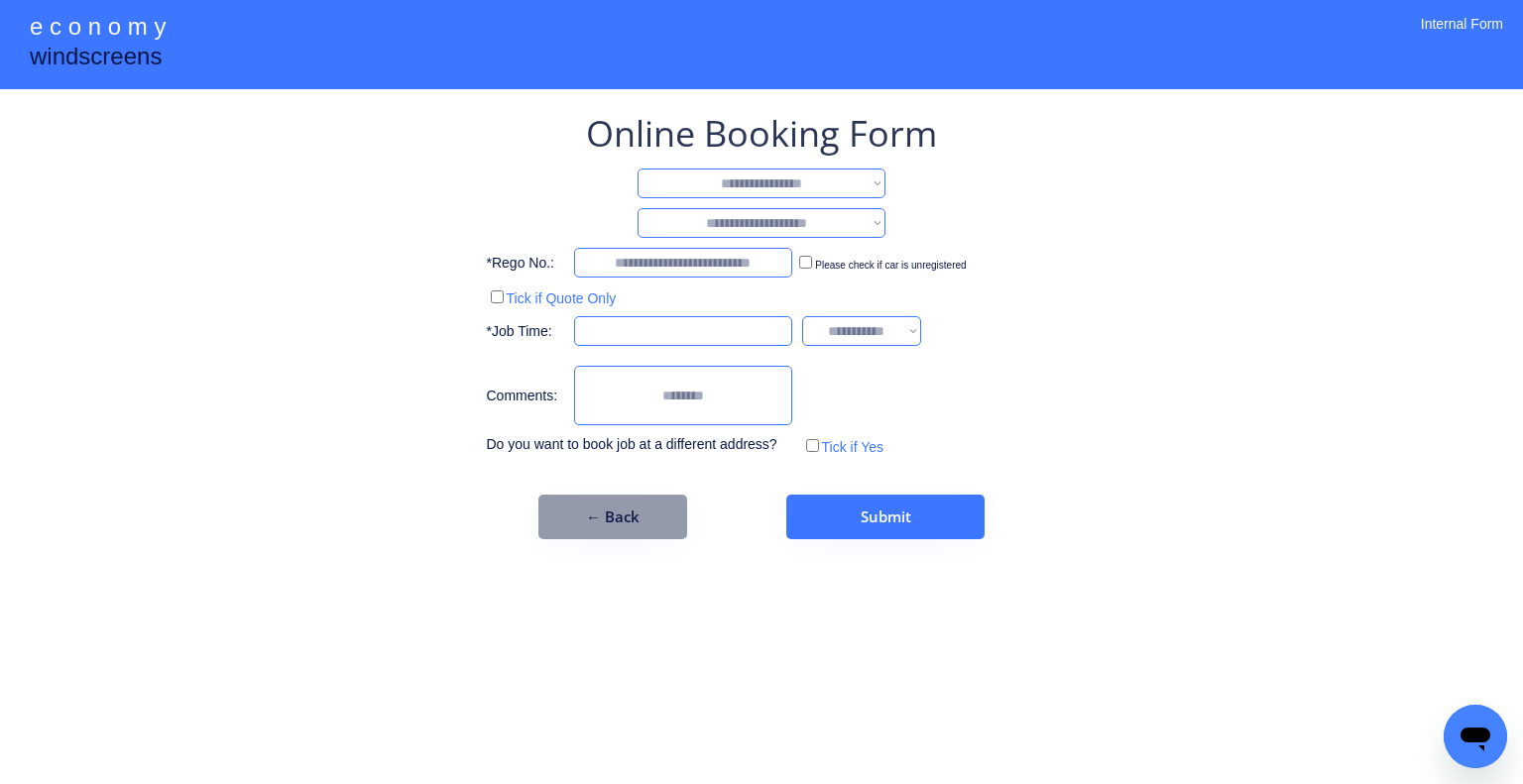 drag, startPoint x: 1246, startPoint y: 298, endPoint x: 1227, endPoint y: 294, distance: 19.416488 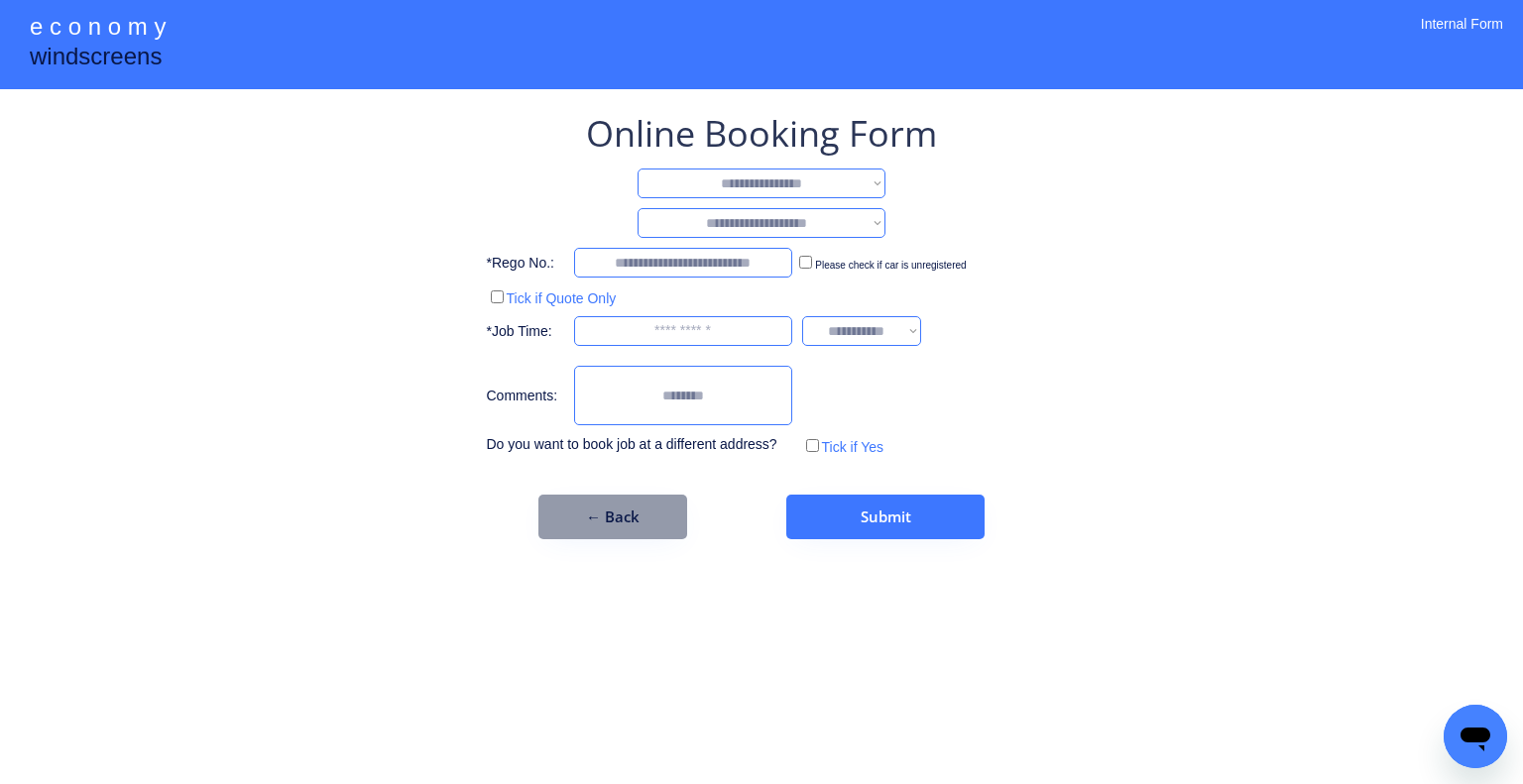 click on "**********" at bounding box center (762, 183) 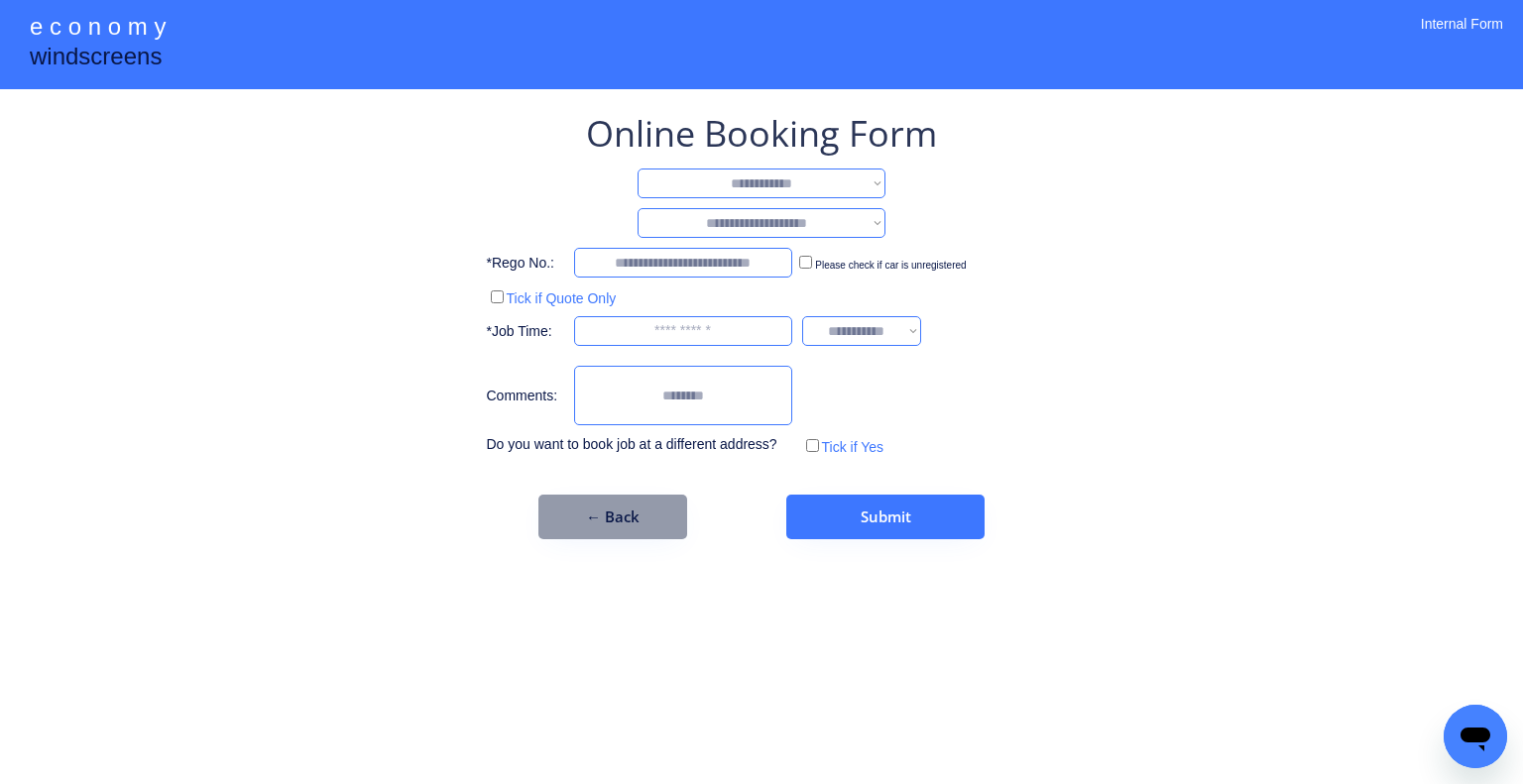click on "**********" at bounding box center (762, 183) 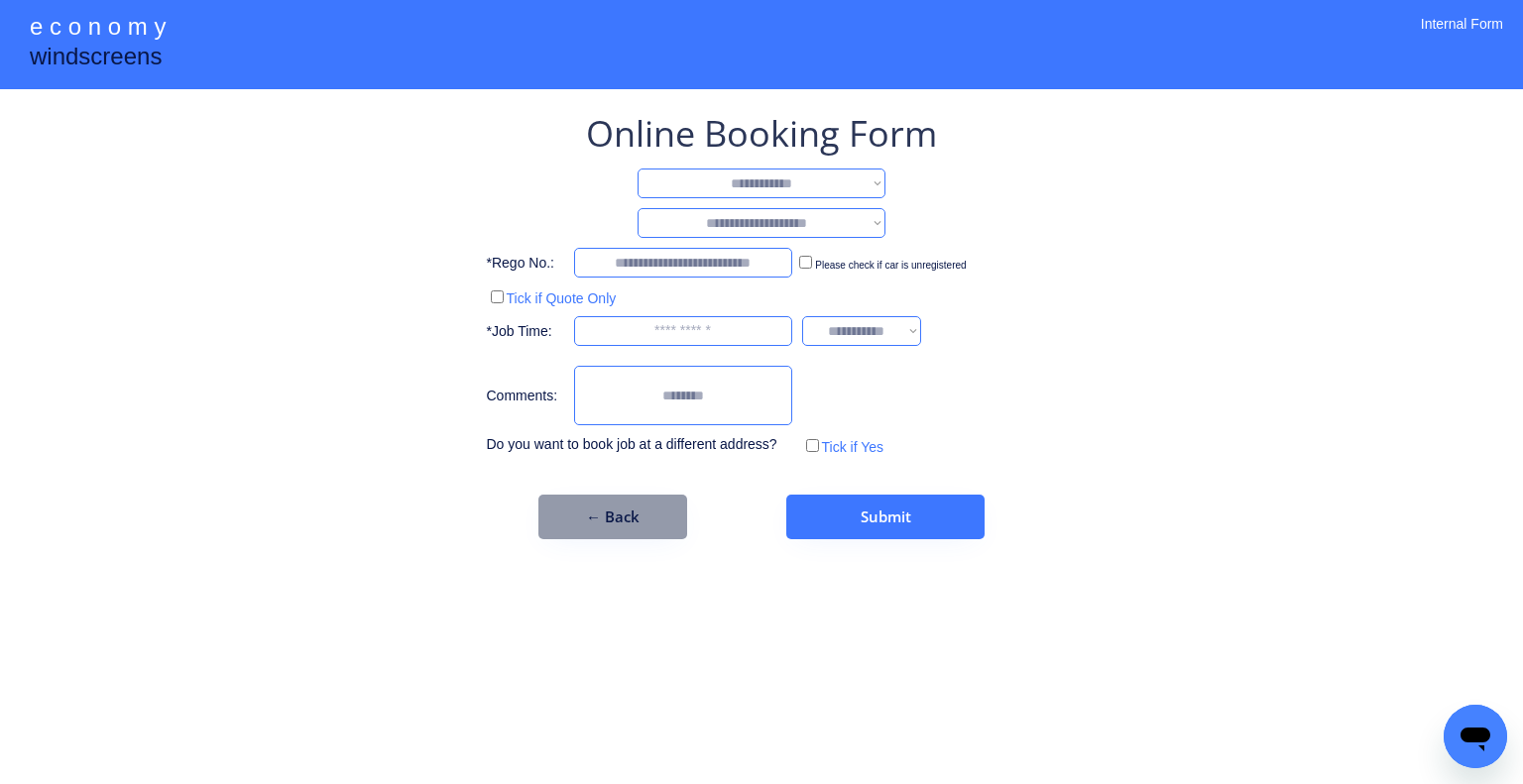 click on "**********" at bounding box center [762, 223] 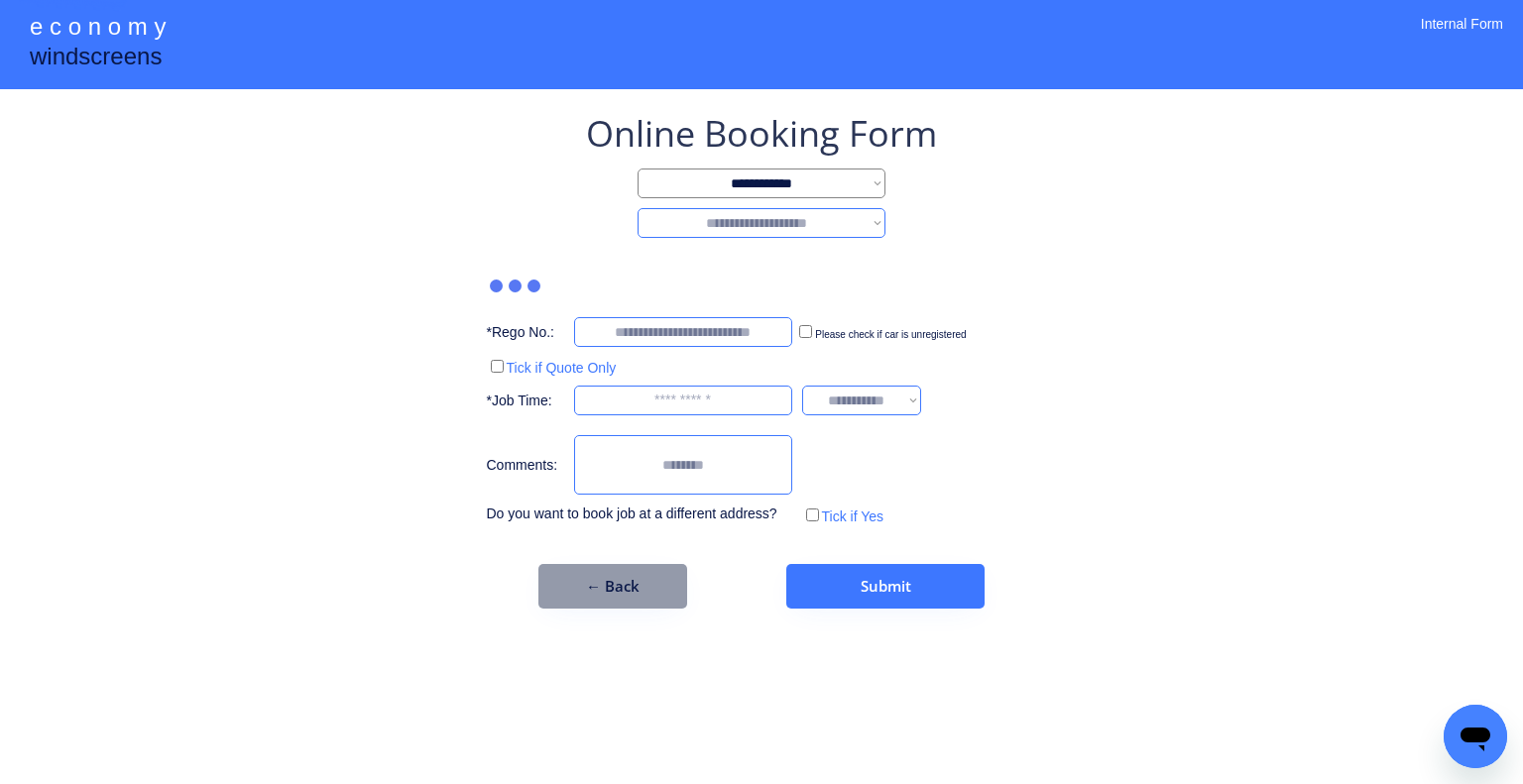 select on "*******" 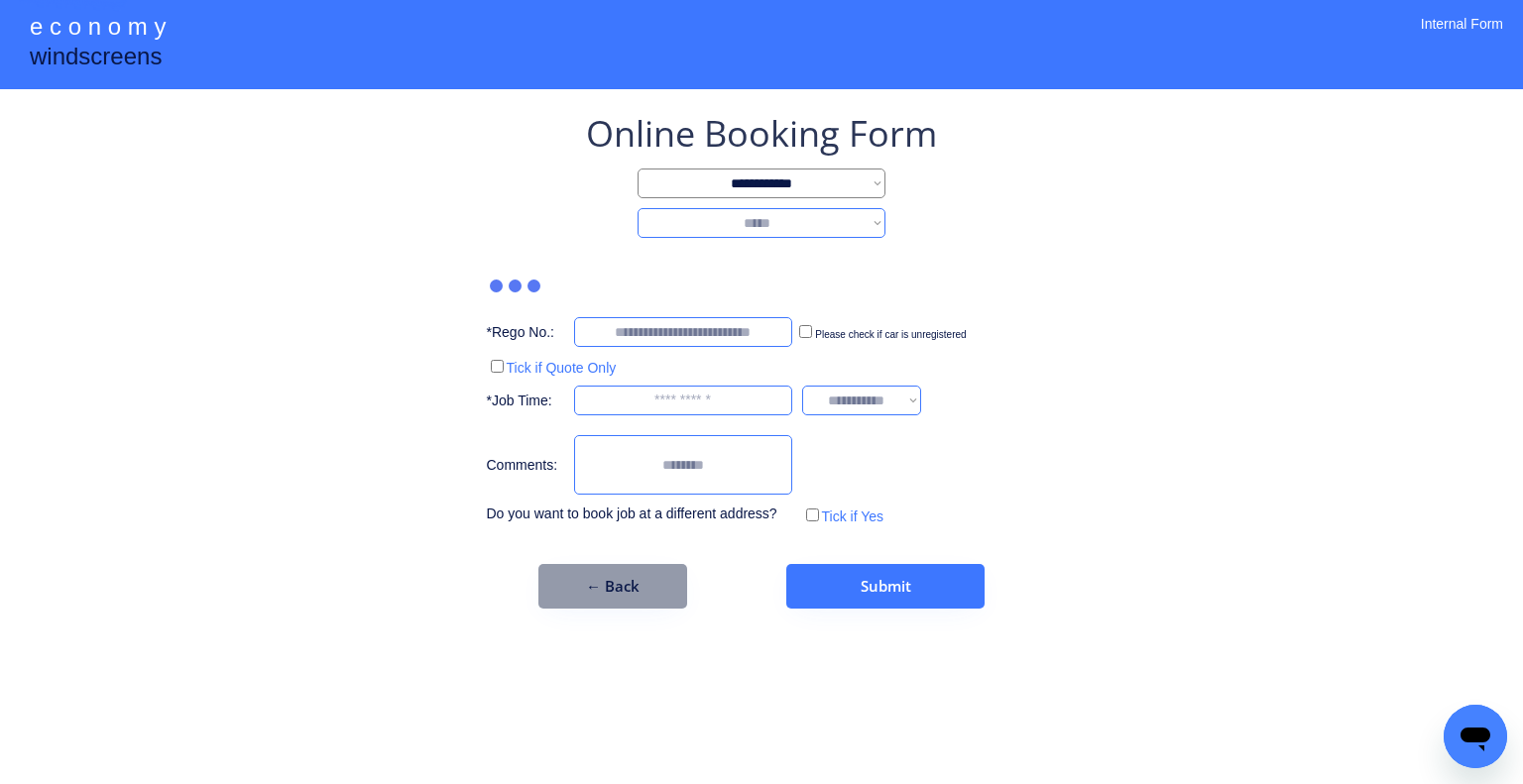 click on "**********" at bounding box center (762, 223) 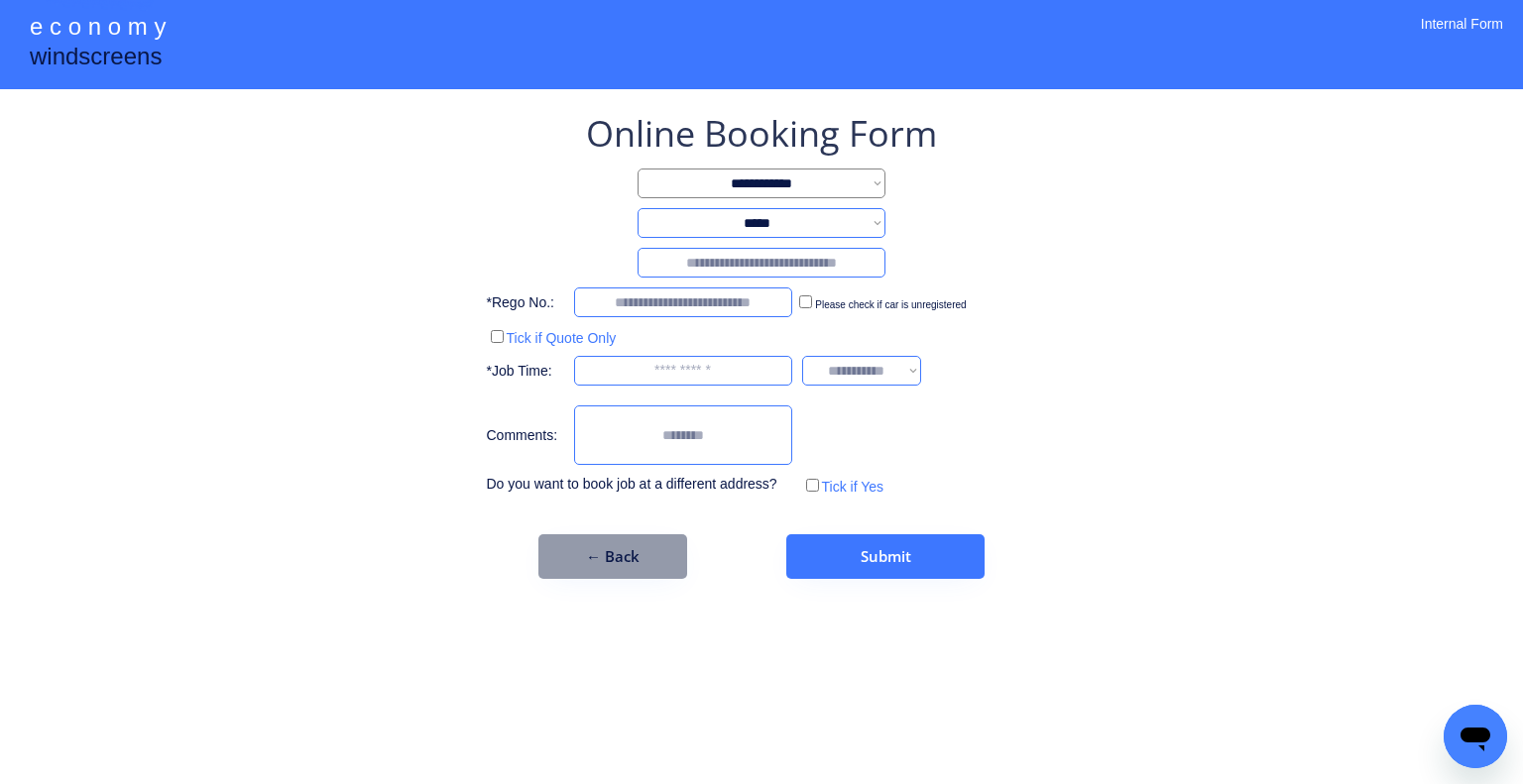 click at bounding box center (762, 263) 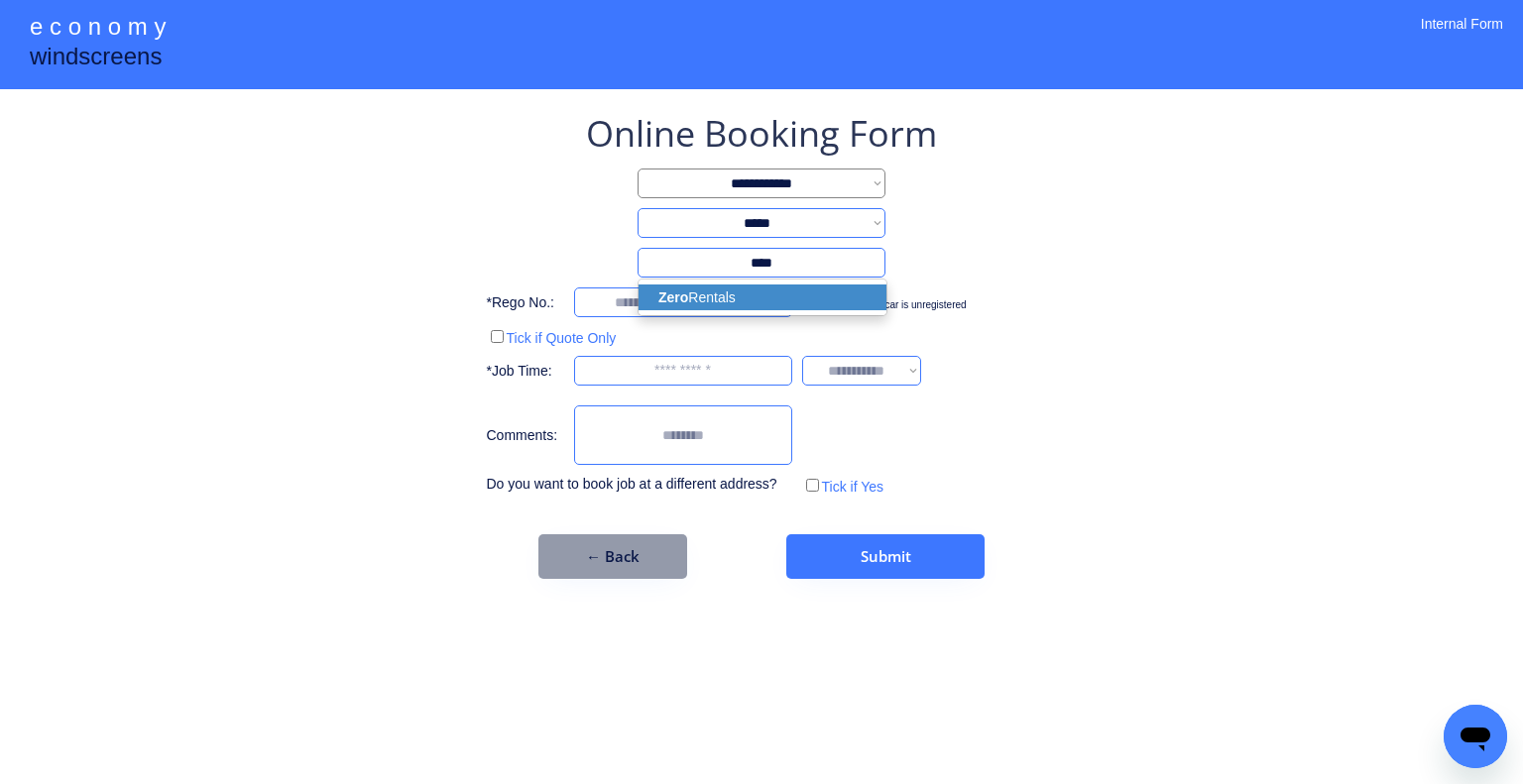 click on "Zero  Rentals" at bounding box center [762, 297] 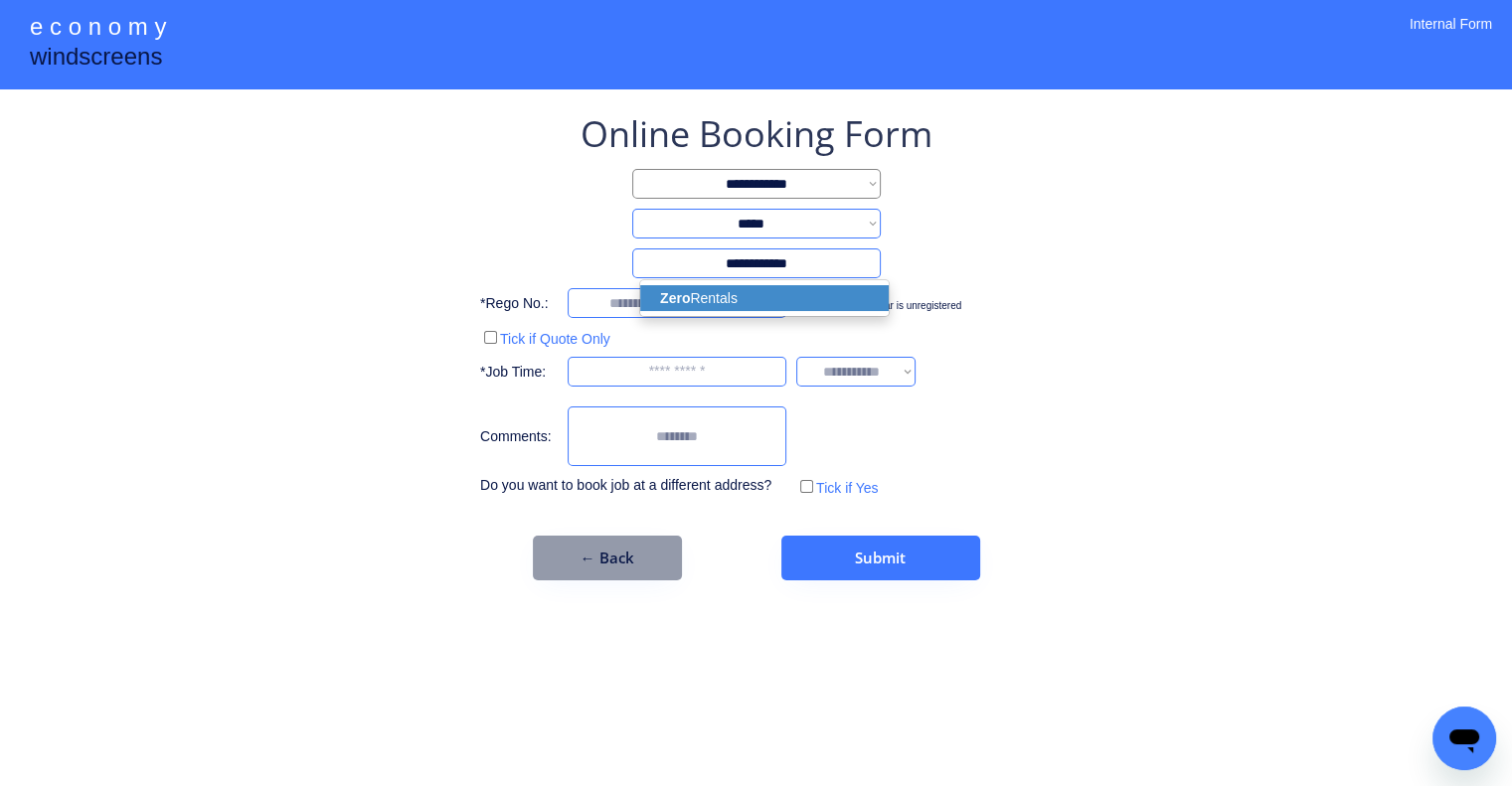 type on "**********" 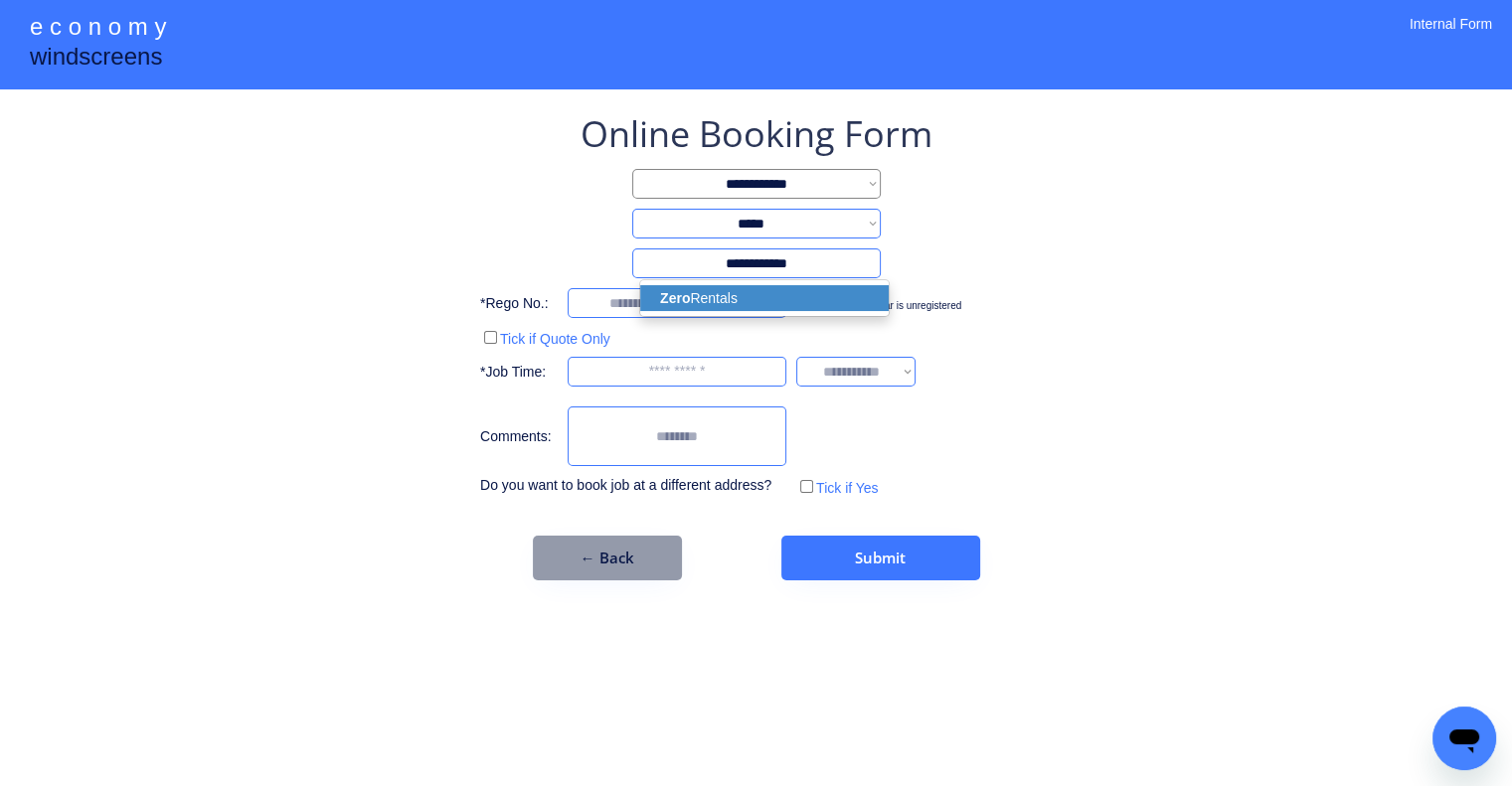 select on "*********" 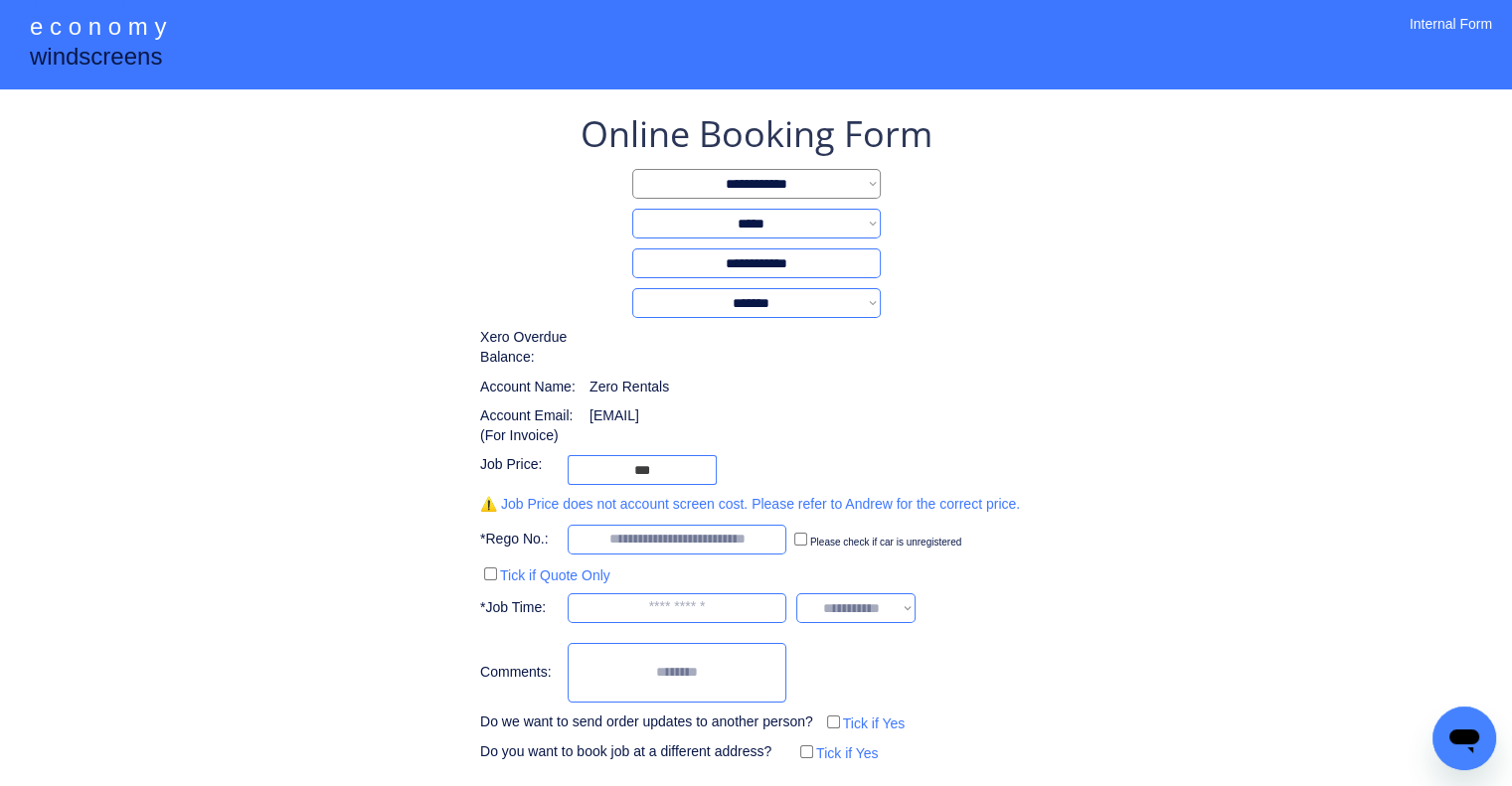click on "**********" at bounding box center (756, 477) 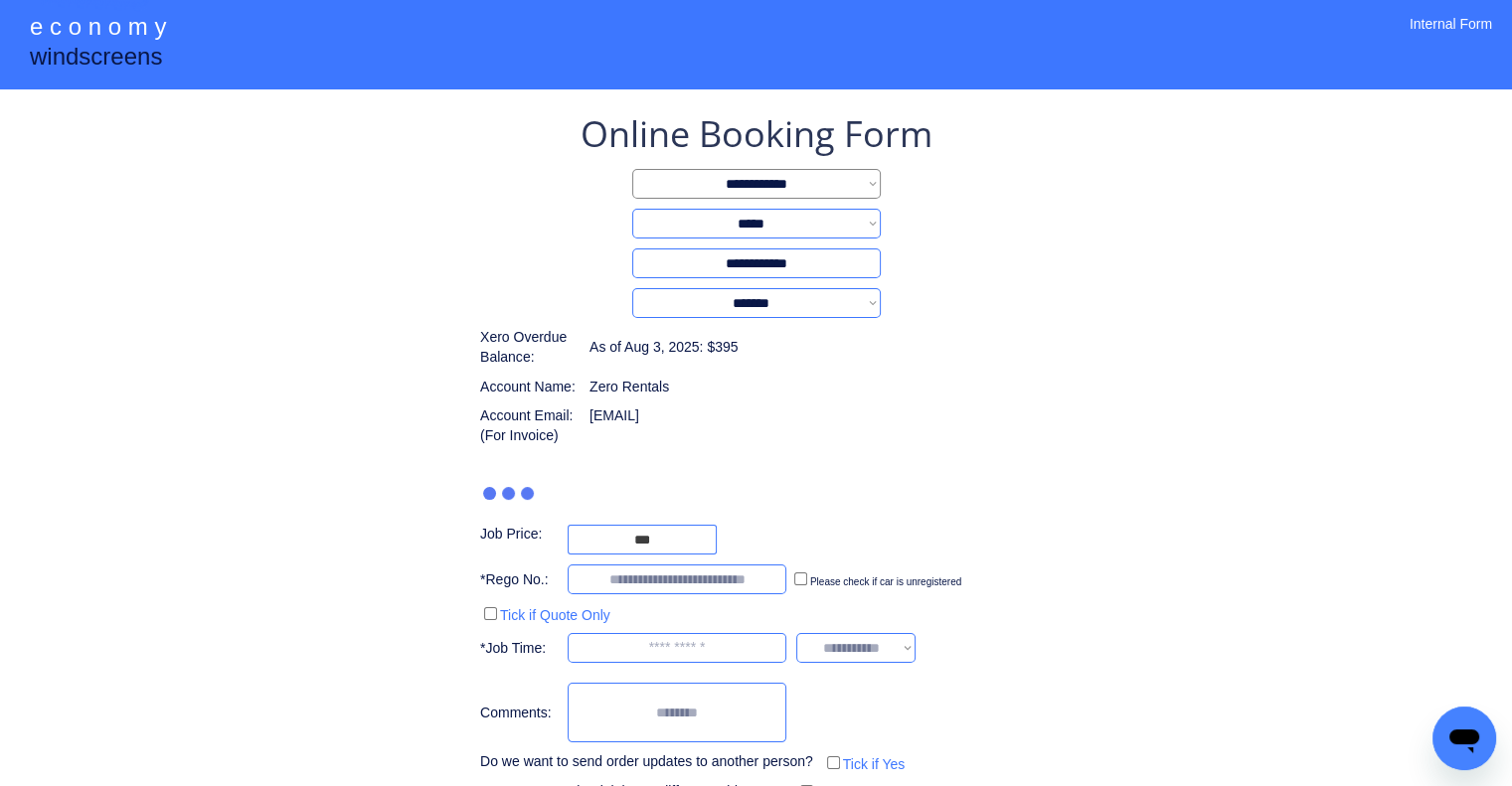 type on "***" 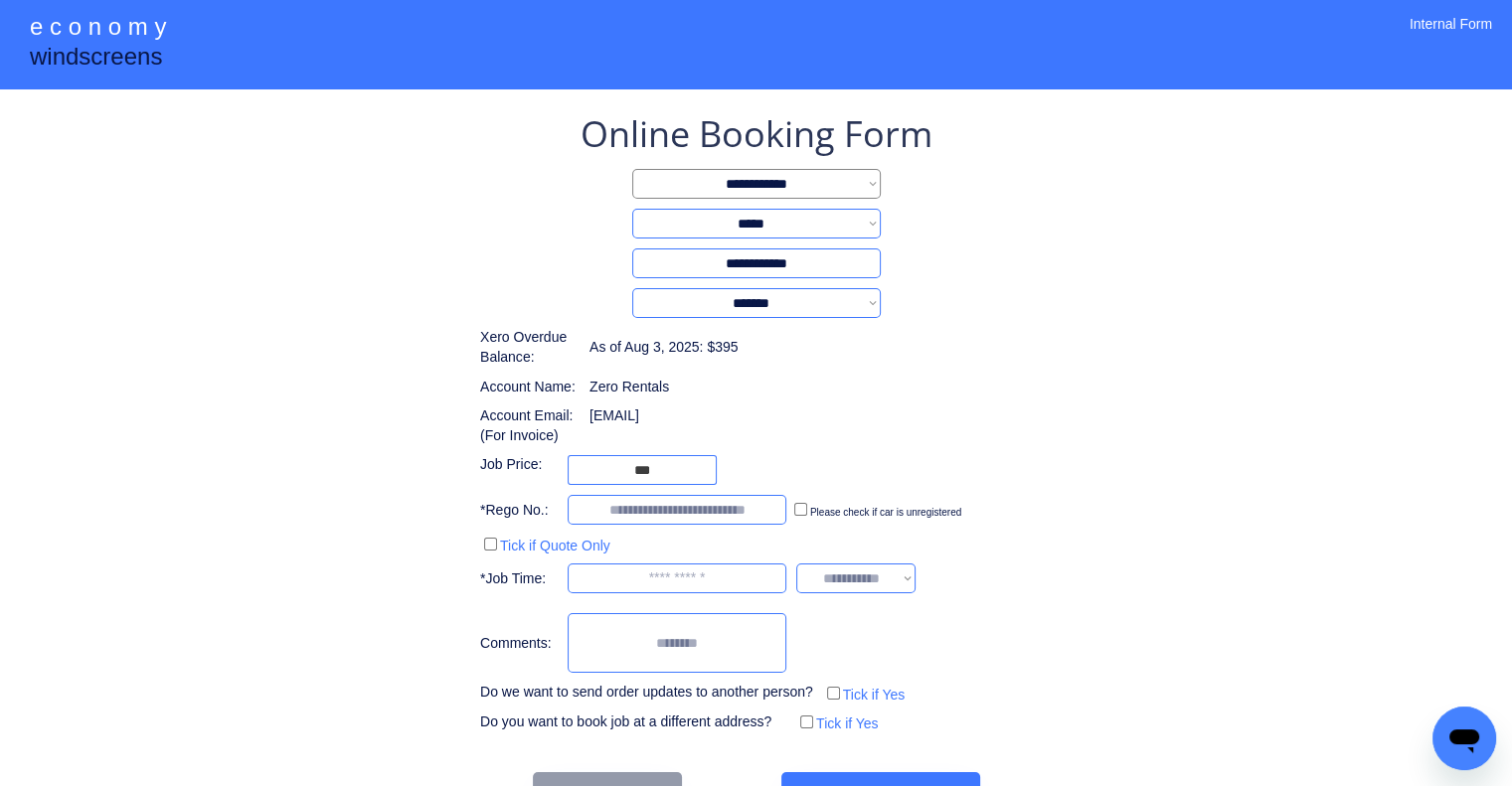 click on "**********" at bounding box center [756, 184] 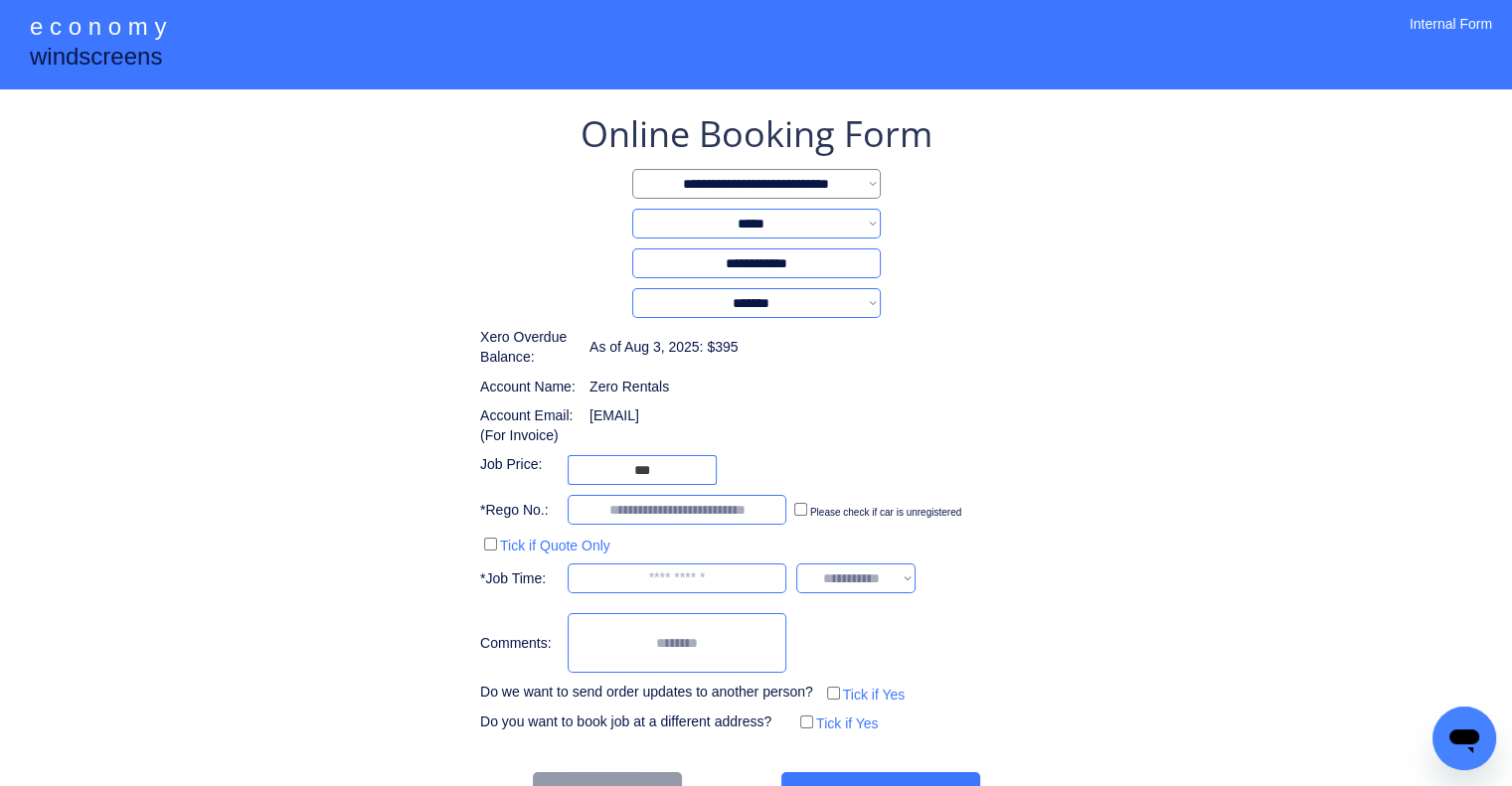 click on "**********" at bounding box center (756, 184) 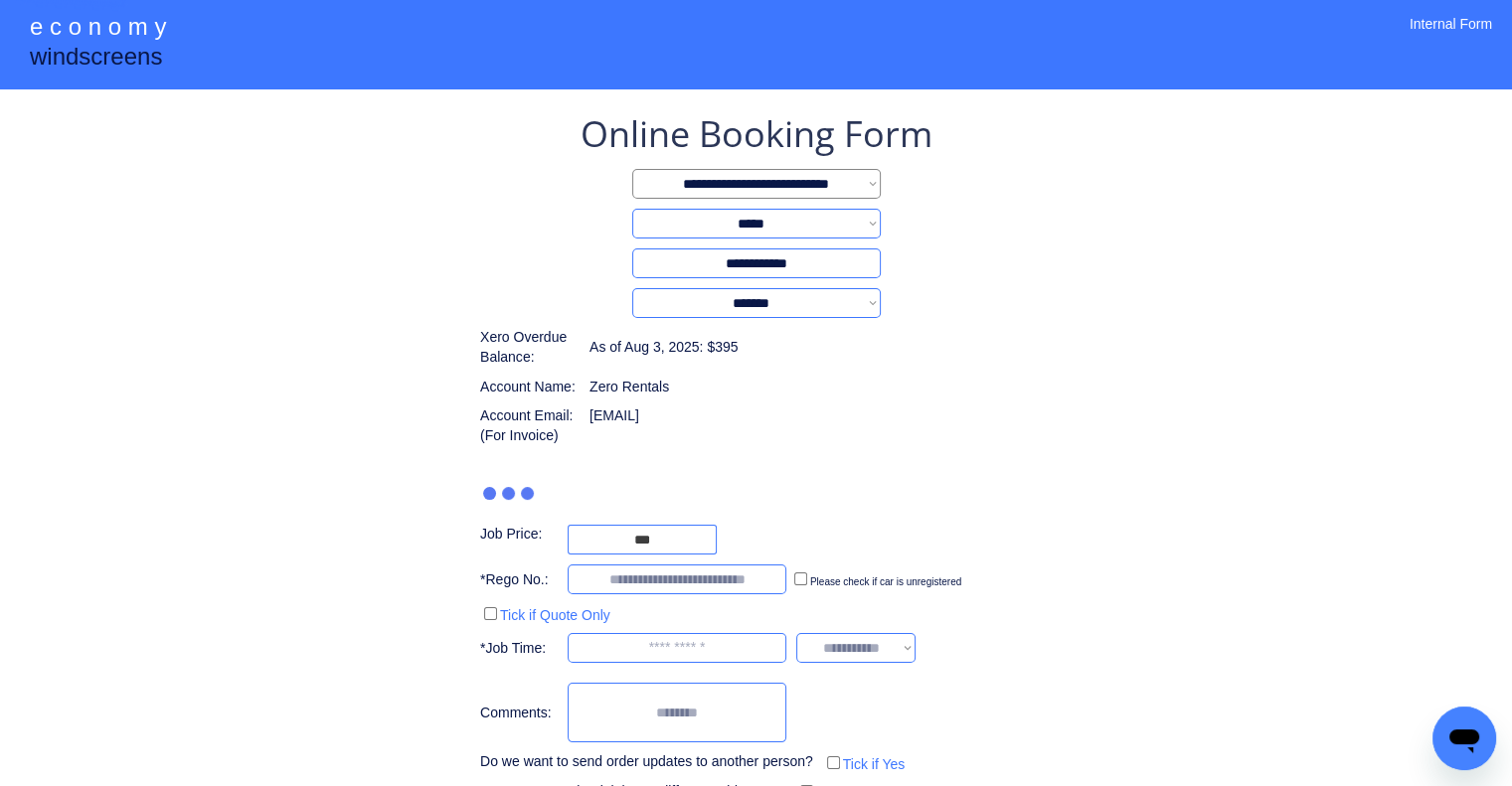 type on "***" 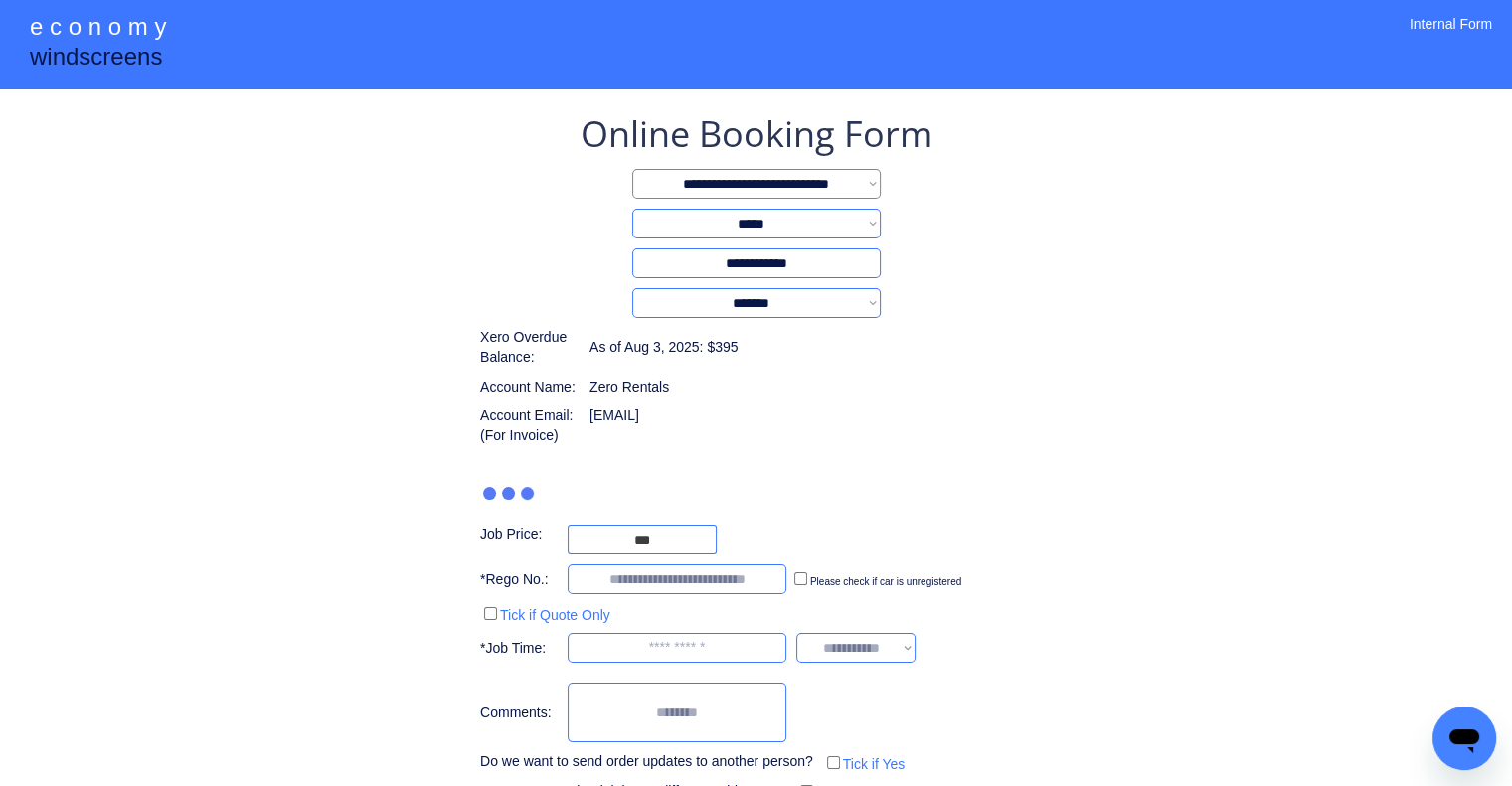 click on "**********" at bounding box center [756, 184] 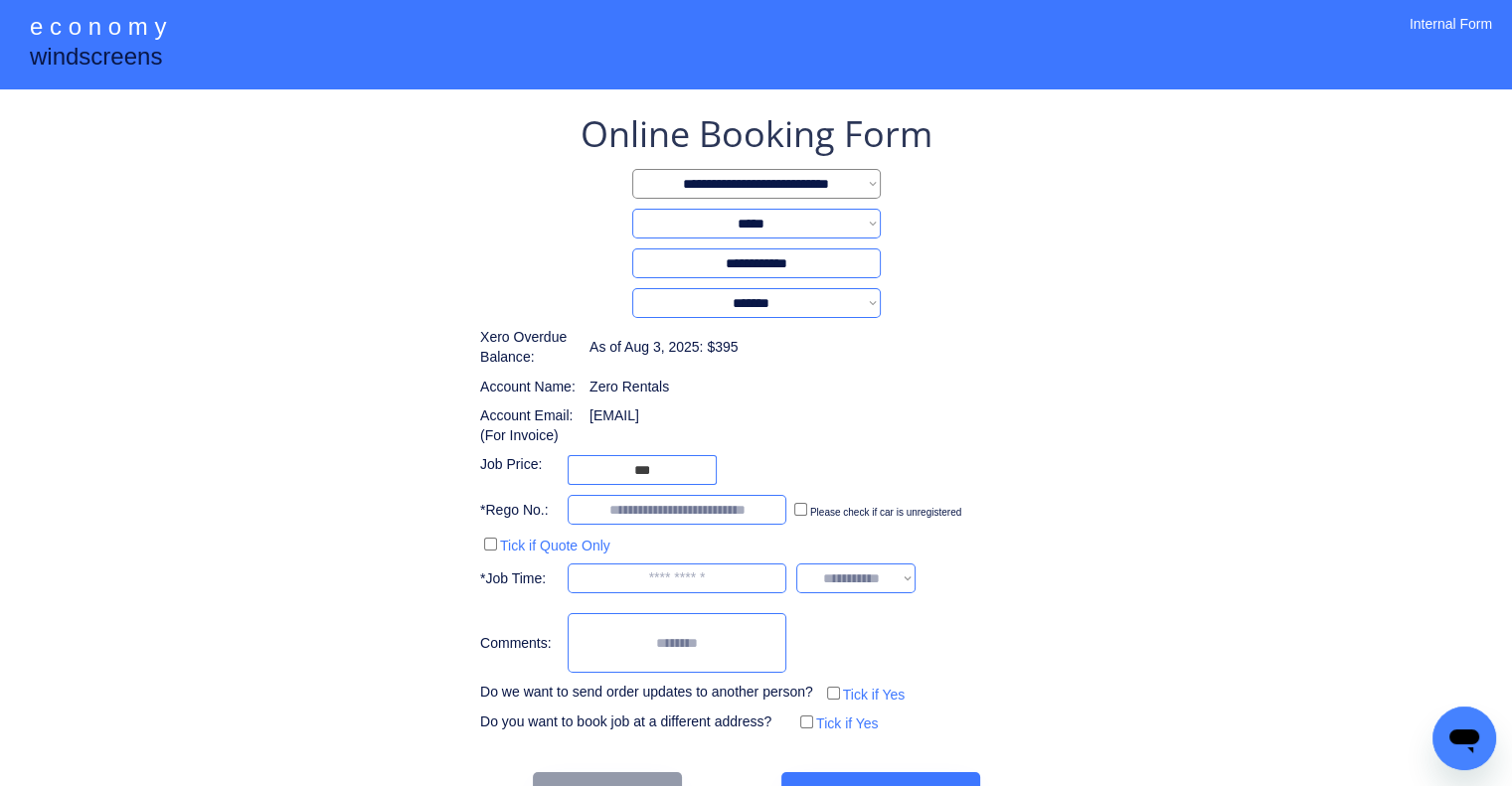 select on "**********" 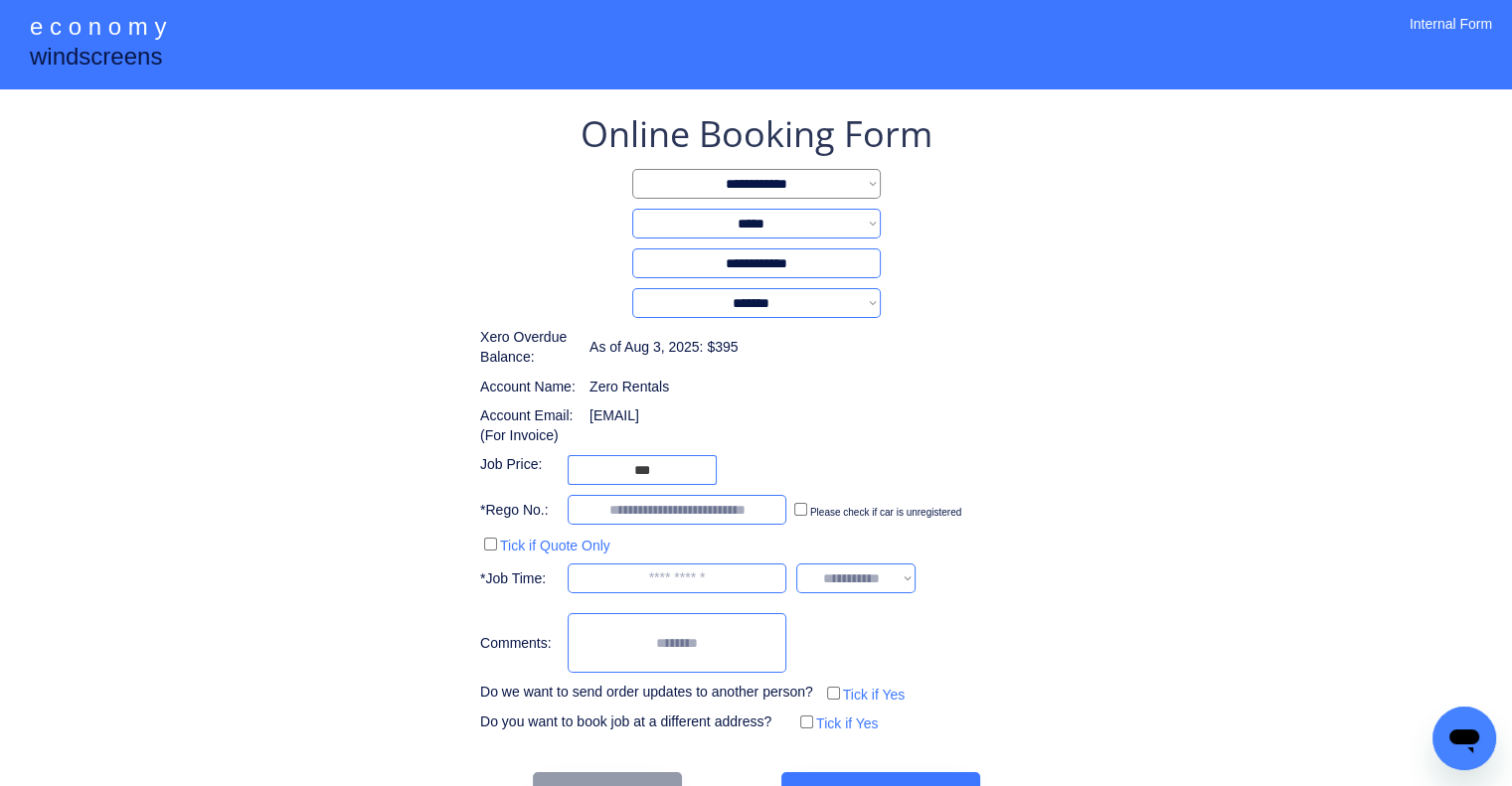 click on "**********" at bounding box center [756, 184] 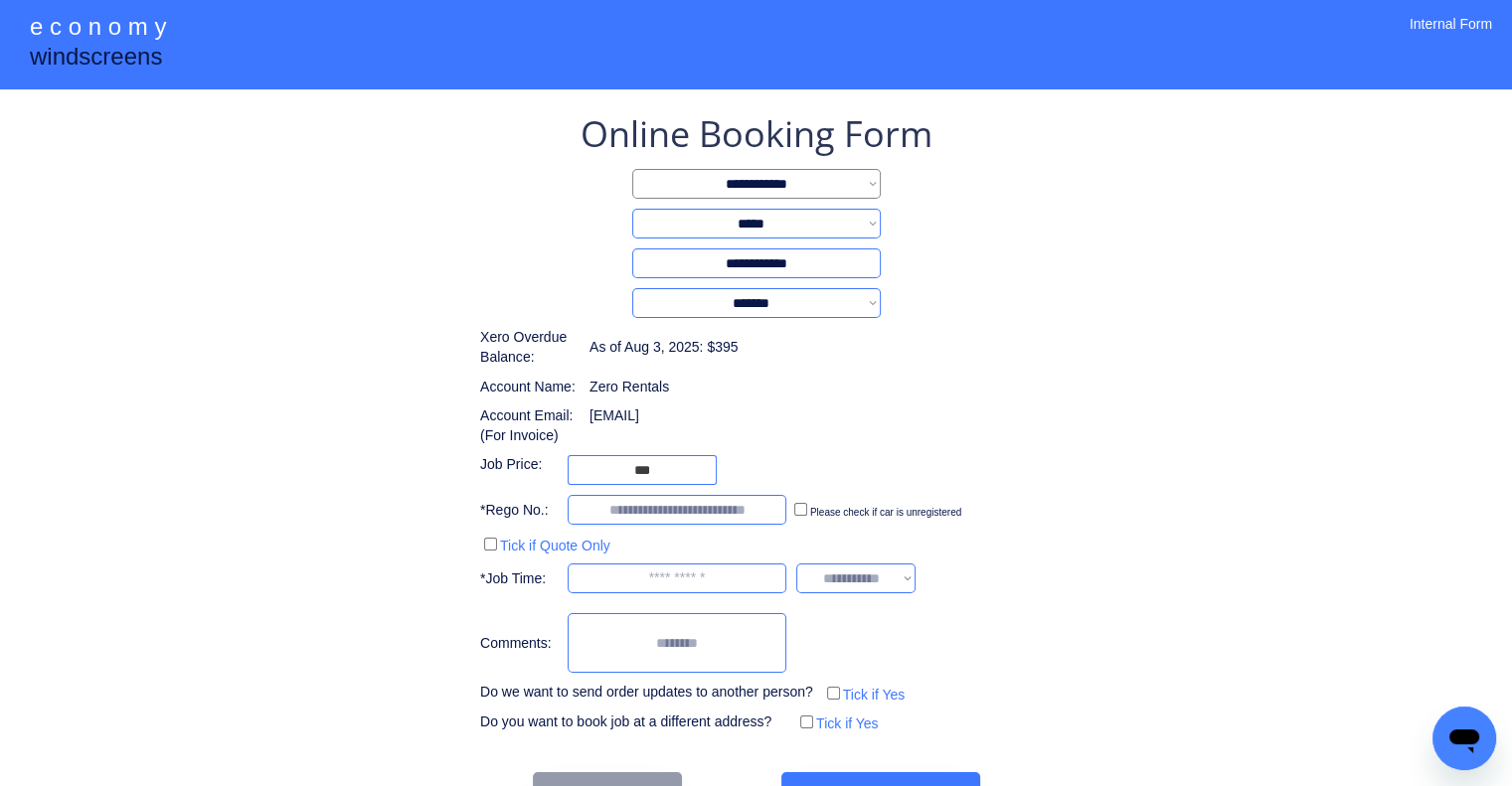 type on "***" 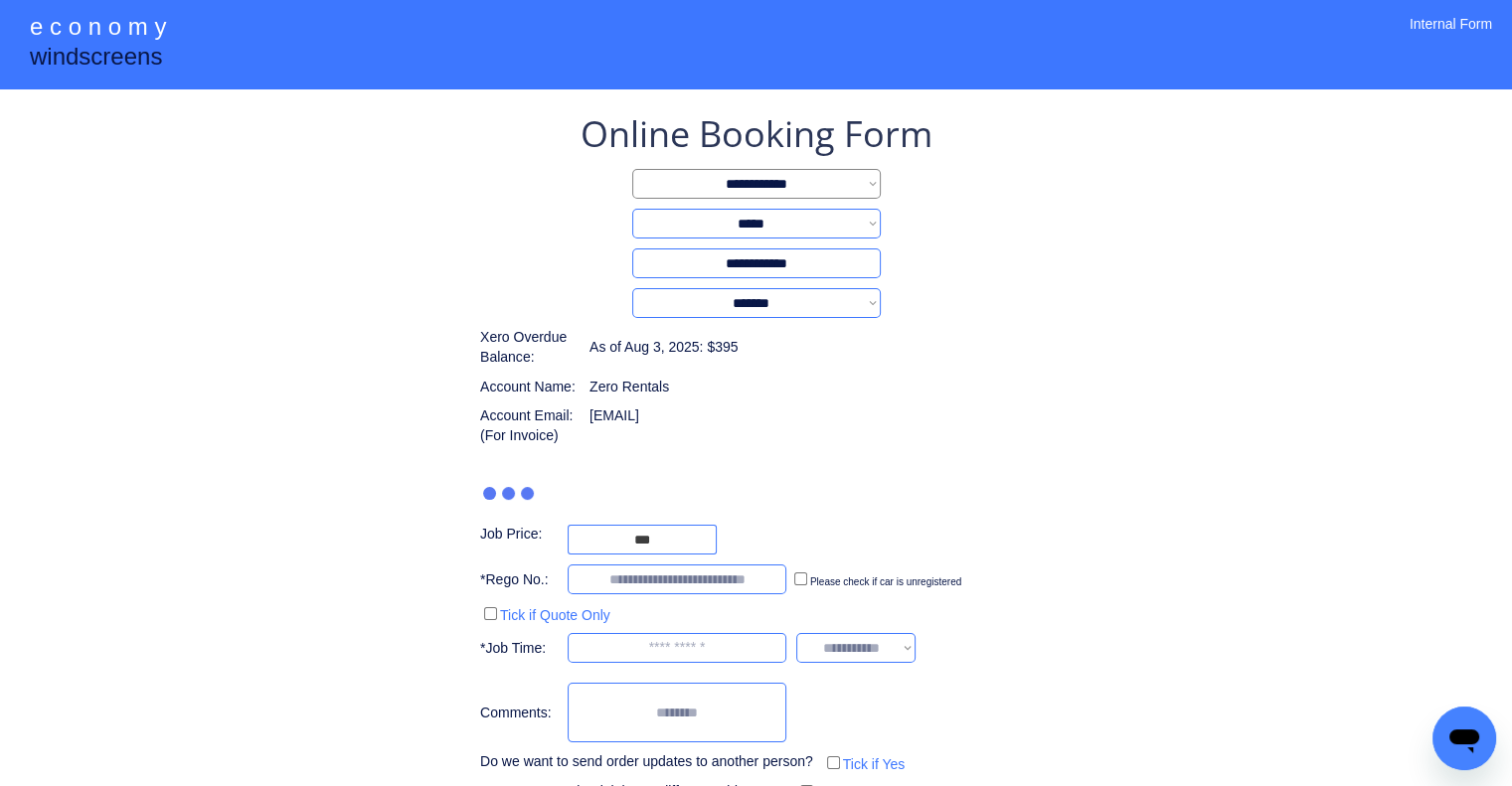 click on "**********" at bounding box center [756, 498] 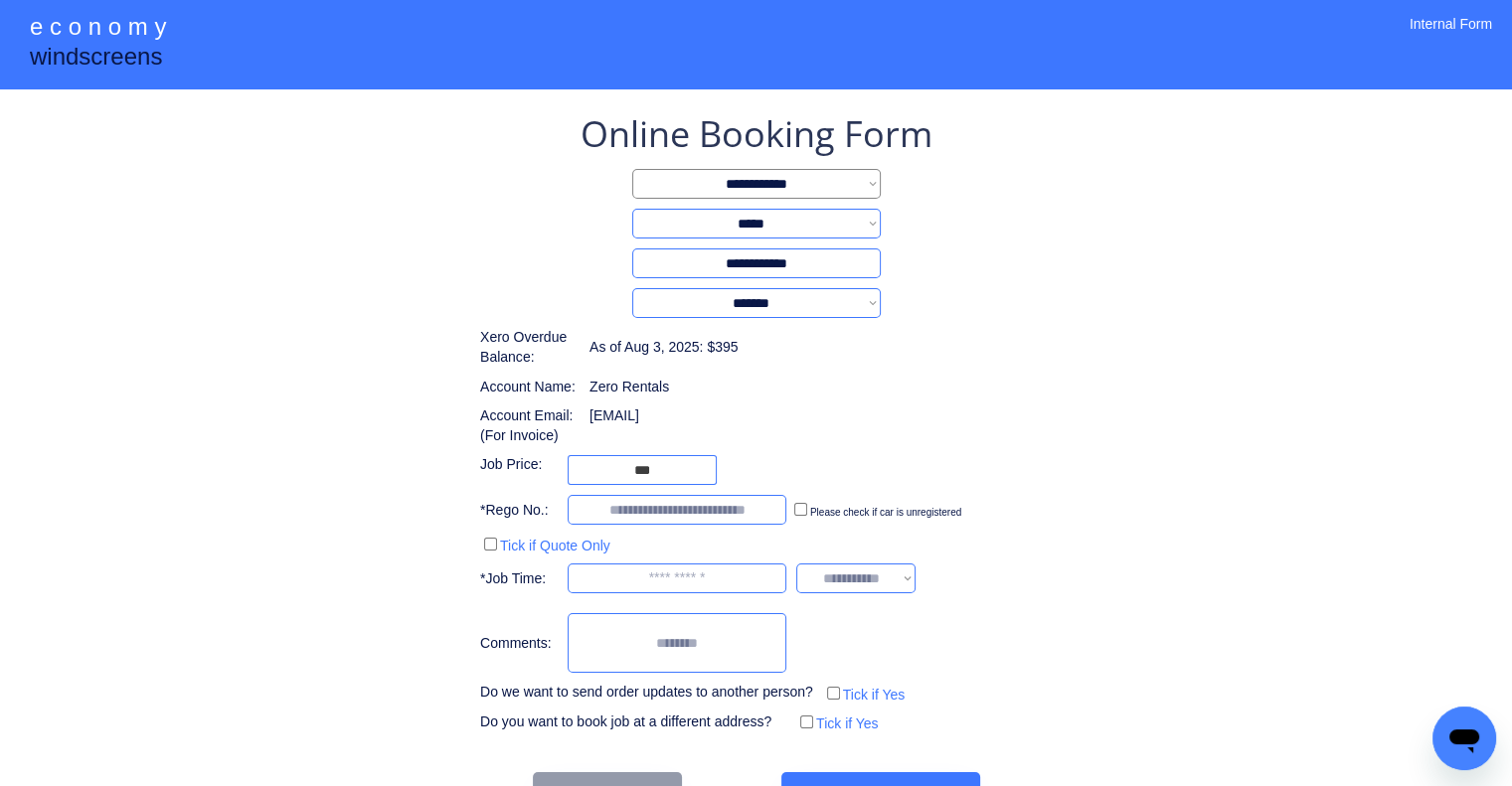 click on "**********" at bounding box center [756, 463] 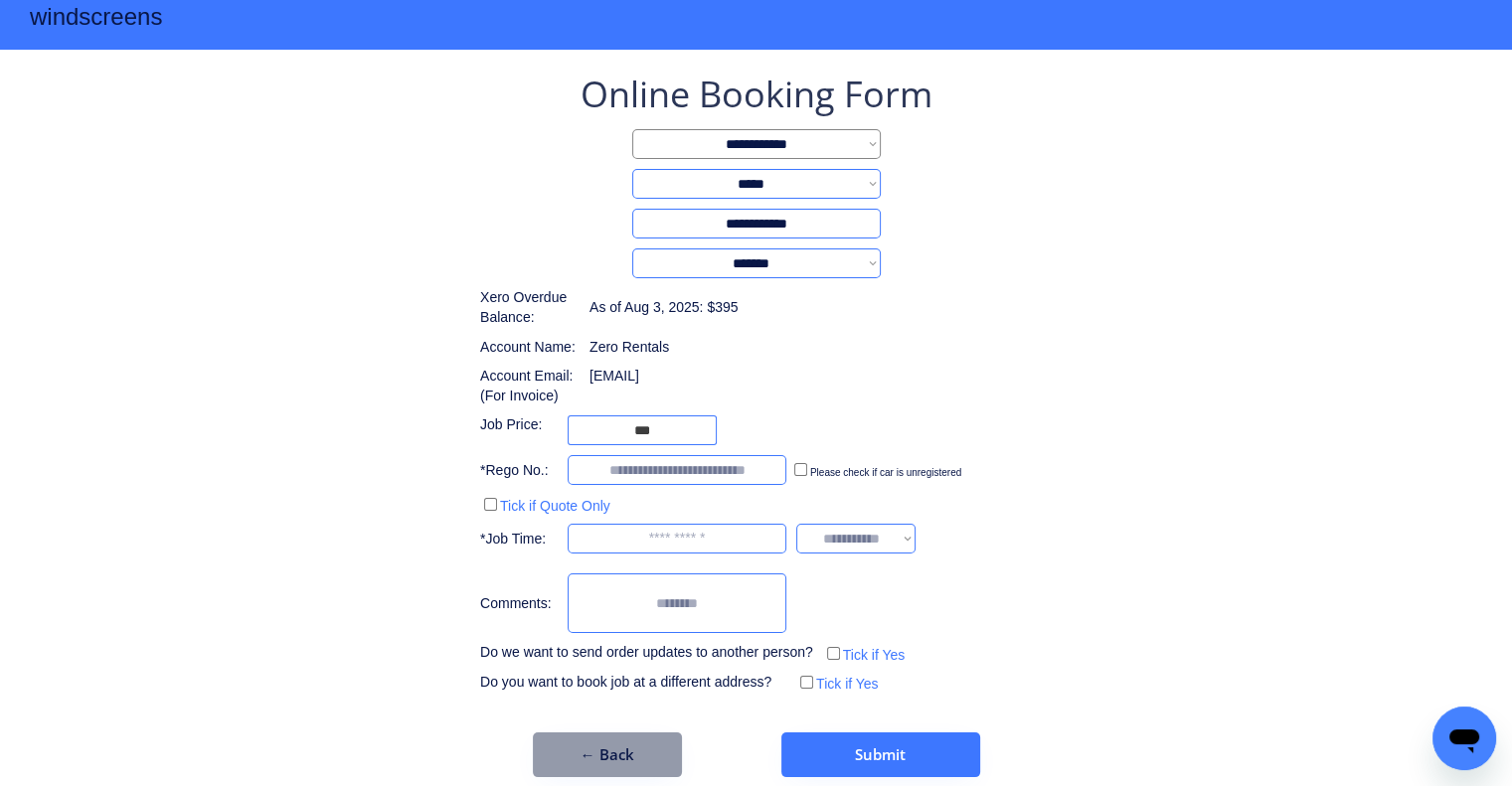 scroll, scrollTop: 60, scrollLeft: 0, axis: vertical 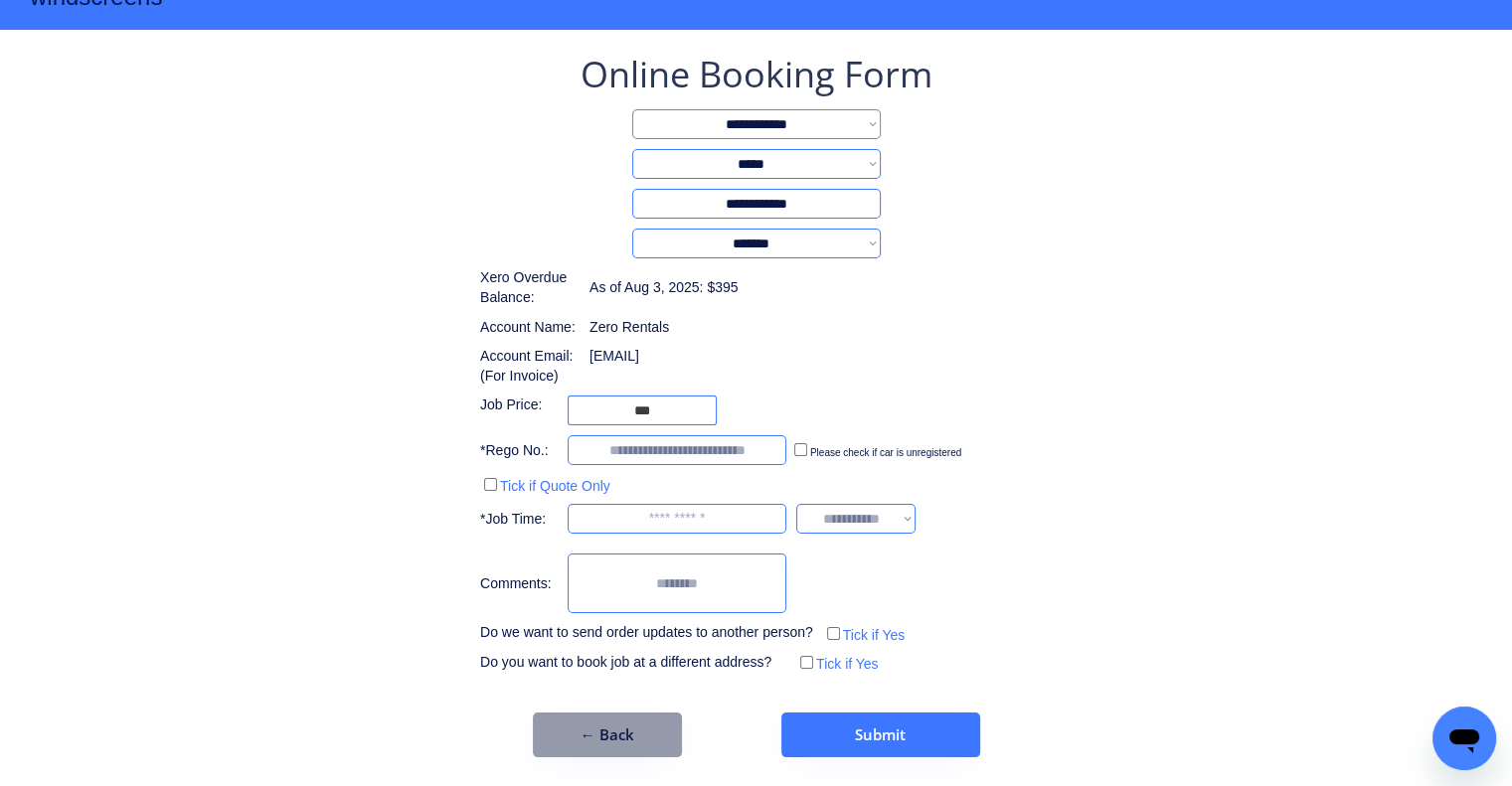 click at bounding box center [677, 450] 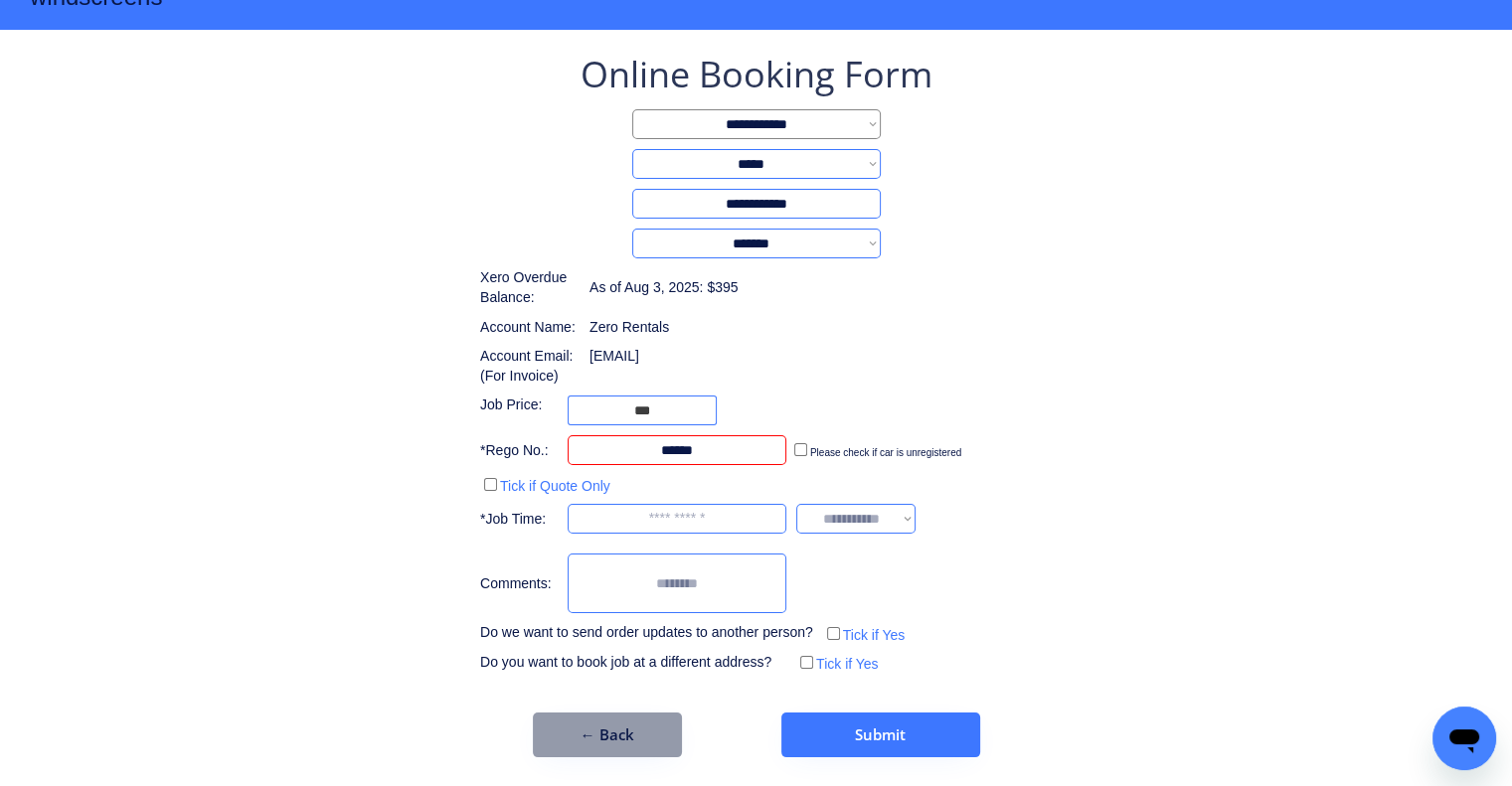 type on "******" 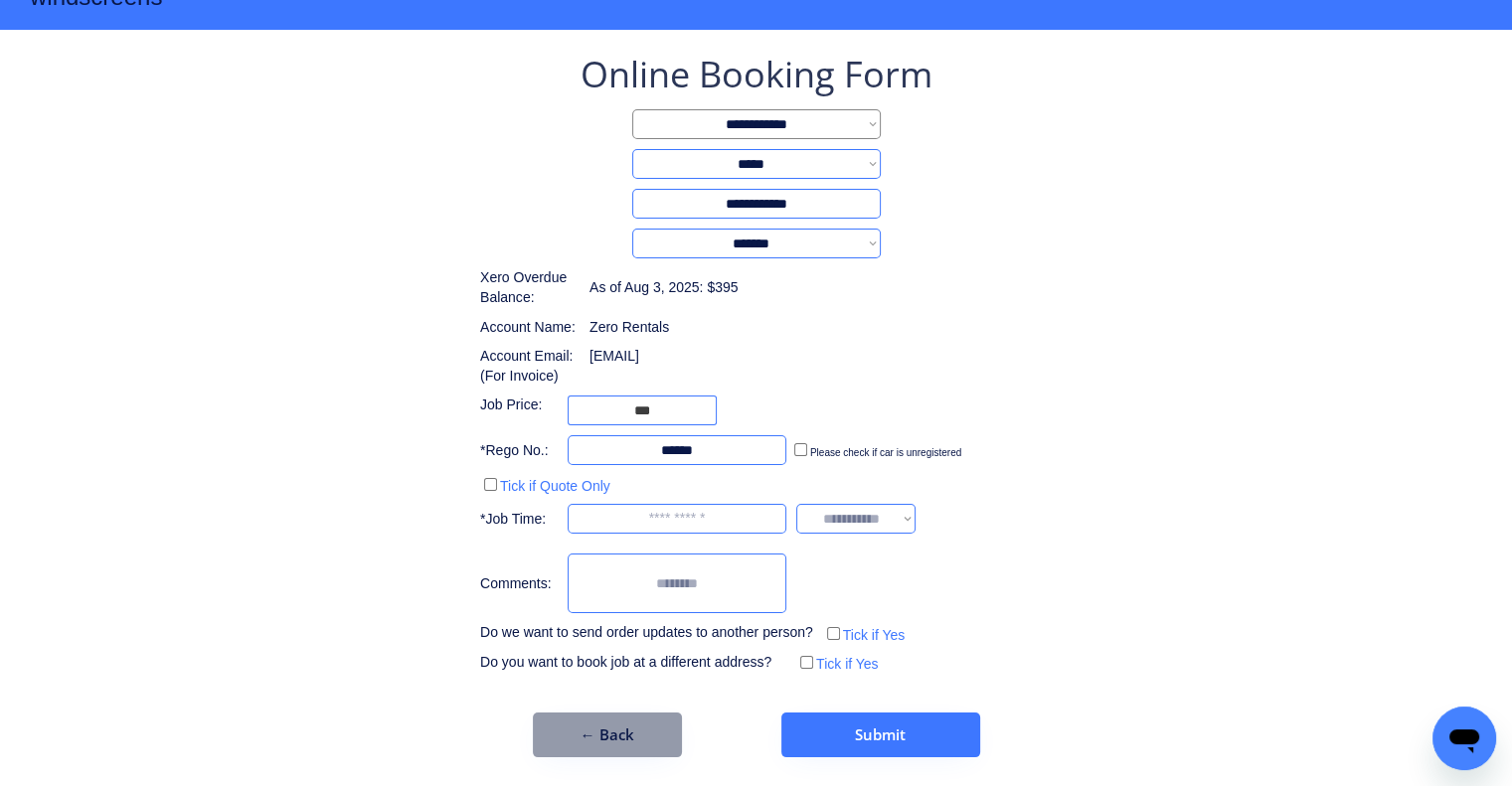 click at bounding box center [677, 519] 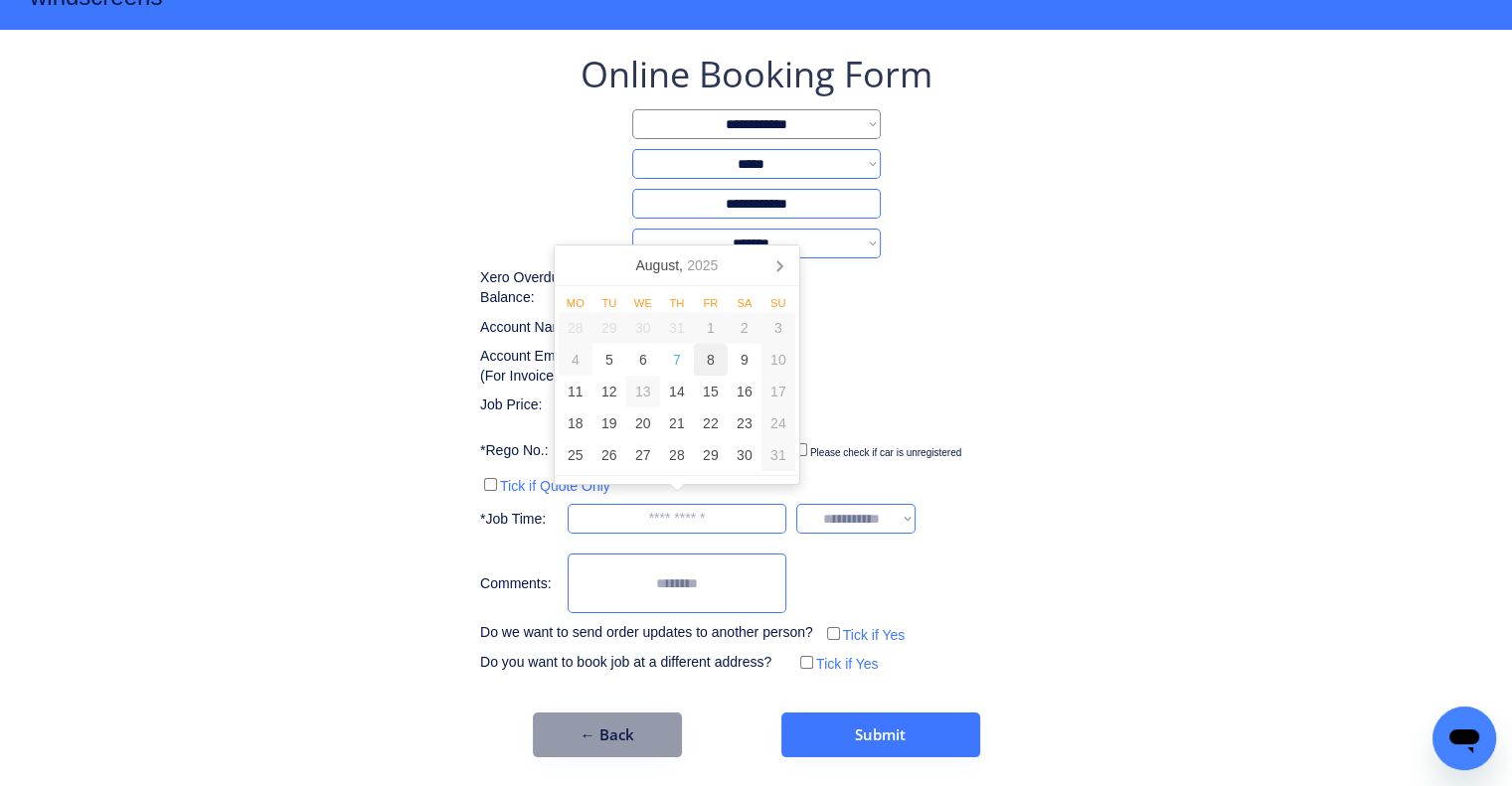 click on "8" at bounding box center [711, 360] 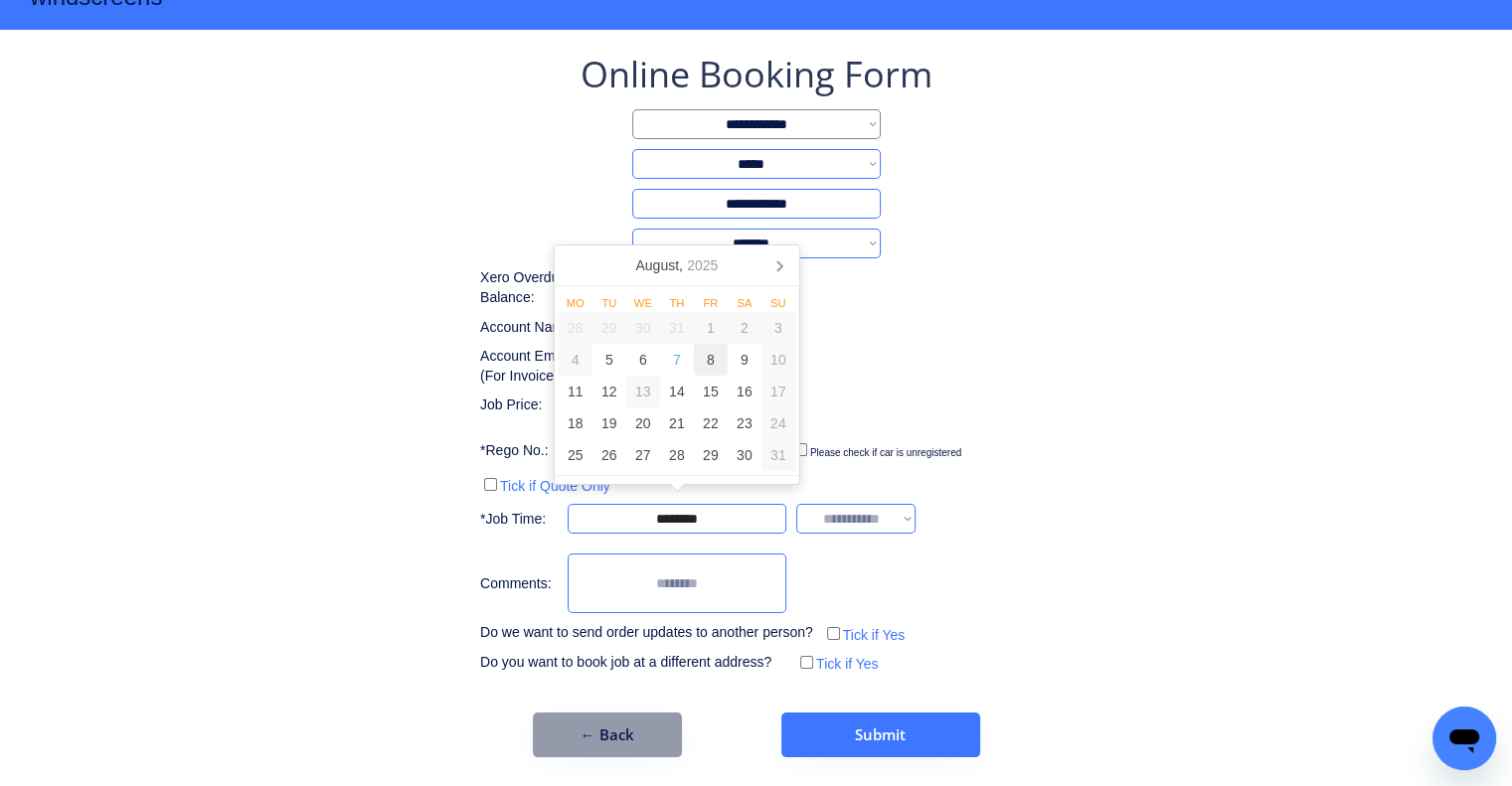 click on "**********" at bounding box center (756, 364) 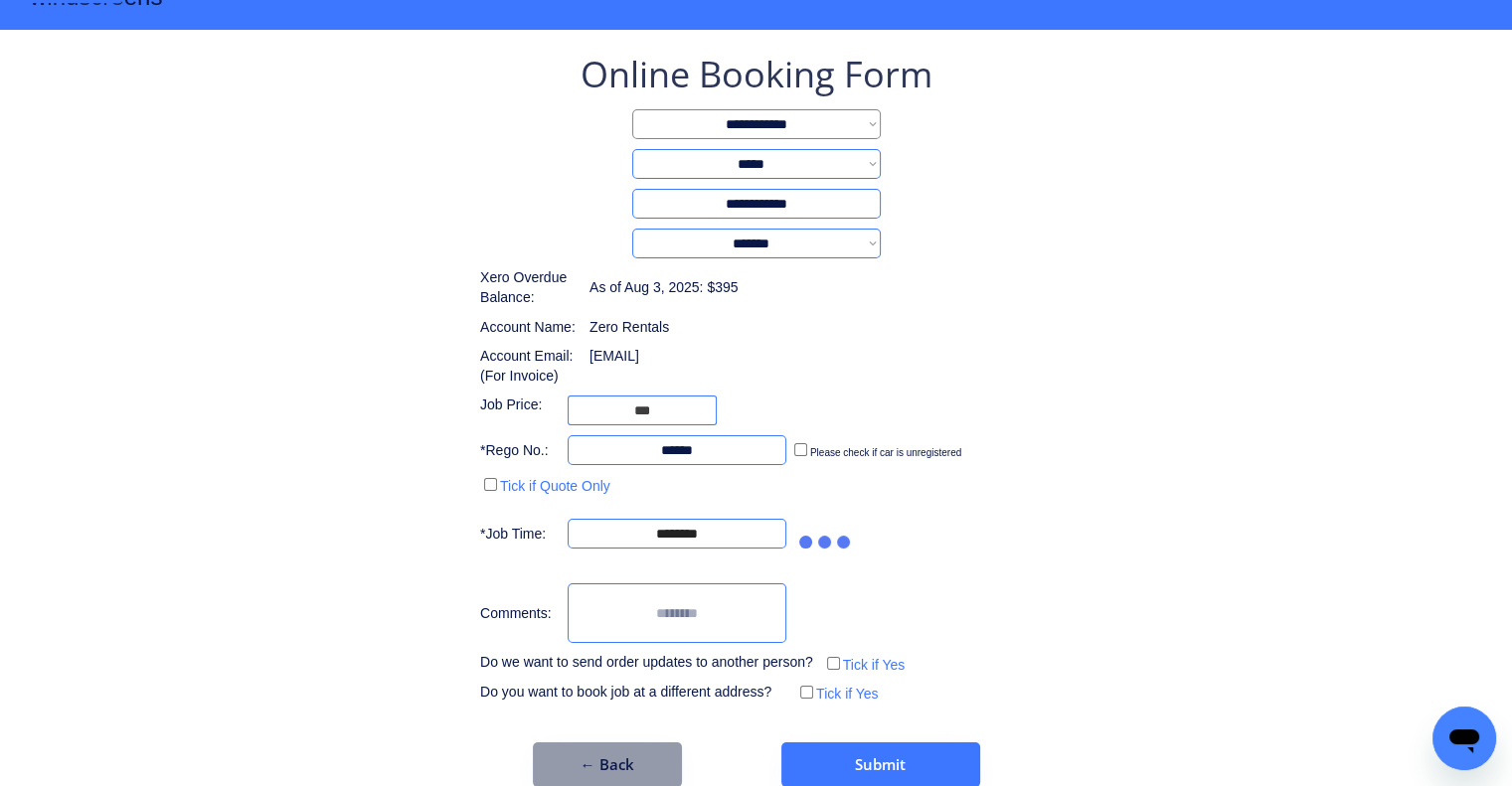 click at bounding box center [826, 534] 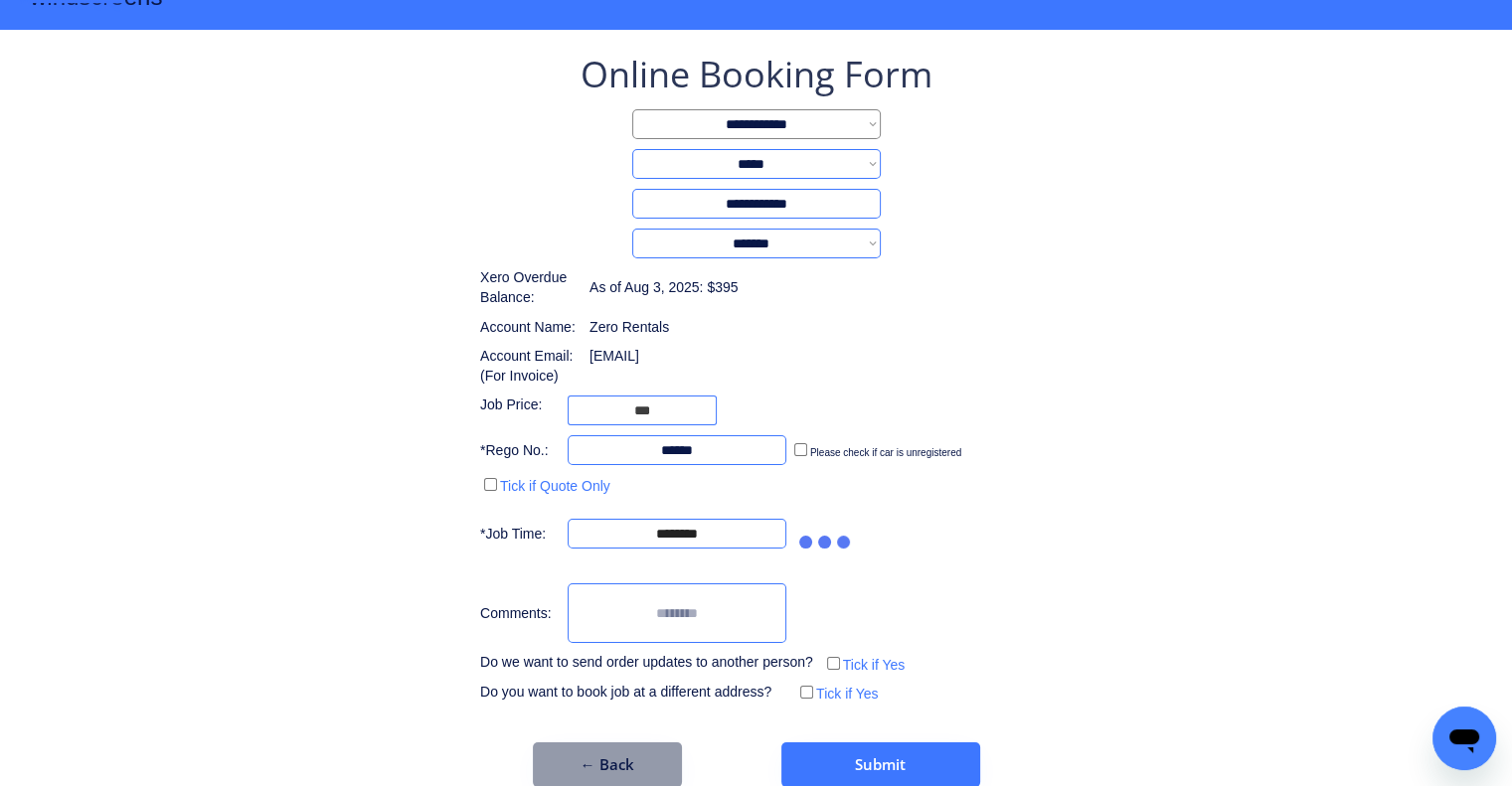 click on "**********" at bounding box center (756, 418) 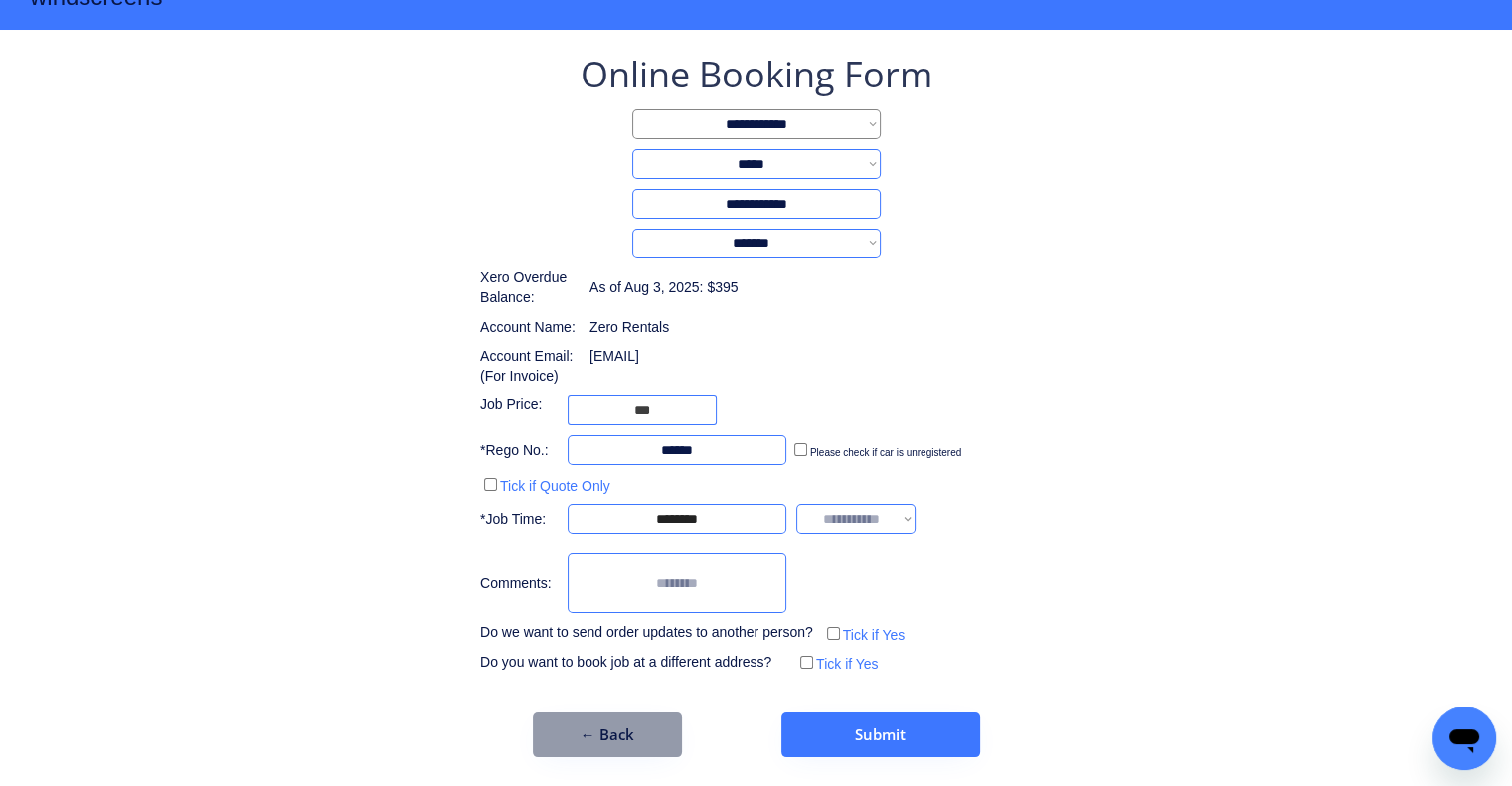 click on "**********" at bounding box center (856, 519) 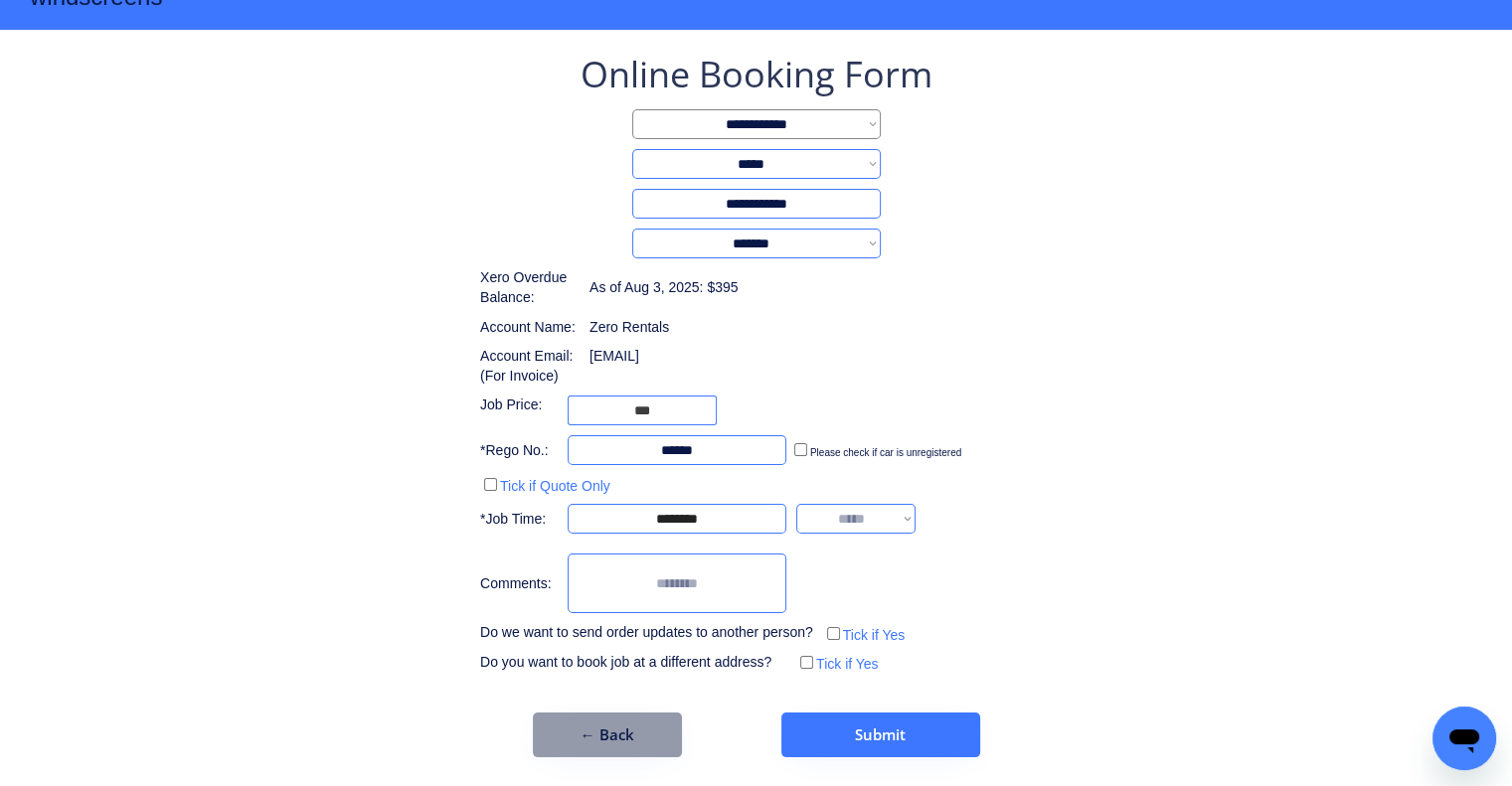 click on "**********" at bounding box center (856, 519) 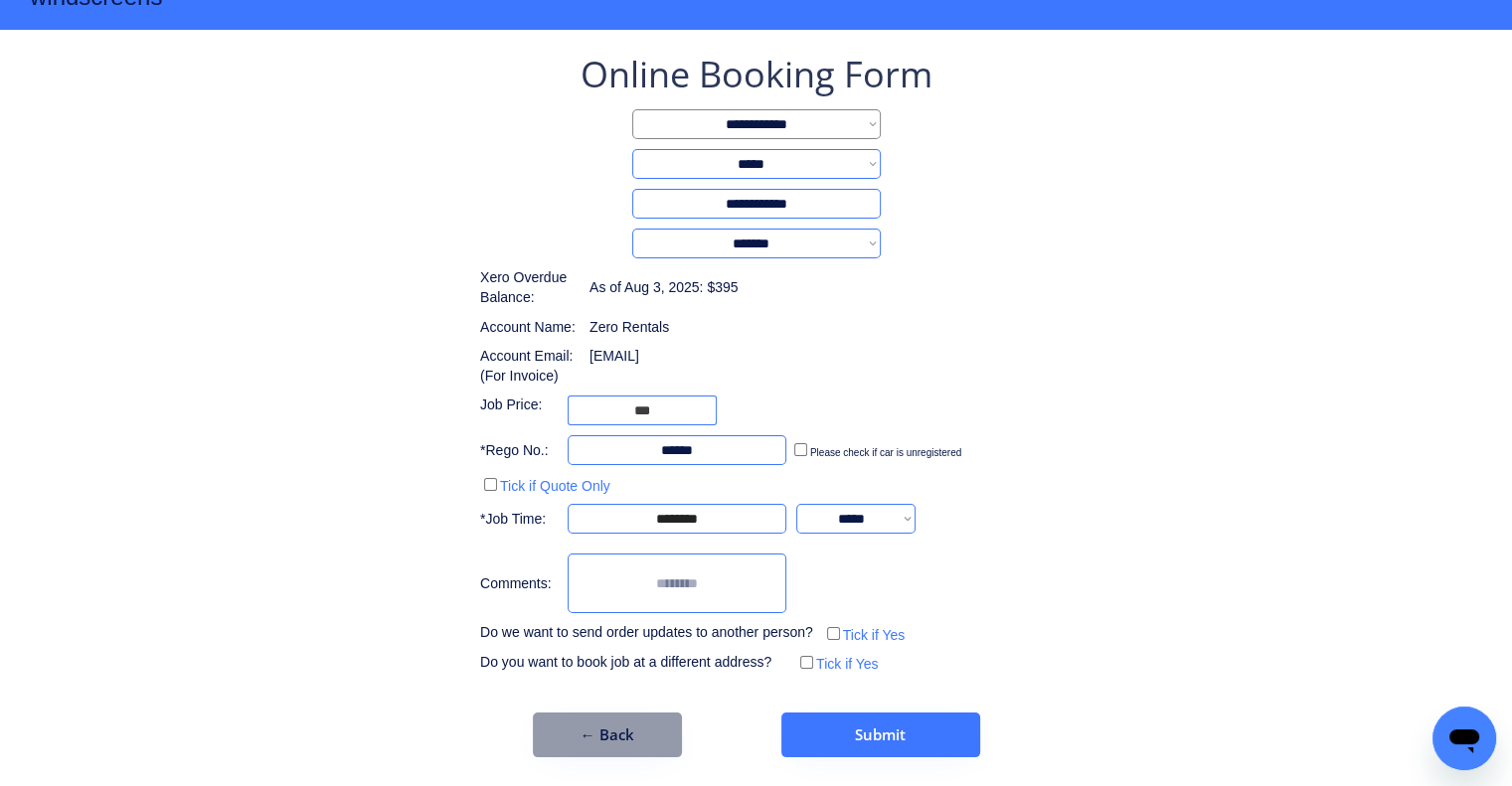 click on "**********" at bounding box center [756, 364] 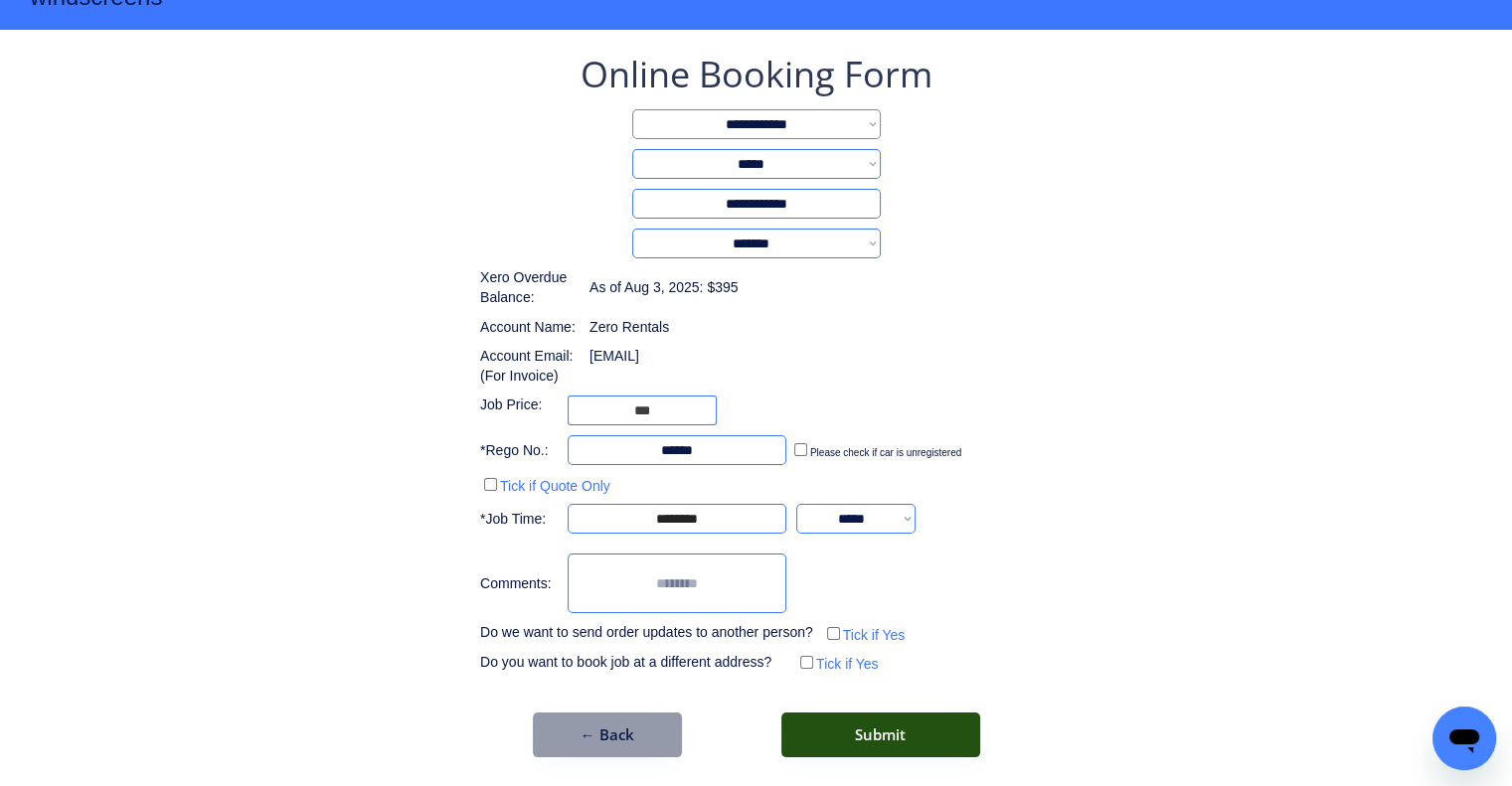 click on "Submit" at bounding box center [881, 734] 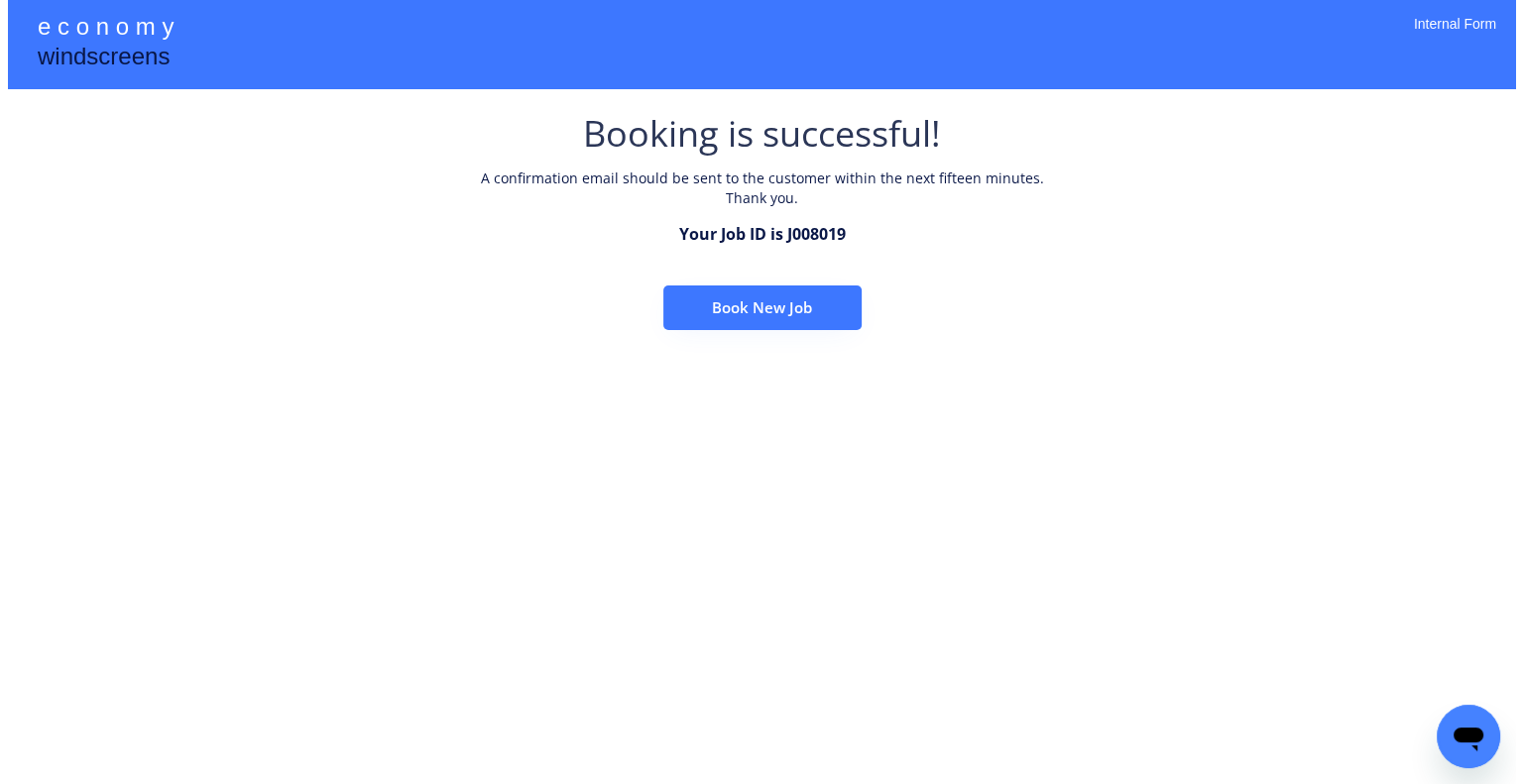 scroll, scrollTop: 0, scrollLeft: 0, axis: both 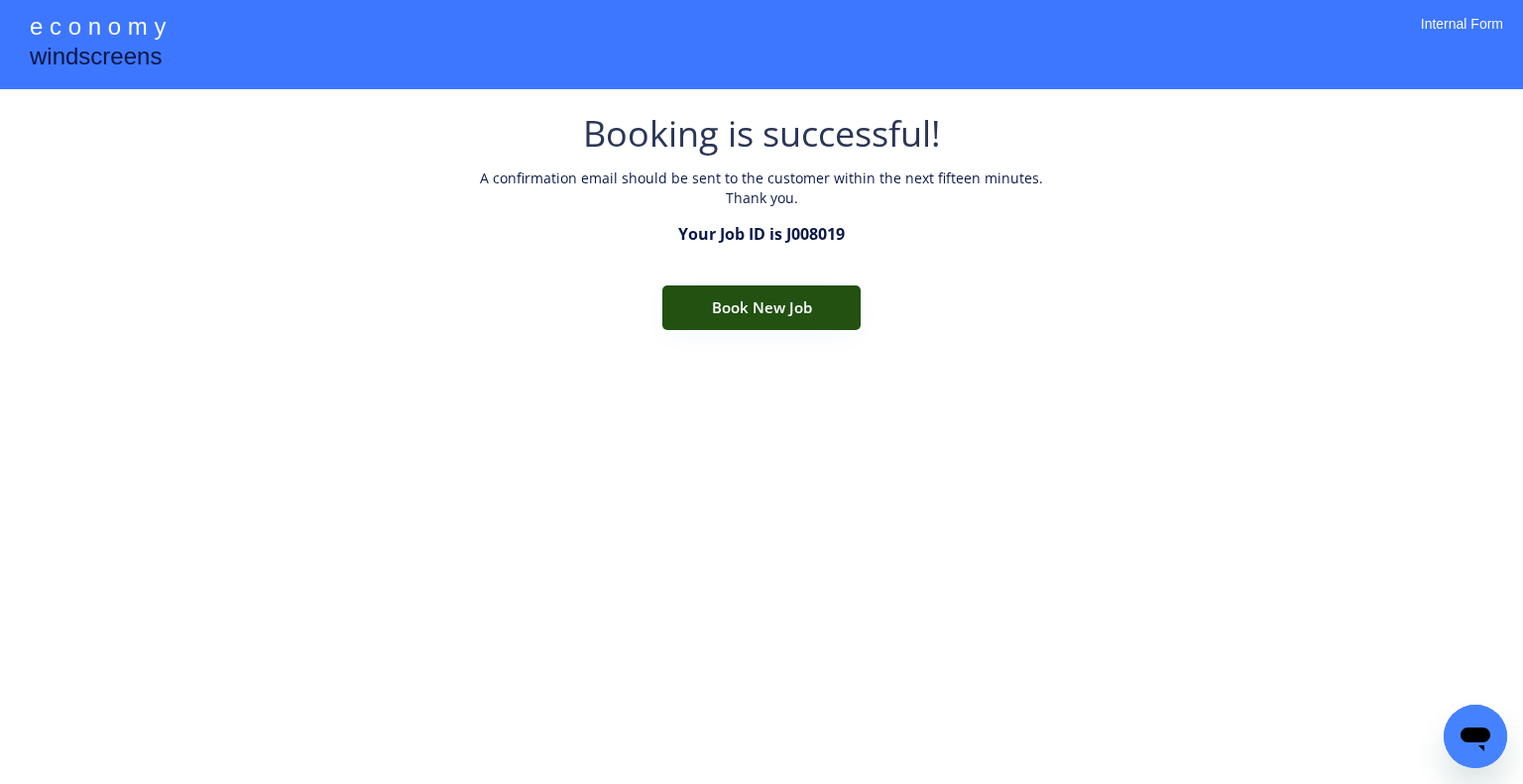 click on "Book New Job" at bounding box center (762, 307) 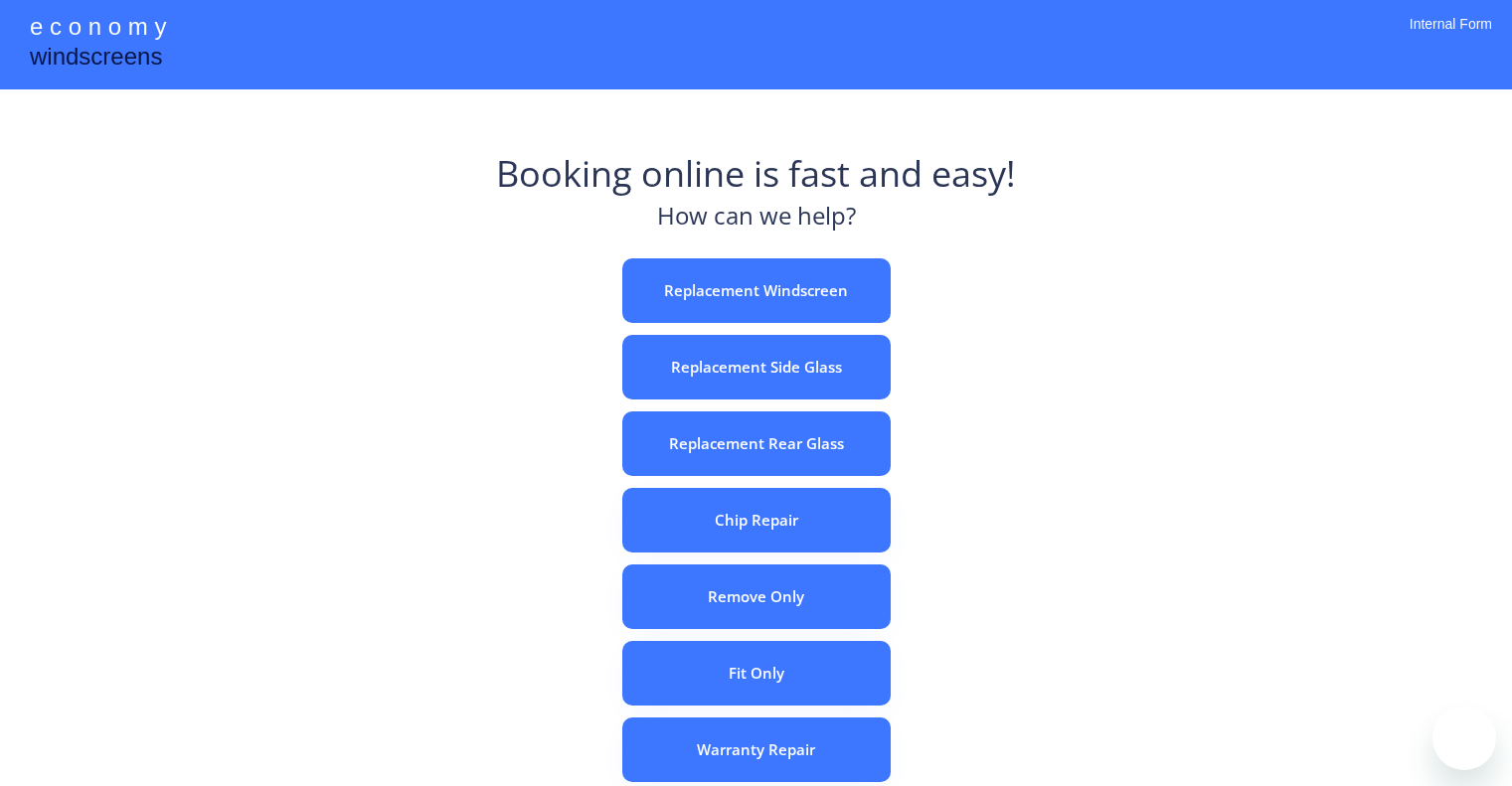scroll, scrollTop: 0, scrollLeft: 0, axis: both 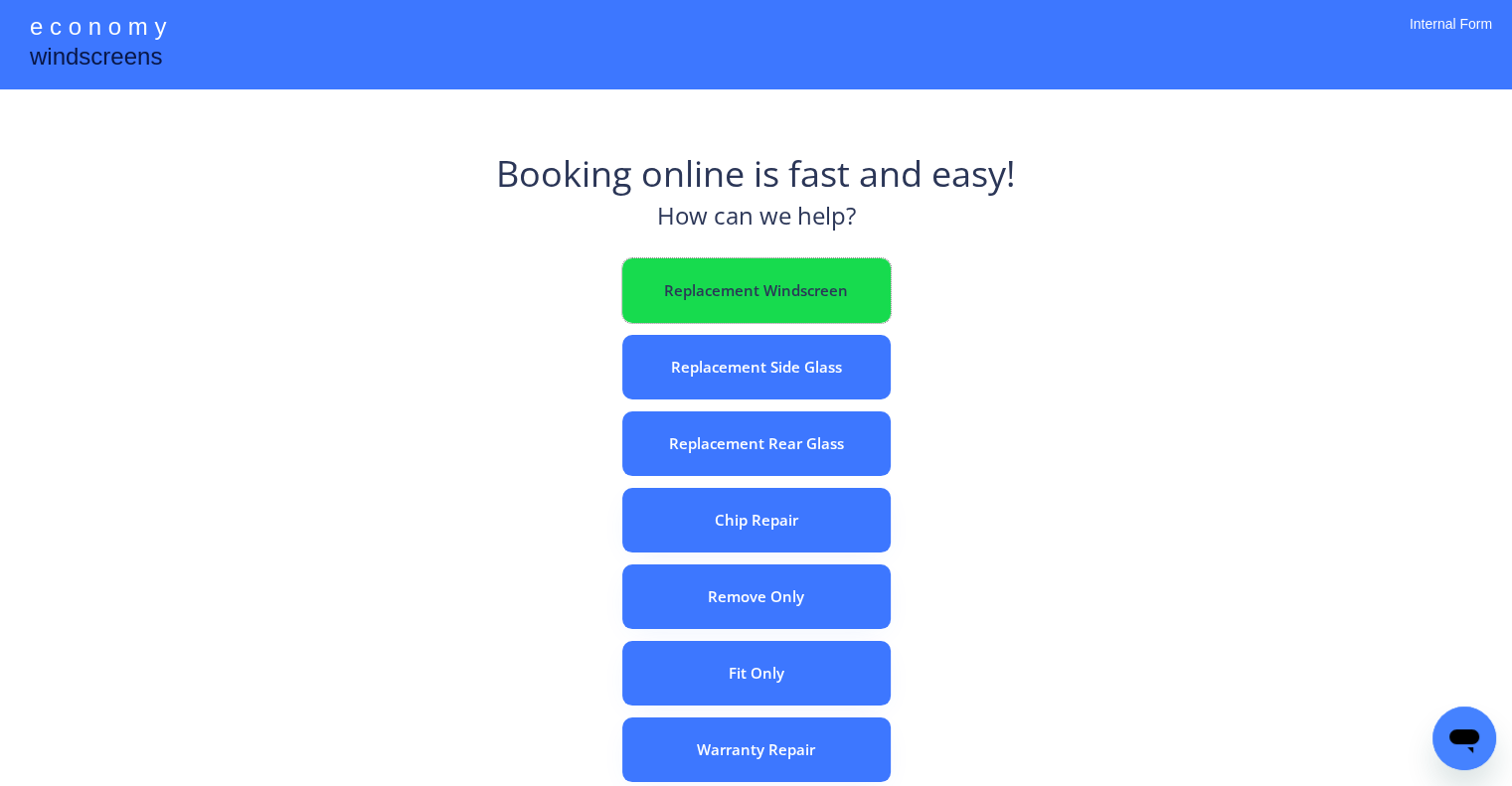 click on "Replacement Windscreen" at bounding box center [756, 290] 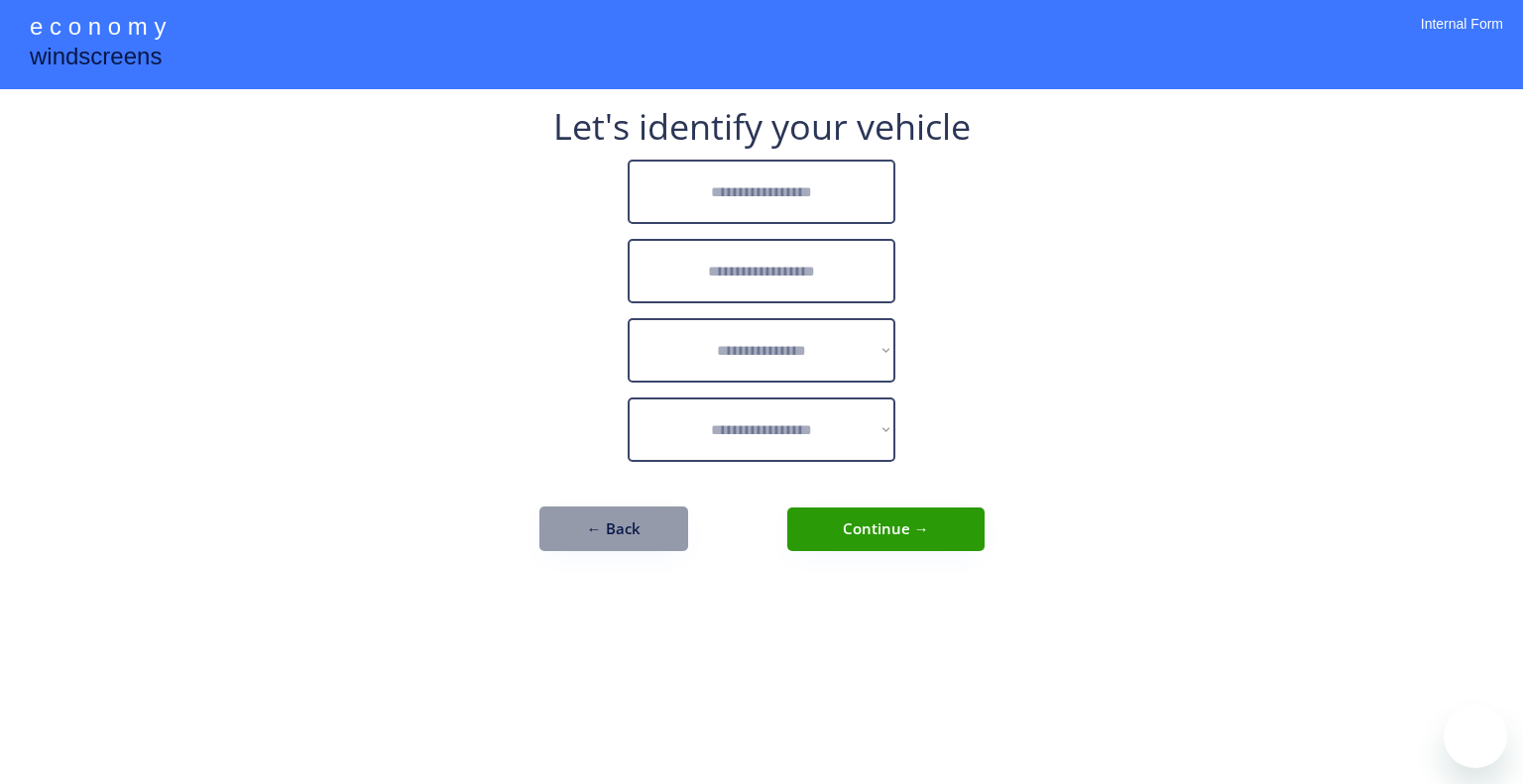 scroll, scrollTop: 0, scrollLeft: 0, axis: both 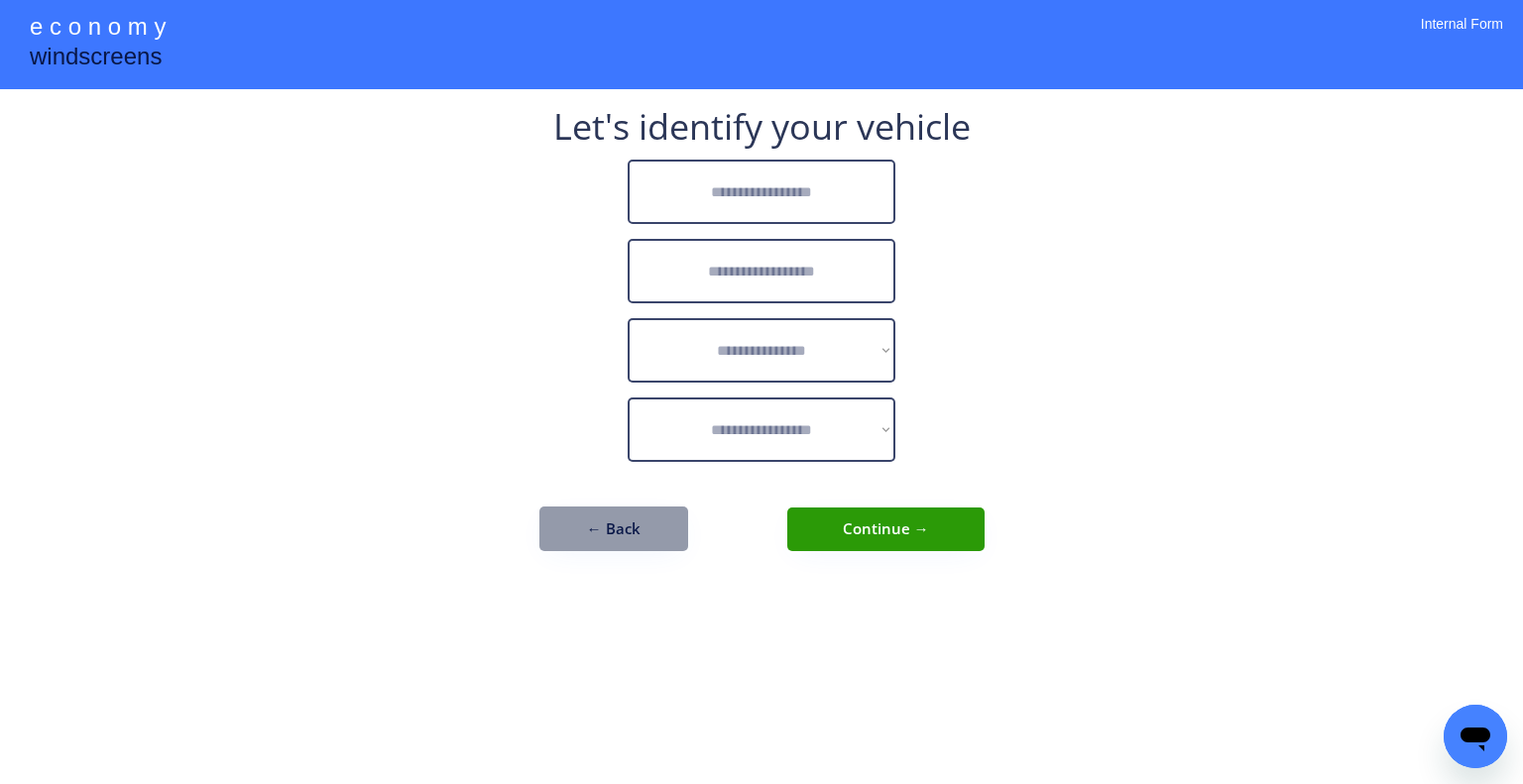 drag, startPoint x: 1124, startPoint y: 207, endPoint x: 1003, endPoint y: 26, distance: 217.72 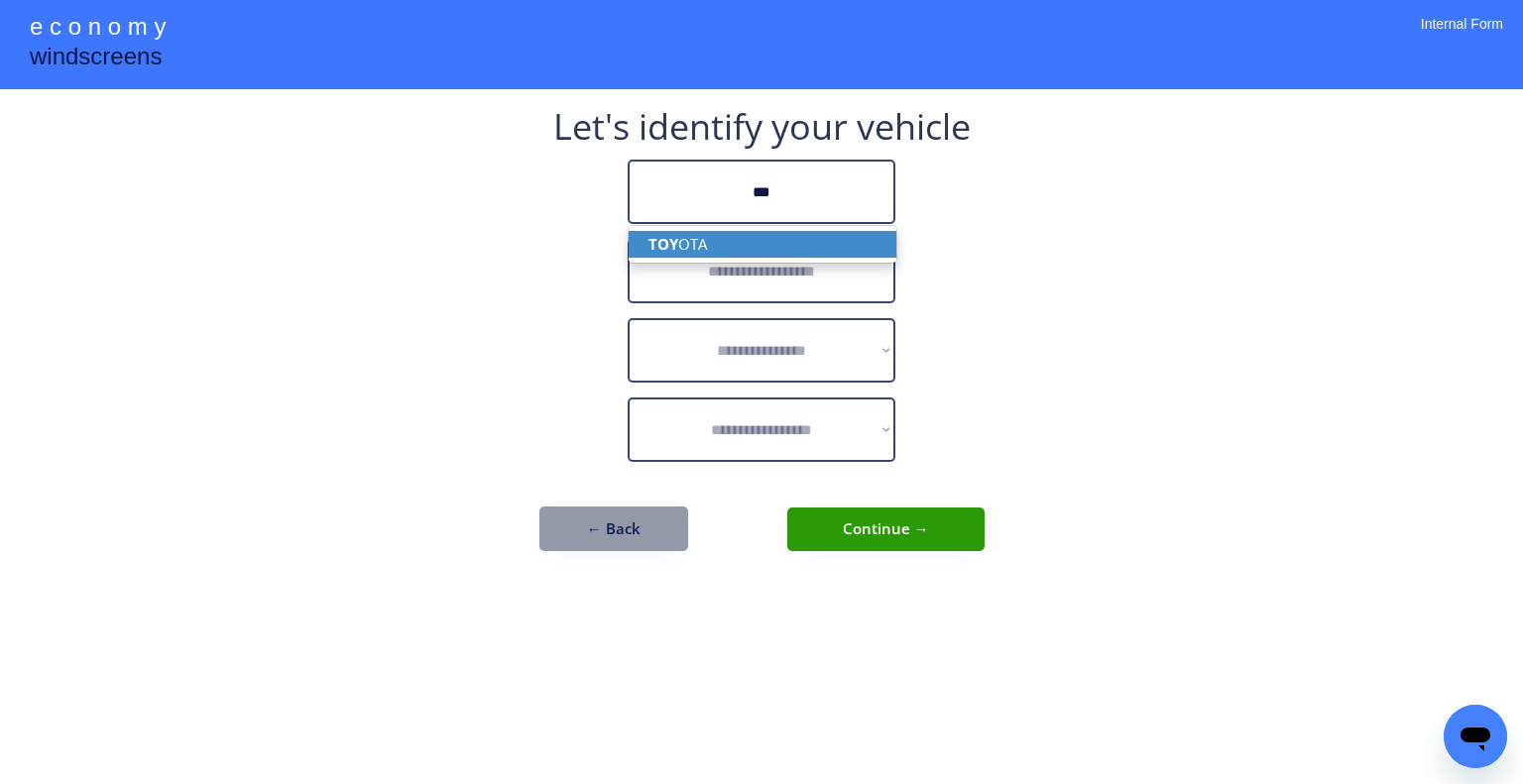 click on "TOY OTA" at bounding box center [762, 244] 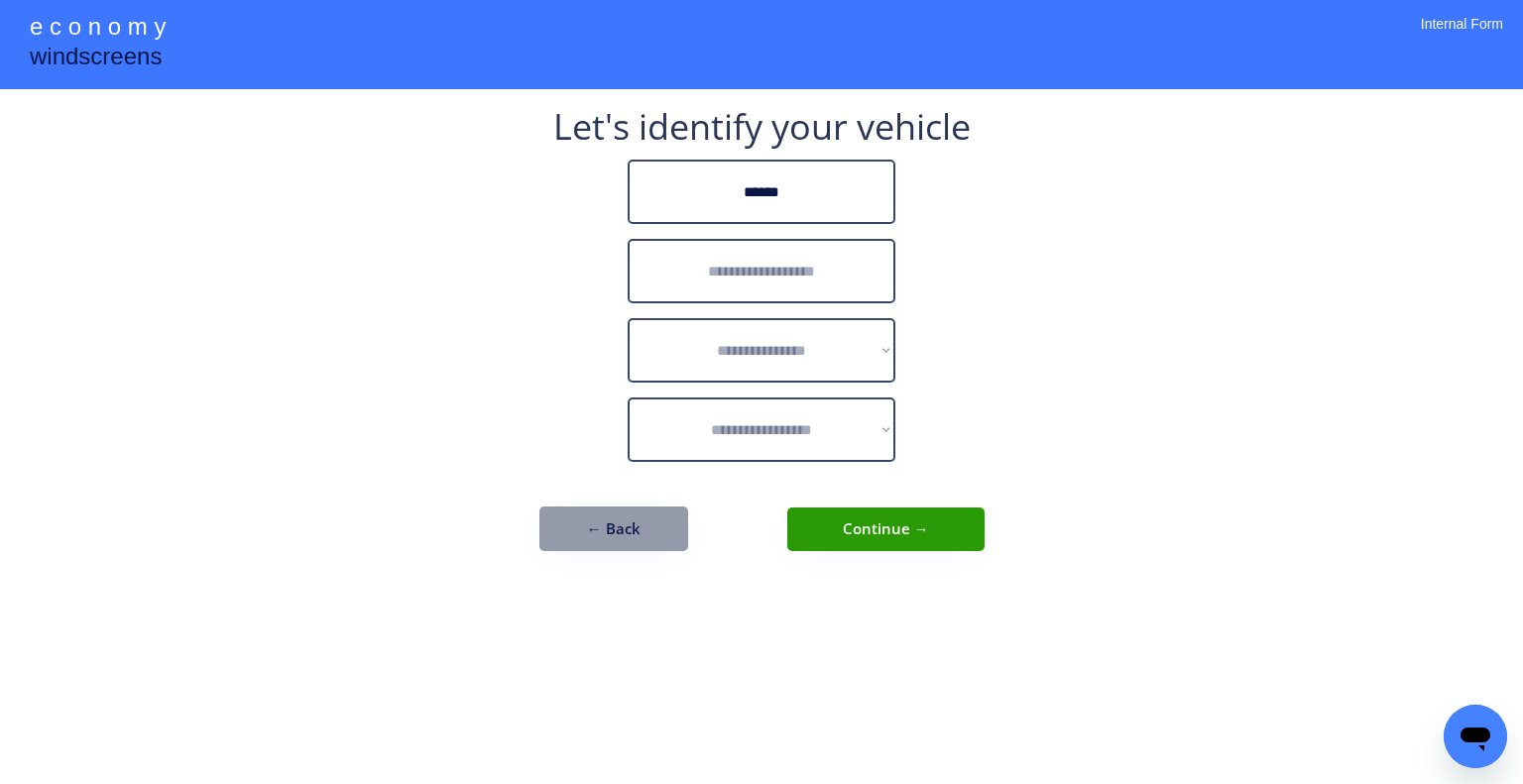 type on "******" 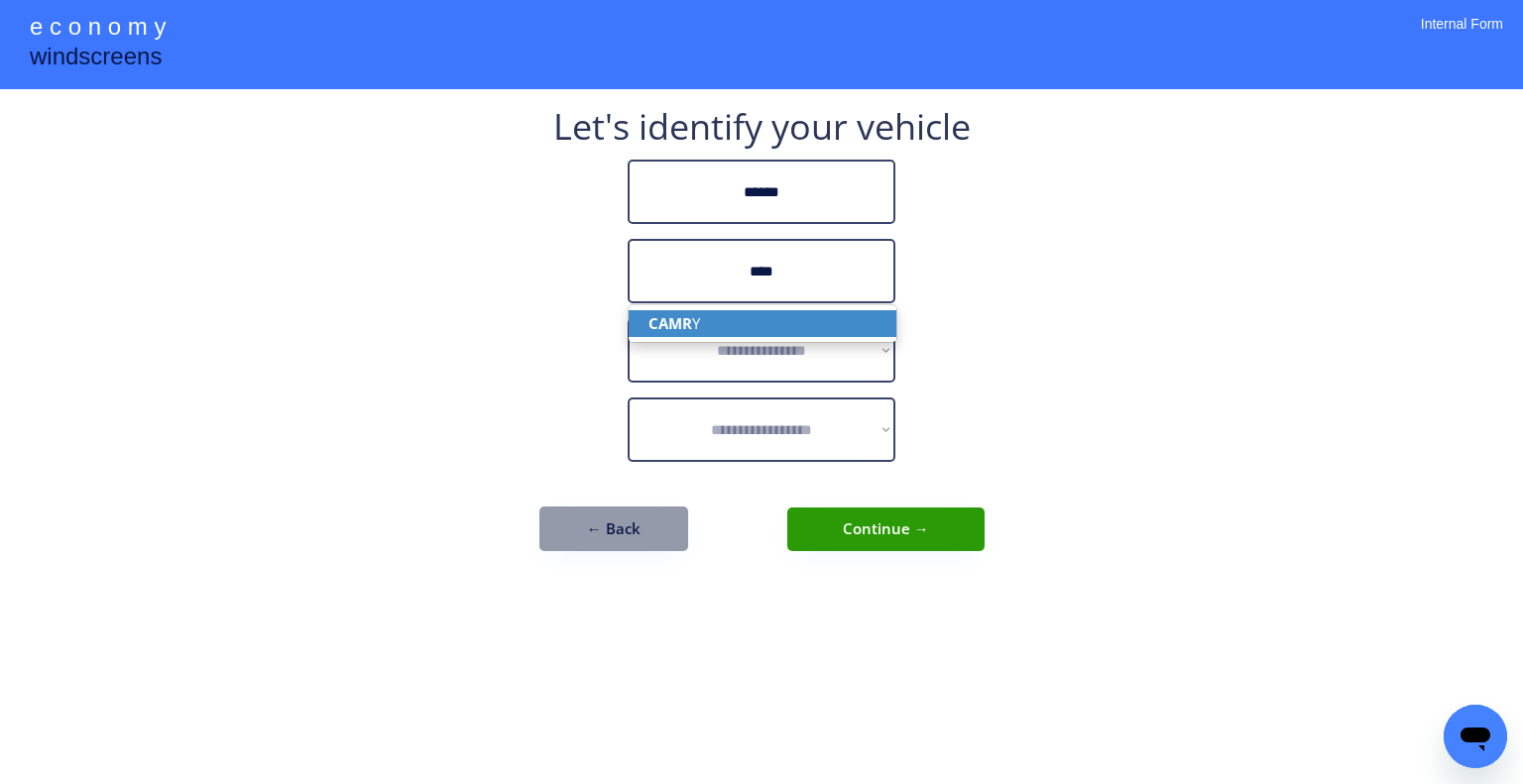 click on "CAMR Y" at bounding box center (762, 323) 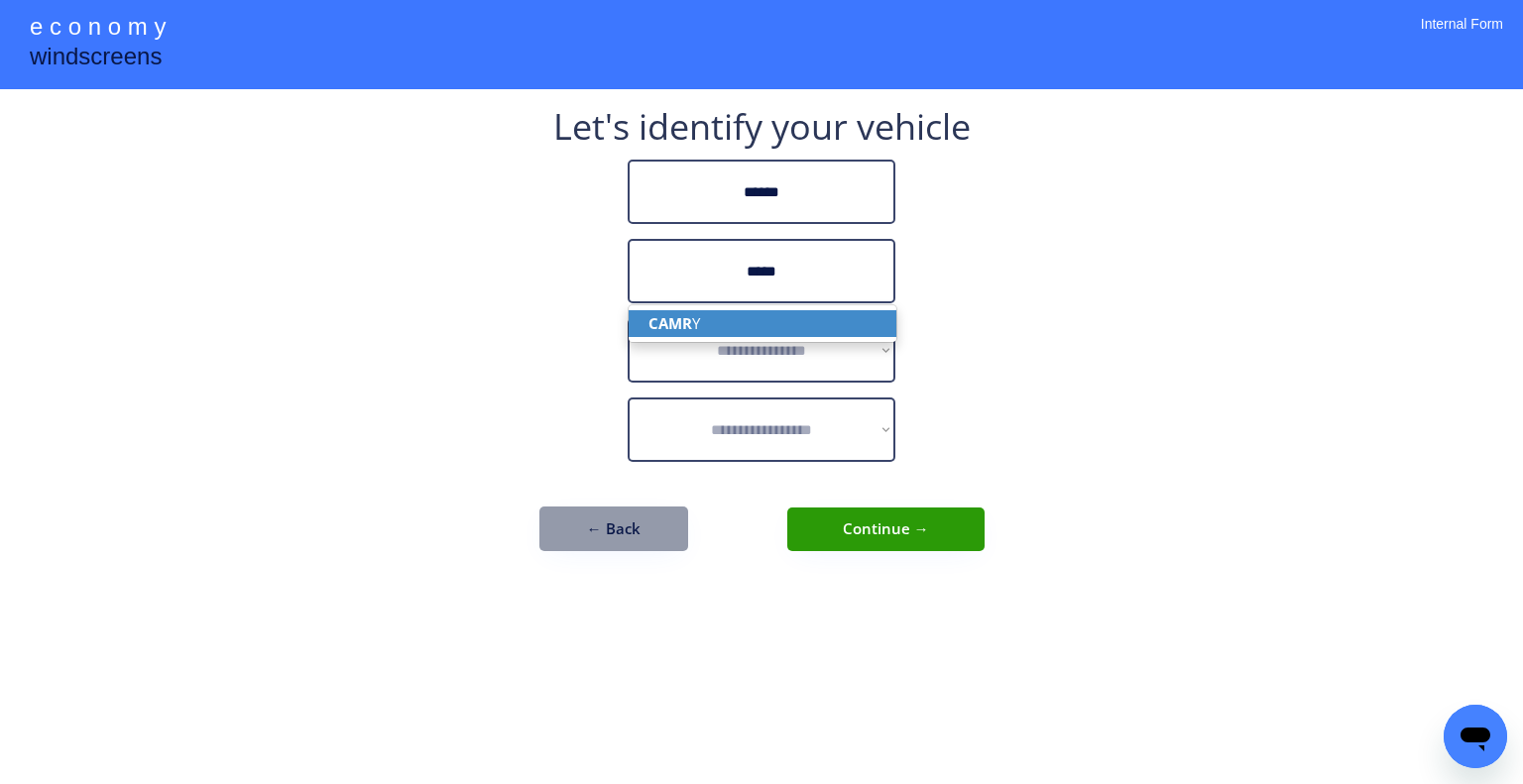 type on "*****" 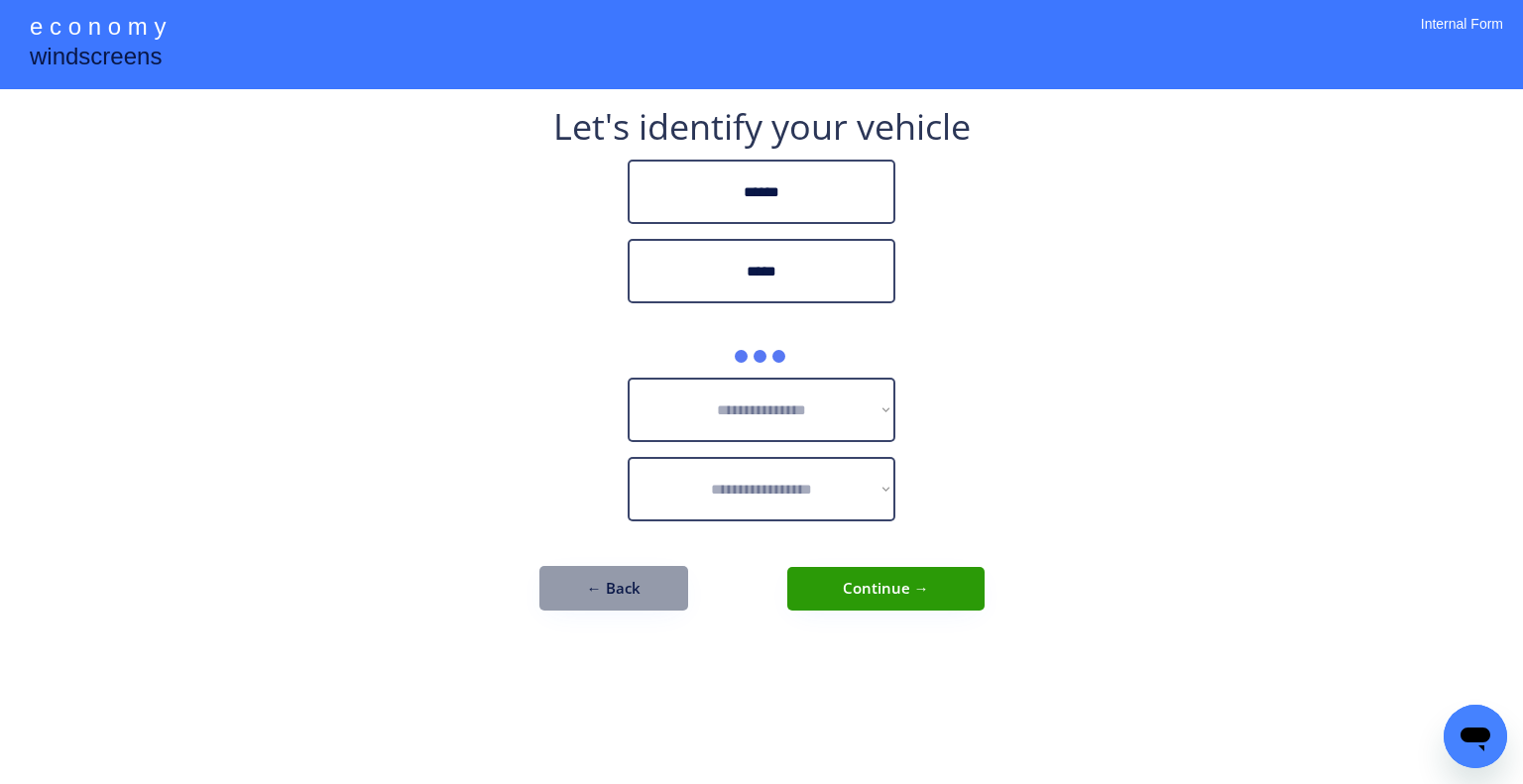 click on "**********" at bounding box center [762, 392] 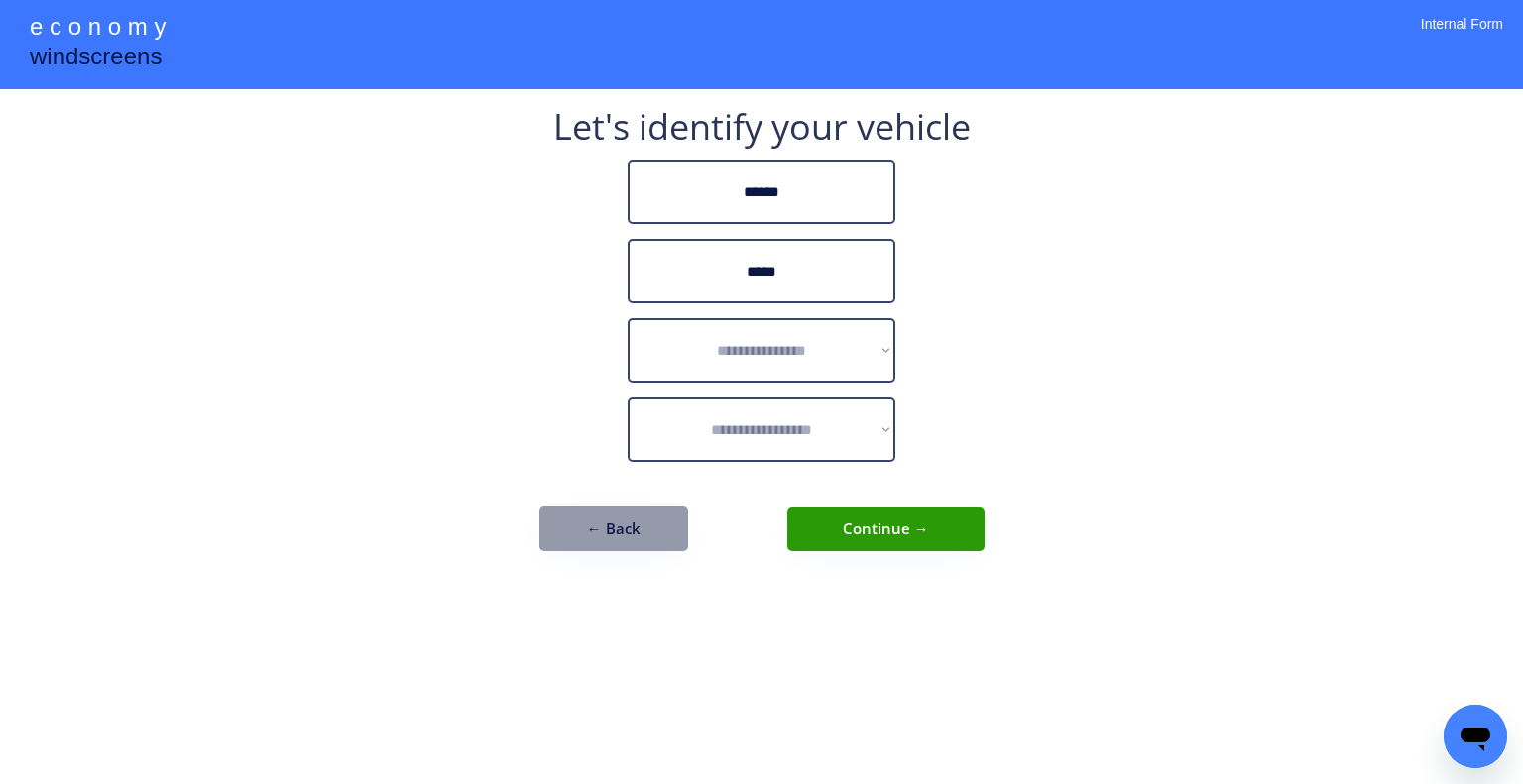 click on "**********" at bounding box center (762, 392) 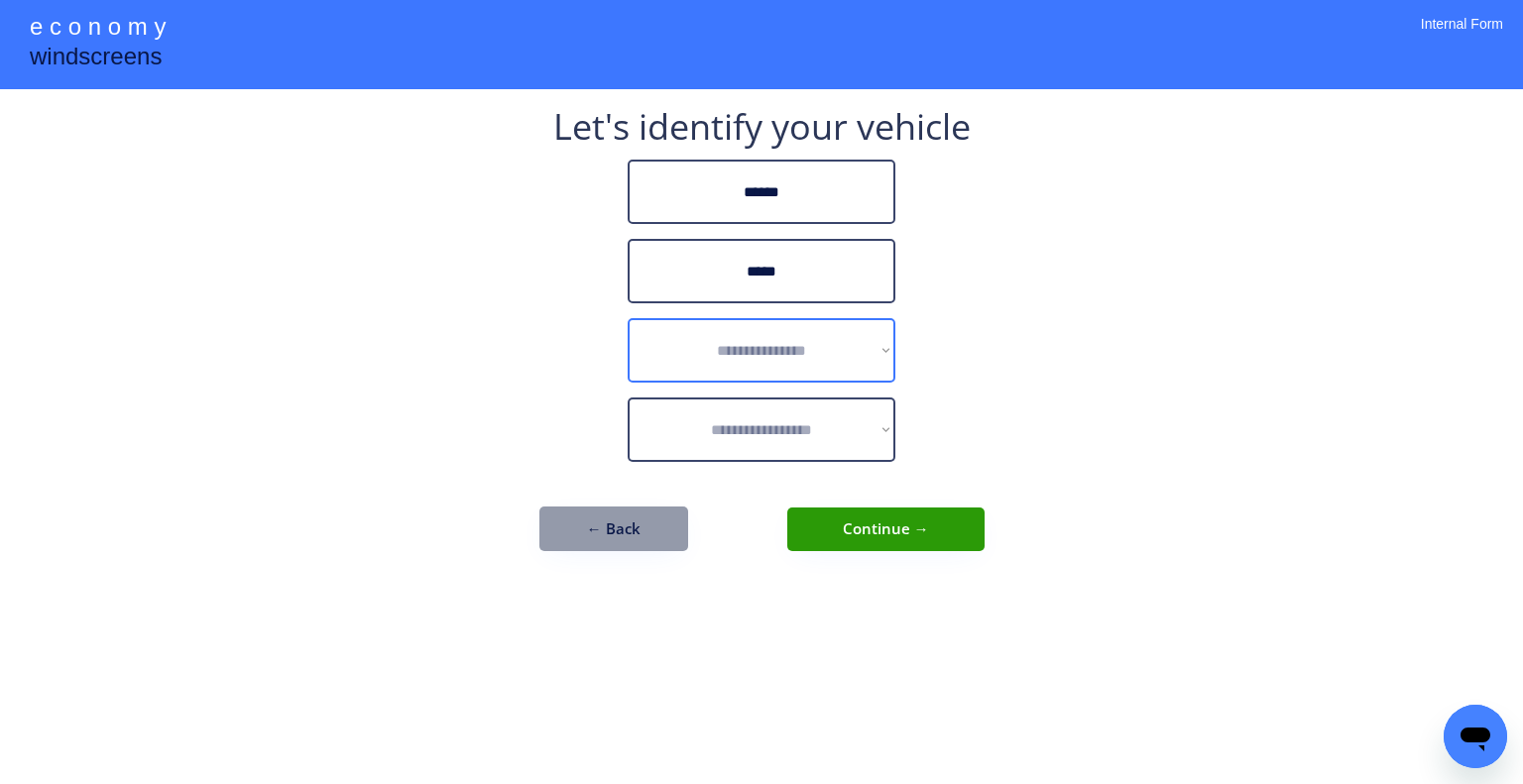 click on "**********" at bounding box center [762, 350] 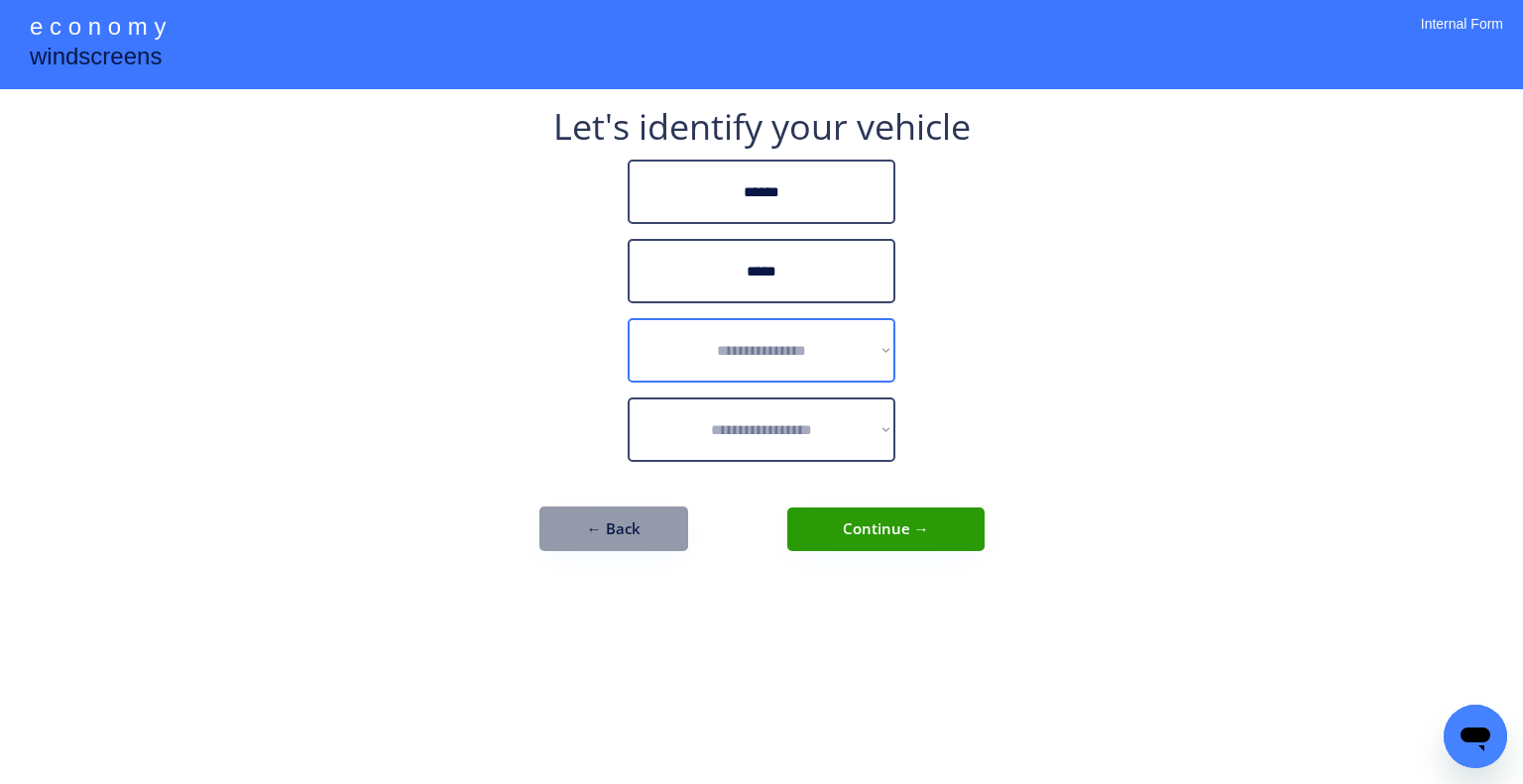 select on "******" 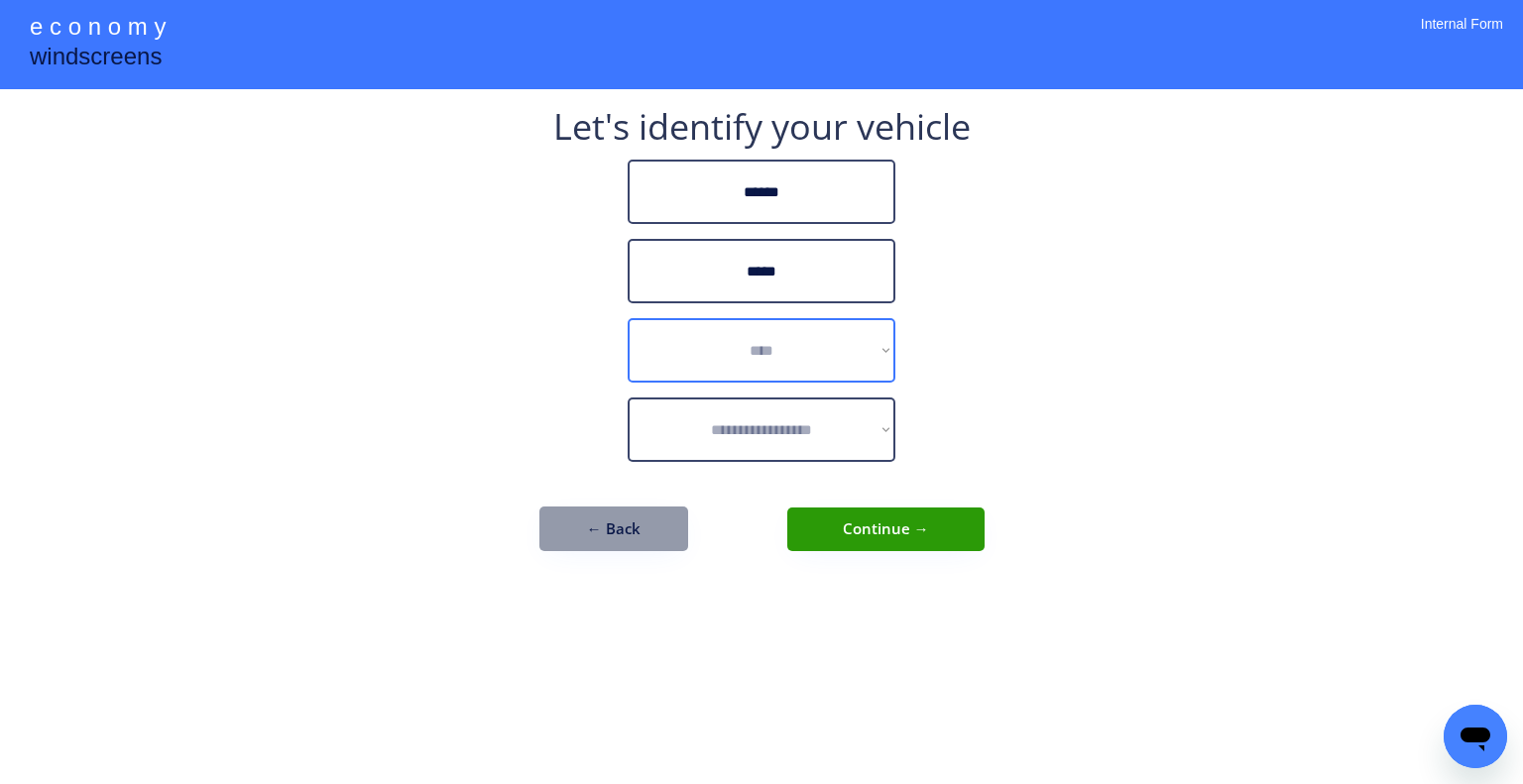 click on "**********" at bounding box center (762, 350) 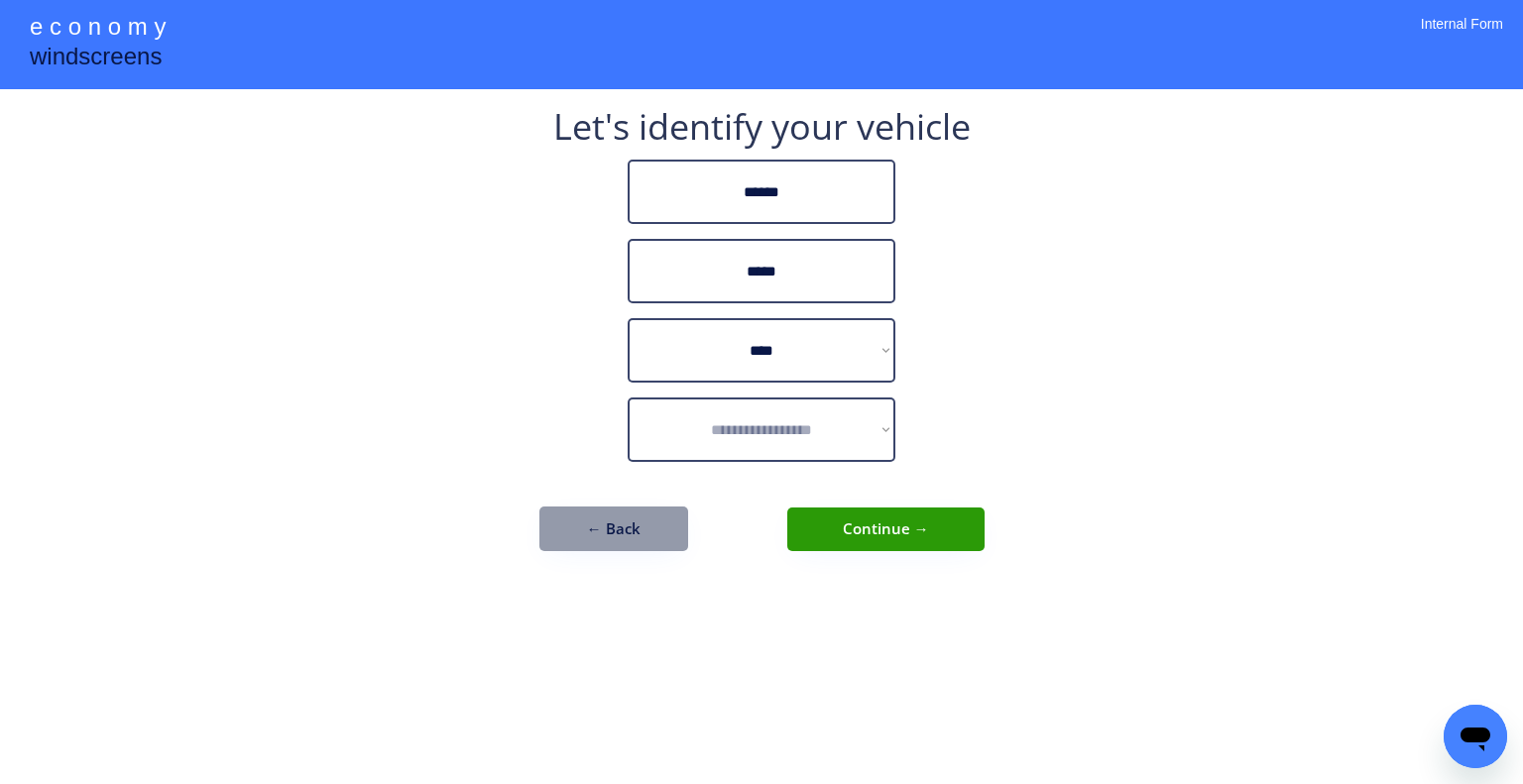 click on "**********" at bounding box center [762, 392] 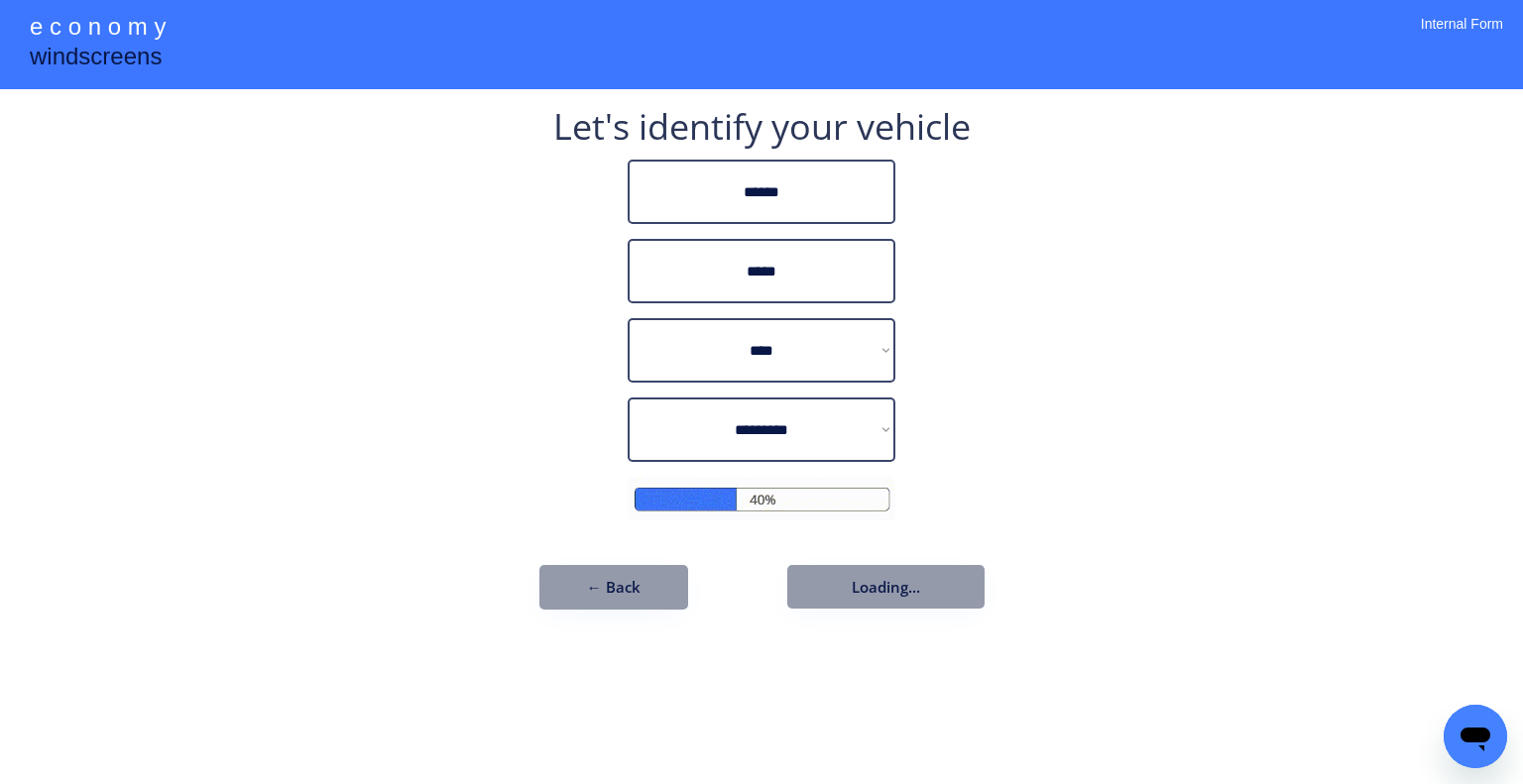 click on "**********" at bounding box center (762, 429) 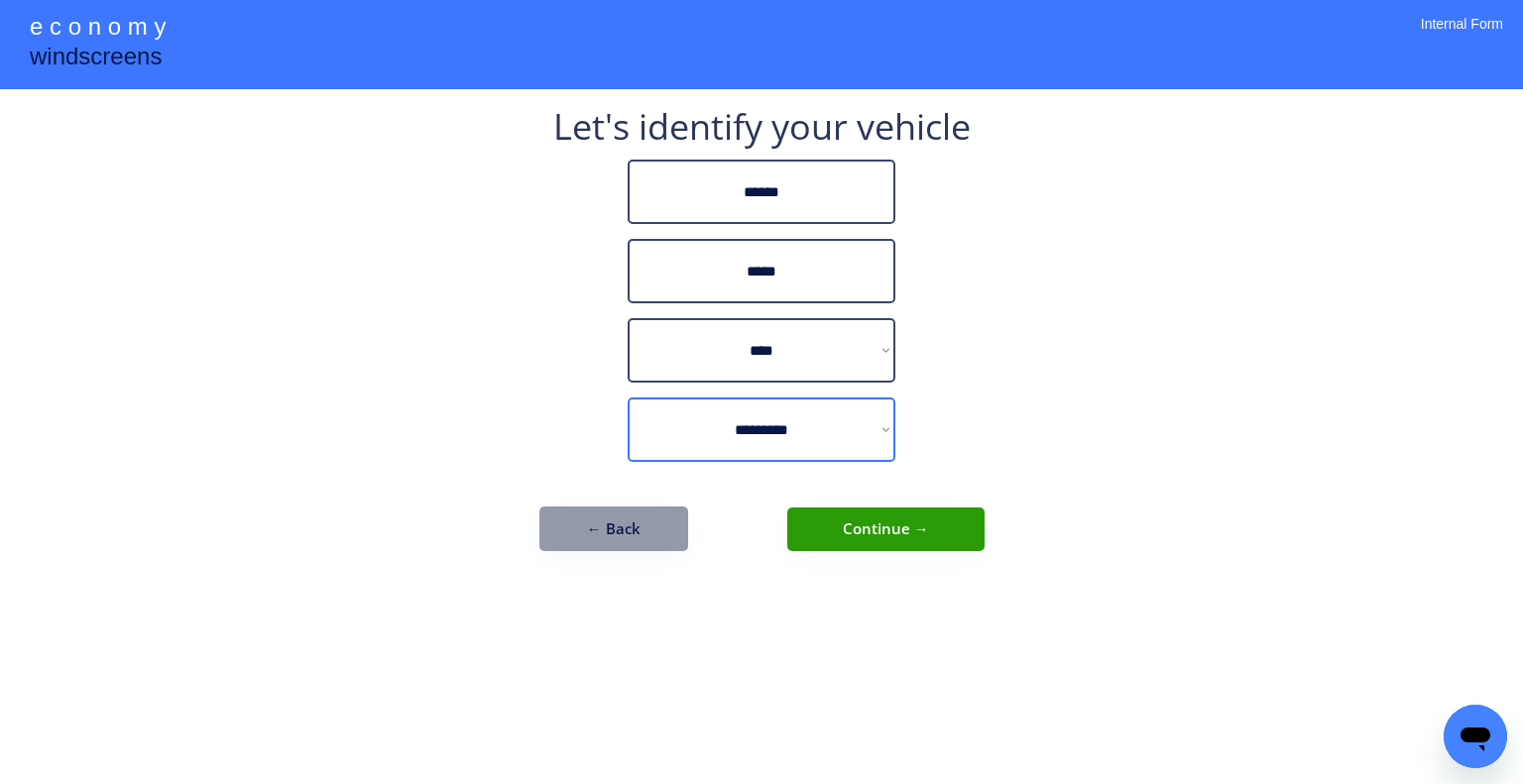 drag, startPoint x: 1053, startPoint y: 402, endPoint x: 1029, endPoint y: 427, distance: 34.655447 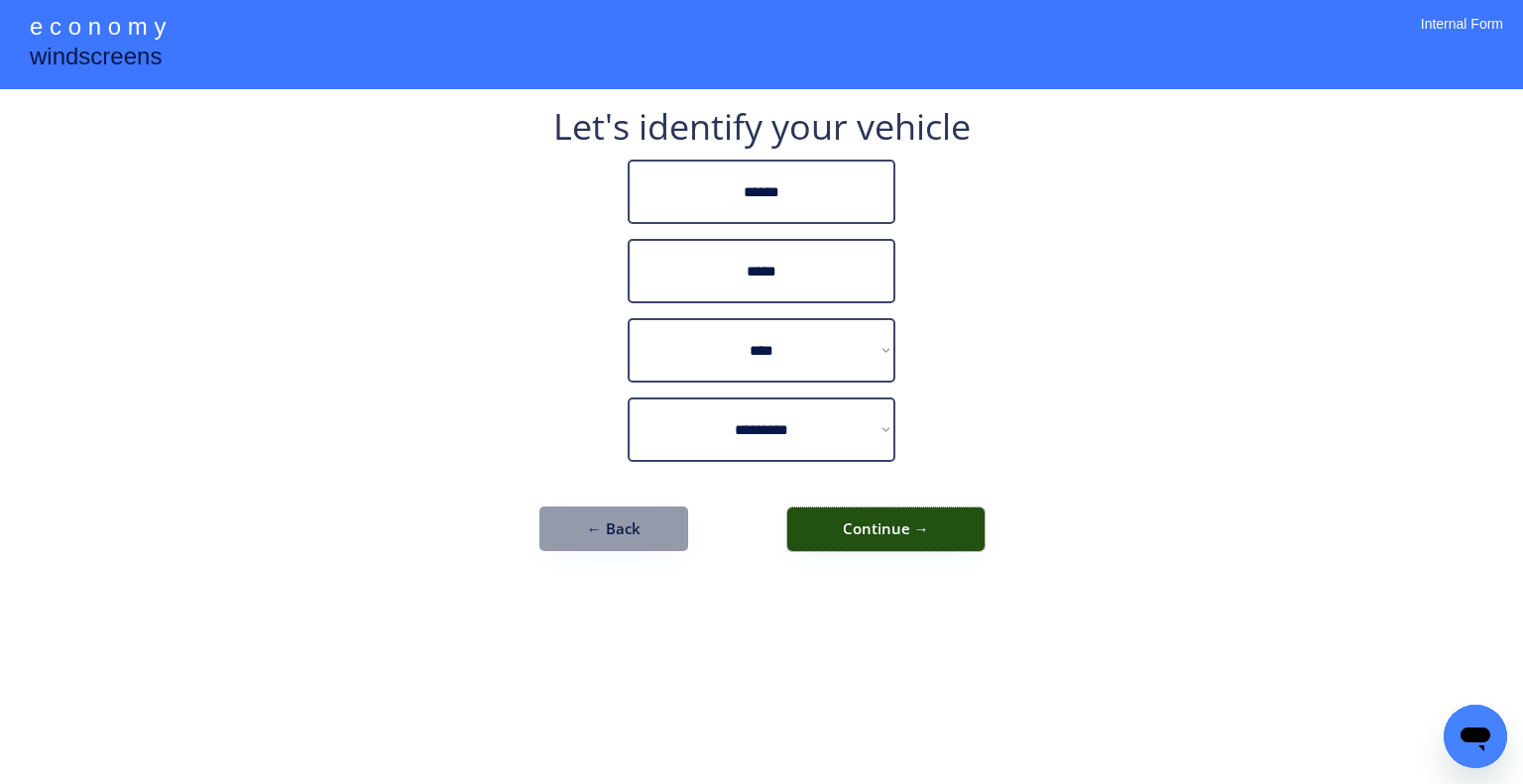 click on "Continue    →" at bounding box center (885, 529) 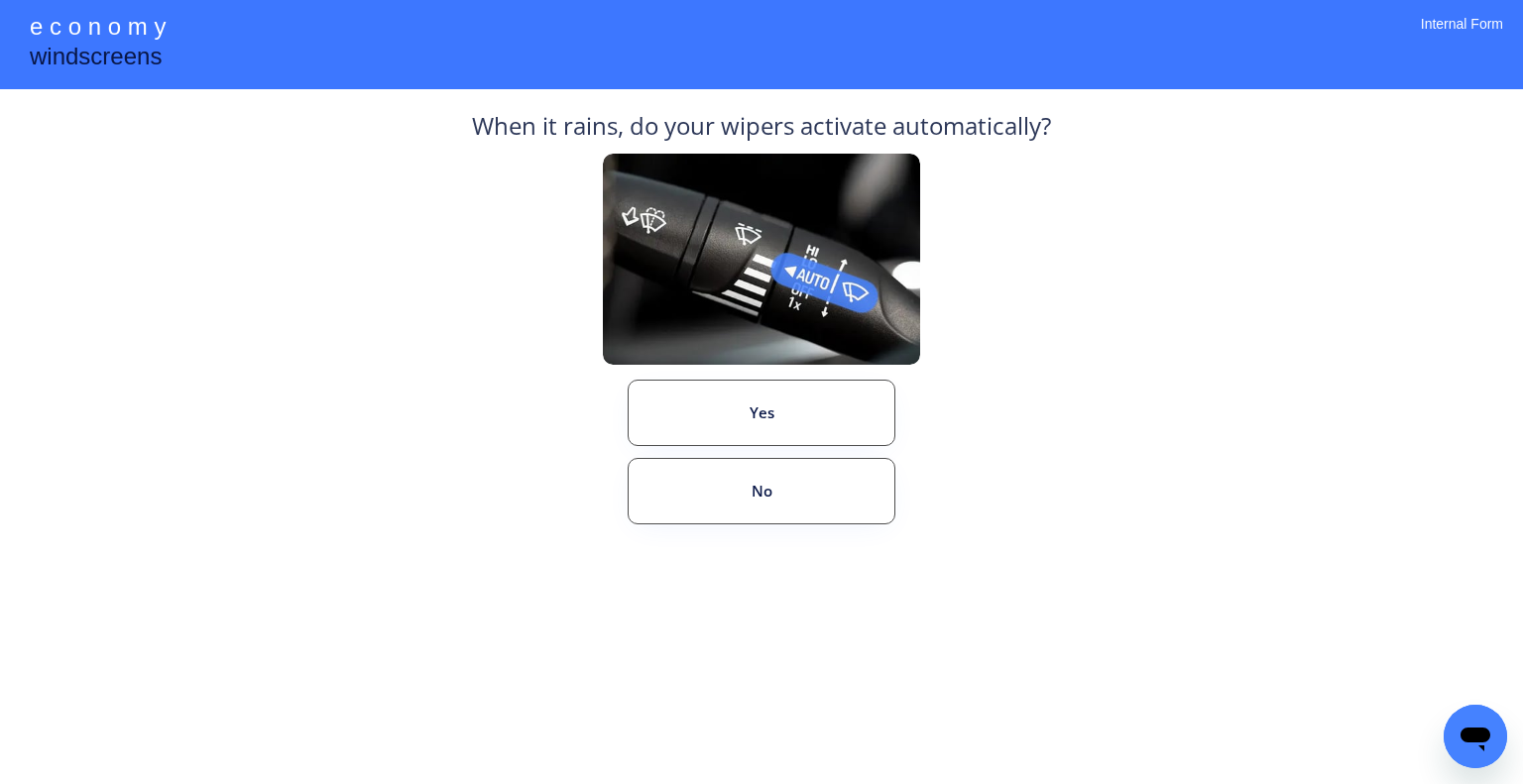 click on "**********" at bounding box center (762, 392) 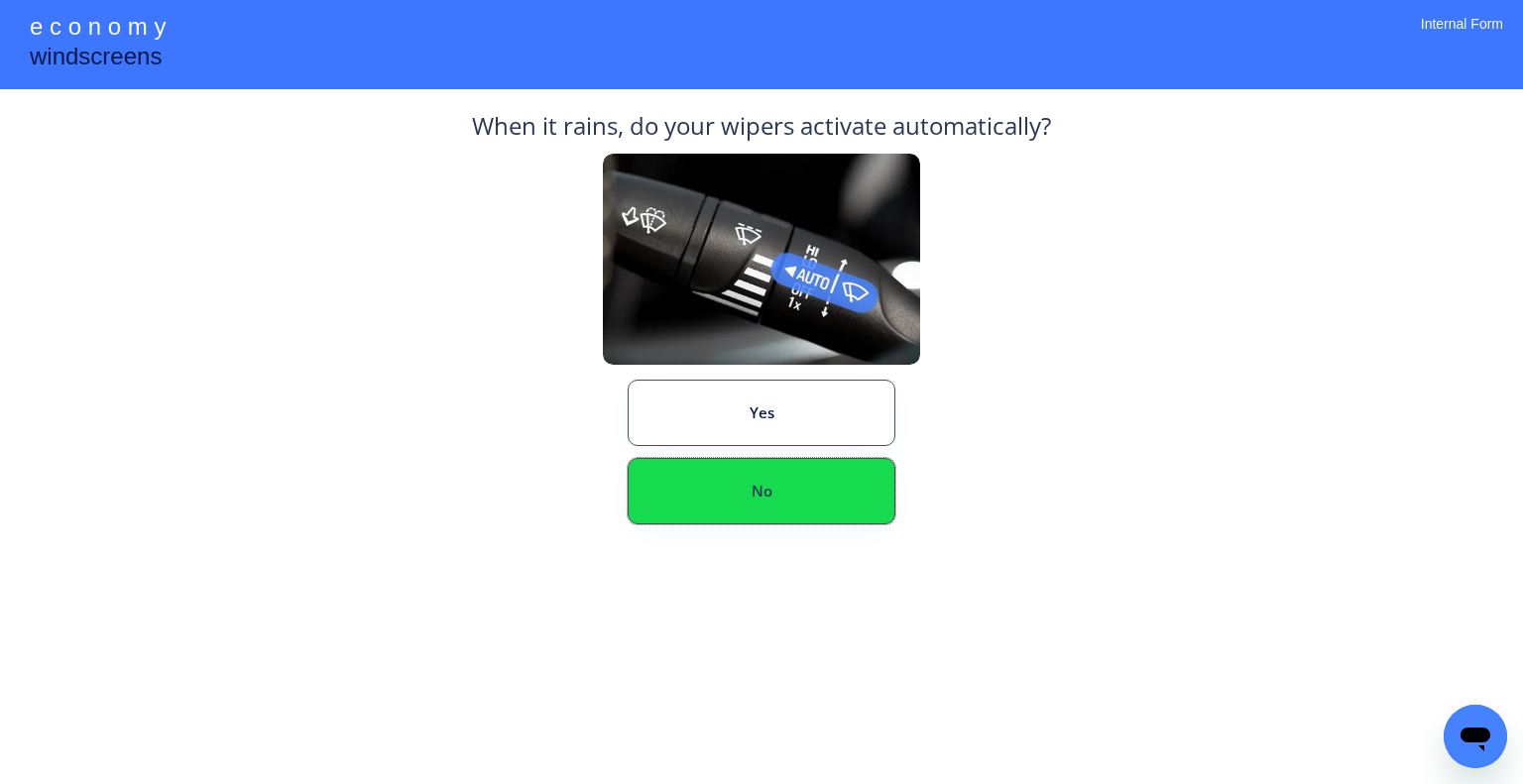 drag, startPoint x: 853, startPoint y: 500, endPoint x: 945, endPoint y: 538, distance: 99.53894 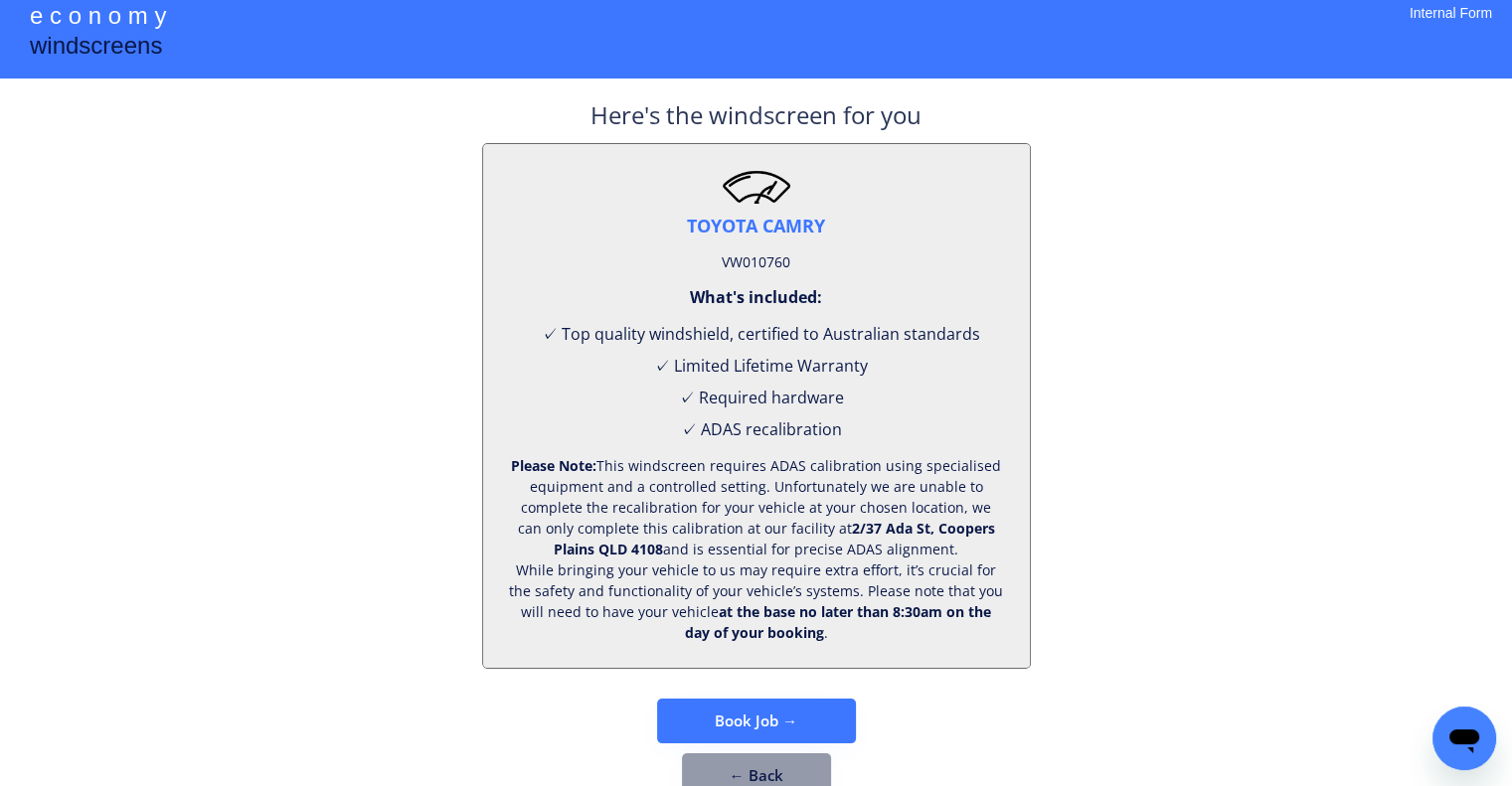 scroll, scrollTop: 82, scrollLeft: 0, axis: vertical 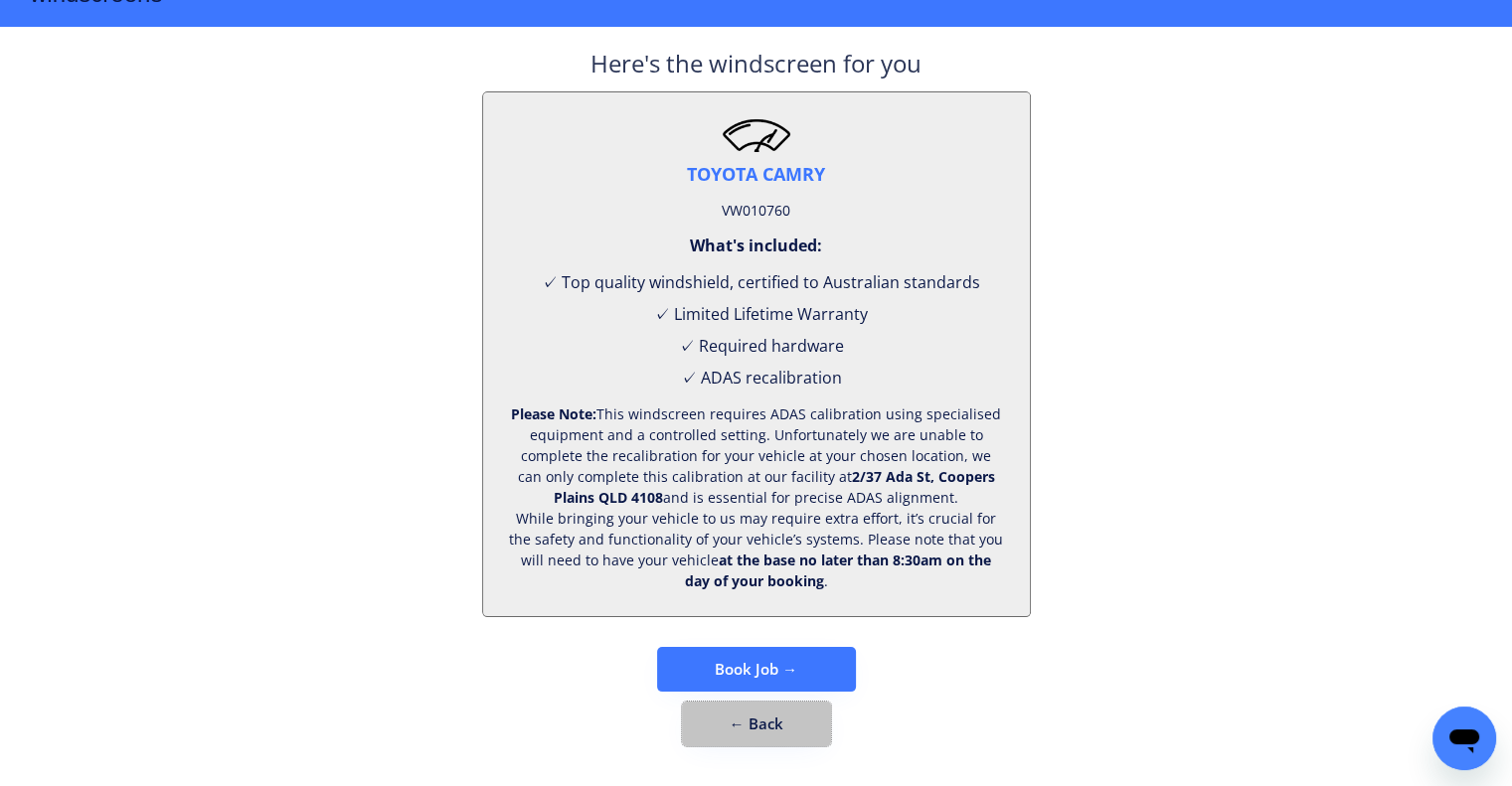 click on "←   Back" at bounding box center [756, 723] 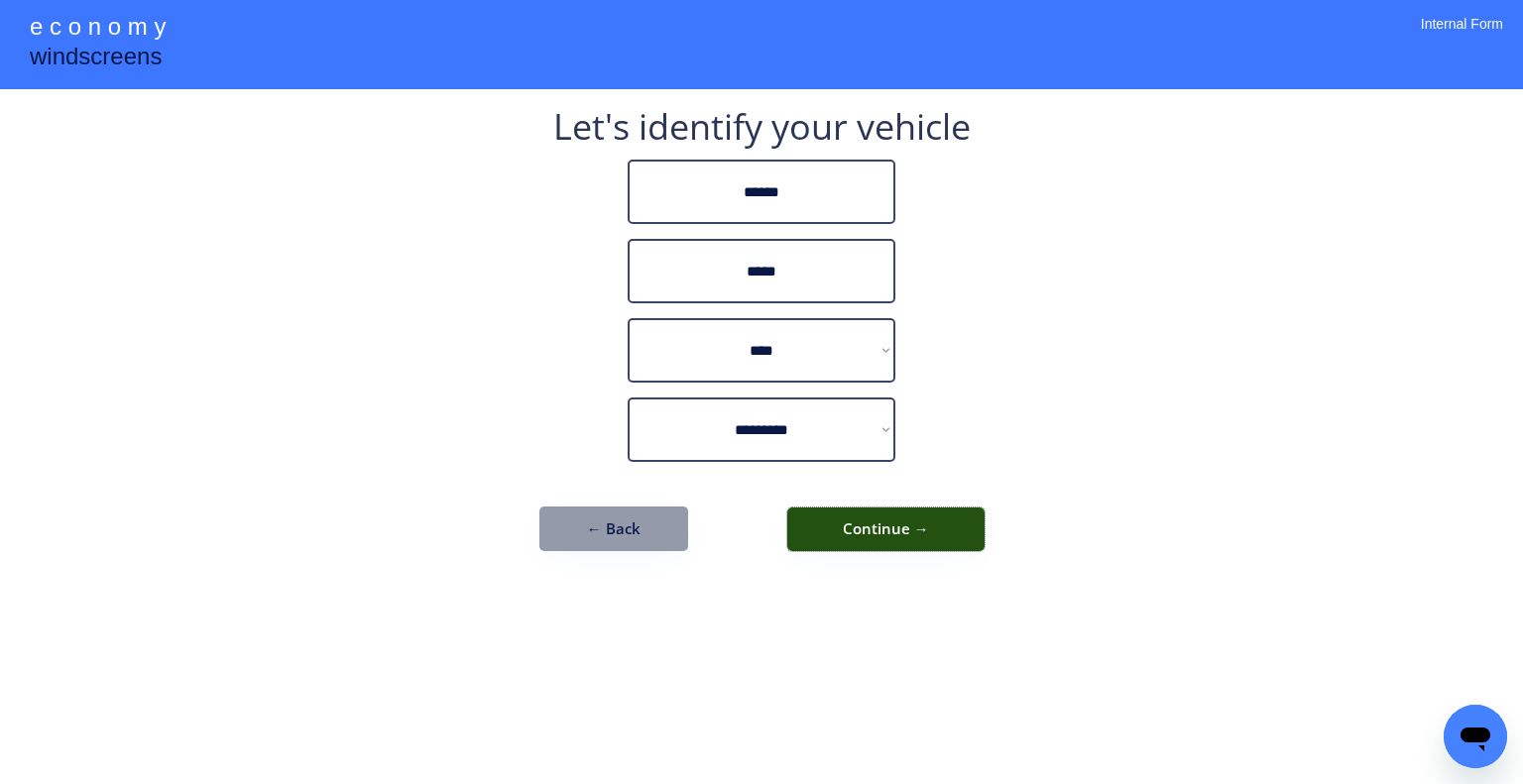 click on "Continue    →" at bounding box center [885, 529] 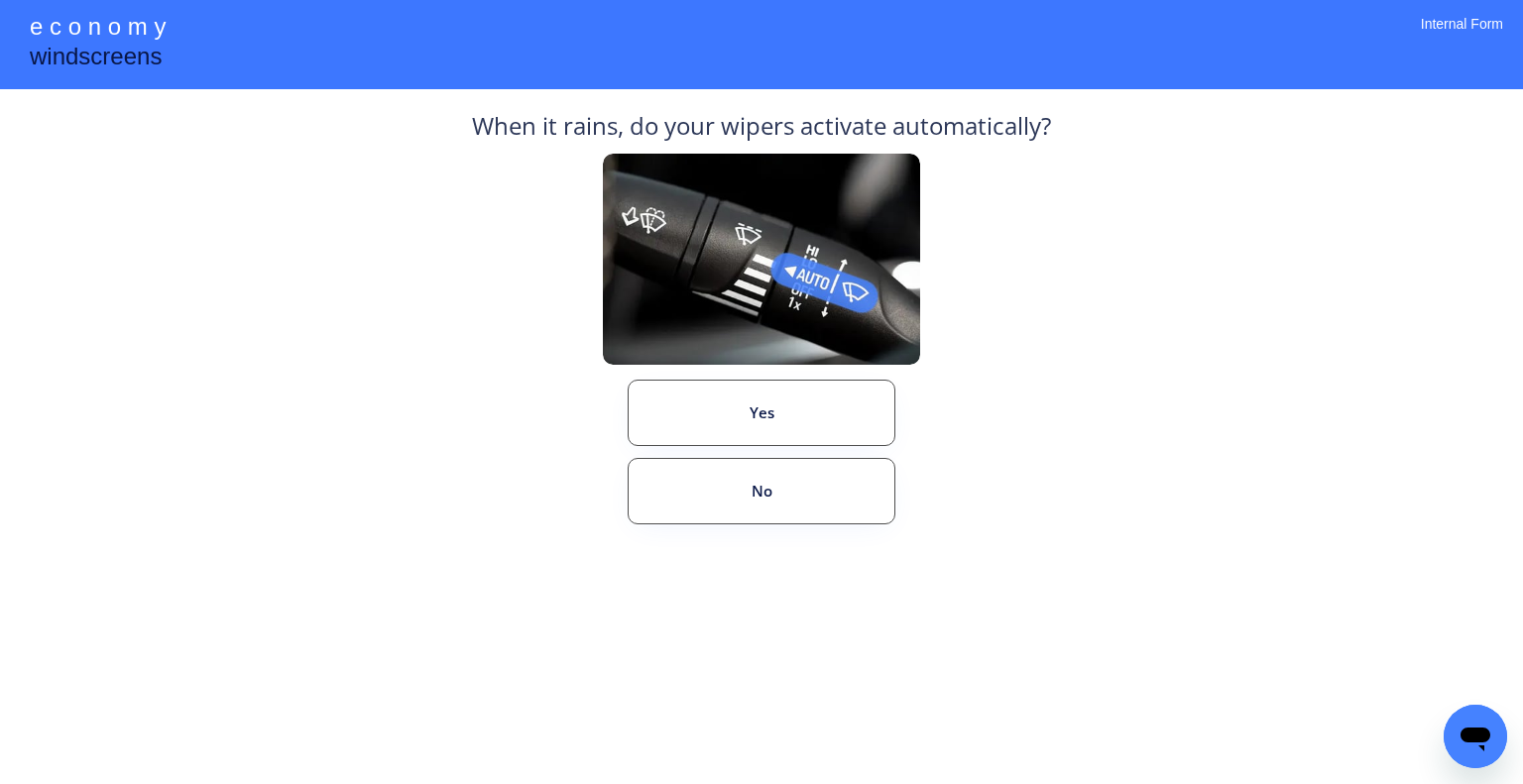 click on "**********" at bounding box center (762, 392) 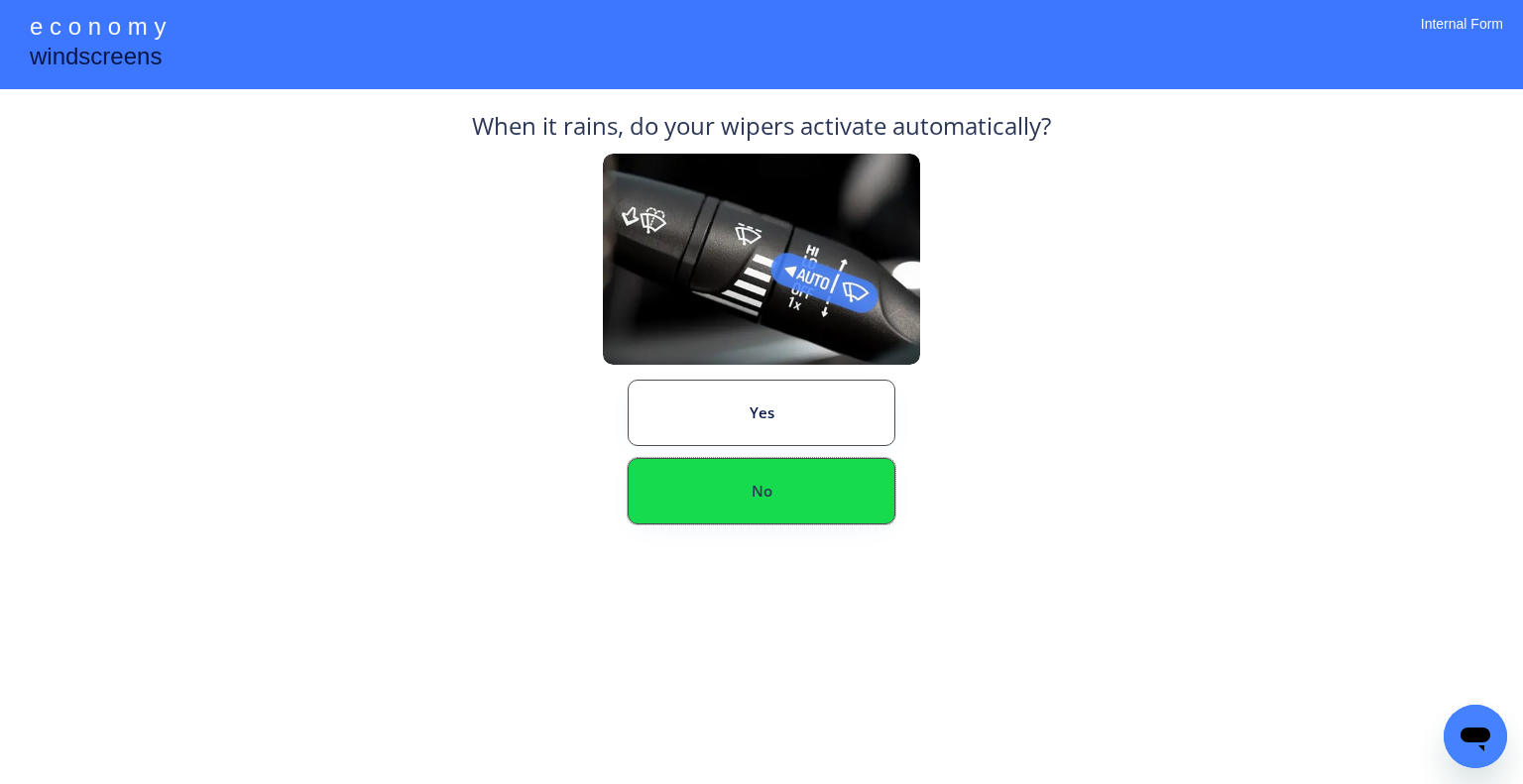 click on "No" at bounding box center [762, 491] 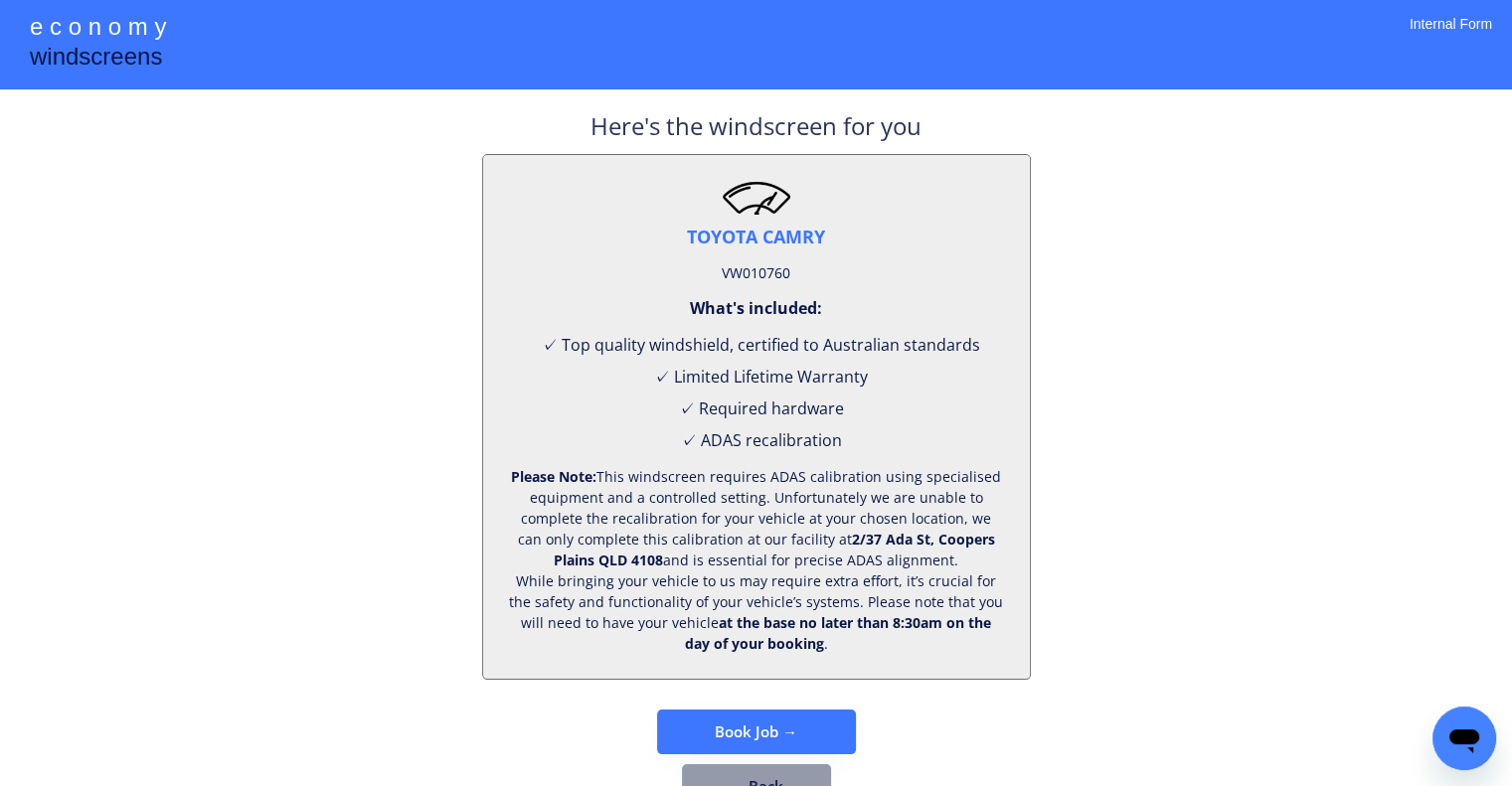 click on "VW010760" at bounding box center [756, 273] 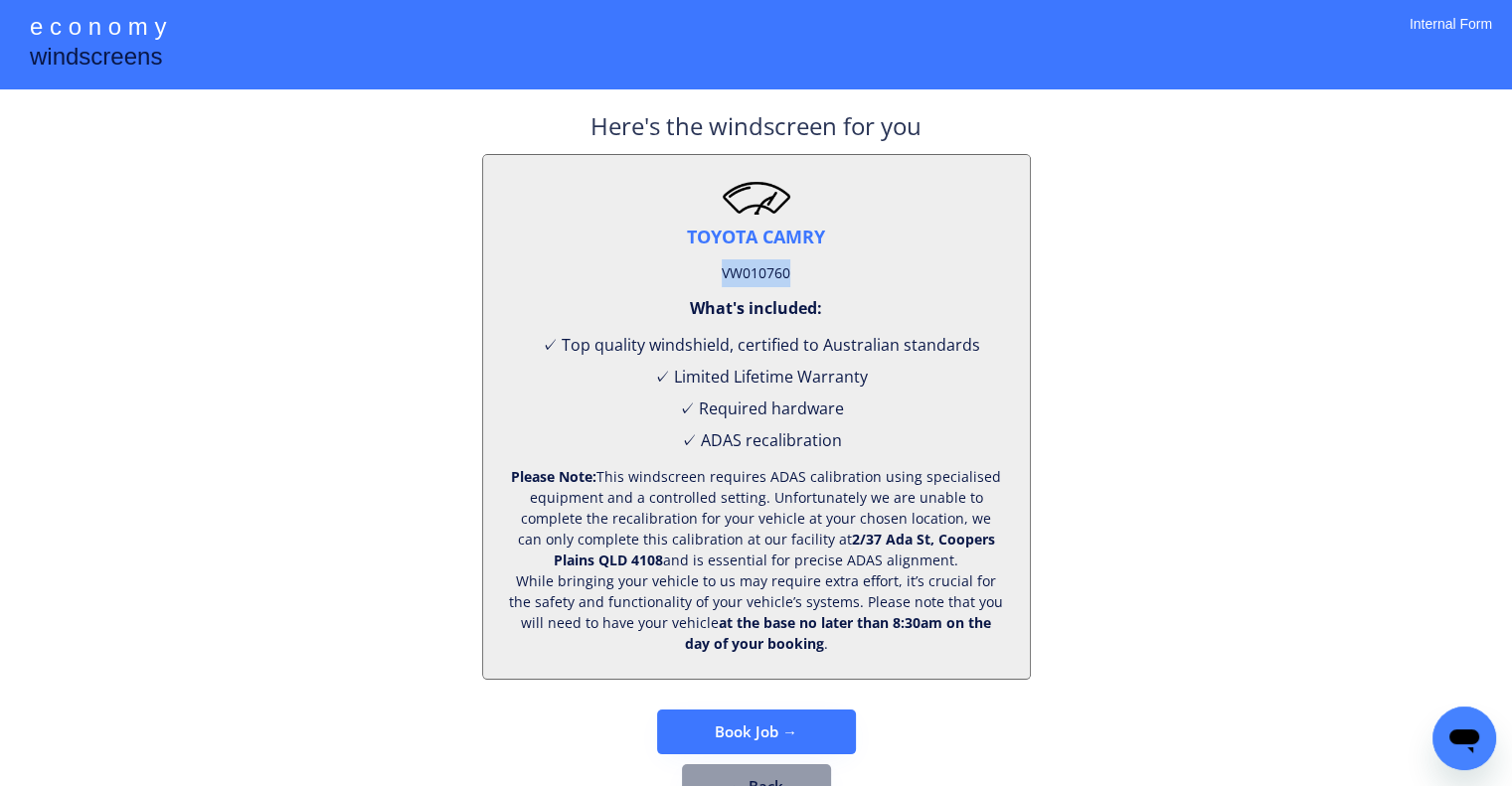 click on "VW010760" at bounding box center [756, 273] 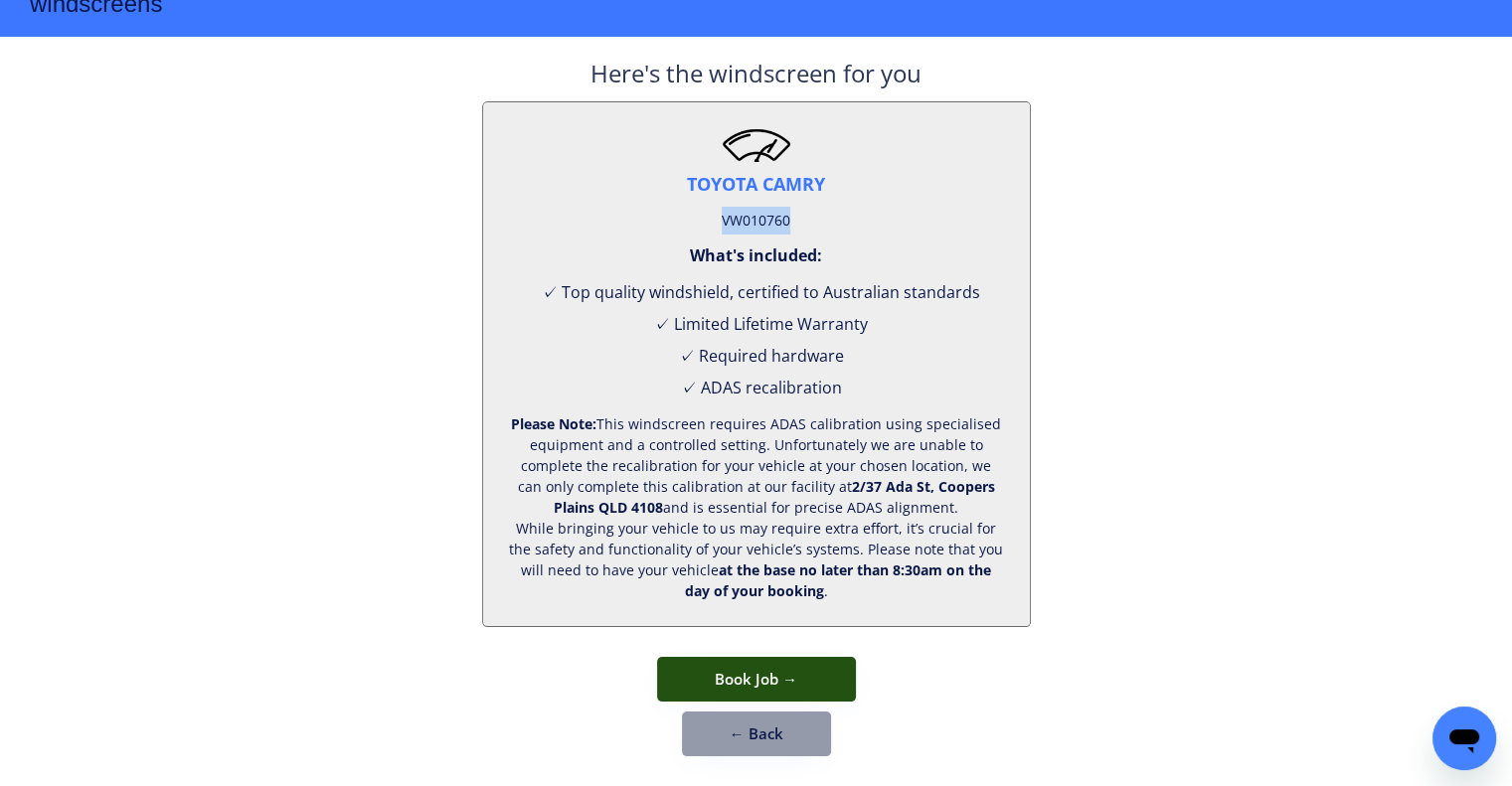 scroll, scrollTop: 82, scrollLeft: 0, axis: vertical 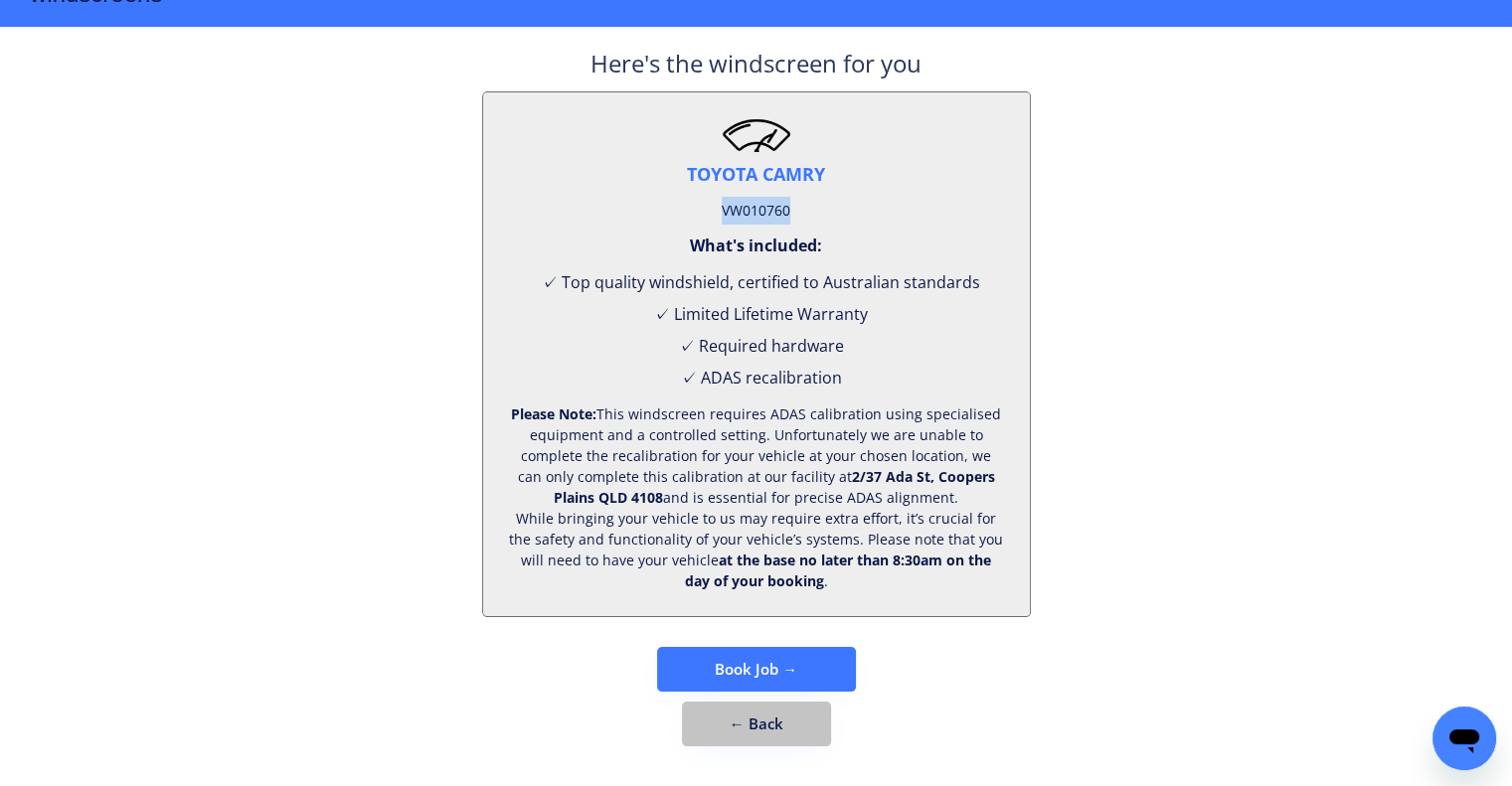 drag, startPoint x: 762, startPoint y: 710, endPoint x: 835, endPoint y: 668, distance: 84.21995 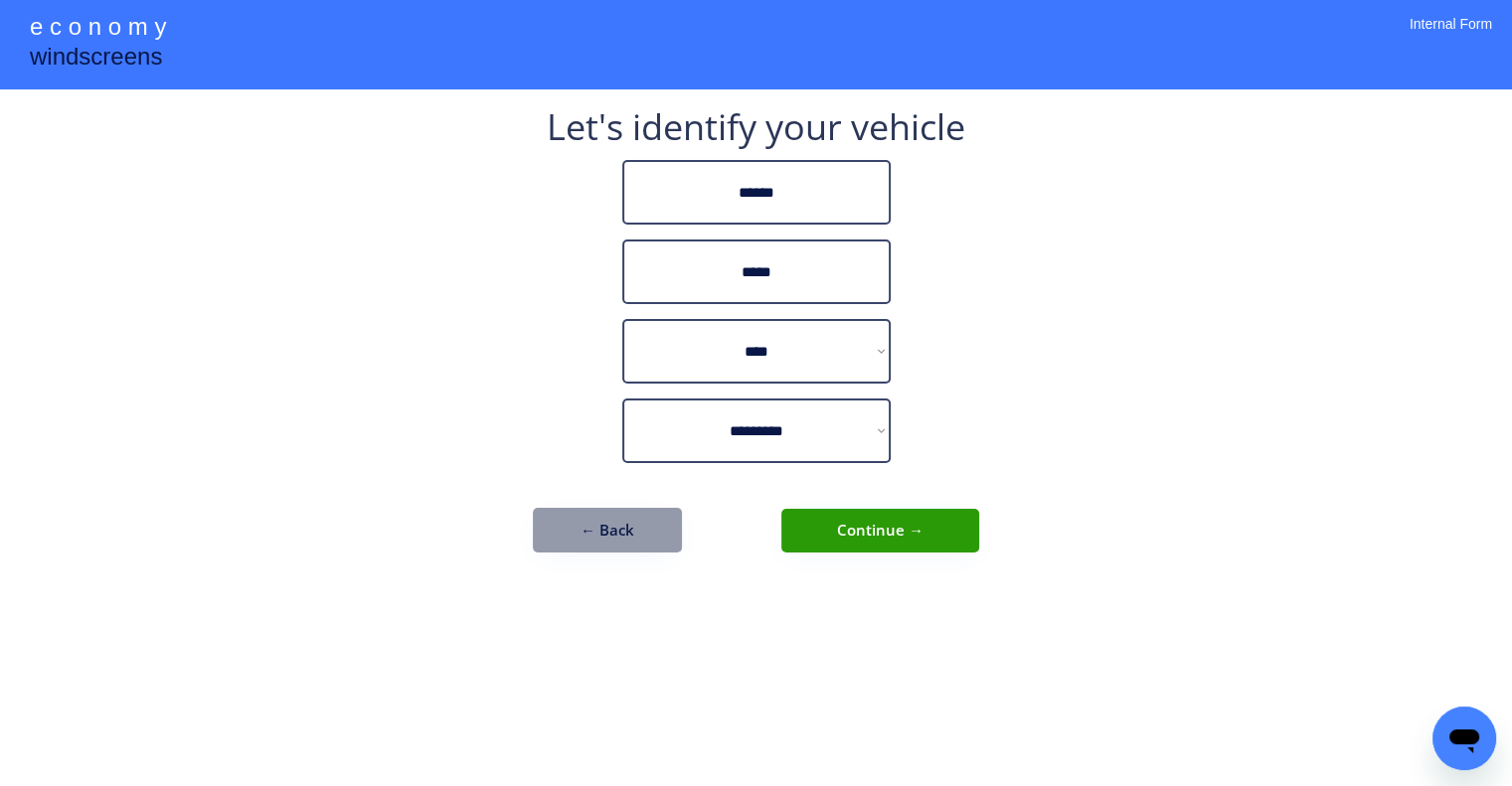 scroll, scrollTop: 0, scrollLeft: 0, axis: both 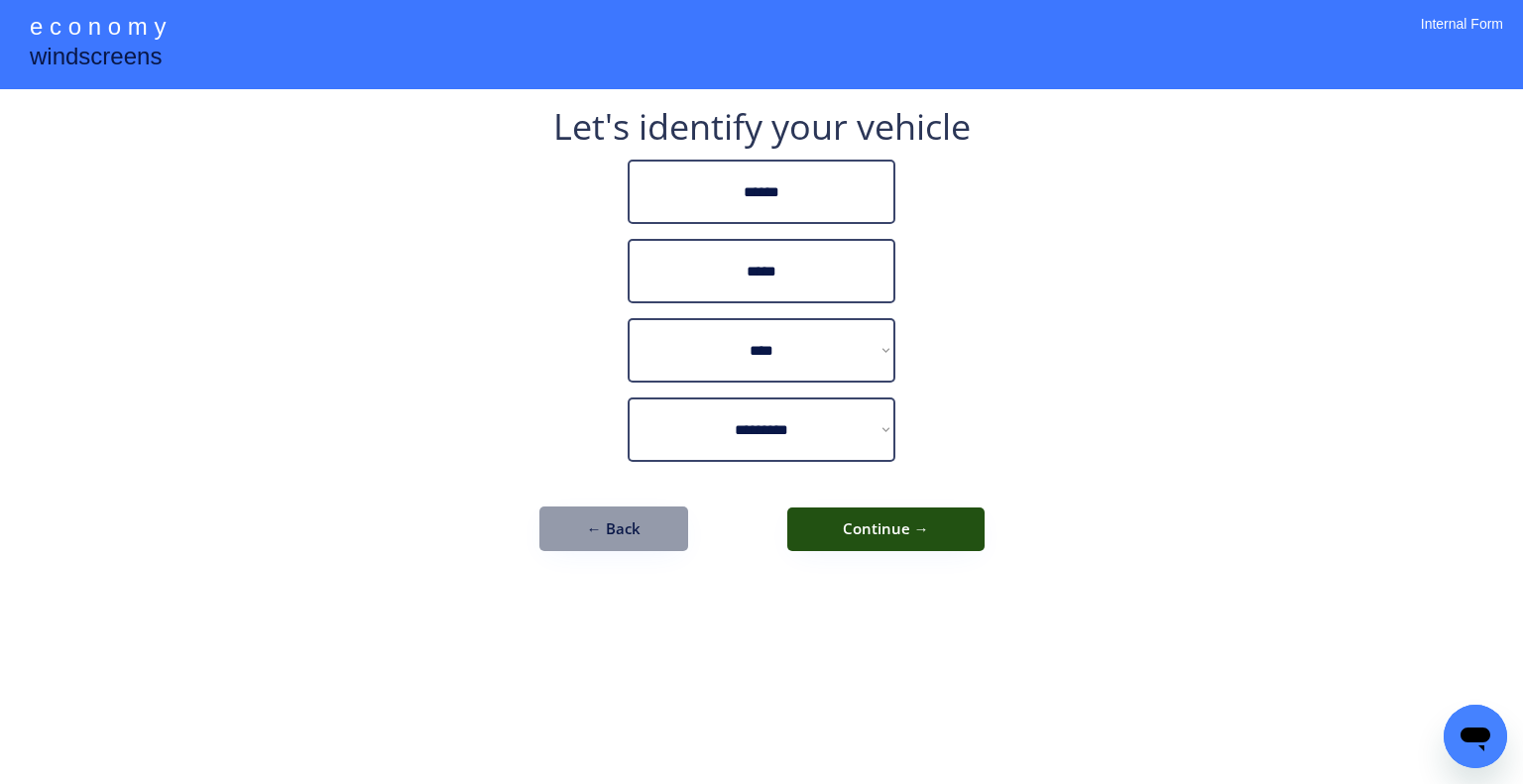 click on "Continue    →" at bounding box center (885, 529) 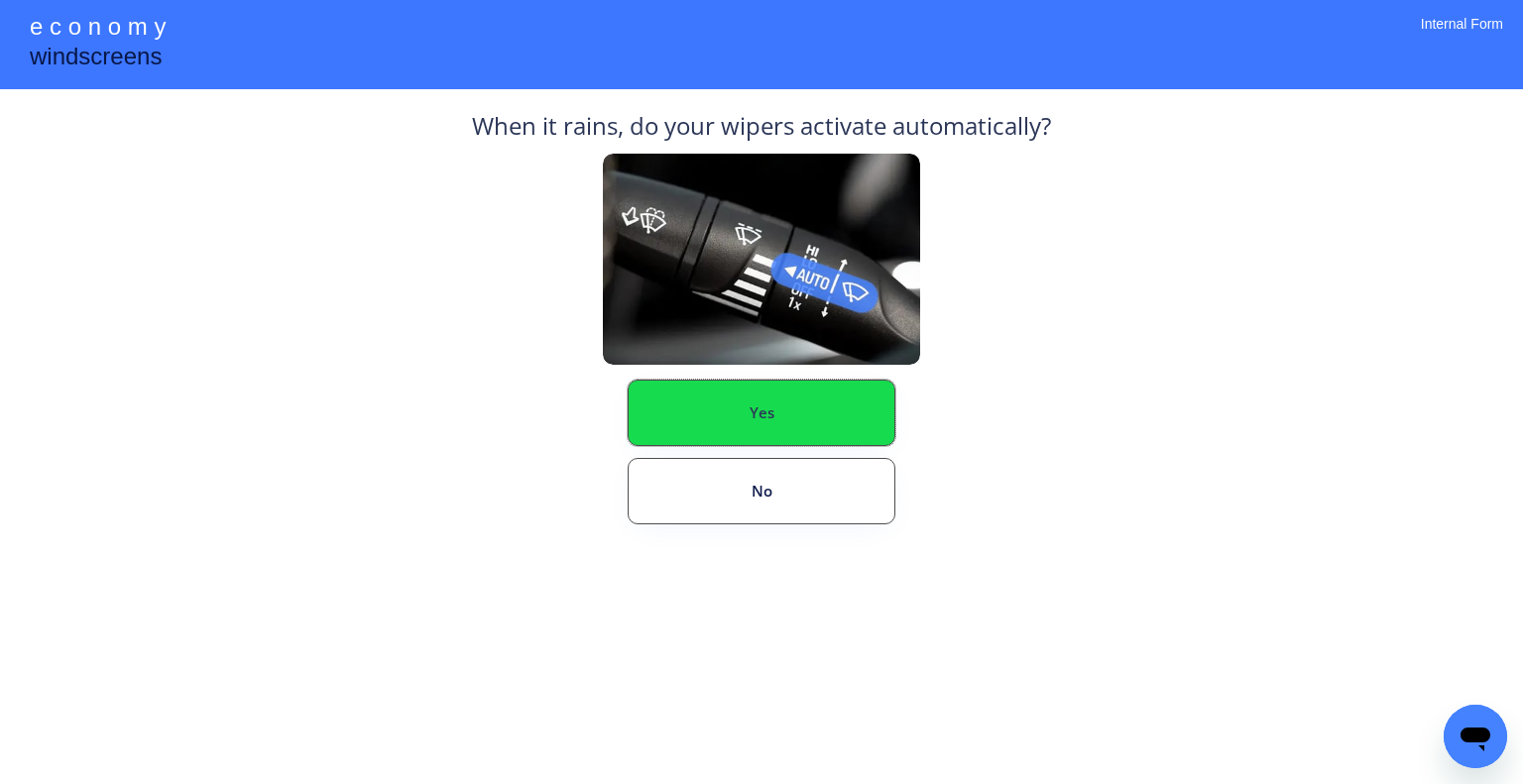 click on "Yes" at bounding box center (762, 412) 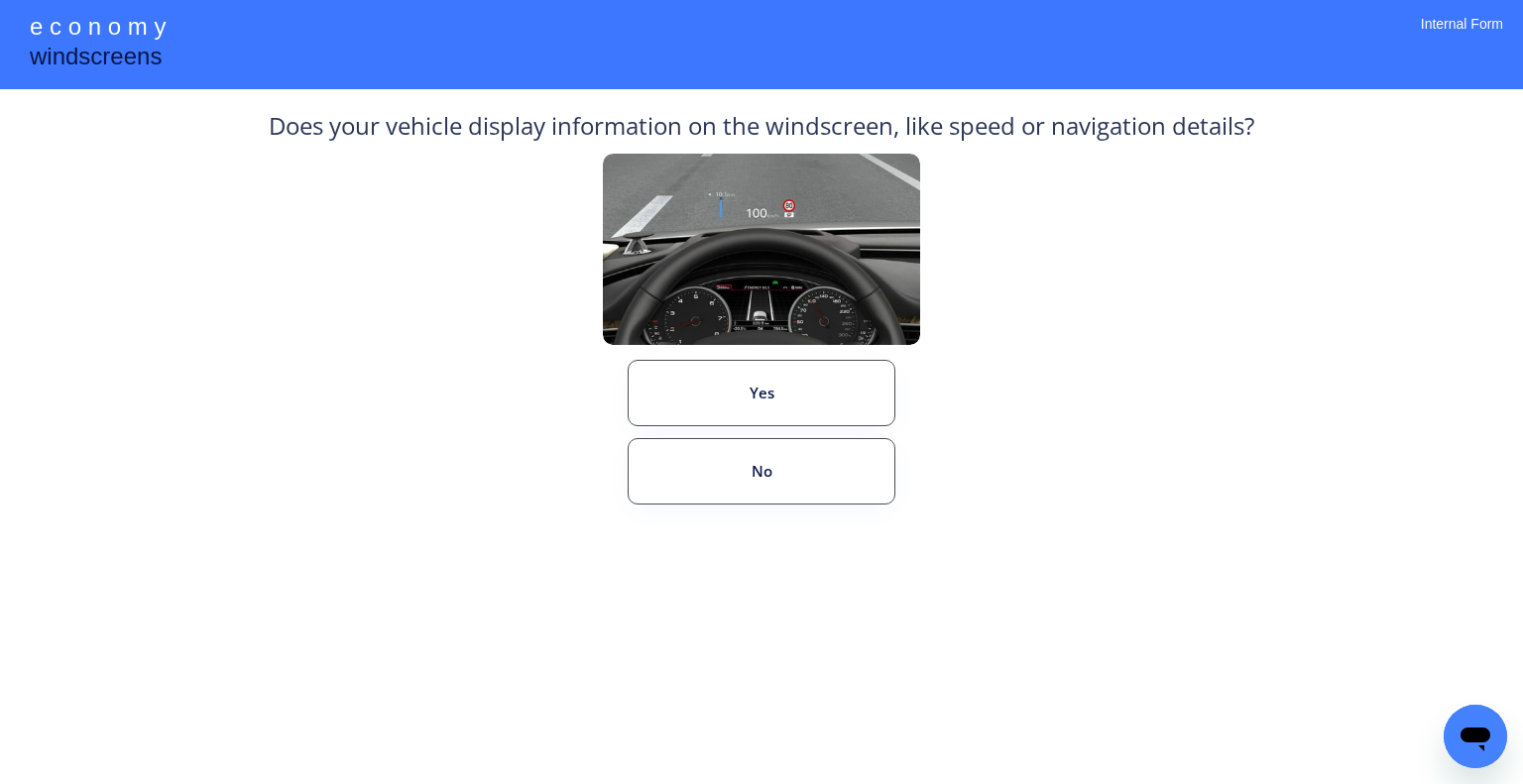 click on "Does your vehicle display information on the windscreen, like speed or navigation details? Yes No" at bounding box center [762, 350] 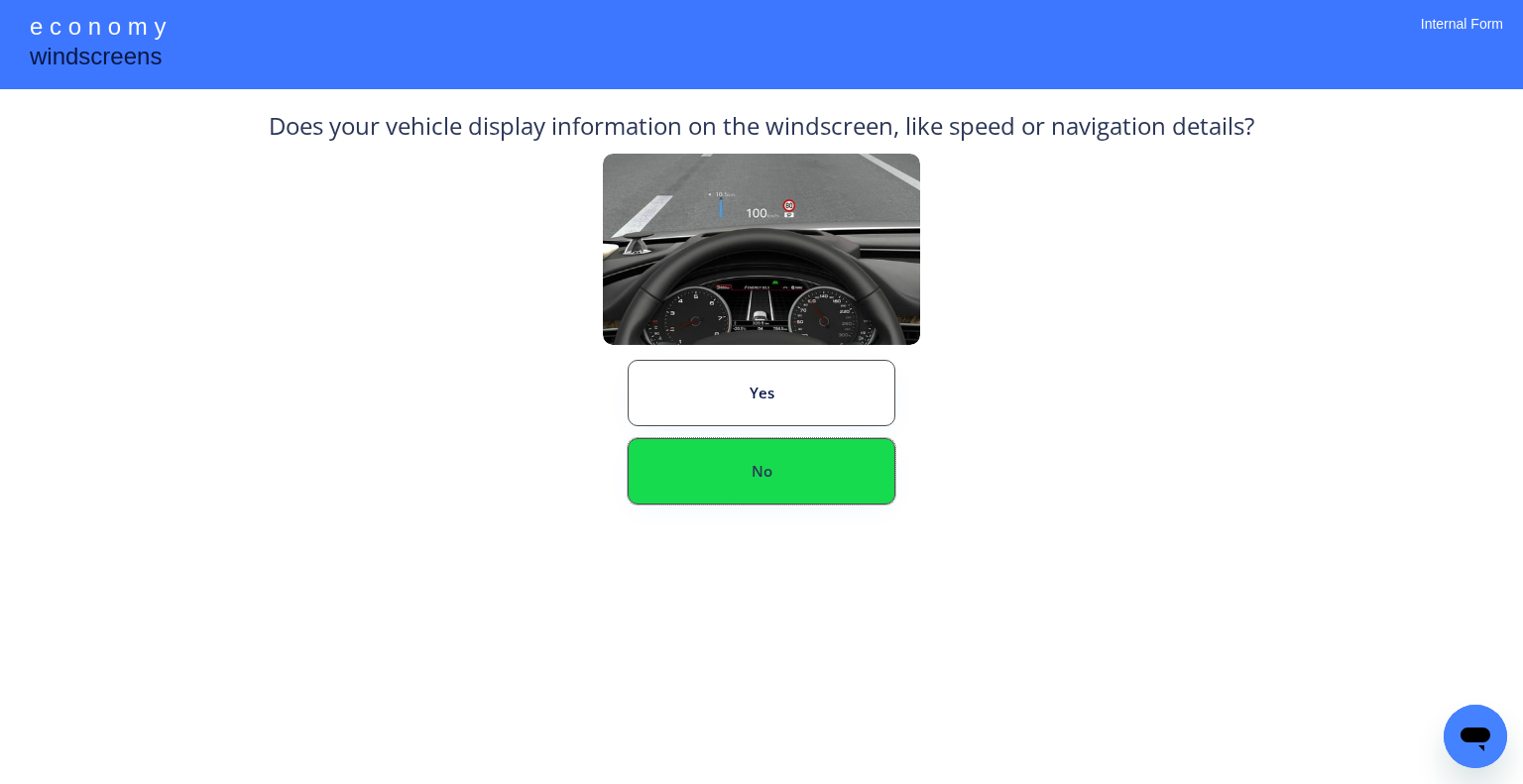 click on "No" at bounding box center [762, 471] 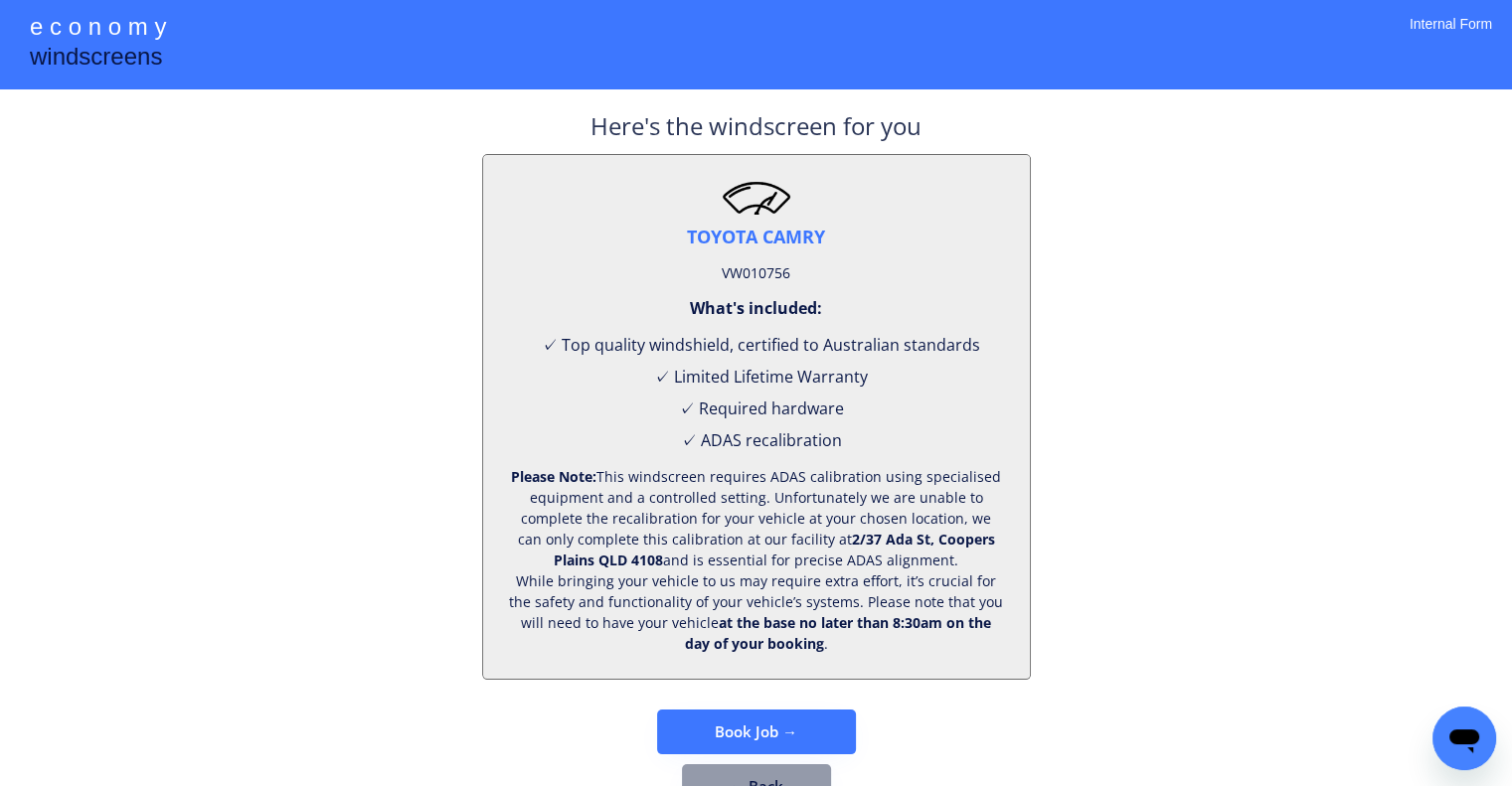 drag, startPoint x: 1100, startPoint y: 424, endPoint x: 1101, endPoint y: 354, distance: 70.00714 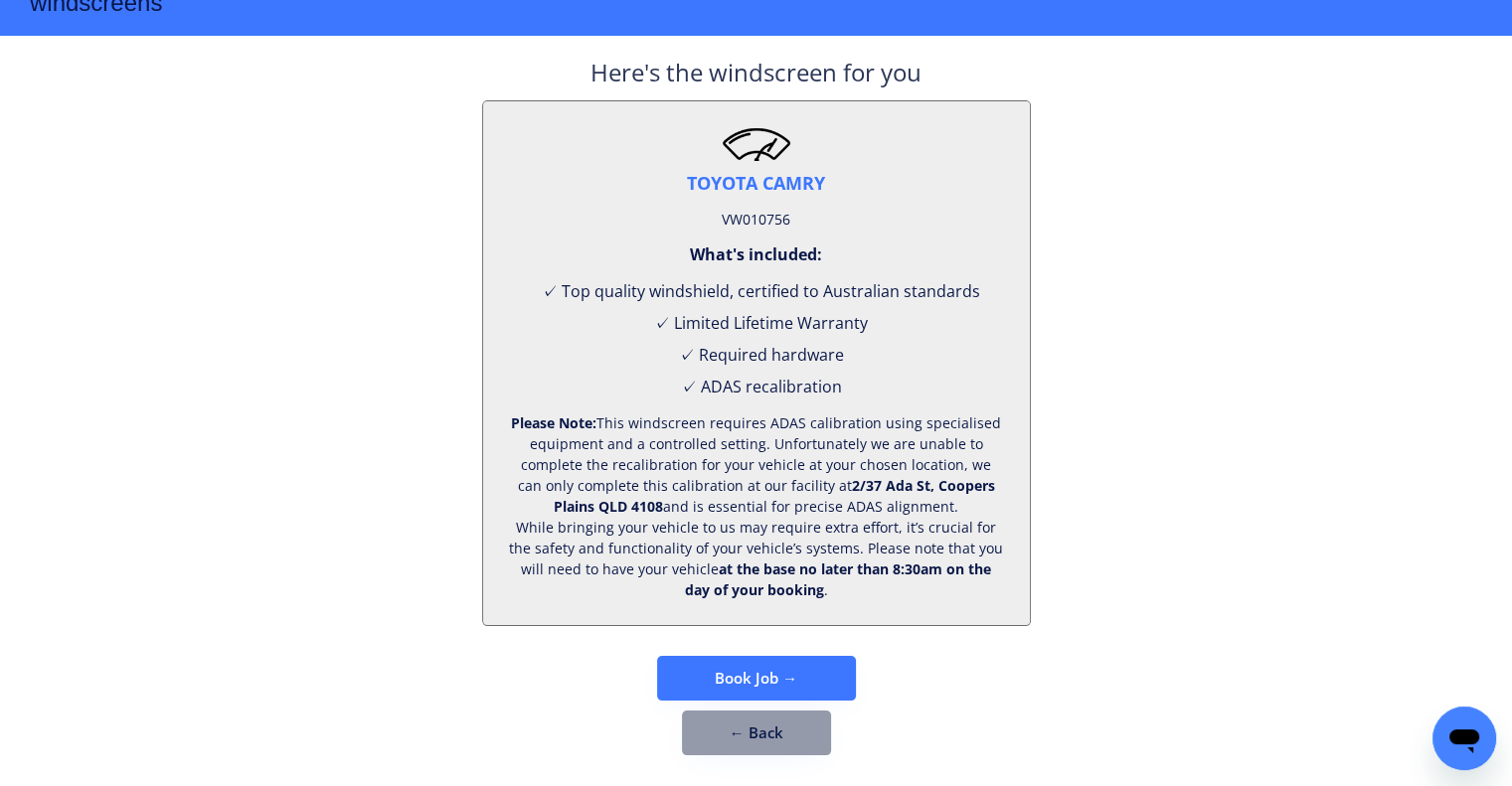 scroll, scrollTop: 82, scrollLeft: 0, axis: vertical 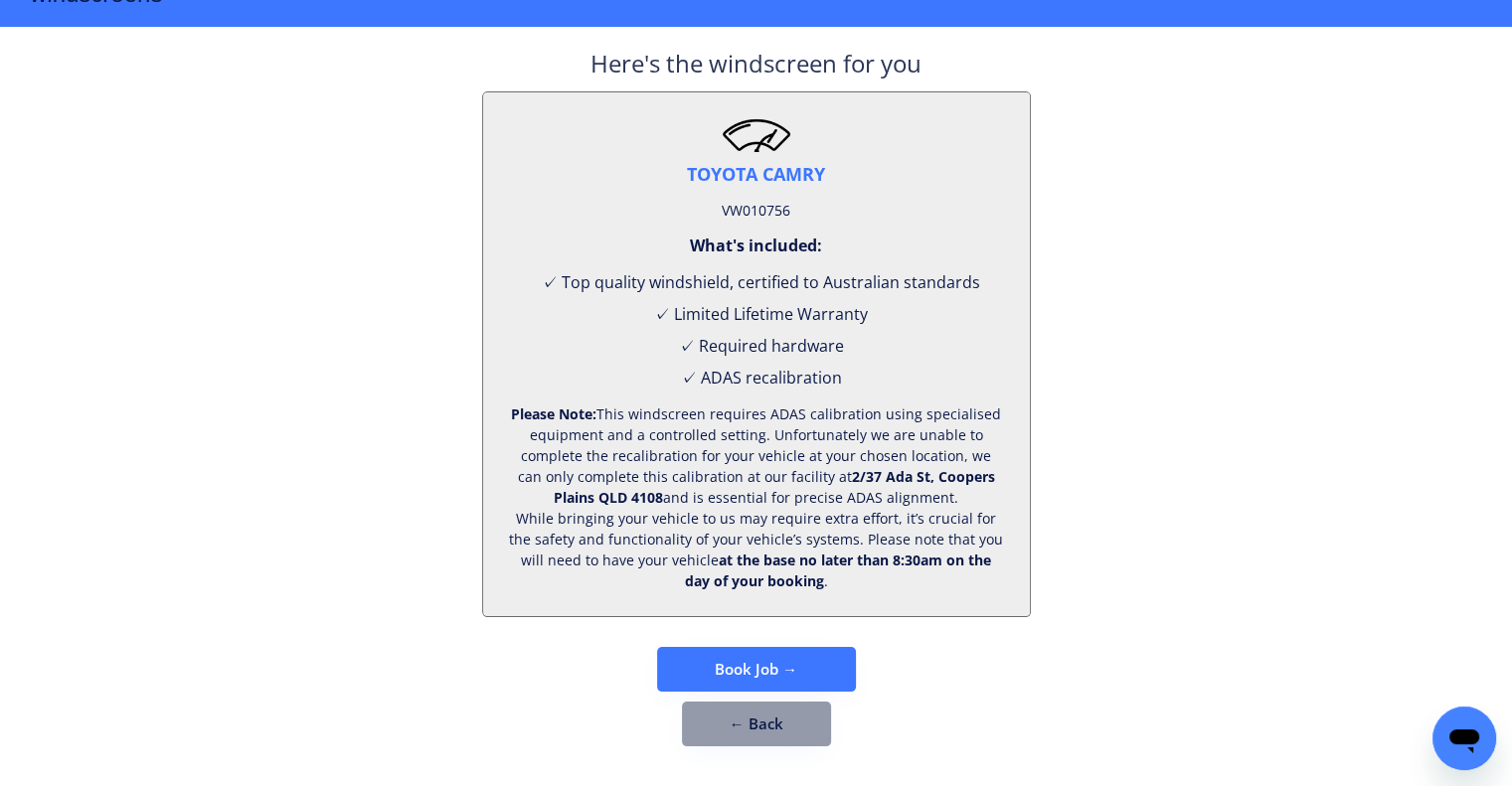 click on "**********" at bounding box center (756, 362) 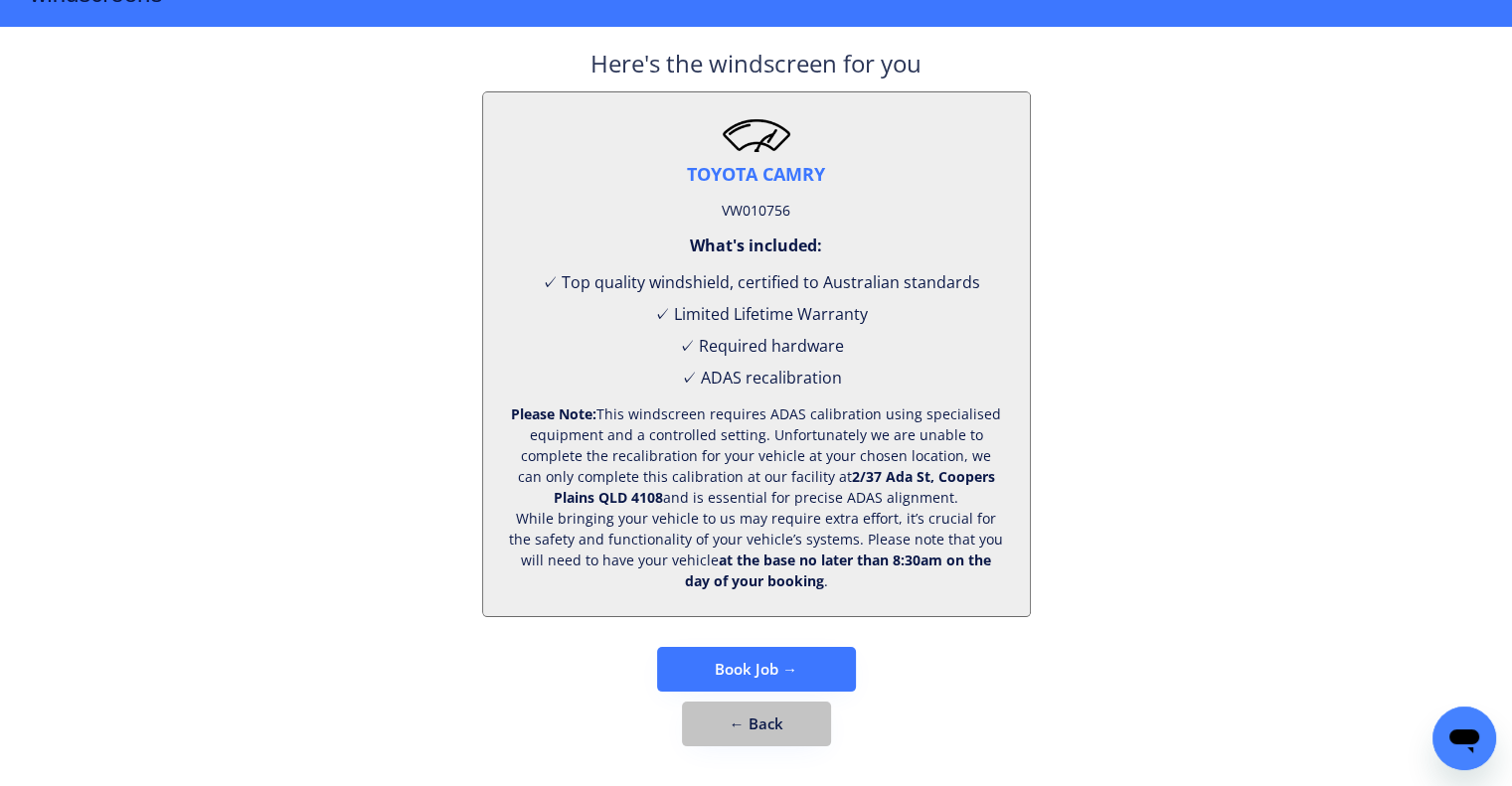 click on "←   Back" at bounding box center (756, 723) 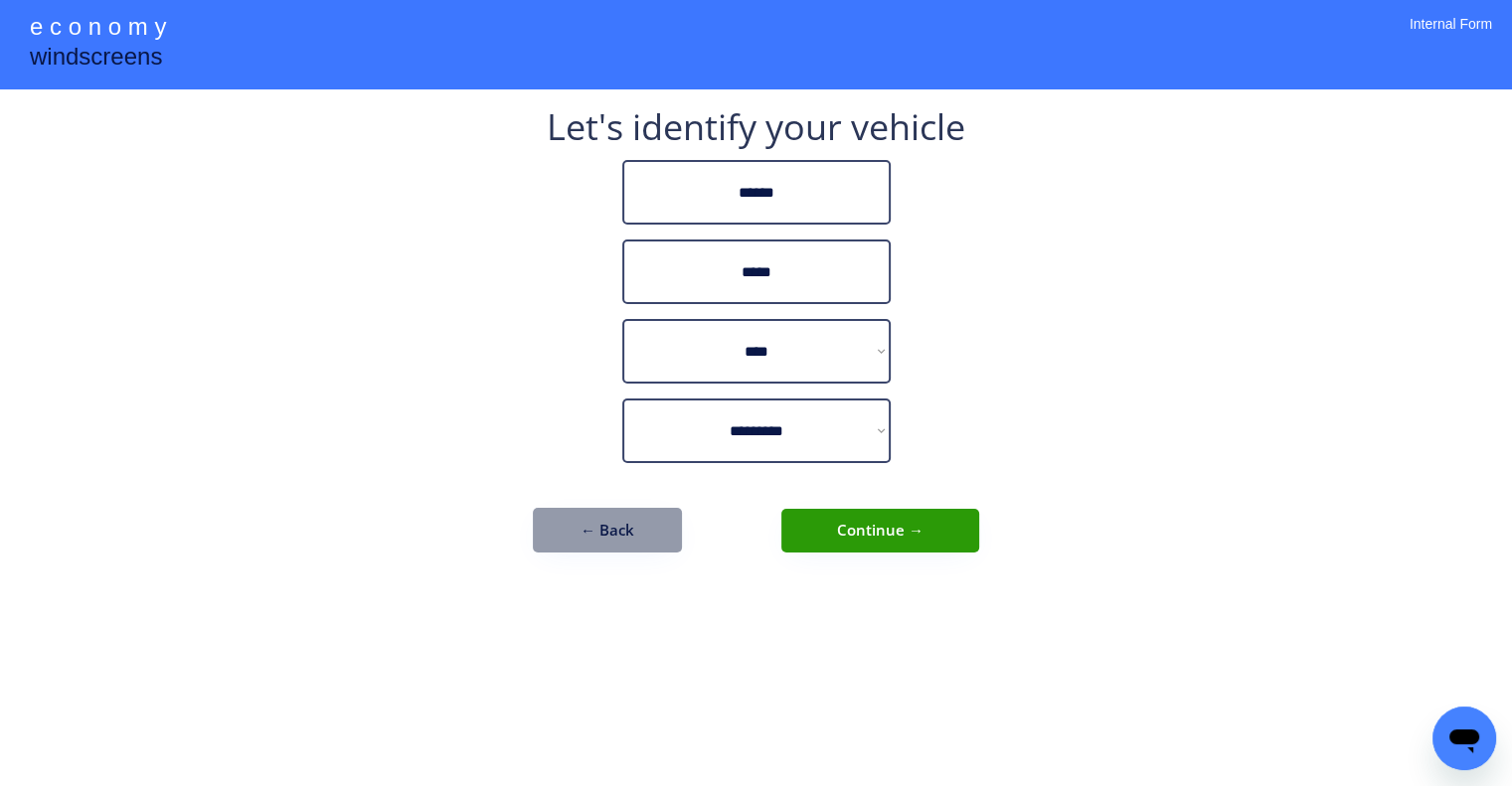 scroll, scrollTop: 0, scrollLeft: 0, axis: both 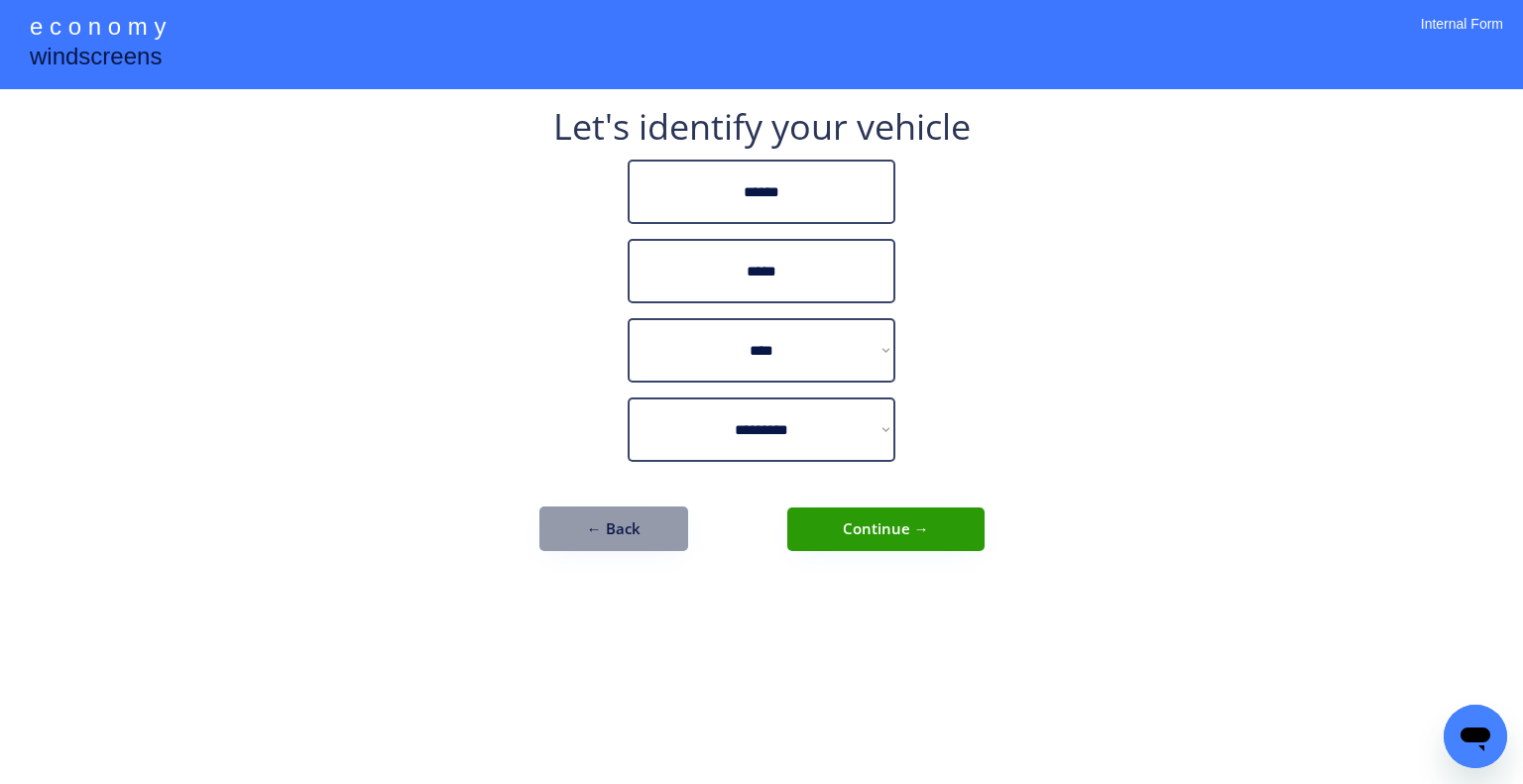 click on "**********" at bounding box center (762, 392) 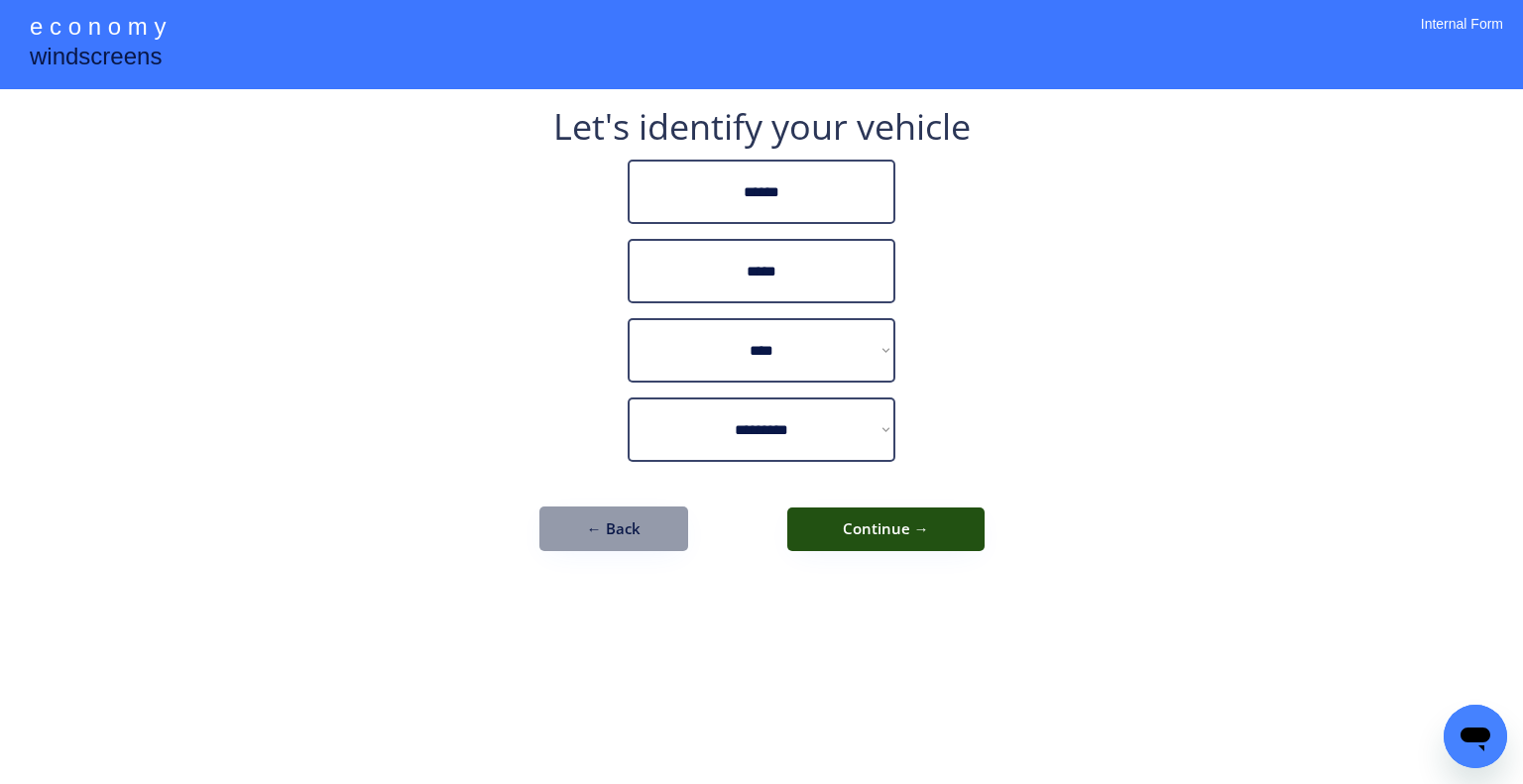 click on "Continue    →" at bounding box center [885, 529] 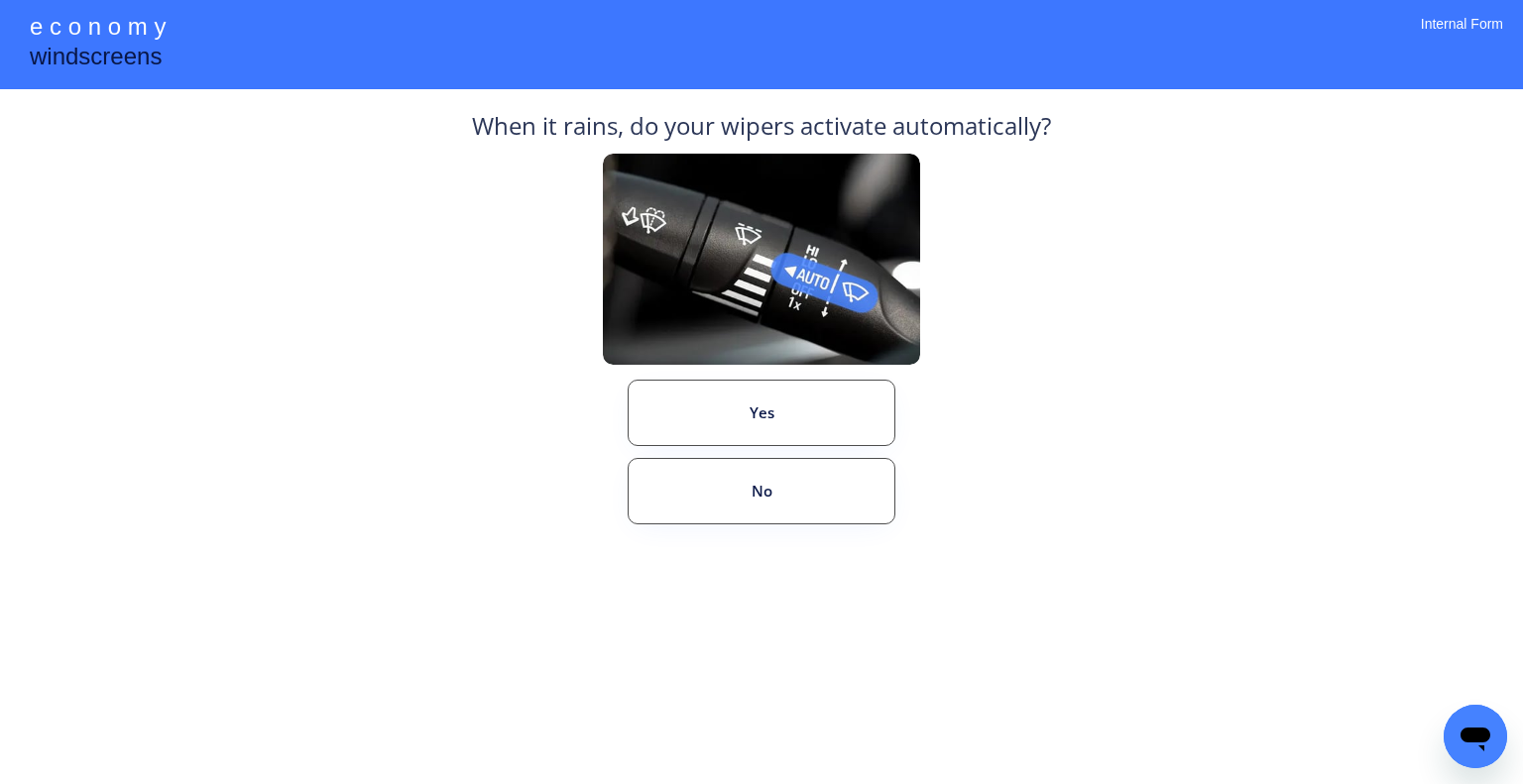 click on "**********" at bounding box center [762, 392] 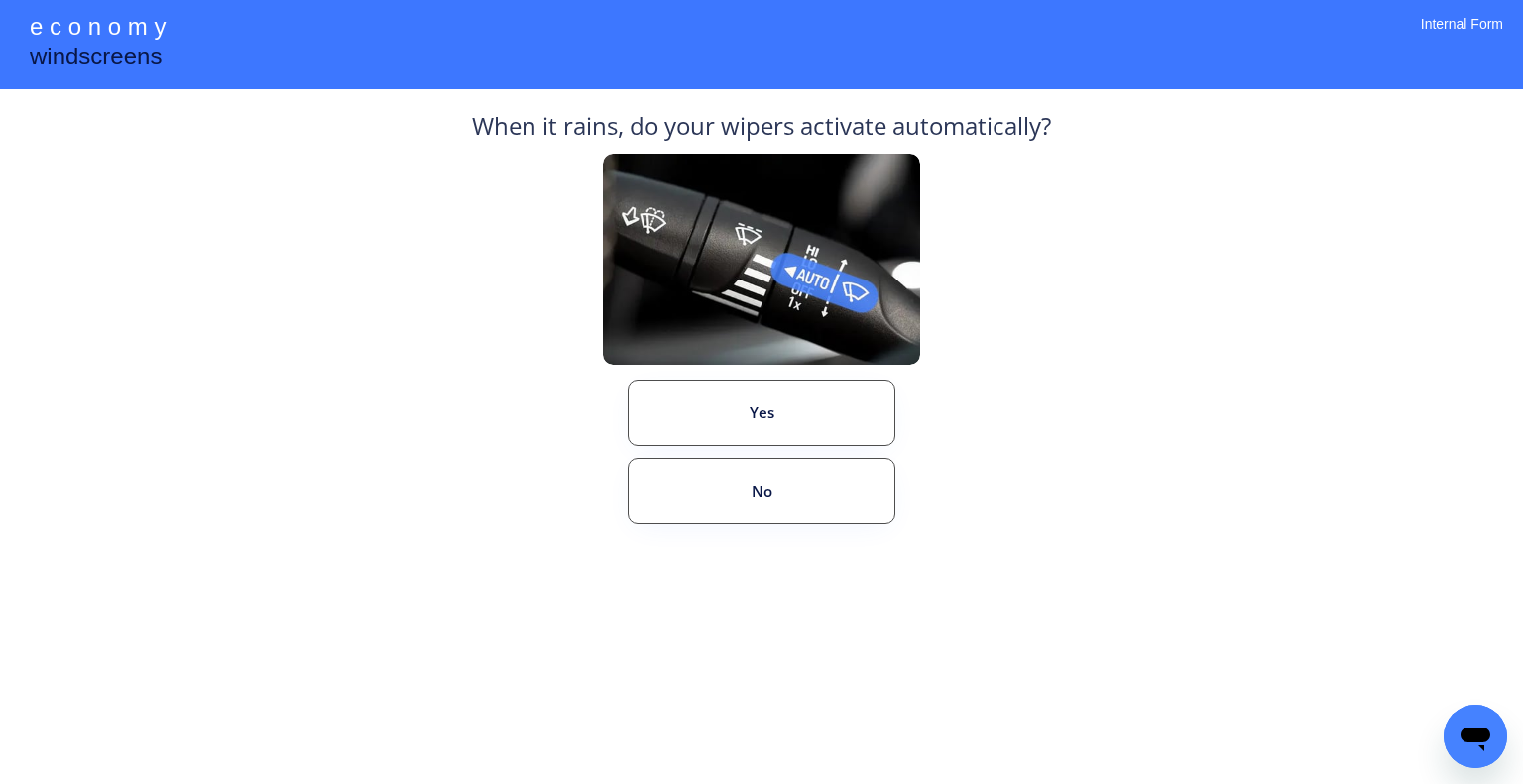 click on "When it rains, do your wipers activate automatically? Yes No" at bounding box center (762, 360) 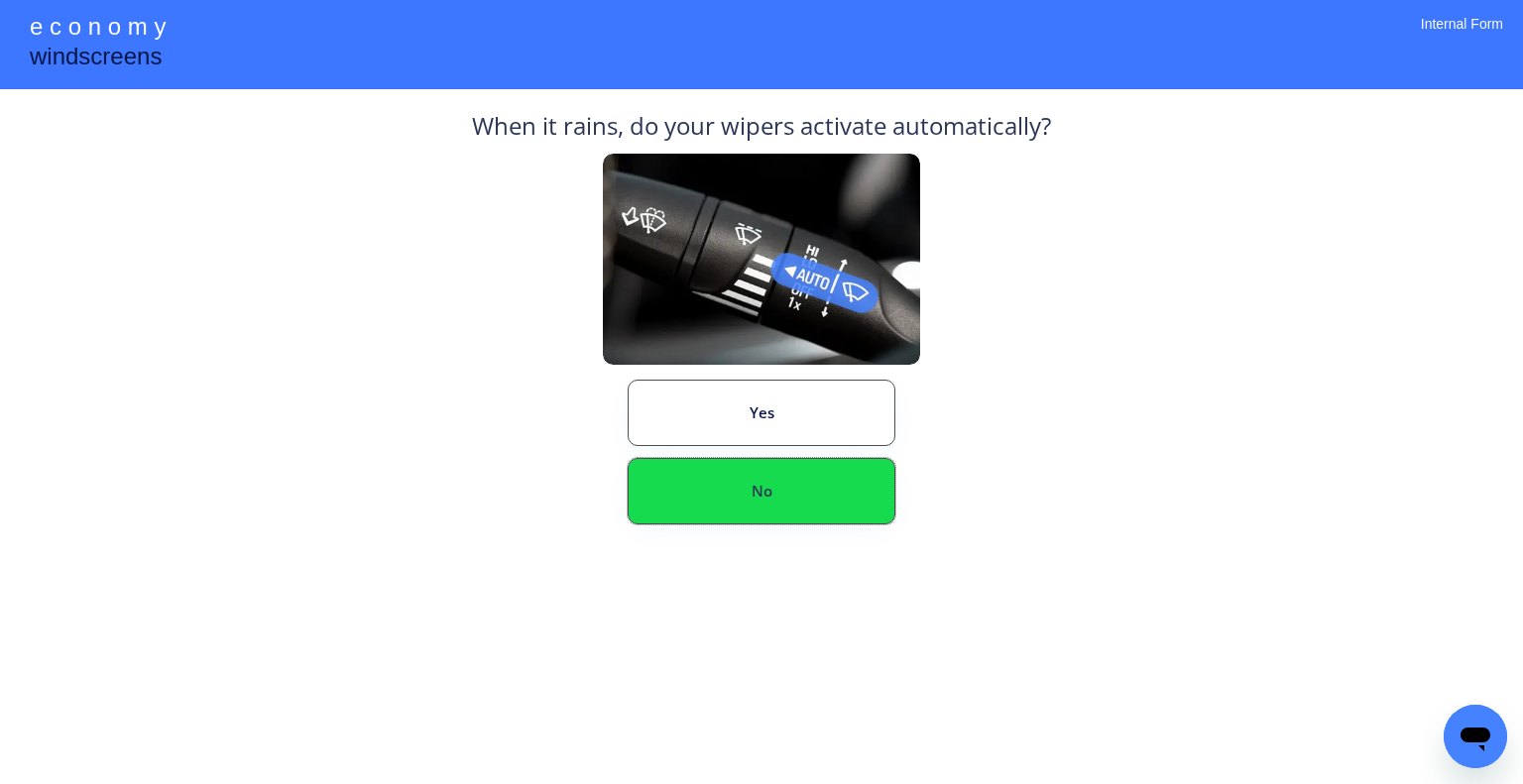 click on "No" at bounding box center [762, 491] 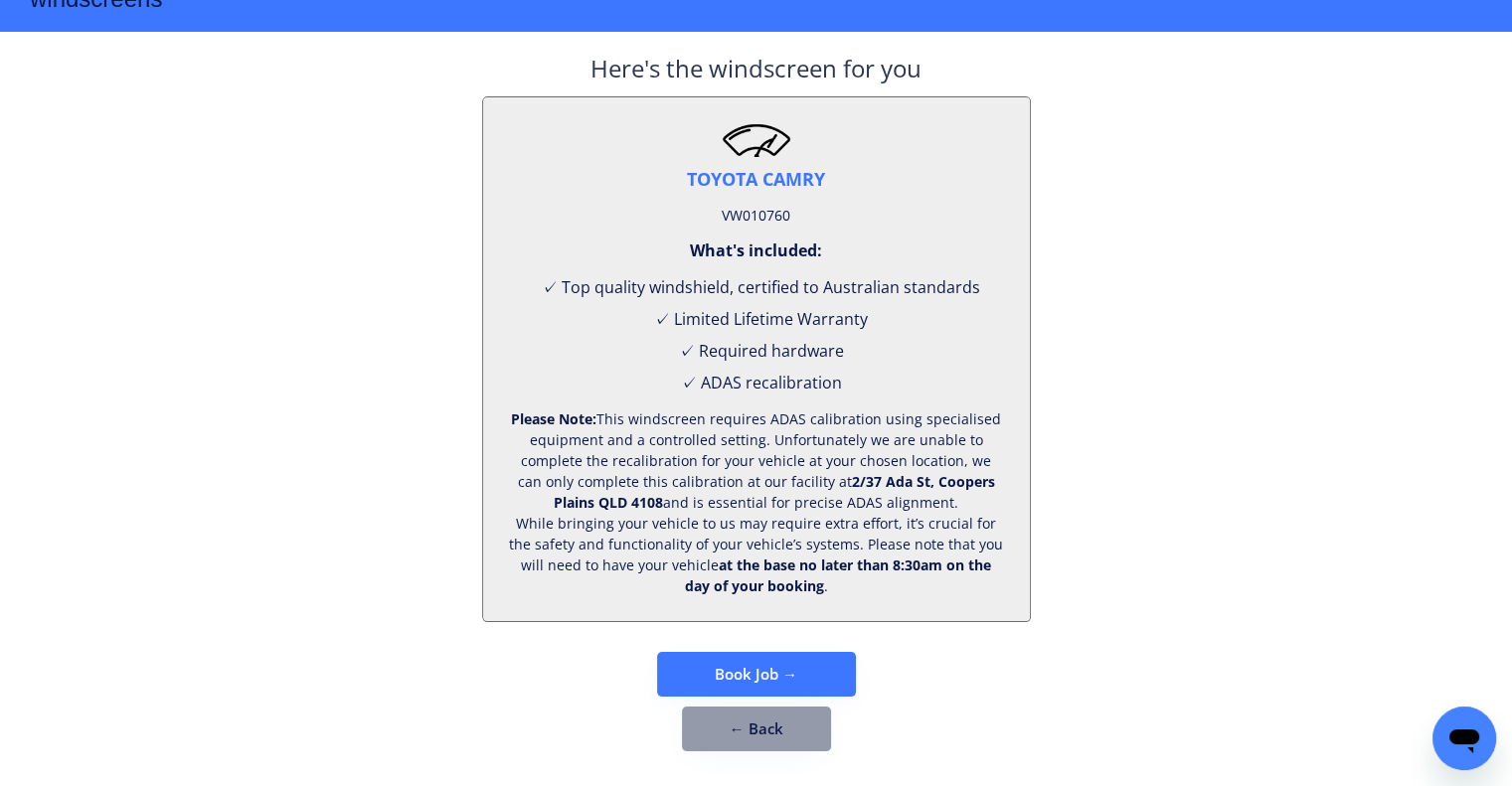 scroll, scrollTop: 82, scrollLeft: 0, axis: vertical 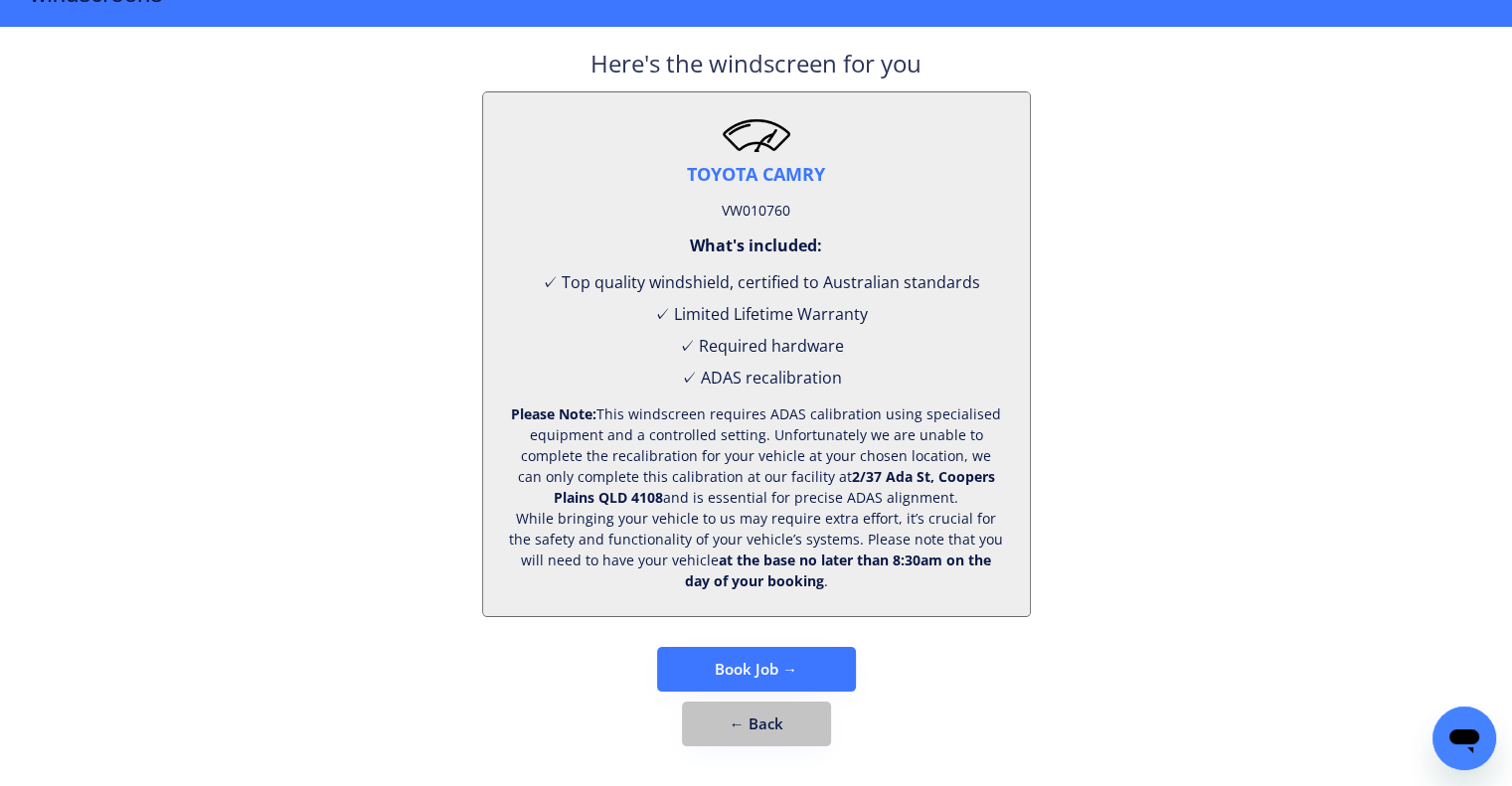 click on "←   Back" at bounding box center [756, 723] 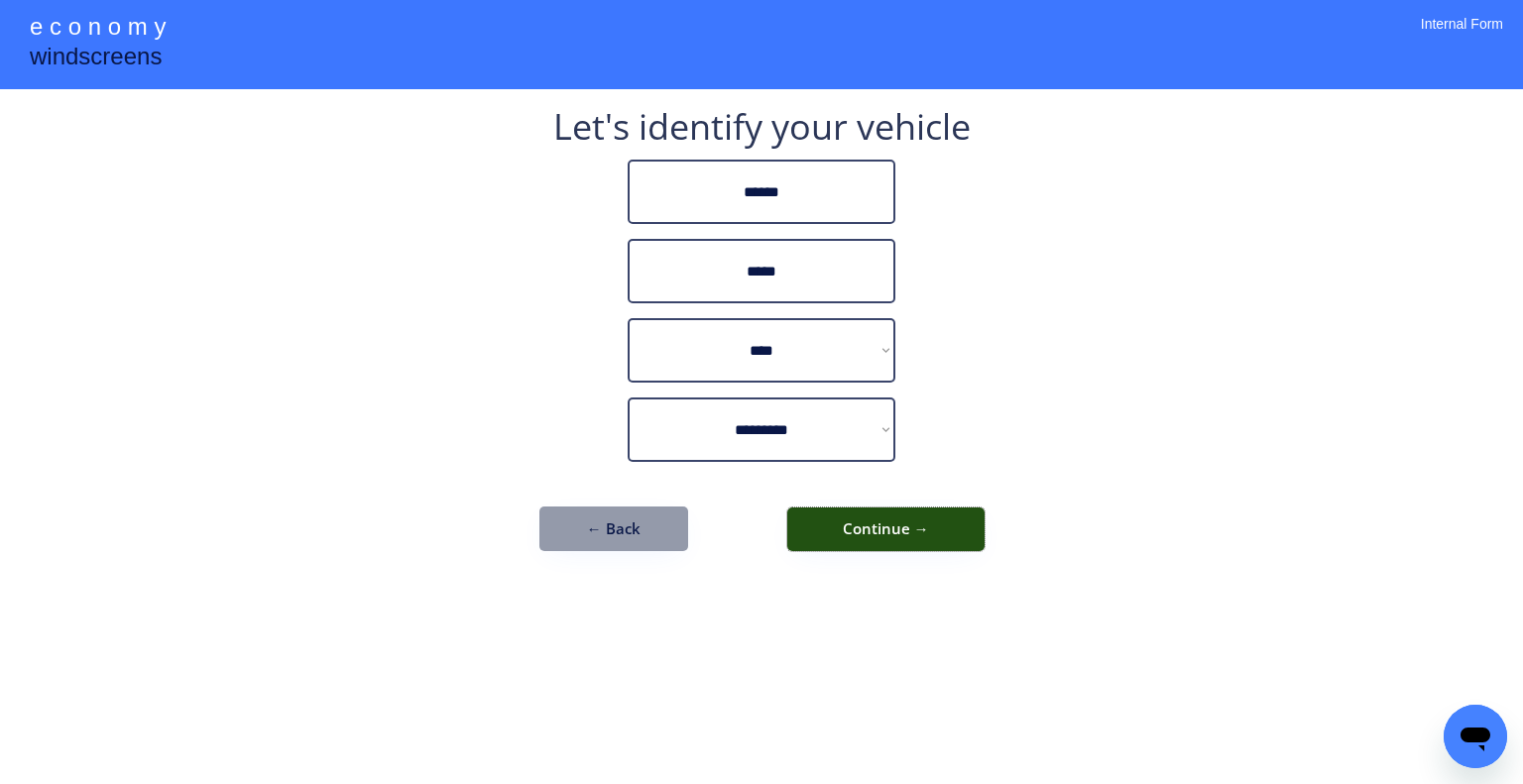 click on "Continue    →" at bounding box center [885, 529] 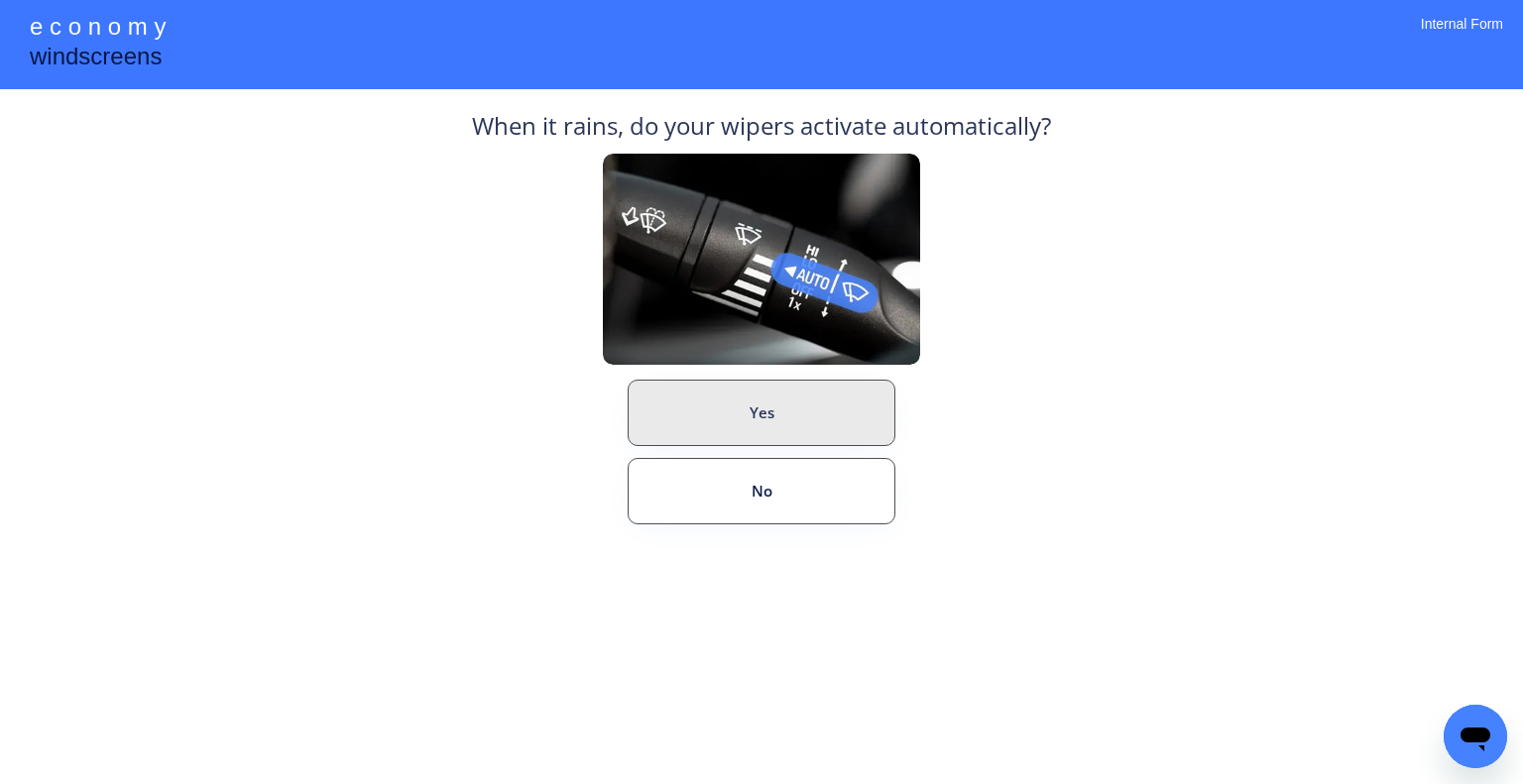 click on "Yes" at bounding box center (762, 412) 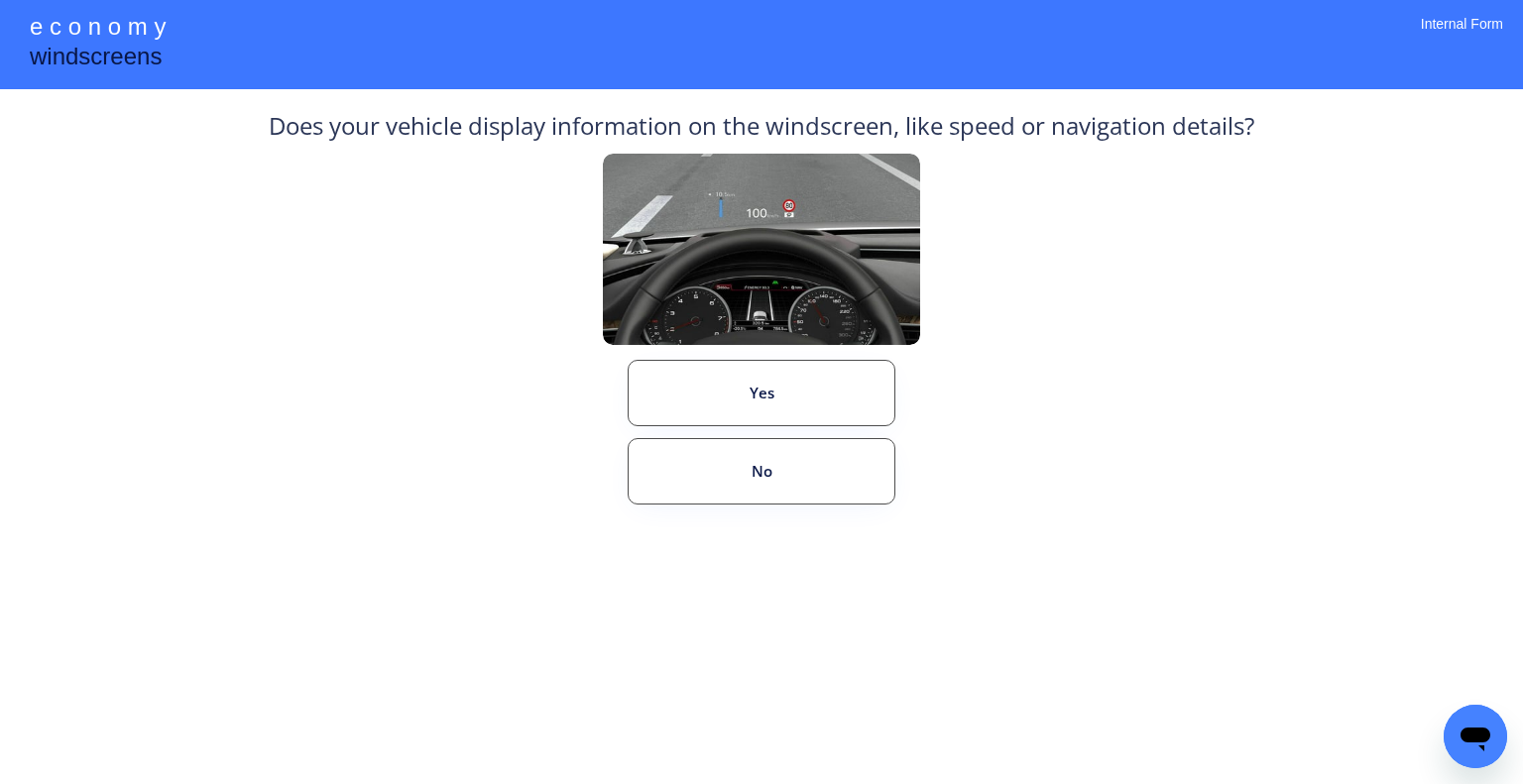 click on "Does your vehicle display information on the windscreen, like speed or navigation details? Yes No" at bounding box center [762, 350] 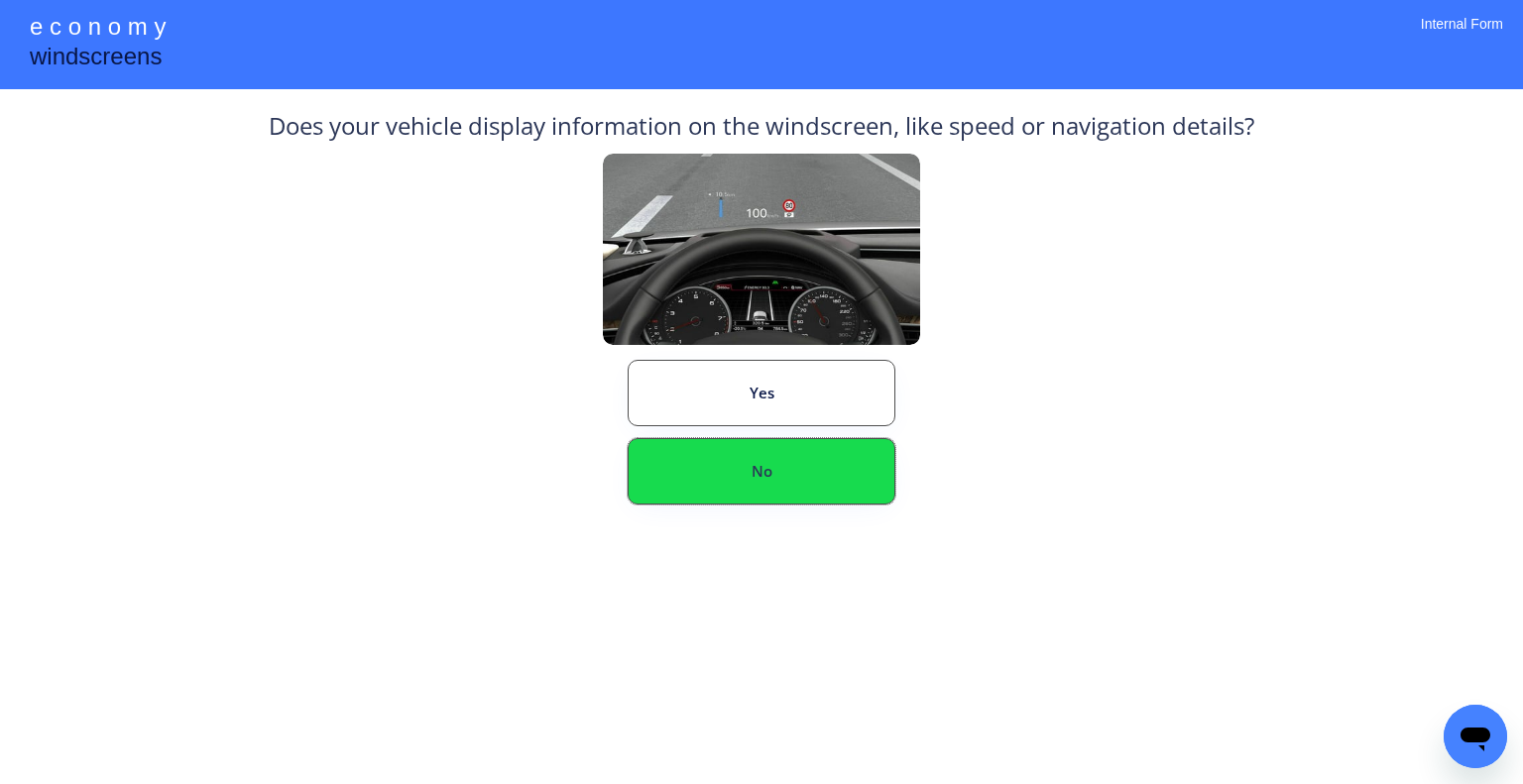 click on "No" at bounding box center (762, 471) 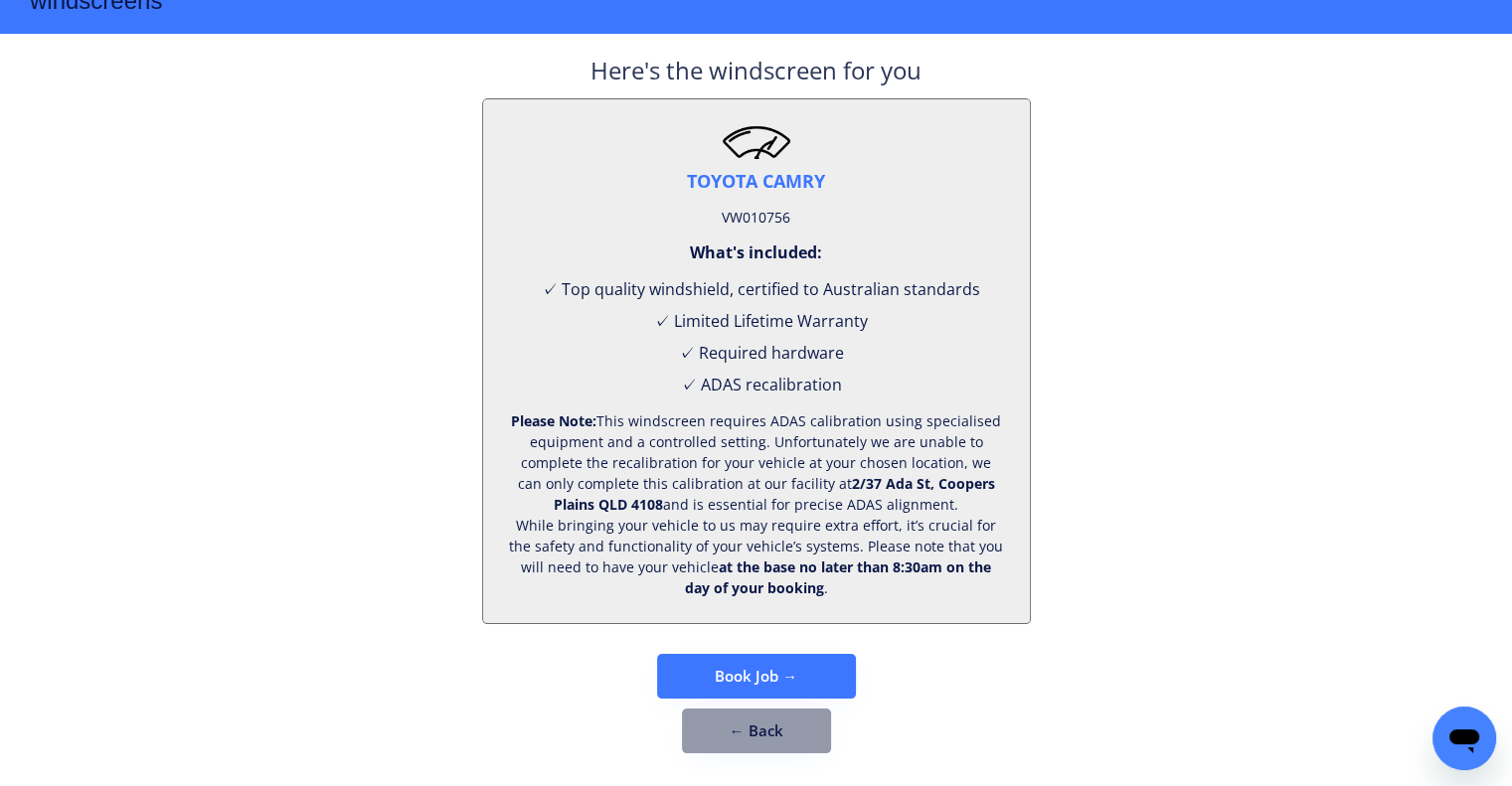 scroll, scrollTop: 82, scrollLeft: 0, axis: vertical 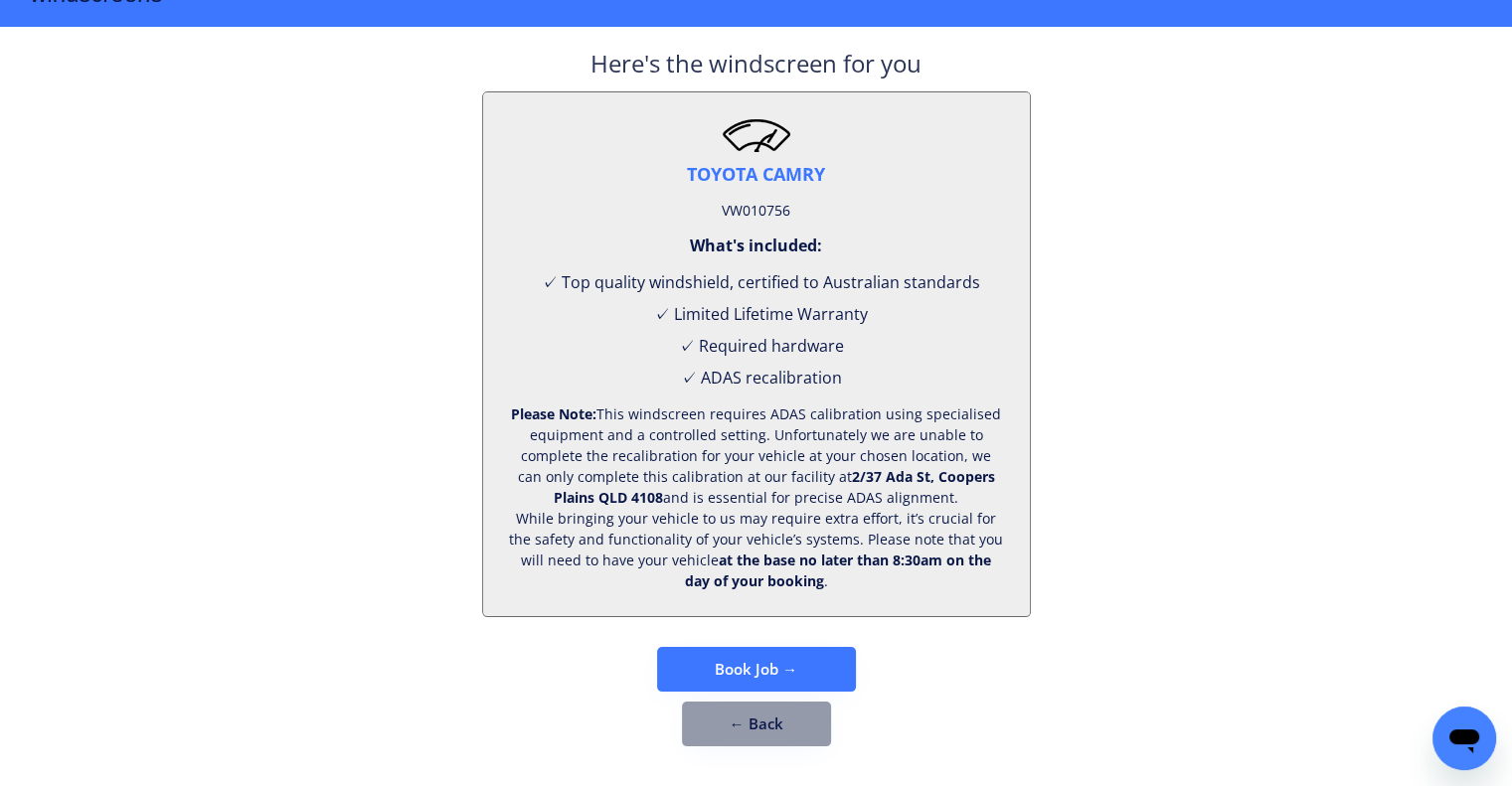 click on "VW010756" at bounding box center (756, 211) 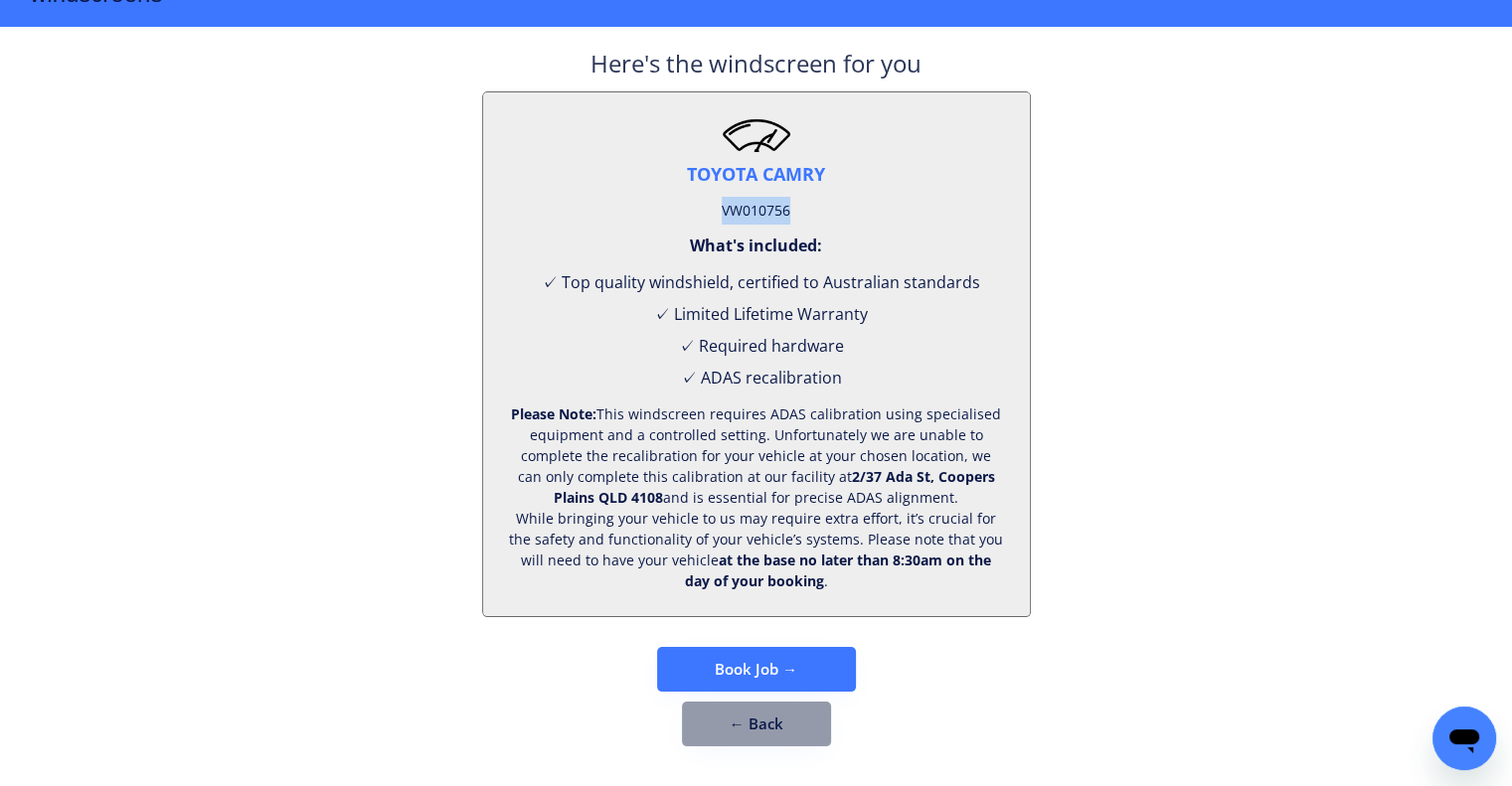 click on "VW010756" at bounding box center (756, 211) 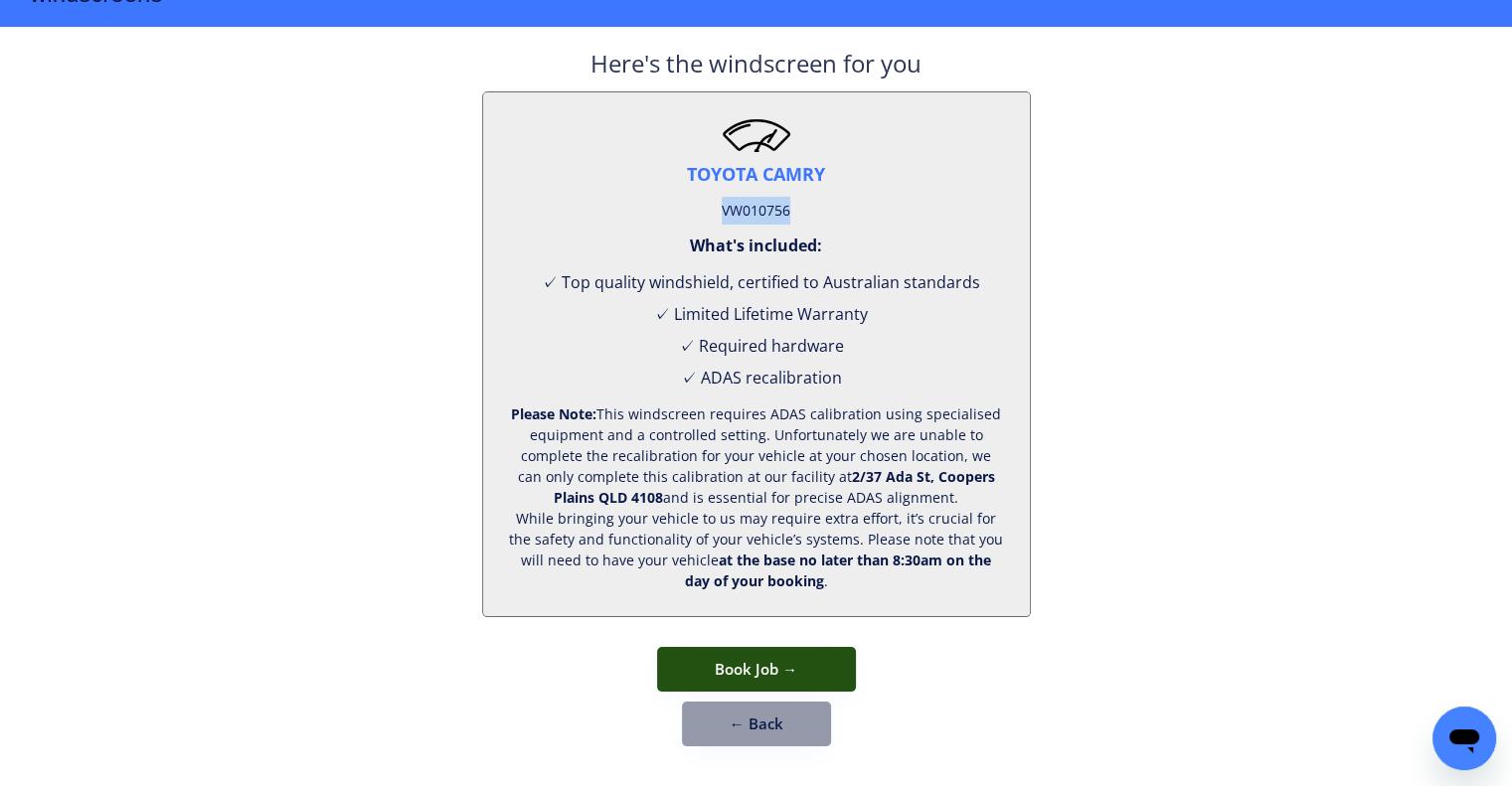 click on "Book Job    →" at bounding box center [756, 669] 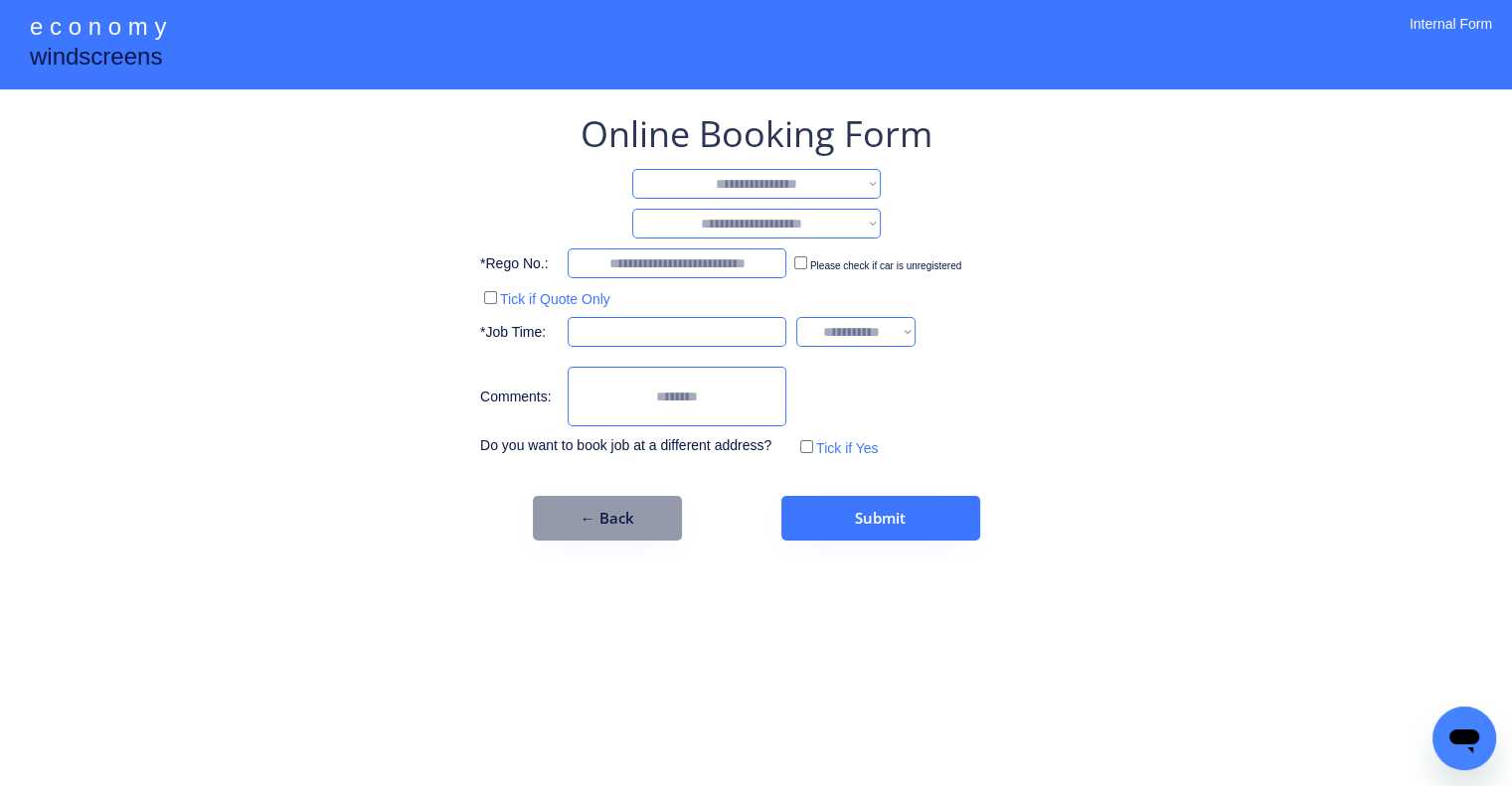 scroll, scrollTop: 0, scrollLeft: 0, axis: both 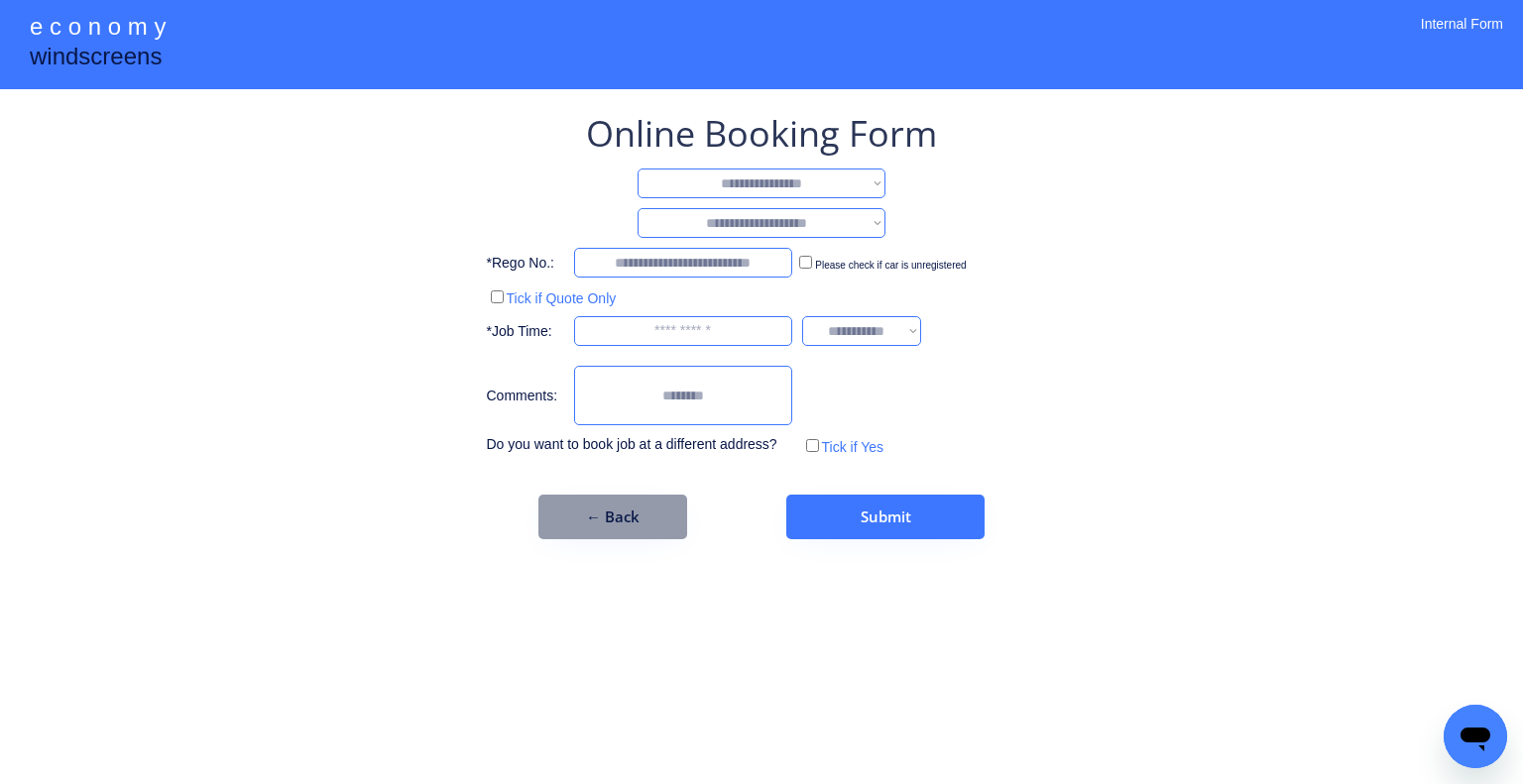 click on "**********" at bounding box center [762, 183] 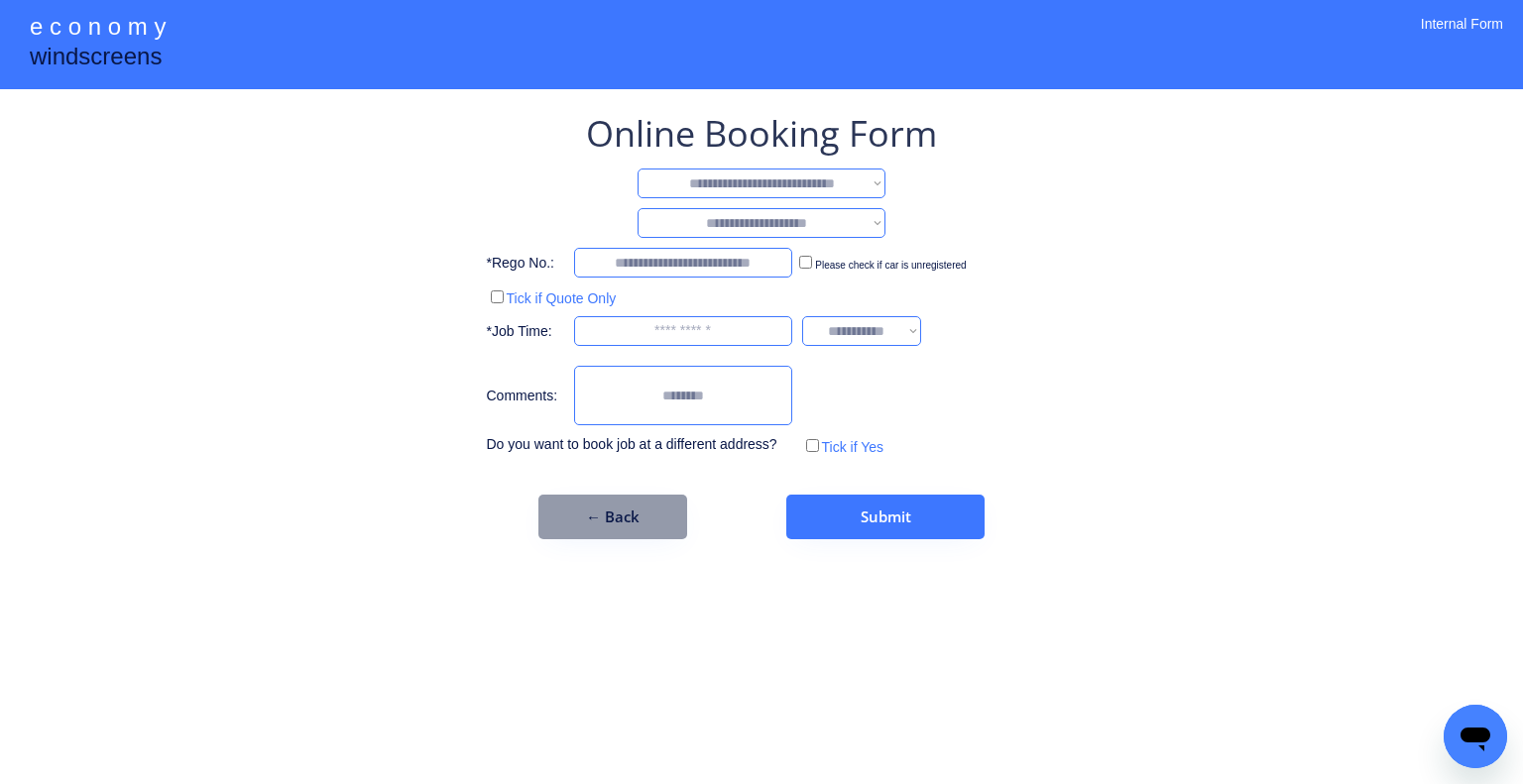 click on "**********" at bounding box center [762, 183] 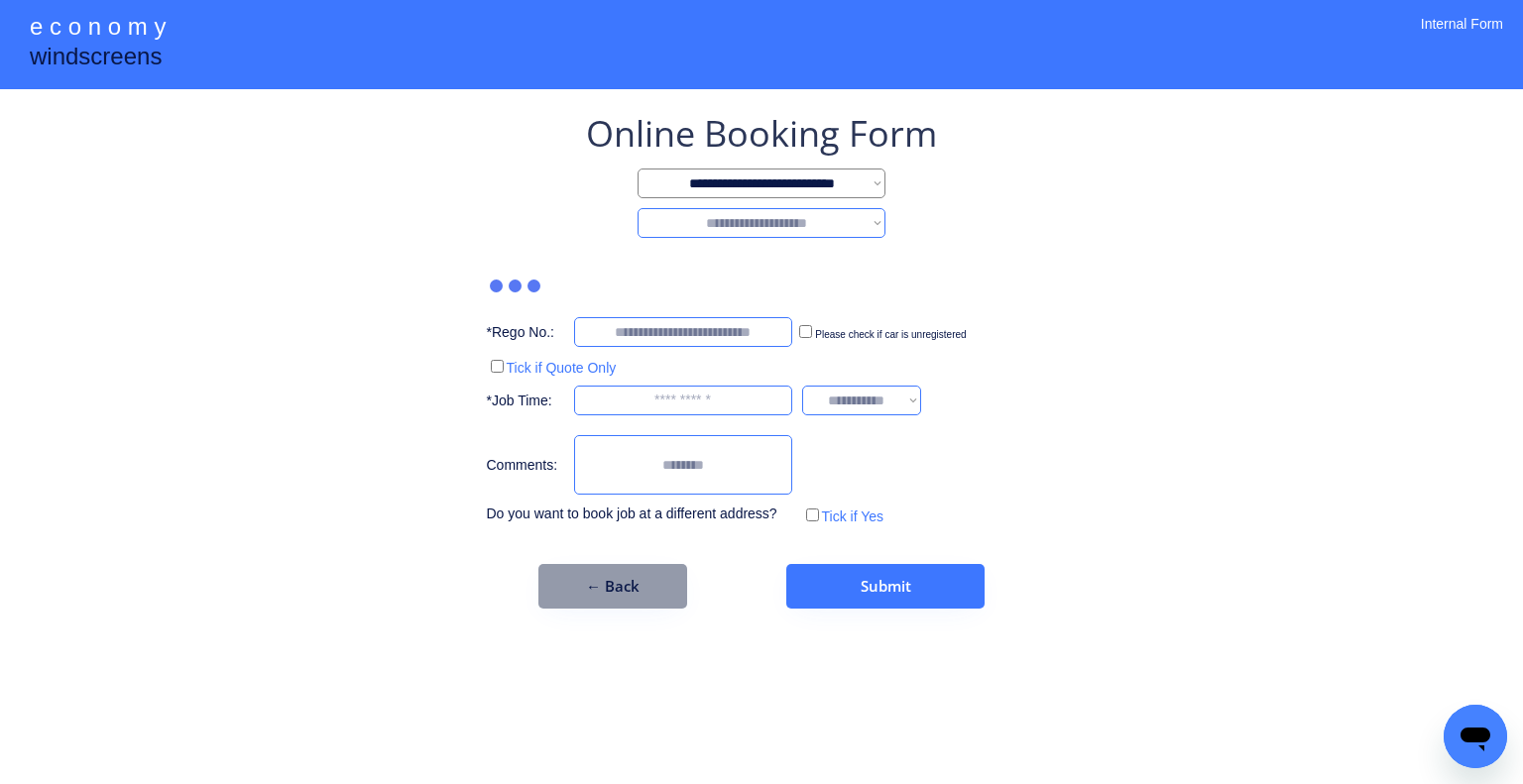 click on "**********" at bounding box center [762, 223] 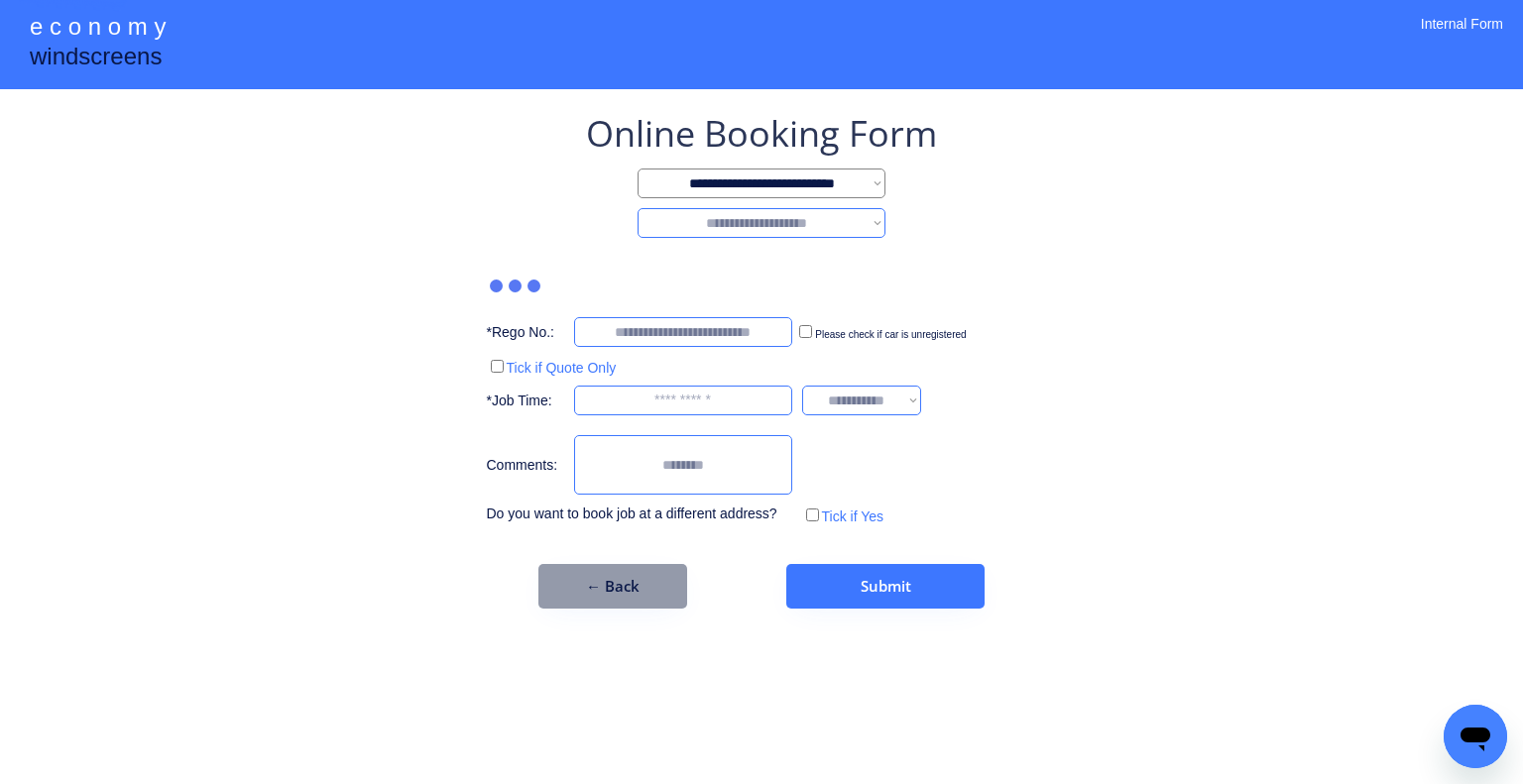 select on "********" 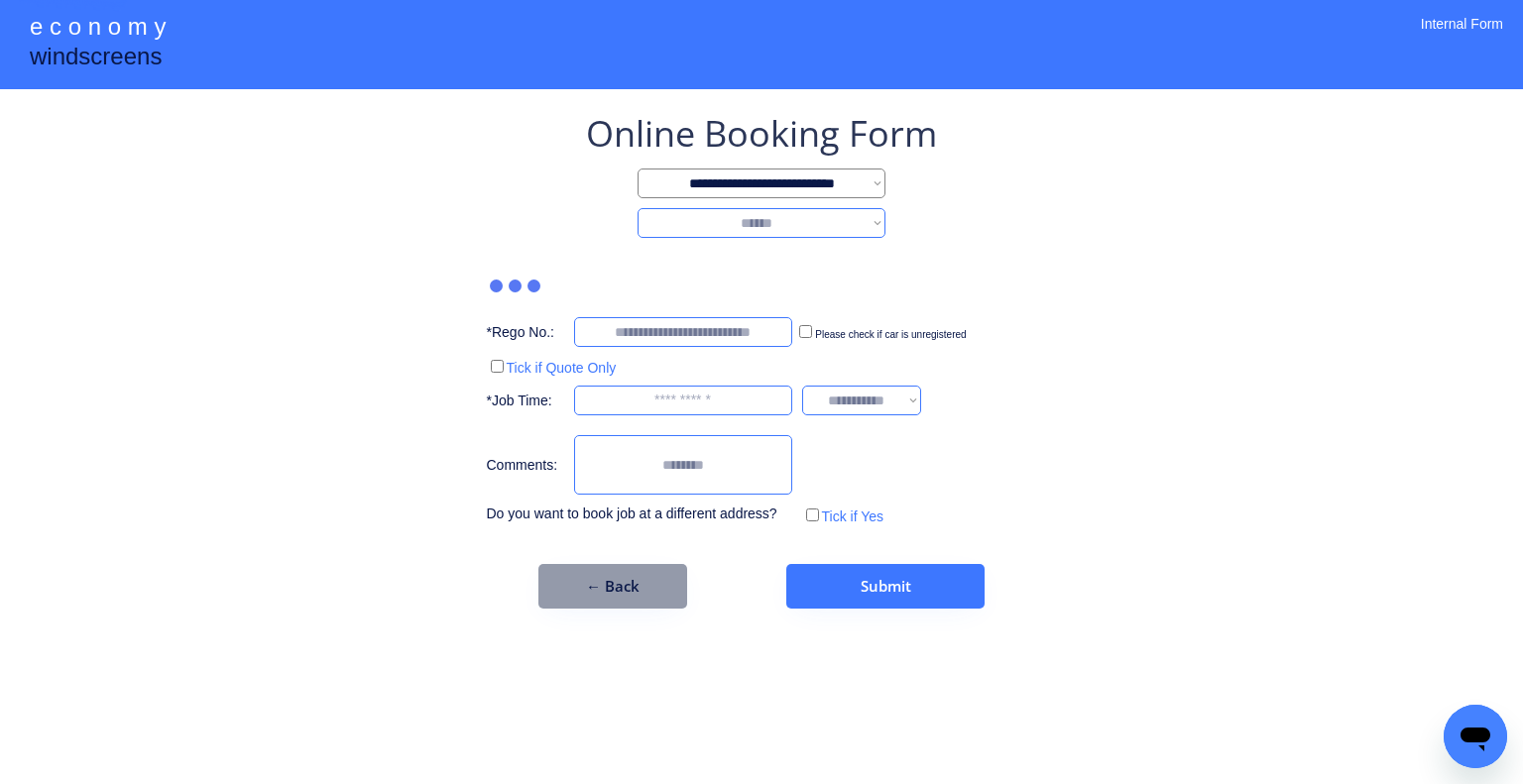 click on "**********" at bounding box center (762, 223) 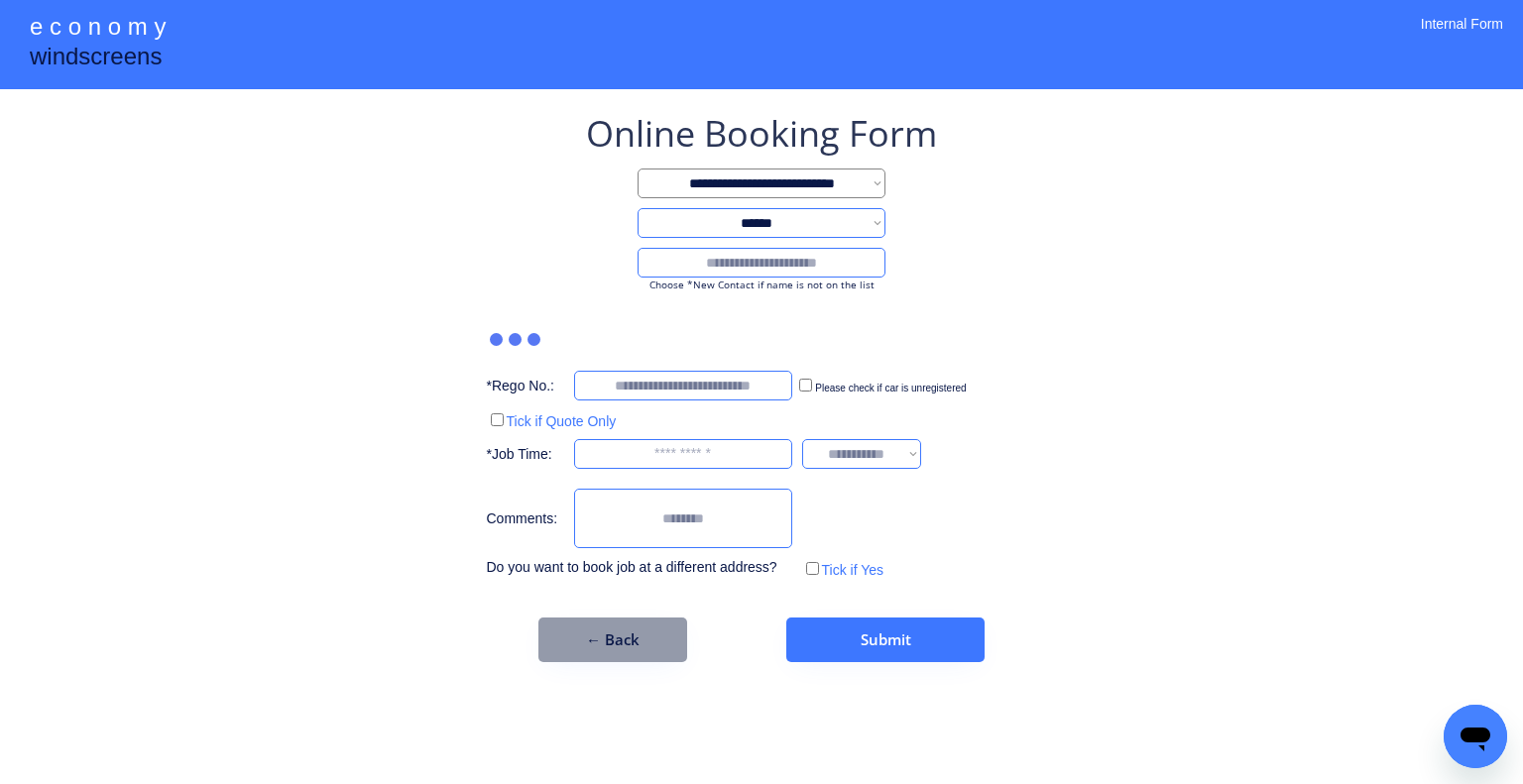 click at bounding box center (762, 263) 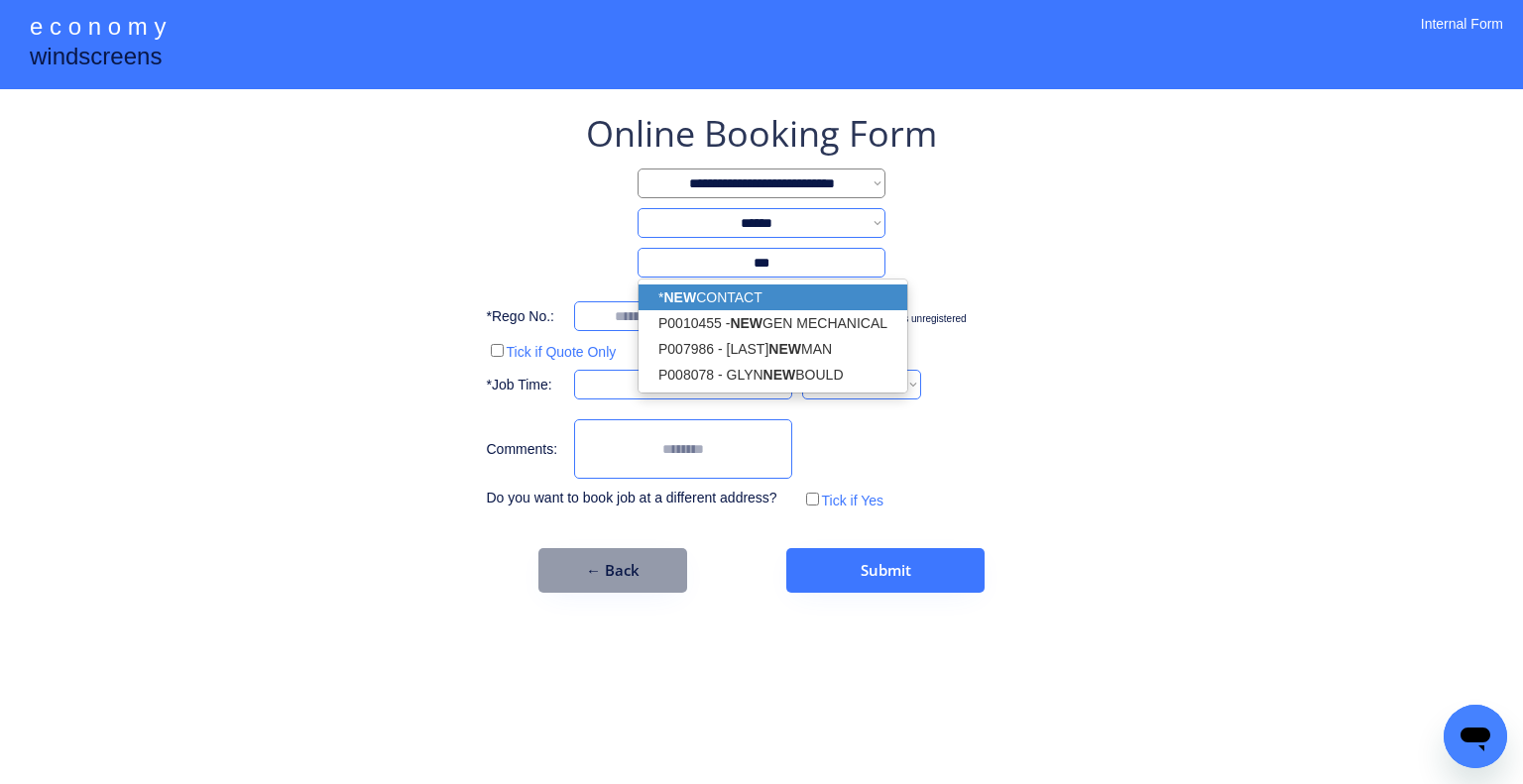 click on "* NEW  CONTACT" at bounding box center (772, 297) 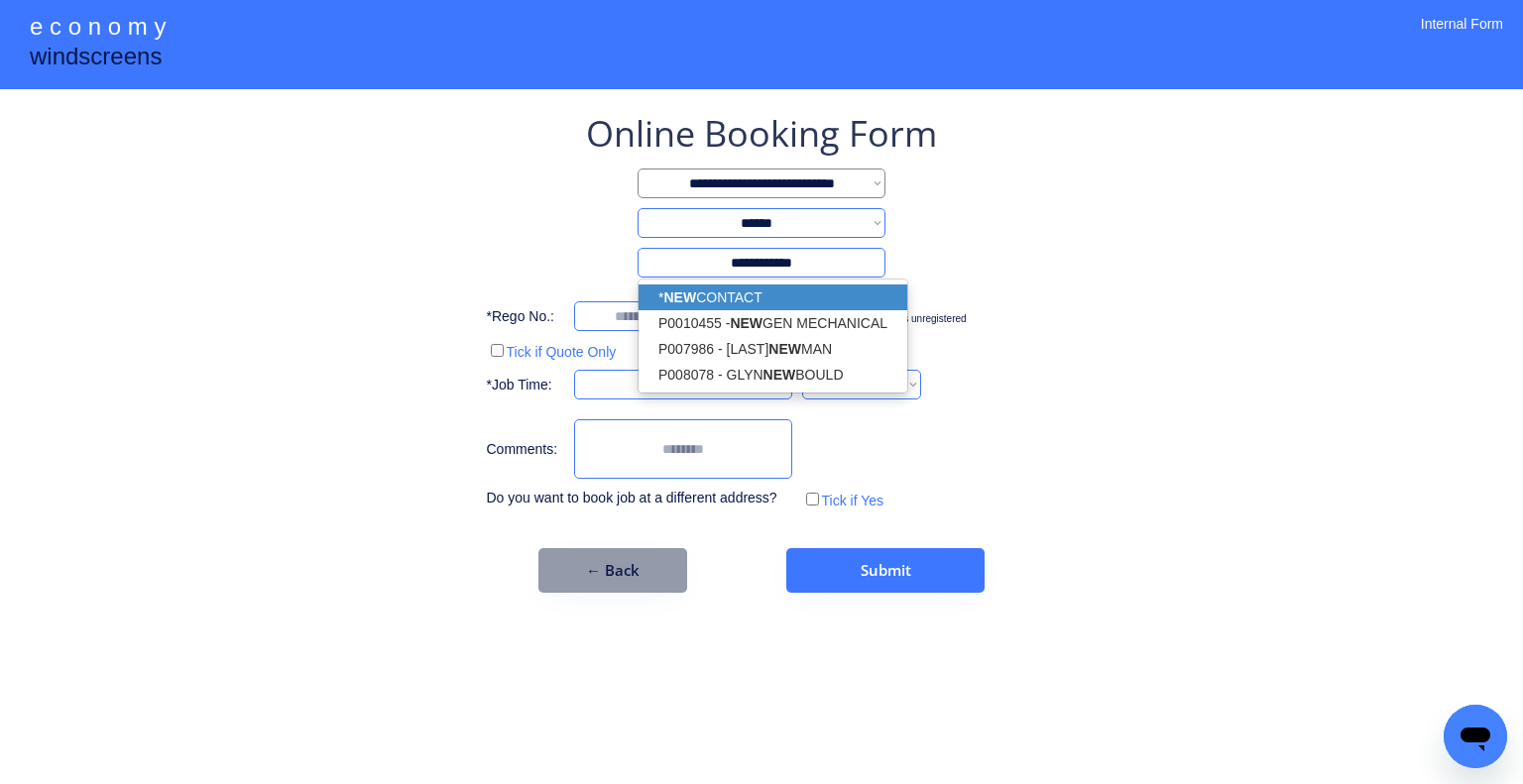 type on "**********" 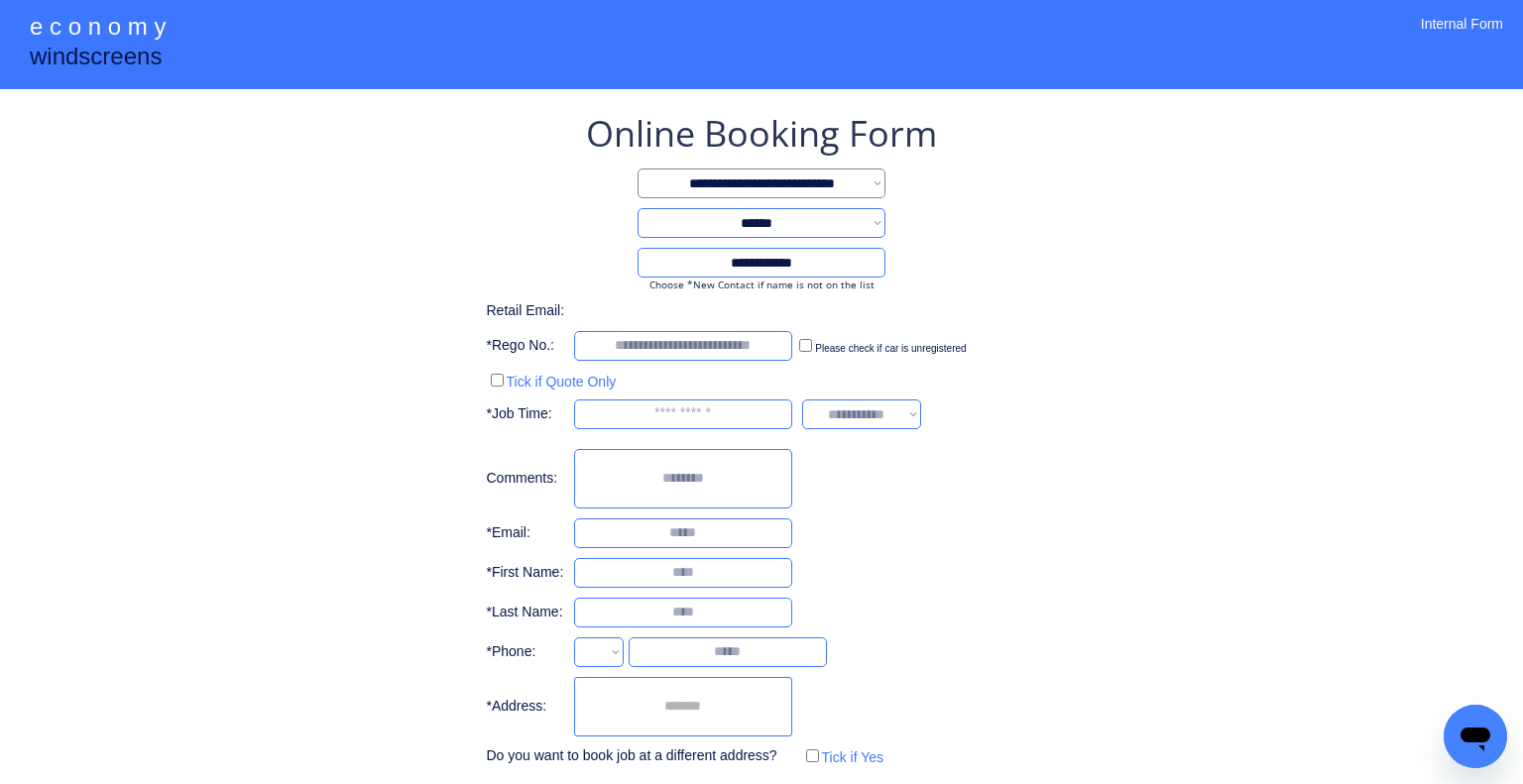 click on "**********" at bounding box center (762, 440) 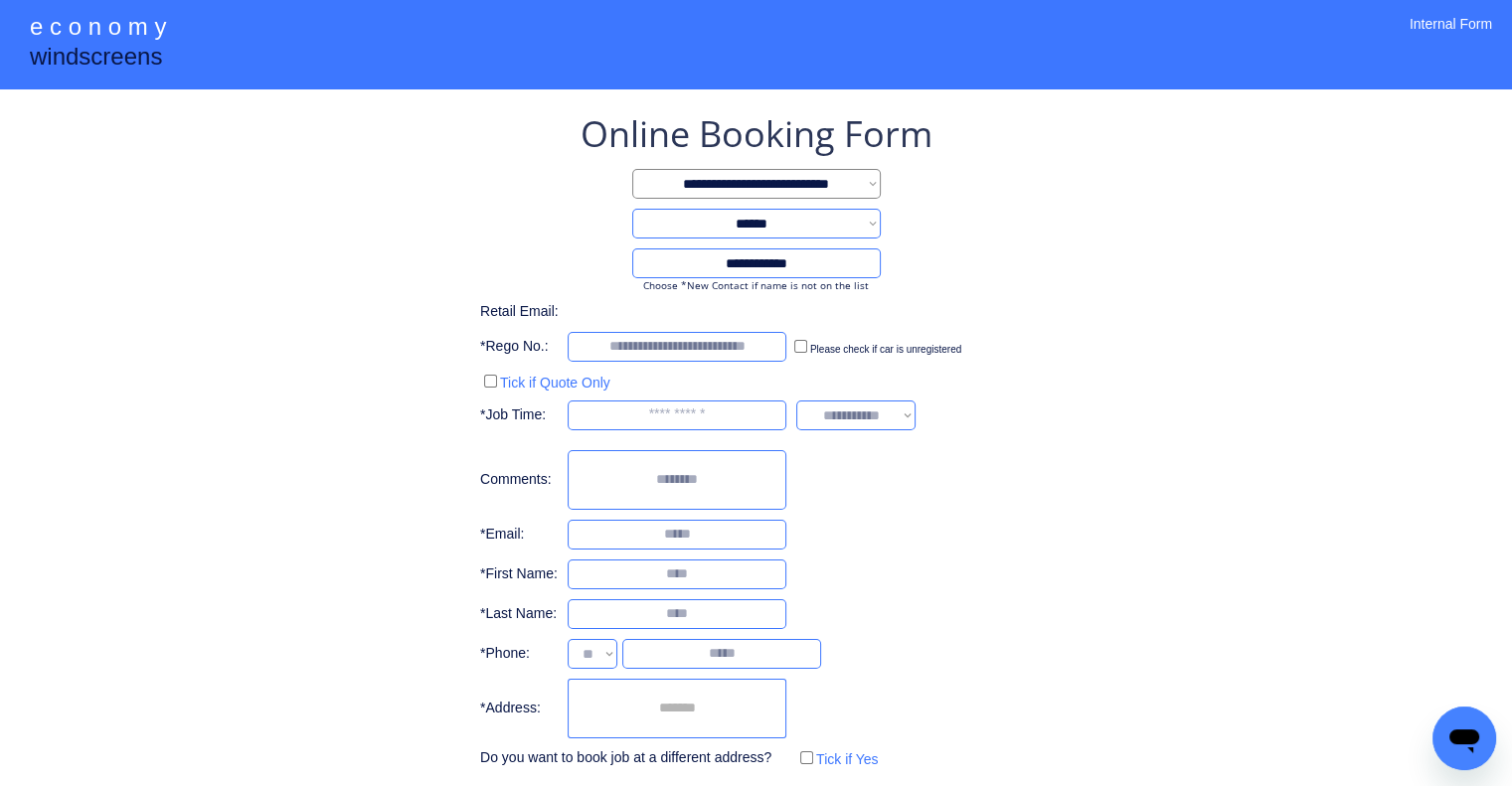 select on "**********" 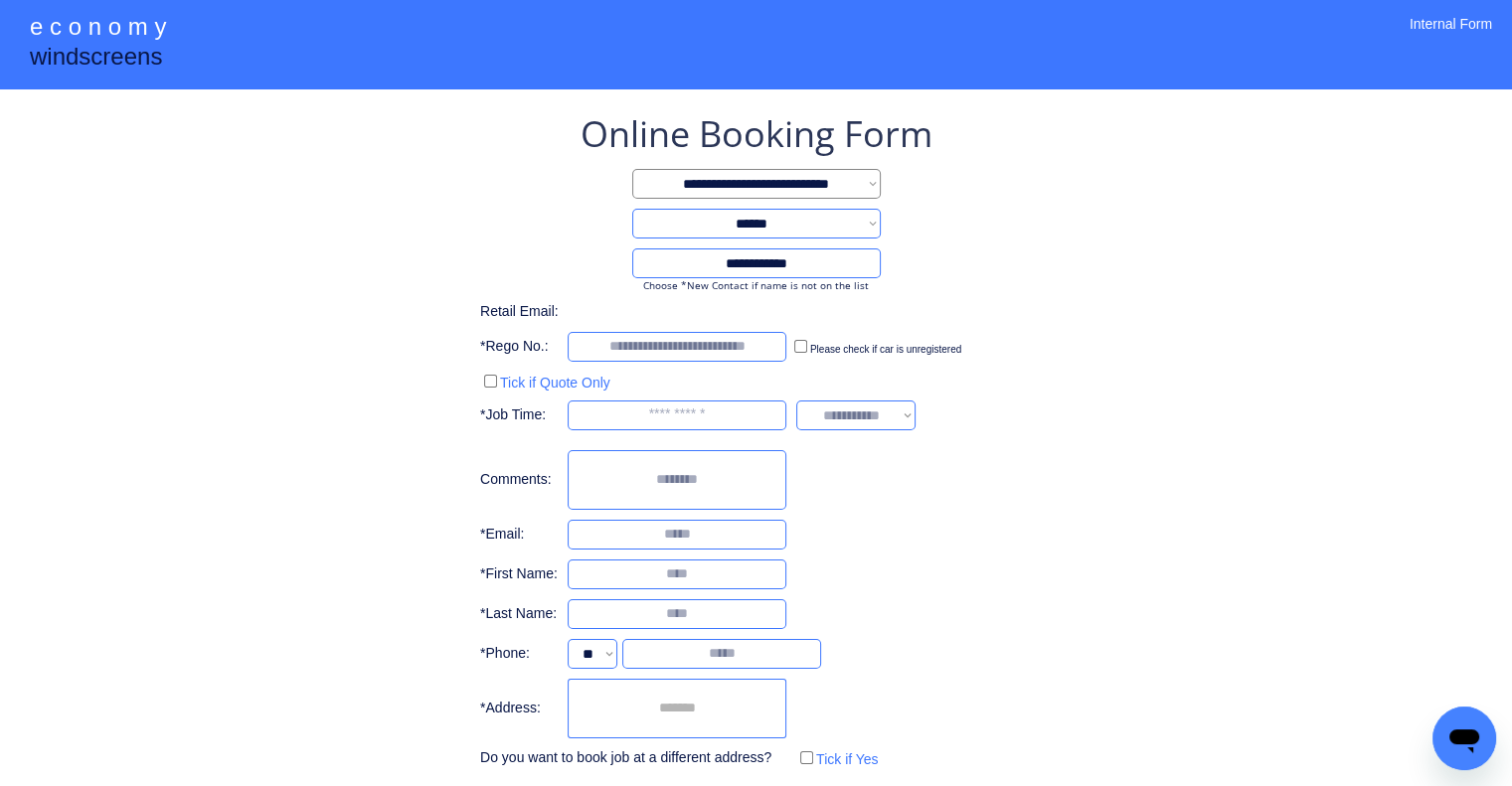click at bounding box center [677, 708] 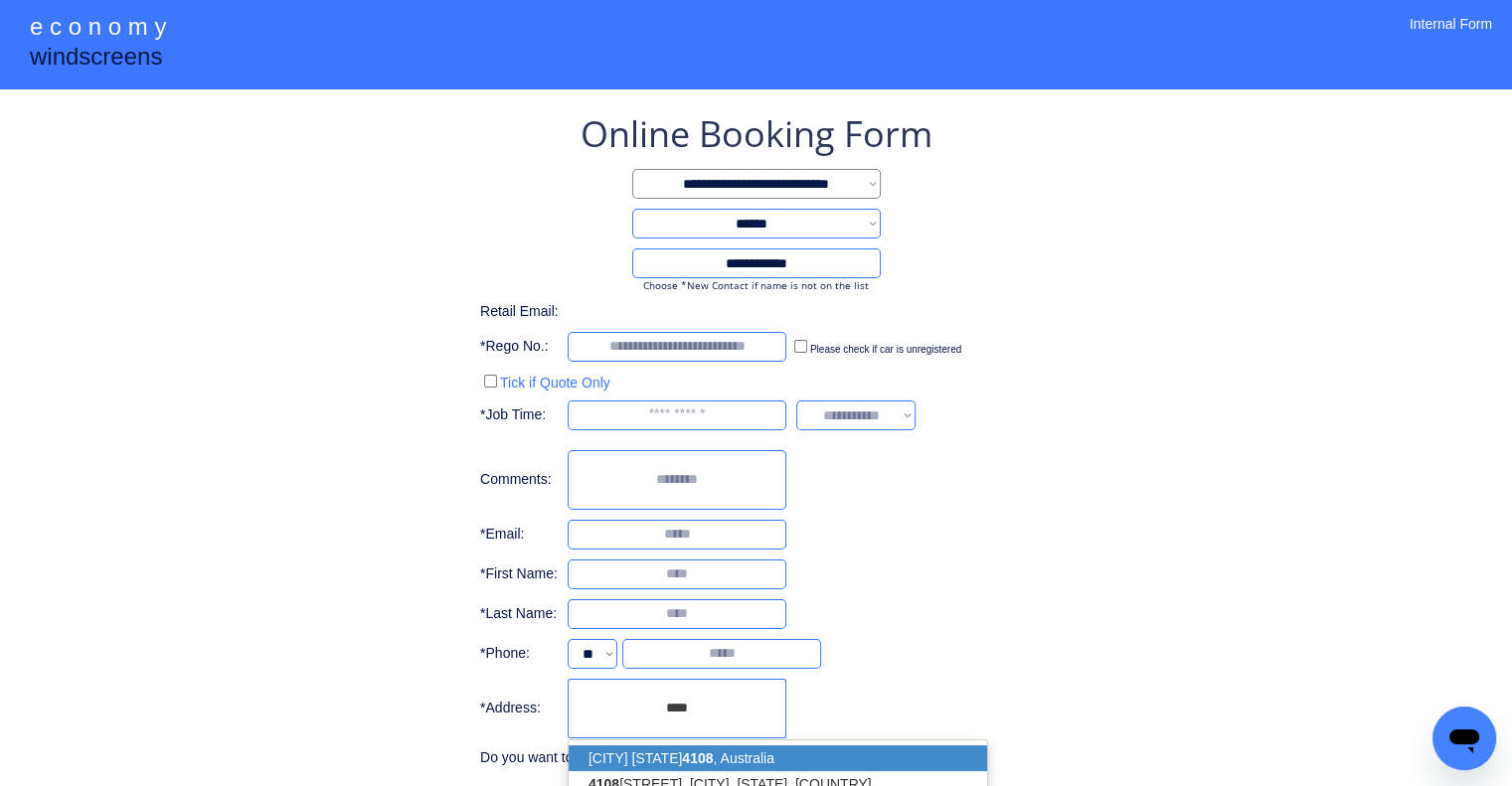 drag, startPoint x: 739, startPoint y: 757, endPoint x: 859, endPoint y: 647, distance: 162.7882 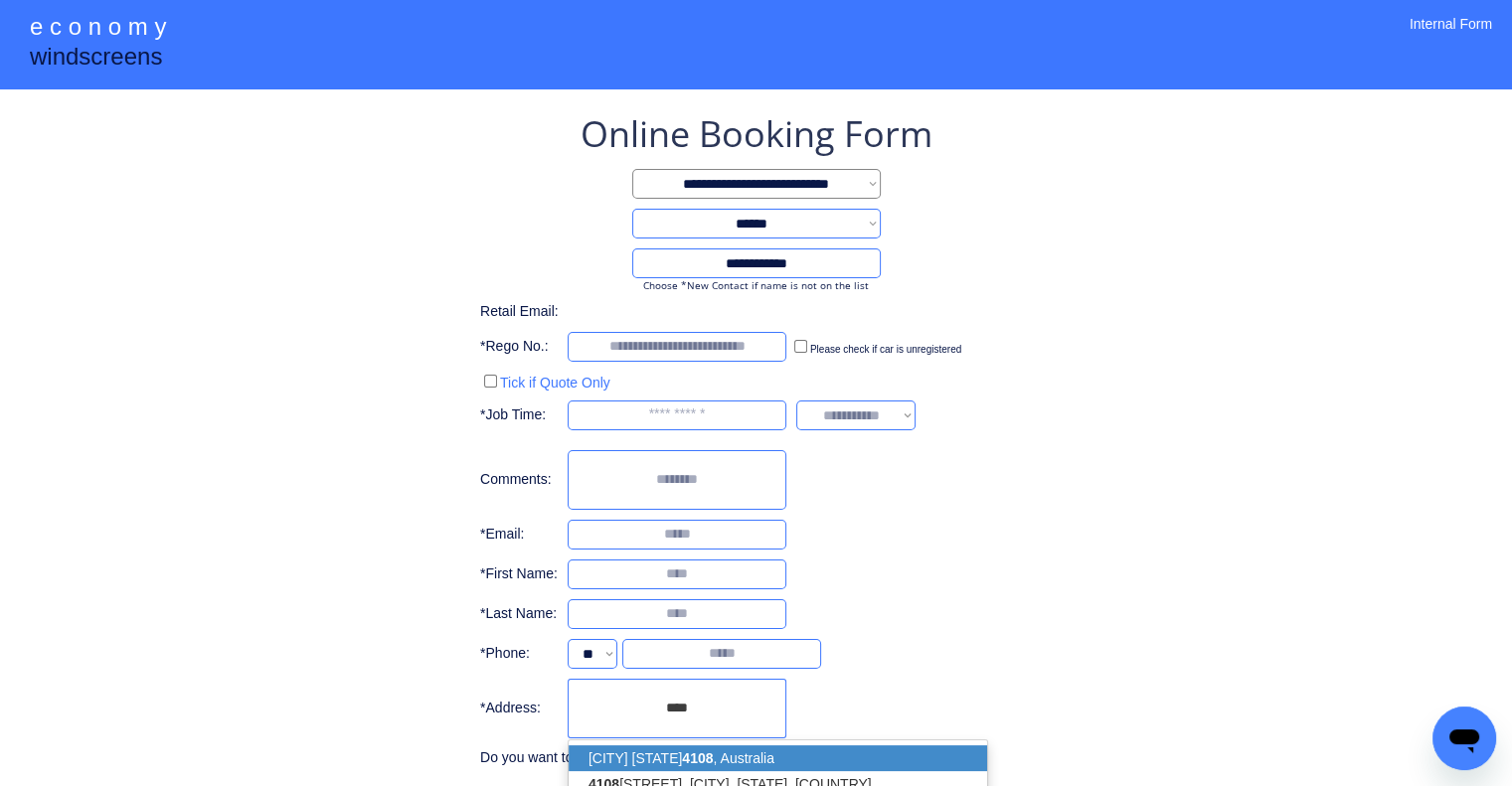 click on "4108" at bounding box center (697, 758) 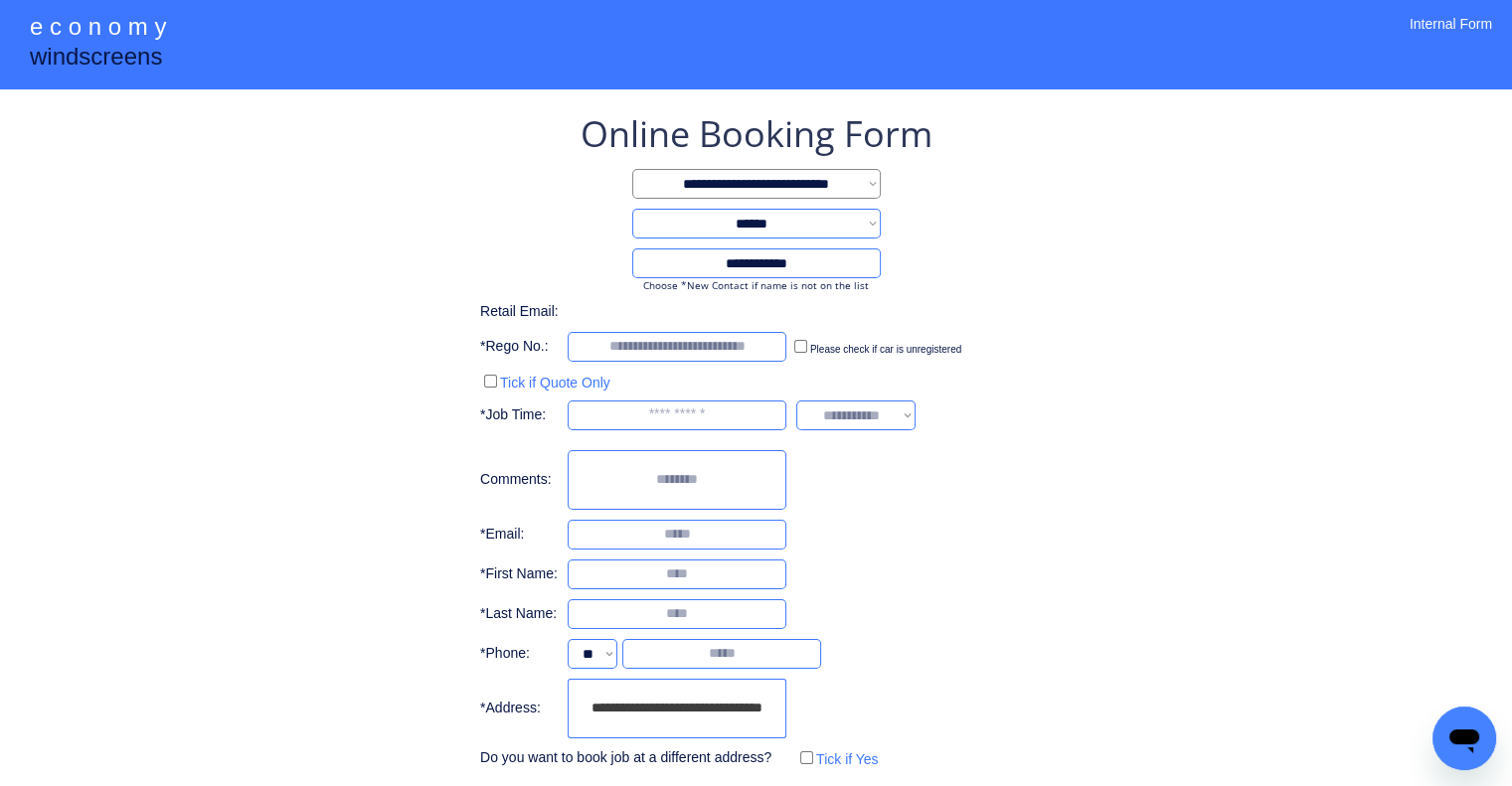 type on "**********" 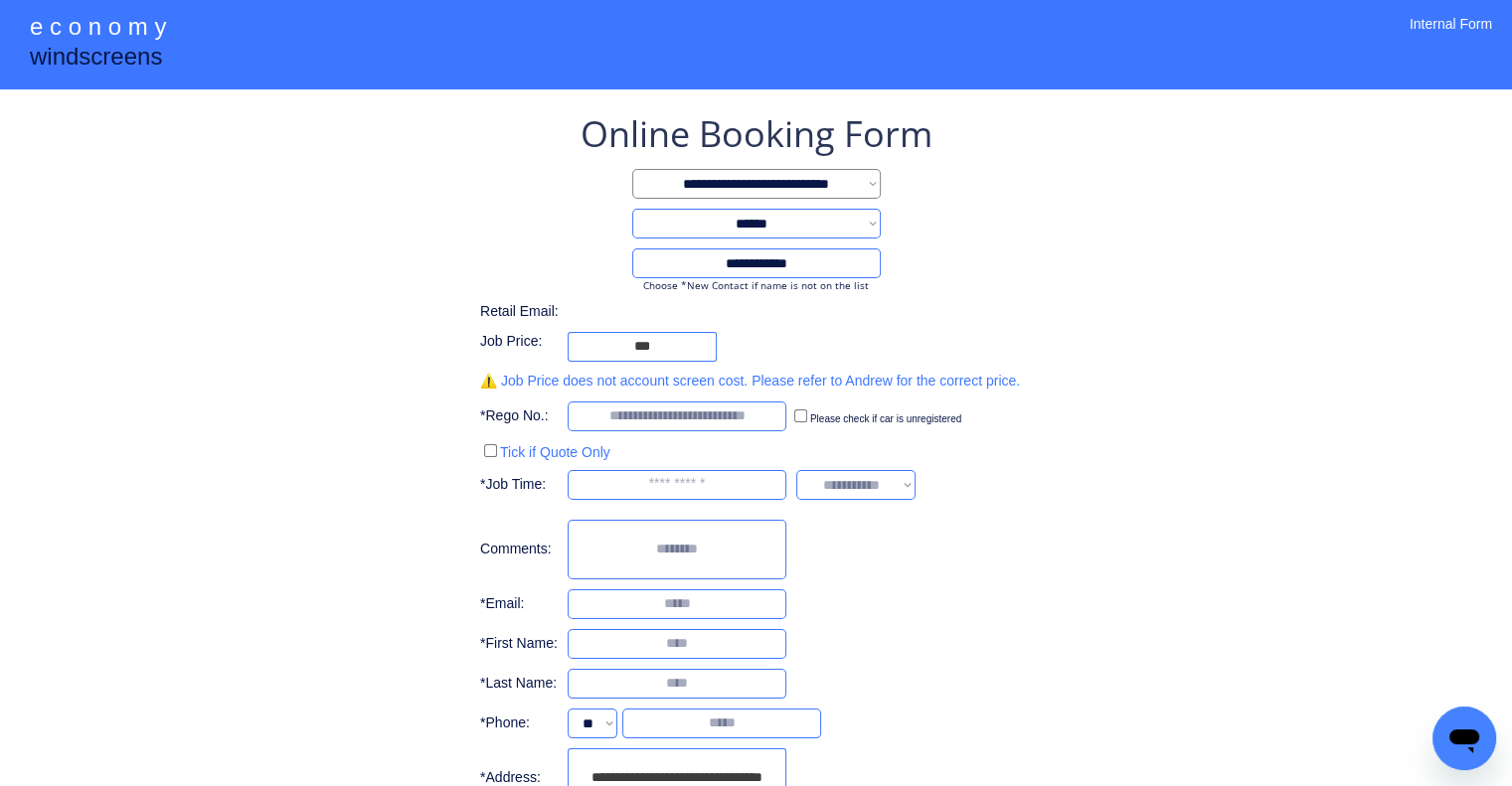 click on "**********" at bounding box center [756, 475] 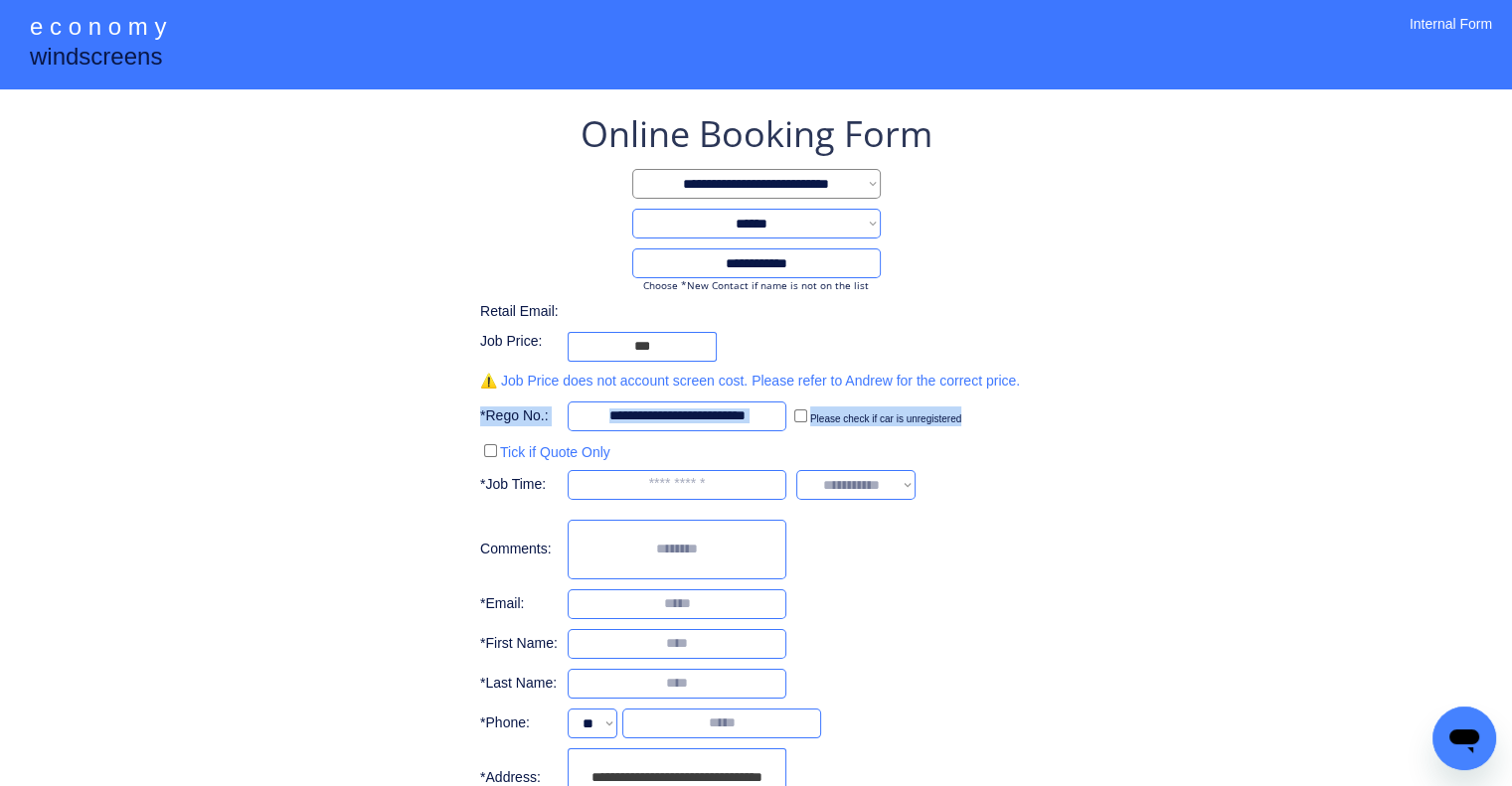 click on "**********" at bounding box center [756, 475] 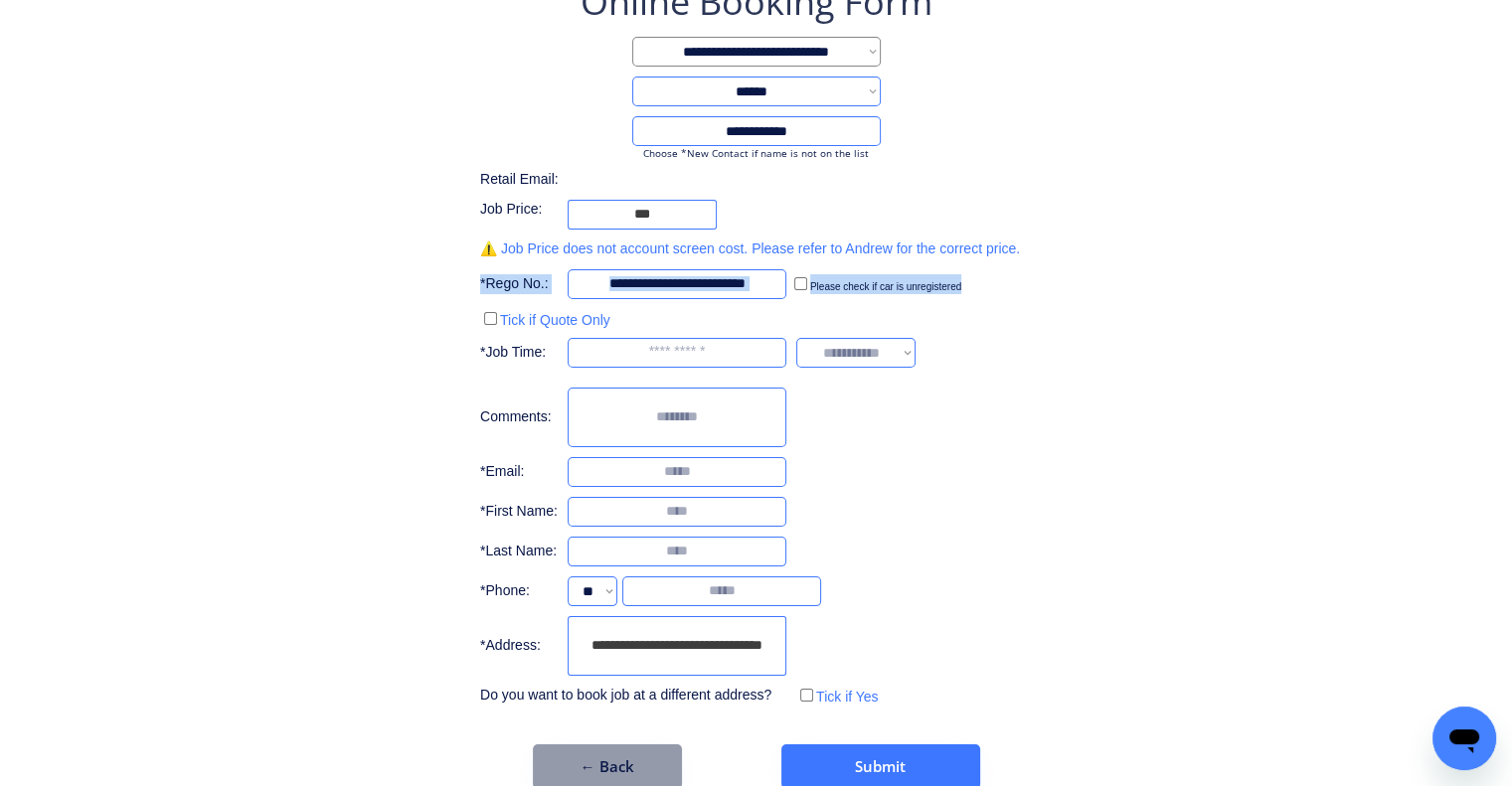 scroll, scrollTop: 165, scrollLeft: 0, axis: vertical 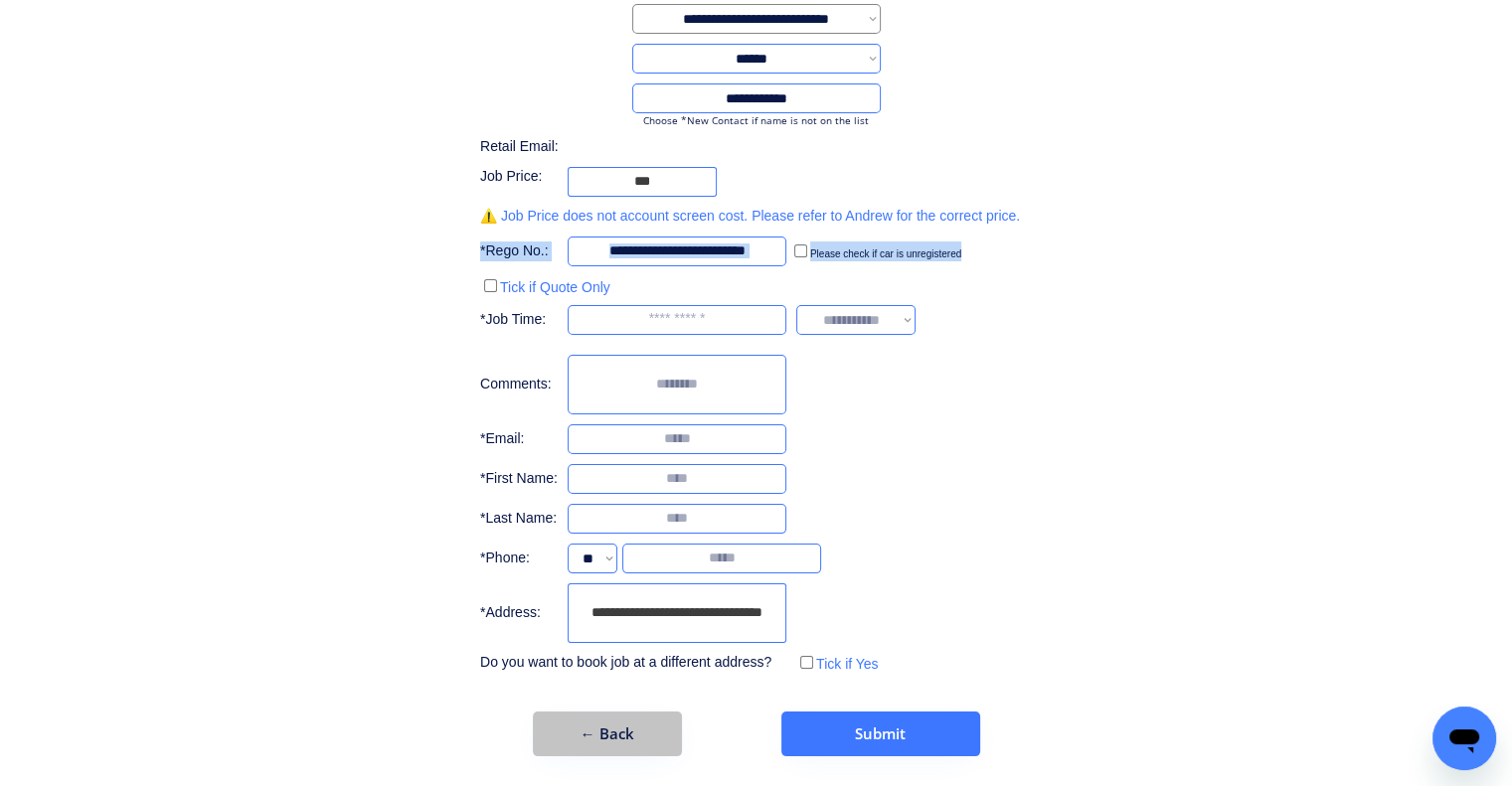click on "←   Back" at bounding box center [607, 733] 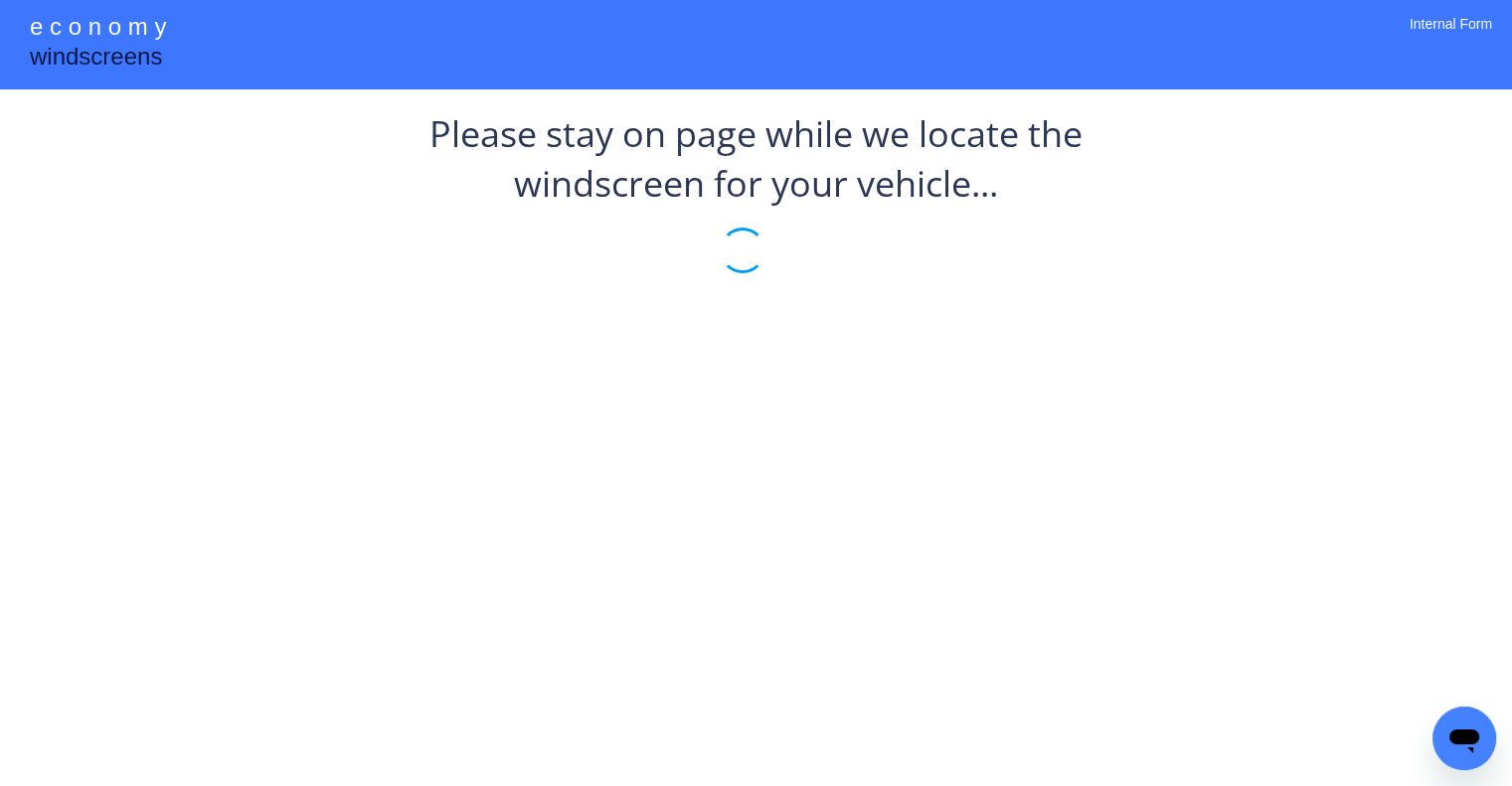 scroll, scrollTop: 0, scrollLeft: 0, axis: both 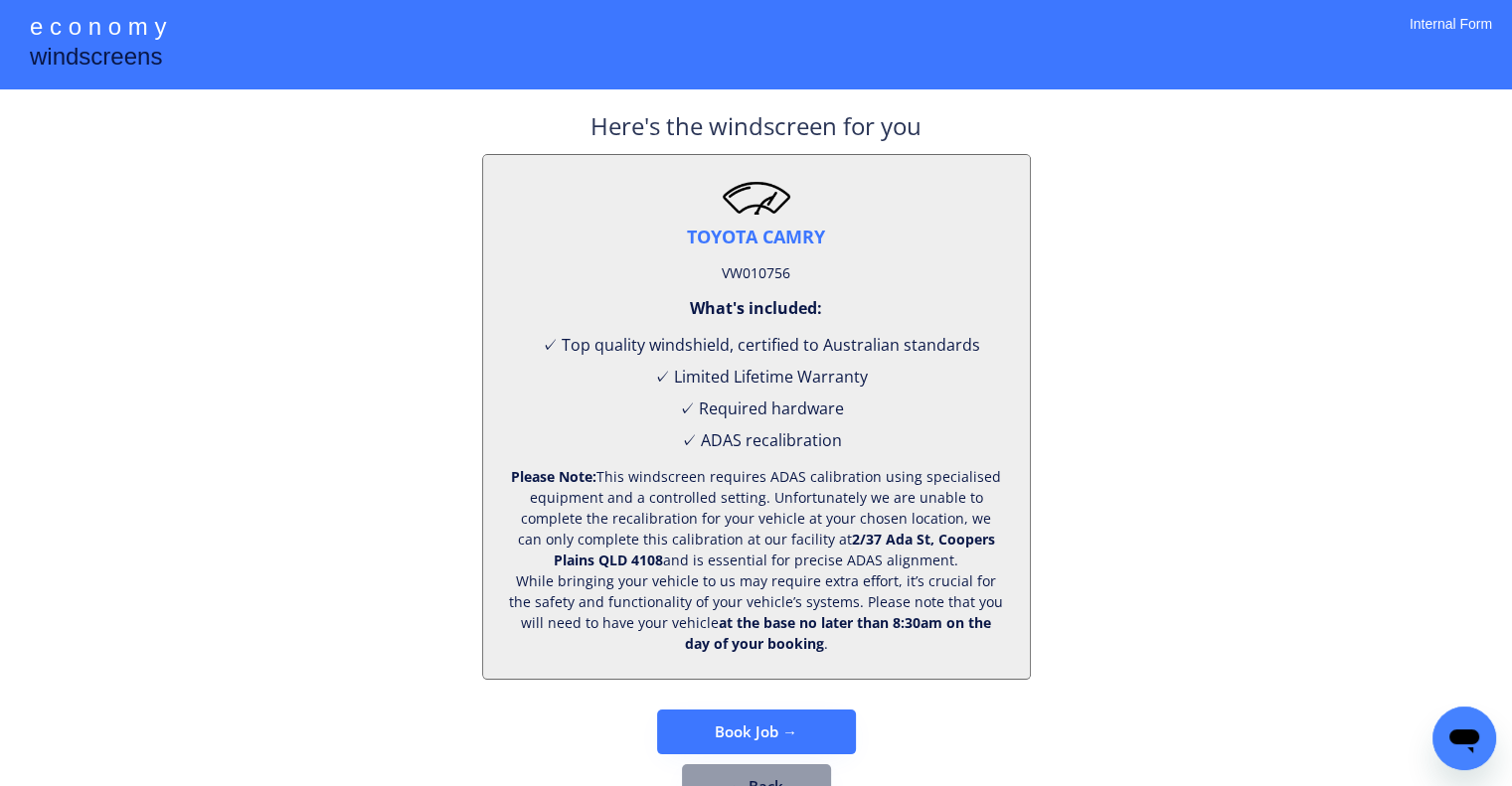 click on "**********" at bounding box center [756, 424] 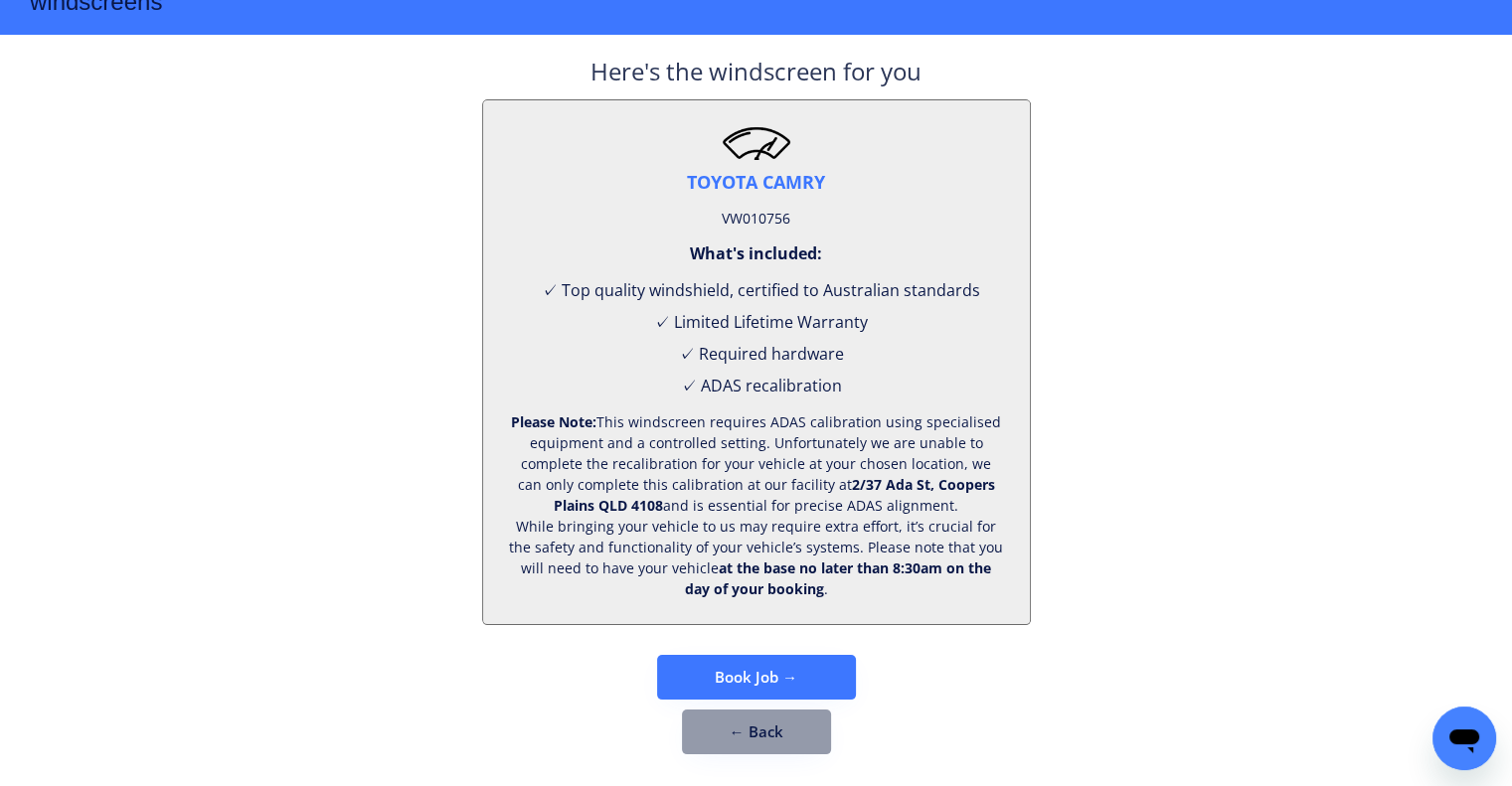 scroll, scrollTop: 82, scrollLeft: 0, axis: vertical 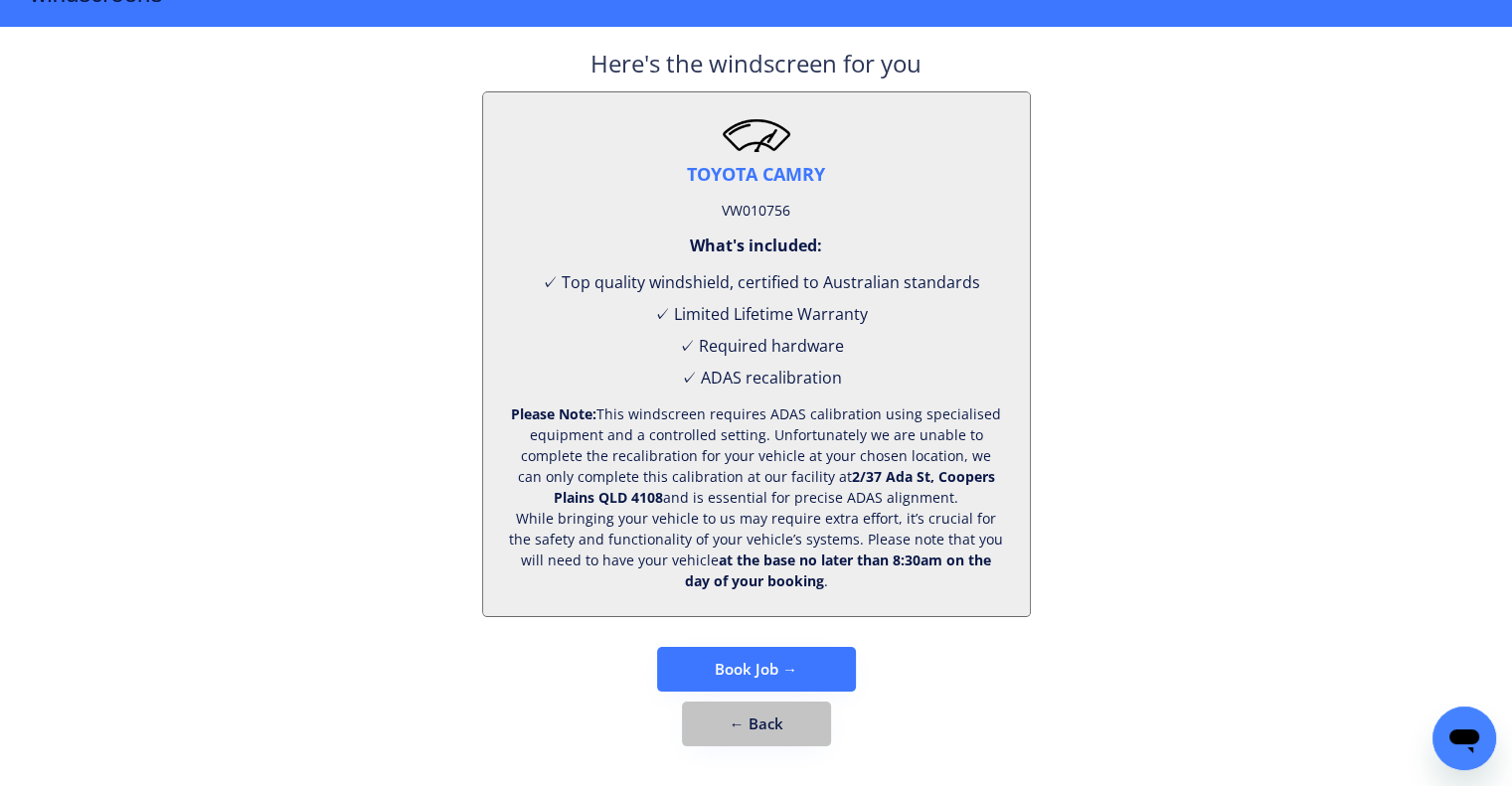 click on "←   Back" at bounding box center [756, 723] 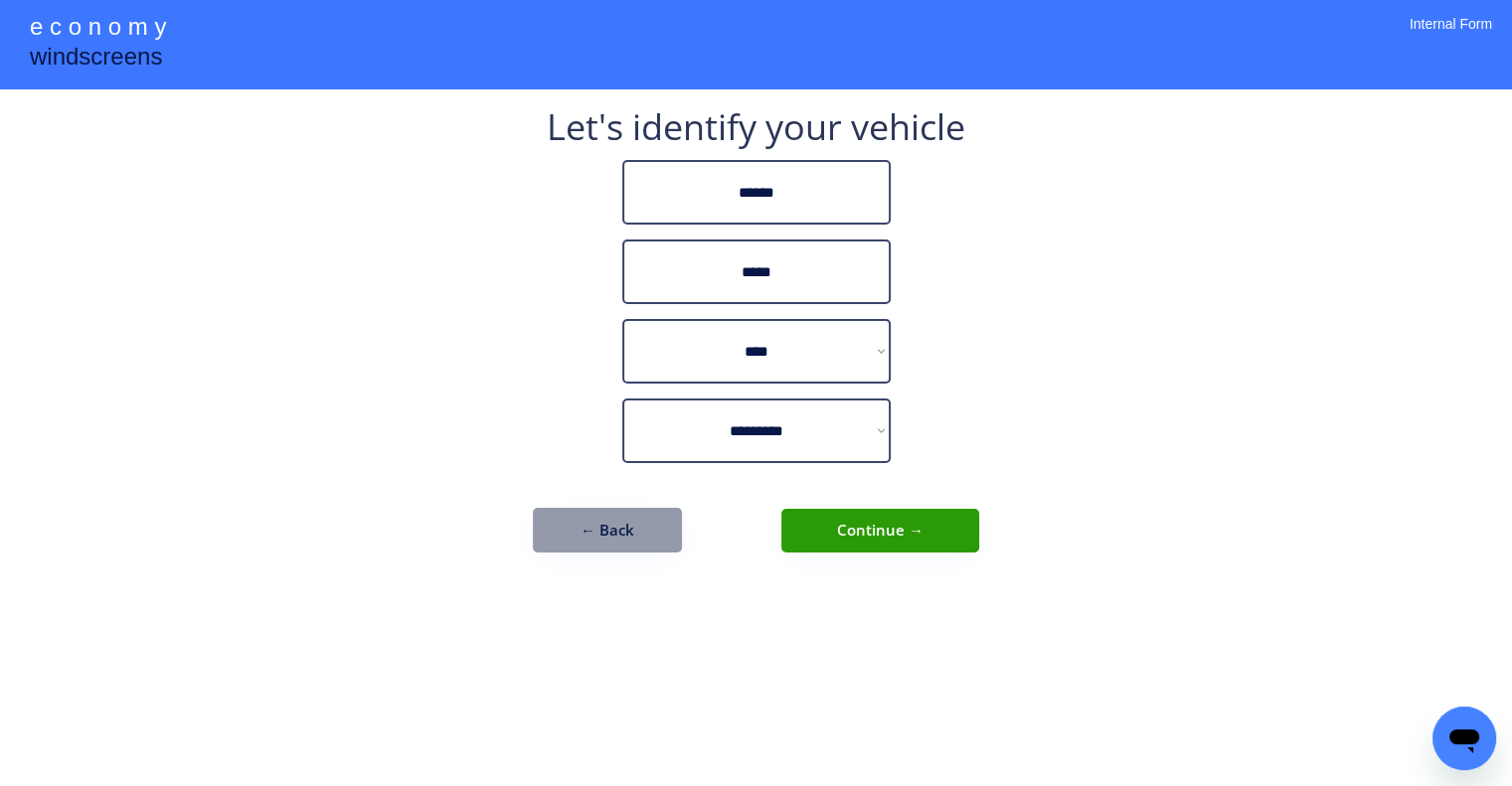 scroll, scrollTop: 0, scrollLeft: 0, axis: both 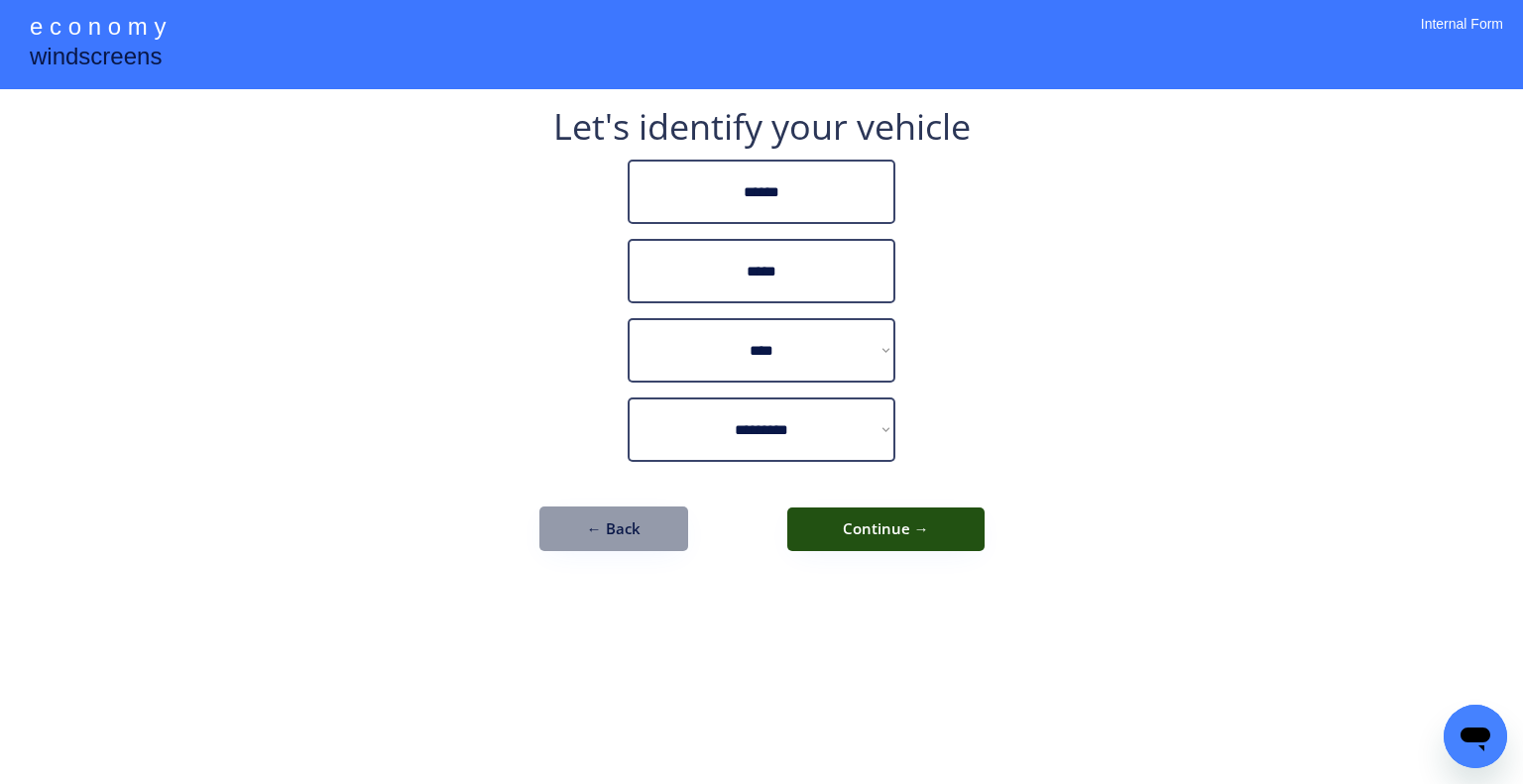 click on "Continue    →" at bounding box center [885, 529] 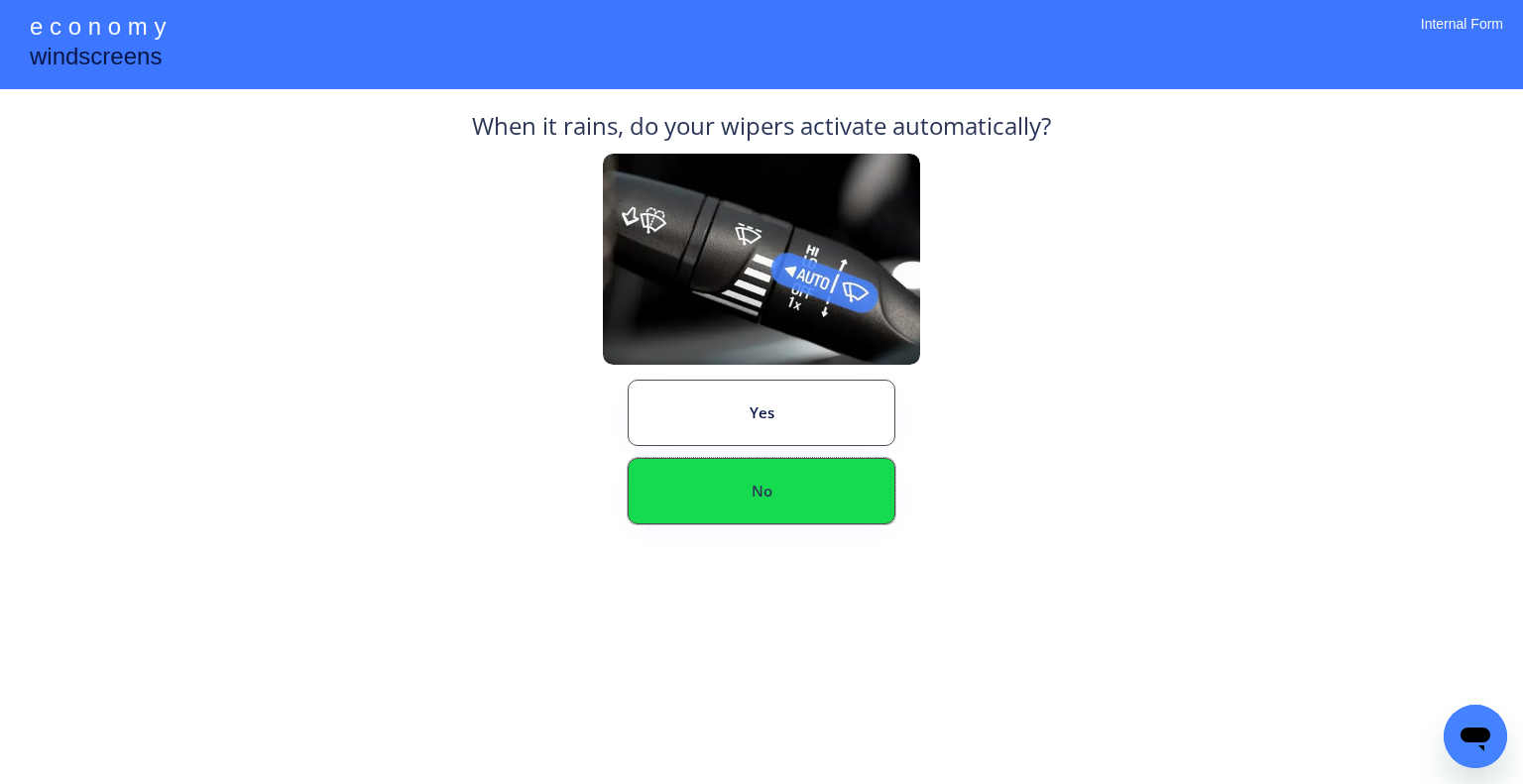 click on "No" at bounding box center (762, 491) 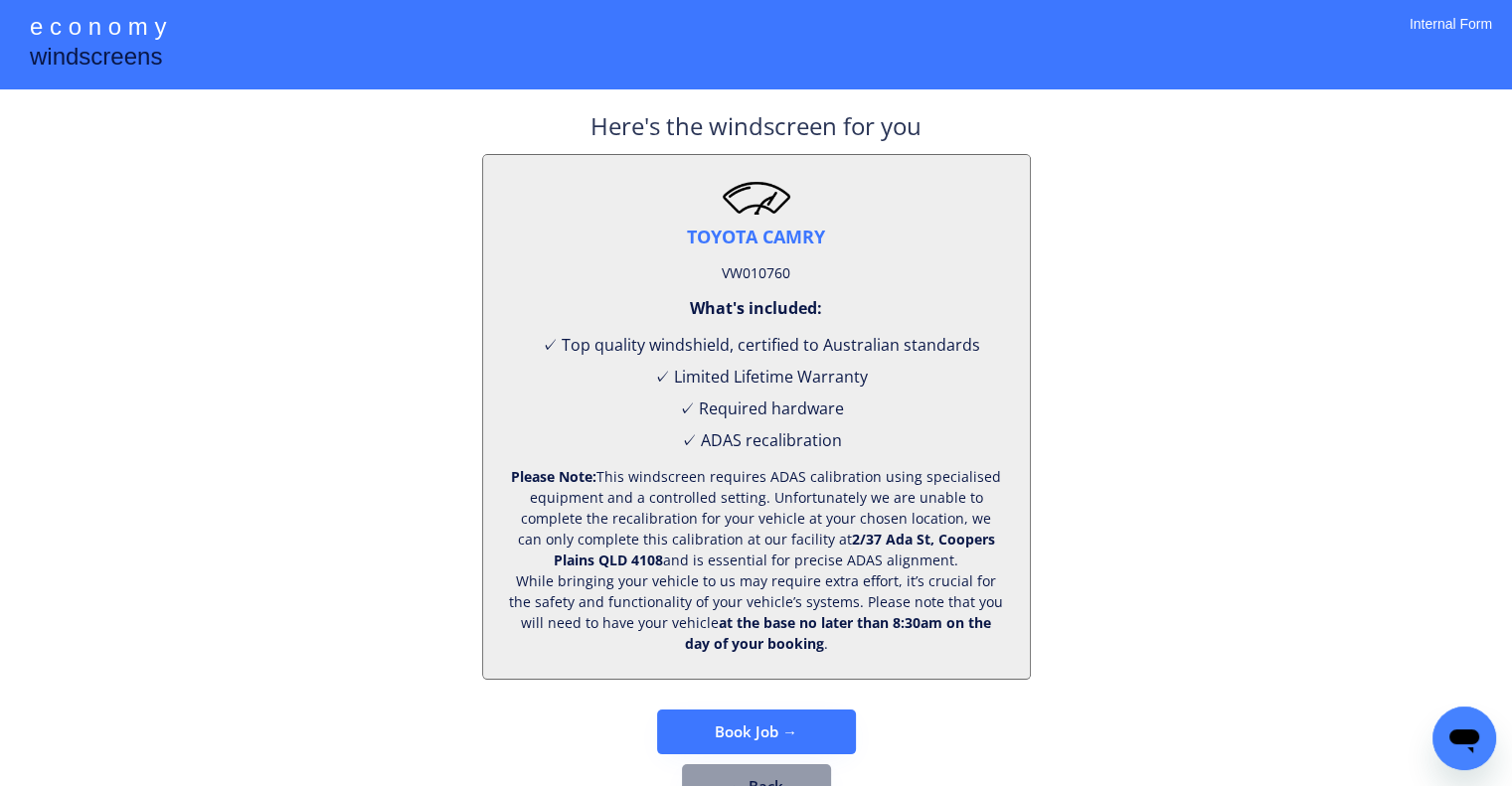 scroll, scrollTop: 82, scrollLeft: 0, axis: vertical 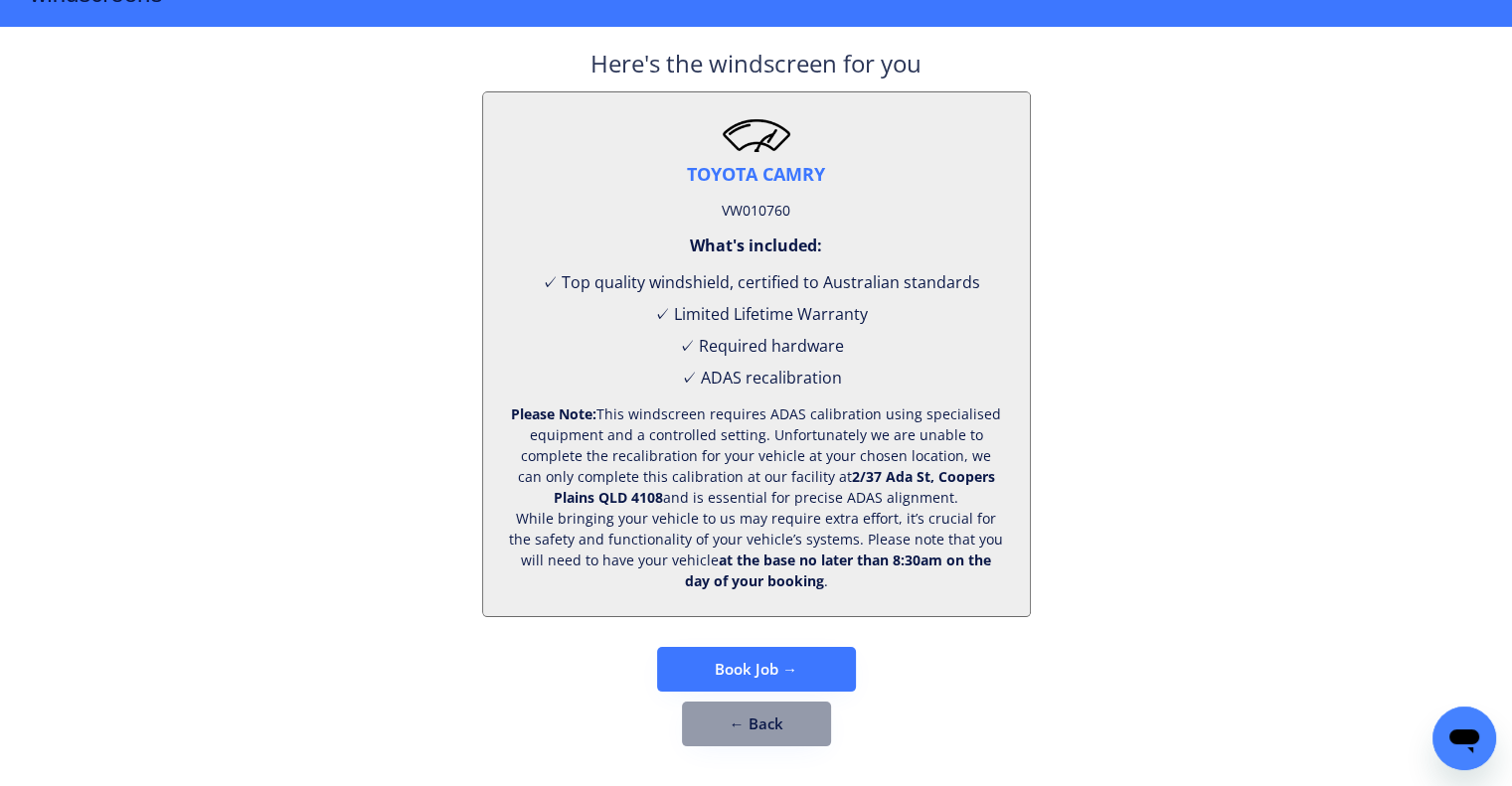 click on "VW010760" at bounding box center [756, 211] 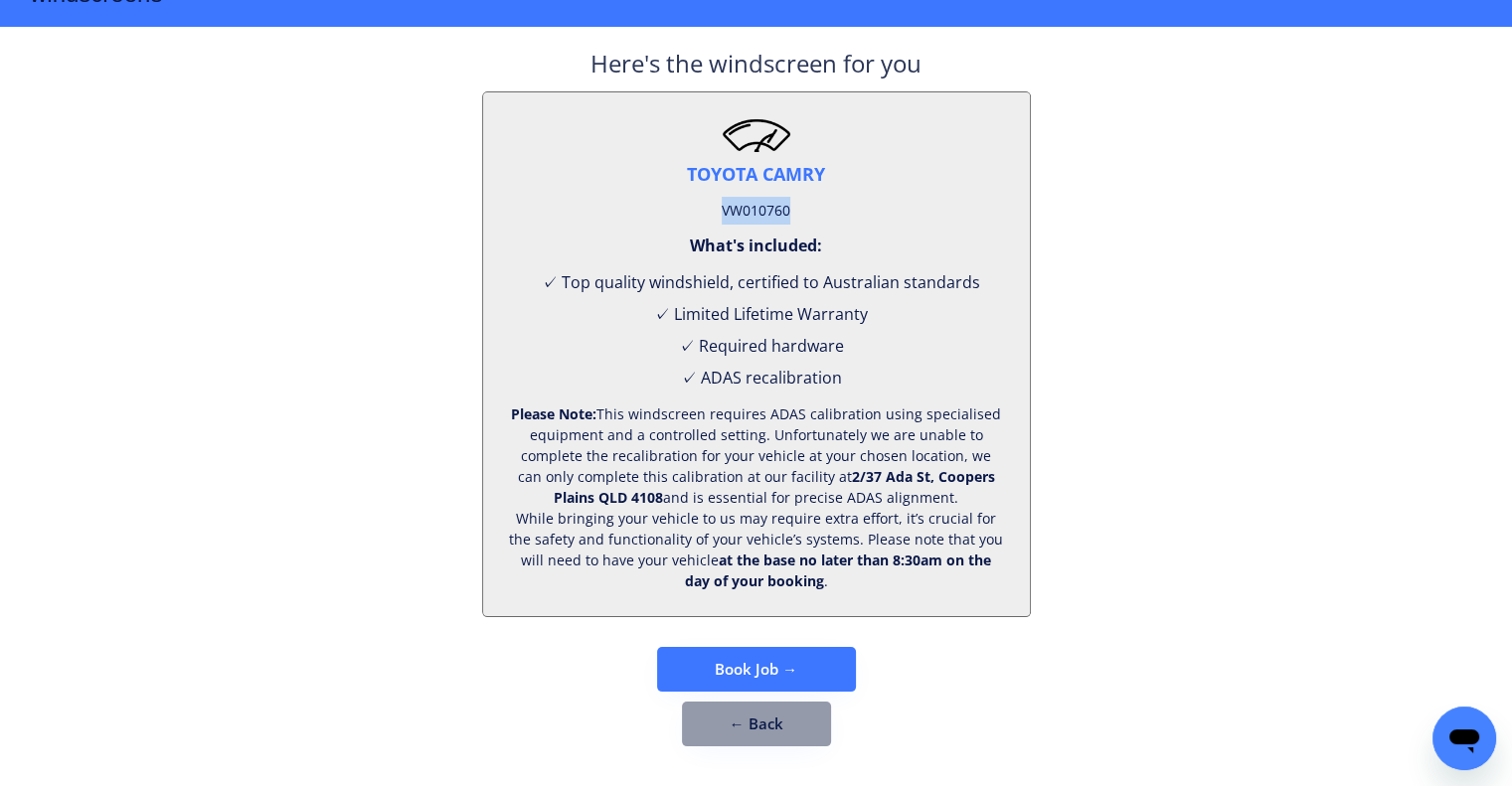 click on "VW010760" at bounding box center (756, 211) 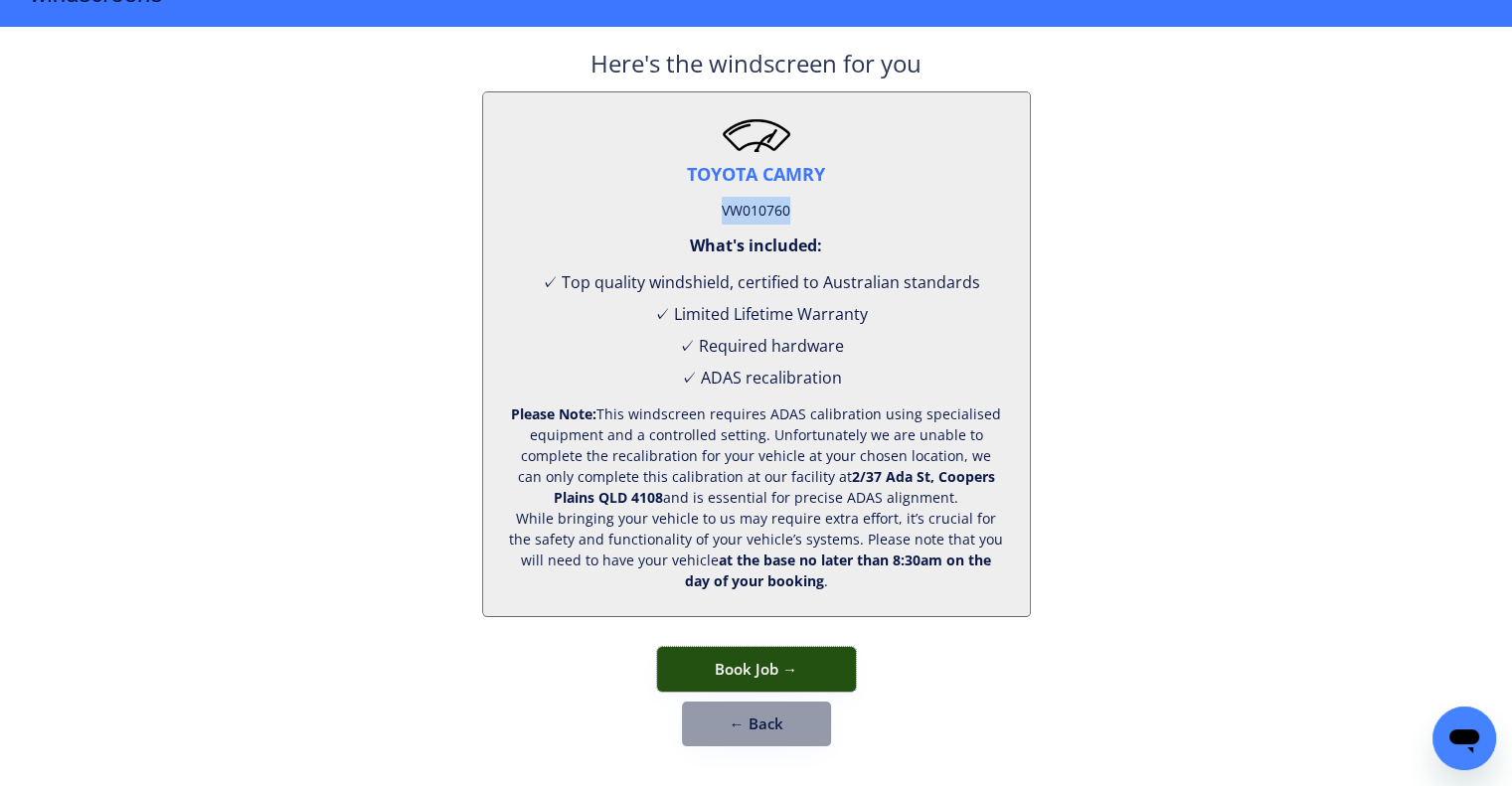 click on "Book Job    →" at bounding box center (756, 669) 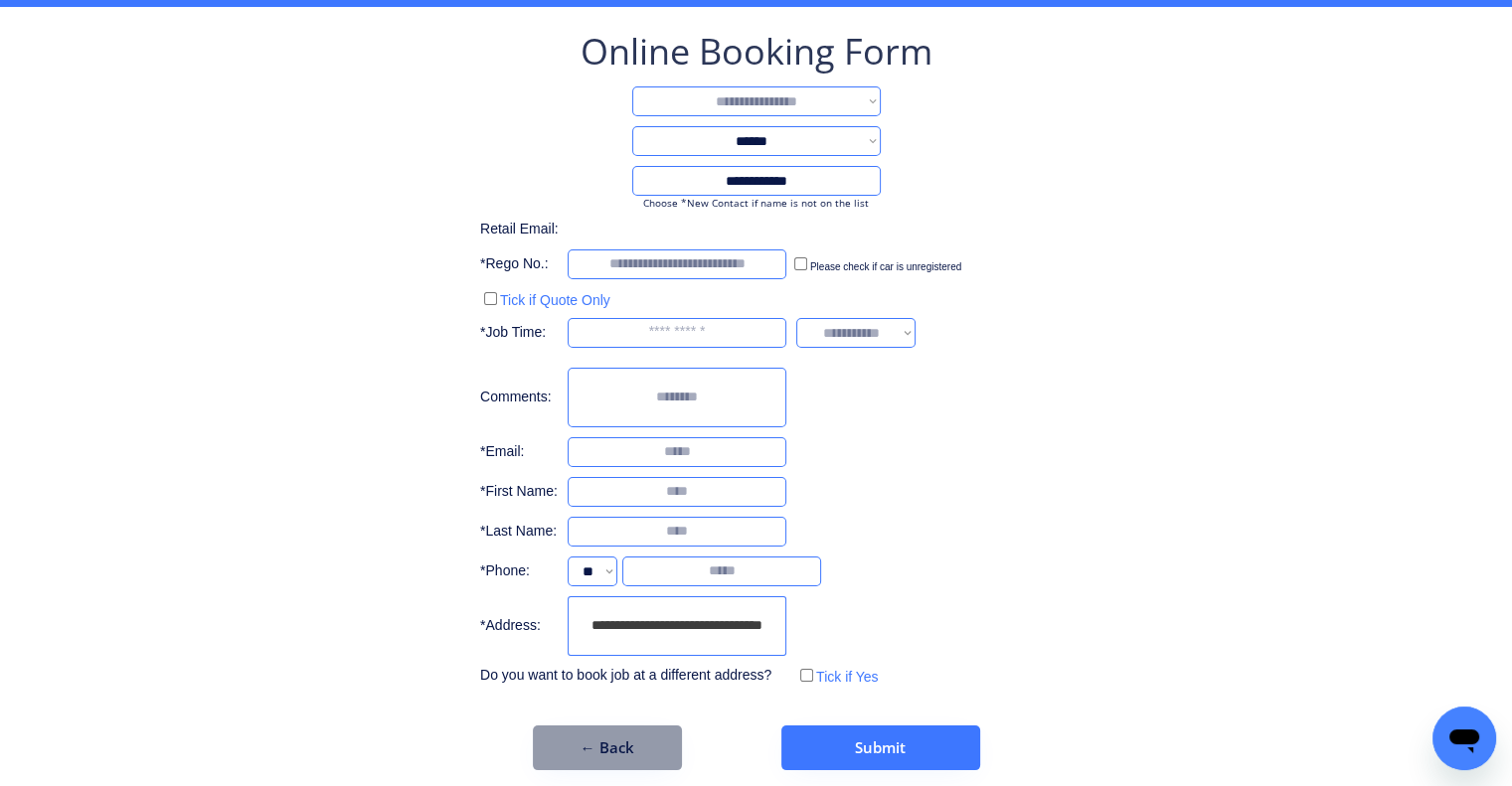 click on "**********" at bounding box center [756, 359] 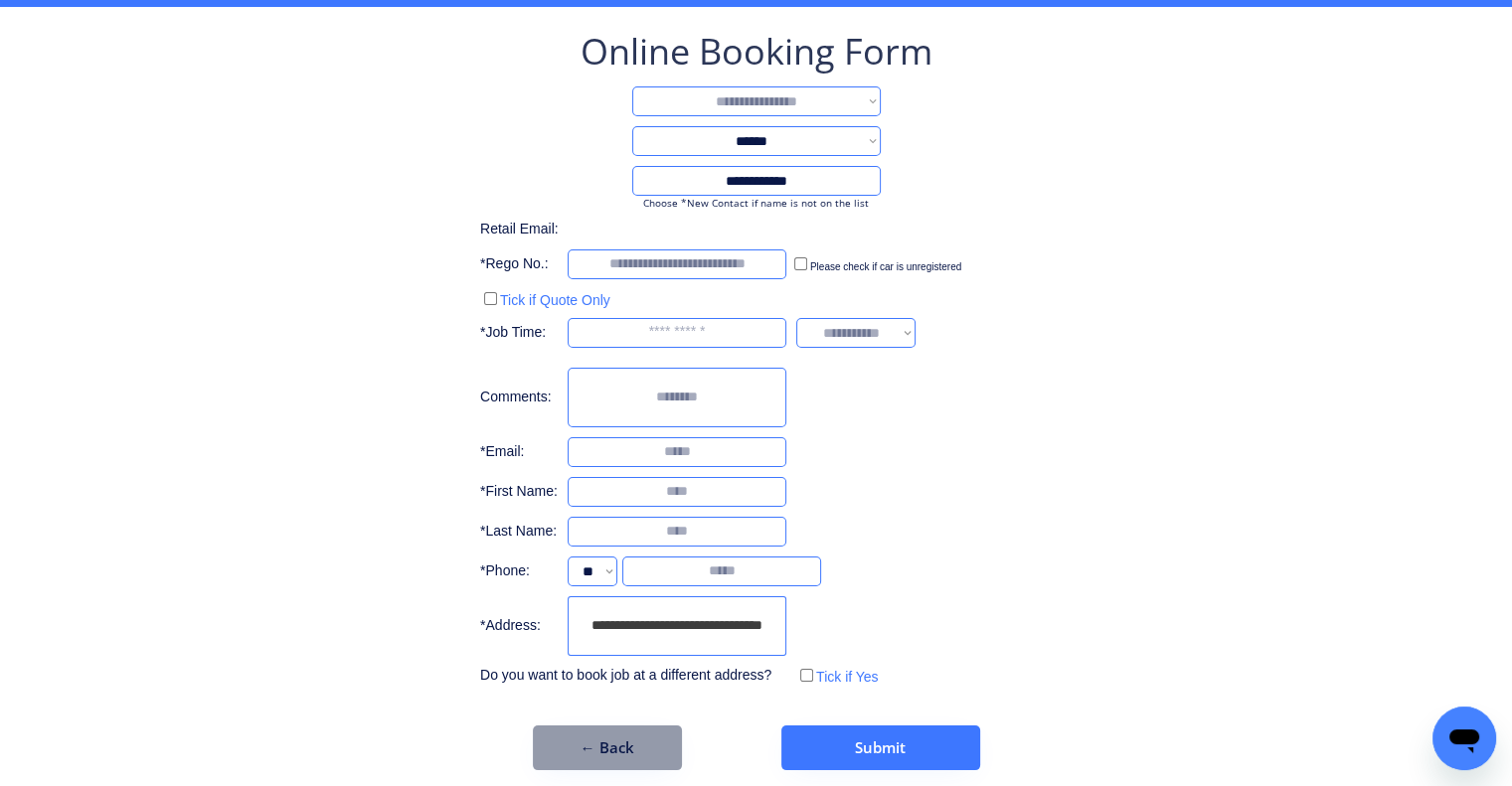 click on "**********" at bounding box center (756, 101) 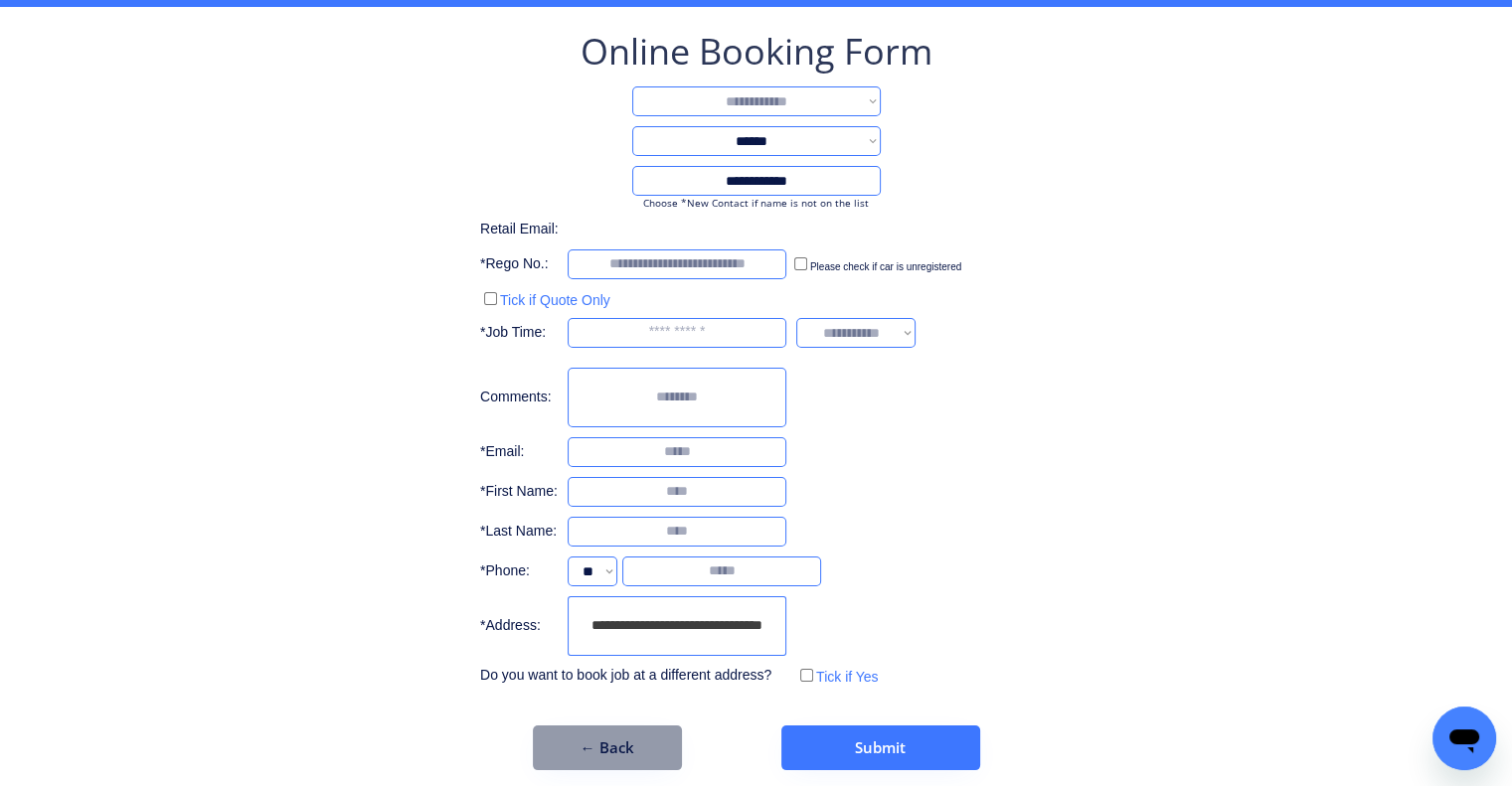 click on "**********" at bounding box center (756, 101) 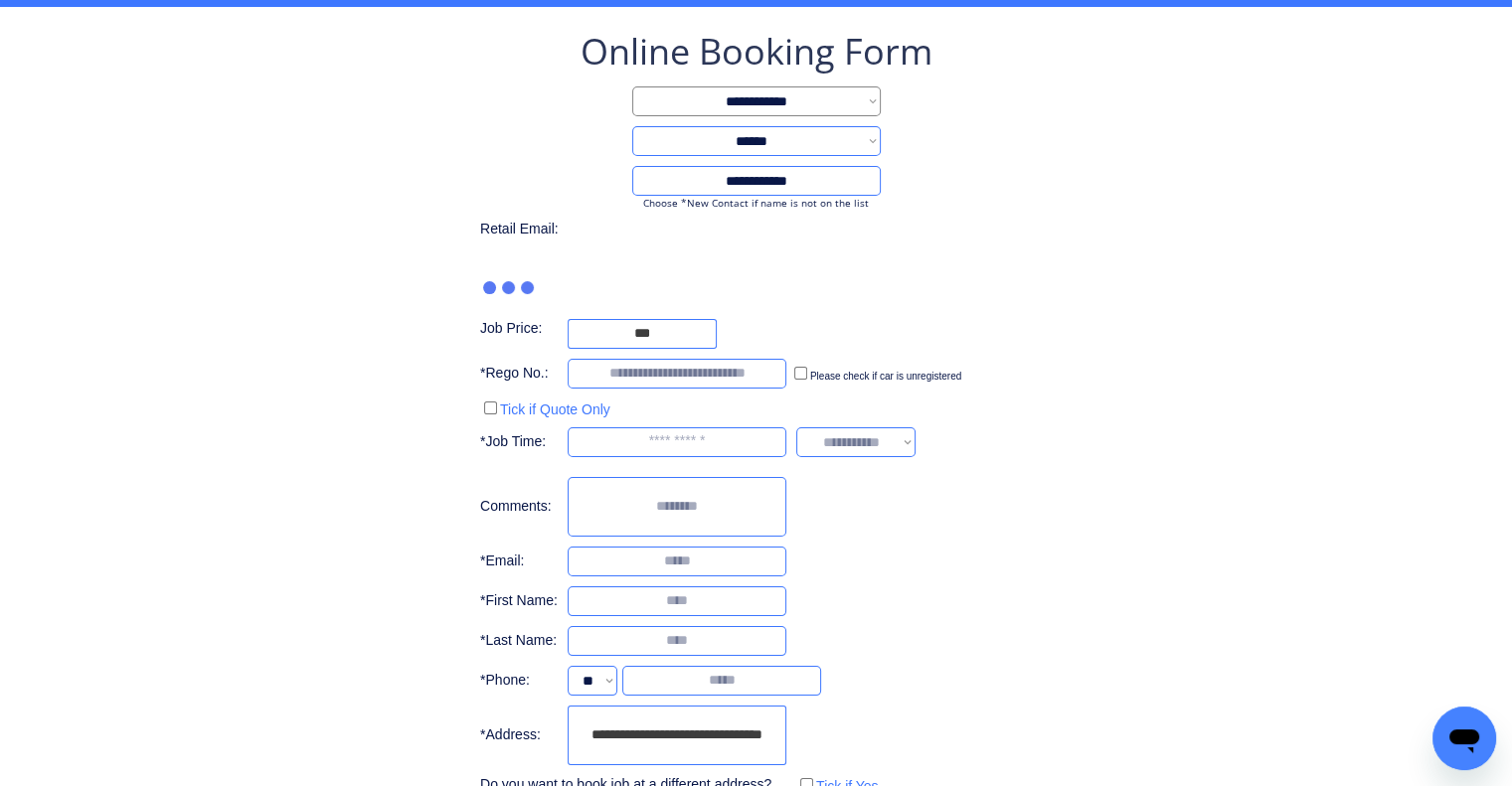 click on "**********" at bounding box center (756, 413) 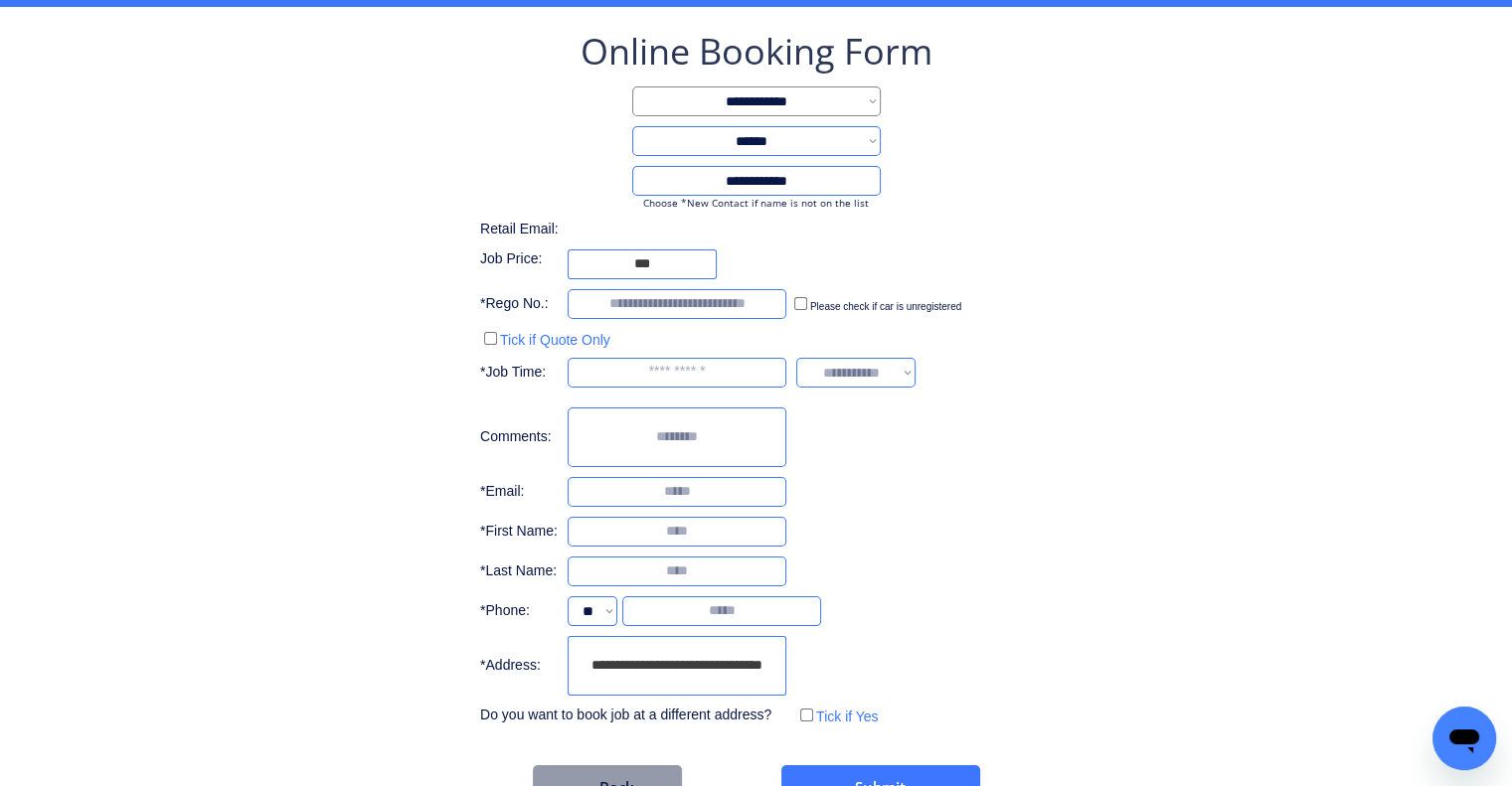 click on "**********" at bounding box center (756, 101) 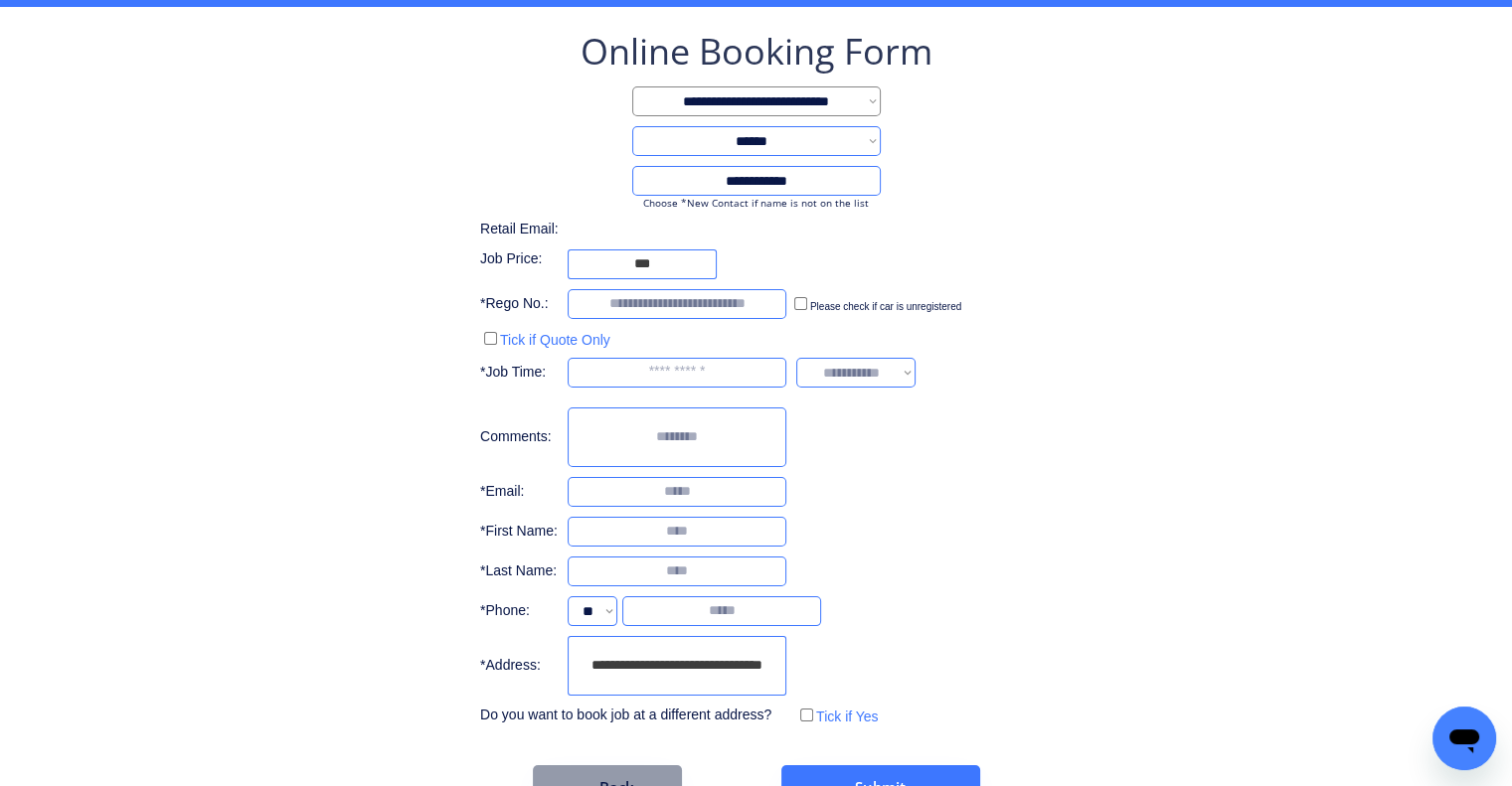 click on "**********" at bounding box center [756, 101] 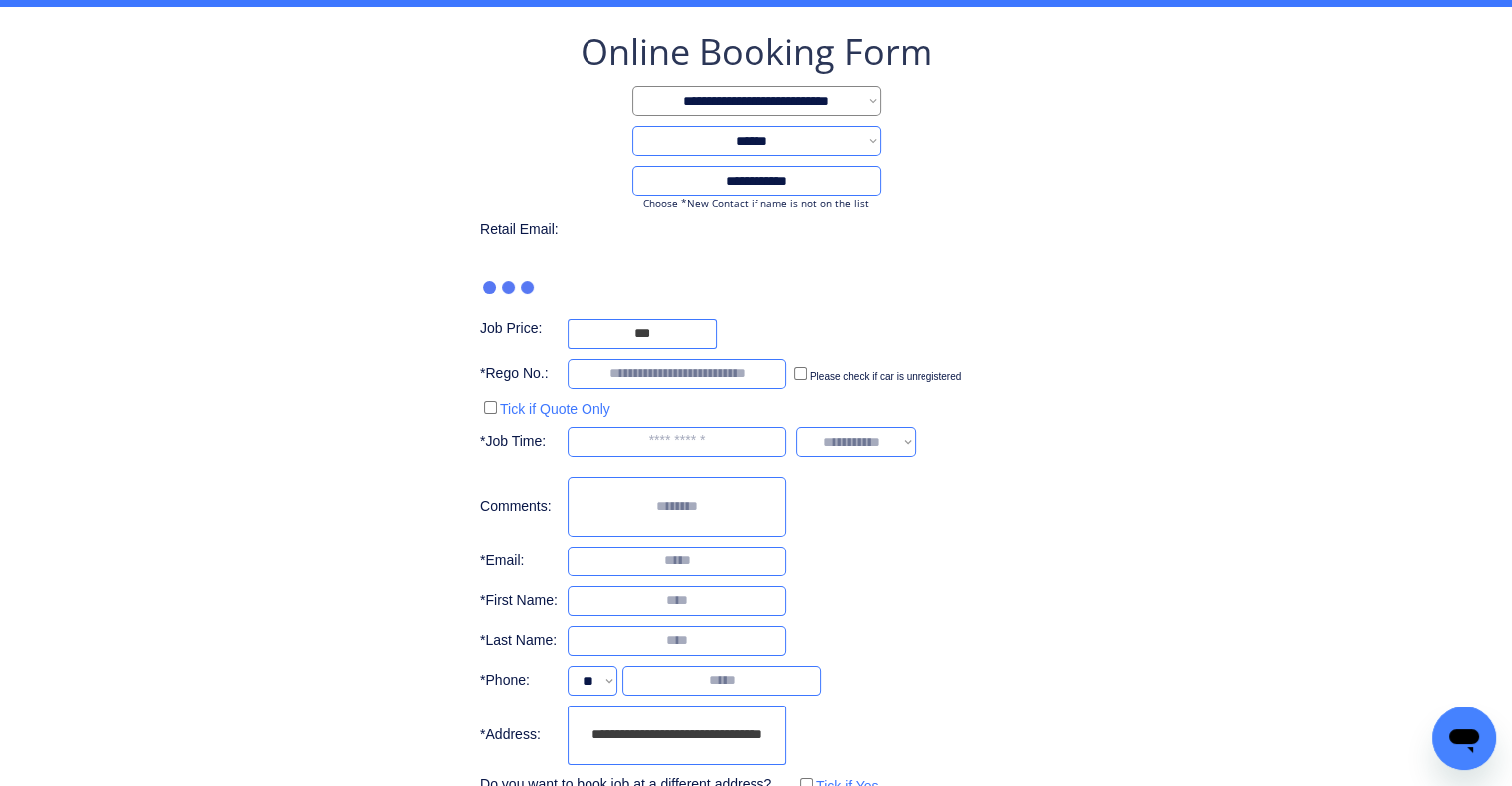 click on "**********" at bounding box center (756, 413) 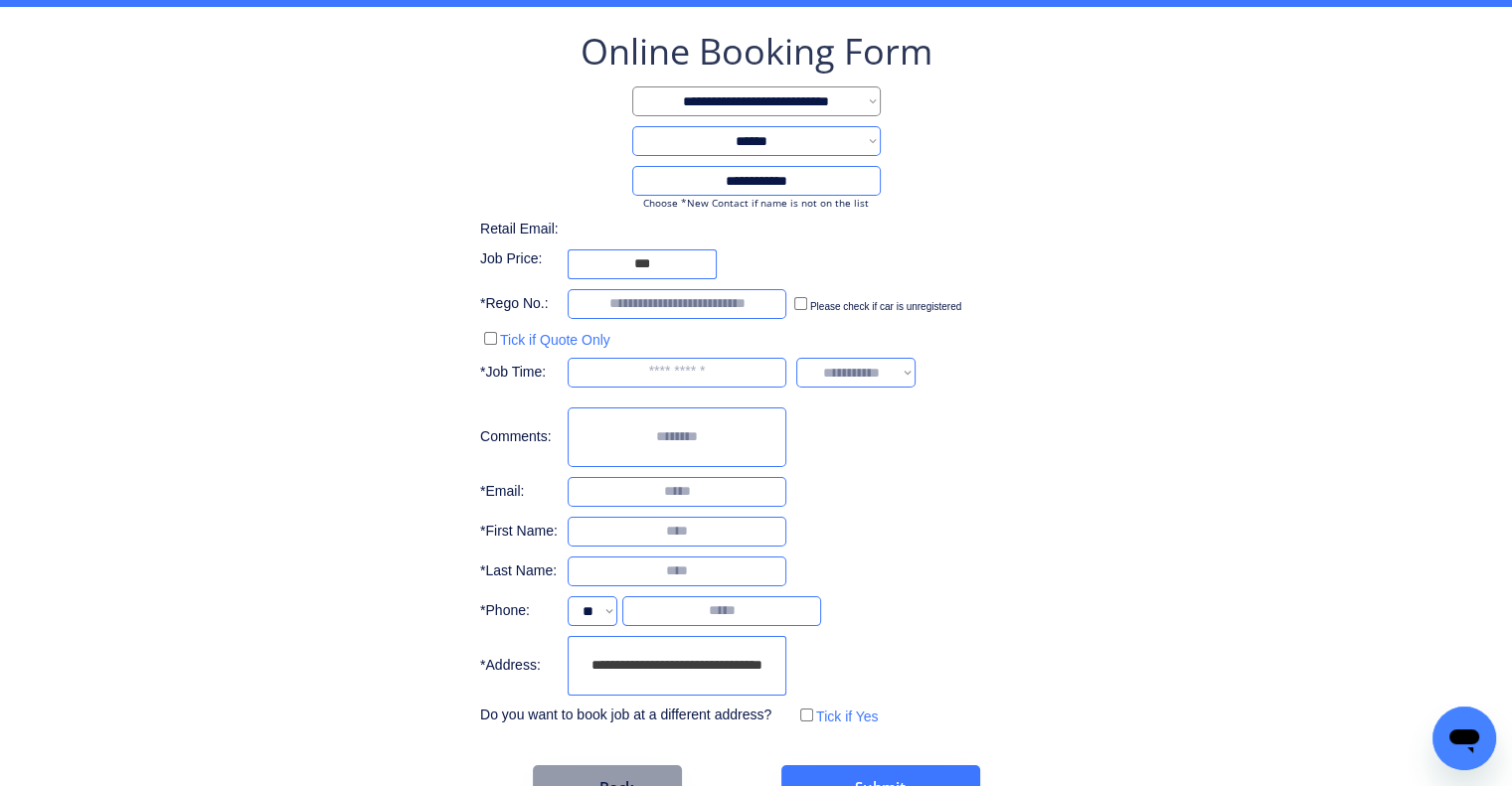 drag, startPoint x: 1074, startPoint y: 335, endPoint x: 1052, endPoint y: 338, distance: 22.203603 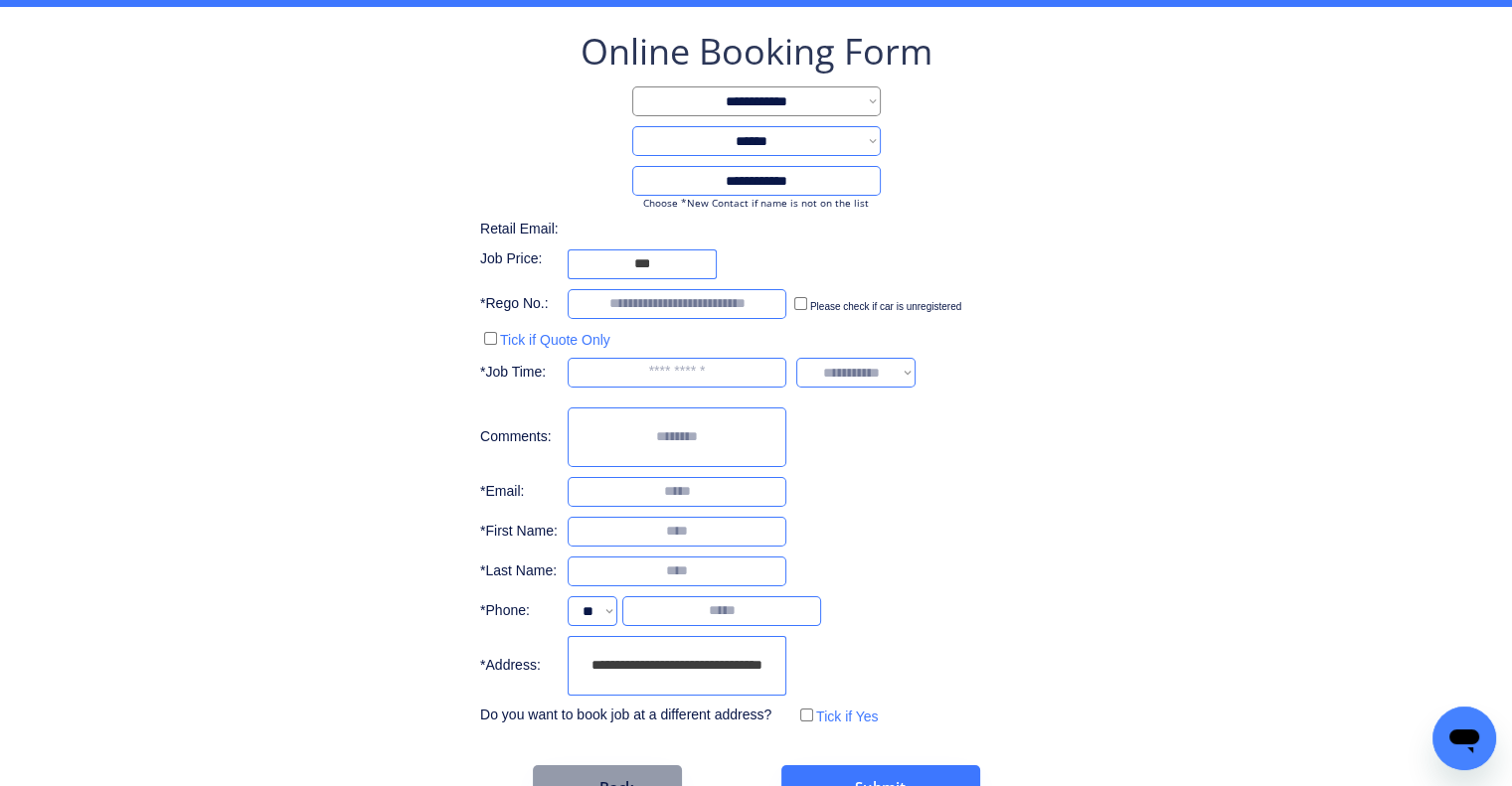click on "**********" at bounding box center [756, 101] 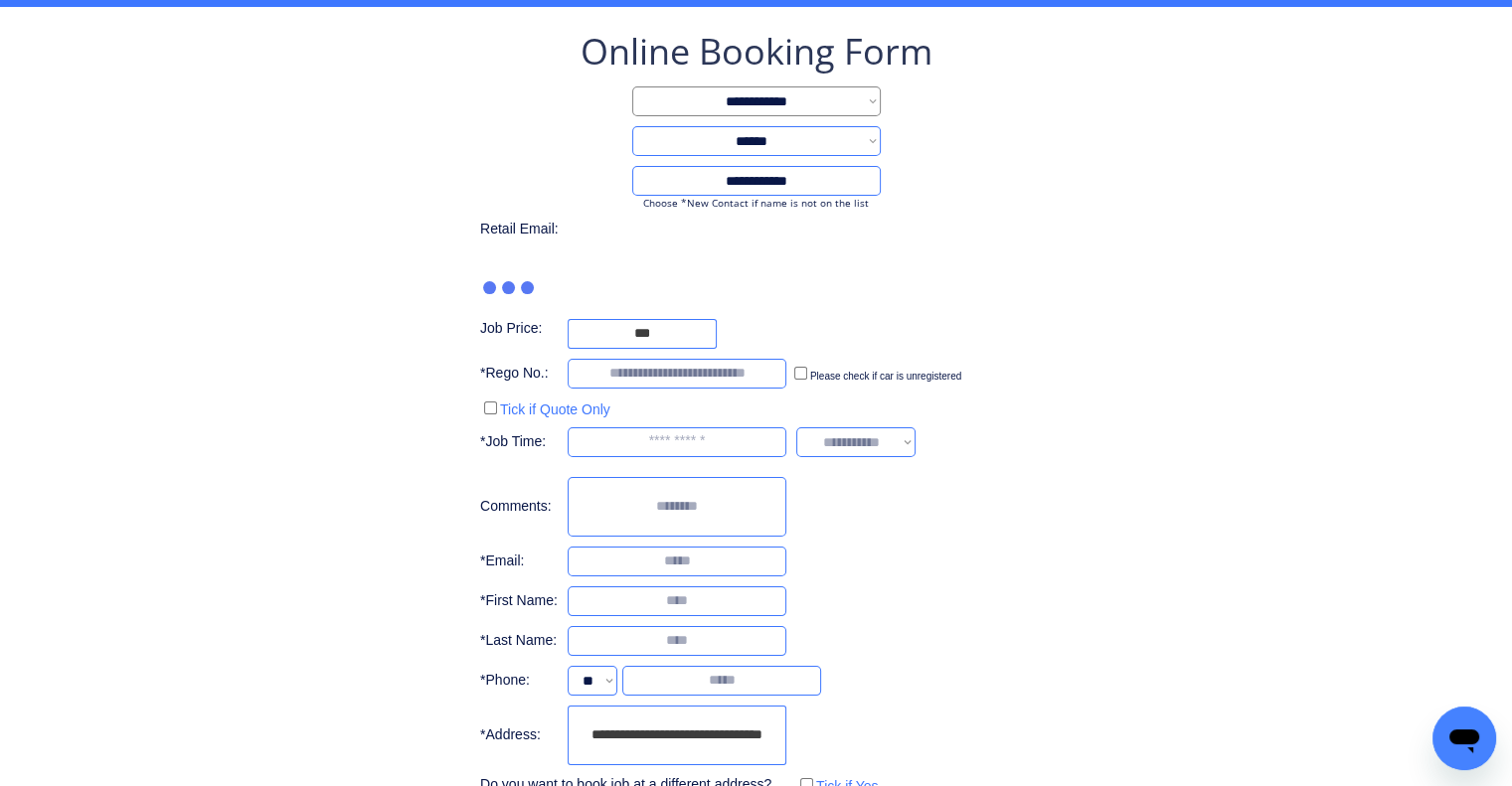 click on "**********" at bounding box center (756, 453) 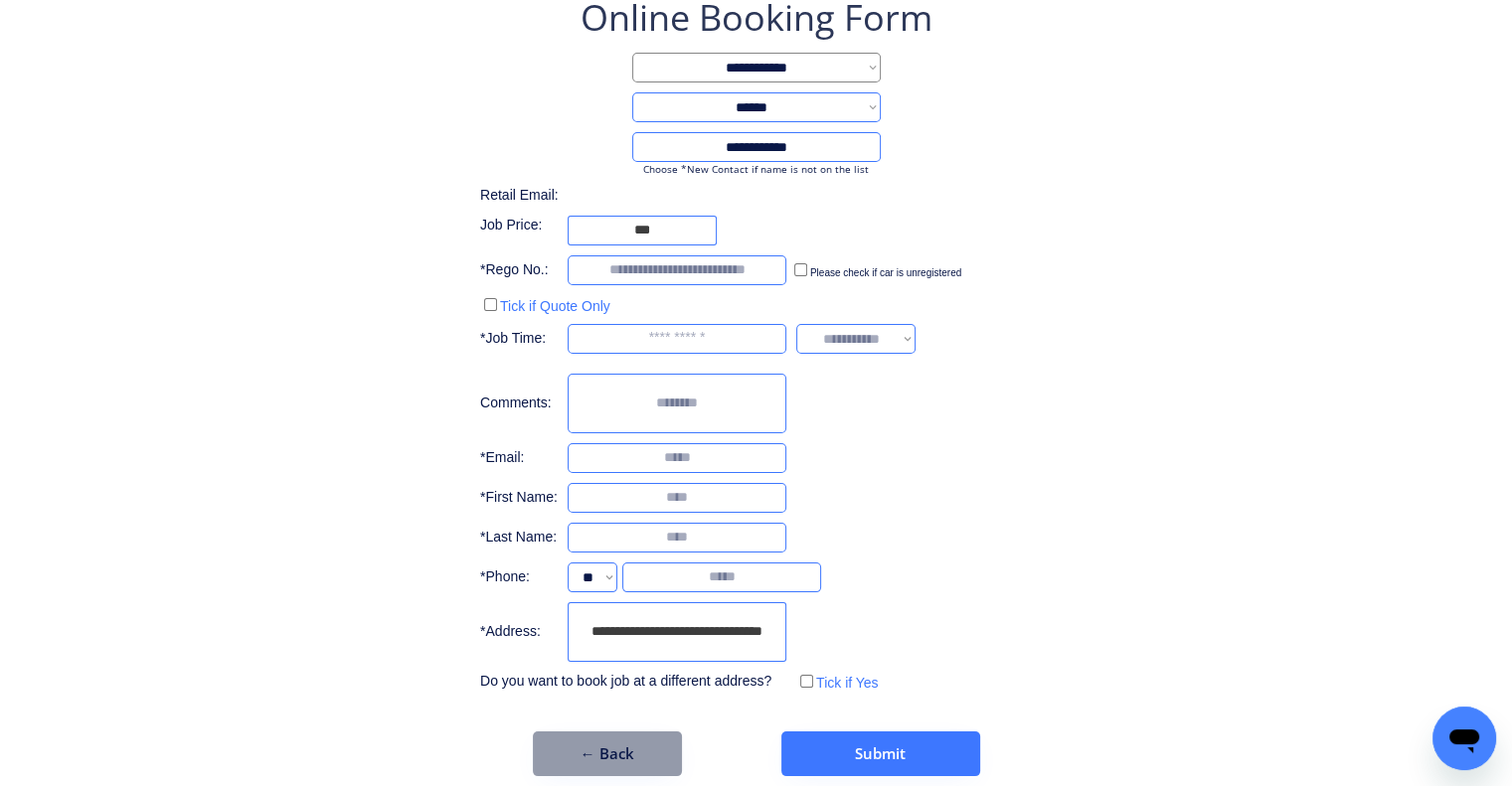 scroll, scrollTop: 135, scrollLeft: 0, axis: vertical 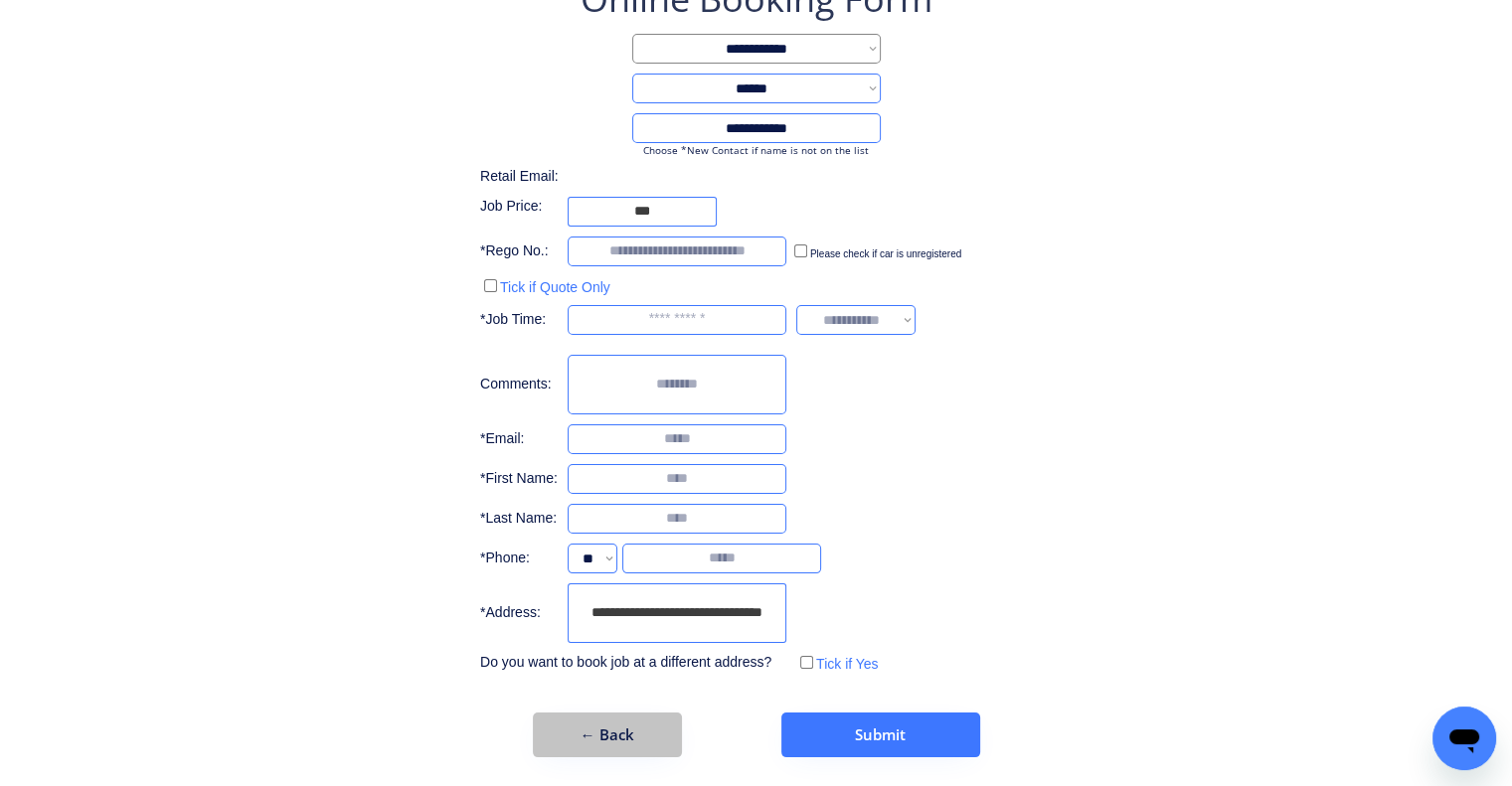 click on "←   Back" at bounding box center [607, 734] 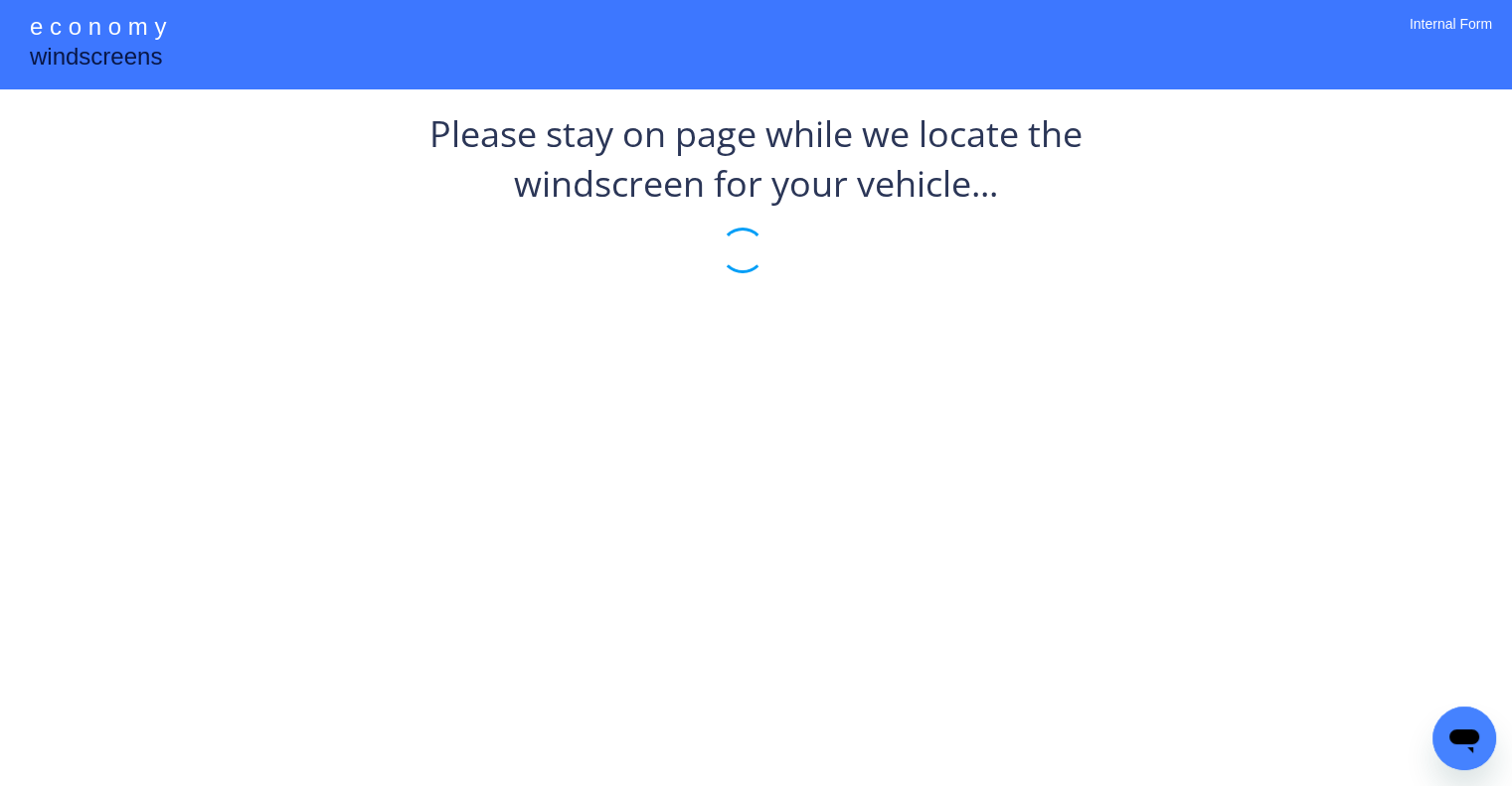 scroll, scrollTop: 0, scrollLeft: 0, axis: both 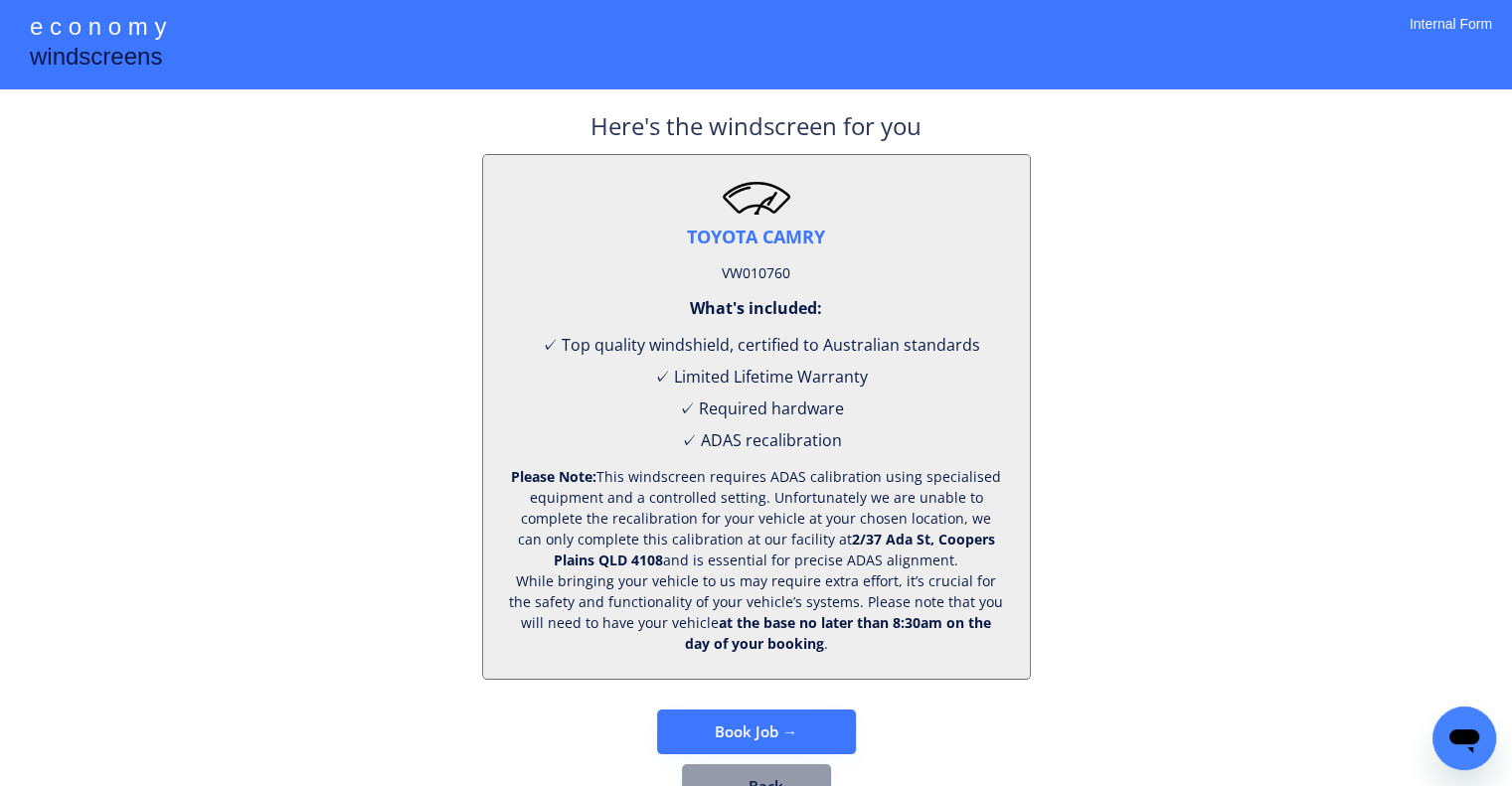 click on "VW010760" at bounding box center [756, 273] 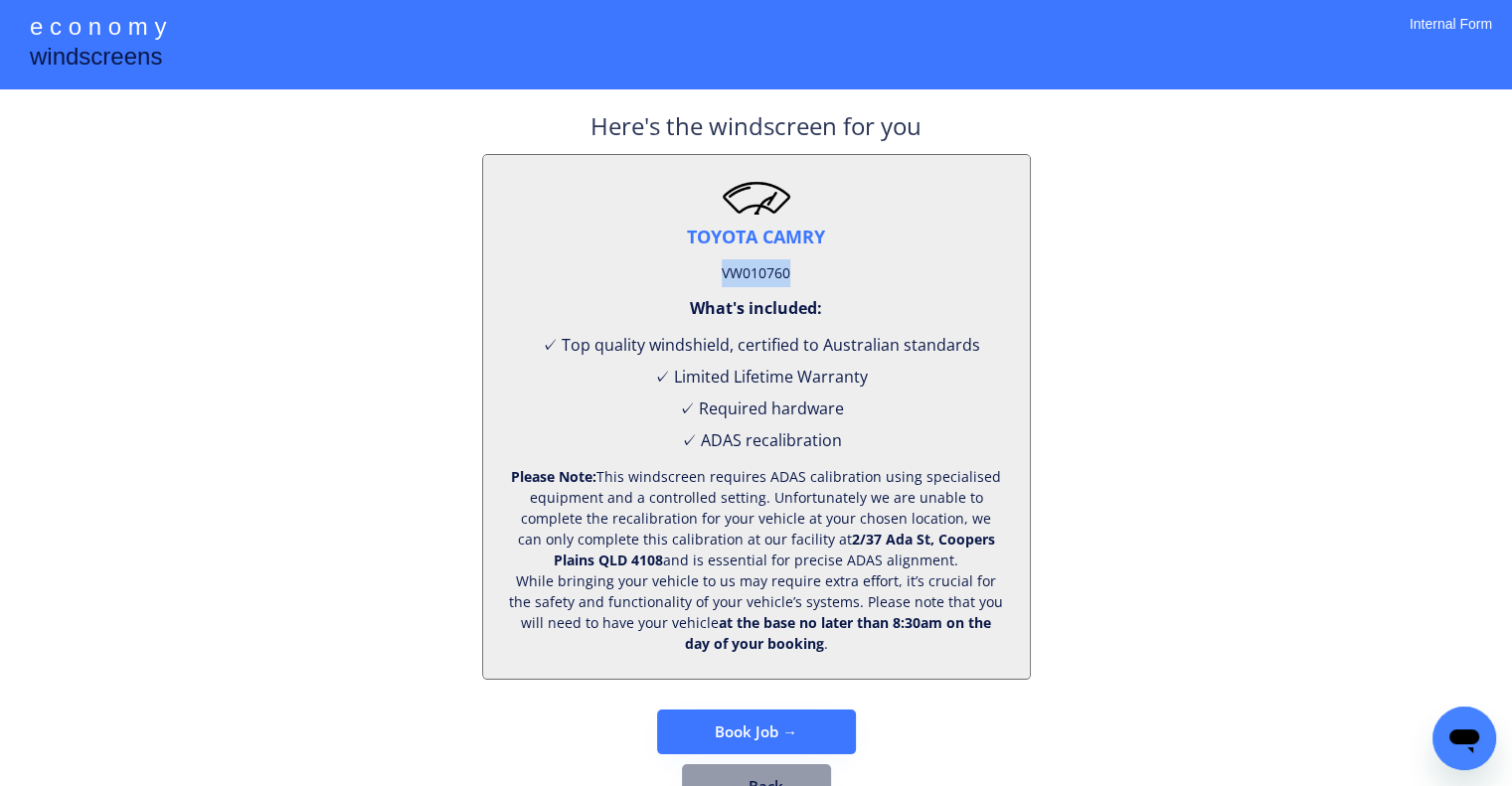 click on "VW010760" at bounding box center [756, 273] 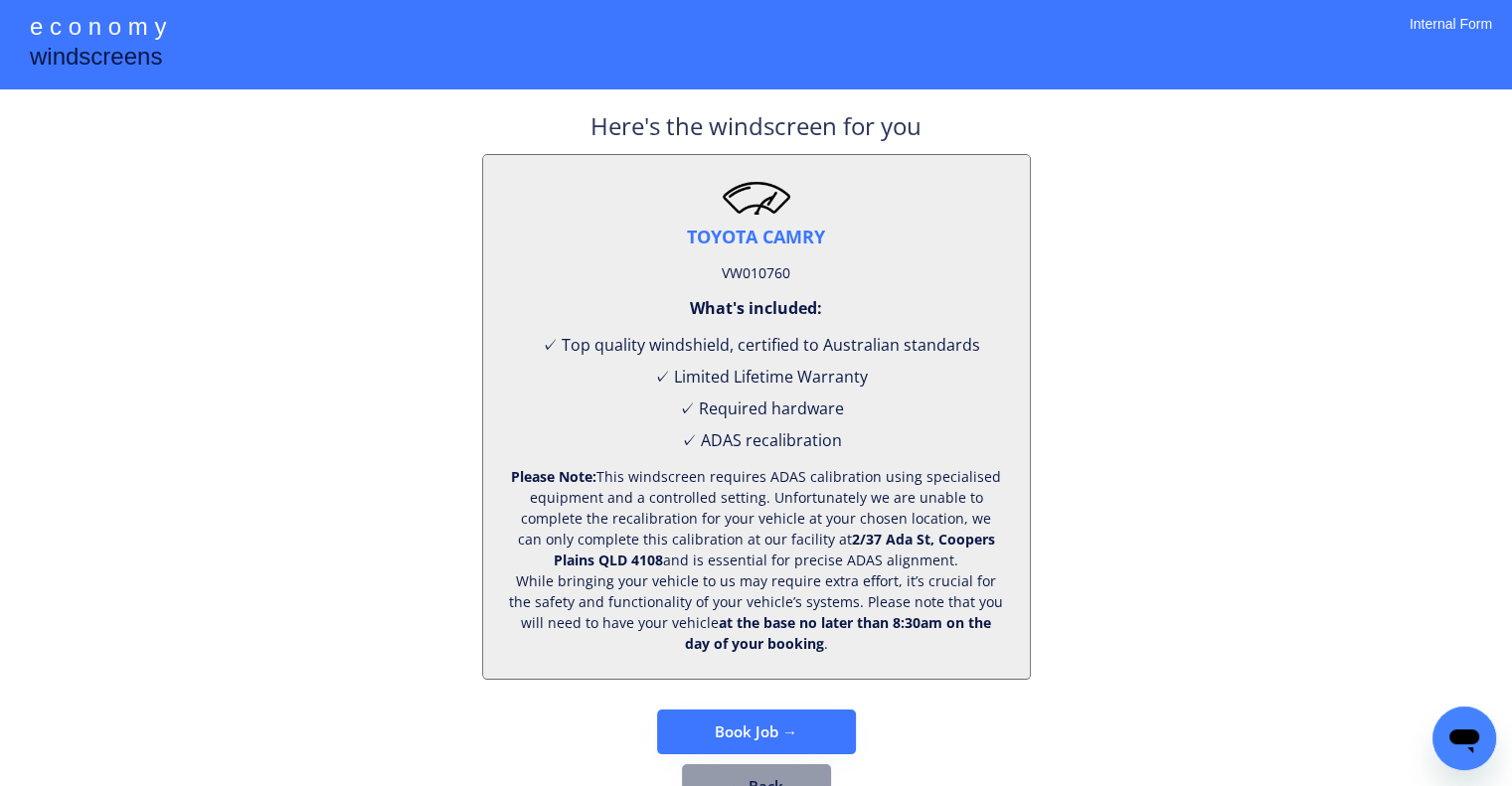 click on "**********" at bounding box center (756, 424) 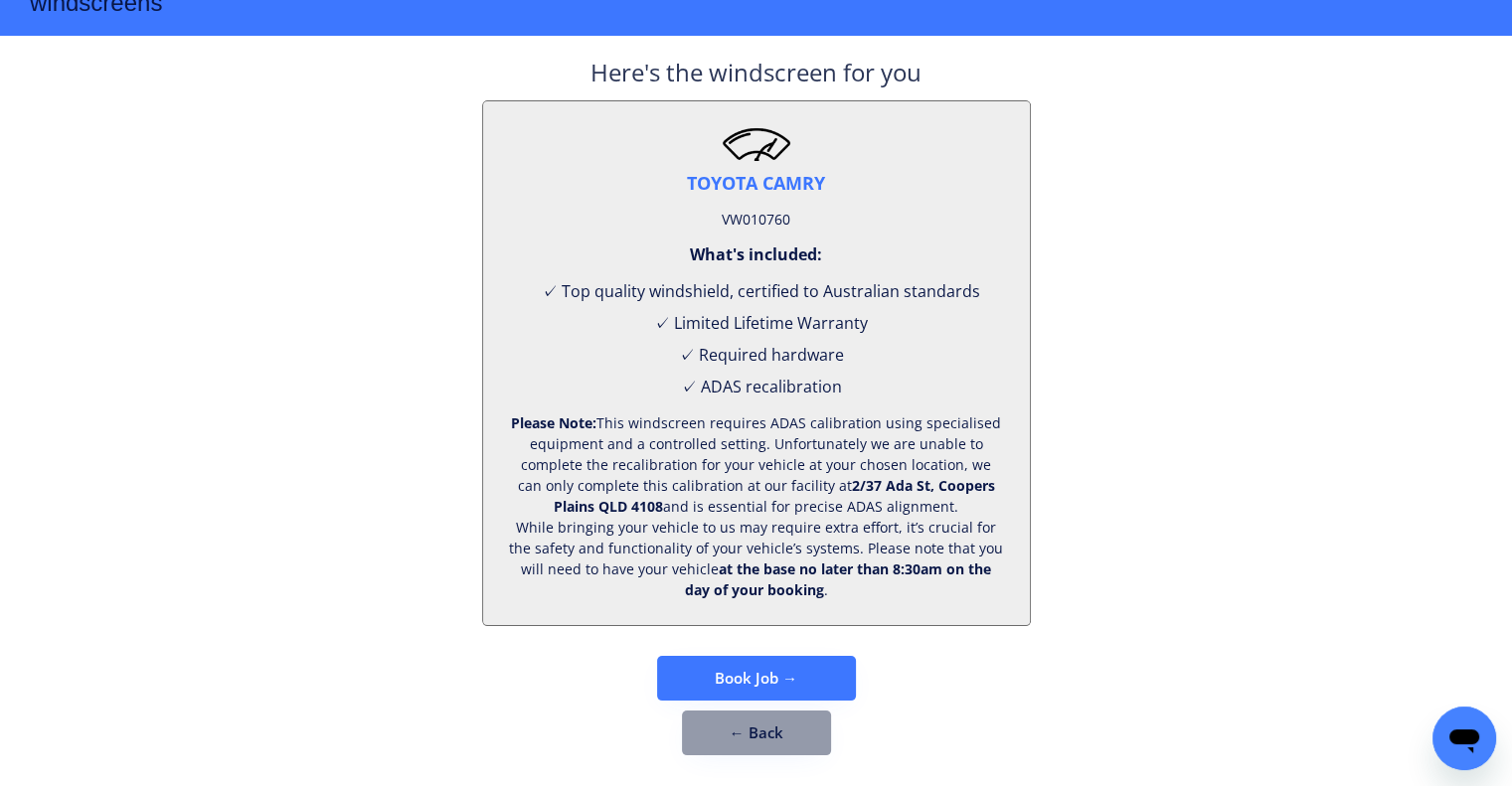 scroll, scrollTop: 82, scrollLeft: 0, axis: vertical 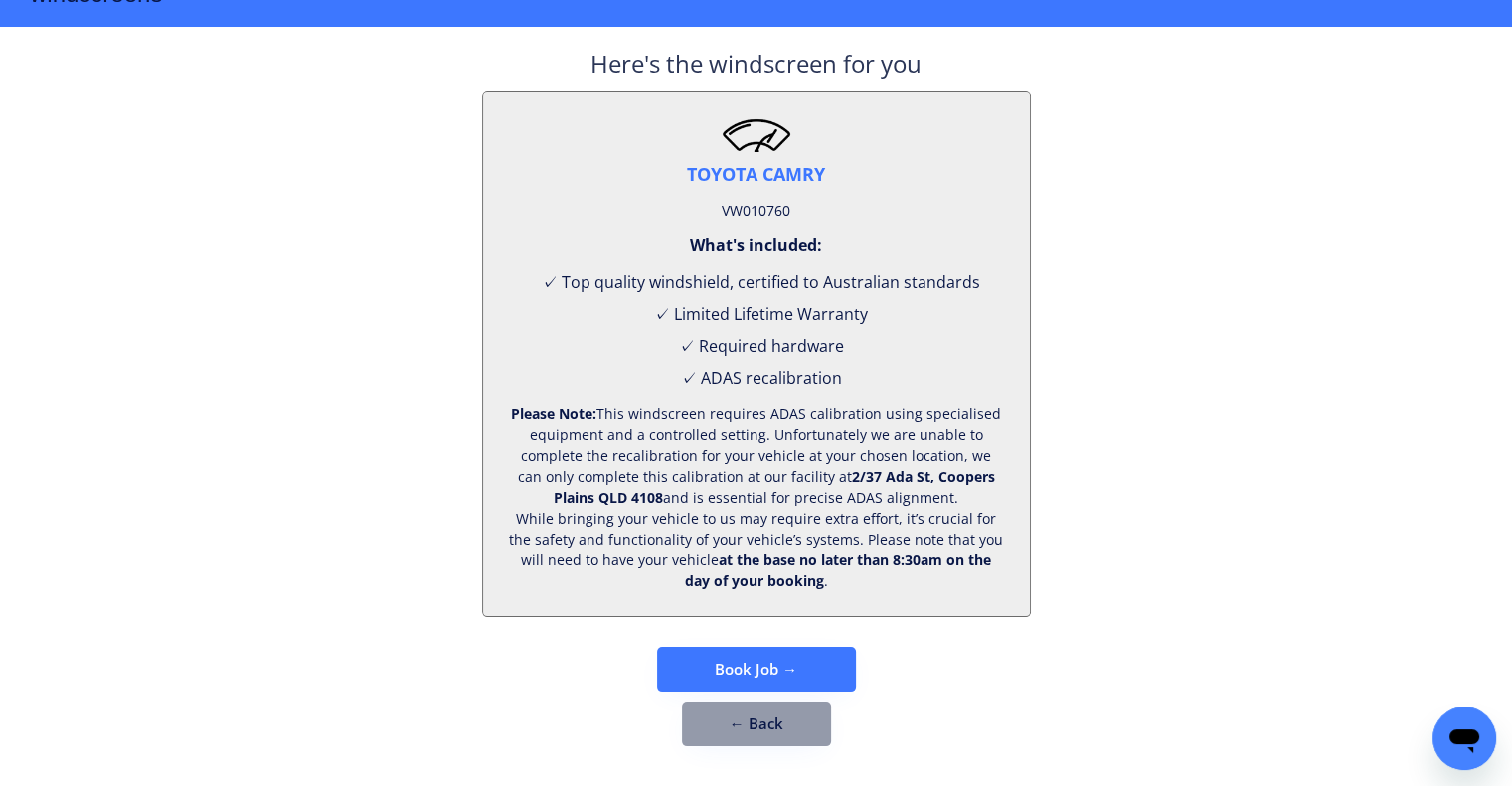 click on "←   Back" at bounding box center [756, 723] 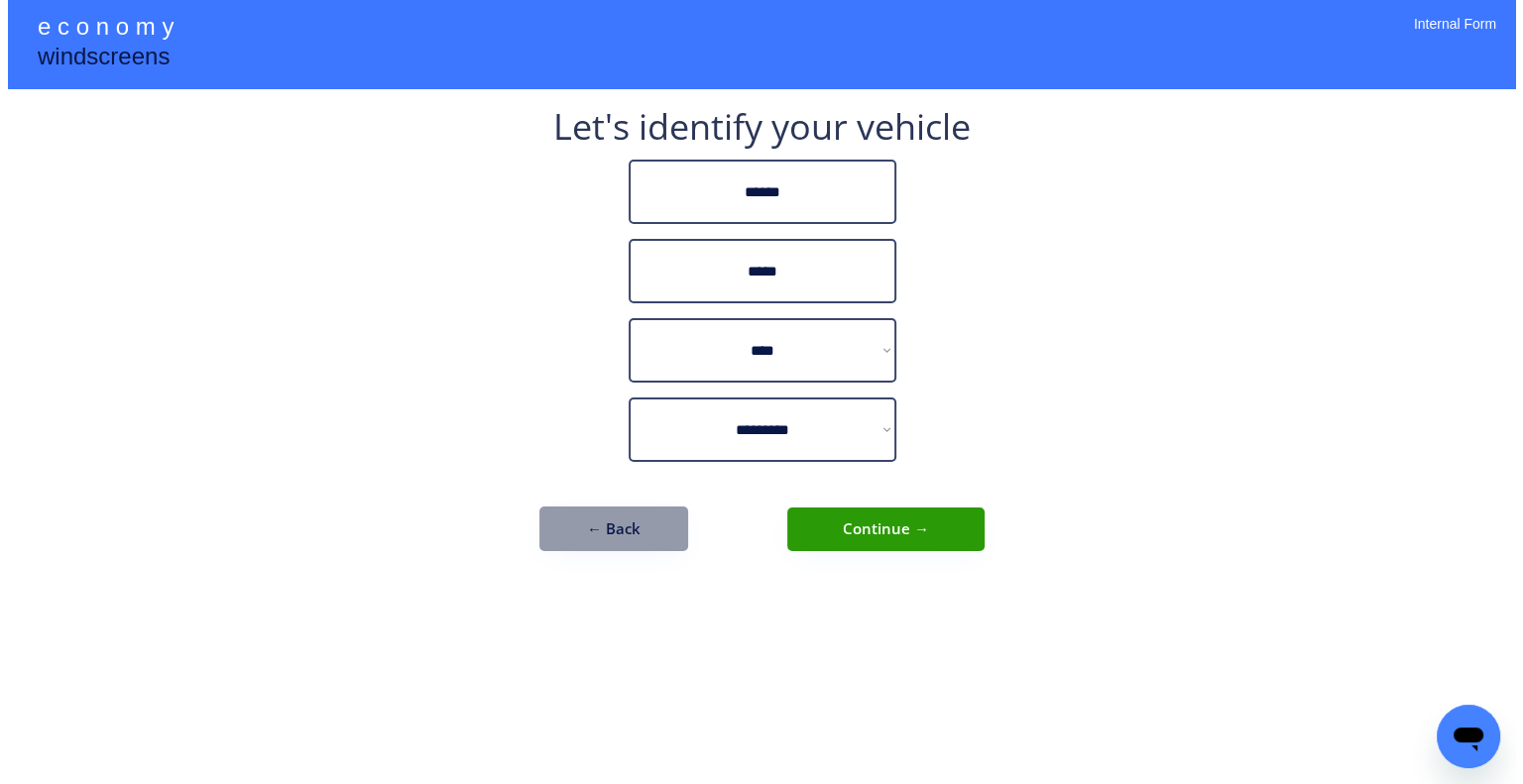 scroll, scrollTop: 0, scrollLeft: 0, axis: both 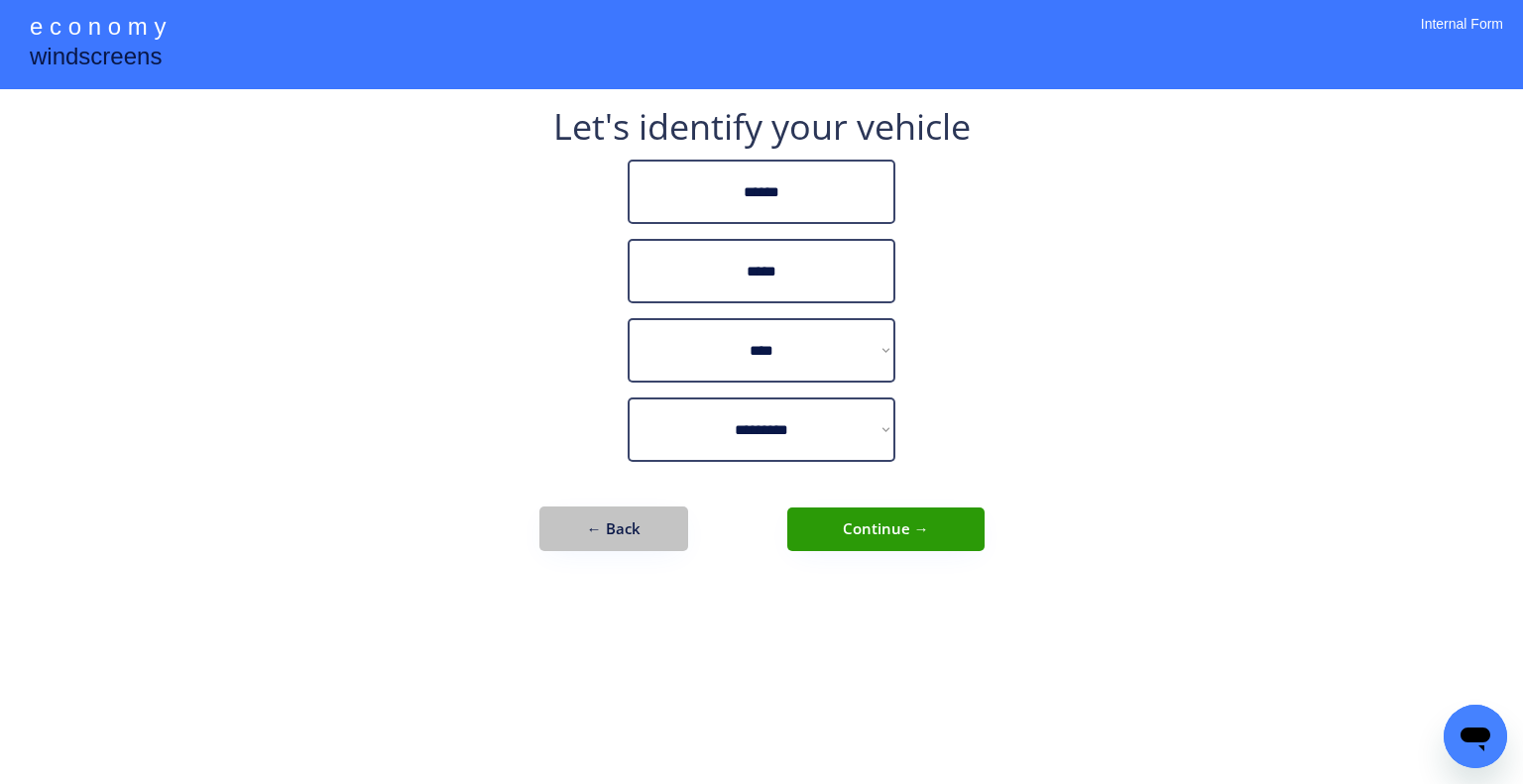 click on "←   Back" at bounding box center (614, 528) 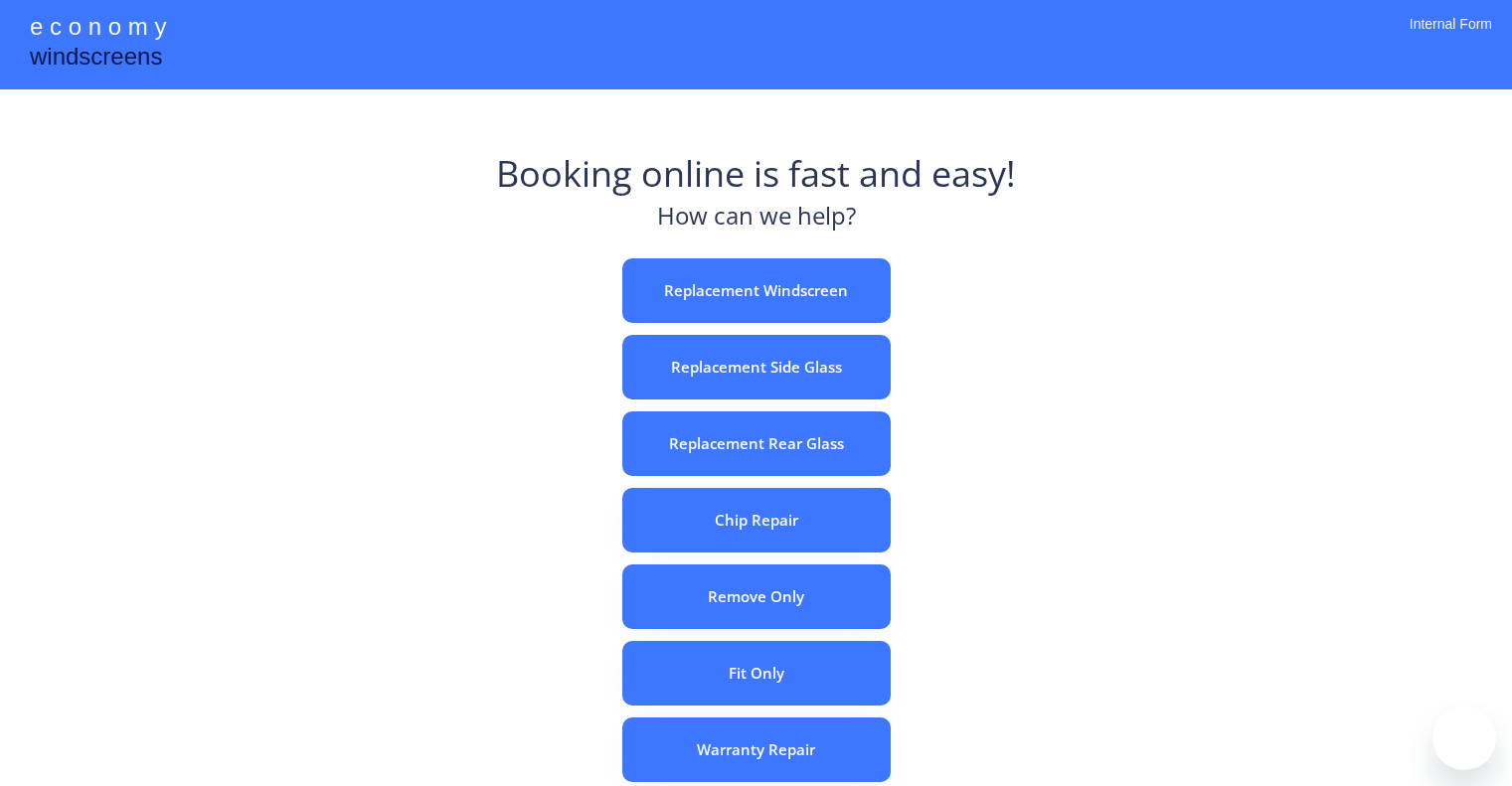 scroll, scrollTop: 0, scrollLeft: 0, axis: both 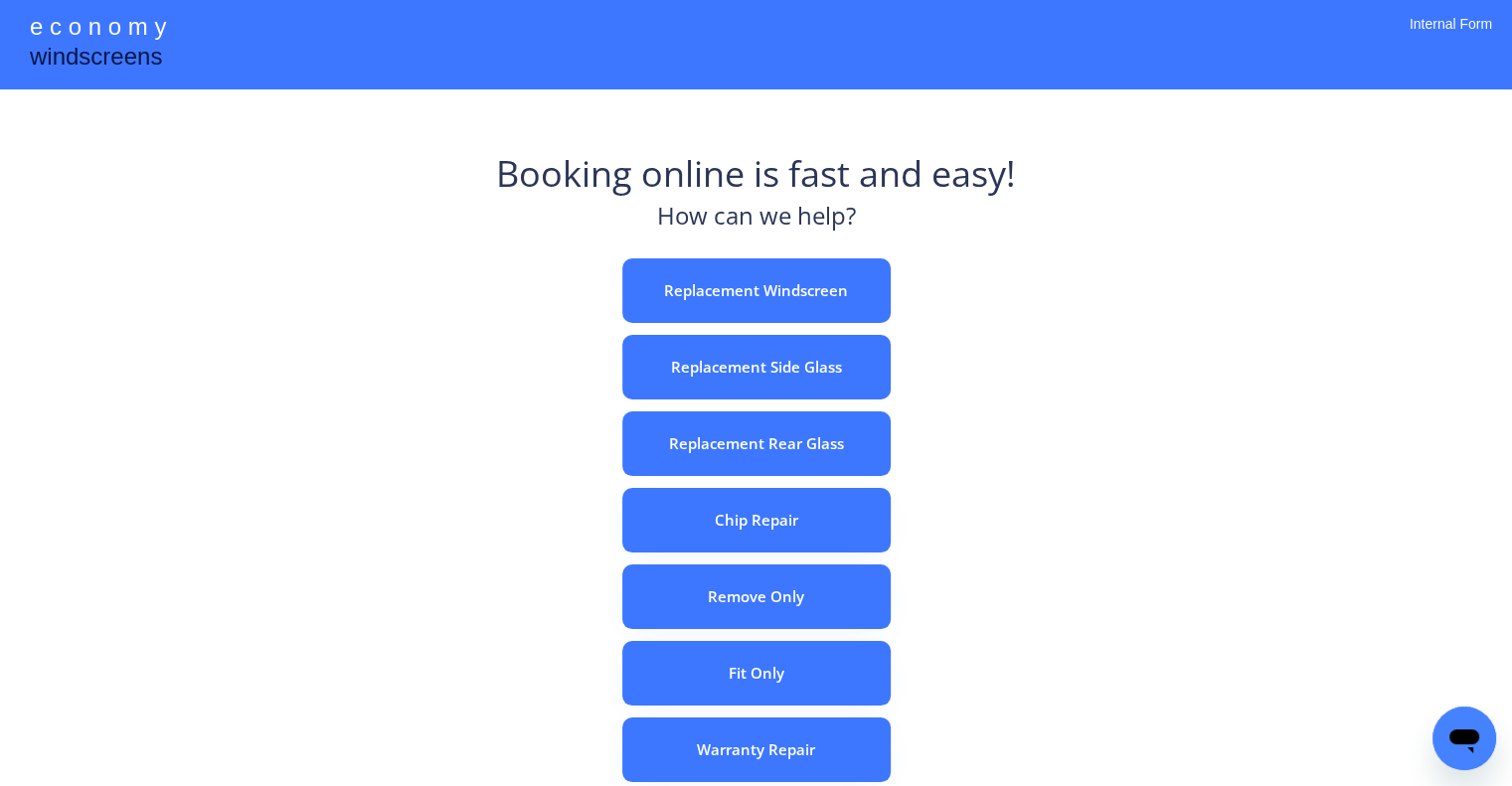 click on "Replacement Windscreen Replacement Side Glass Replacement Rear Glass Chip Repair Remove Only Fit Only Warranty Repair ADAS Recalibration Only Rebook a Job Confirm Quotes Manual Booking" at bounding box center (756, 673) 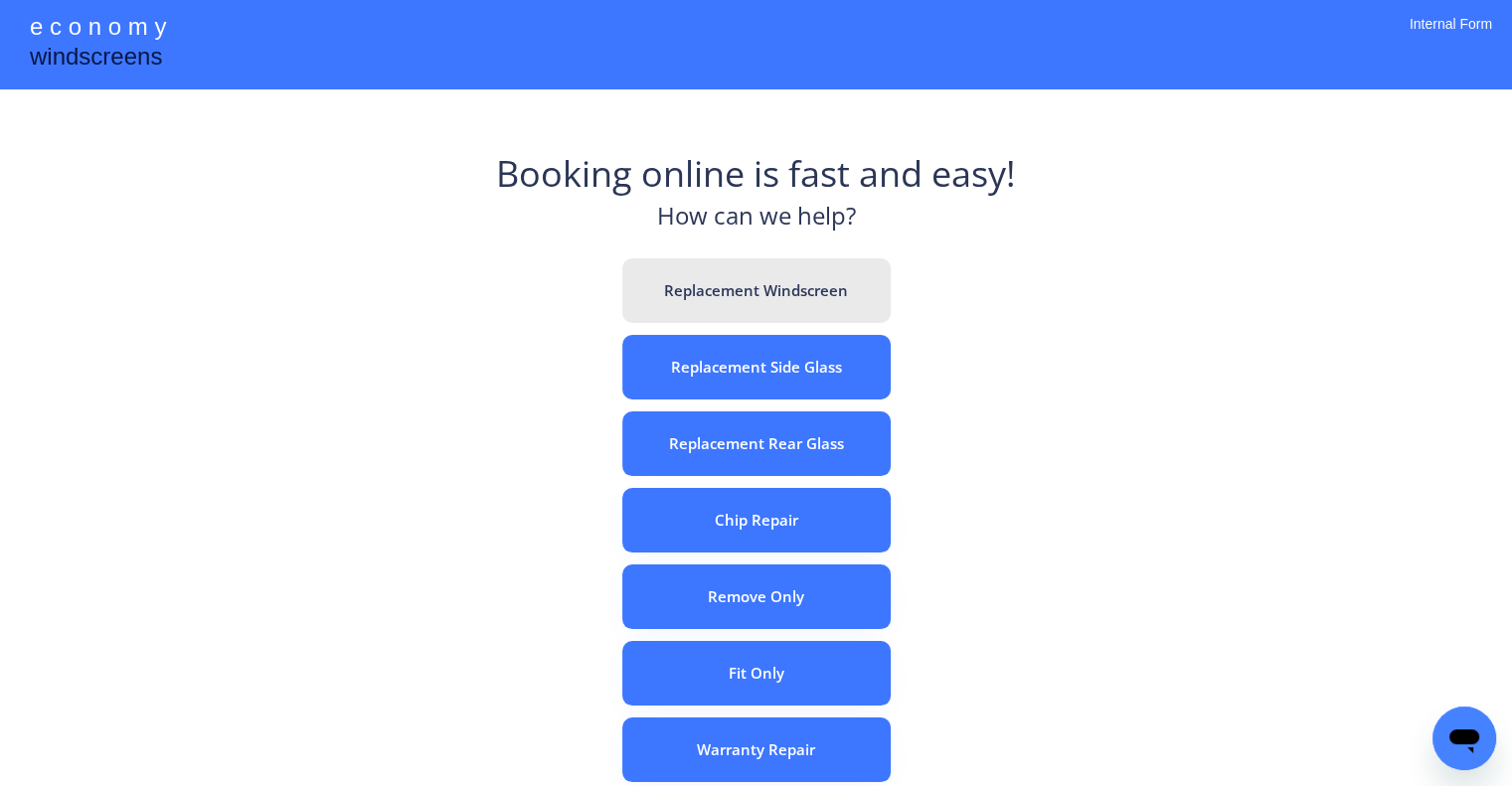click on "Replacement Windscreen" at bounding box center (756, 290) 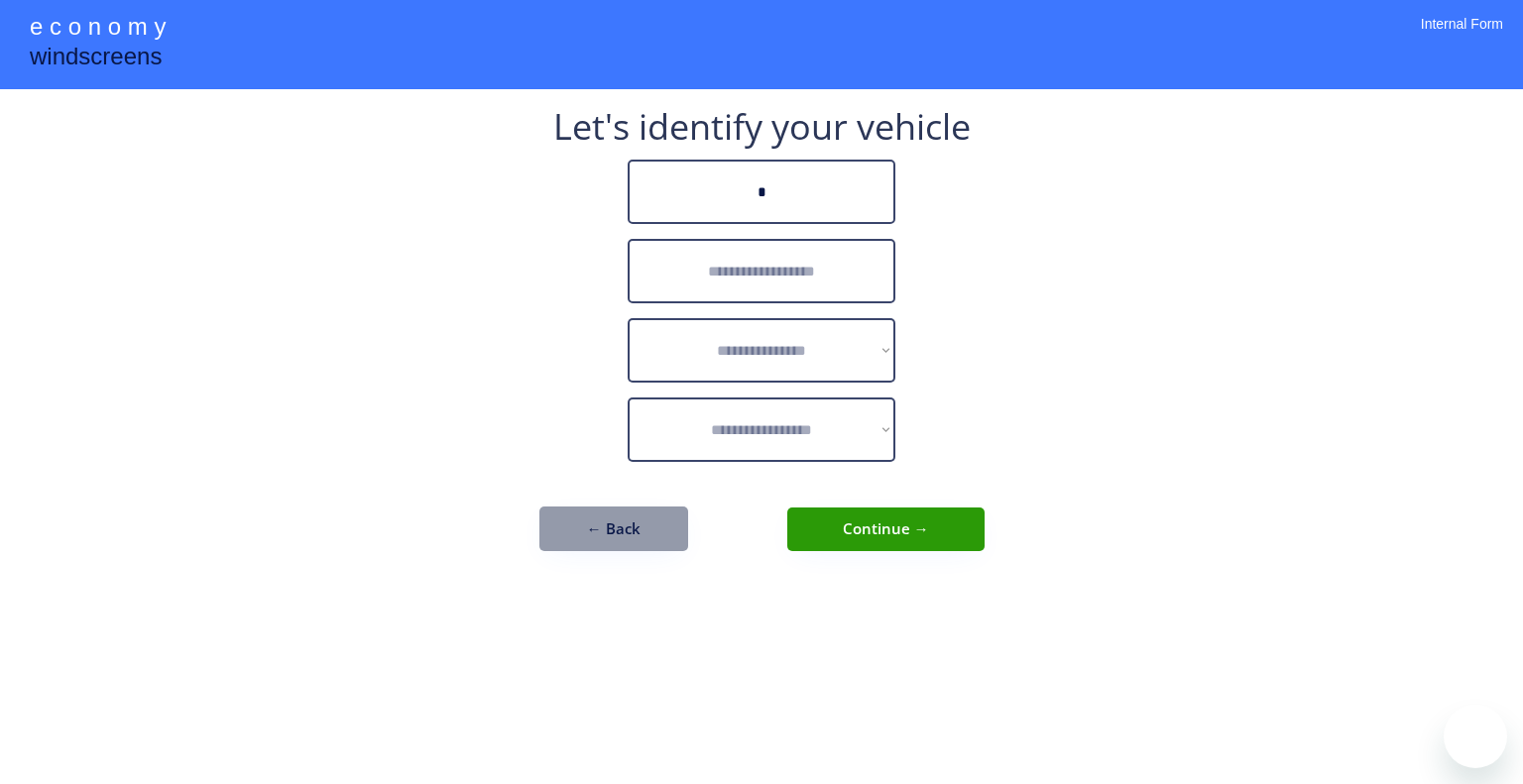 scroll, scrollTop: 0, scrollLeft: 0, axis: both 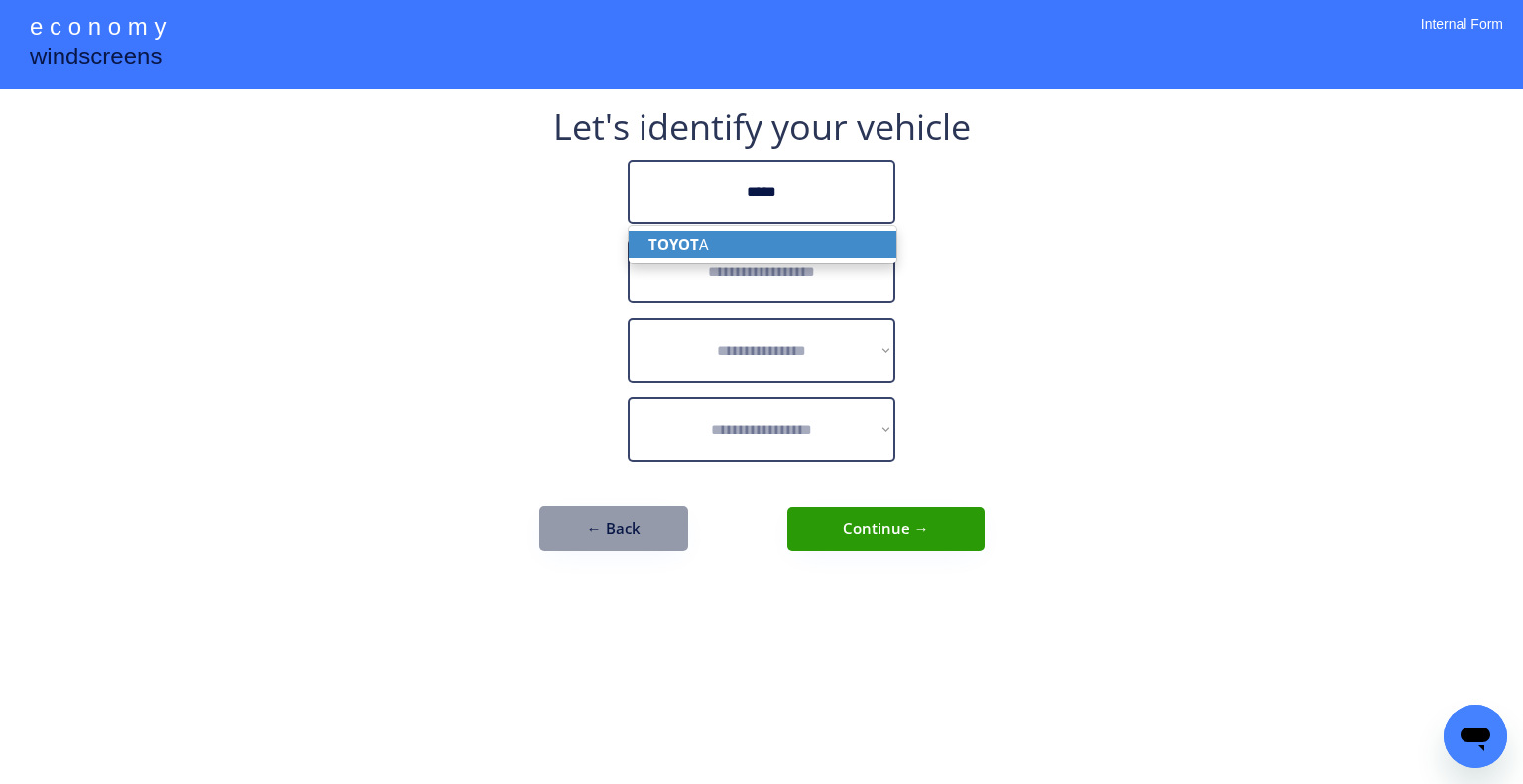 click on "TOYOT A" at bounding box center [762, 244] 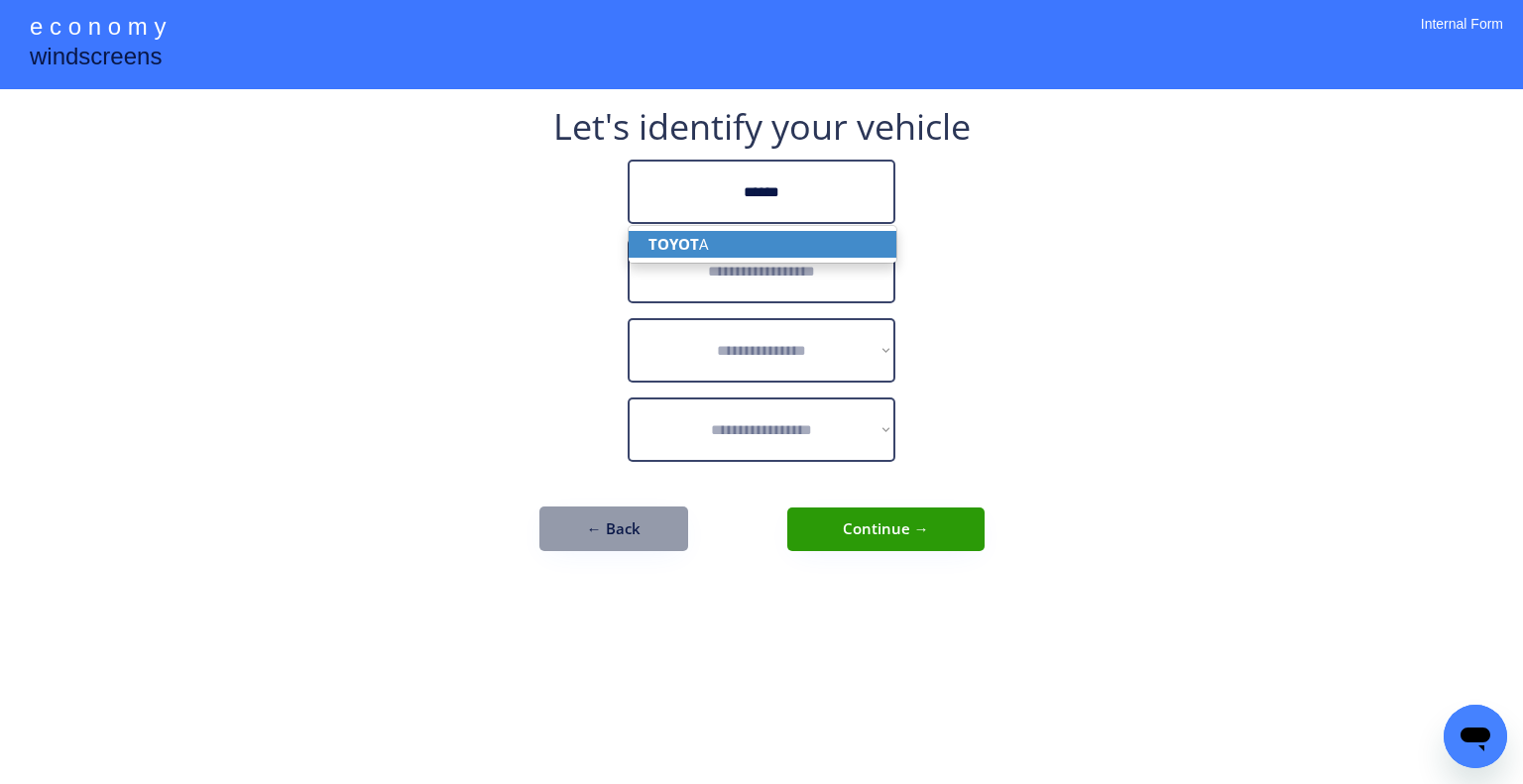 type on "******" 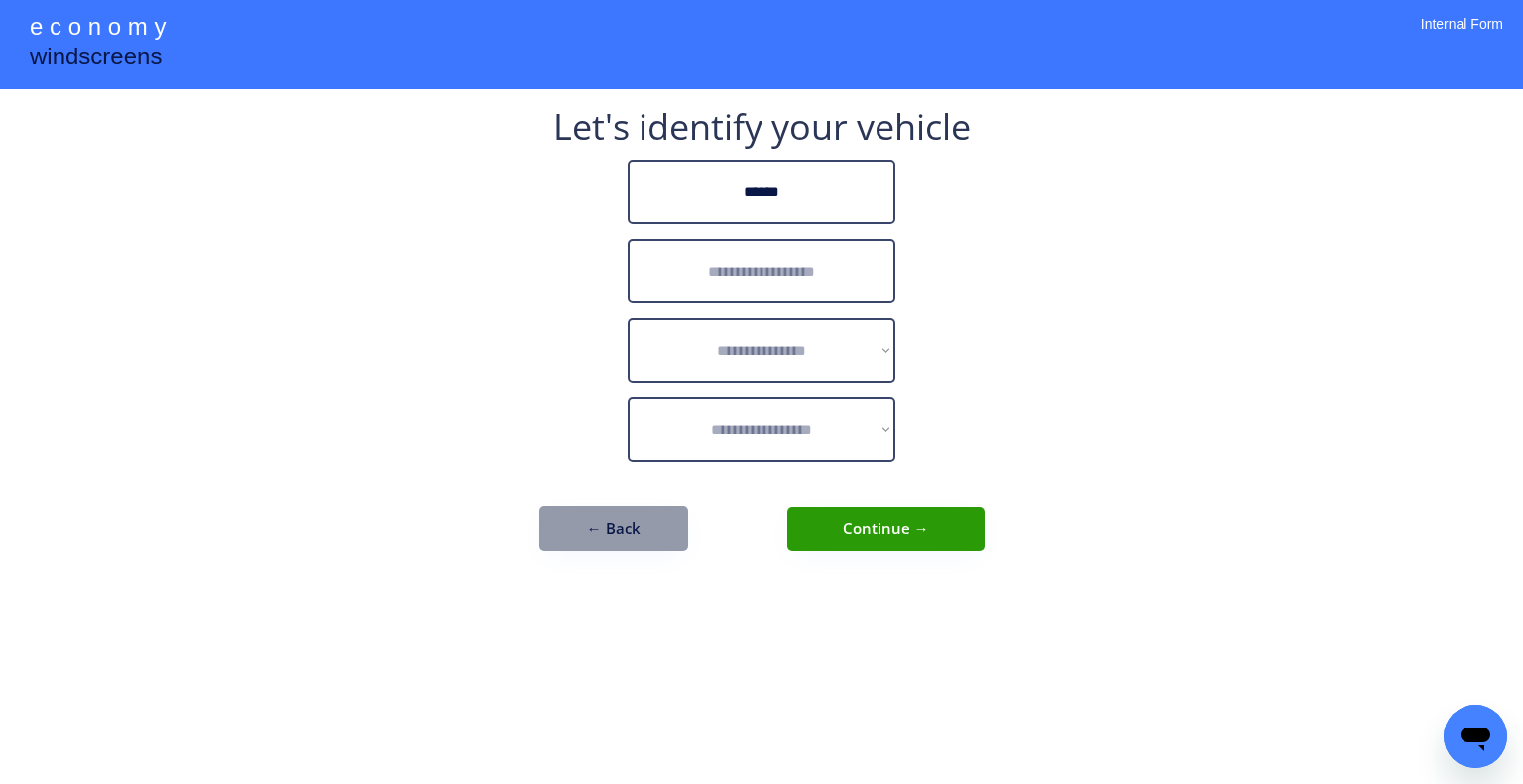 click at bounding box center [762, 271] 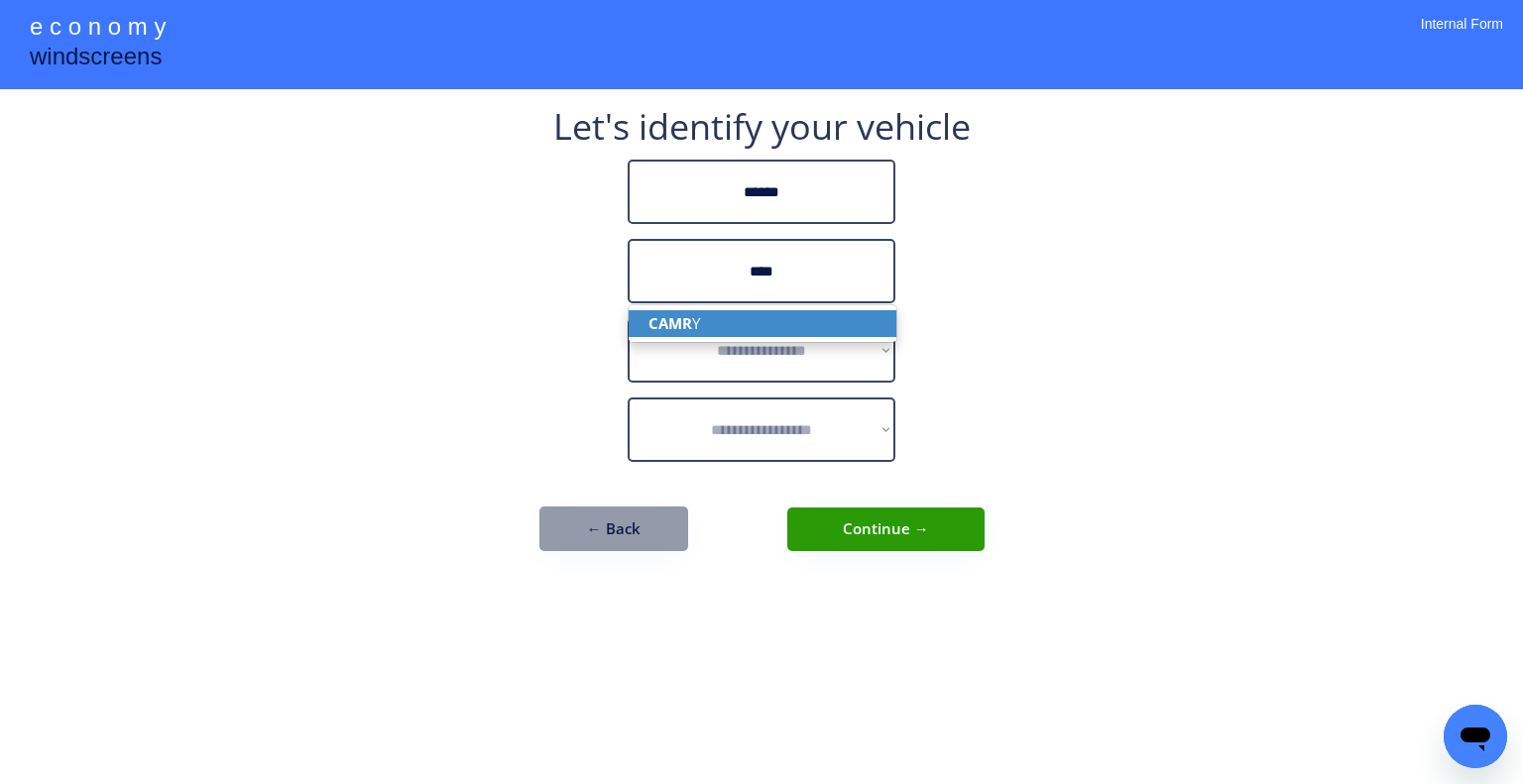 drag, startPoint x: 764, startPoint y: 320, endPoint x: 857, endPoint y: 284, distance: 99.724621 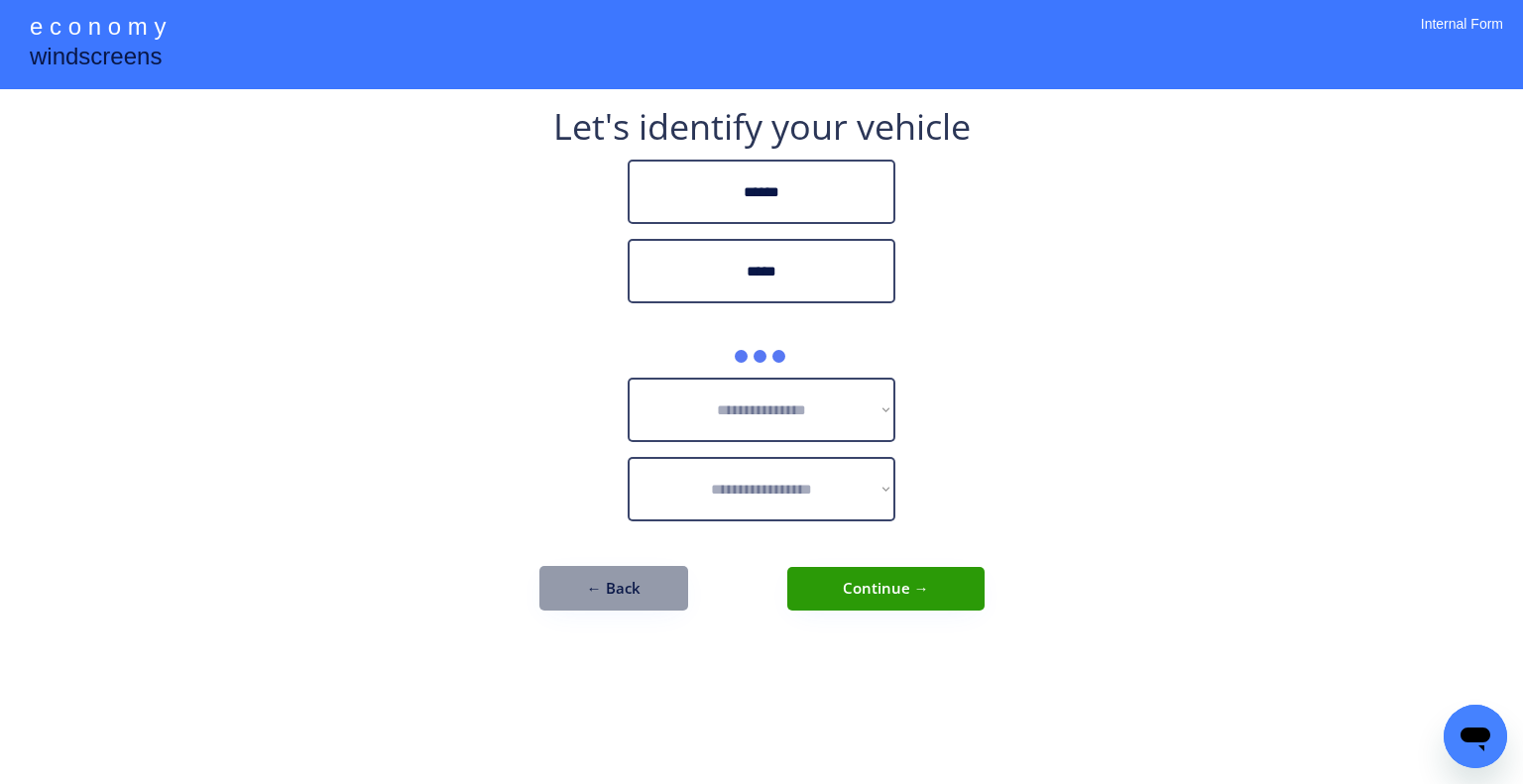 type on "*****" 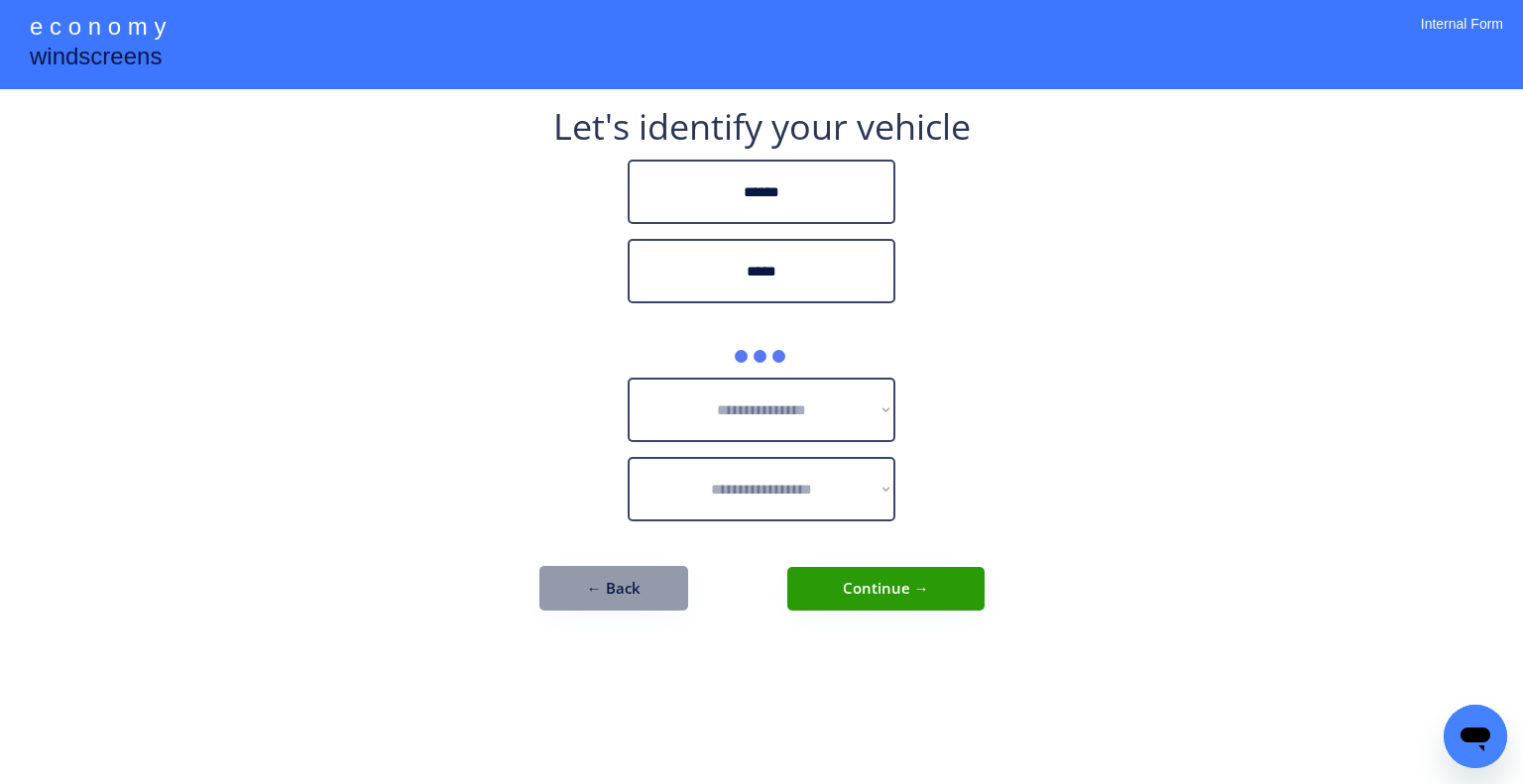 click on "**********" at bounding box center [762, 392] 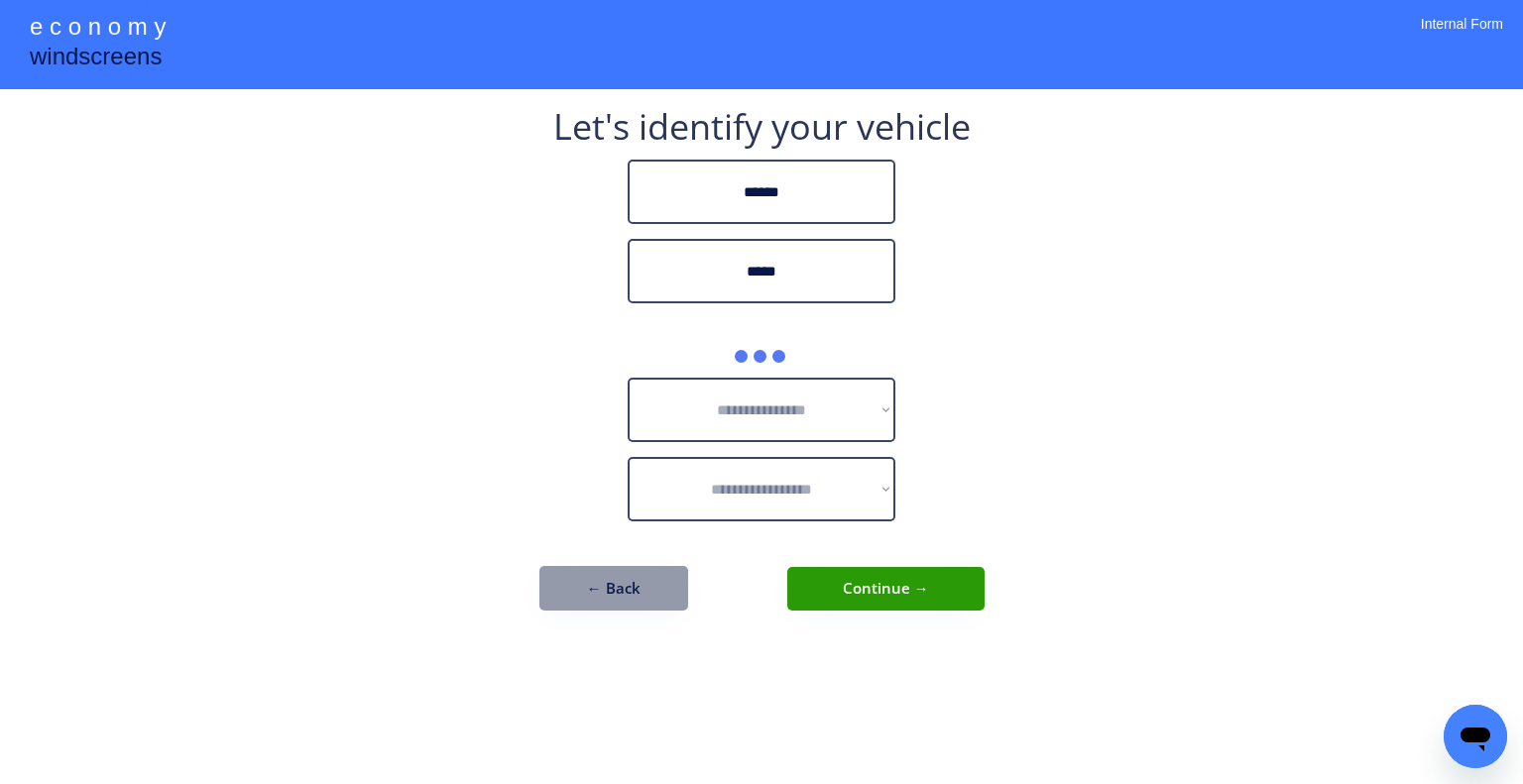 click on "**********" at bounding box center [762, 392] 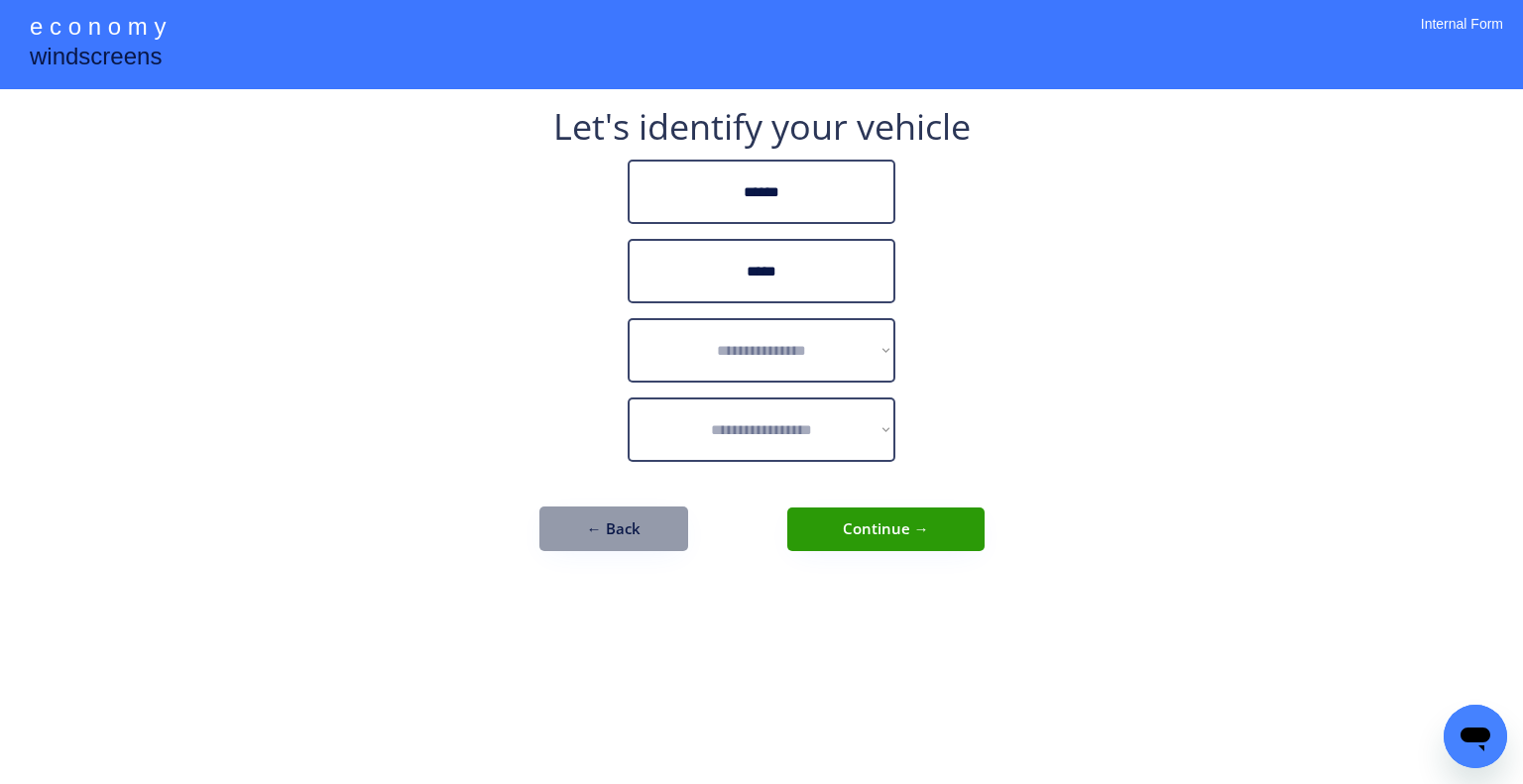 click on "**********" at bounding box center (762, 392) 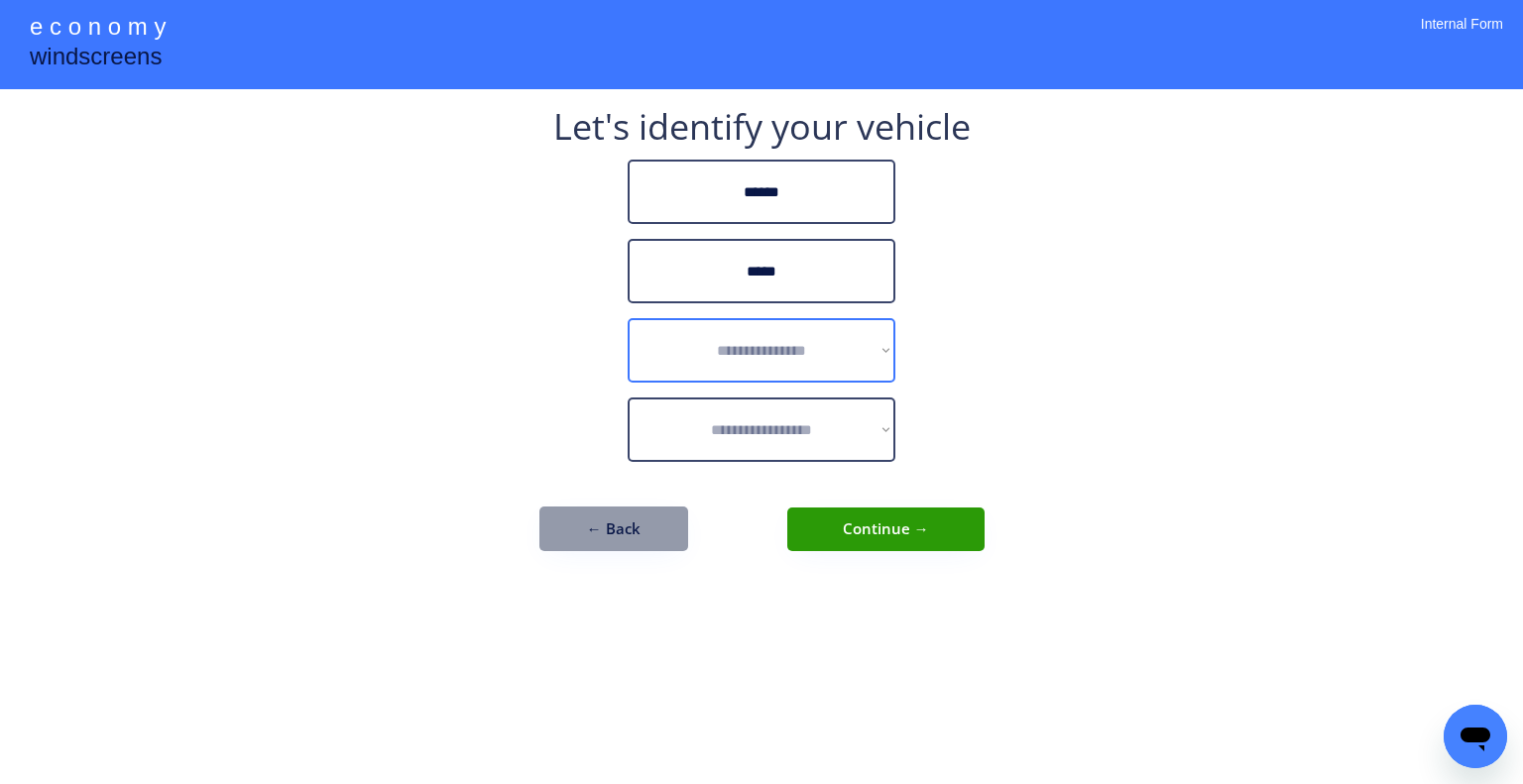 click on "**********" at bounding box center (762, 350) 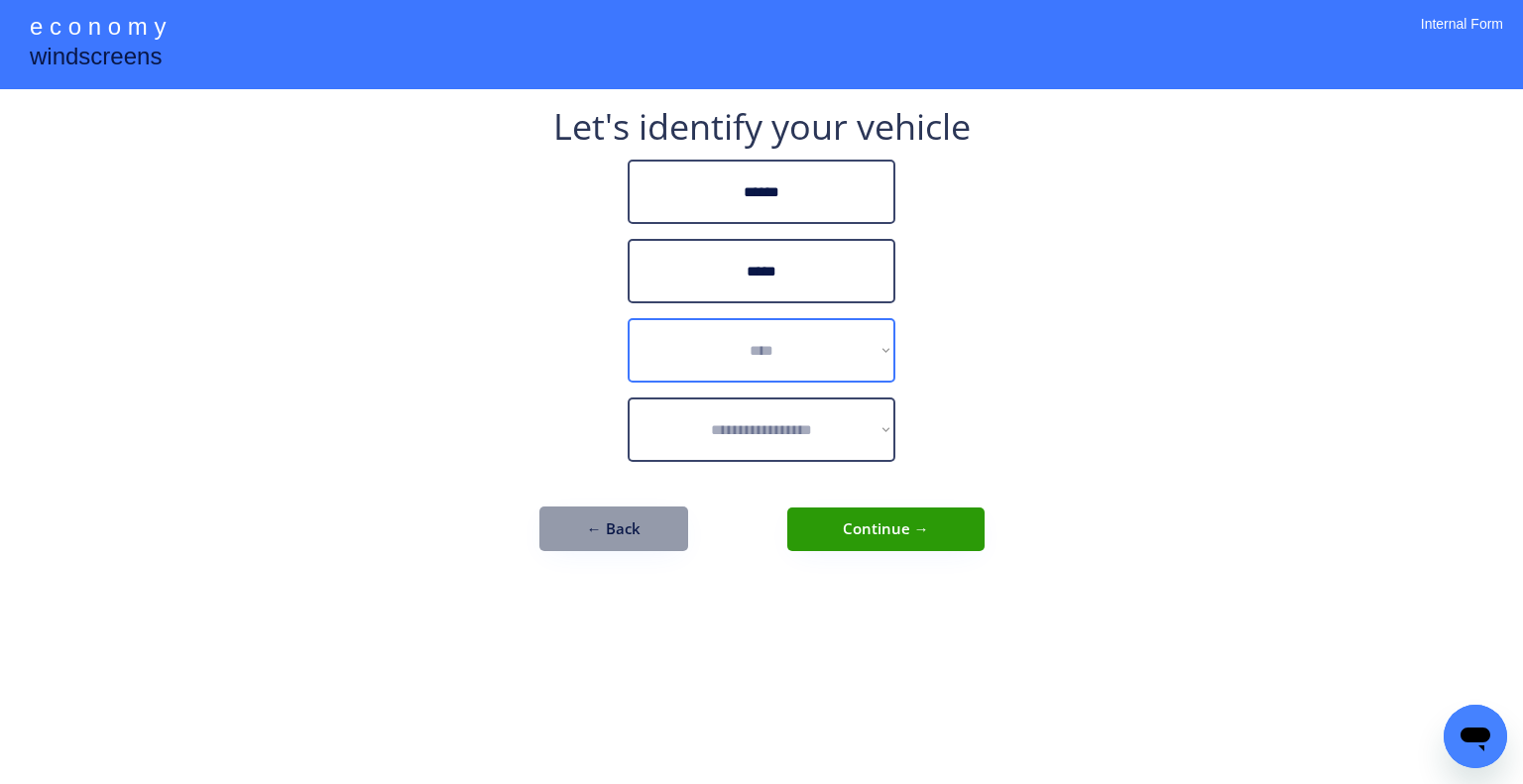click on "**********" at bounding box center (762, 350) 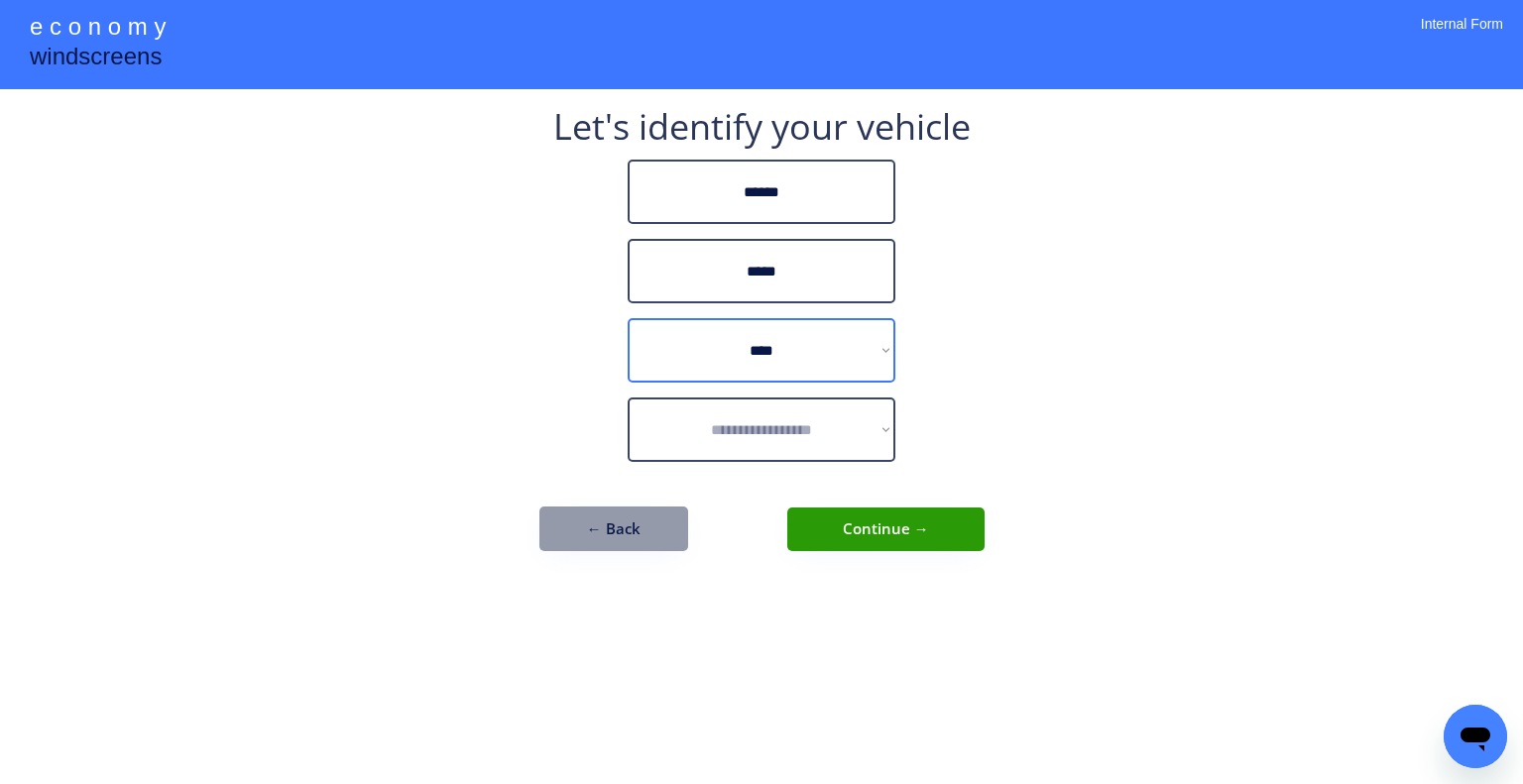 click on "**********" at bounding box center (762, 392) 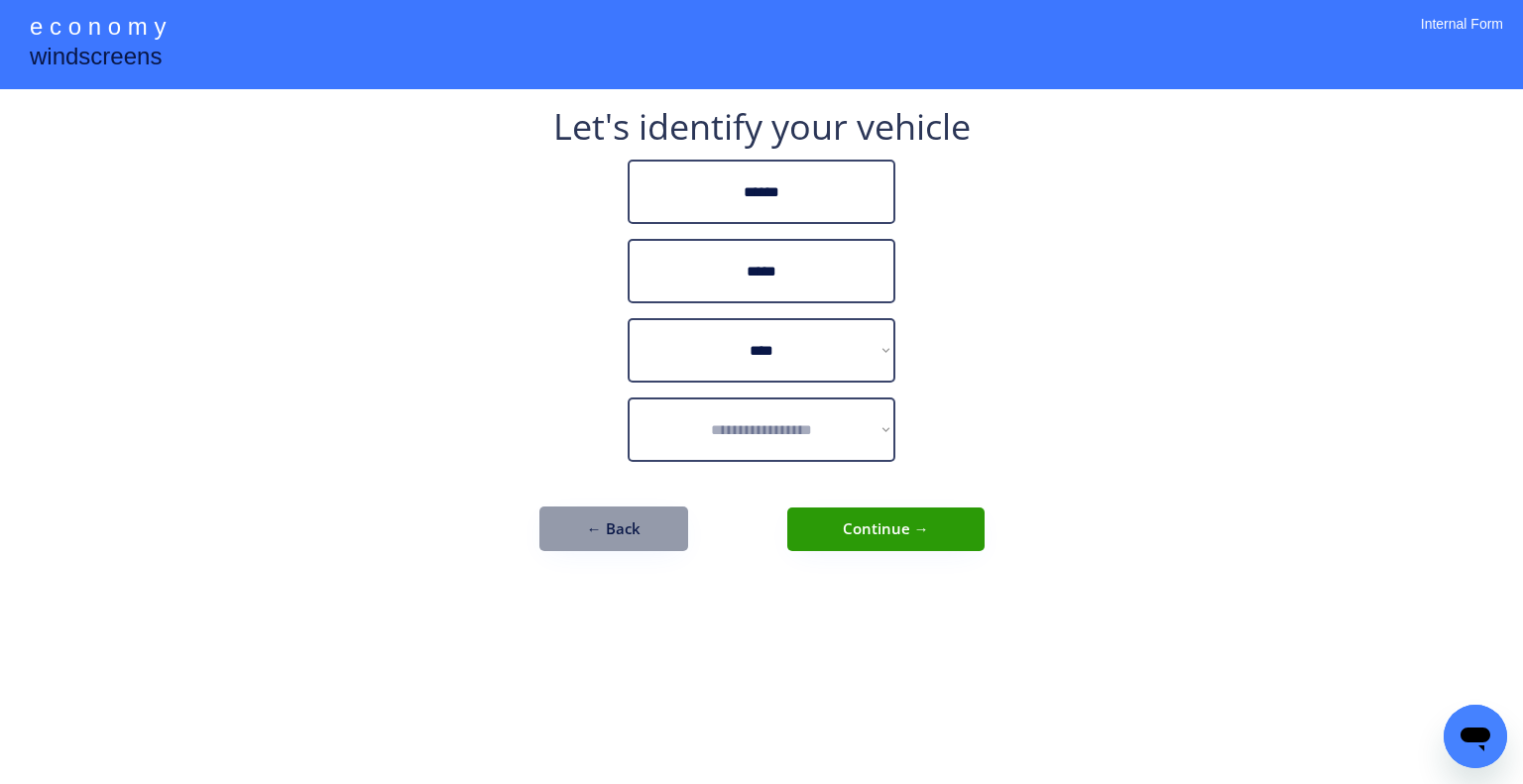 select on "**********" 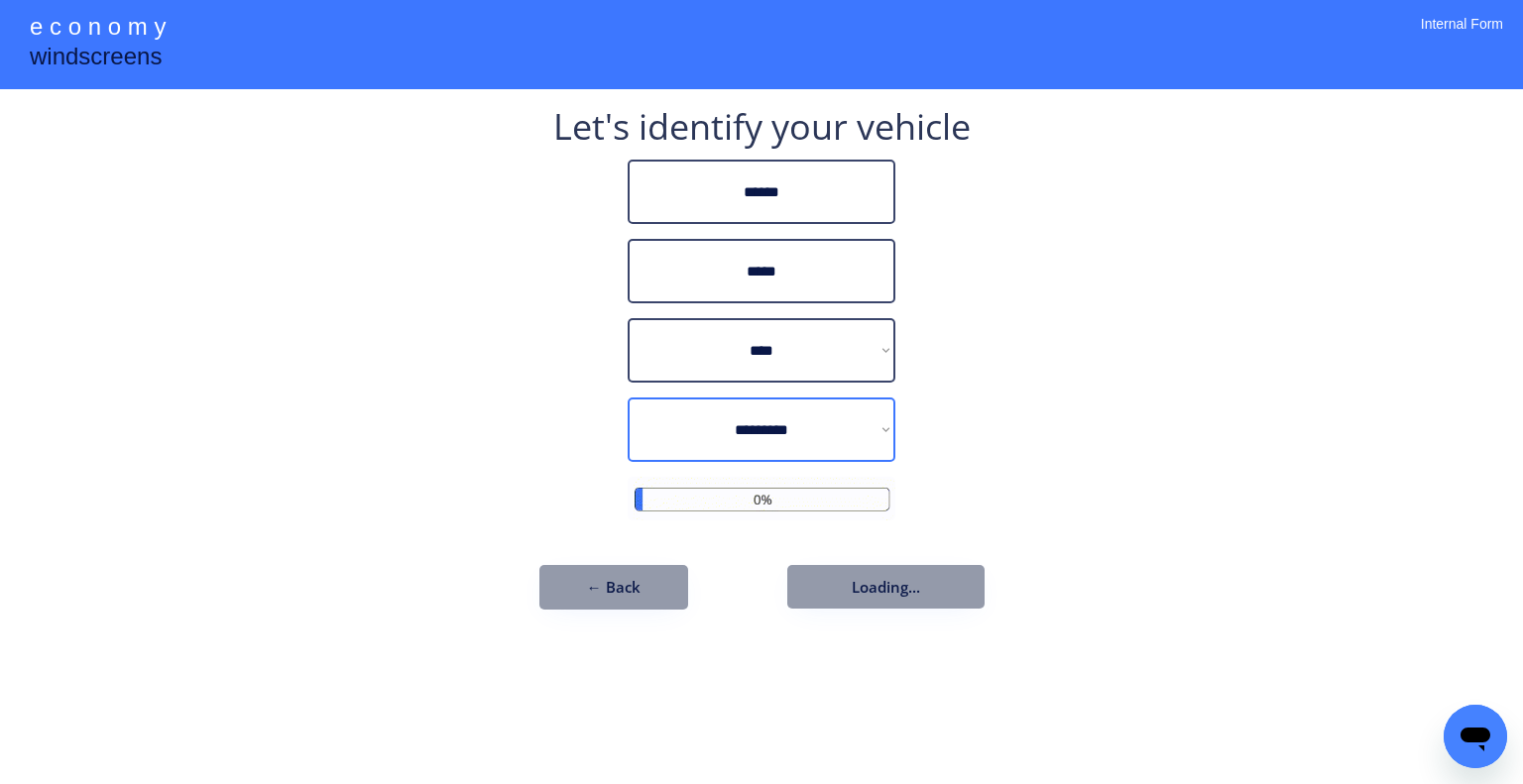 click on "**********" at bounding box center (762, 429) 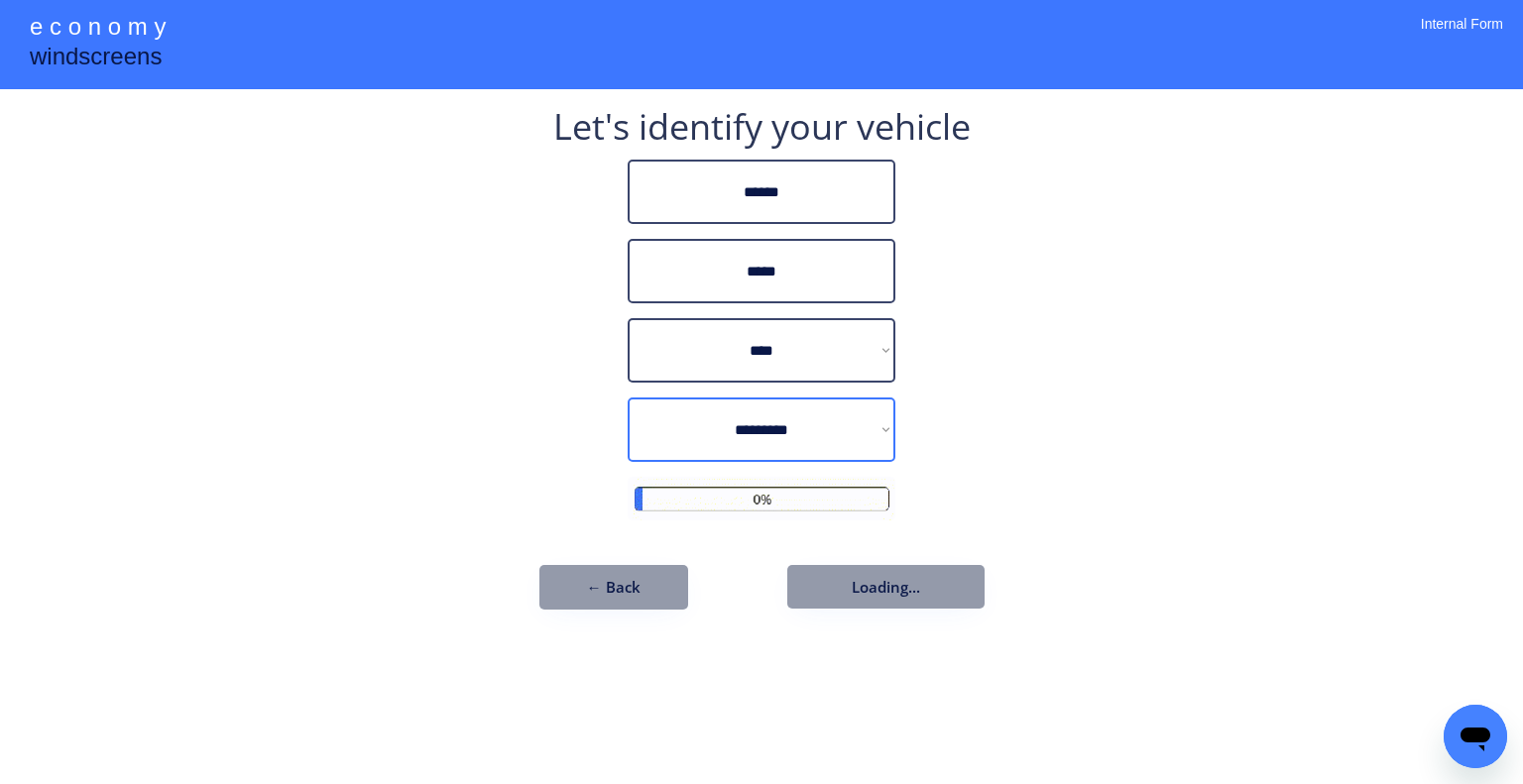 click on "**********" at bounding box center (762, 392) 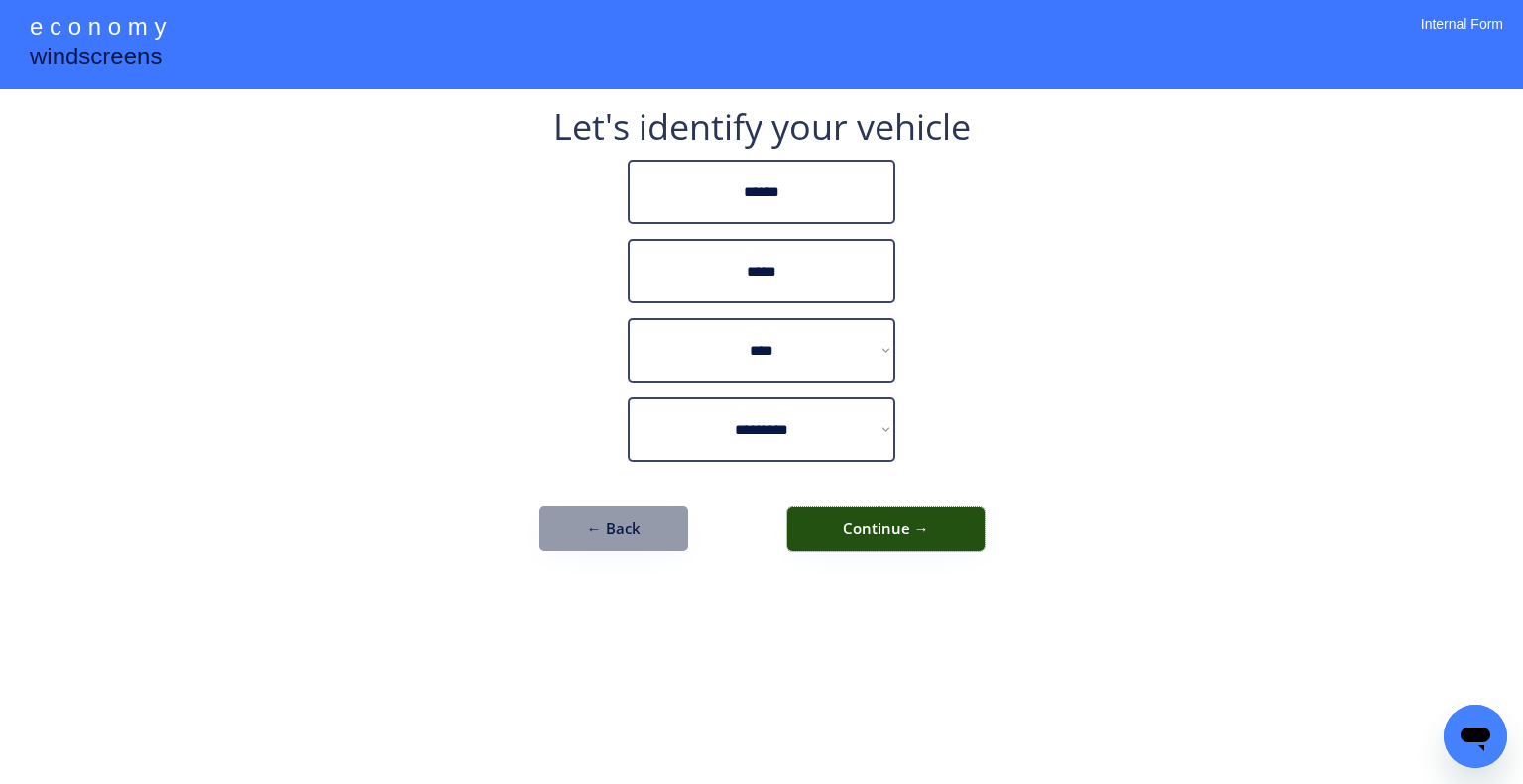 click on "Continue    →" at bounding box center [885, 529] 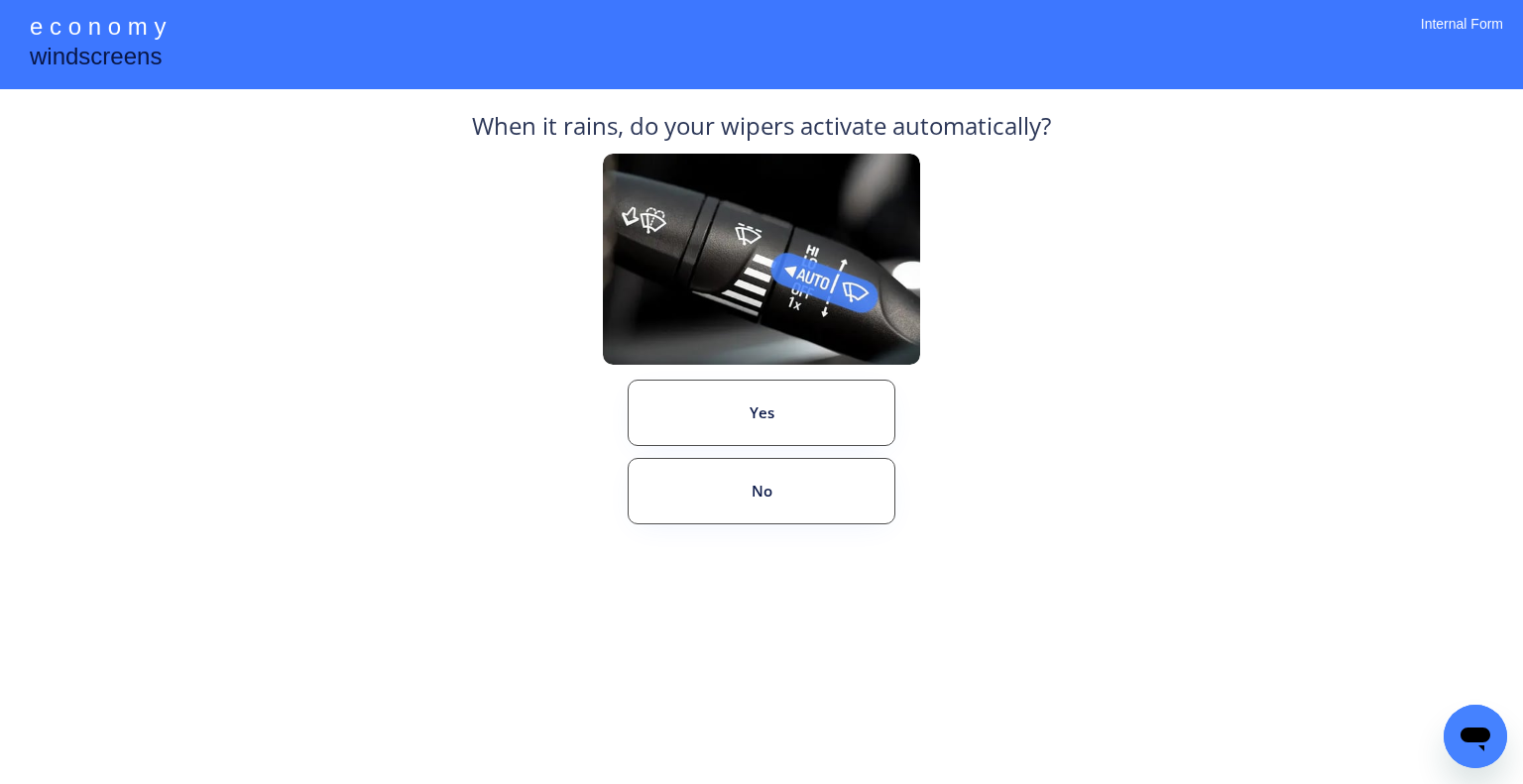 drag, startPoint x: 1164, startPoint y: 344, endPoint x: 976, endPoint y: 289, distance: 195.8801 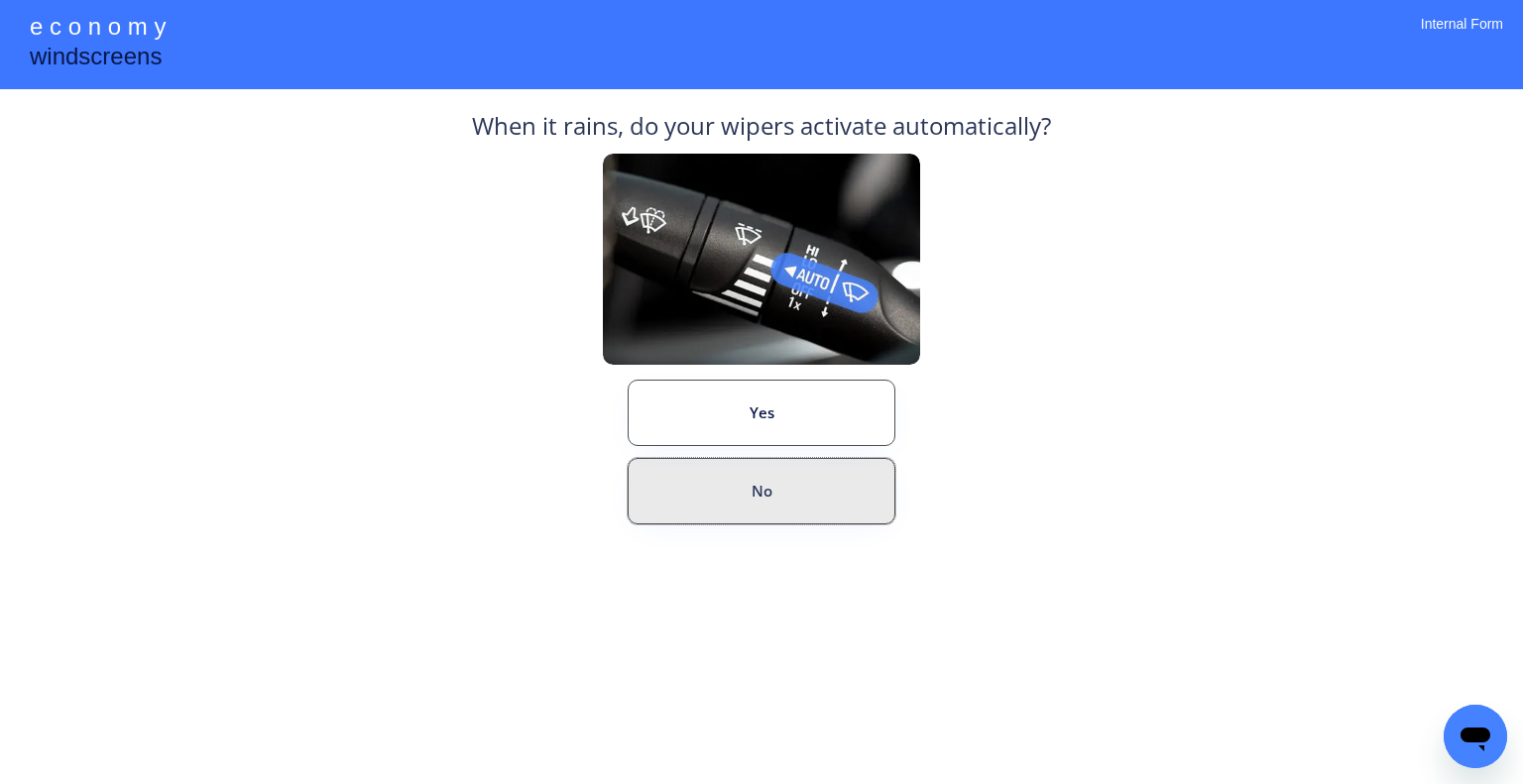 drag, startPoint x: 806, startPoint y: 512, endPoint x: 895, endPoint y: 493, distance: 91.00549 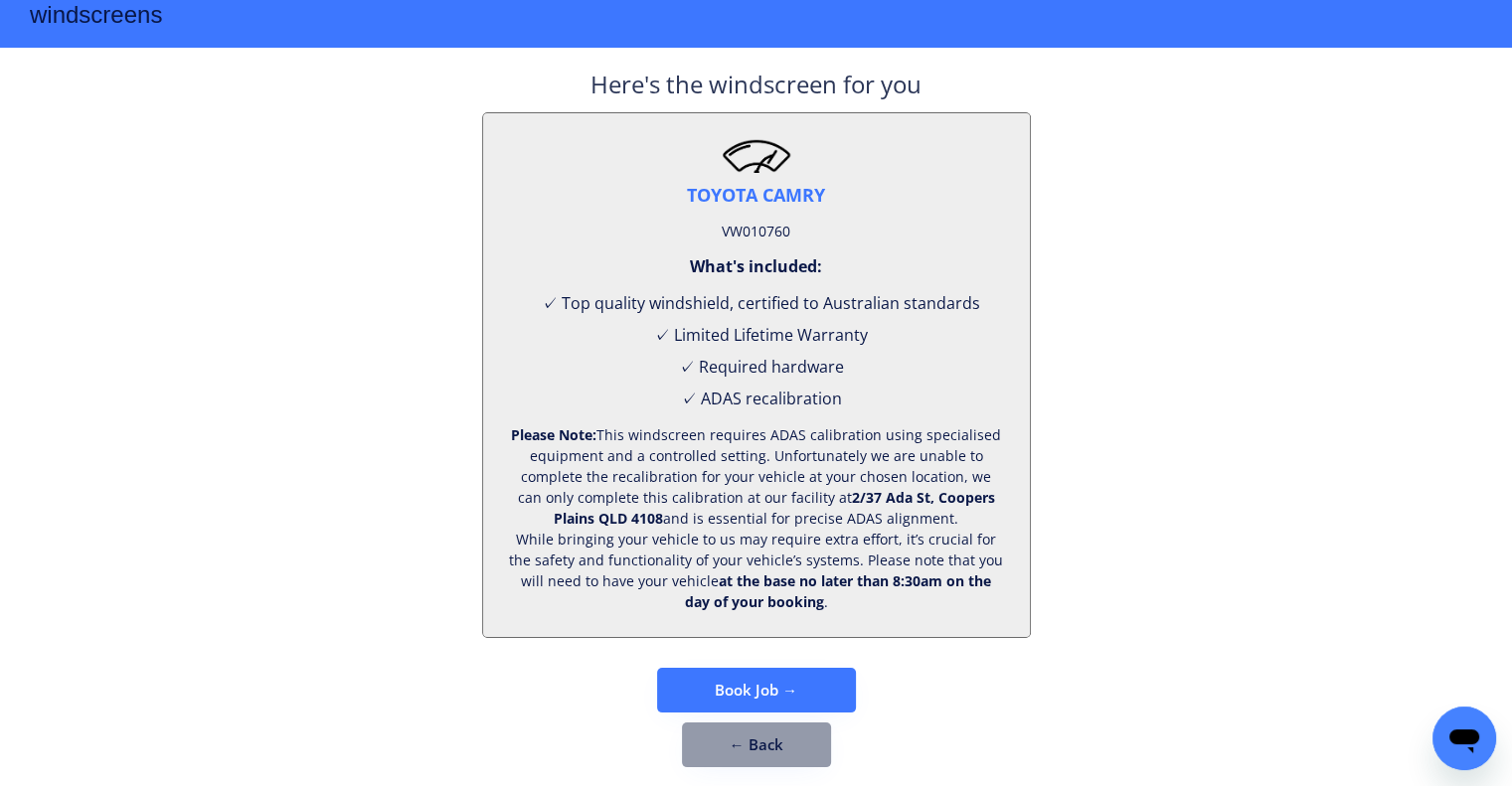 scroll, scrollTop: 82, scrollLeft: 0, axis: vertical 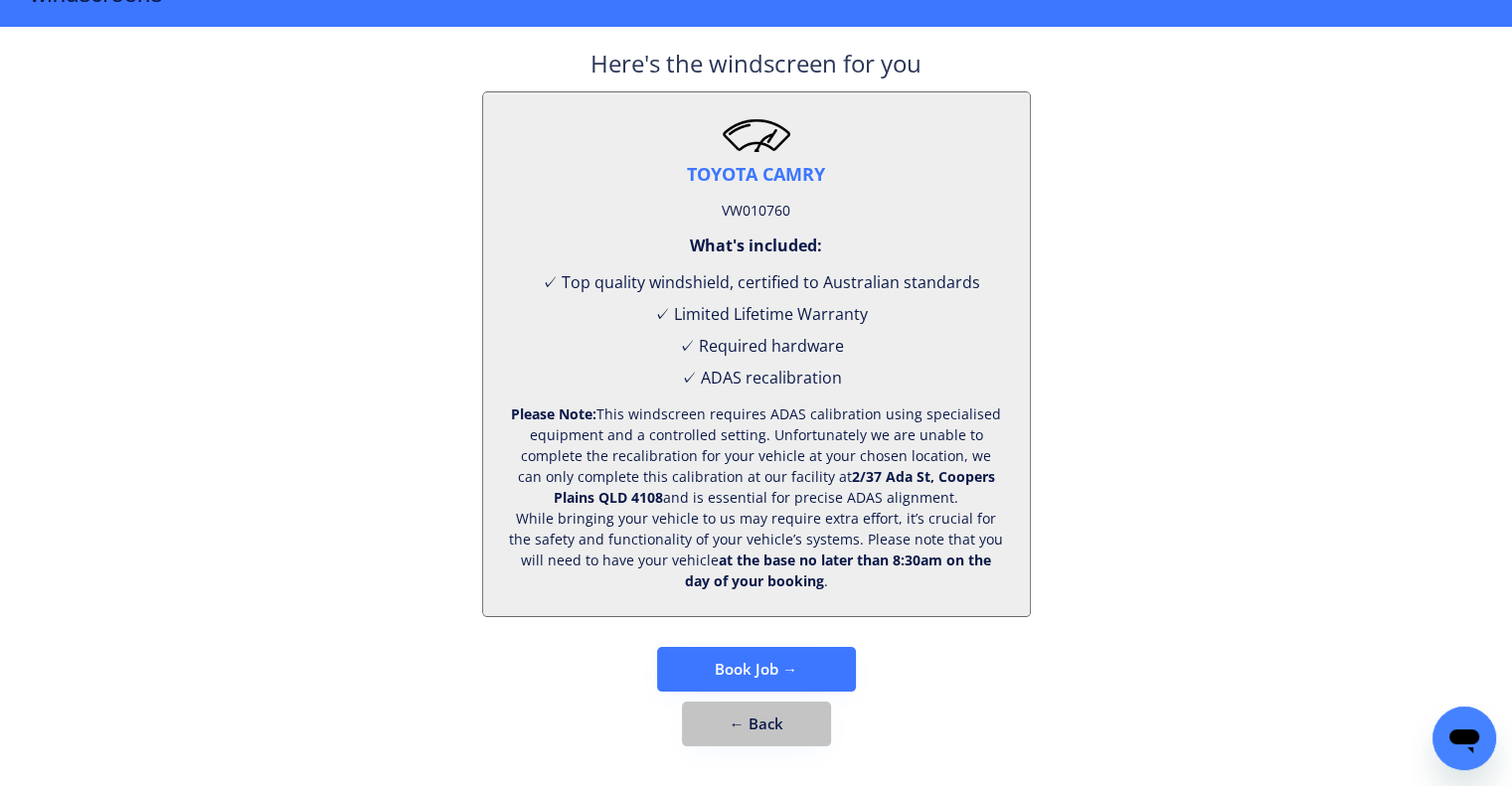 click on "←   Back" 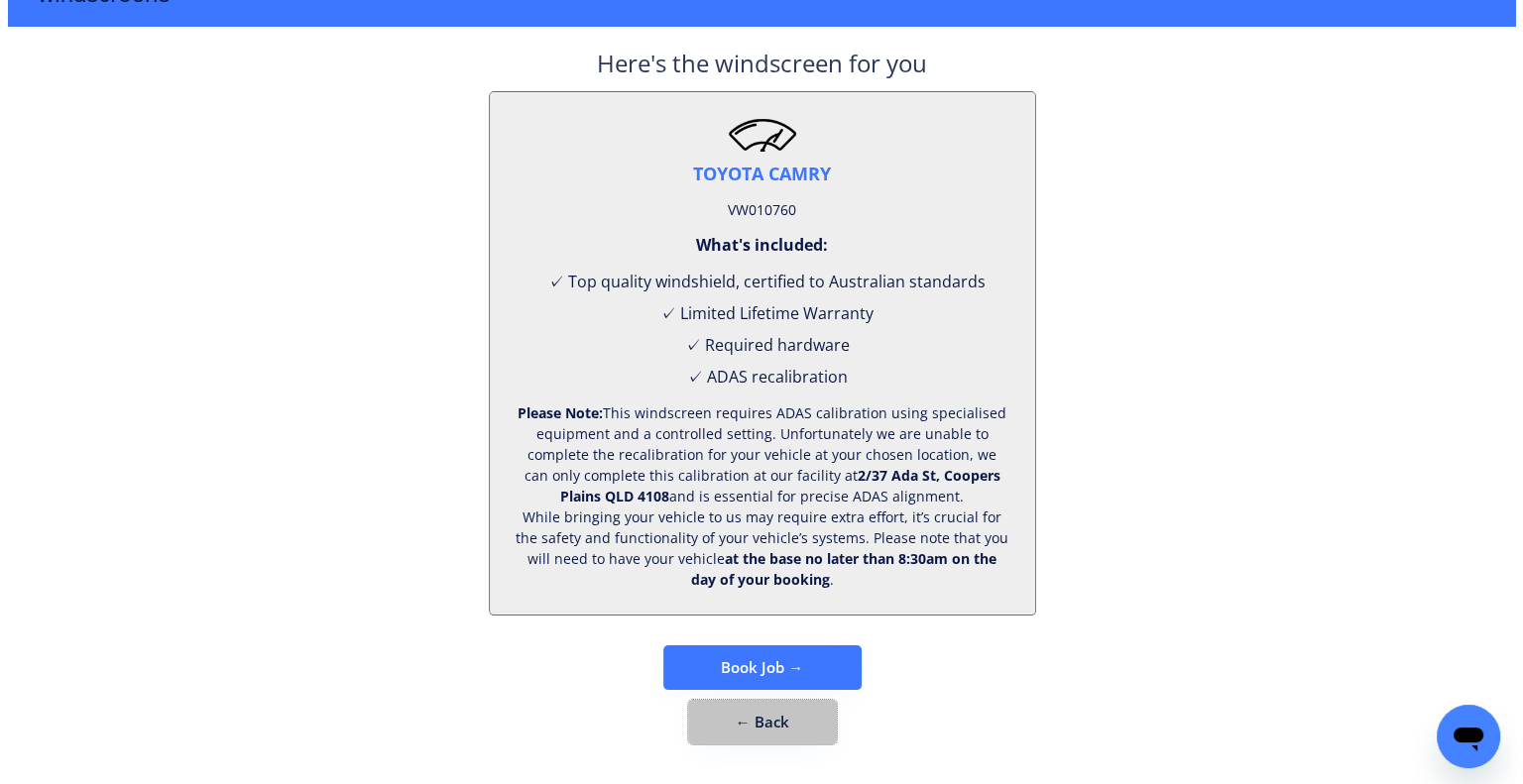 scroll, scrollTop: 0, scrollLeft: 0, axis: both 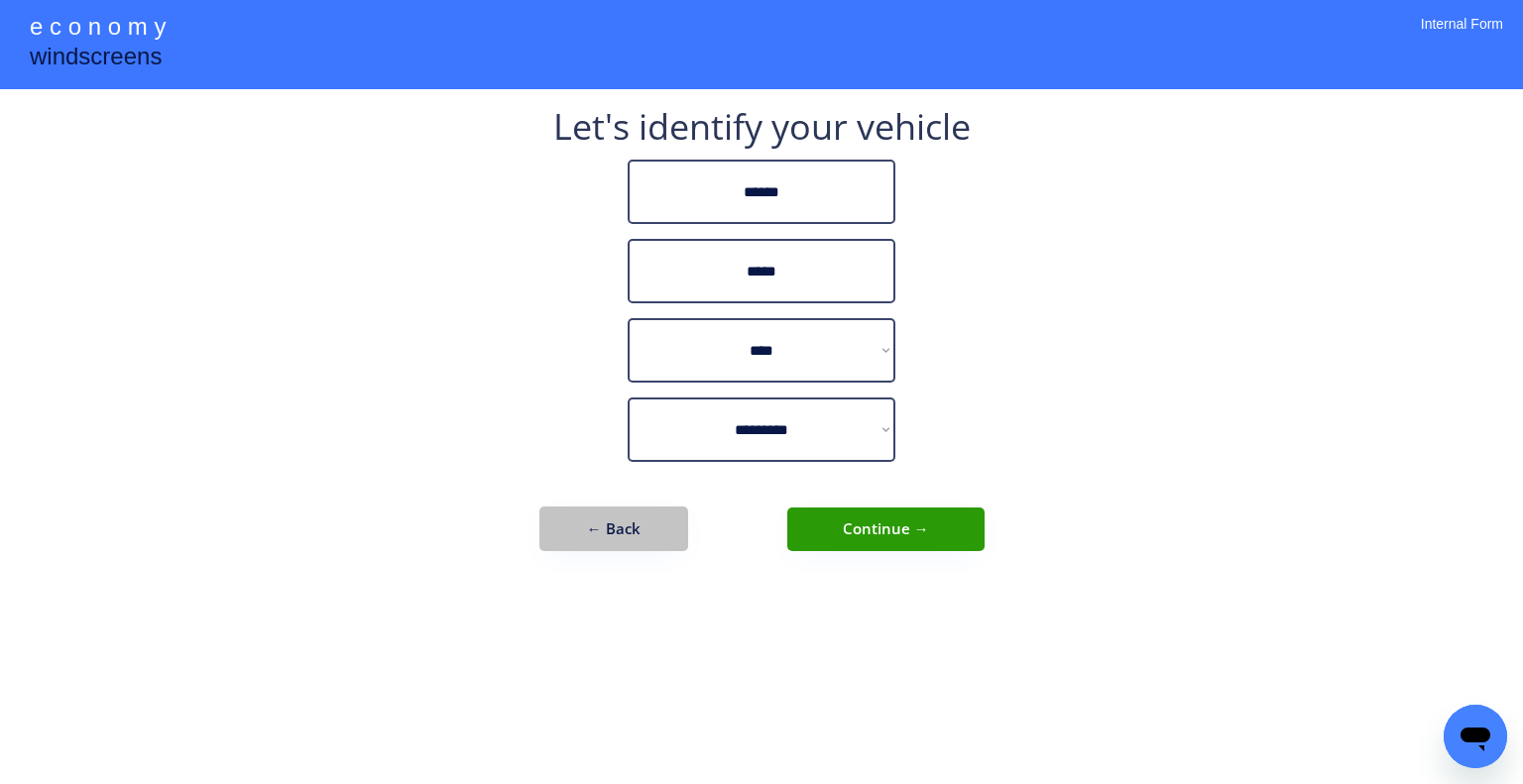 click on "←   Back" at bounding box center (614, 528) 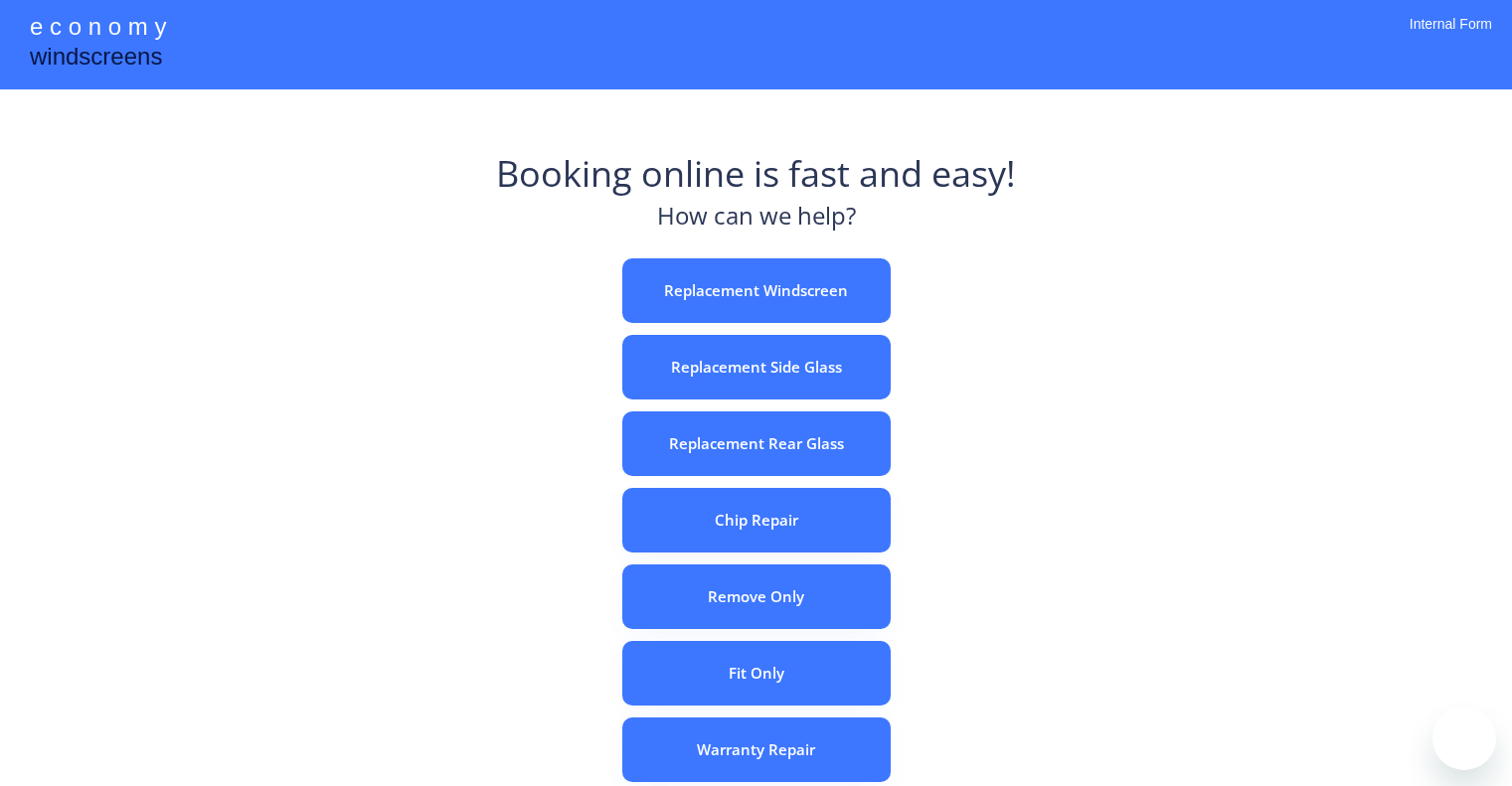 scroll, scrollTop: 0, scrollLeft: 0, axis: both 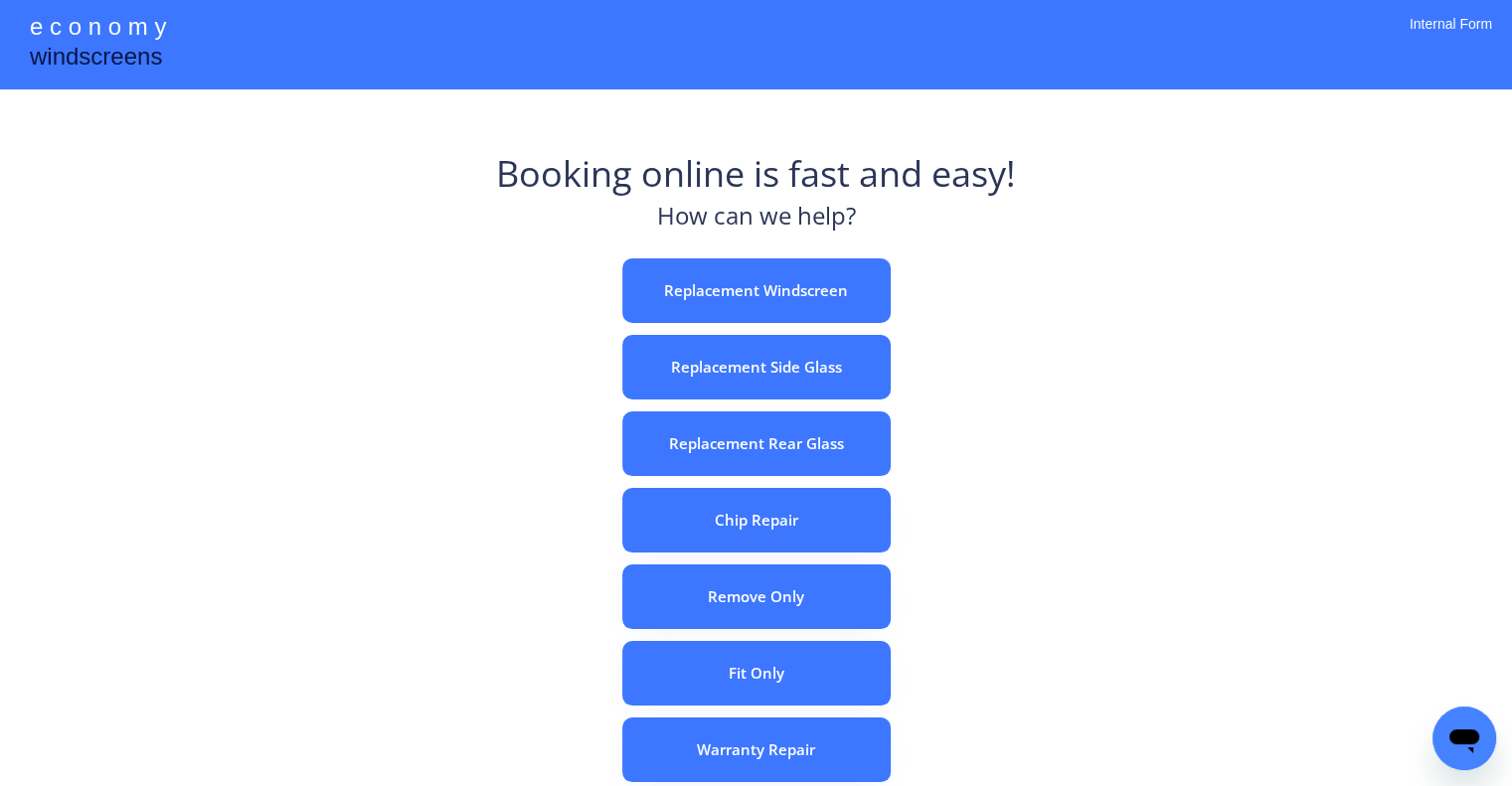 click on "e c o n o m y windscreens Booking online is fast and easy! How can we help? Replacement Windscreen Replacement Side Glass Replacement Rear Glass Chip Repair Remove Only Fit Only Warranty Repair ADAS Recalibration Only Rebook a Job Confirm Quotes Manual Booking Internal Form" at bounding box center [756, 553] 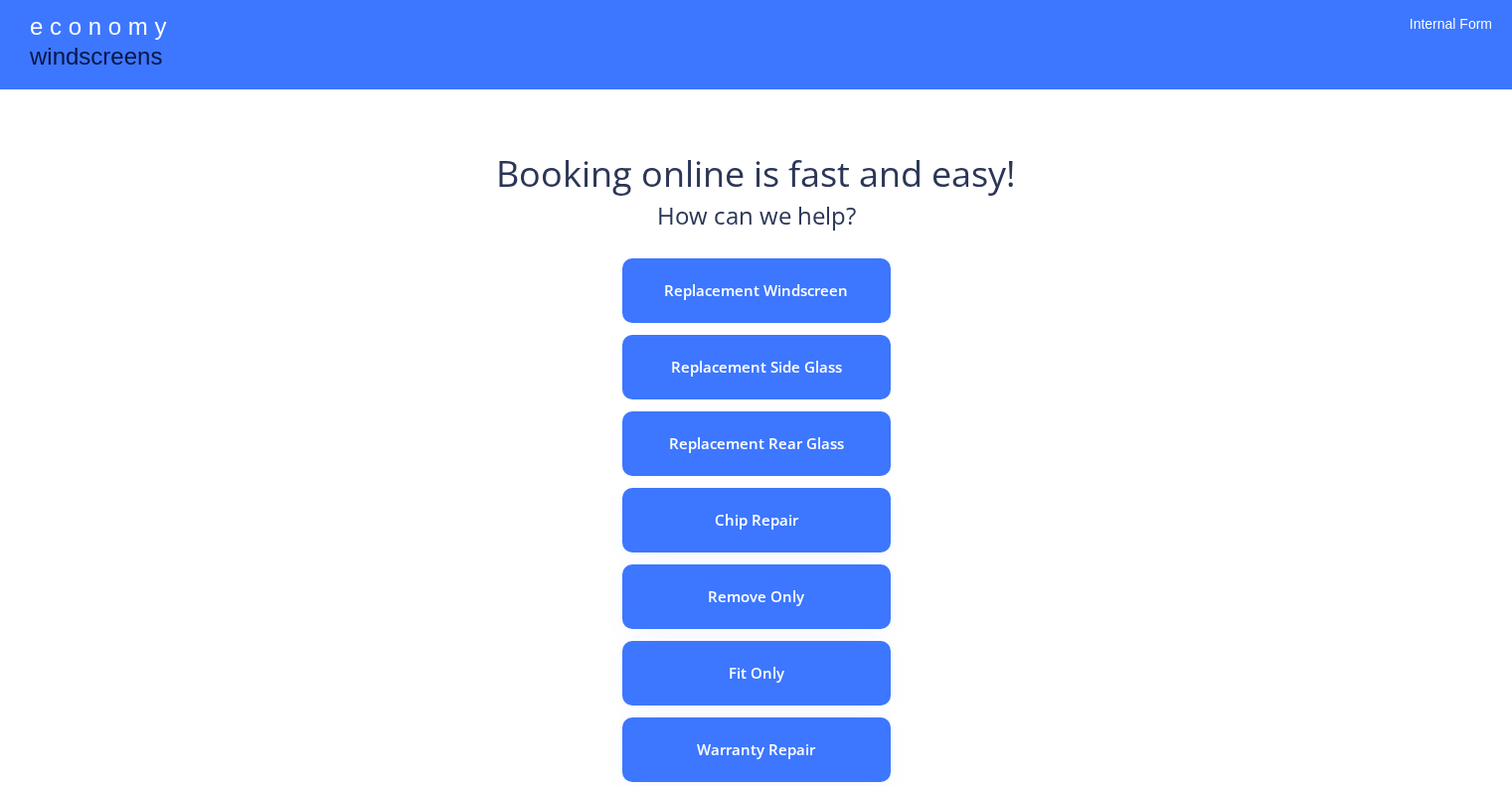 scroll, scrollTop: 0, scrollLeft: 0, axis: both 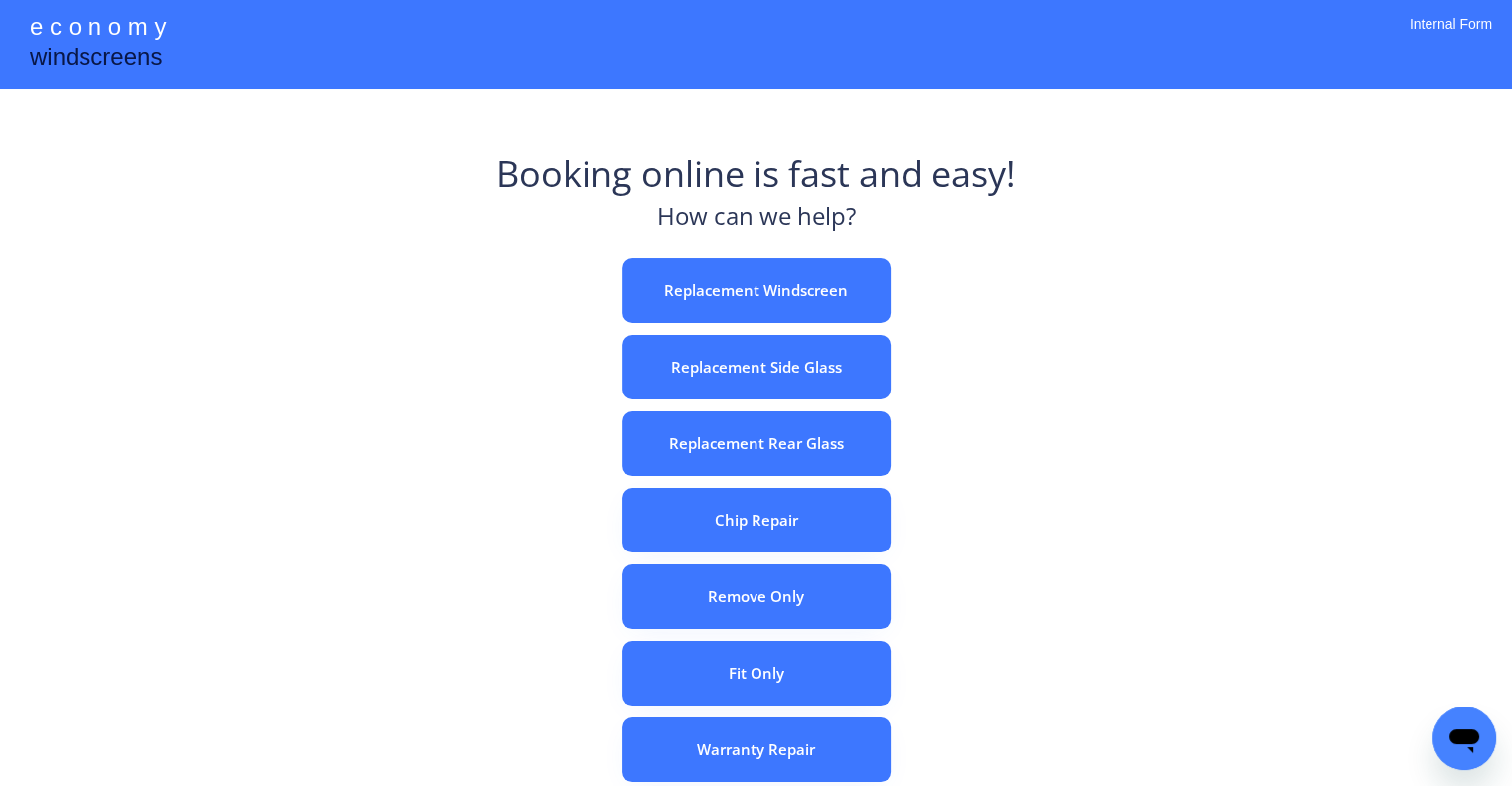 click on "Replacement Windscreen" at bounding box center [756, 290] 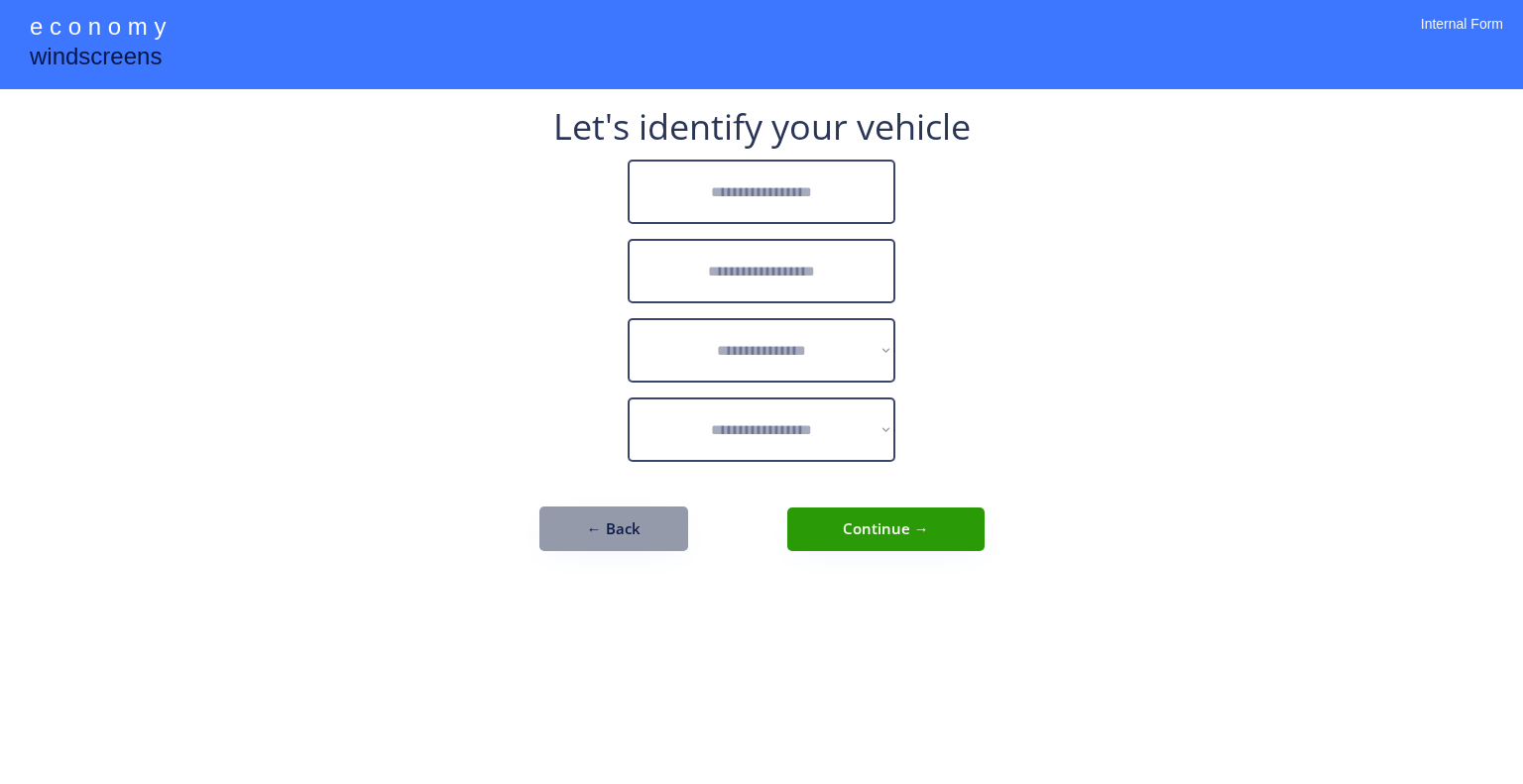 scroll, scrollTop: 0, scrollLeft: 0, axis: both 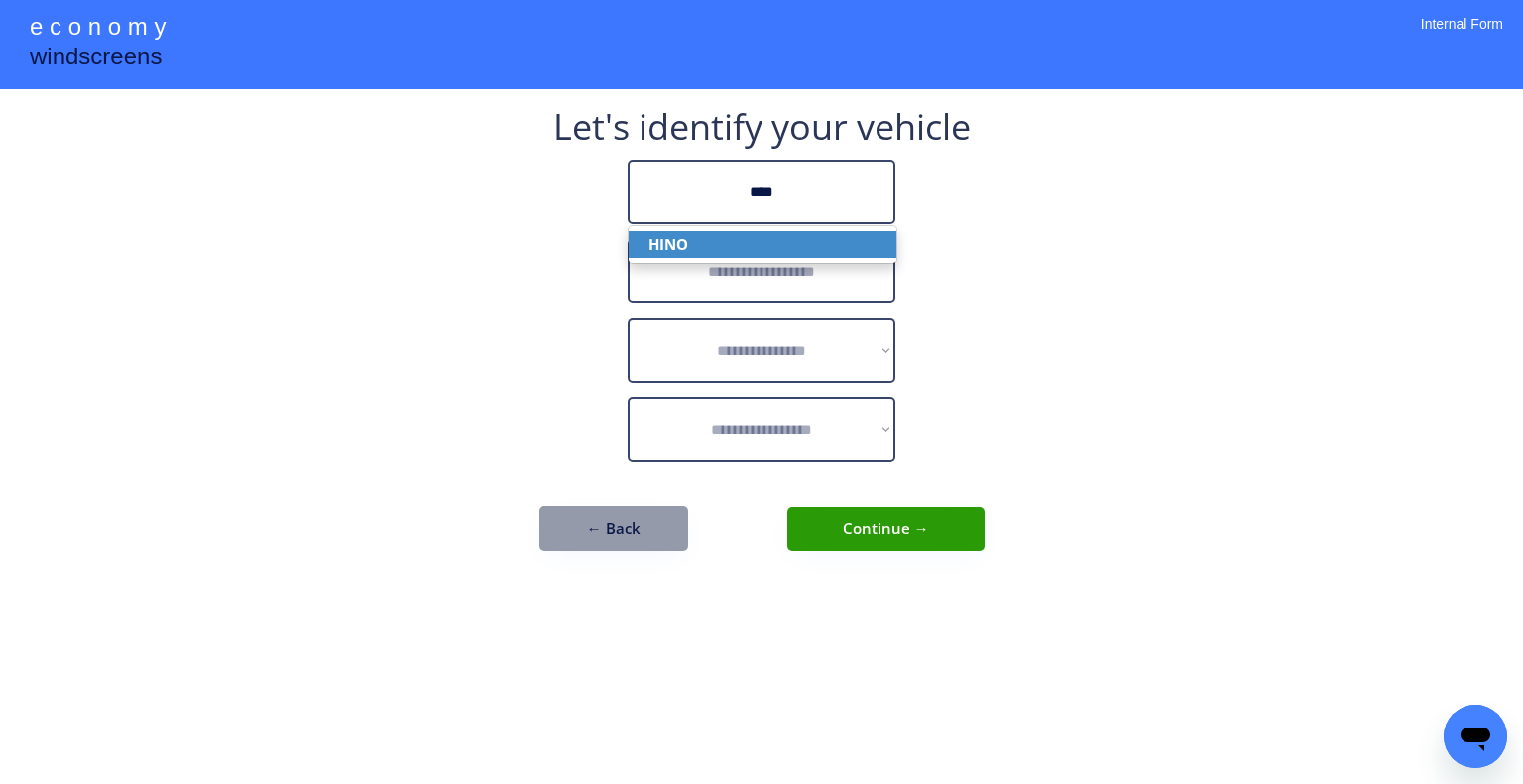 click on "HINO" at bounding box center [762, 244] 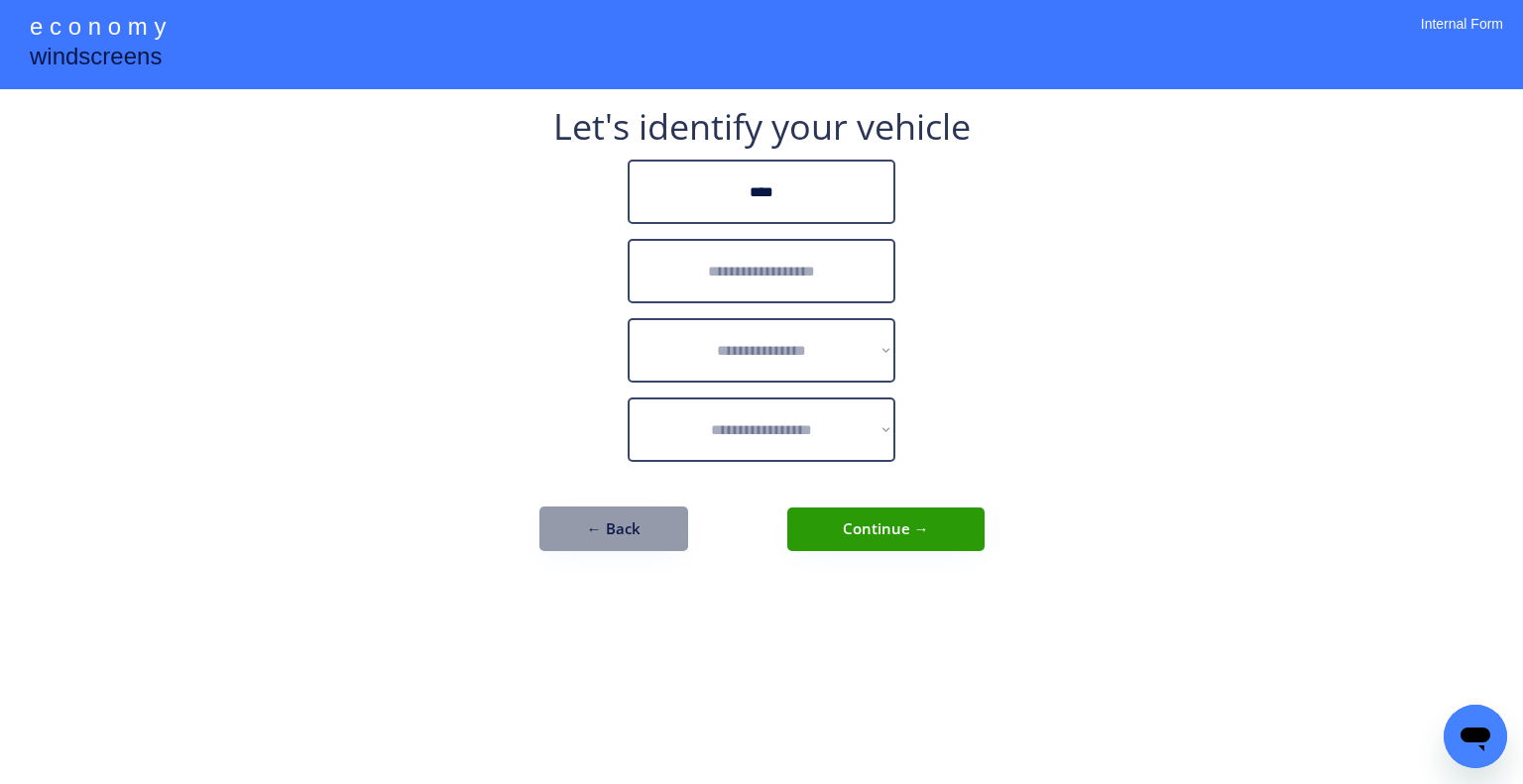 click at bounding box center [762, 271] 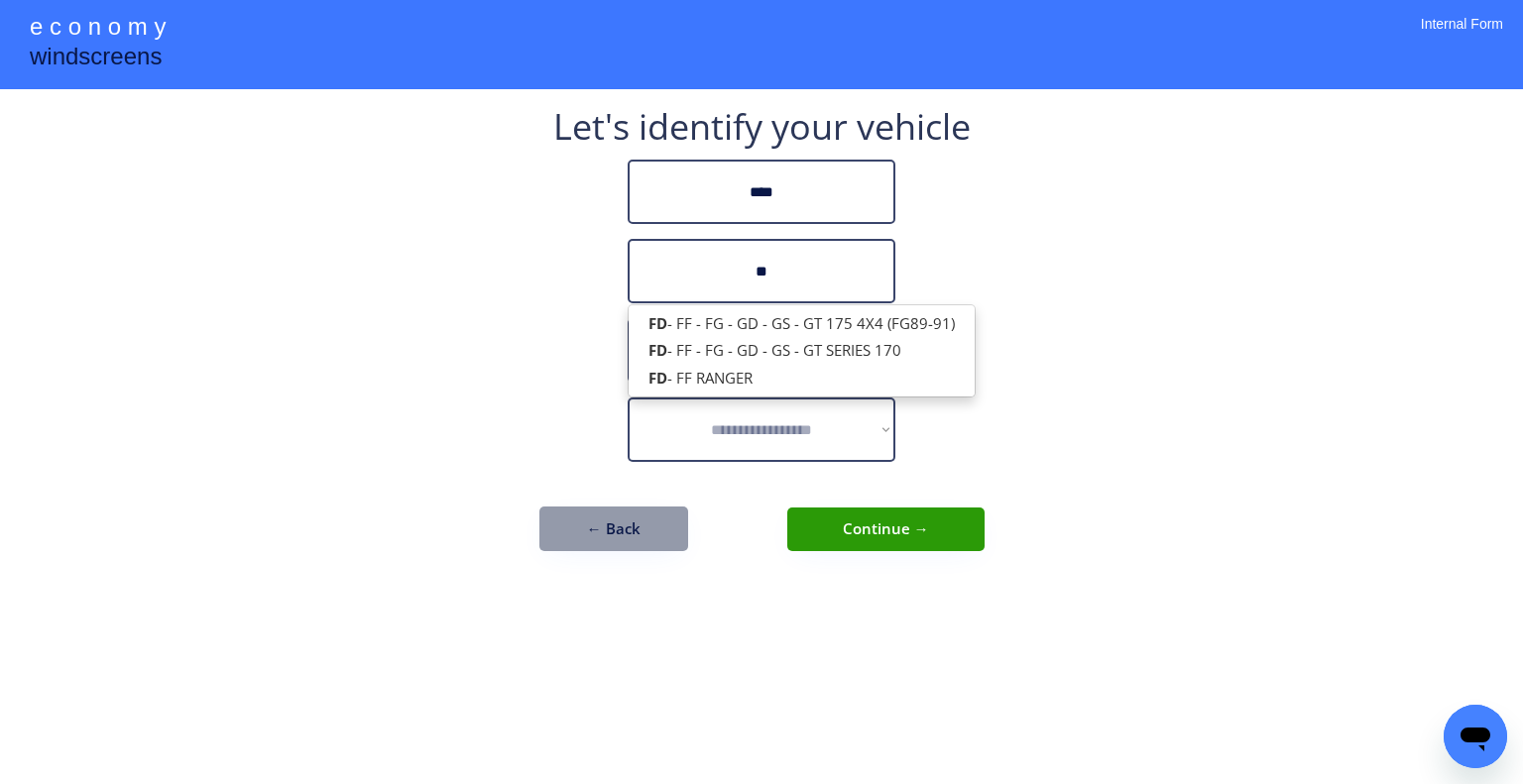drag, startPoint x: 829, startPoint y: 286, endPoint x: 650, endPoint y: 275, distance: 179.33767 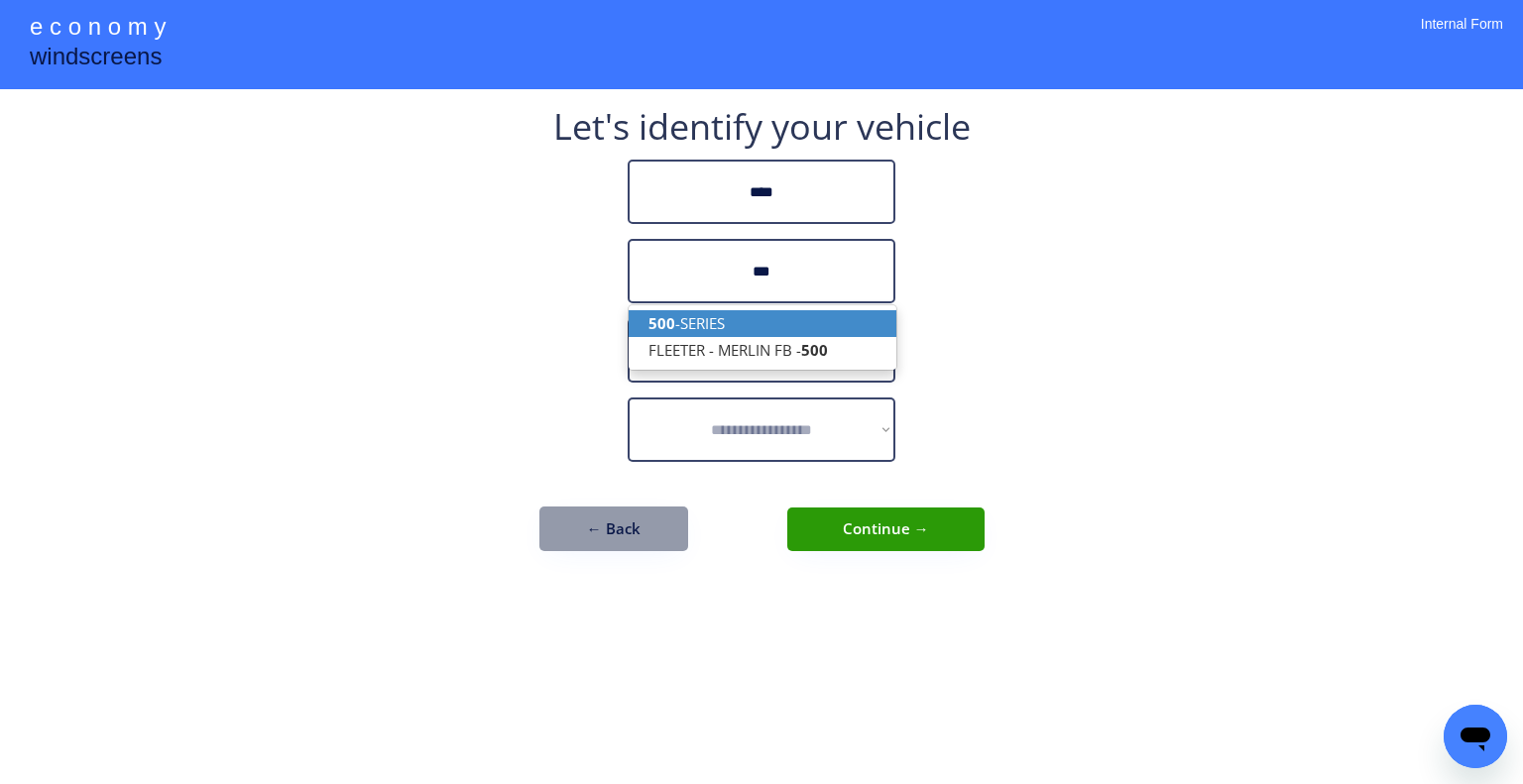 click on "500 -SERIES" at bounding box center (762, 323) 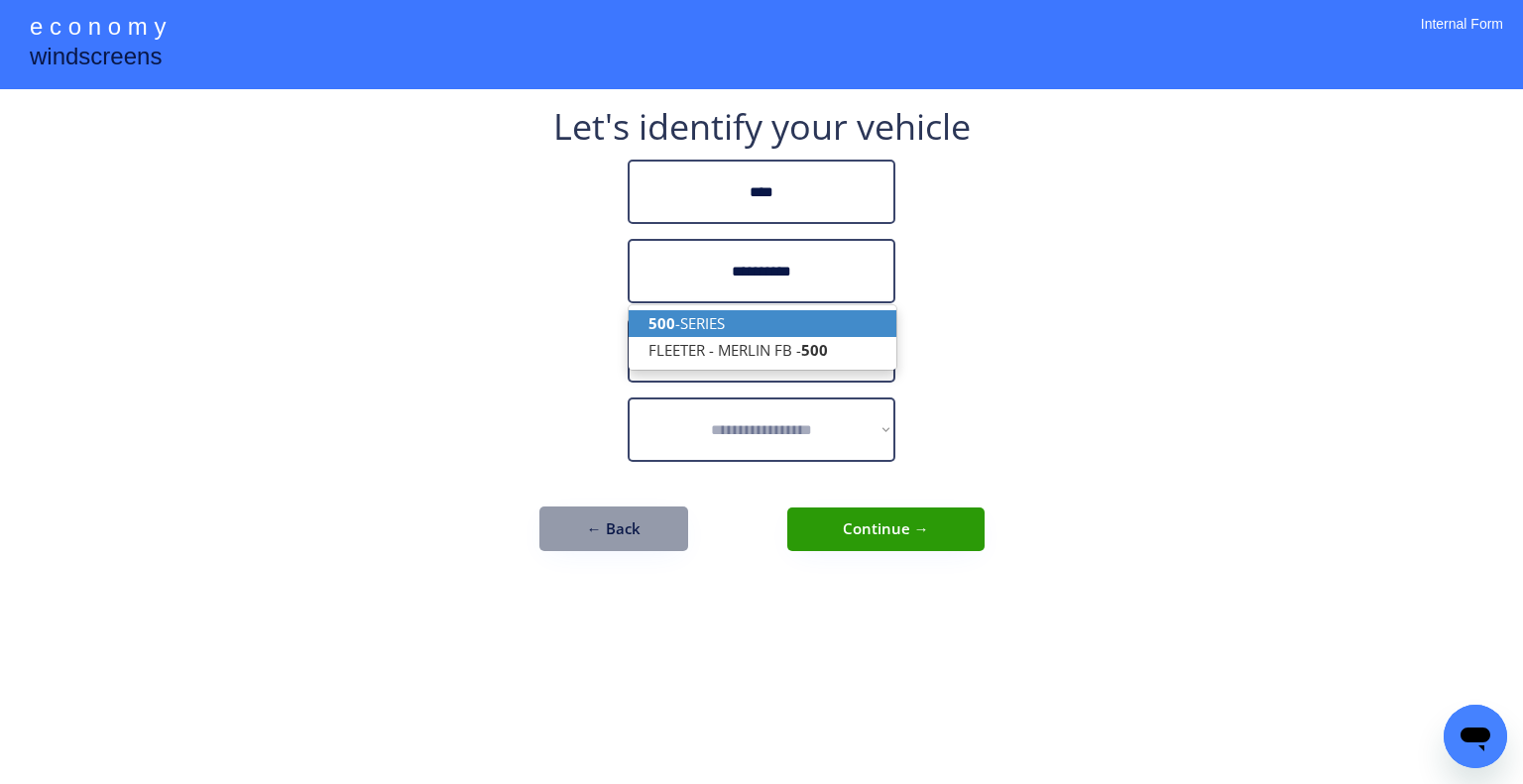 click on "**********" at bounding box center (762, 392) 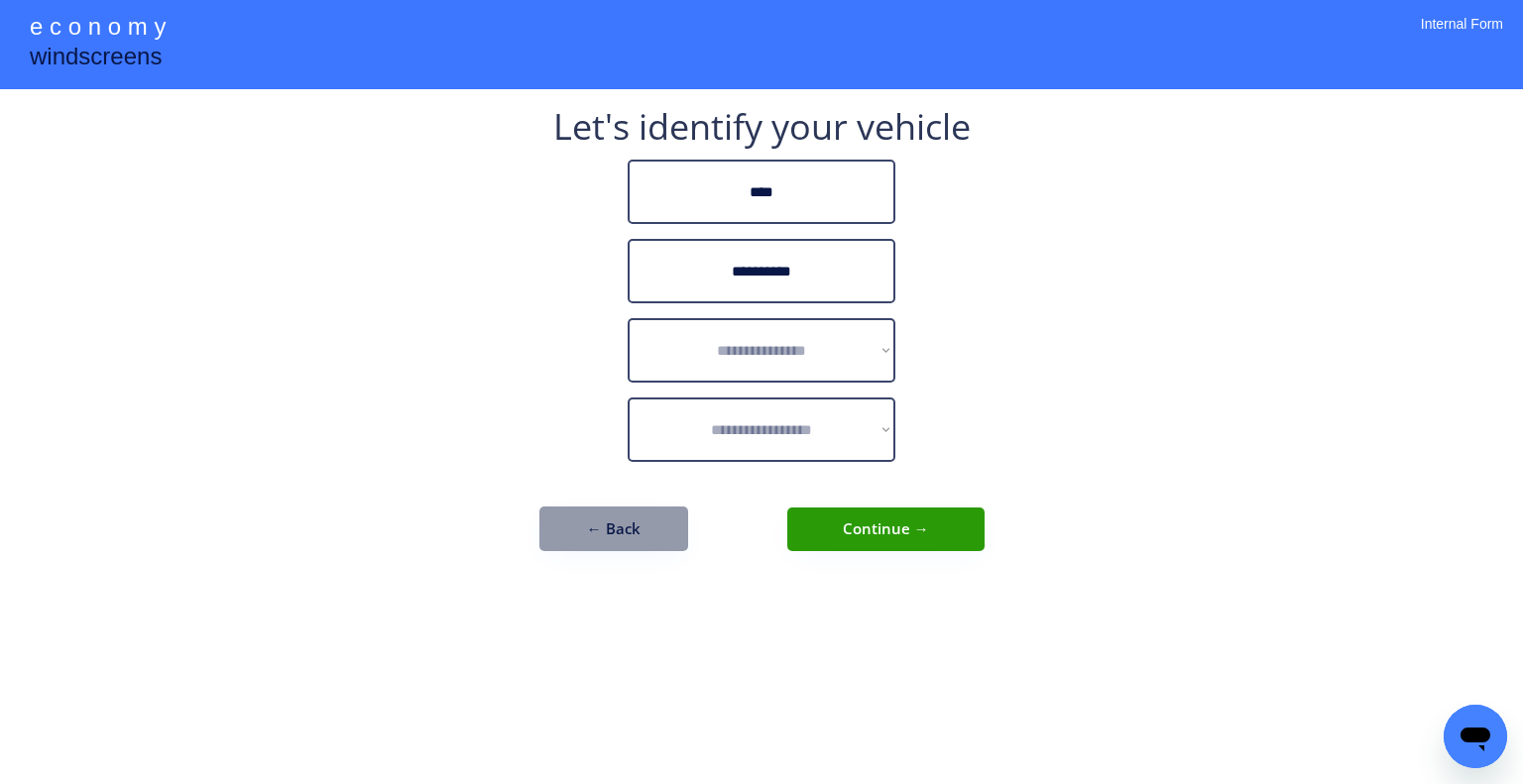 click on "**********" at bounding box center (762, 392) 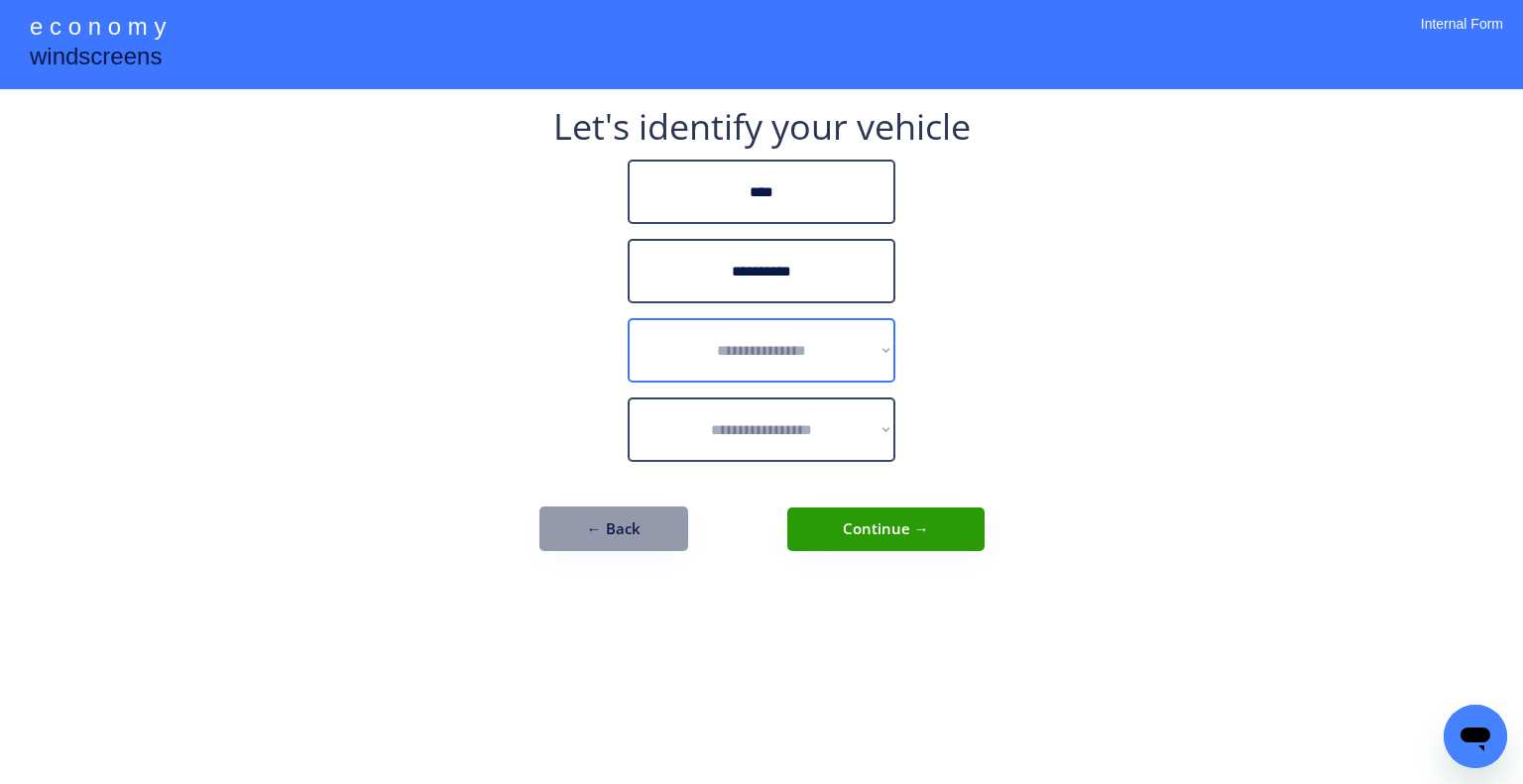 click on "**********" at bounding box center (762, 350) 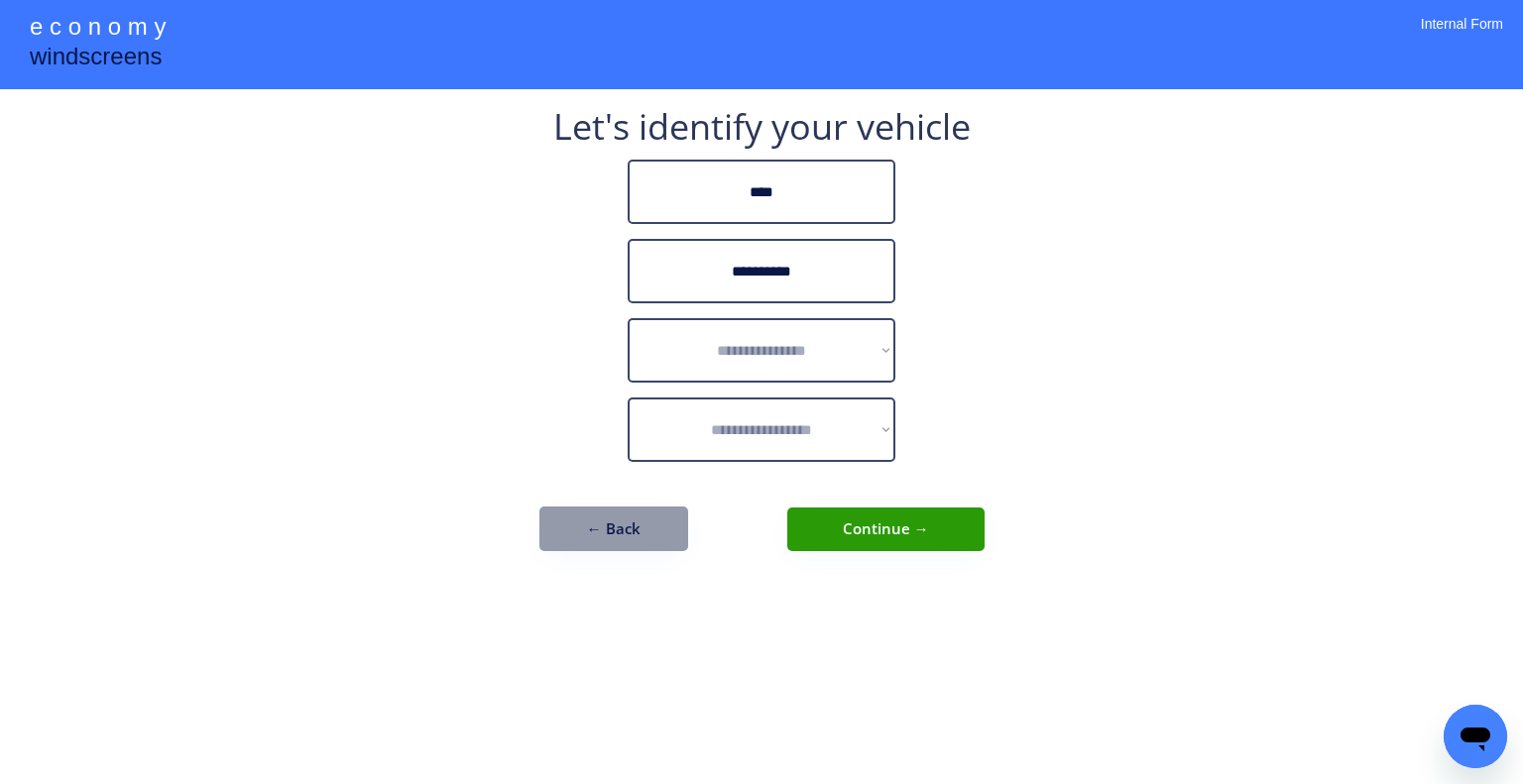 click on "**********" at bounding box center (762, 392) 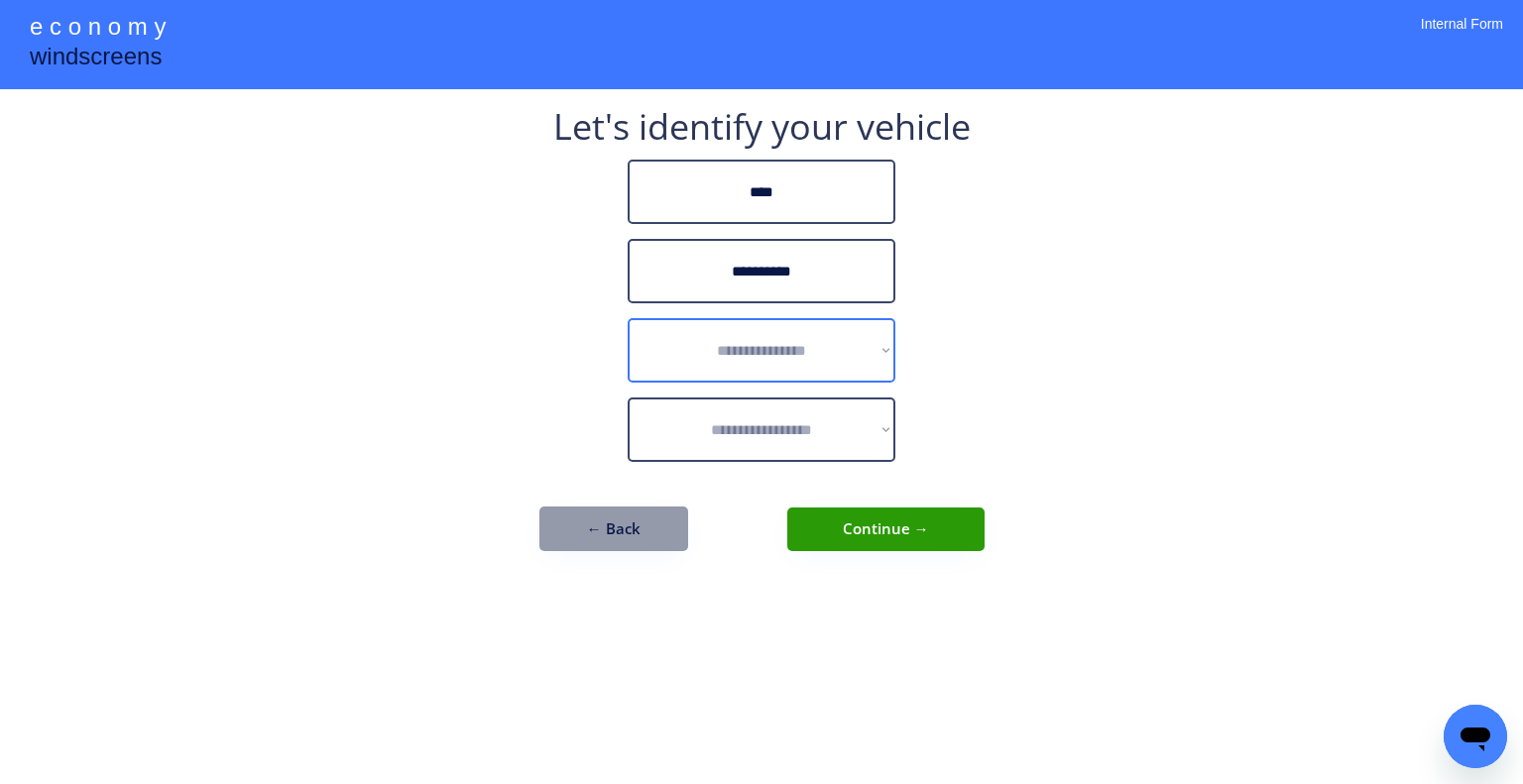 click on "**********" at bounding box center [762, 350] 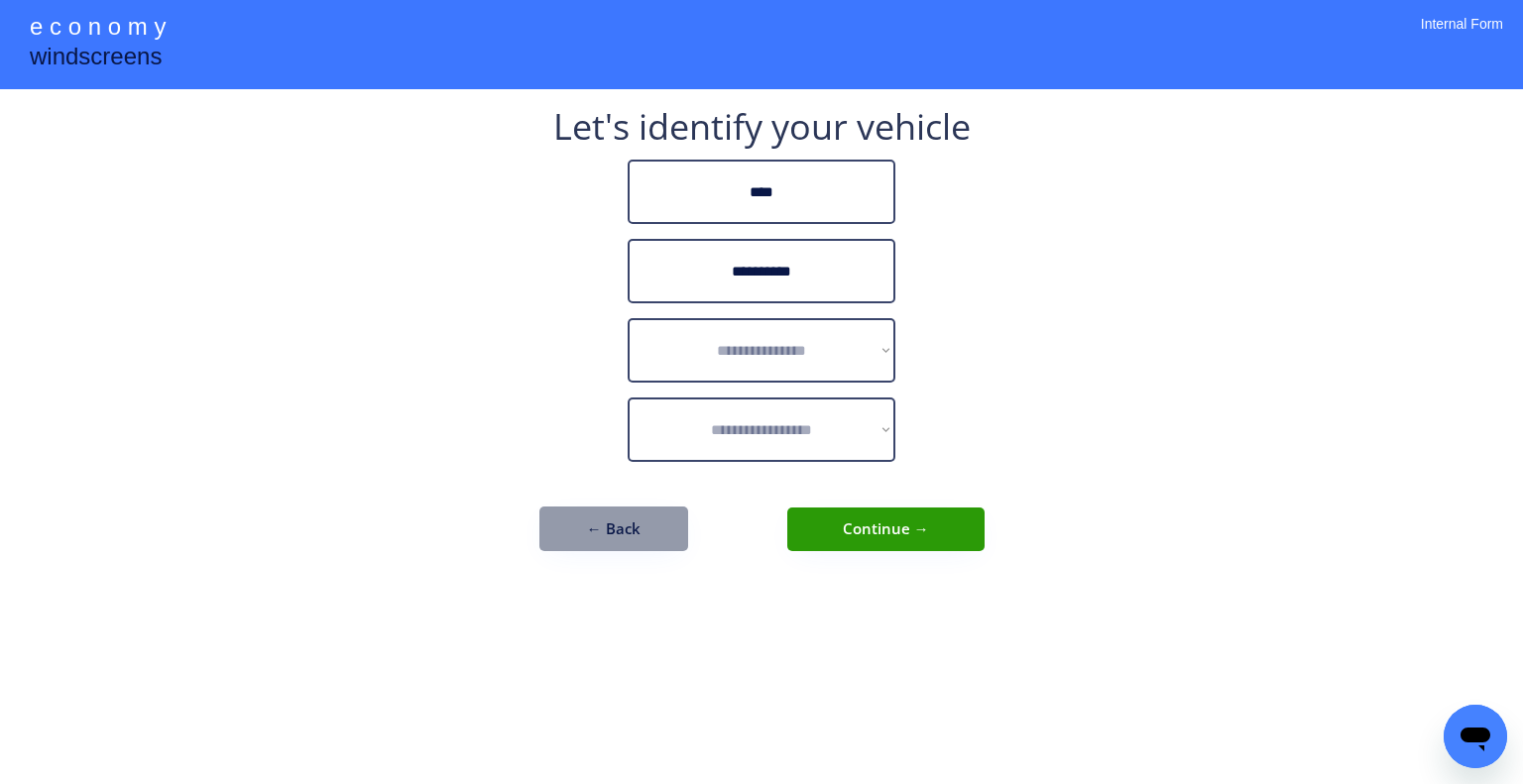 drag, startPoint x: 833, startPoint y: 260, endPoint x: 672, endPoint y: 255, distance: 161.07762 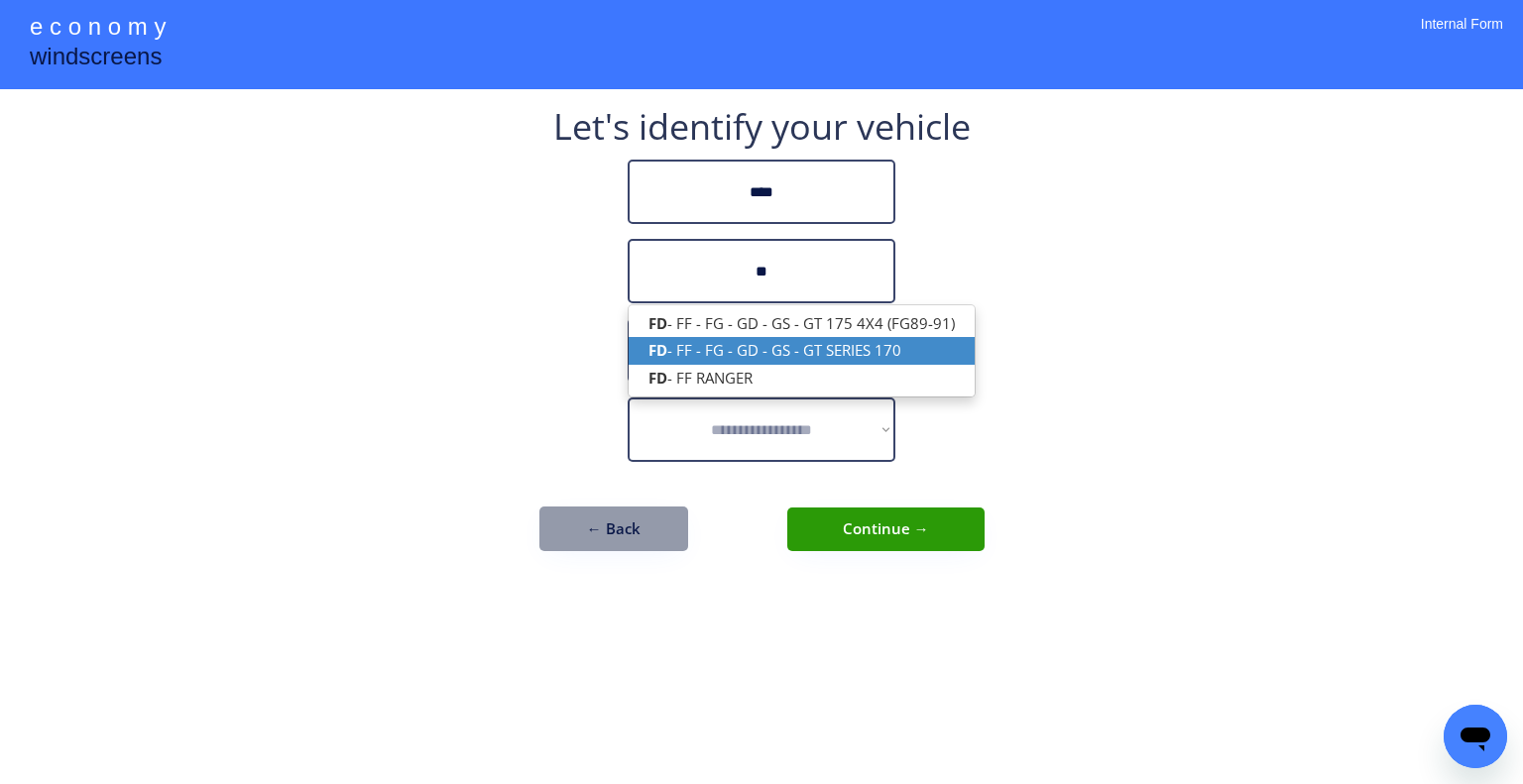 click on "FD  - FF - FG - GD - GS - GT SERIES 170" at bounding box center (801, 350) 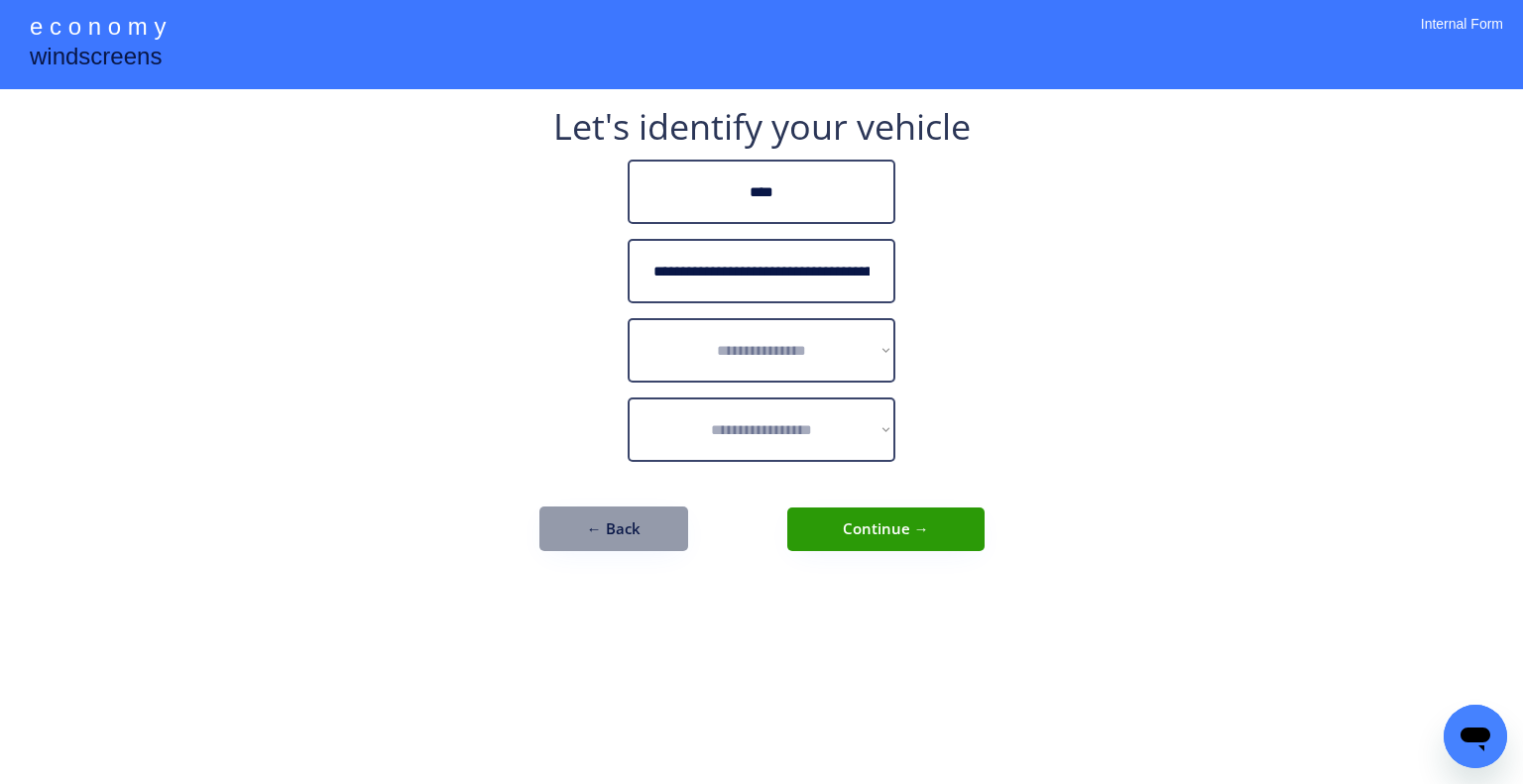 click on "**********" at bounding box center [762, 271] 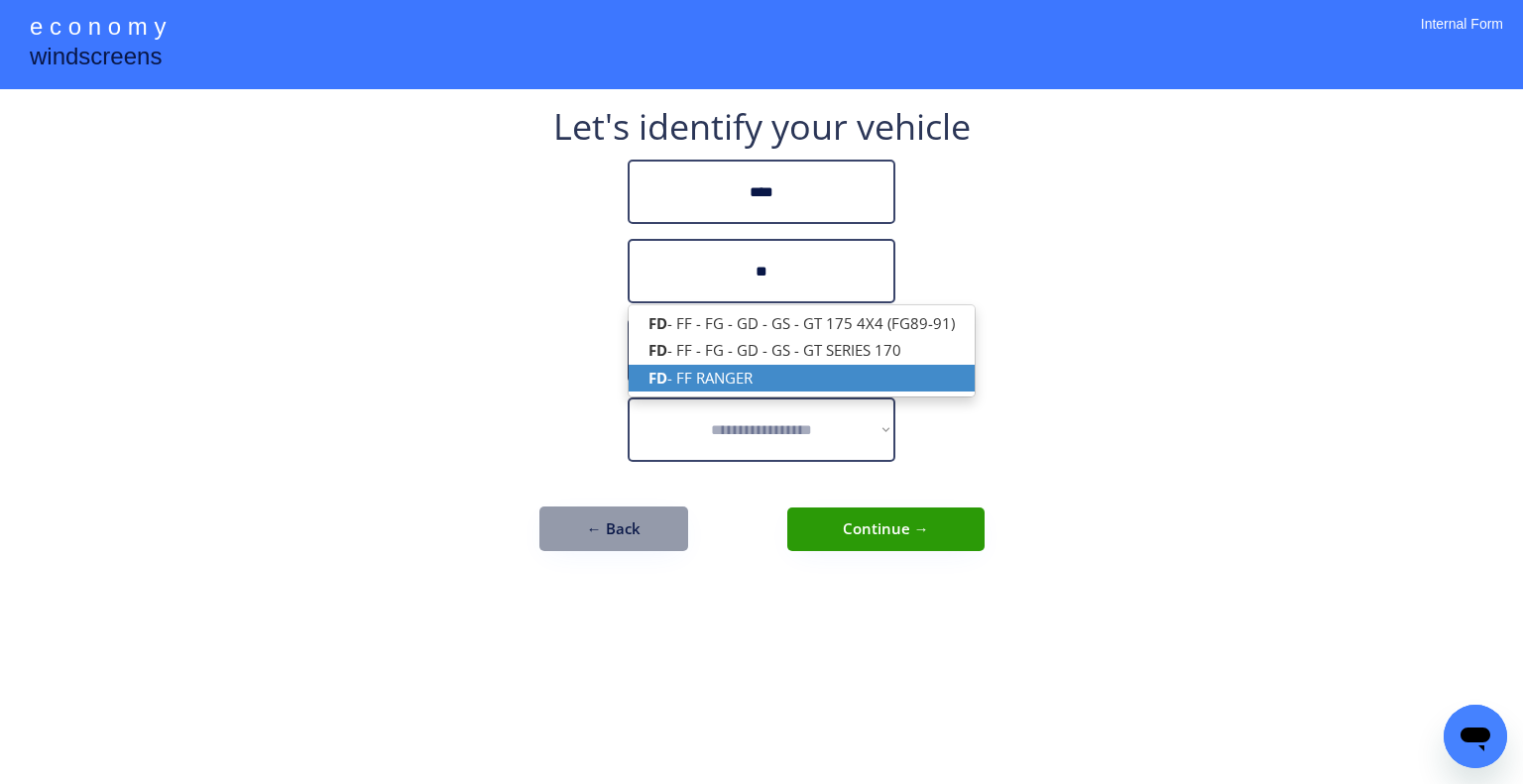 click on "FD  - FF RANGER" at bounding box center [801, 378] 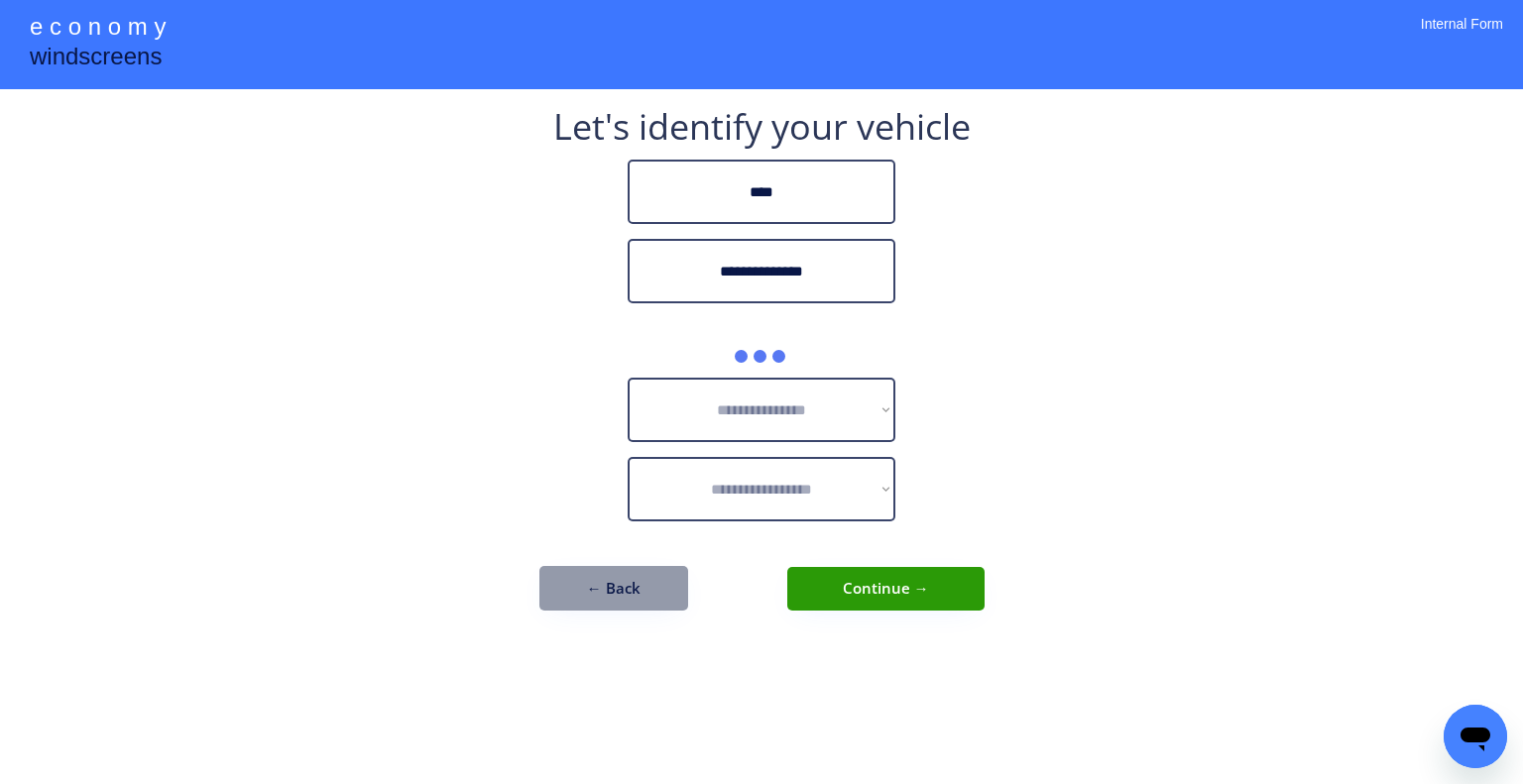 type on "**********" 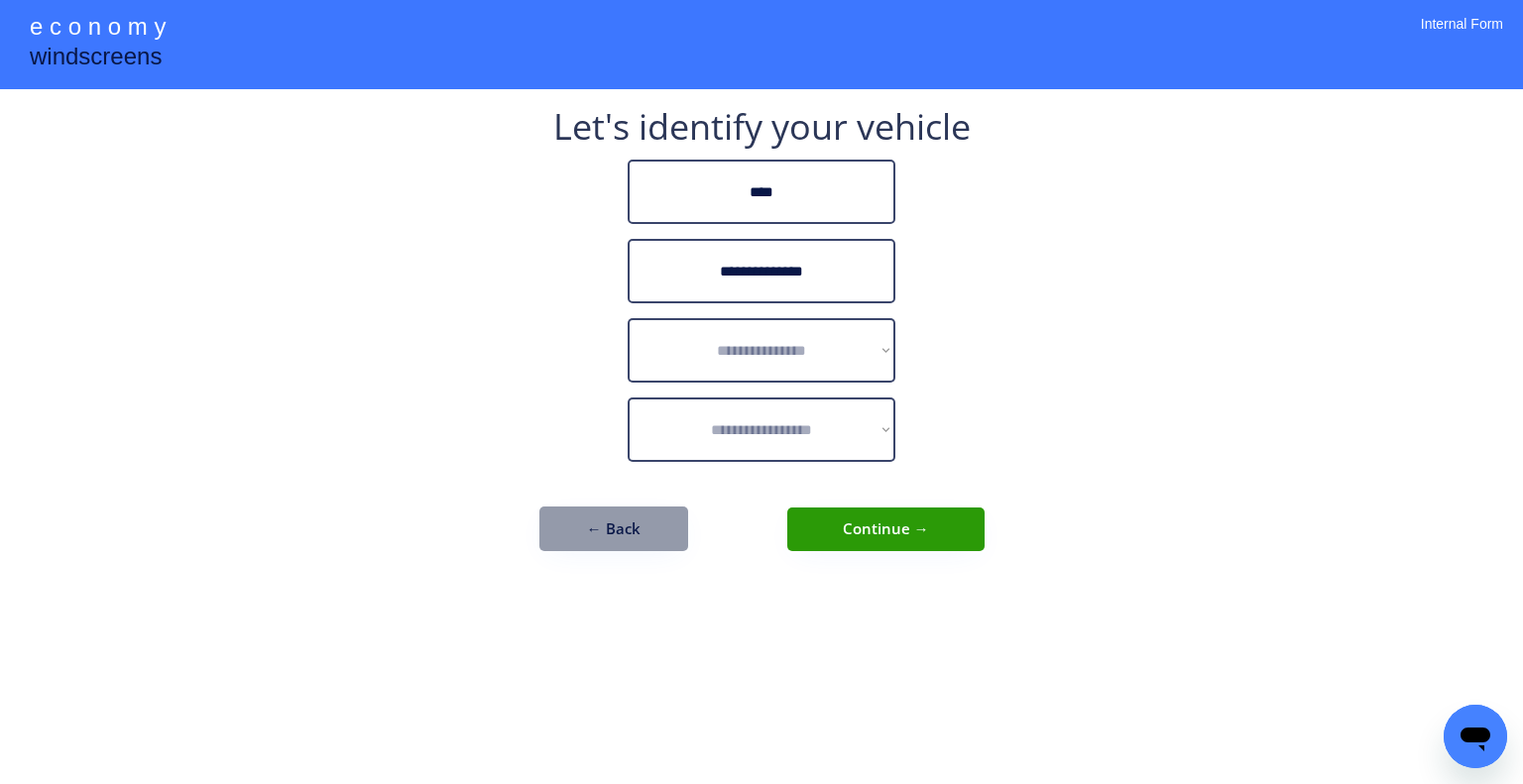 click on "**********" at bounding box center (762, 392) 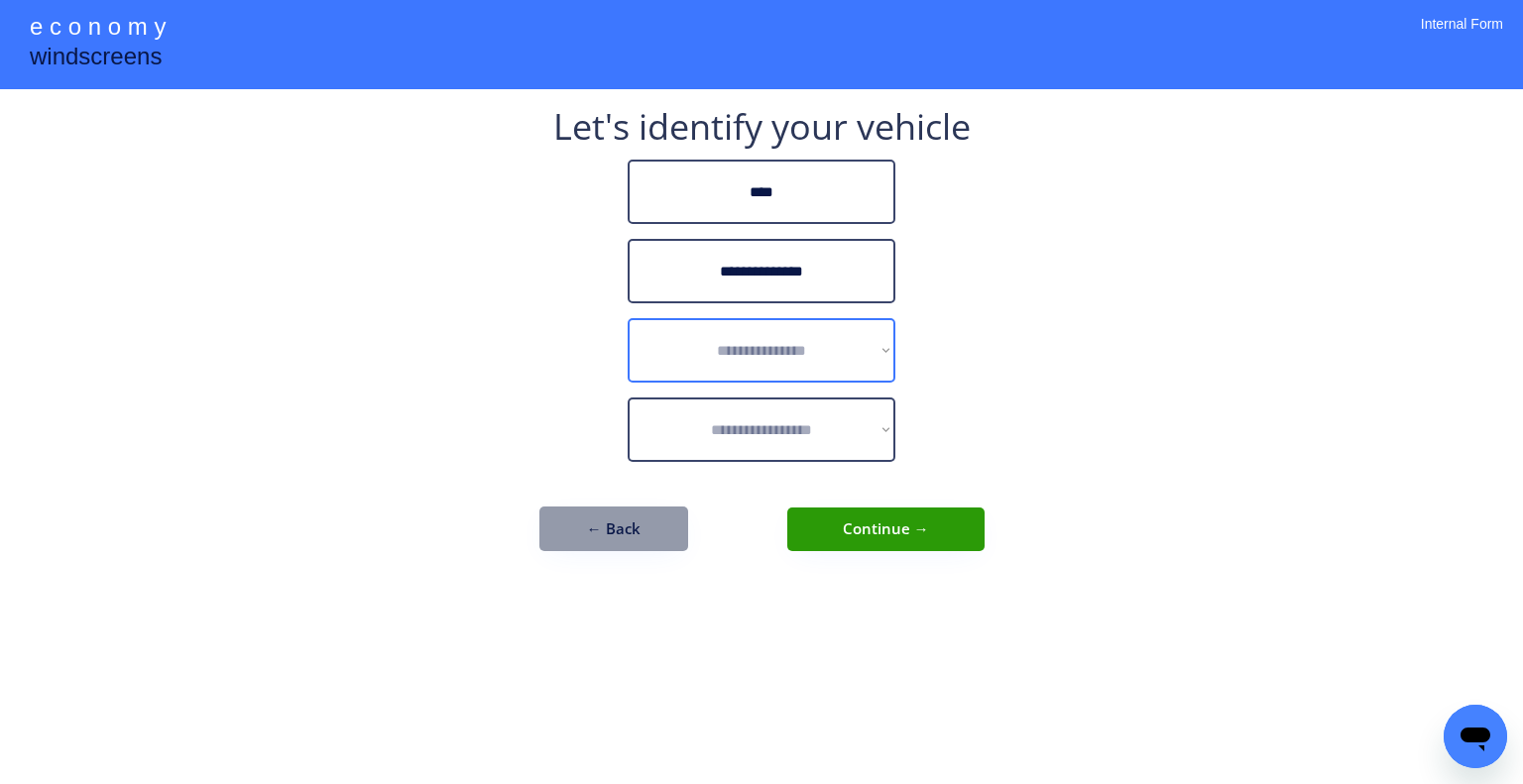 click on "**********" at bounding box center (762, 350) 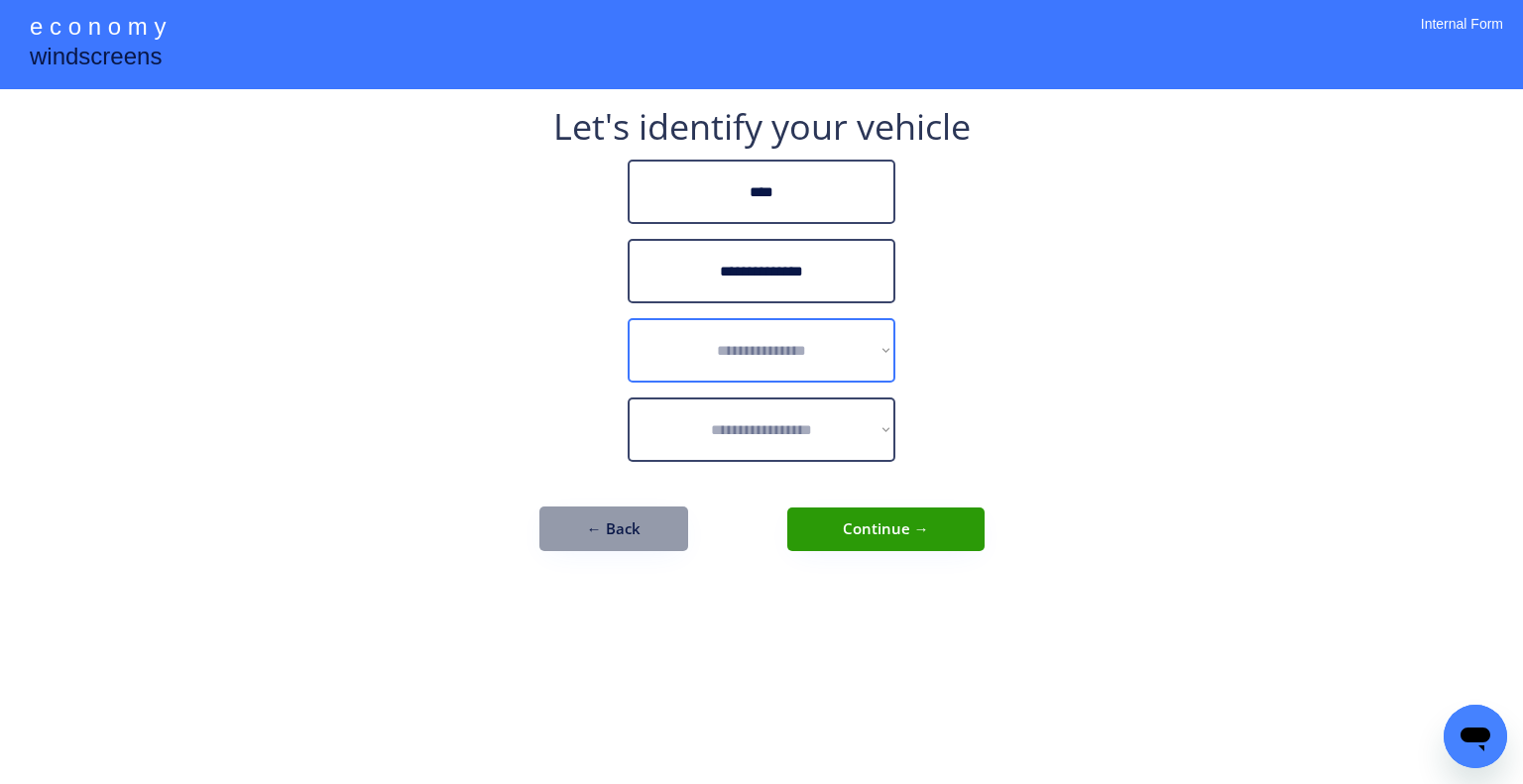 select on "******" 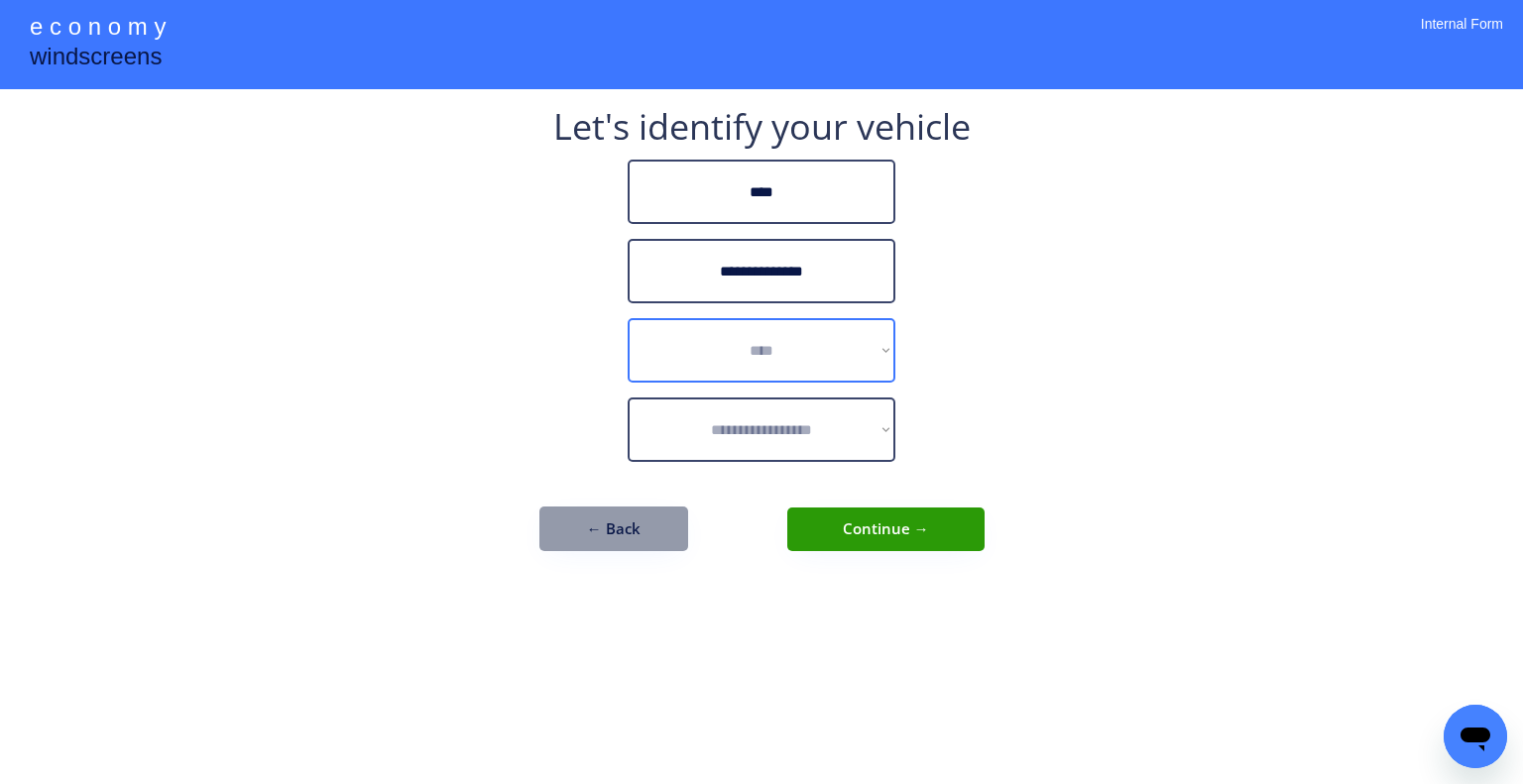 click on "**********" at bounding box center [762, 350] 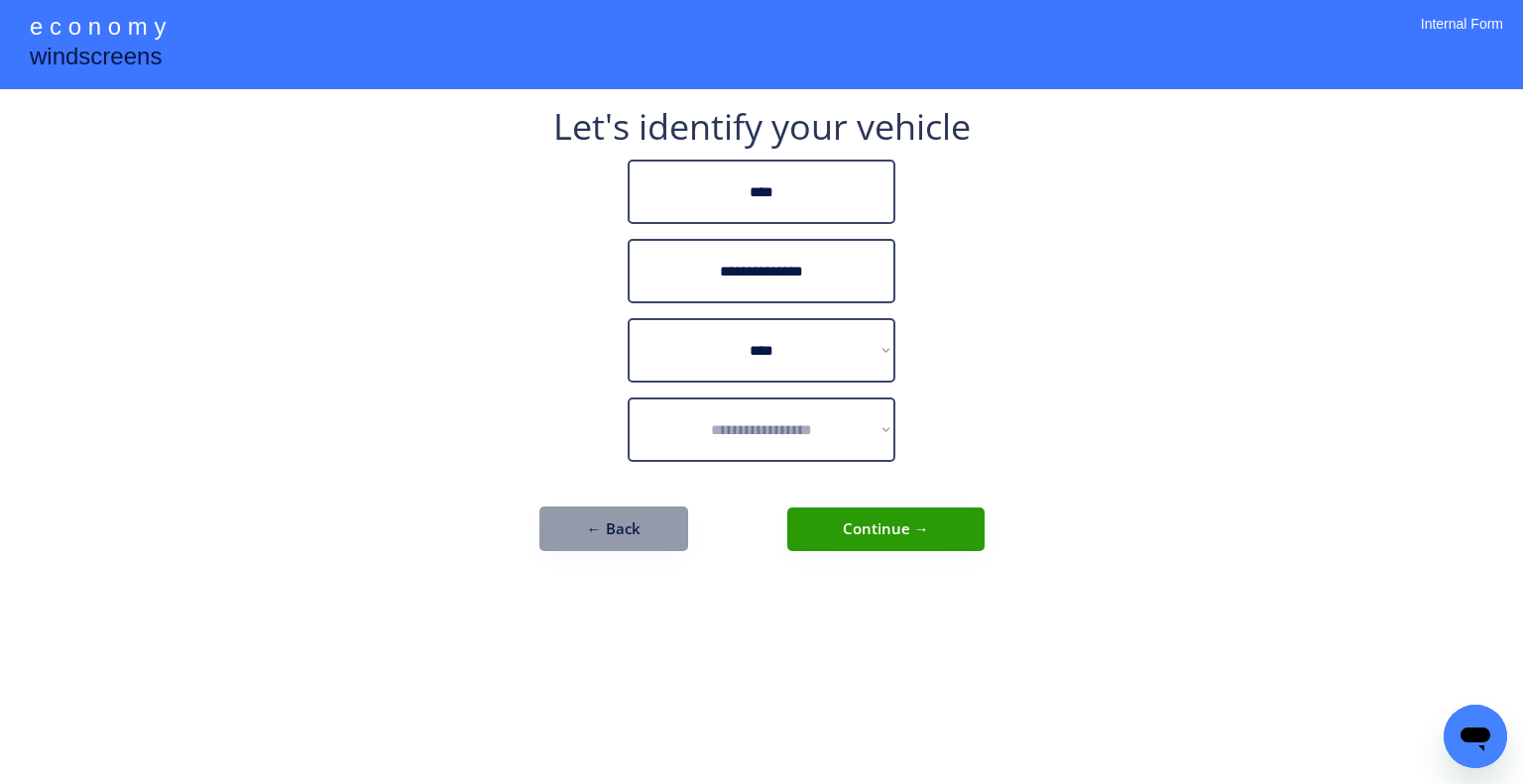 select on "**********" 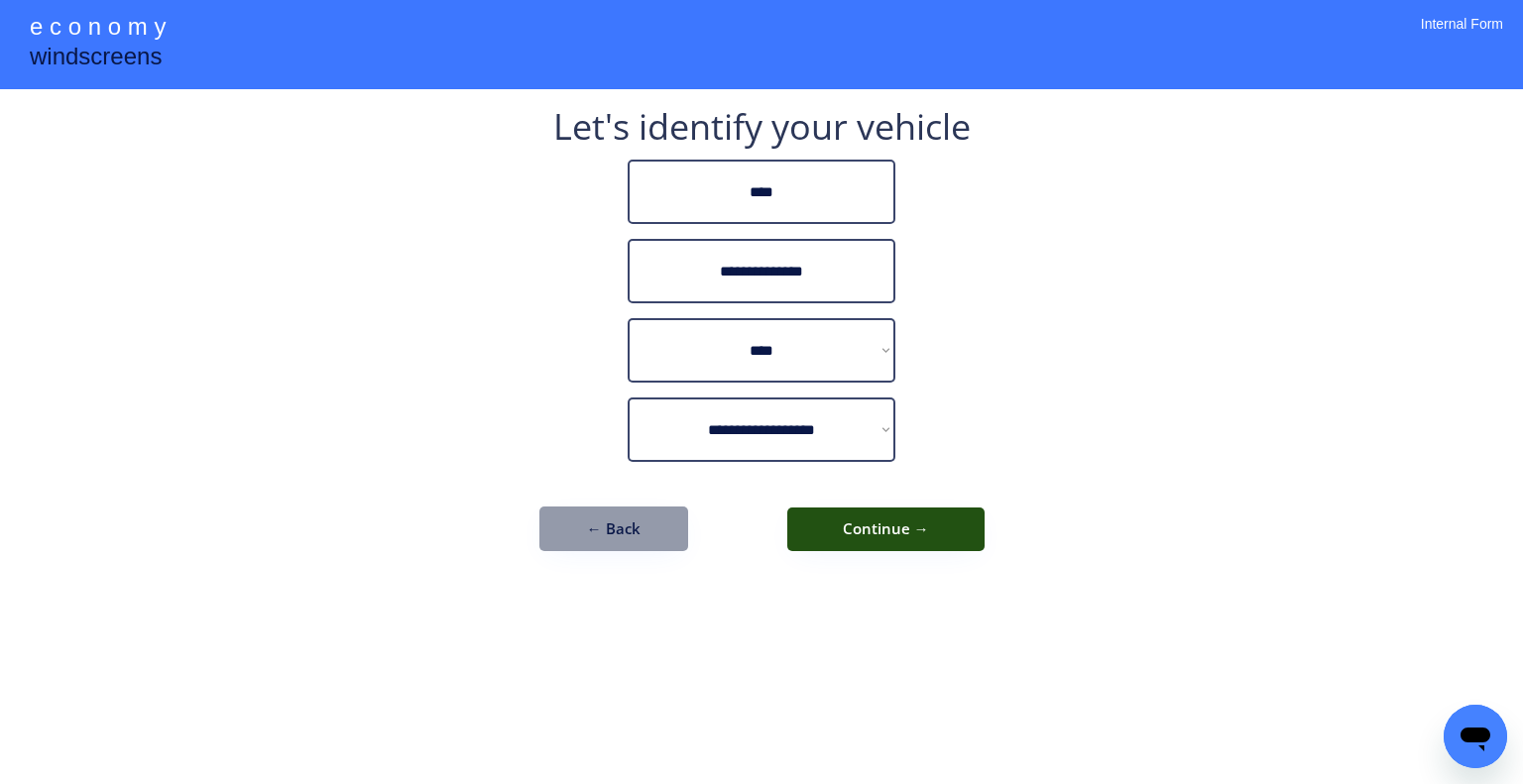 click on "Continue    →" at bounding box center (885, 529) 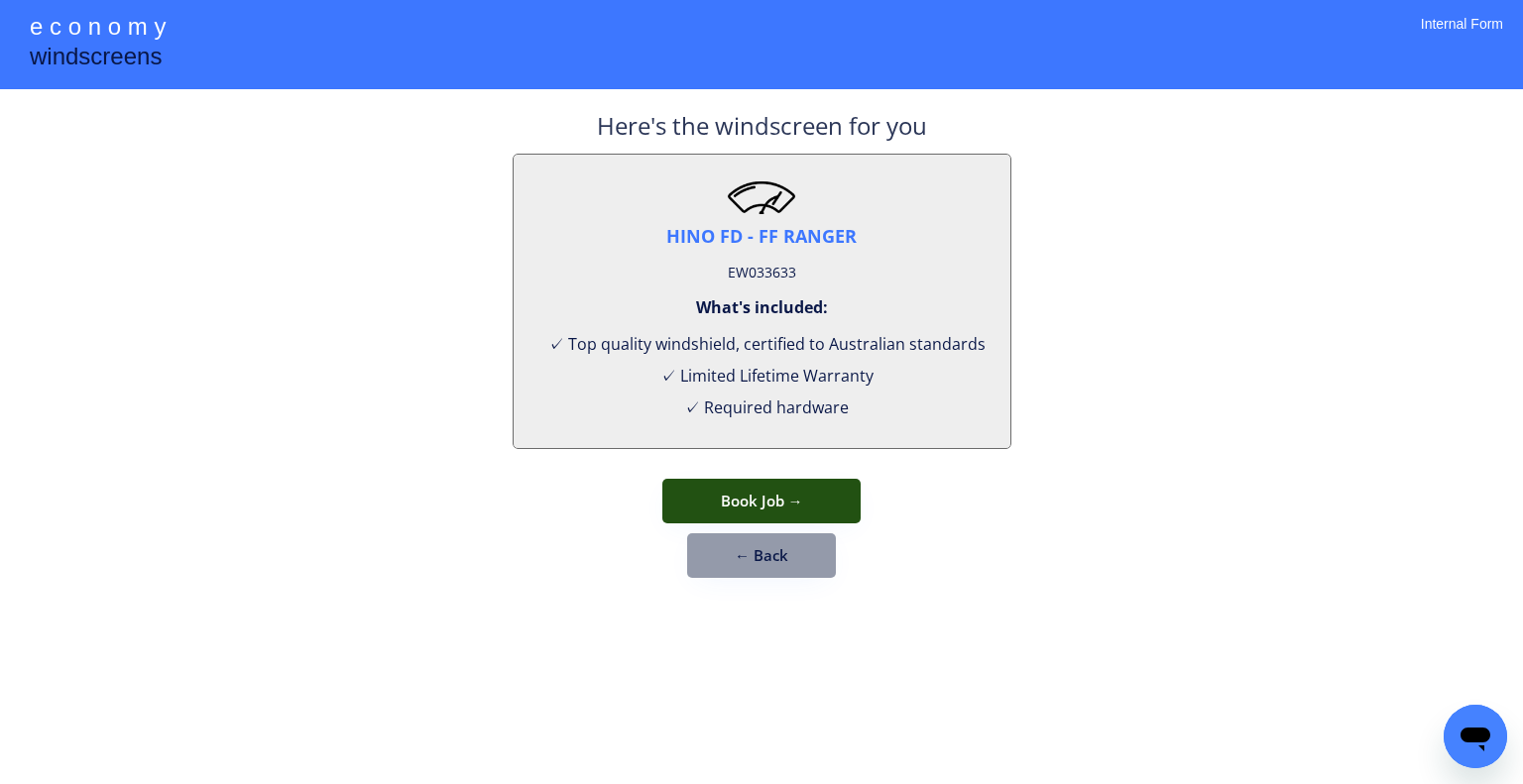 click on "Book Job    →" at bounding box center (762, 501) 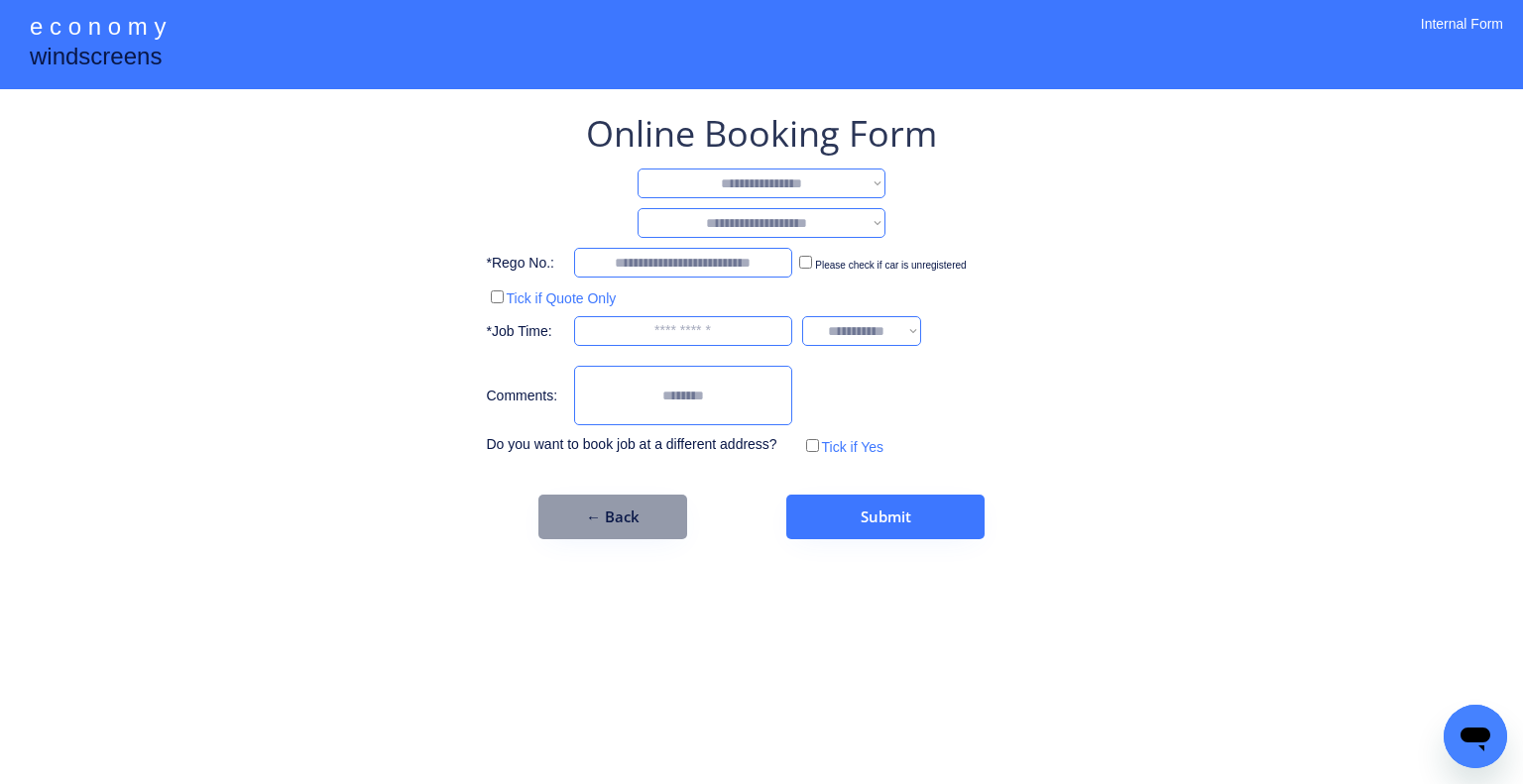 click on "**********" at bounding box center [762, 324] 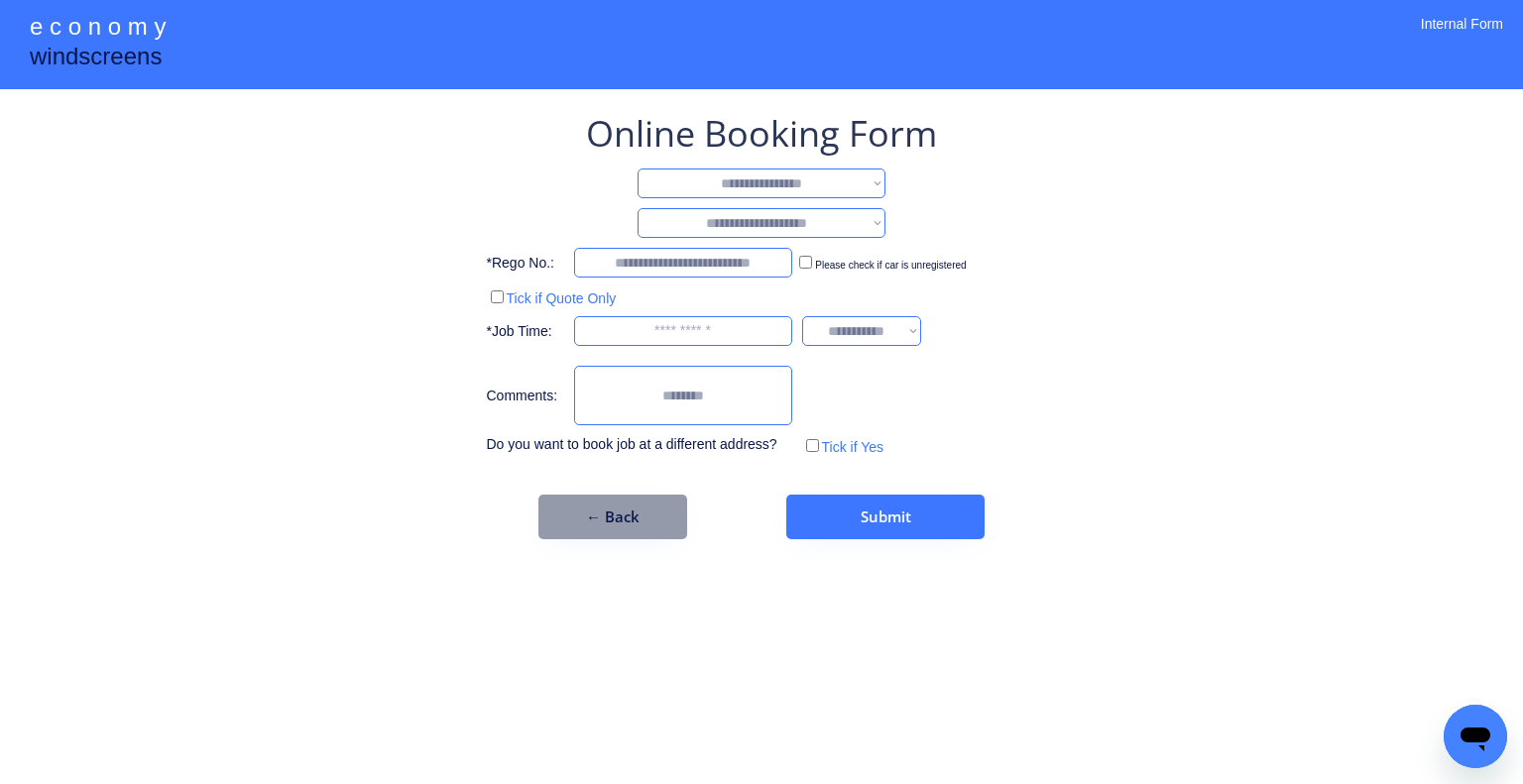 click on "**********" at bounding box center (762, 183) 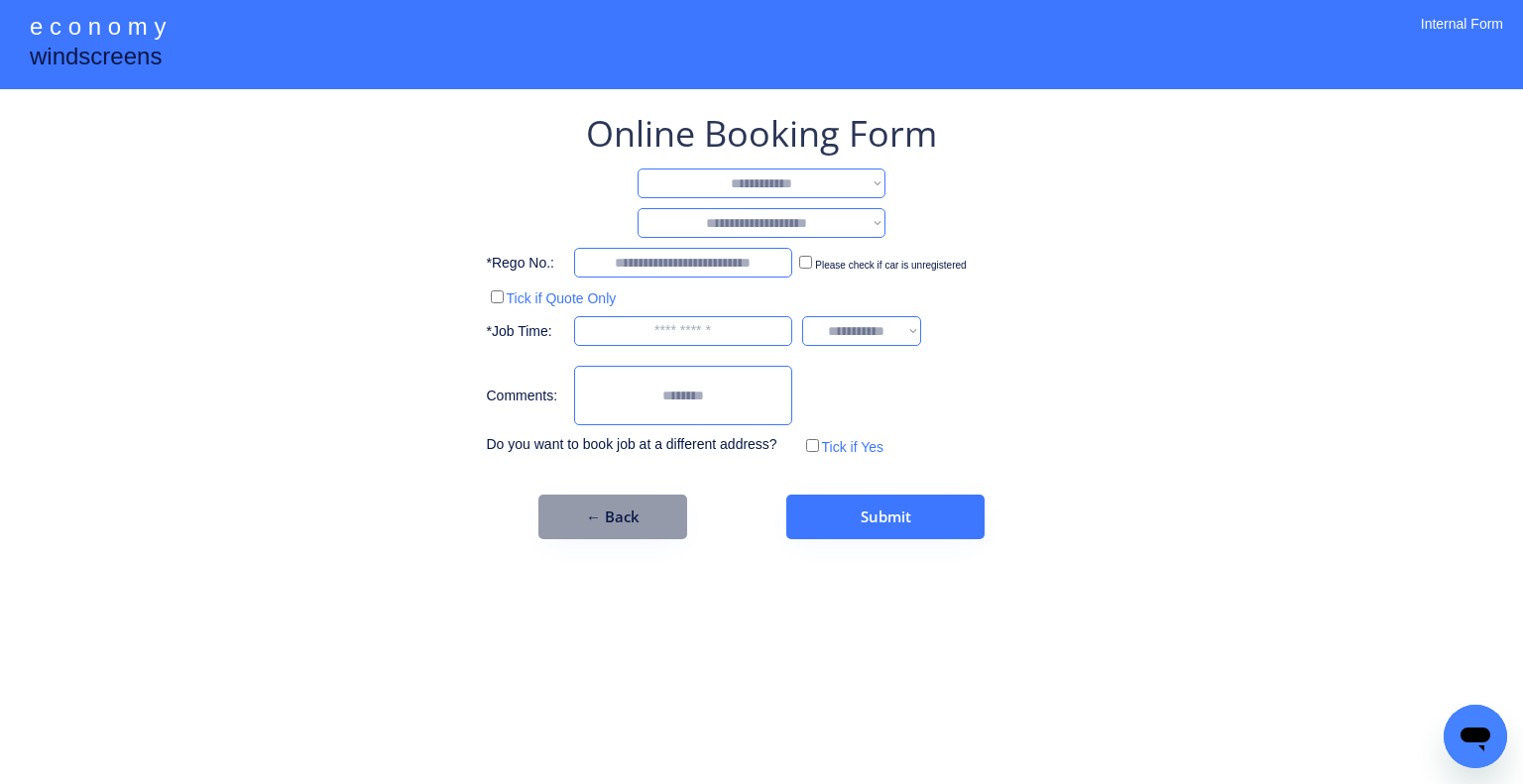 click on "**********" at bounding box center [762, 183] 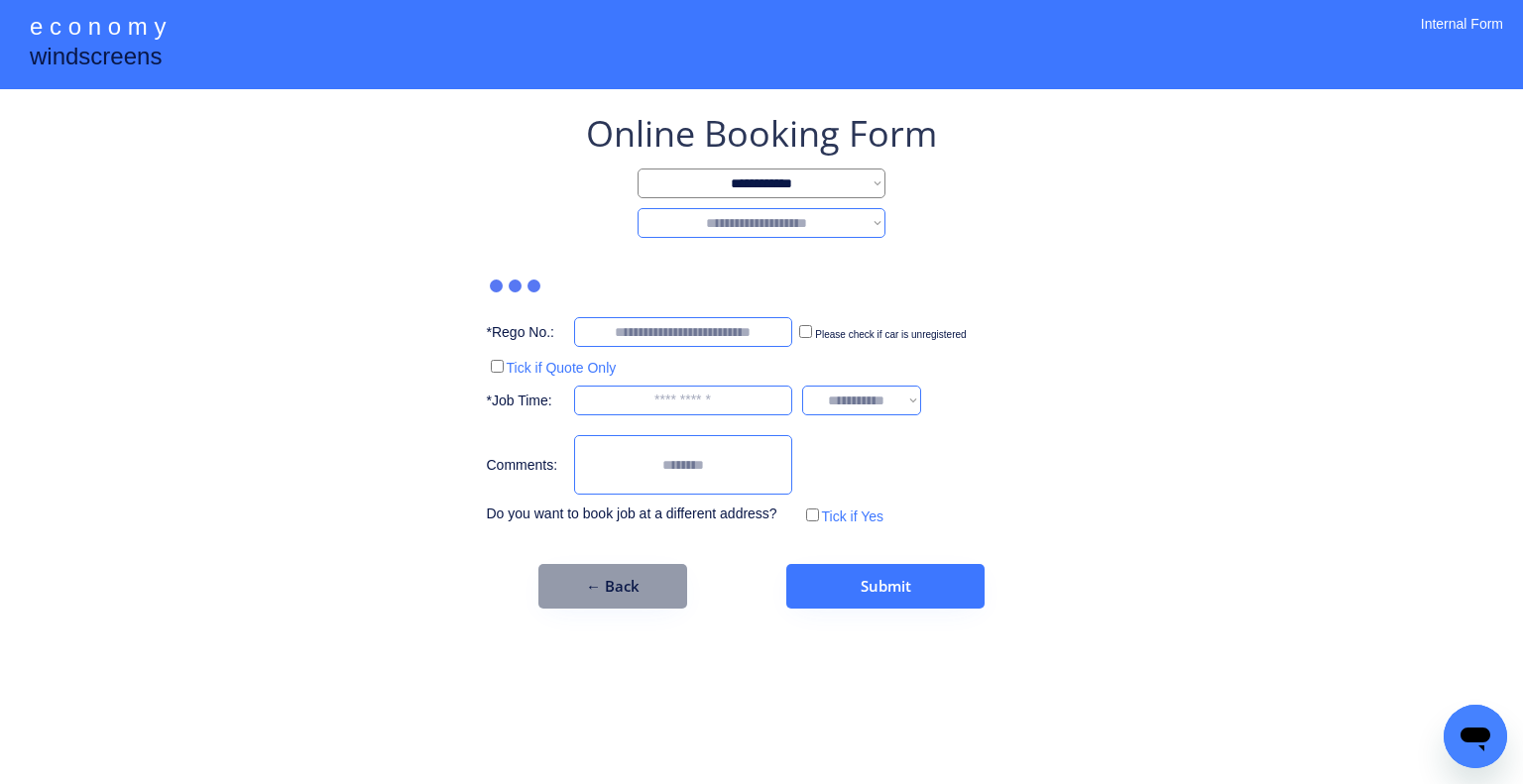 click on "**********" at bounding box center [762, 223] 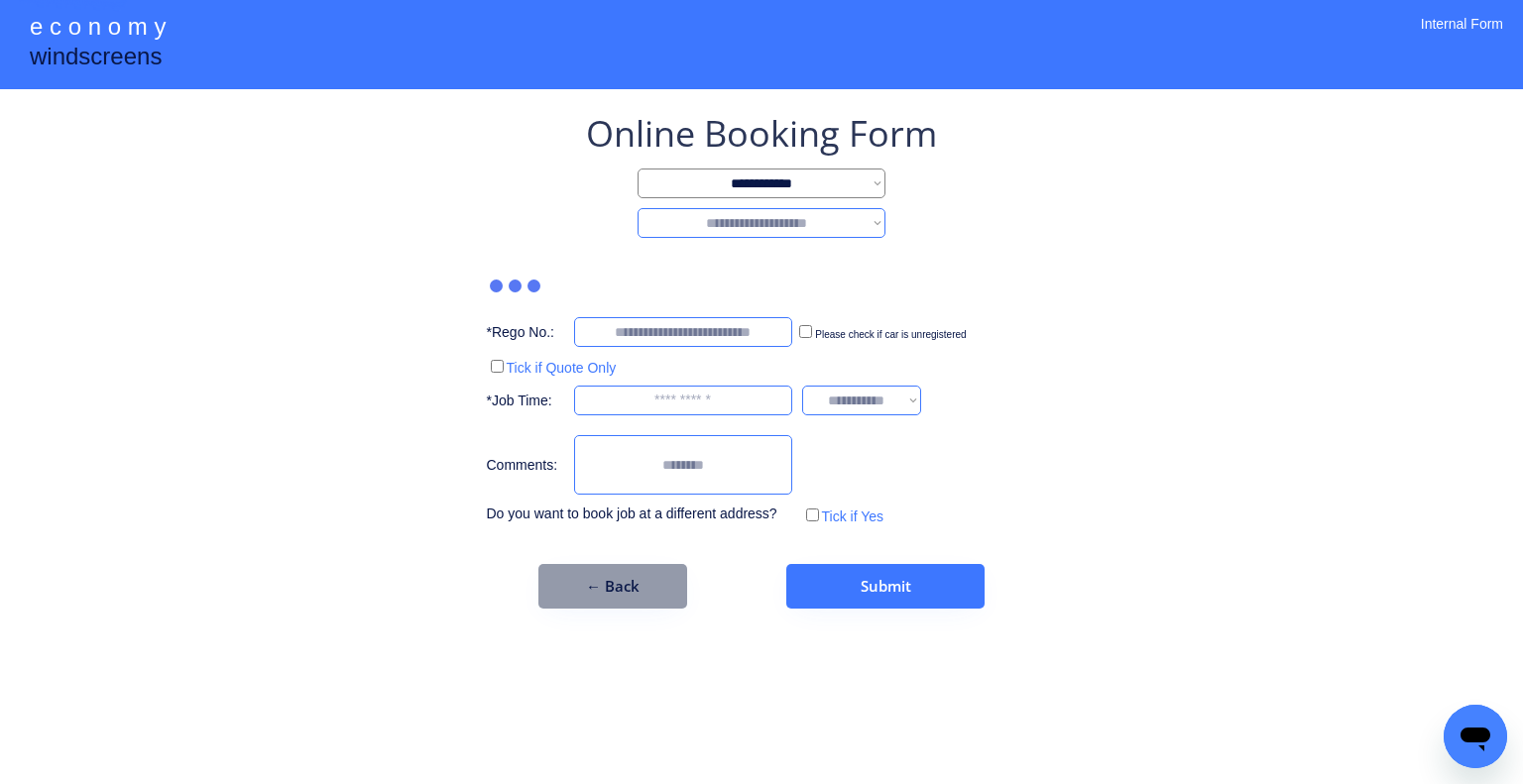 select on "********" 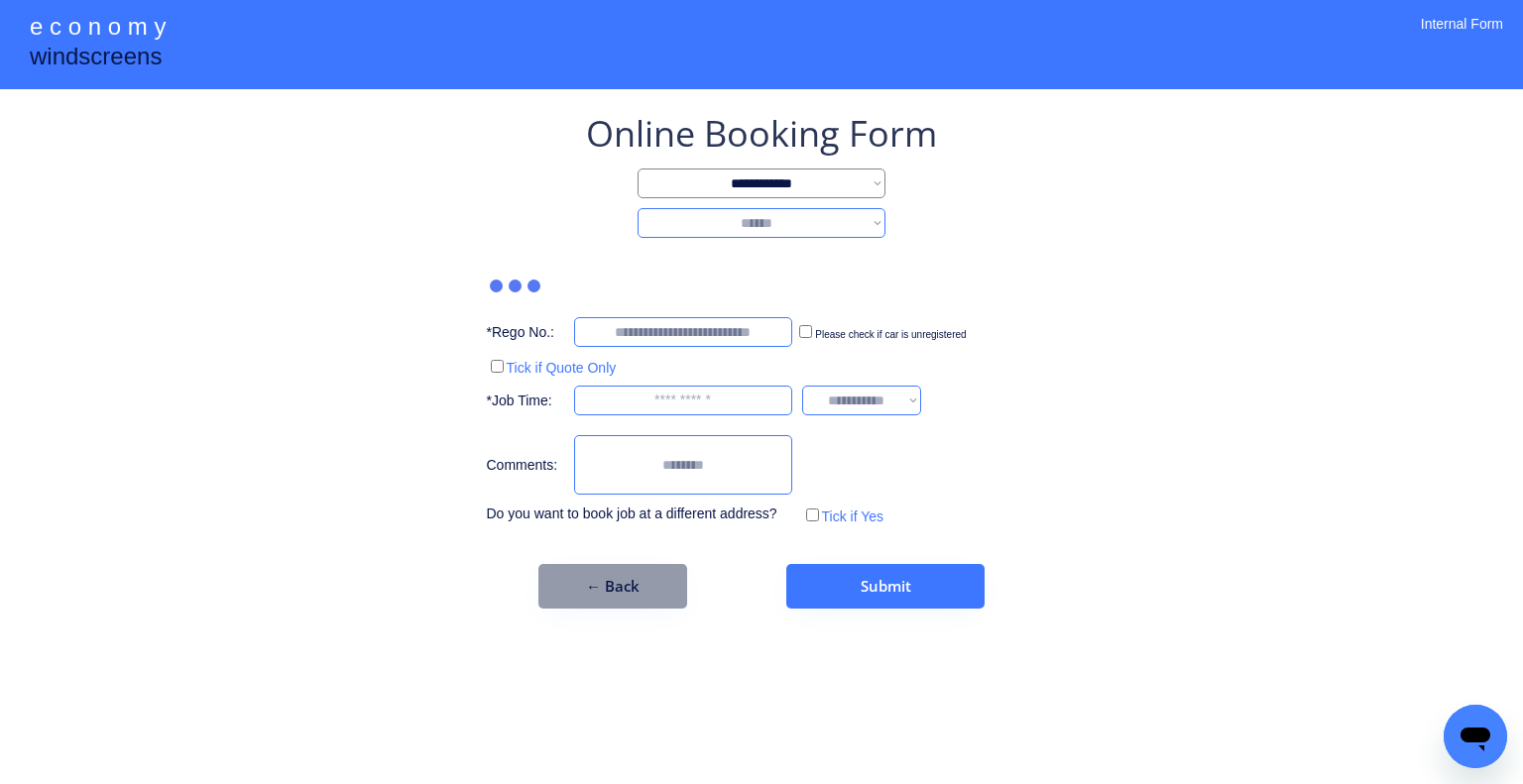 click on "**********" at bounding box center [762, 223] 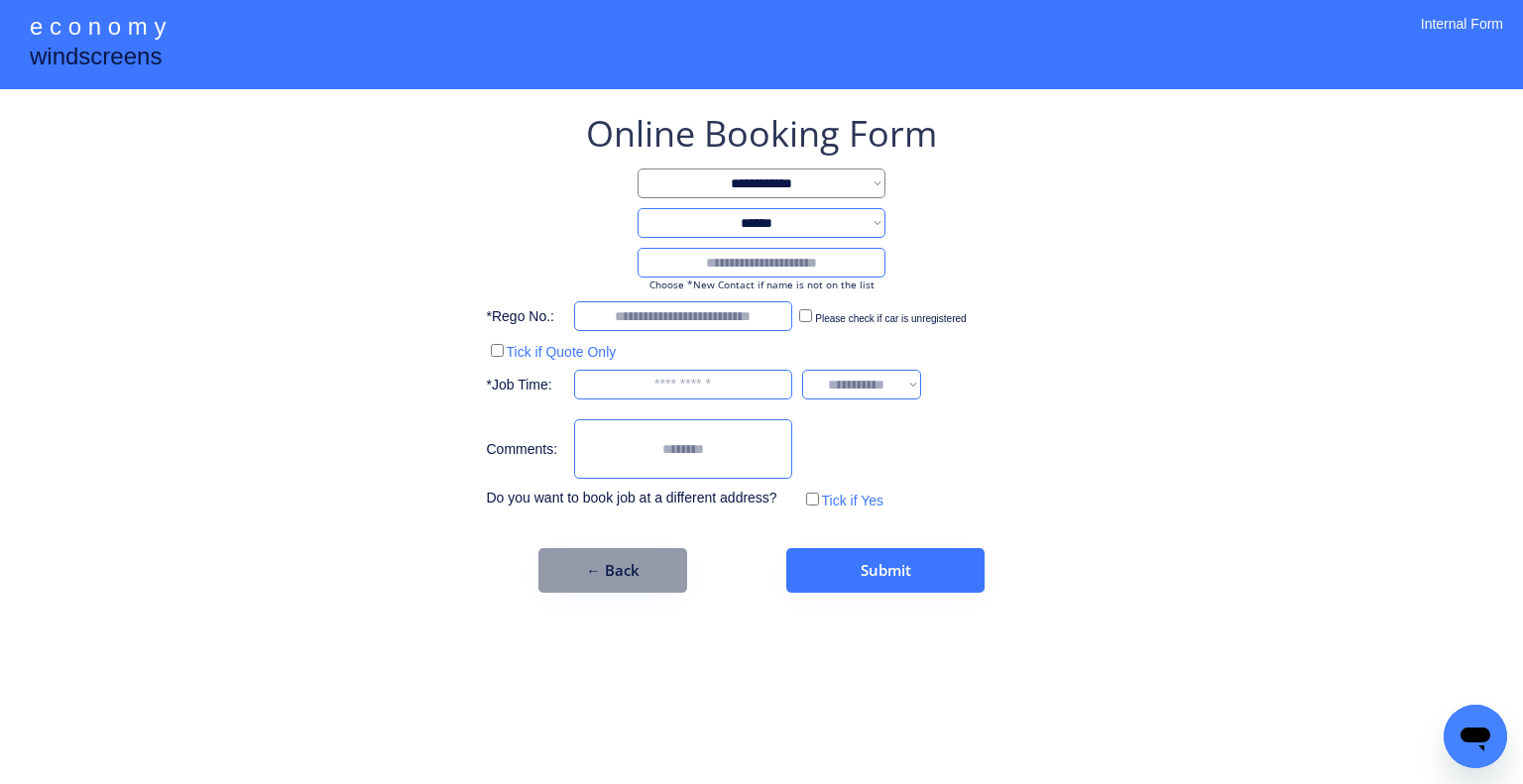 click at bounding box center (762, 263) 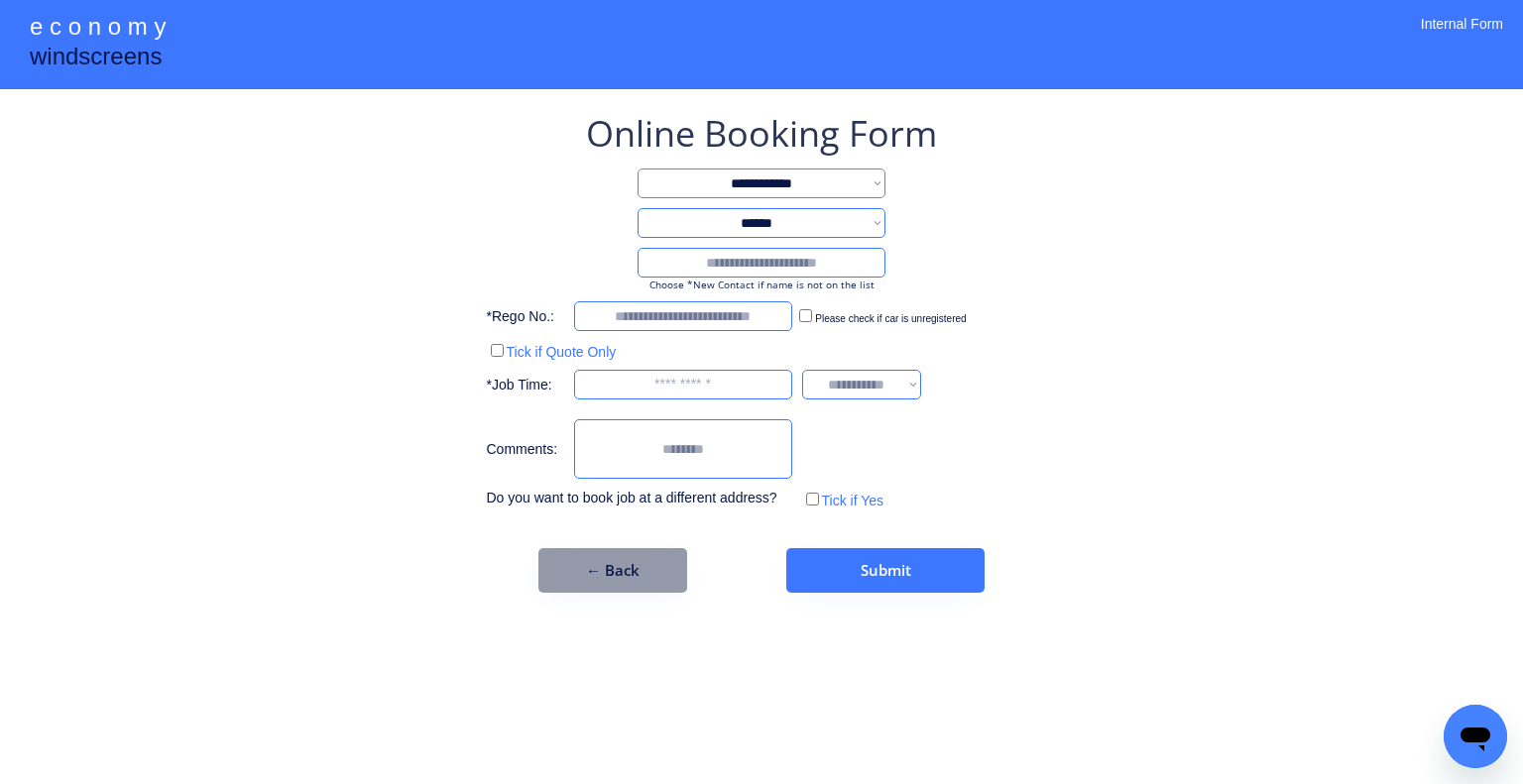 click on "←   Back" at bounding box center [613, 570] 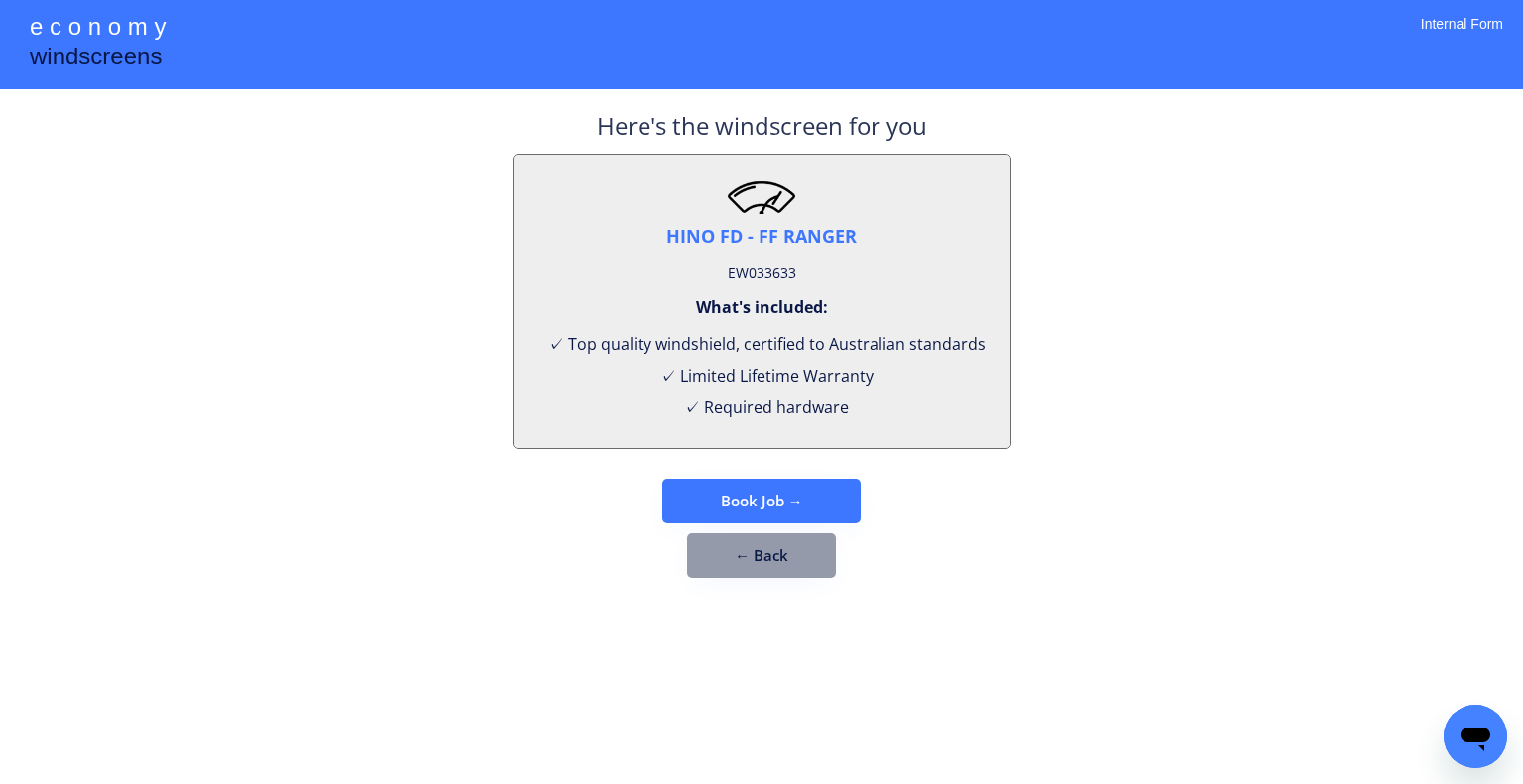 click on "EW033633" at bounding box center [762, 273] 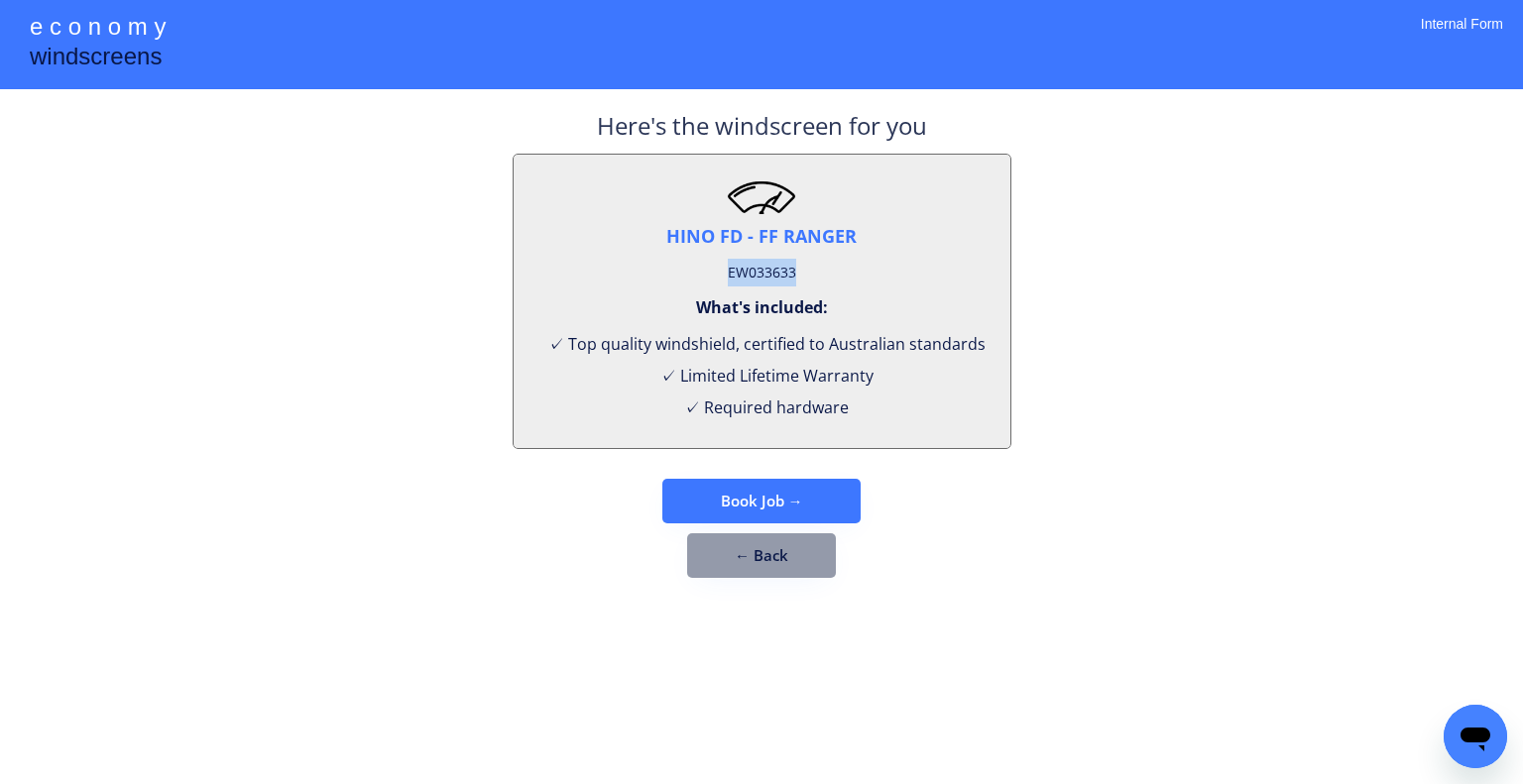 click on "EW033633" at bounding box center [762, 273] 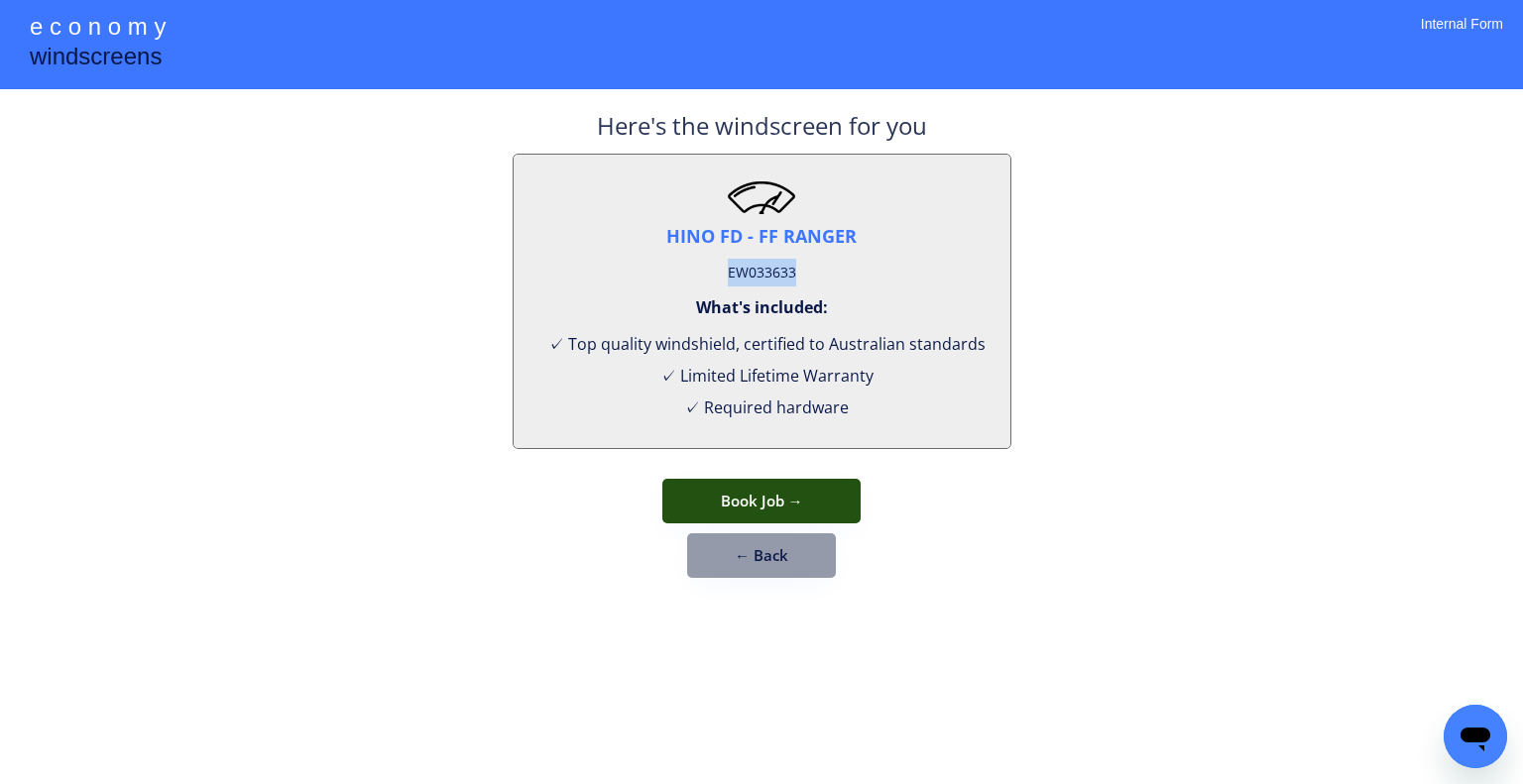 click on "Book Job    →" at bounding box center (762, 501) 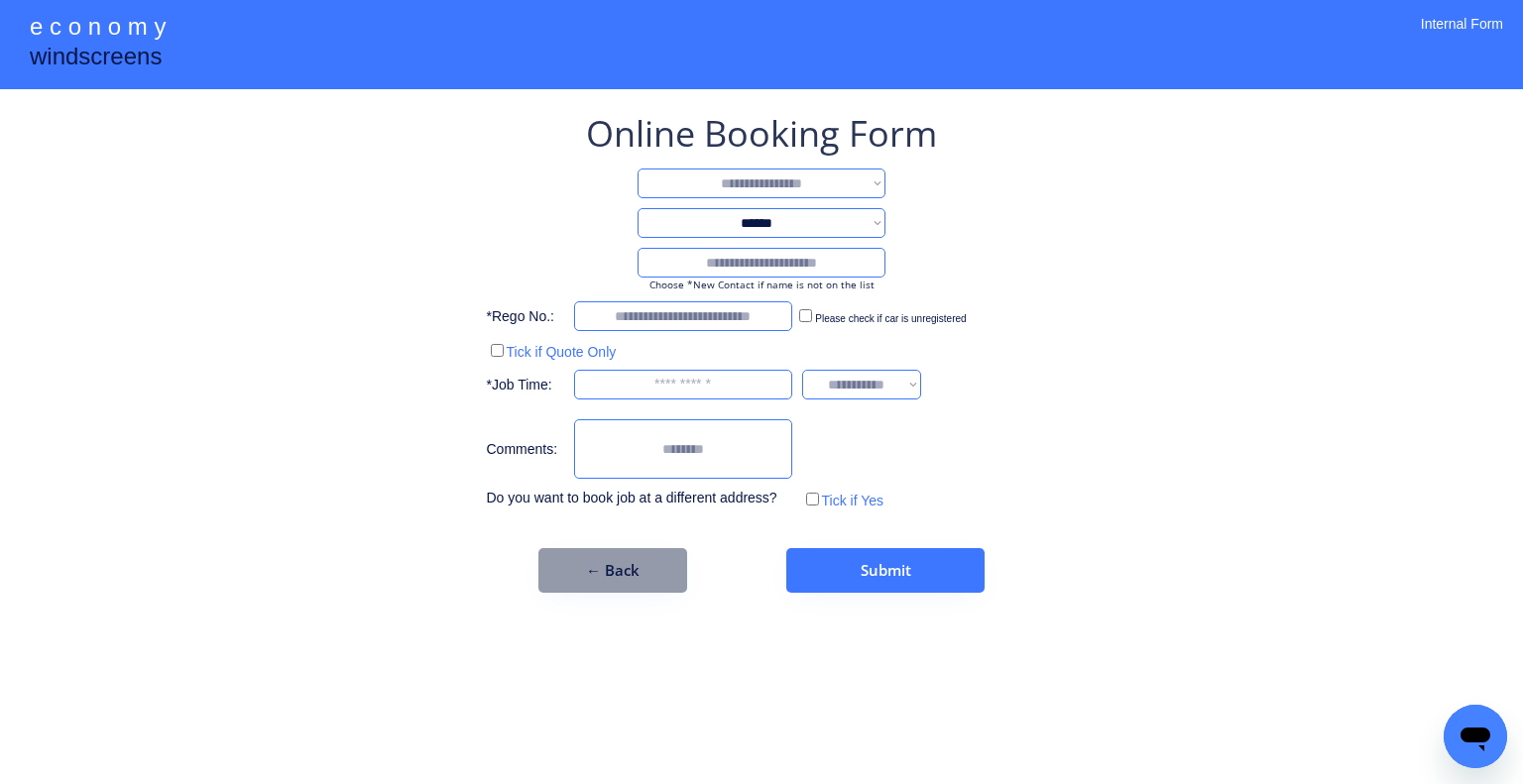 click on "**********" at bounding box center (762, 183) 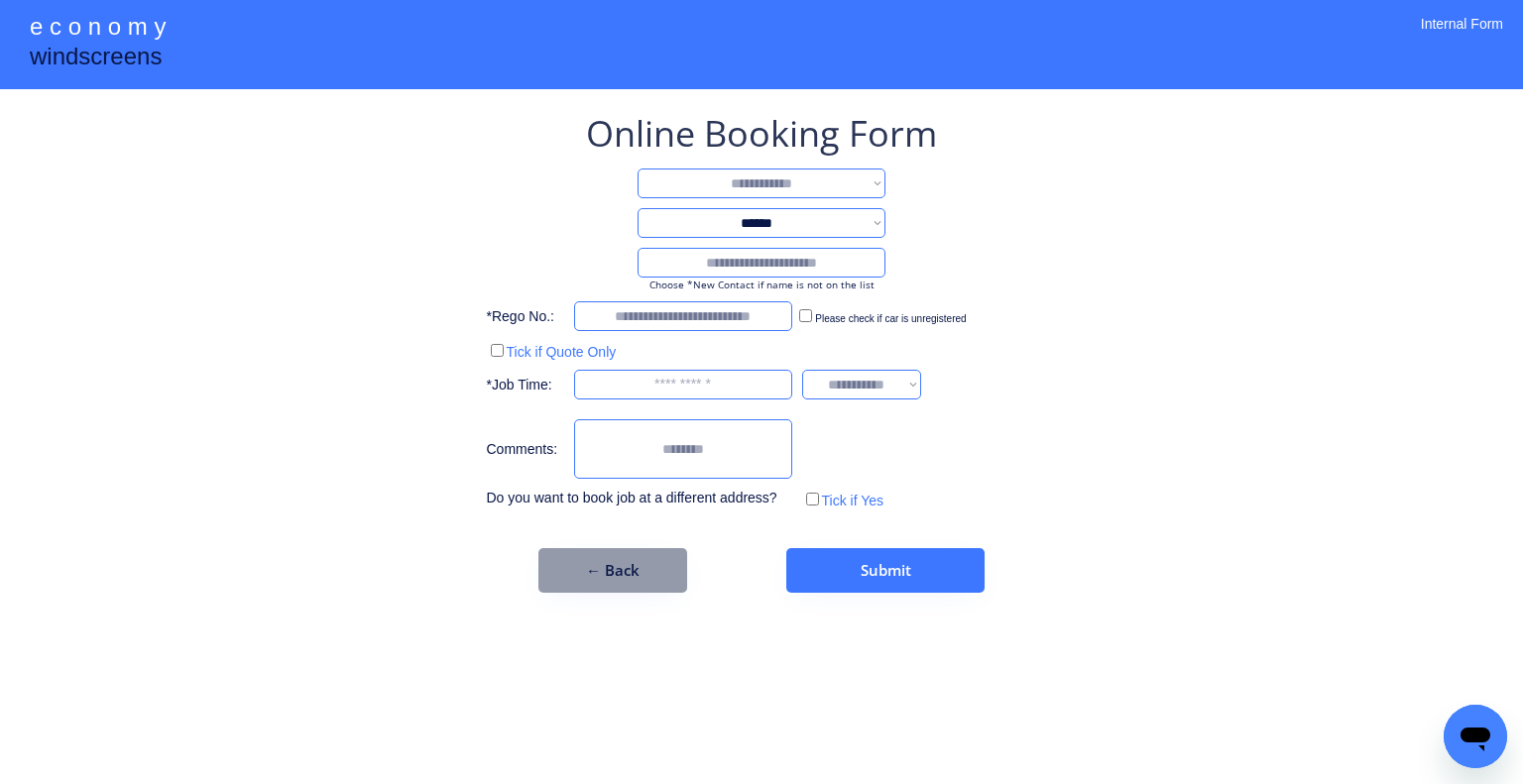 click on "**********" at bounding box center [762, 183] 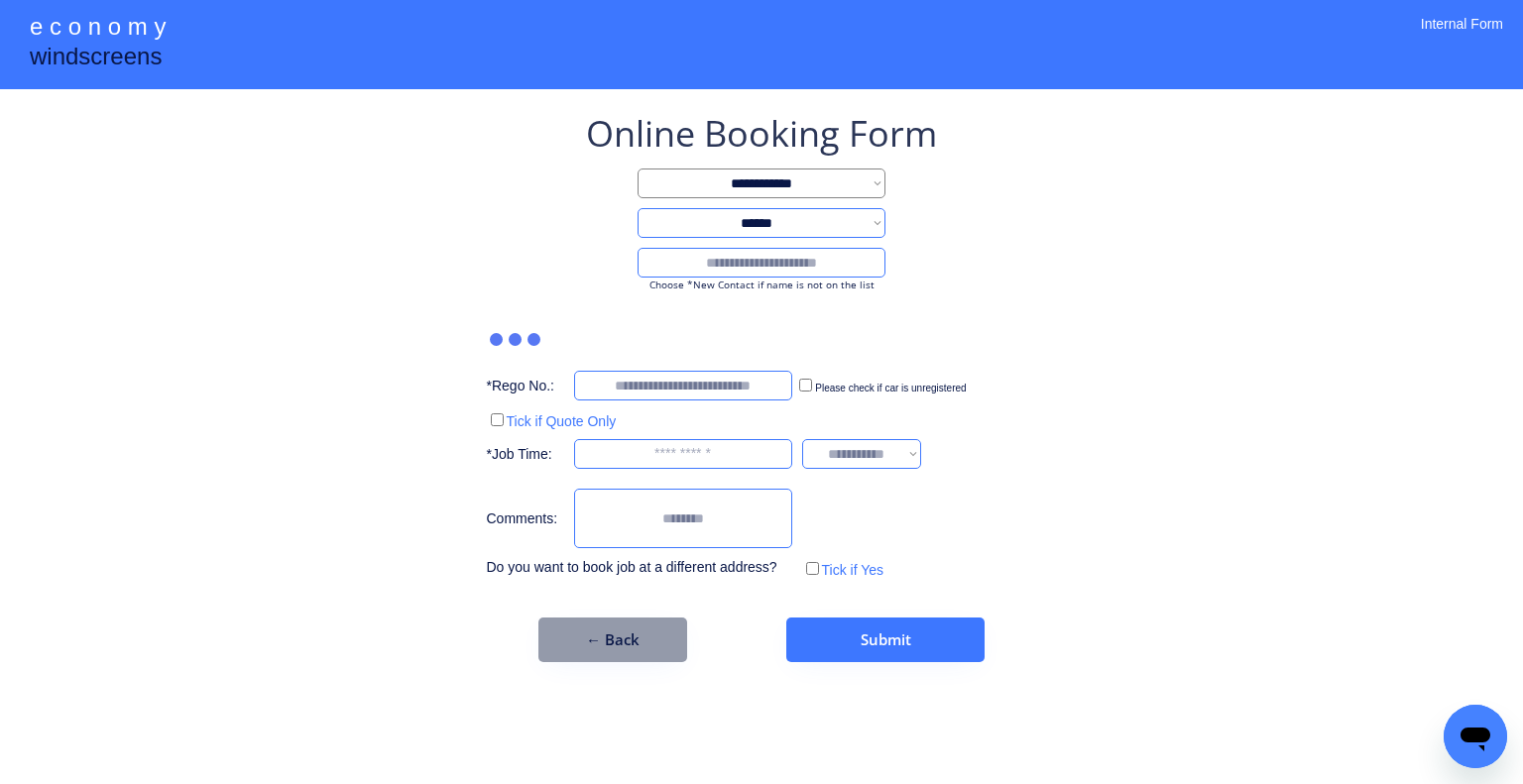 click on "**********" at bounding box center (762, 223) 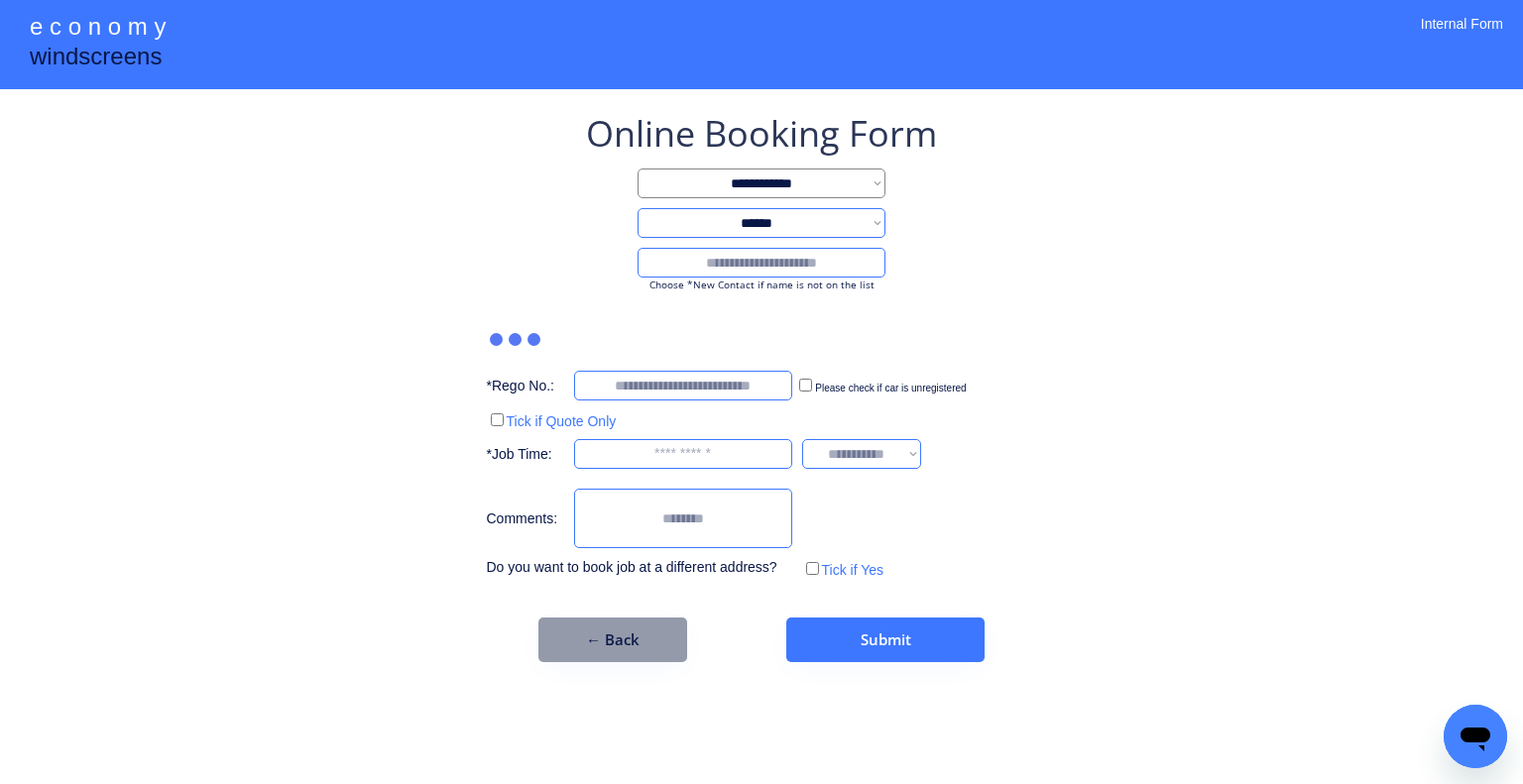 click on "**********" at bounding box center [762, 392] 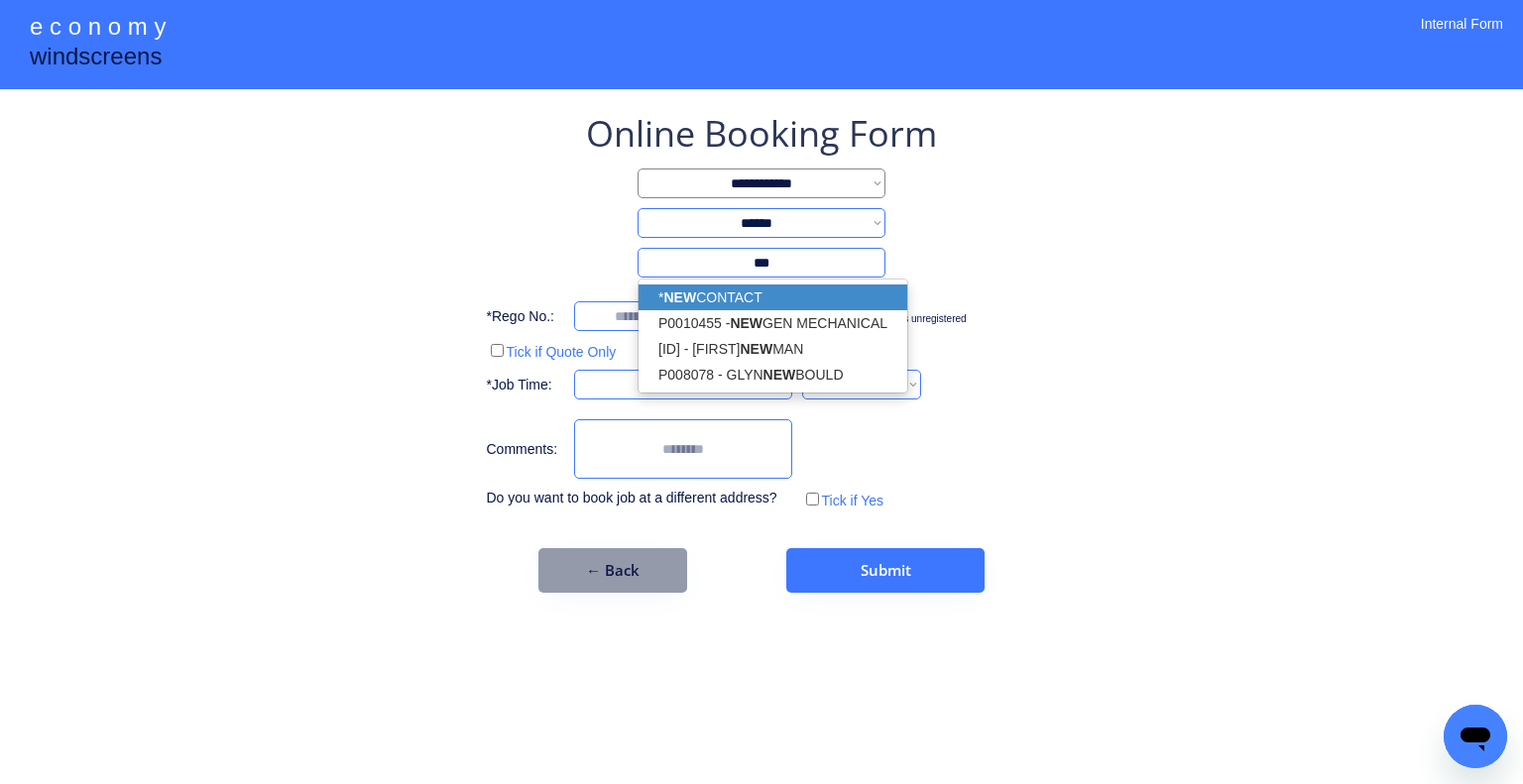 click on "* NEW  CONTACT" at bounding box center [772, 297] 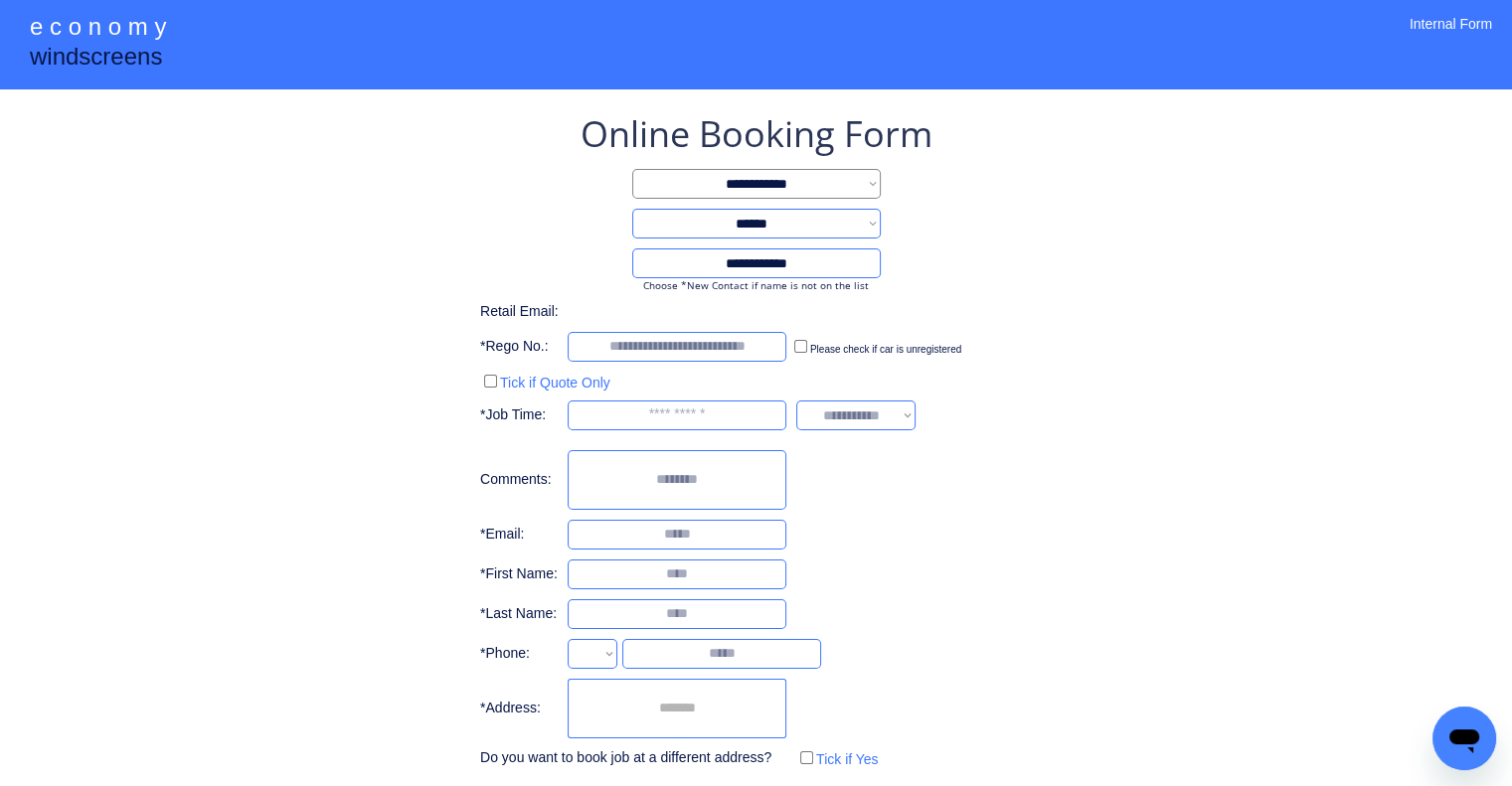 type on "**********" 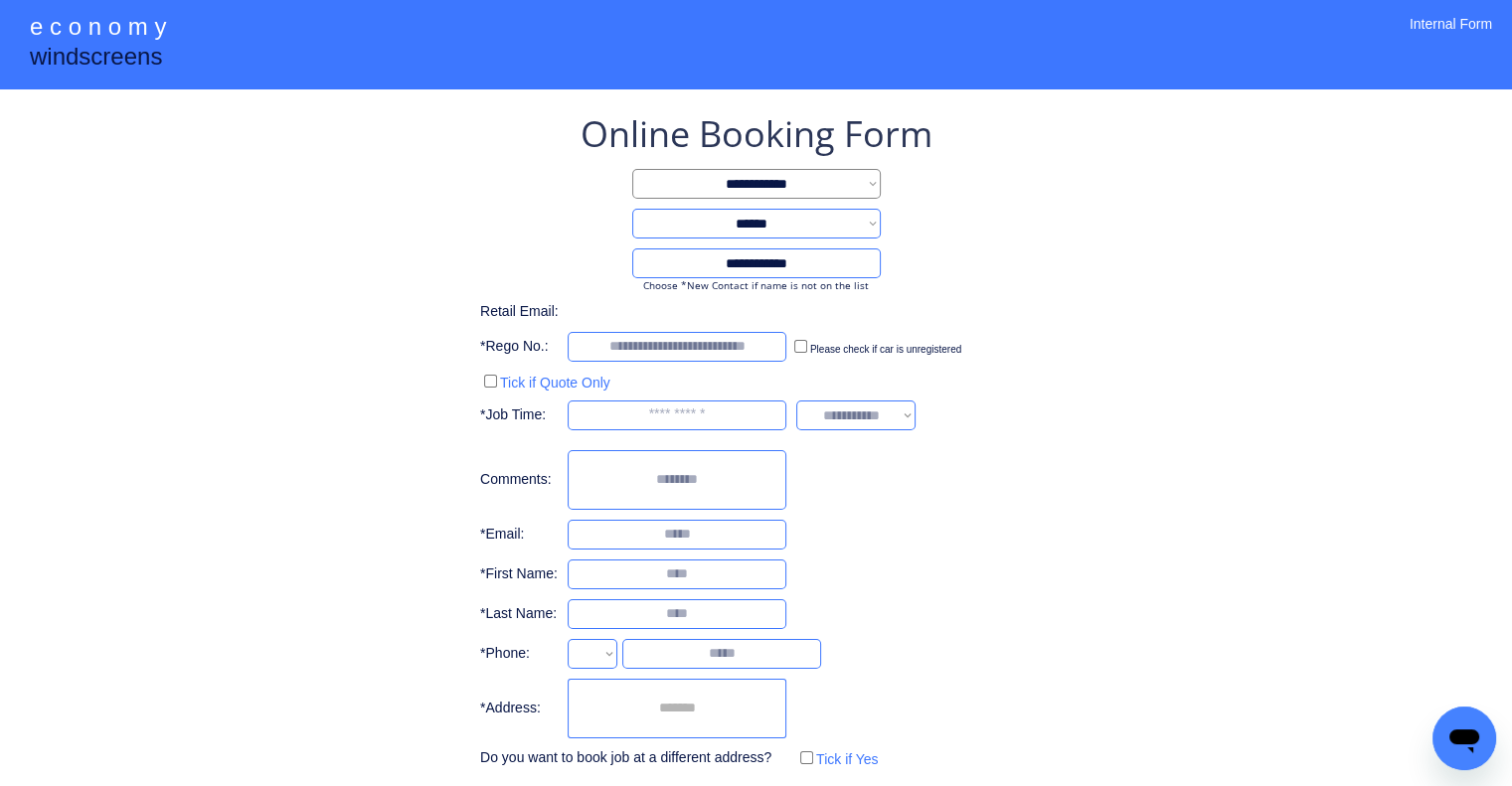 click on "**********" at bounding box center (756, 441) 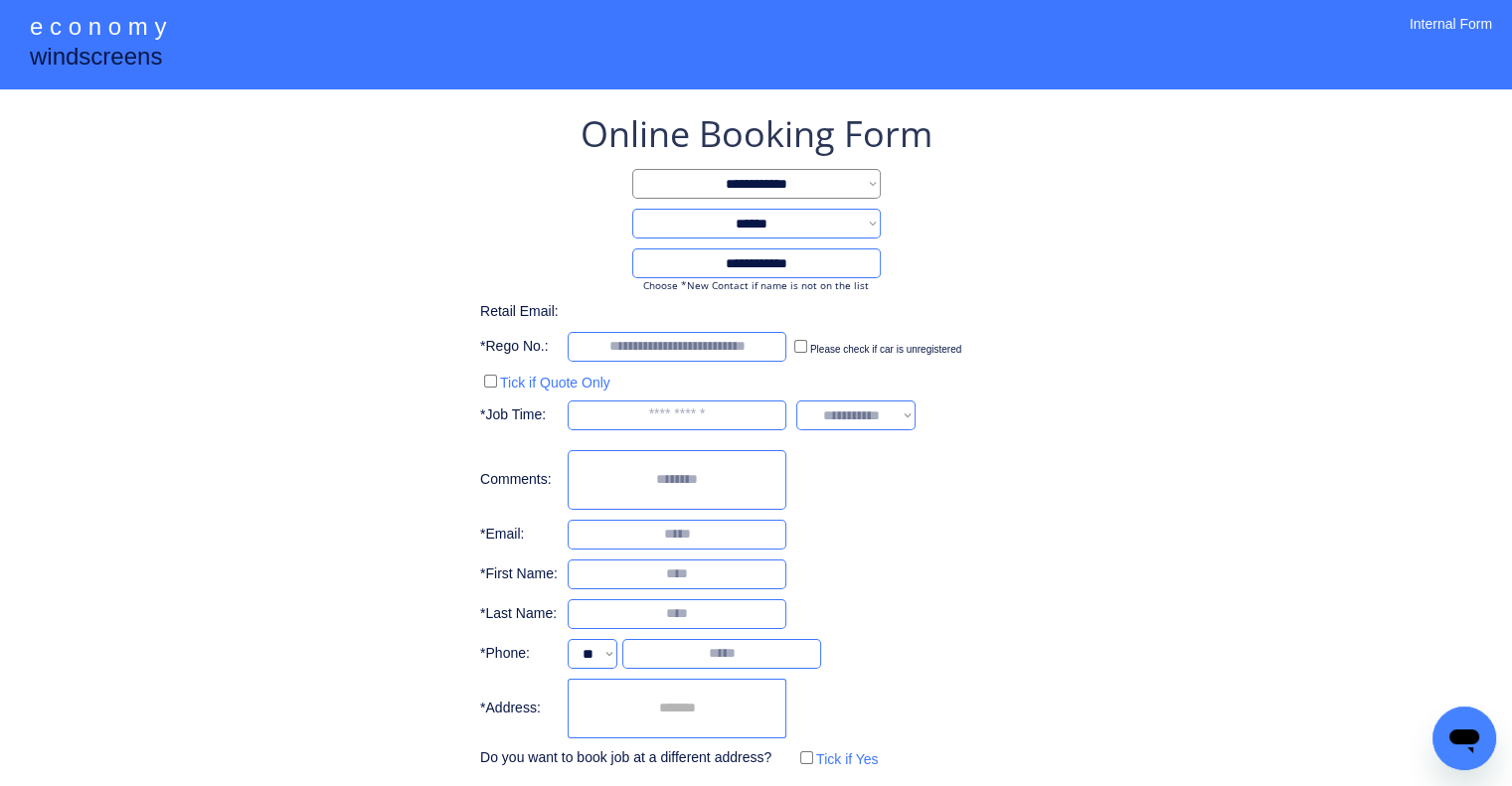 click at bounding box center (677, 708) 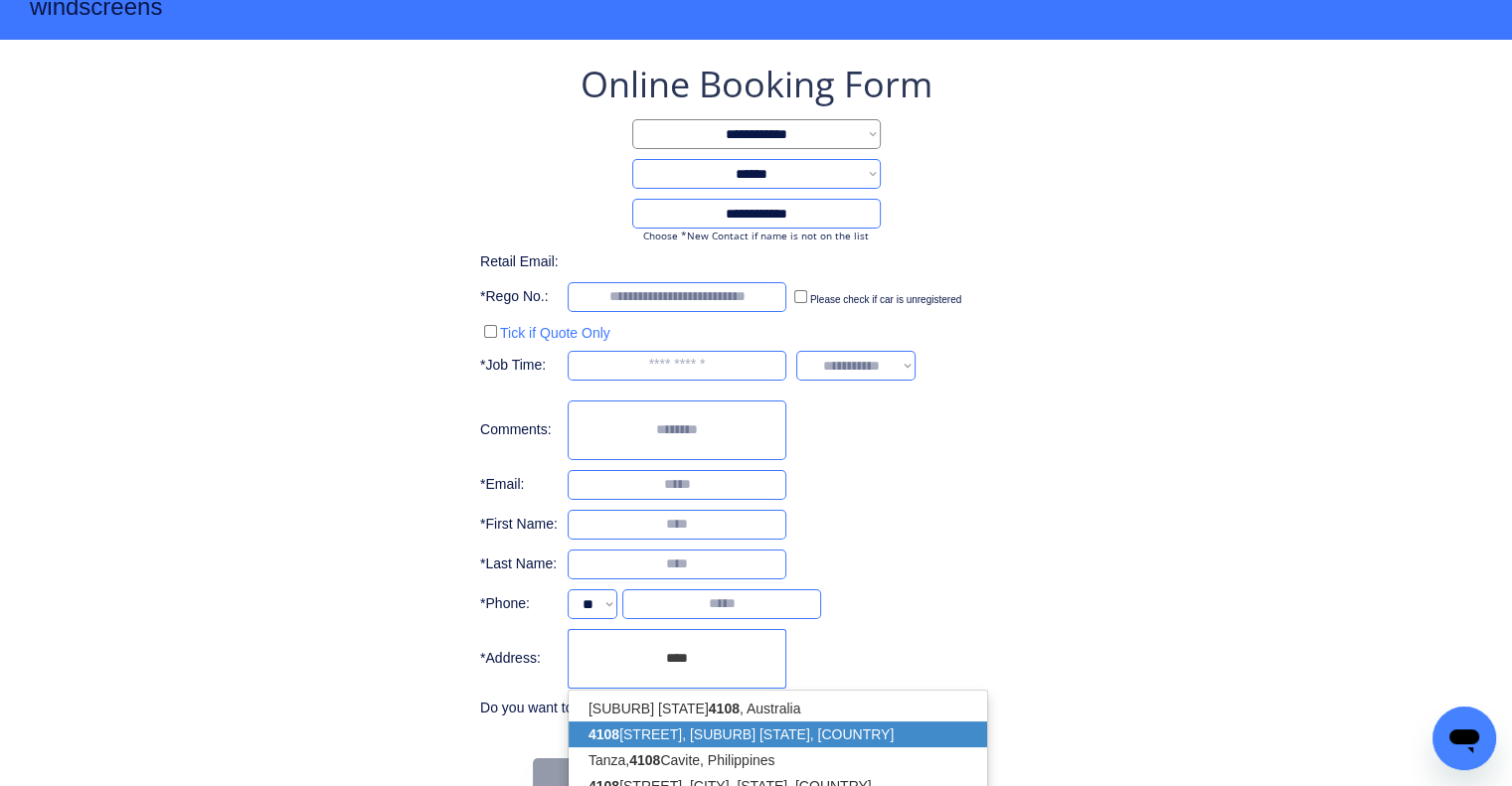 scroll, scrollTop: 95, scrollLeft: 0, axis: vertical 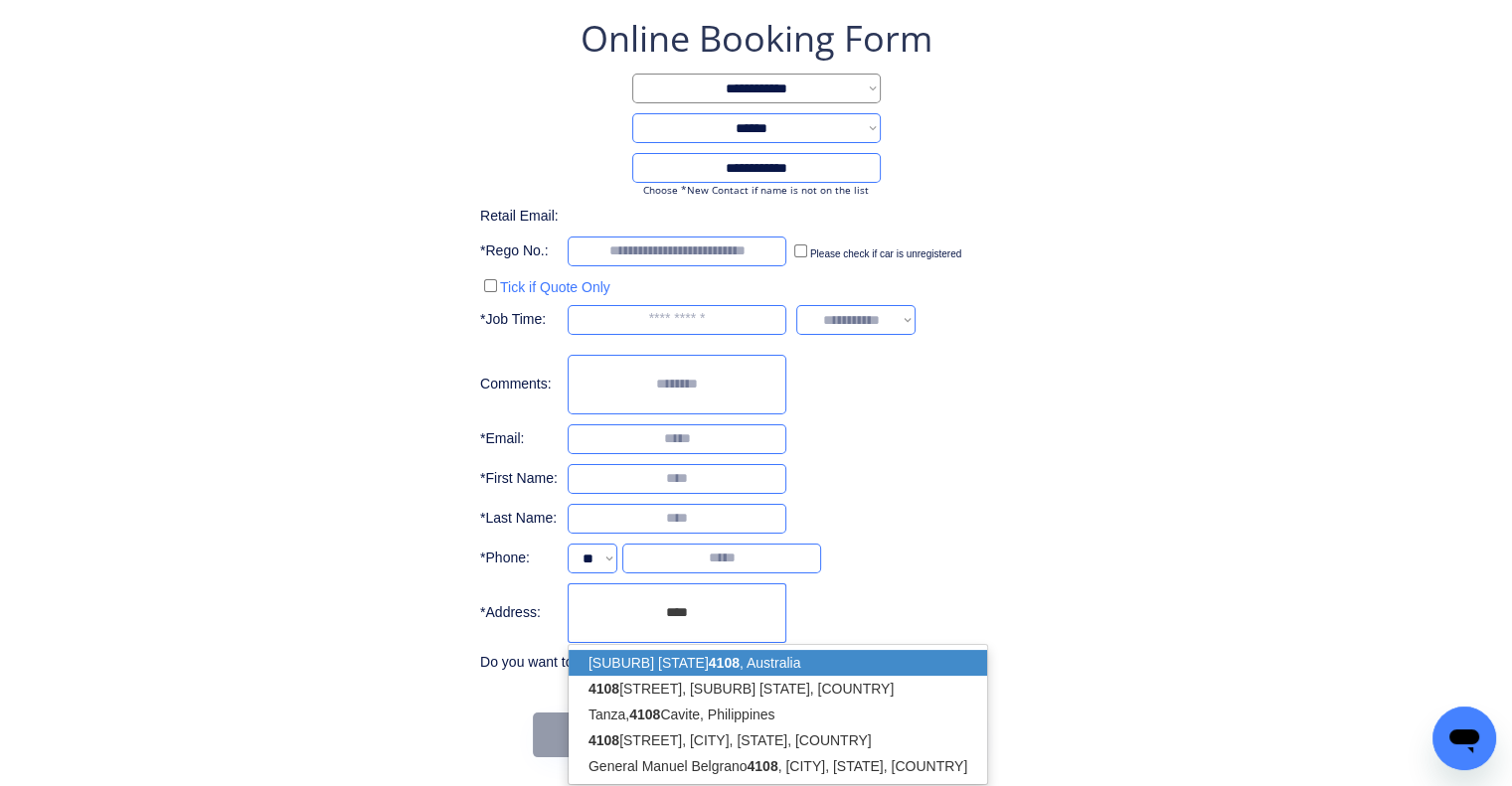 drag, startPoint x: 776, startPoint y: 655, endPoint x: 883, endPoint y: 579, distance: 131.24405 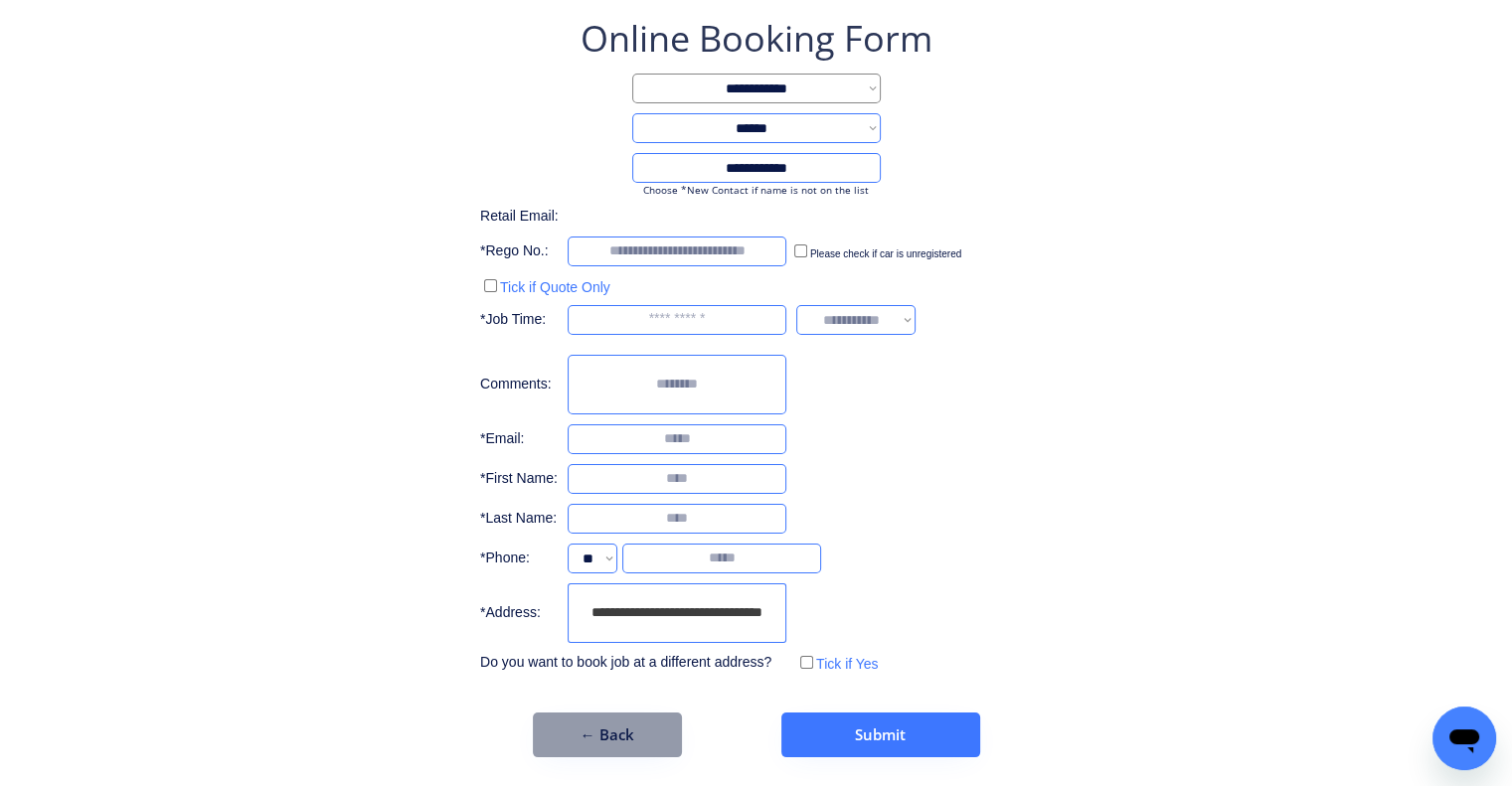type on "**********" 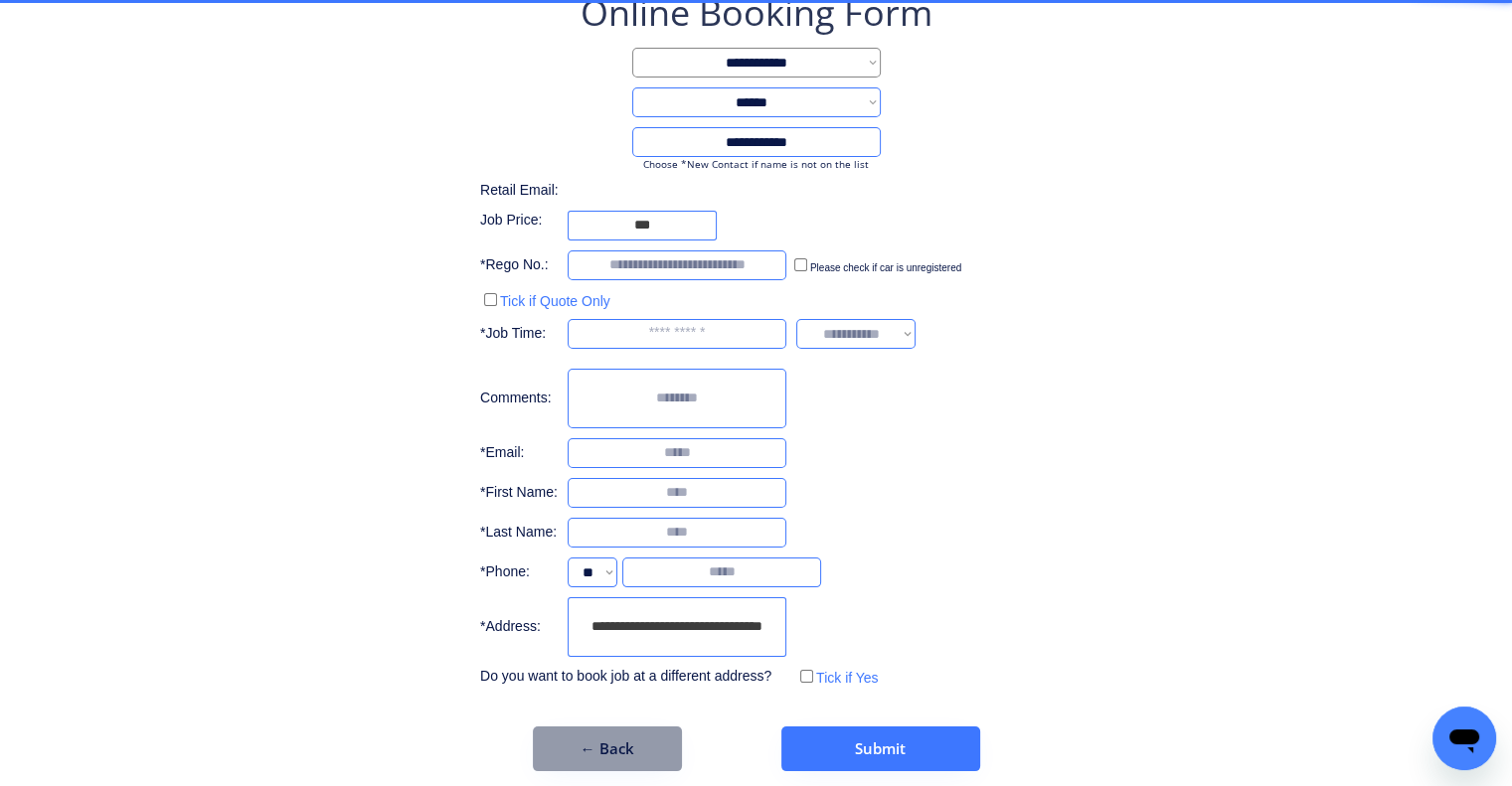 scroll, scrollTop: 135, scrollLeft: 0, axis: vertical 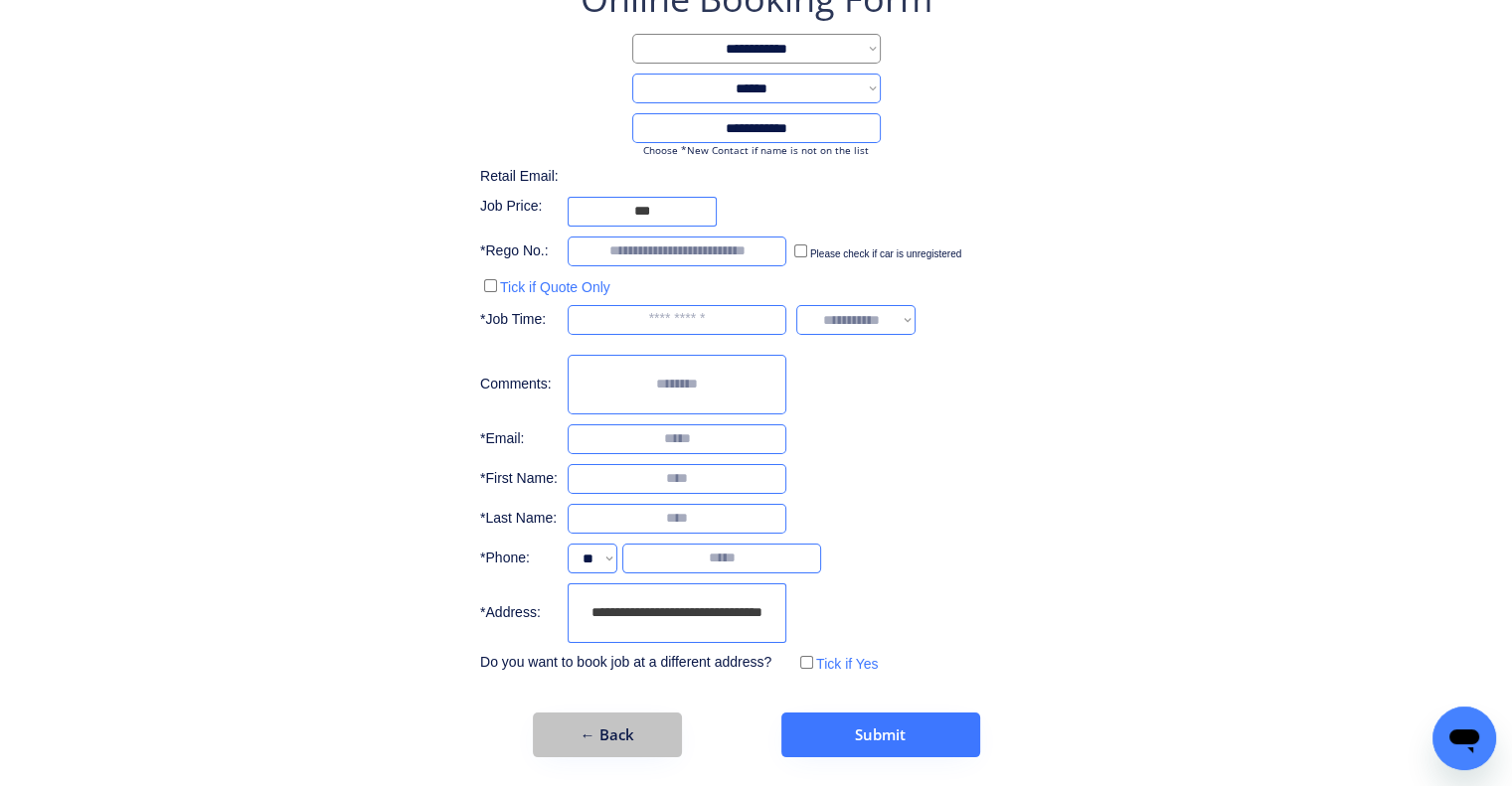 click on "←   Back" at bounding box center [607, 734] 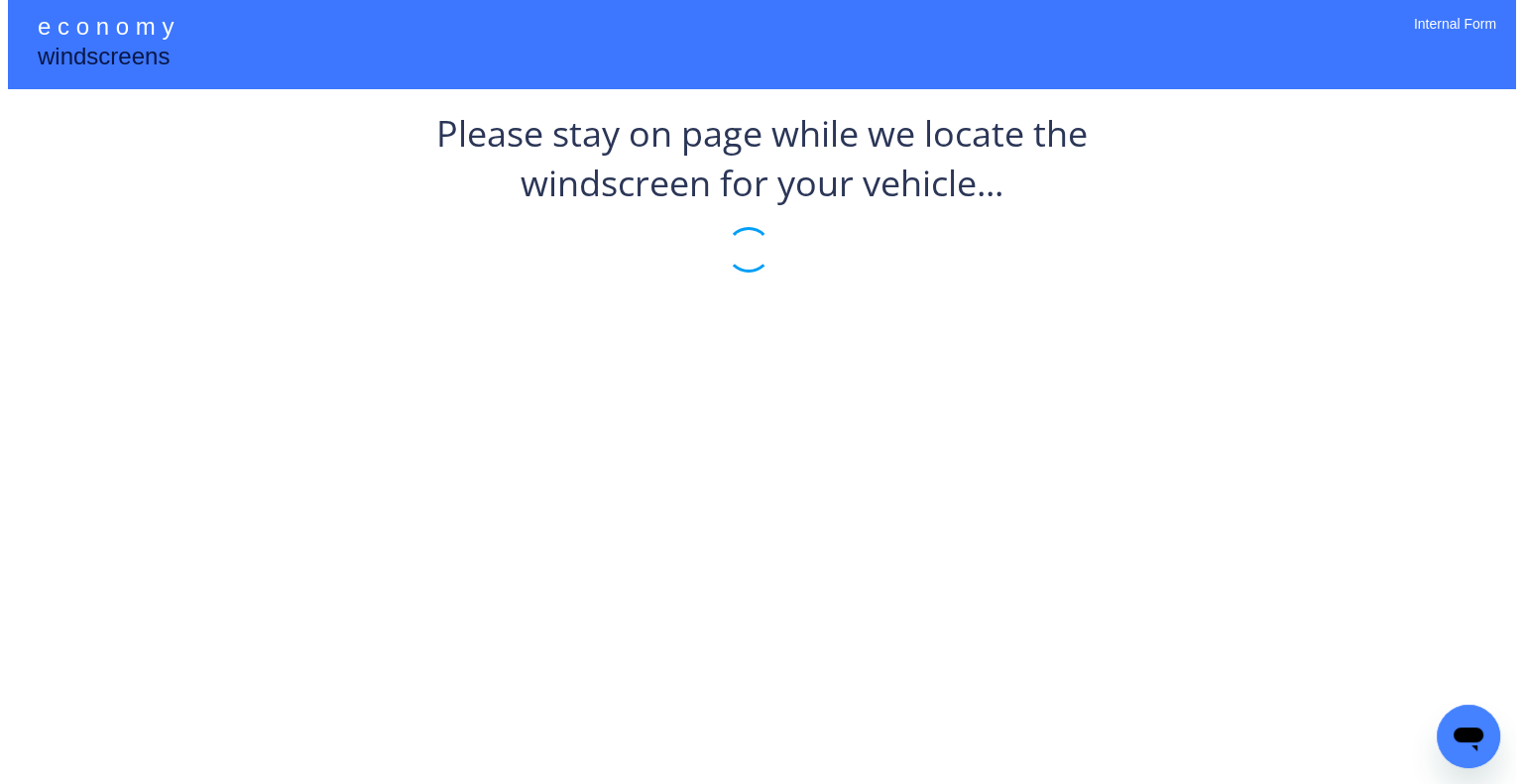 scroll, scrollTop: 0, scrollLeft: 0, axis: both 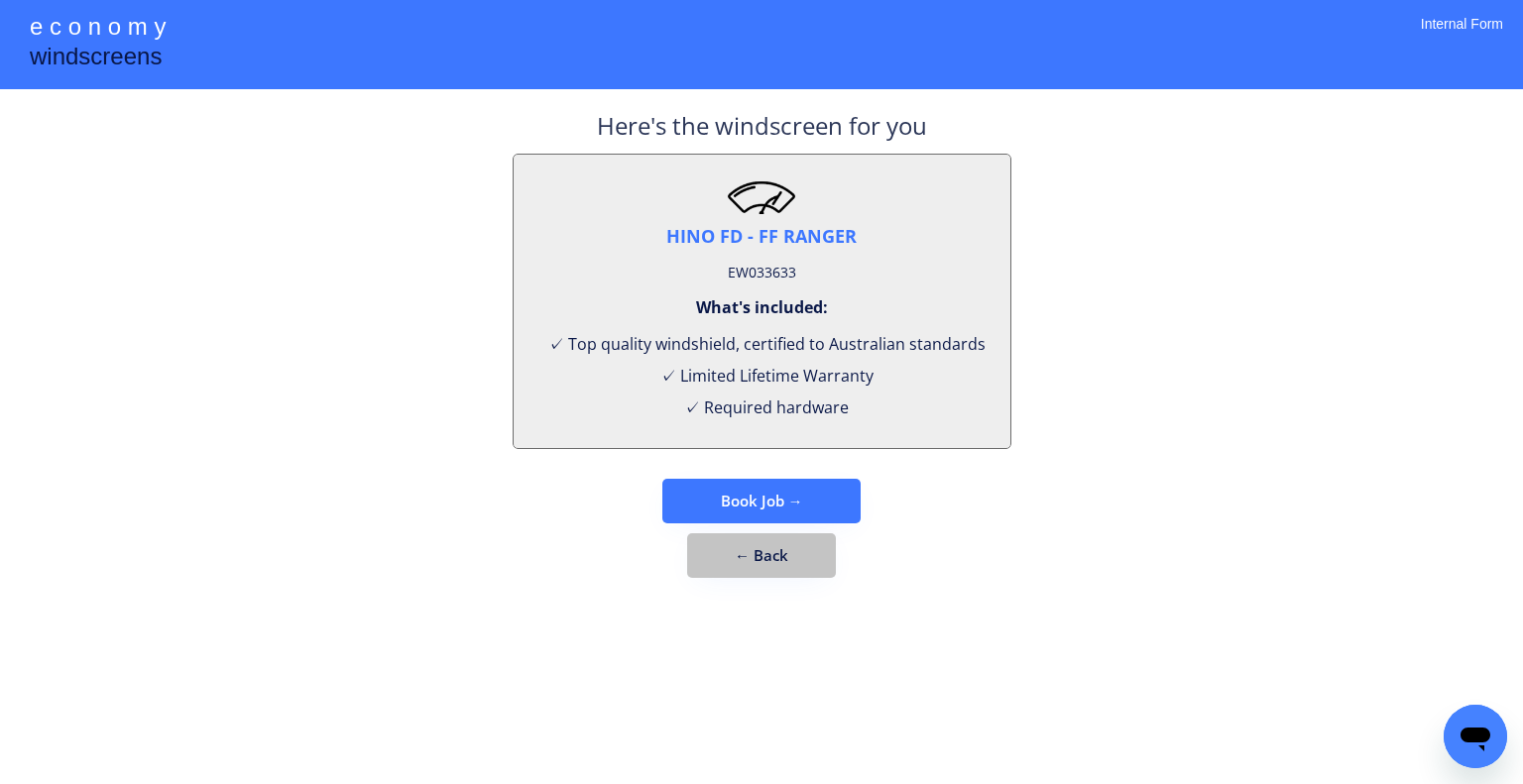 click on "←   Back" at bounding box center [762, 555] 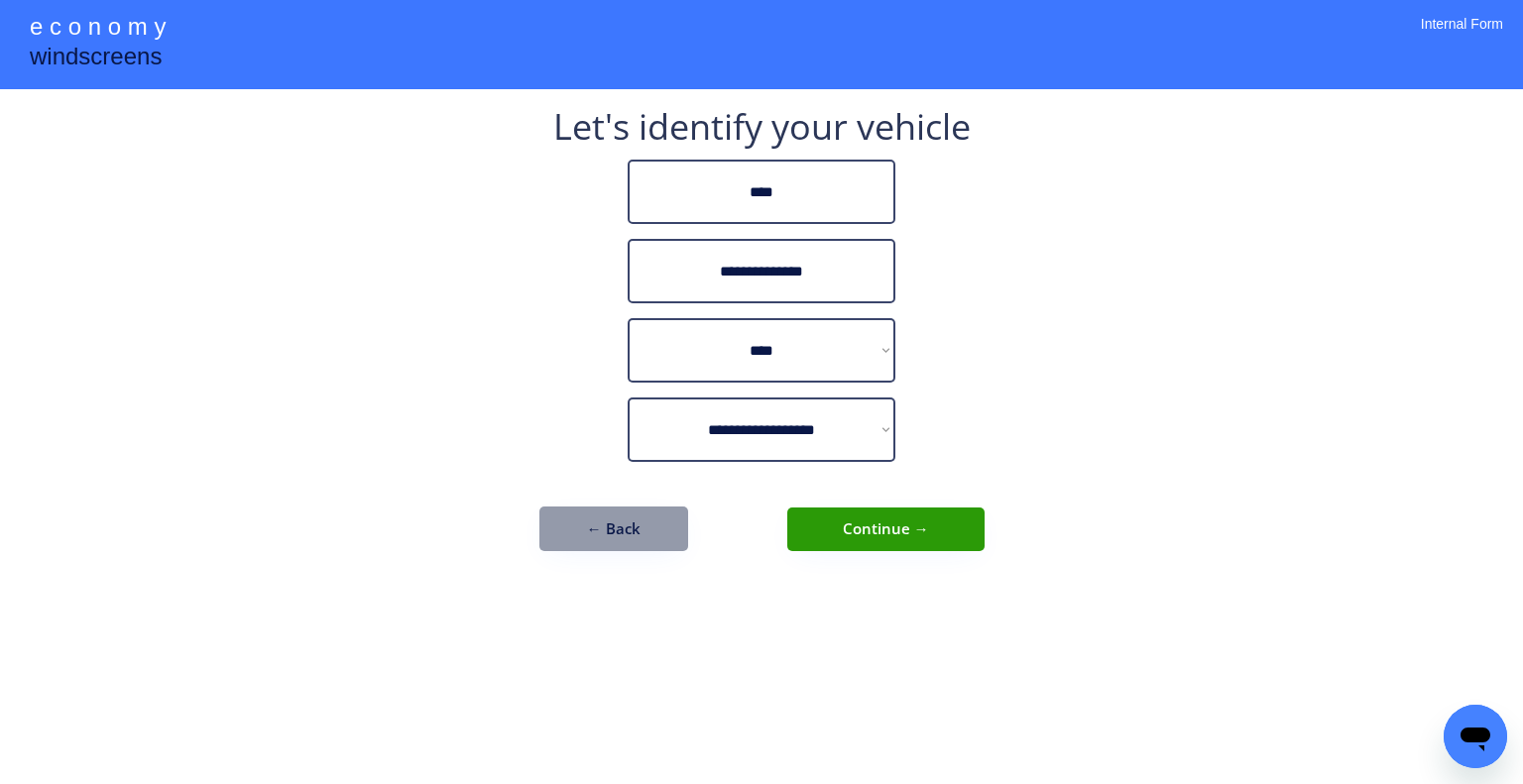 drag, startPoint x: 849, startPoint y: 271, endPoint x: 628, endPoint y: 262, distance: 221.18318 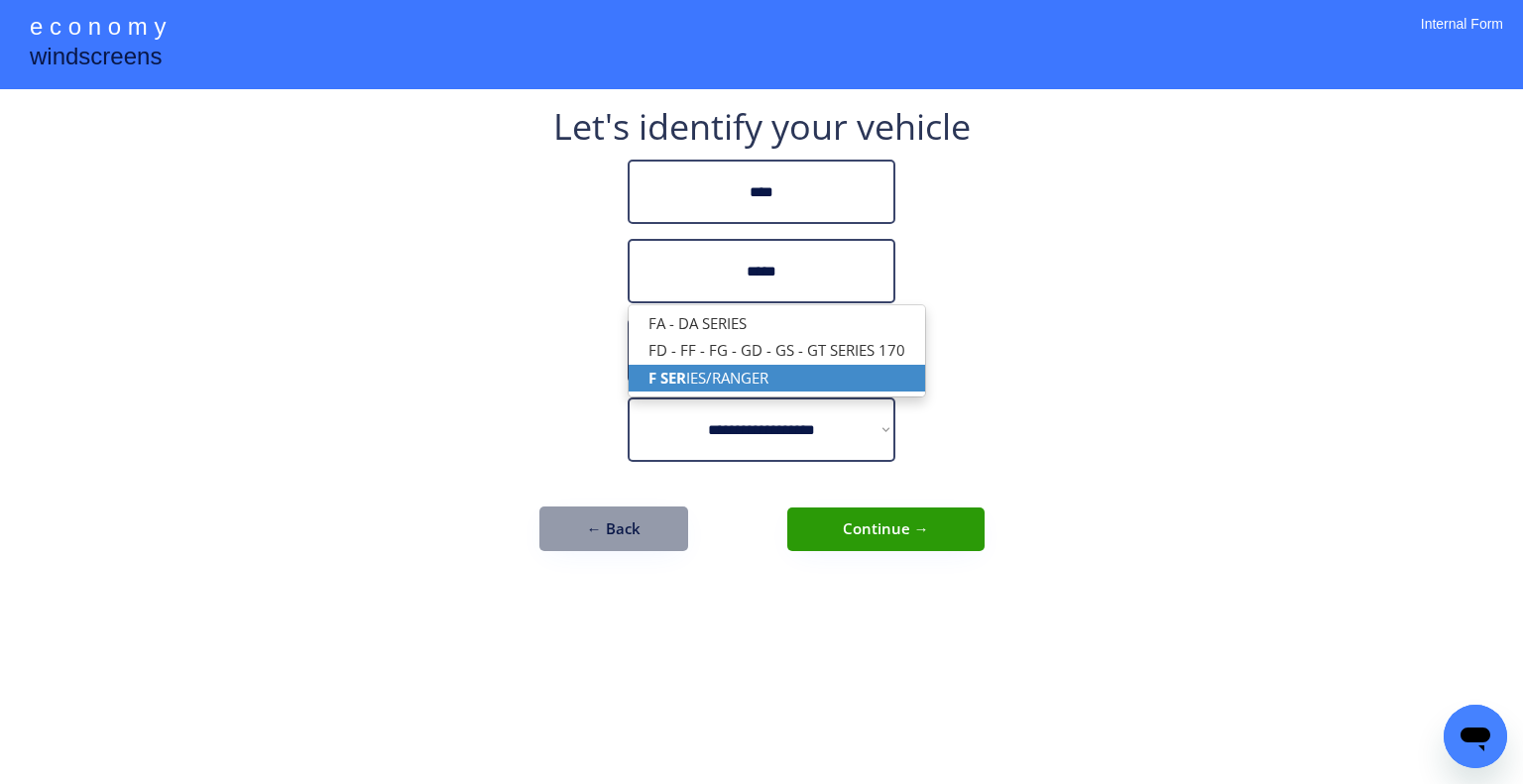 click on "F SER IES/RANGER" at bounding box center [776, 378] 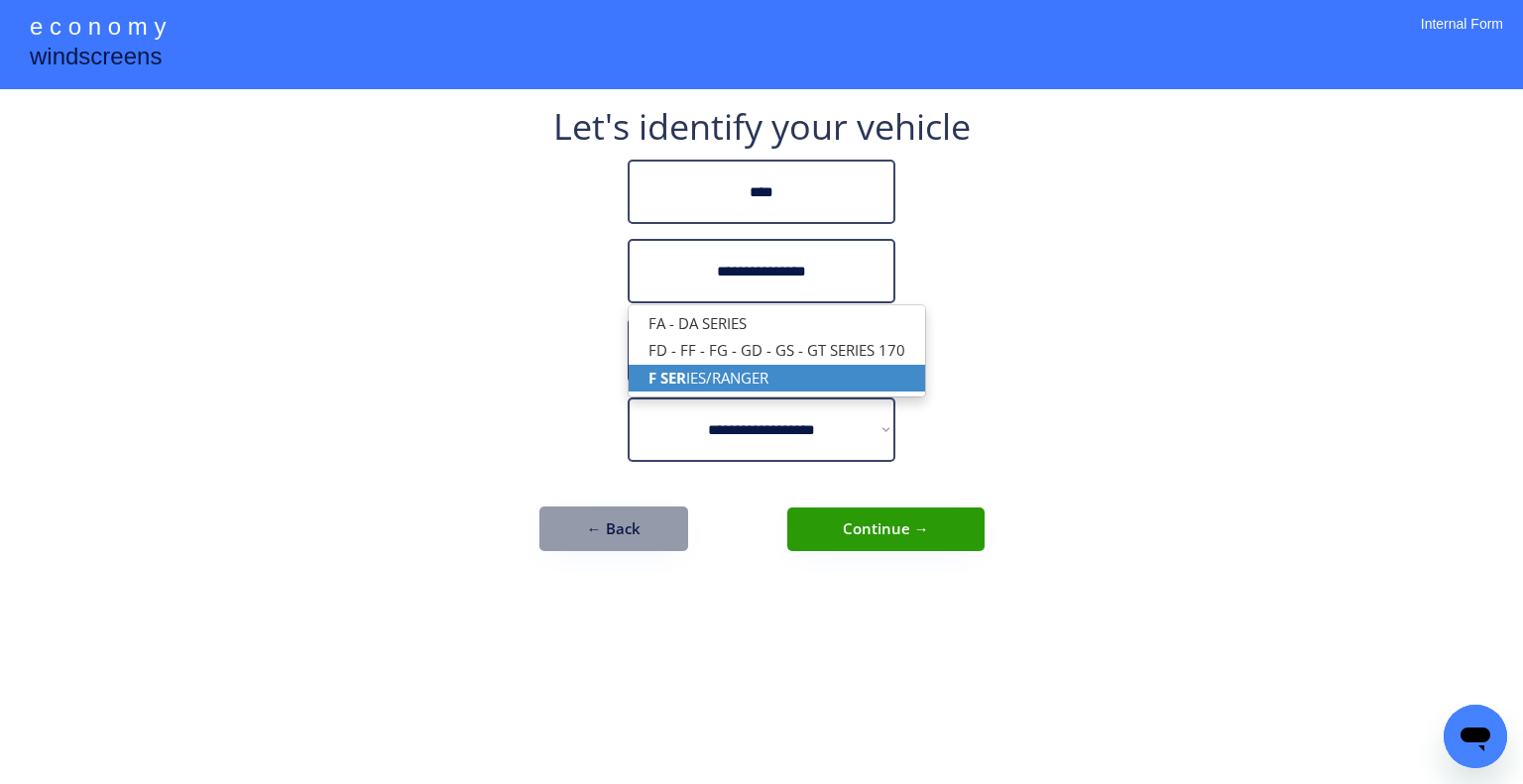 select on "**********" 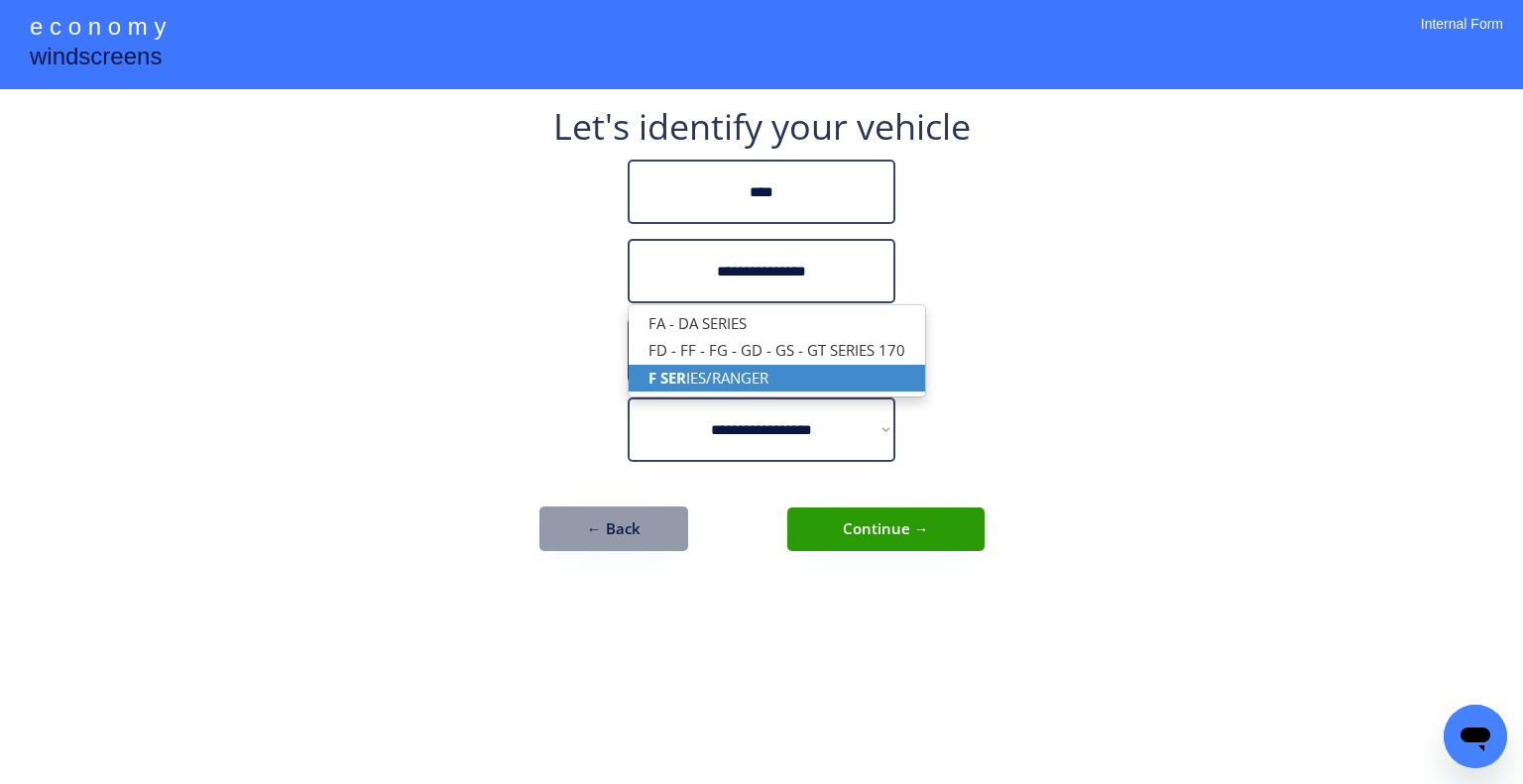 select on "**********" 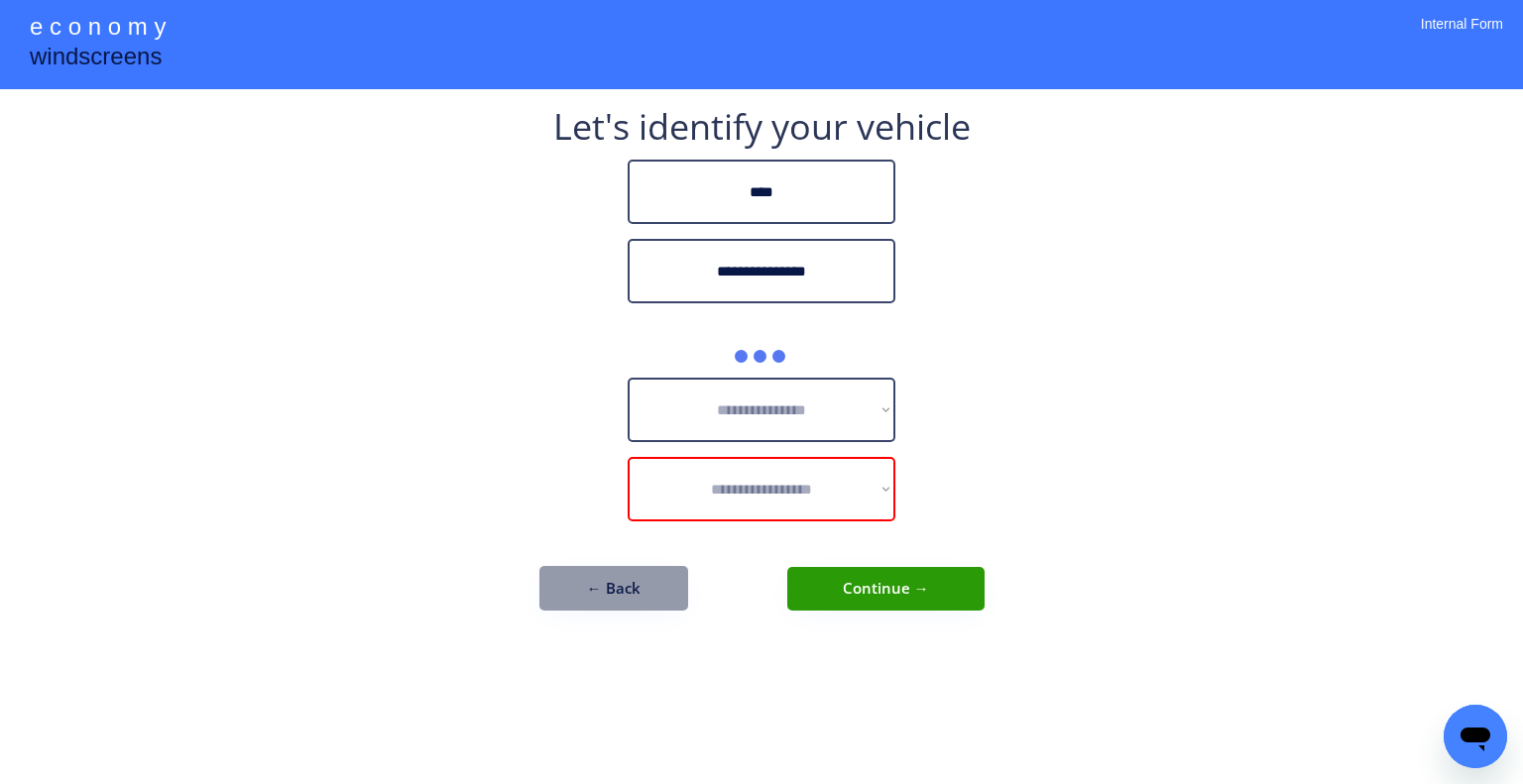 type on "**********" 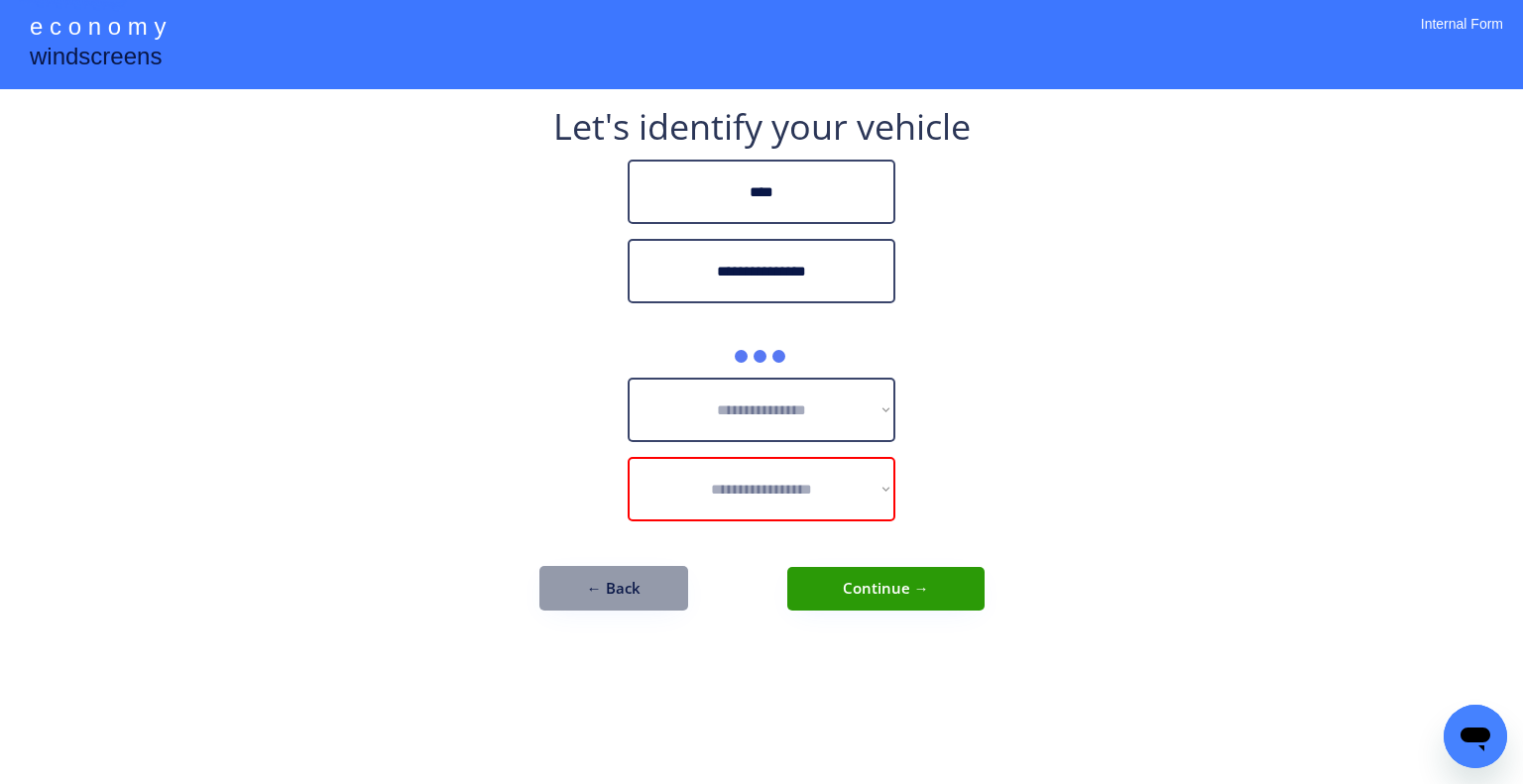 click on "**********" at bounding box center [762, 370] 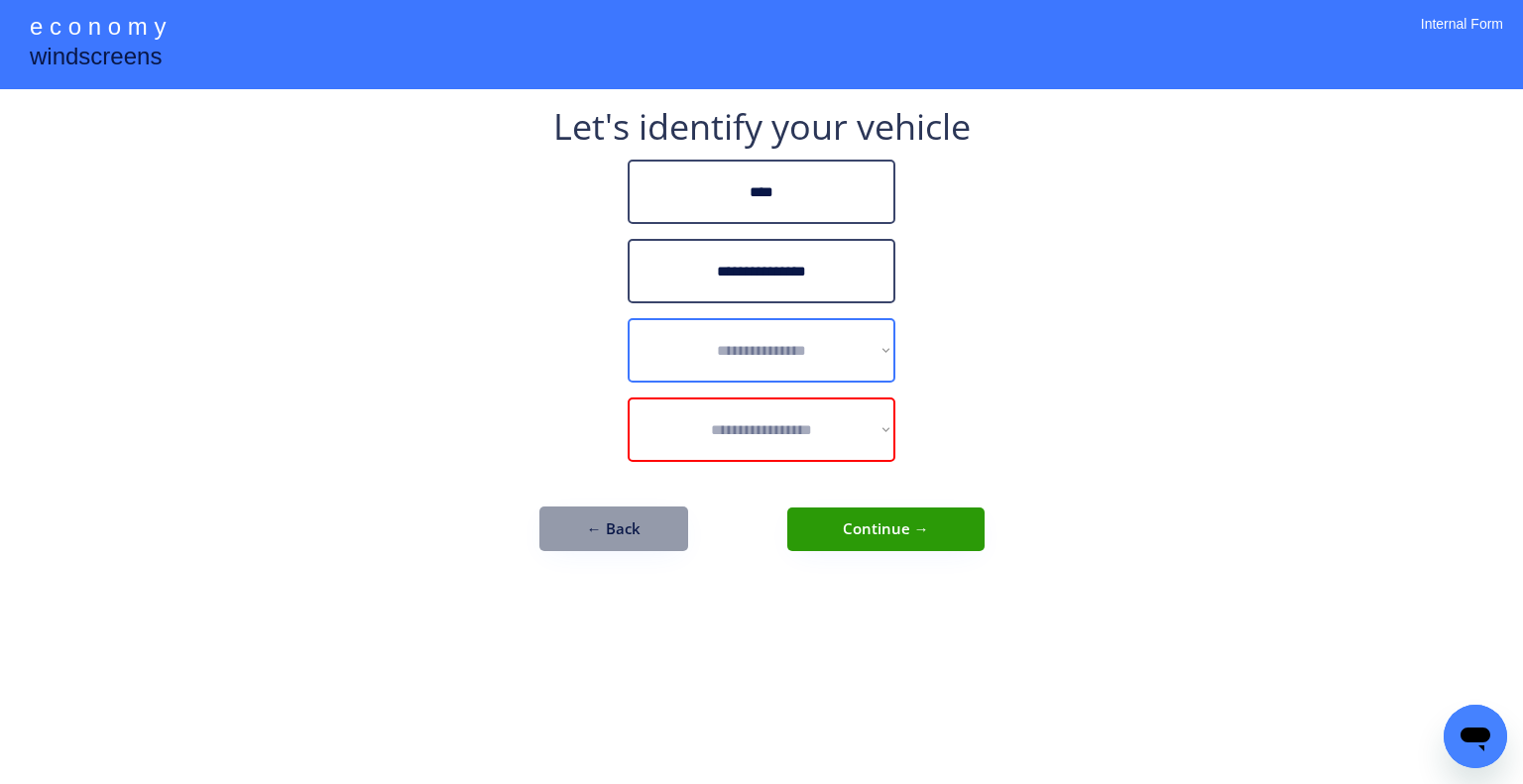 click on "**********" at bounding box center (762, 350) 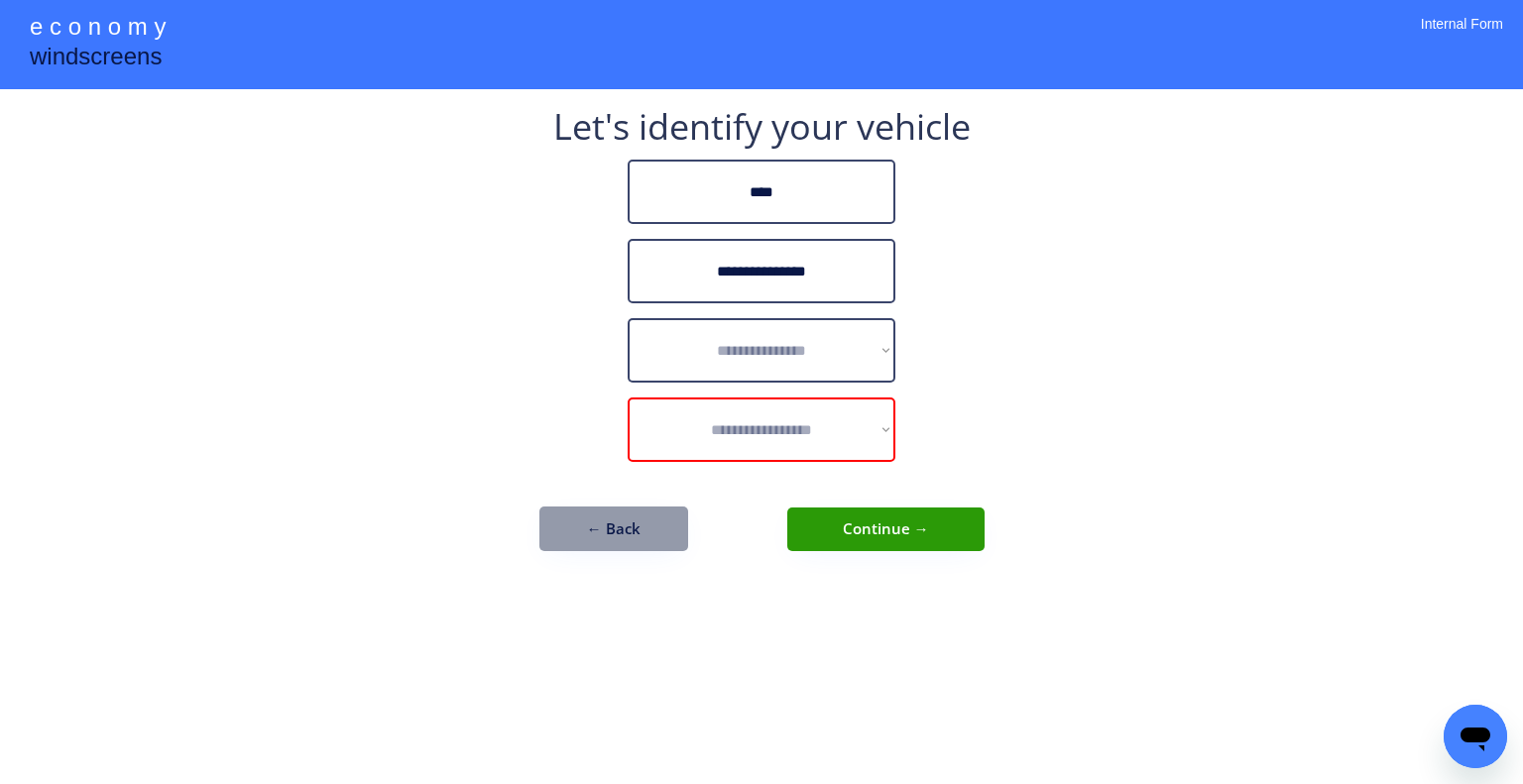click on "**********" at bounding box center [762, 392] 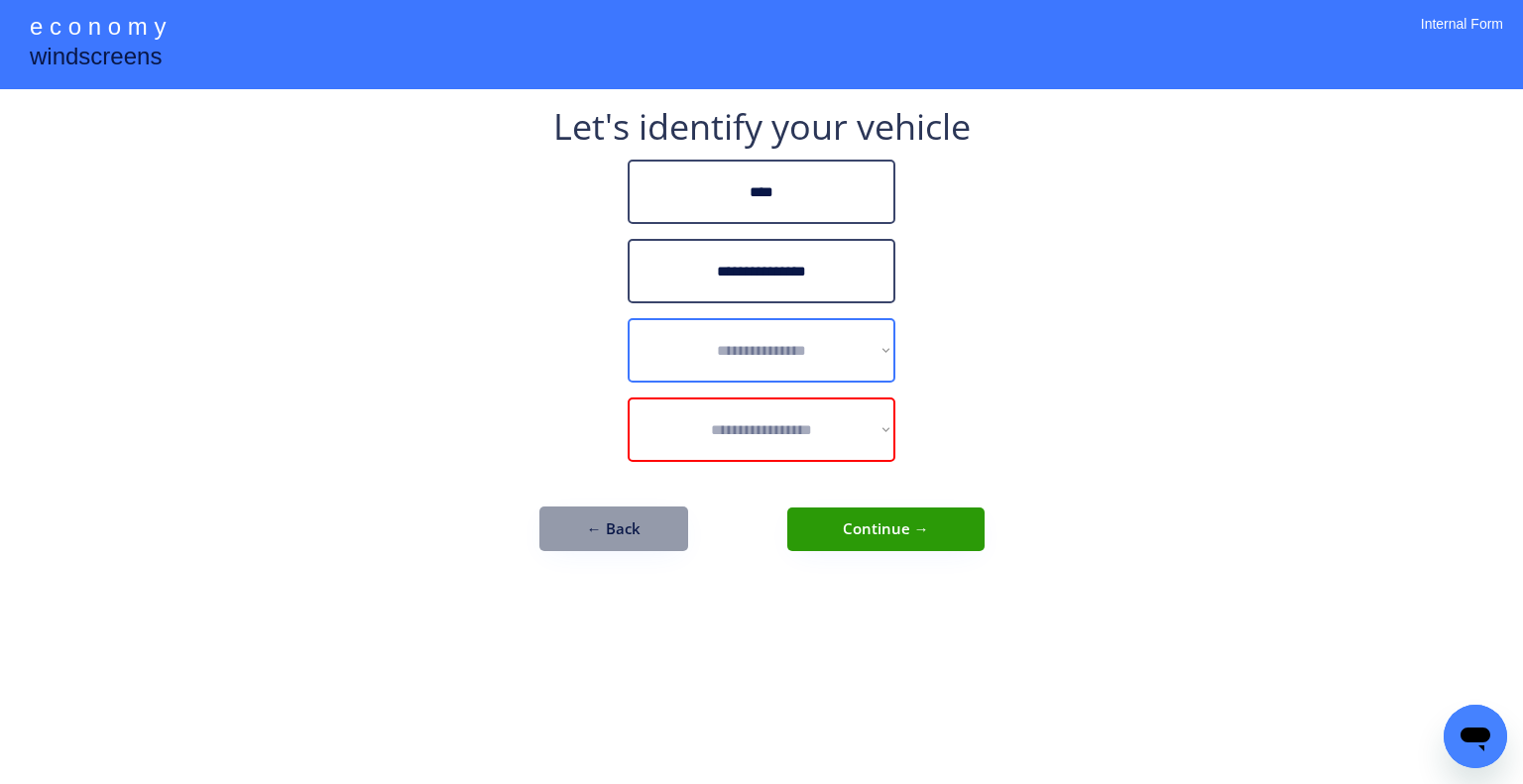 click on "**********" at bounding box center (762, 350) 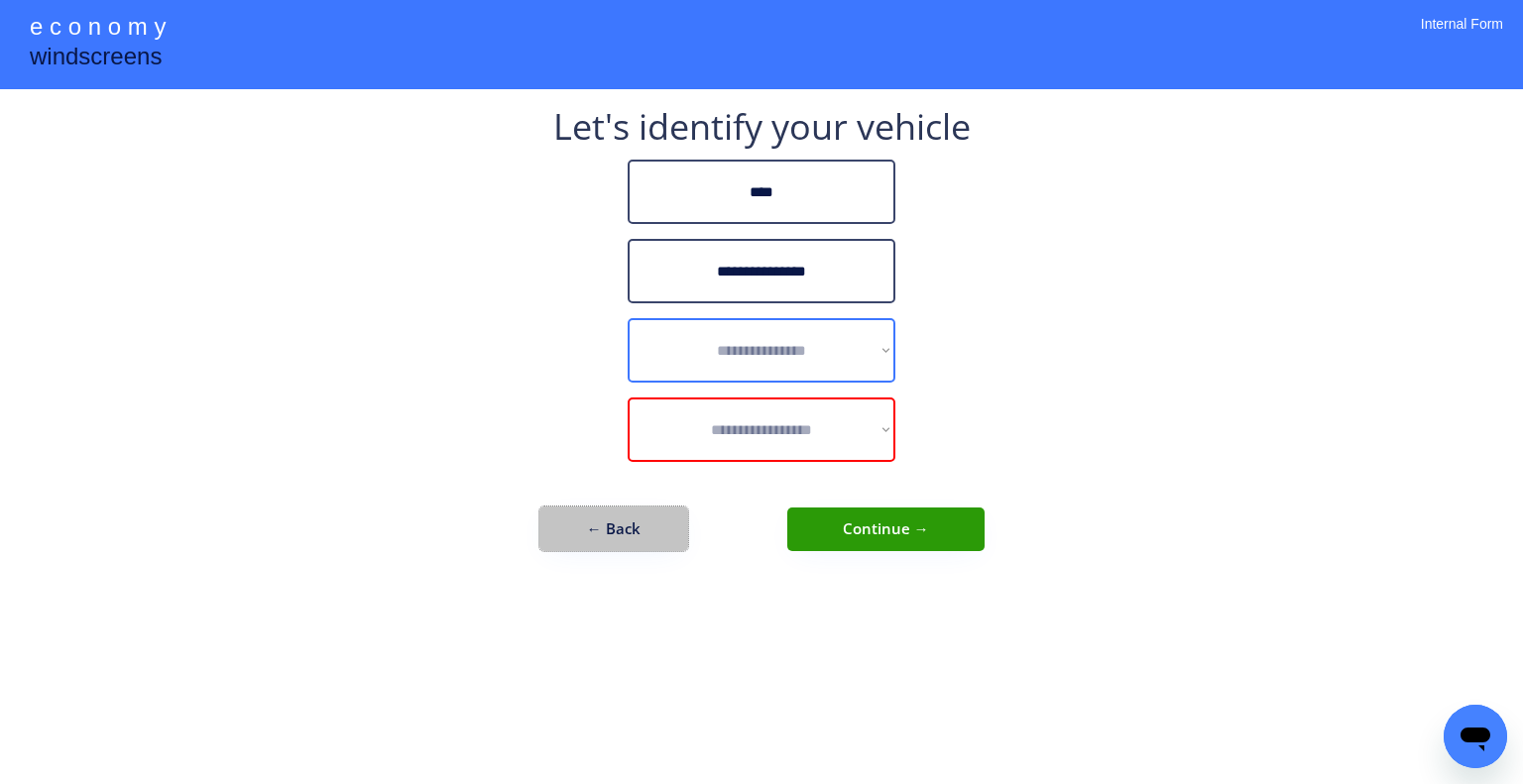 click on "←   Back" at bounding box center [614, 528] 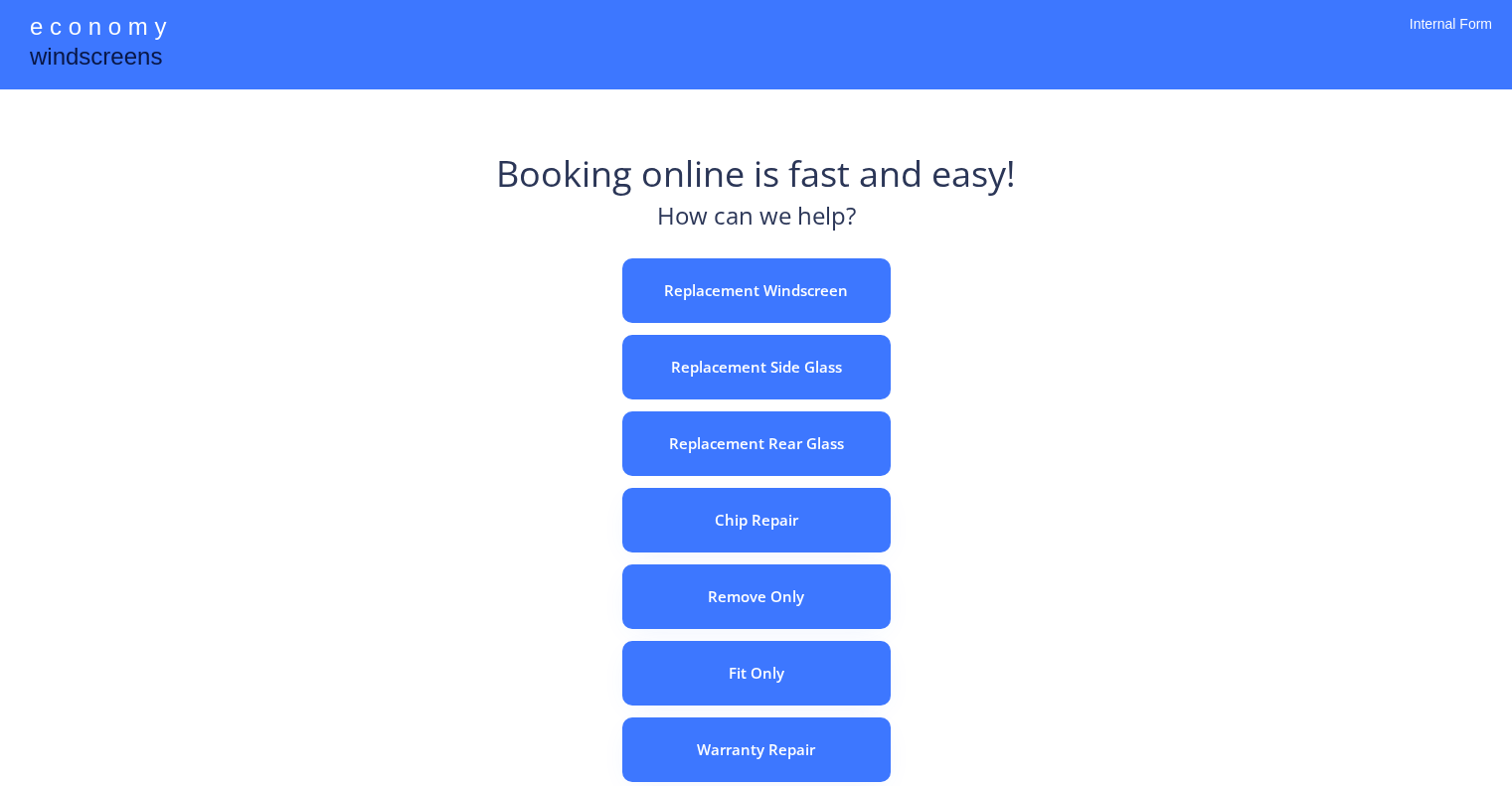 scroll, scrollTop: 0, scrollLeft: 0, axis: both 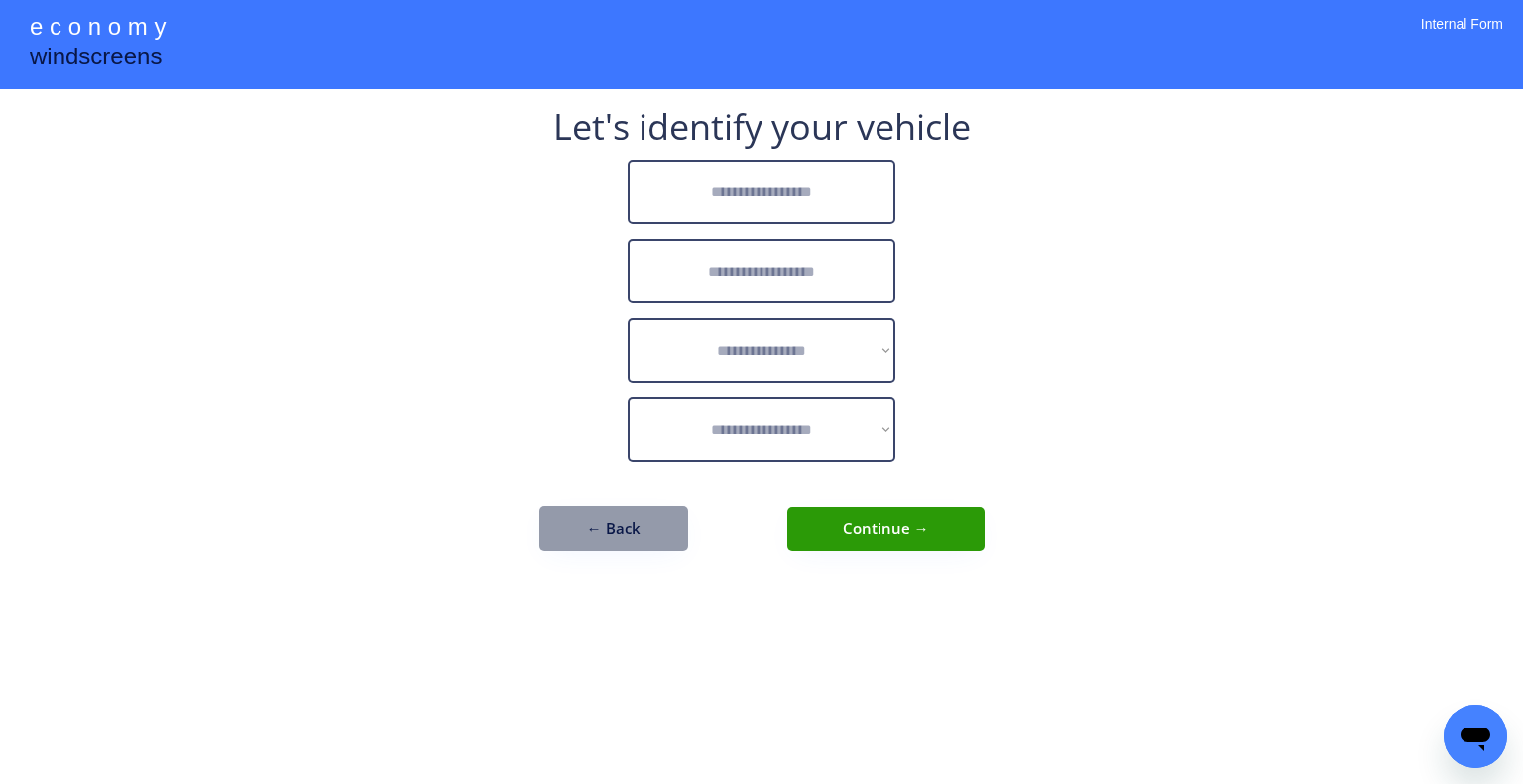 click at bounding box center (762, 191) 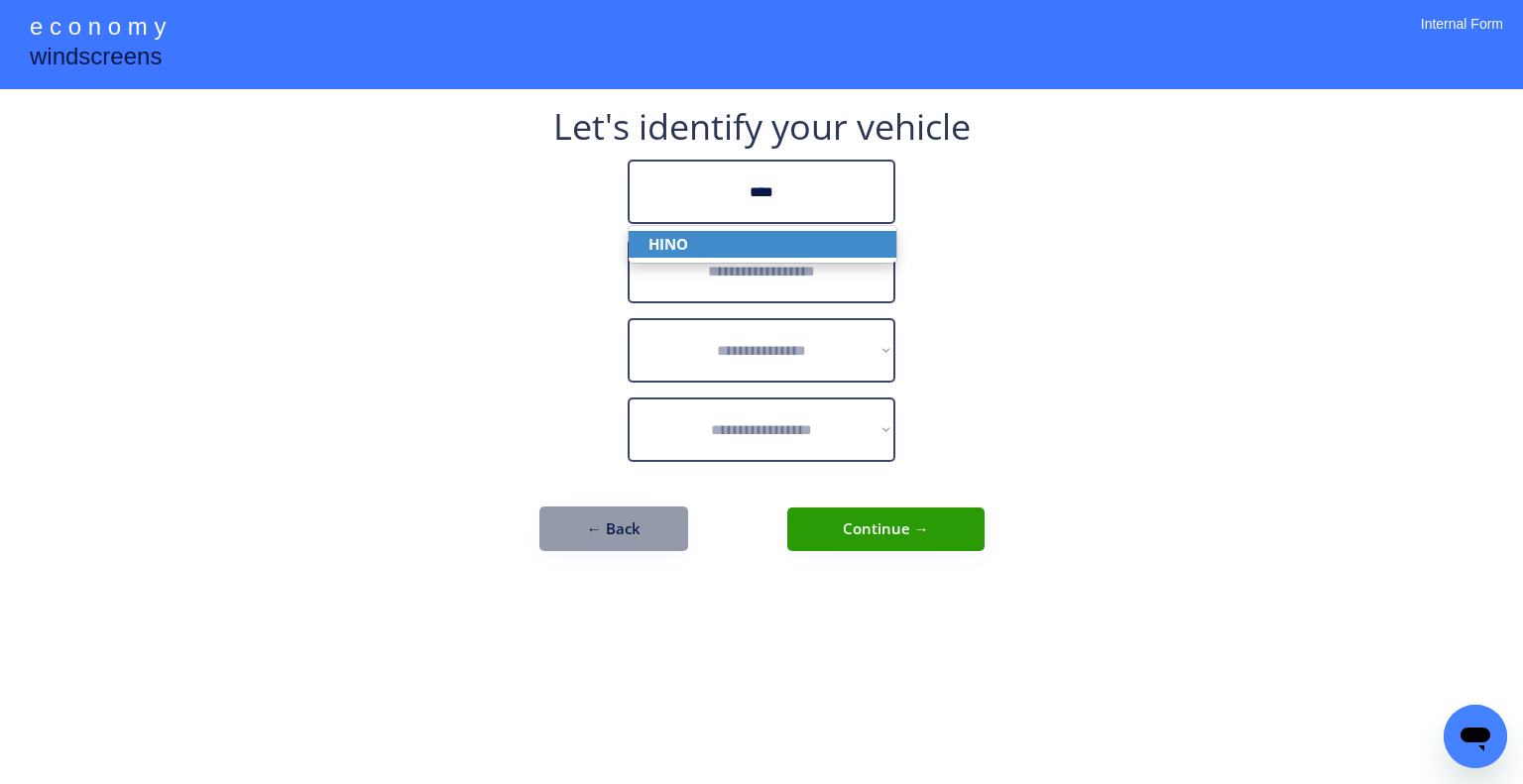 click on "HINO" at bounding box center [762, 244] 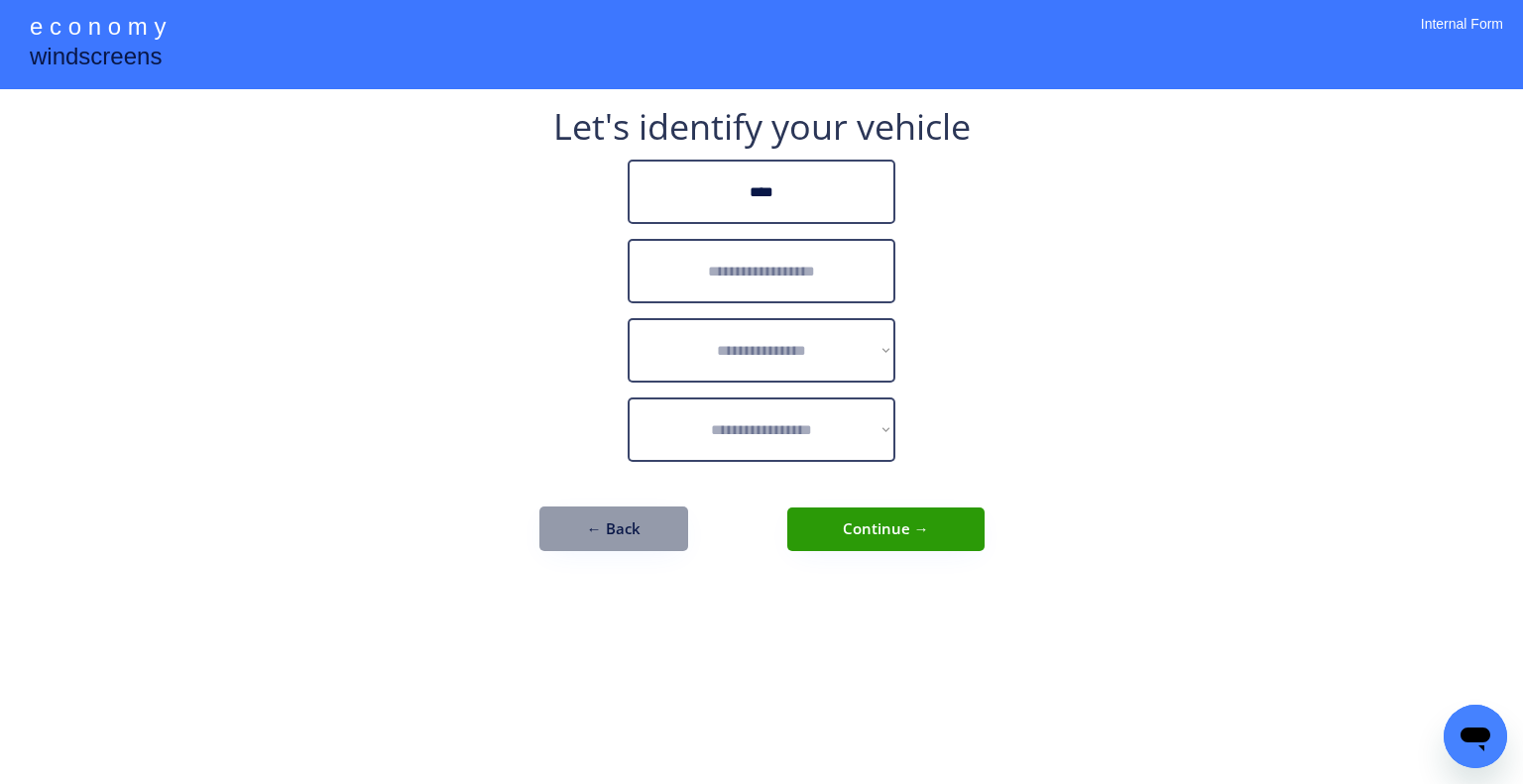 click at bounding box center (762, 271) 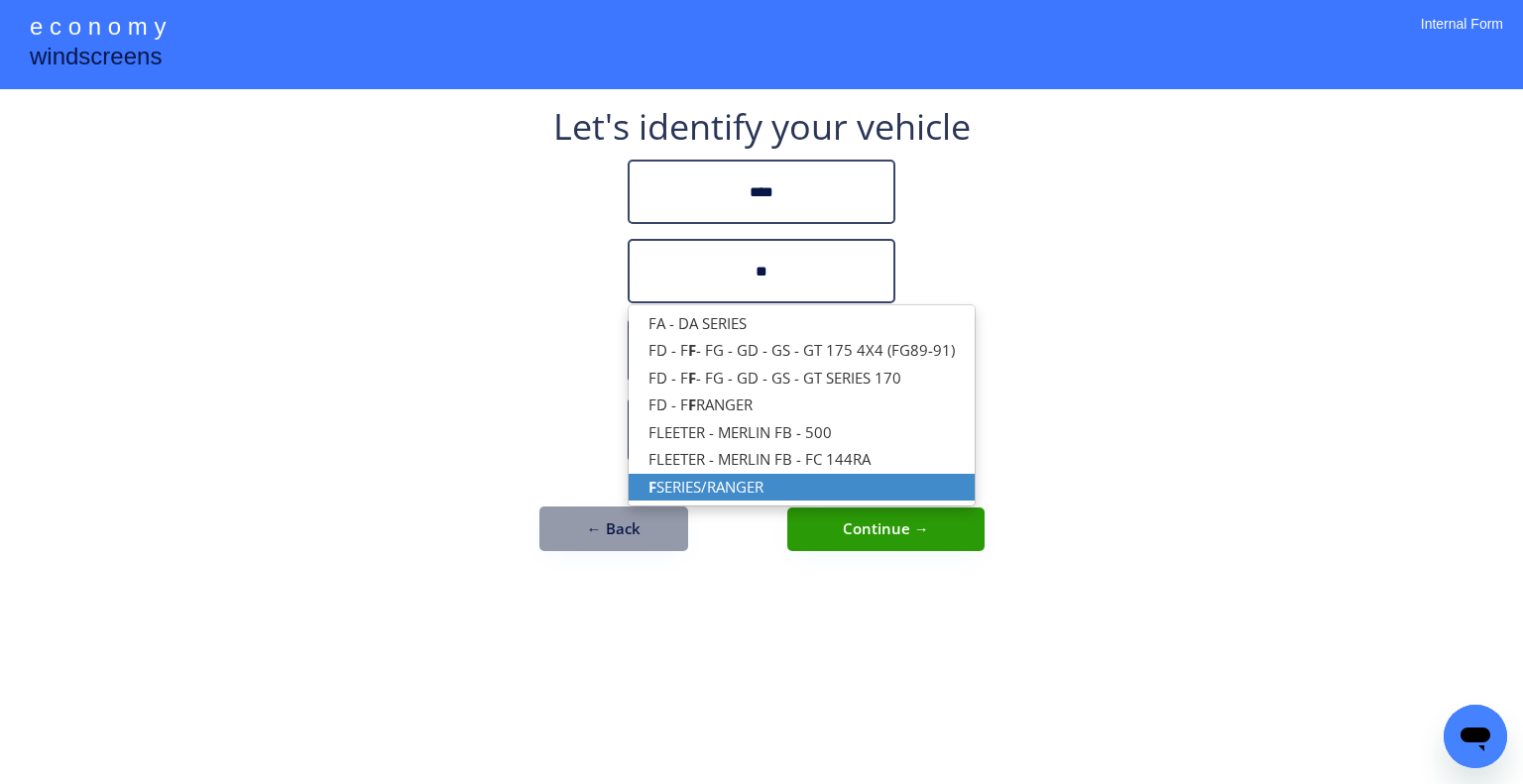 click on "F  SERIES/RANGER" at bounding box center (801, 487) 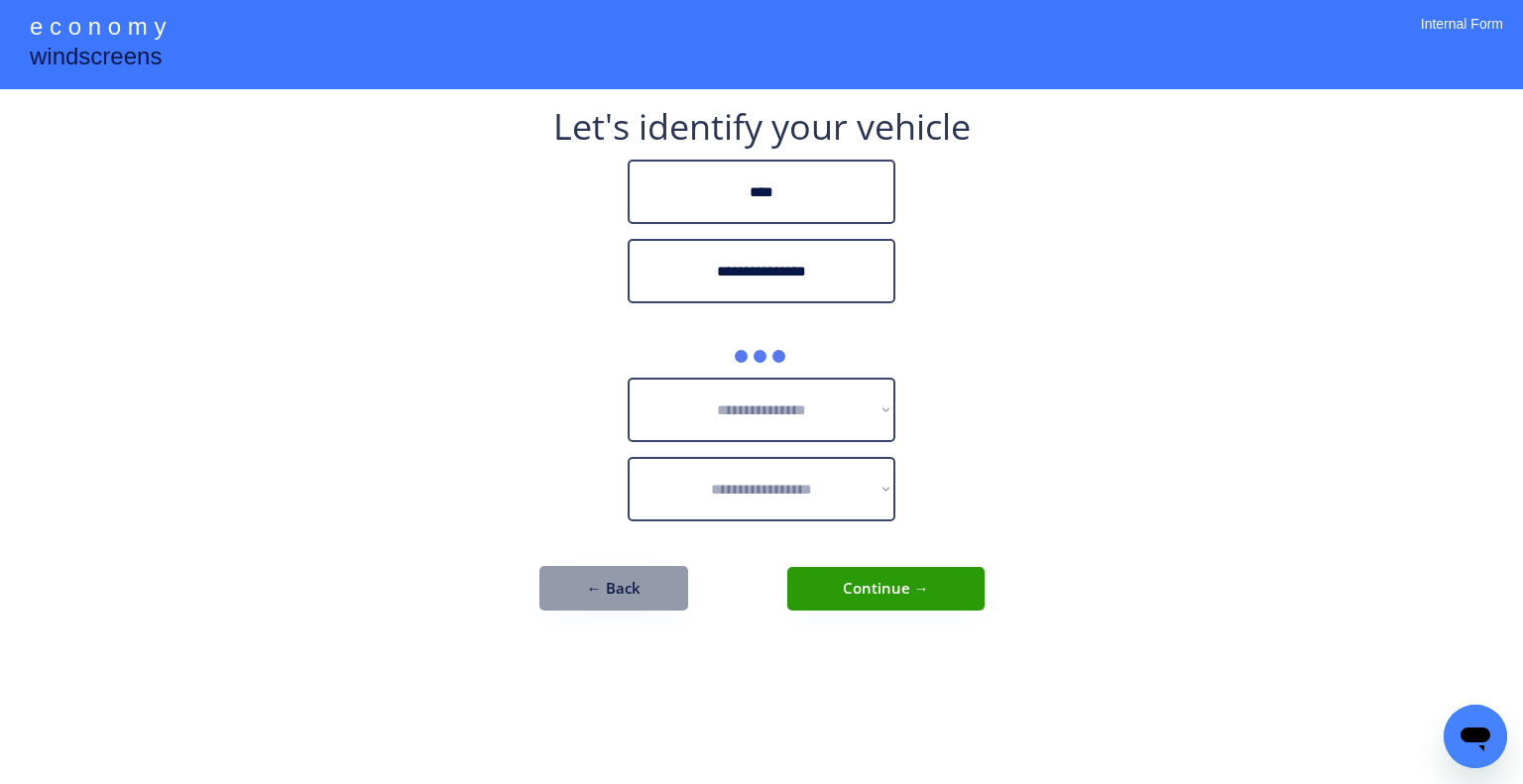 click on "**********" at bounding box center [762, 392] 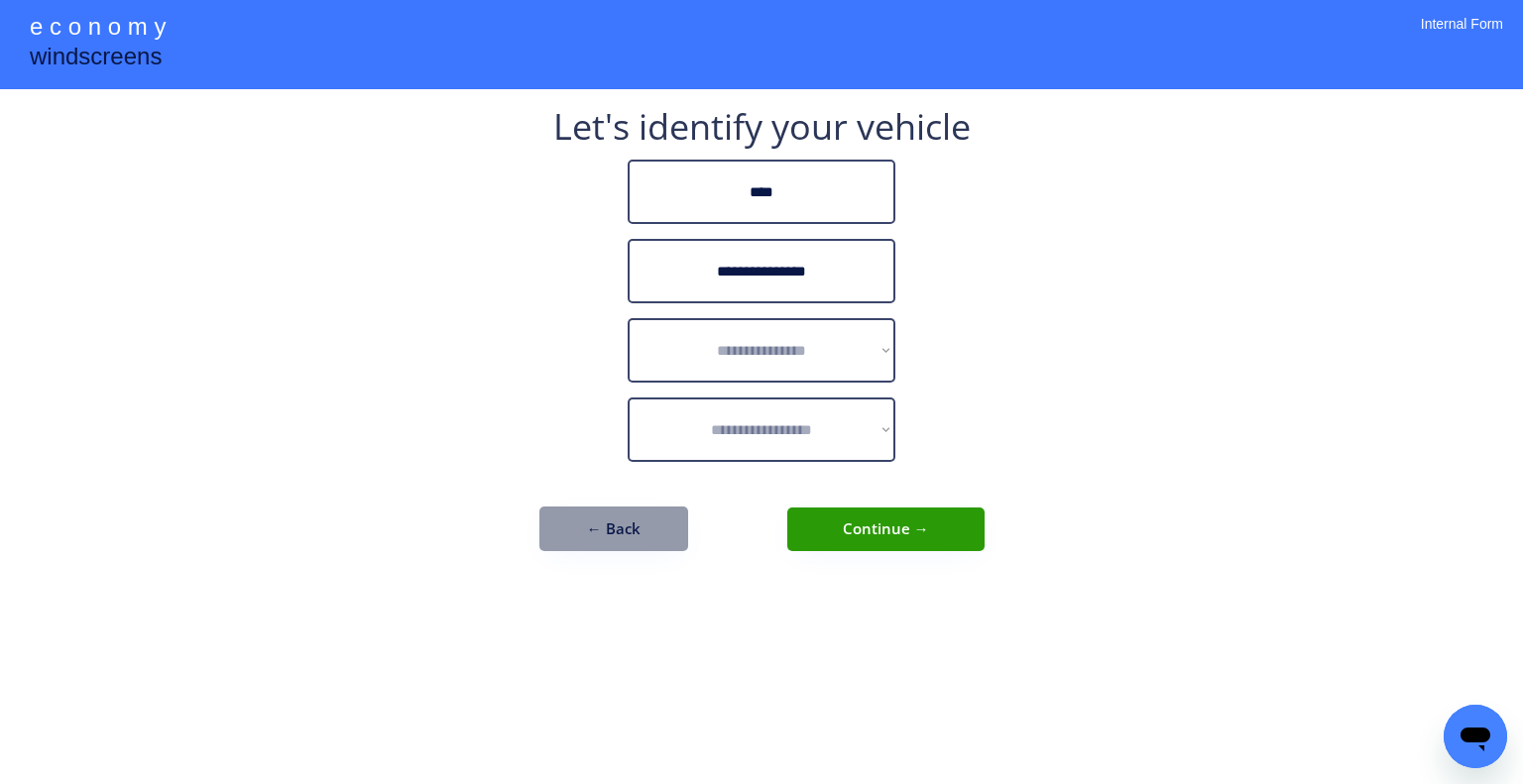 click on "**********" at bounding box center (762, 350) 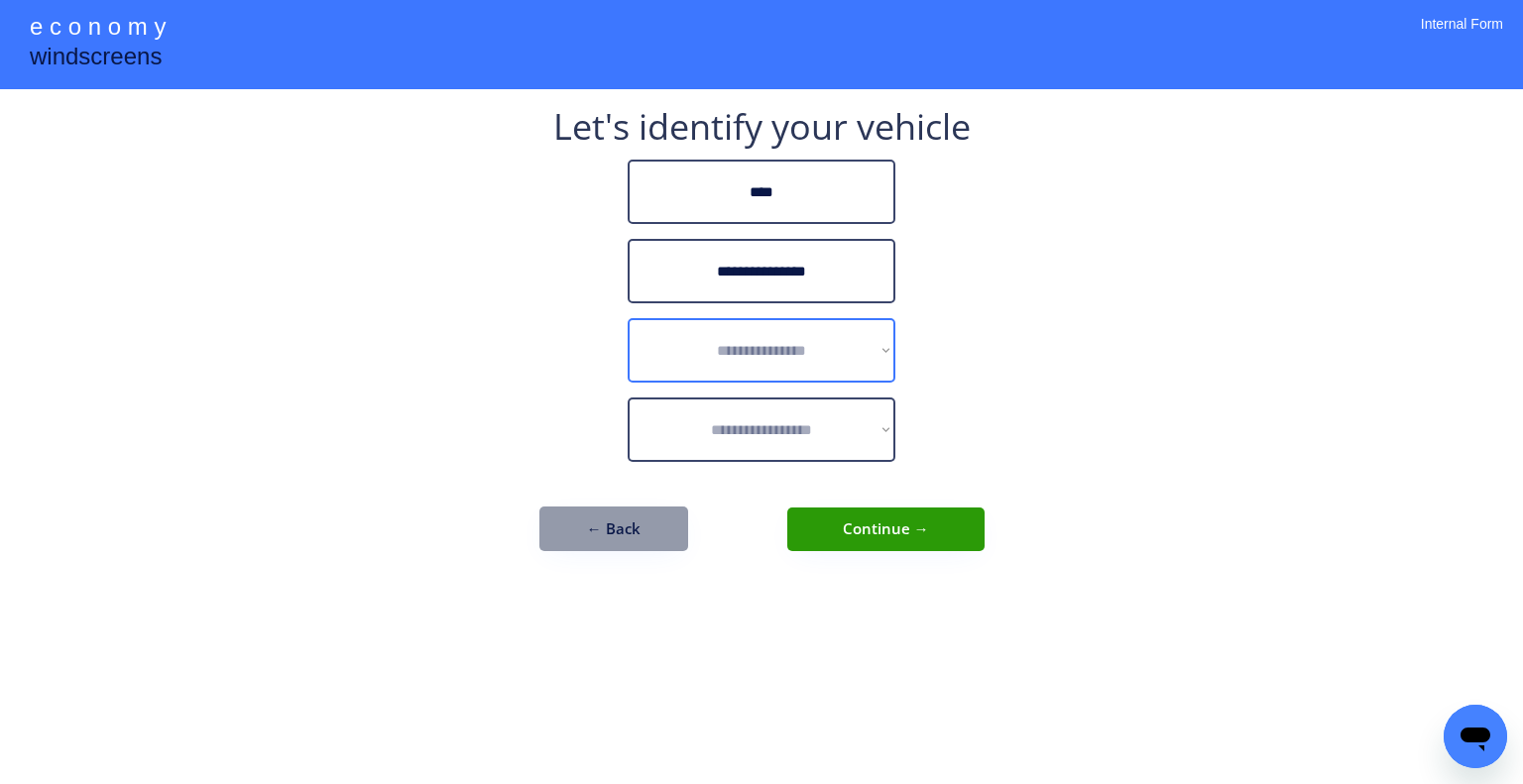 click on "**********" at bounding box center [762, 392] 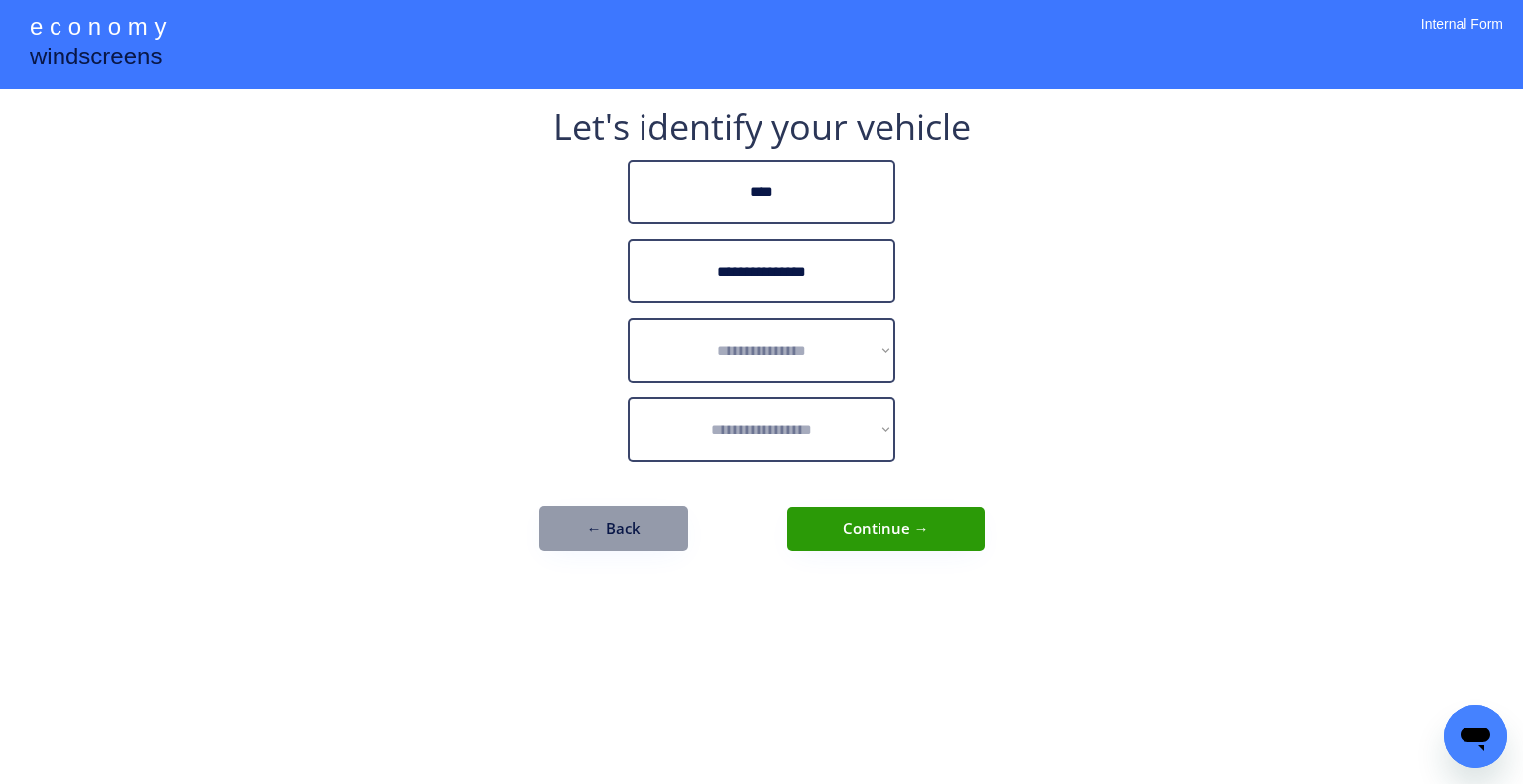 drag, startPoint x: 841, startPoint y: 273, endPoint x: 719, endPoint y: 274, distance: 122.0041 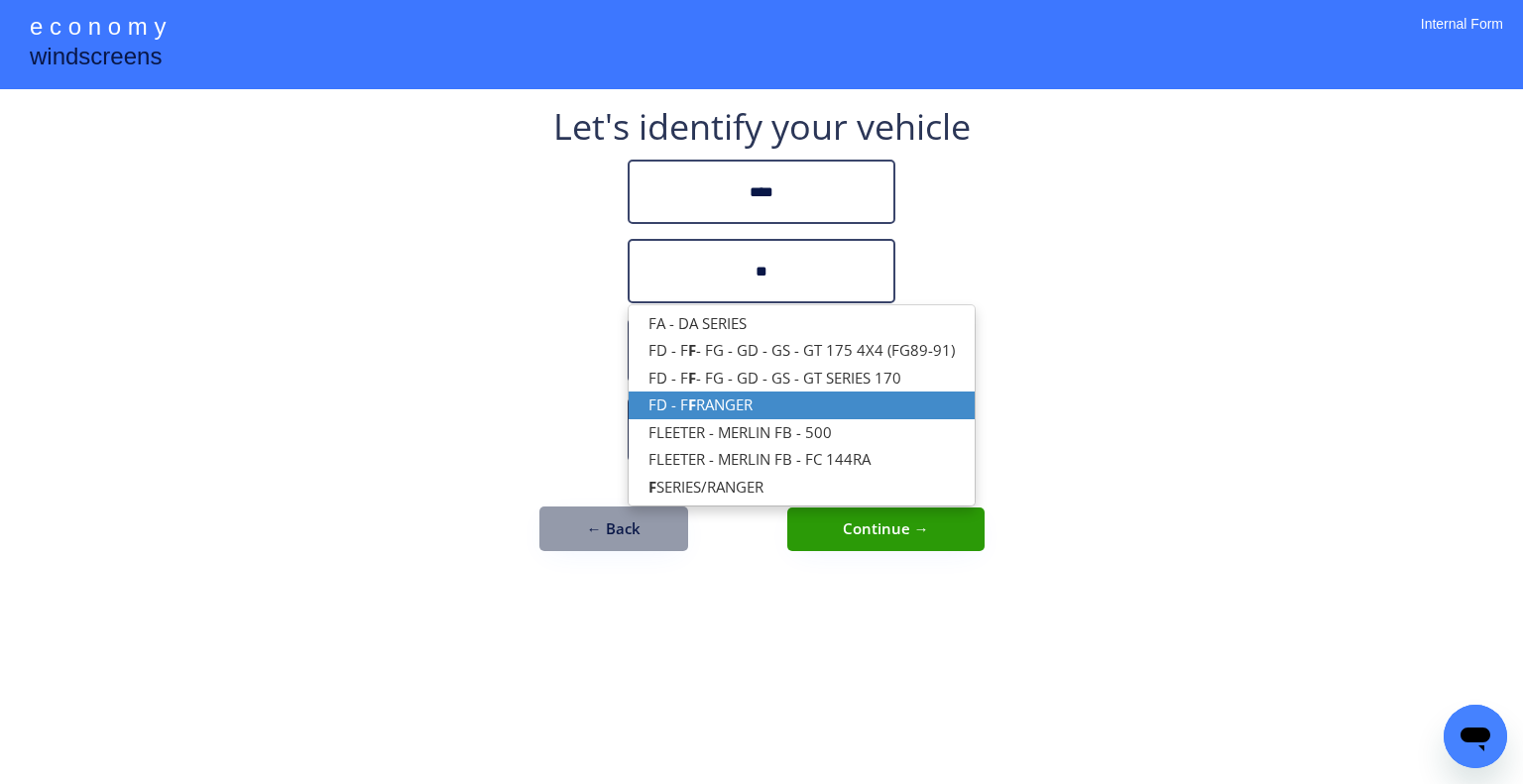 click on "FD - F F  RANGER" at bounding box center (801, 404) 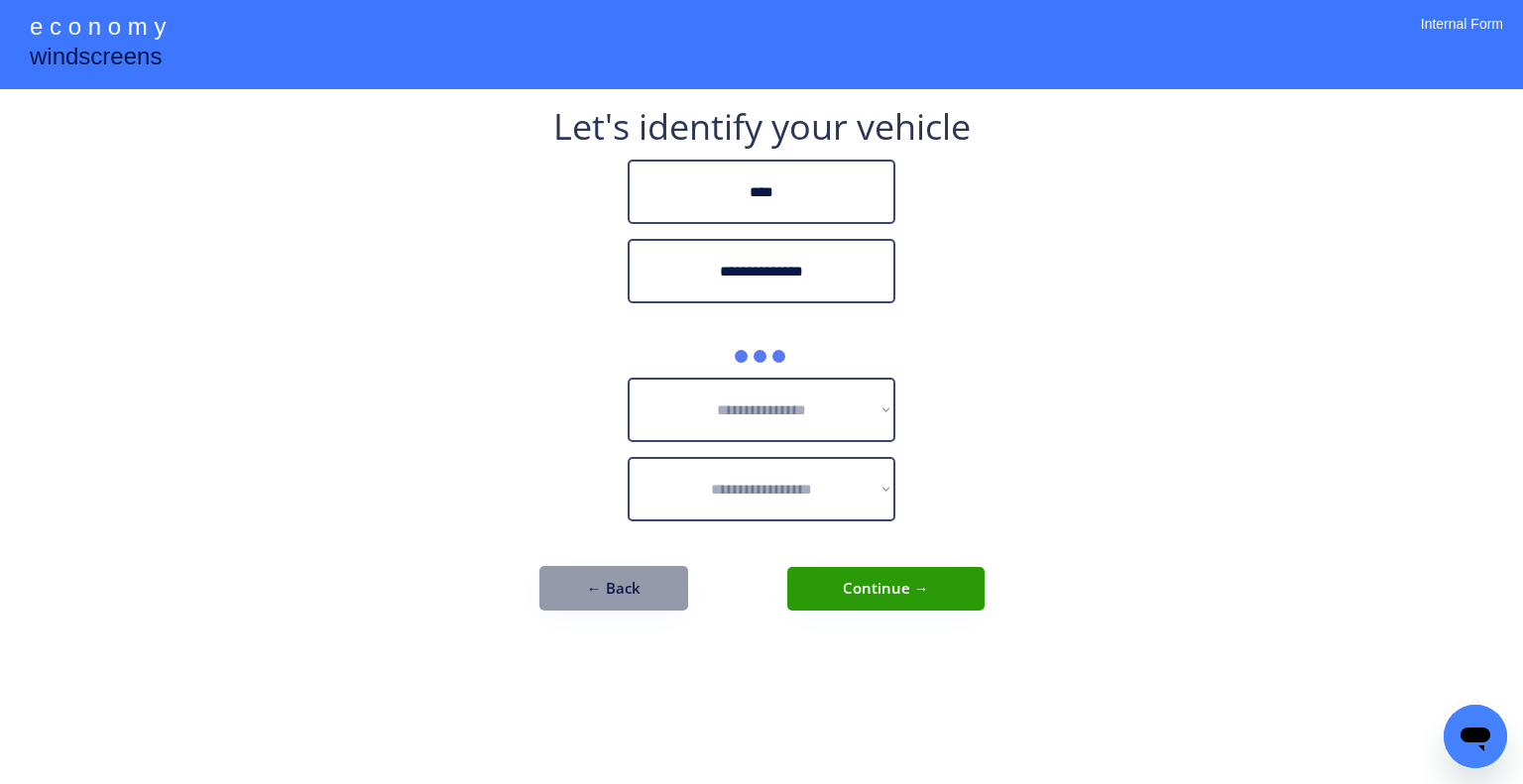 type on "**********" 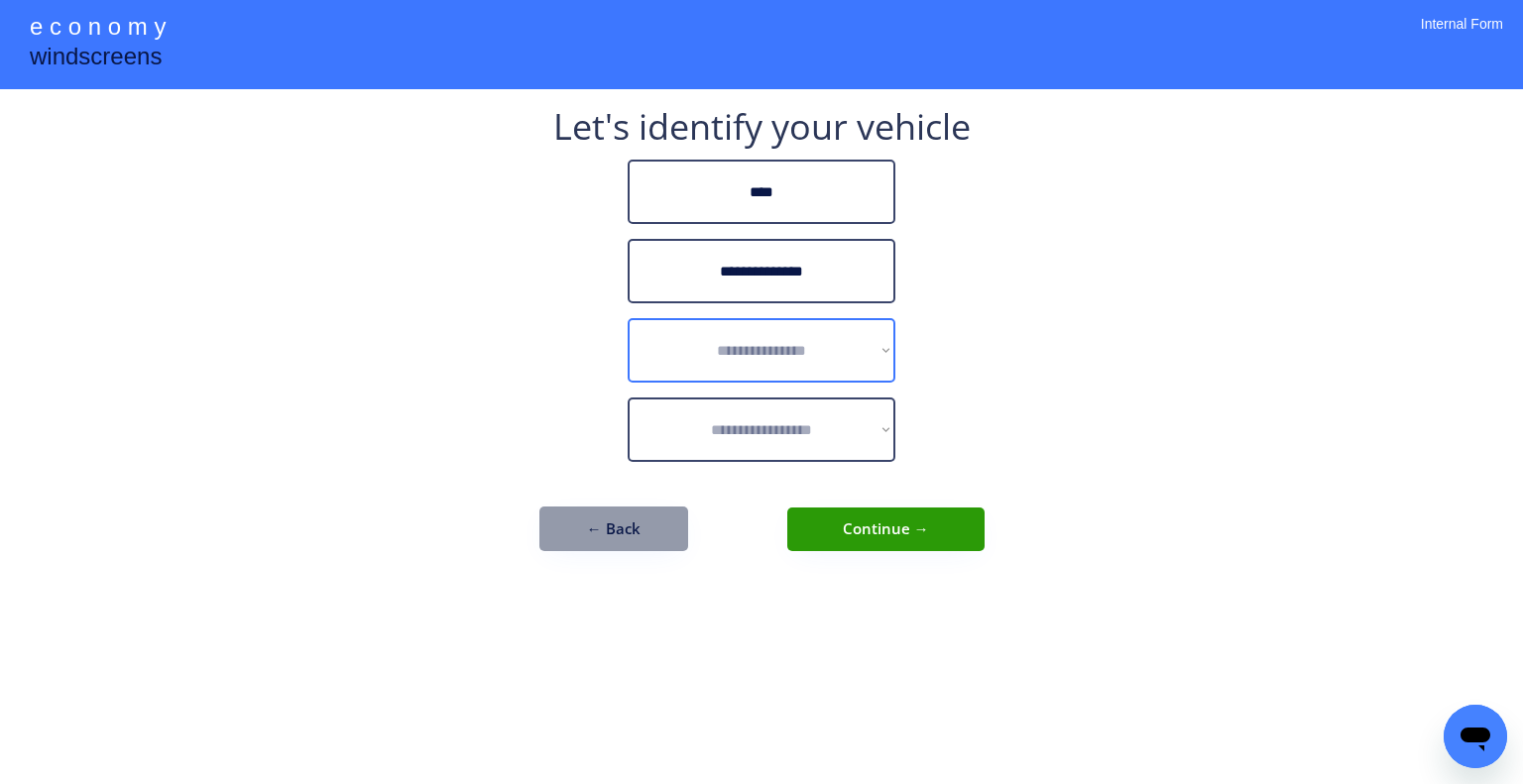 click on "**********" at bounding box center (762, 350) 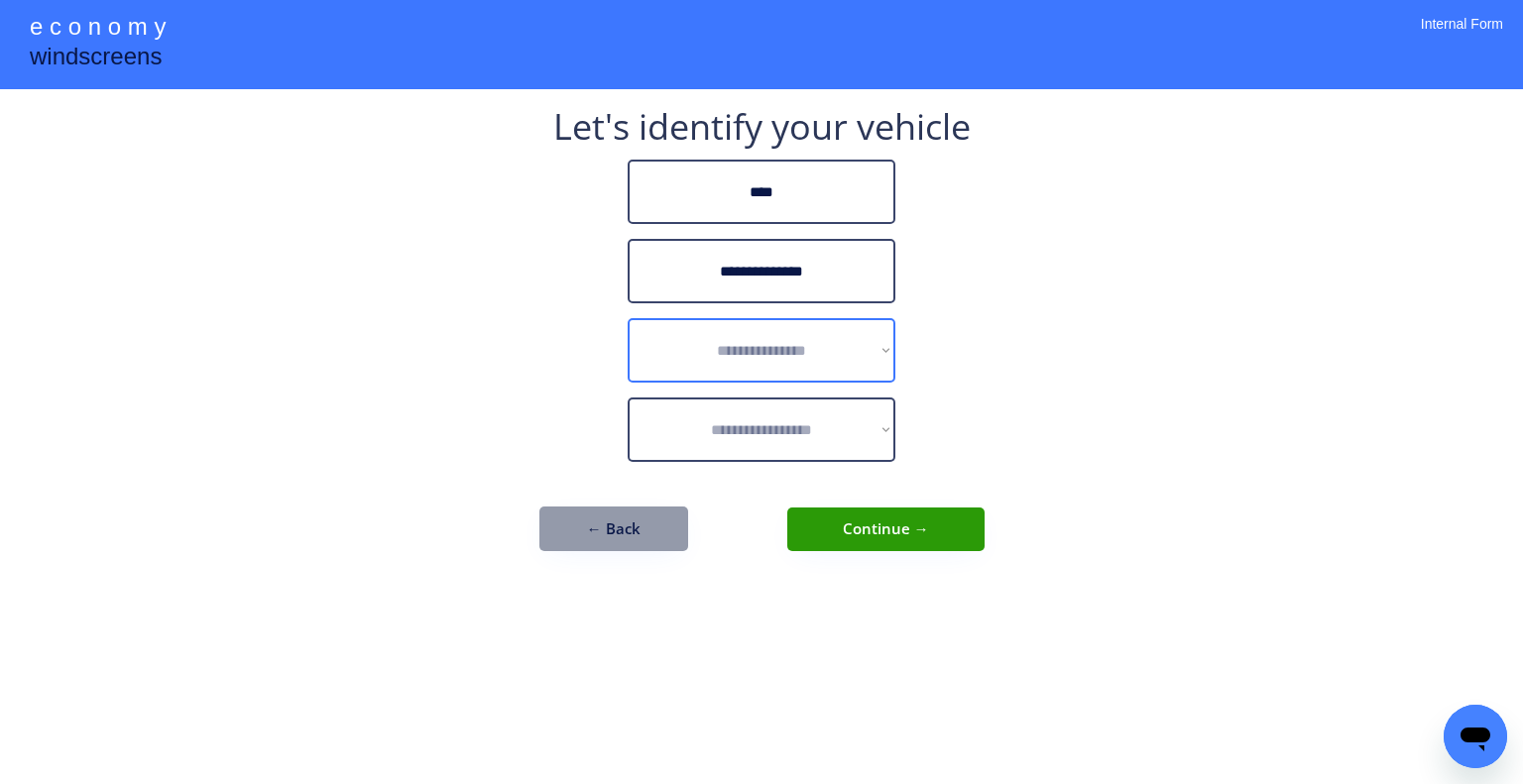 select on "******" 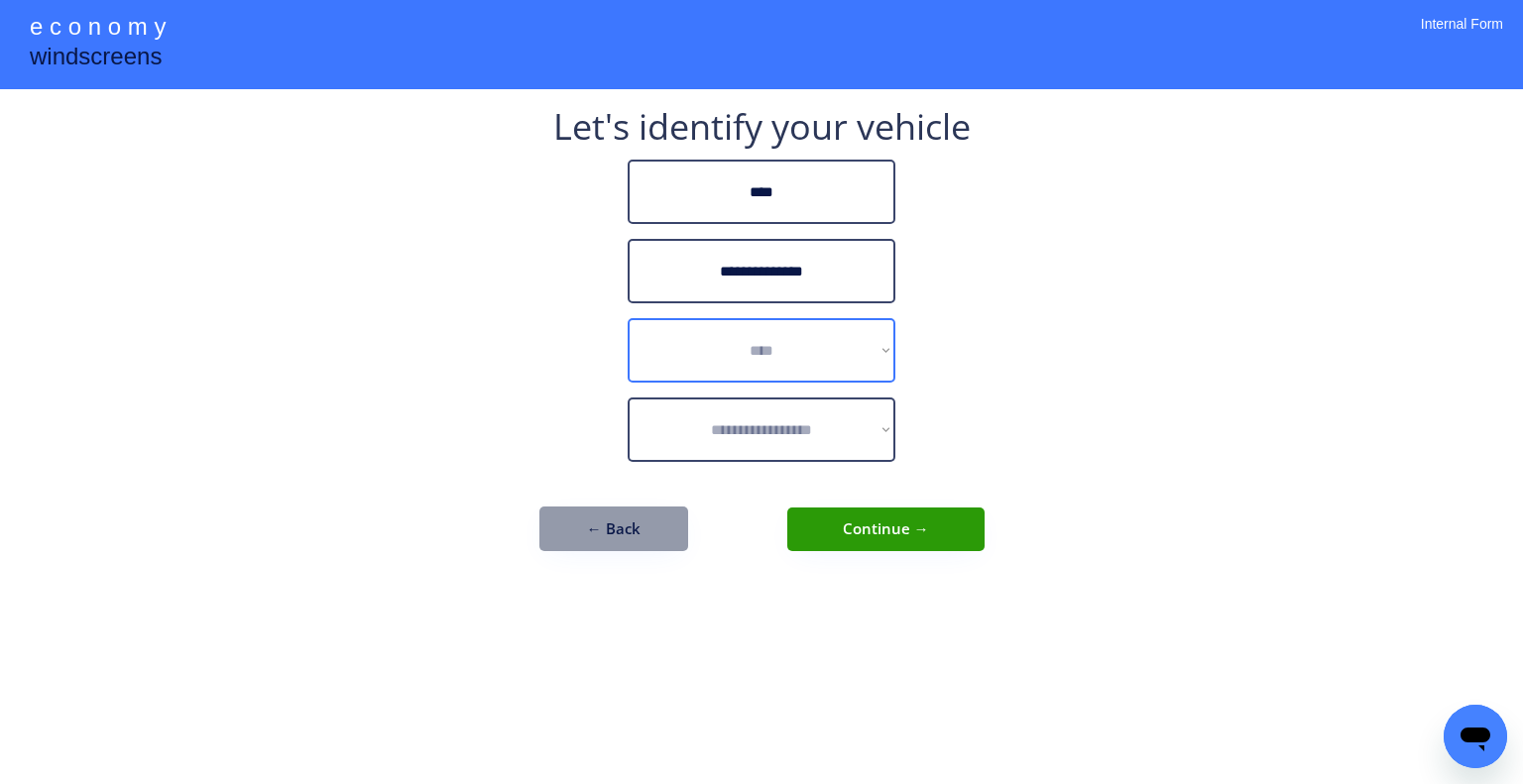 click on "**********" at bounding box center (762, 350) 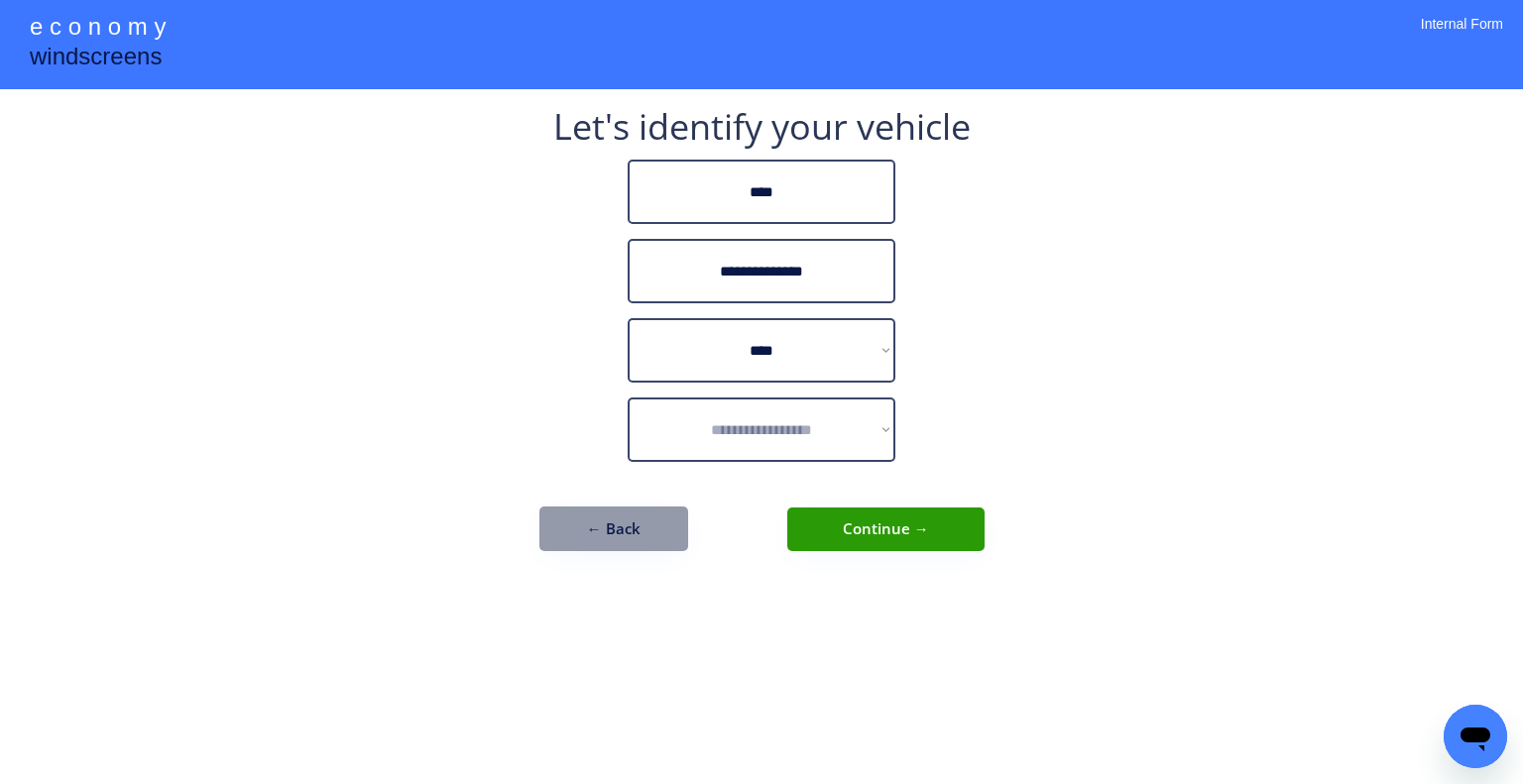 click on "**********" at bounding box center (762, 392) 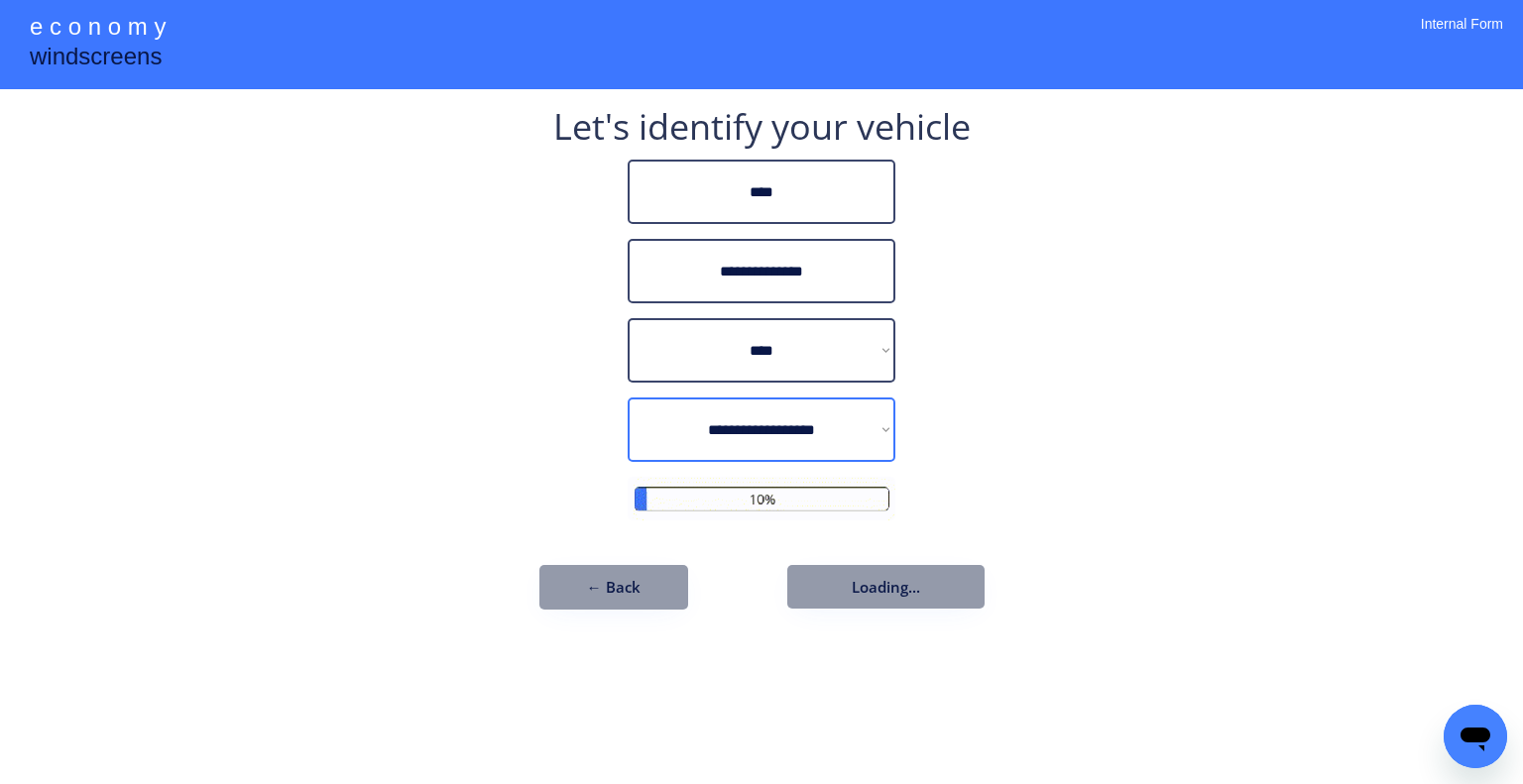 click on "**********" at bounding box center [762, 429] 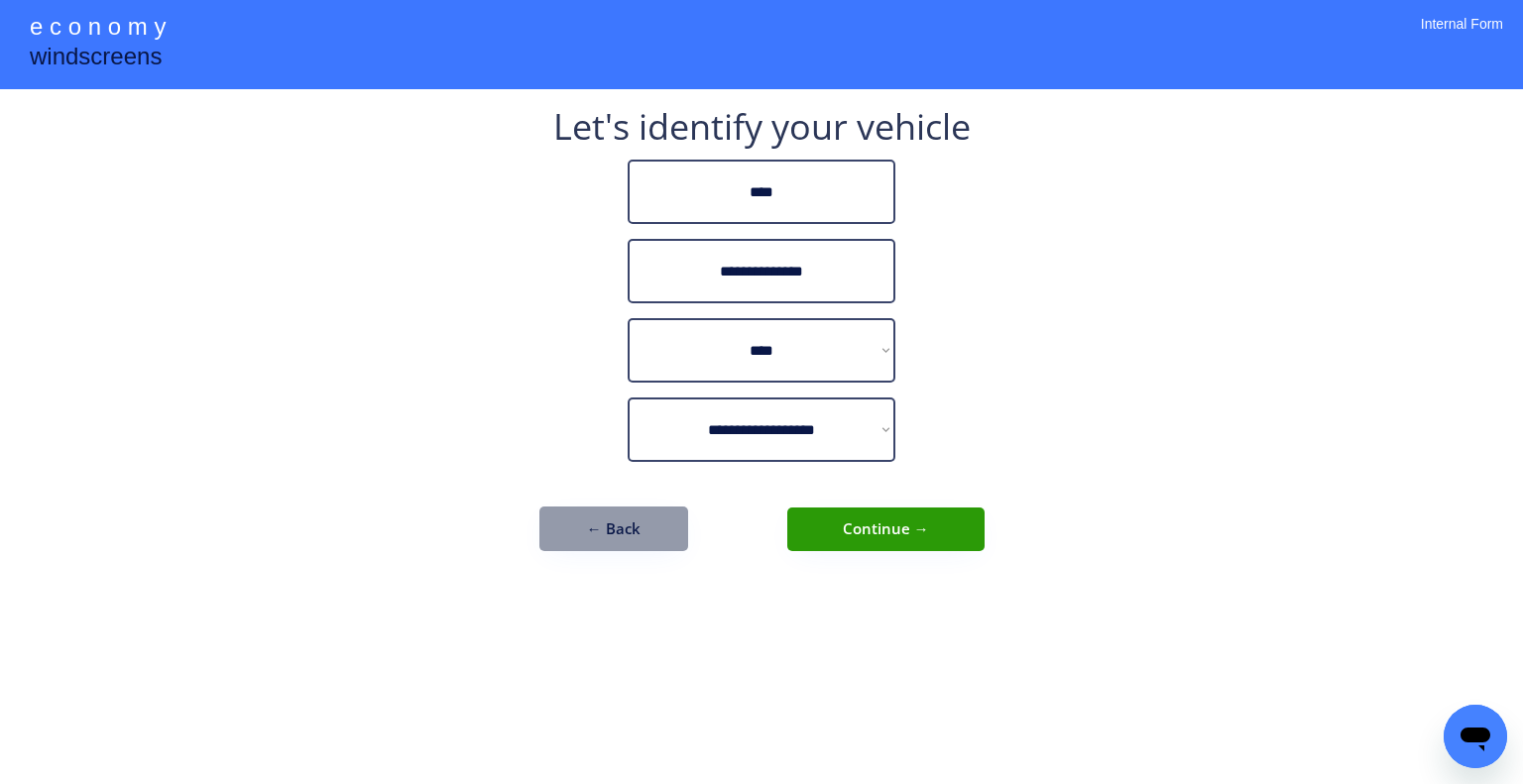 click on "**********" at bounding box center [762, 392] 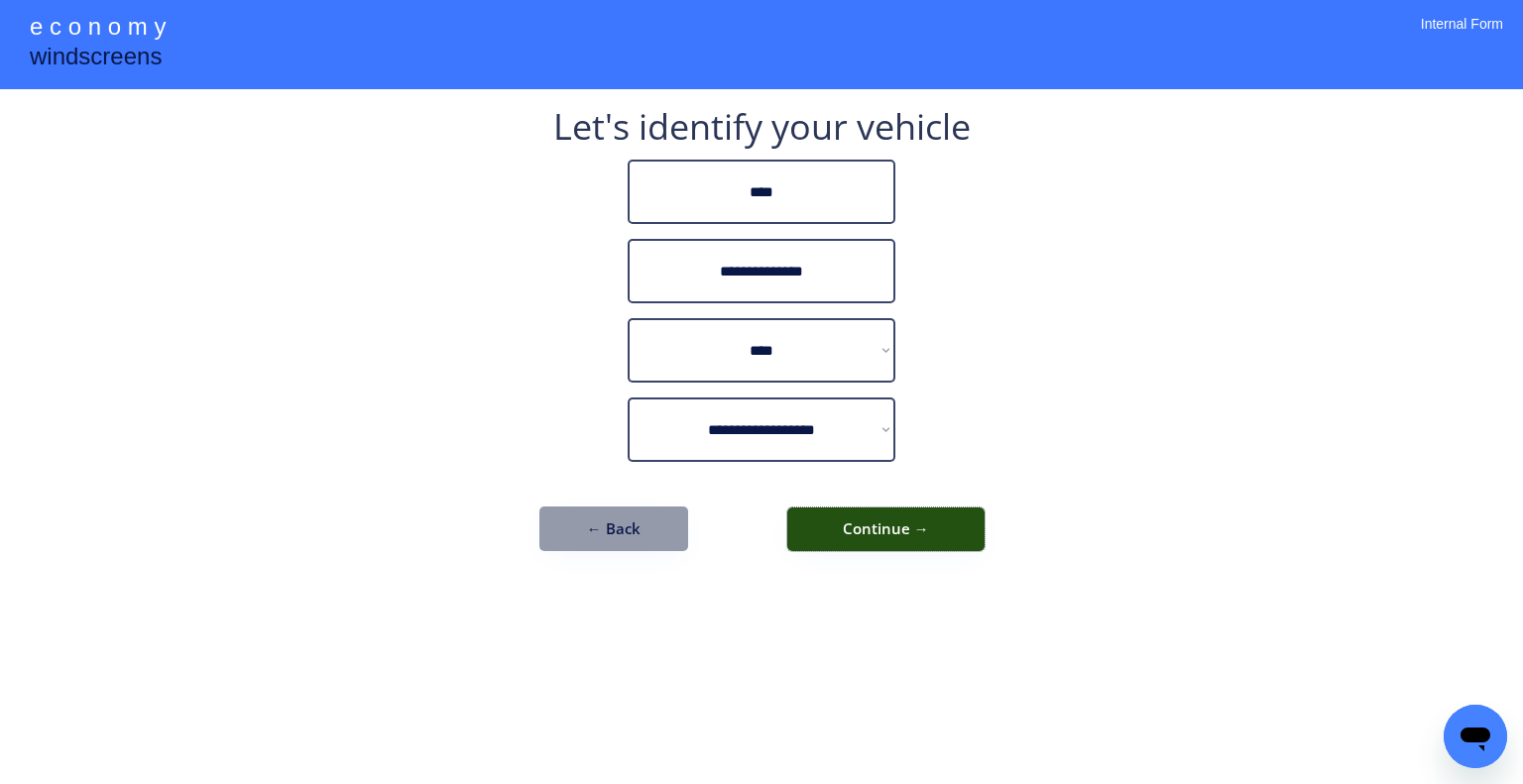 click on "Continue    →" at bounding box center (885, 529) 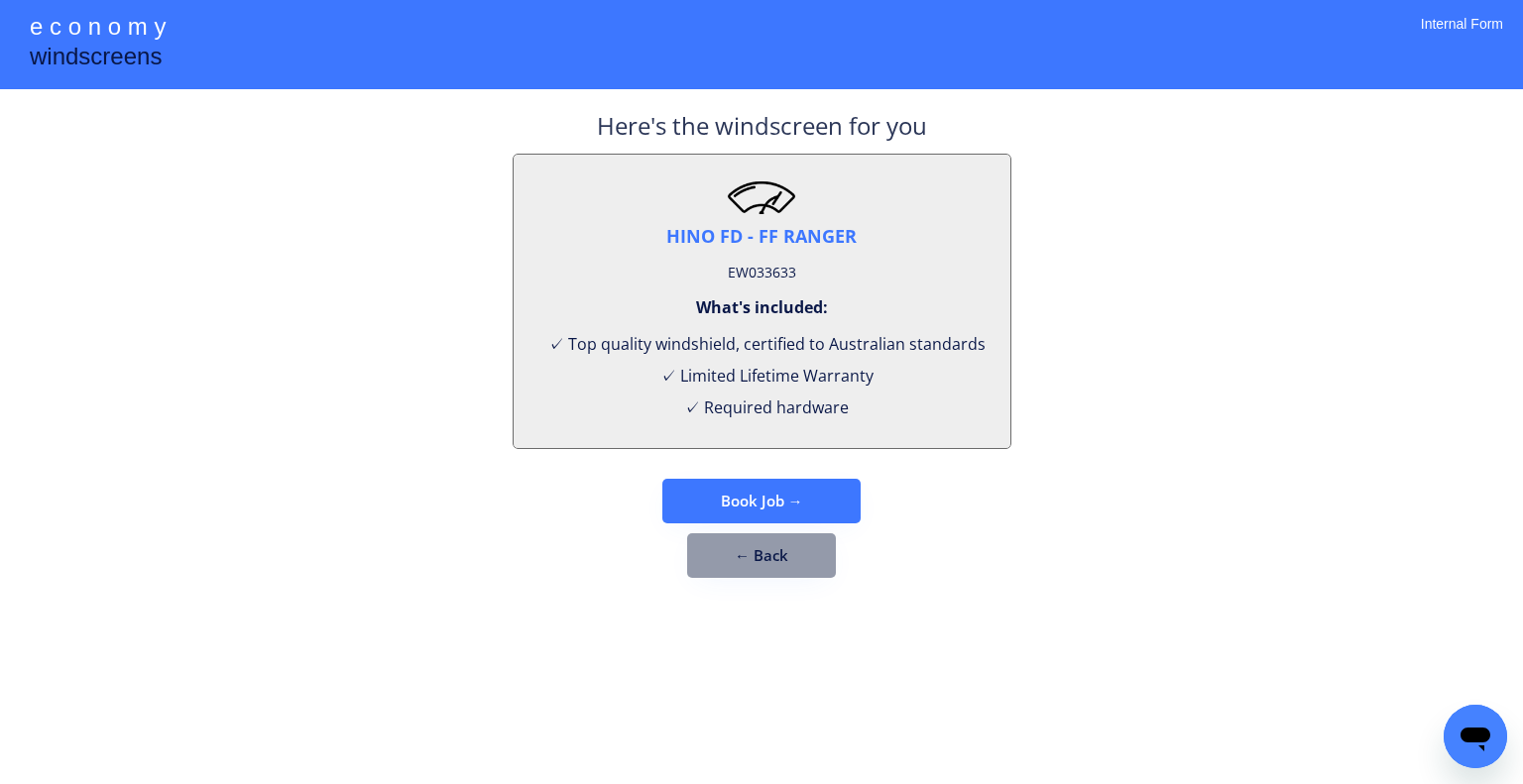 click on "Book Job    →" at bounding box center [762, 501] 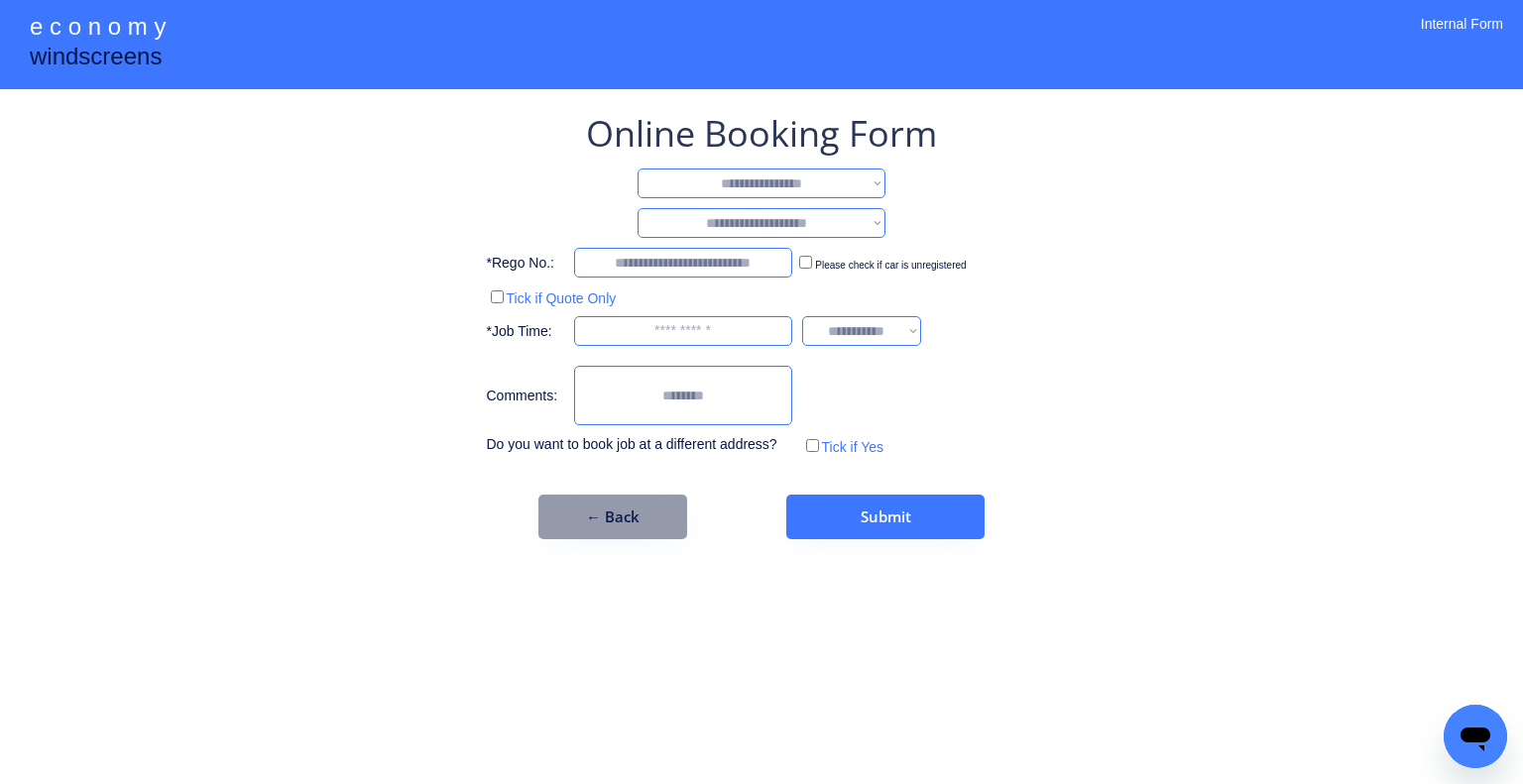 click on "**********" at bounding box center [762, 183] 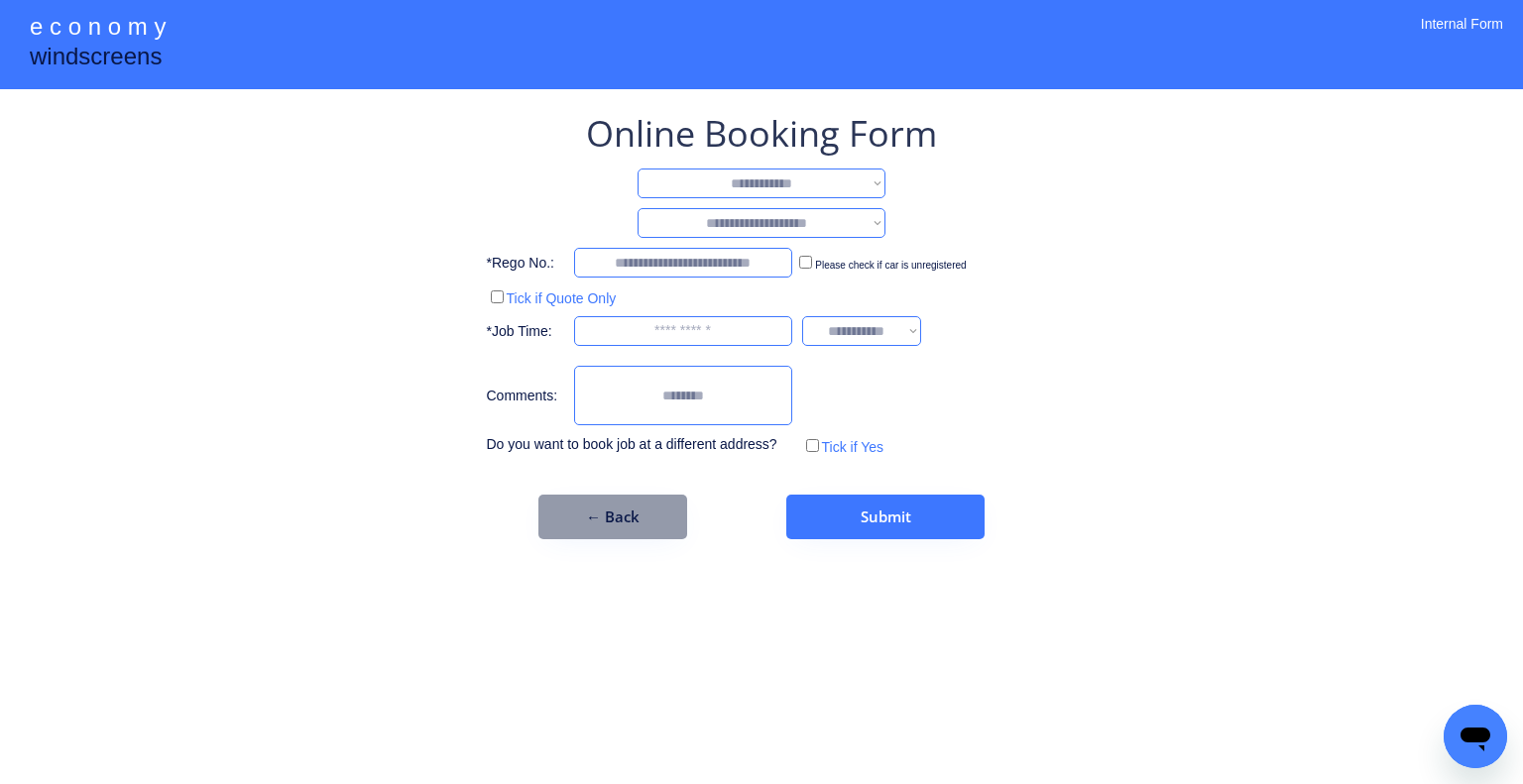 click on "**********" at bounding box center [762, 183] 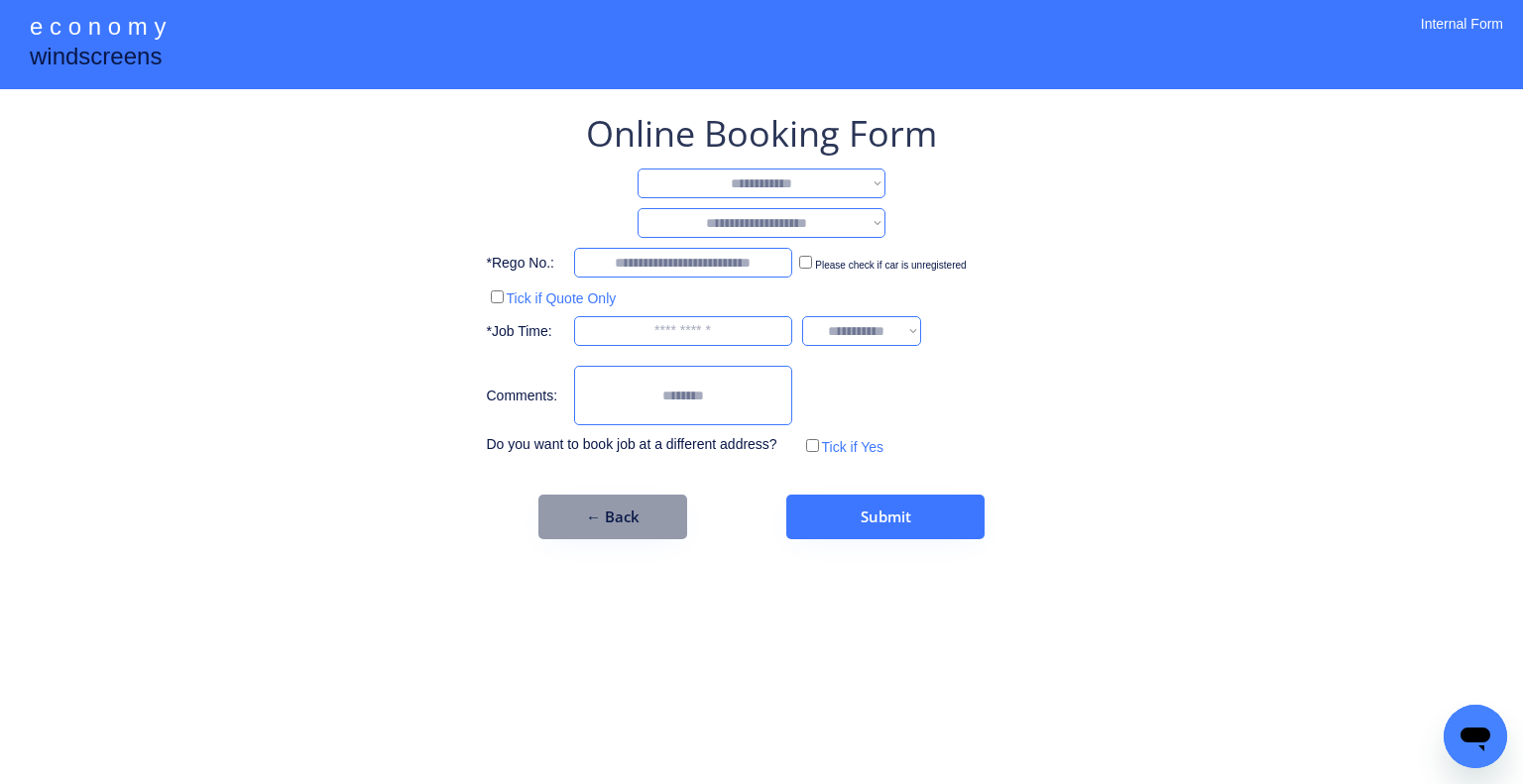 click on "**********" at bounding box center [762, 223] 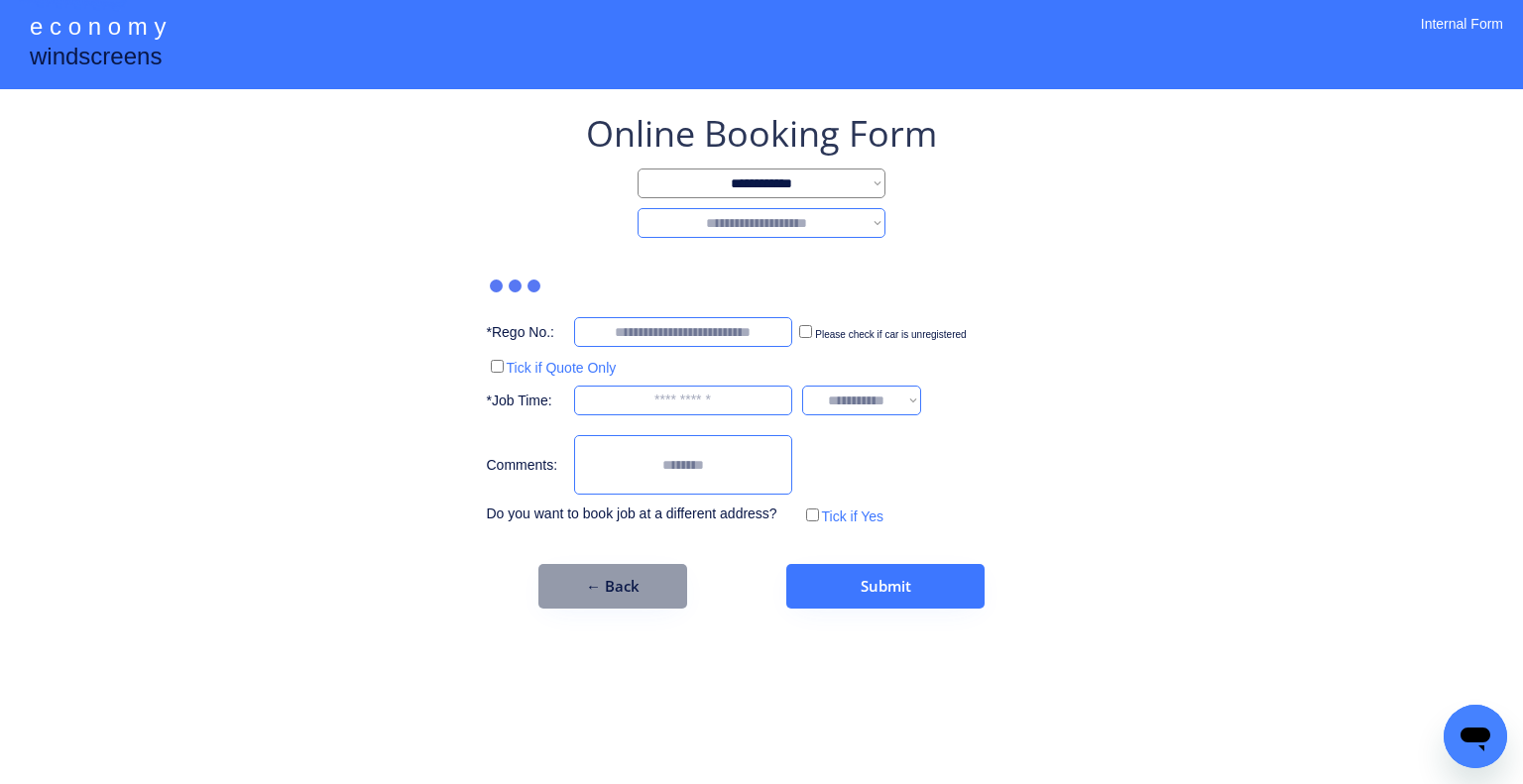 select on "********" 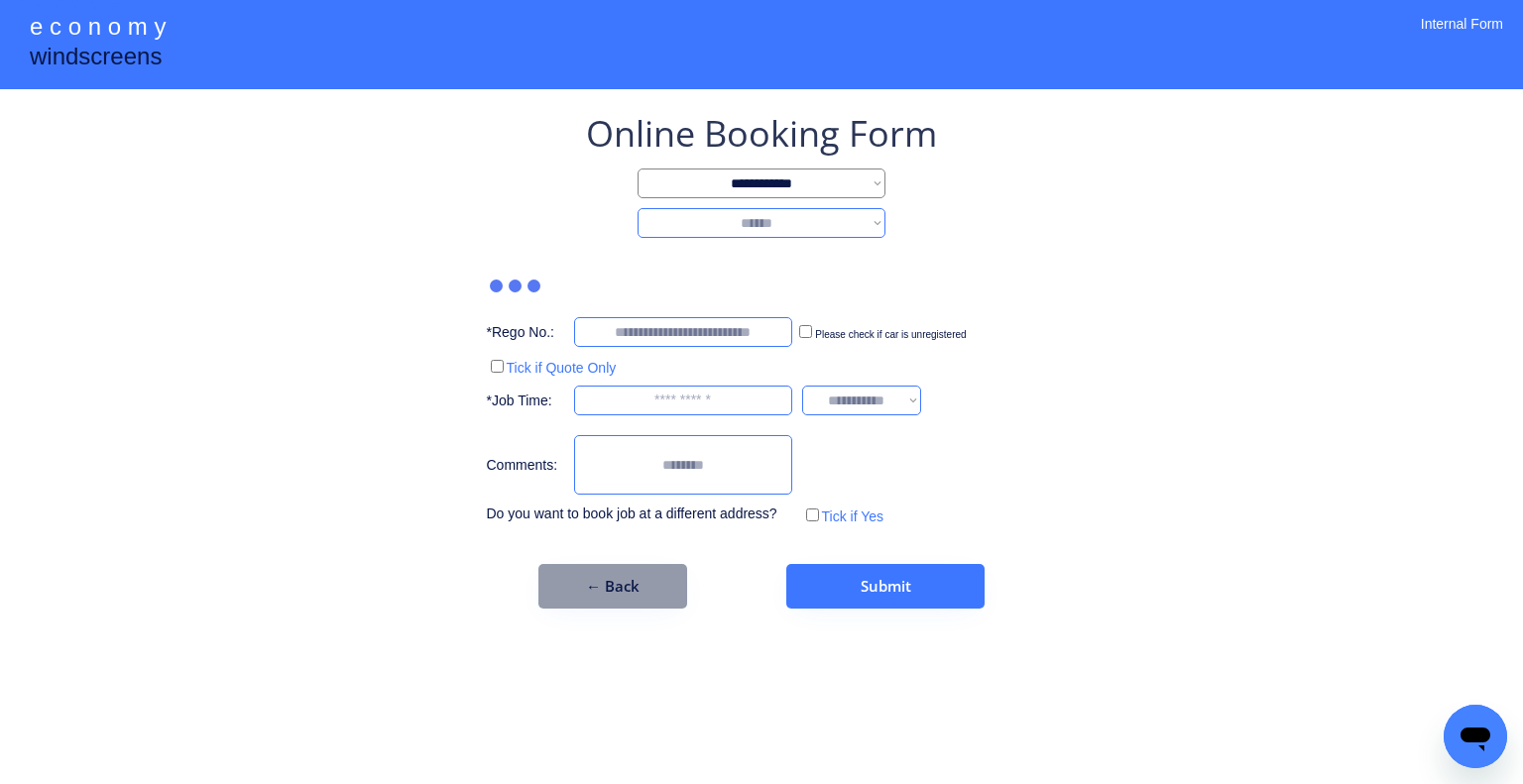 click on "**********" at bounding box center [762, 223] 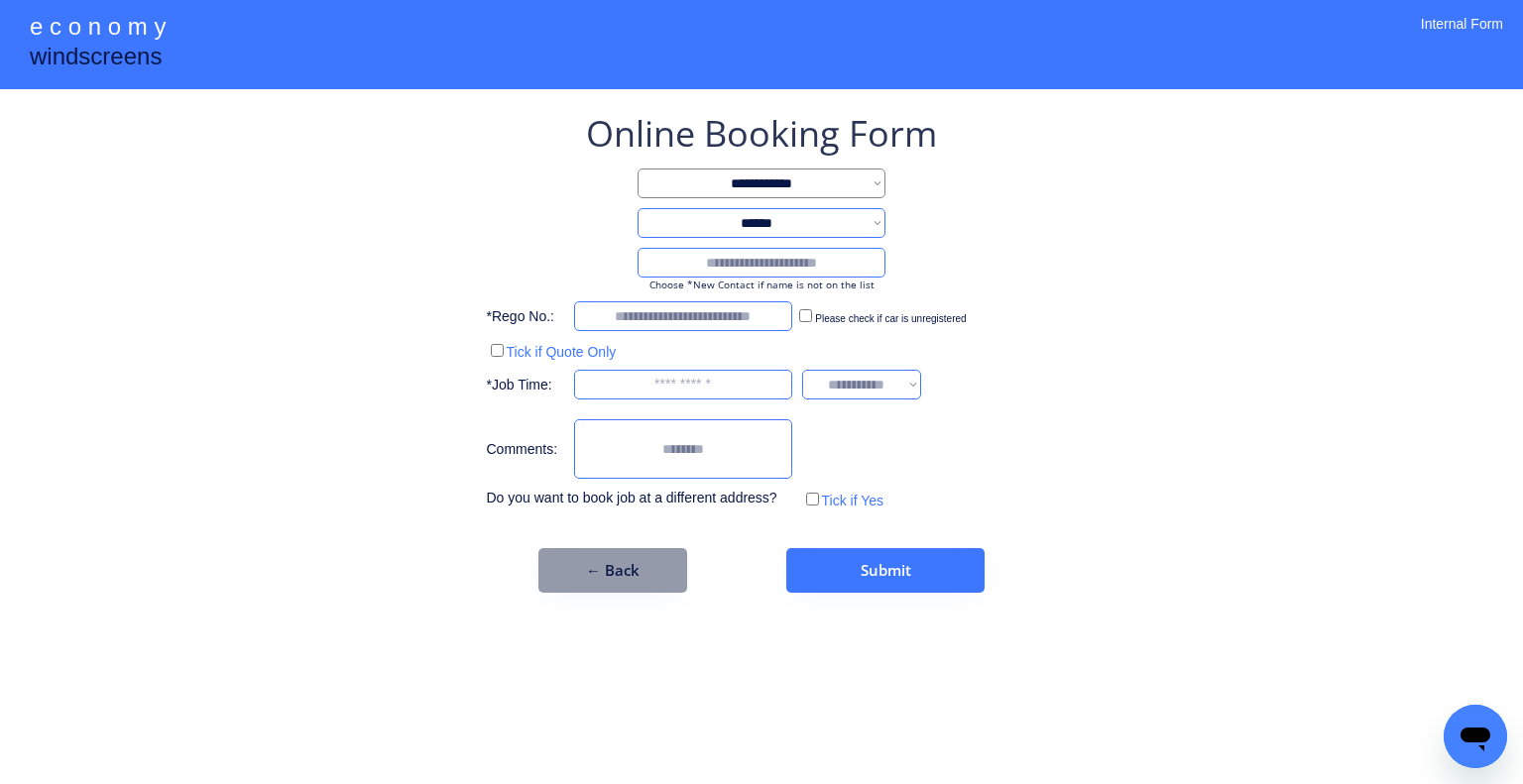 click at bounding box center (762, 263) 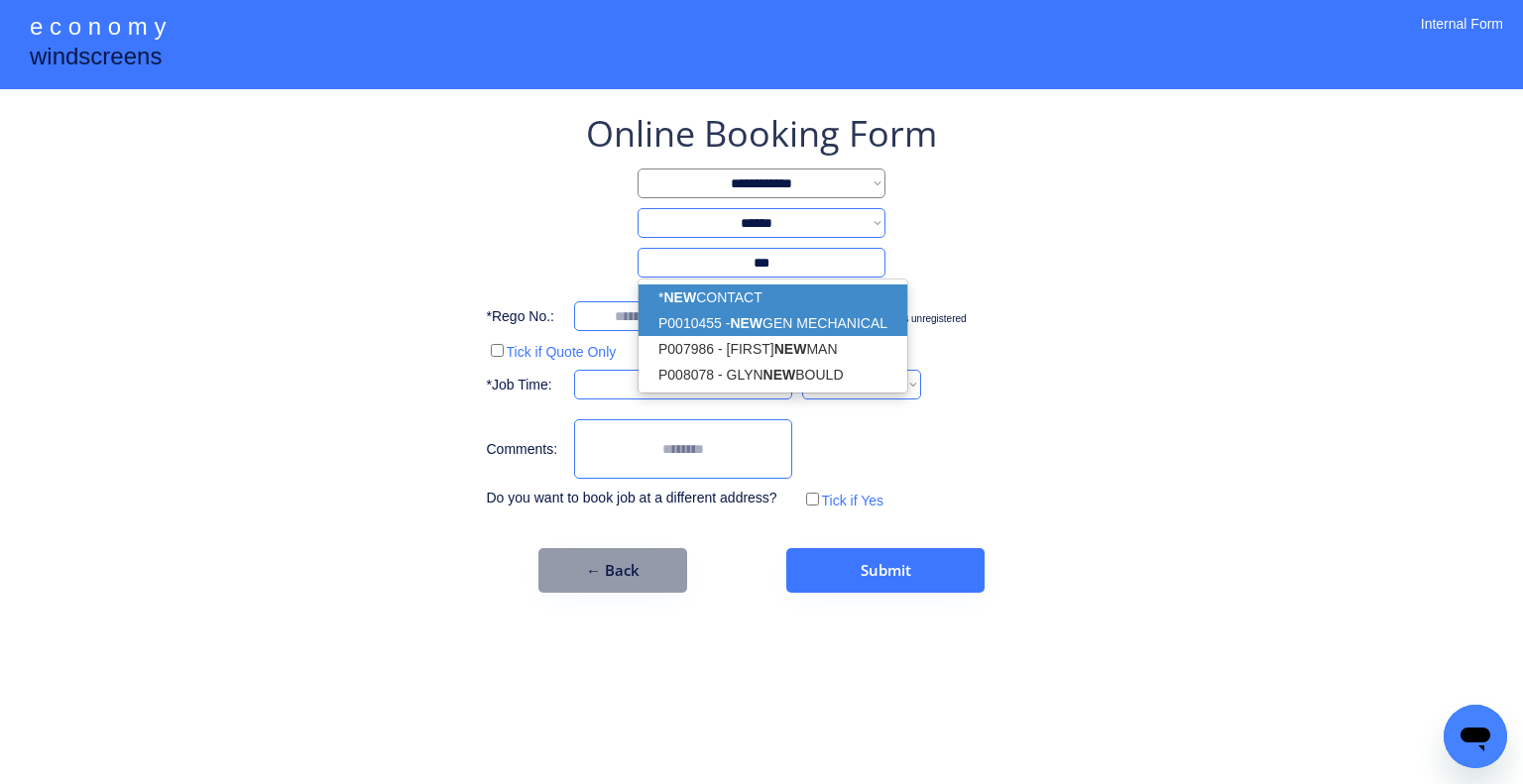 click on "* NEW  CONTACT" at bounding box center [772, 297] 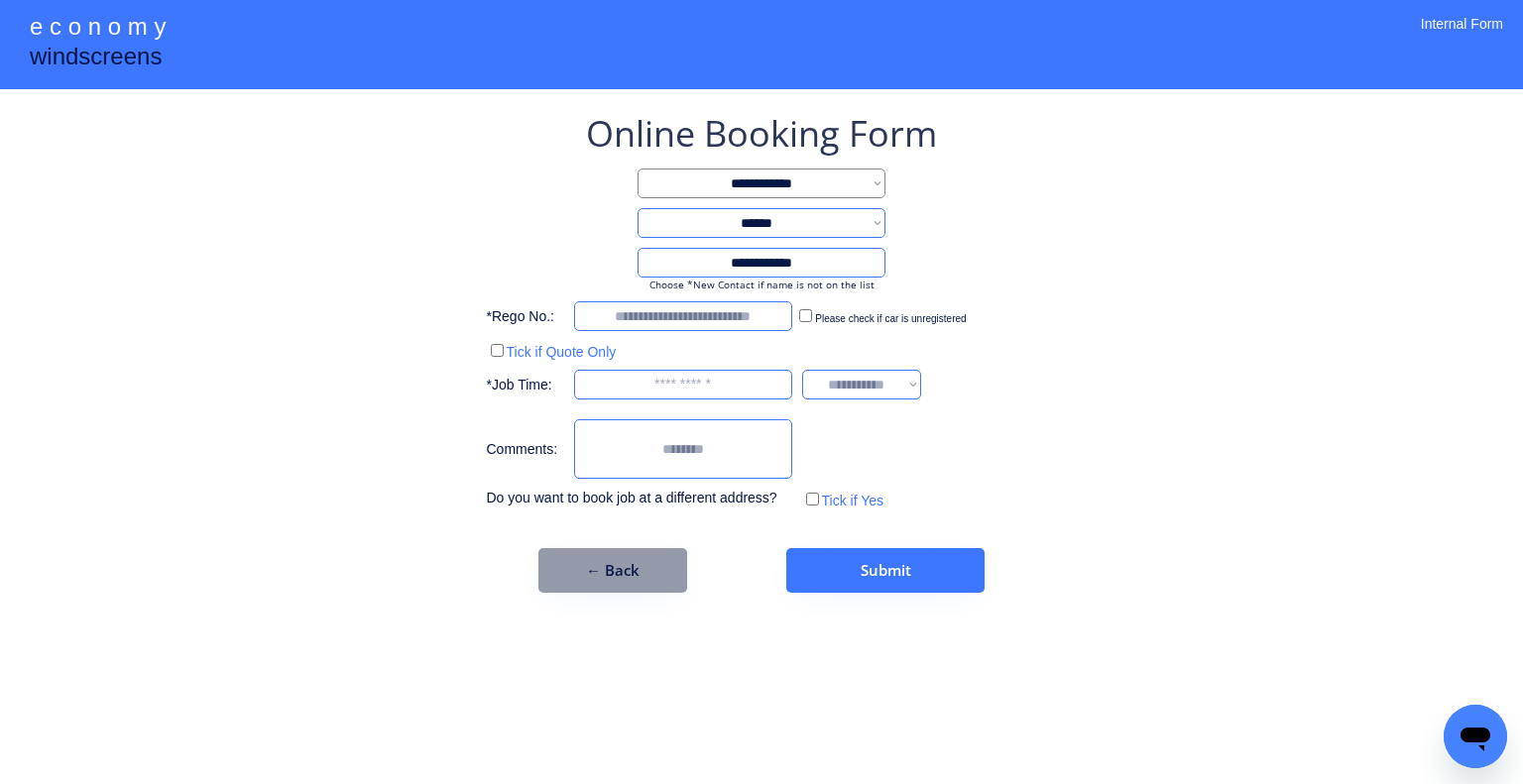 type on "**********" 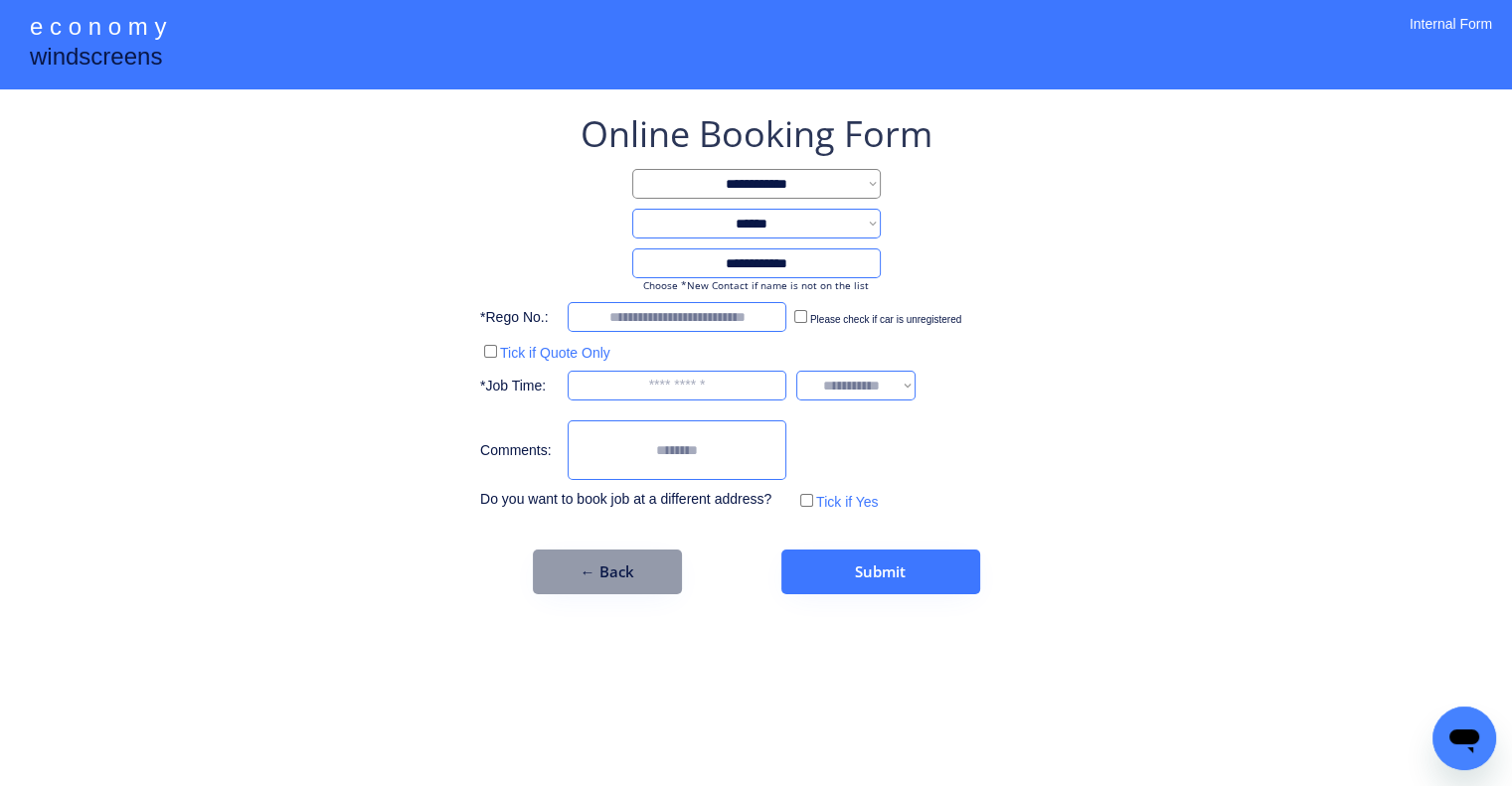 click on "**********" at bounding box center (756, 393) 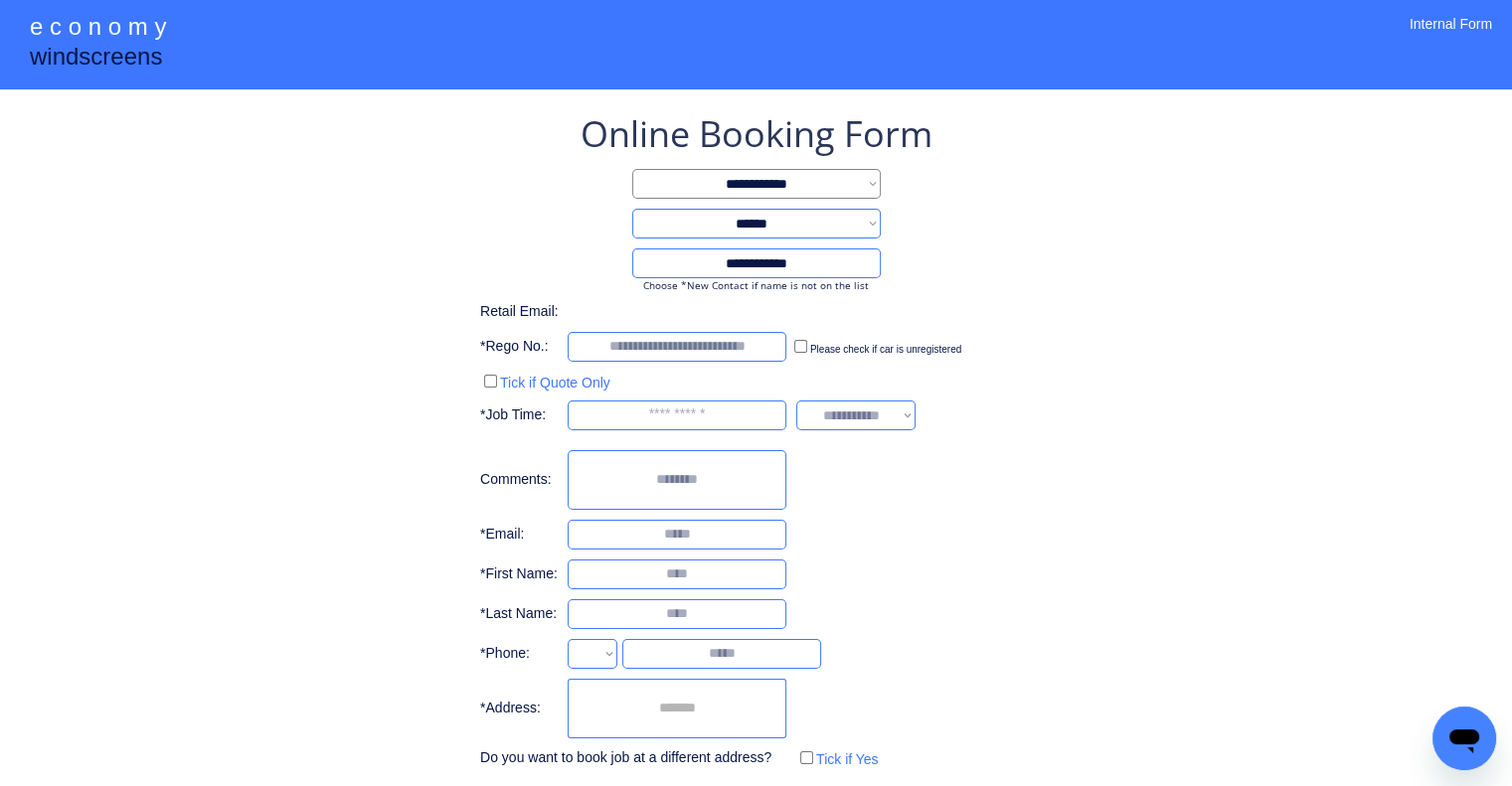 select on "**********" 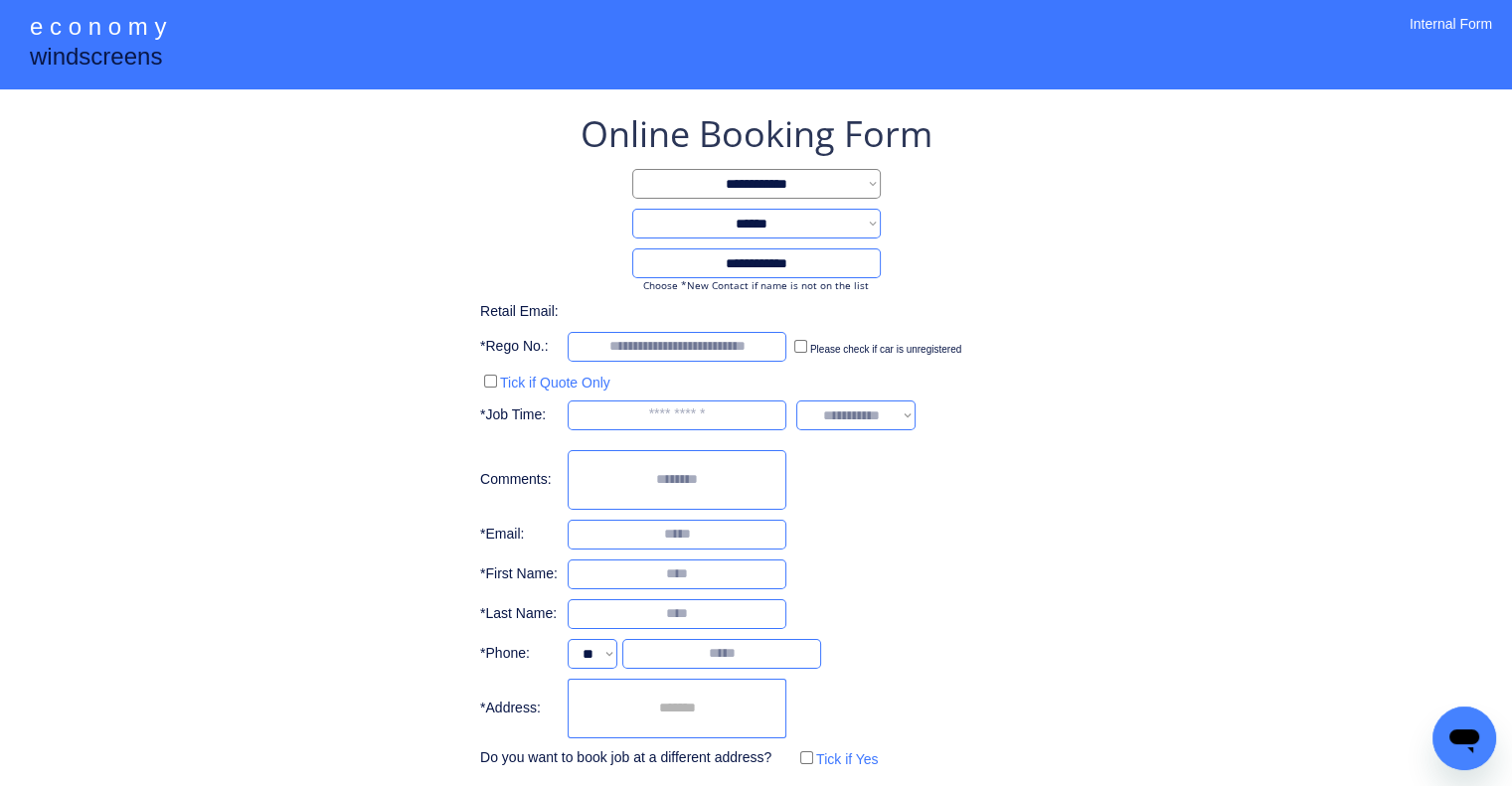 click at bounding box center (677, 708) 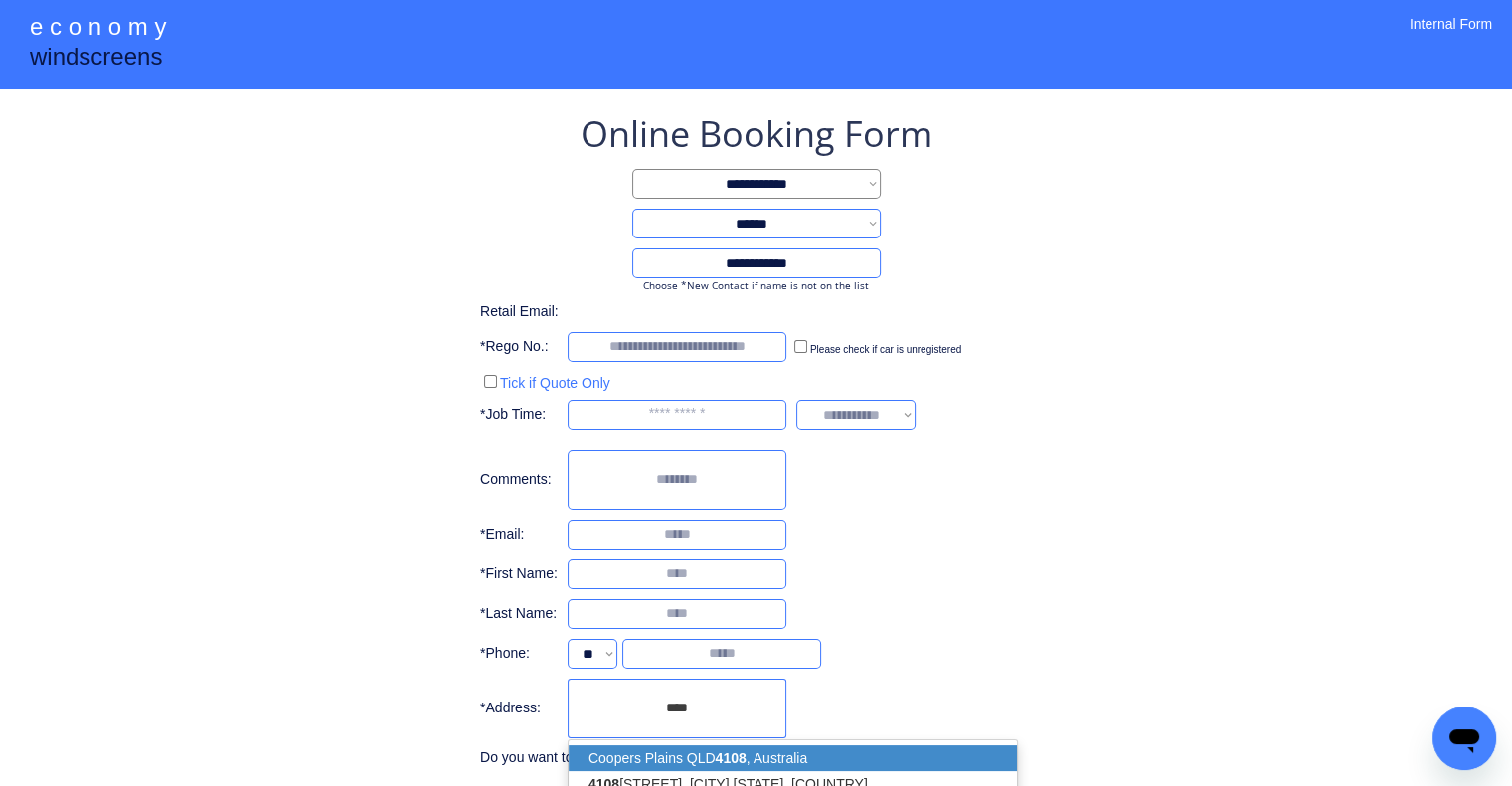 drag, startPoint x: 756, startPoint y: 759, endPoint x: 1011, endPoint y: 491, distance: 369.93107 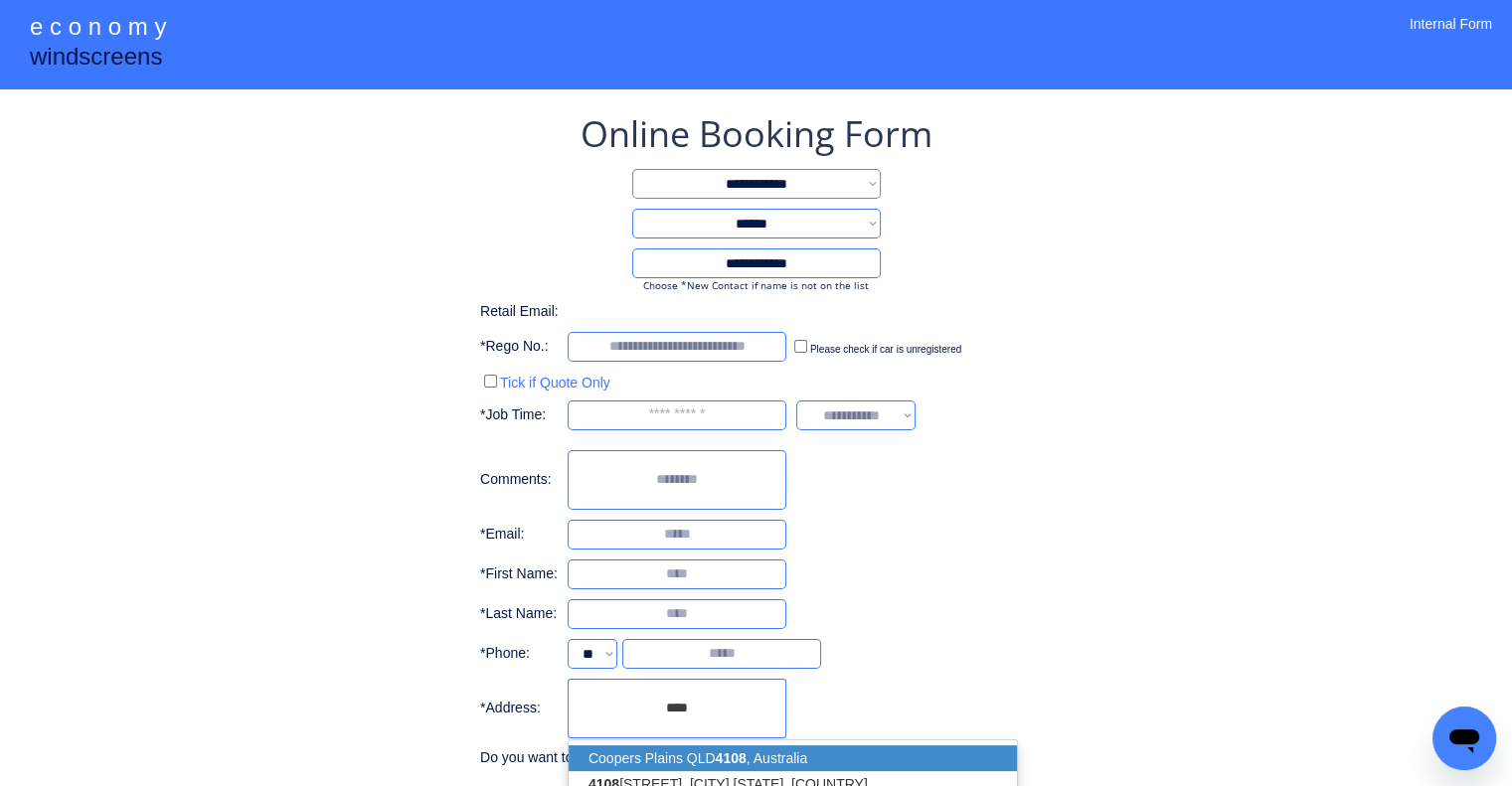 click on "Coopers Plains QLD  4108 , Australia" at bounding box center [792, 758] 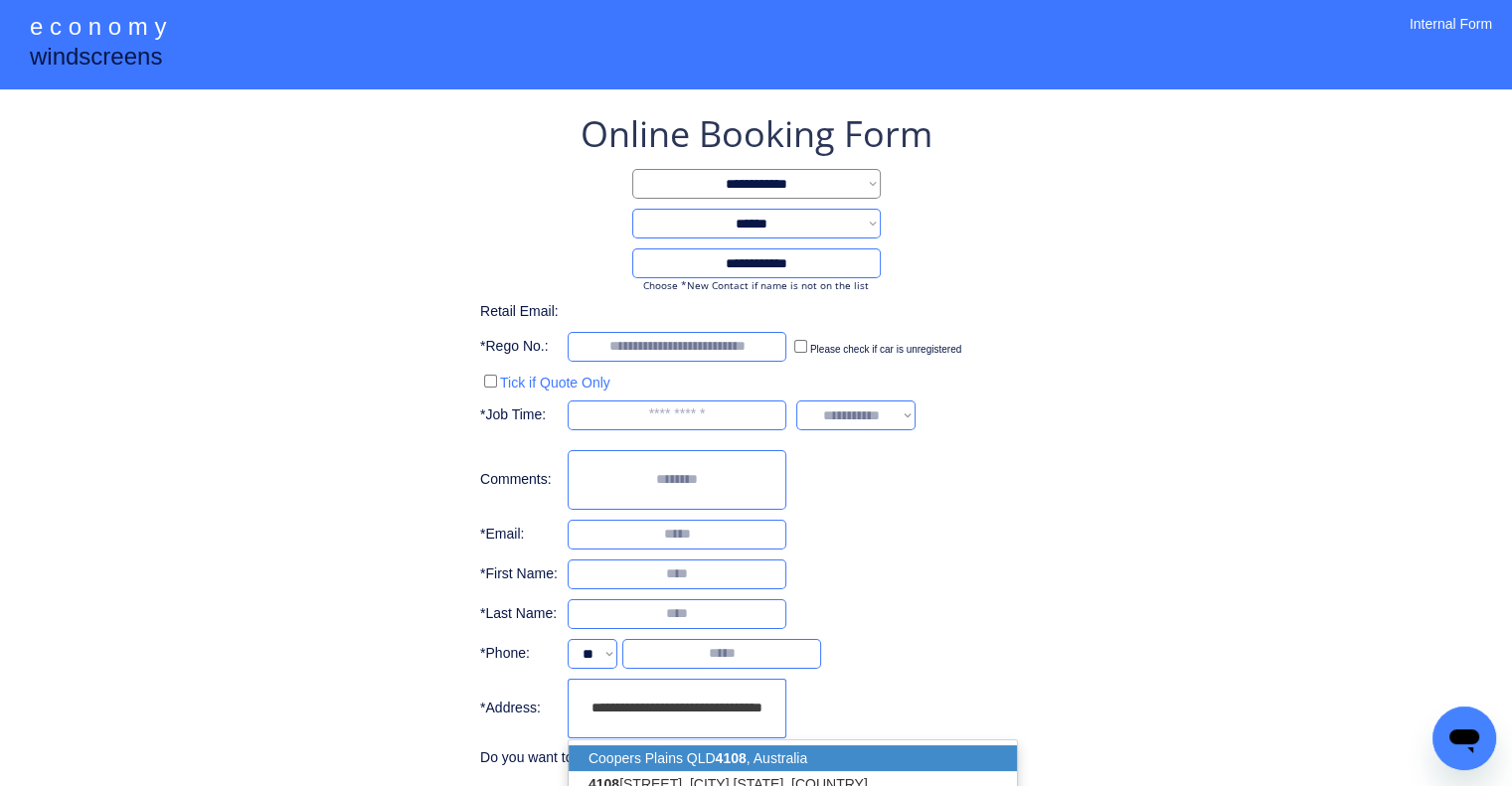 type on "**********" 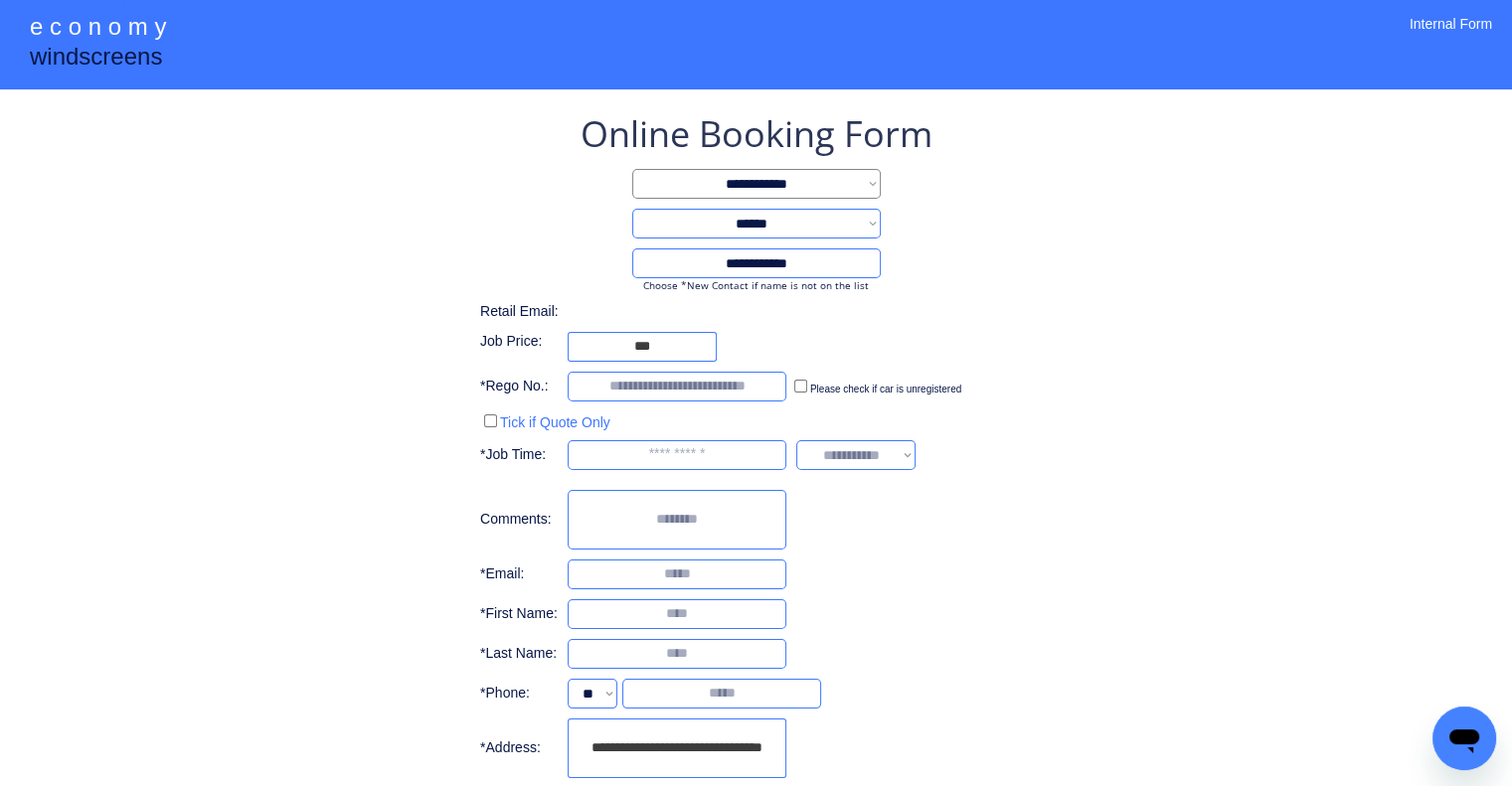 click on "**********" at bounding box center [756, 515] 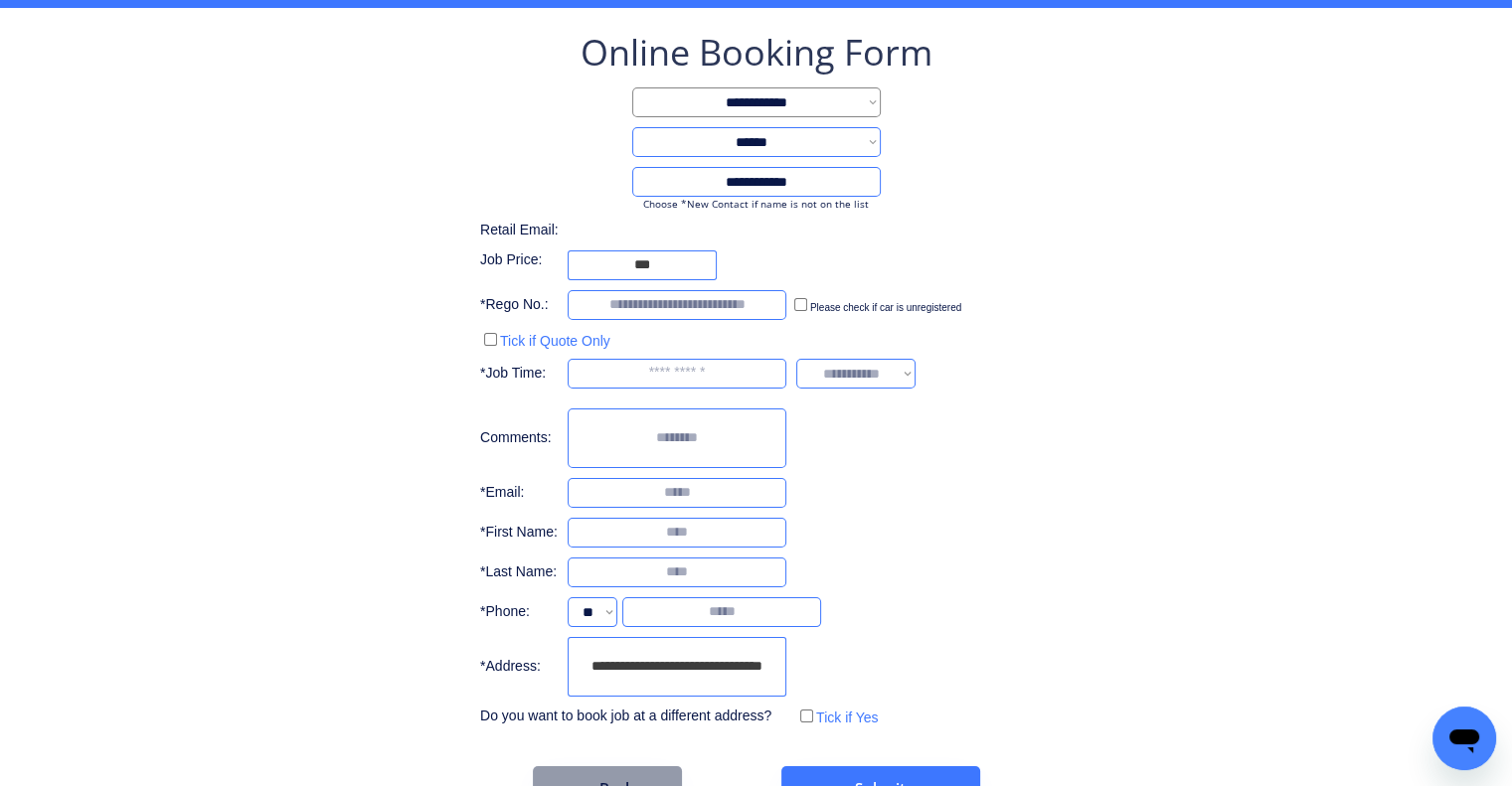 scroll, scrollTop: 135, scrollLeft: 0, axis: vertical 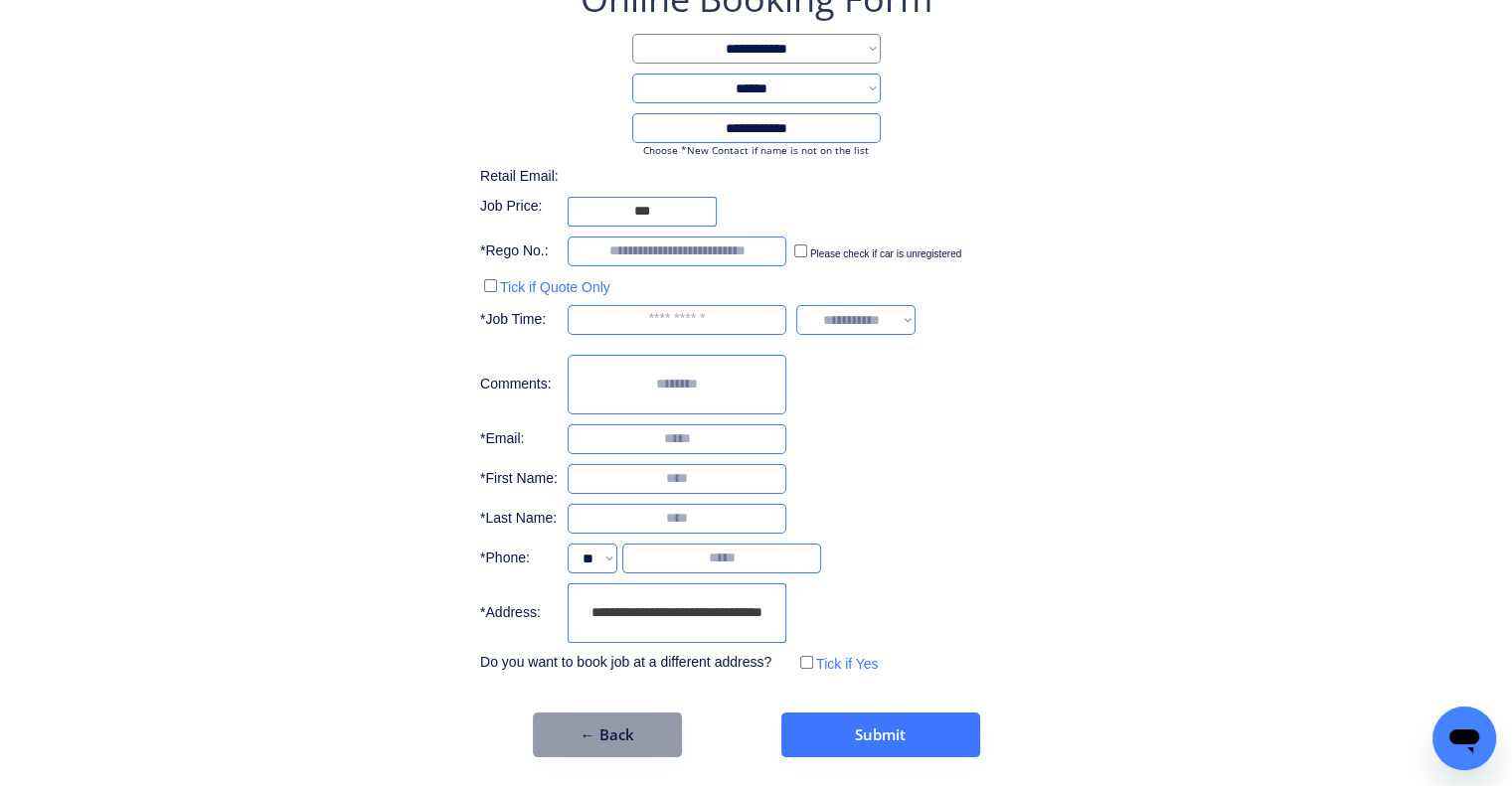 click on "**********" at bounding box center (756, 326) 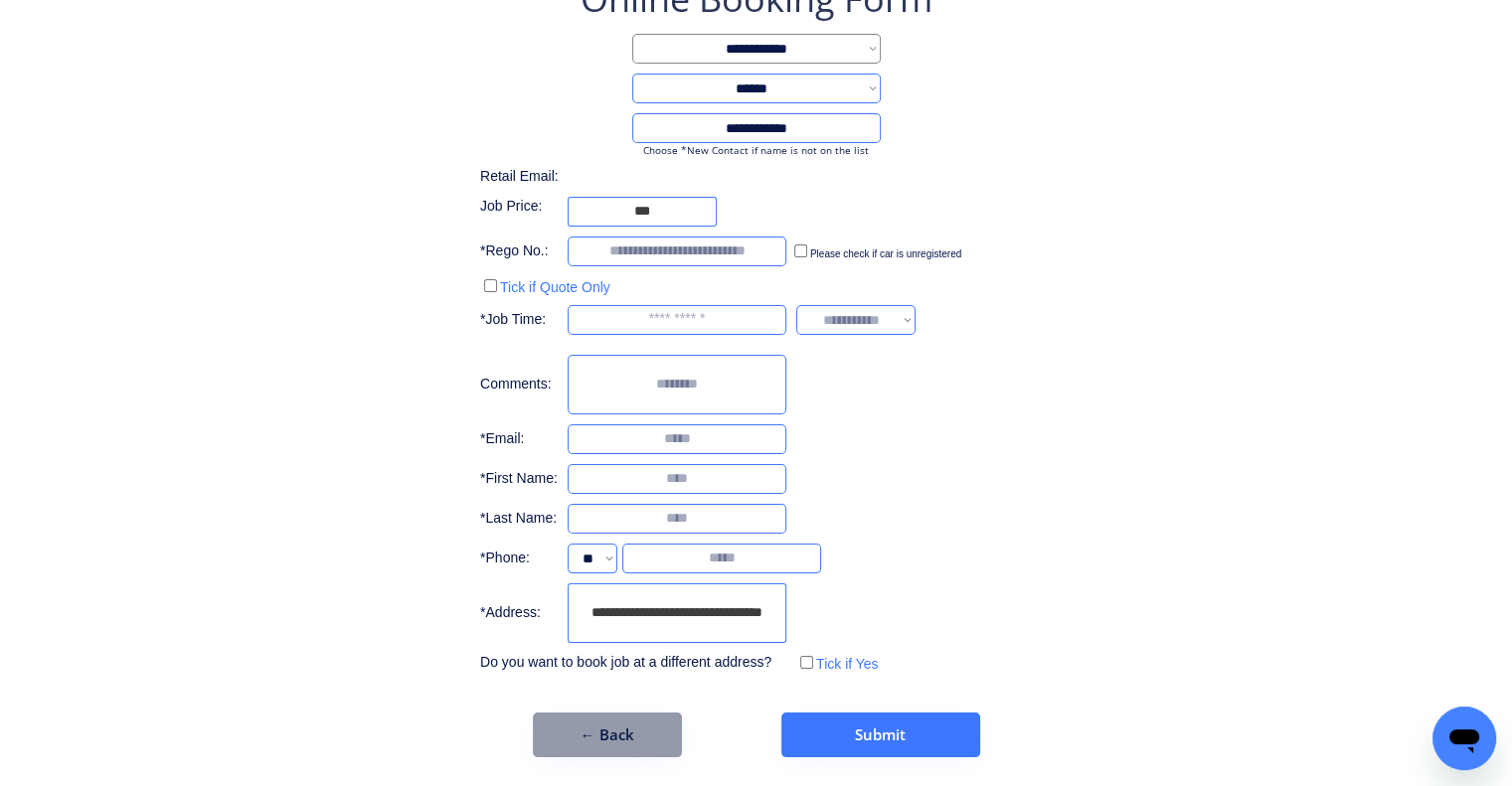 click at bounding box center (677, 320) 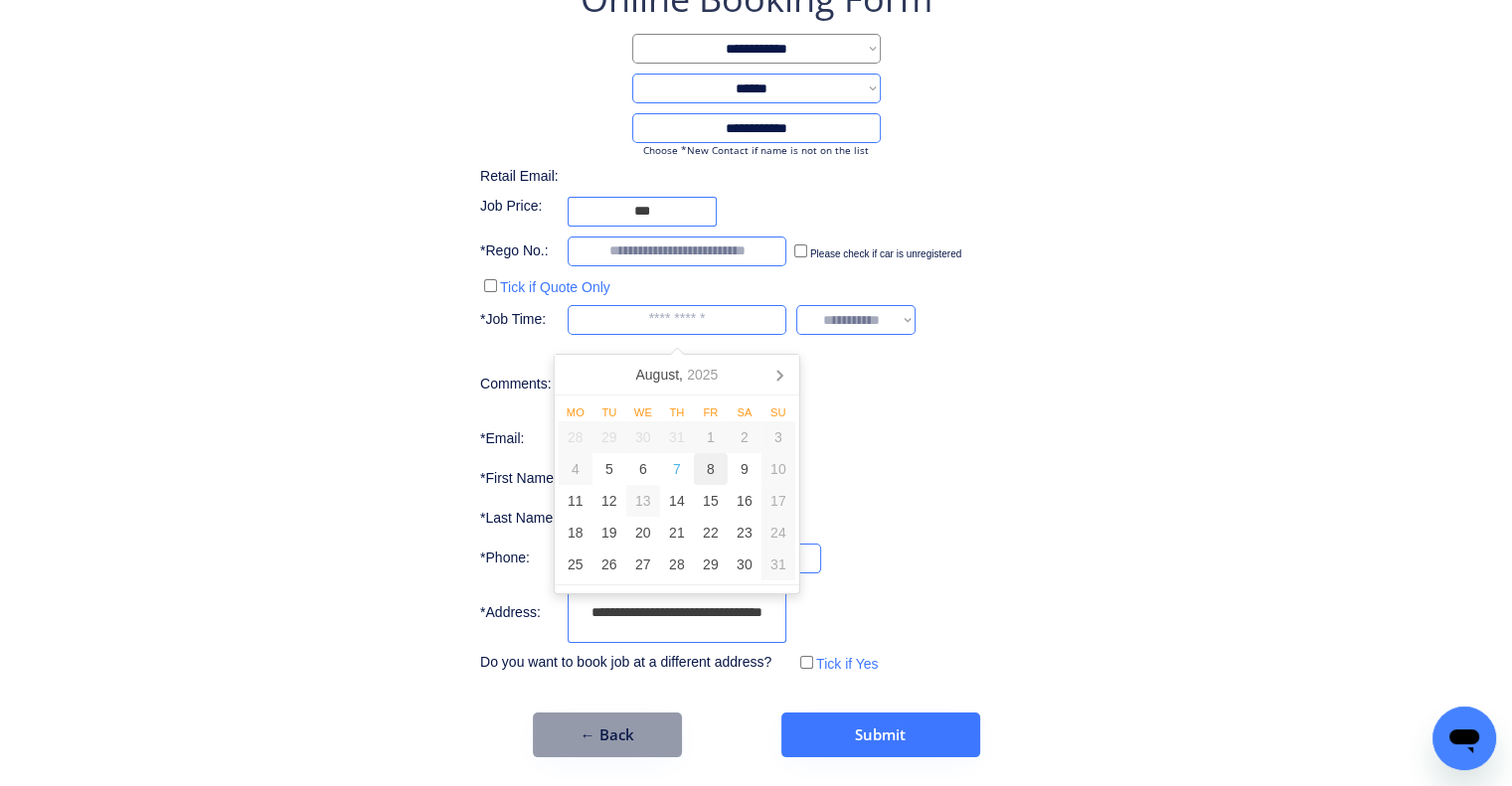 click on "8" at bounding box center [711, 469] 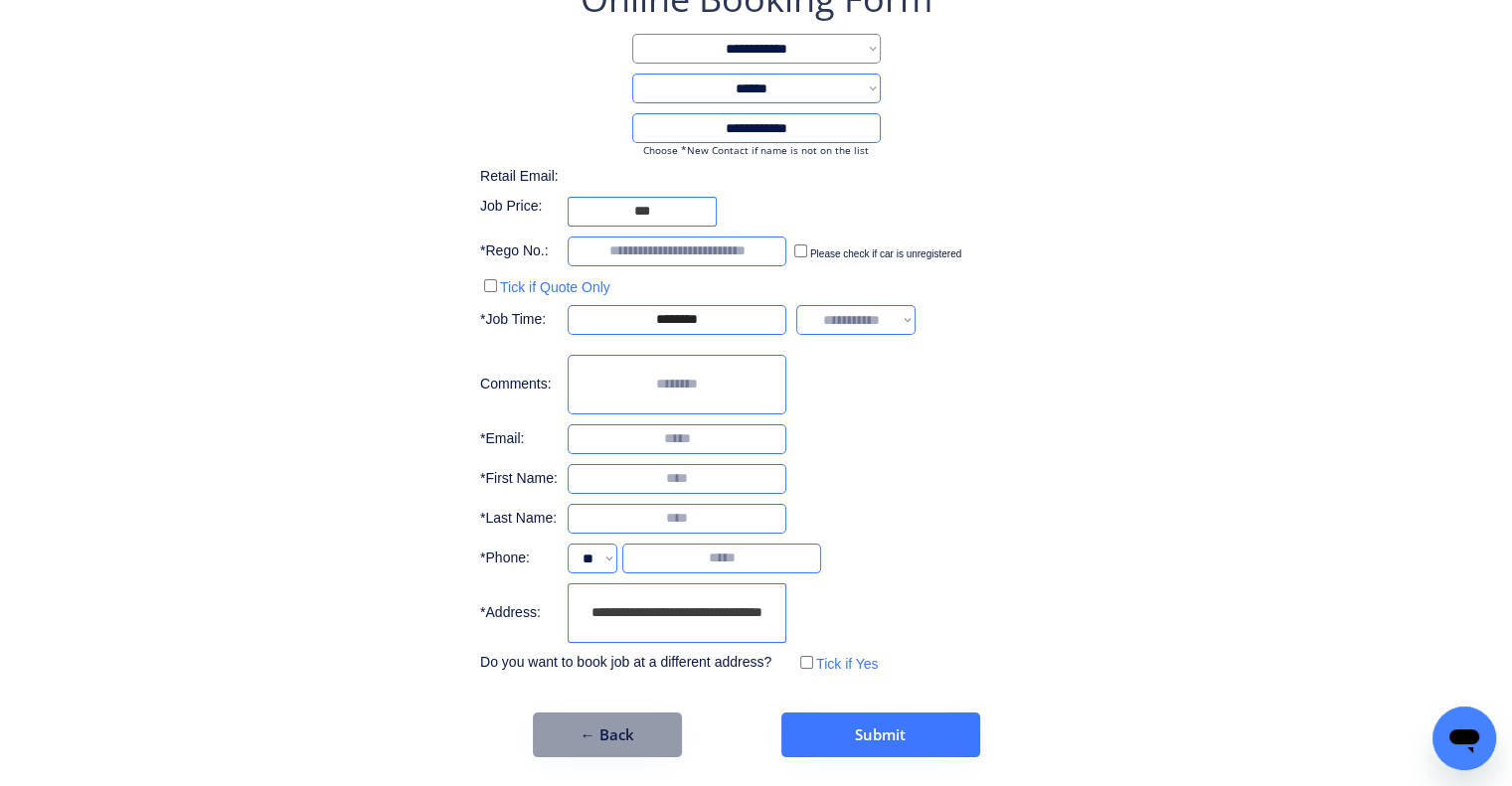 click on "**********" at bounding box center [756, 366] 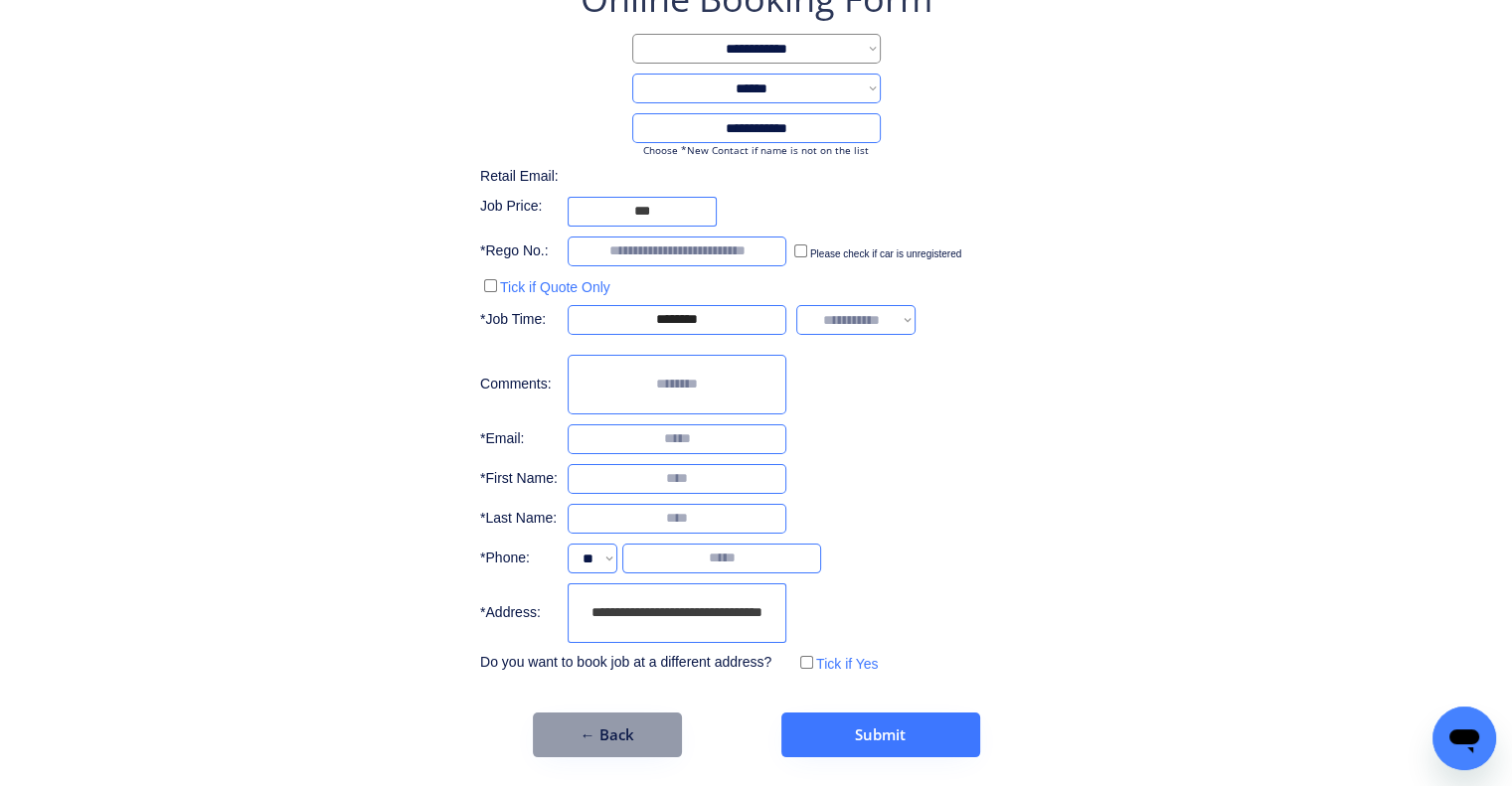click on "**********" at bounding box center [756, 326] 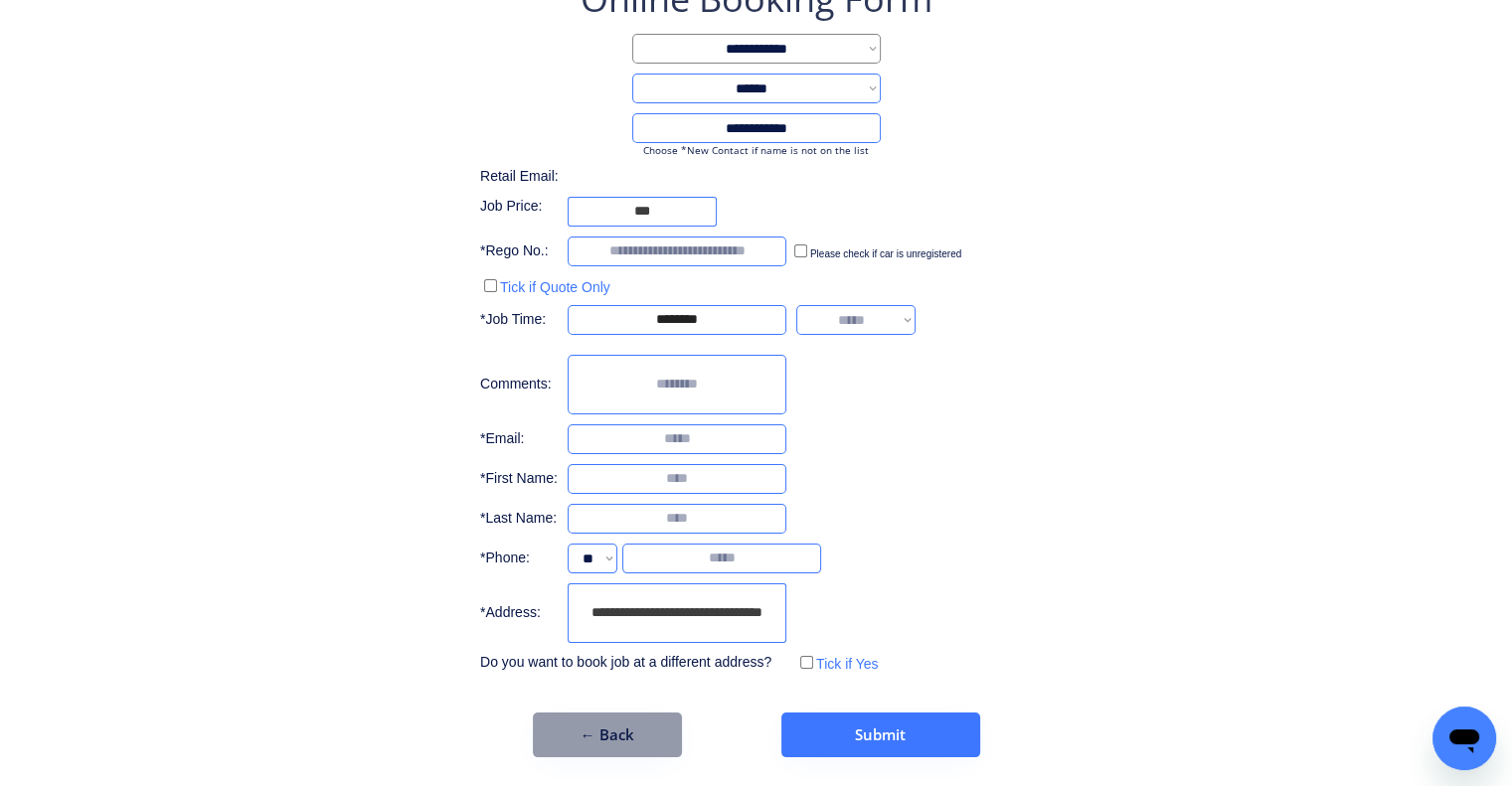 click on "**********" at bounding box center [856, 320] 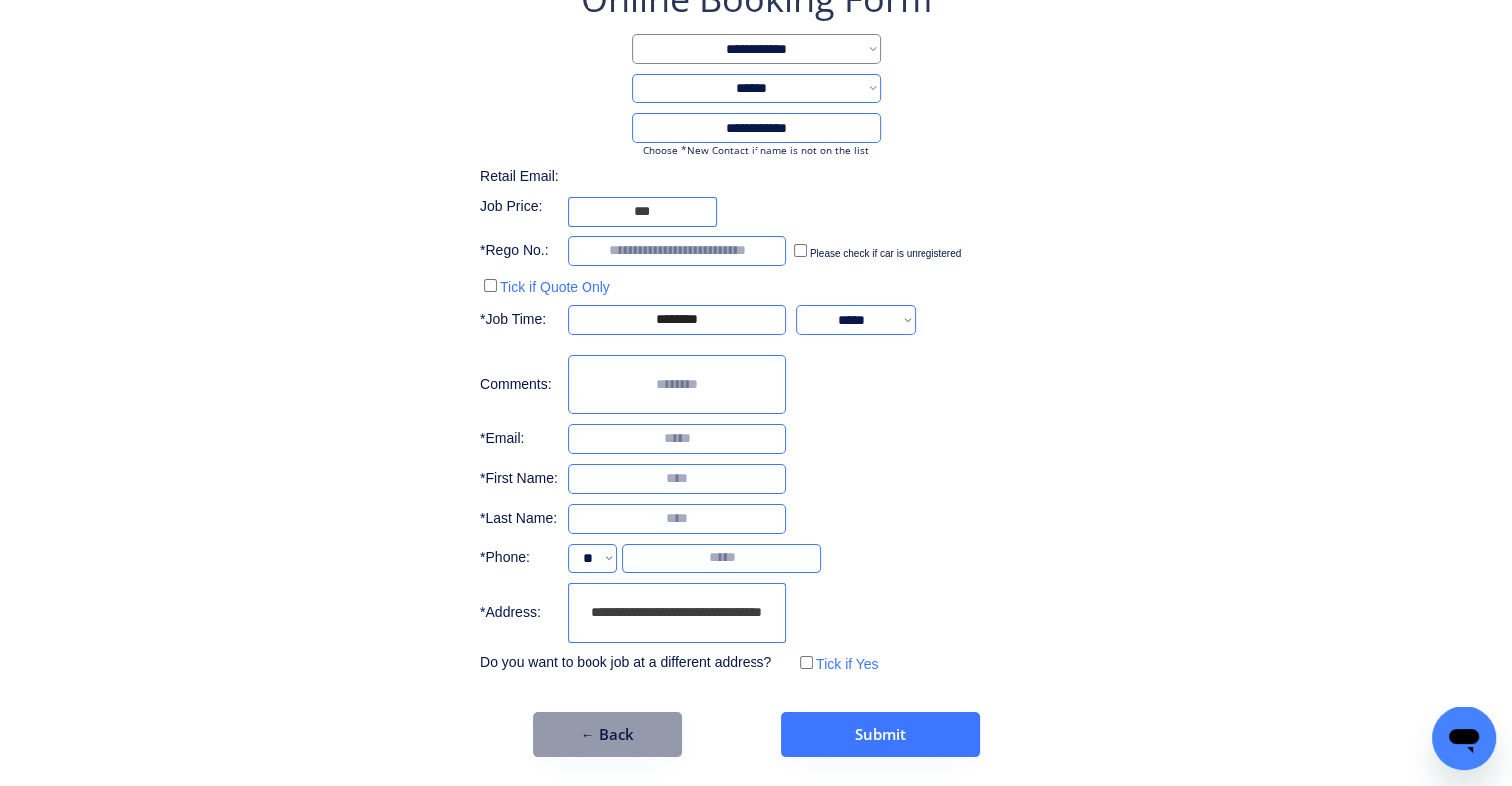click on "**********" at bounding box center (756, 326) 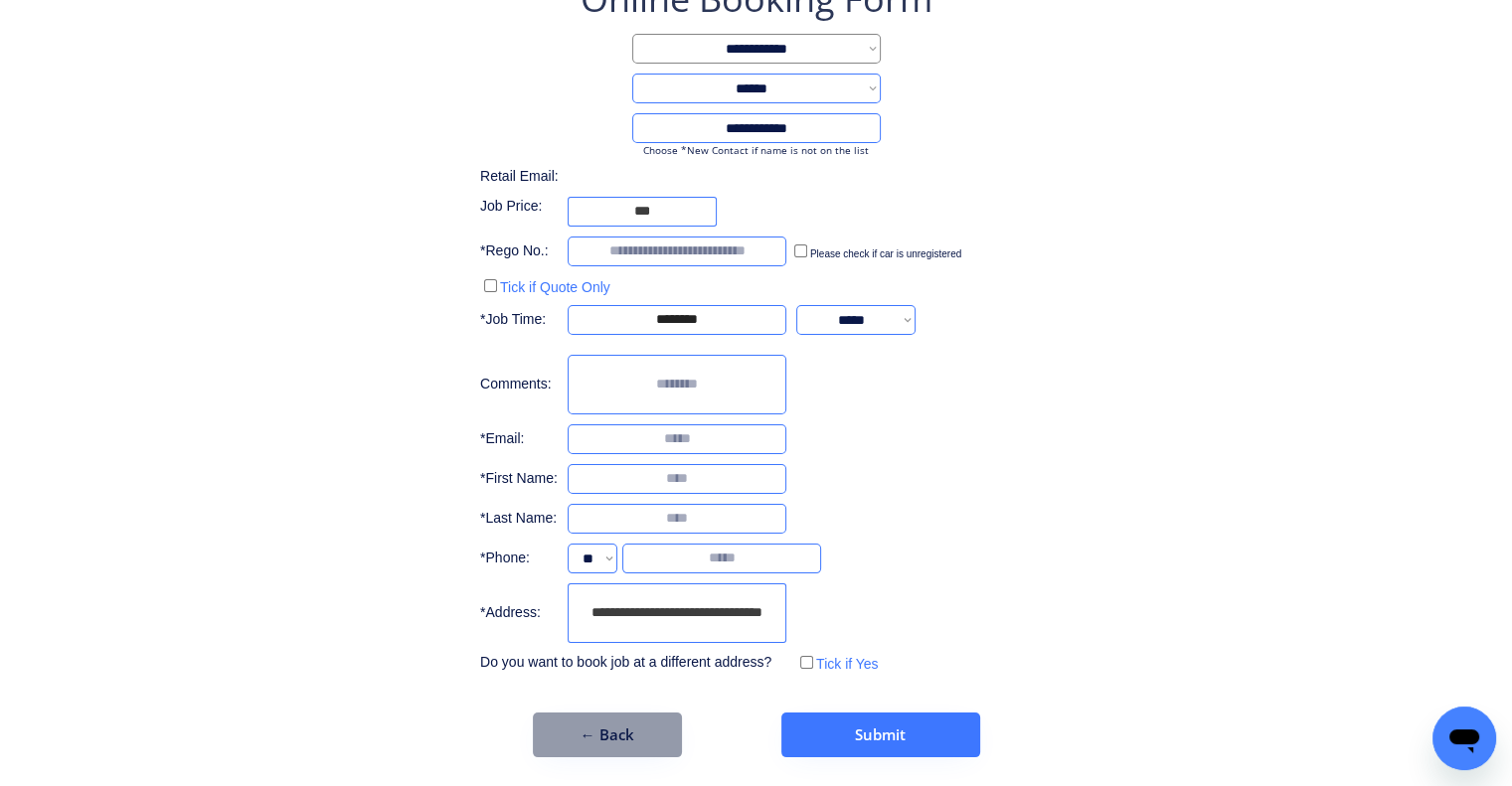 click at bounding box center [677, 479] 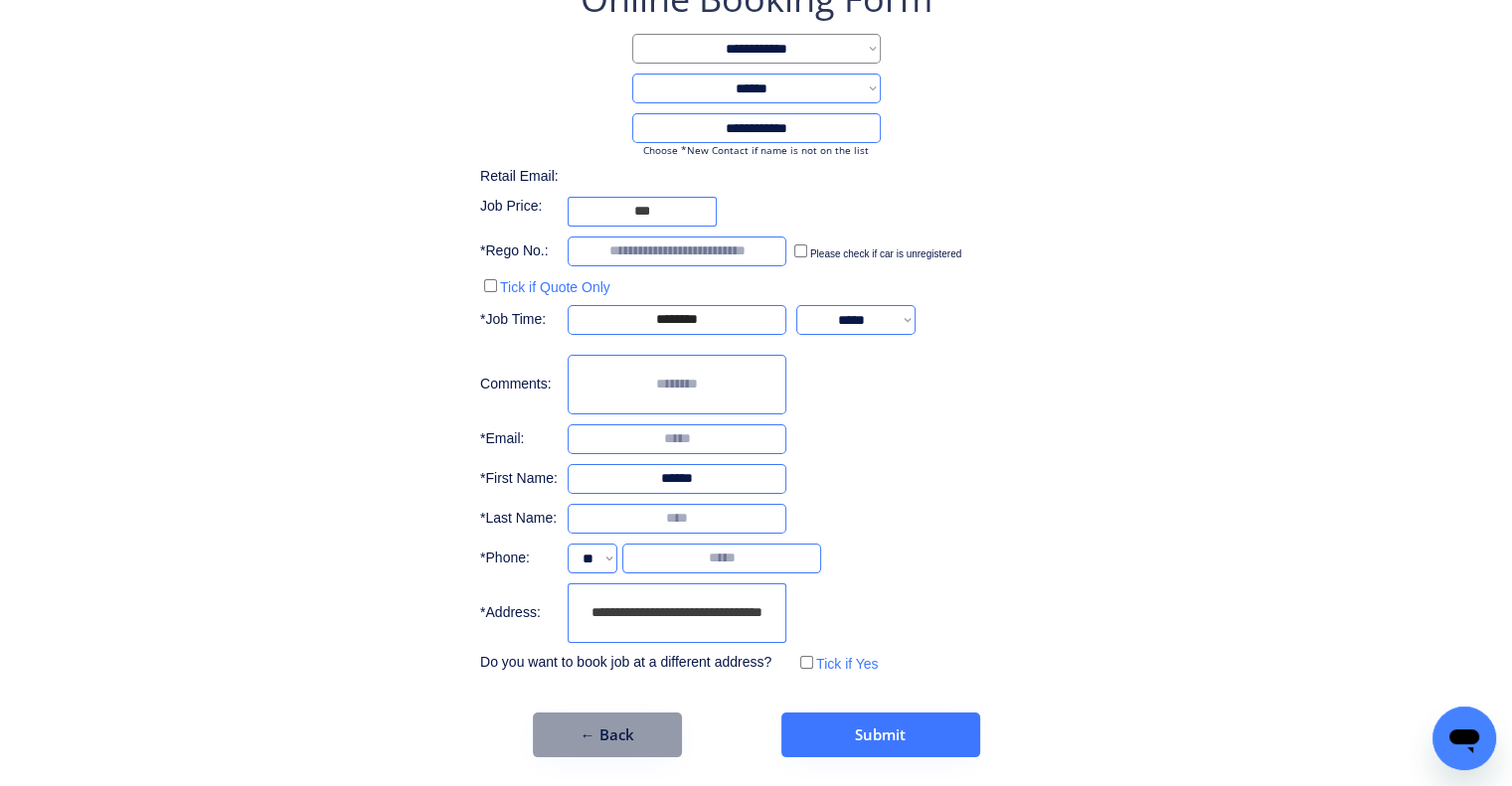 type on "******" 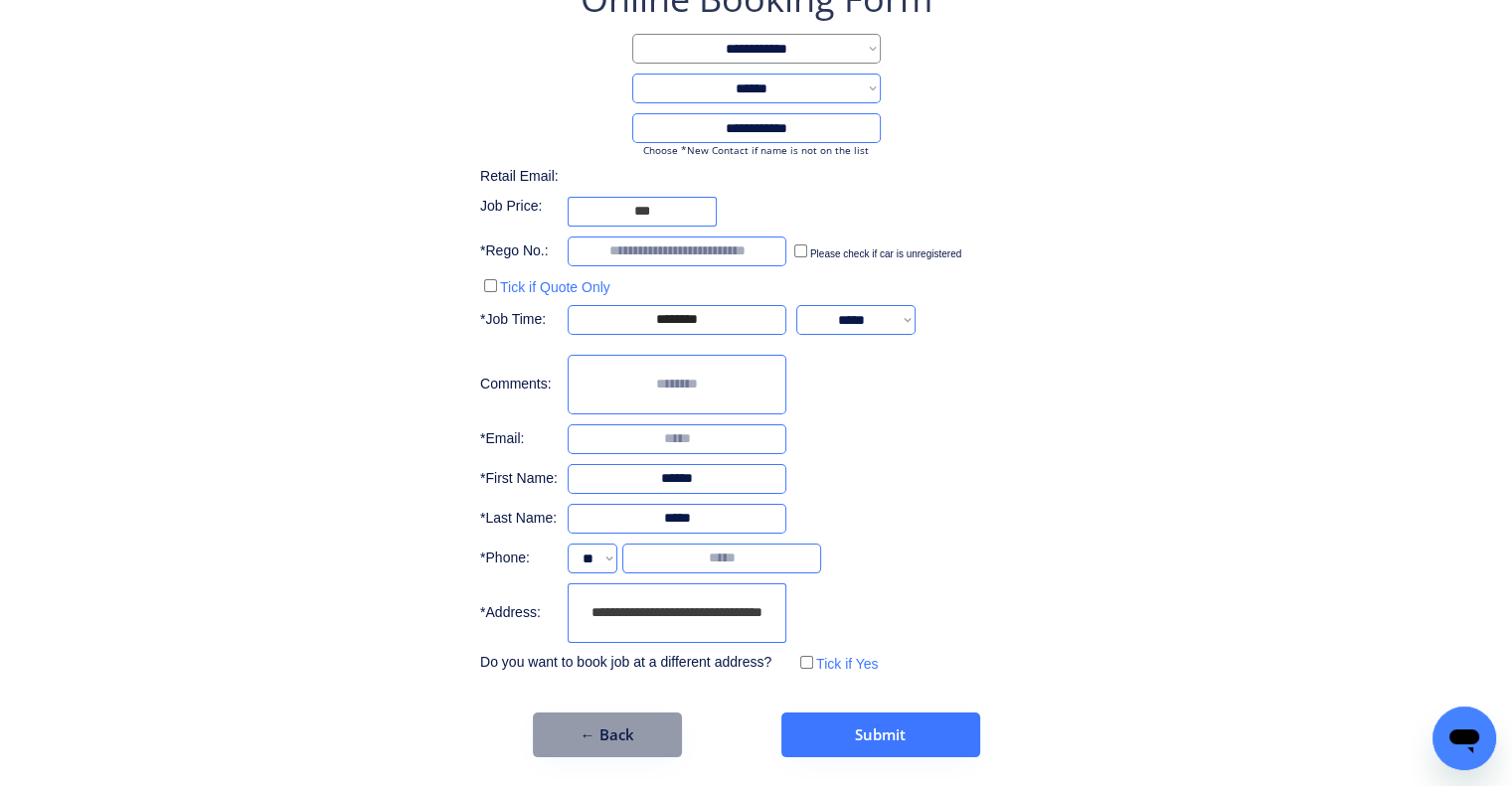 type on "*****" 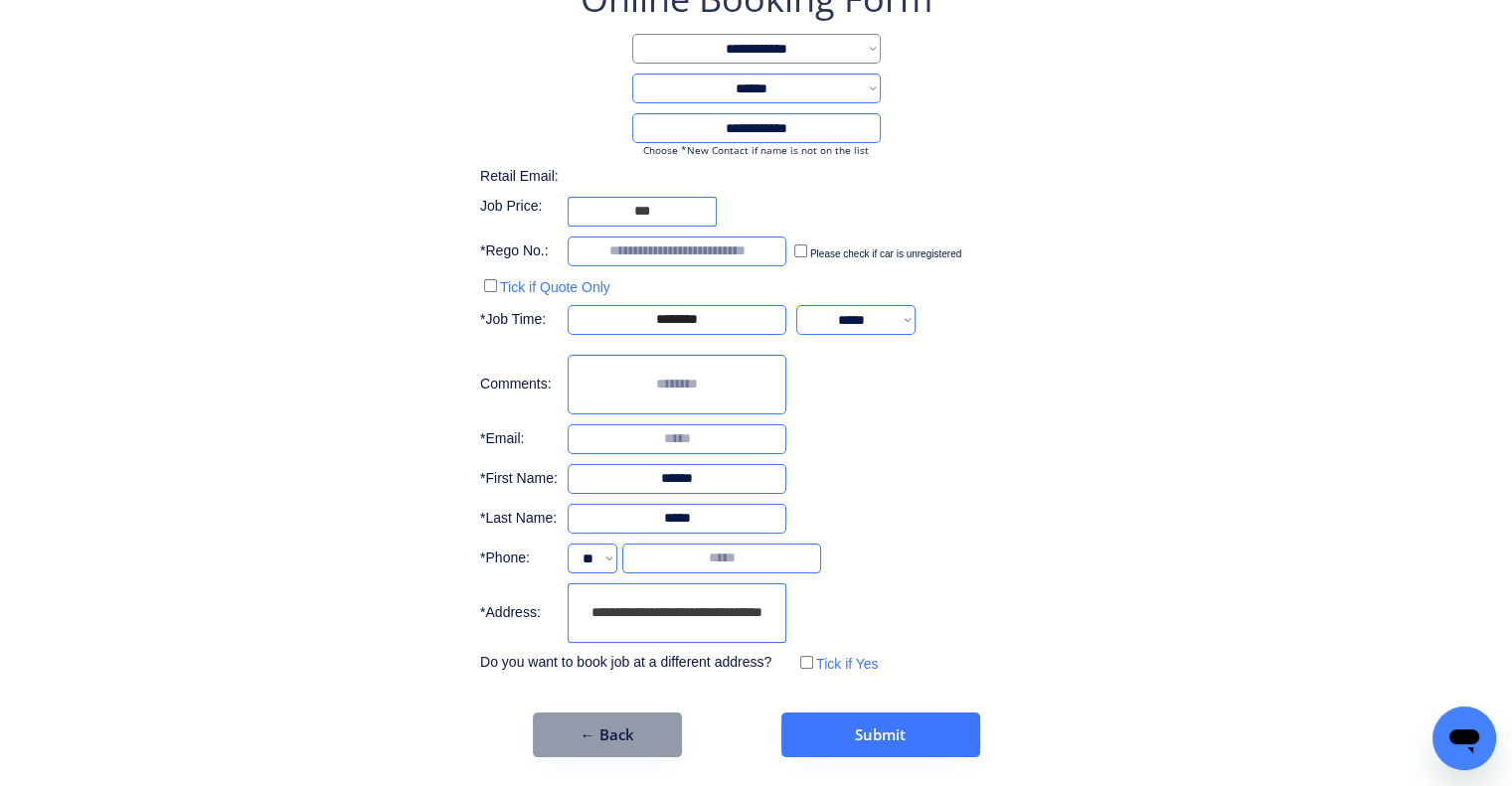 click at bounding box center [677, 251] 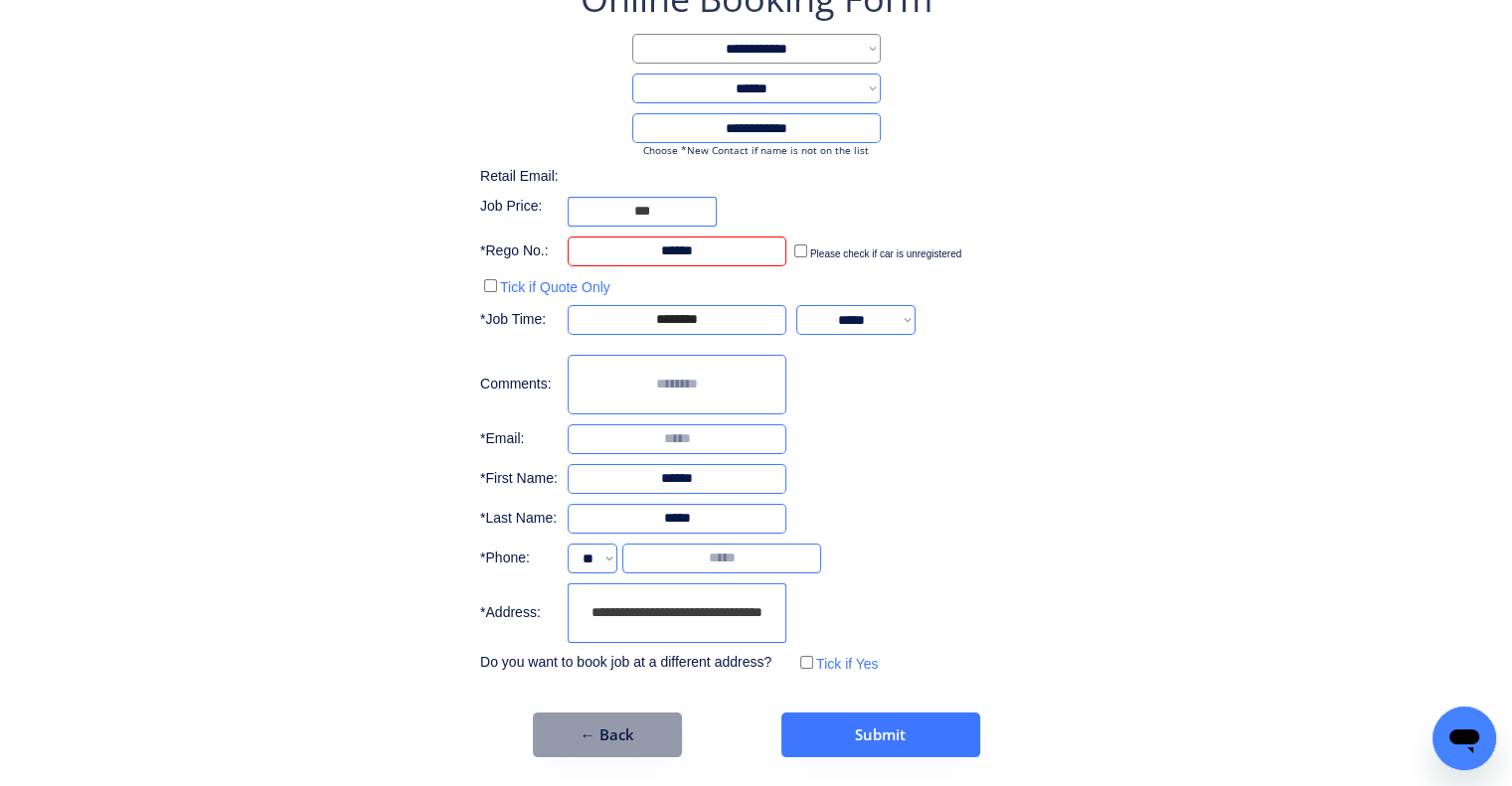 type on "******" 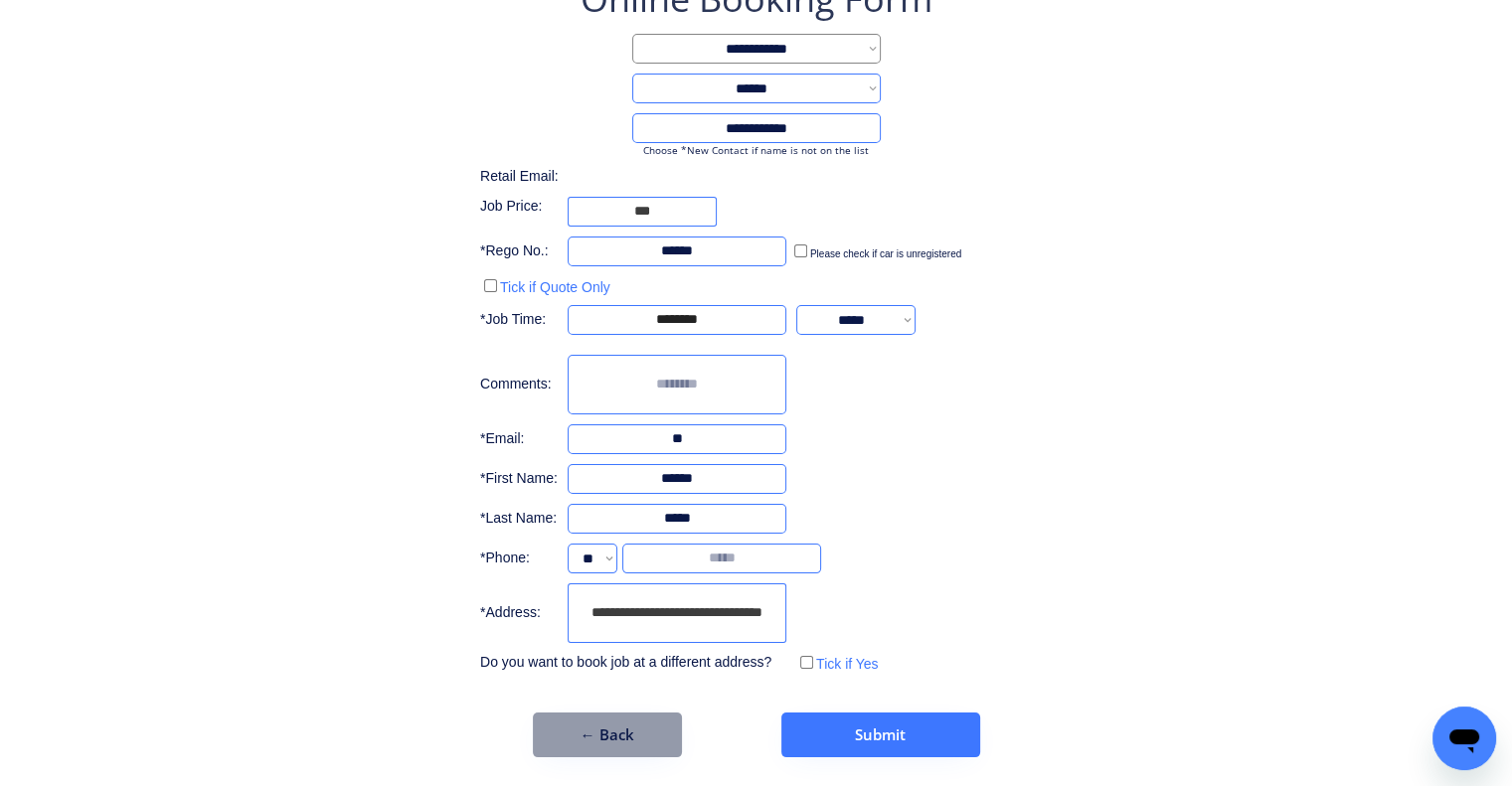 type on "*" 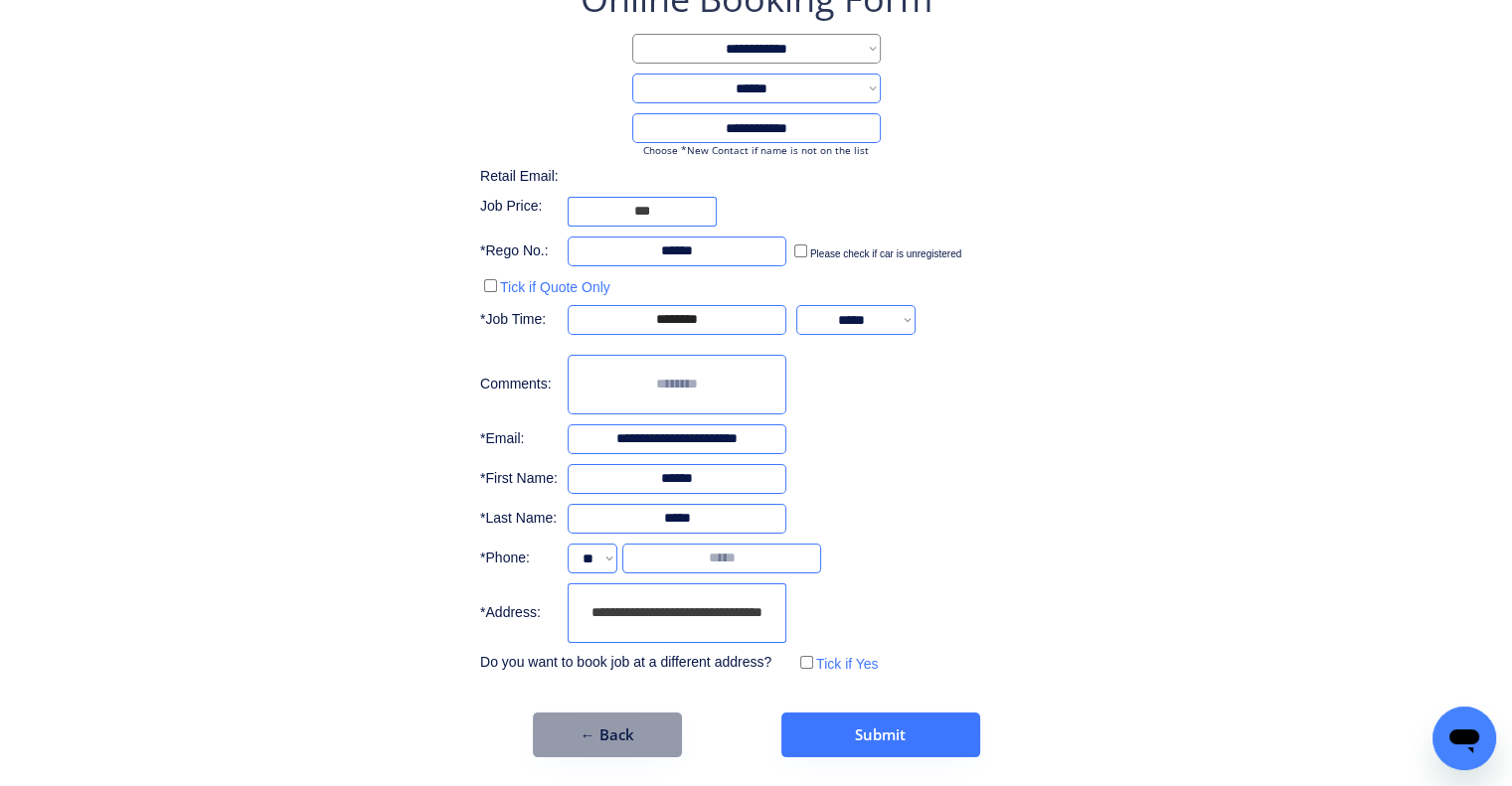 type on "**********" 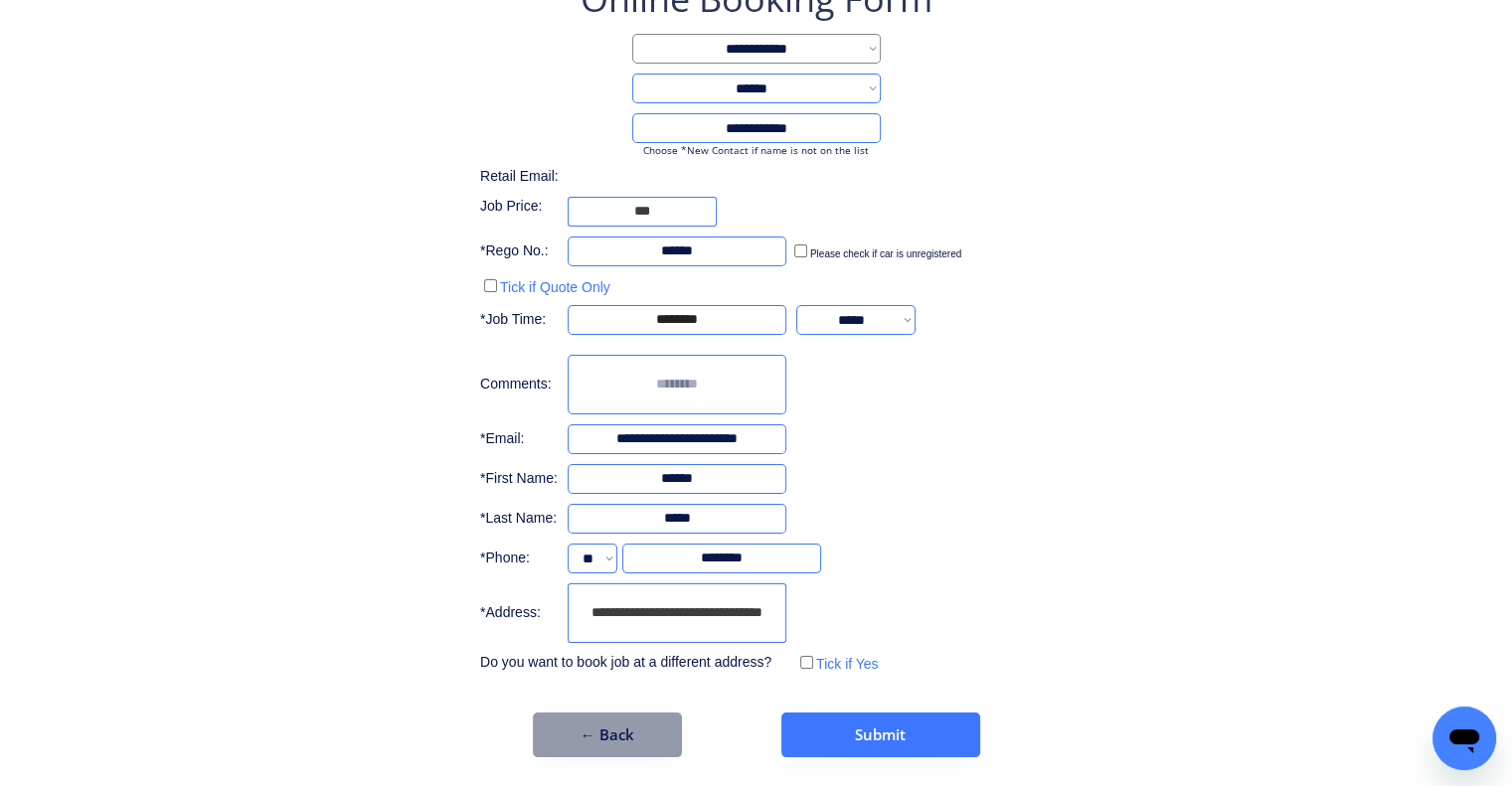 click on "**********" at bounding box center (756, 366) 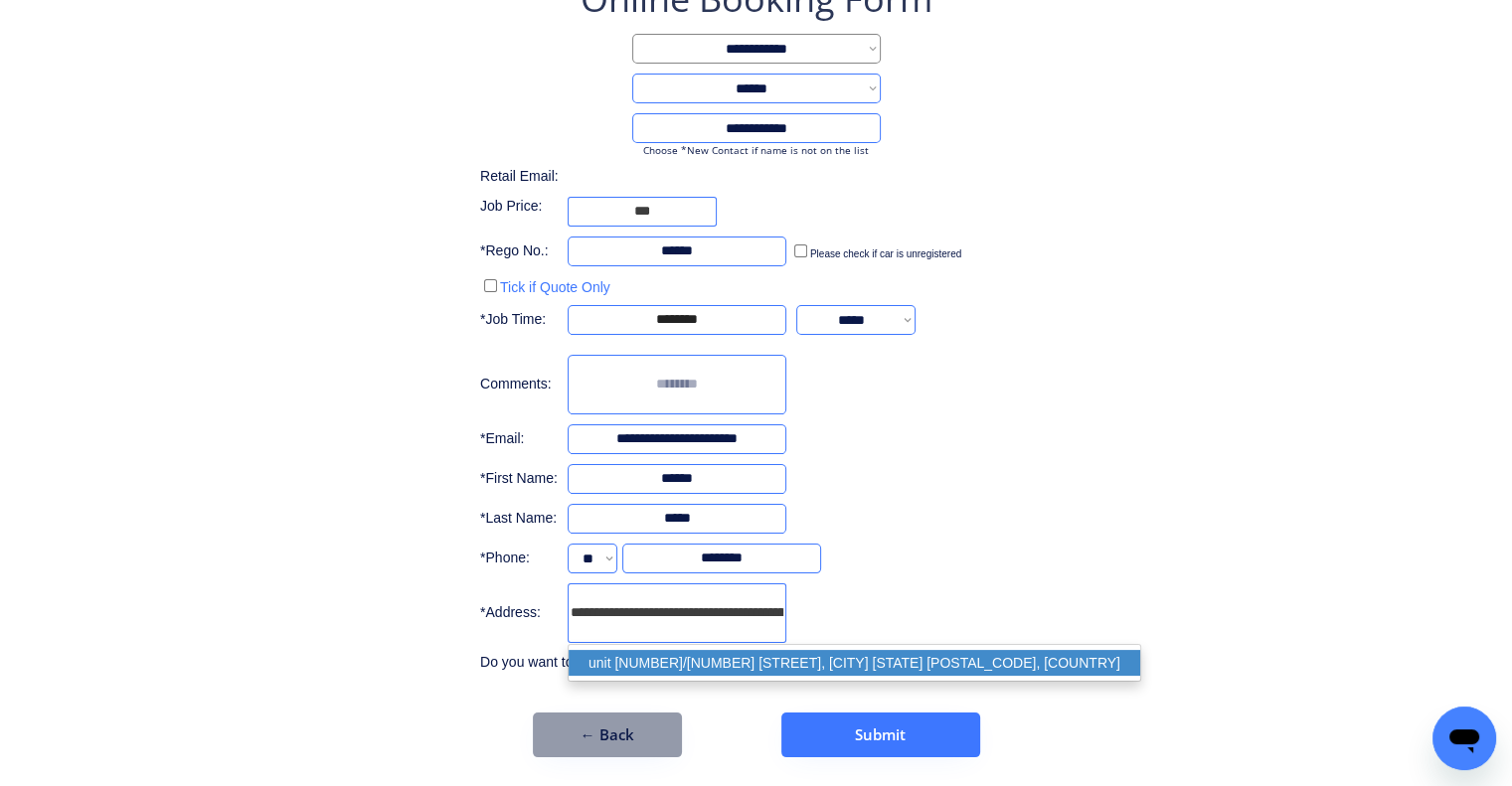 click on "unit 2/37 Ada St, Coopers Plains QLD 4108, Australia" at bounding box center [854, 663] 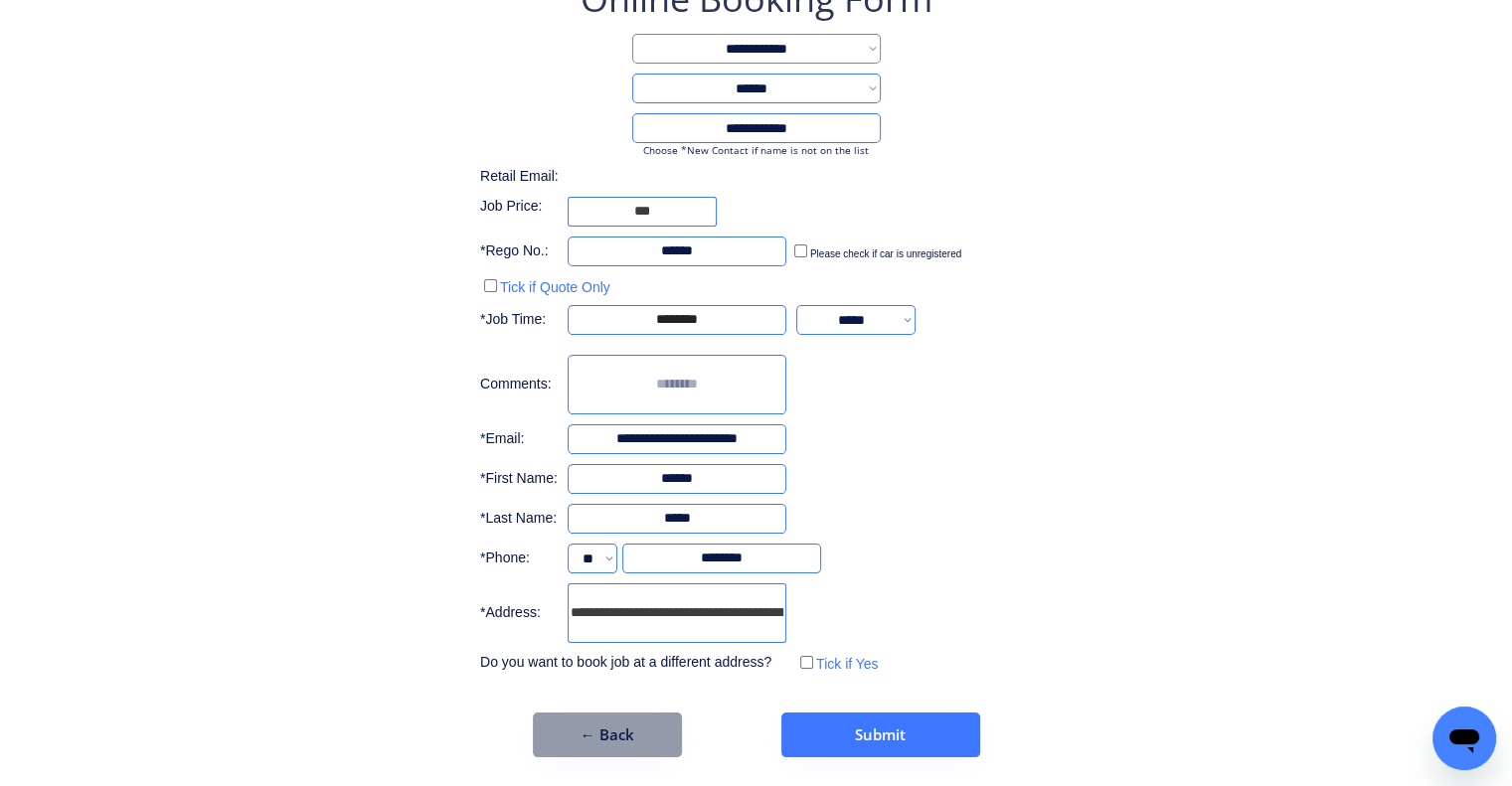 type on "**********" 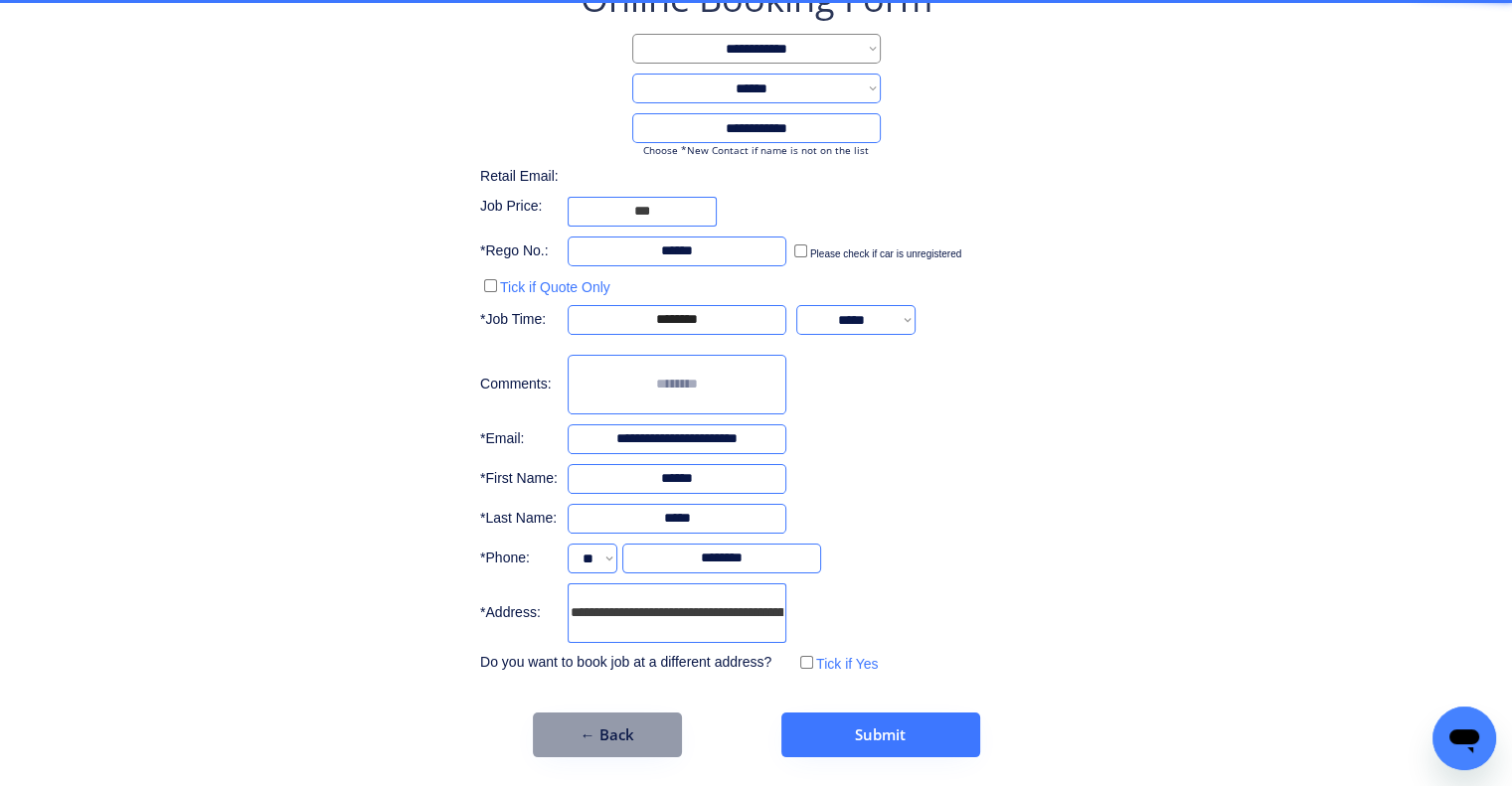 click on "**********" at bounding box center [756, 366] 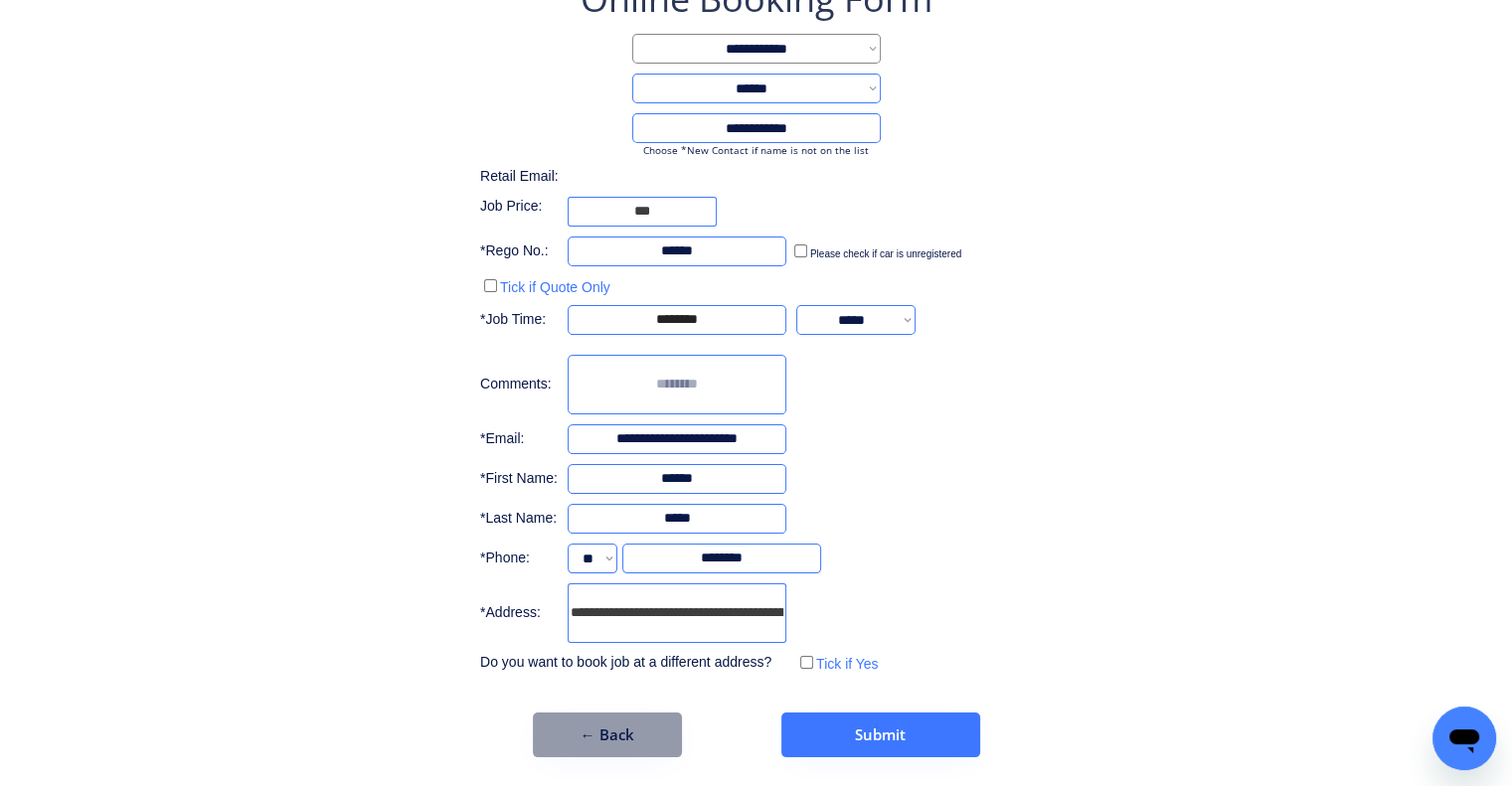 click on "**********" at bounding box center [756, 326] 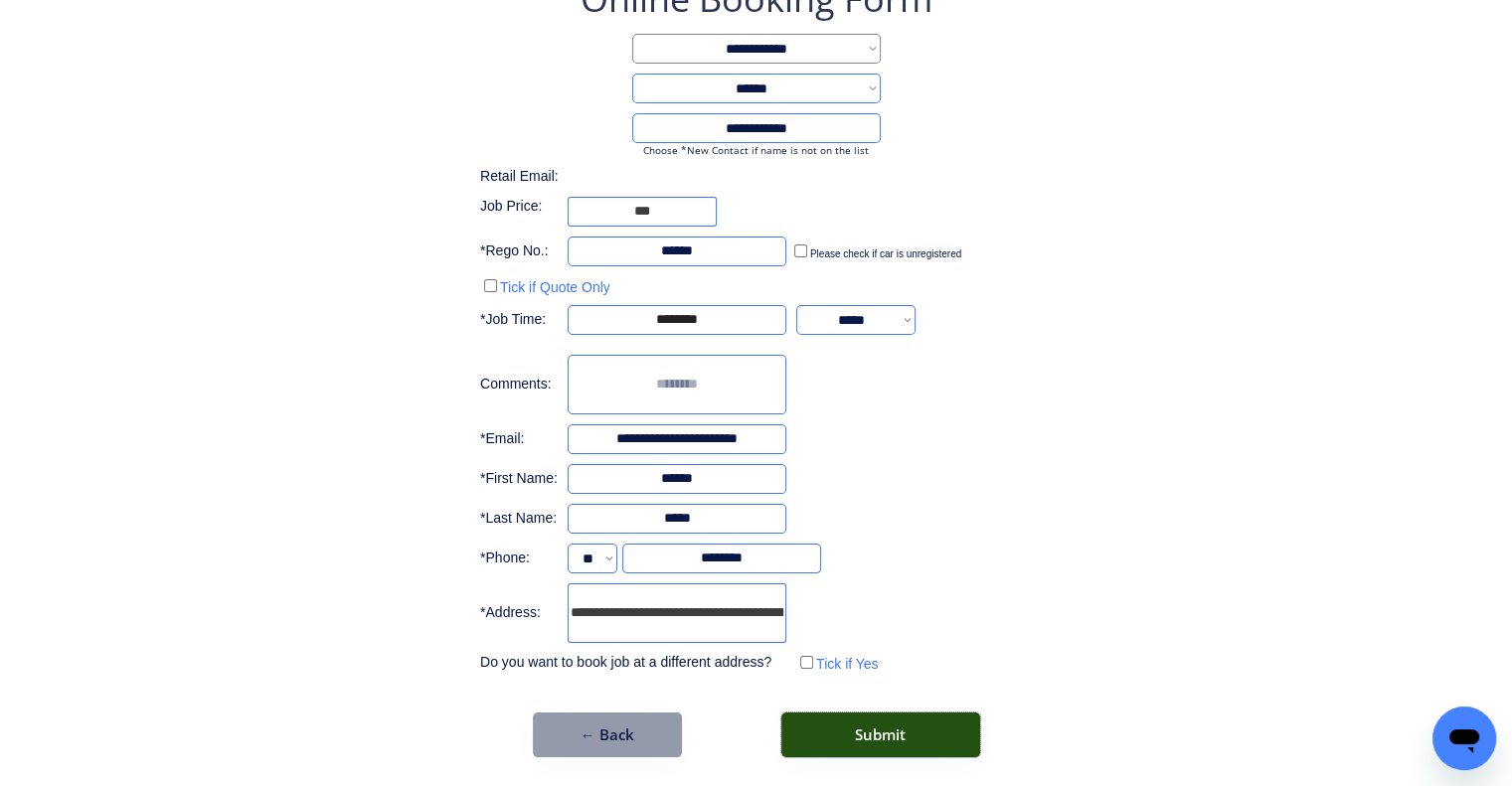 click on "Submit" at bounding box center [881, 734] 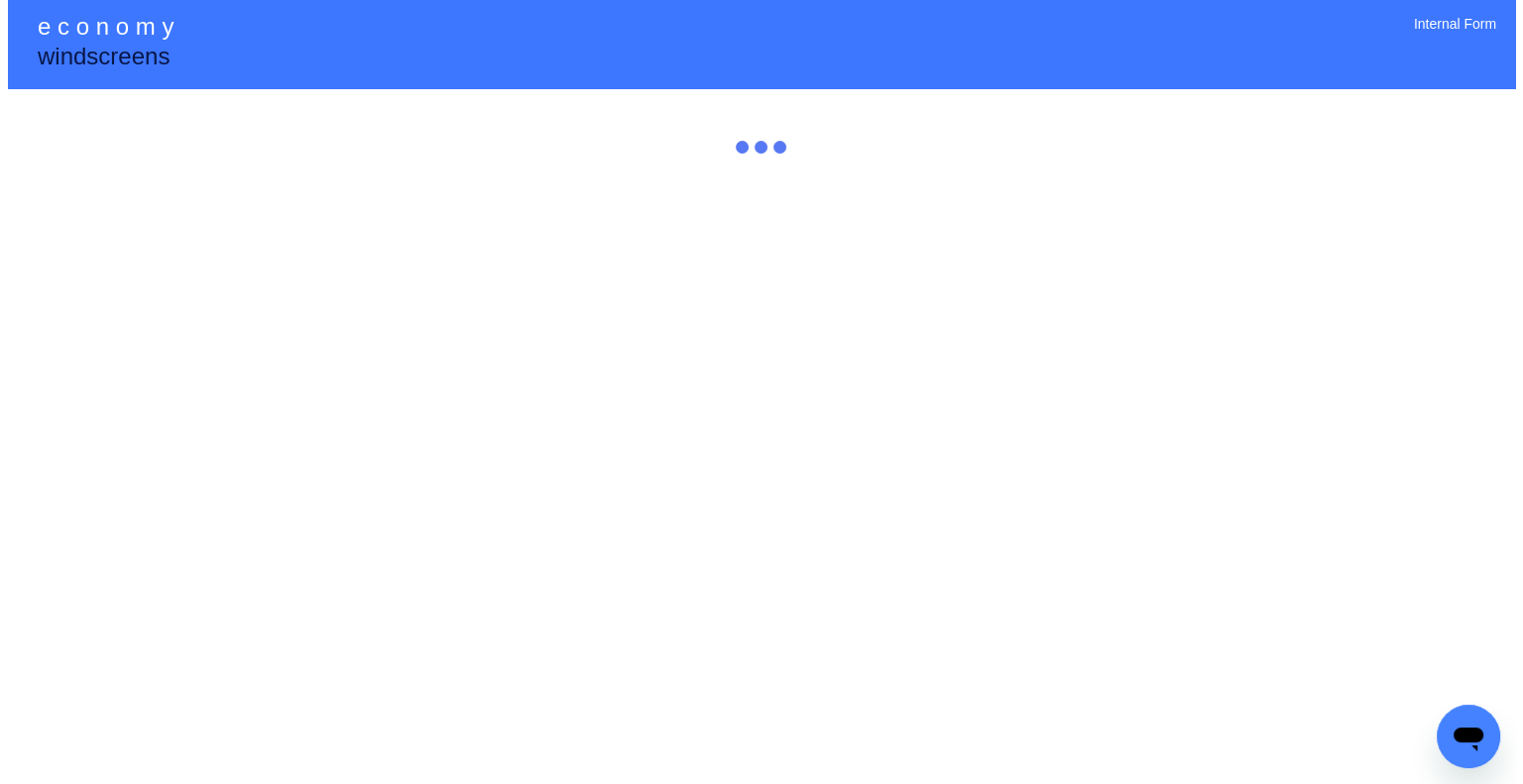 scroll, scrollTop: 0, scrollLeft: 0, axis: both 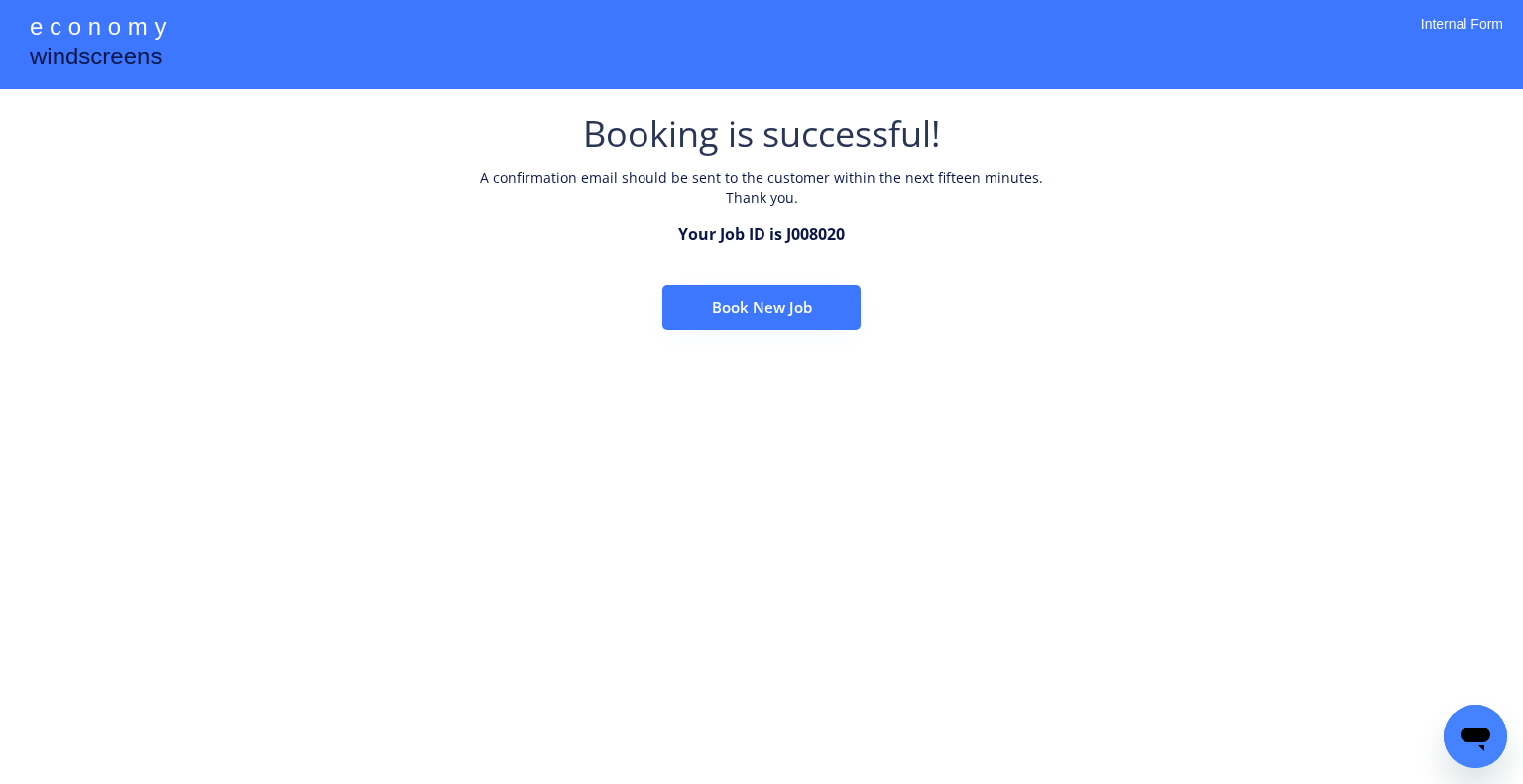click on "Book New Job" at bounding box center (762, 307) 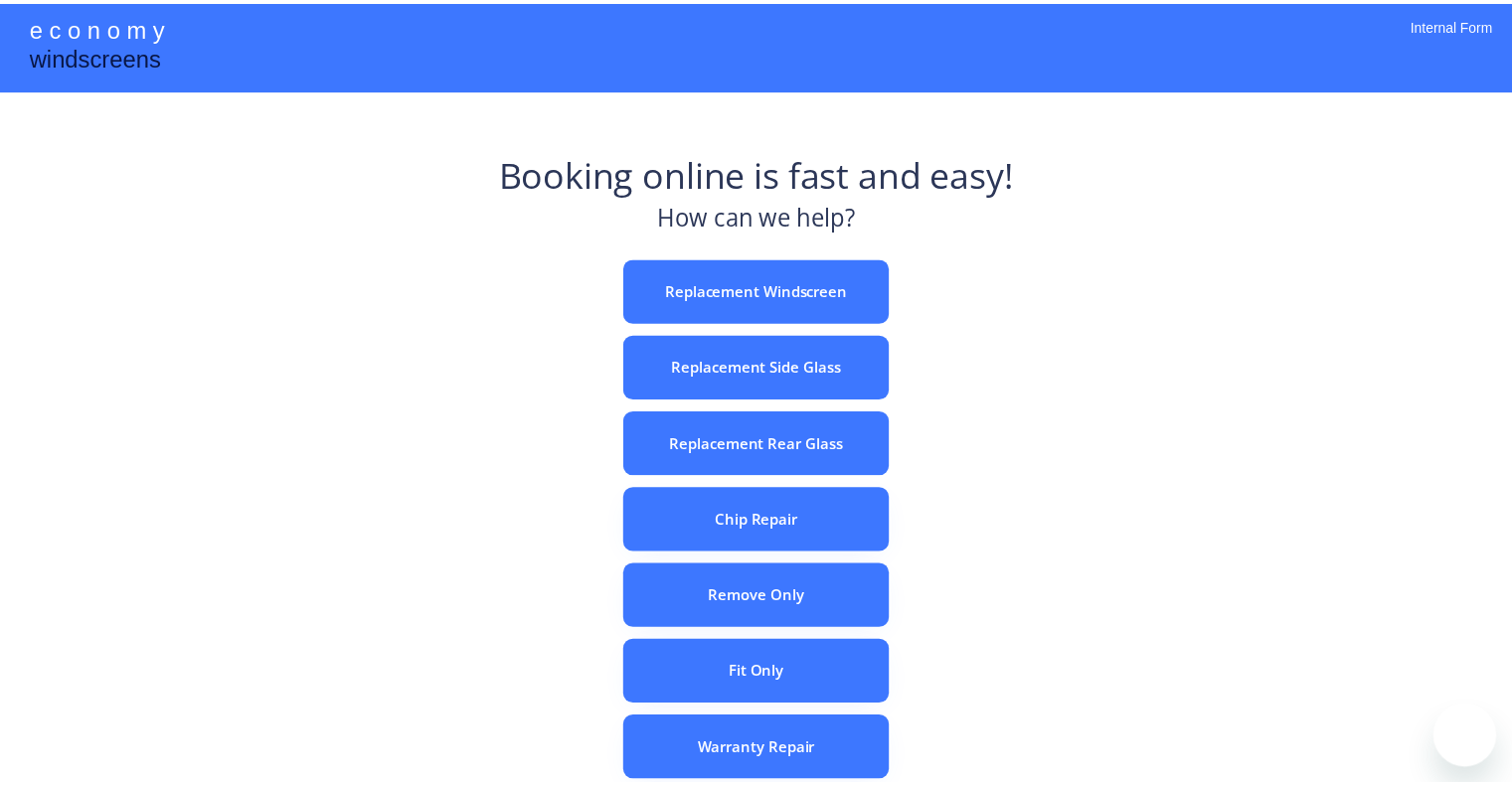 scroll, scrollTop: 0, scrollLeft: 0, axis: both 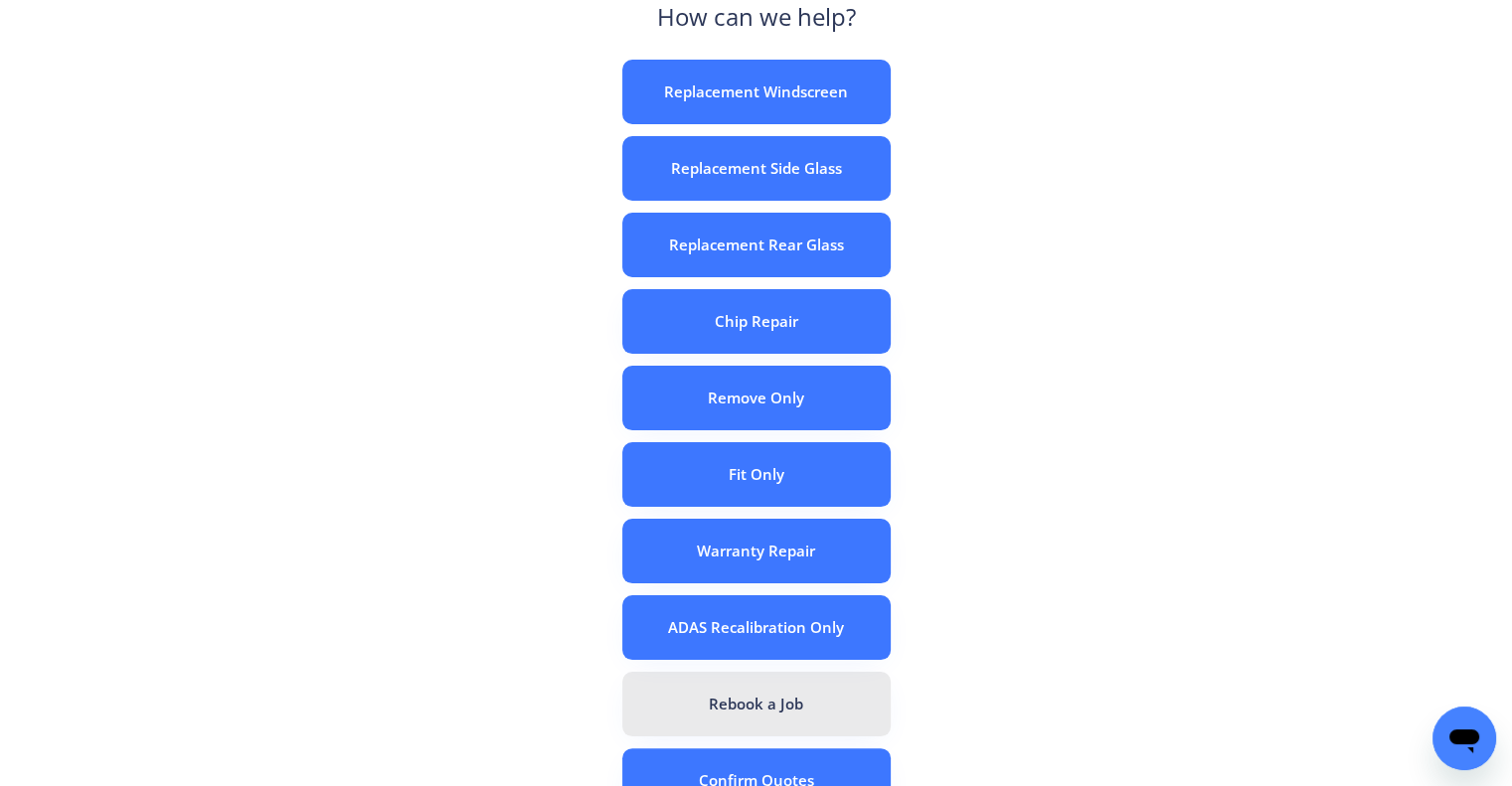 click on "Rebook a Job" at bounding box center [756, 704] 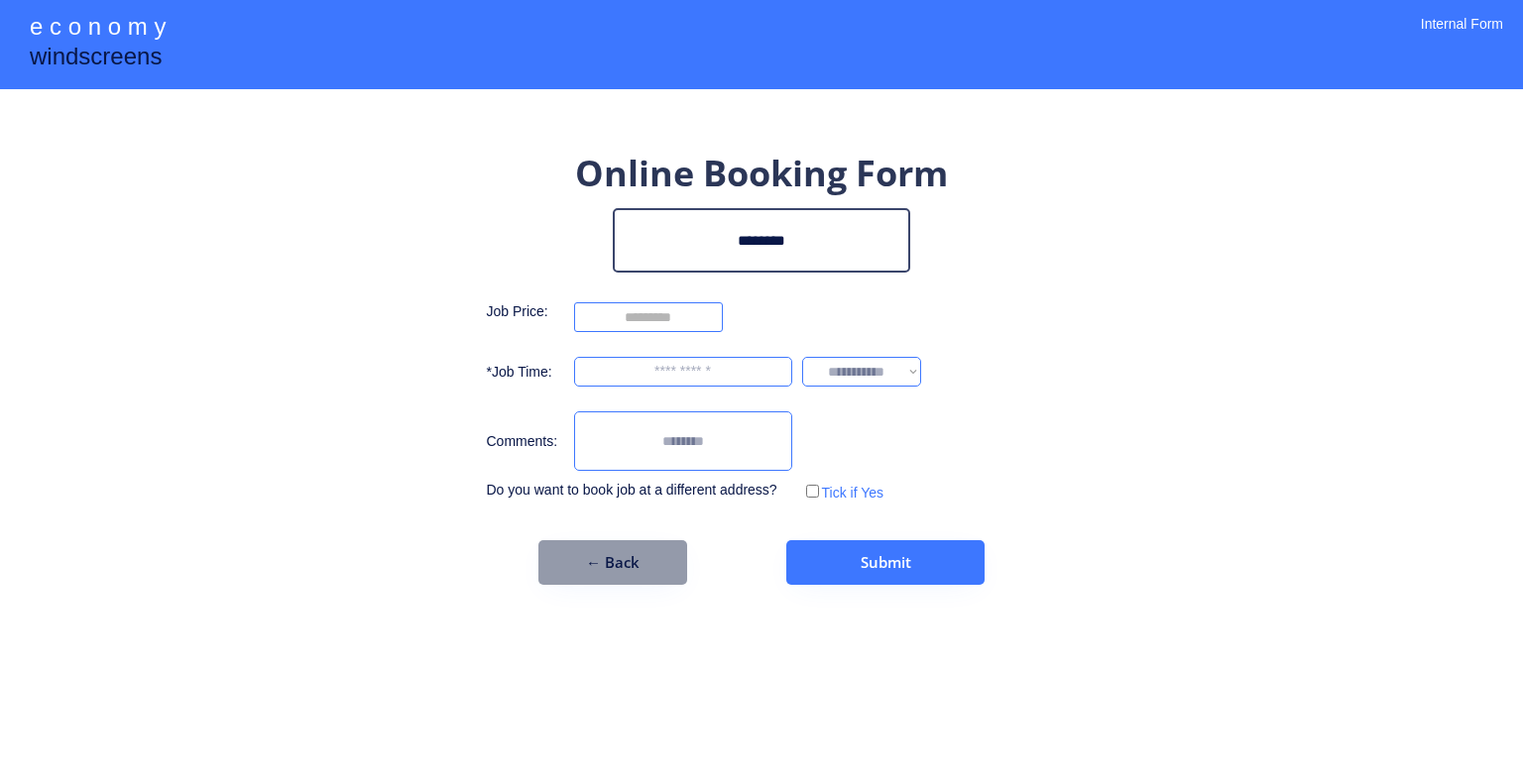 scroll, scrollTop: 0, scrollLeft: 0, axis: both 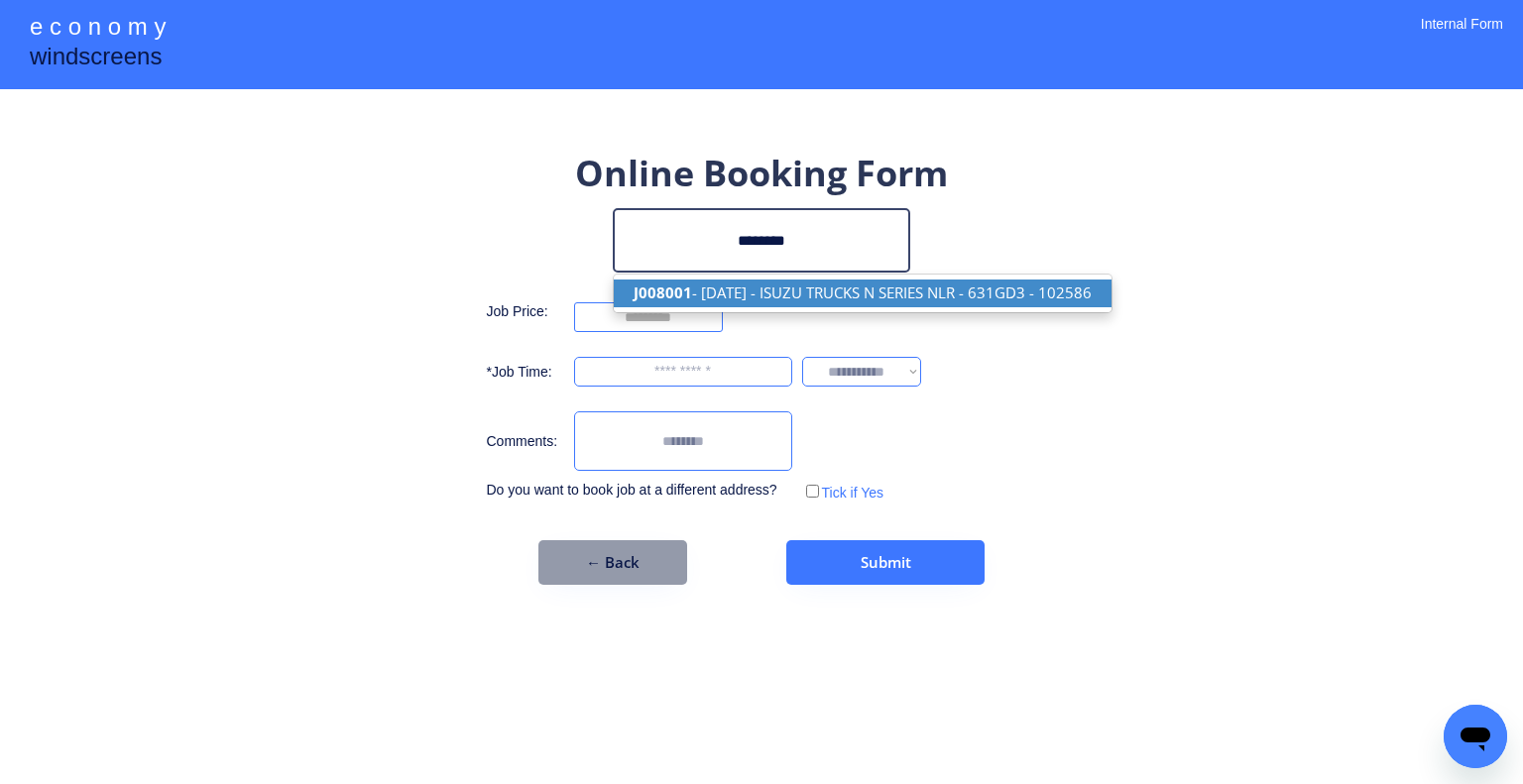 click on "J008001  - [DATE] - ISUZU TRUCKS N SERIES NLR - 631GD3 - 102586" at bounding box center (863, 292) 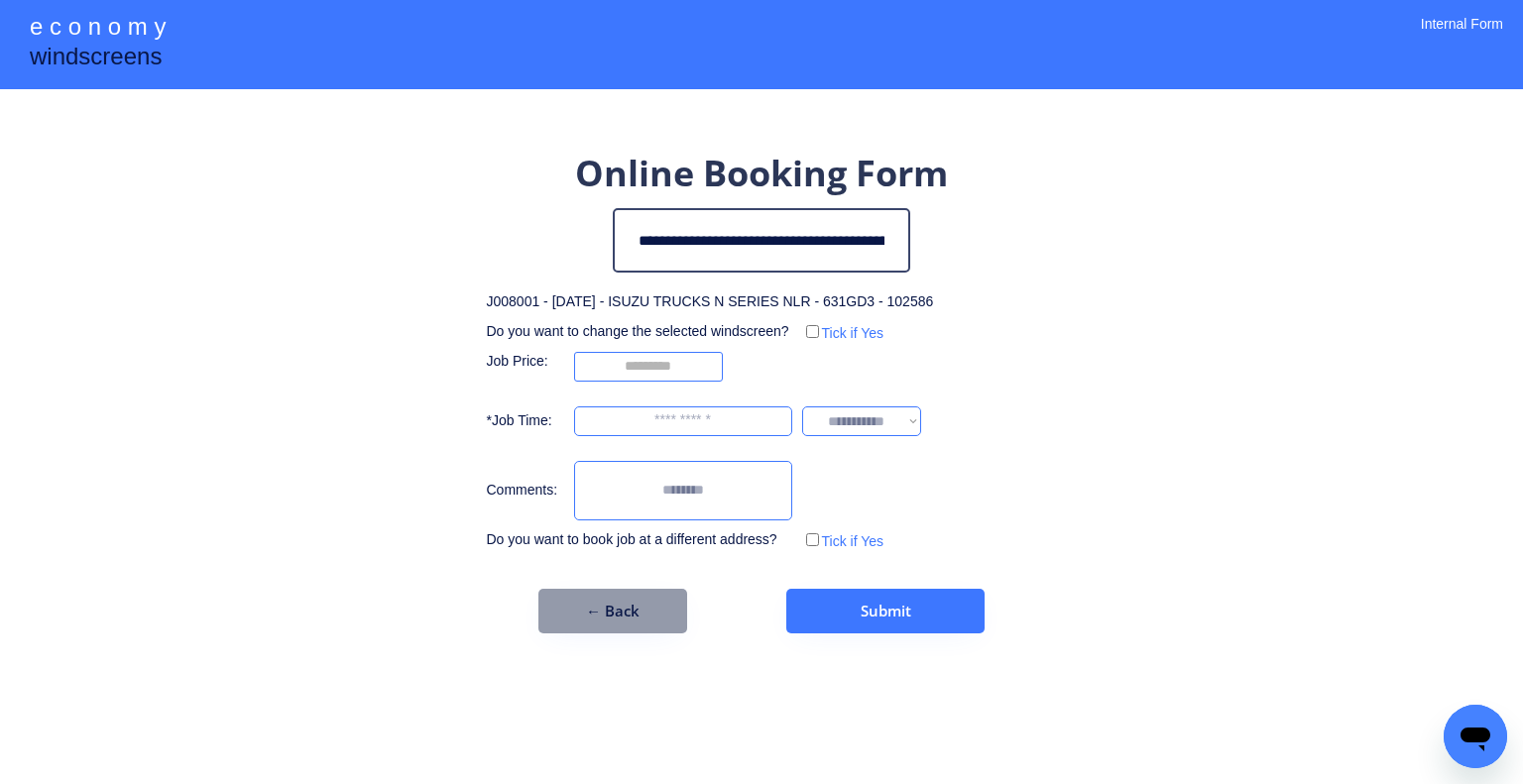 type on "**********" 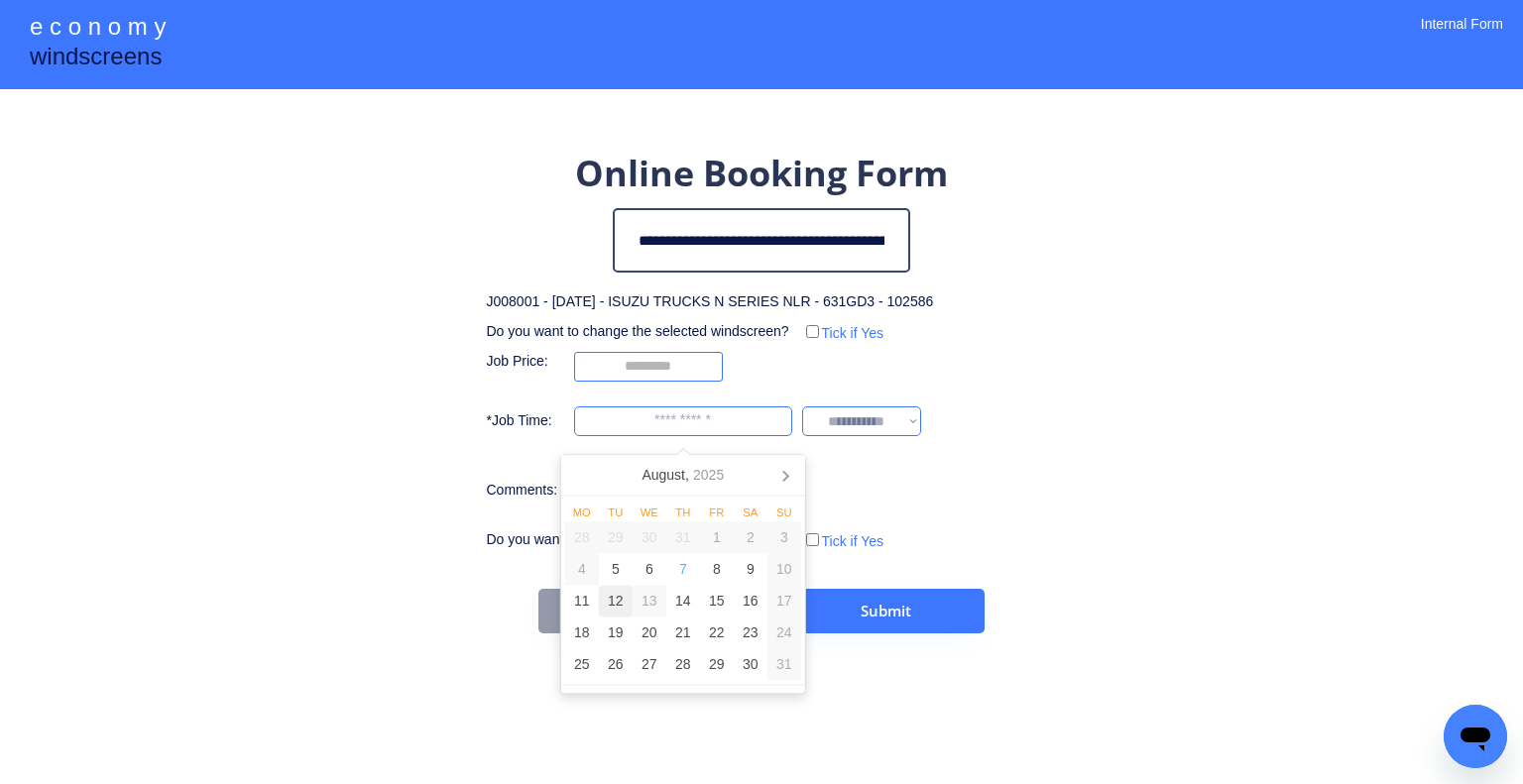 click on "12" at bounding box center (616, 602) 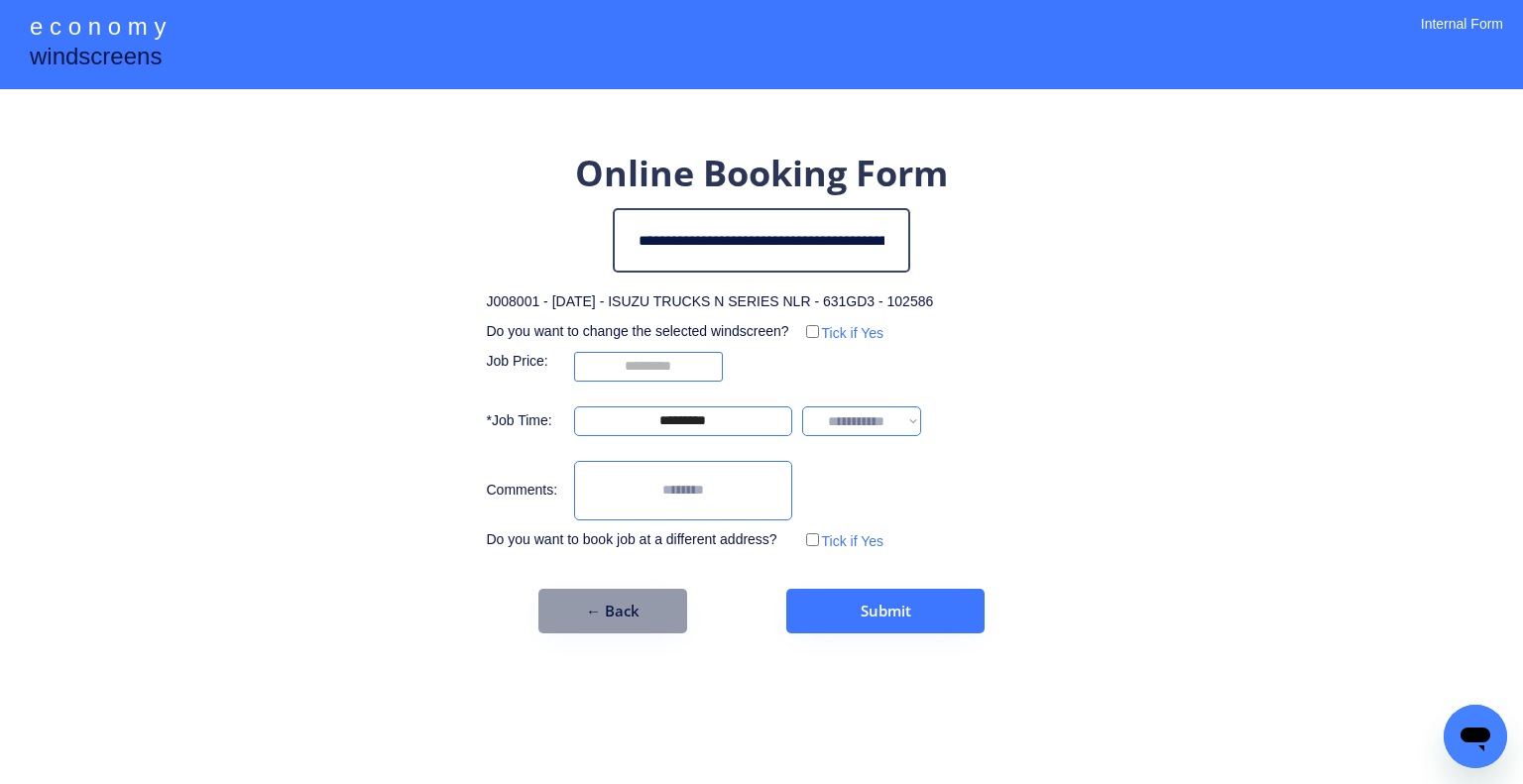 click on "**********" at bounding box center [762, 392] 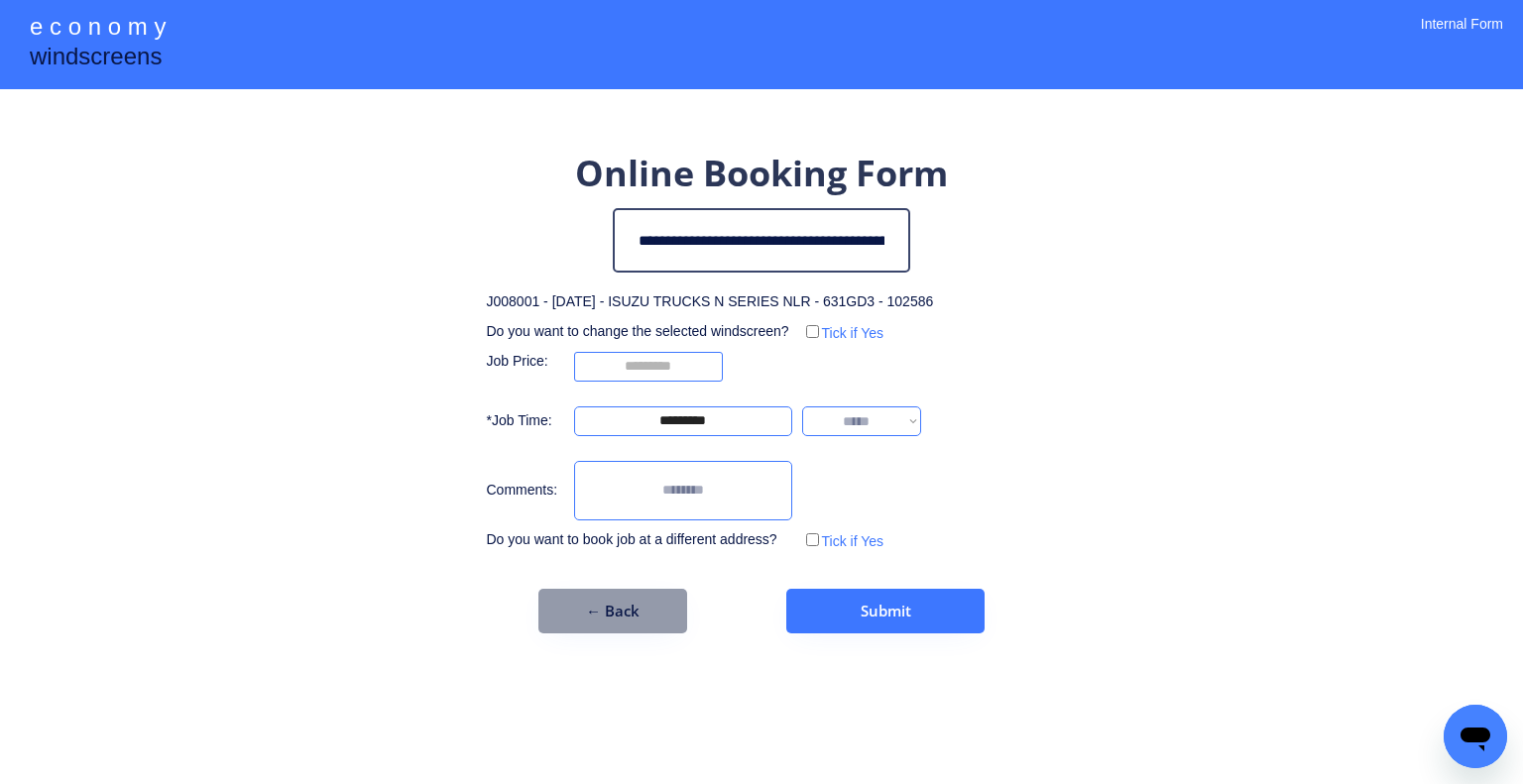 click on "**********" at bounding box center (862, 421) 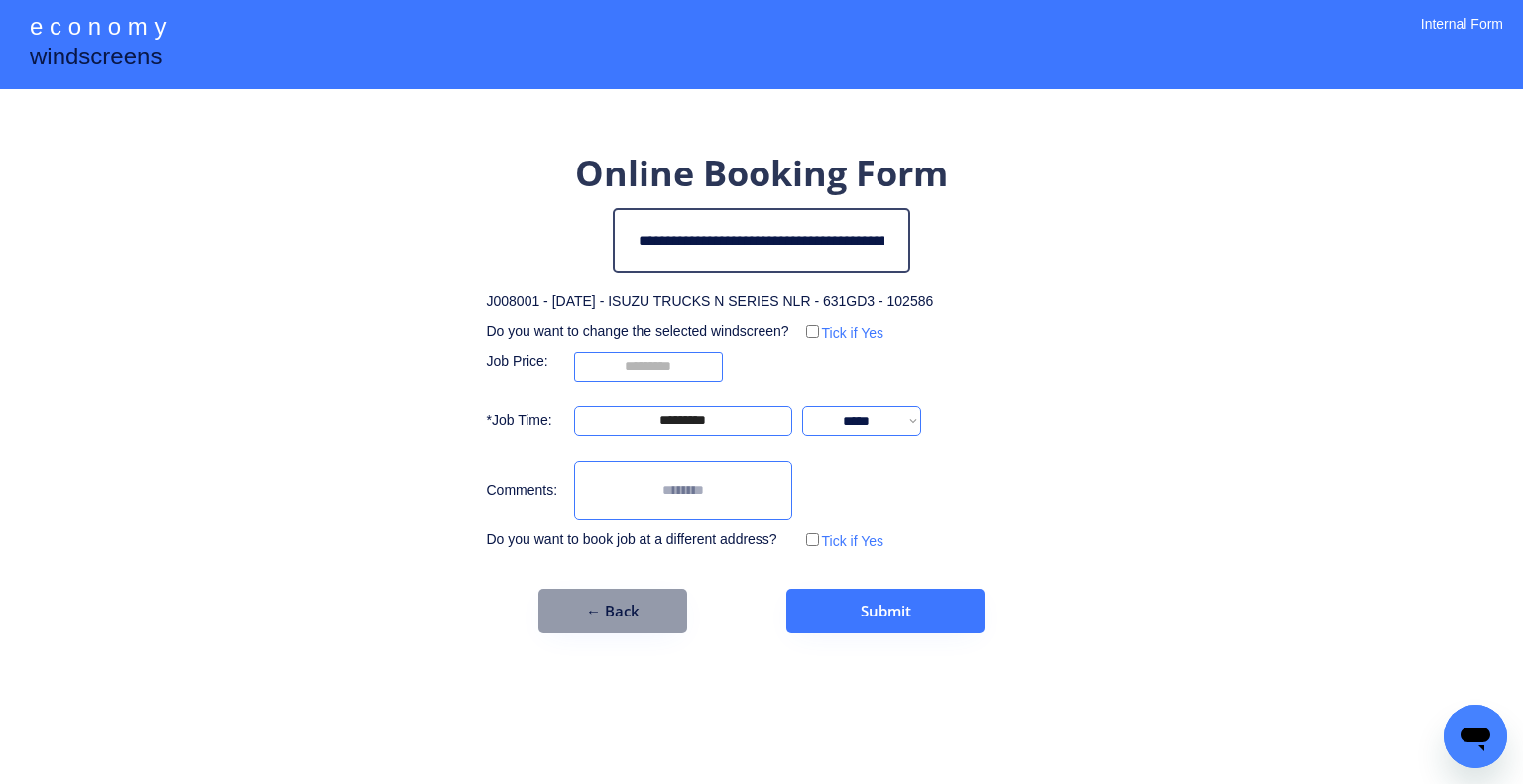 click on "**********" at bounding box center [762, 392] 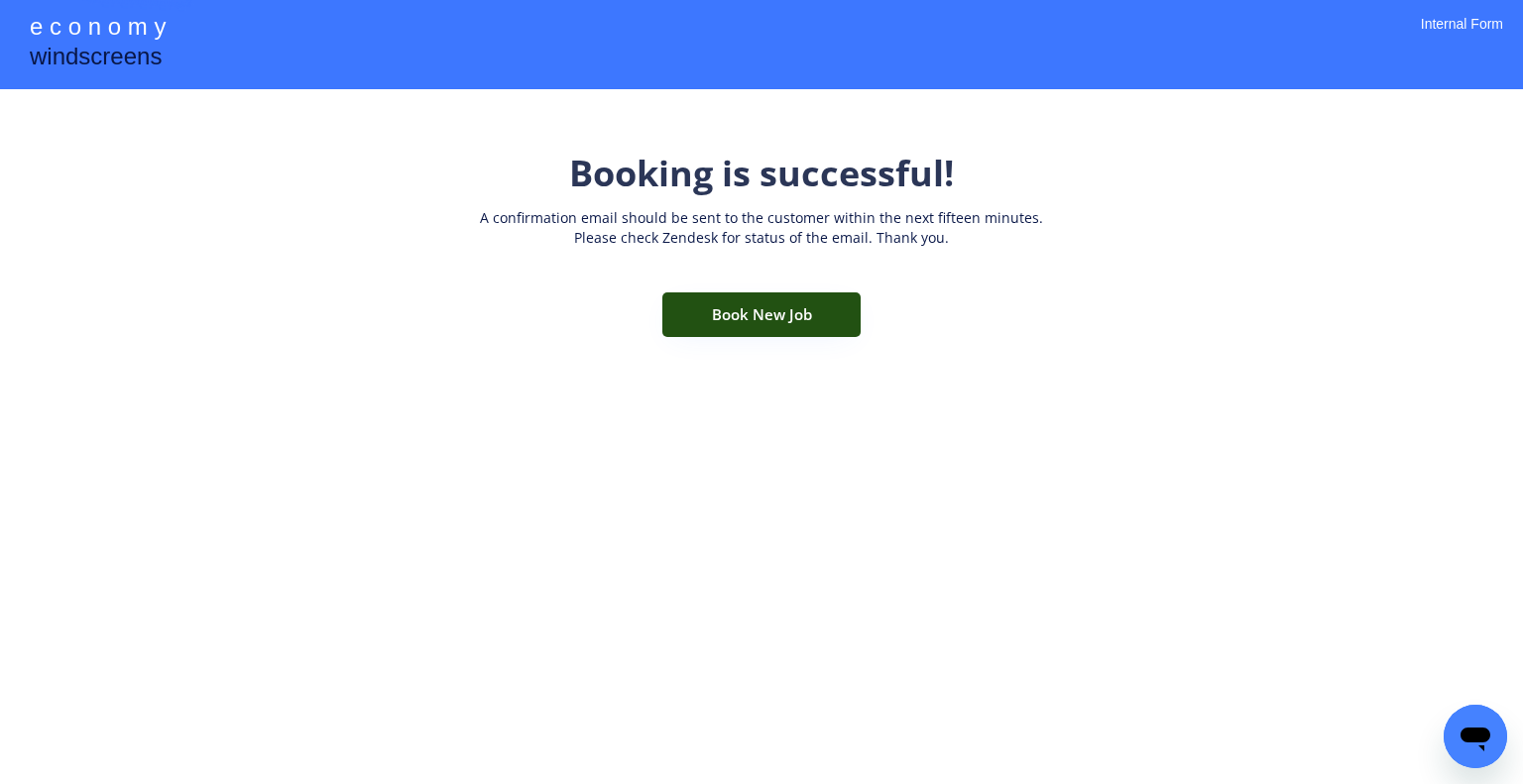 click on "Book New Job" at bounding box center [762, 314] 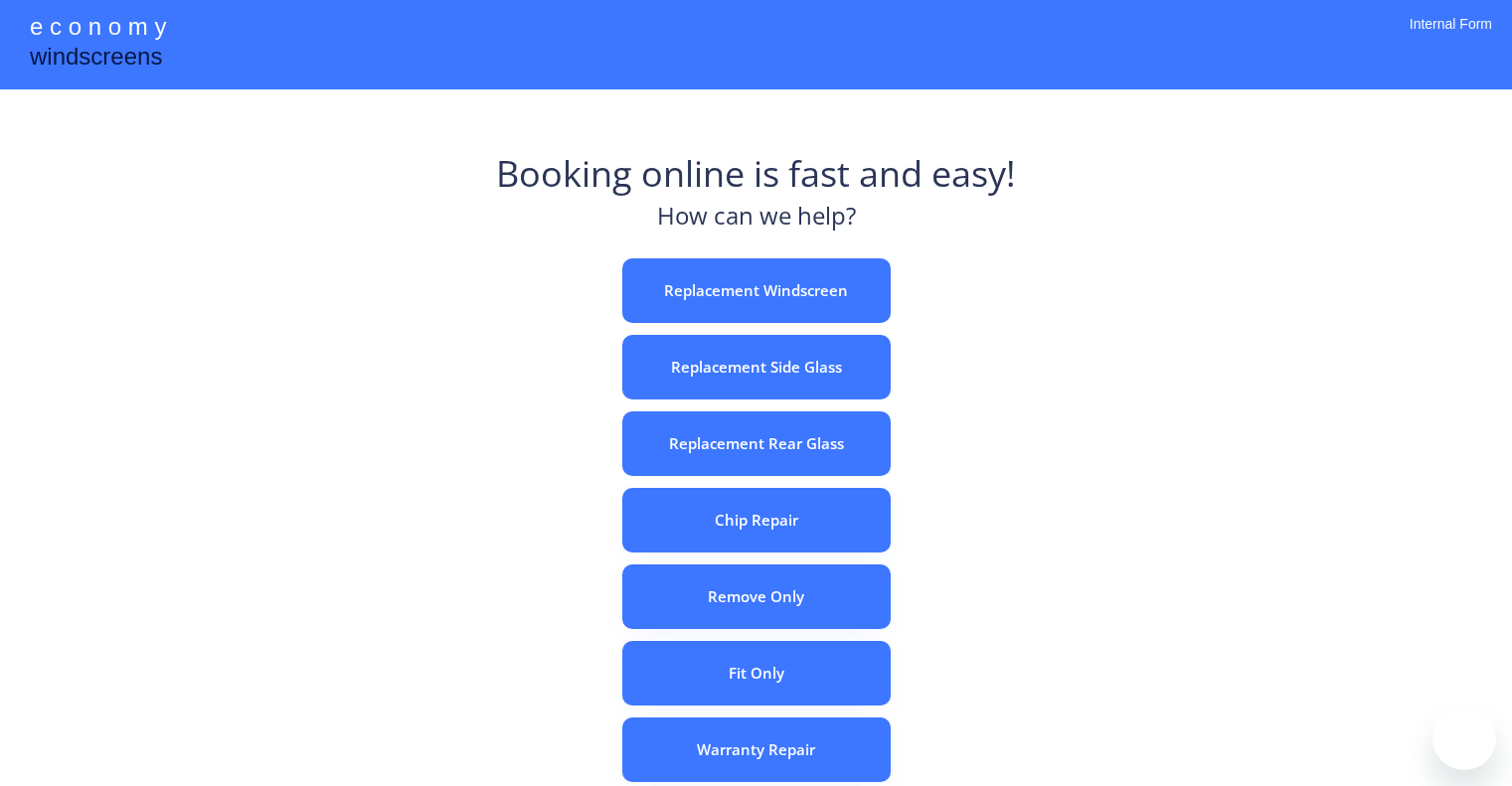 scroll, scrollTop: 0, scrollLeft: 0, axis: both 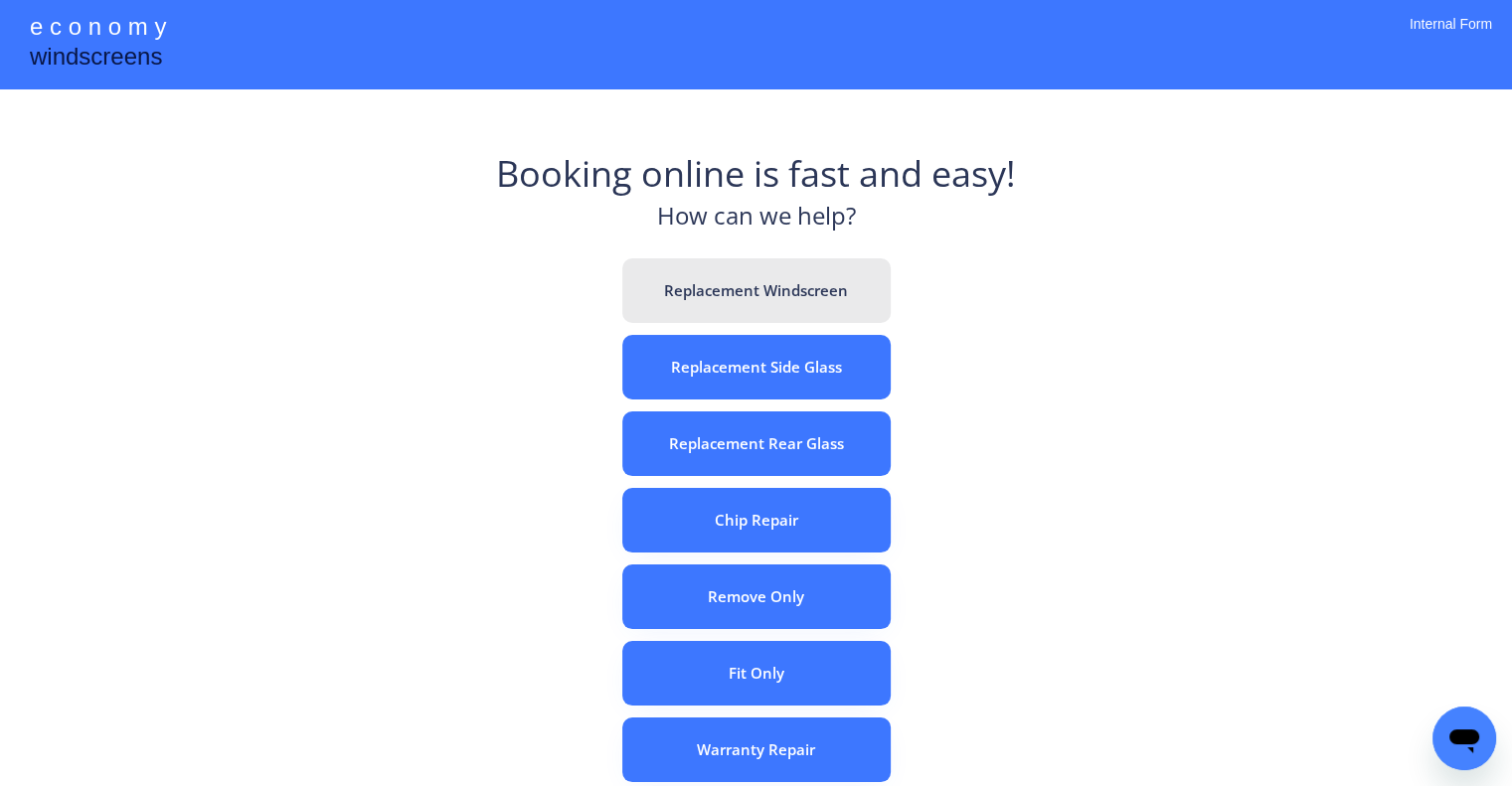 click on "Replacement Windscreen" at bounding box center (756, 290) 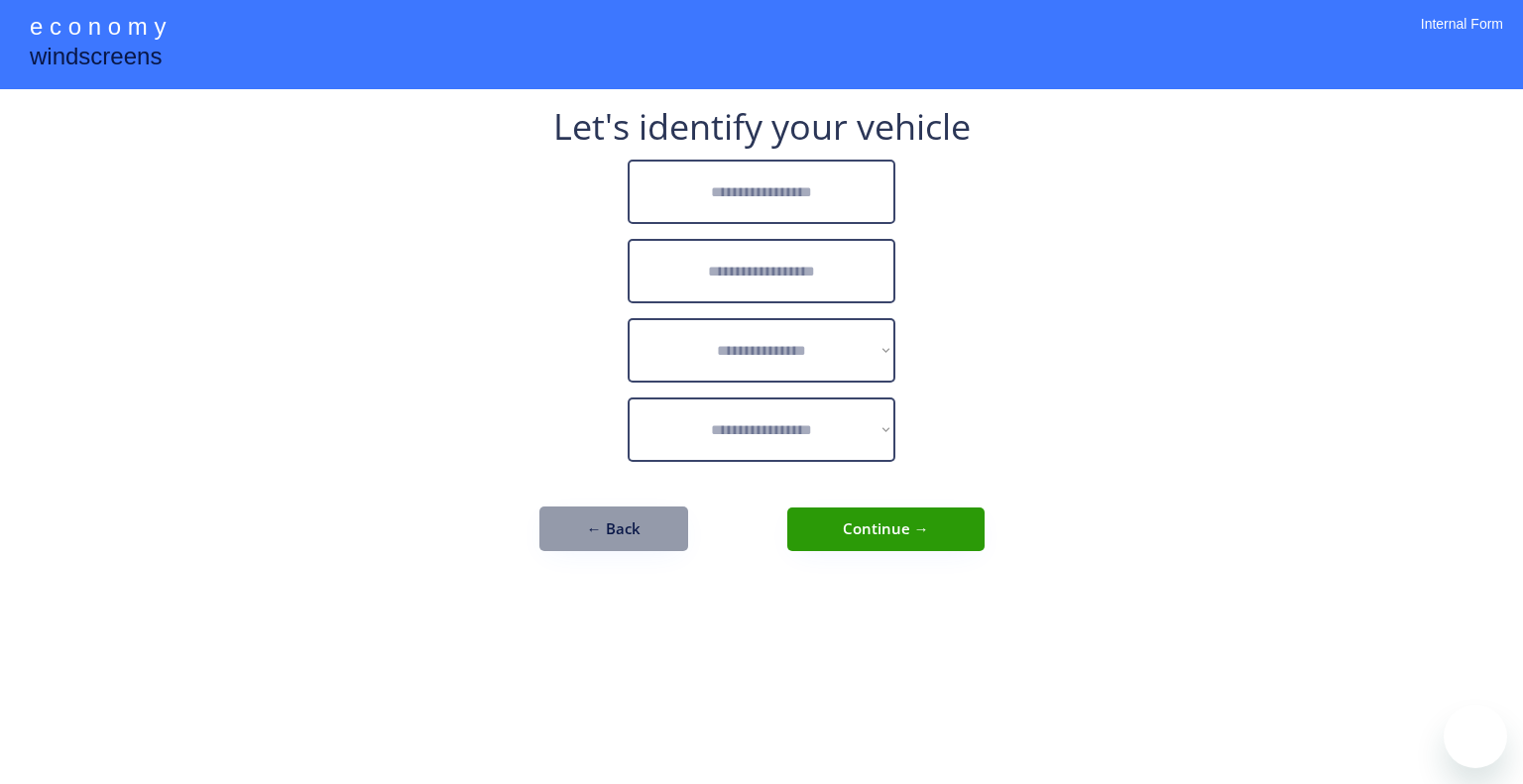 scroll, scrollTop: 0, scrollLeft: 0, axis: both 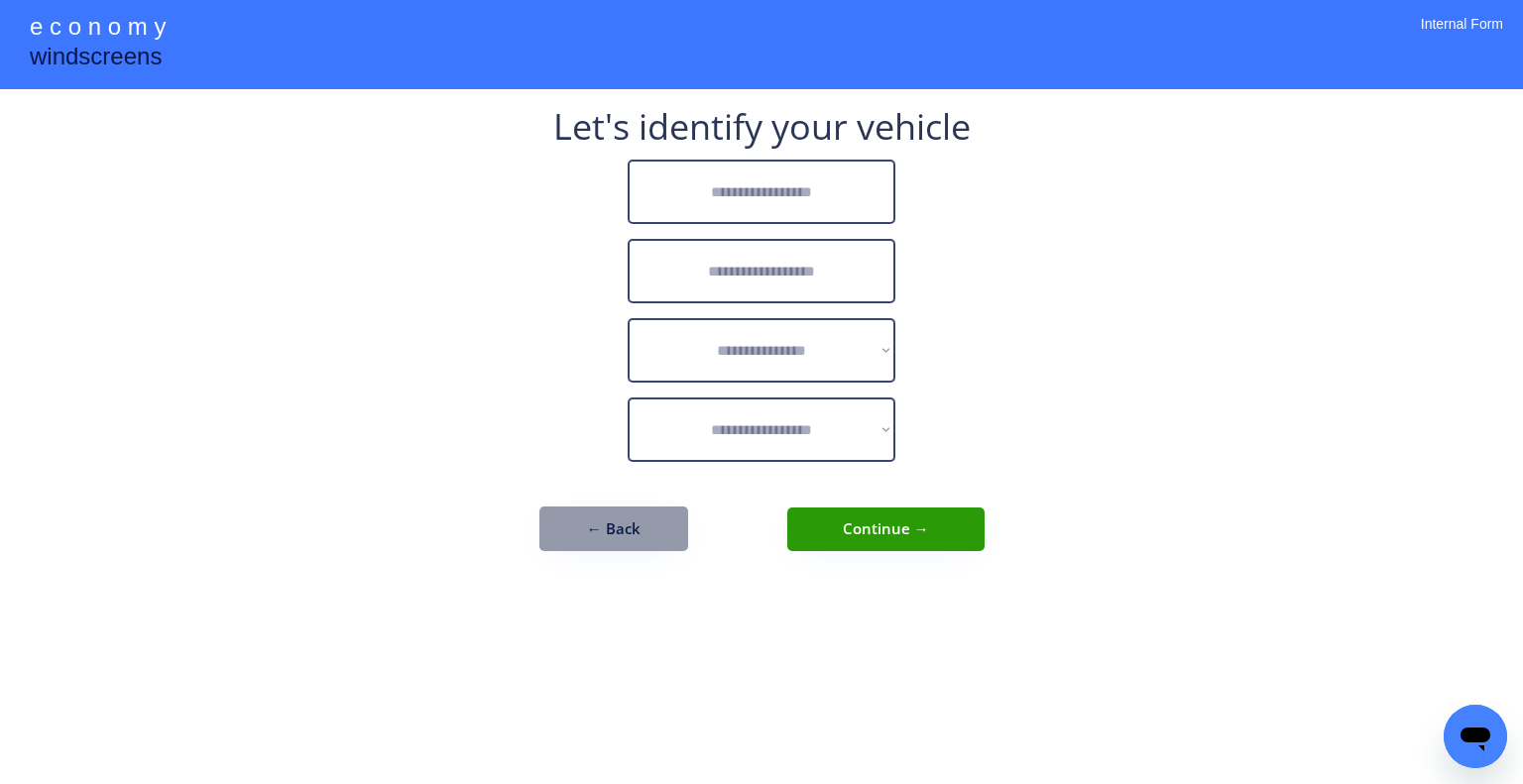 click at bounding box center [762, 191] 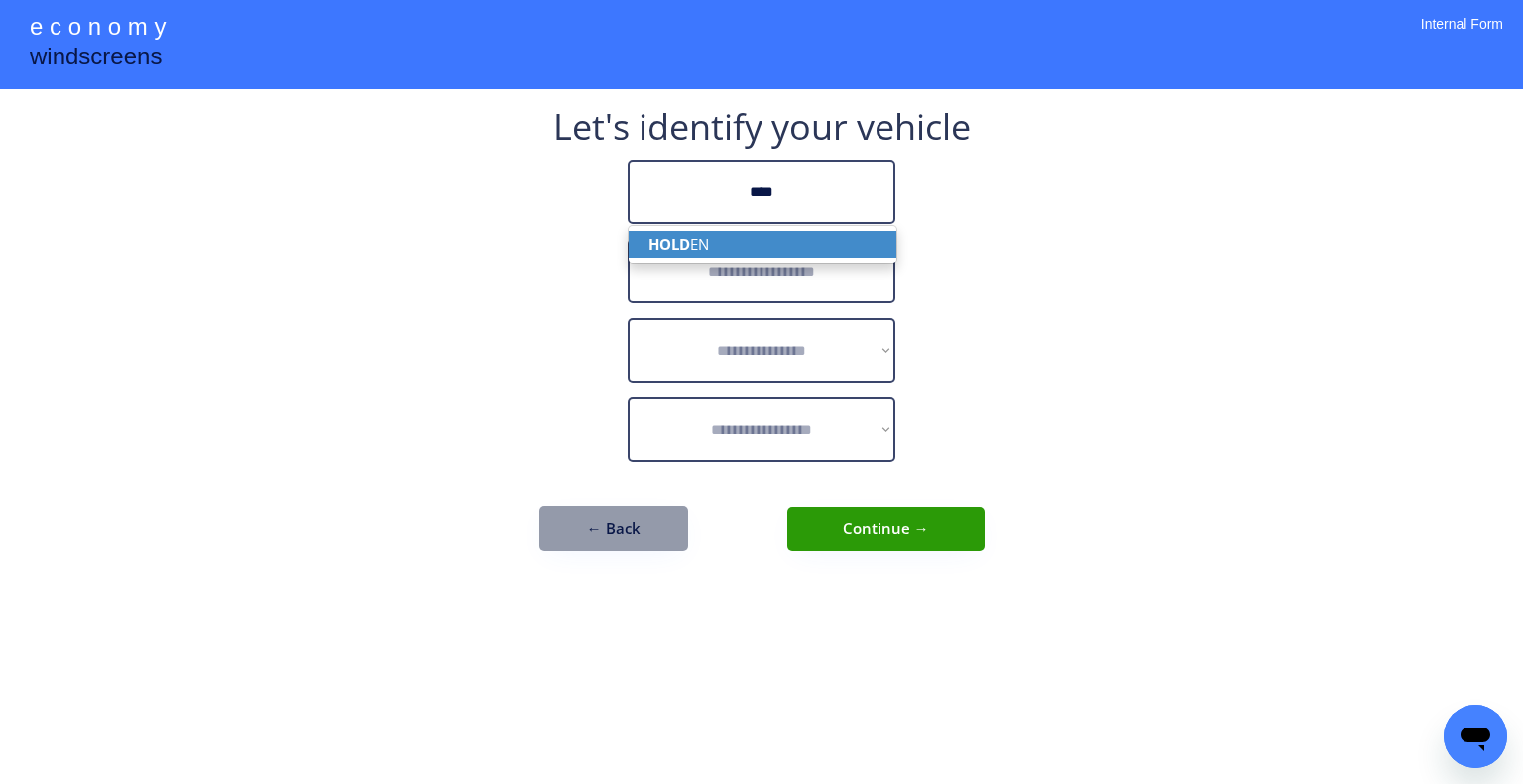 click on "HOLD EN" at bounding box center [762, 244] 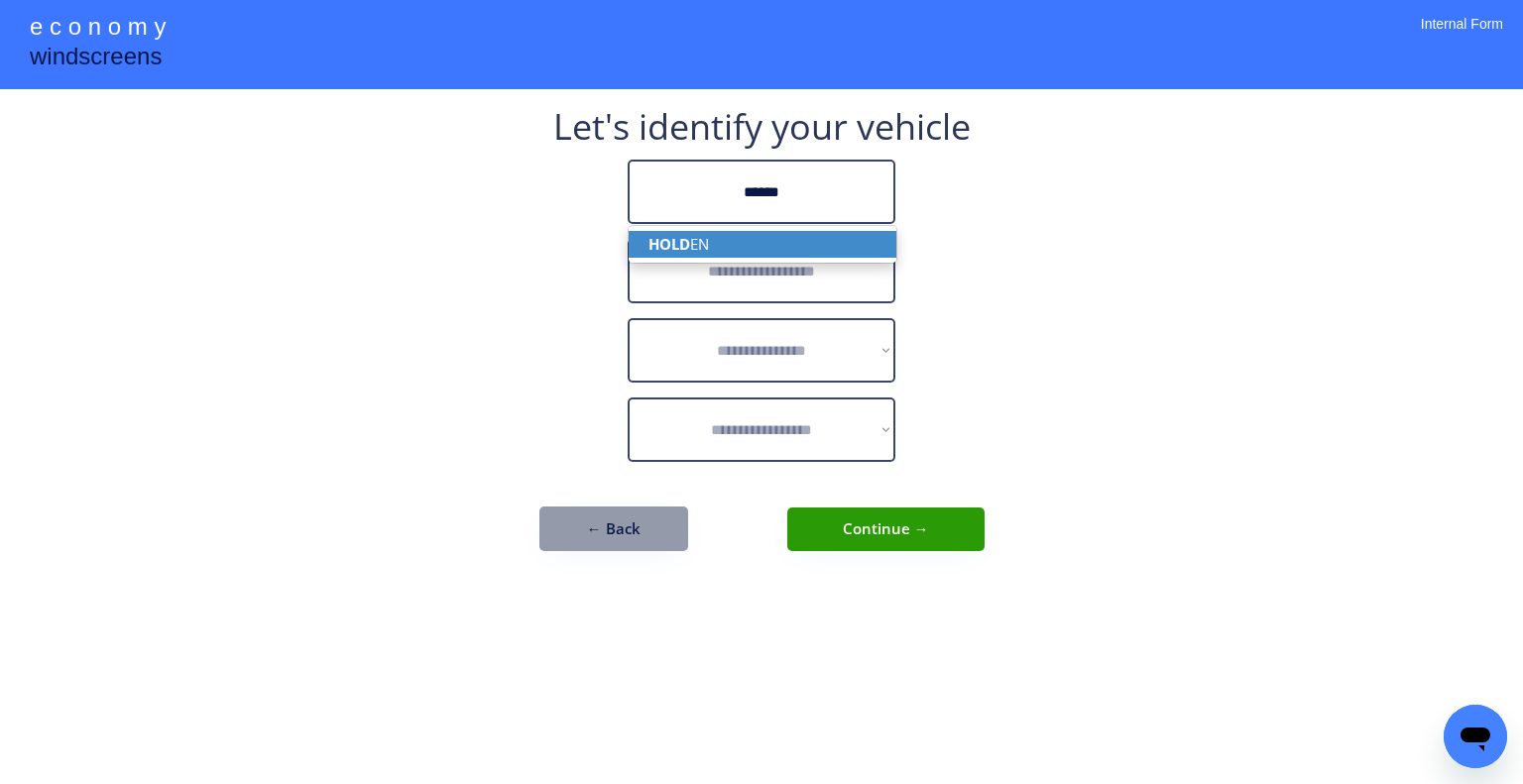 type on "******" 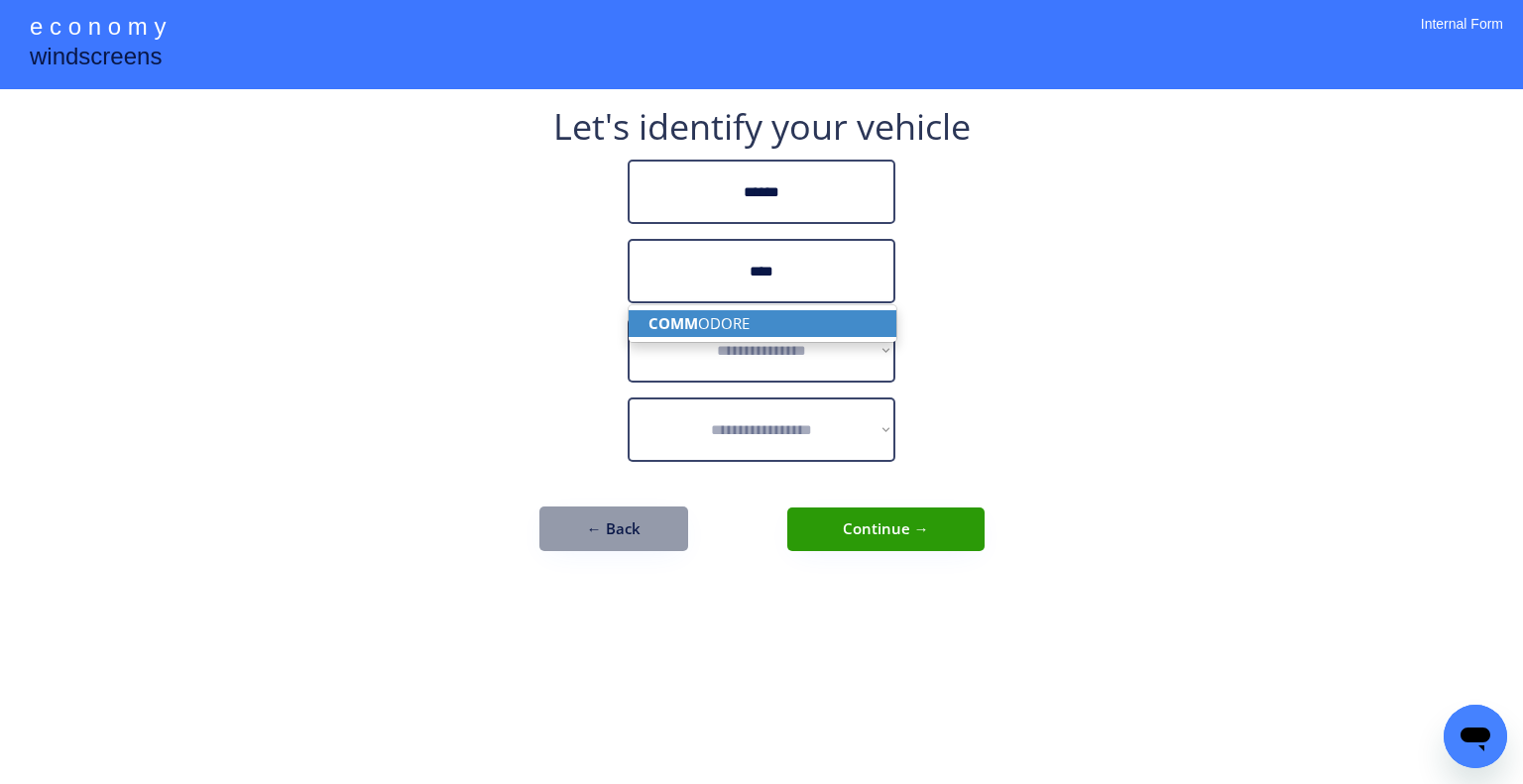 drag, startPoint x: 814, startPoint y: 326, endPoint x: 896, endPoint y: 284, distance: 92.1303 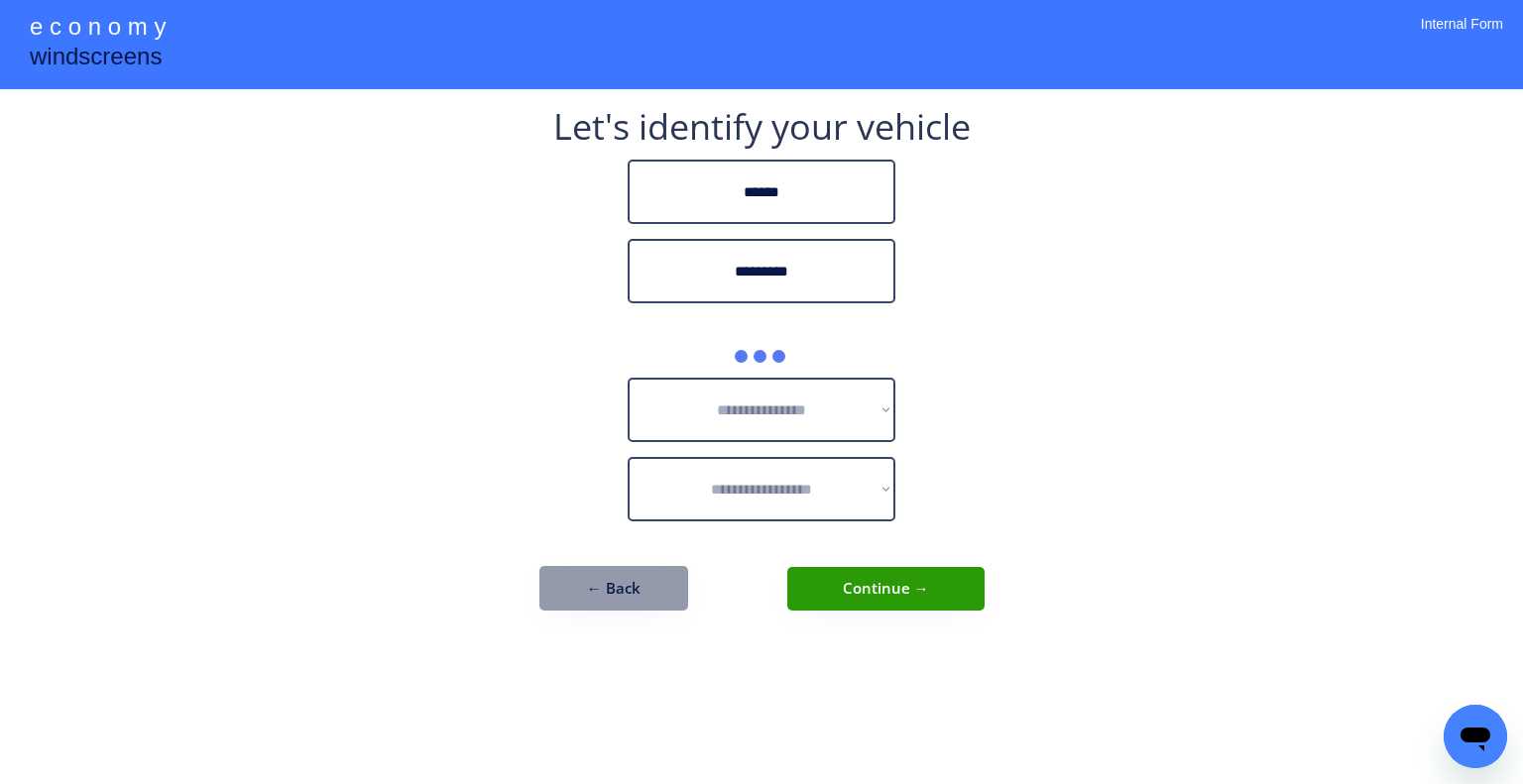 type on "*********" 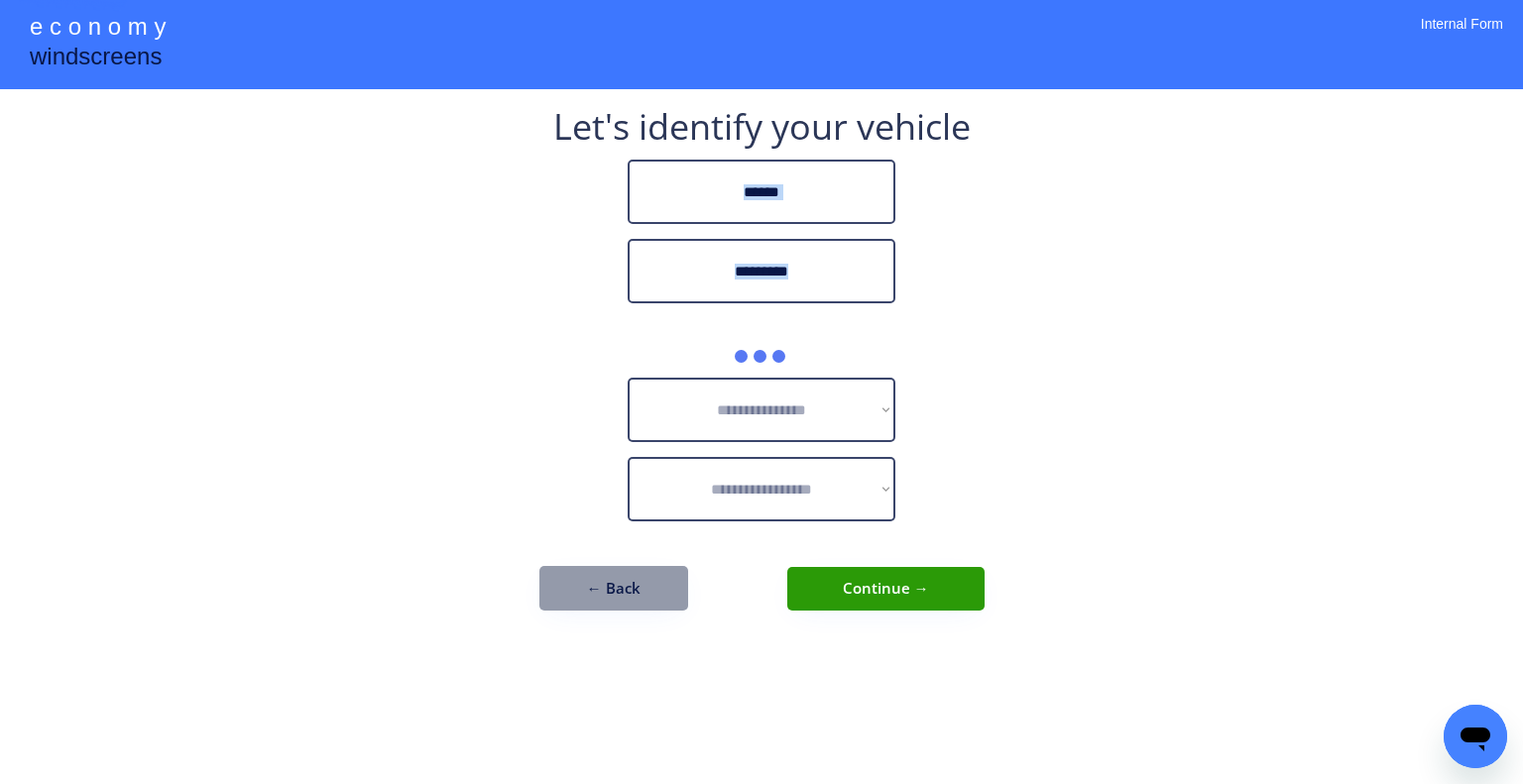 click on "**********" at bounding box center [762, 370] 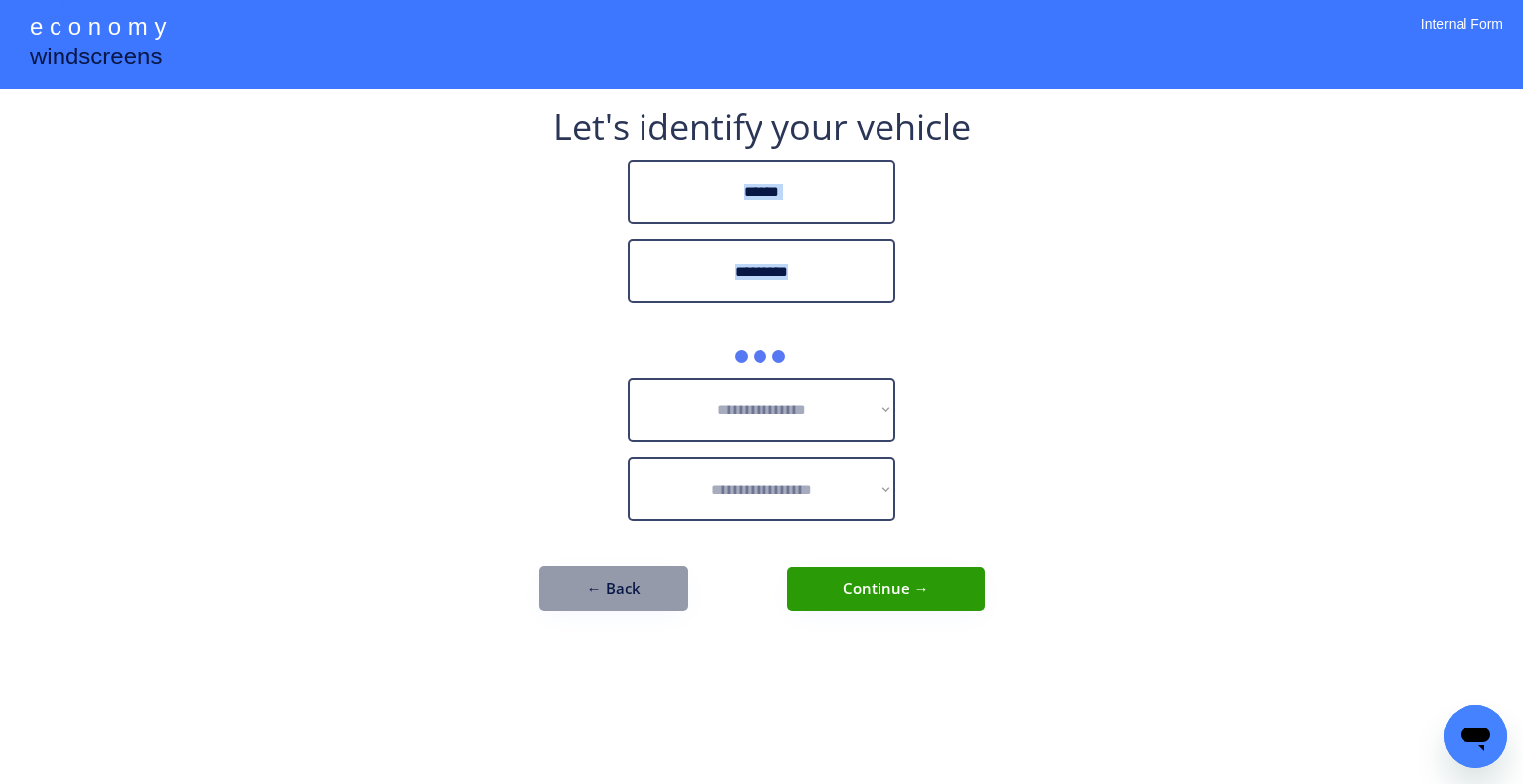 click on "**********" at bounding box center [762, 370] 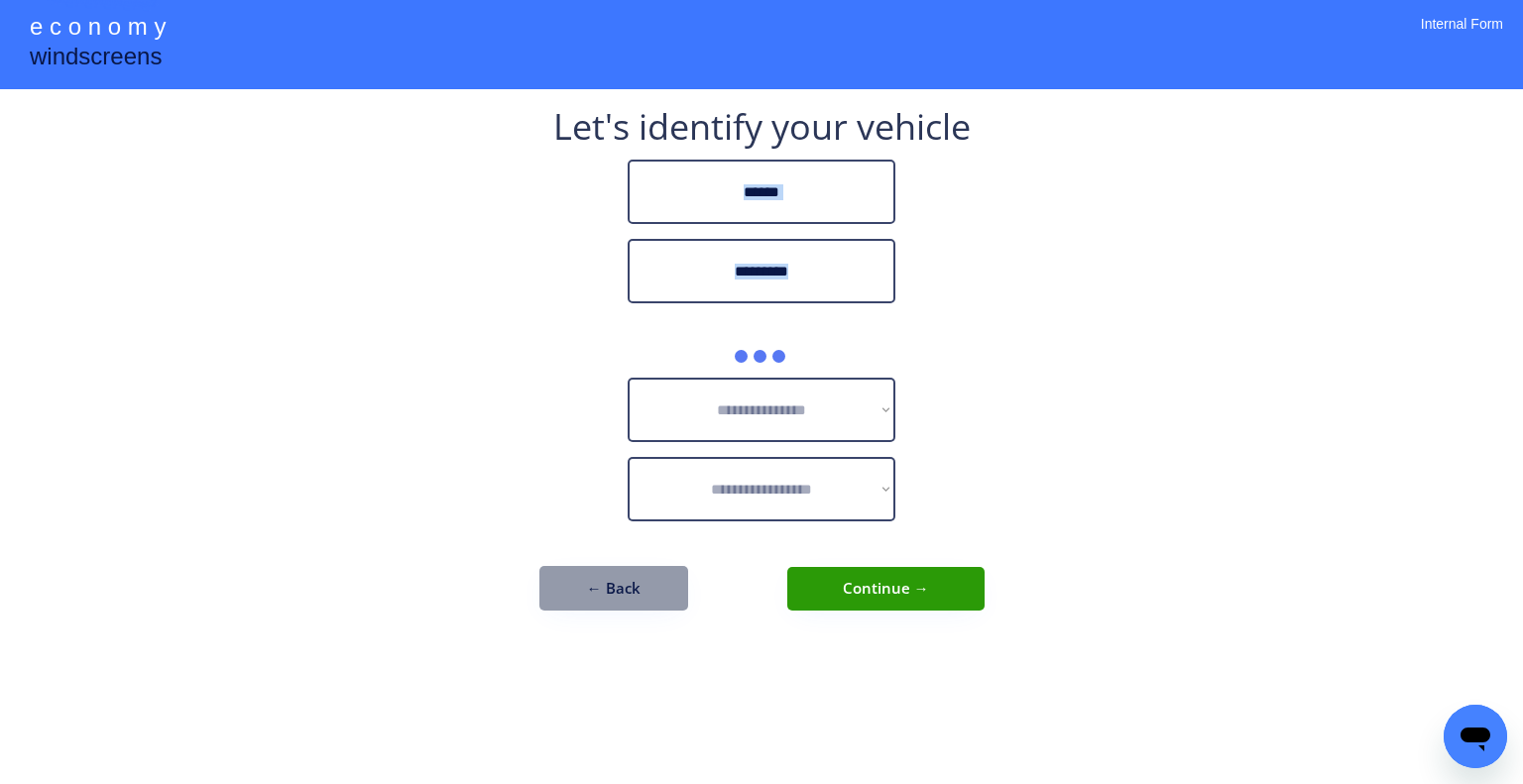 click on "**********" at bounding box center (762, 370) 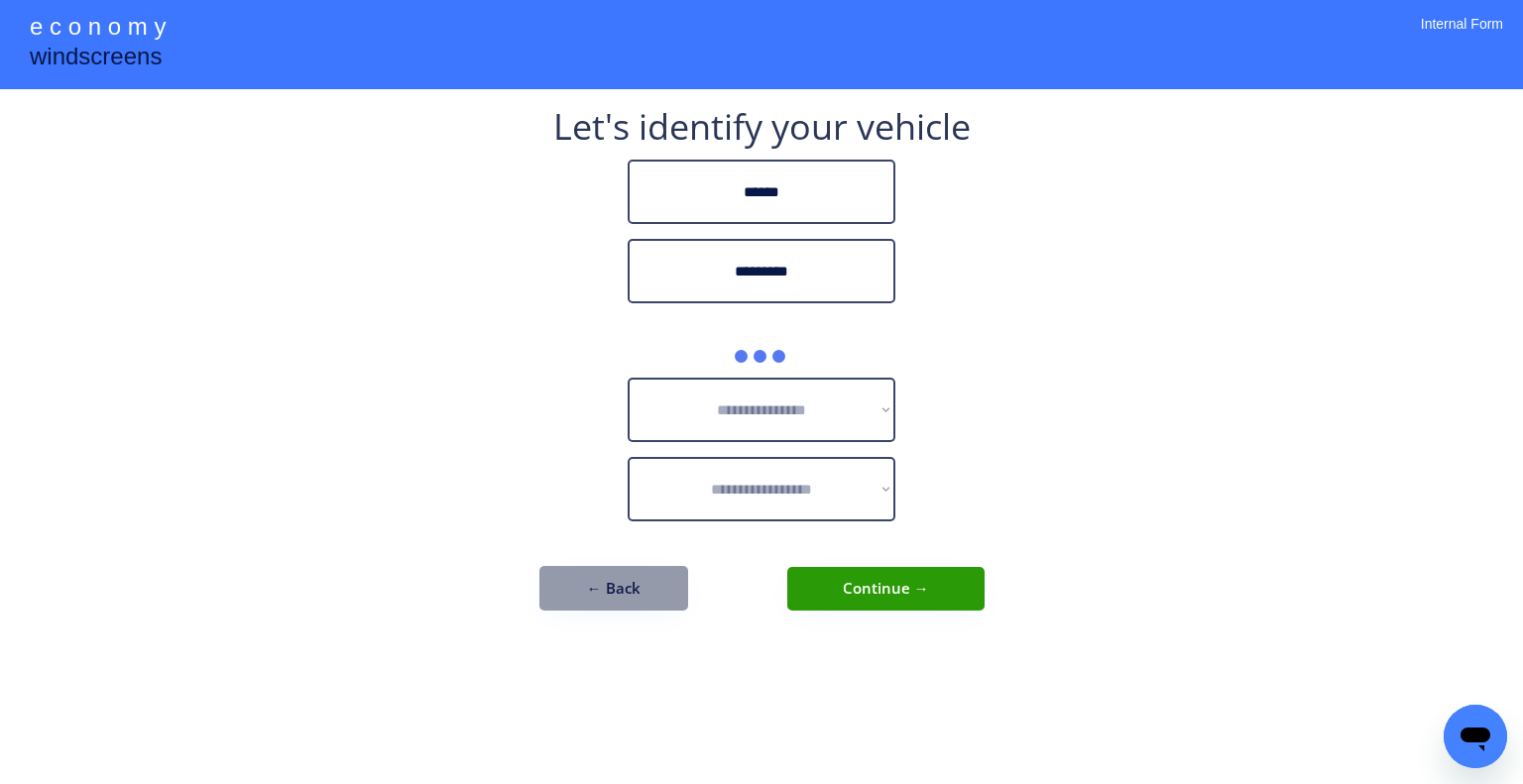 click on "**********" at bounding box center [762, 392] 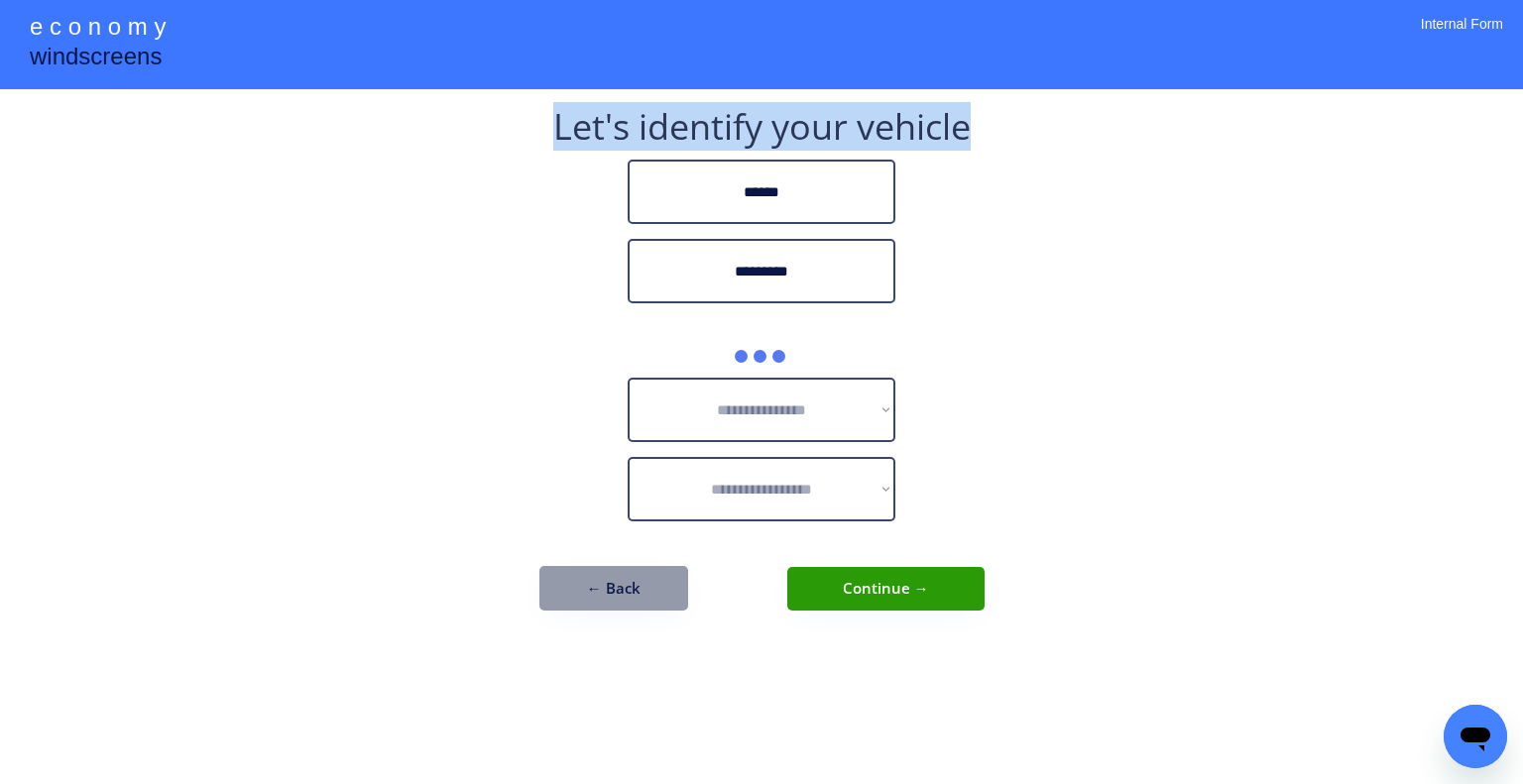 click on "**********" at bounding box center (762, 392) 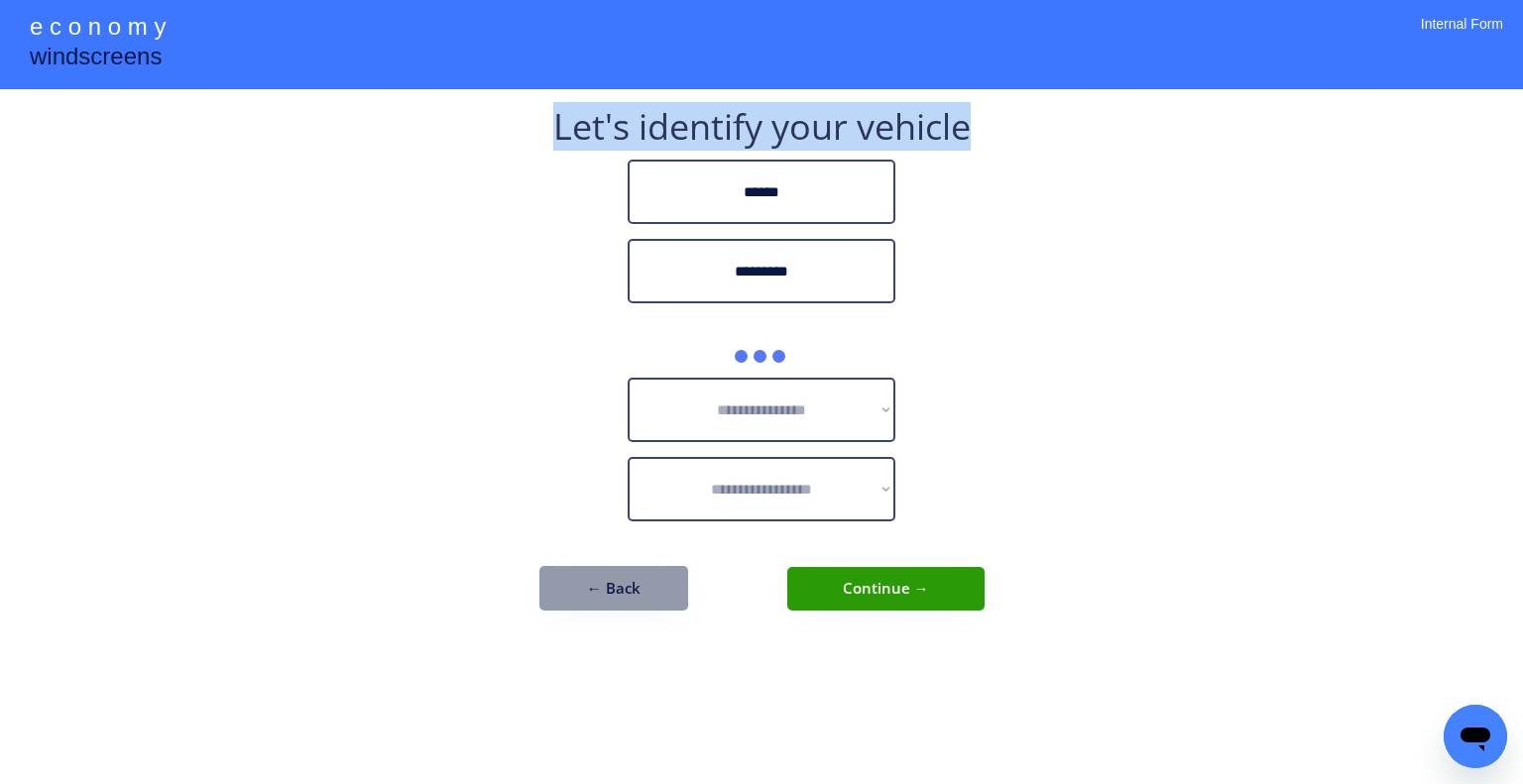 click on "**********" at bounding box center [762, 392] 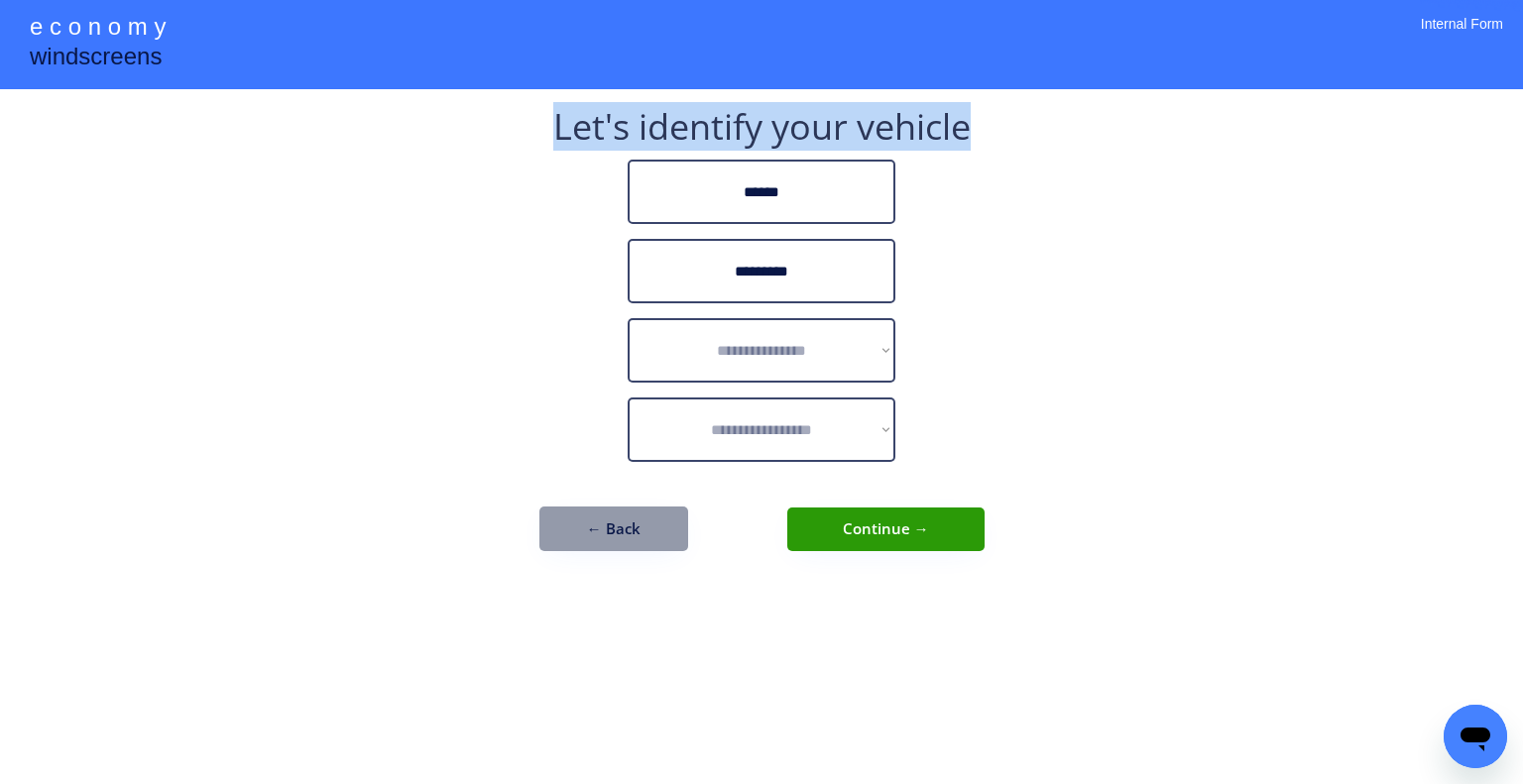 click on "**********" at bounding box center [762, 392] 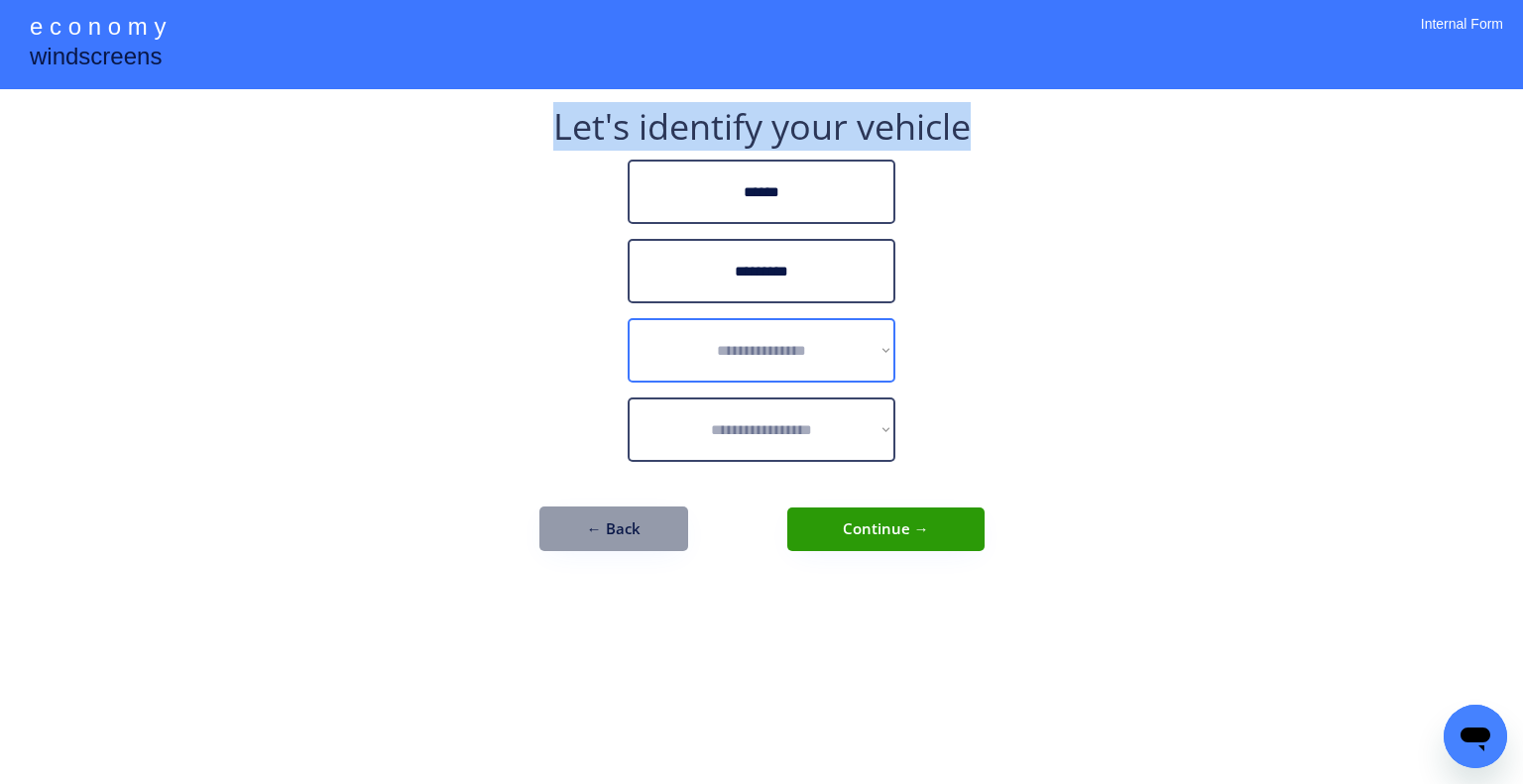 drag, startPoint x: 837, startPoint y: 341, endPoint x: 1064, endPoint y: 248, distance: 245.31205 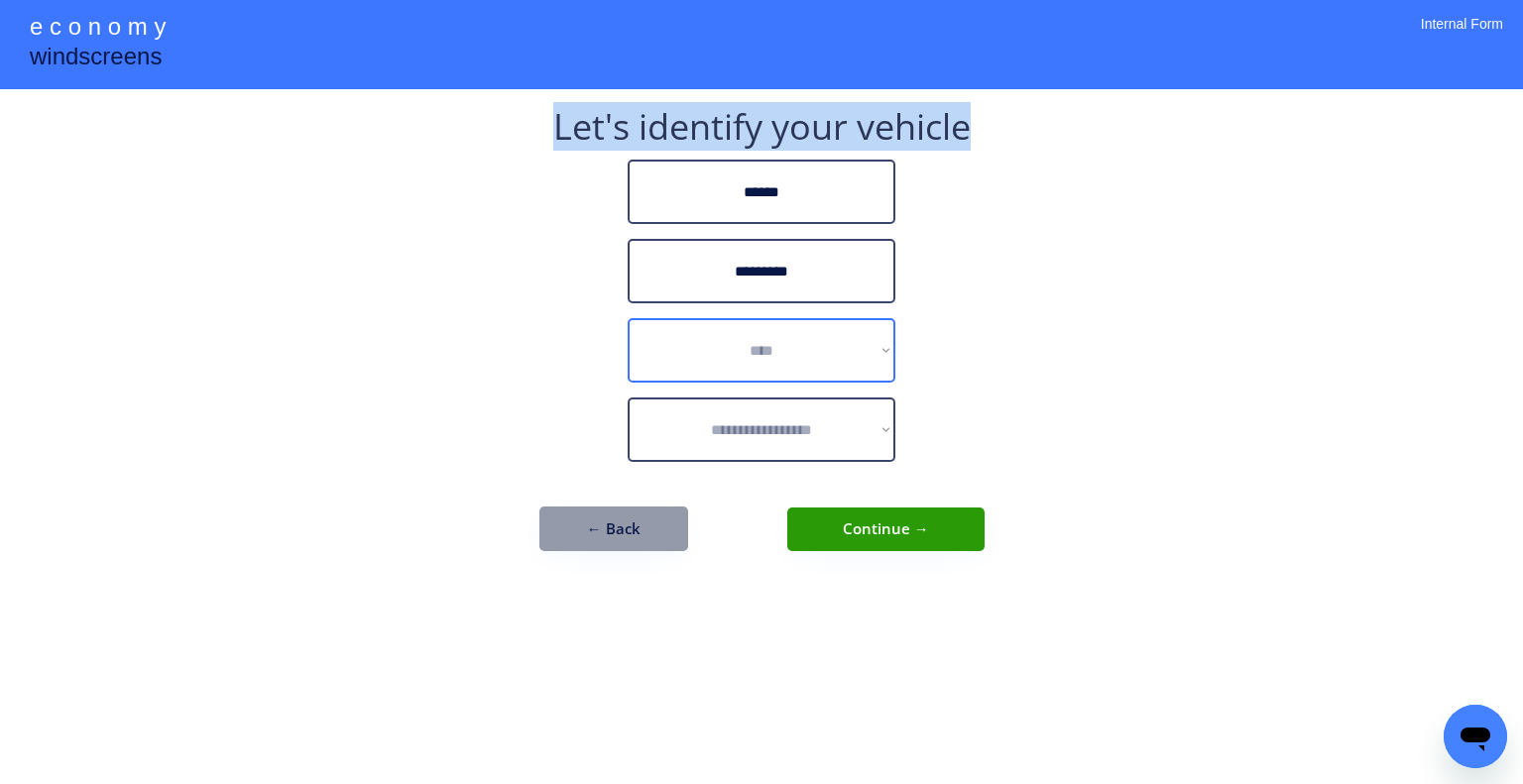 click on "**********" at bounding box center (762, 350) 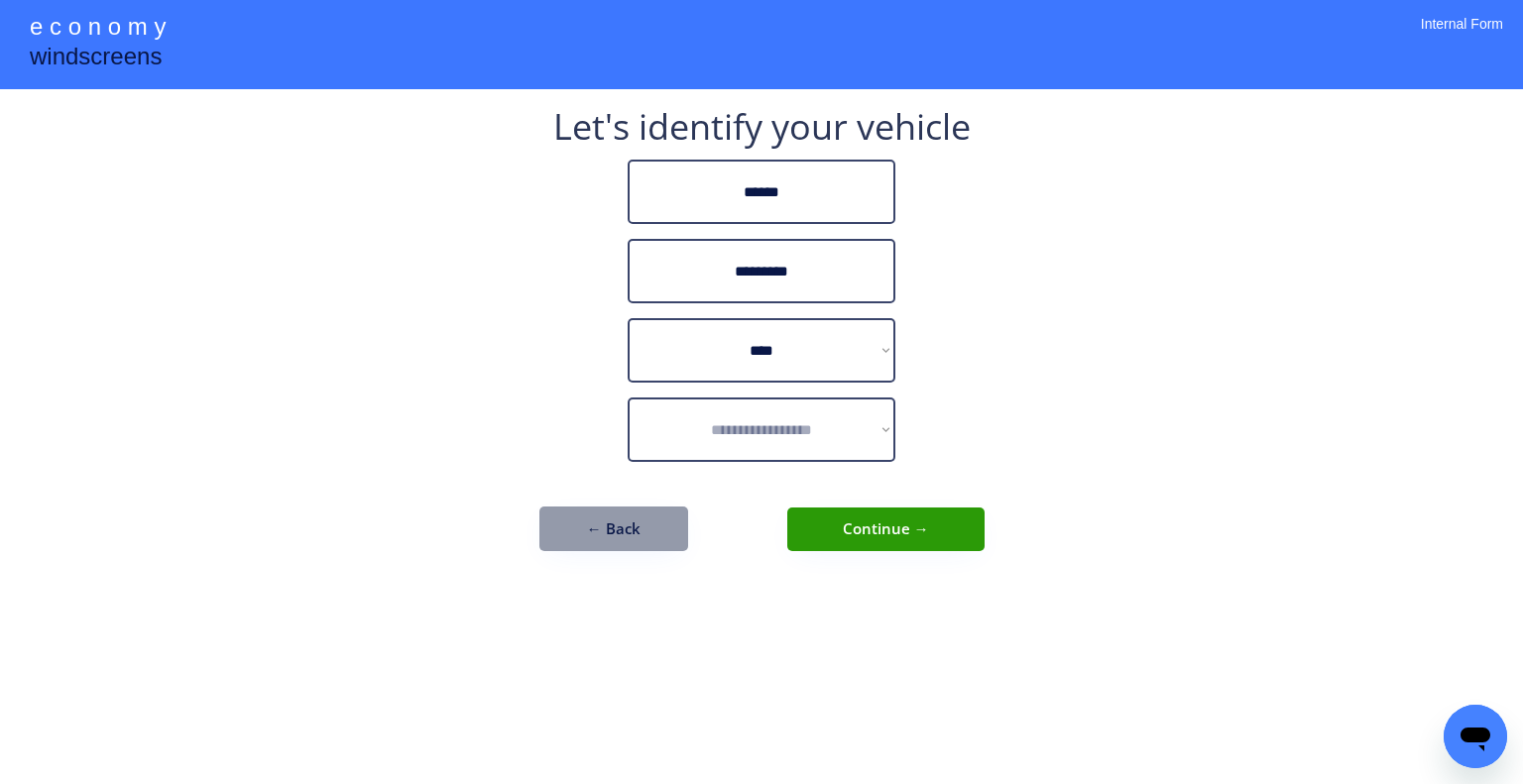 drag, startPoint x: 1186, startPoint y: 288, endPoint x: 811, endPoint y: 431, distance: 401.3403 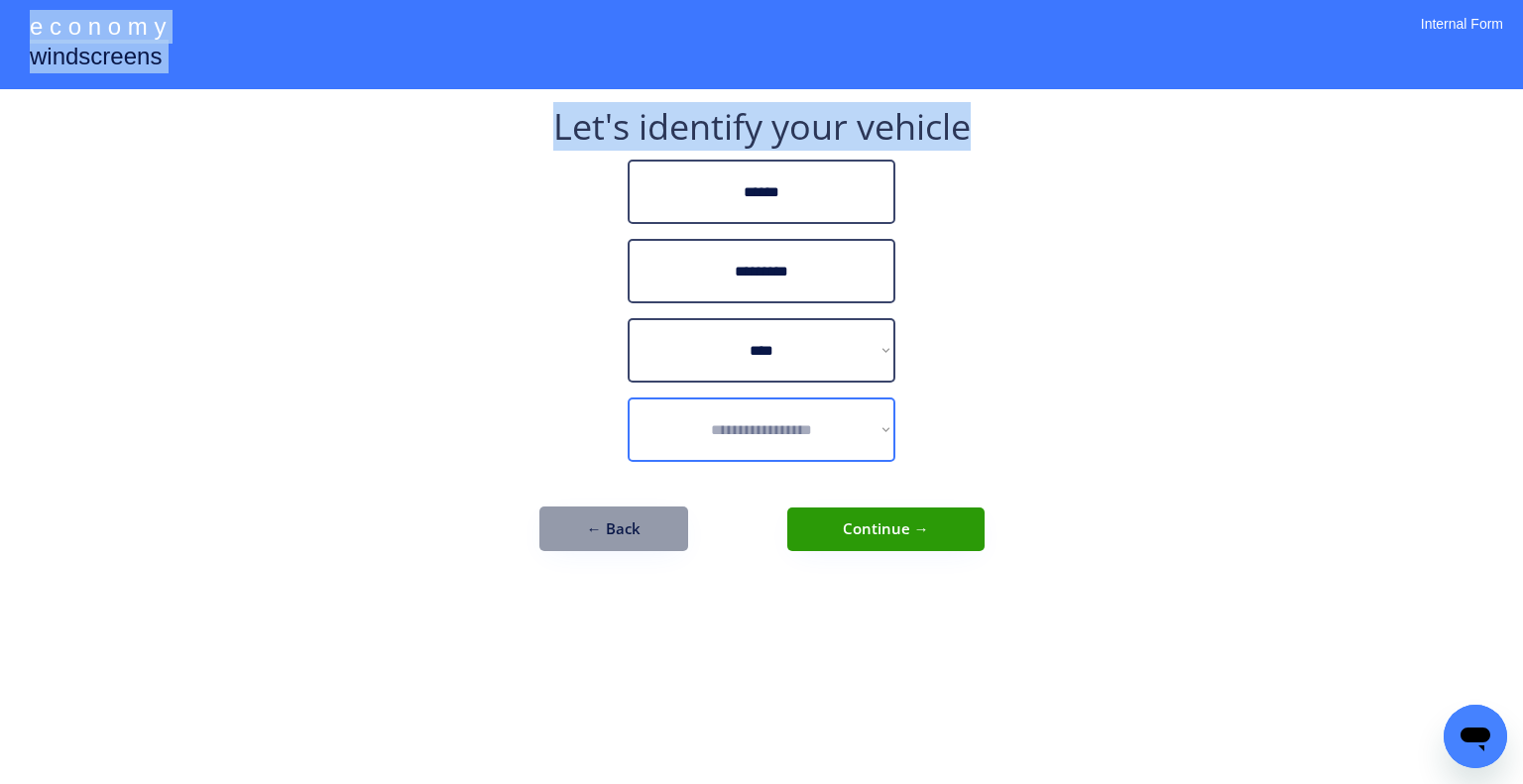 click on "**********" at bounding box center (762, 429) 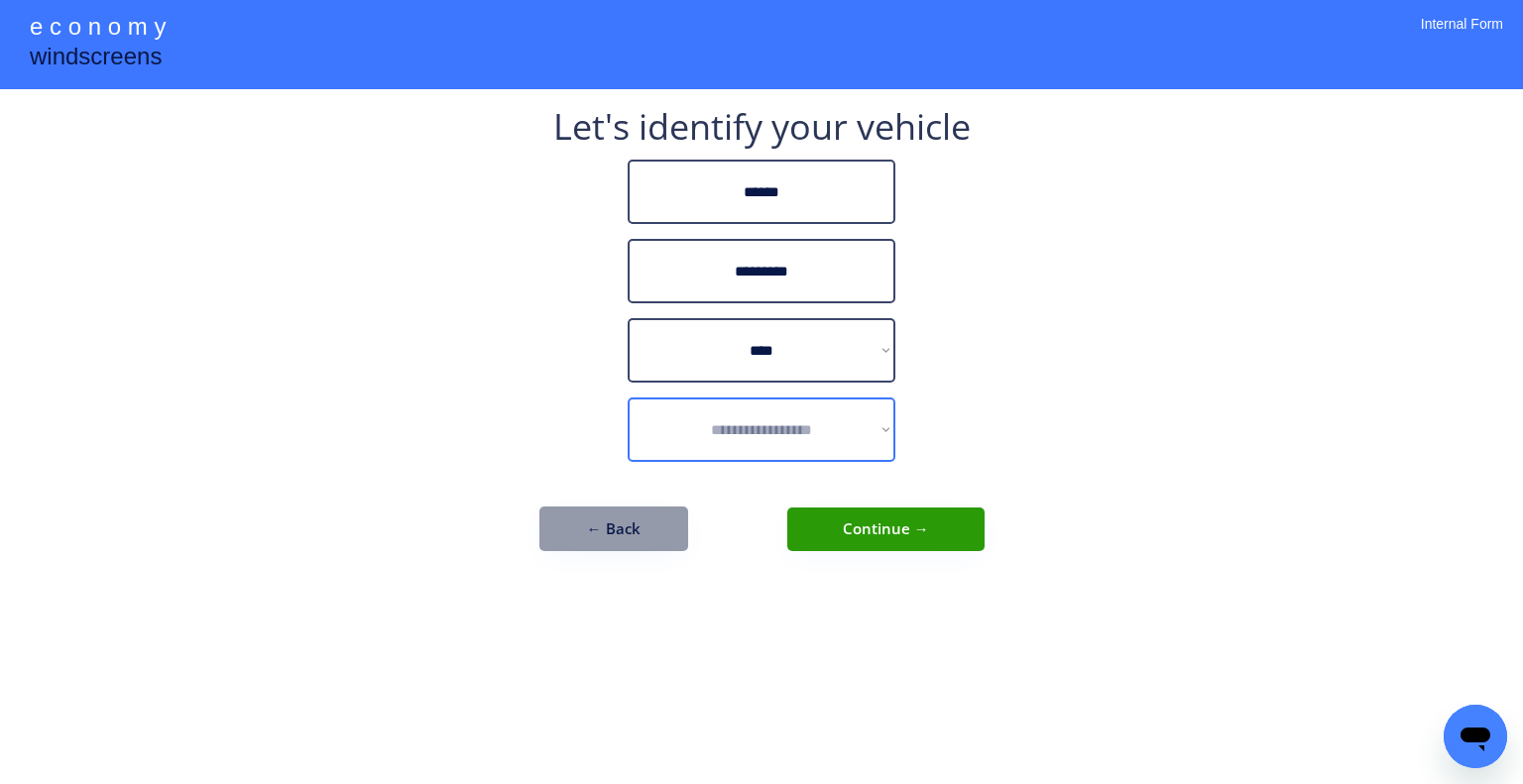 drag, startPoint x: 1025, startPoint y: 401, endPoint x: 873, endPoint y: 444, distance: 157.9652 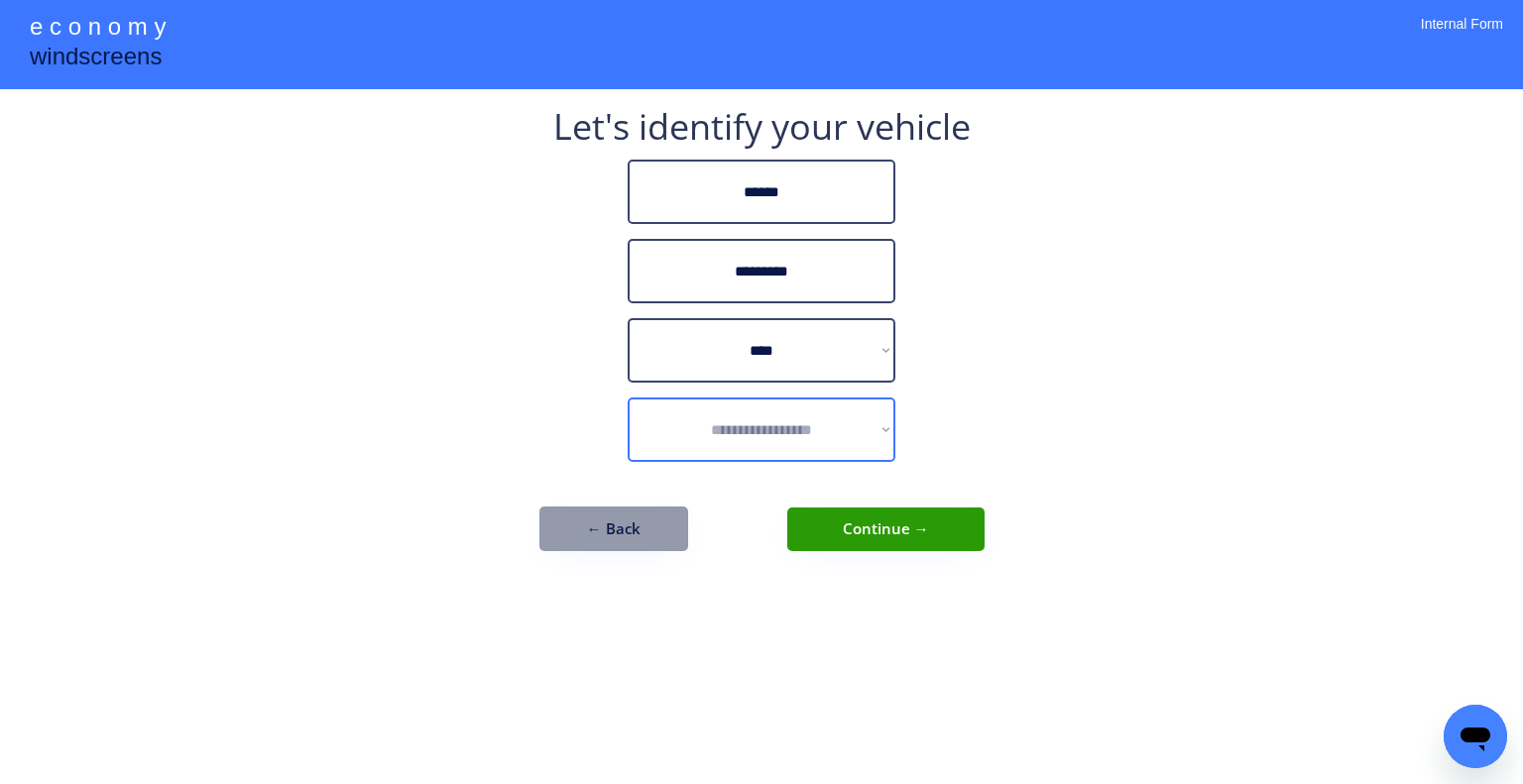 select on "**********" 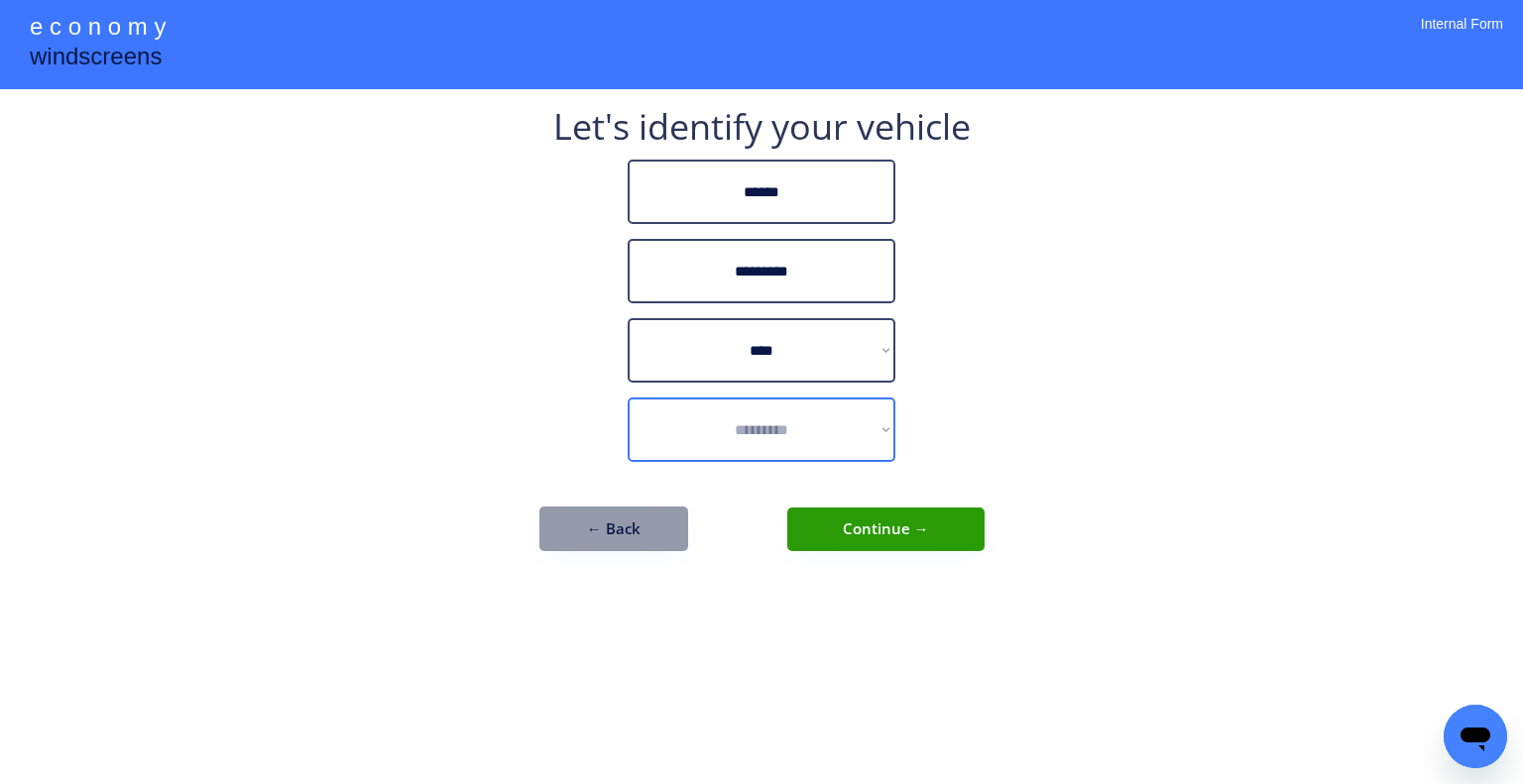 click on "**********" at bounding box center (762, 429) 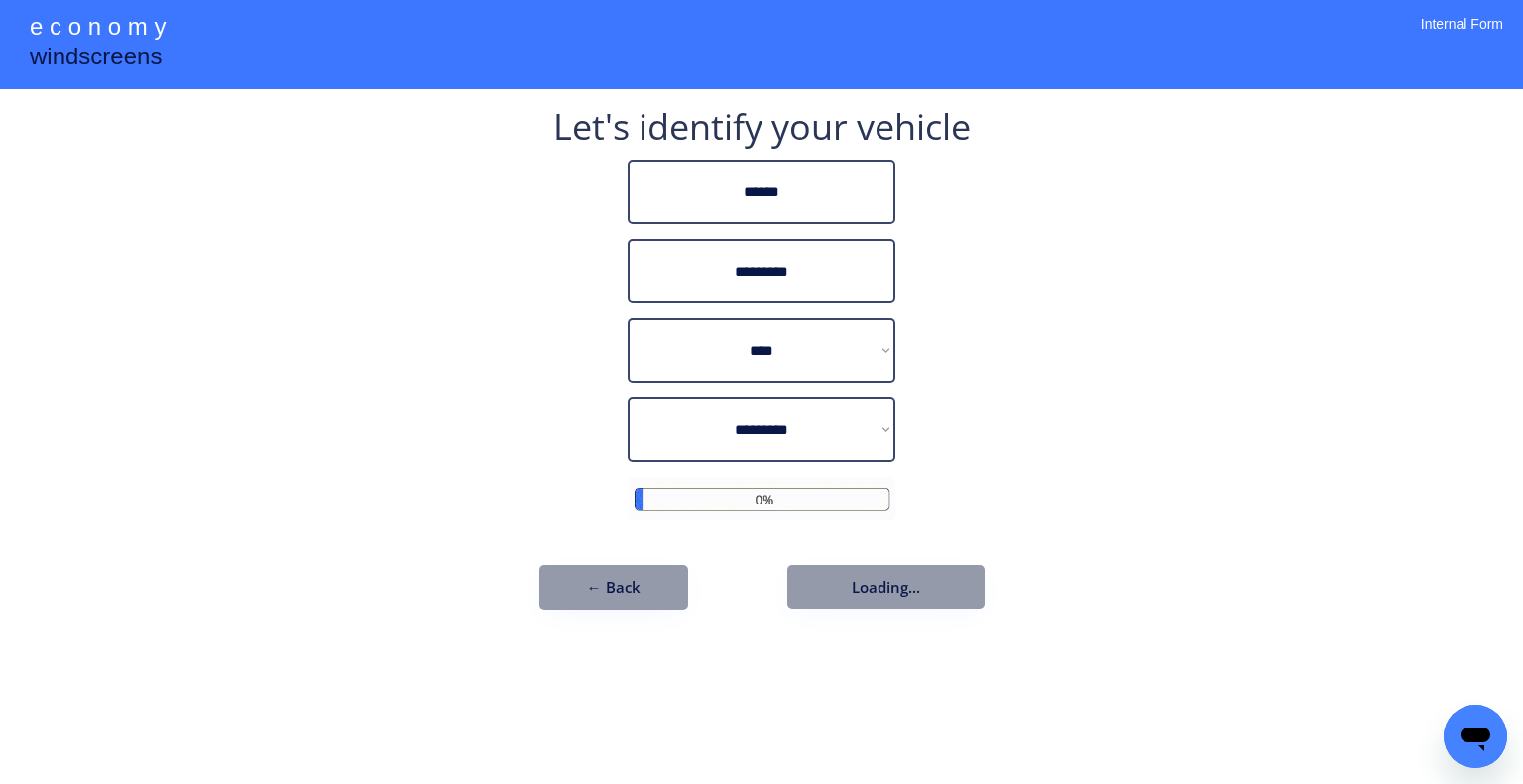 click on "**********" at bounding box center [762, 392] 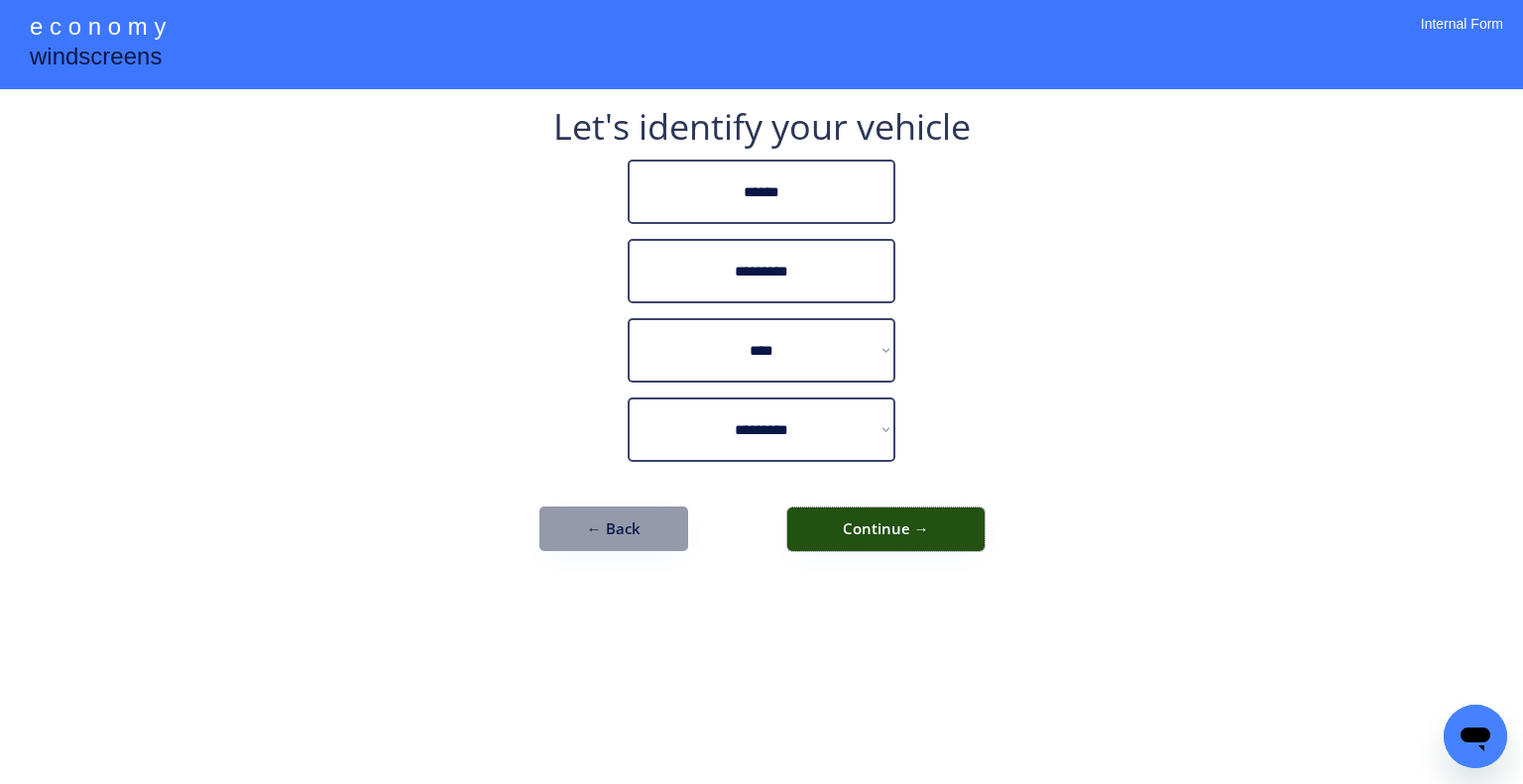 drag, startPoint x: 916, startPoint y: 521, endPoint x: 1048, endPoint y: 503, distance: 133.2216 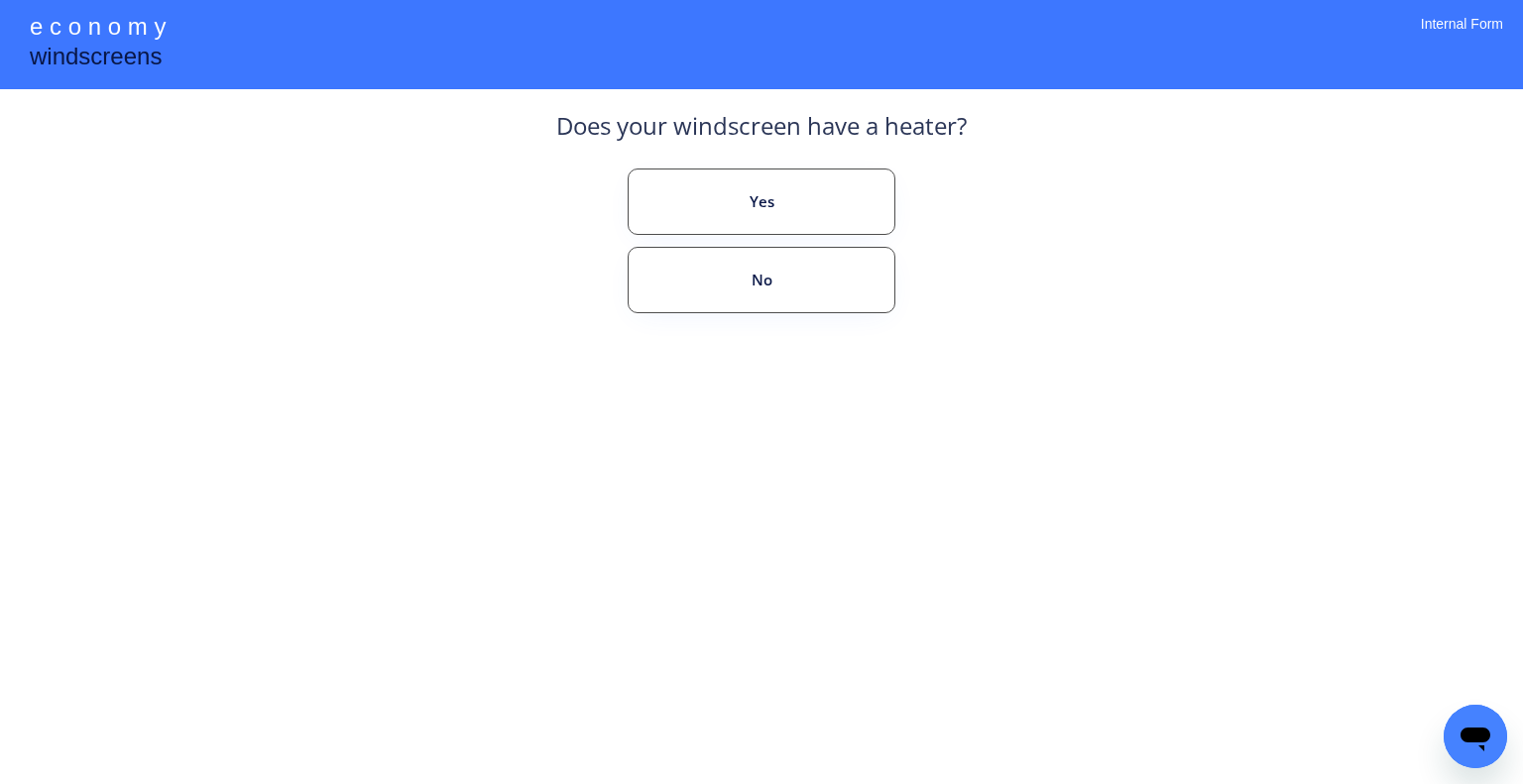 click on "**********" at bounding box center (762, 392) 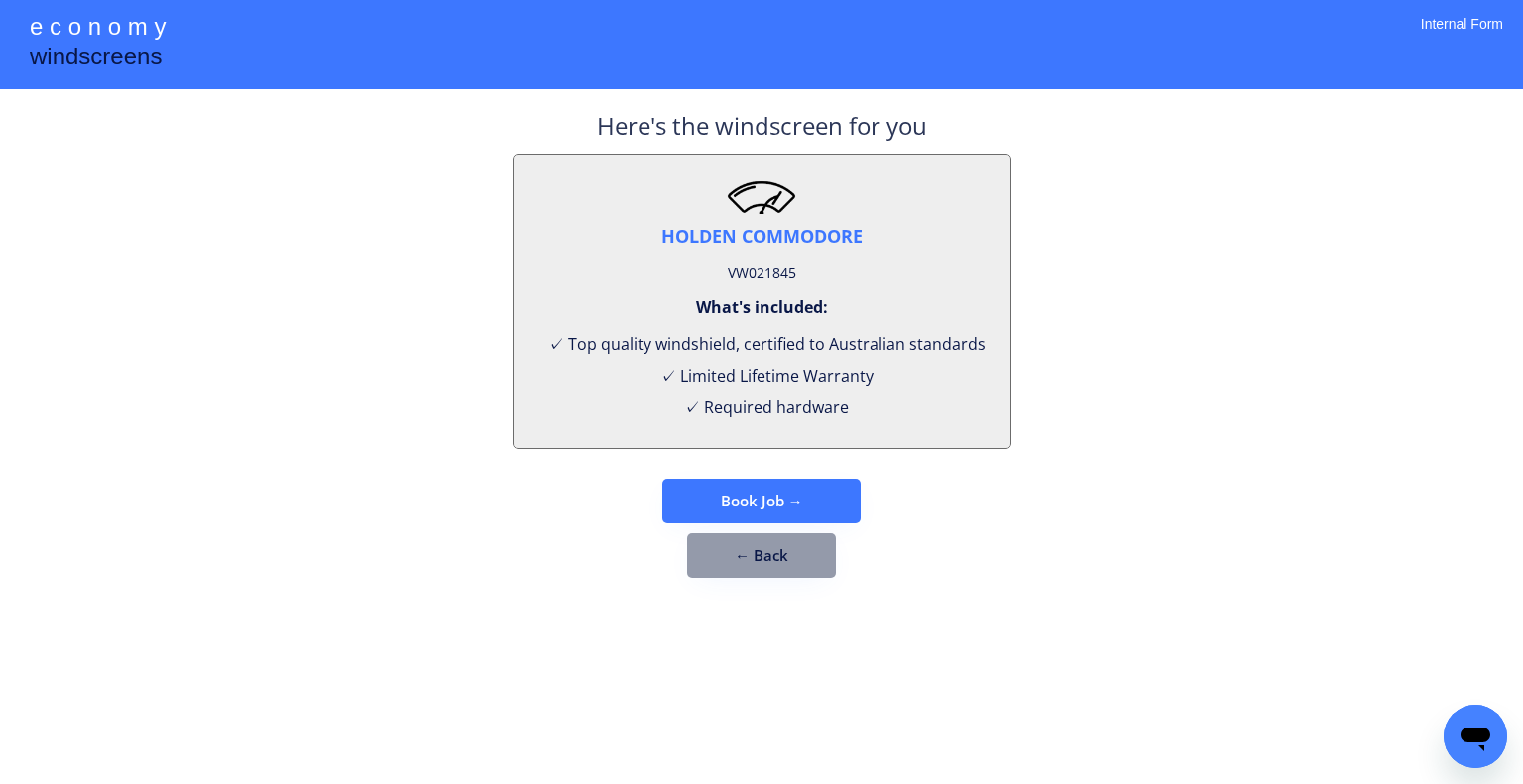 click on "VW021845" at bounding box center [762, 273] 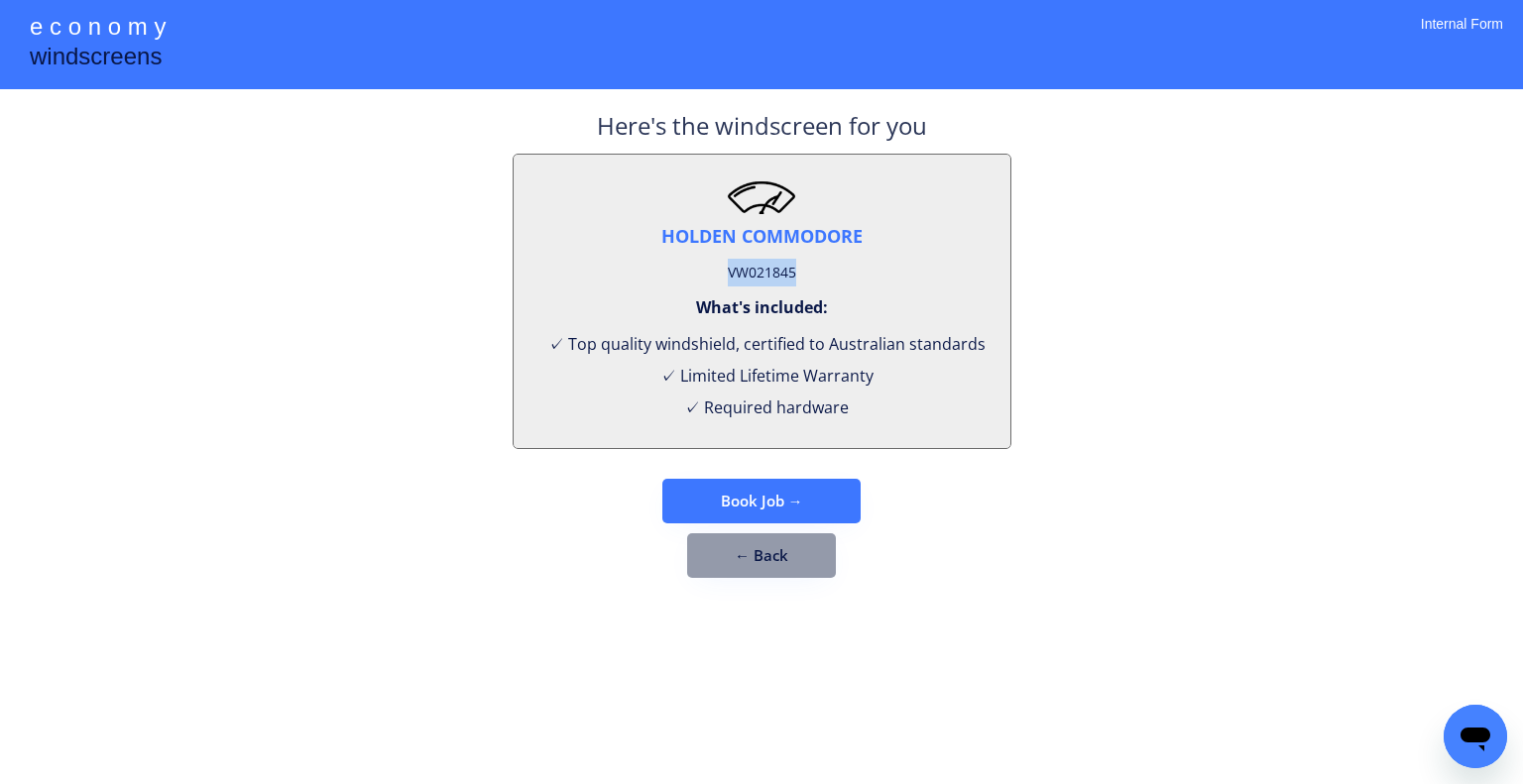 click on "VW021845" at bounding box center [762, 273] 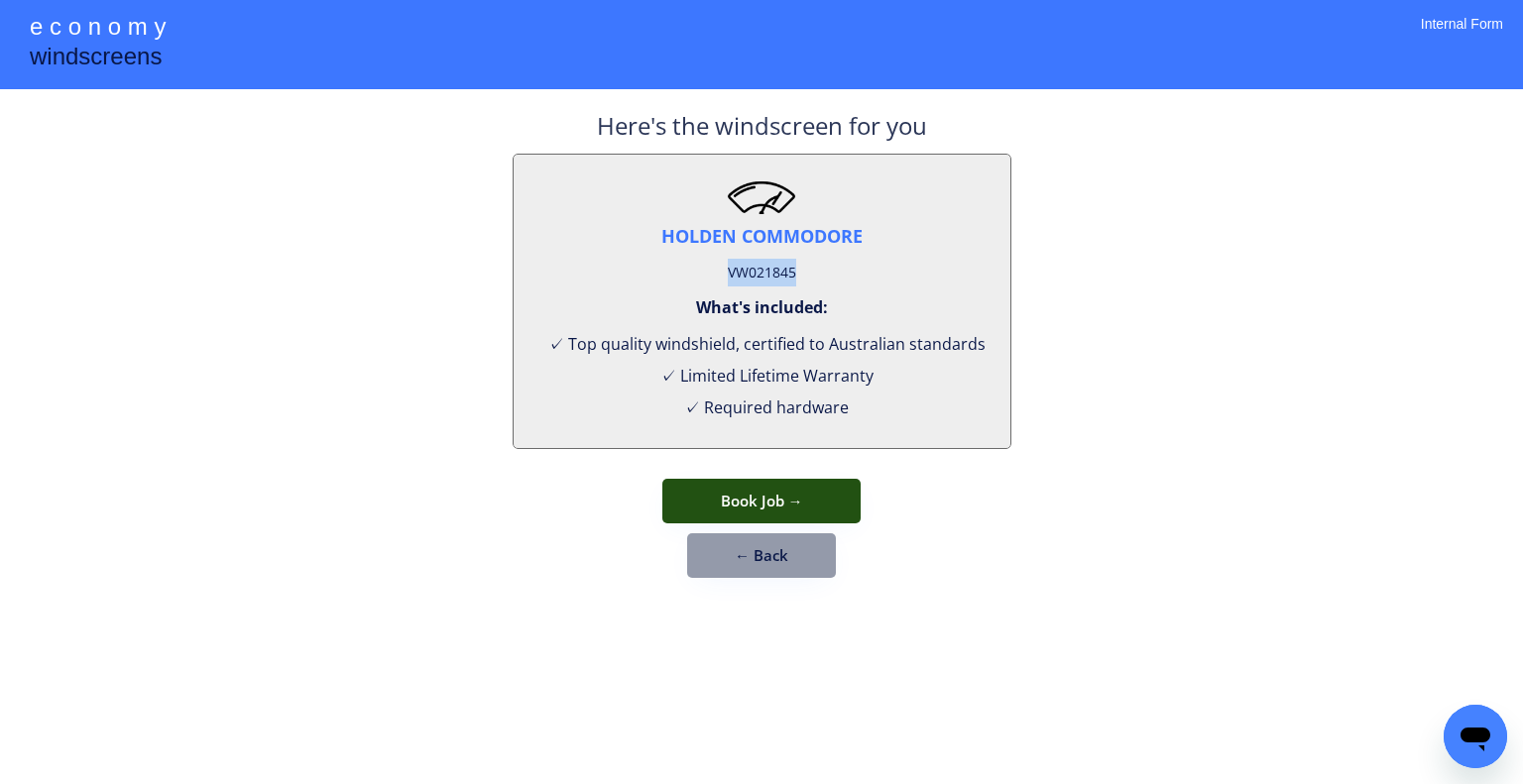 drag, startPoint x: 797, startPoint y: 493, endPoint x: 857, endPoint y: 415, distance: 98.40732 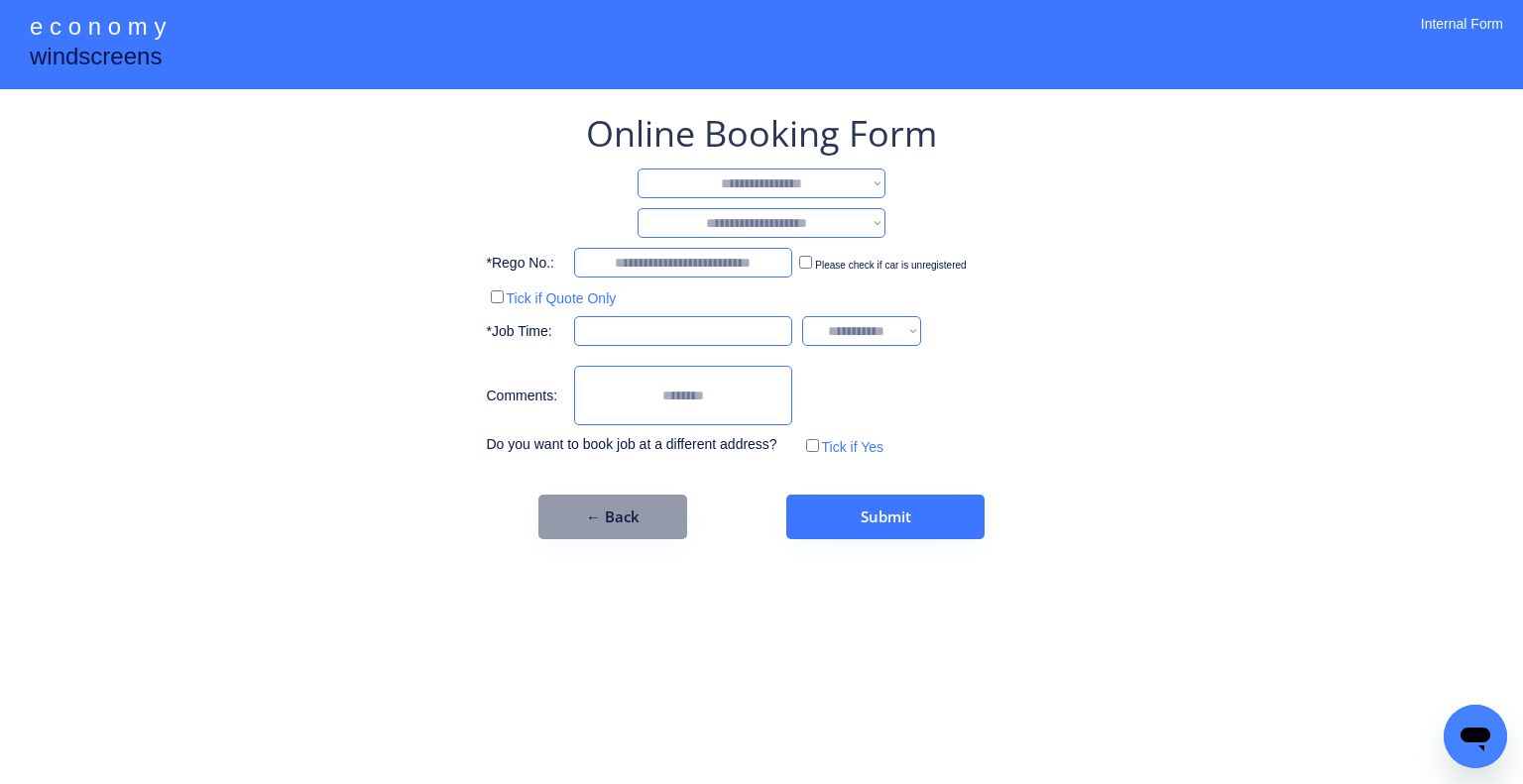 click on "**********" at bounding box center [762, 183] 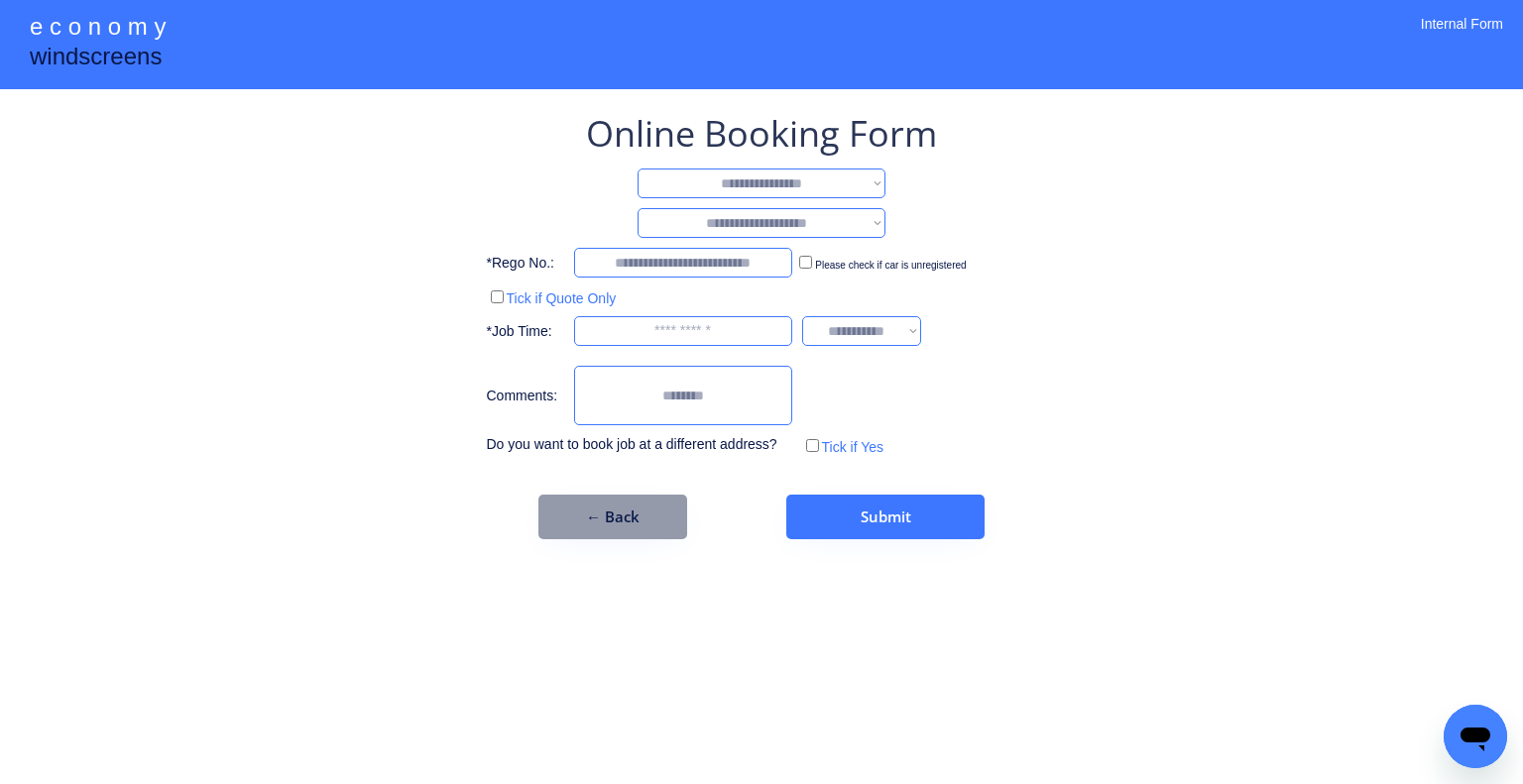 select on "**********" 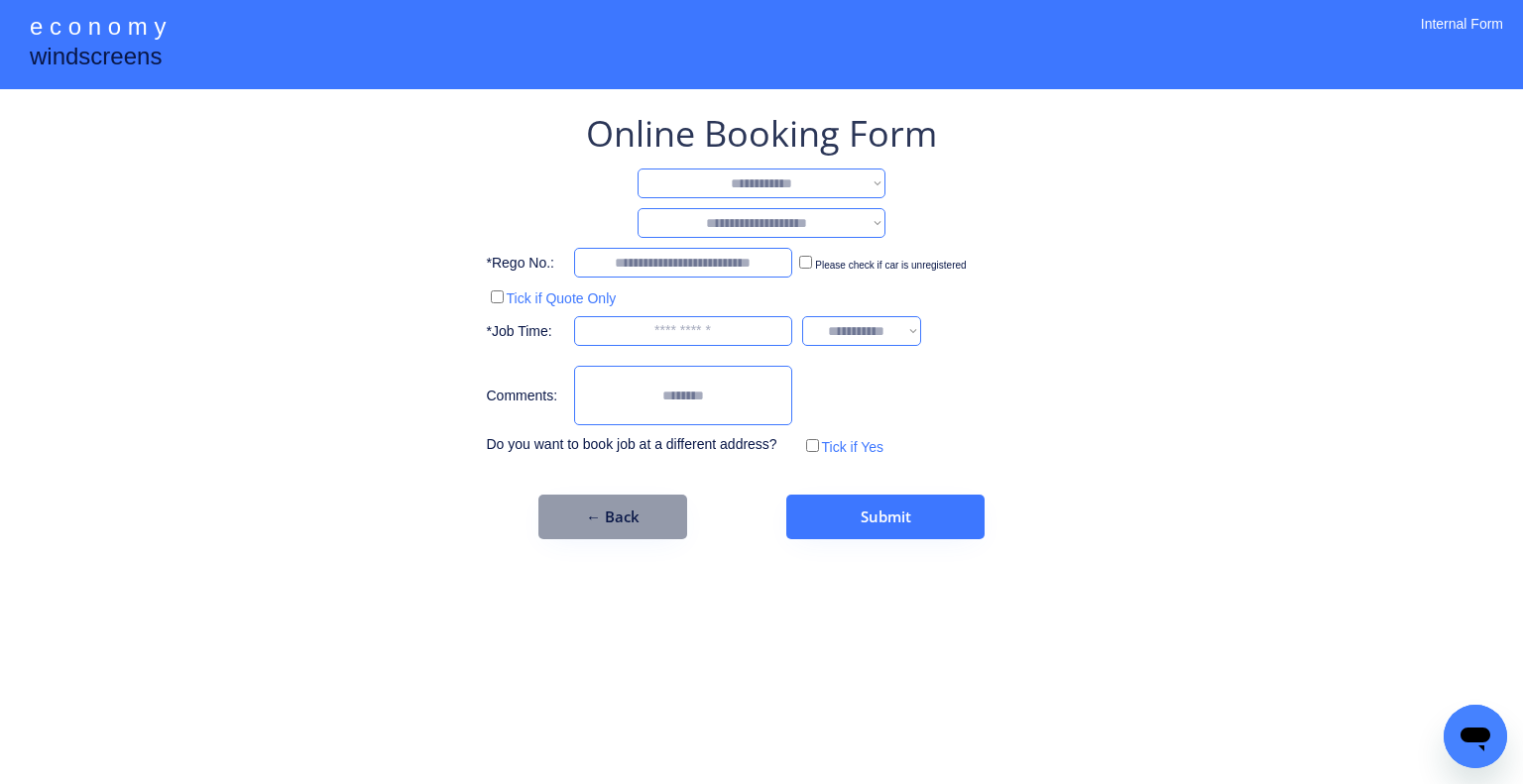 click on "**********" at bounding box center [762, 183] 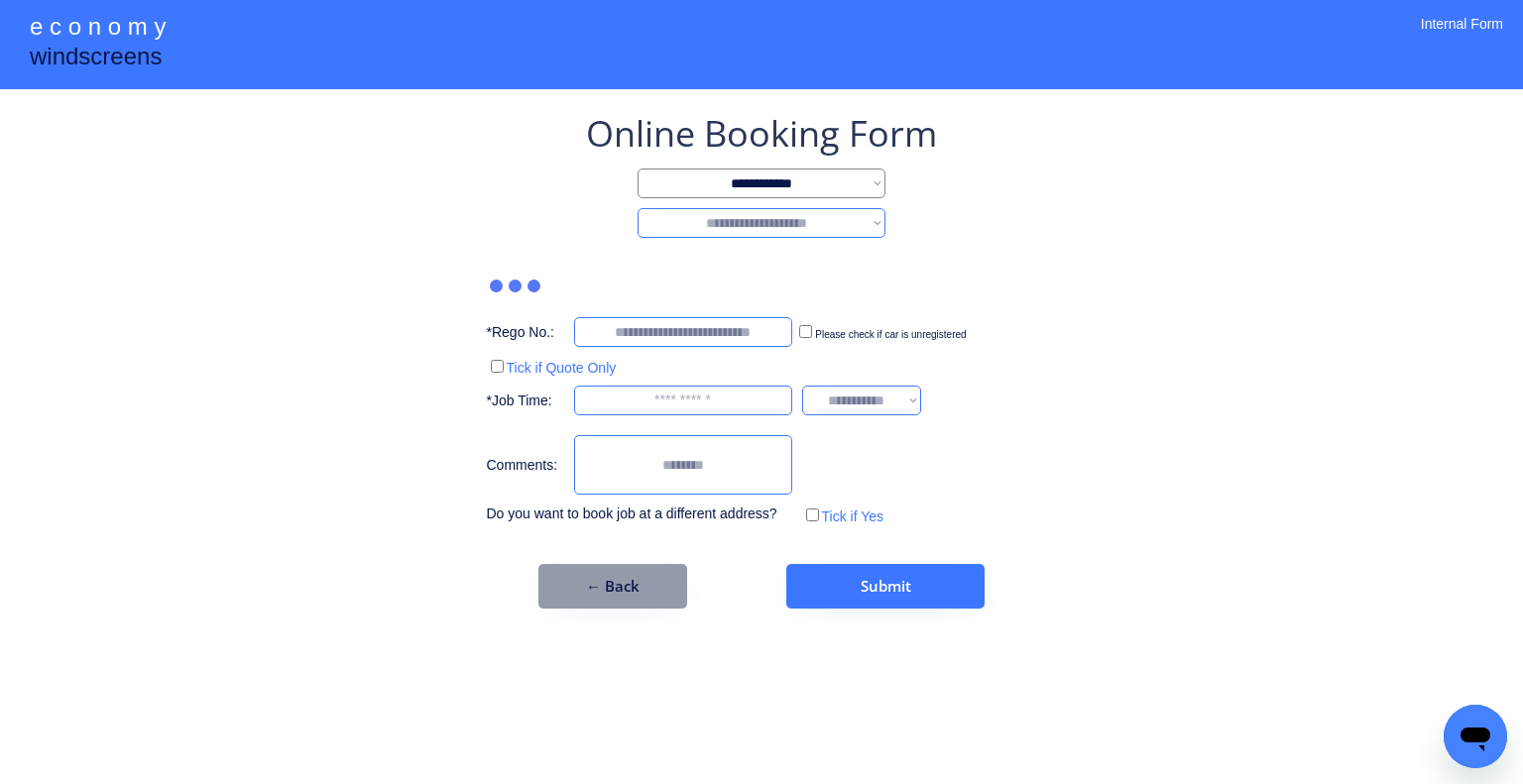 click on "**********" at bounding box center [762, 223] 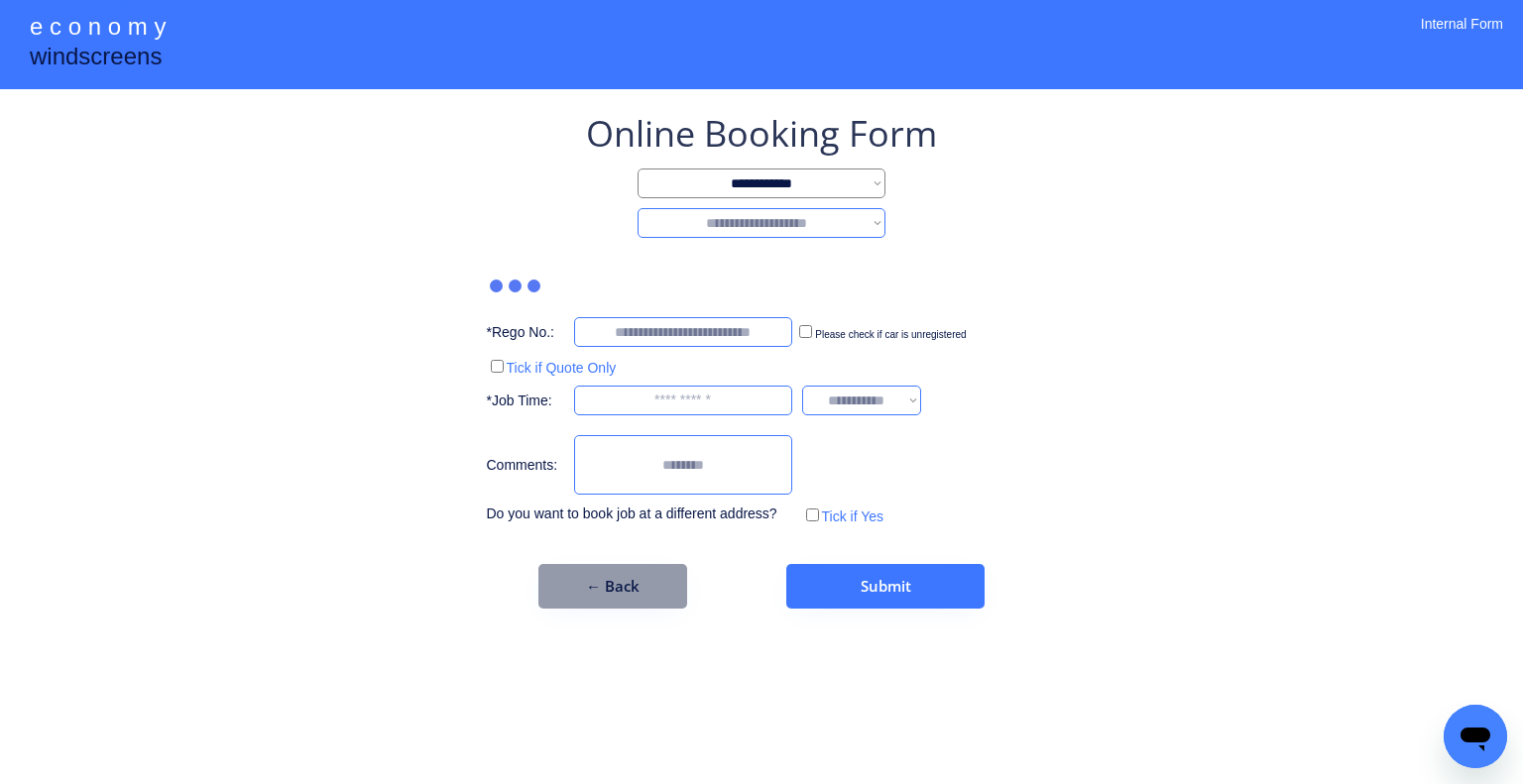 select on "********" 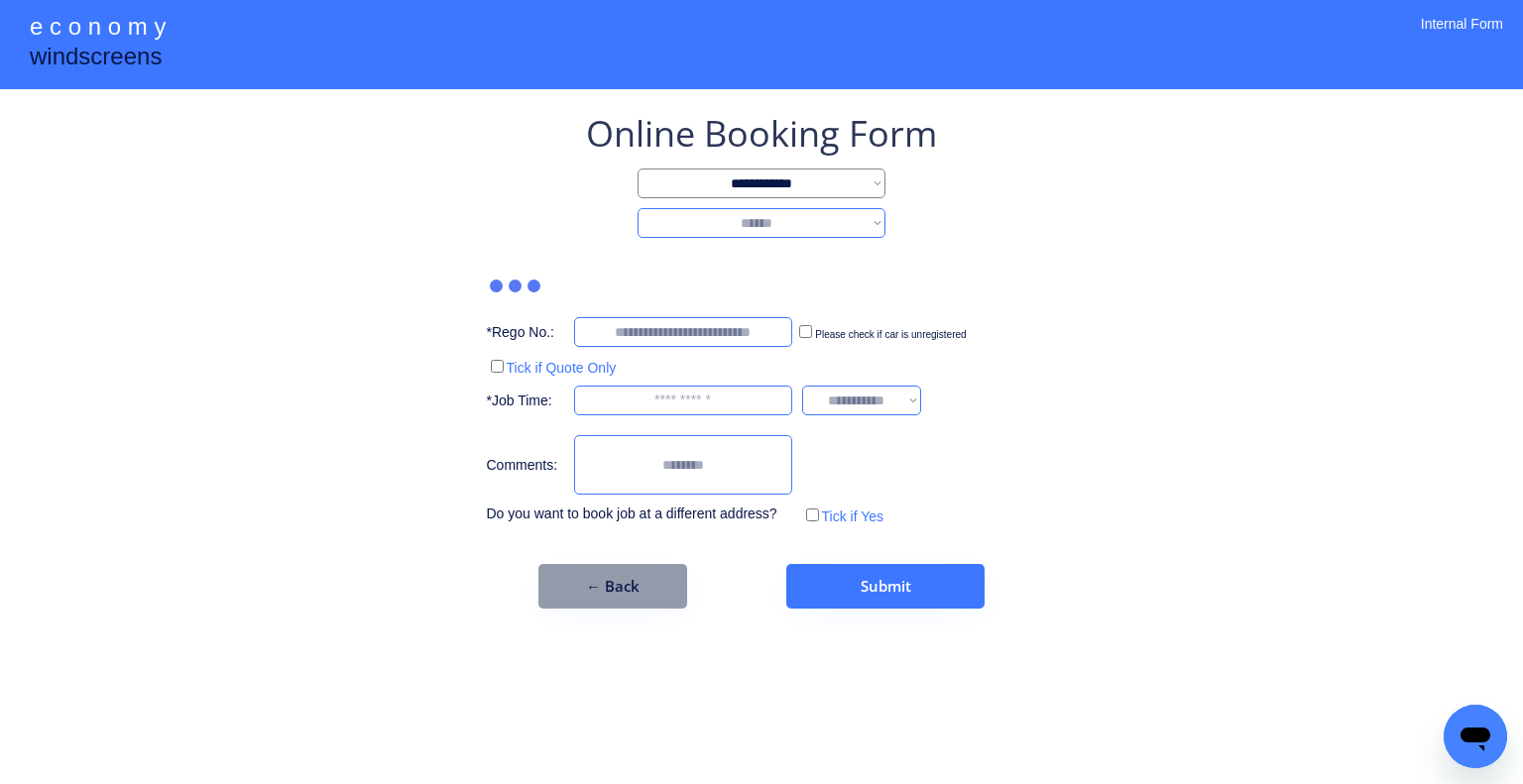 click on "**********" at bounding box center [762, 223] 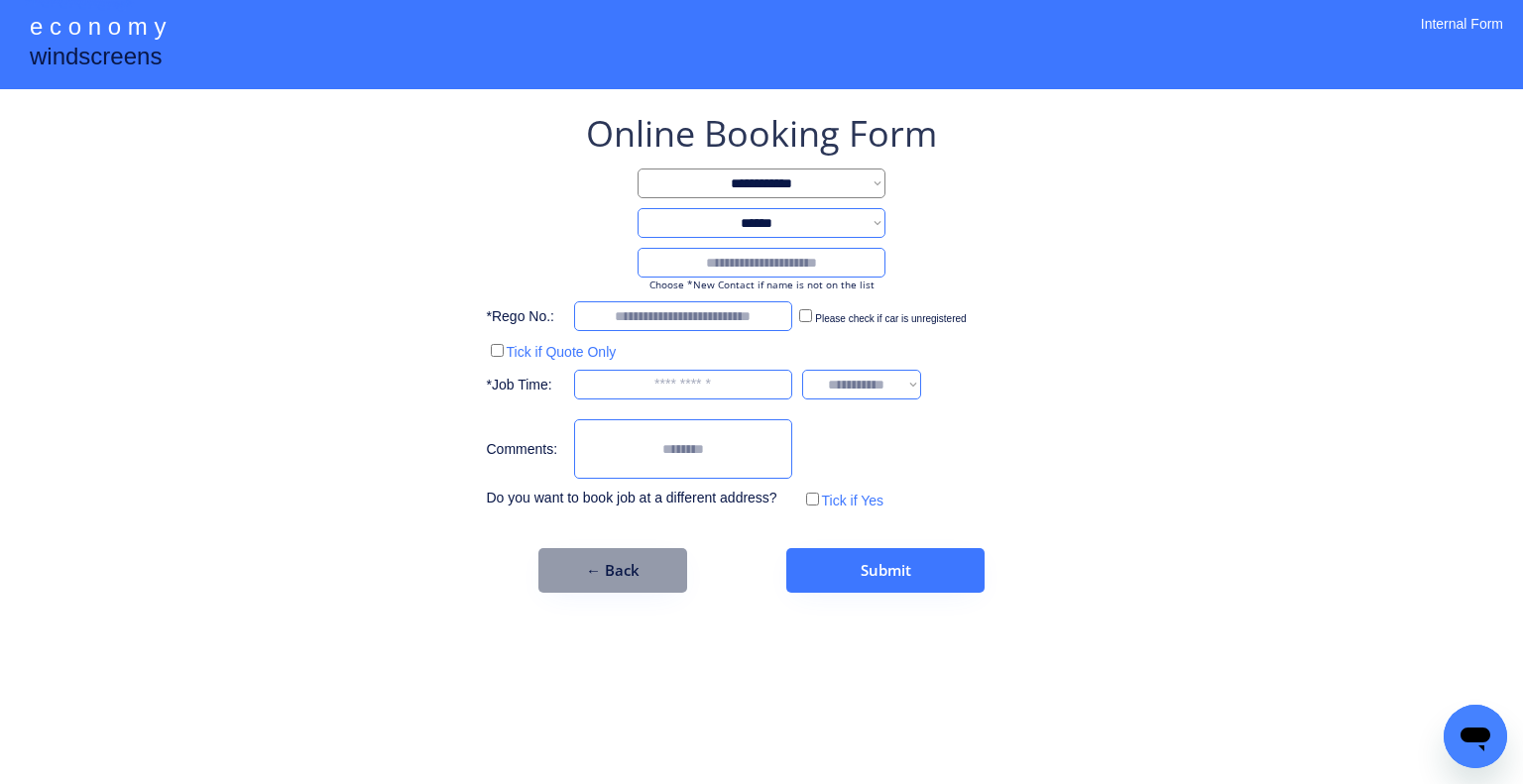 click at bounding box center [762, 263] 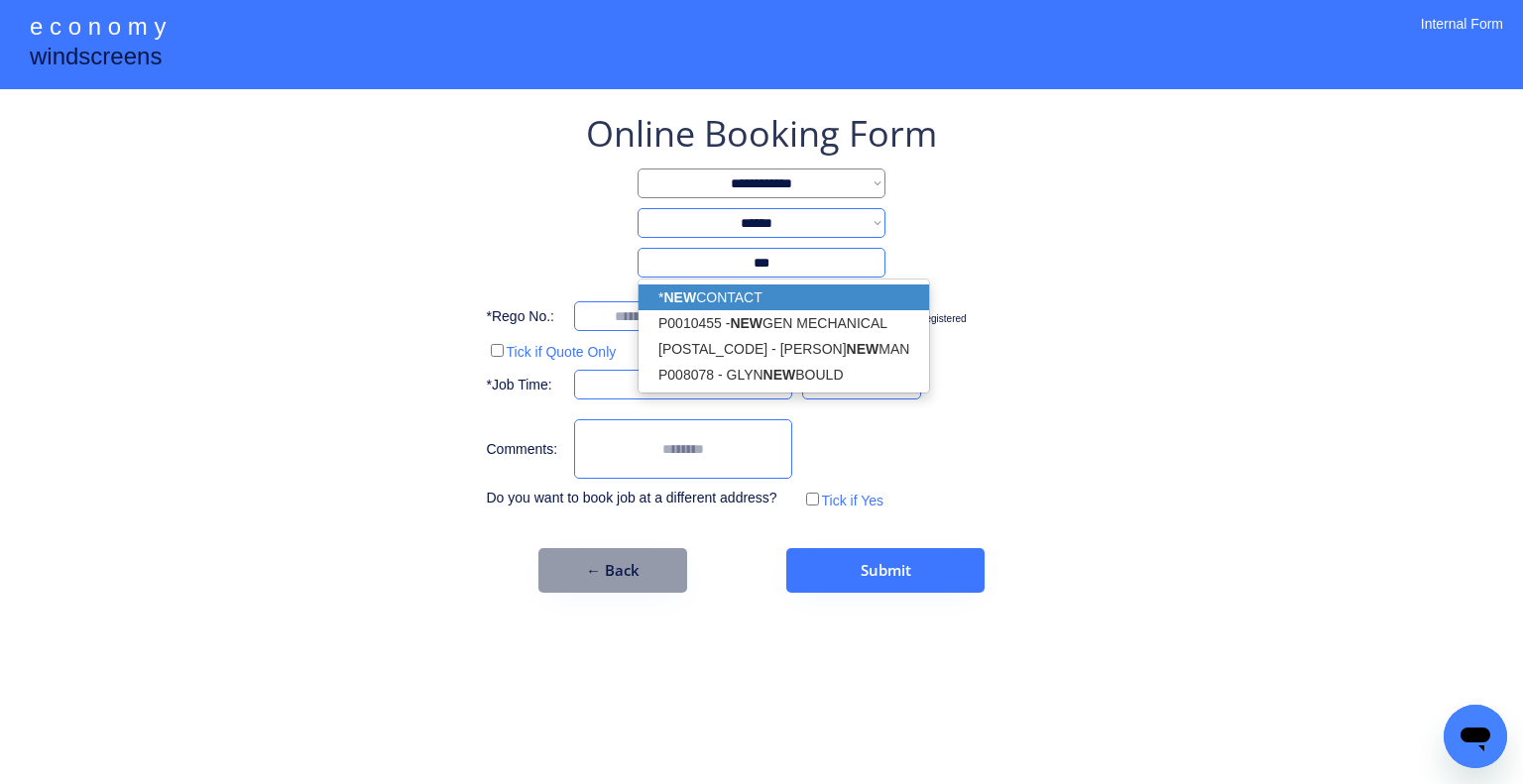 click on "* NEW  CONTACT" at bounding box center (783, 297) 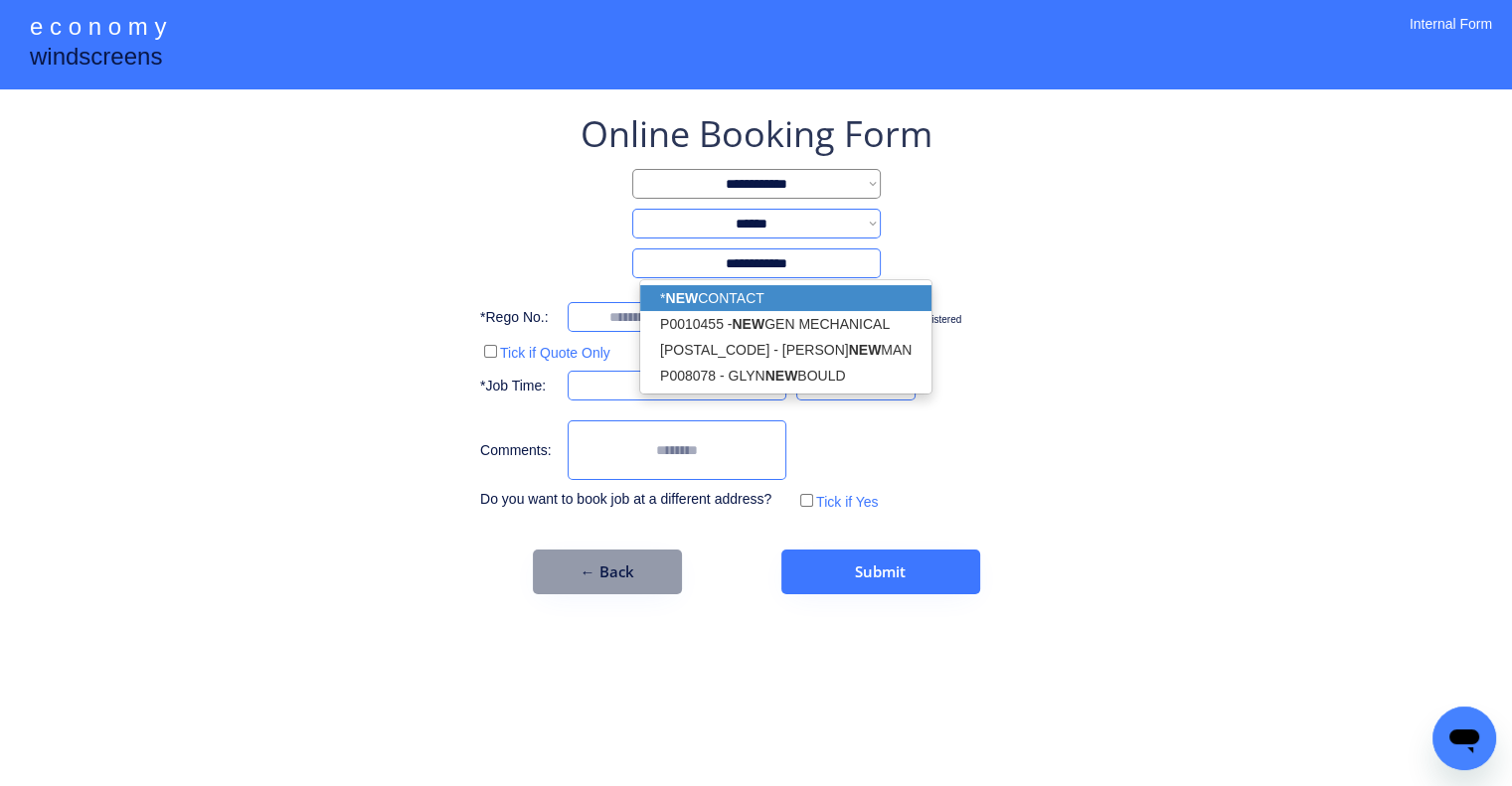 type on "**********" 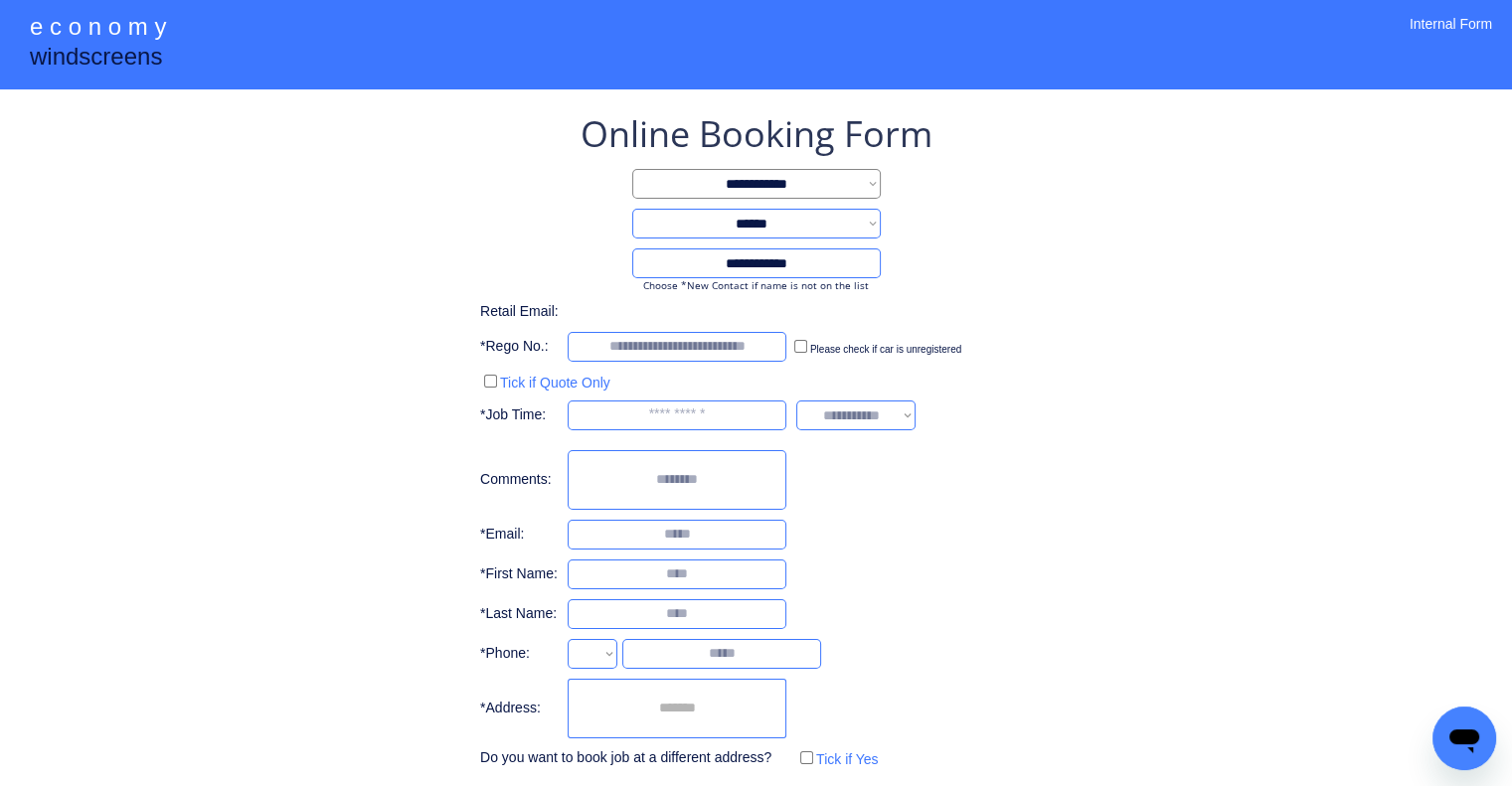 click on "**********" at bounding box center [756, 441] 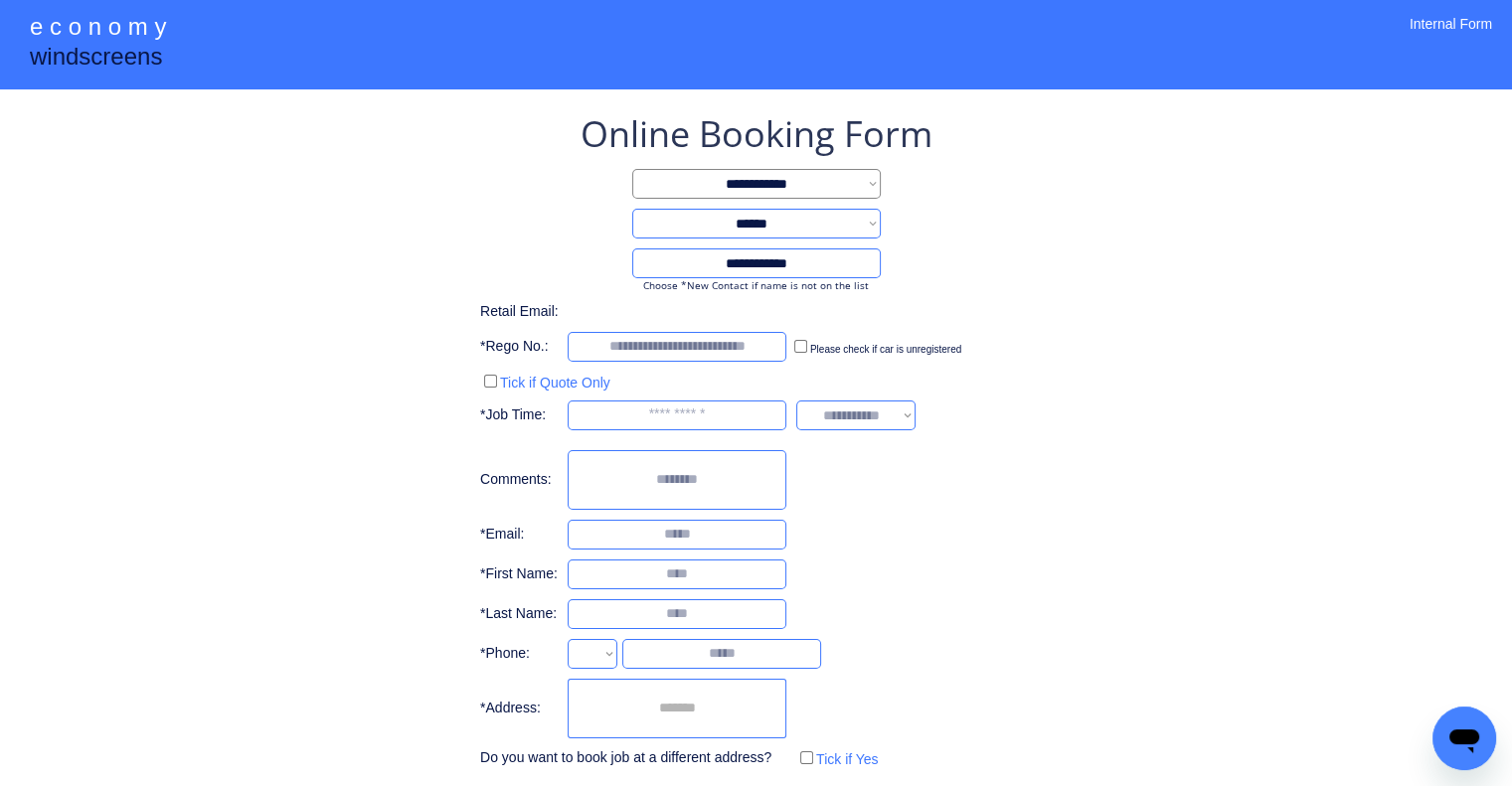 select on "**********" 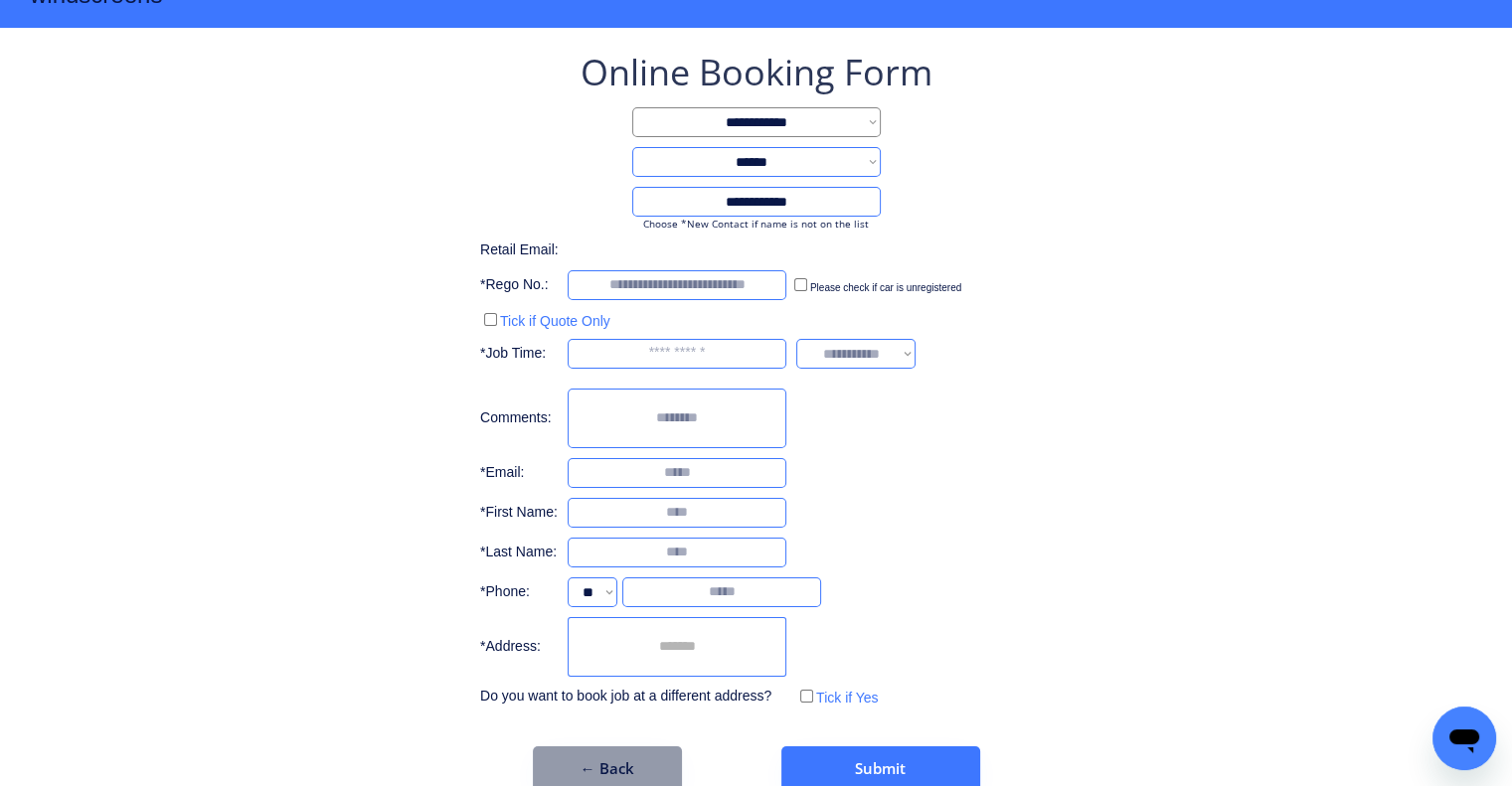 scroll, scrollTop: 95, scrollLeft: 0, axis: vertical 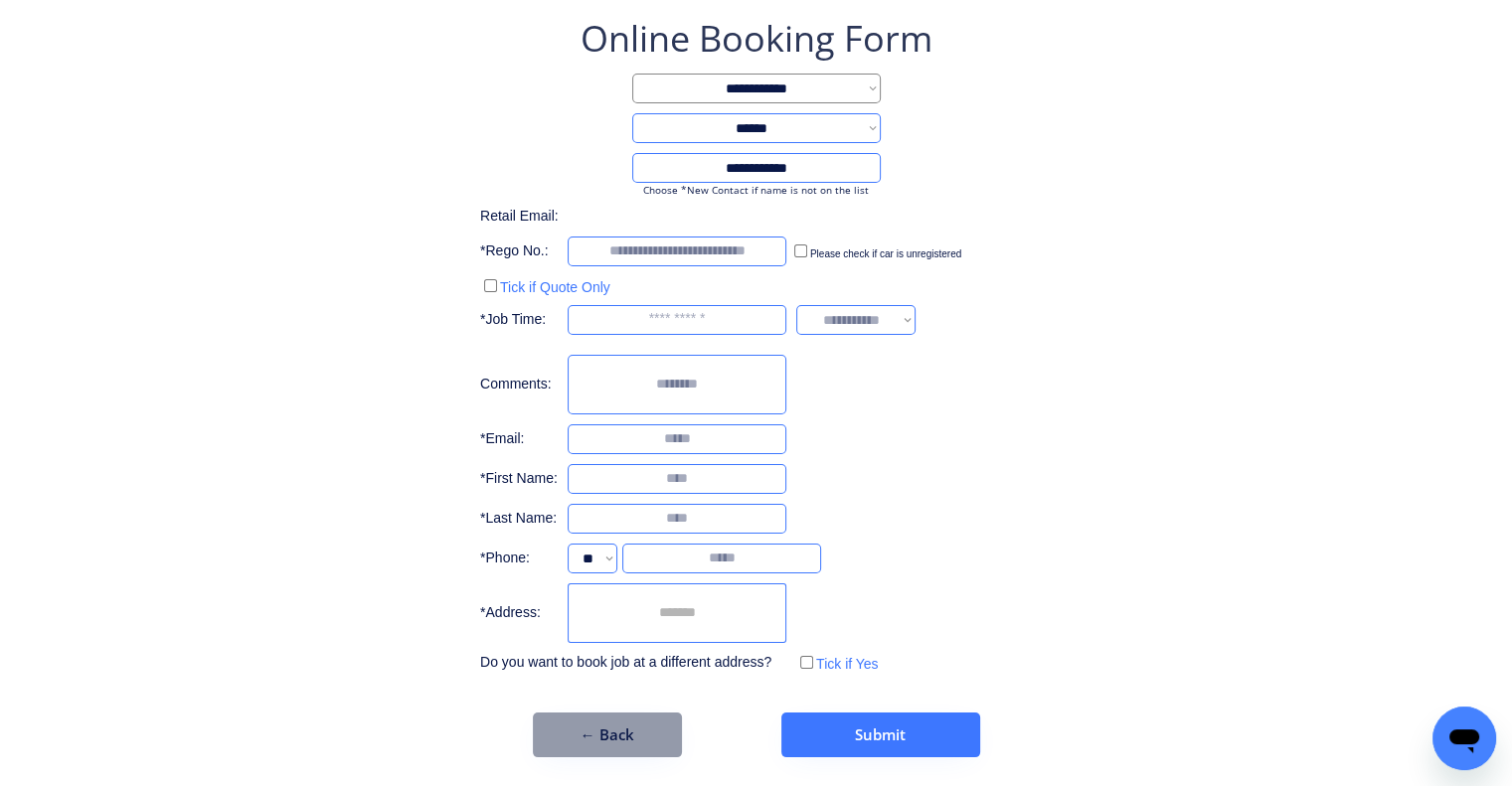 click at bounding box center [677, 613] 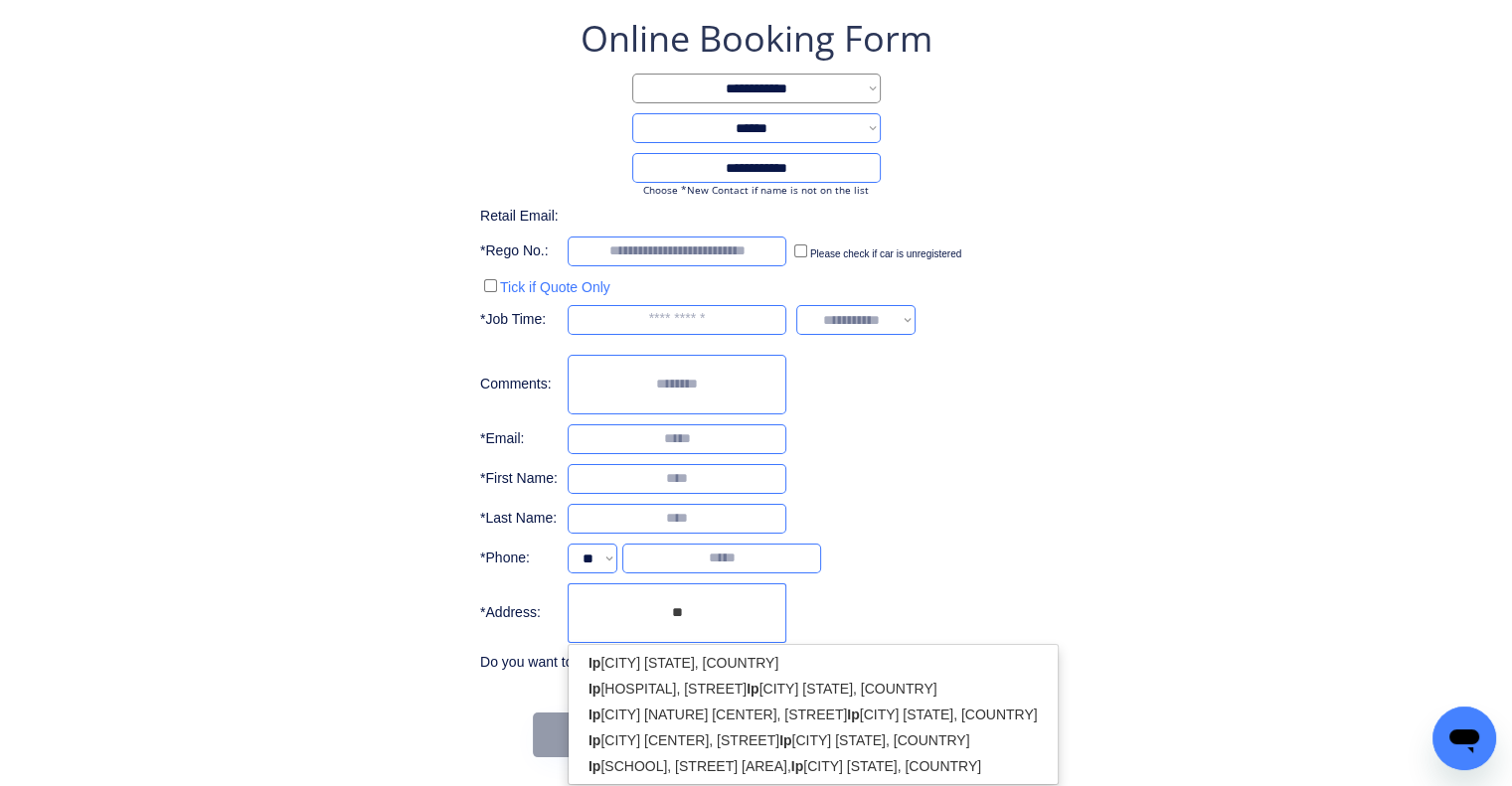 type on "*" 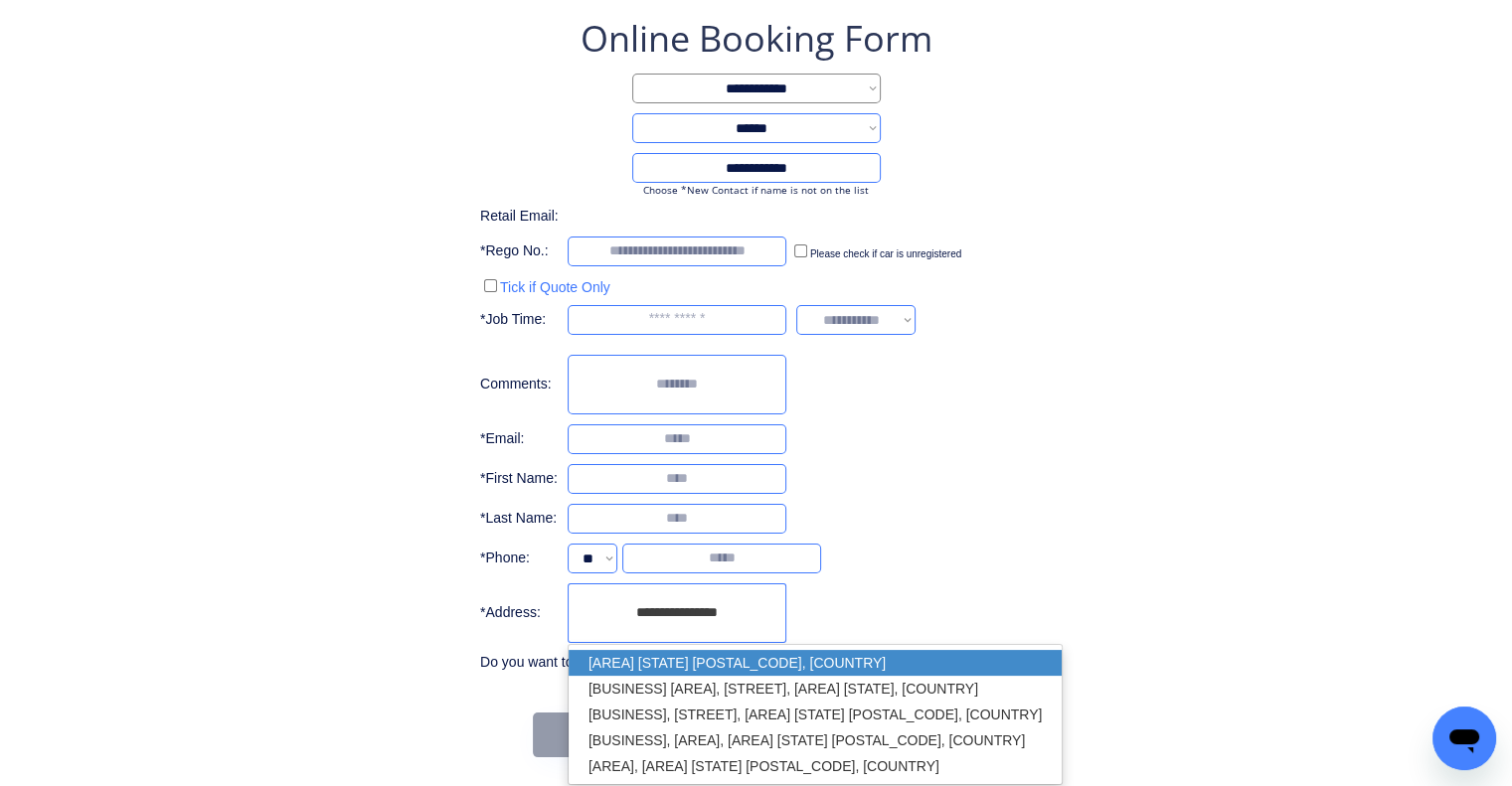 drag, startPoint x: 732, startPoint y: 656, endPoint x: 1128, endPoint y: 457, distance: 443.1896 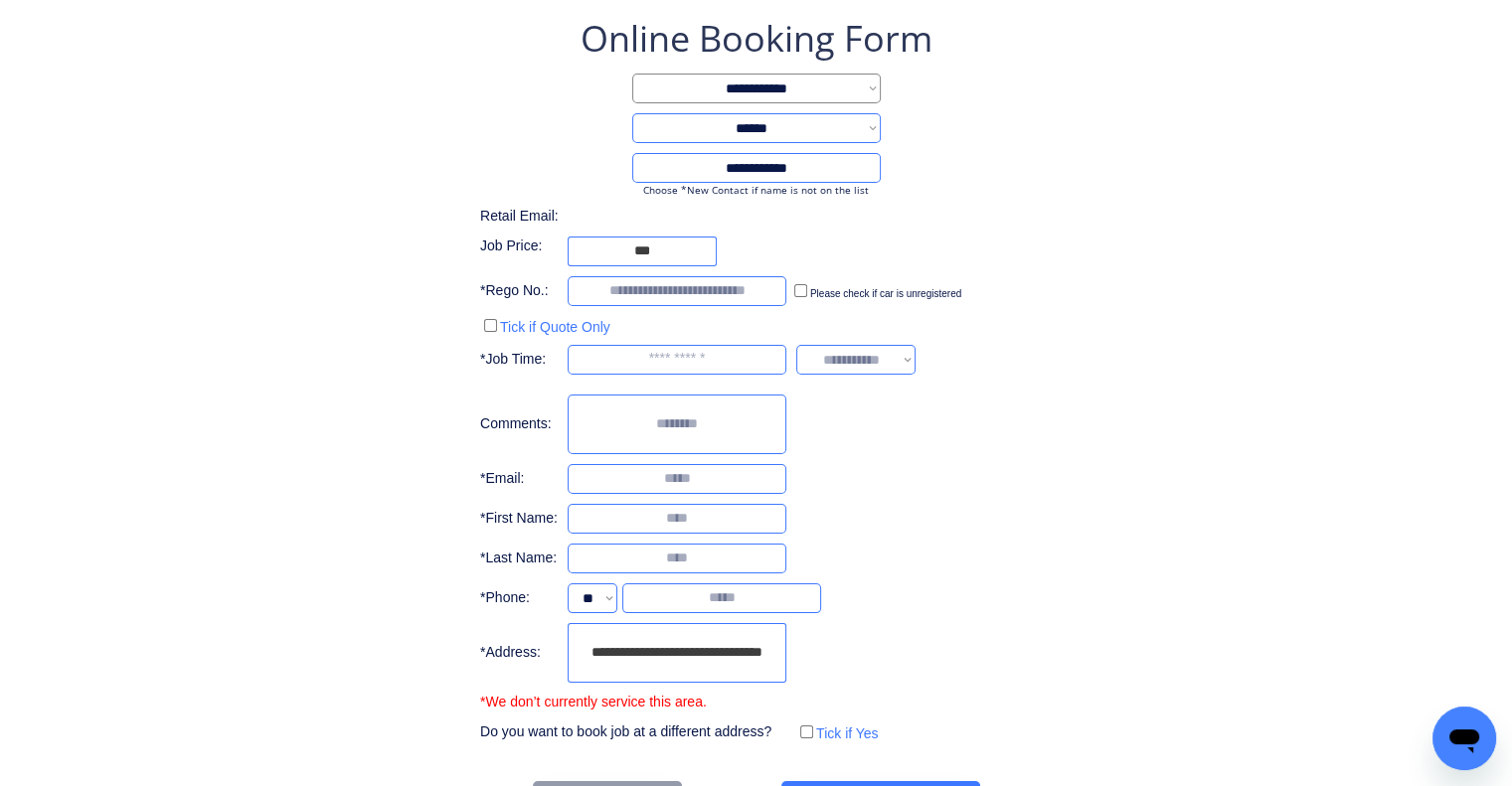 click on "**********" at bounding box center [756, 380] 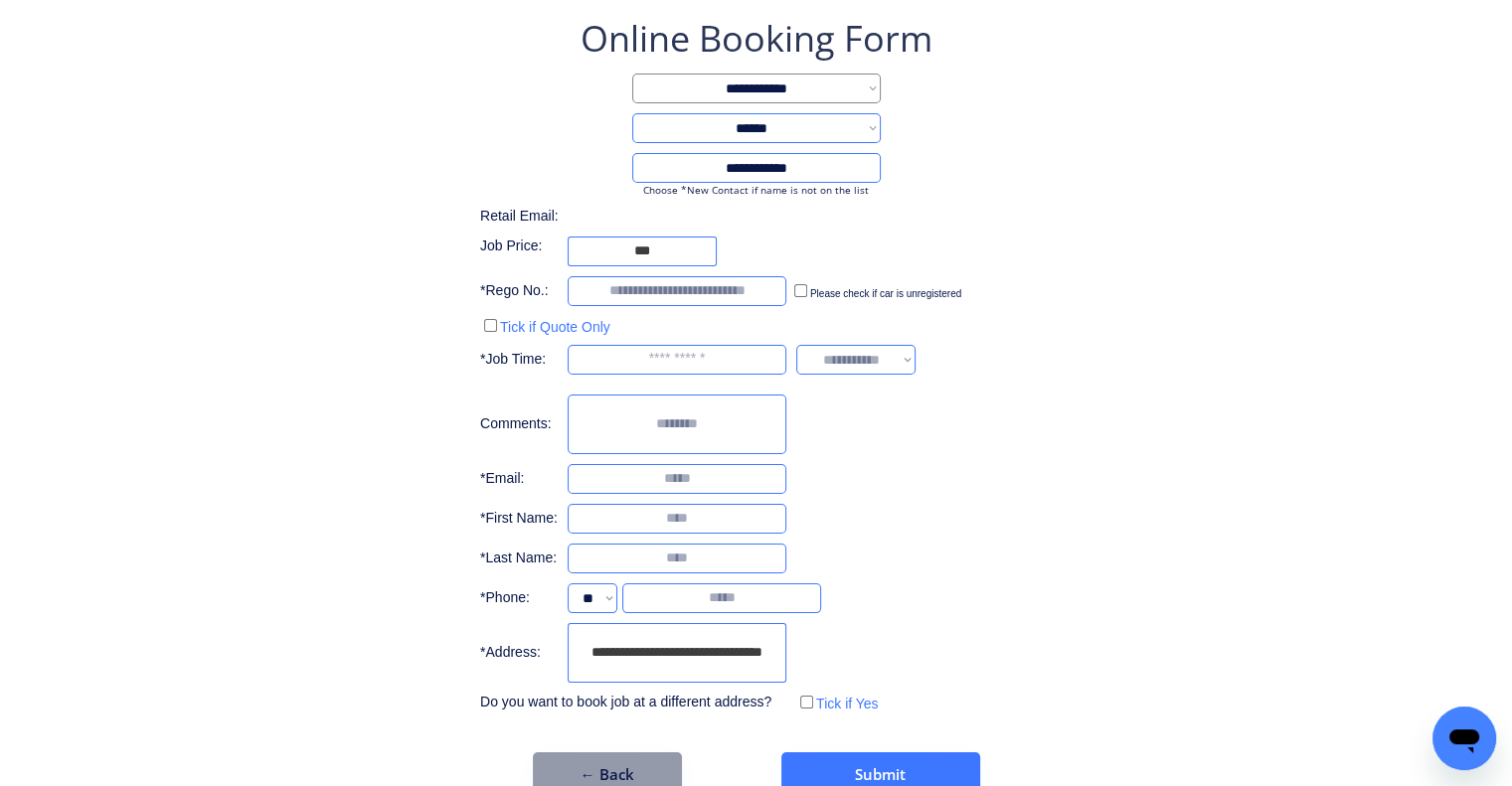 click on "**********" at bounding box center (677, 653) 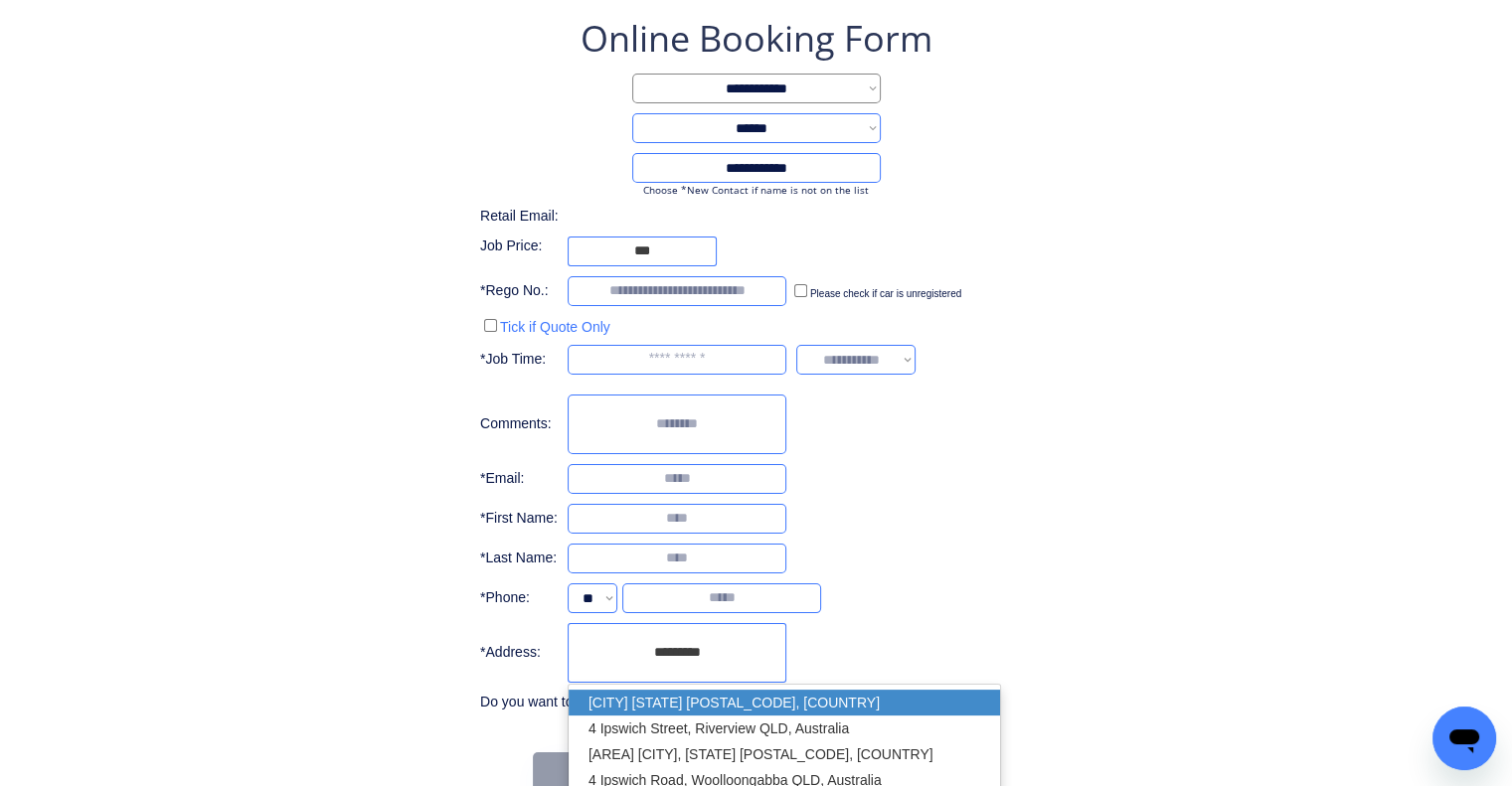 drag, startPoint x: 756, startPoint y: 697, endPoint x: 1018, endPoint y: 575, distance: 289.01211 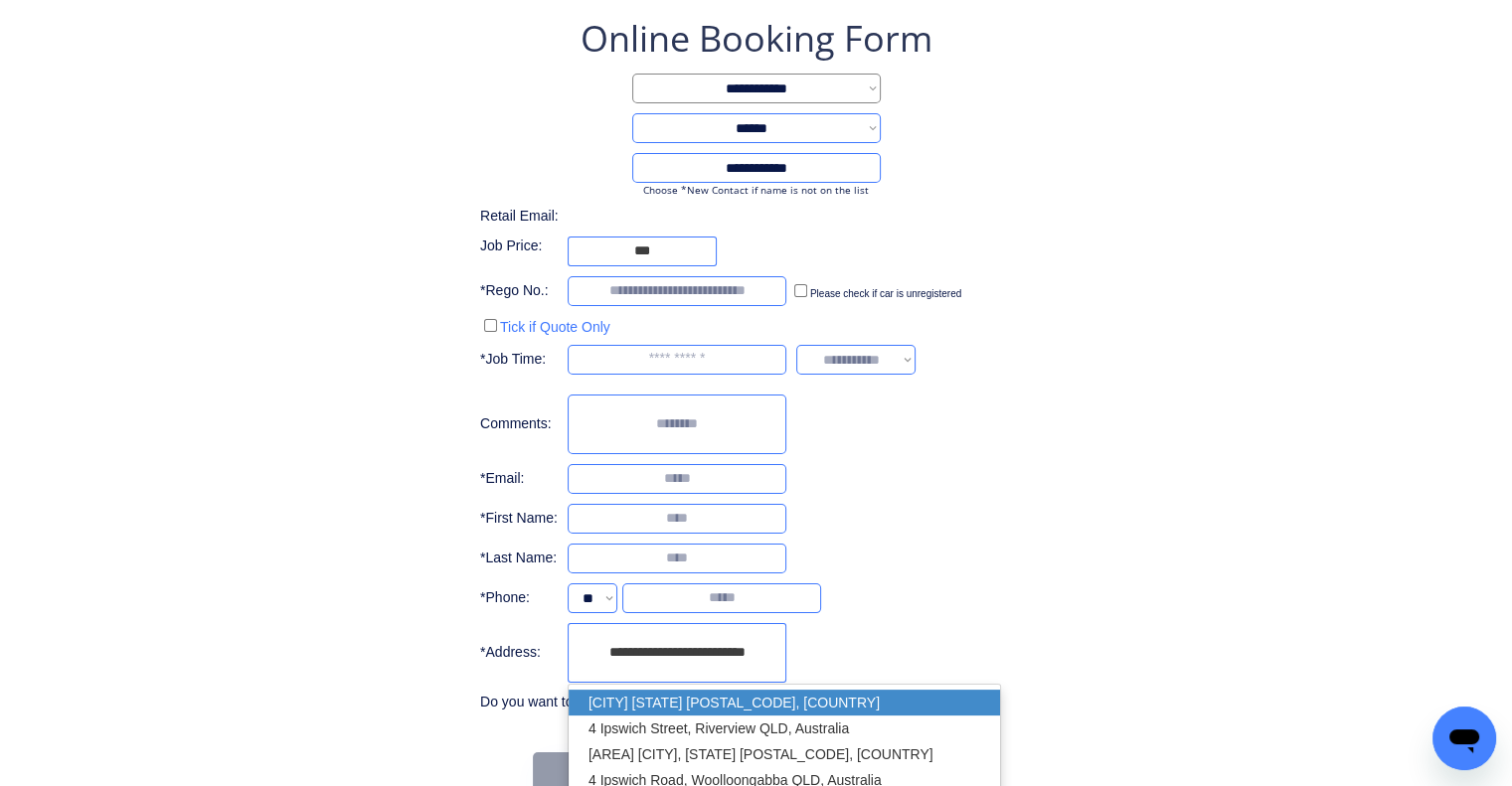 type on "**********" 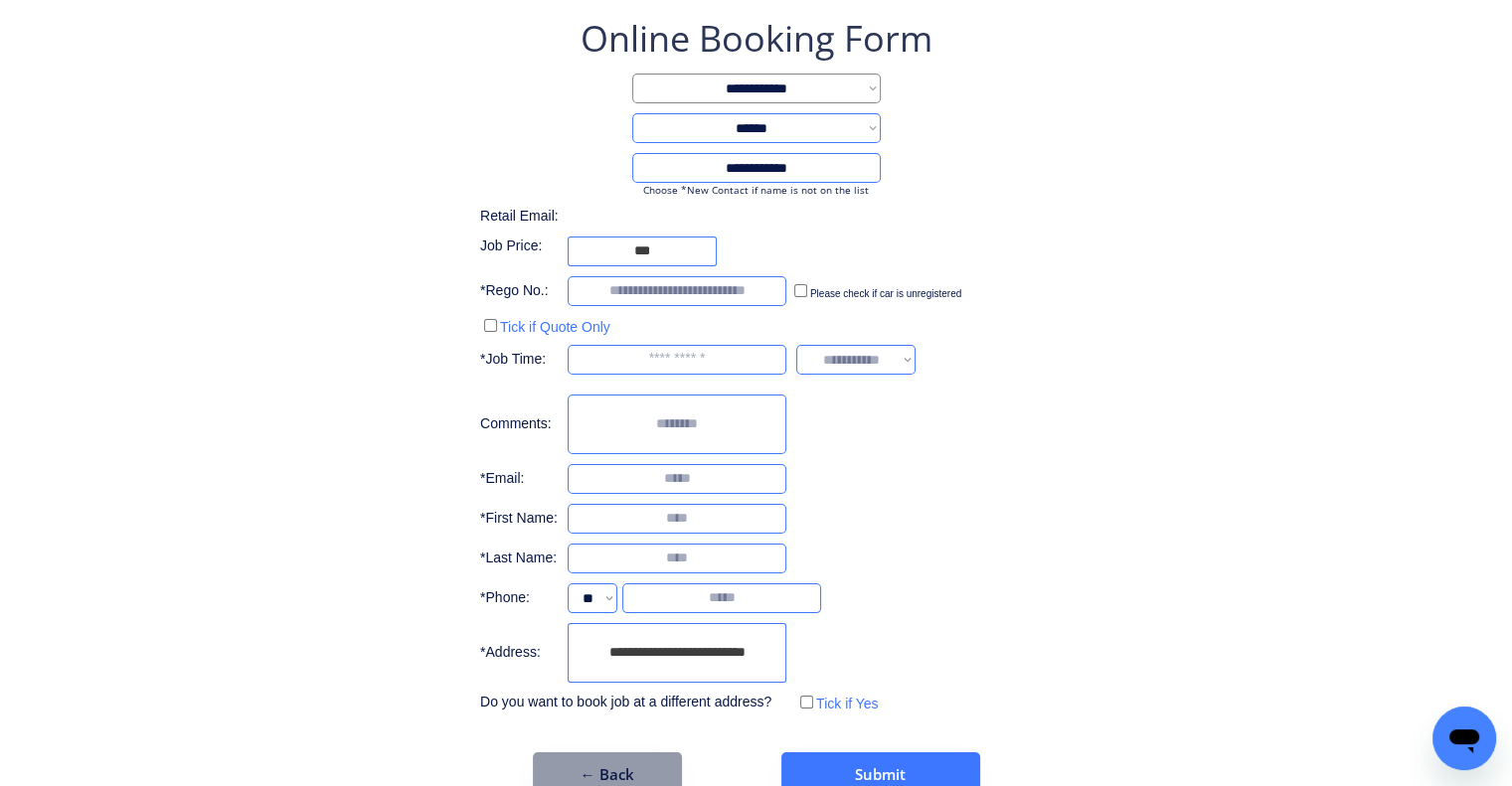 click on "**********" at bounding box center [756, 405] 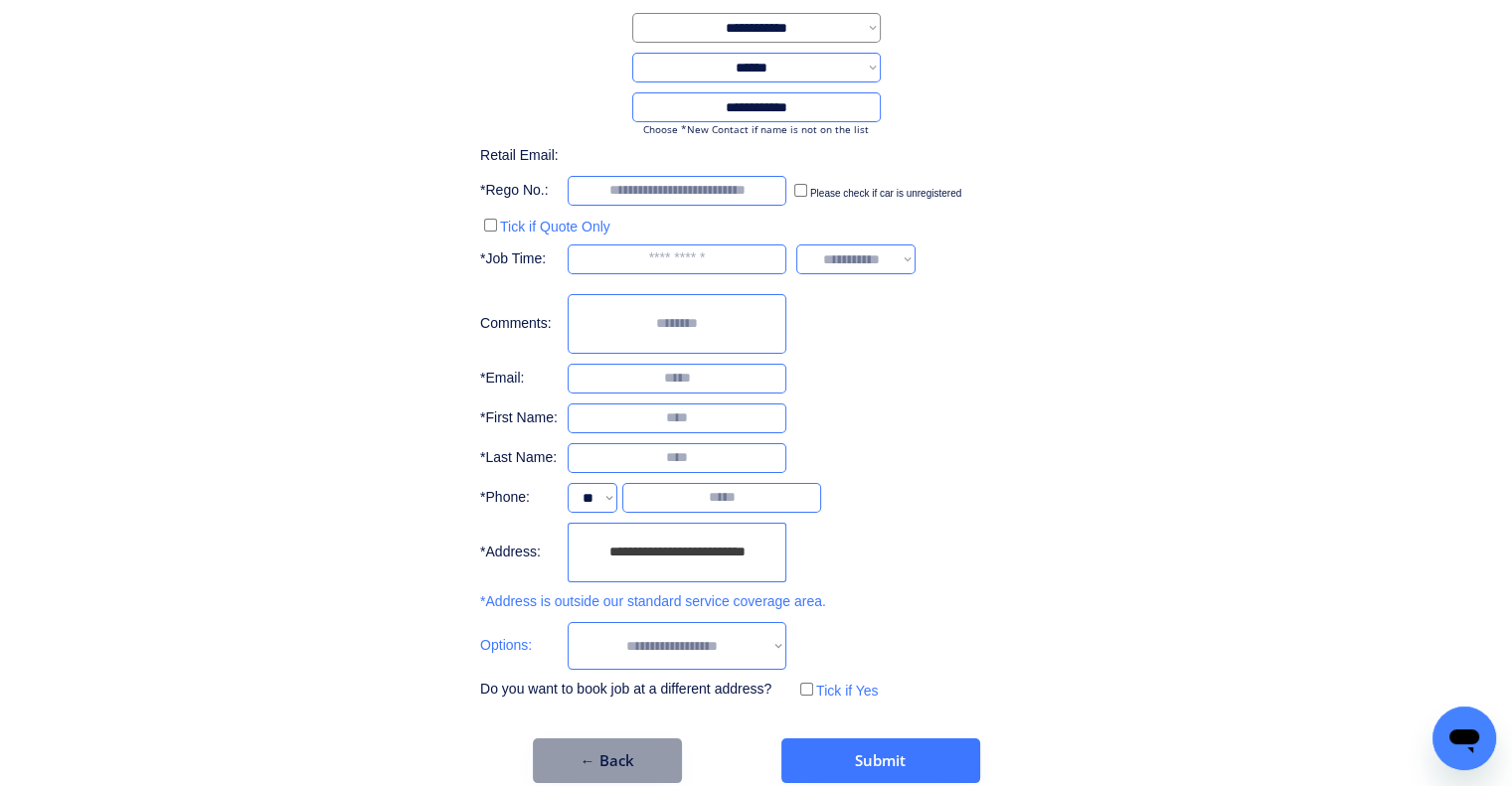 scroll, scrollTop: 183, scrollLeft: 0, axis: vertical 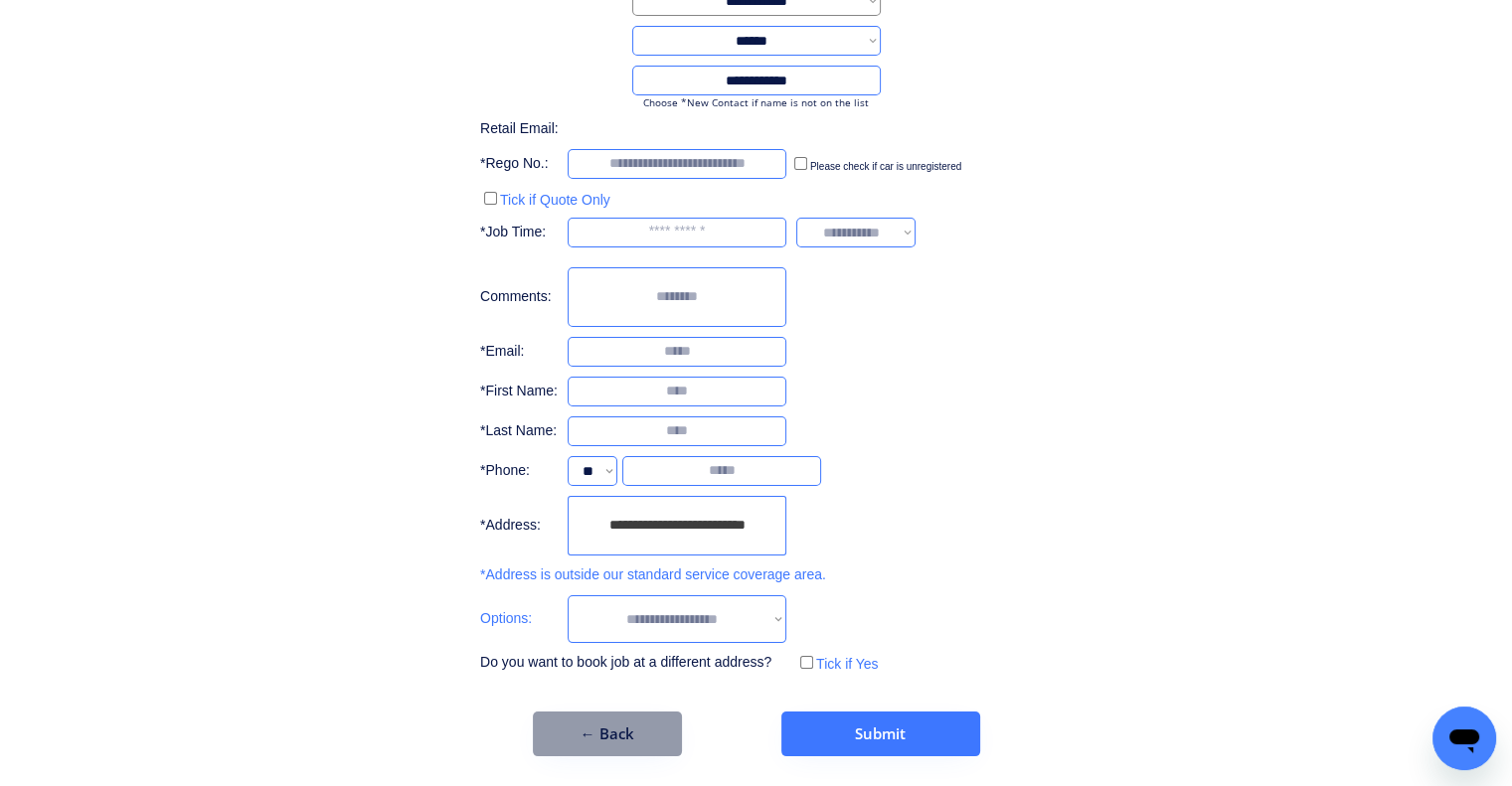 click on "**********" at bounding box center (677, 619) 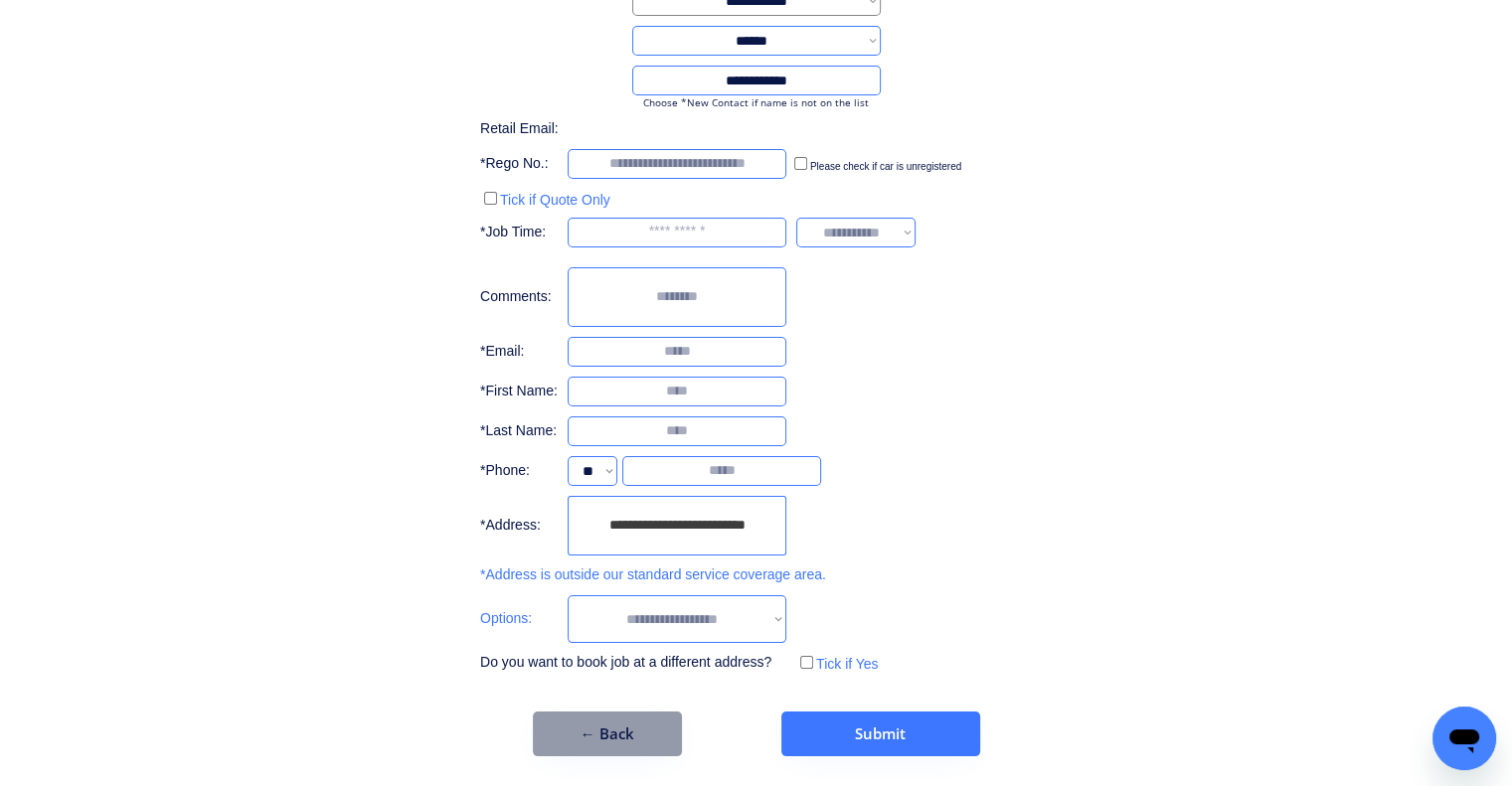 select on "**********" 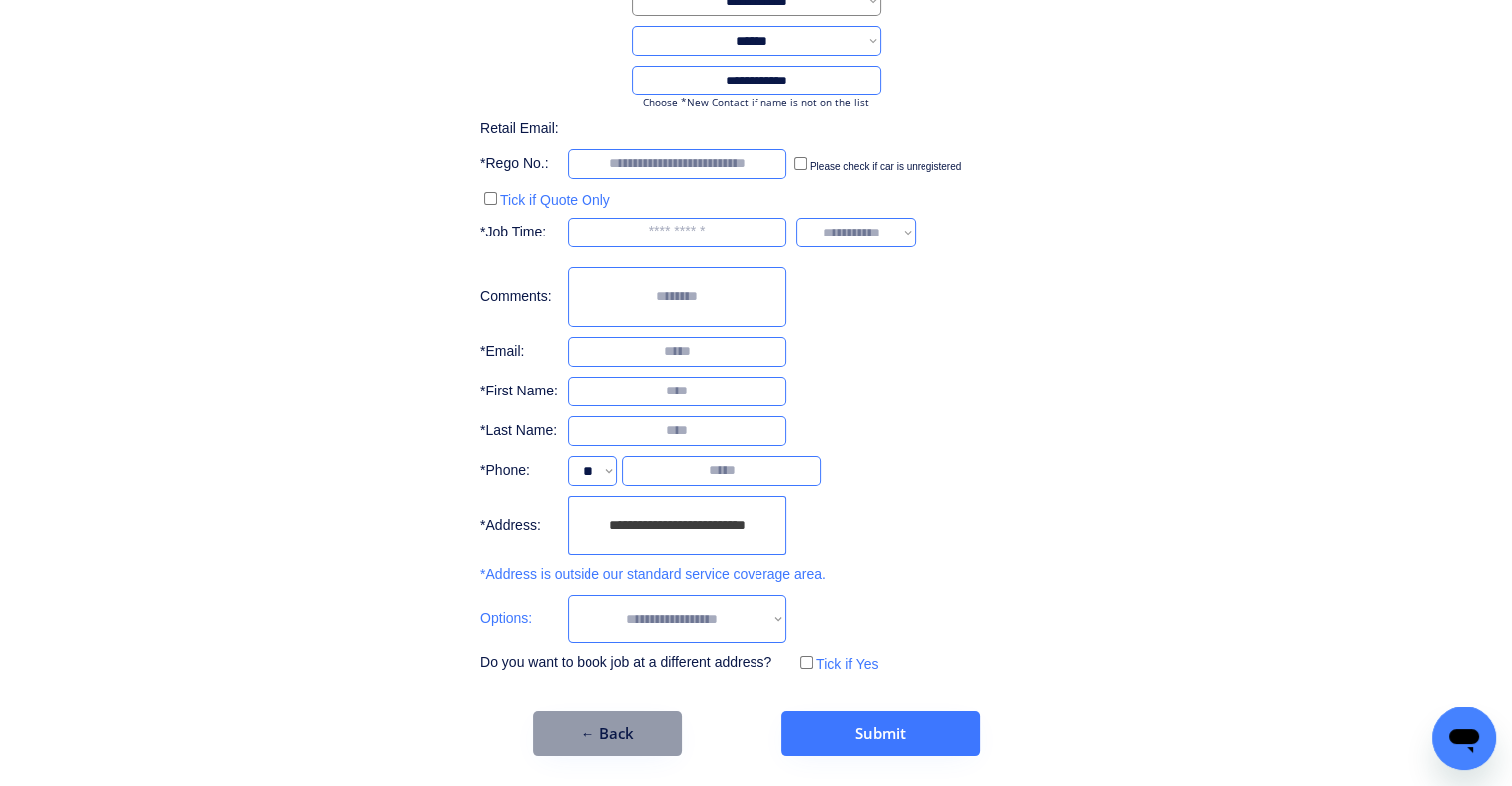 click on "**********" at bounding box center [677, 619] 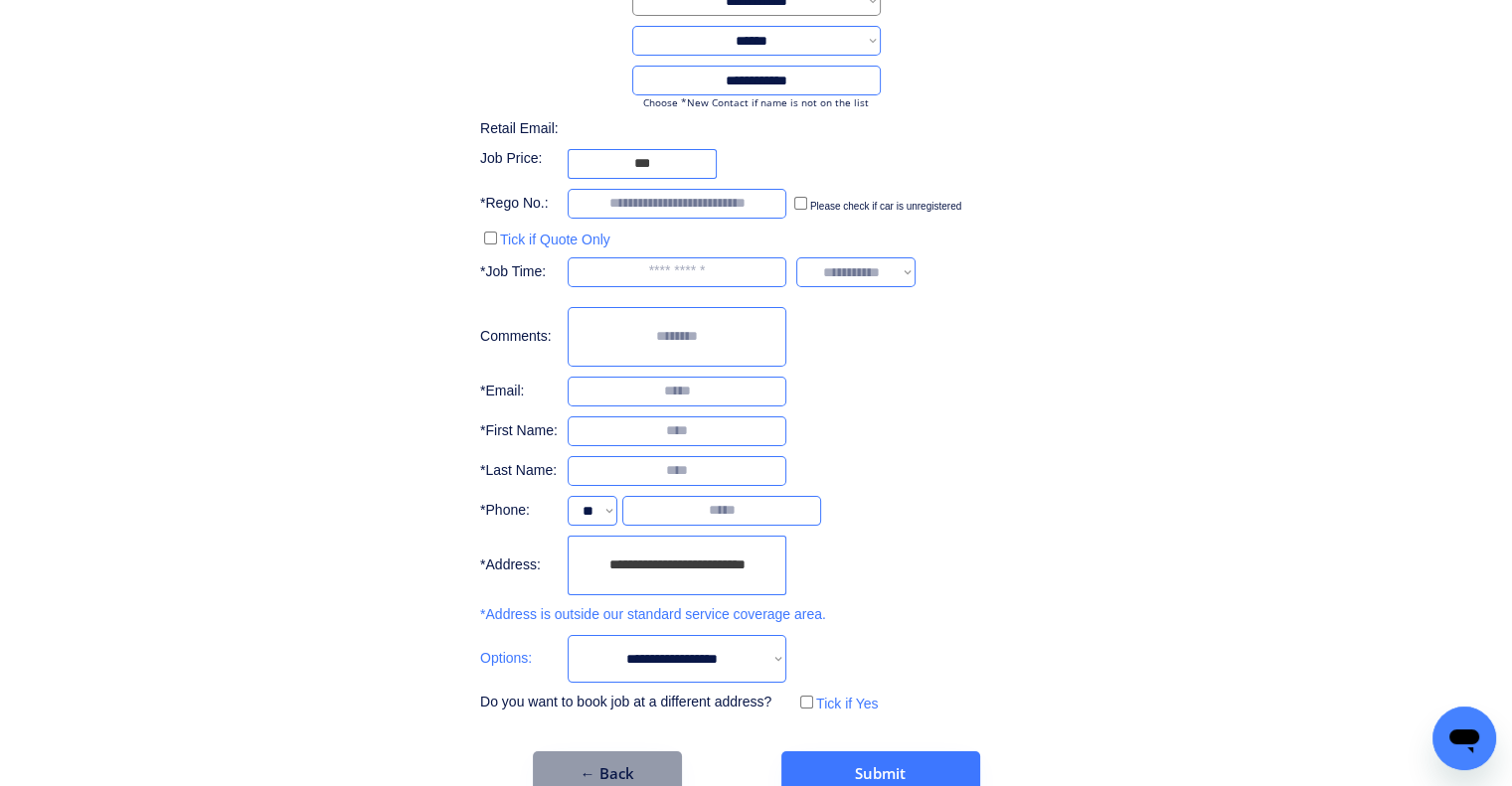 click on "**********" at bounding box center [756, 321] 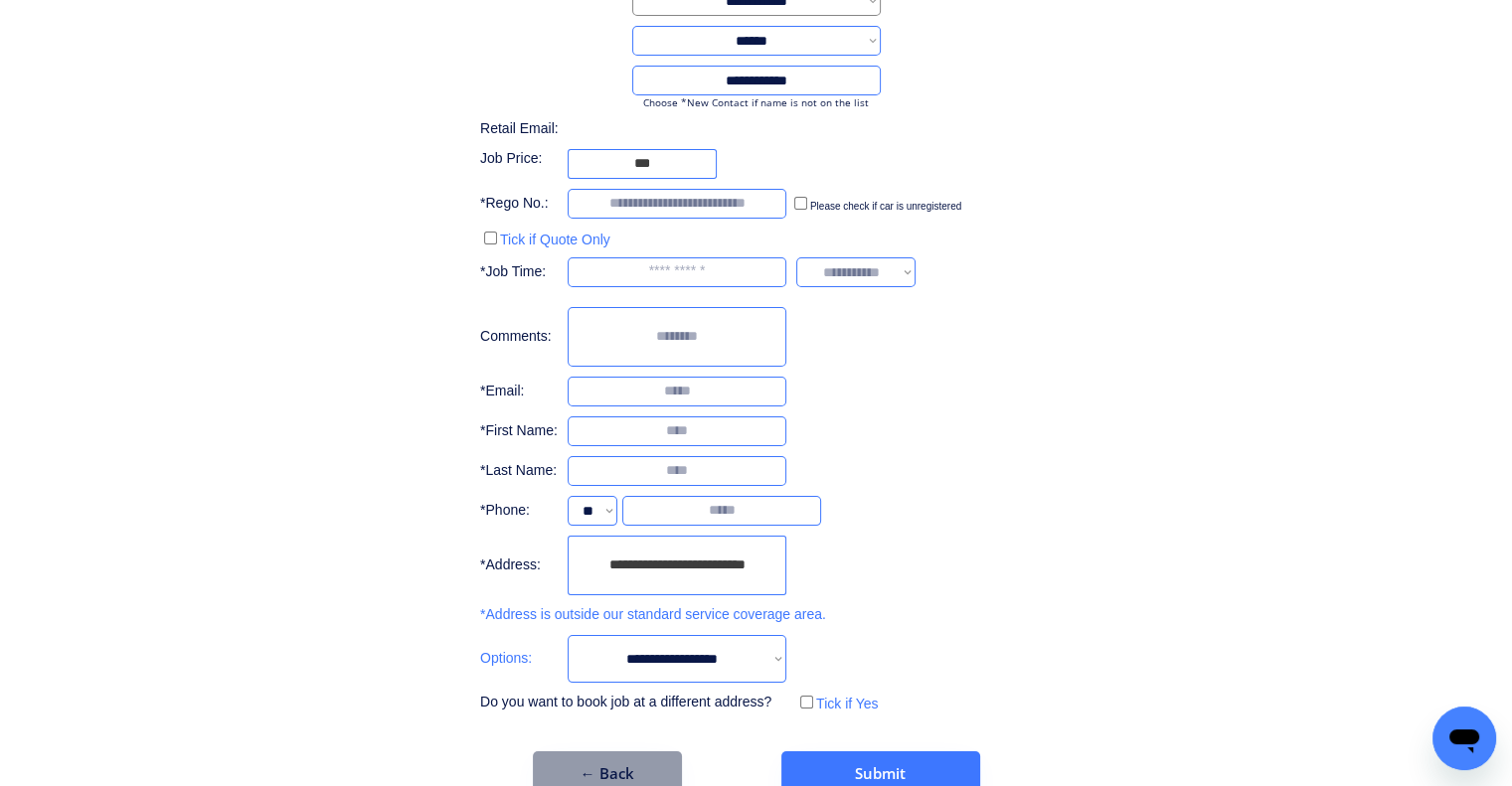 click on "**********" at bounding box center (677, 659) 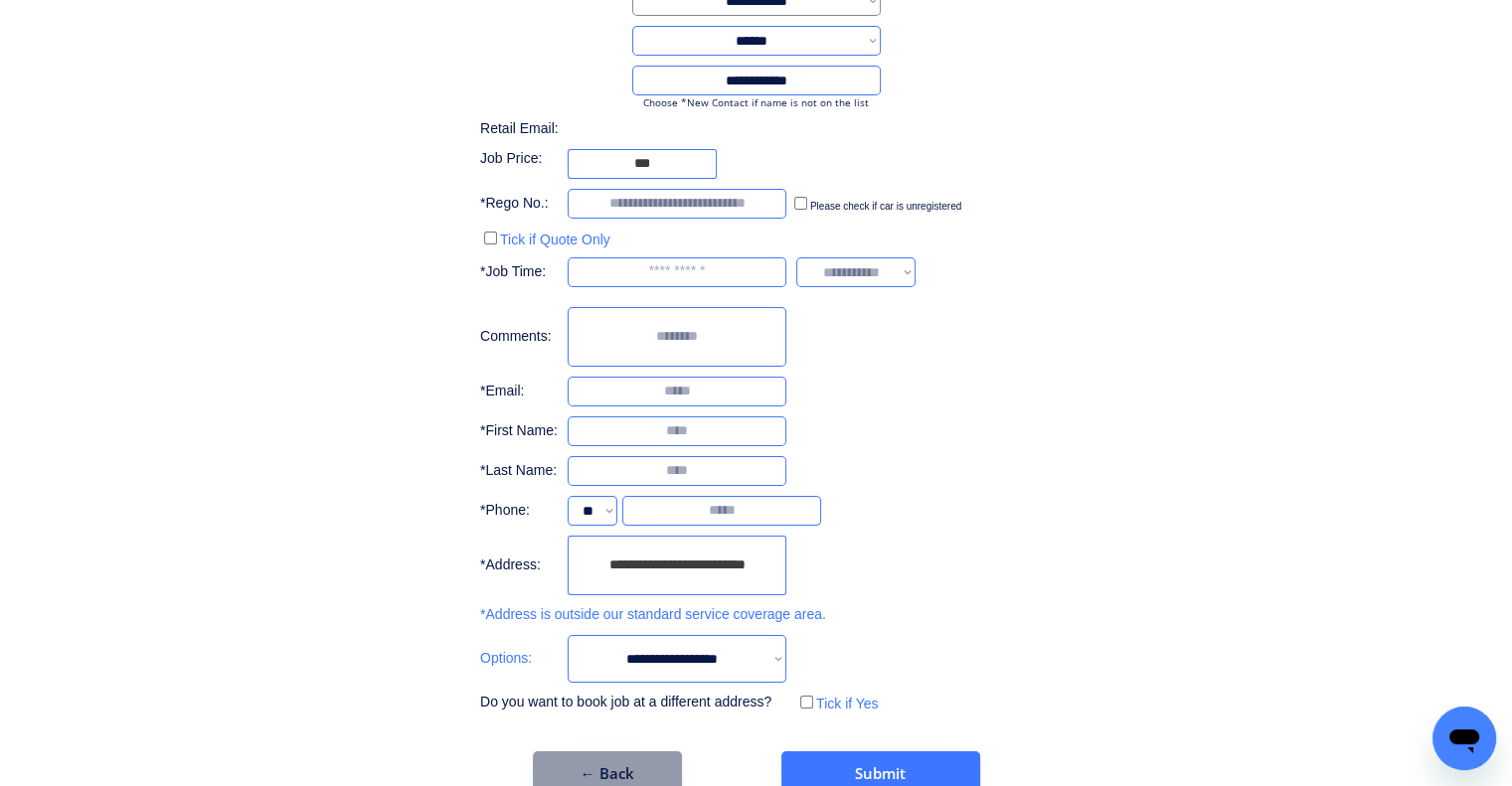 select on "**********" 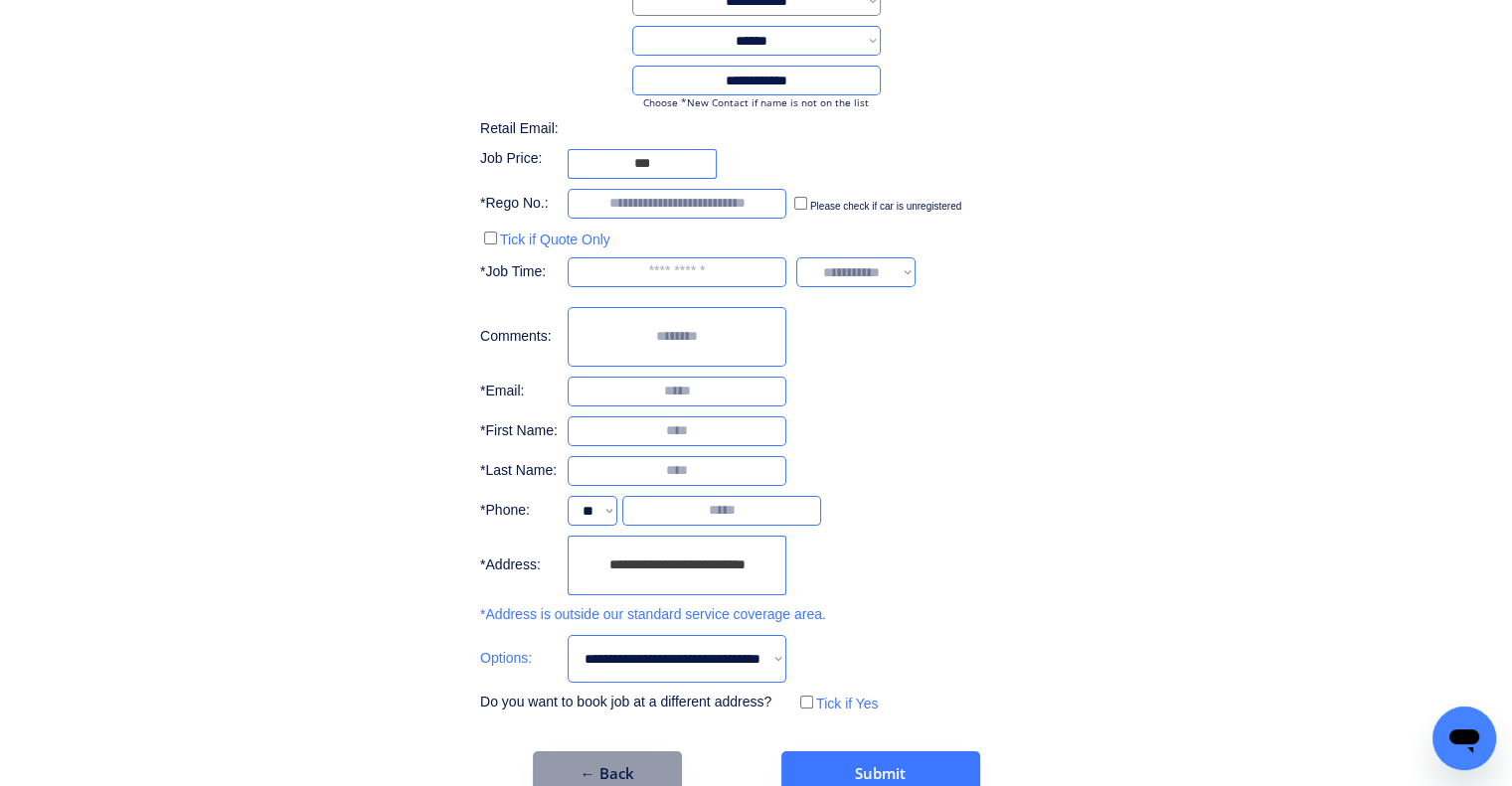 click on "**********" at bounding box center (677, 659) 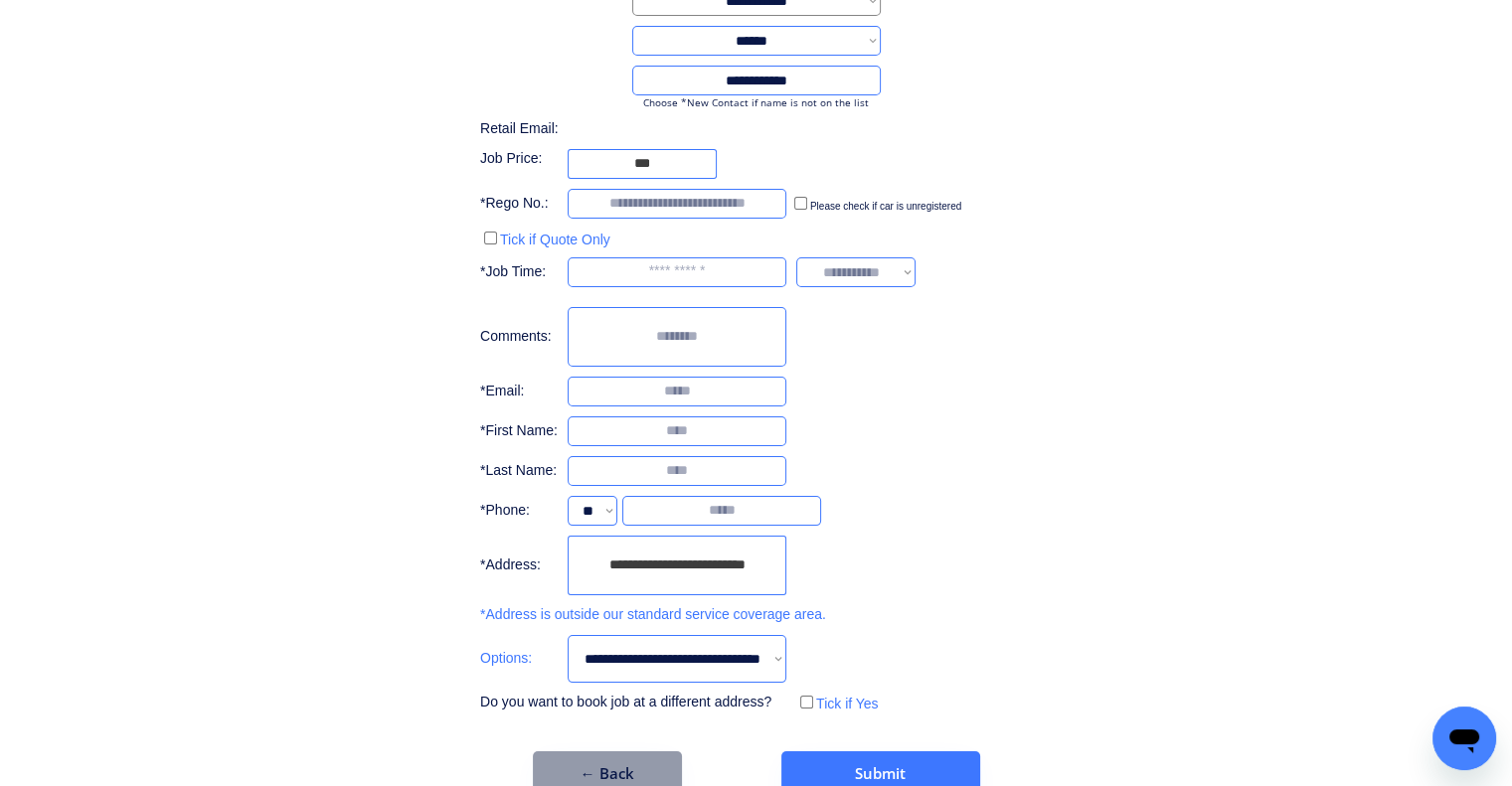 type on "***" 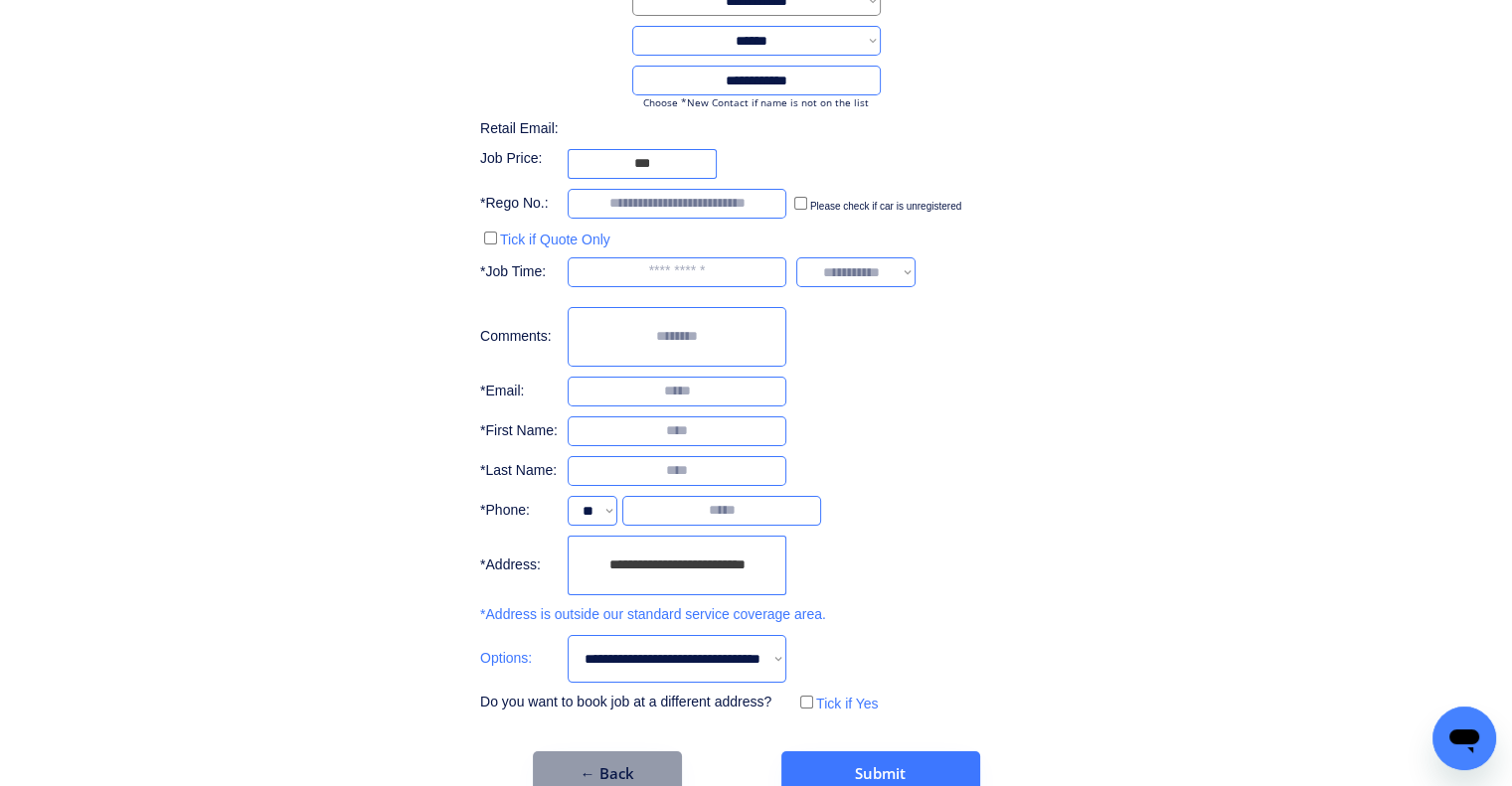 click on "**********" at bounding box center (756, 321) 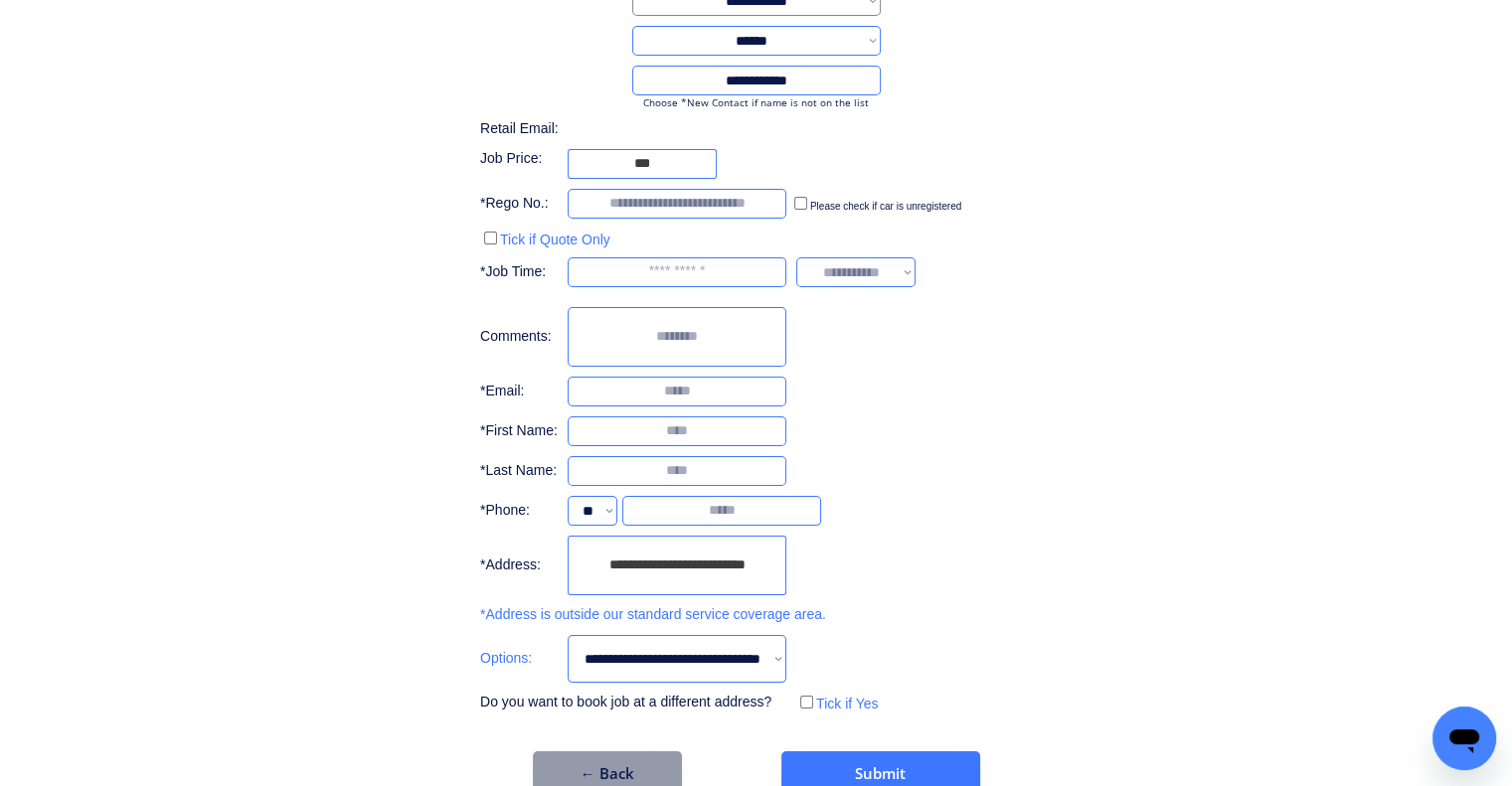 click on "**********" at bounding box center [756, 321] 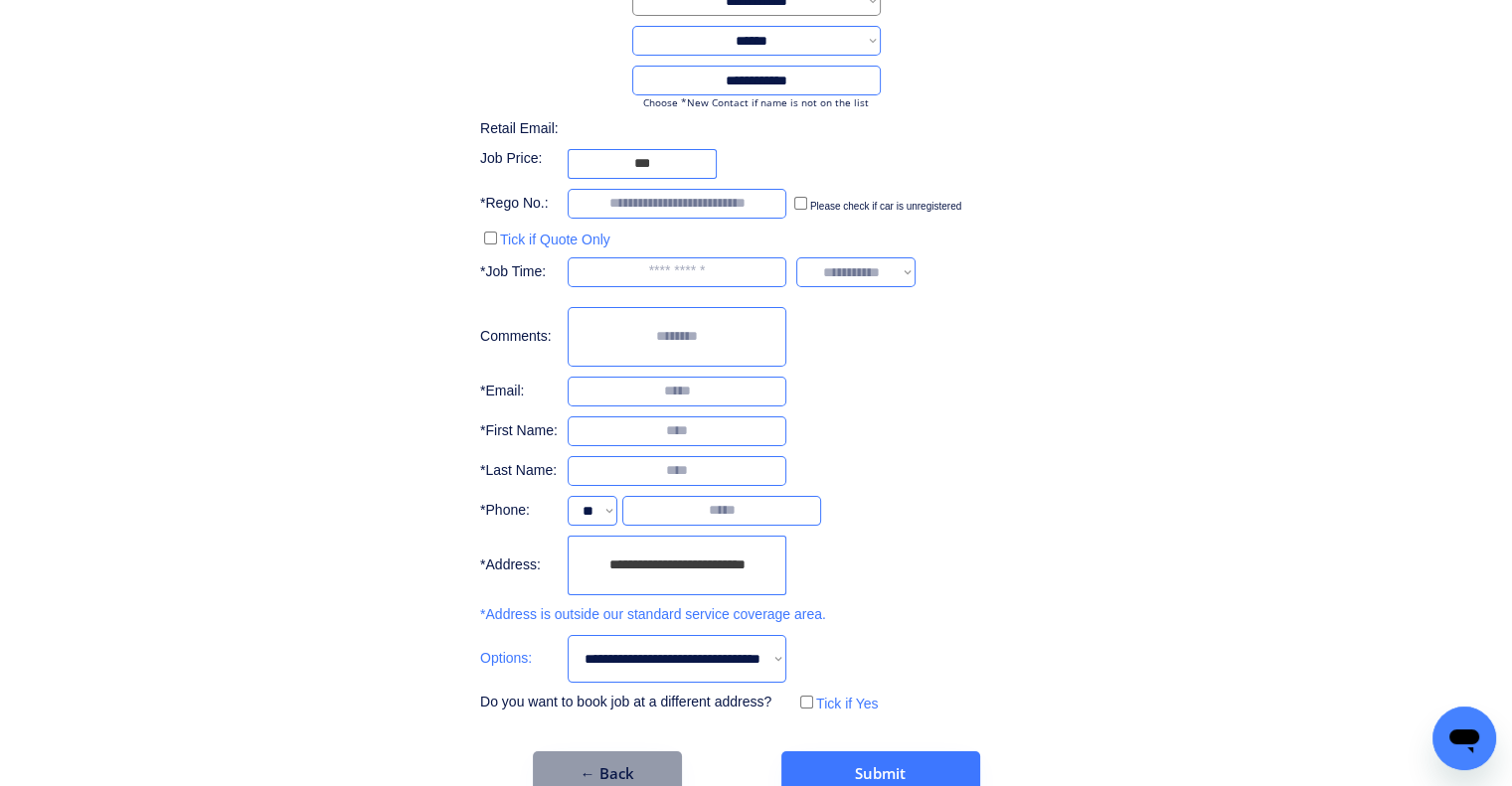 drag, startPoint x: 775, startPoint y: 568, endPoint x: 502, endPoint y: 560, distance: 273.11719 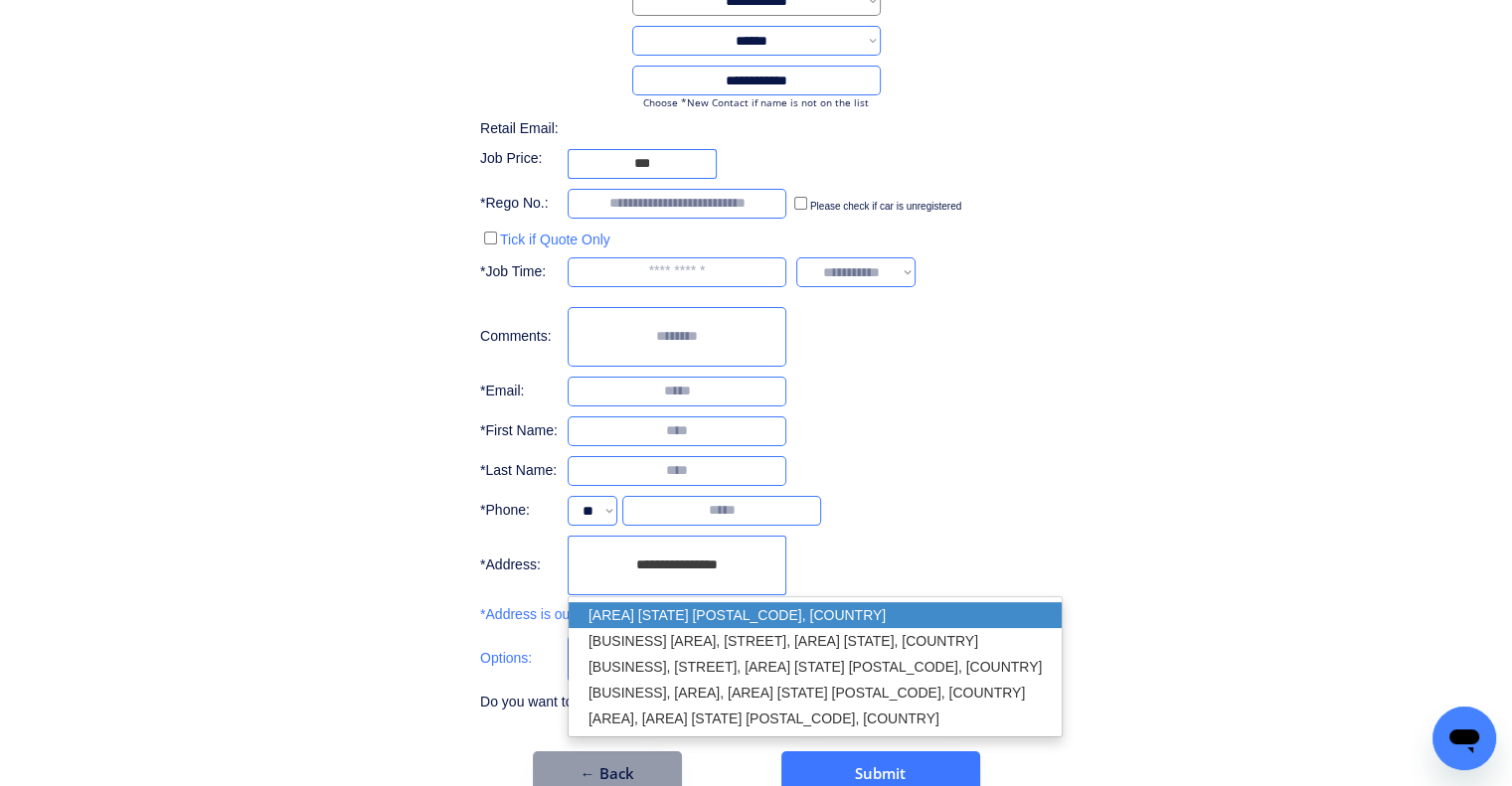 click on "Redbank Plains QLD 4301, Australia" at bounding box center (815, 615) 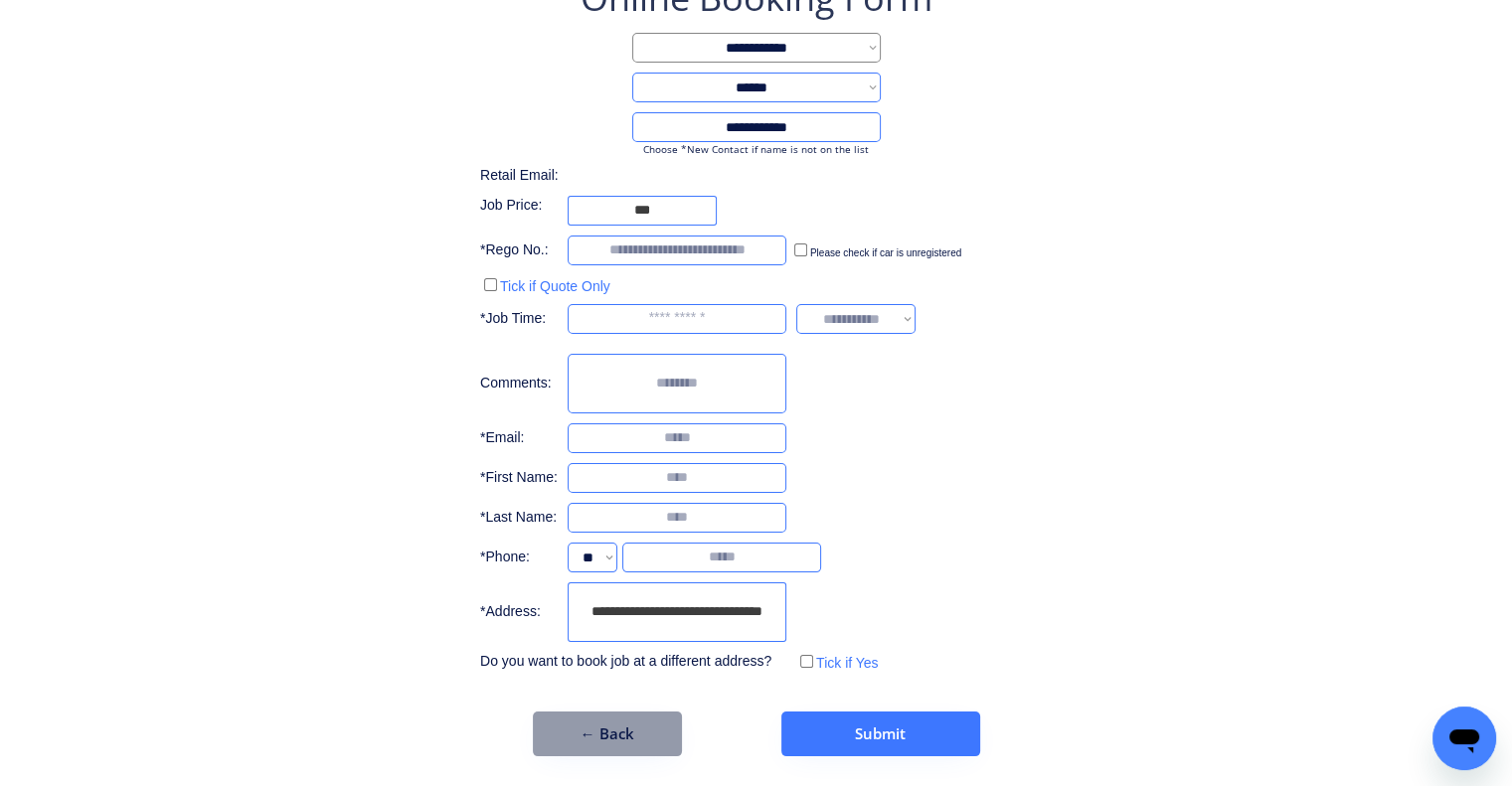 scroll, scrollTop: 135, scrollLeft: 0, axis: vertical 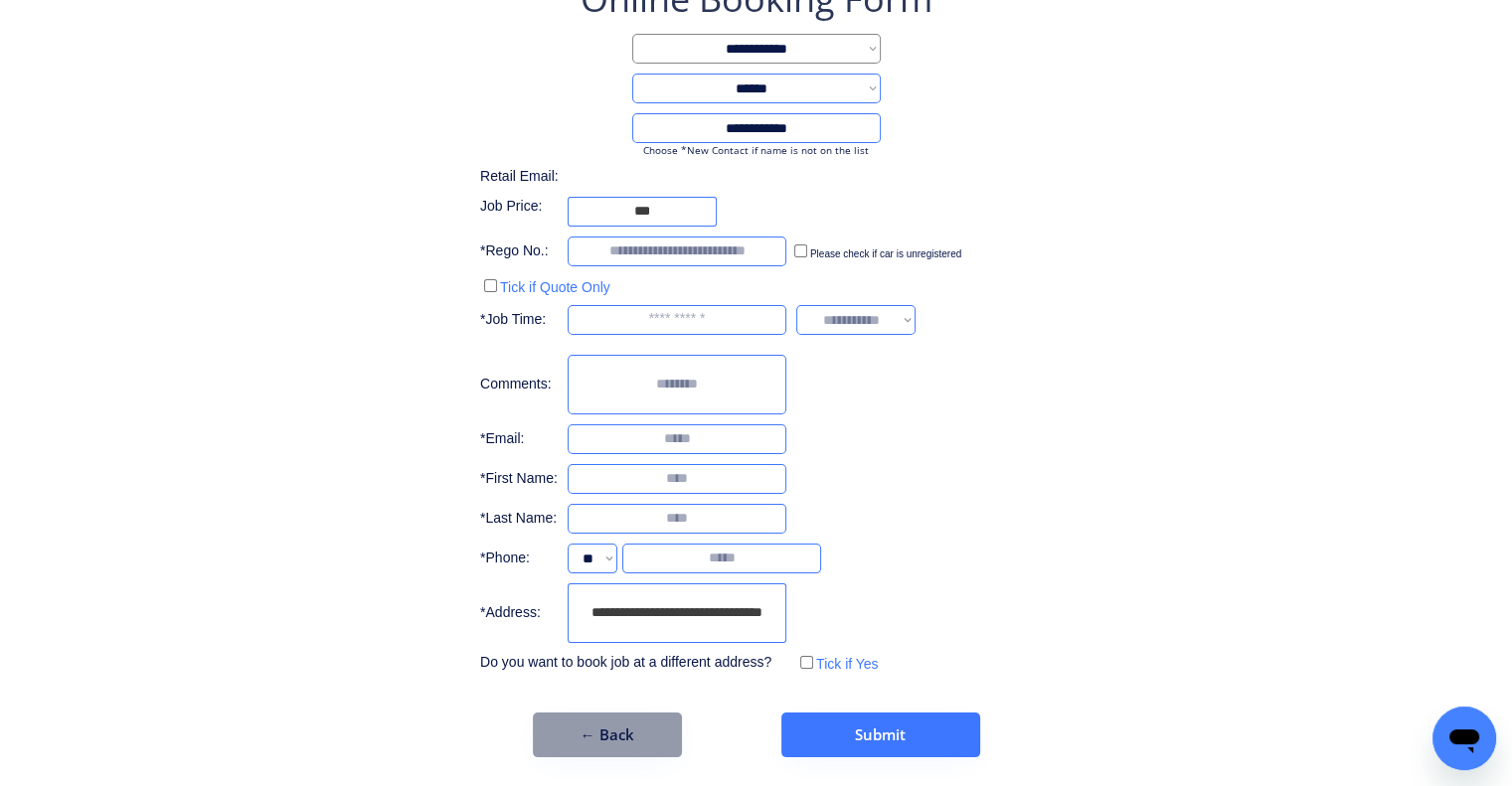 type on "**********" 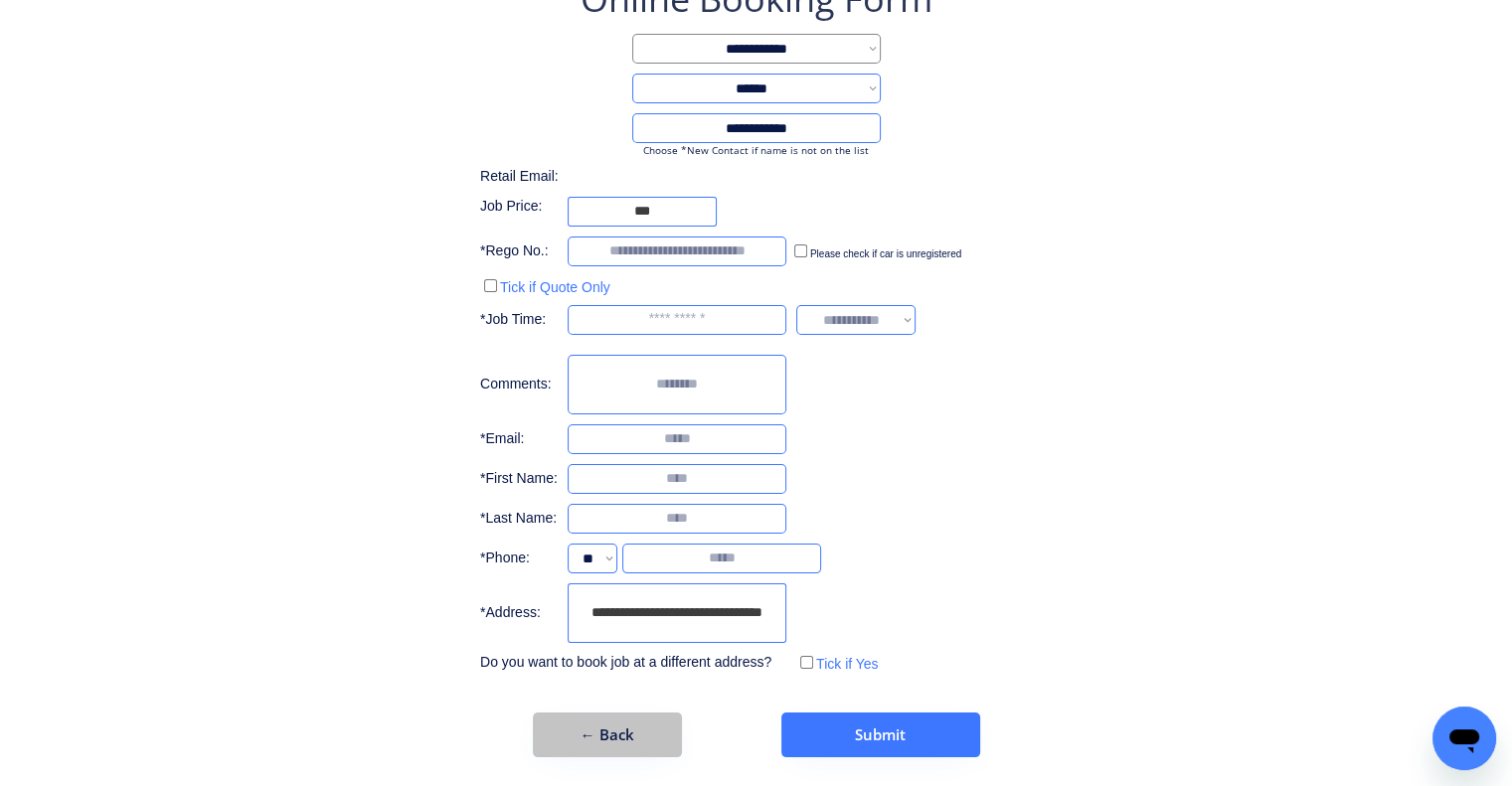 click on "←   Back" at bounding box center (607, 734) 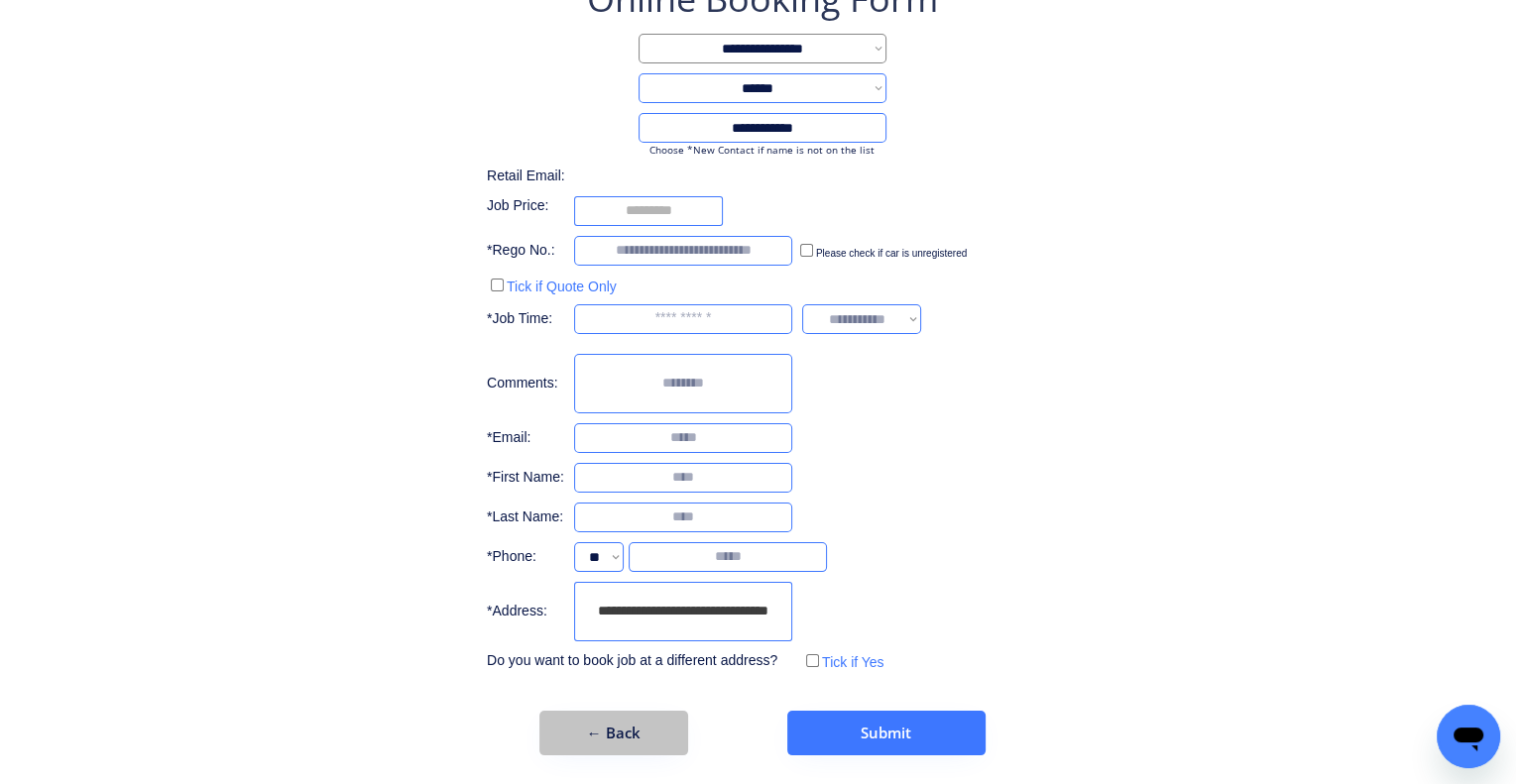 scroll, scrollTop: 0, scrollLeft: 0, axis: both 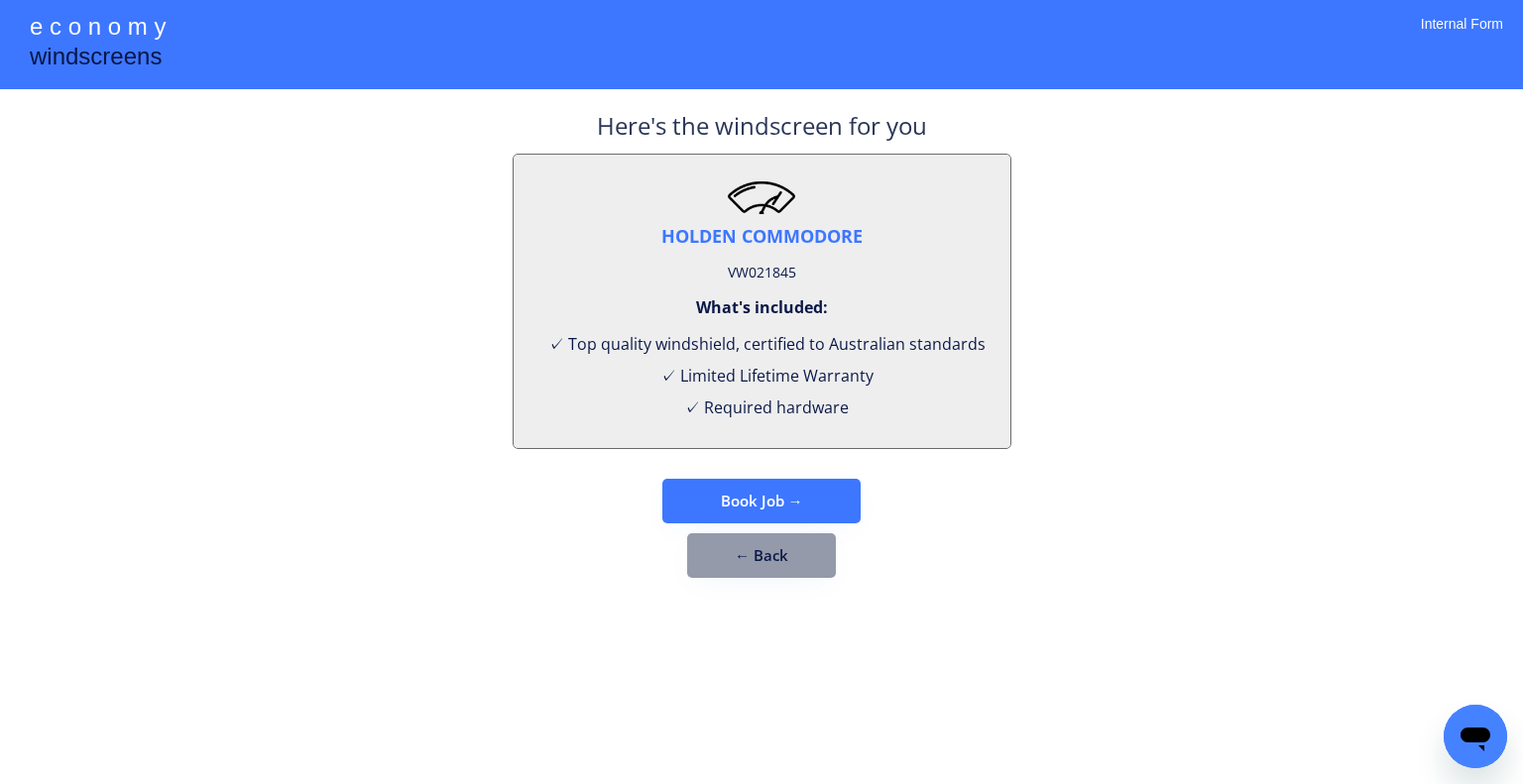 click on "**********" at bounding box center (762, 363) 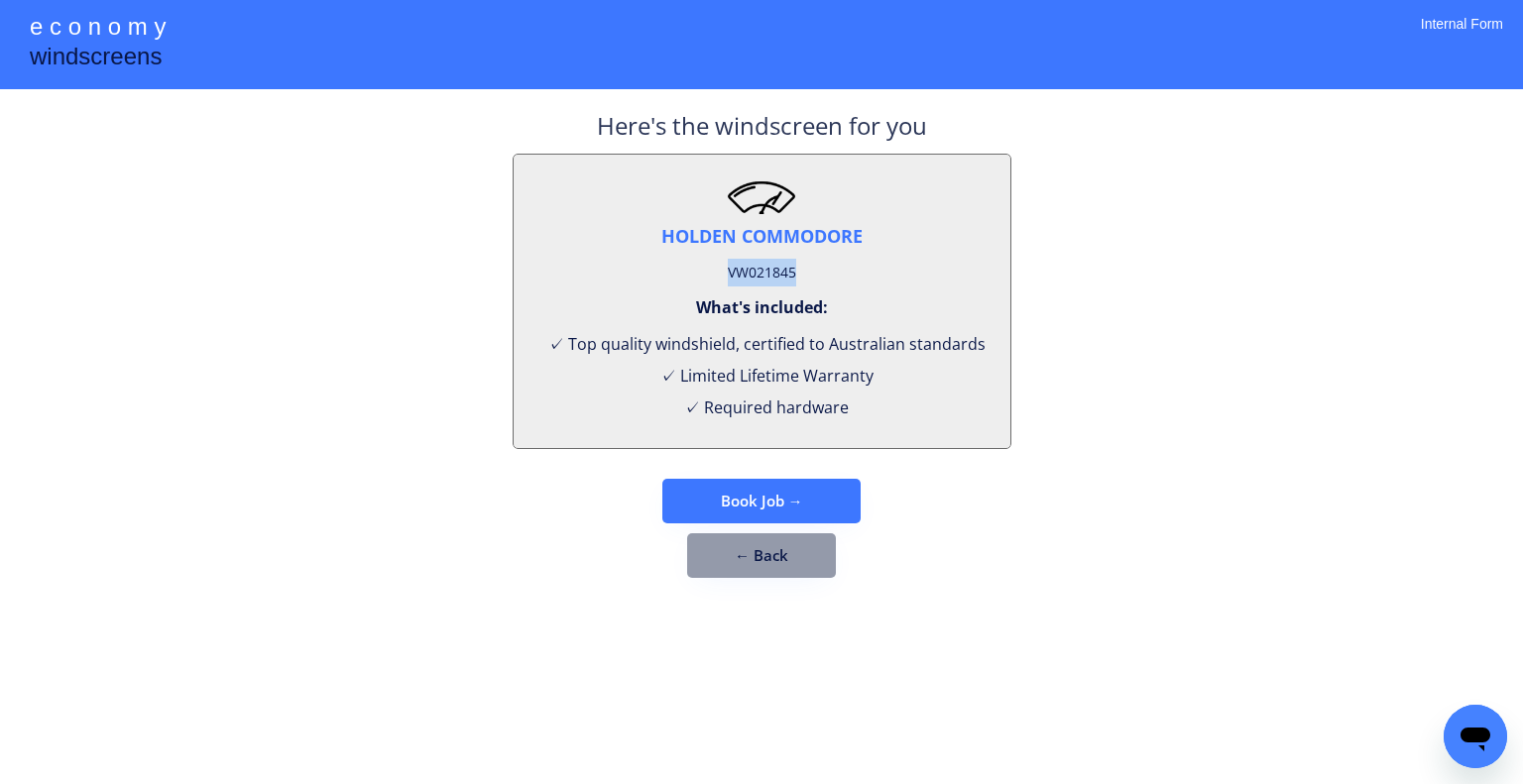 click on "VW021845" at bounding box center [762, 273] 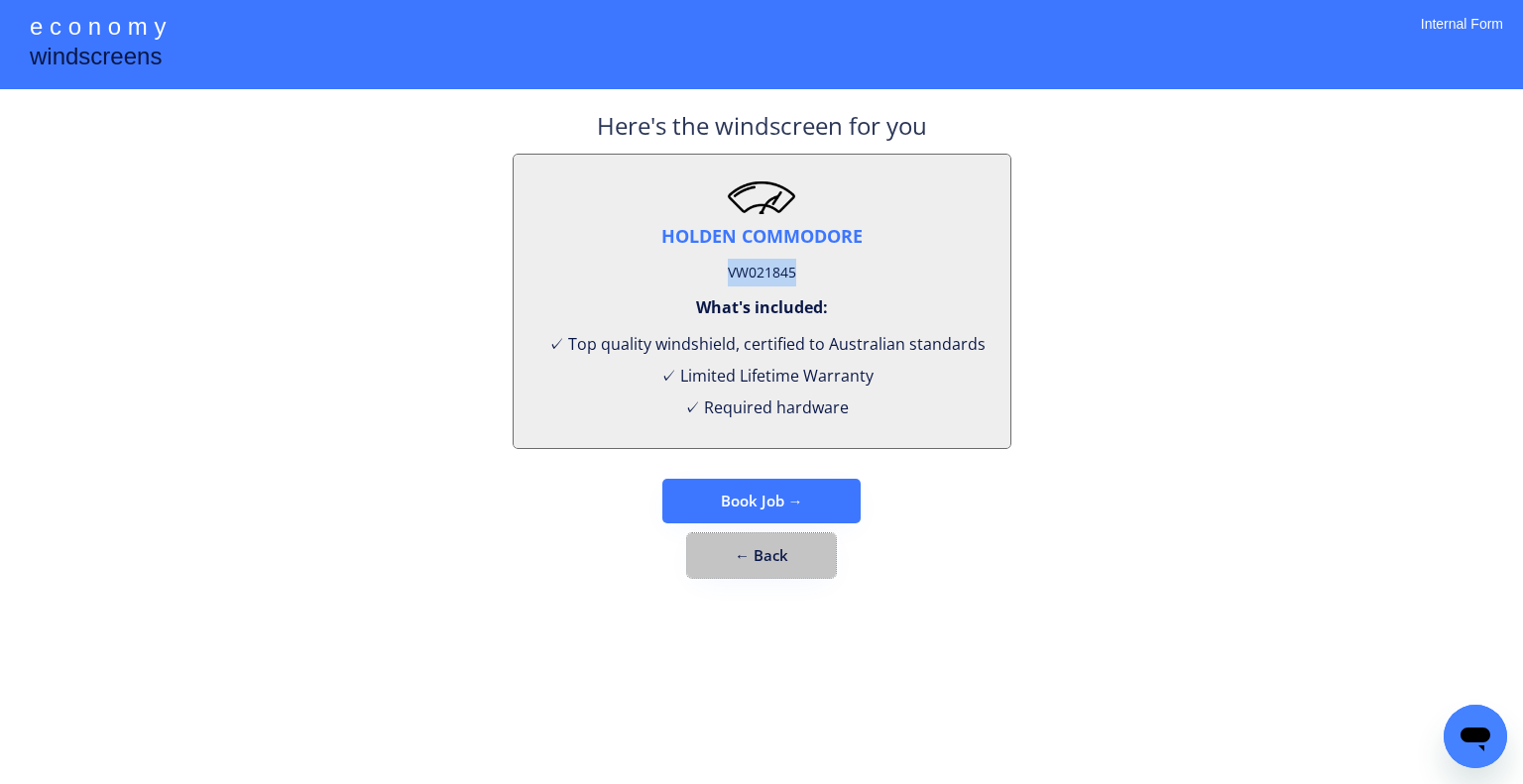 click on "←   Back" at bounding box center (762, 555) 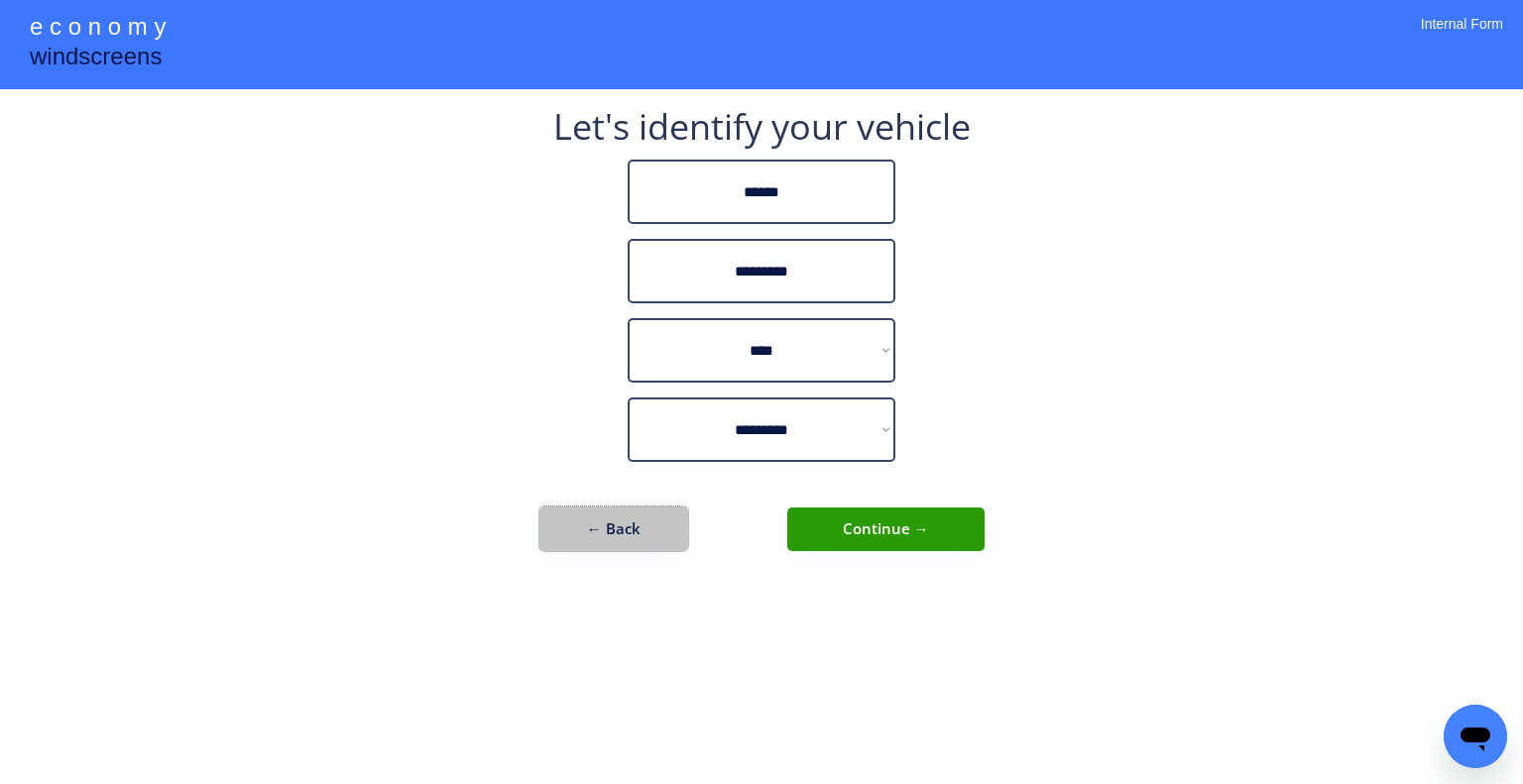 click on "←   Back" at bounding box center (614, 528) 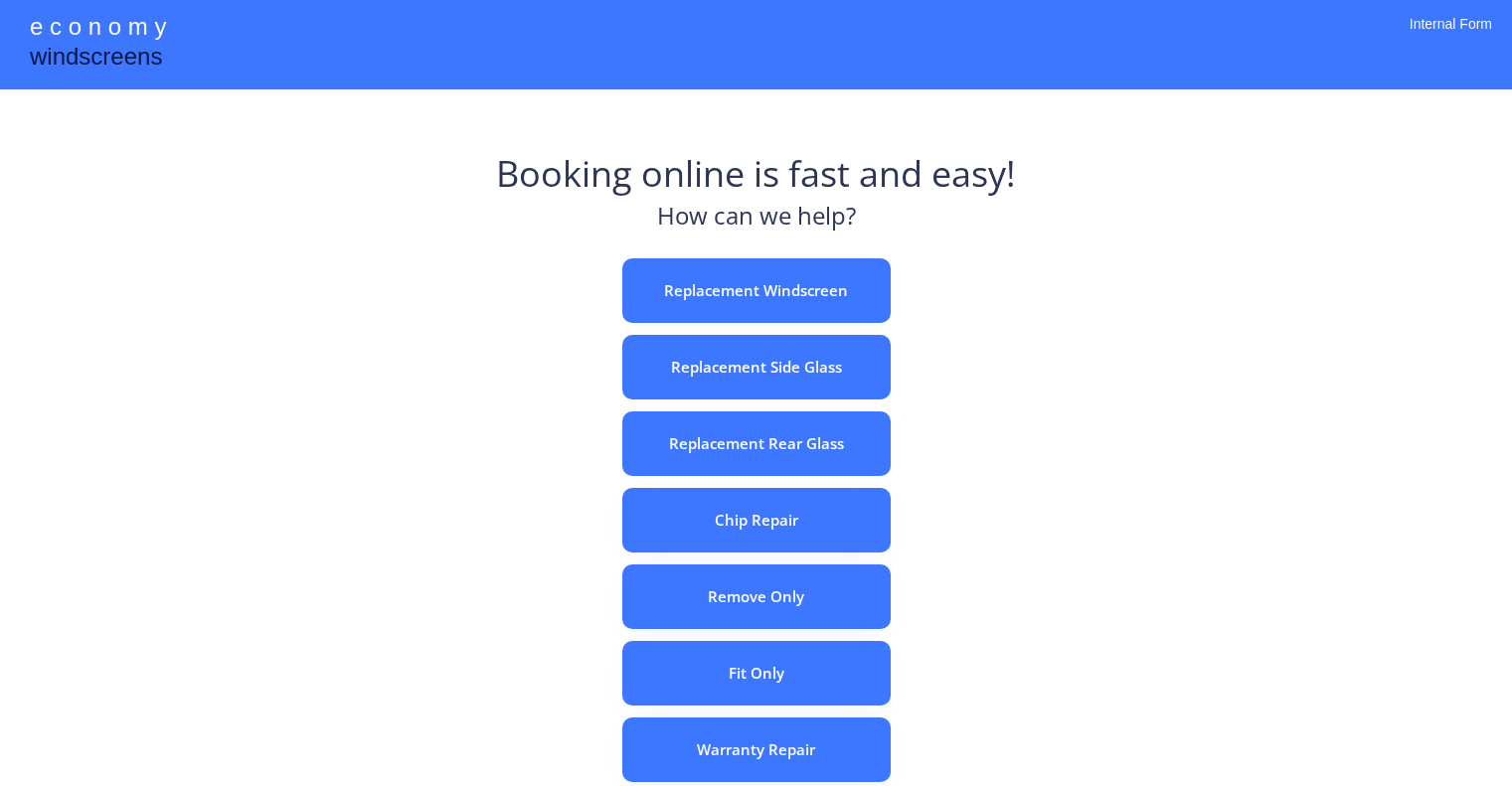 scroll, scrollTop: 0, scrollLeft: 0, axis: both 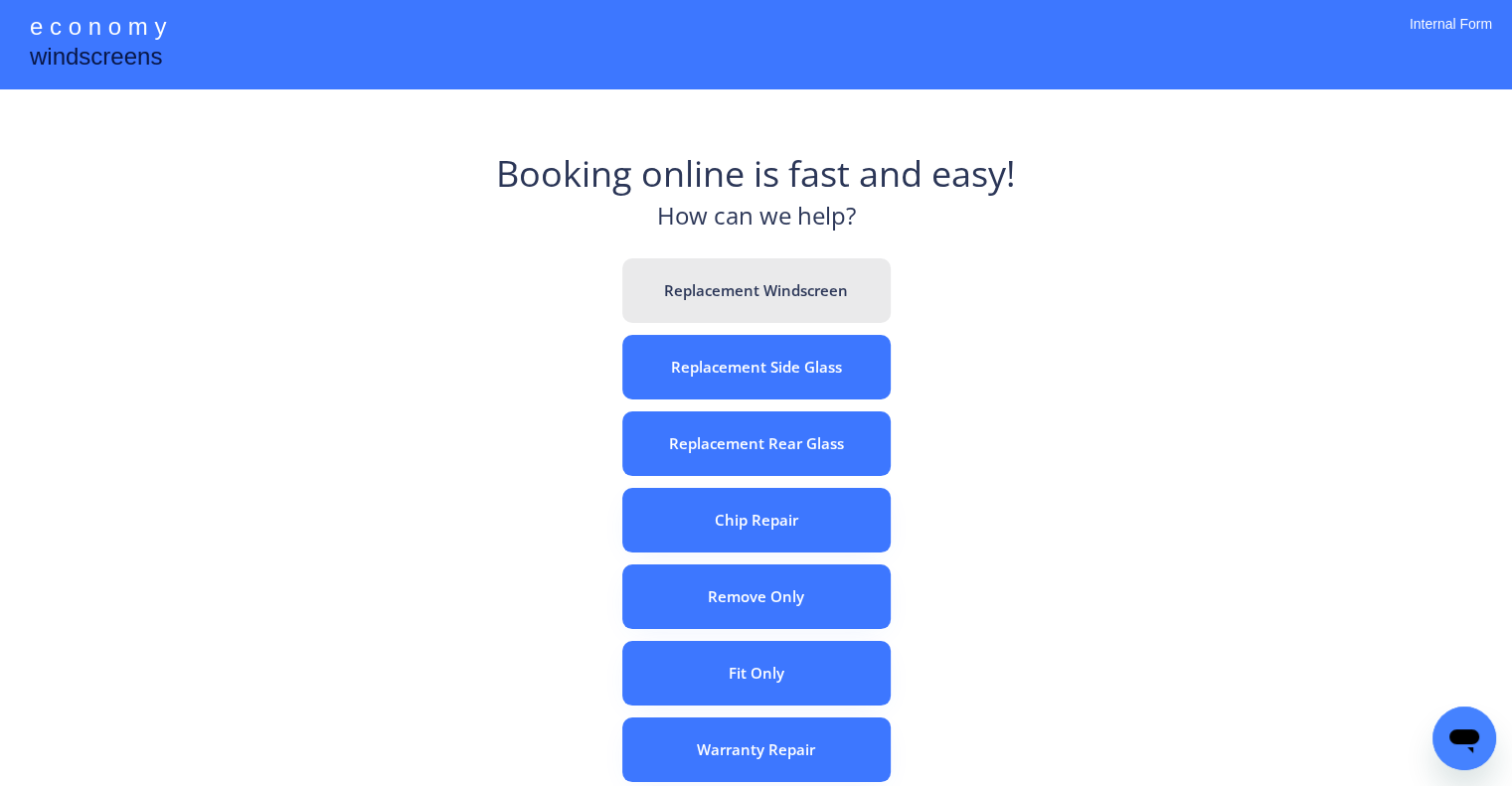 click on "Replacement Windscreen" at bounding box center [756, 290] 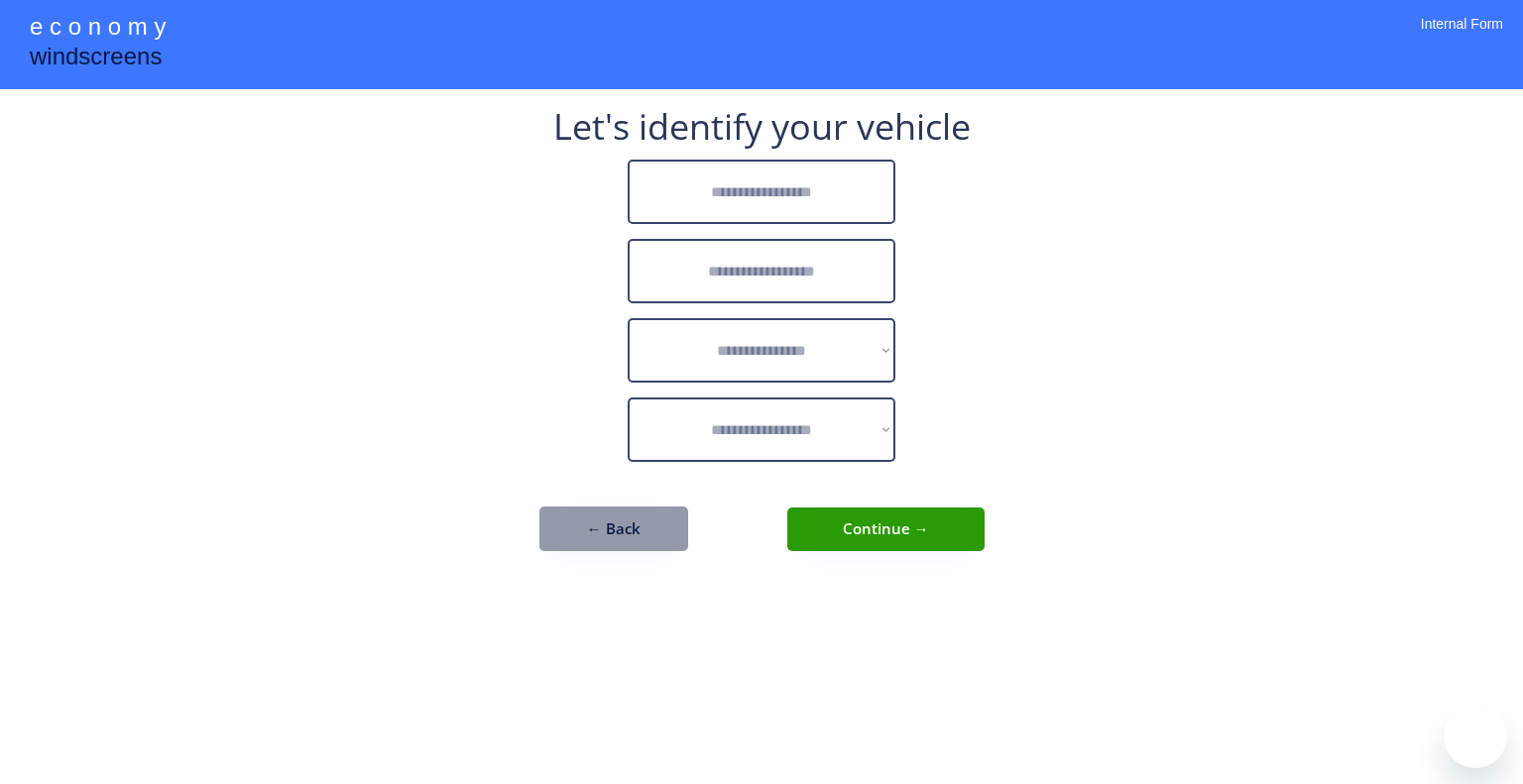 scroll, scrollTop: 0, scrollLeft: 0, axis: both 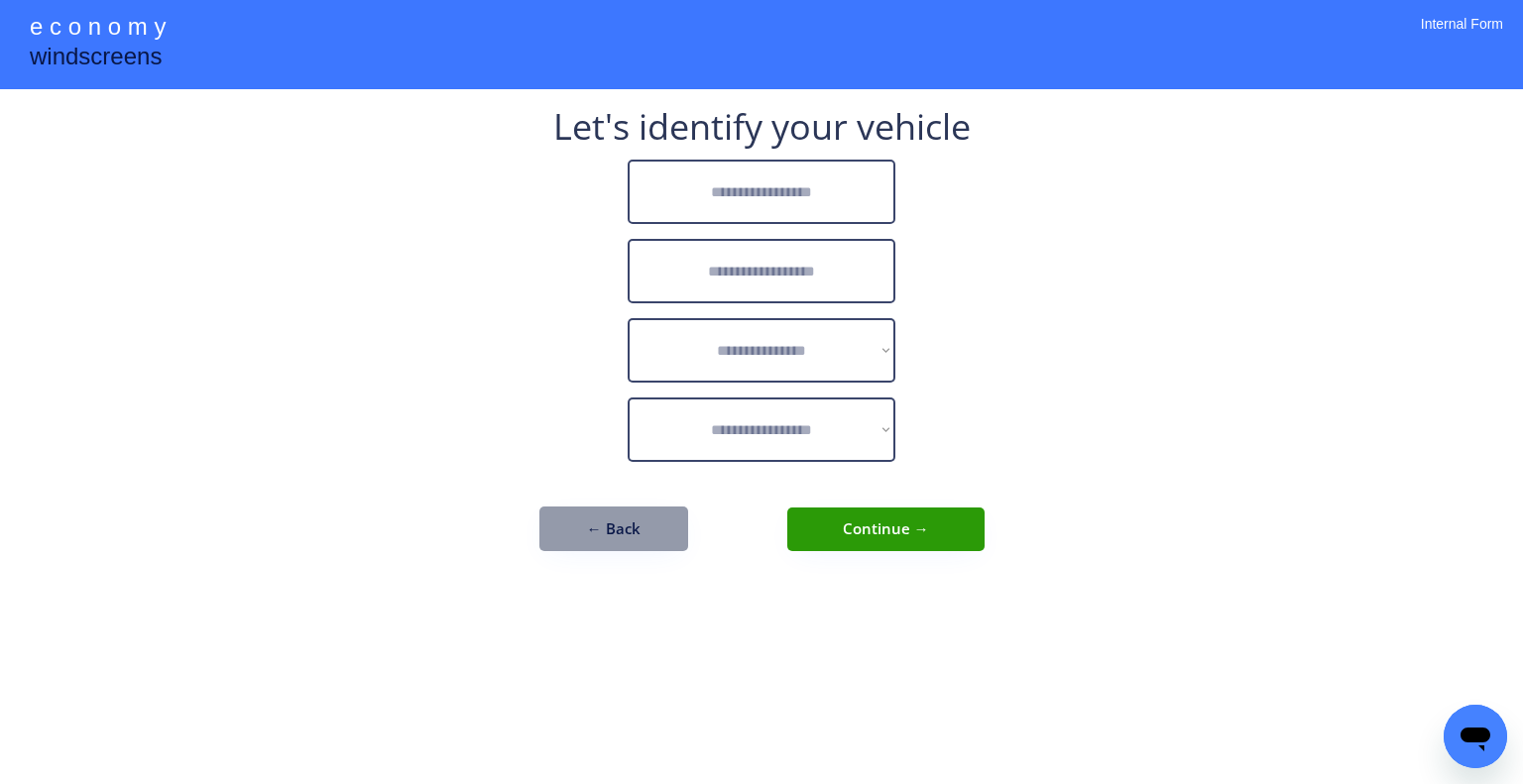 click at bounding box center [762, 191] 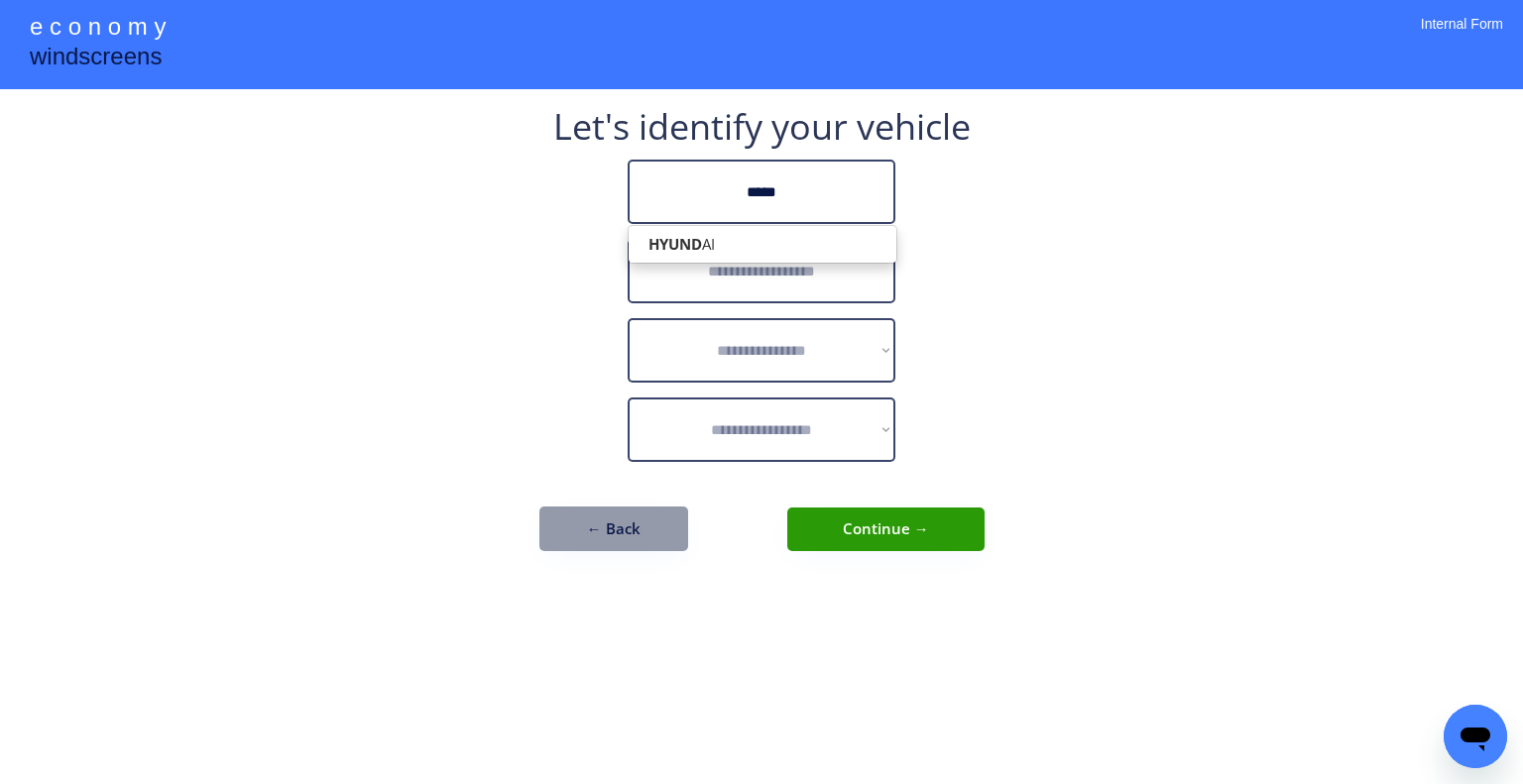 click on "HYUND AI" at bounding box center [762, 244] 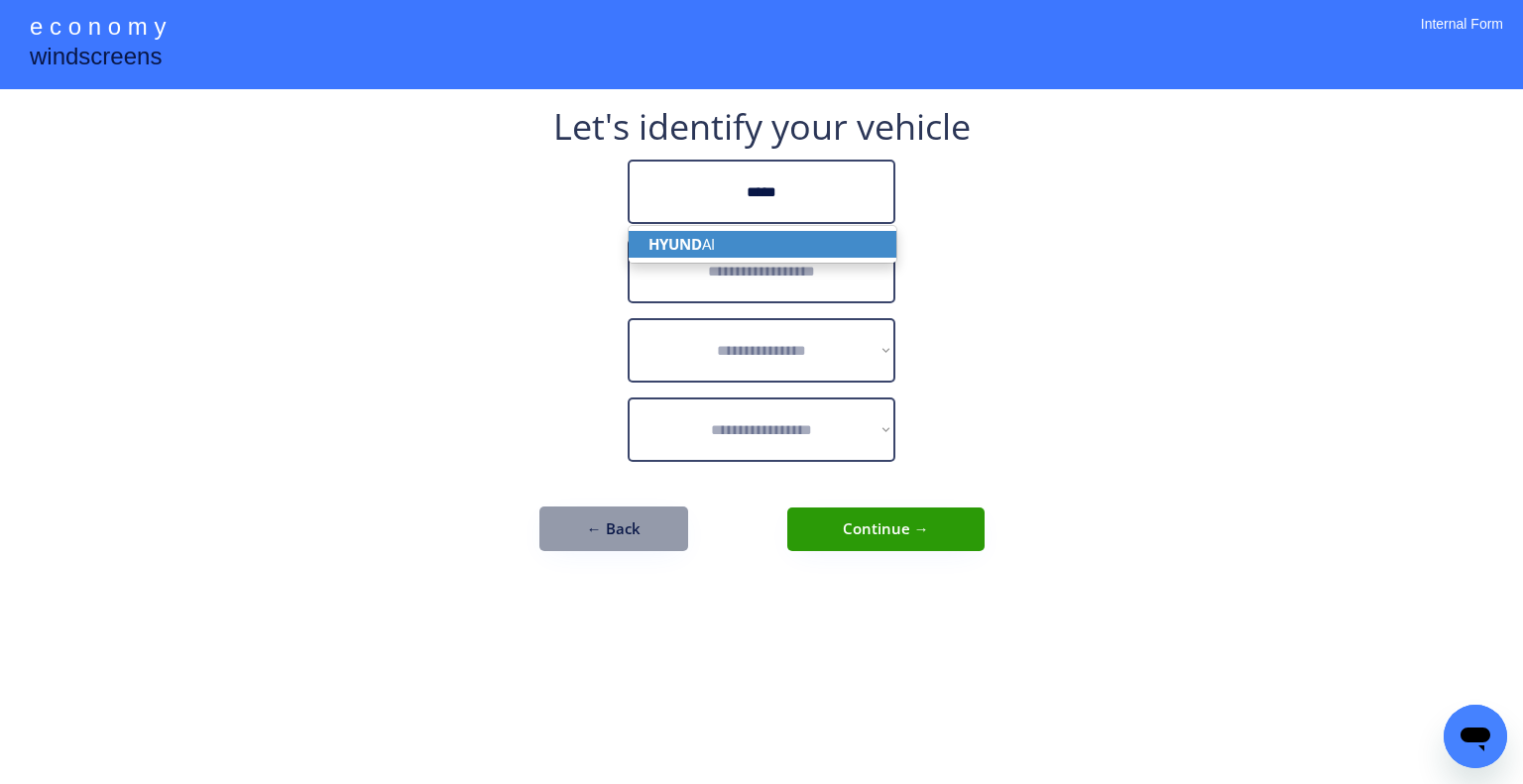 click on "HYUND AI" at bounding box center [762, 244] 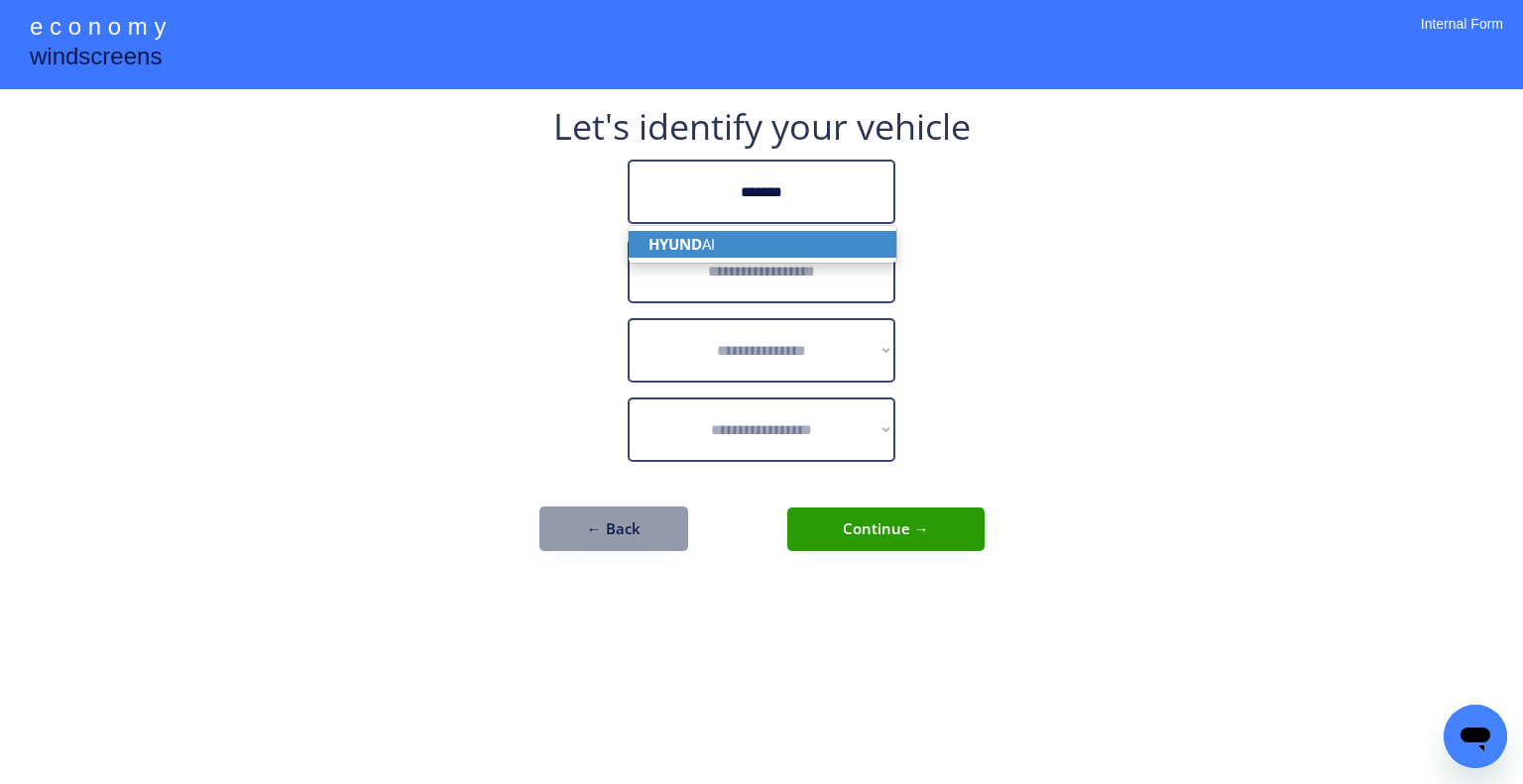 type on "*******" 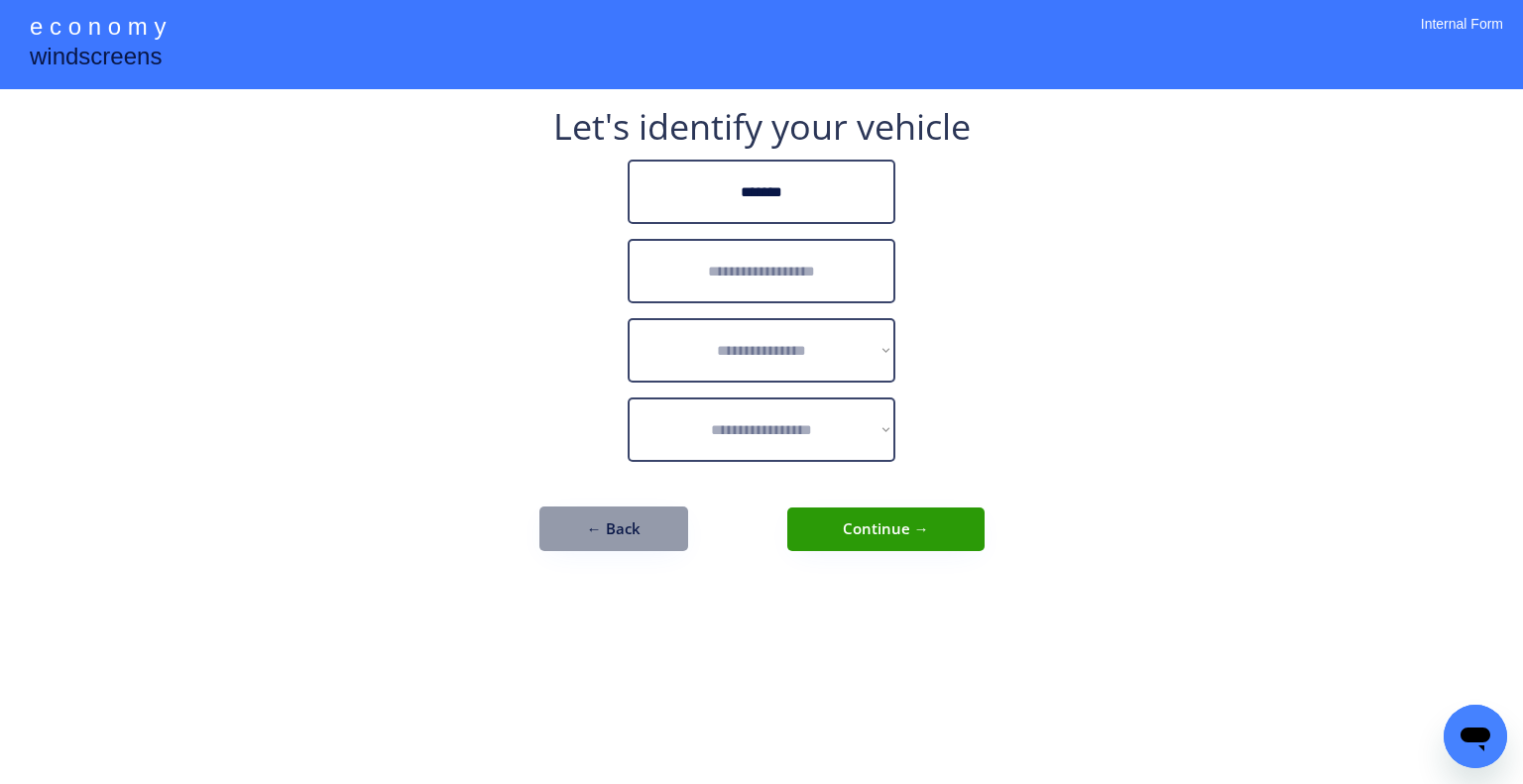 click at bounding box center [762, 271] 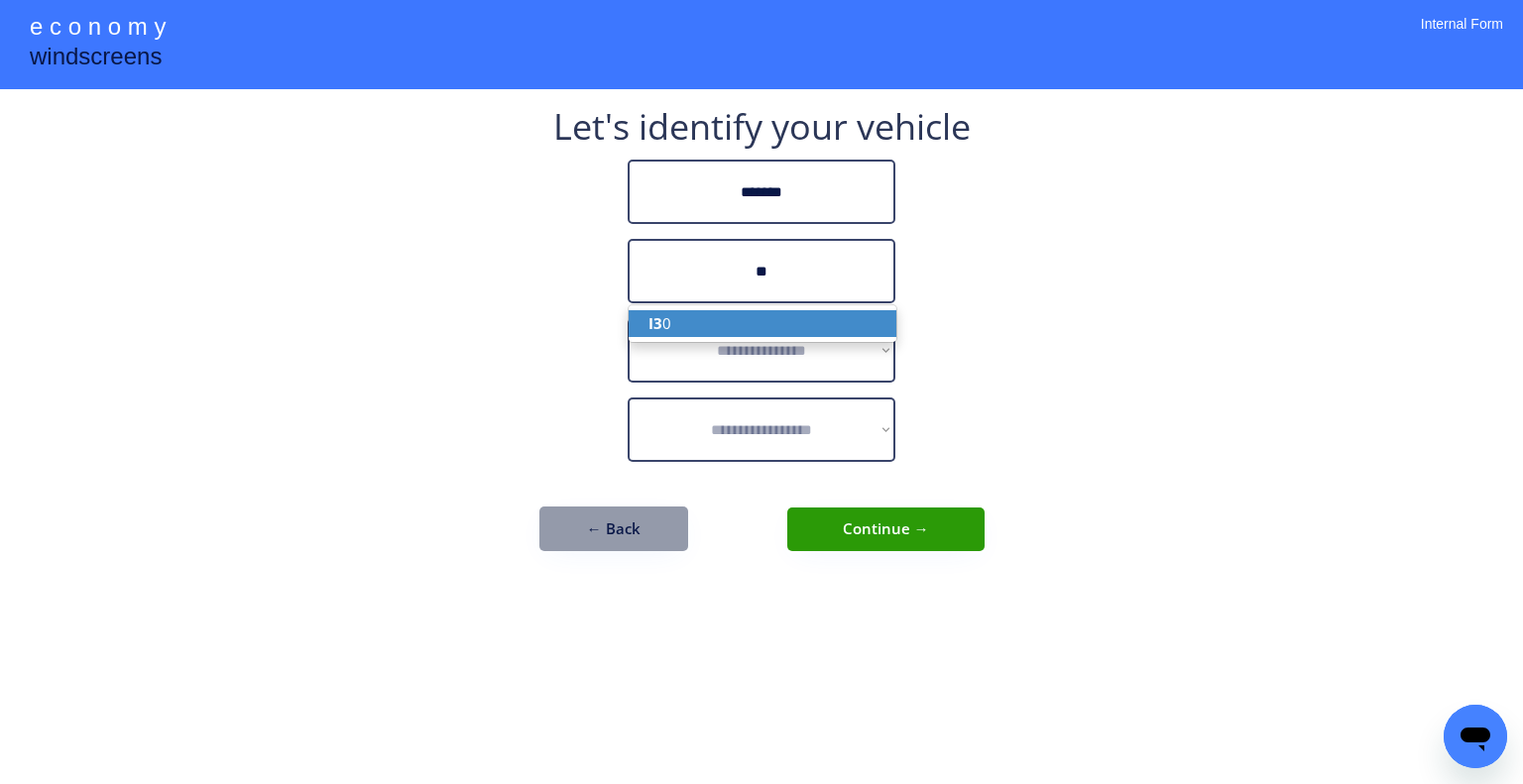 drag, startPoint x: 798, startPoint y: 316, endPoint x: 1078, endPoint y: 322, distance: 280.0643 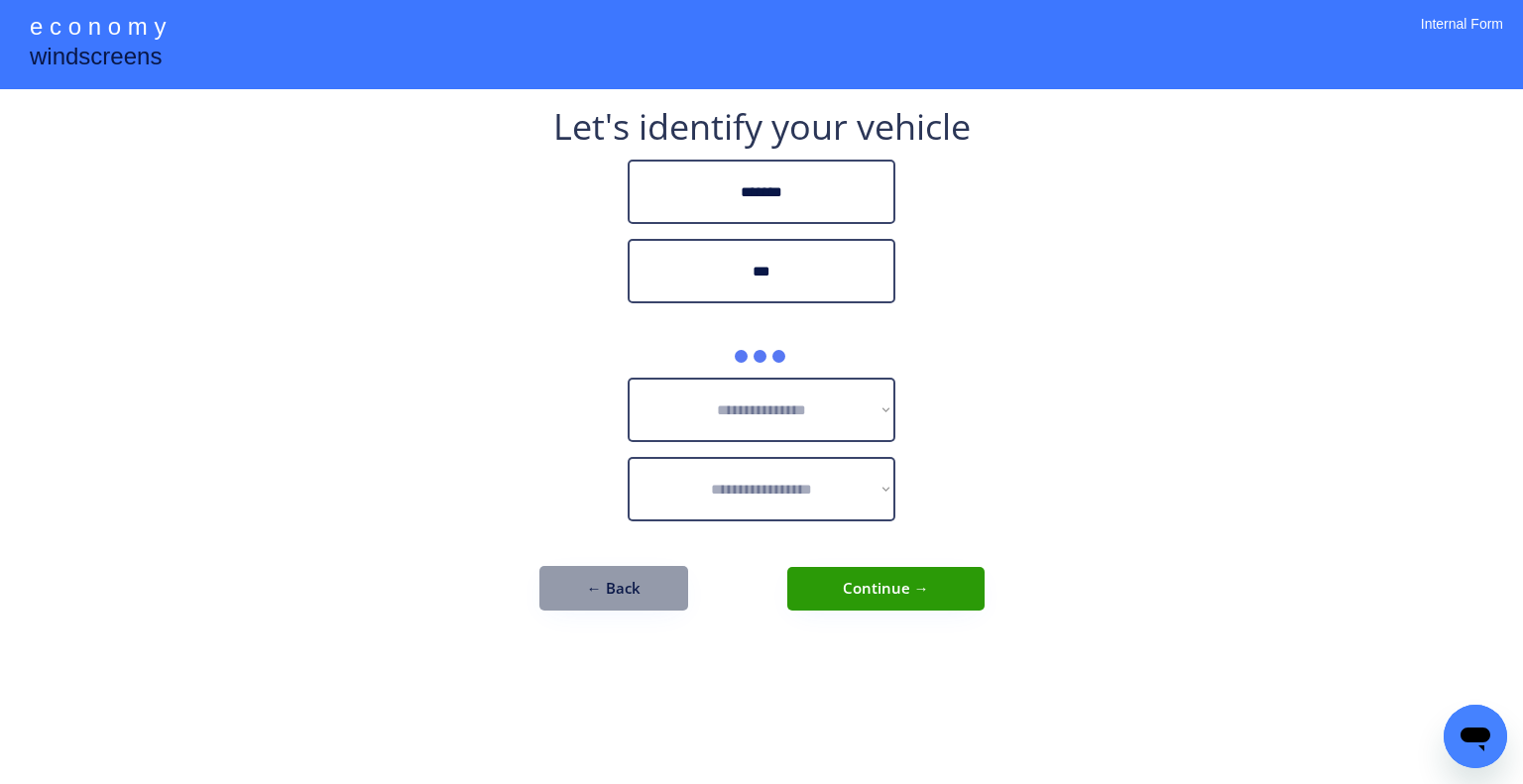 type on "***" 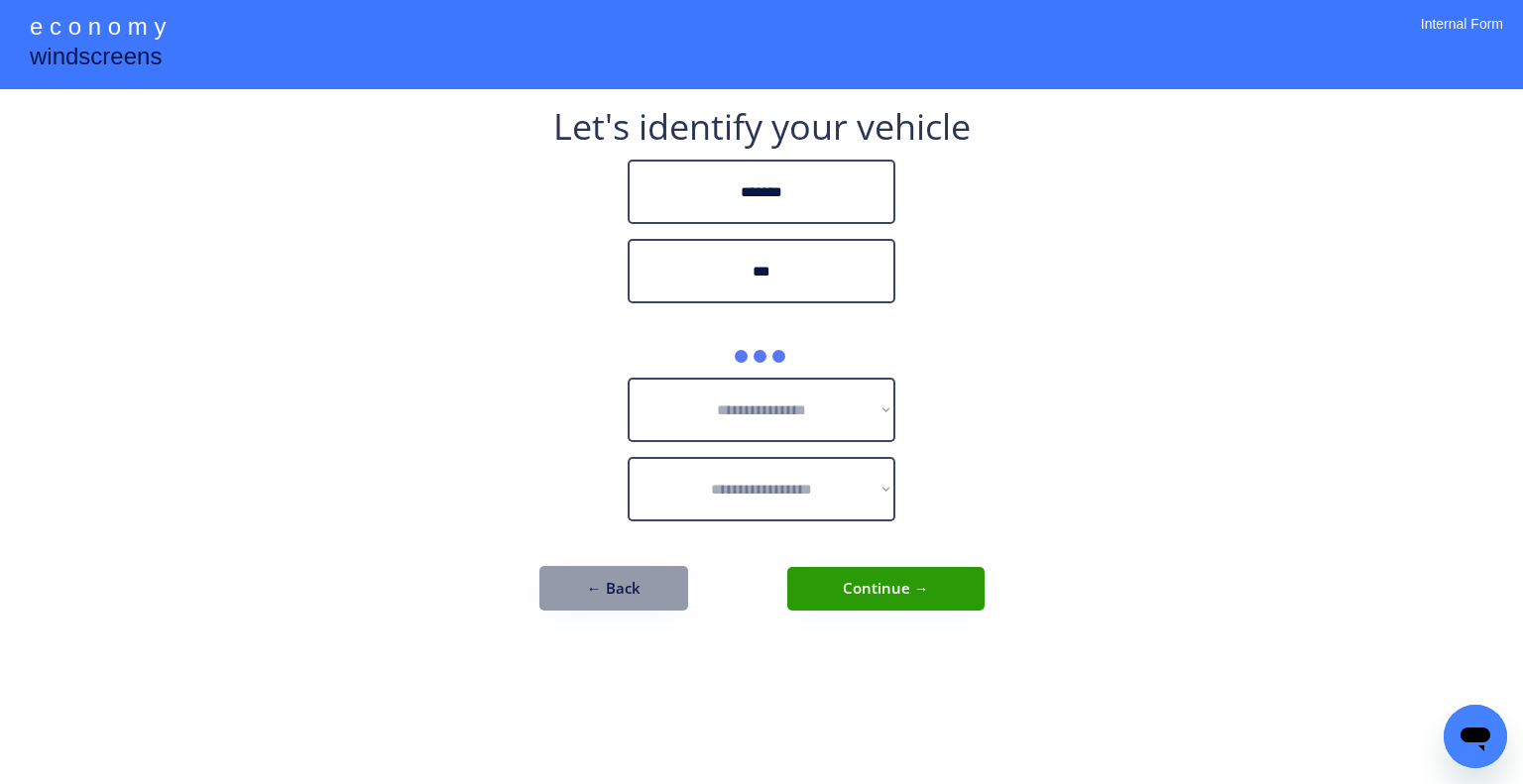 click on "**********" at bounding box center (762, 392) 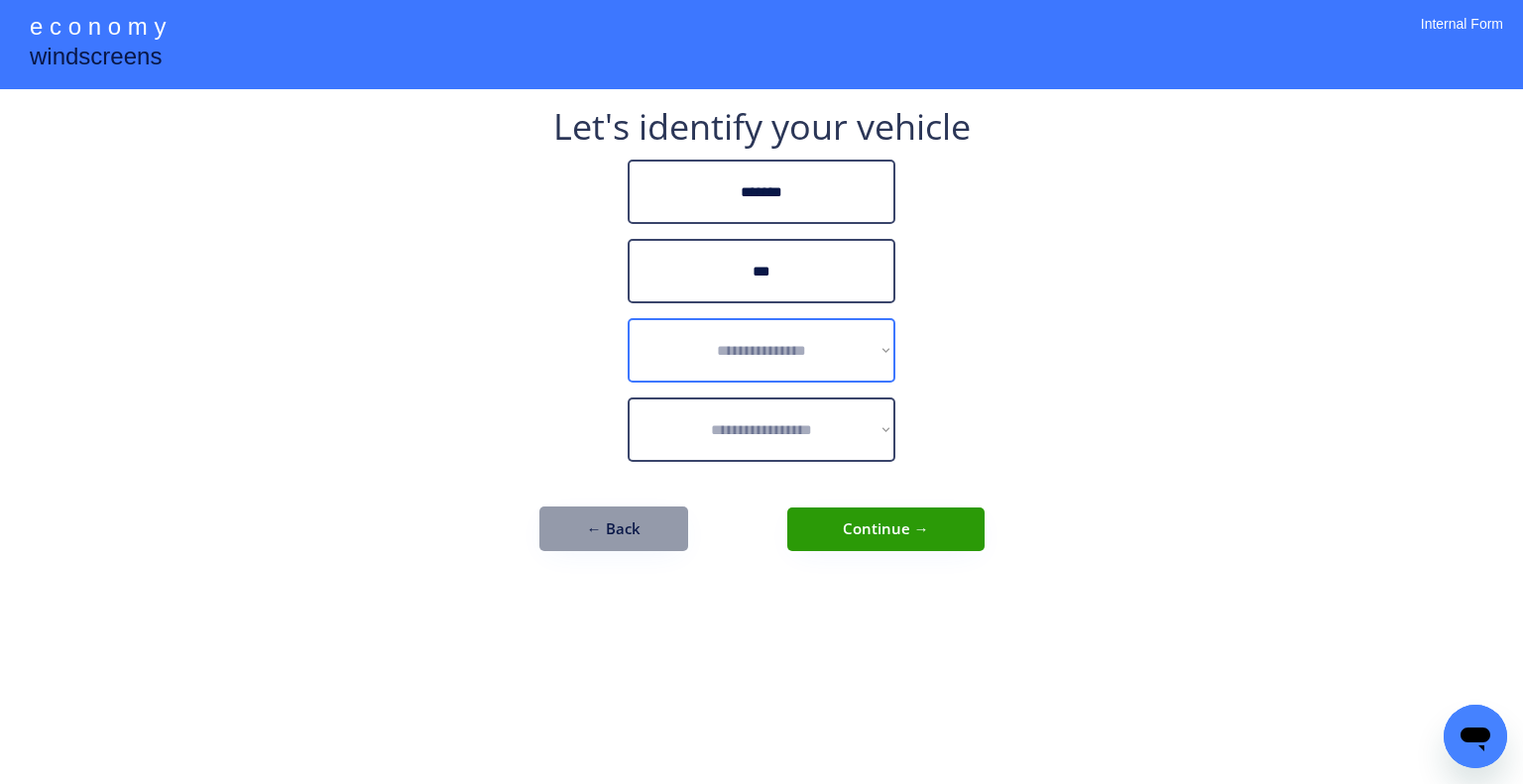 click on "**********" at bounding box center (762, 350) 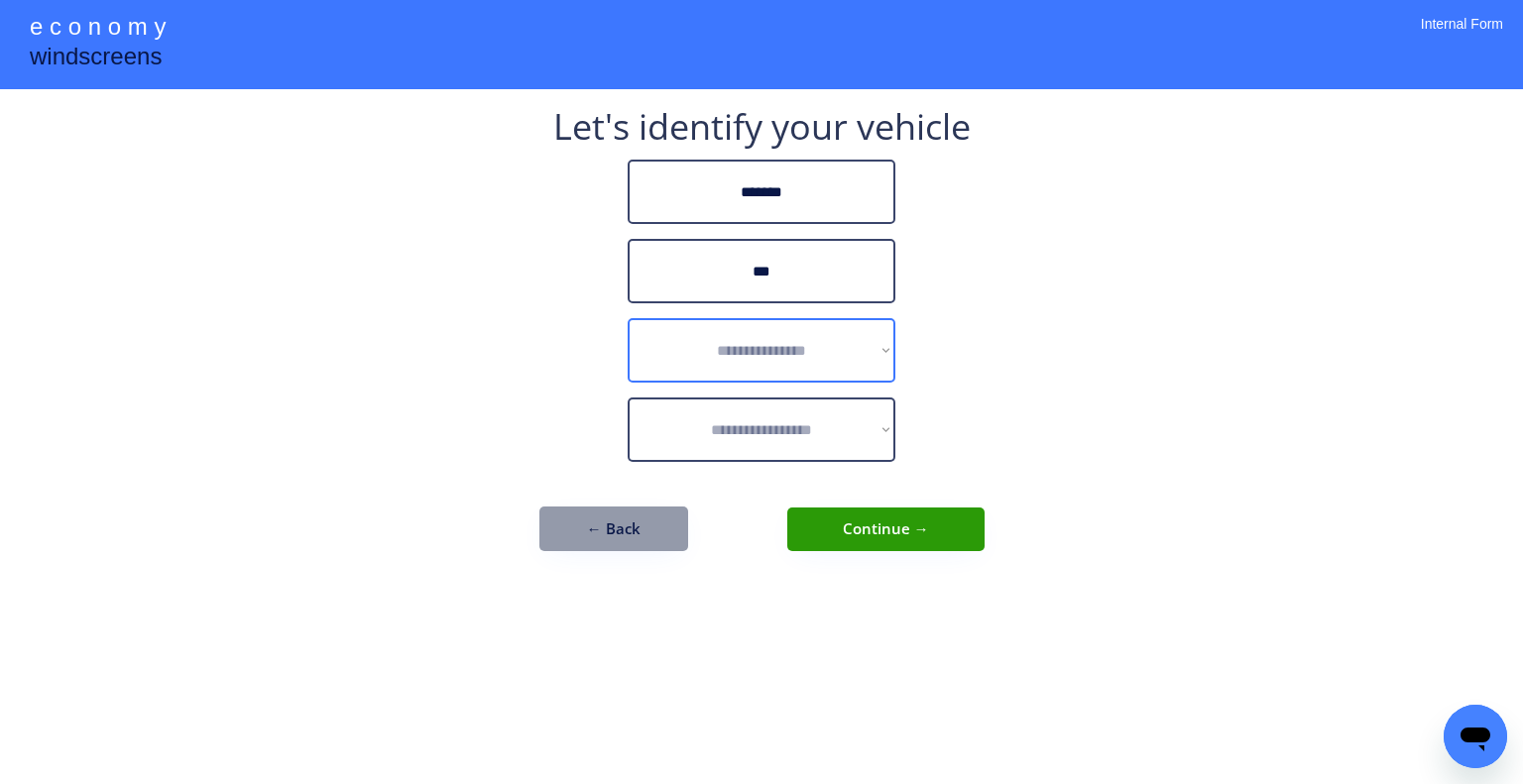select on "******" 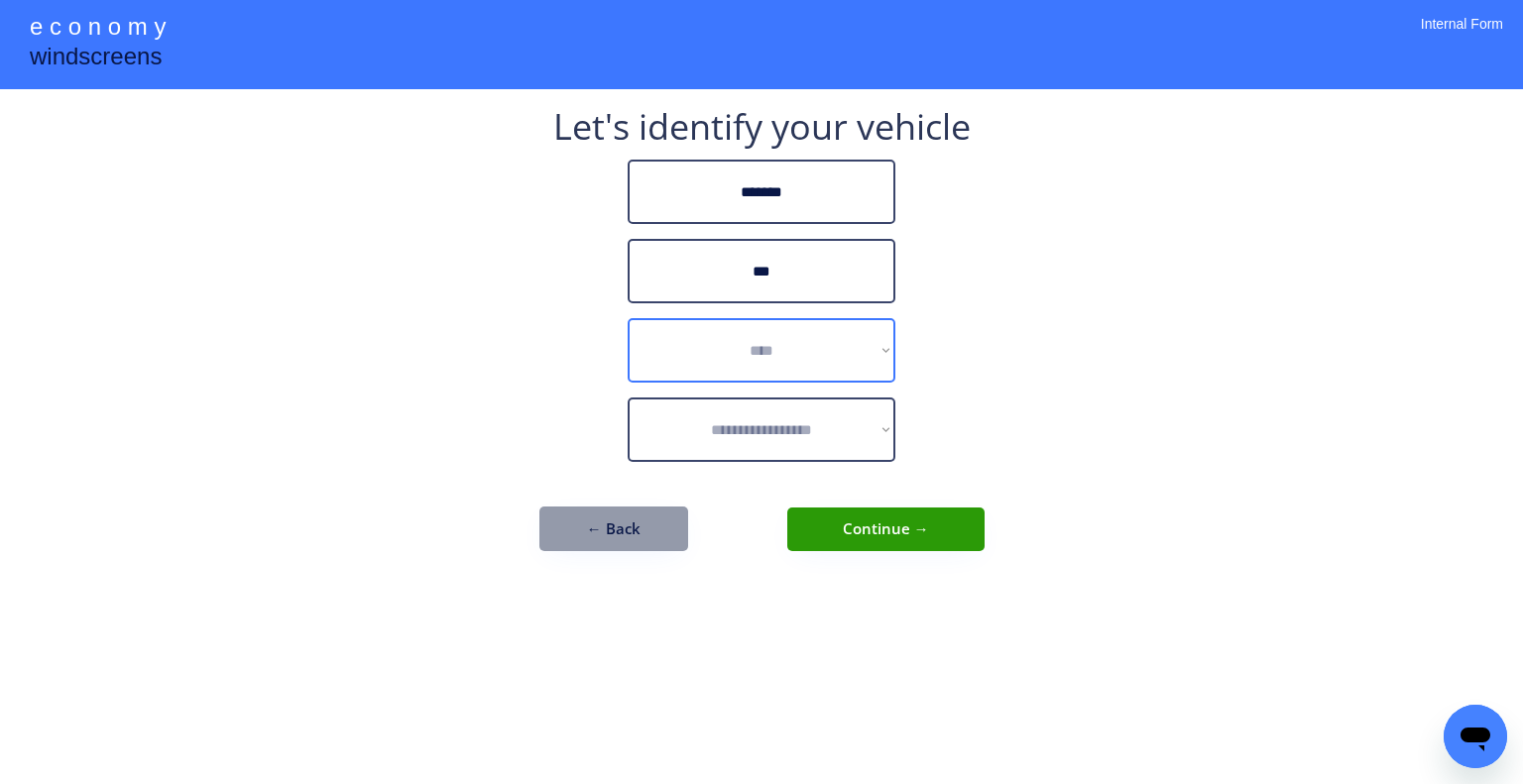click on "**********" at bounding box center (762, 350) 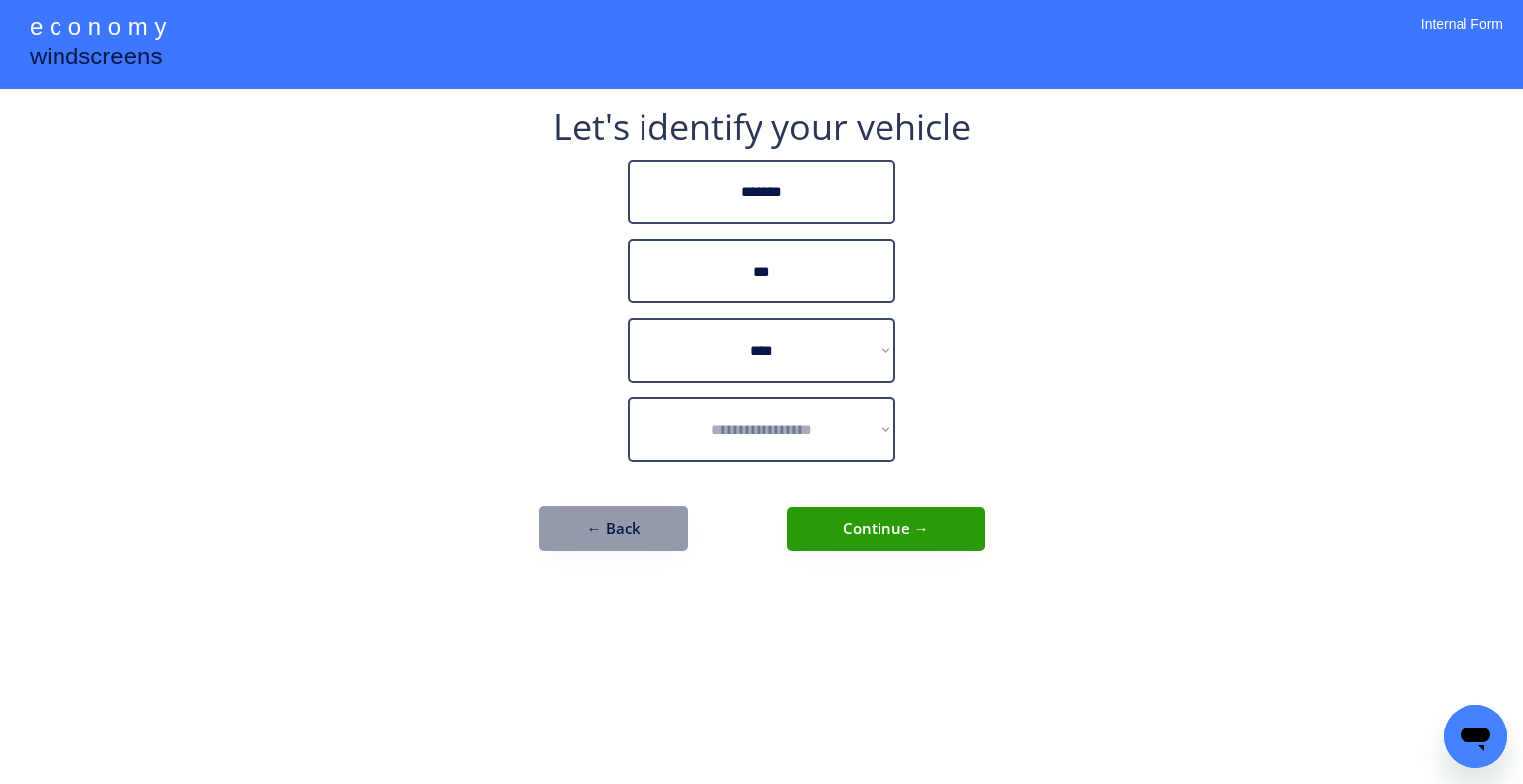 click on "**********" at bounding box center [762, 392] 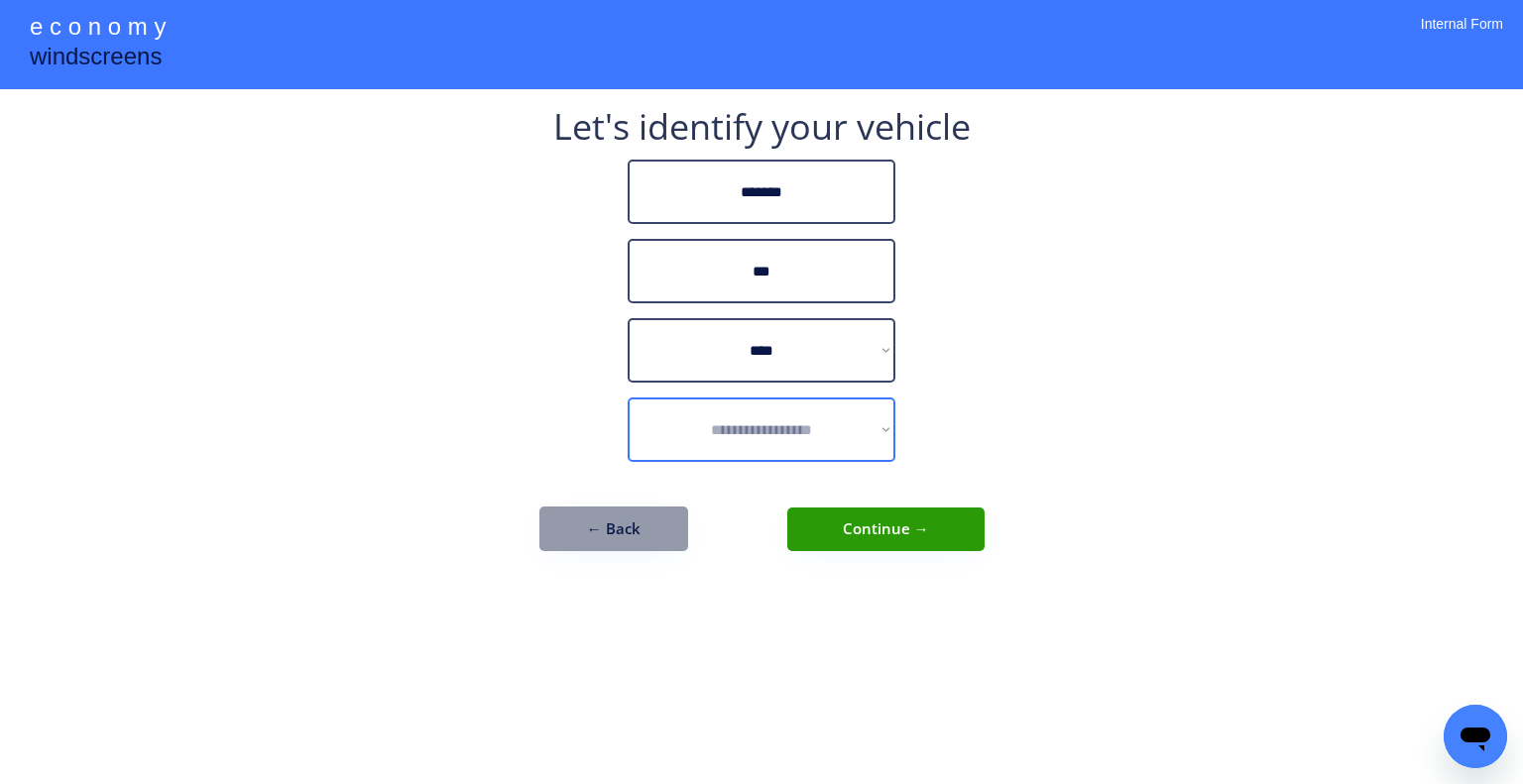 click on "**********" at bounding box center [762, 429] 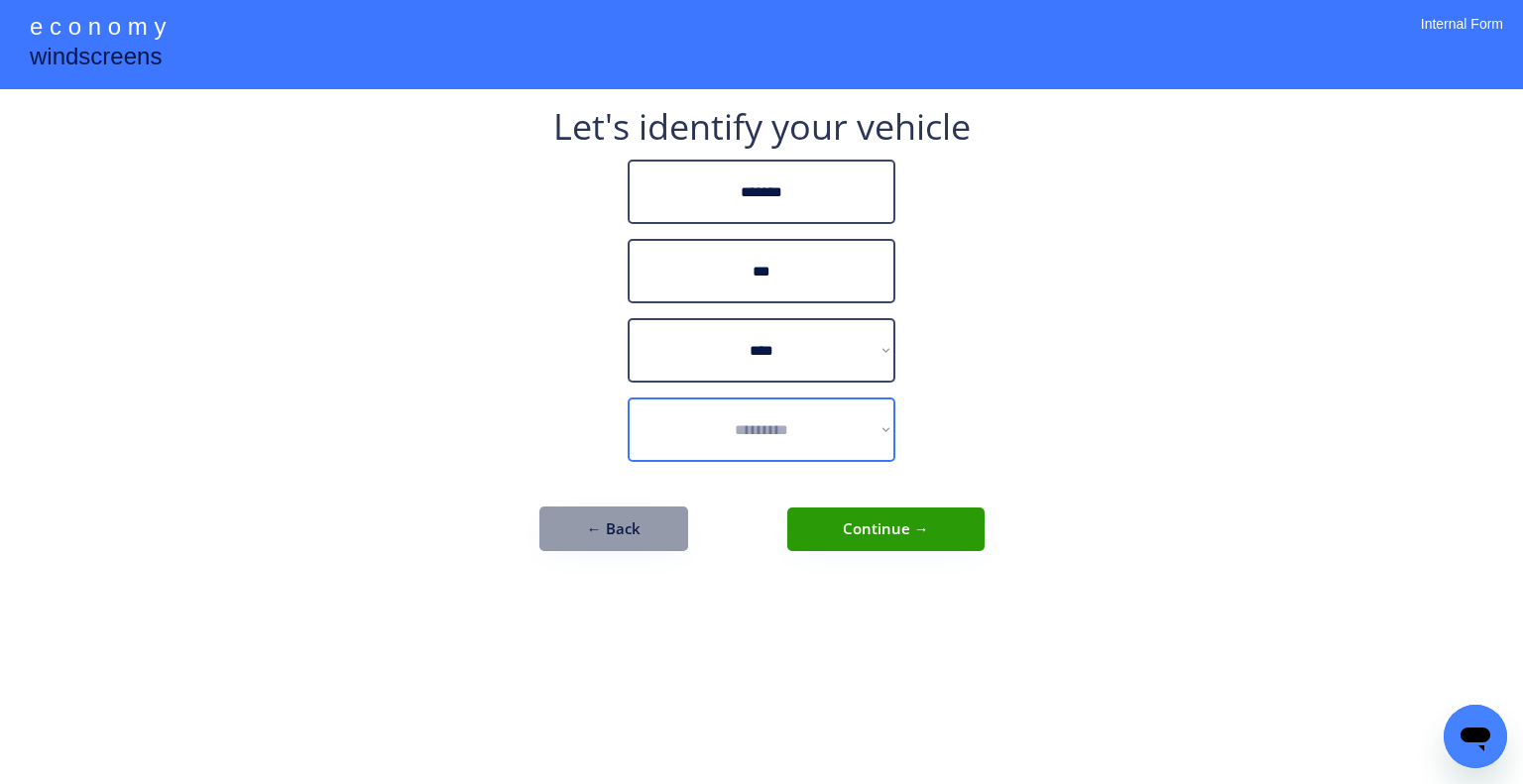 click on "**********" at bounding box center (762, 429) 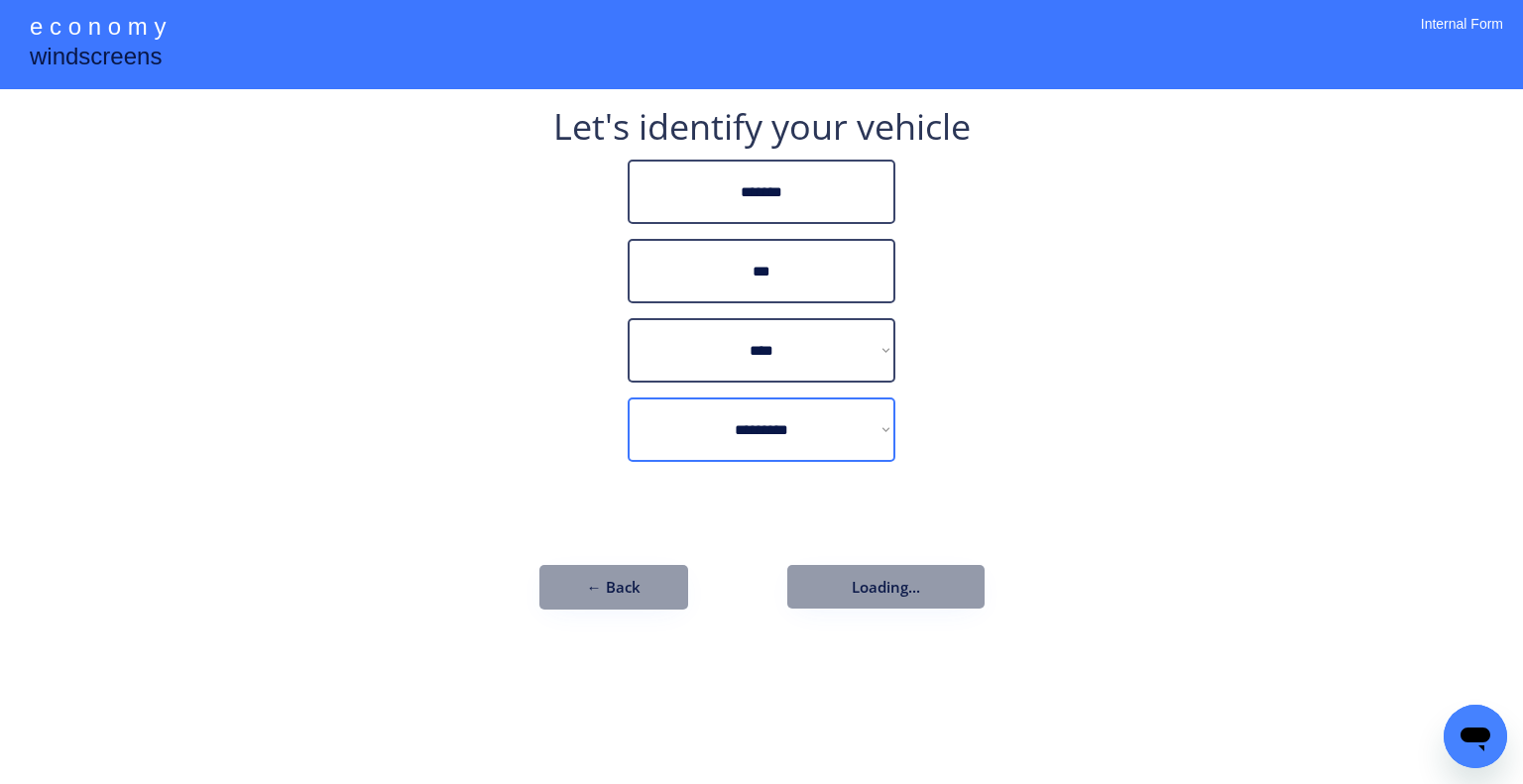 click on "**********" at bounding box center (762, 392) 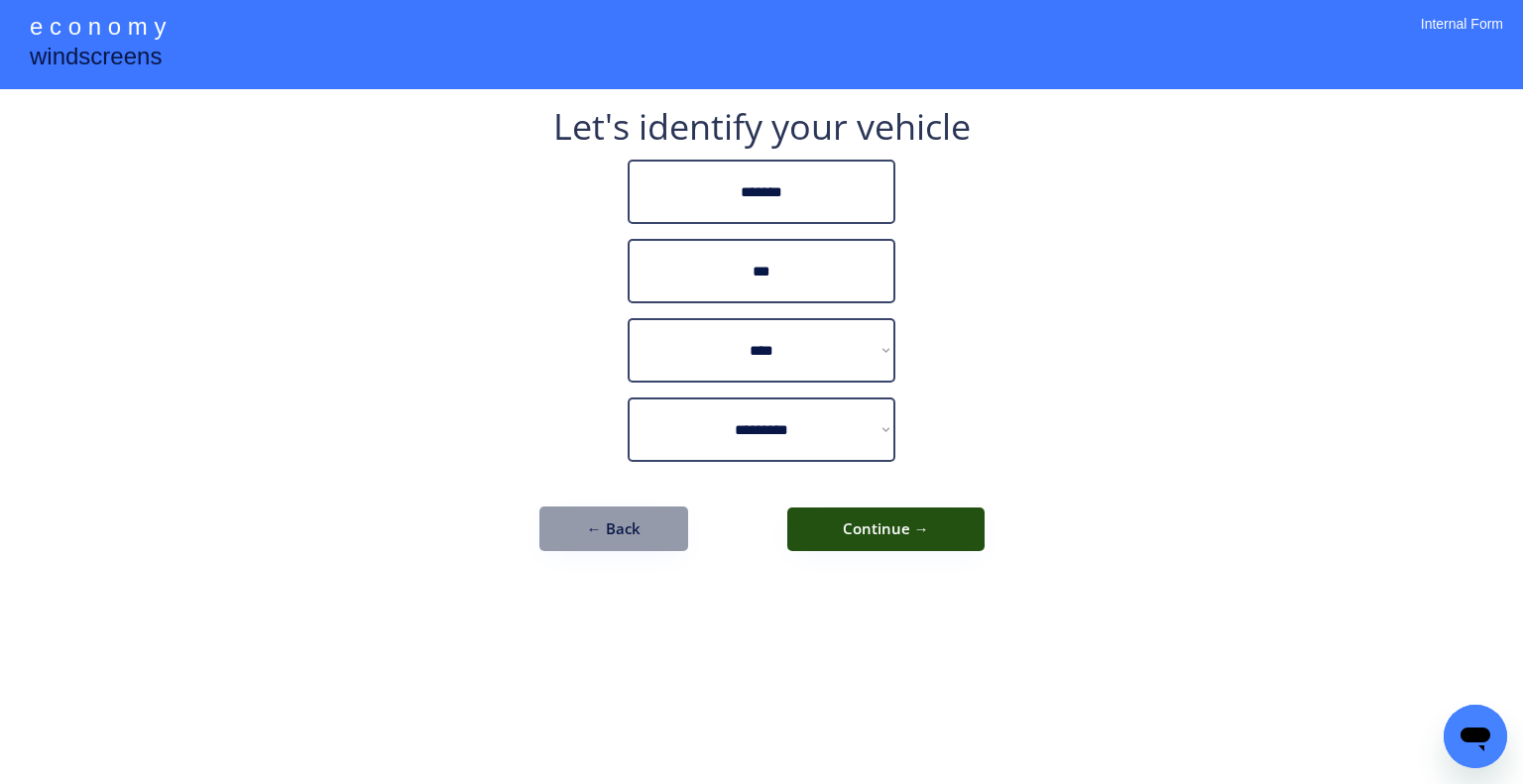 click on "Continue    →" at bounding box center [885, 529] 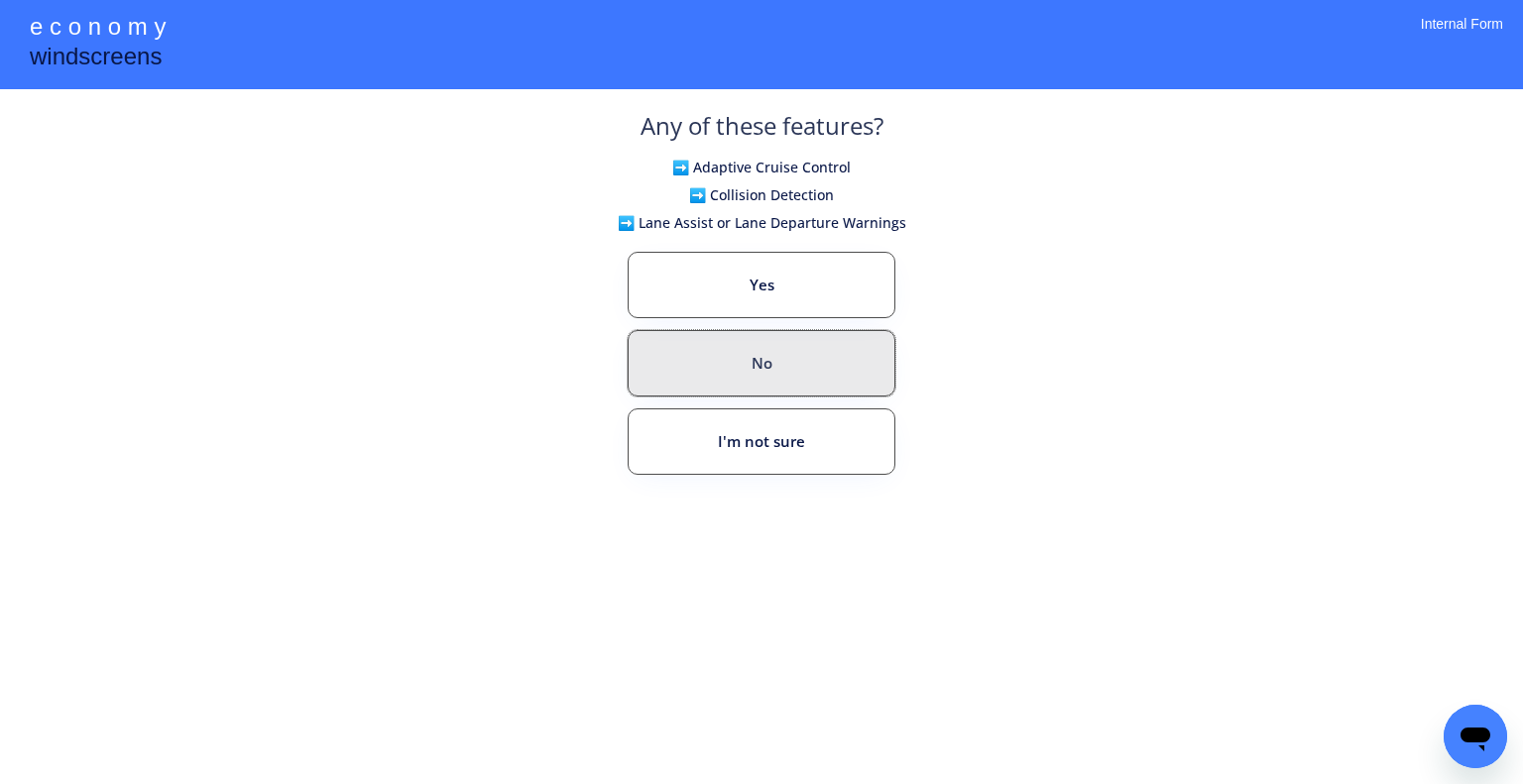 click on "No" at bounding box center [762, 363] 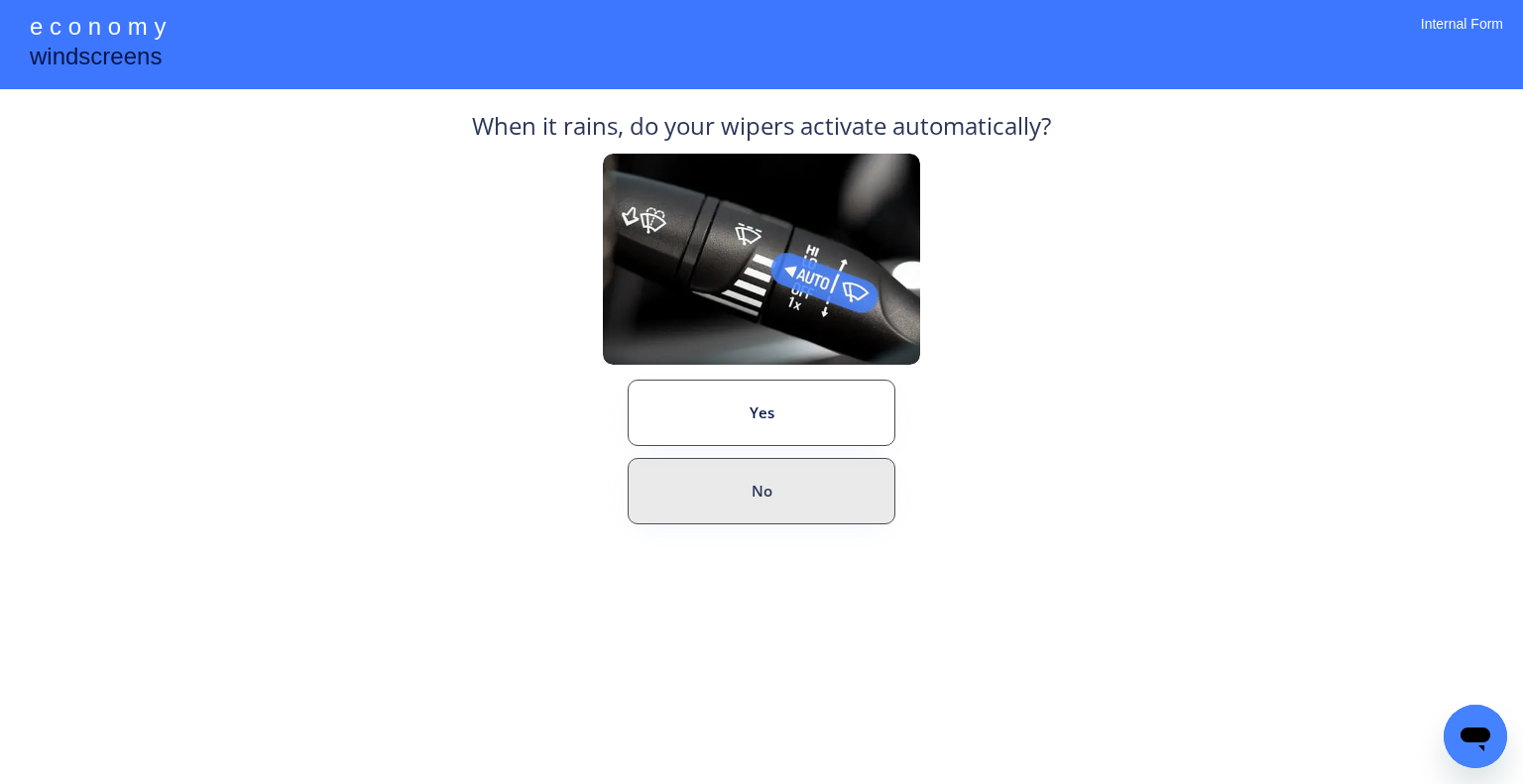 click on "No" at bounding box center (762, 491) 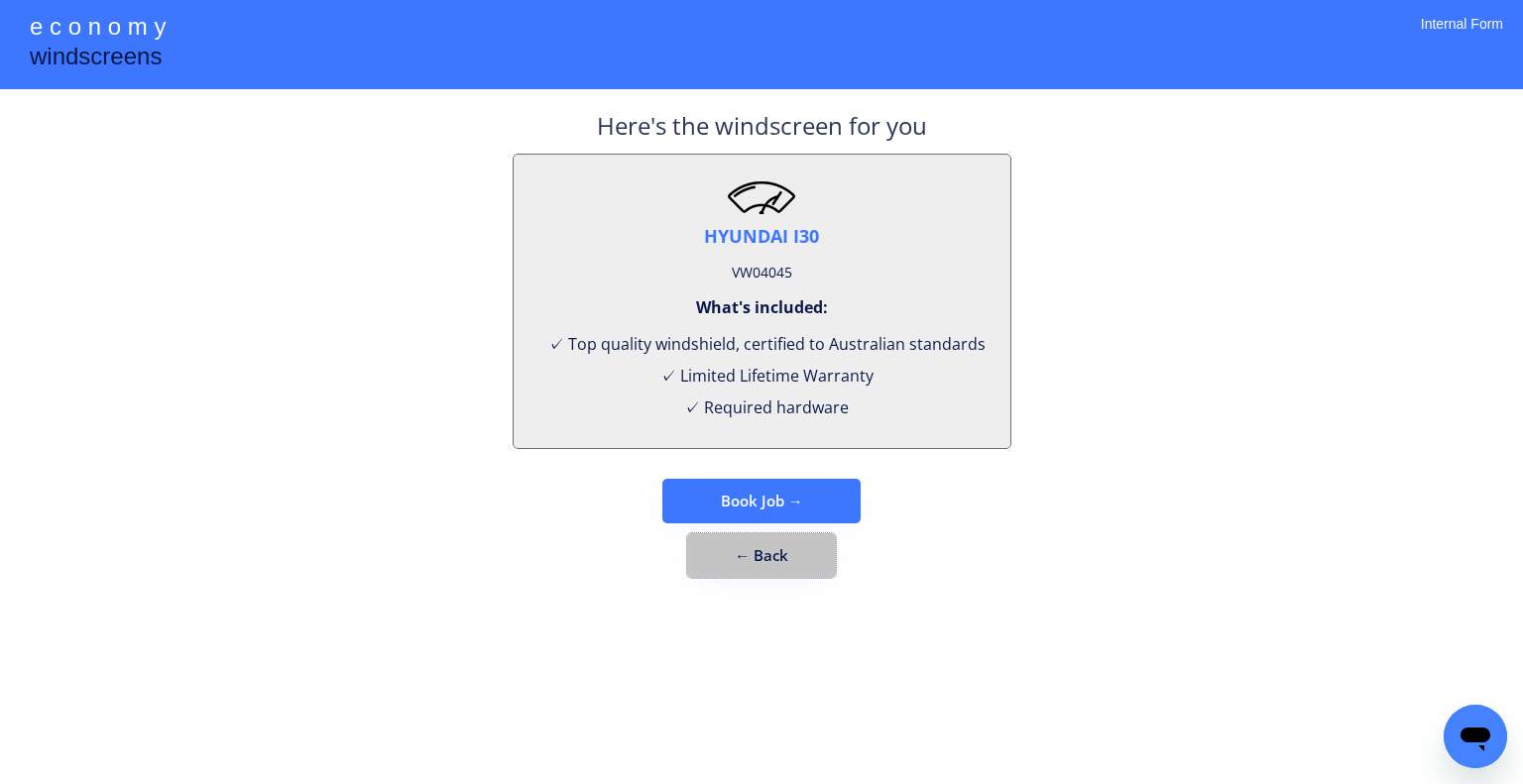 click on "←   Back" at bounding box center (762, 555) 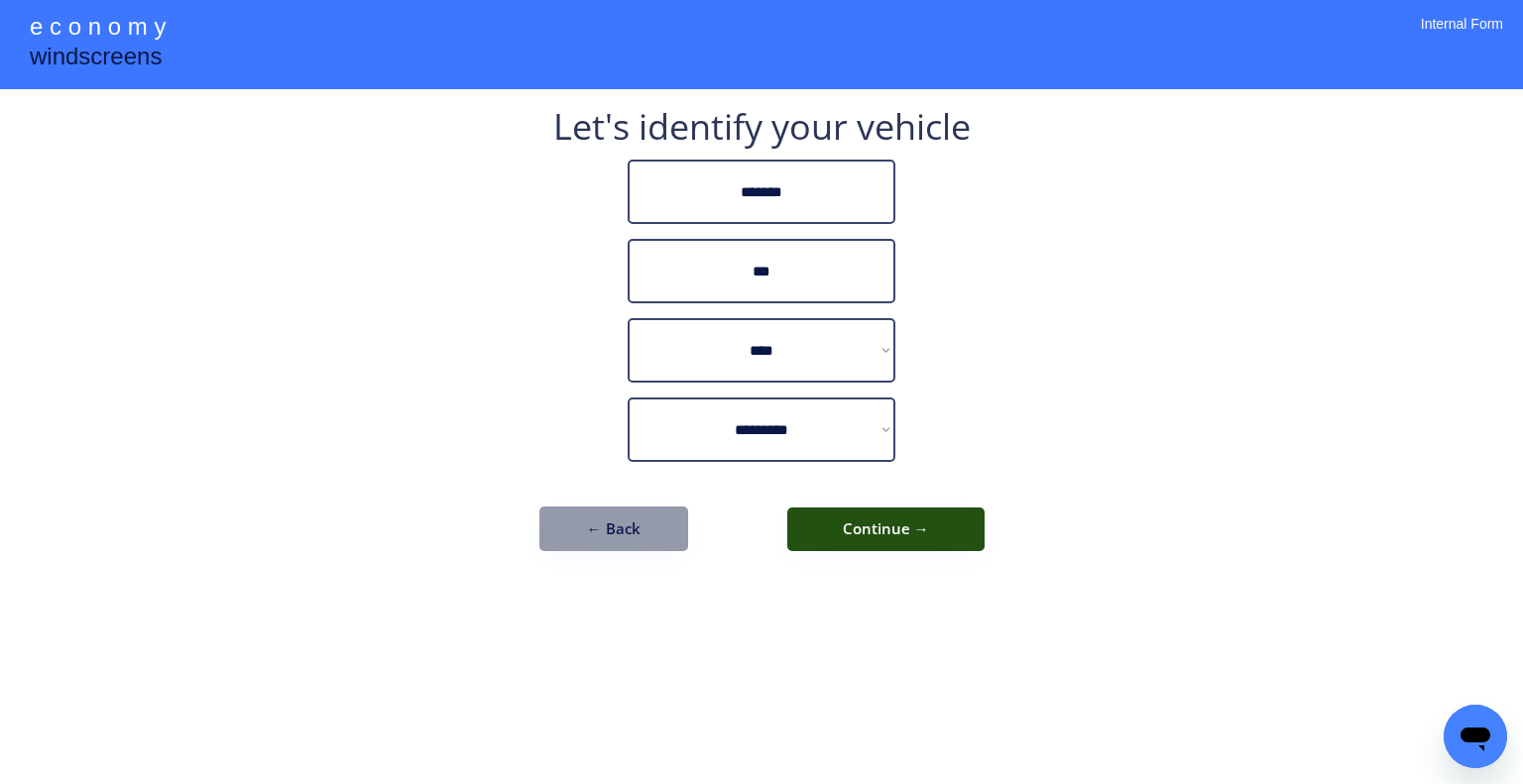 click on "Continue    →" at bounding box center [885, 529] 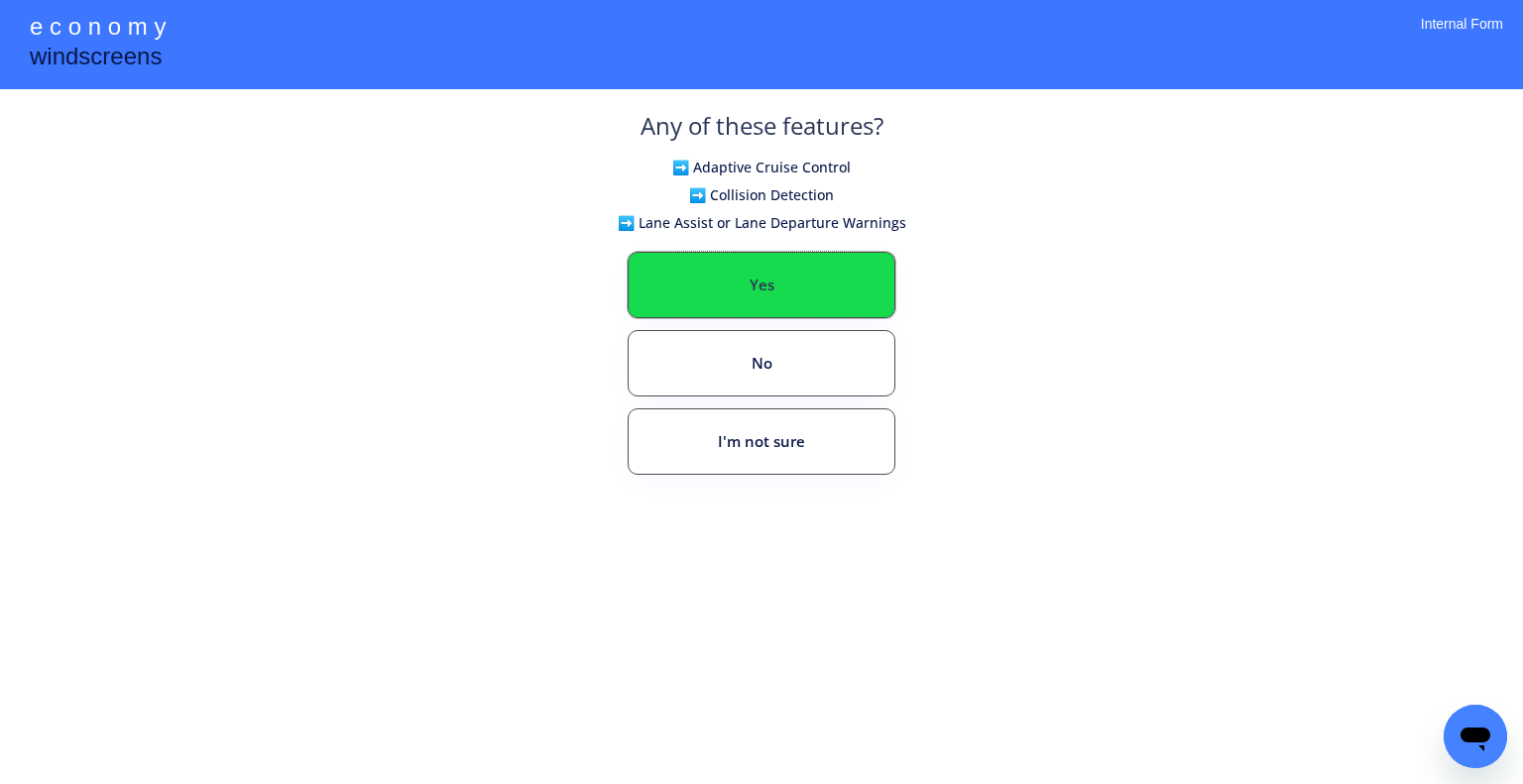 click on "Yes" at bounding box center (762, 284) 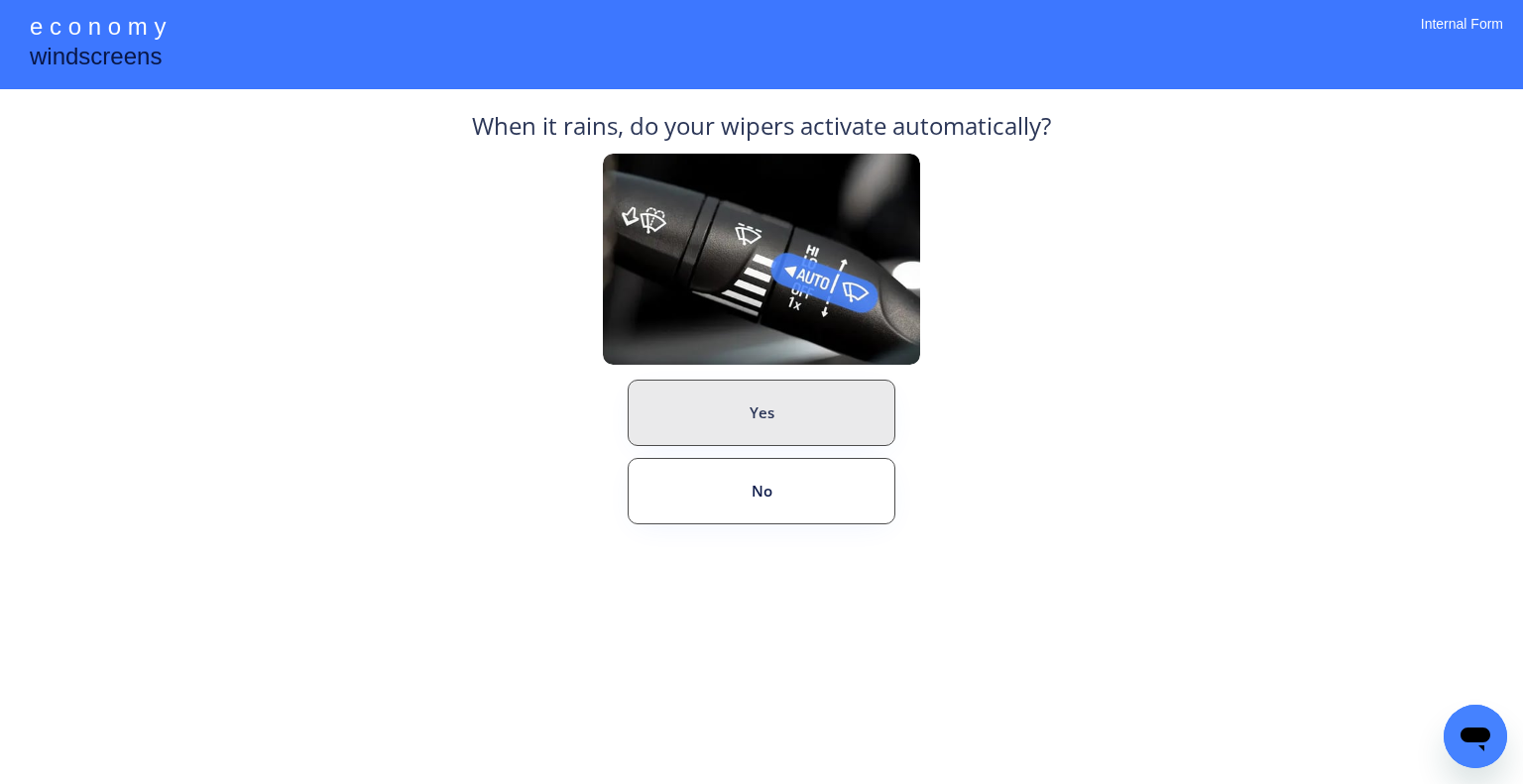 click on "Yes" at bounding box center [762, 412] 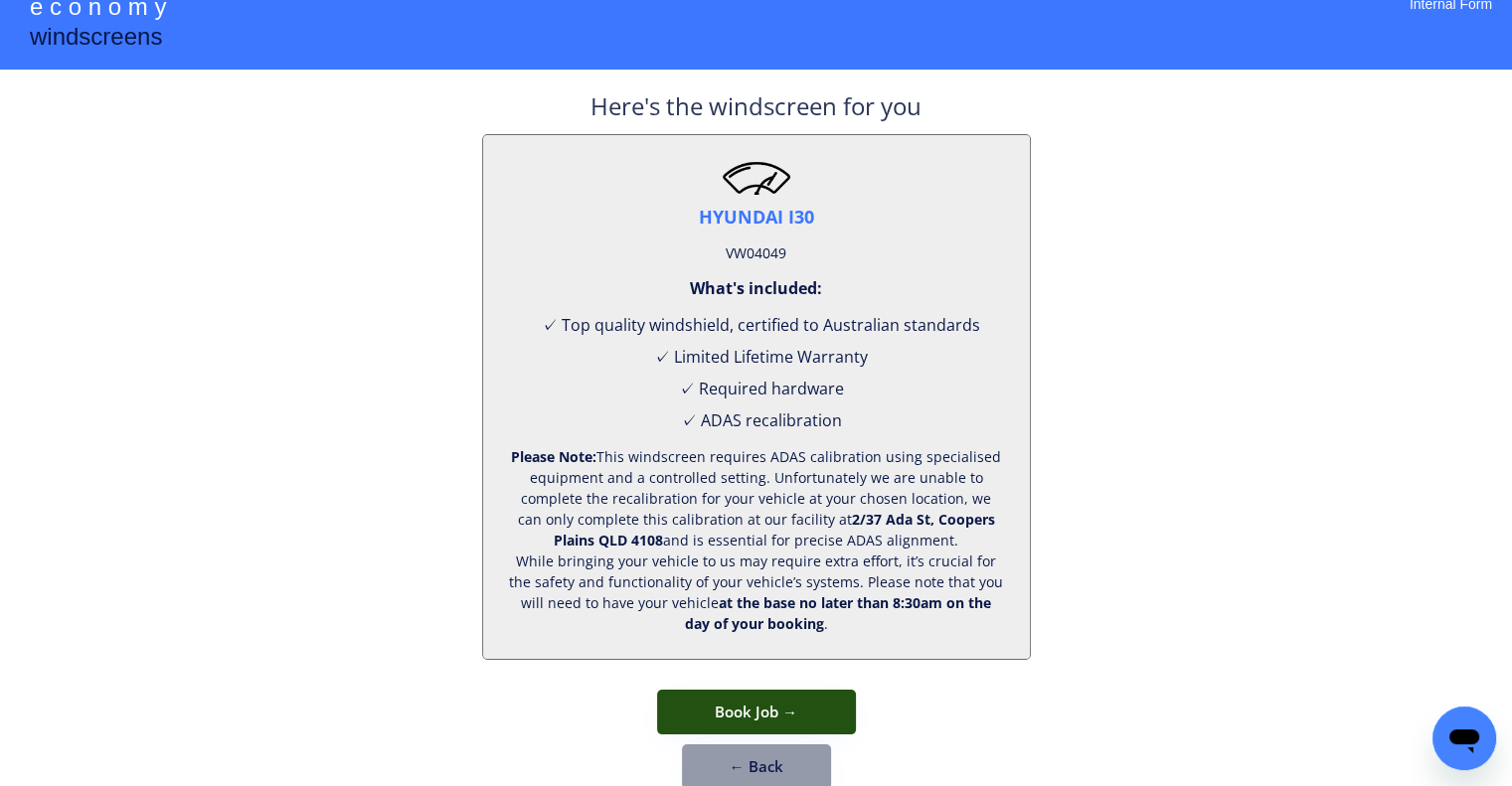 scroll, scrollTop: 82, scrollLeft: 0, axis: vertical 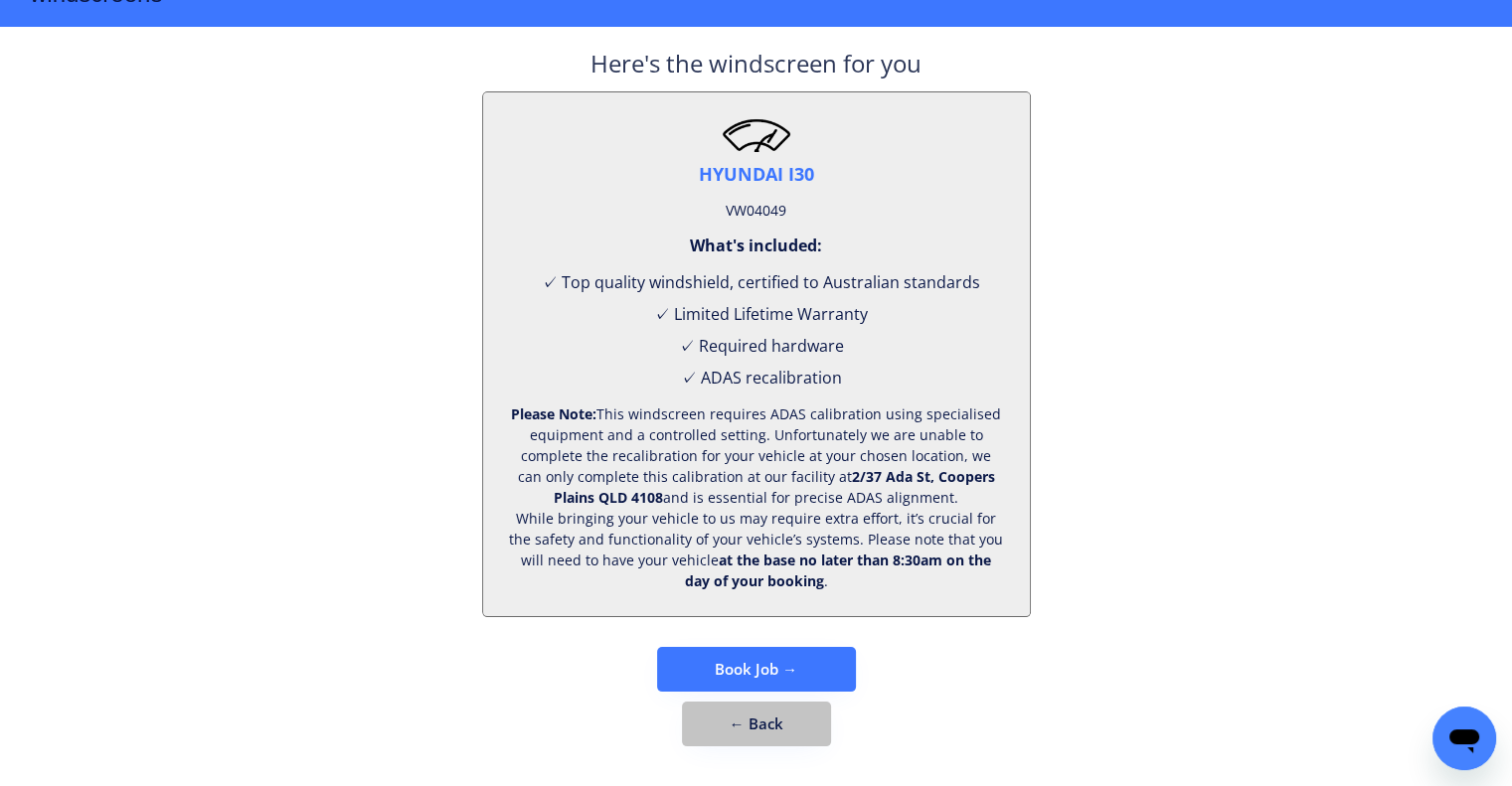 click on "←   Back" at bounding box center [756, 723] 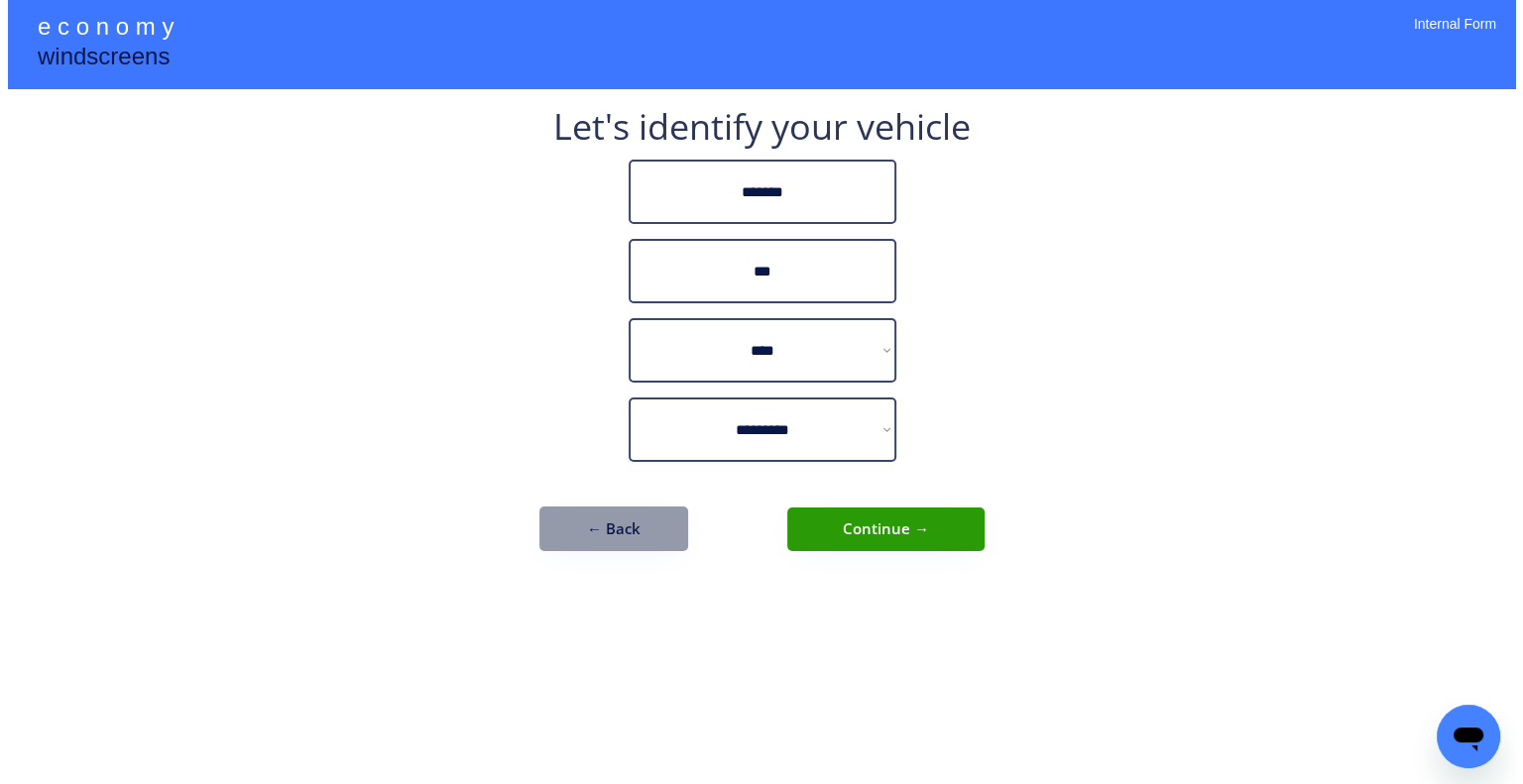 scroll, scrollTop: 0, scrollLeft: 0, axis: both 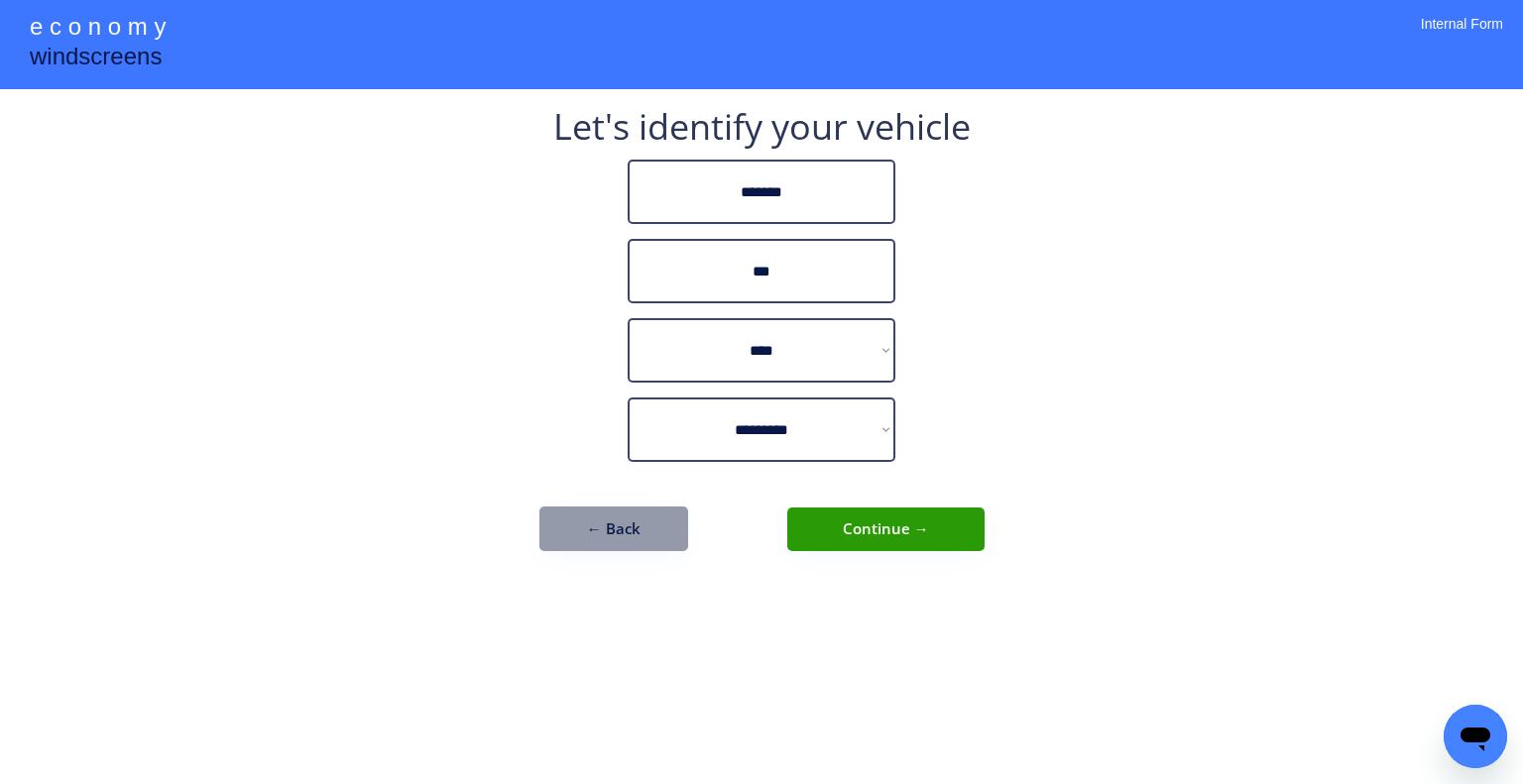 click on "**********" at bounding box center (762, 340) 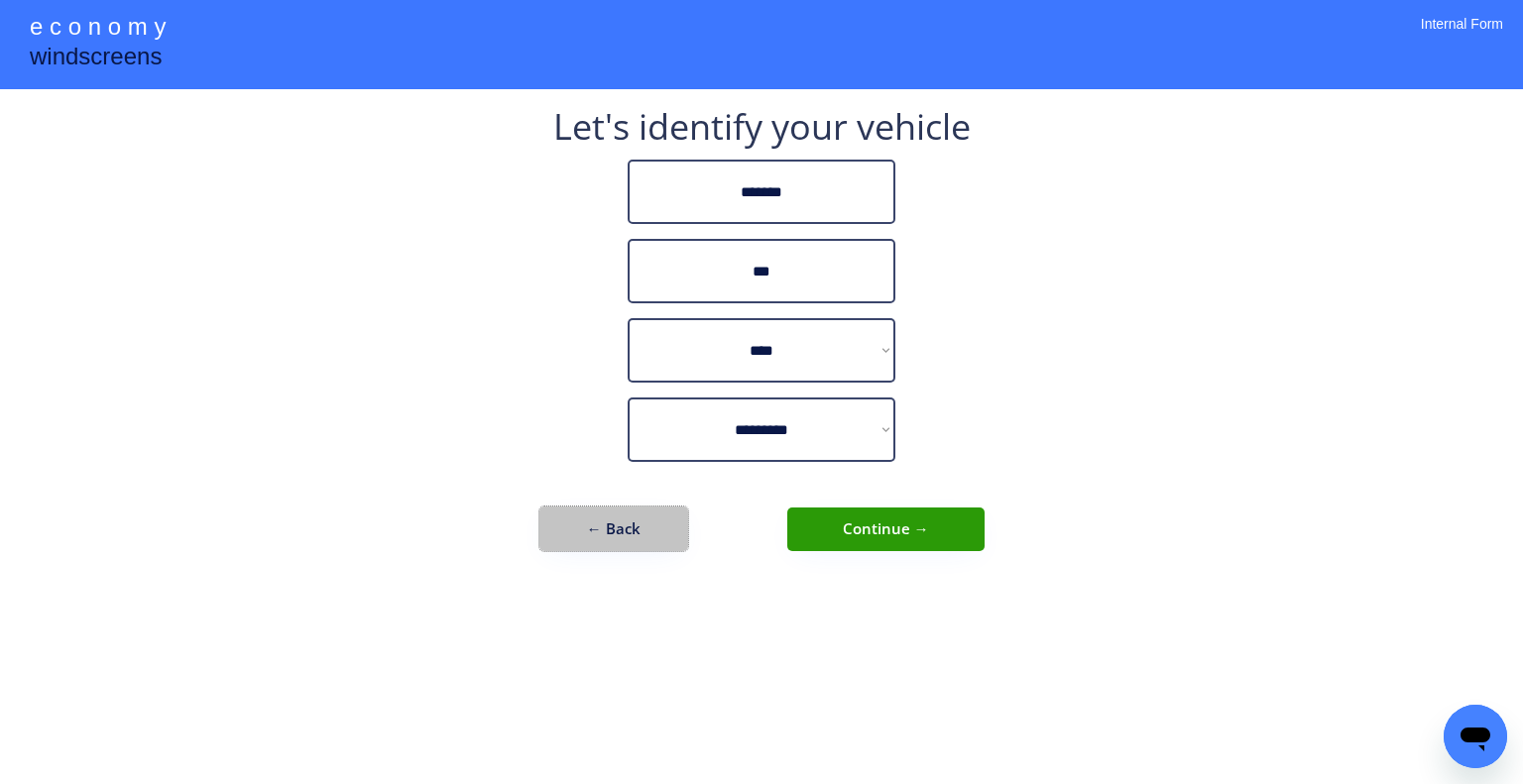 click on "←   Back" at bounding box center (614, 528) 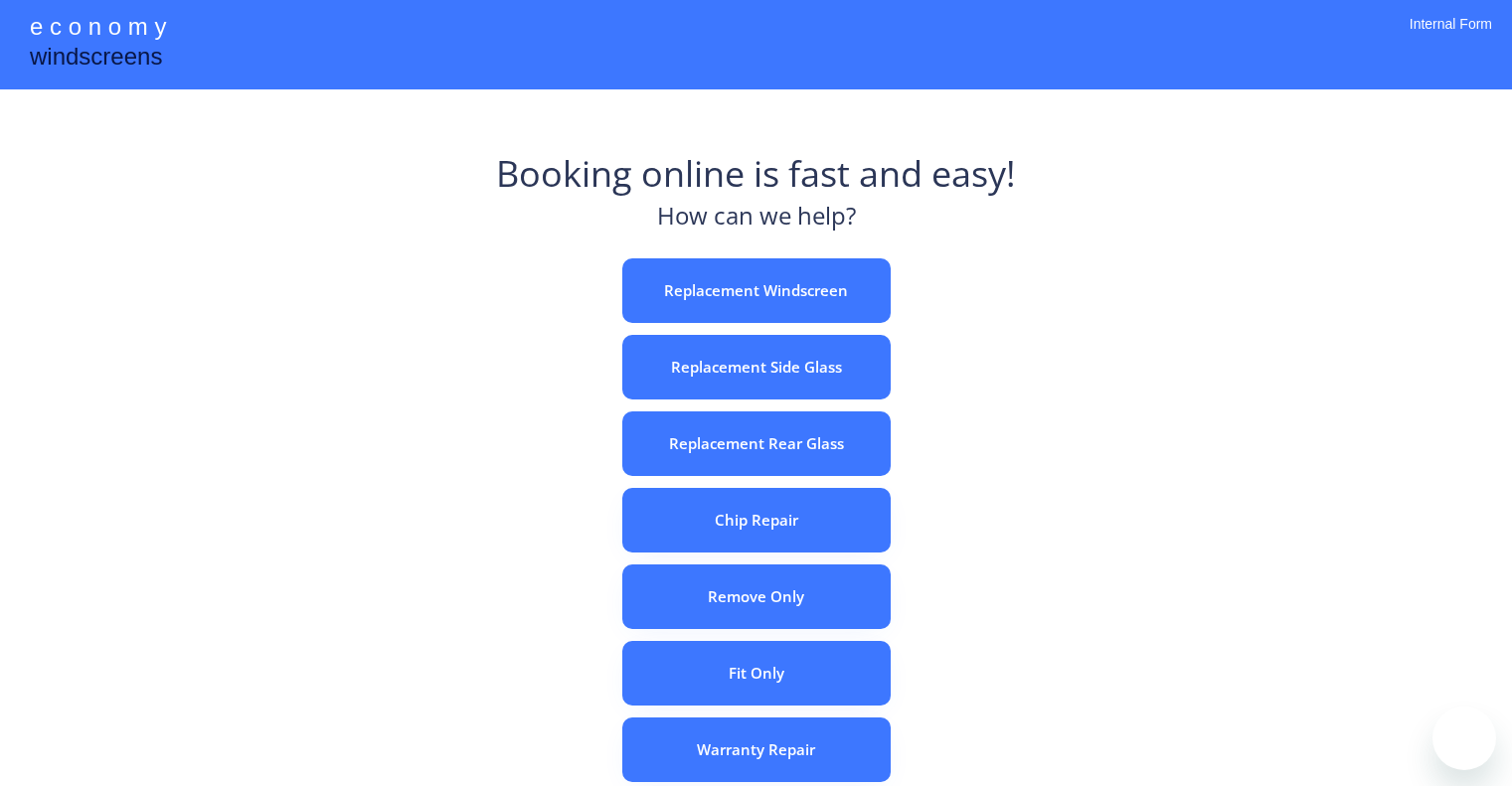 scroll, scrollTop: 0, scrollLeft: 0, axis: both 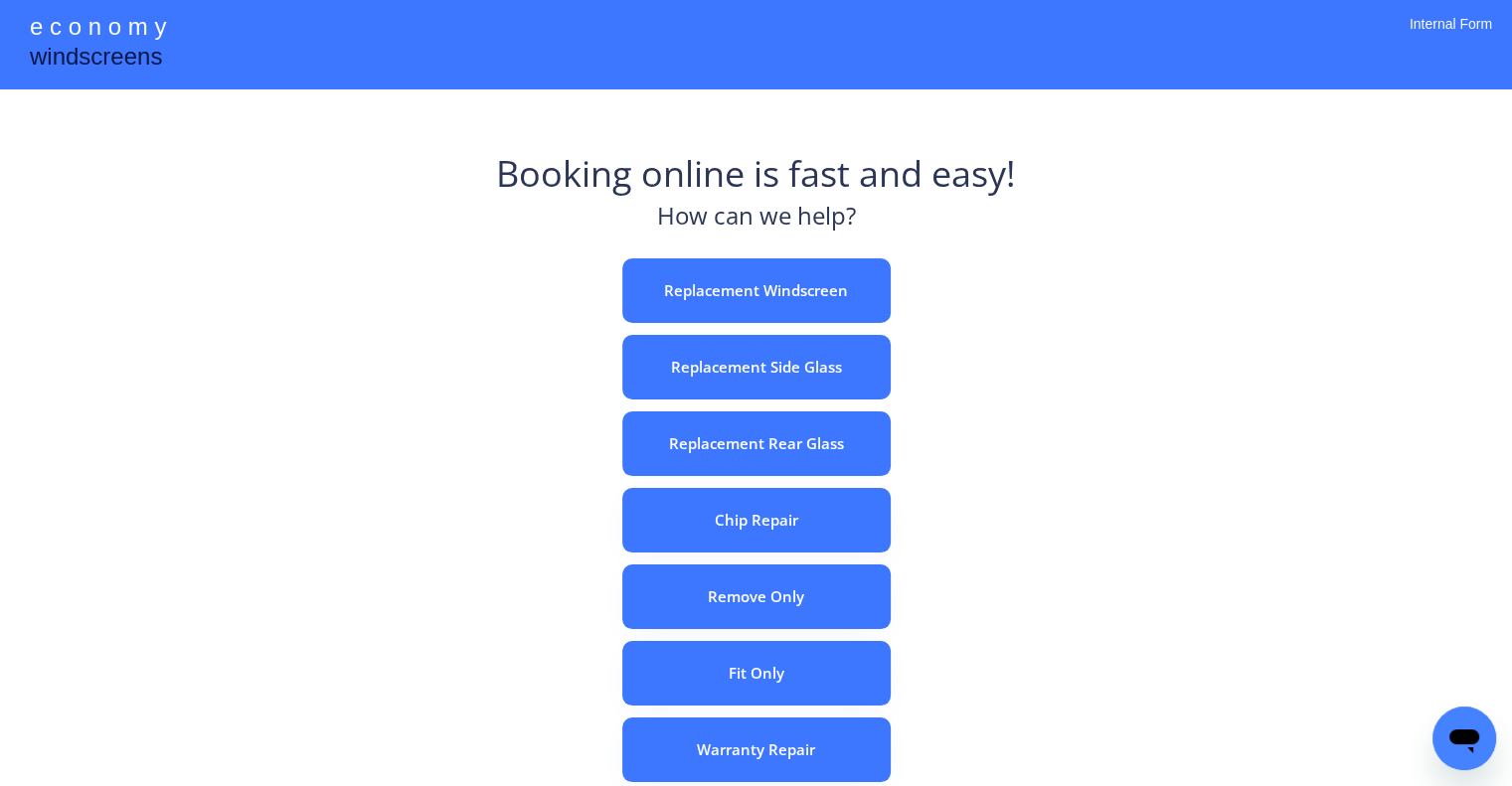 drag, startPoint x: 1058, startPoint y: 259, endPoint x: 756, endPoint y: 40, distance: 373.04825 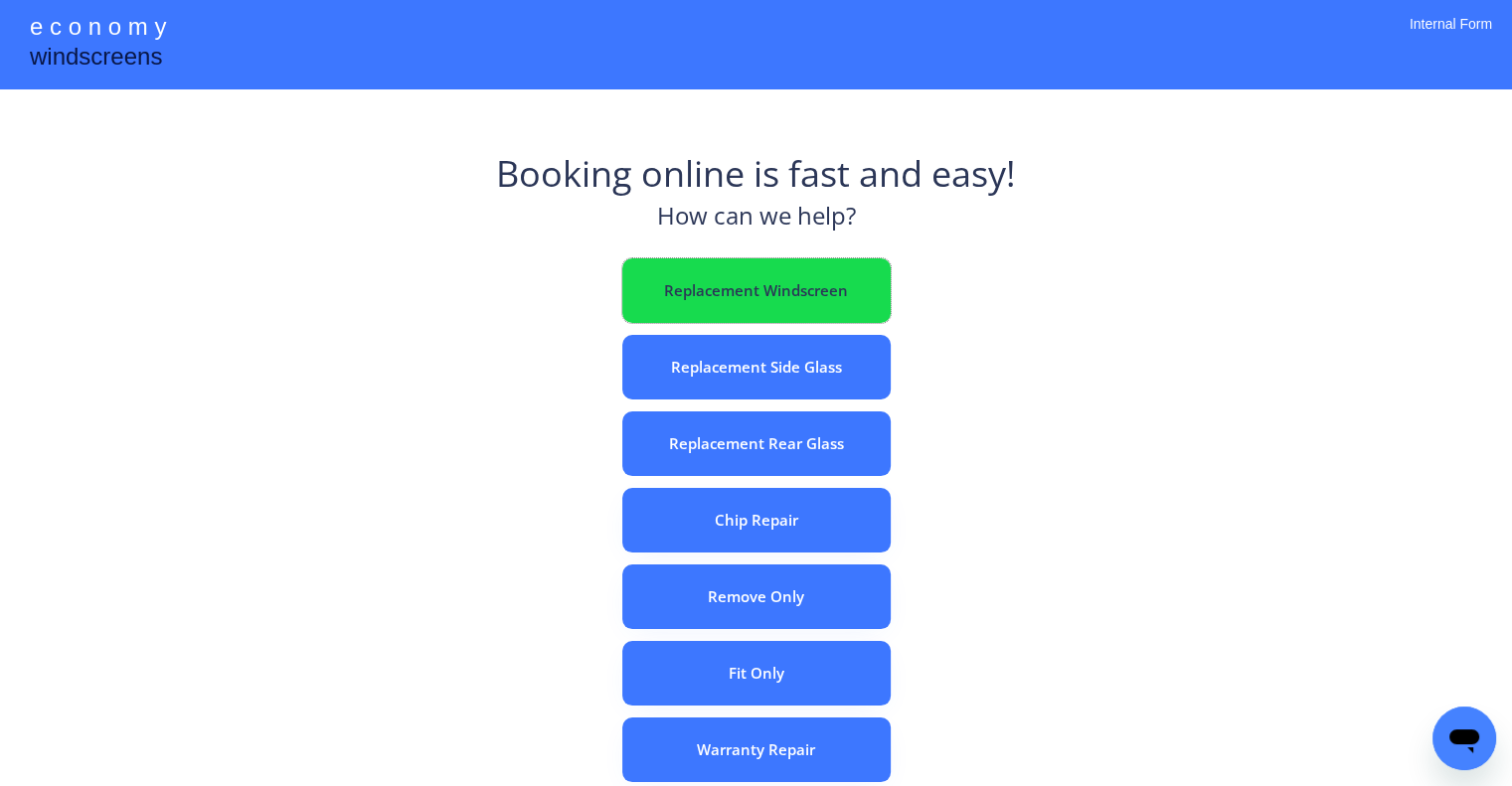 click on "Replacement Windscreen" at bounding box center (756, 290) 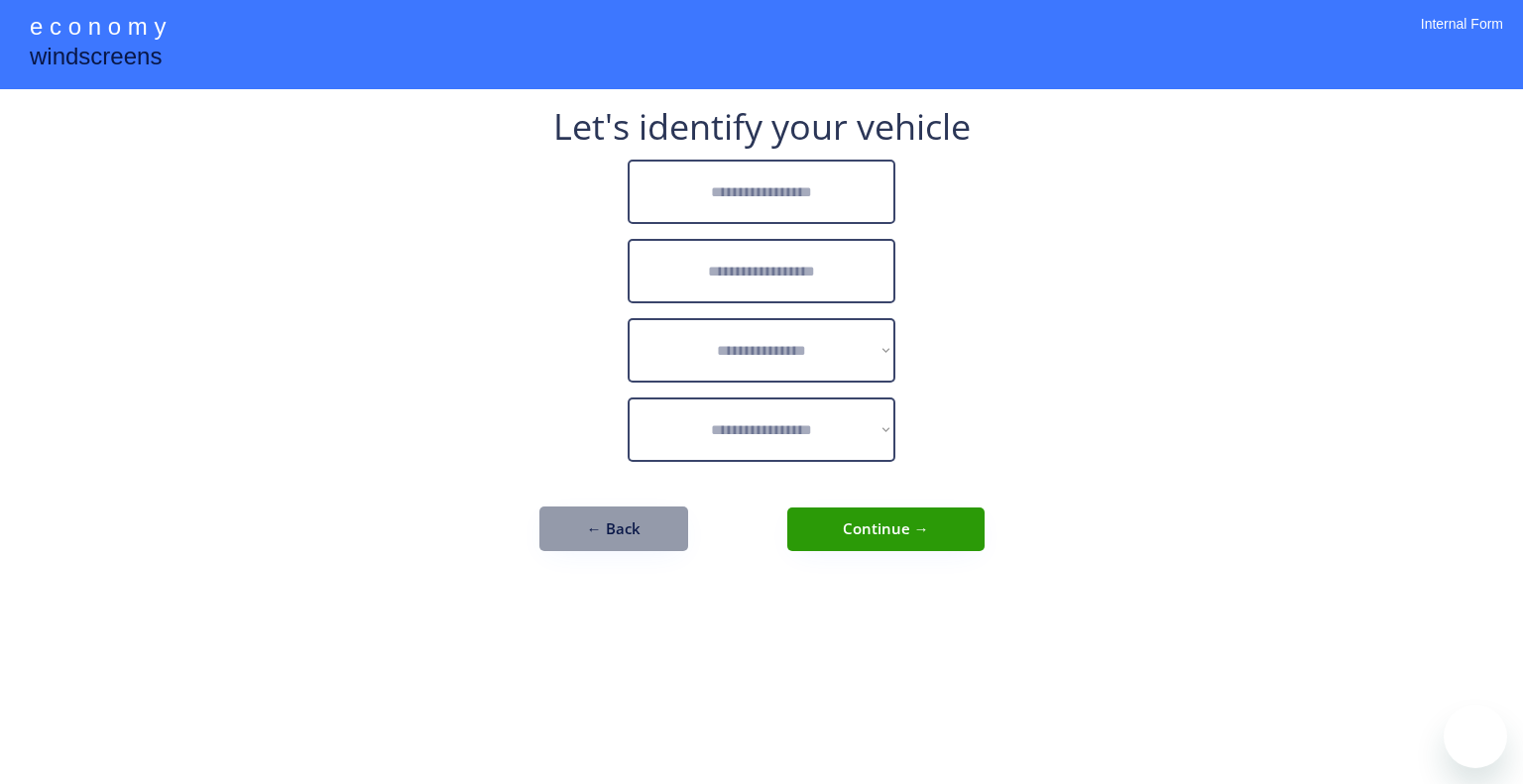 scroll, scrollTop: 0, scrollLeft: 0, axis: both 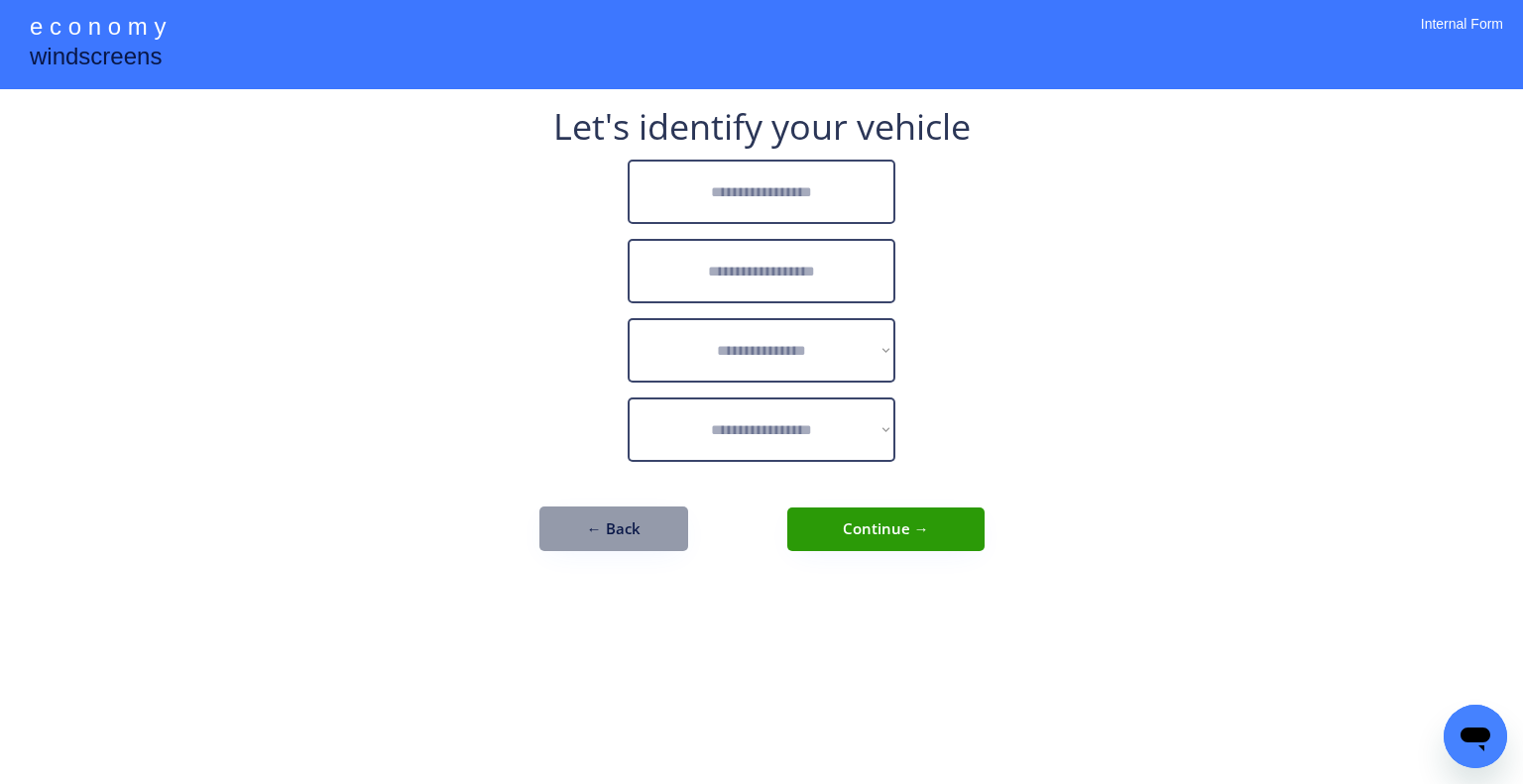 click on "**********" at bounding box center [762, 392] 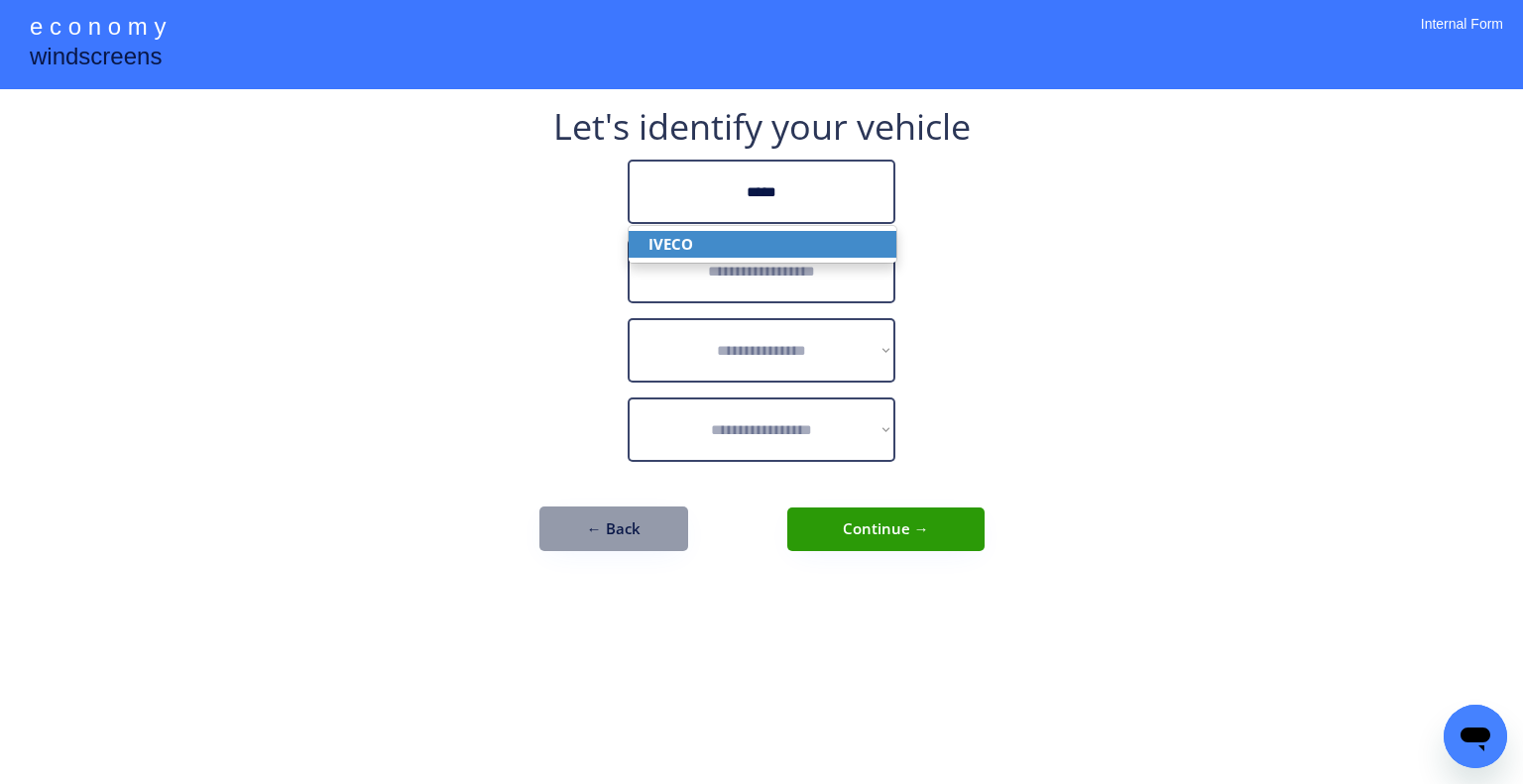 click on "IVECO" at bounding box center (762, 244) 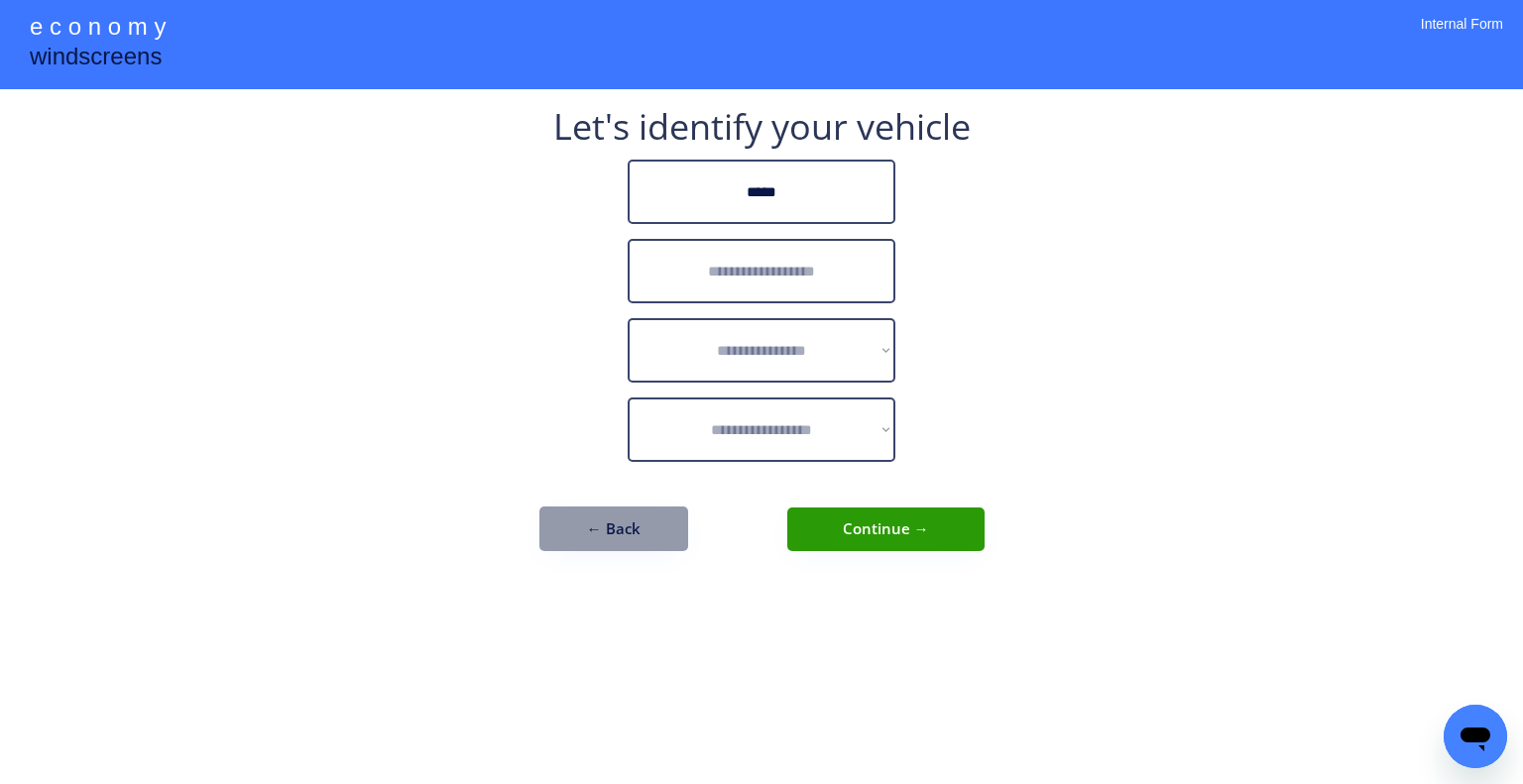 click at bounding box center [762, 271] 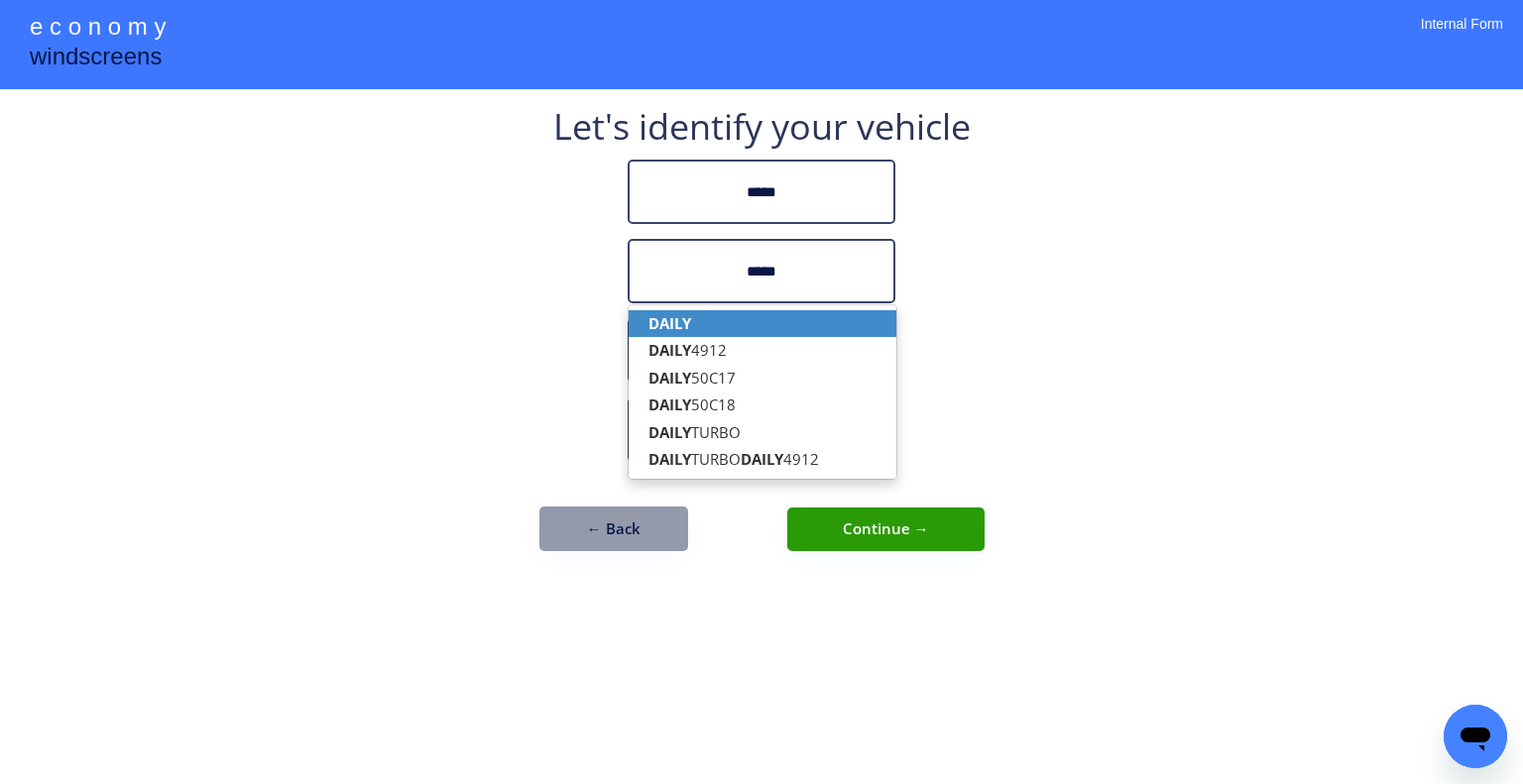 click on "DAILY" at bounding box center [762, 323] 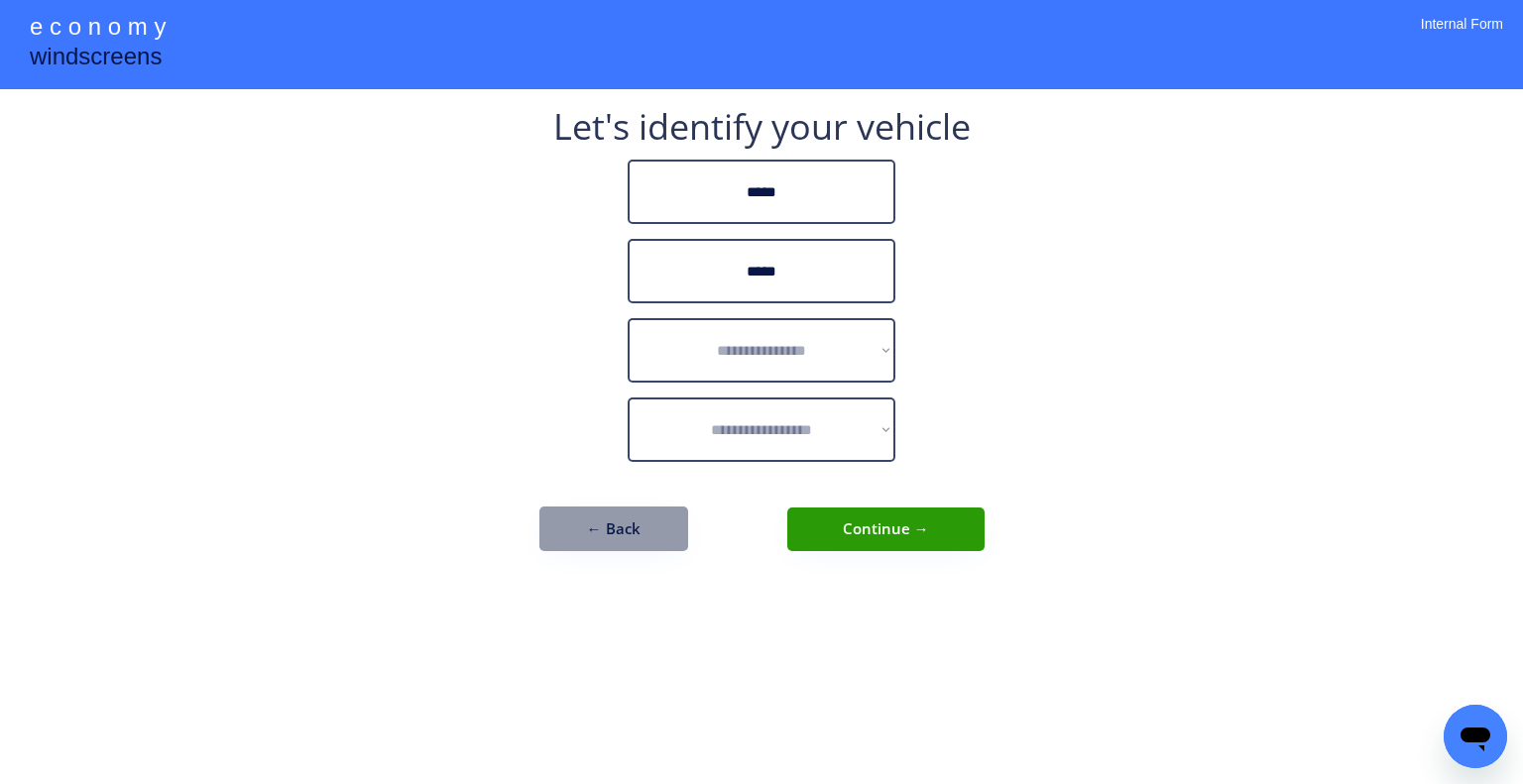 click on "*****" at bounding box center (762, 271) 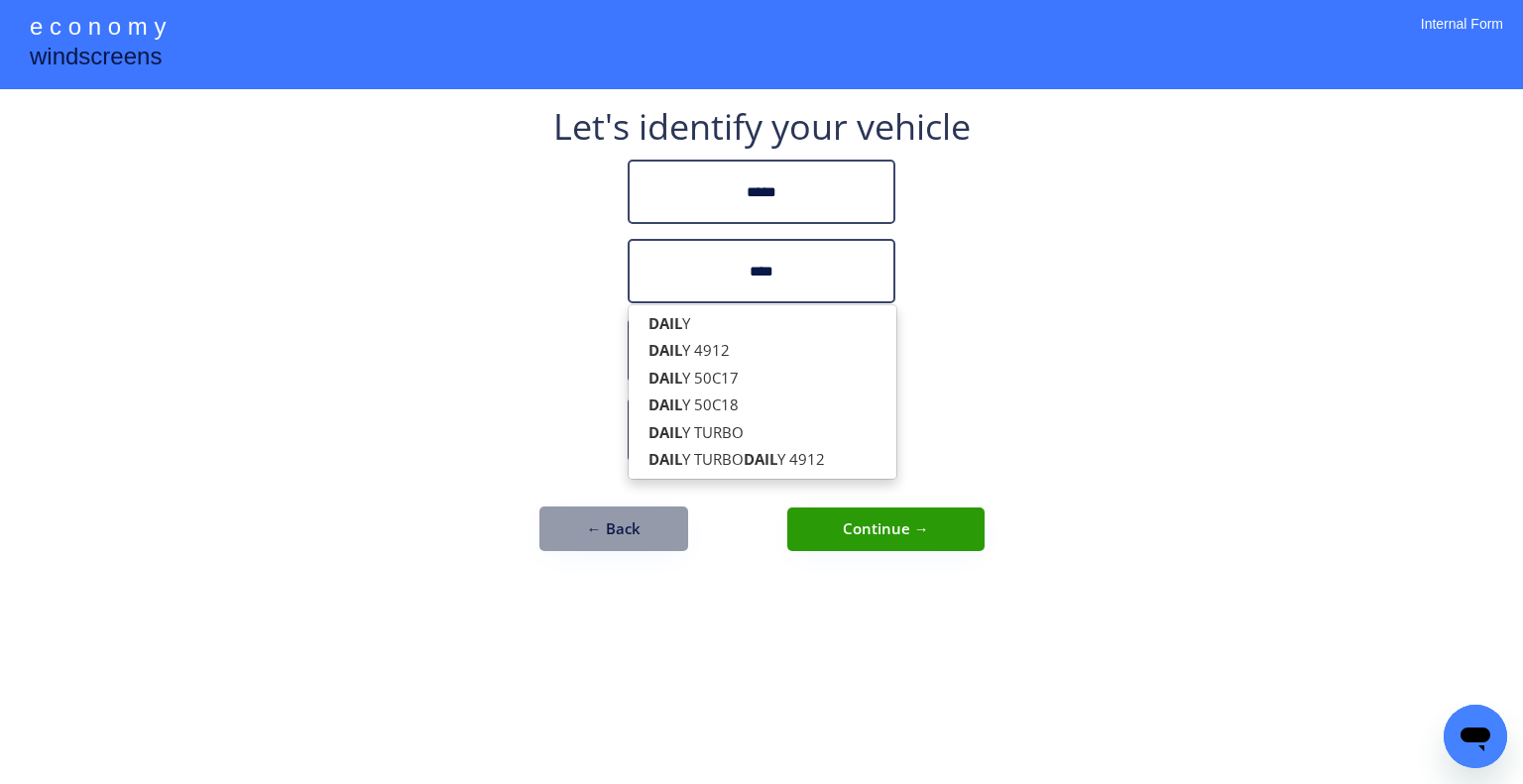 type on "*****" 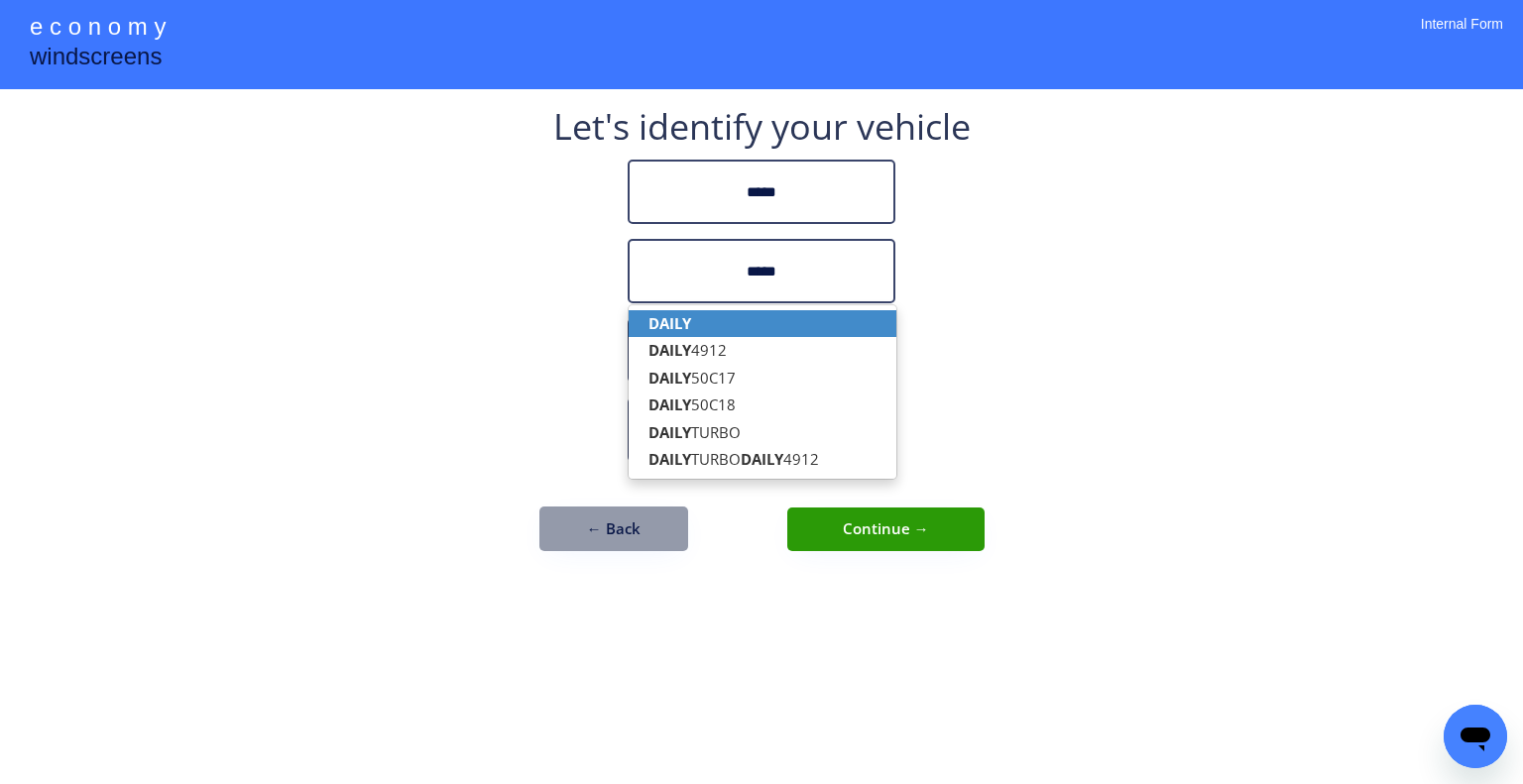 click on "DAILY" at bounding box center [762, 323] 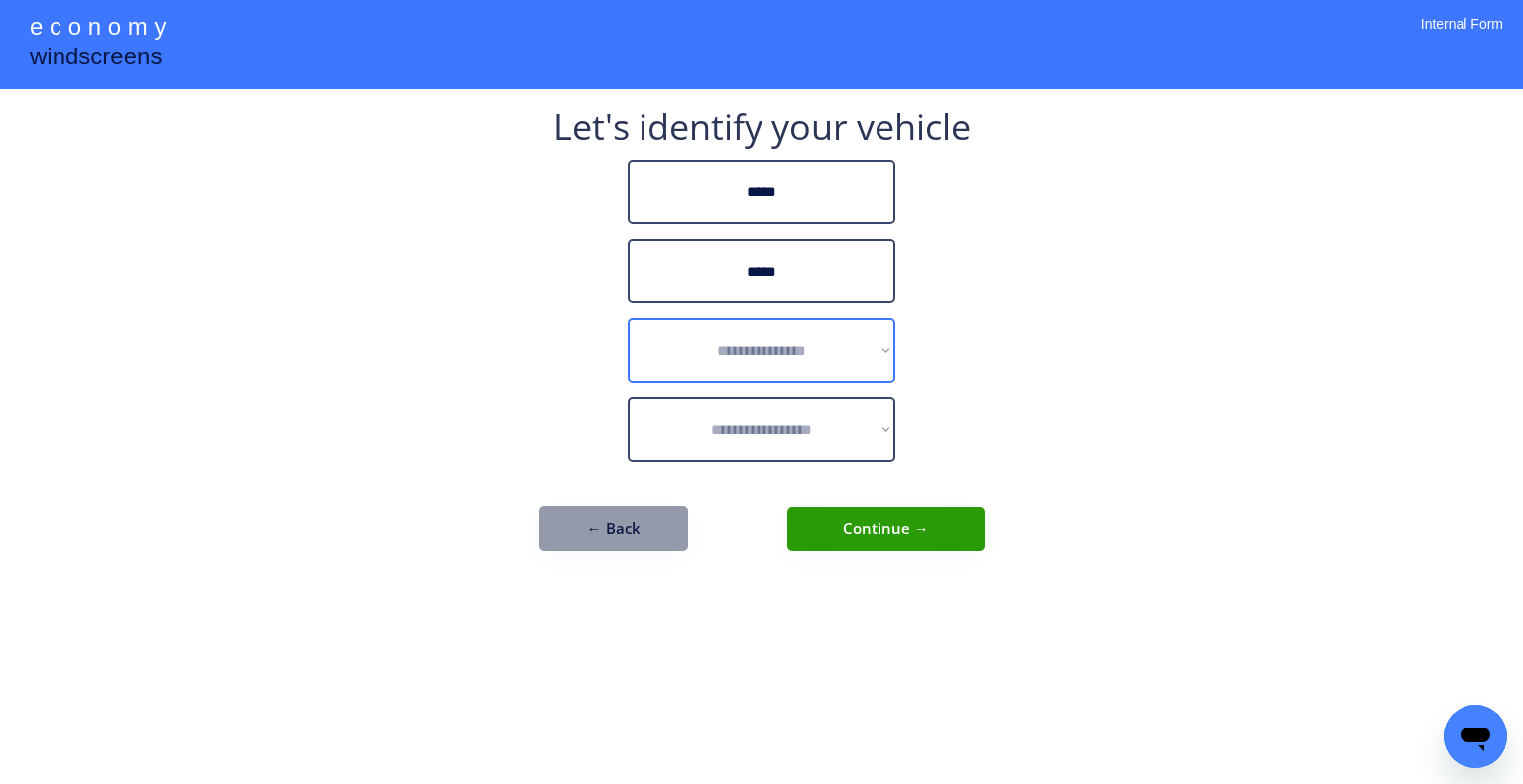 click on "**********" at bounding box center (762, 392) 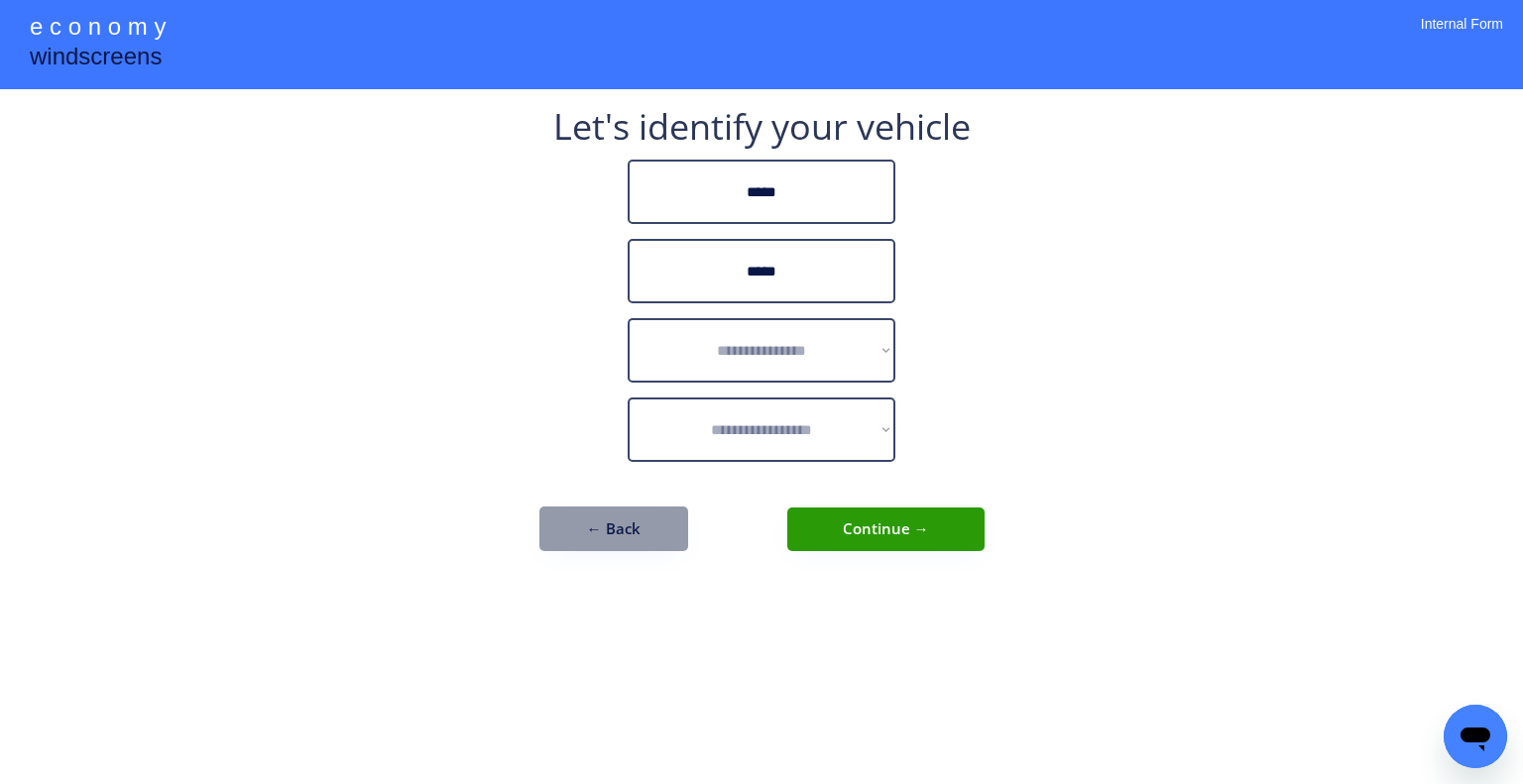 click on "**********" at bounding box center [762, 392] 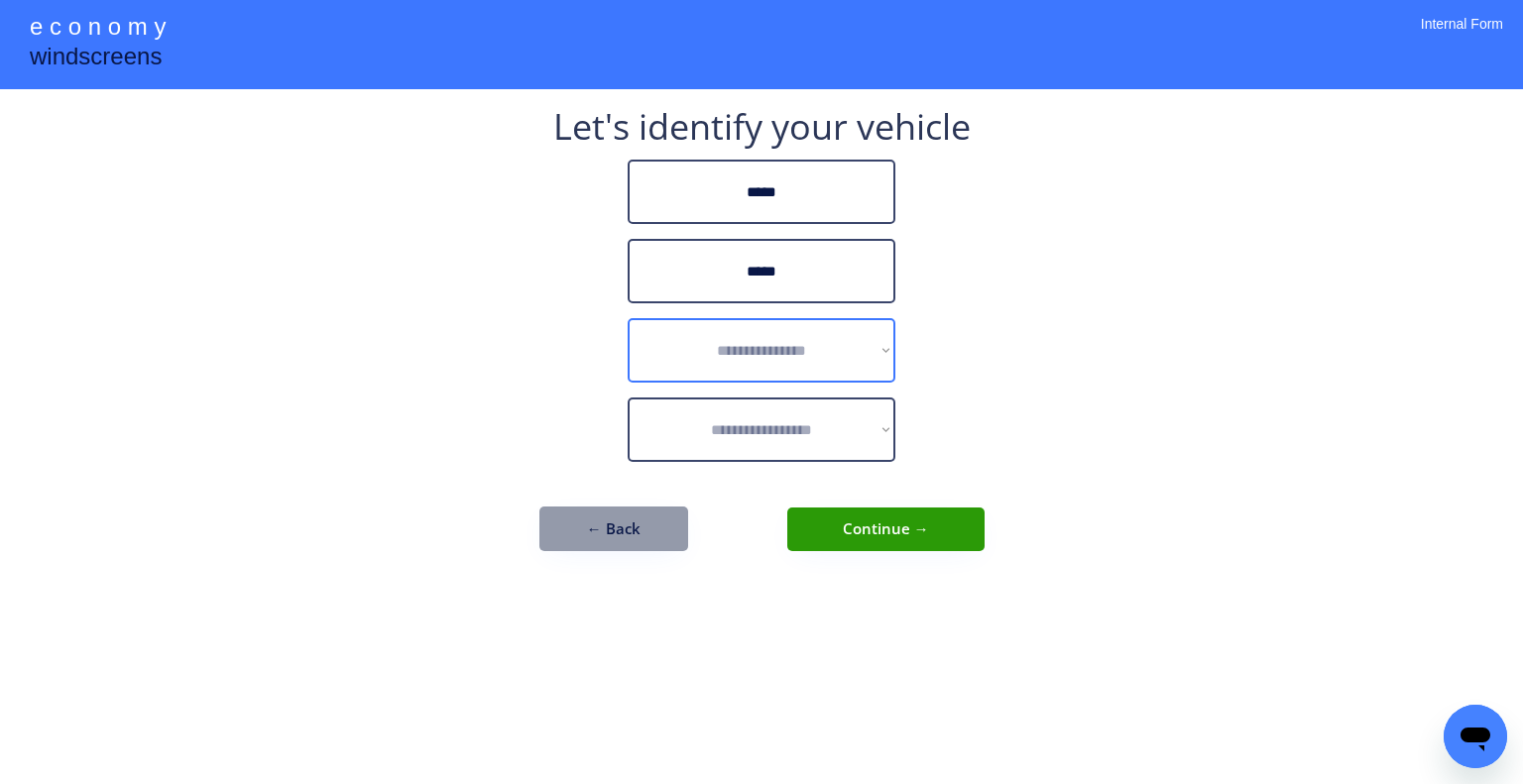 click on "**********" at bounding box center (762, 350) 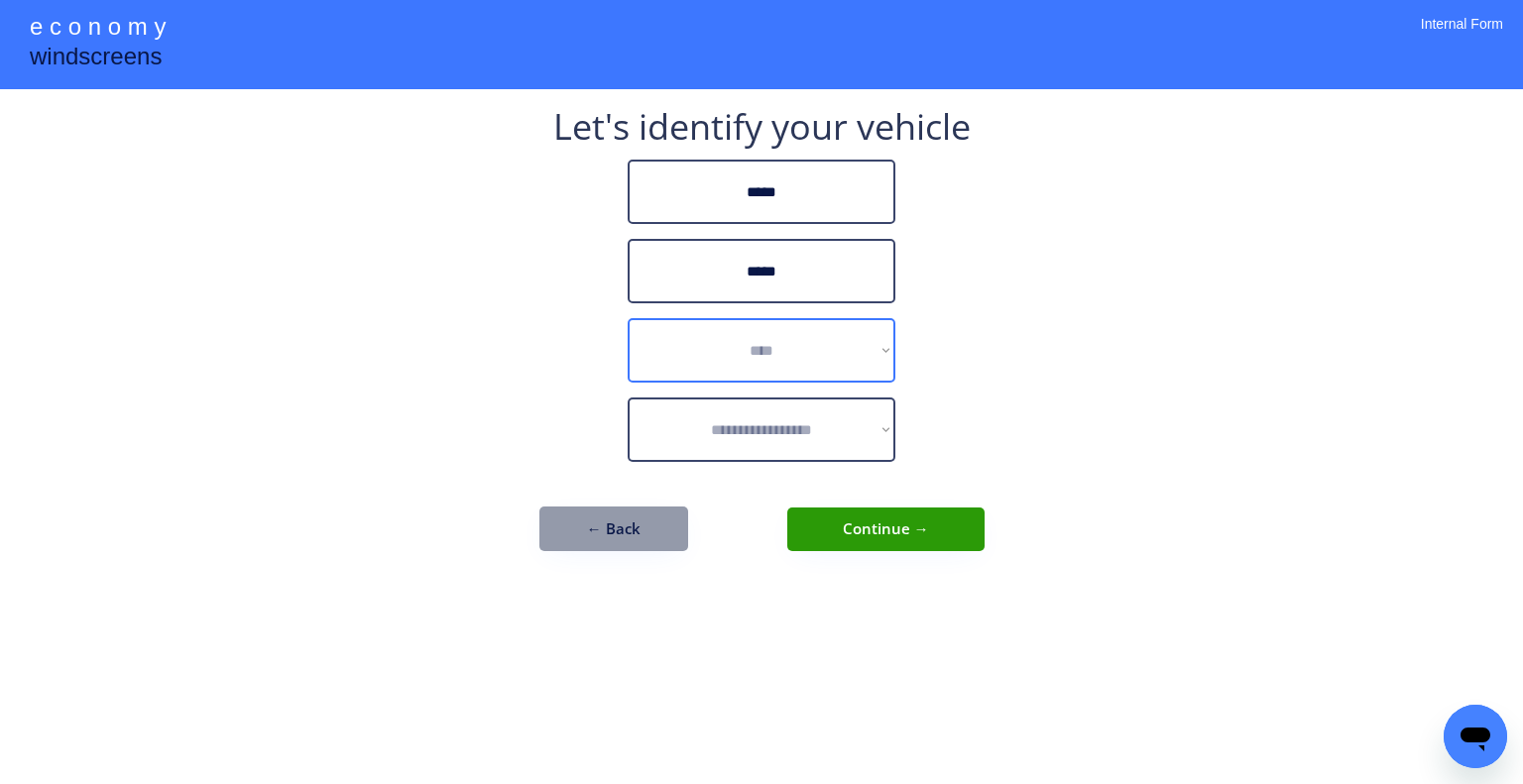 click on "**********" at bounding box center [762, 350] 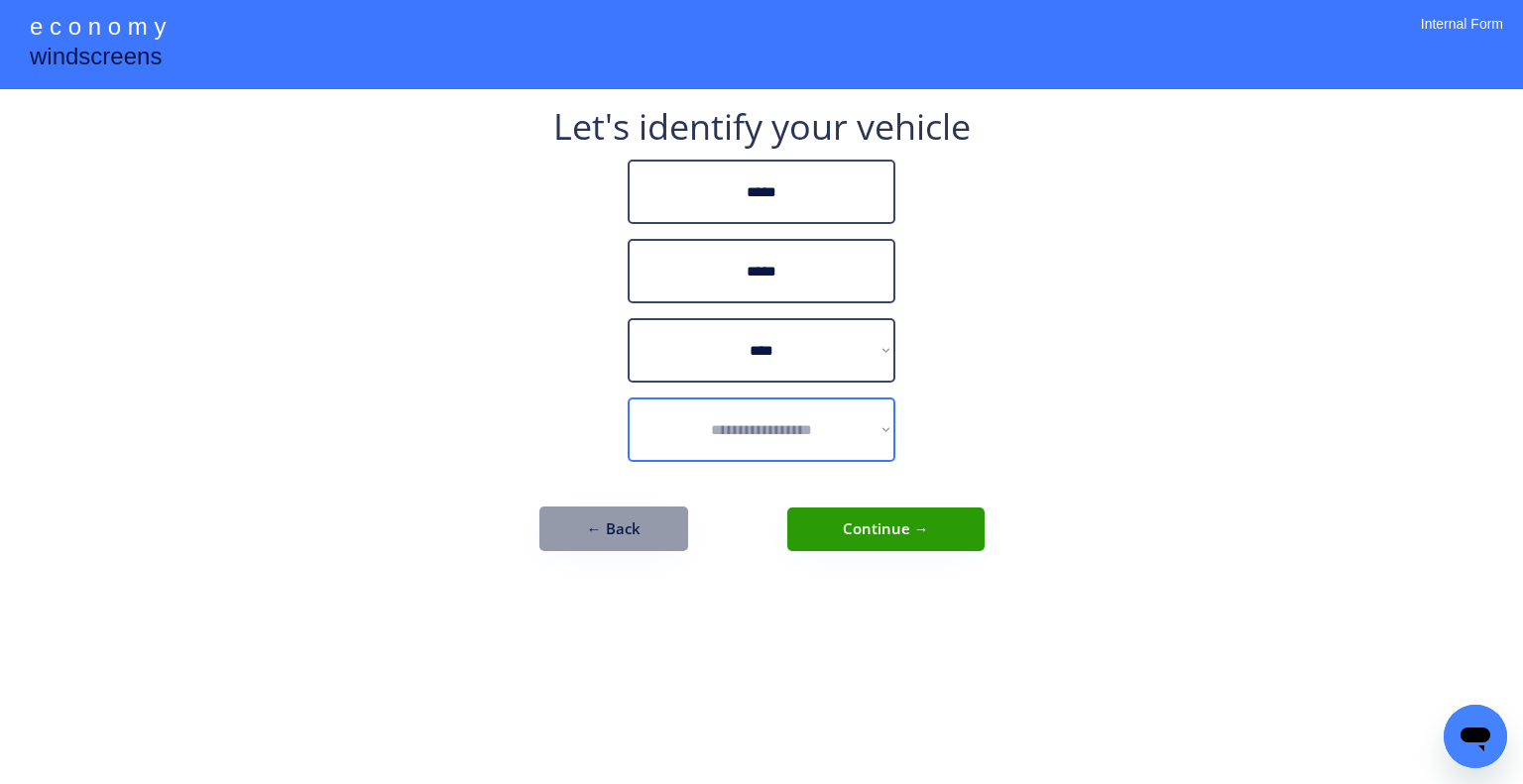 click on "**********" at bounding box center (762, 429) 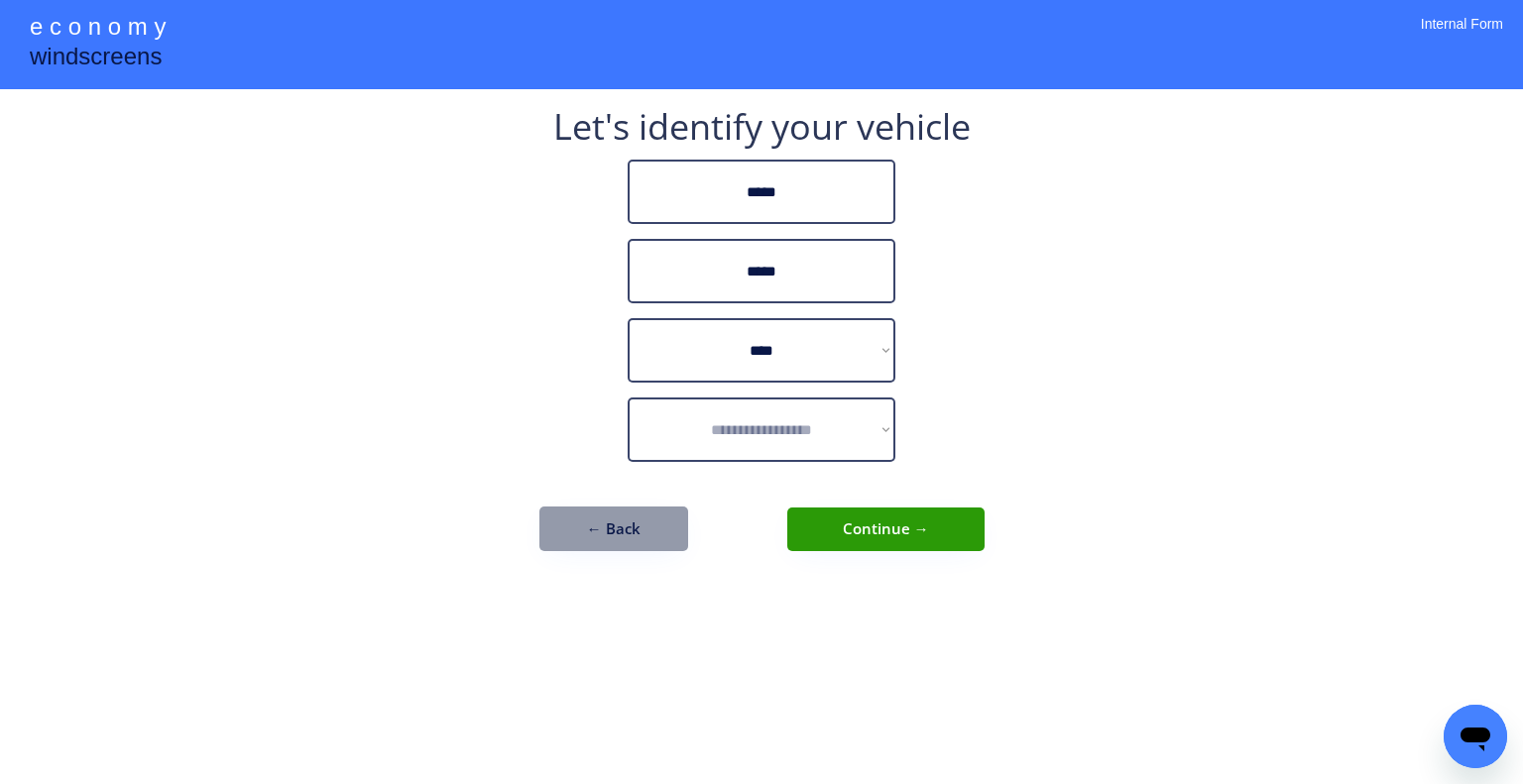 click on "**********" at bounding box center (762, 392) 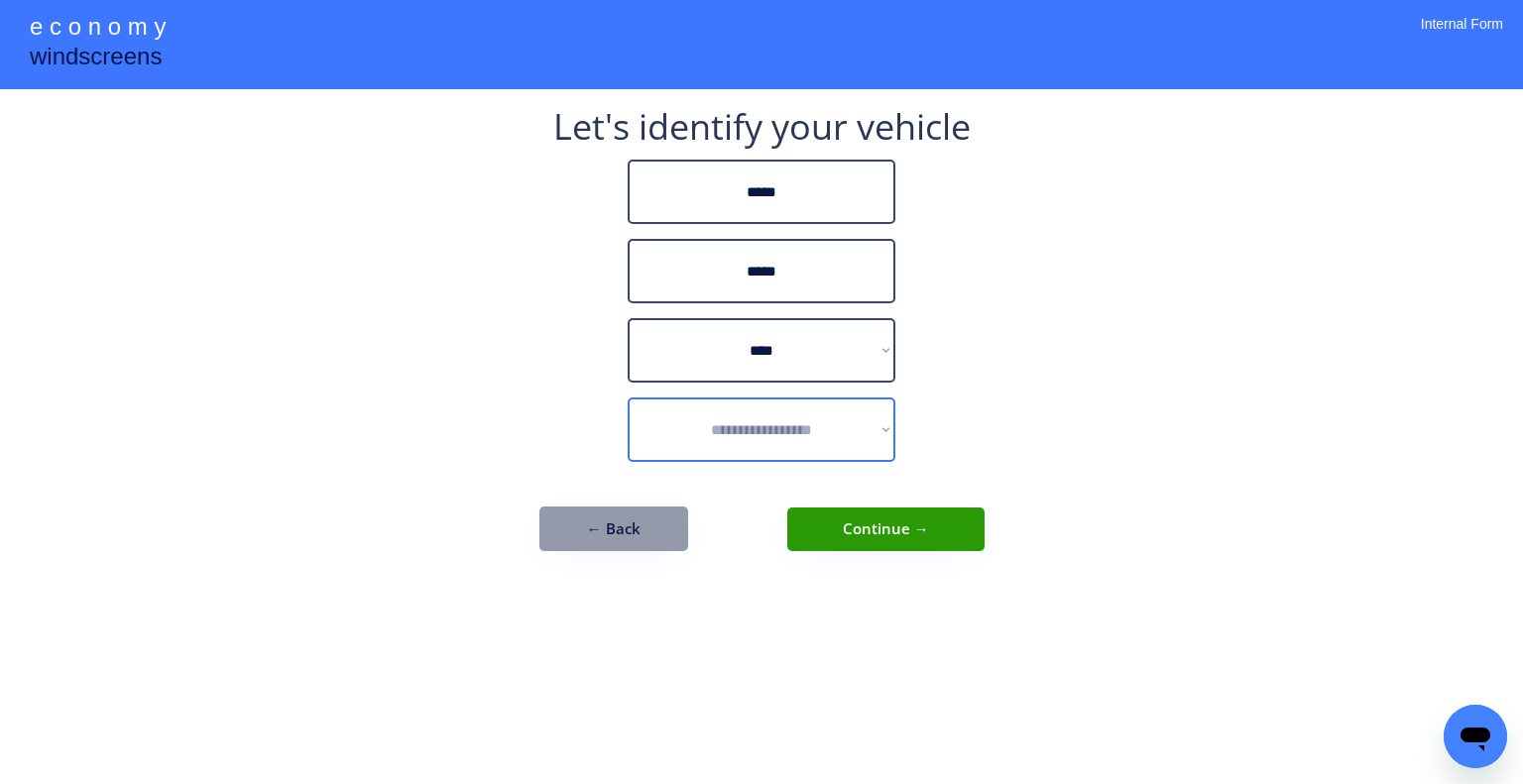 click on "**********" at bounding box center (762, 429) 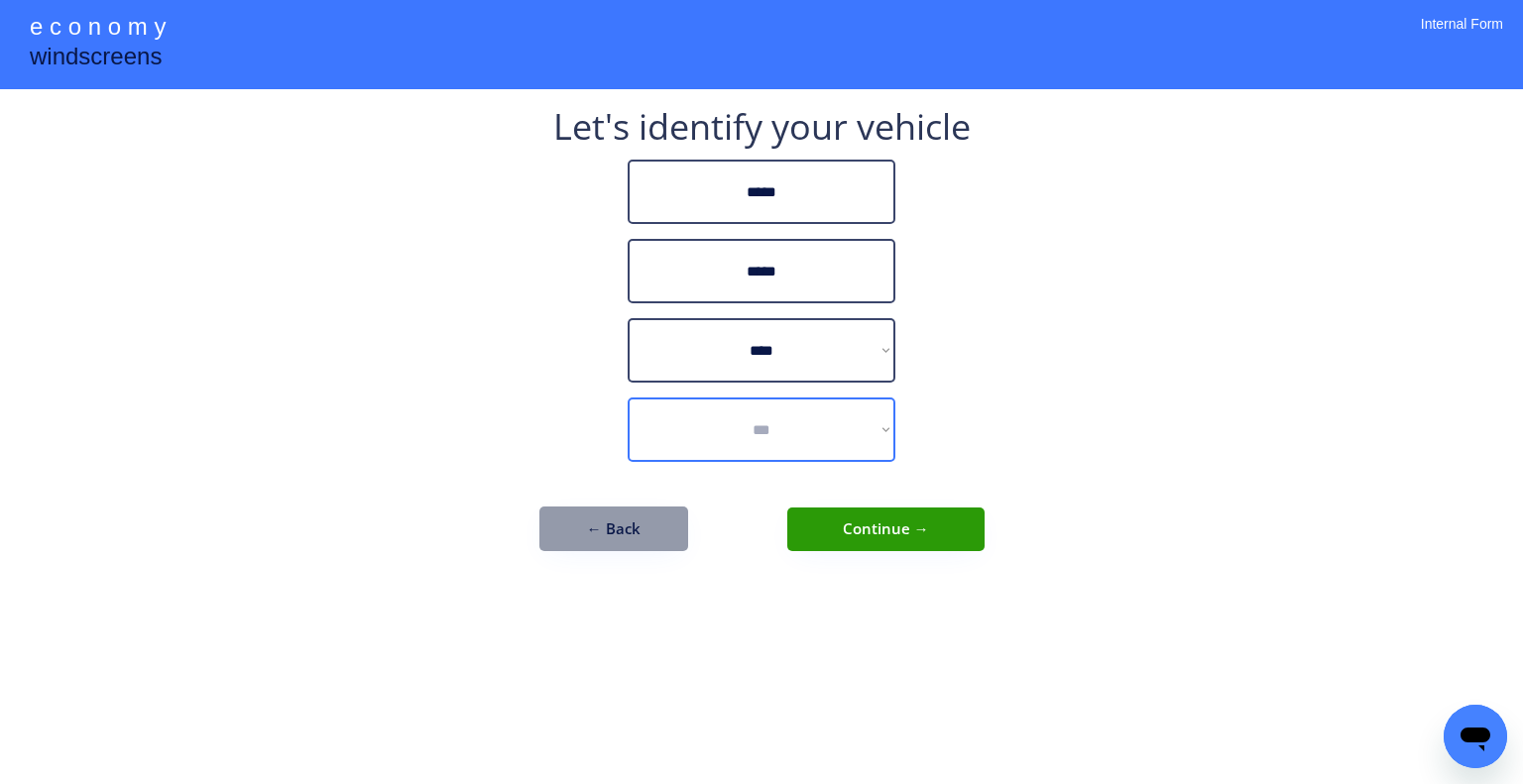 click on "**********" at bounding box center [762, 429] 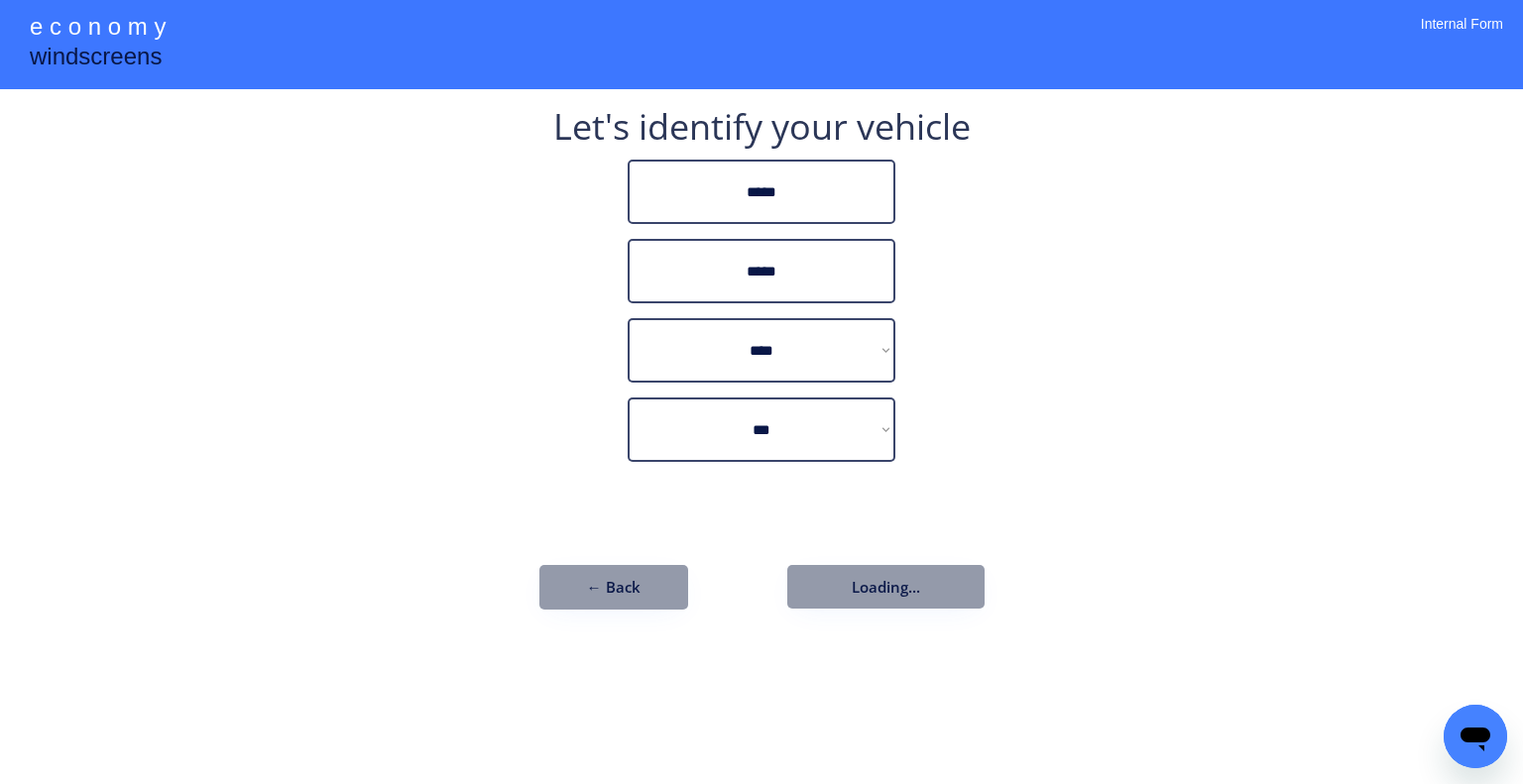 click on "**********" at bounding box center (762, 392) 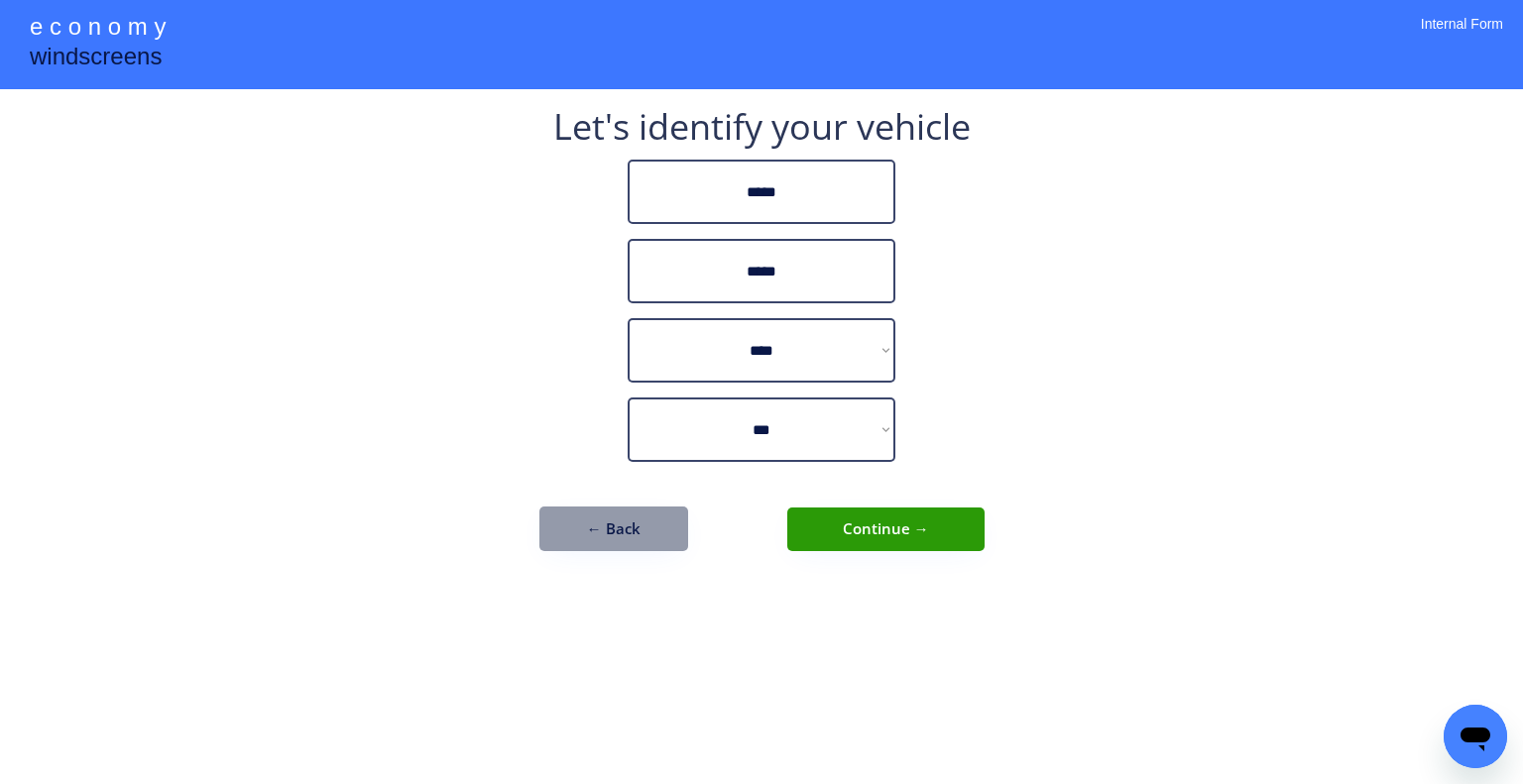 click on "**********" at bounding box center (762, 392) 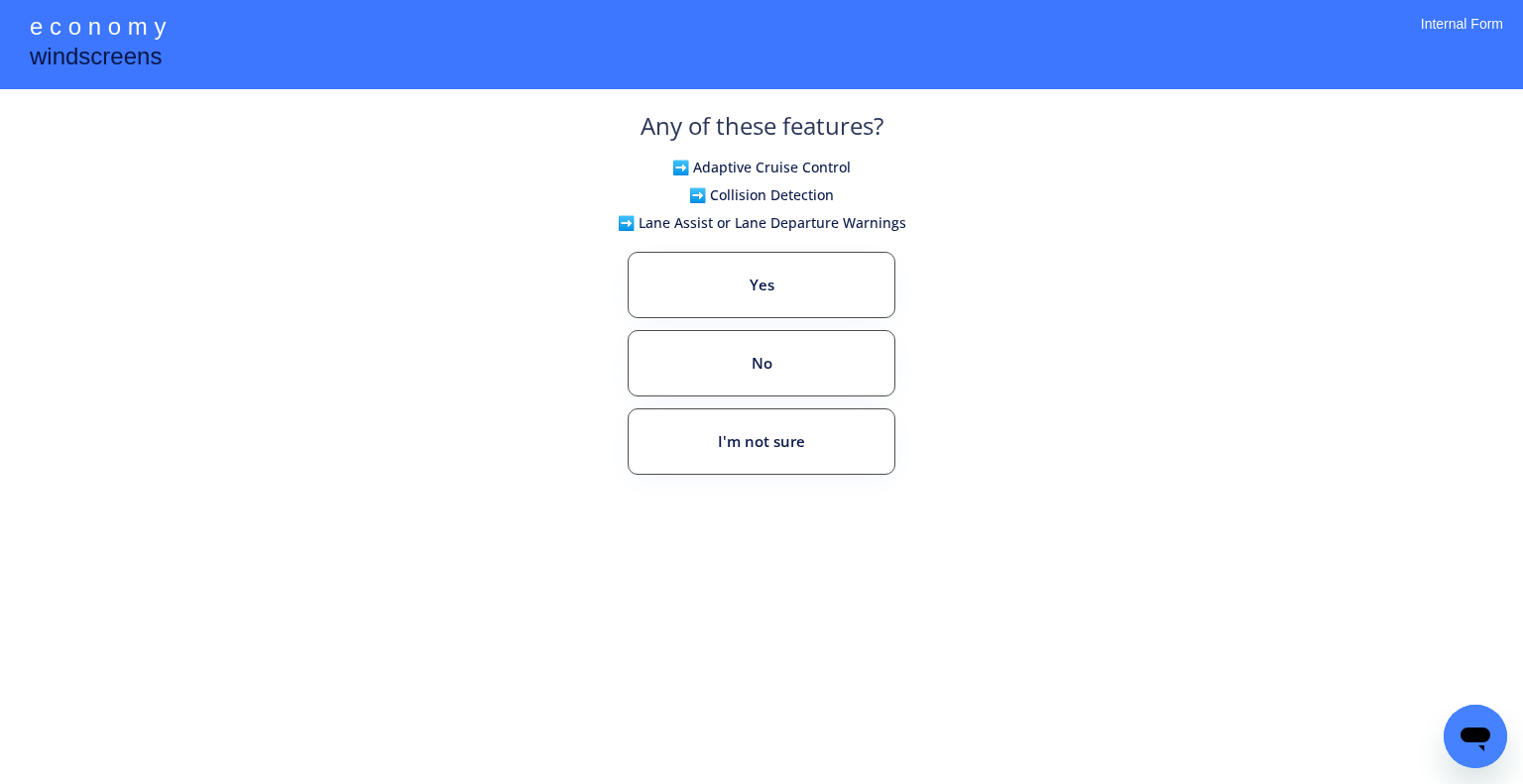click on "No" at bounding box center (762, 363) 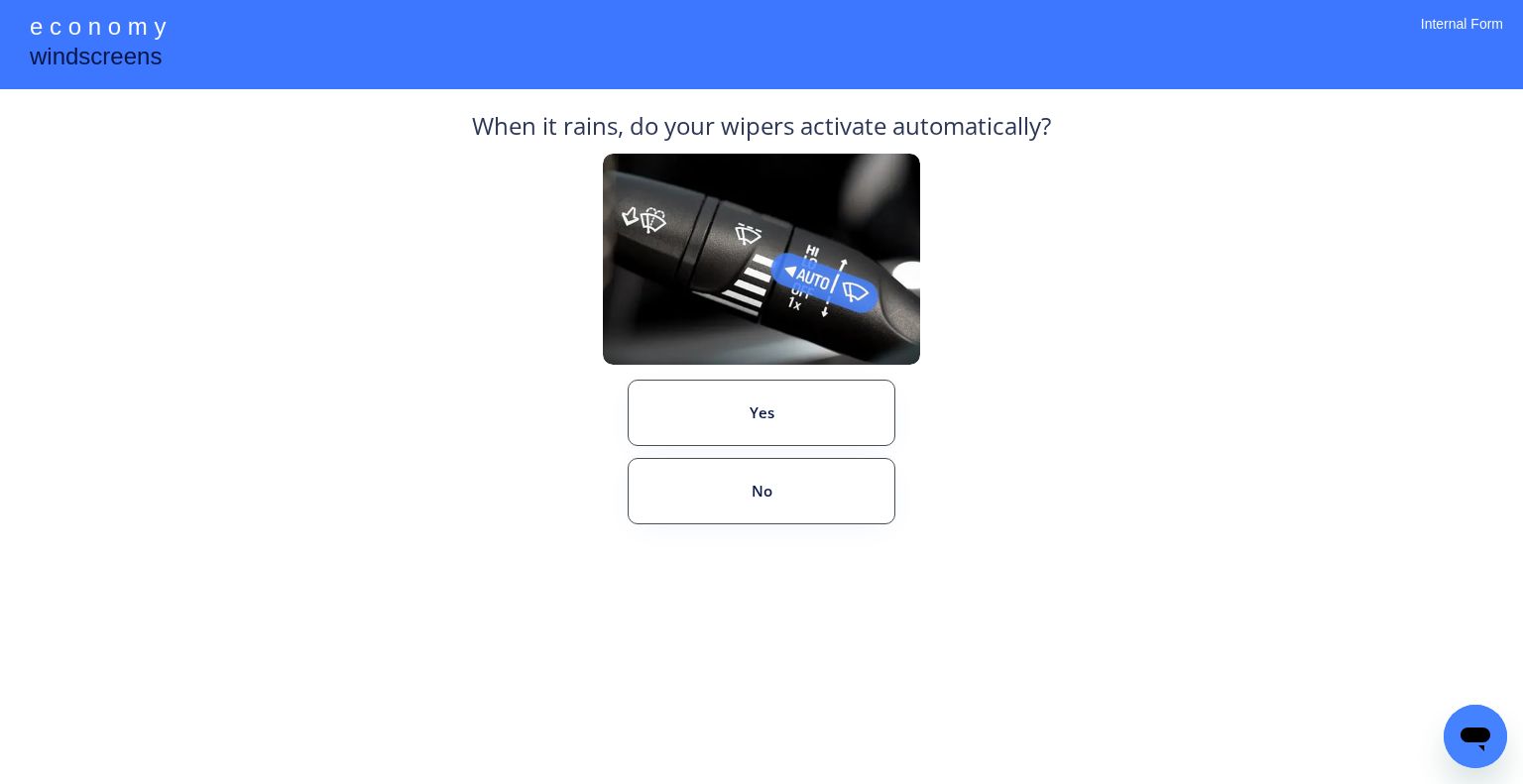 click on "**********" at bounding box center (762, 392) 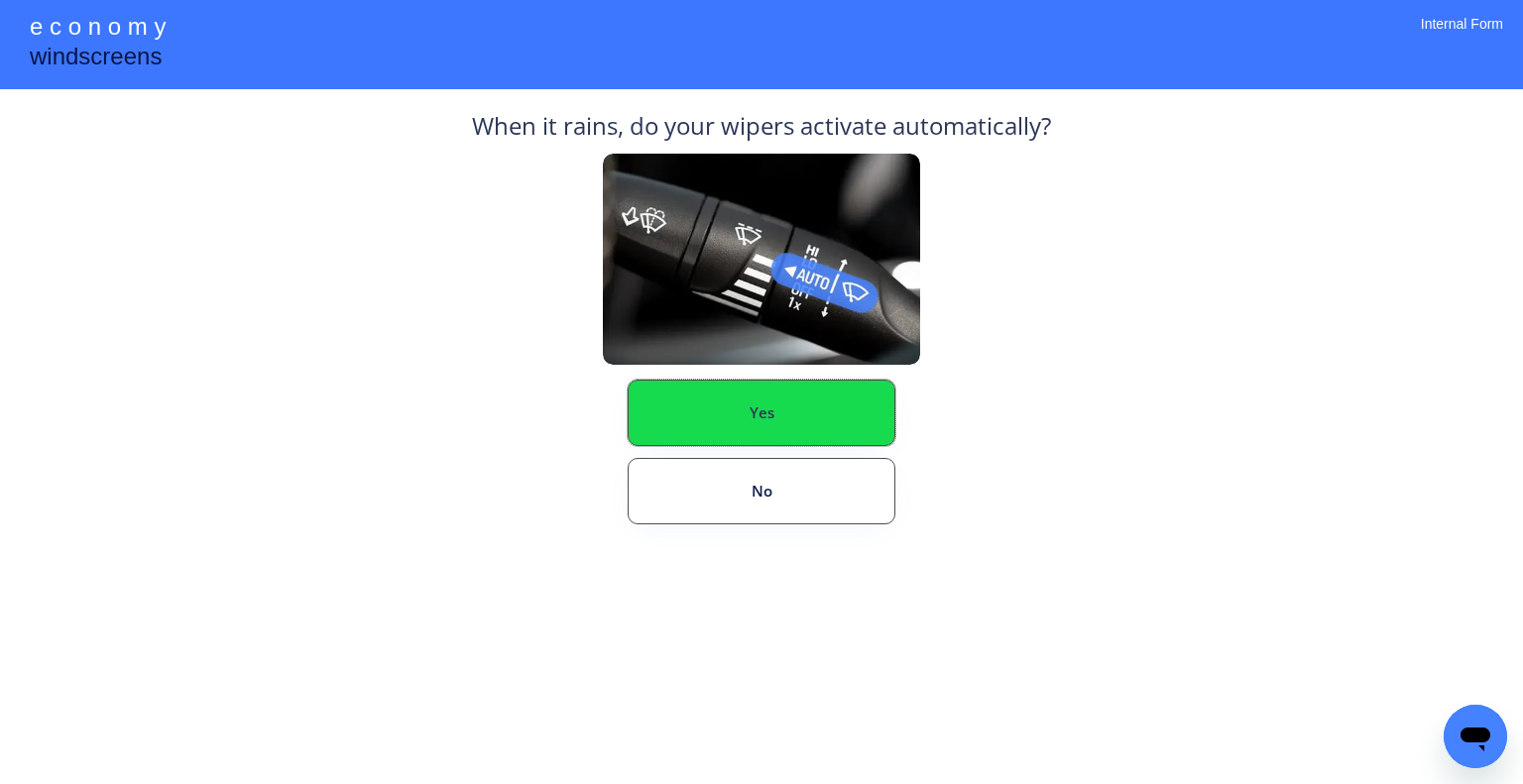 drag, startPoint x: 817, startPoint y: 383, endPoint x: 845, endPoint y: 403, distance: 34 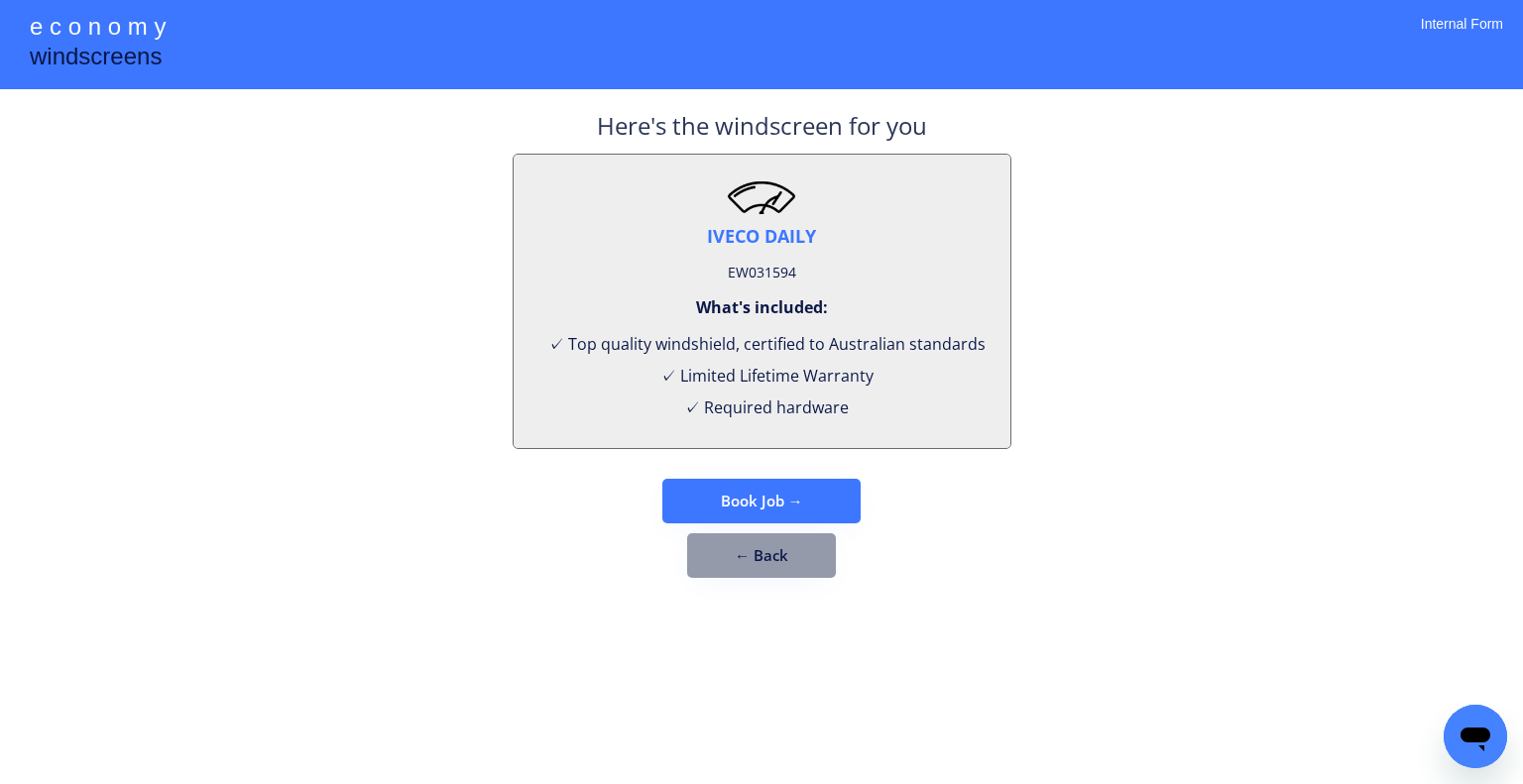 click on "EW031594" at bounding box center [762, 273] 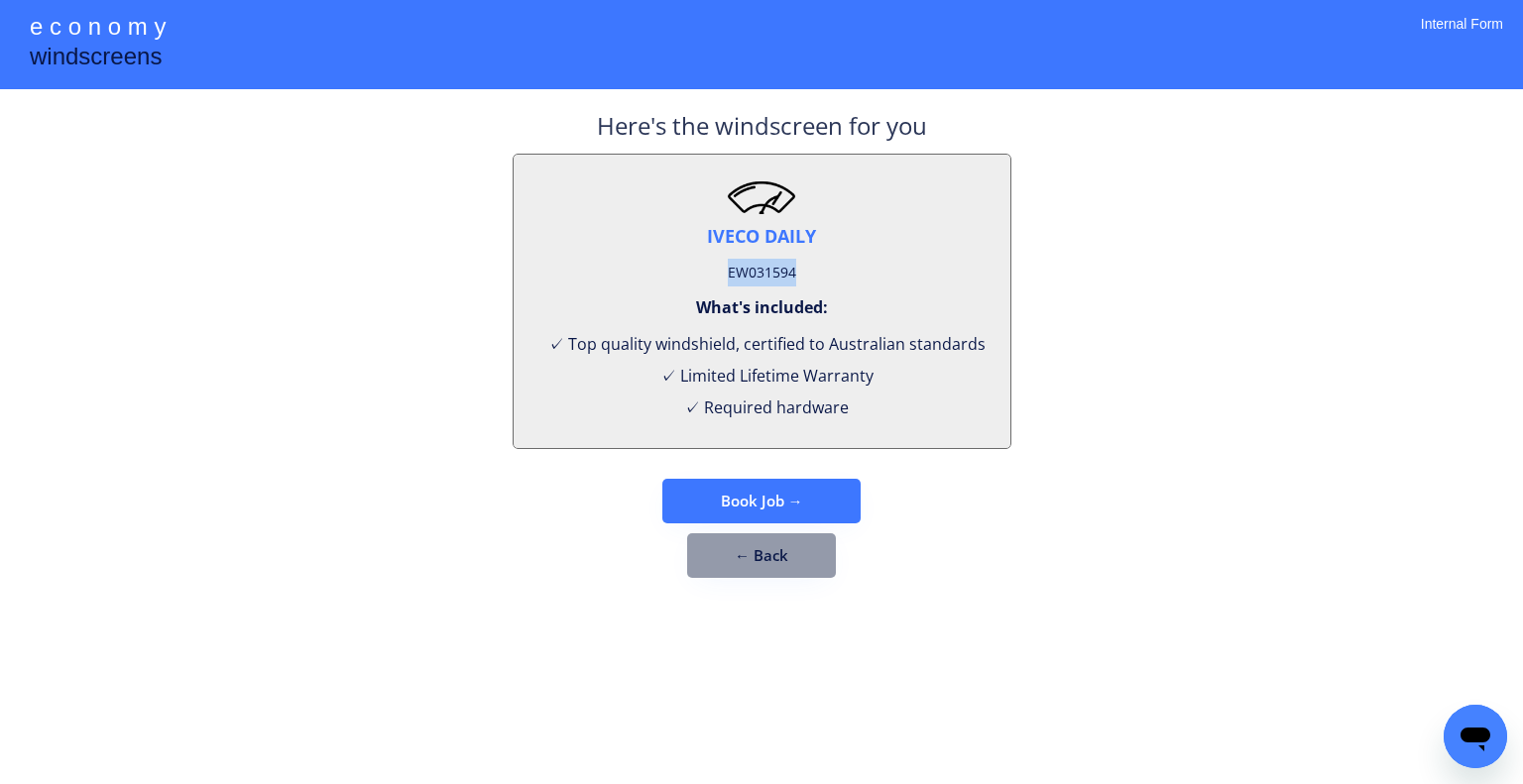 click on "EW031594" at bounding box center [762, 273] 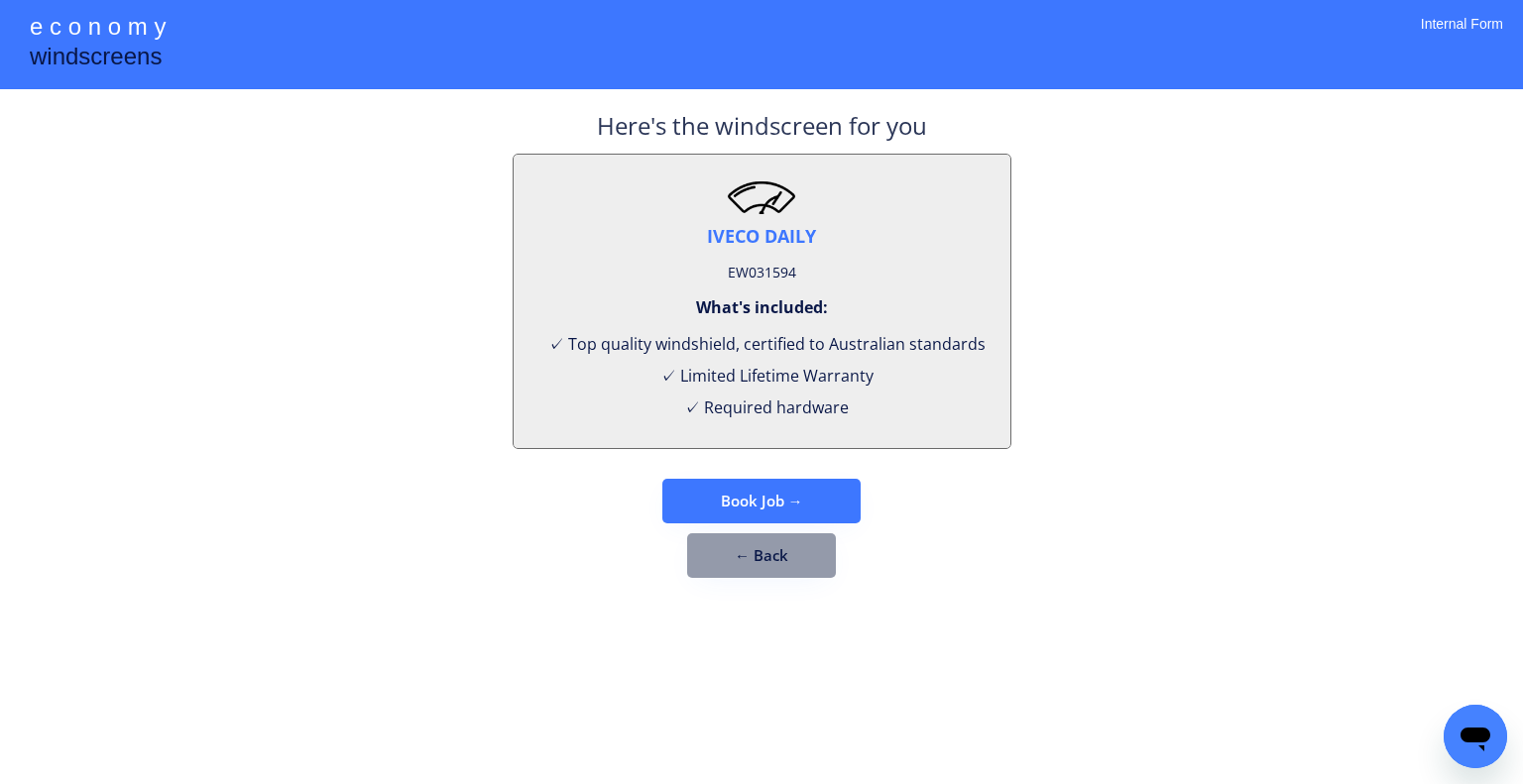 click on "Here's the windscreen for you IVECO DAILY EW031594 What's included: ✓ Top quality windshield, certified to Australian standards
✓ Limited Lifetime Warranty ✓ Required hardware Book Job    →   ←   Back" at bounding box center (762, 343) 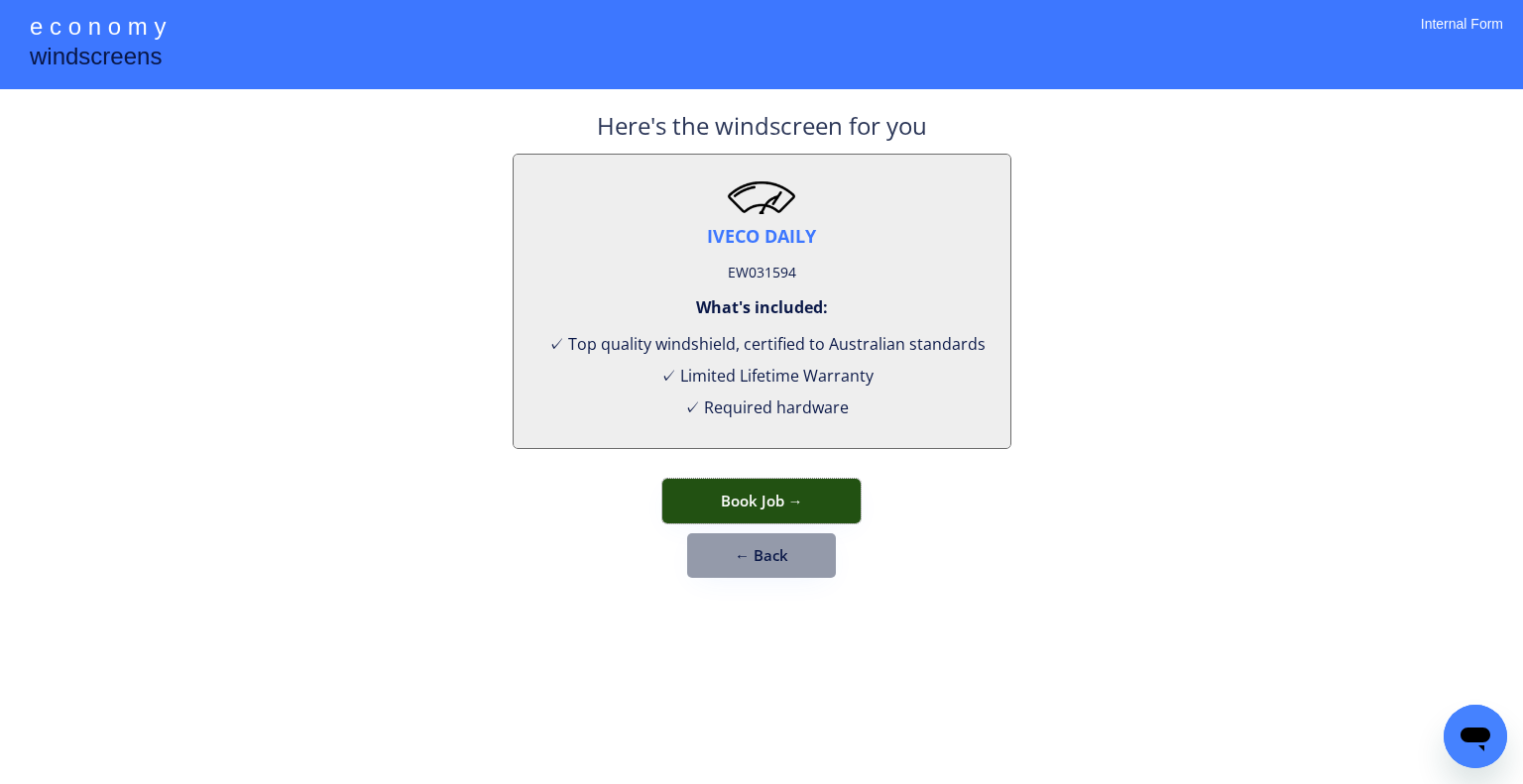click on "Book Job    →" at bounding box center [762, 501] 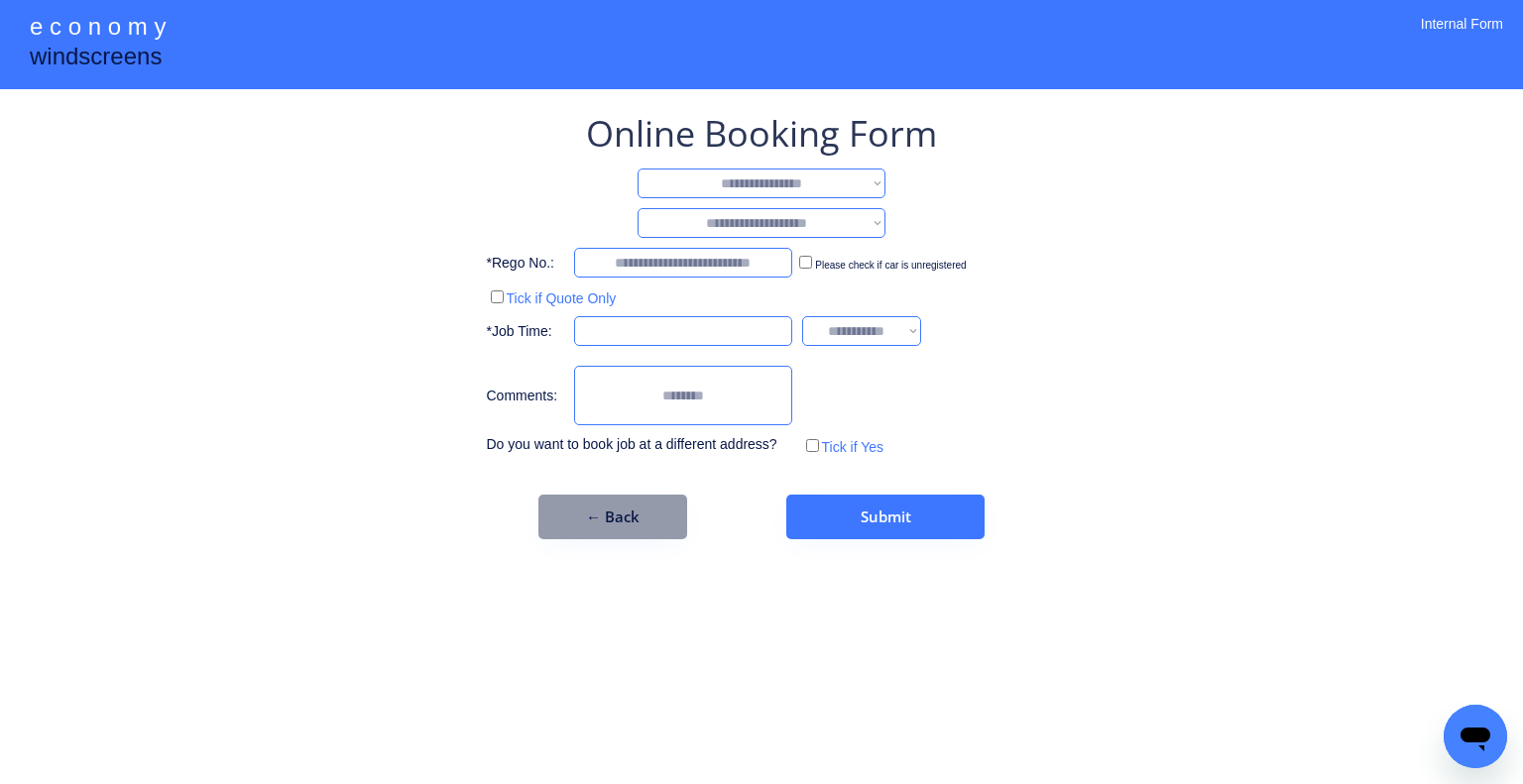 click on "**********" at bounding box center [762, 183] 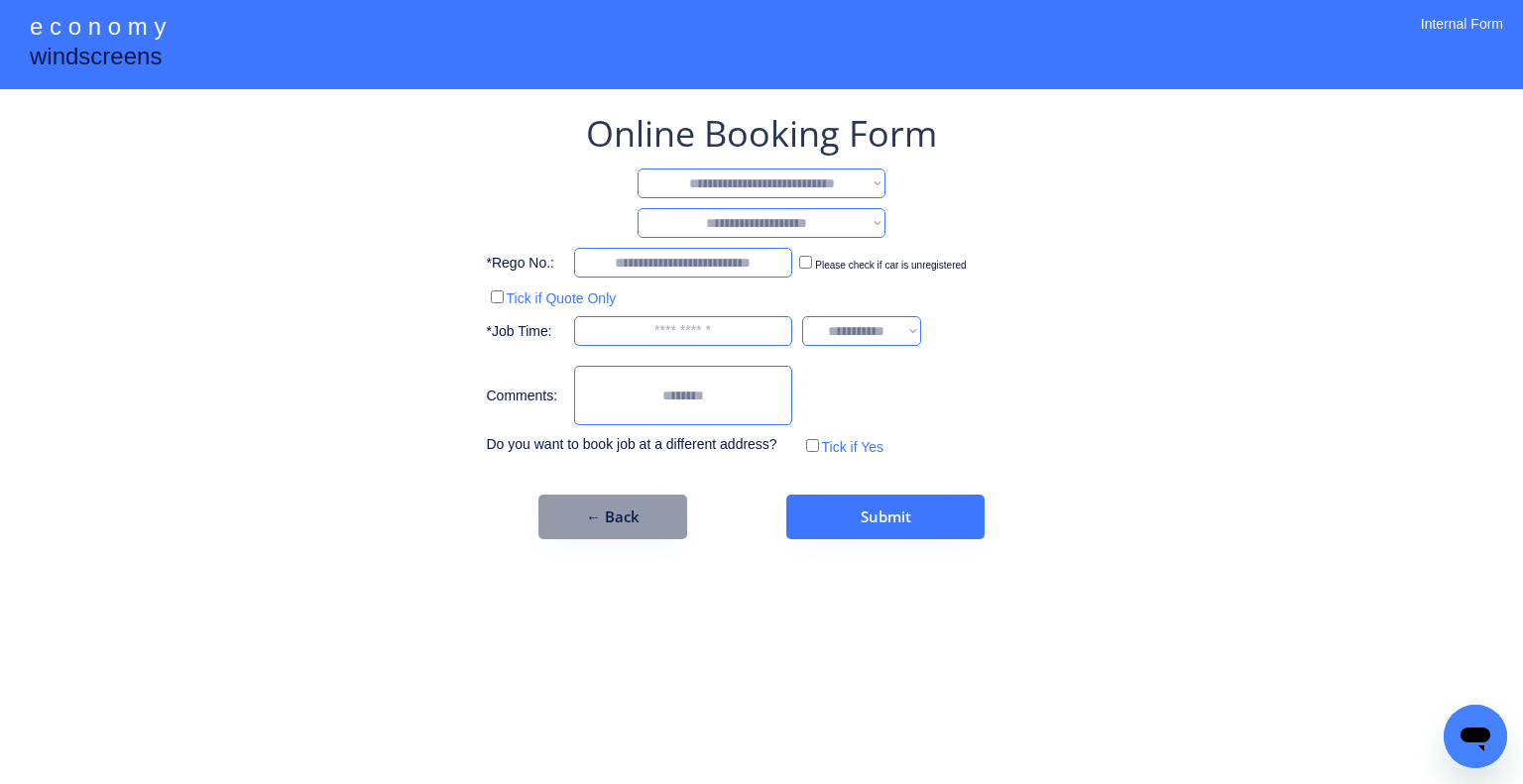 click on "**********" at bounding box center (762, 183) 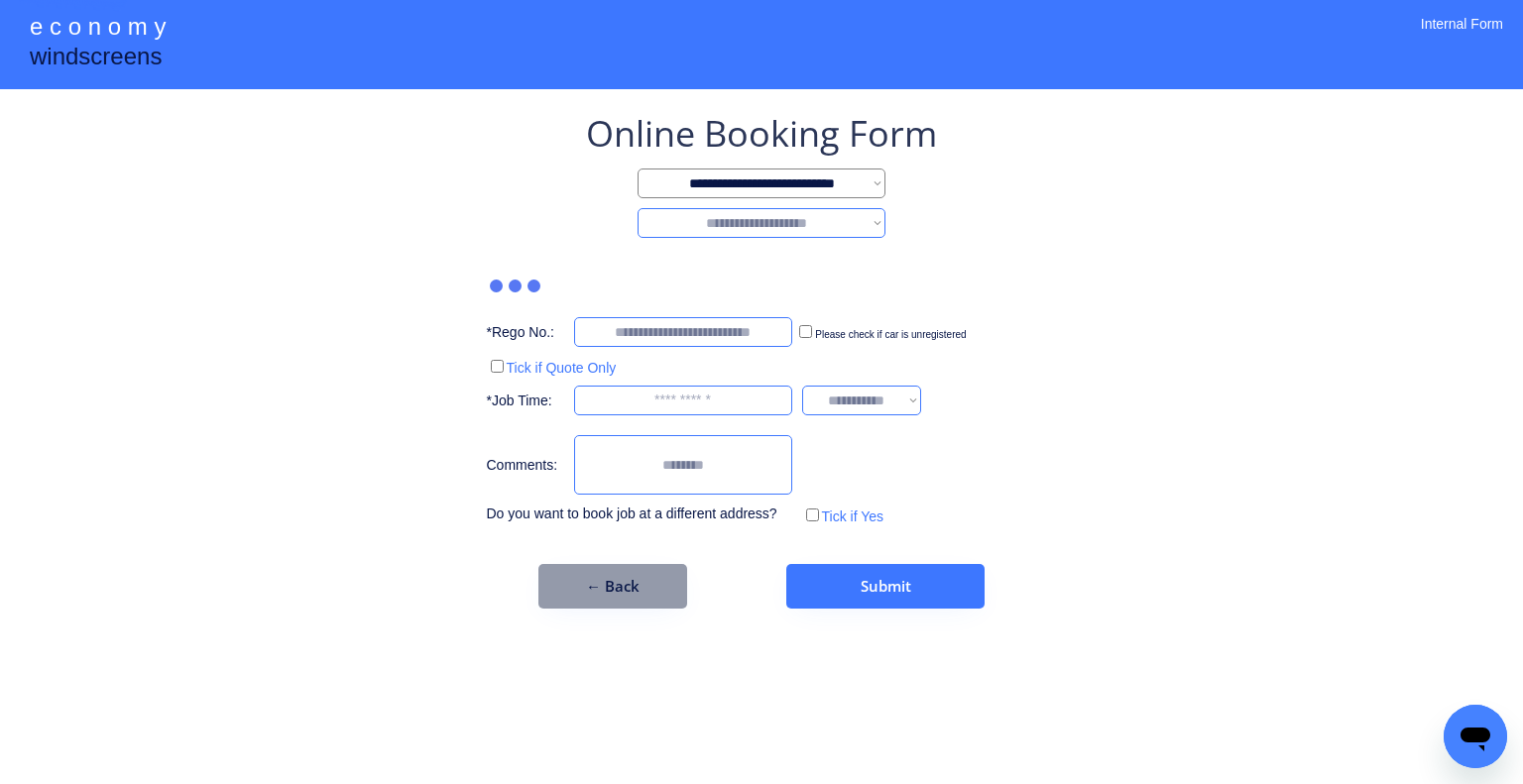 click on "**********" at bounding box center (762, 183) 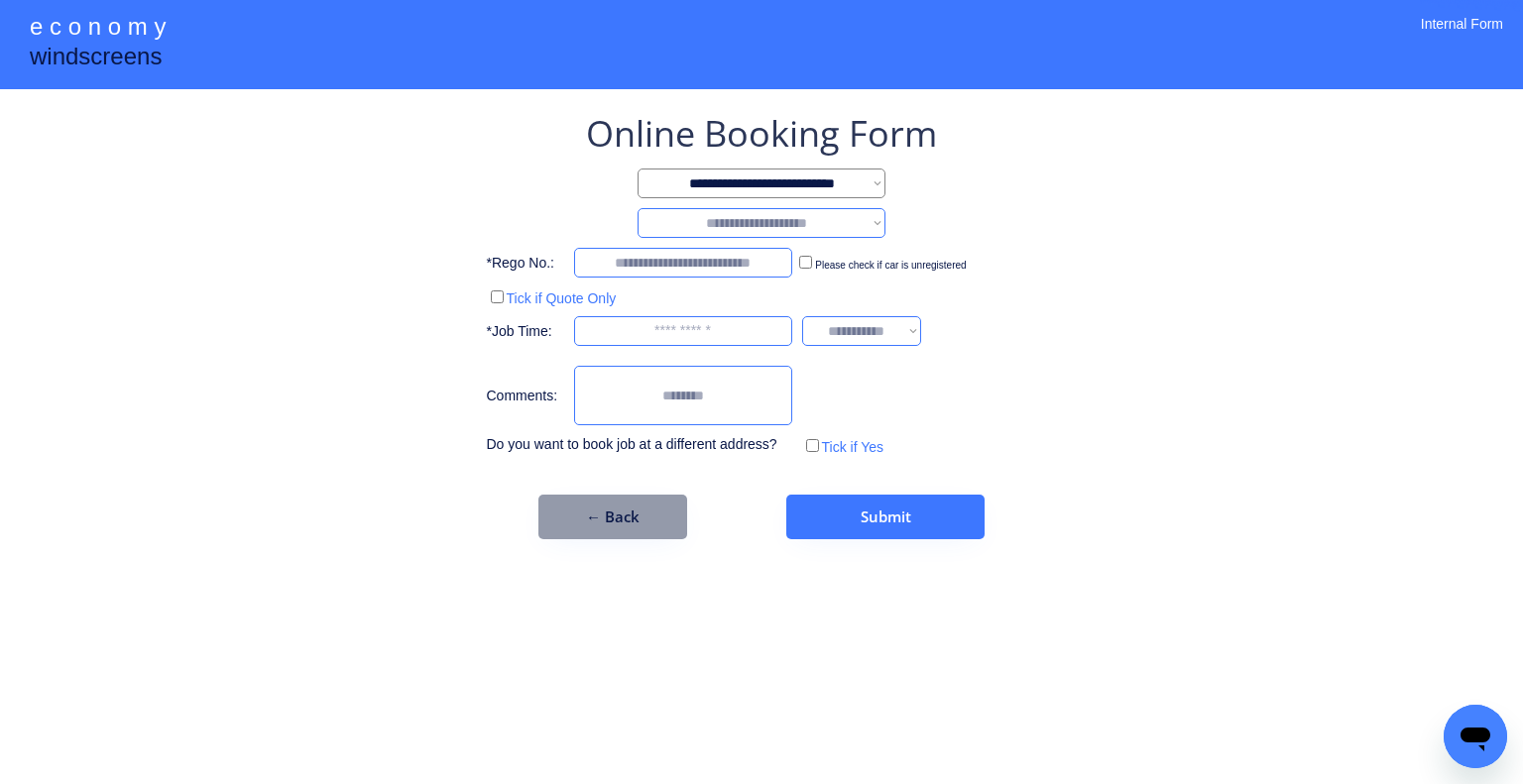 select on "**********" 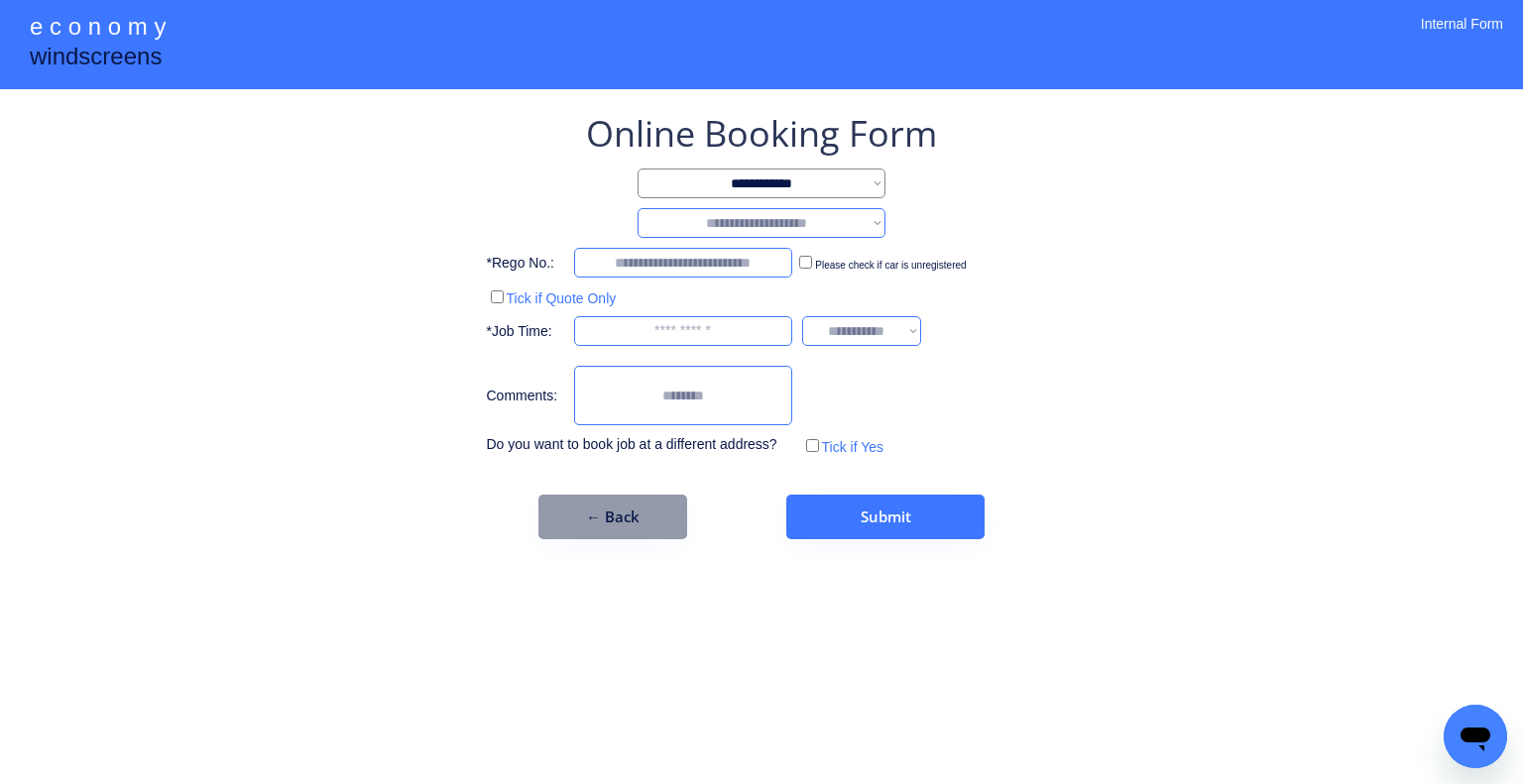 click on "**********" at bounding box center (762, 183) 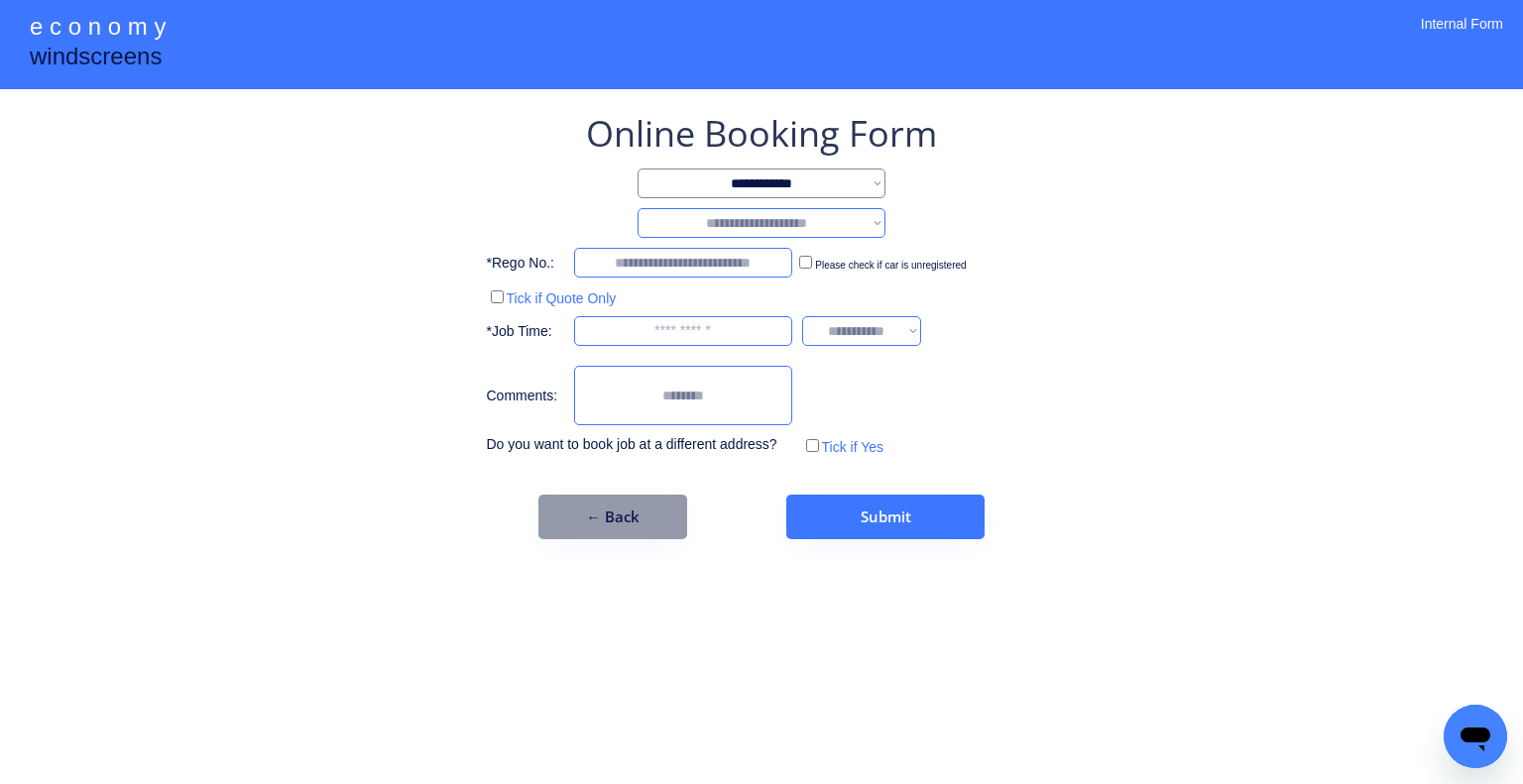click on "**********" at bounding box center [762, 223] 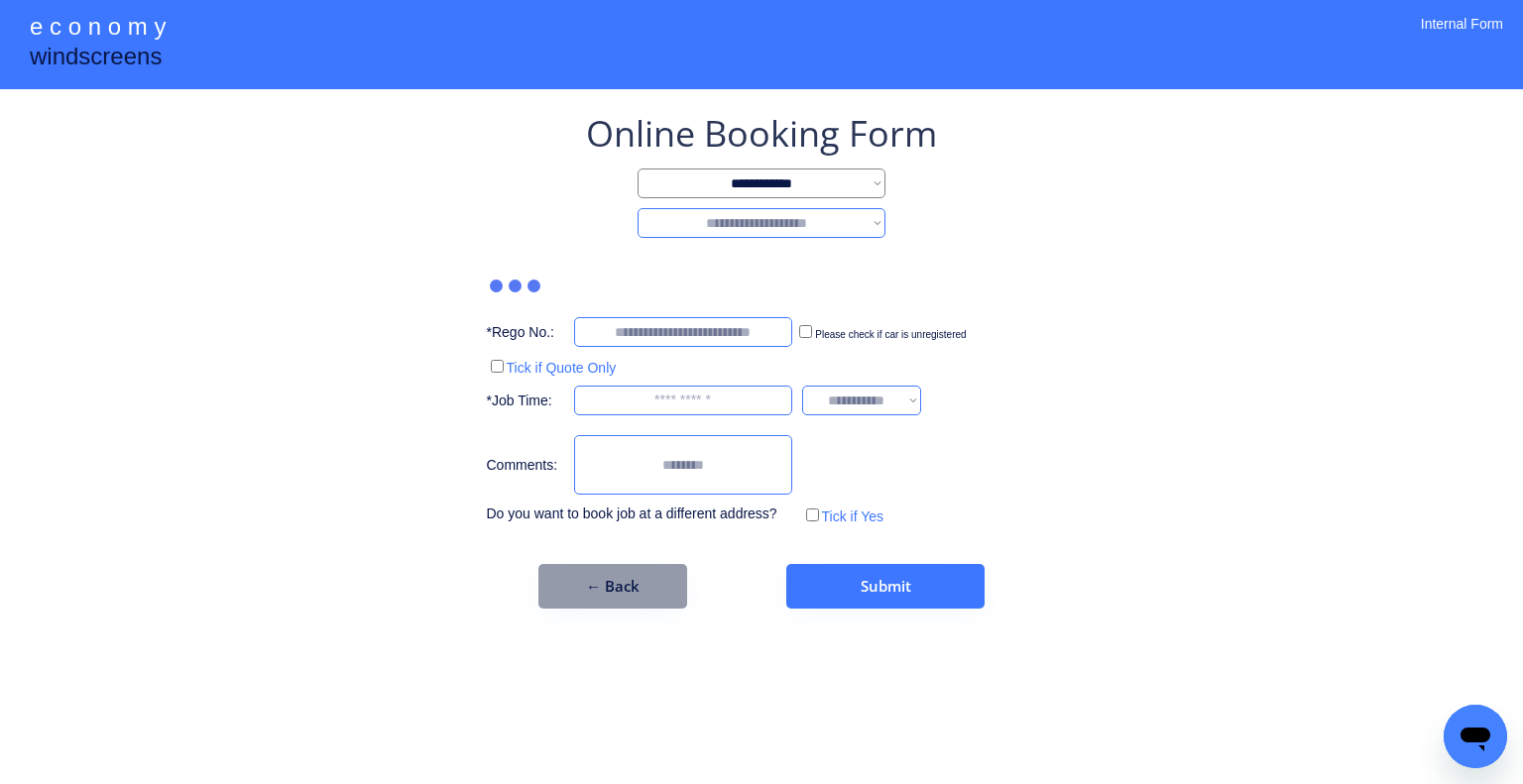select on "********" 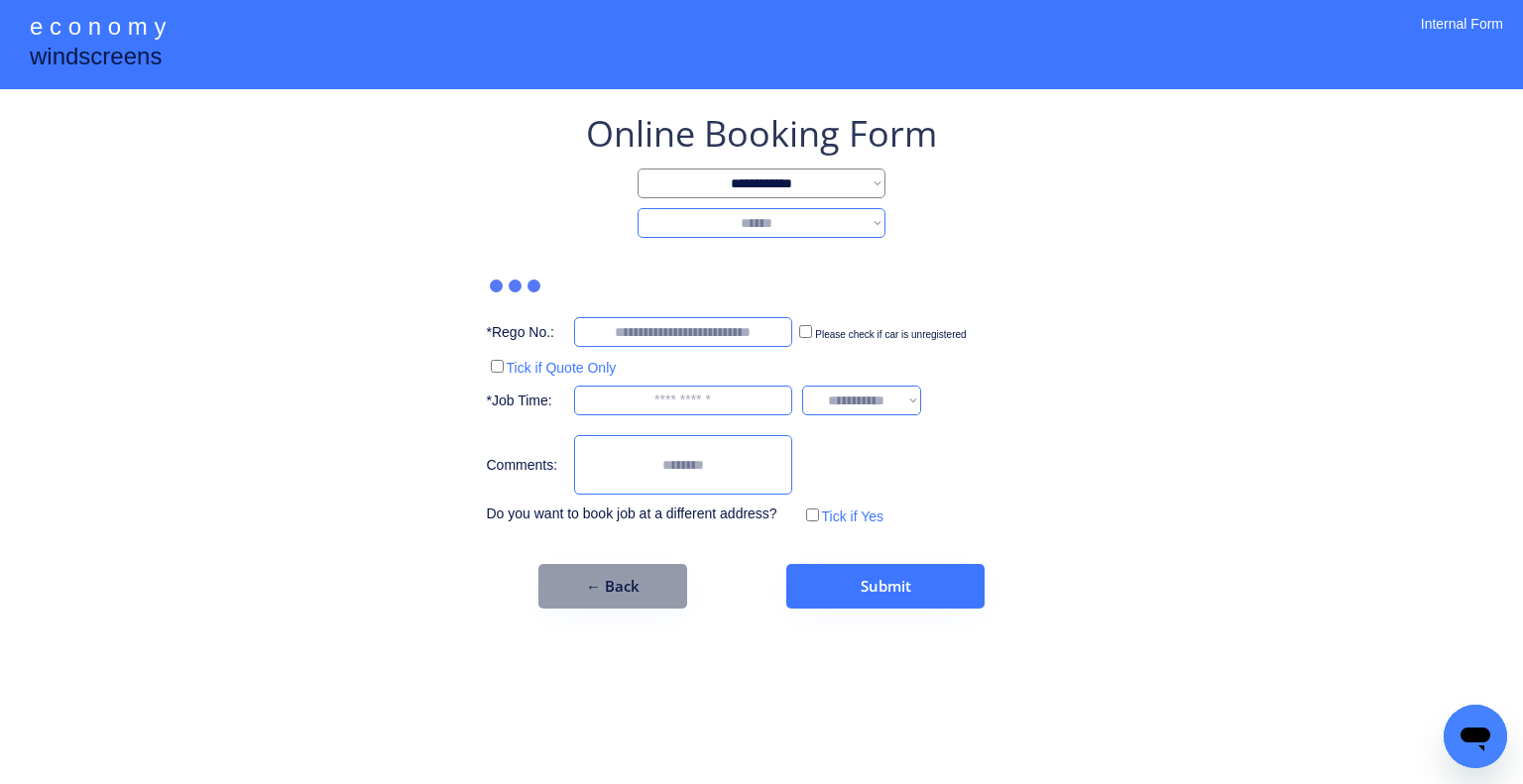 click on "**********" at bounding box center [762, 223] 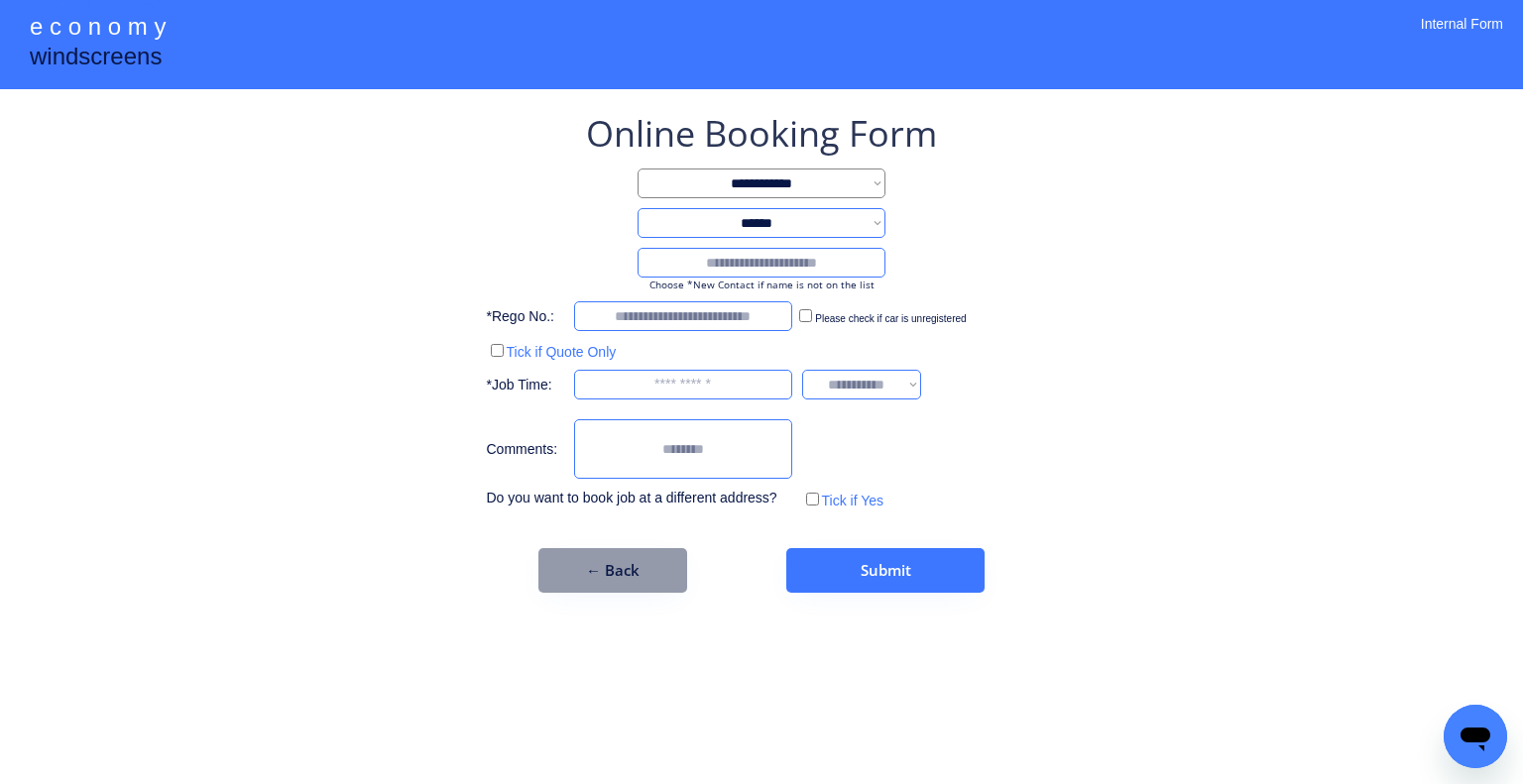 click at bounding box center [762, 263] 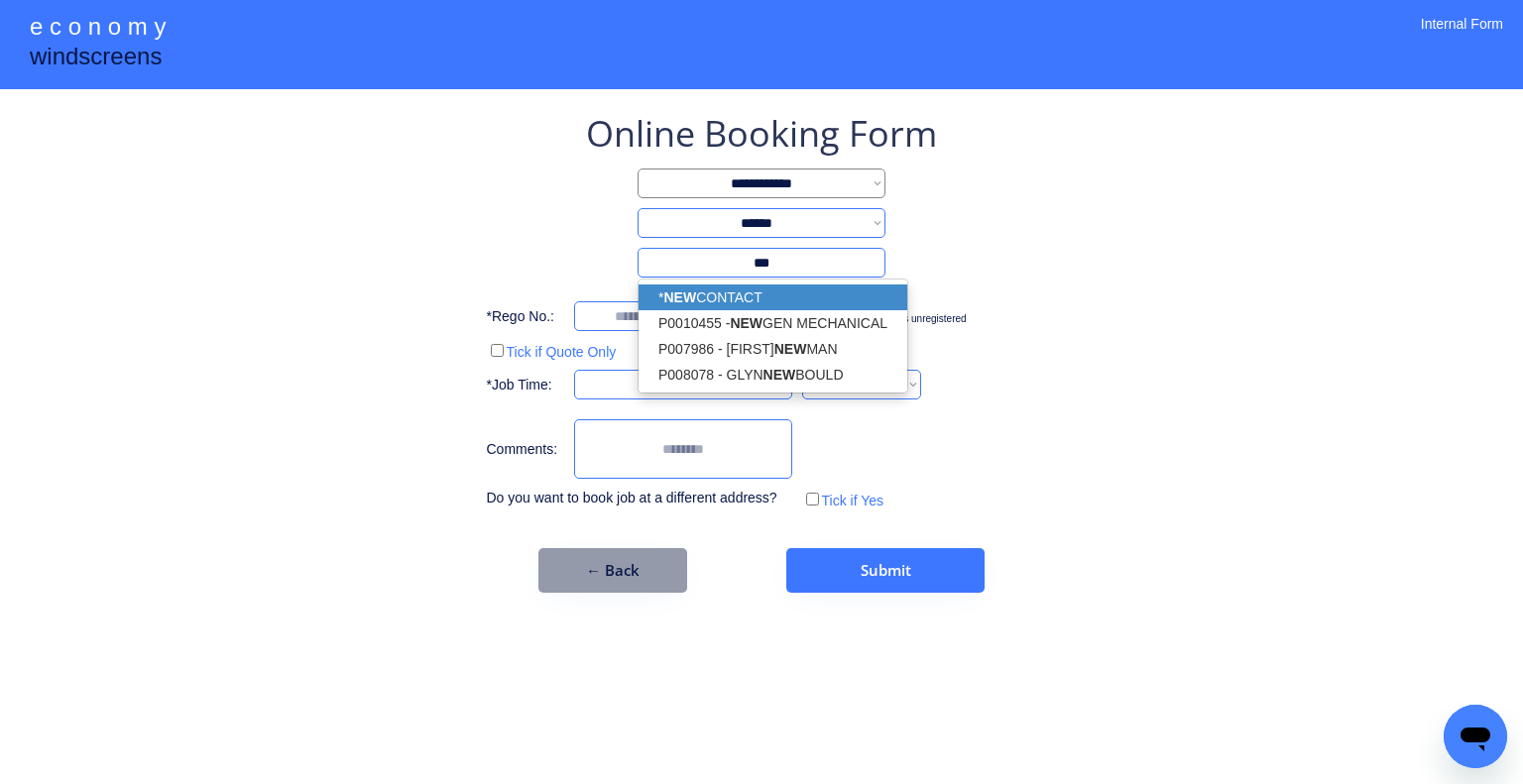 click on "* NEW  CONTACT" at bounding box center [772, 297] 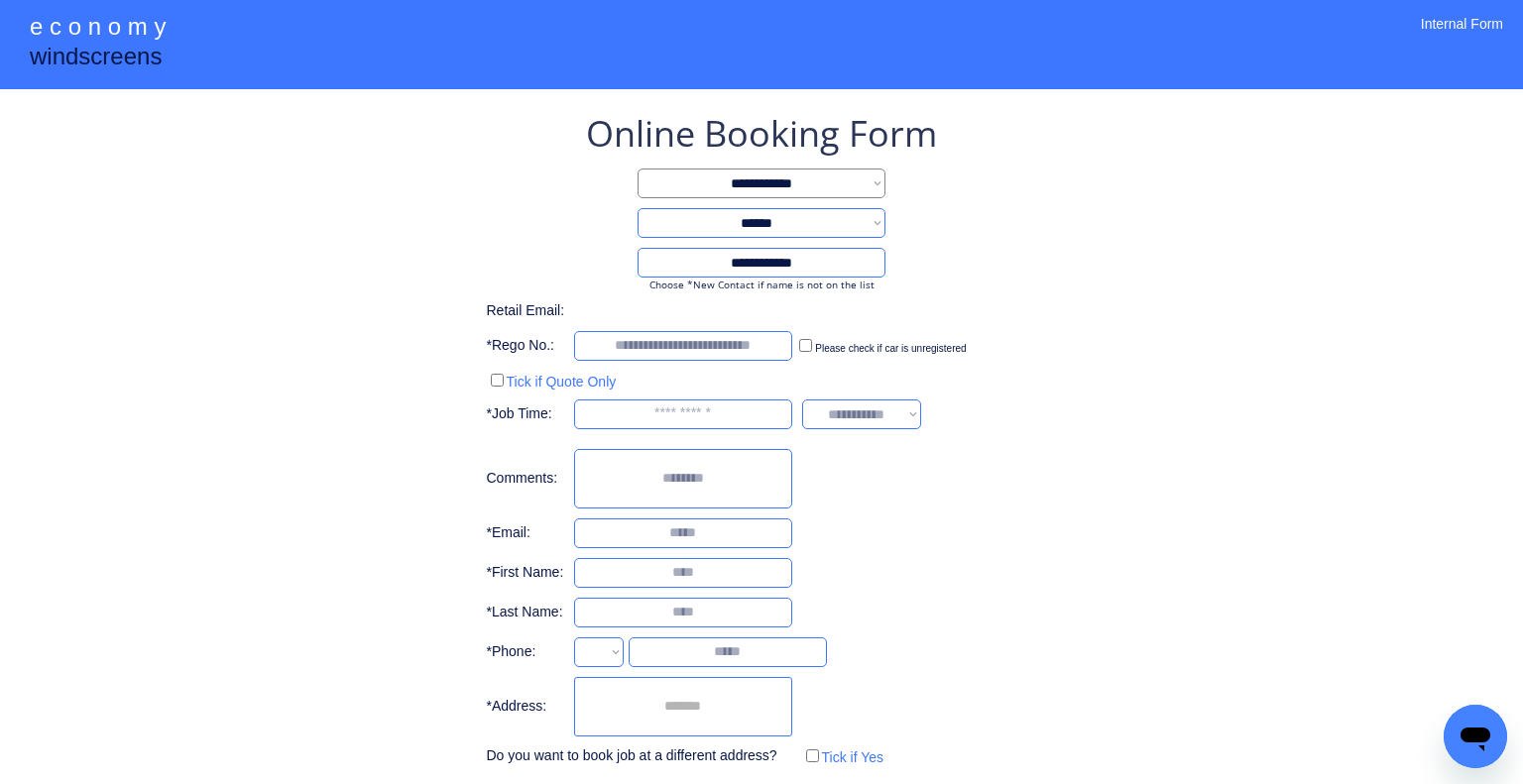 type on "**********" 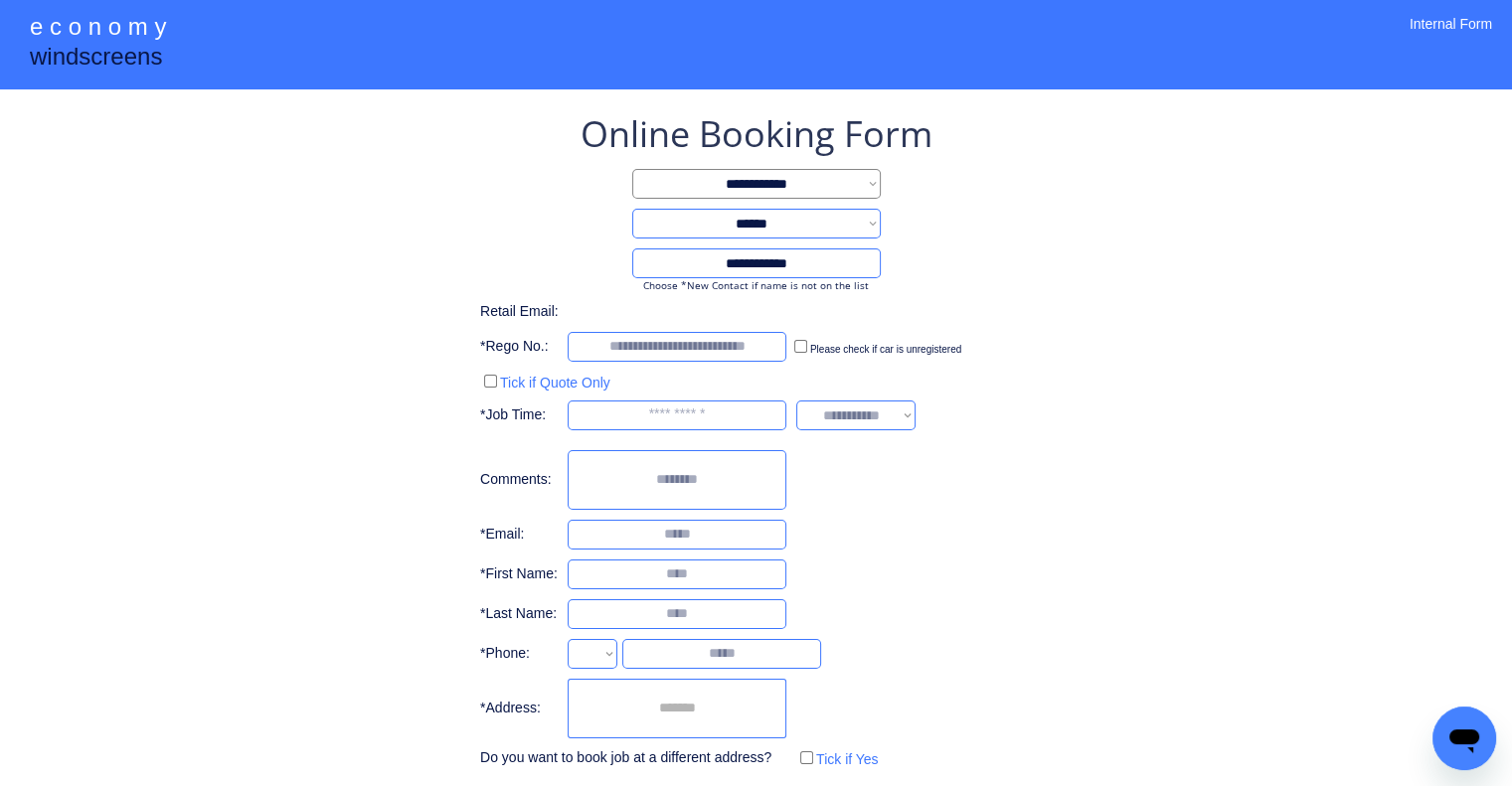 click on "**********" at bounding box center (756, 441) 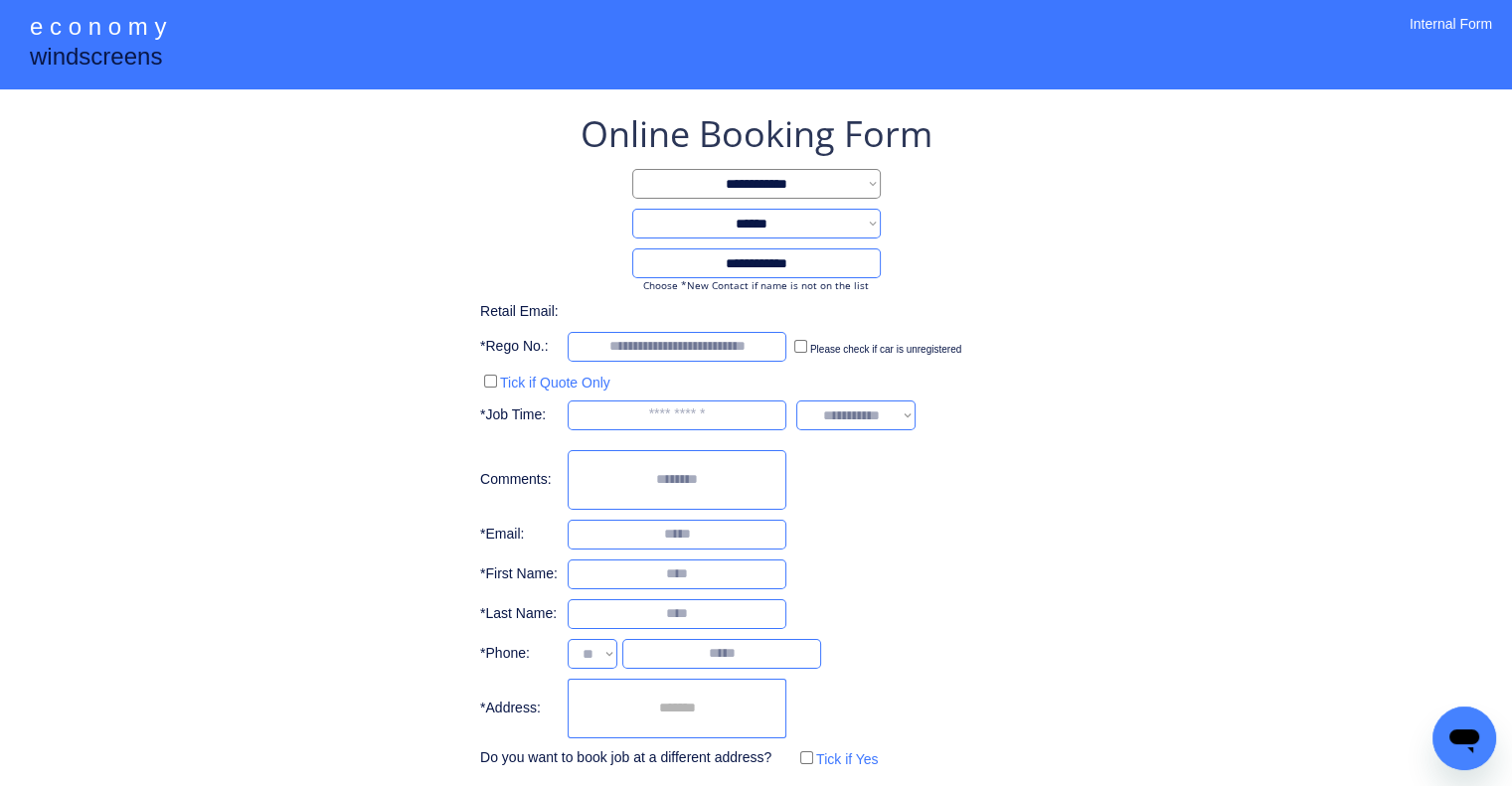 select on "**********" 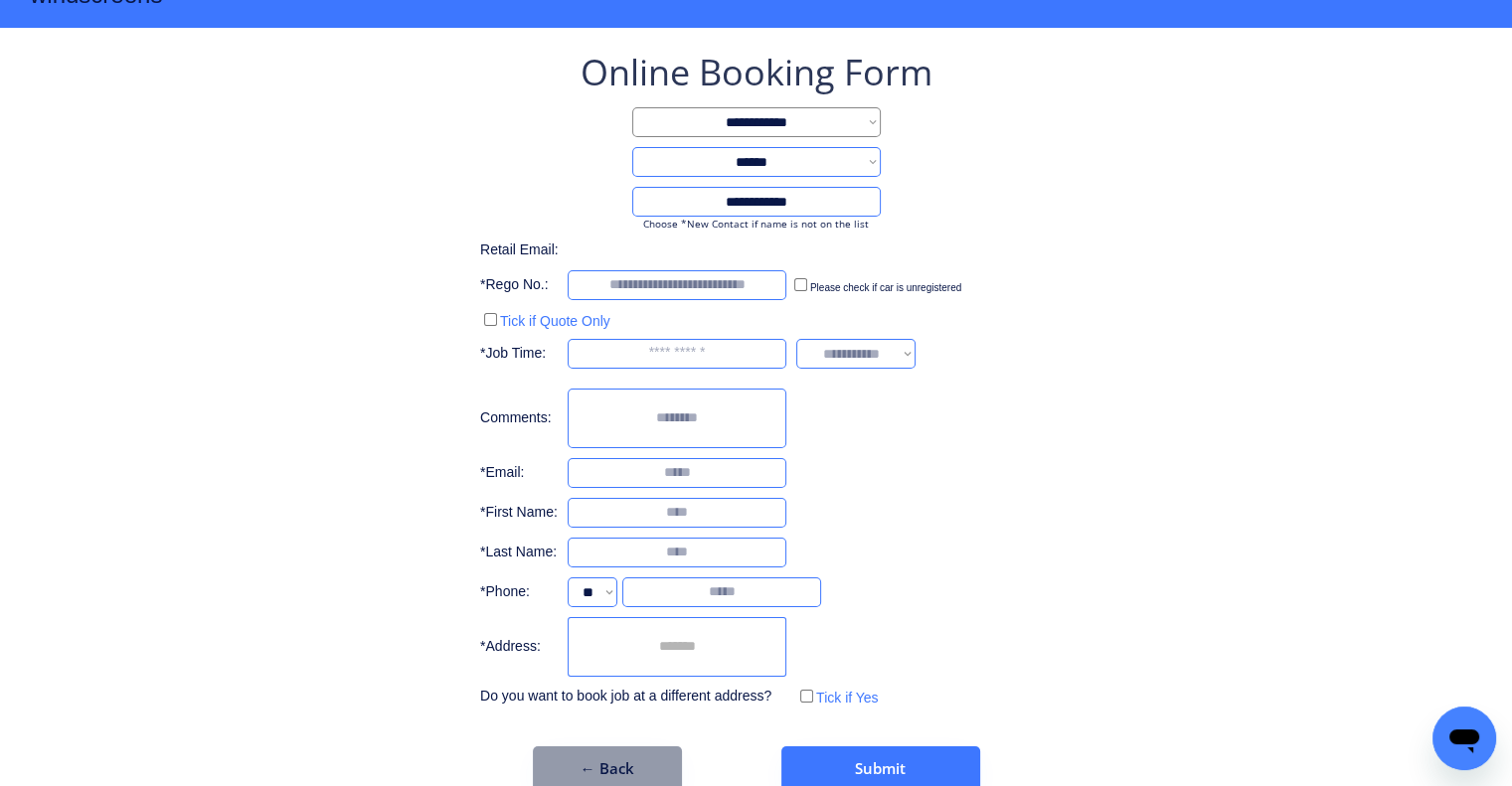 scroll, scrollTop: 95, scrollLeft: 0, axis: vertical 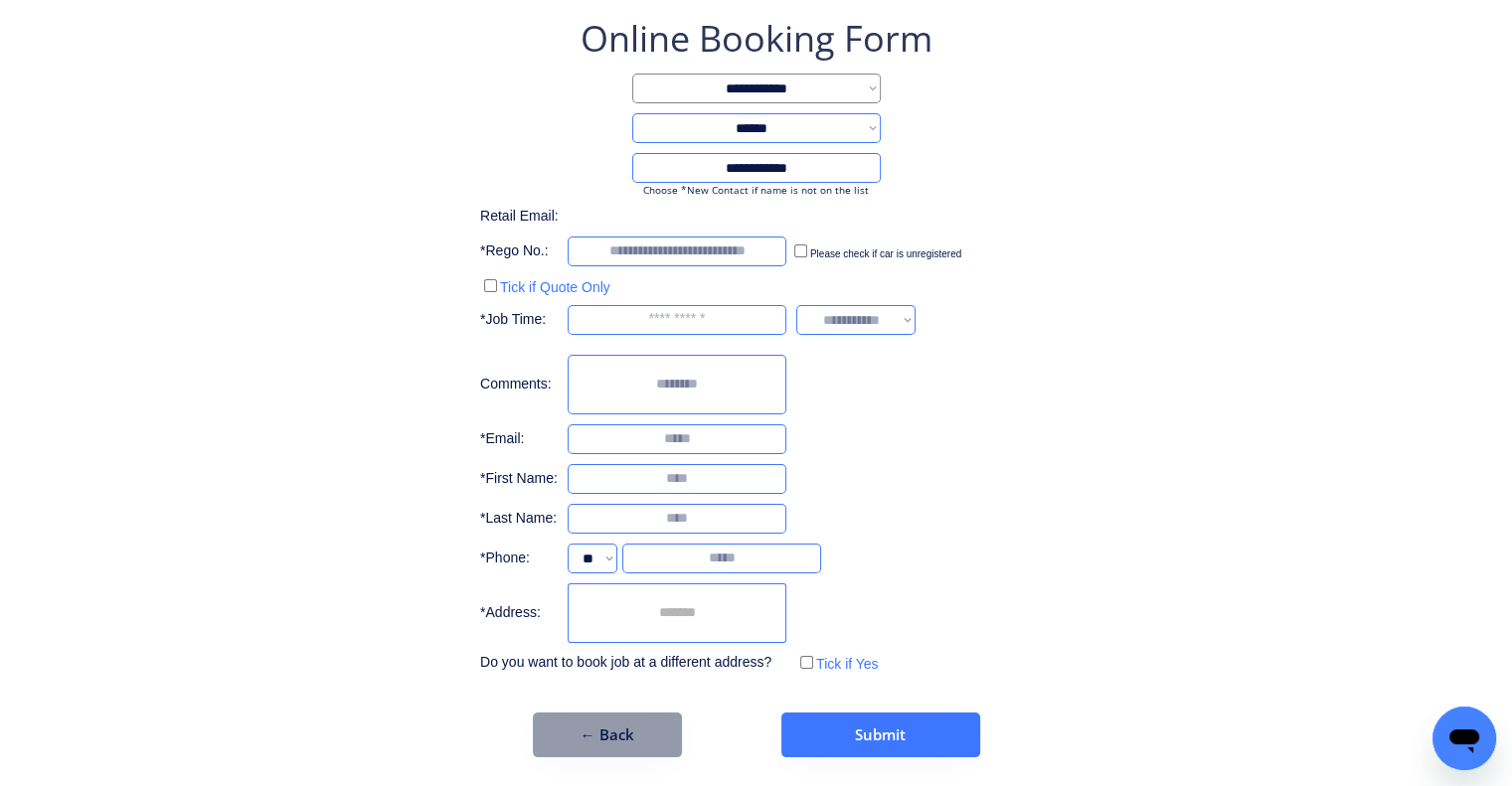 click on "**********" at bounding box center [756, 346] 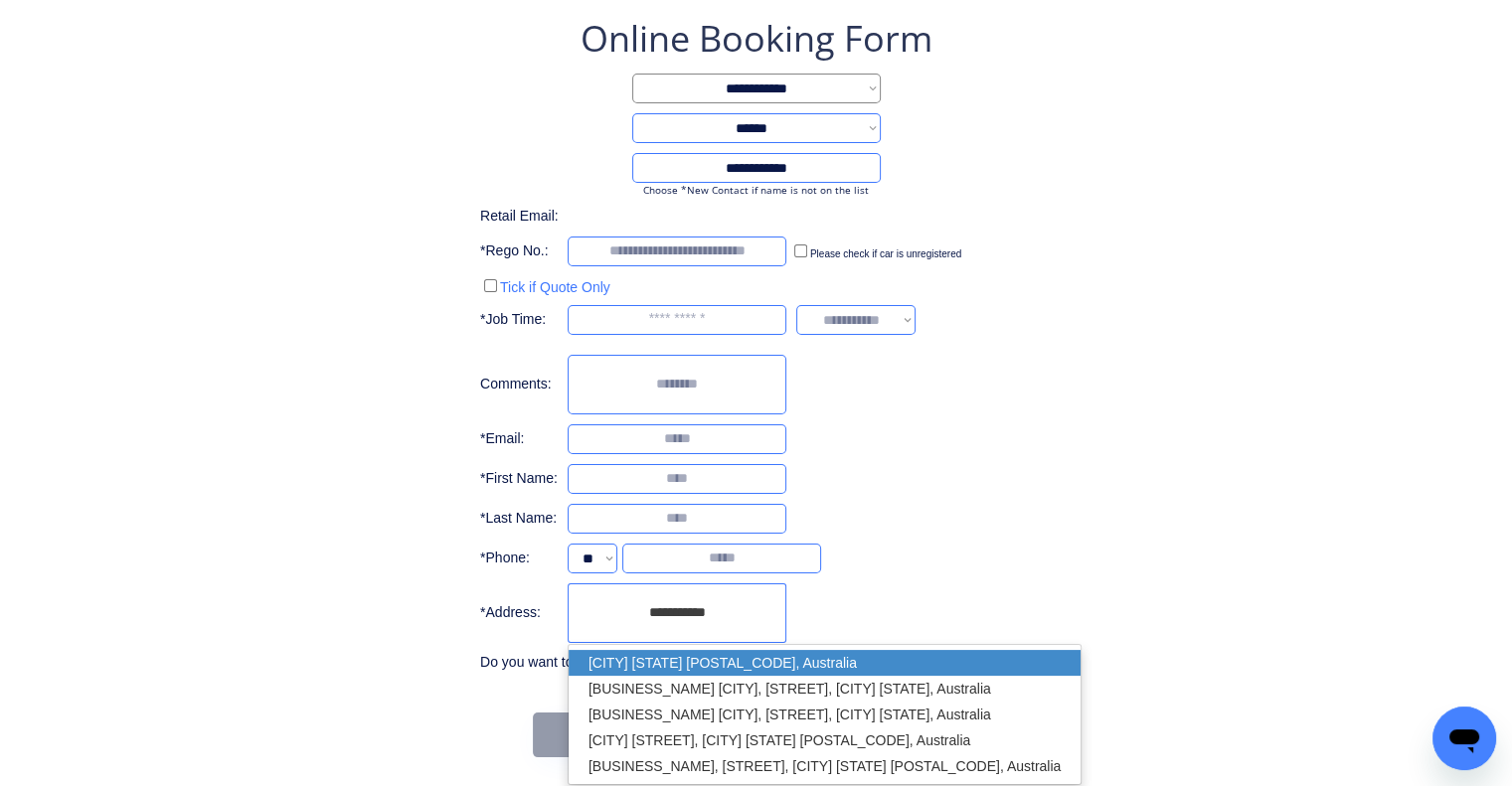 click on "Sunnybank QLD 4109, Australia" at bounding box center [824, 663] 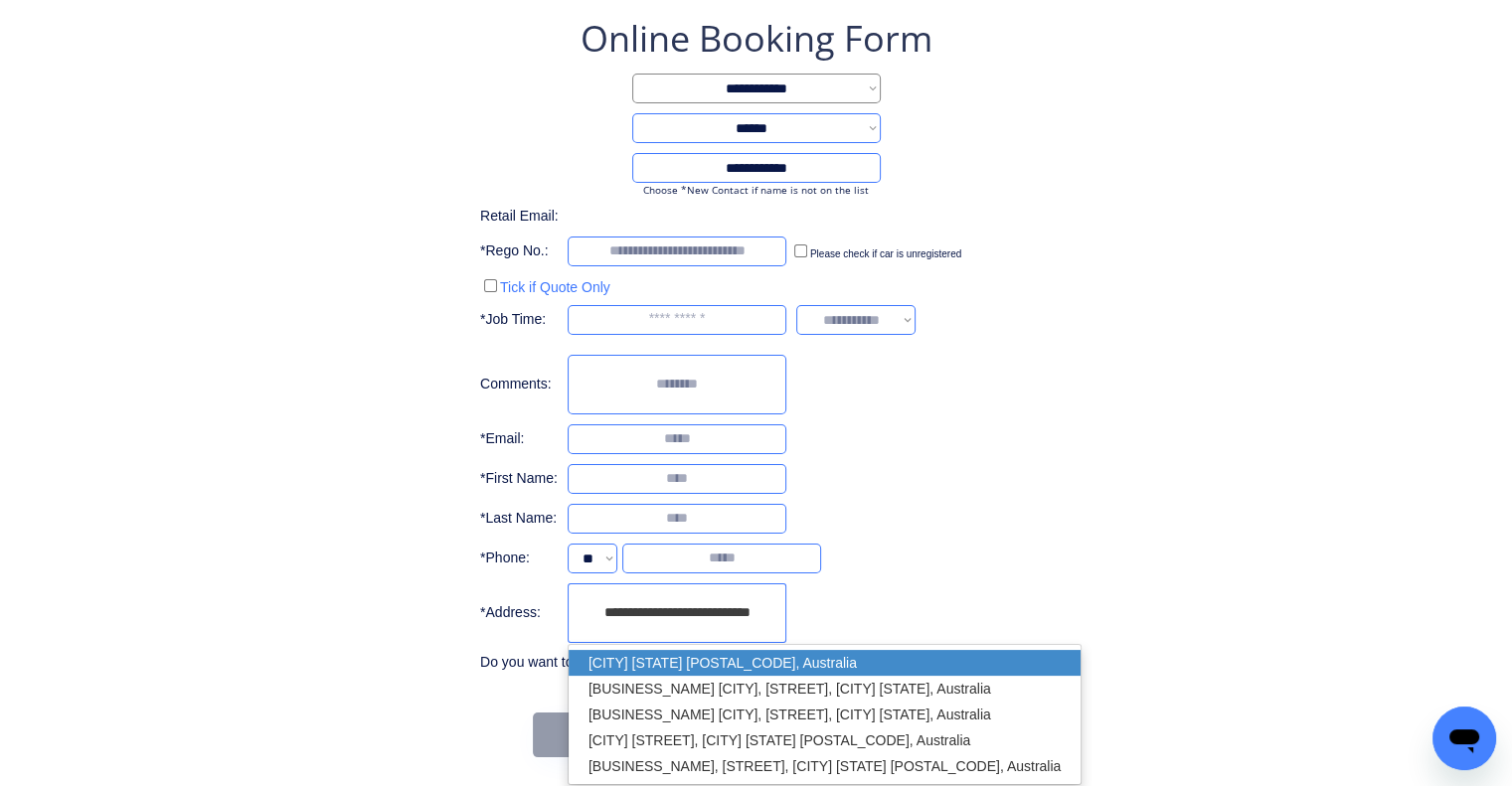 type on "**********" 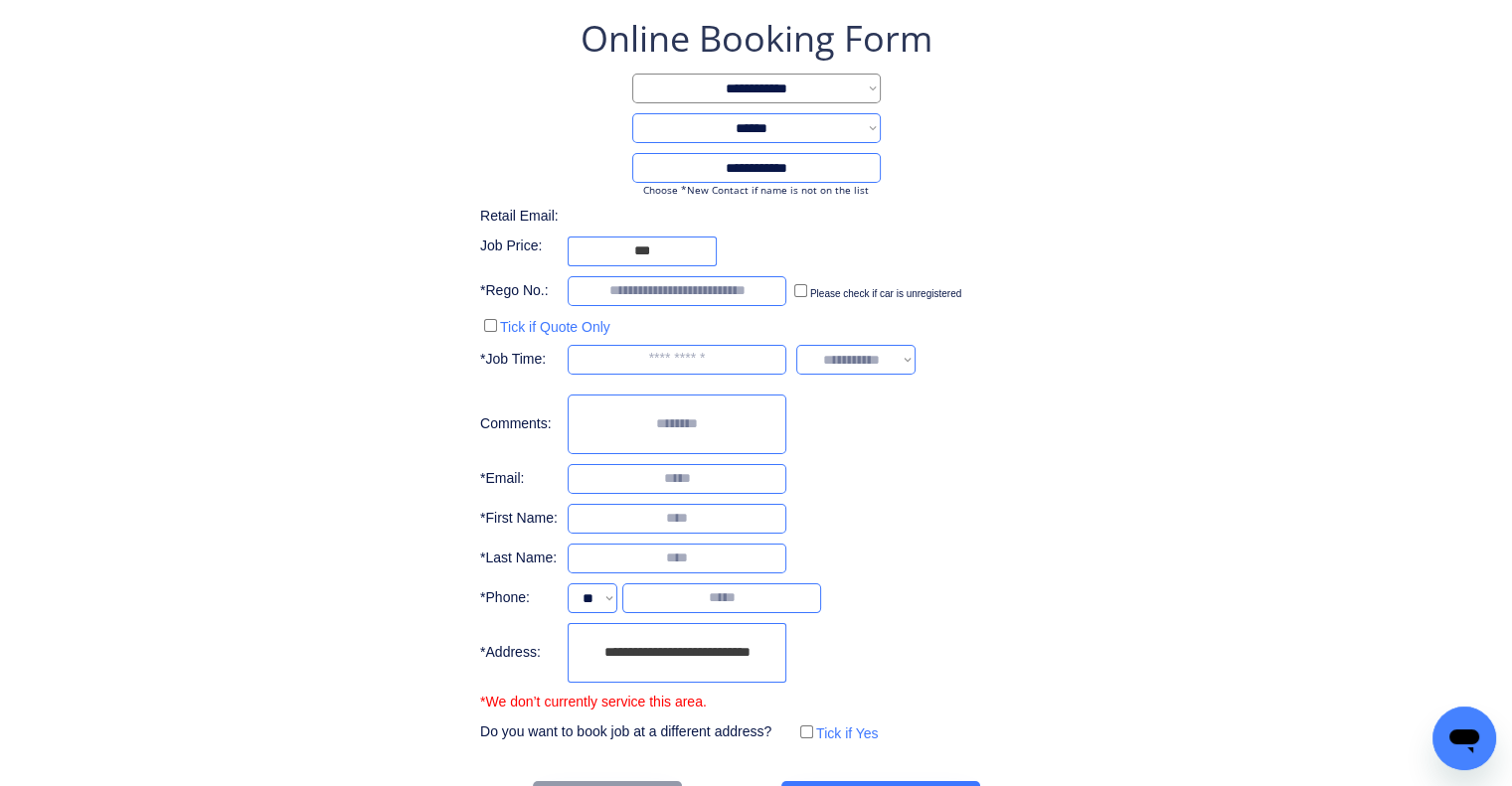 click on "**********" at bounding box center (756, 380) 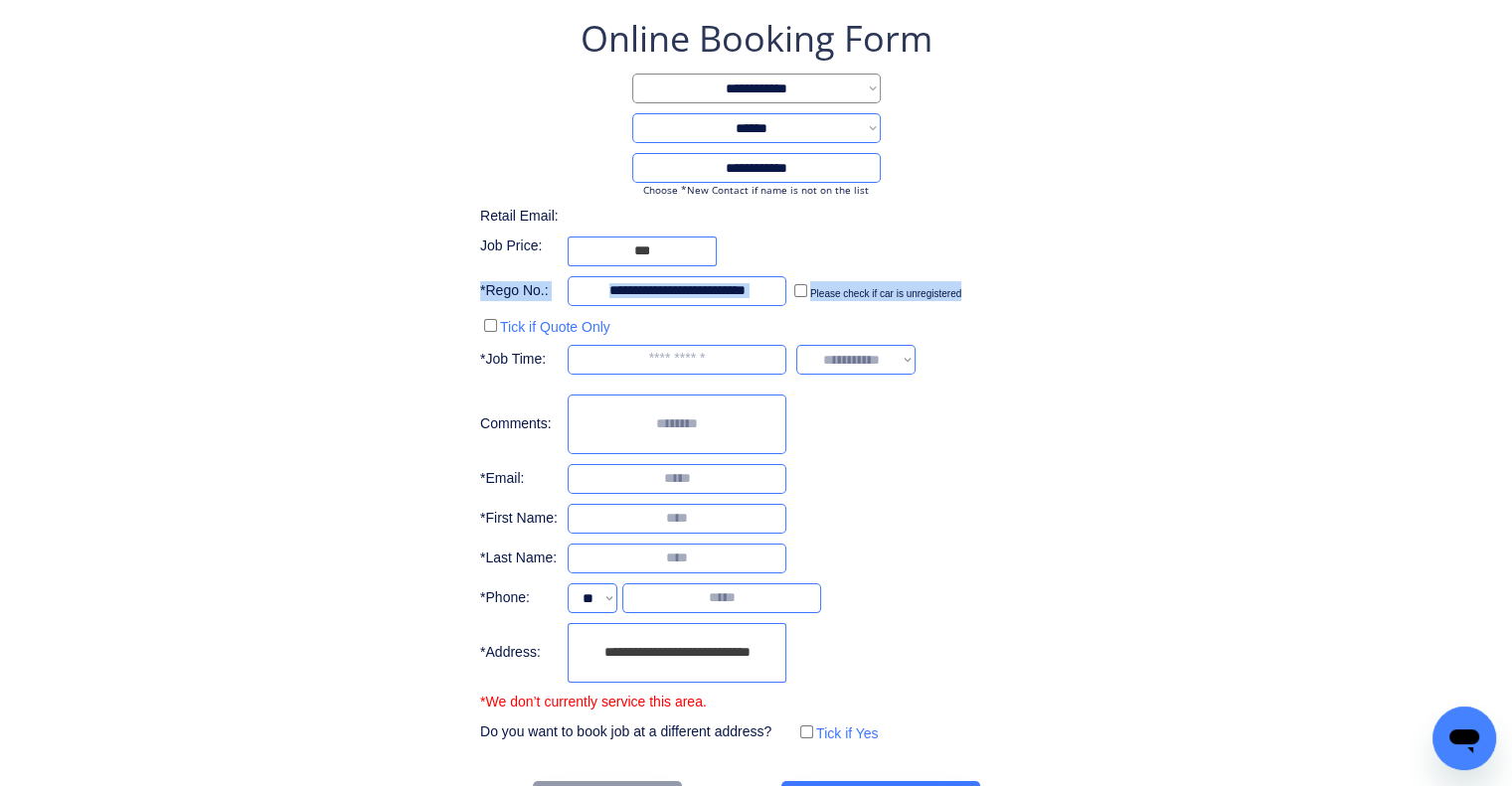 click on "**********" at bounding box center [756, 380] 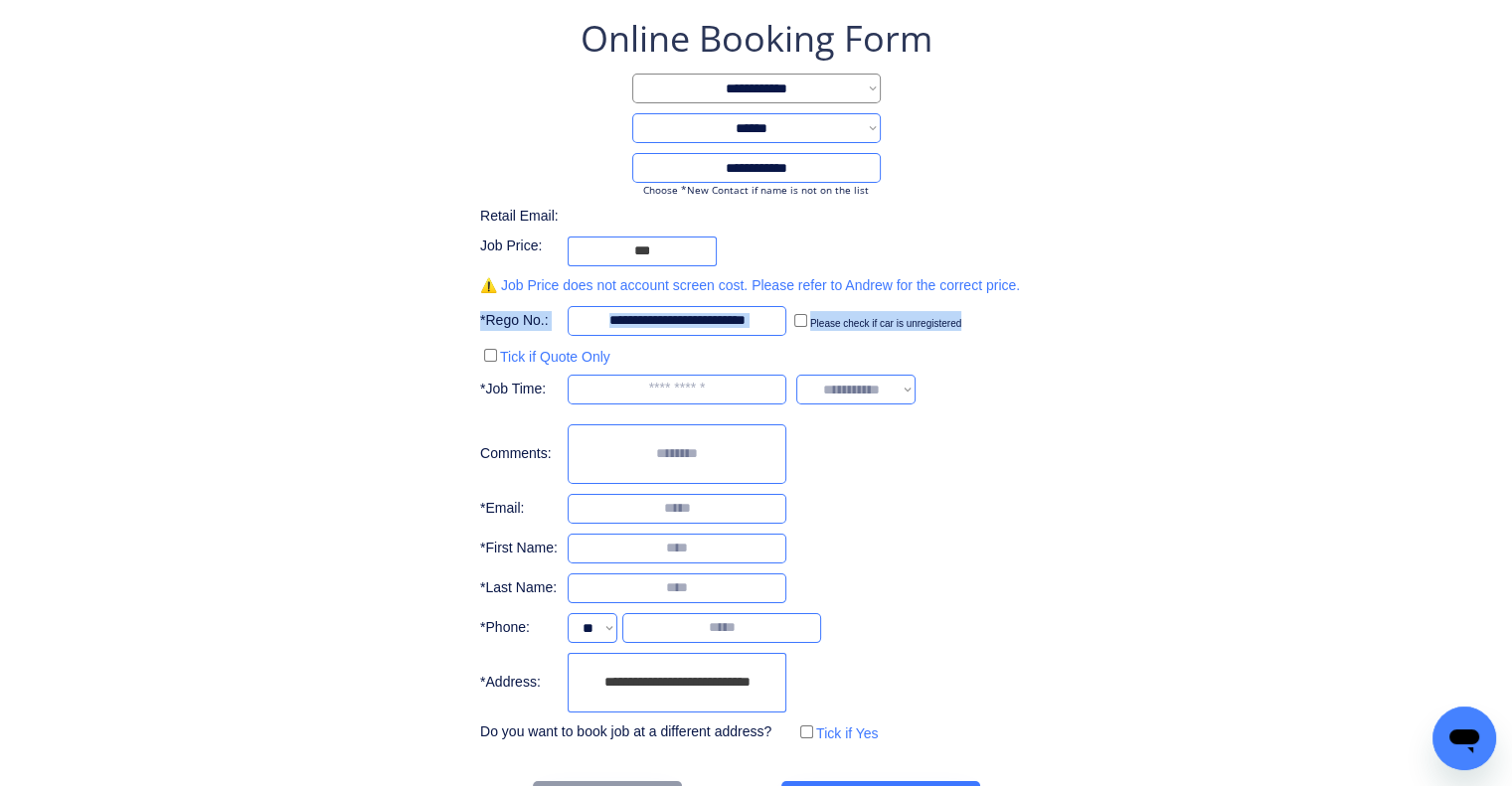 drag, startPoint x: 1276, startPoint y: 456, endPoint x: 1263, endPoint y: 435, distance: 24.698178 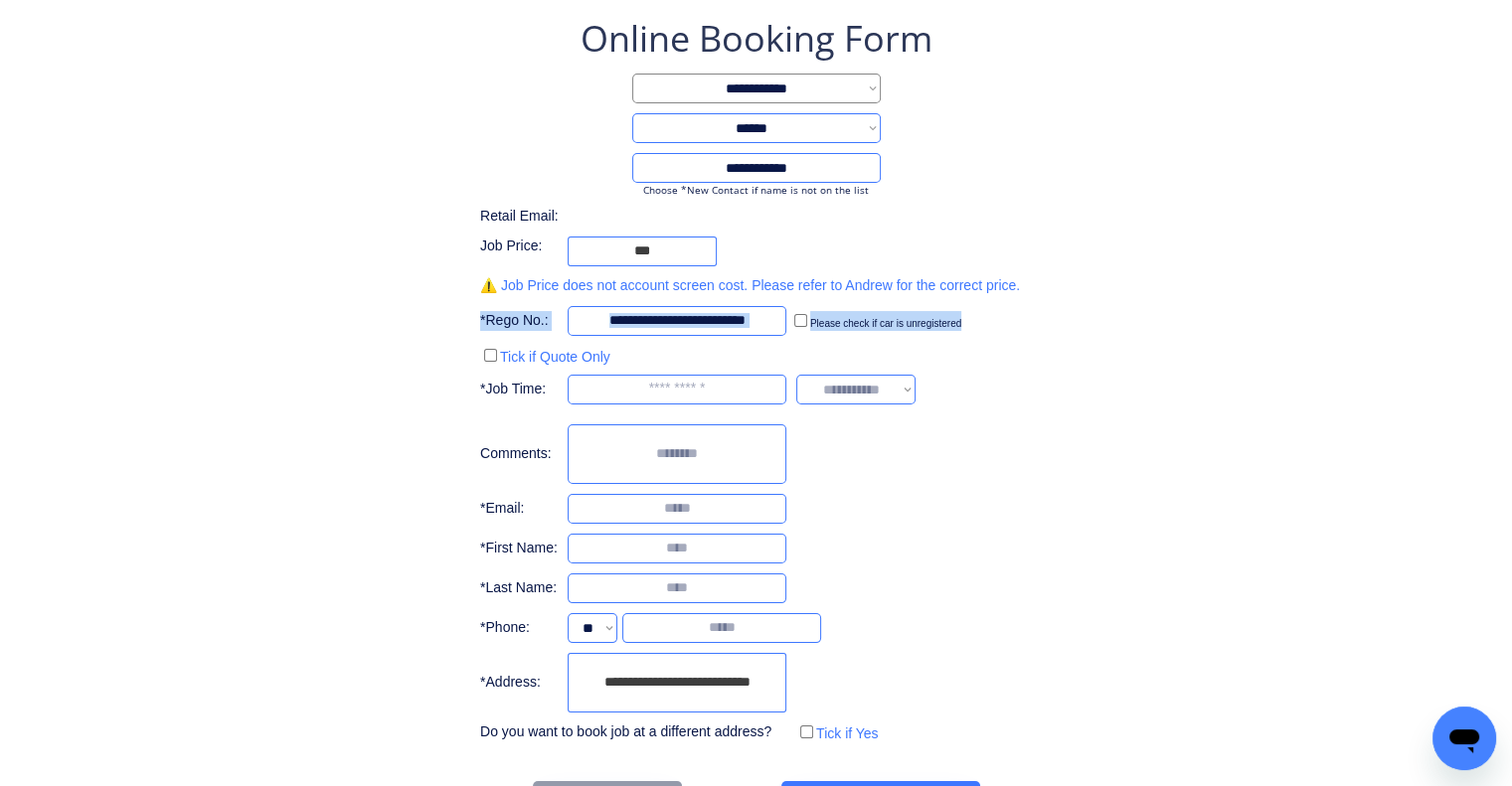 click on "**********" at bounding box center (756, 419) 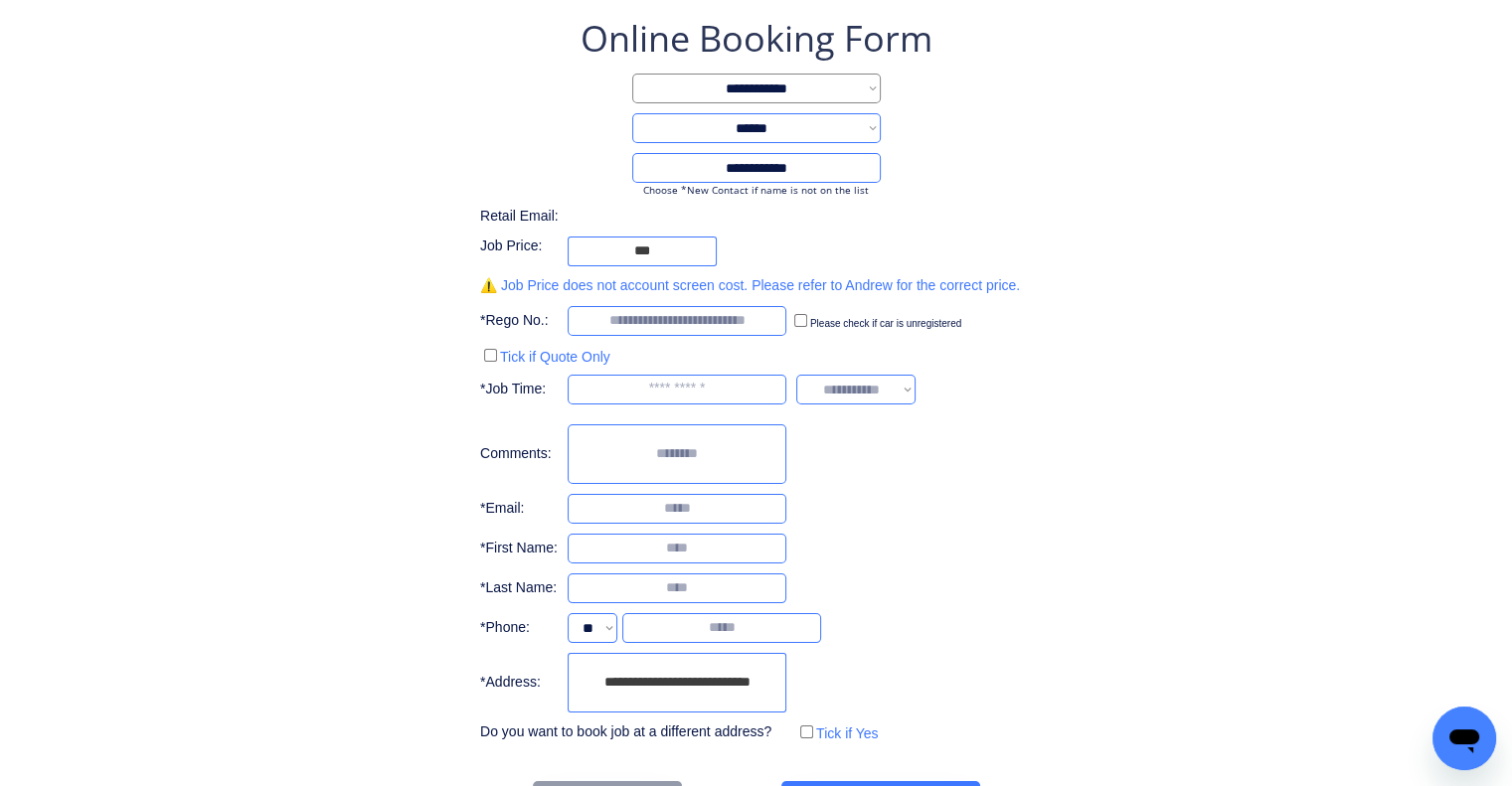 click on "**********" at bounding box center [756, 380] 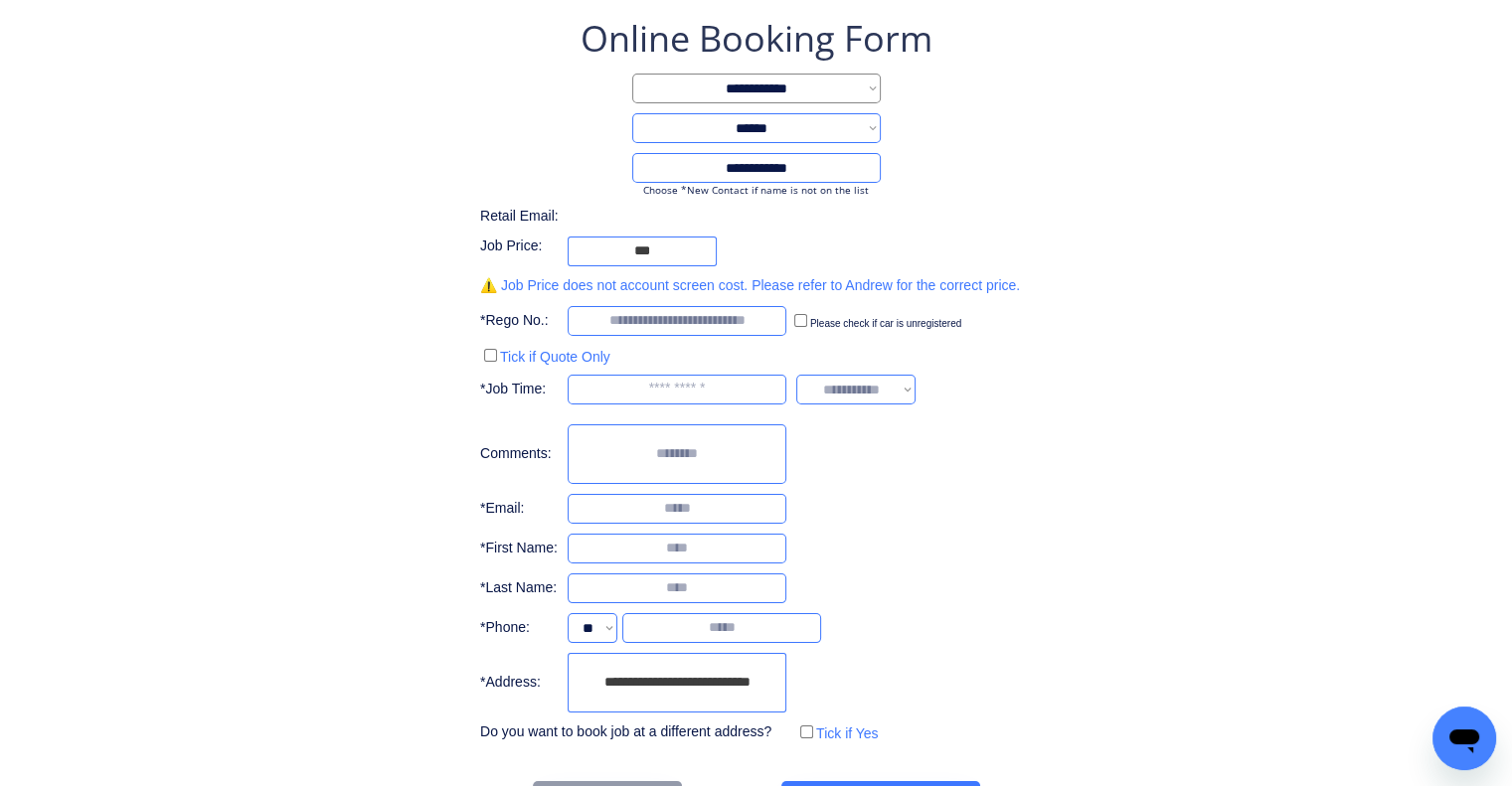 click on "**********" at bounding box center (756, 380) 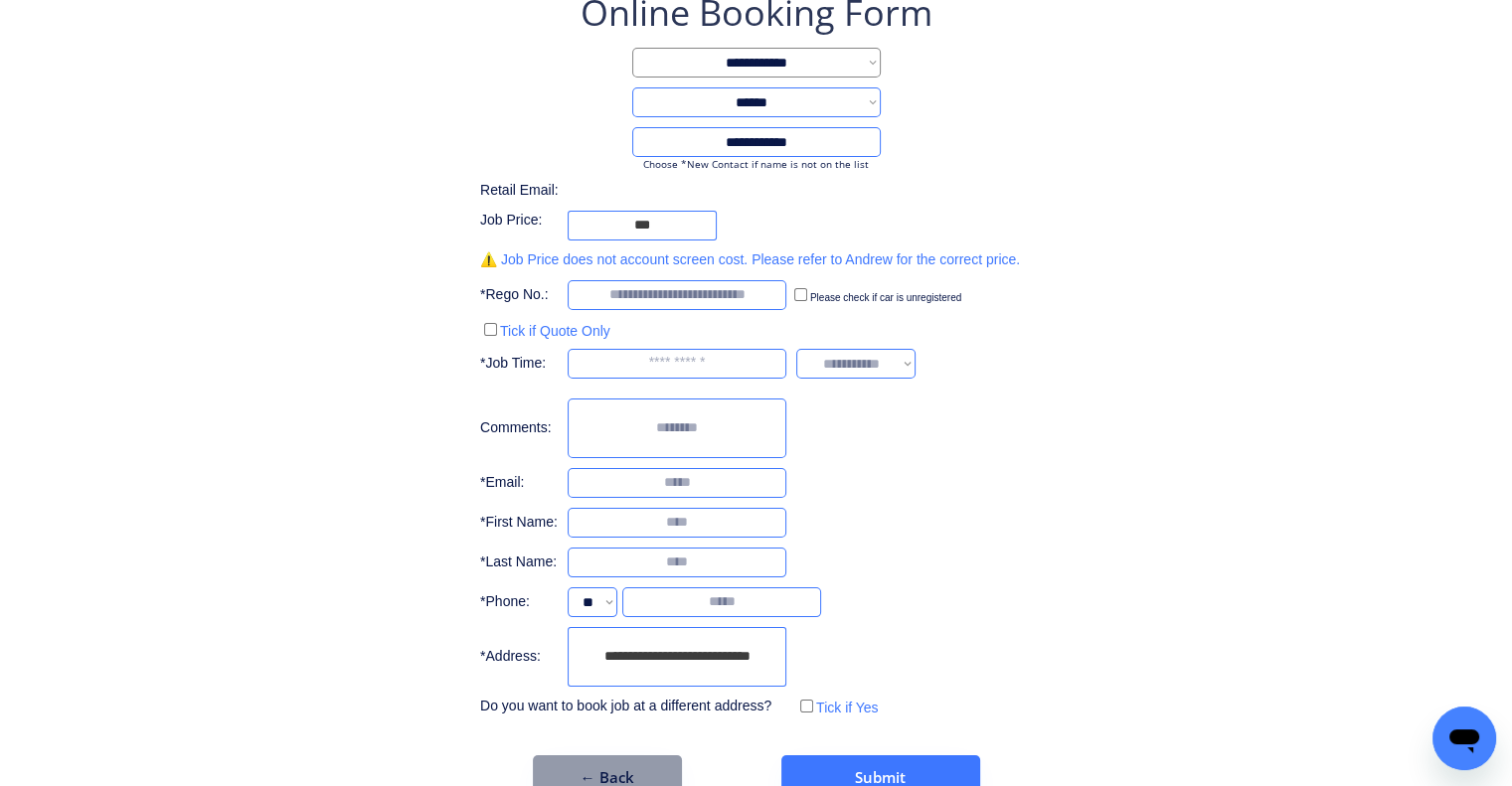scroll, scrollTop: 165, scrollLeft: 0, axis: vertical 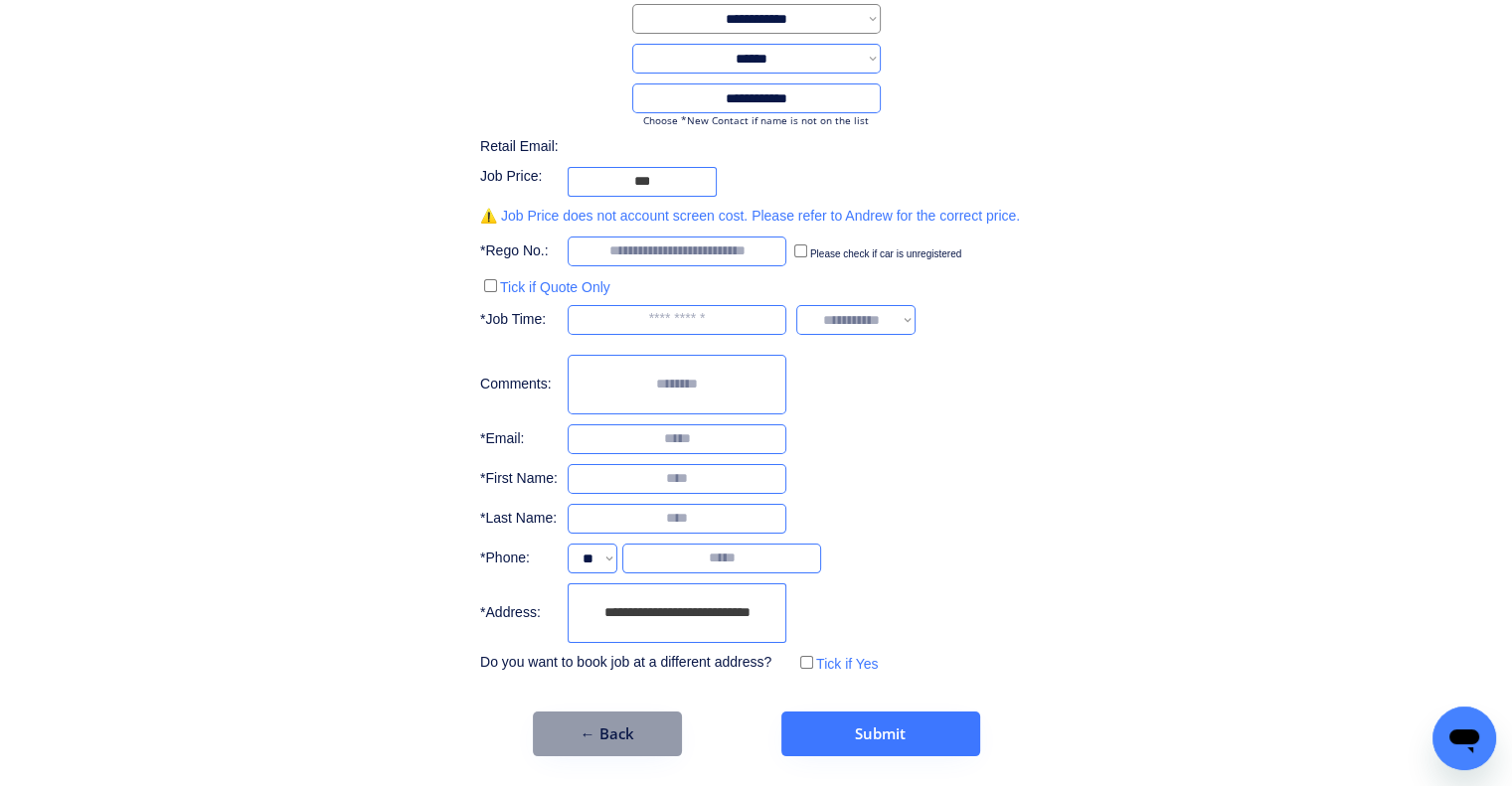click on "**********" at bounding box center [677, 613] 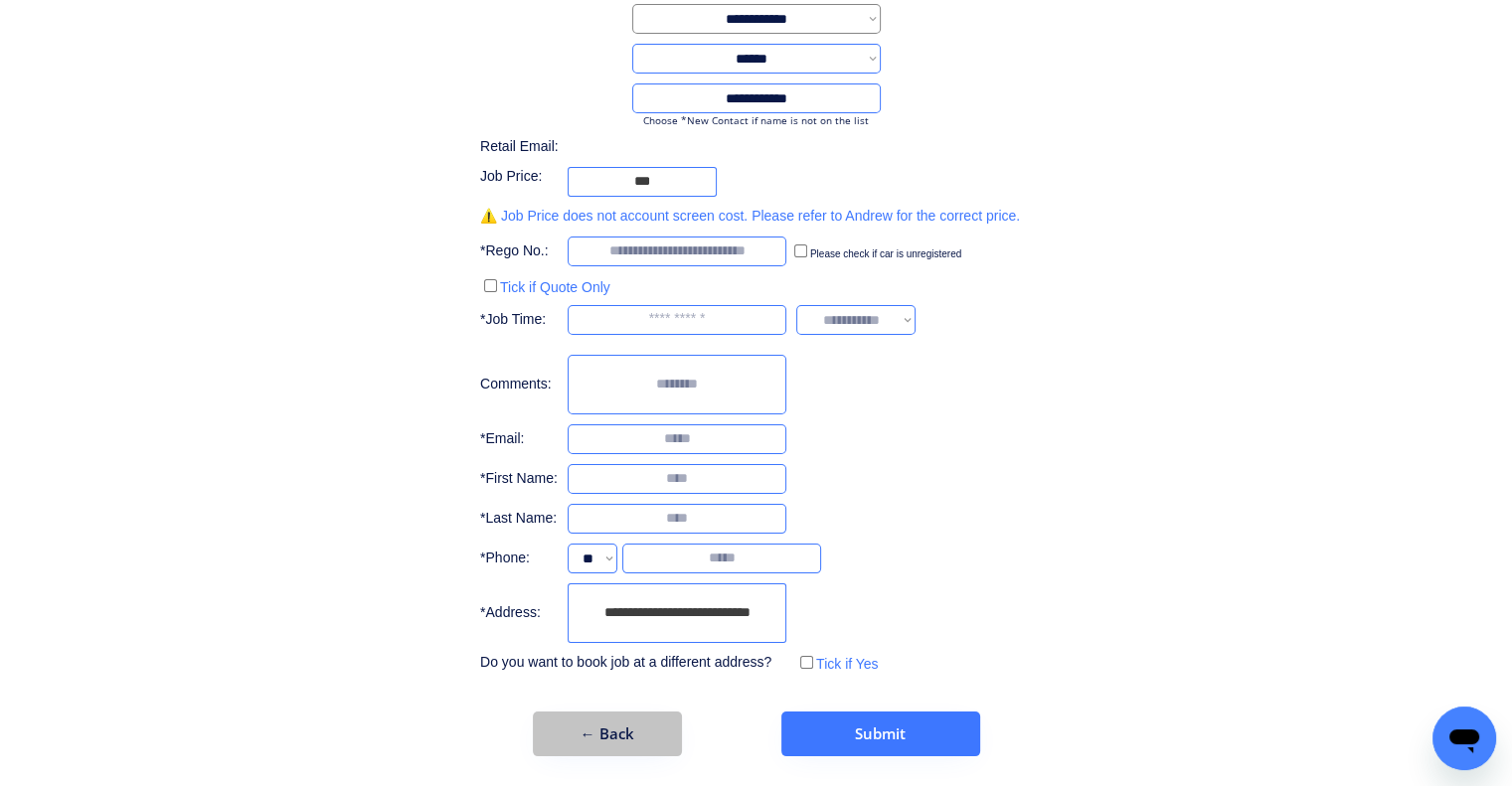 click on "←   Back" at bounding box center [607, 733] 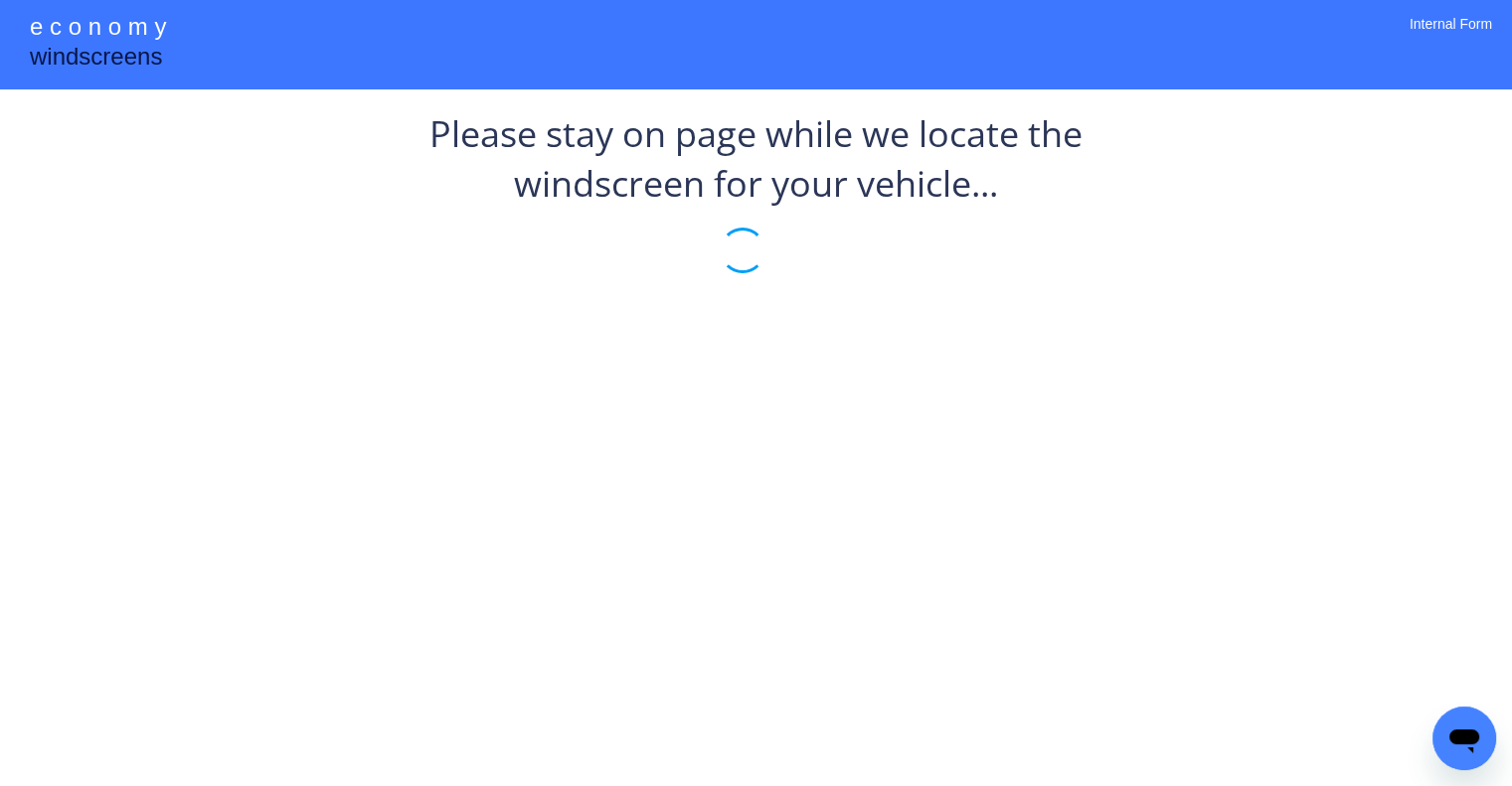 scroll, scrollTop: 0, scrollLeft: 0, axis: both 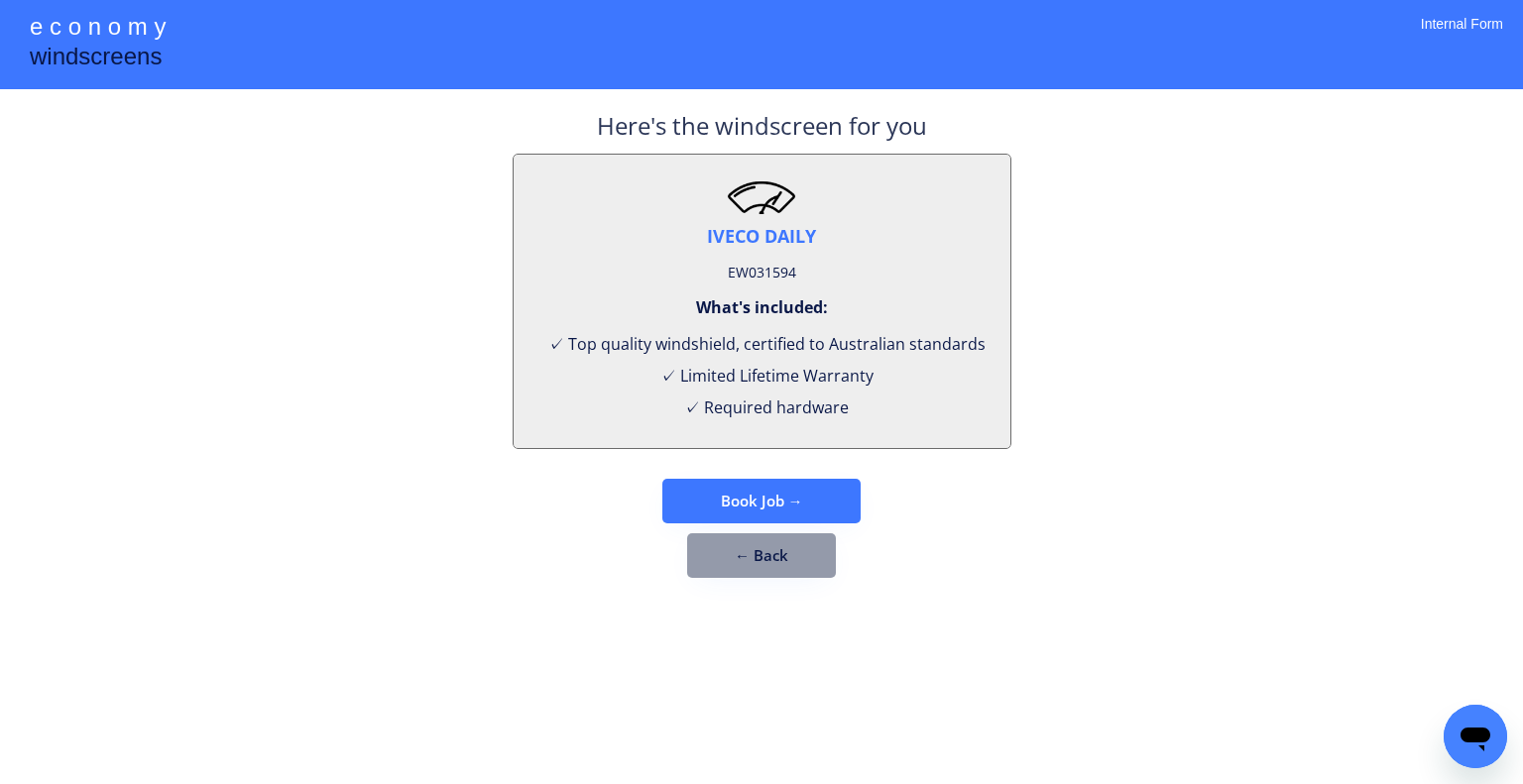 click on "EW031594" at bounding box center [762, 273] 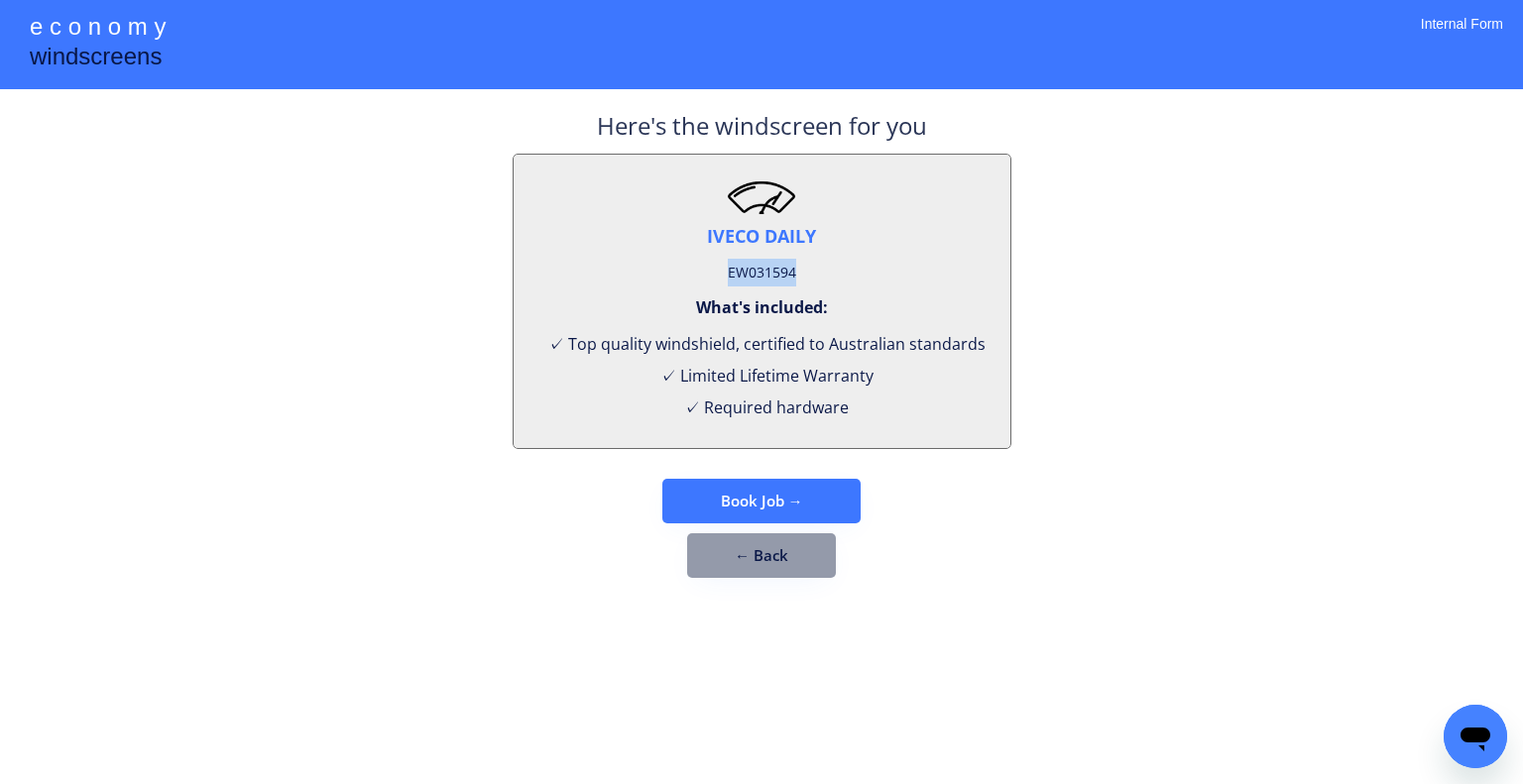 click on "EW031594" at bounding box center [762, 273] 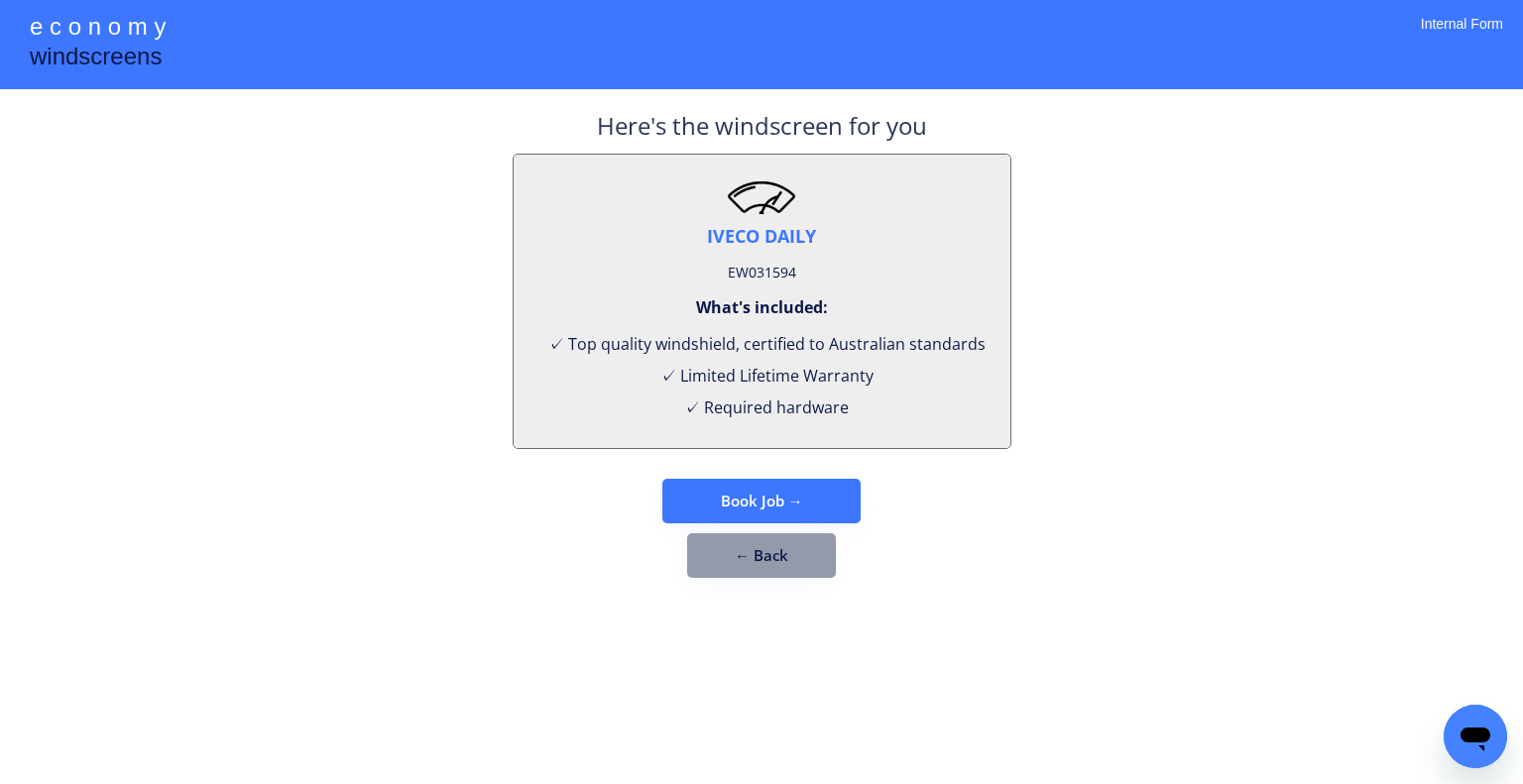 click on "**********" at bounding box center (762, 392) 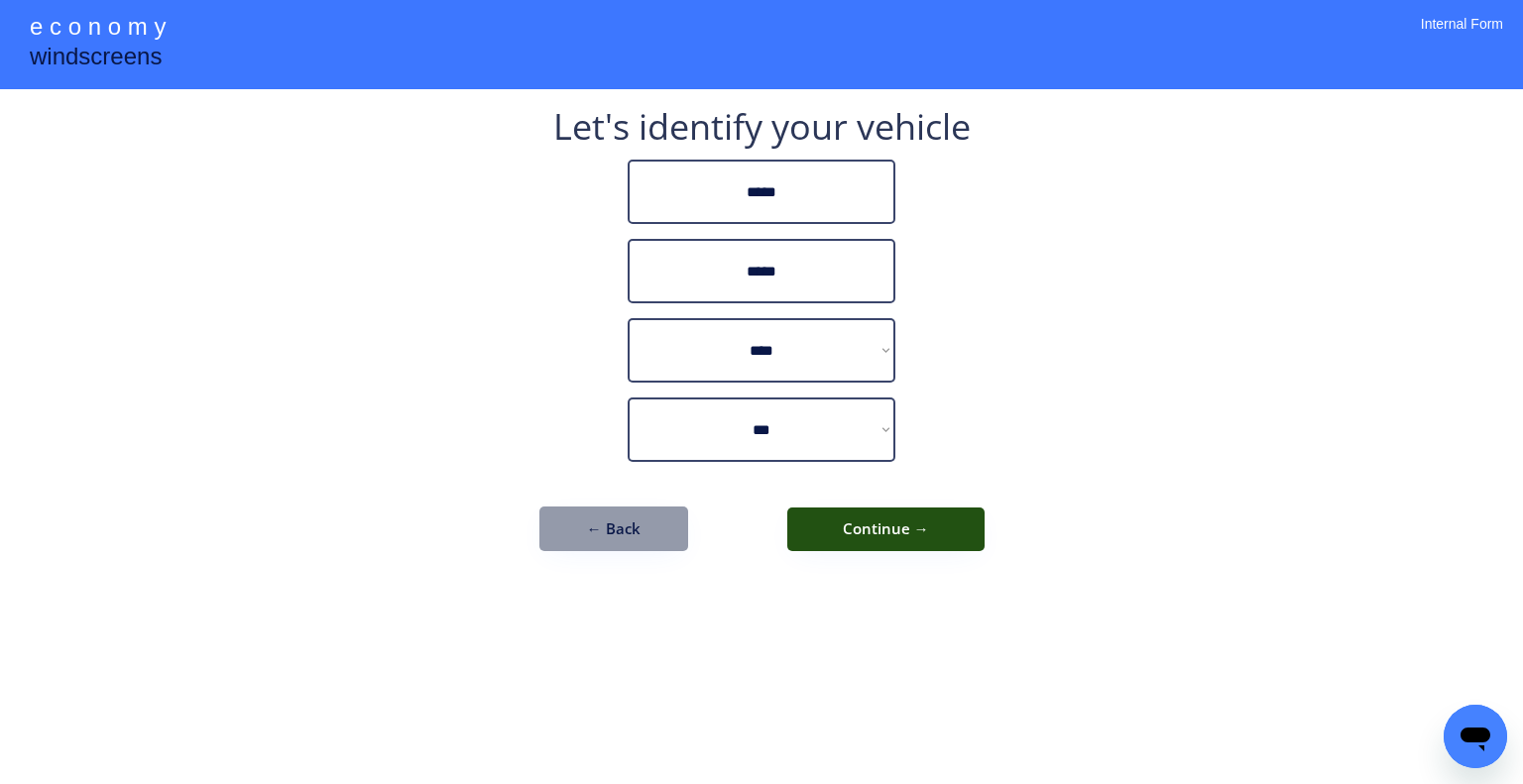 click on "Continue    →" at bounding box center [885, 529] 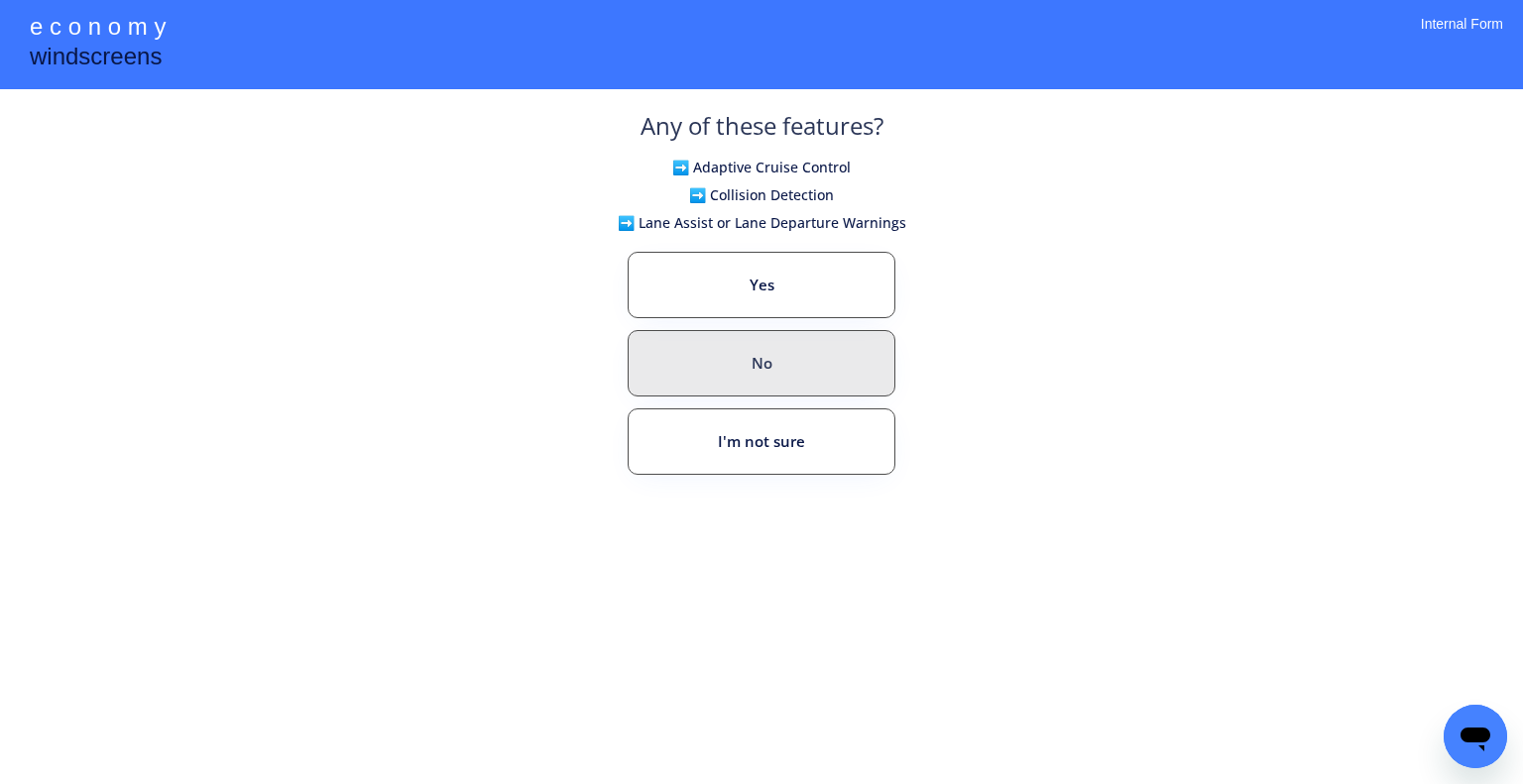 click on "No" at bounding box center [762, 363] 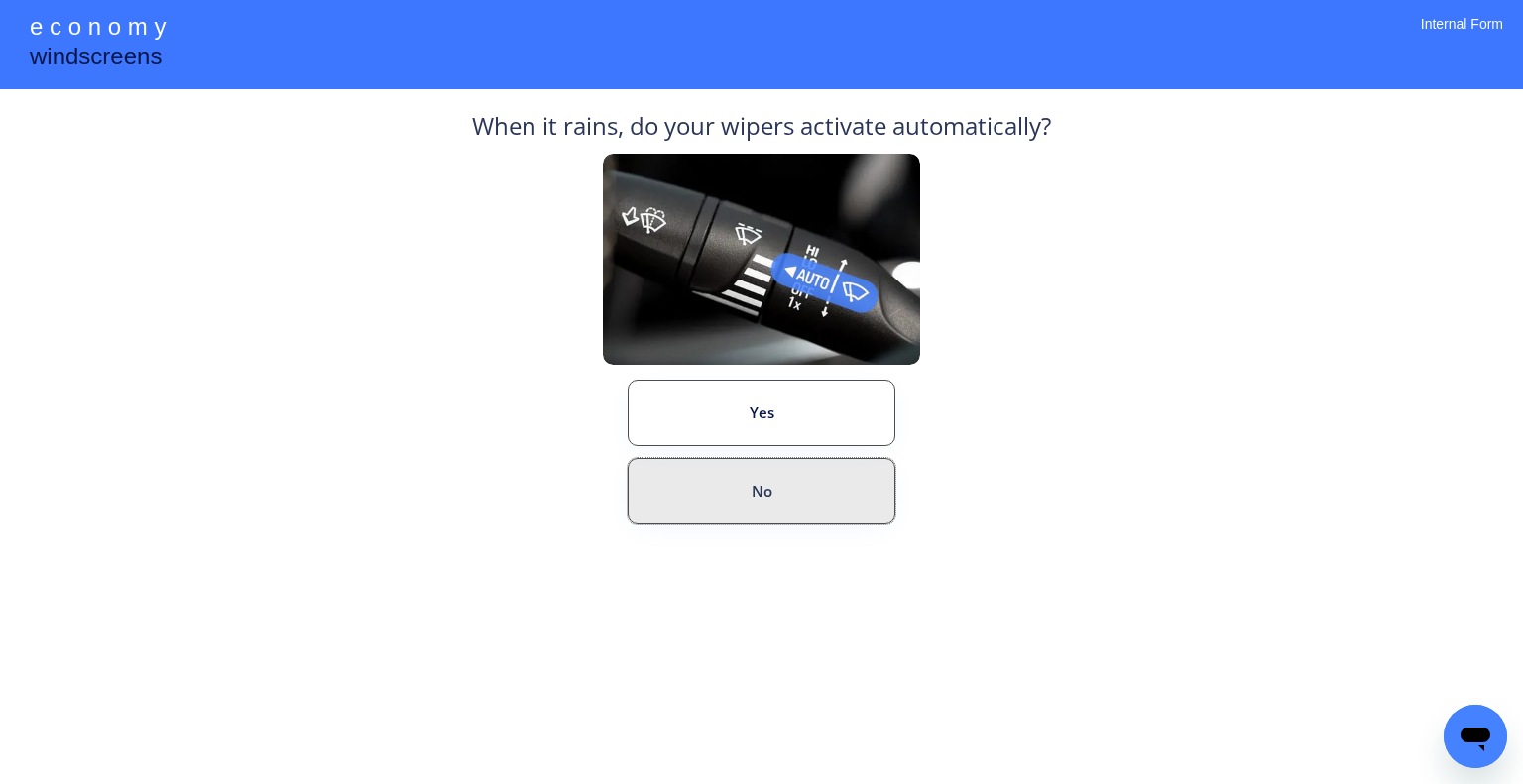 click on "No" at bounding box center (762, 491) 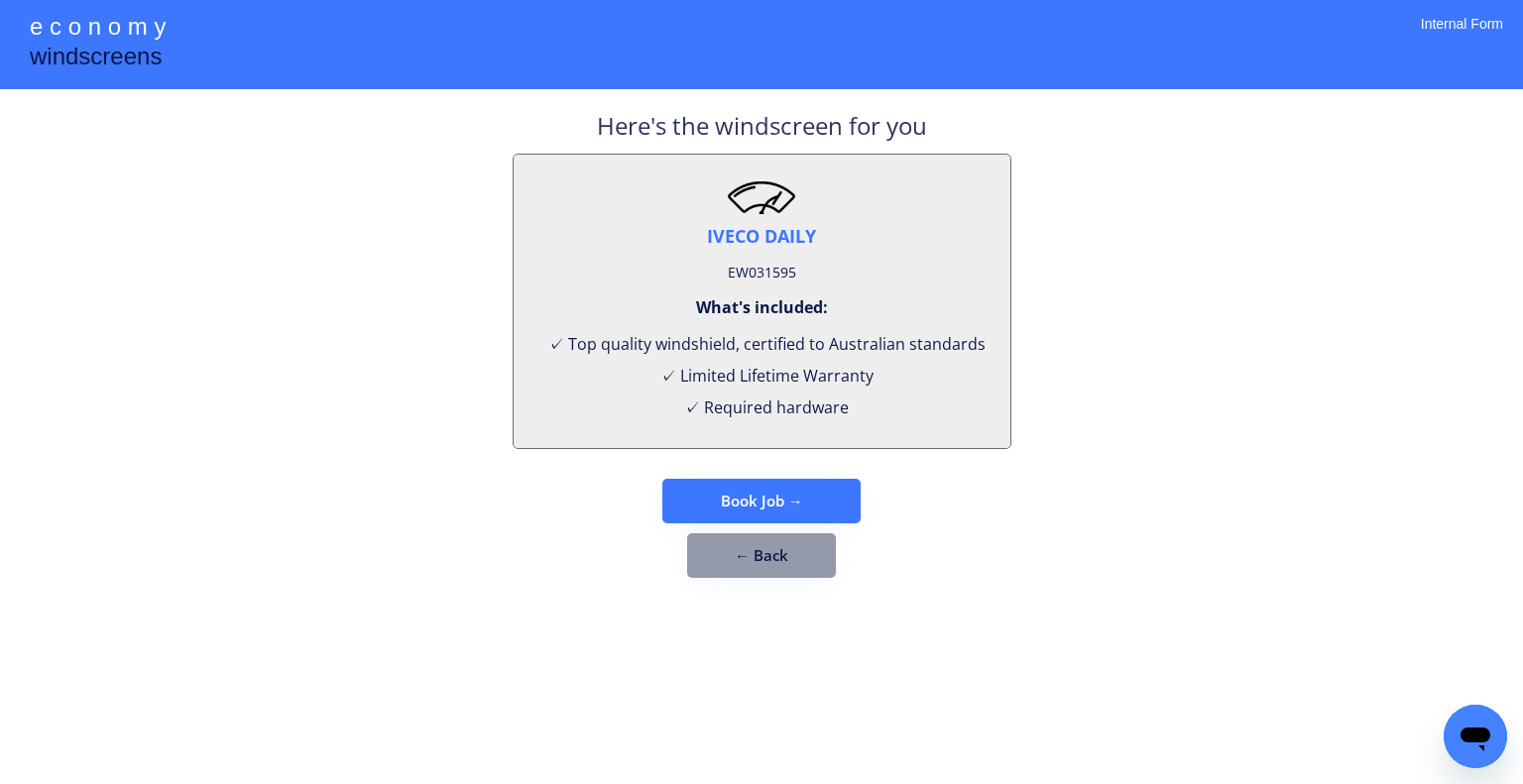 click on "←   Back" at bounding box center [762, 555] 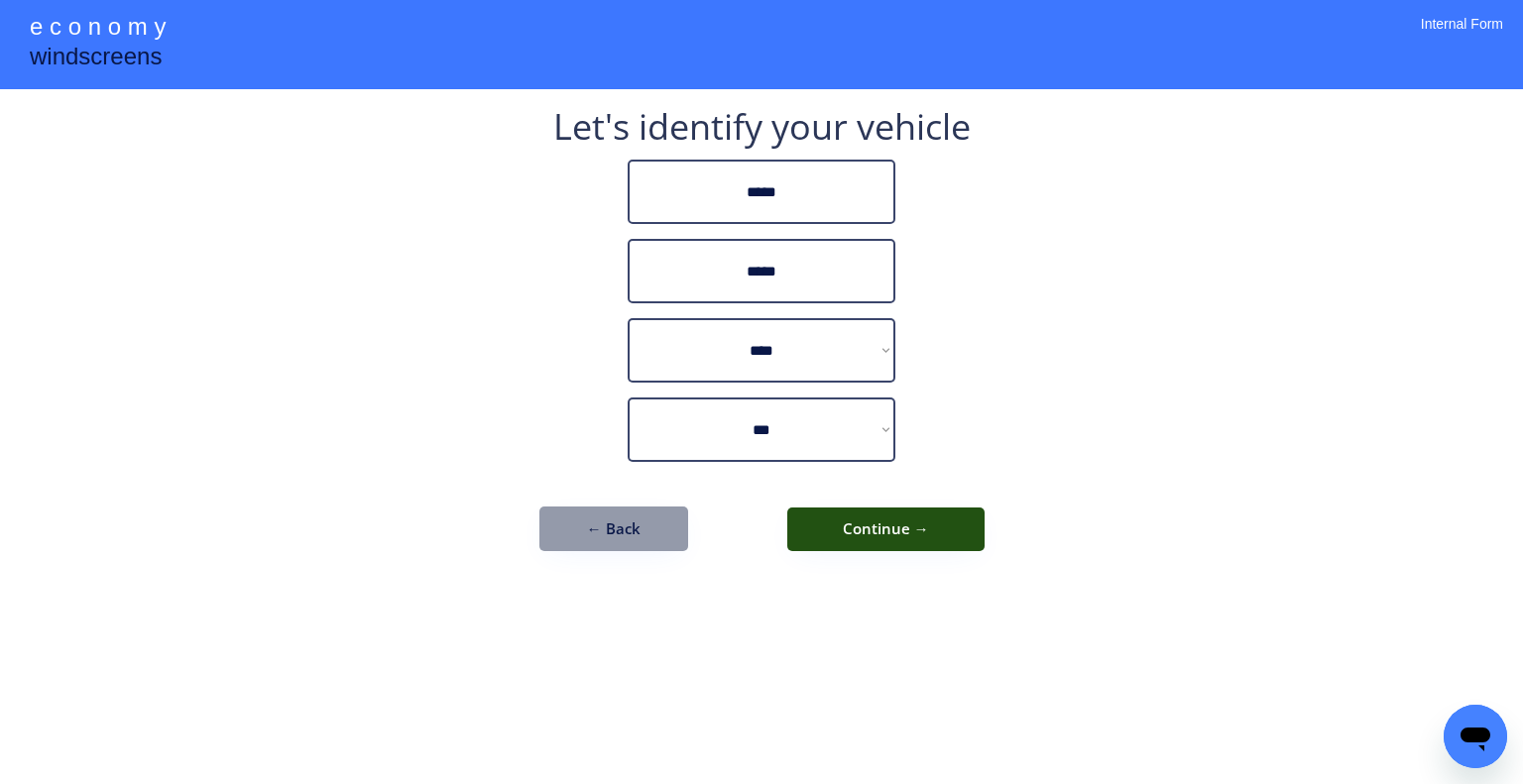 click on "Continue    →" at bounding box center (885, 529) 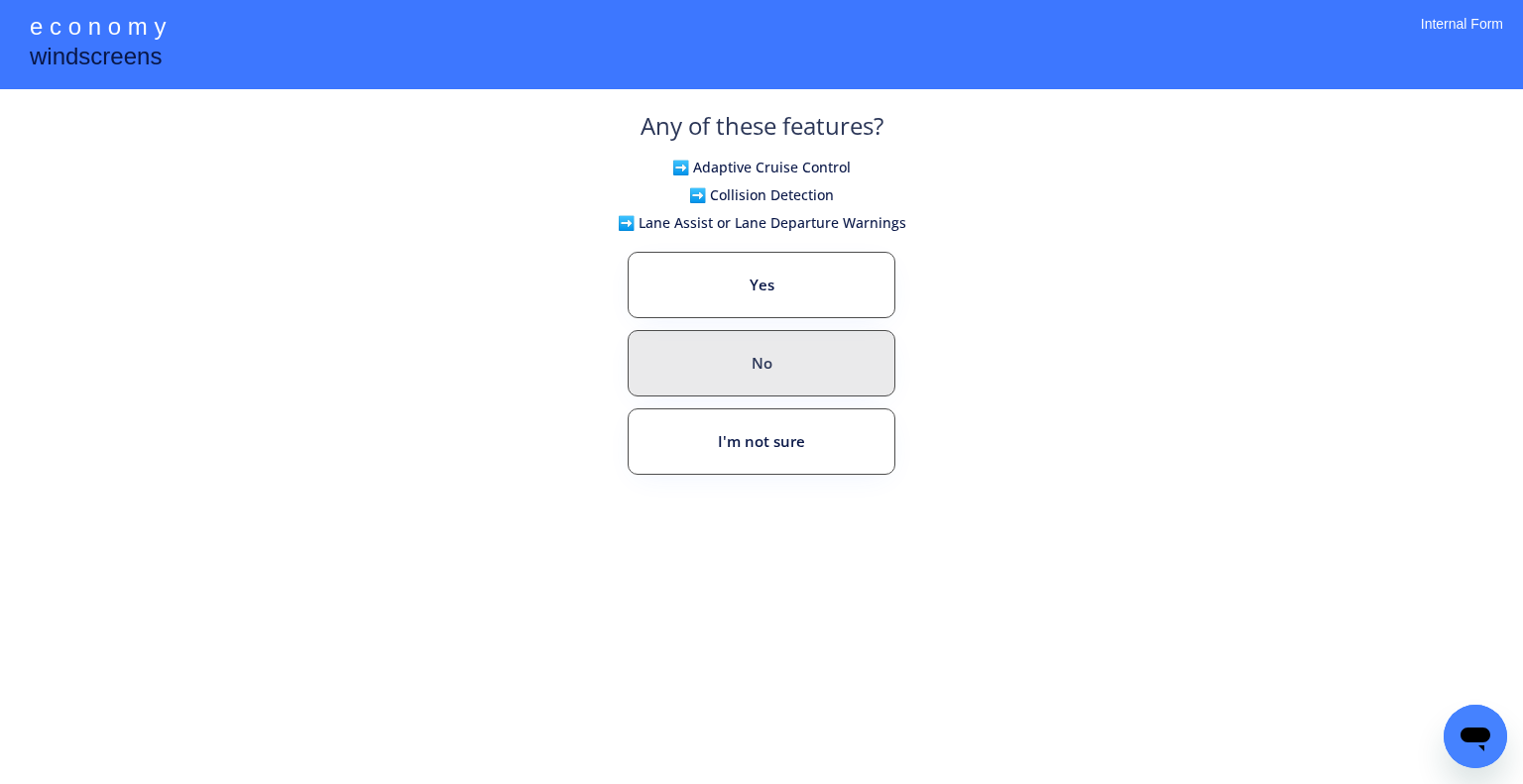 click on "No" at bounding box center [762, 363] 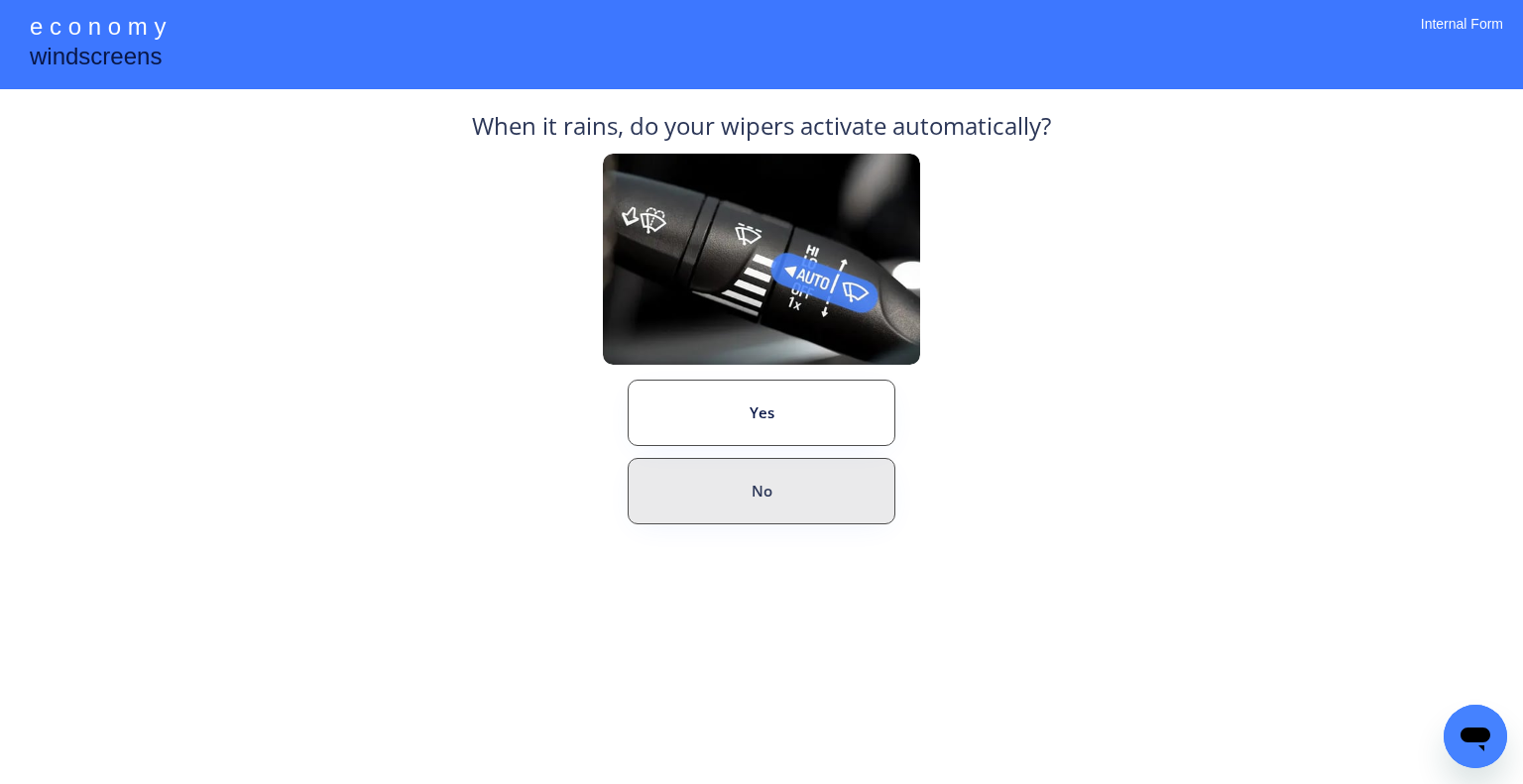 click on "No" at bounding box center (762, 491) 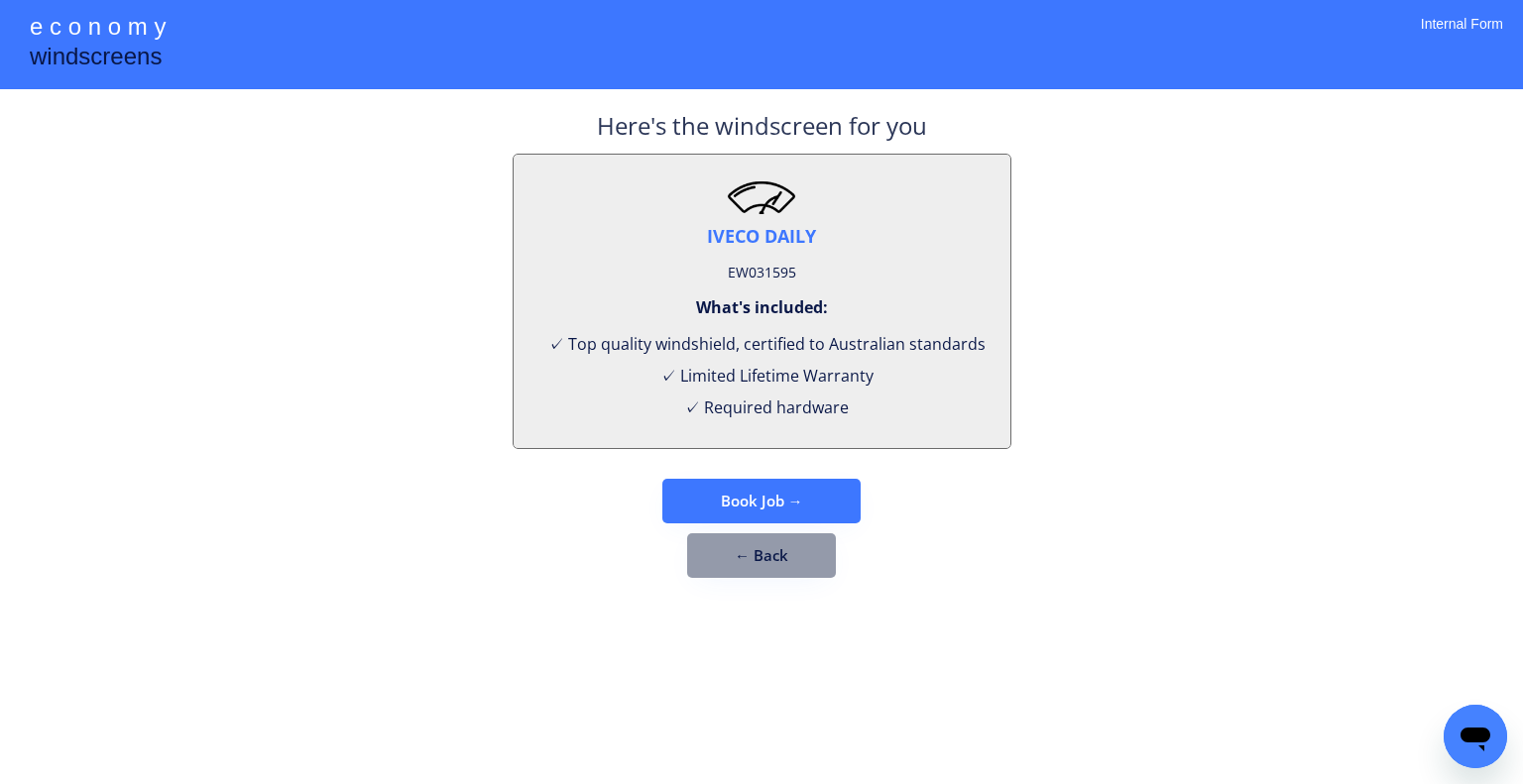 click on "EW031595" at bounding box center [762, 273] 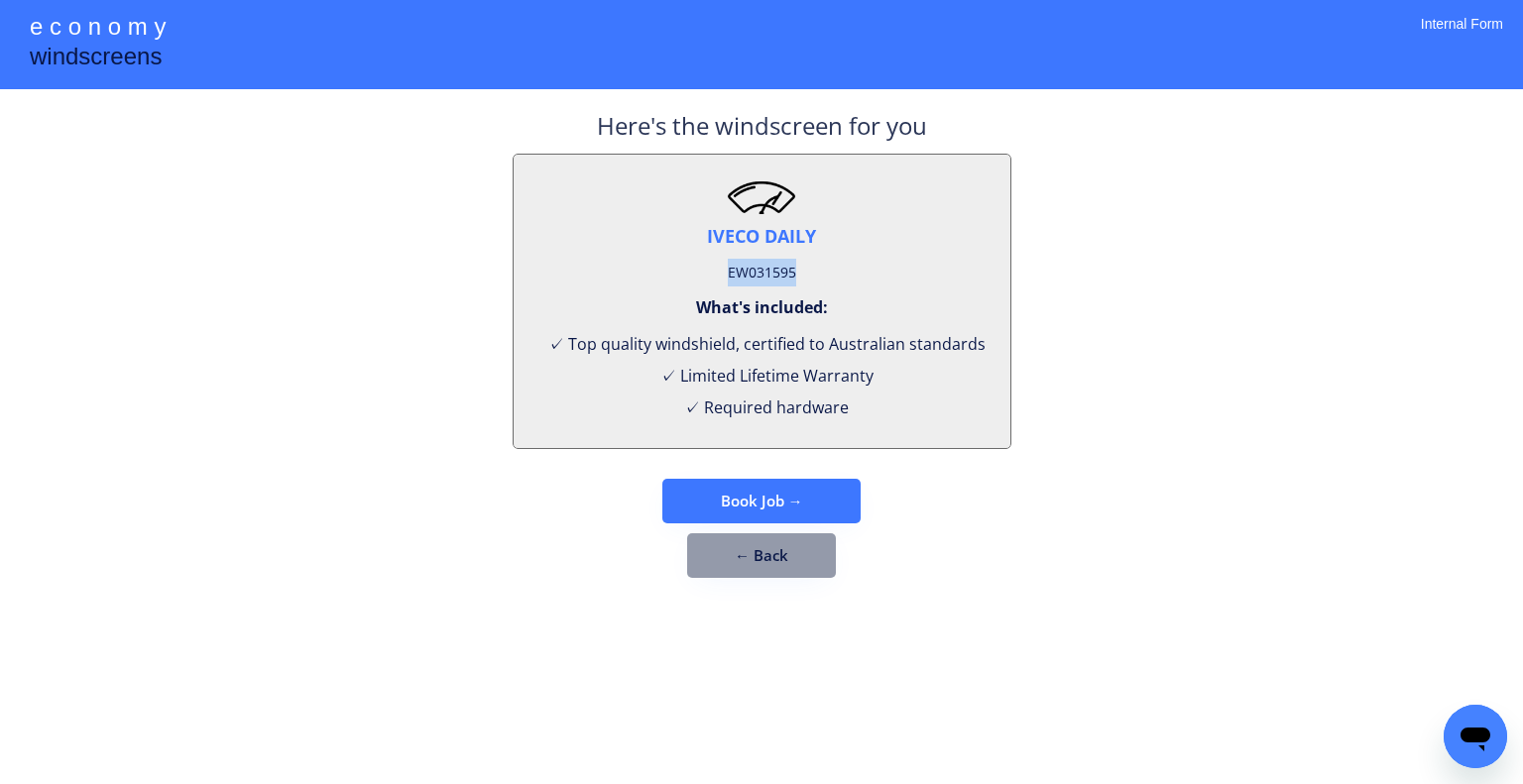 click on "EW031595" at bounding box center [762, 273] 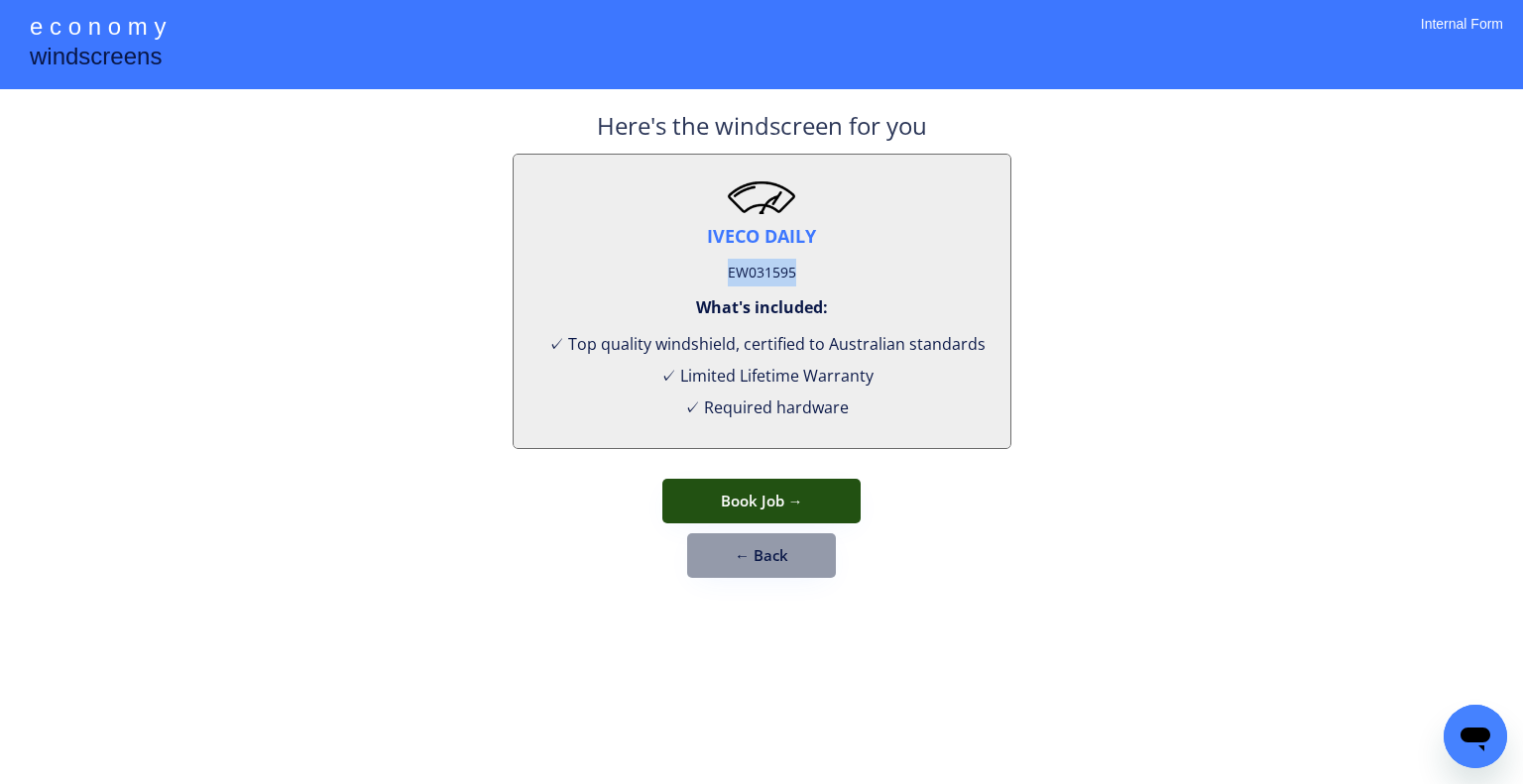 drag, startPoint x: 817, startPoint y: 498, endPoint x: 886, endPoint y: 498, distance: 69 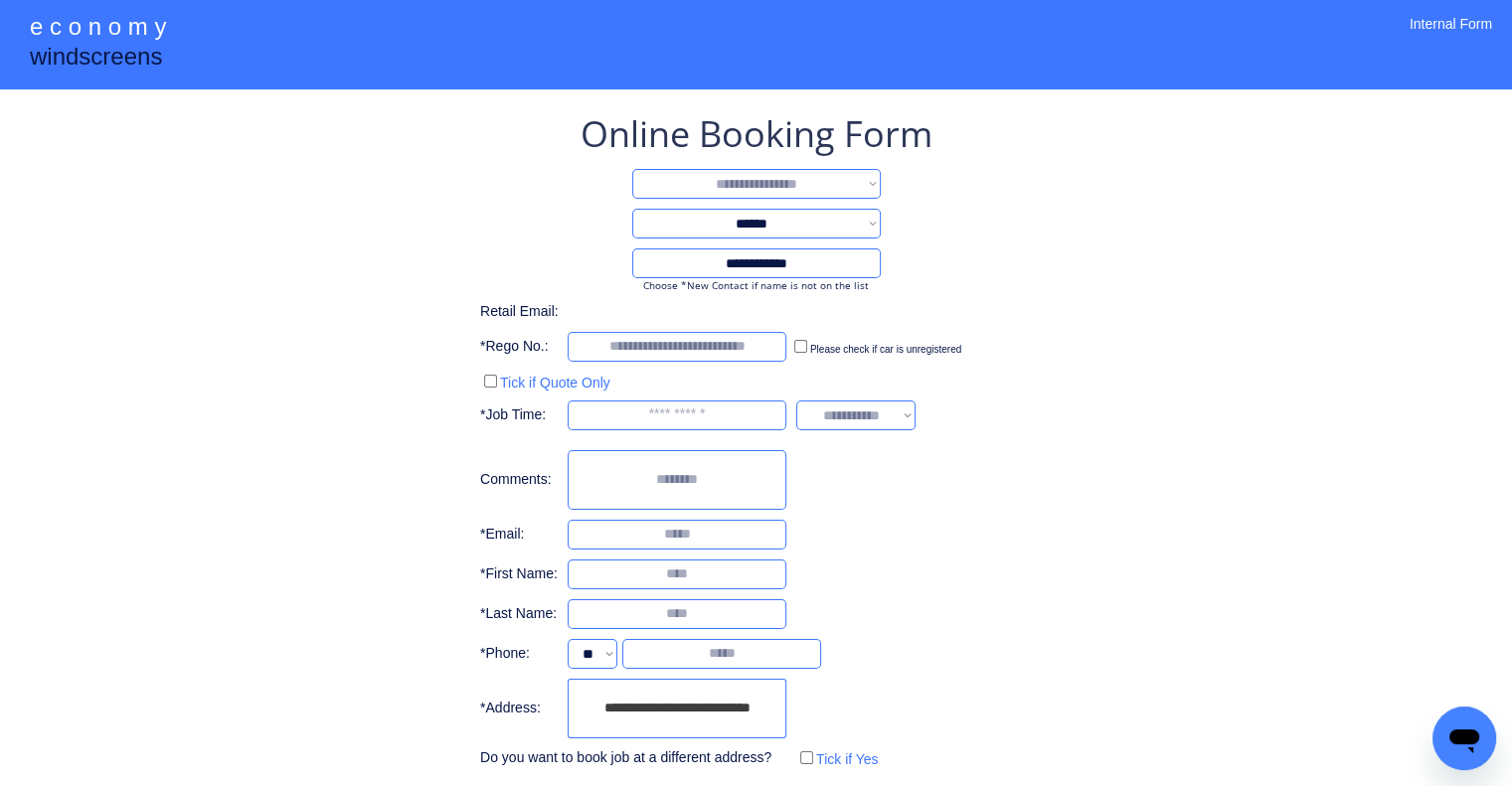 click on "**********" at bounding box center [756, 184] 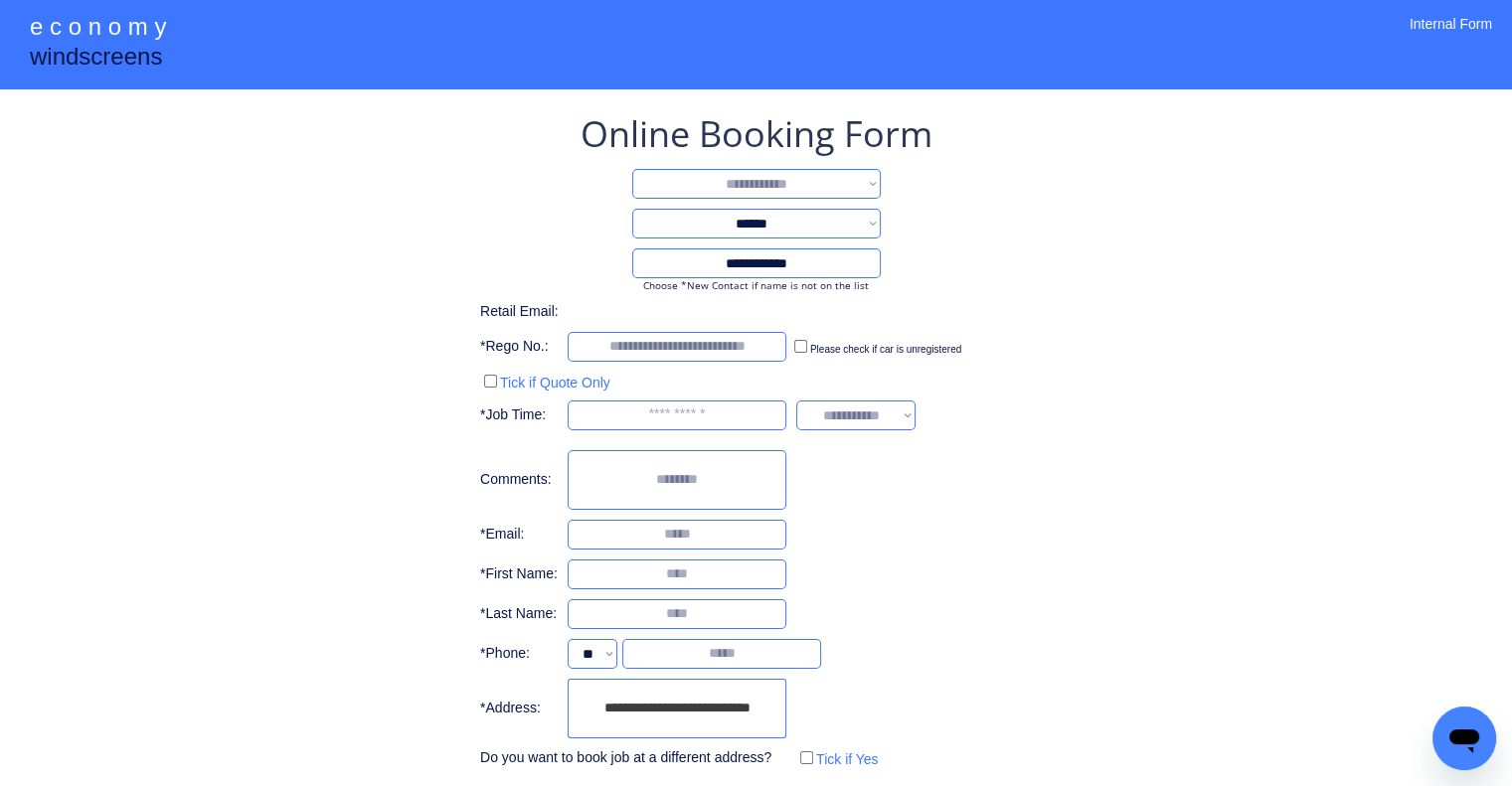 click on "**********" at bounding box center (756, 184) 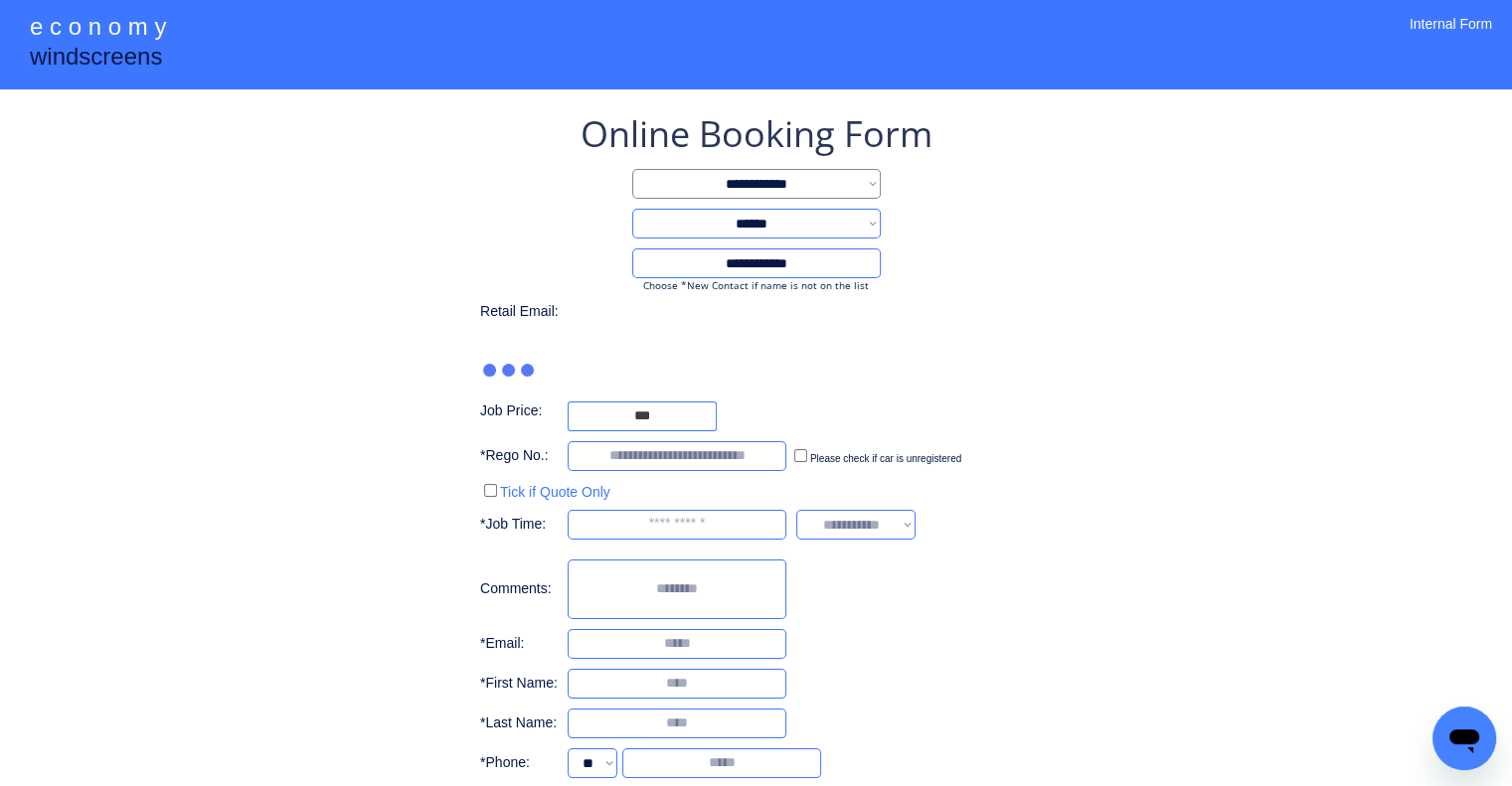 click on "**********" at bounding box center [756, 496] 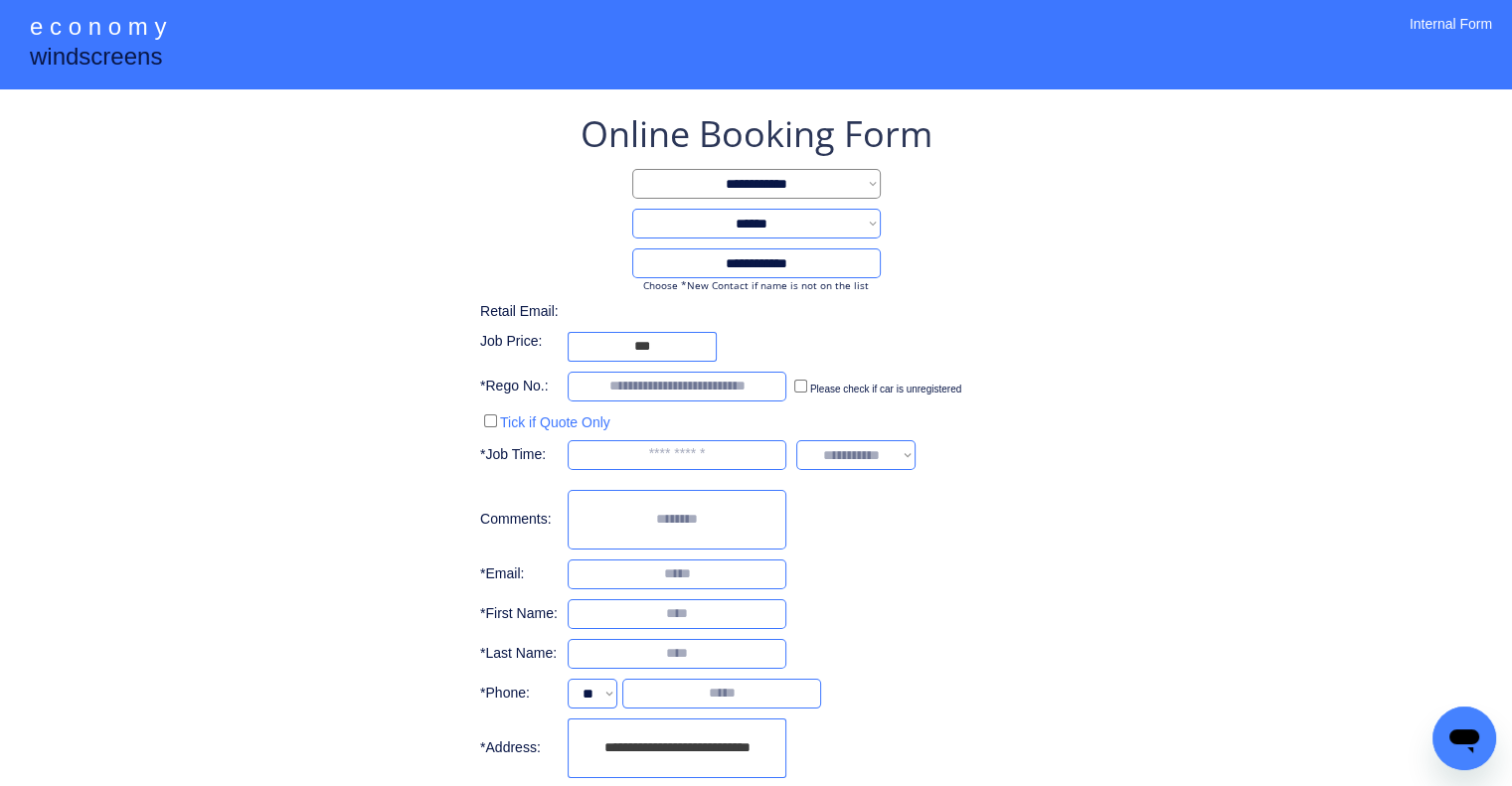 click on "**********" at bounding box center (756, 461) 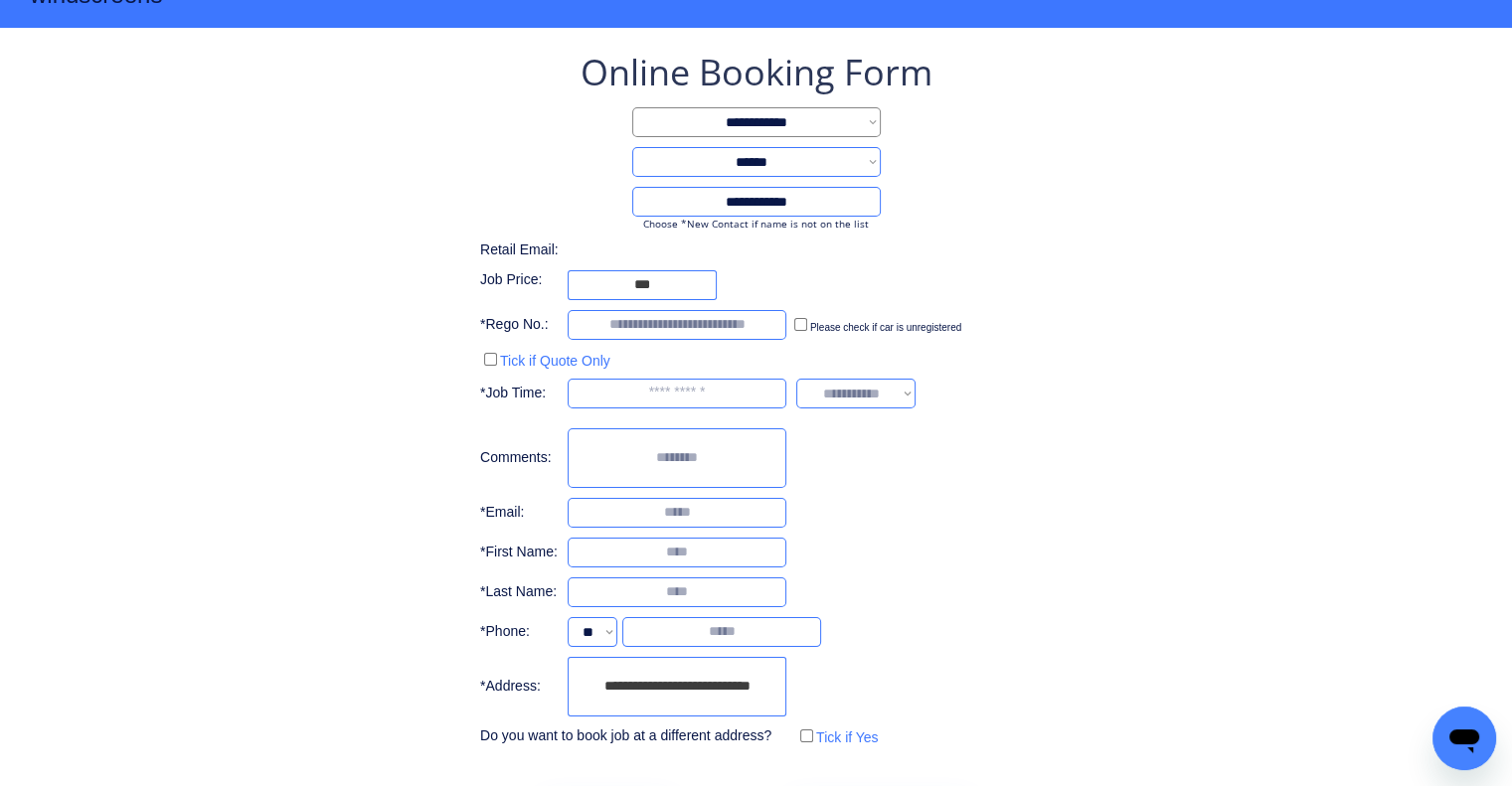 scroll, scrollTop: 135, scrollLeft: 0, axis: vertical 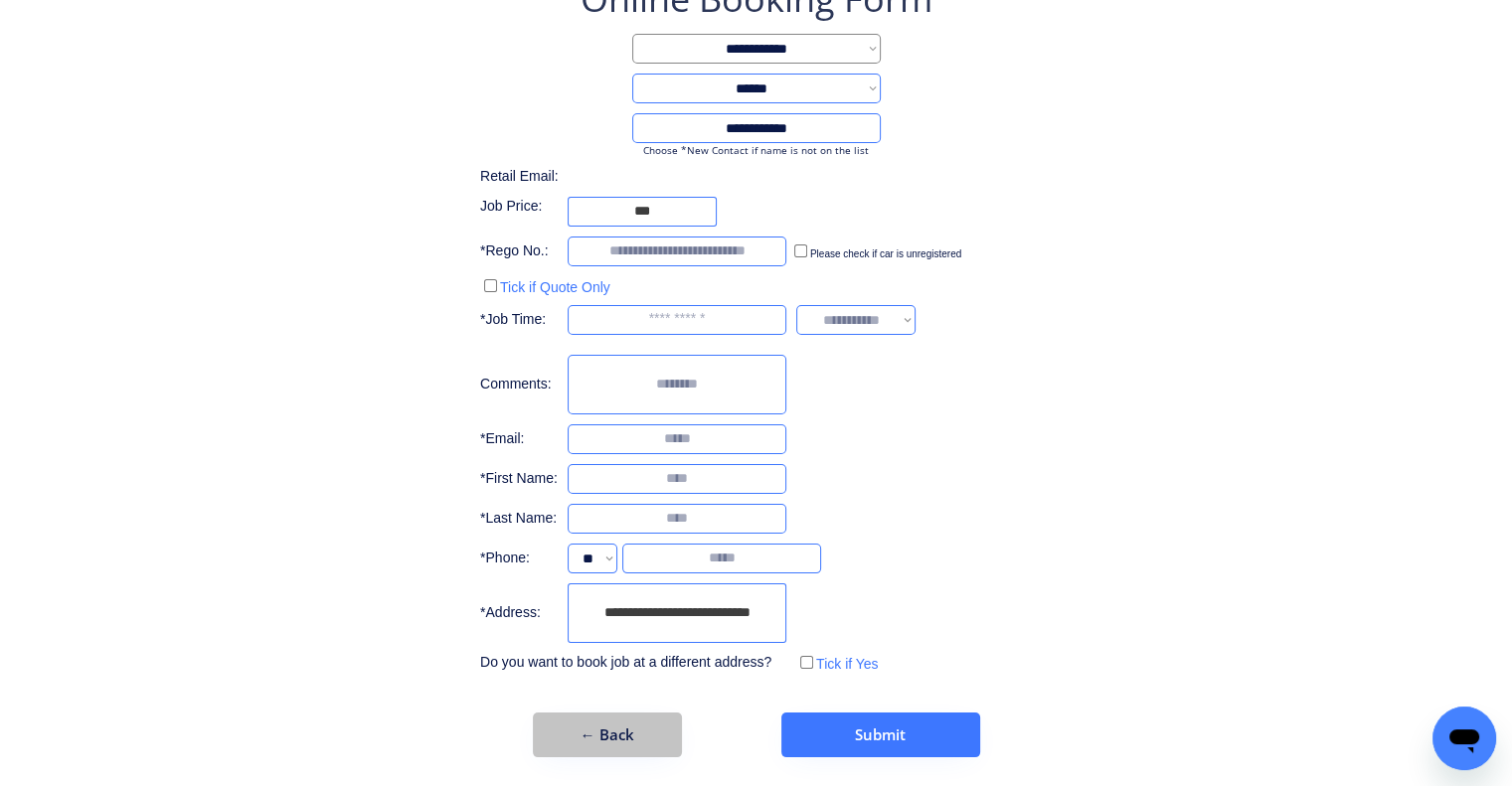 click on "←   Back" at bounding box center (607, 734) 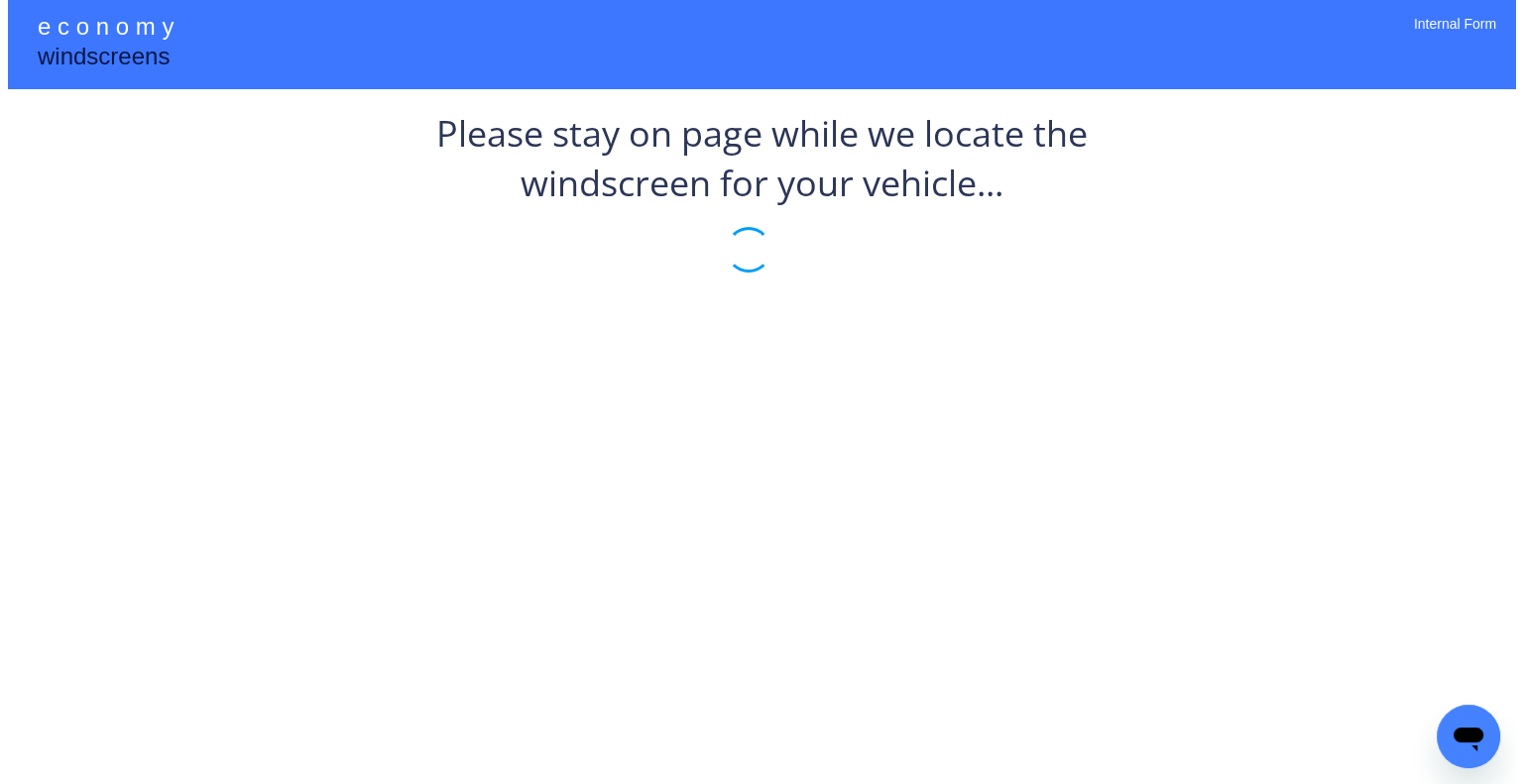 scroll, scrollTop: 0, scrollLeft: 0, axis: both 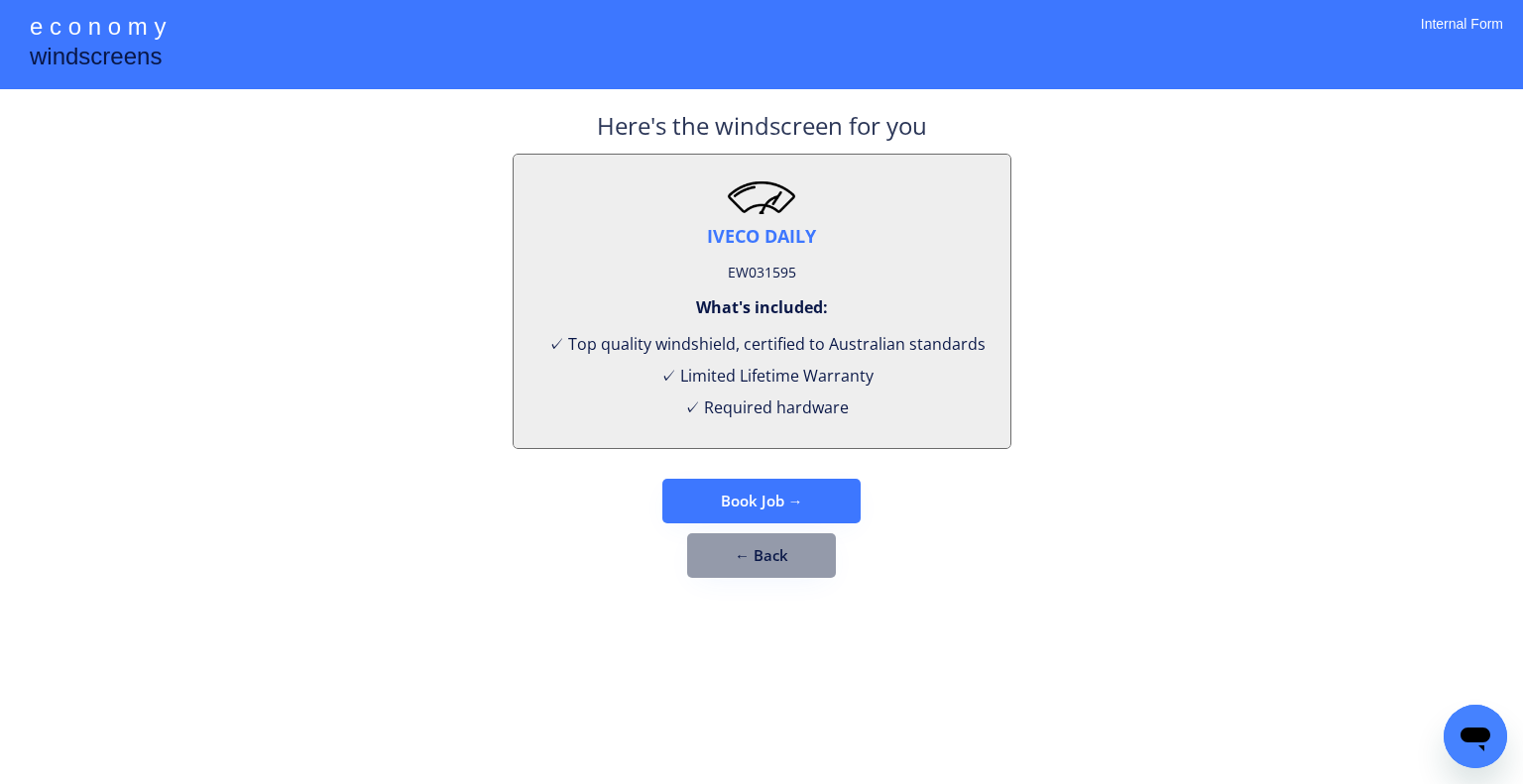 click on "IVECO DAILY EW031595 What's included: ✓ Top quality windshield, certified to Australian standards
✓ Limited Lifetime Warranty ✓ Required hardware" at bounding box center (762, 301) 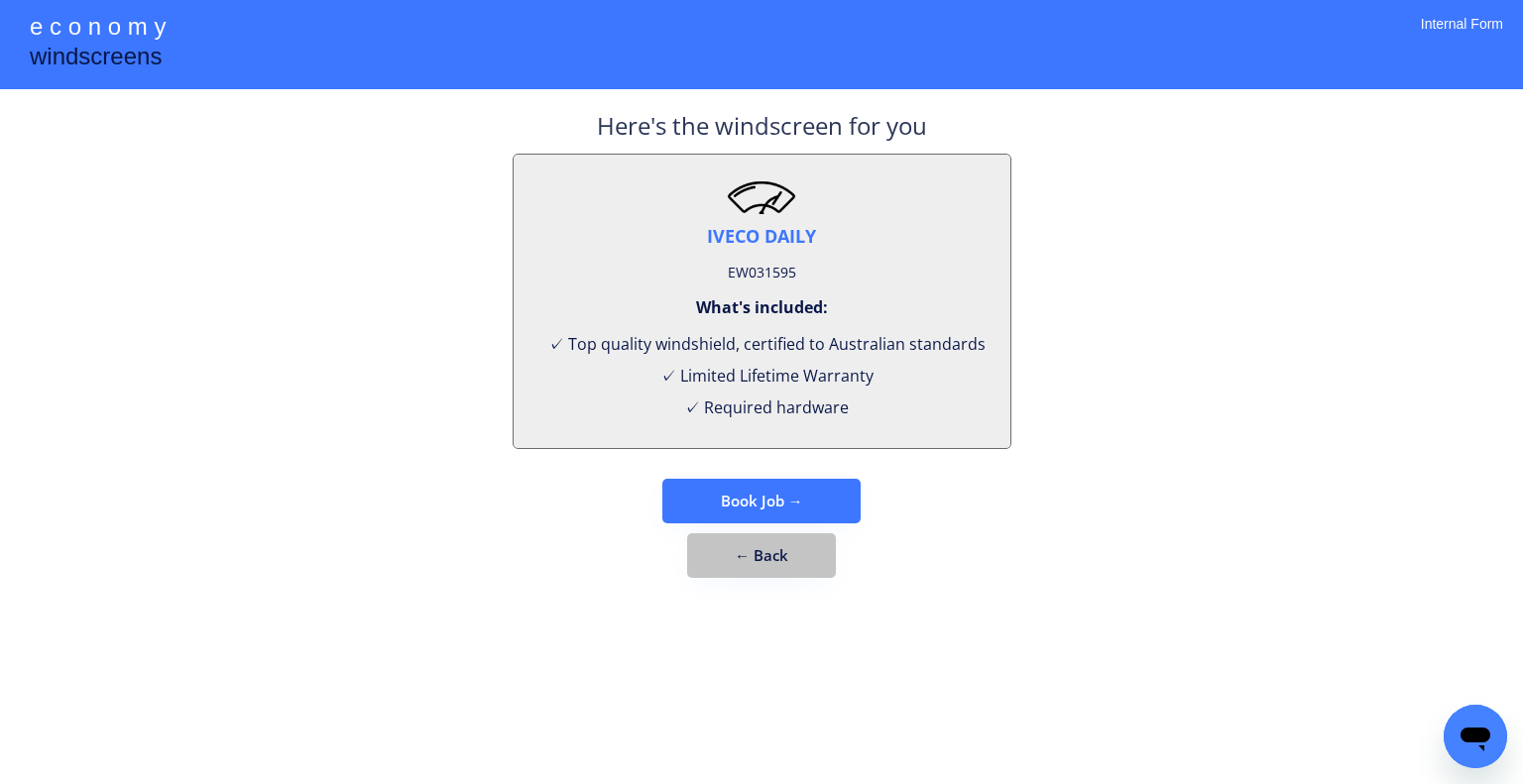click on "←   Back" at bounding box center [762, 555] 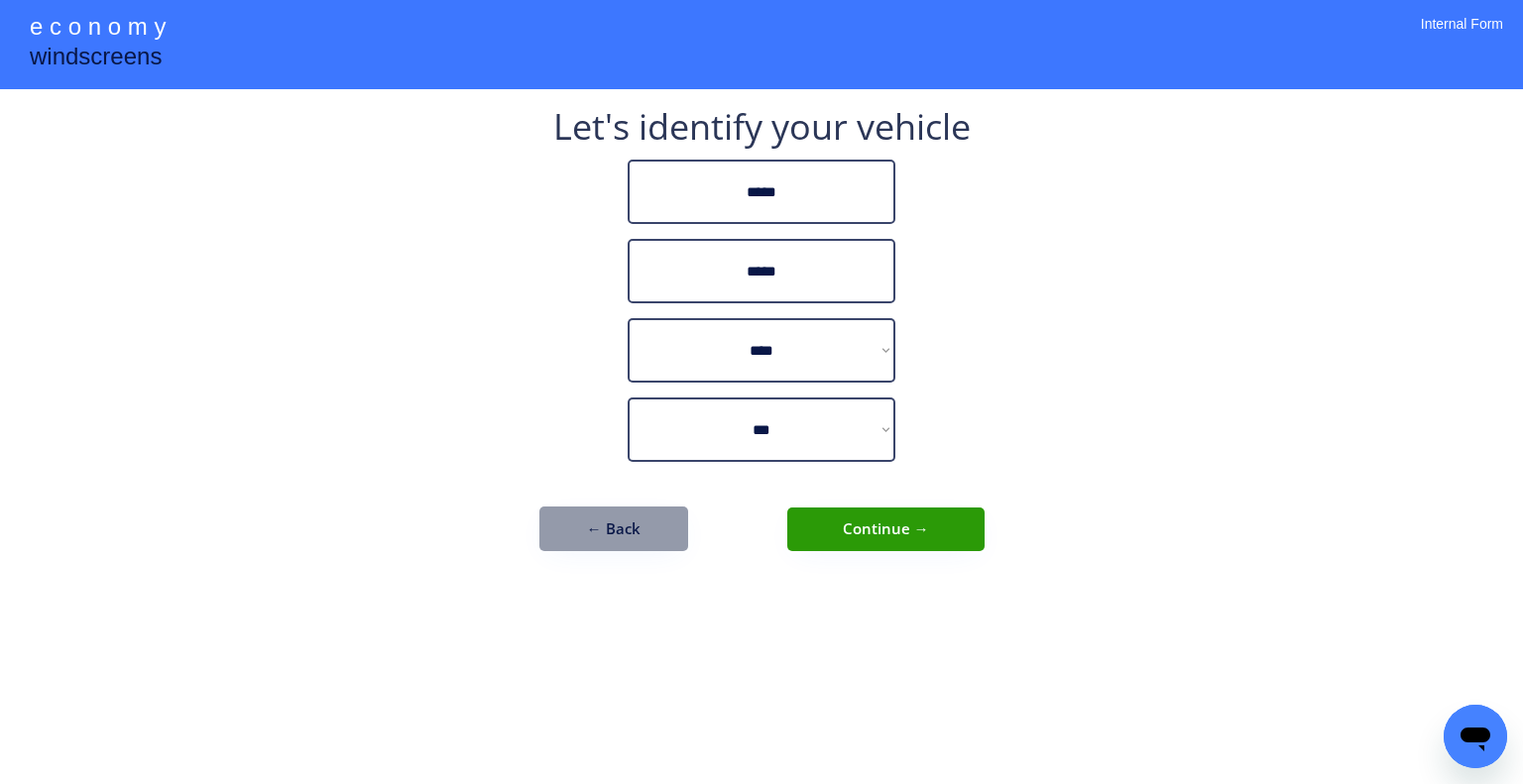 click on "**********" at bounding box center (762, 392) 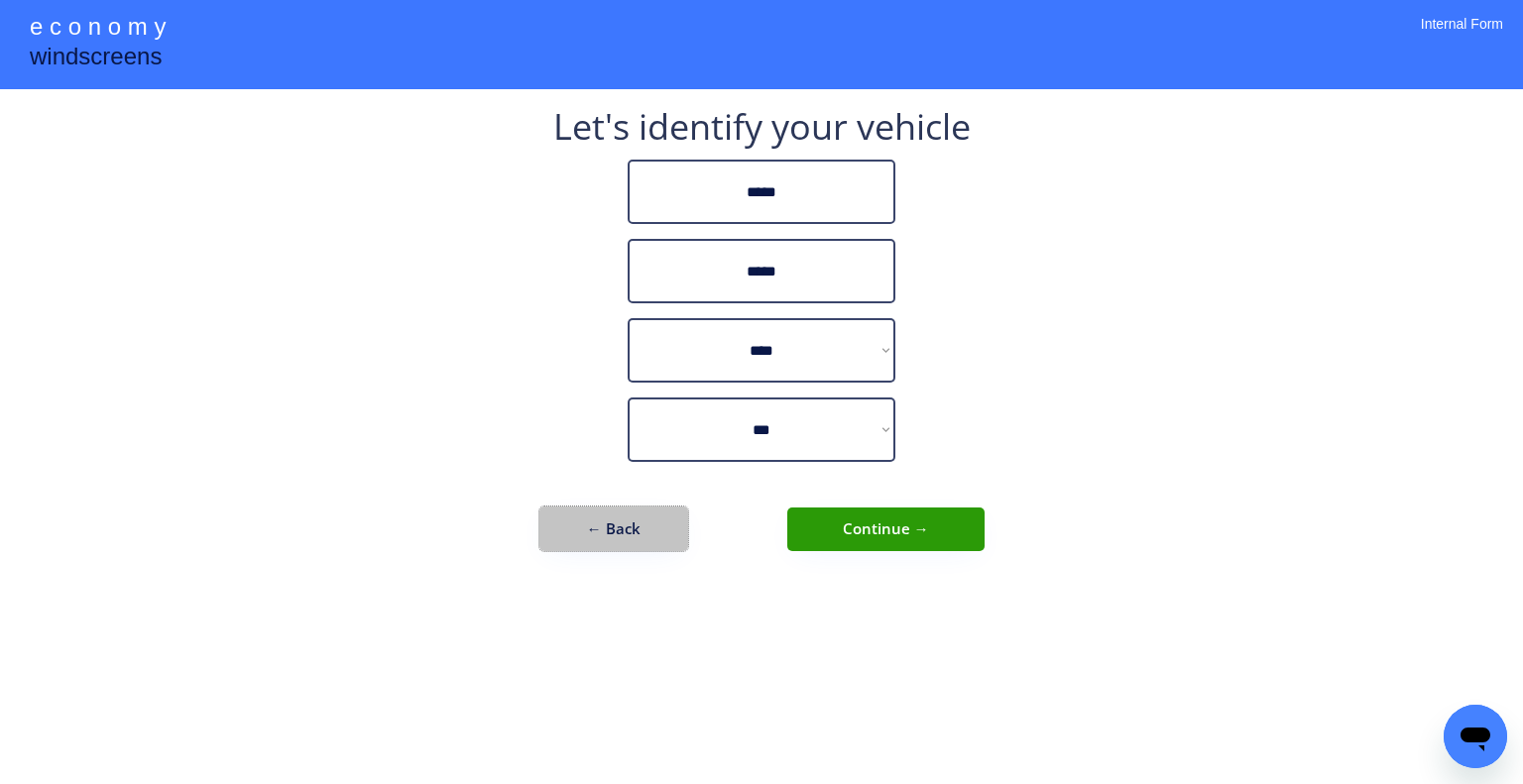 drag, startPoint x: 617, startPoint y: 517, endPoint x: 595, endPoint y: 414, distance: 105.32331 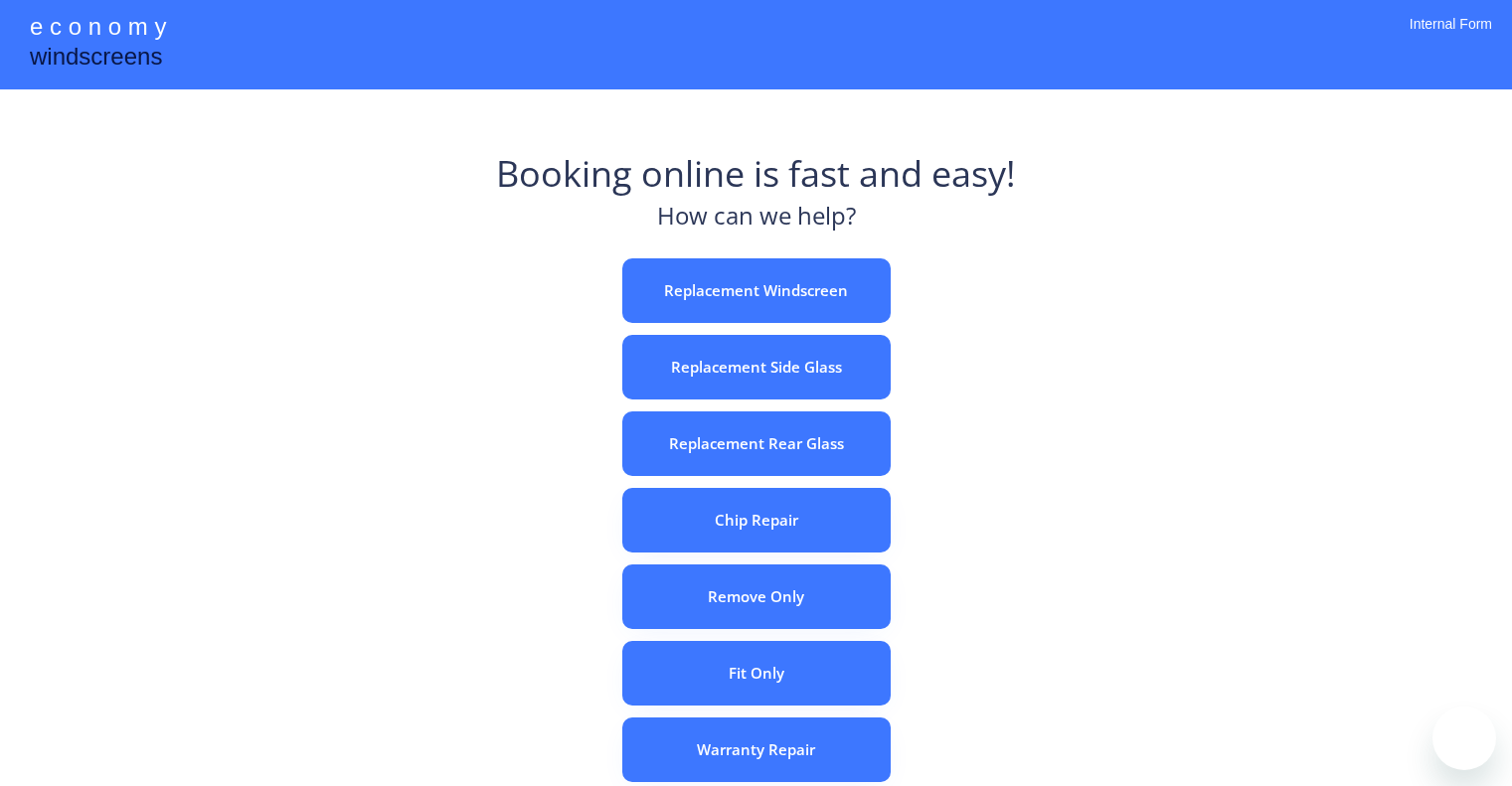 scroll, scrollTop: 0, scrollLeft: 0, axis: both 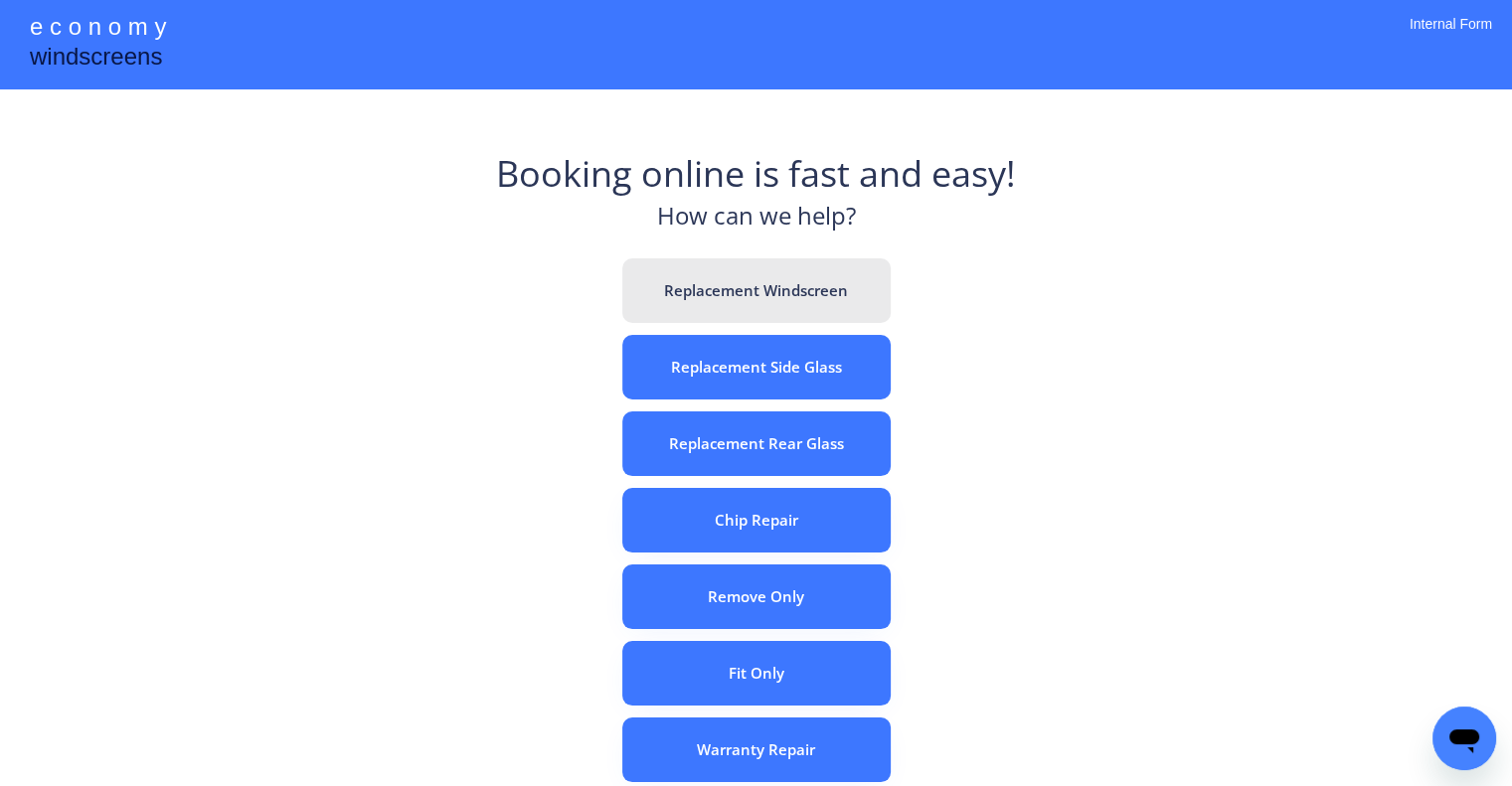 click on "Replacement Windscreen" at bounding box center [756, 290] 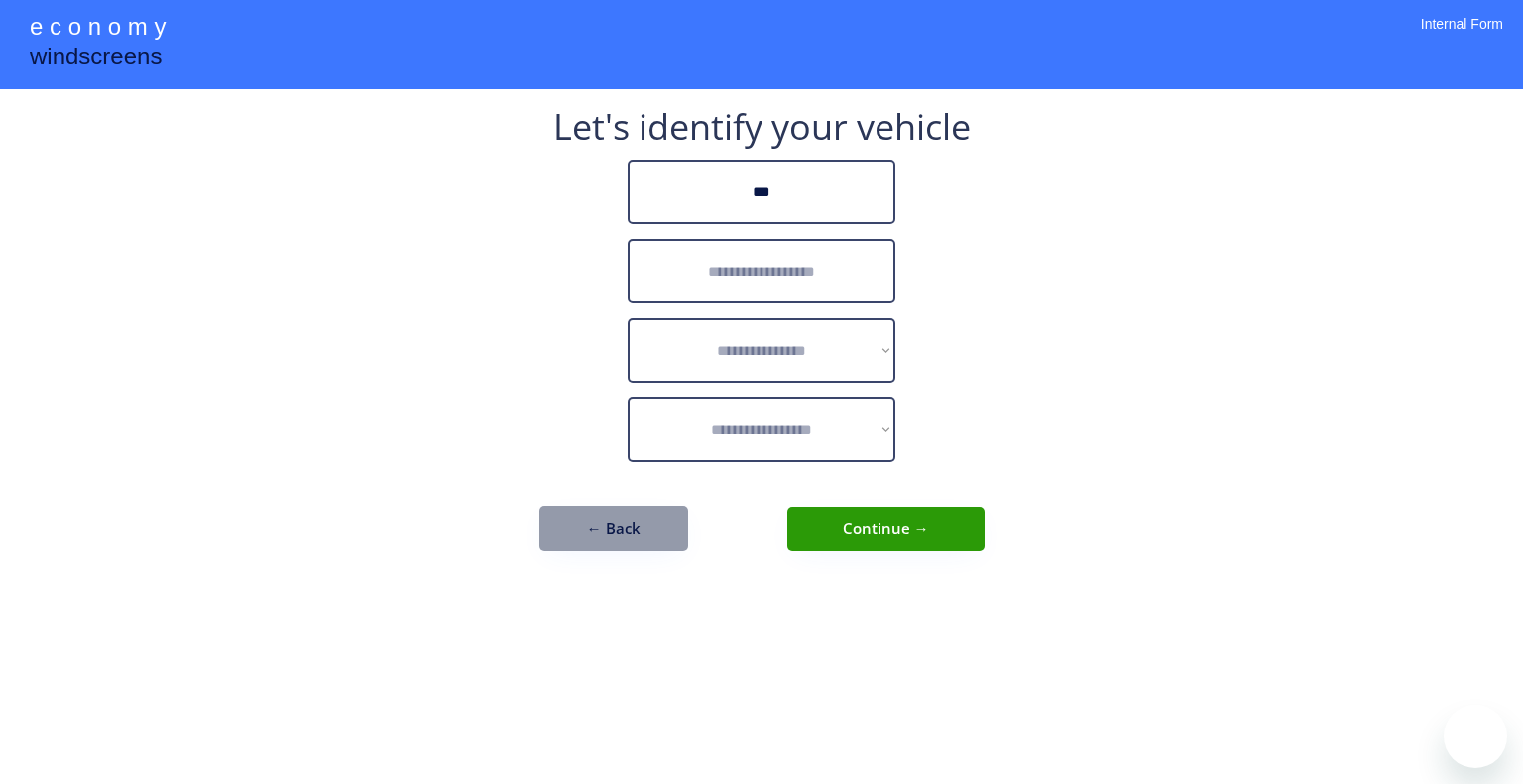 scroll, scrollTop: 0, scrollLeft: 0, axis: both 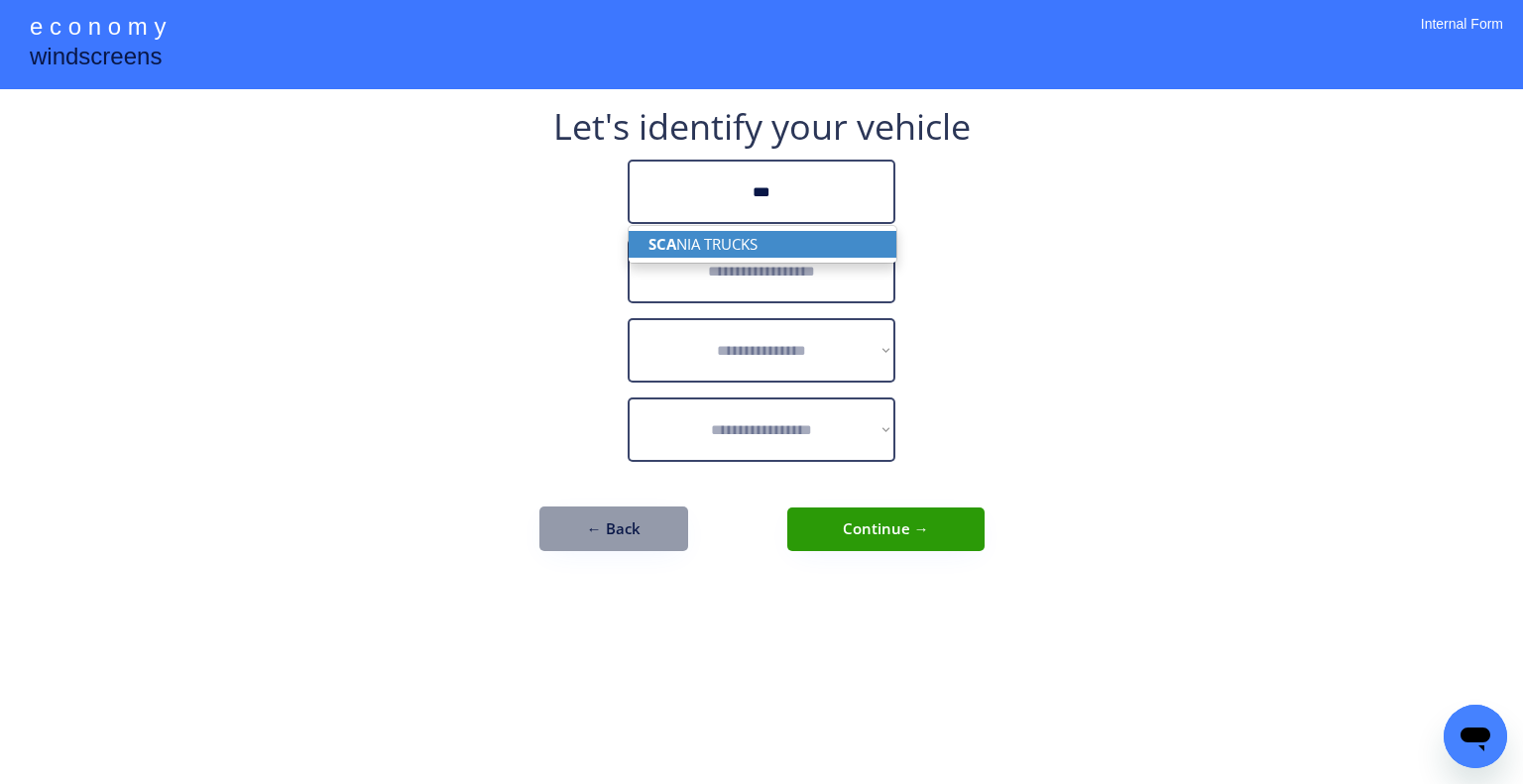 drag, startPoint x: 781, startPoint y: 242, endPoint x: 1092, endPoint y: 251, distance: 311.1302 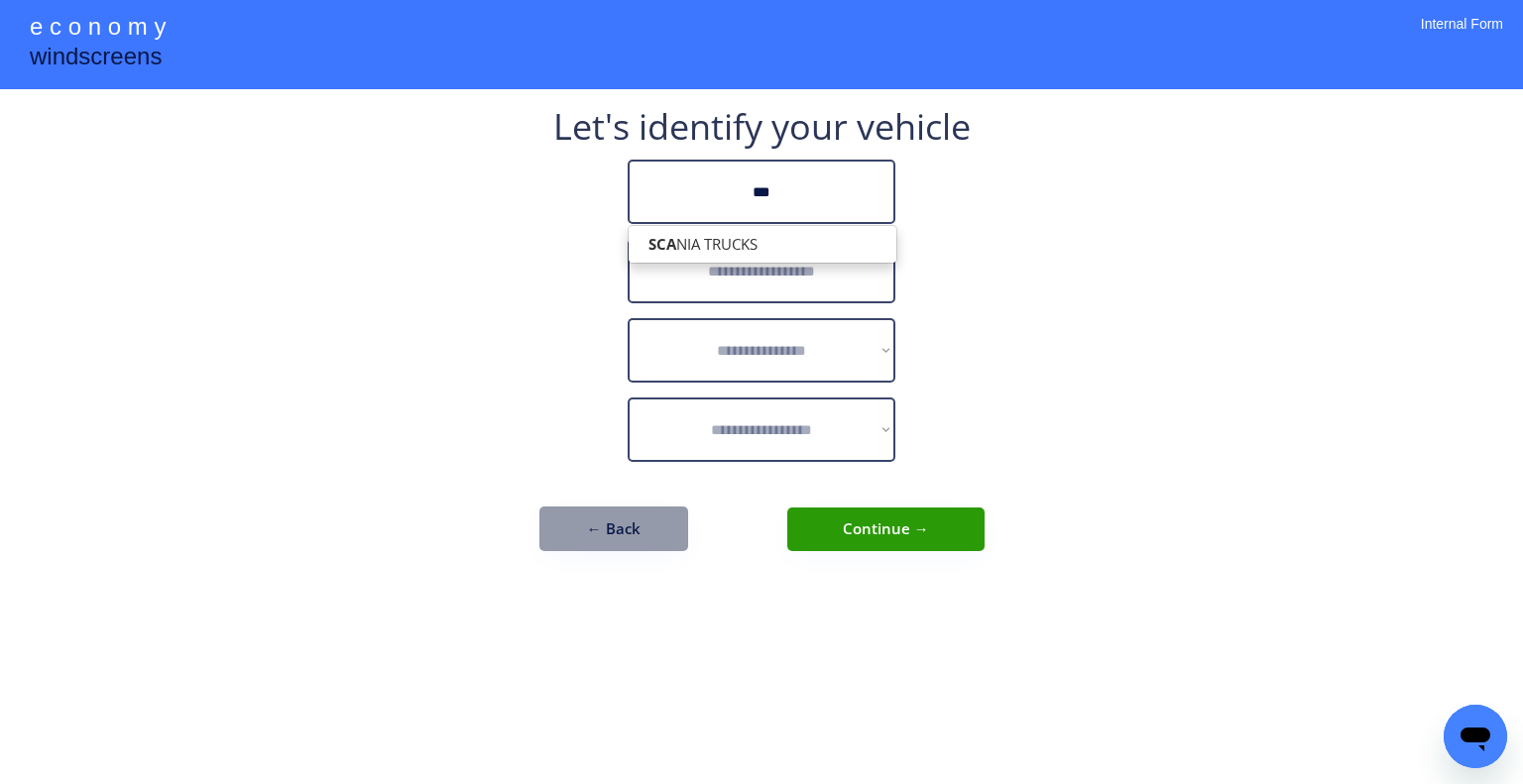 click on "SCA NIA TRUCKS" at bounding box center [762, 244] 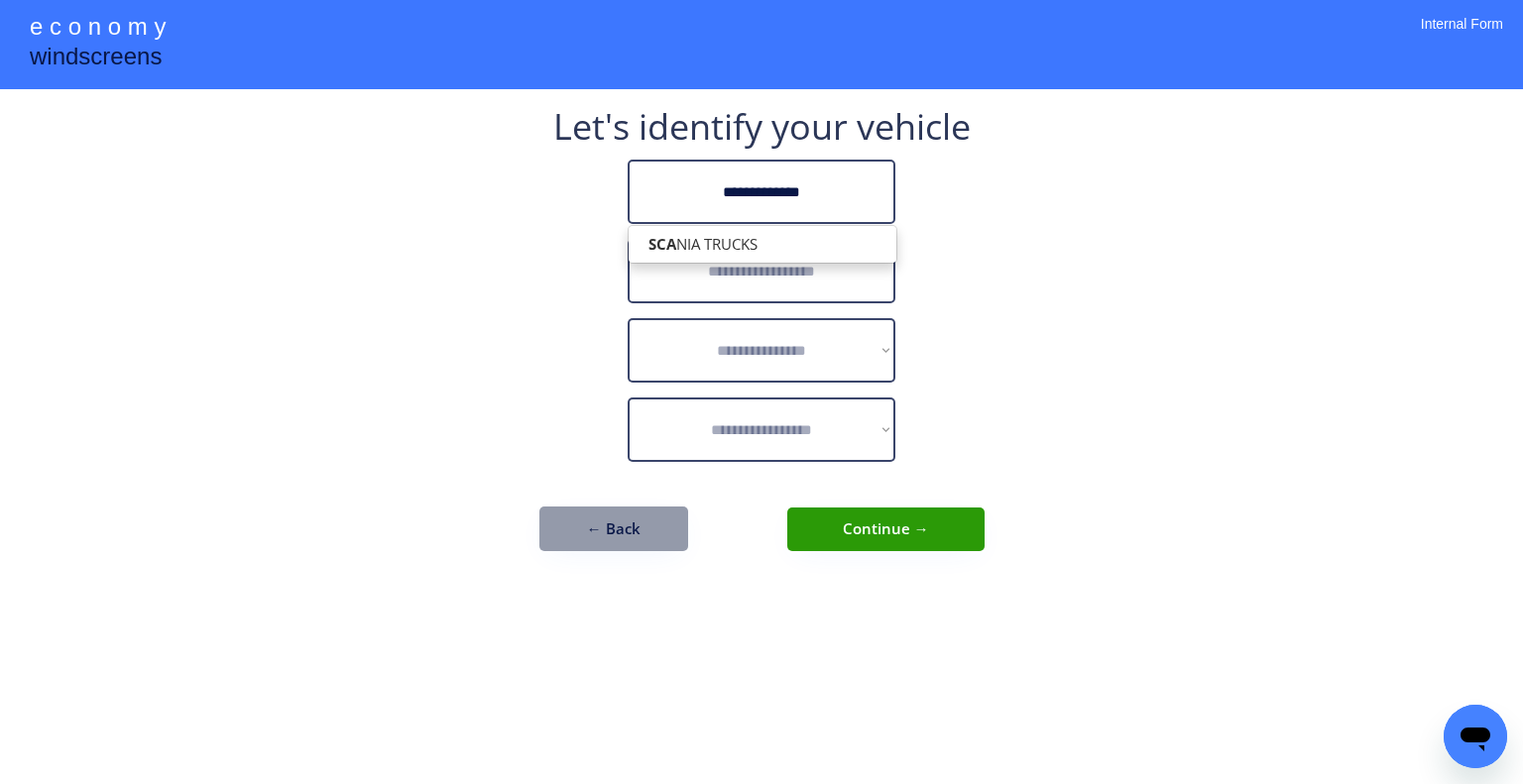 type on "**********" 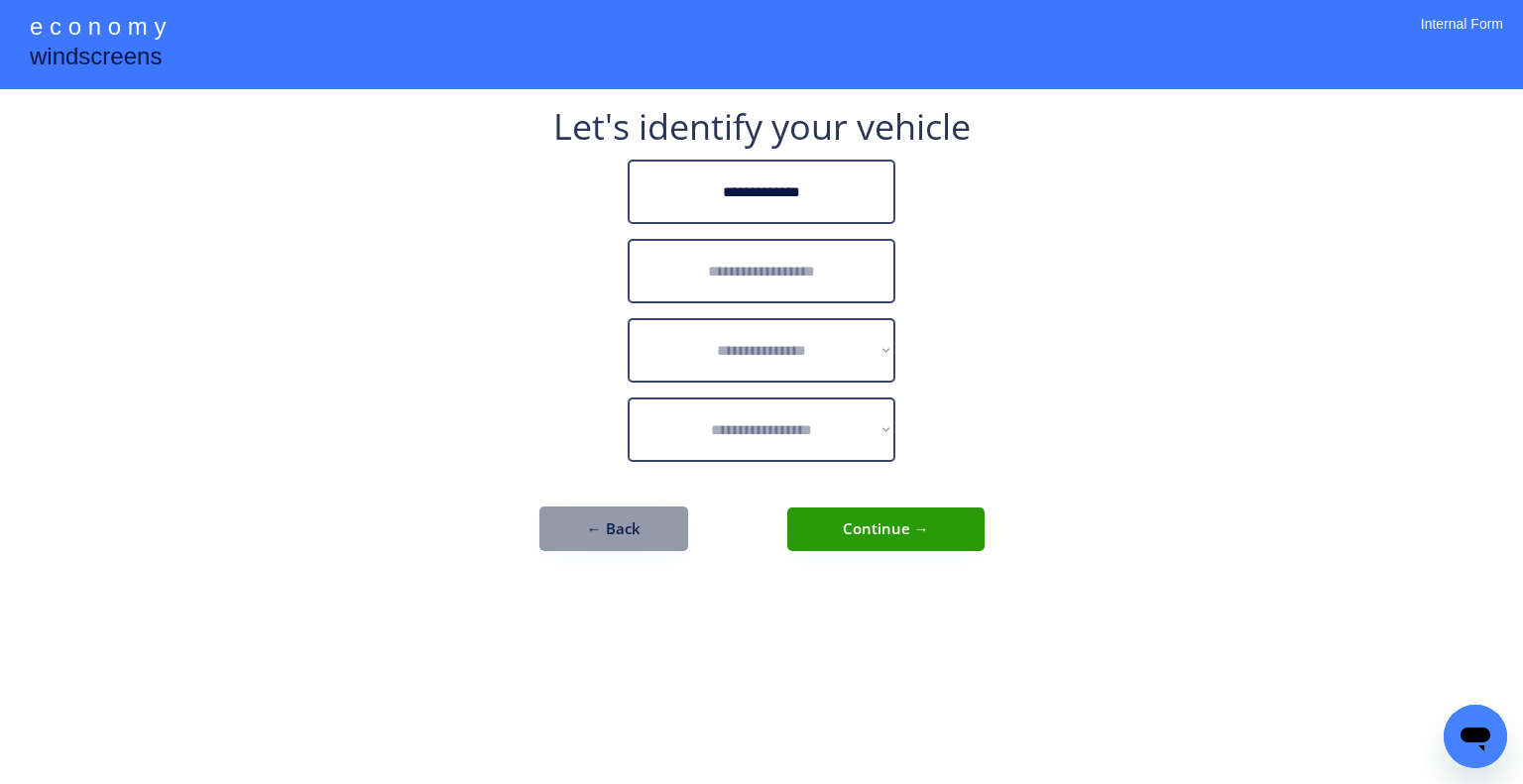 click on "**********" at bounding box center [762, 392] 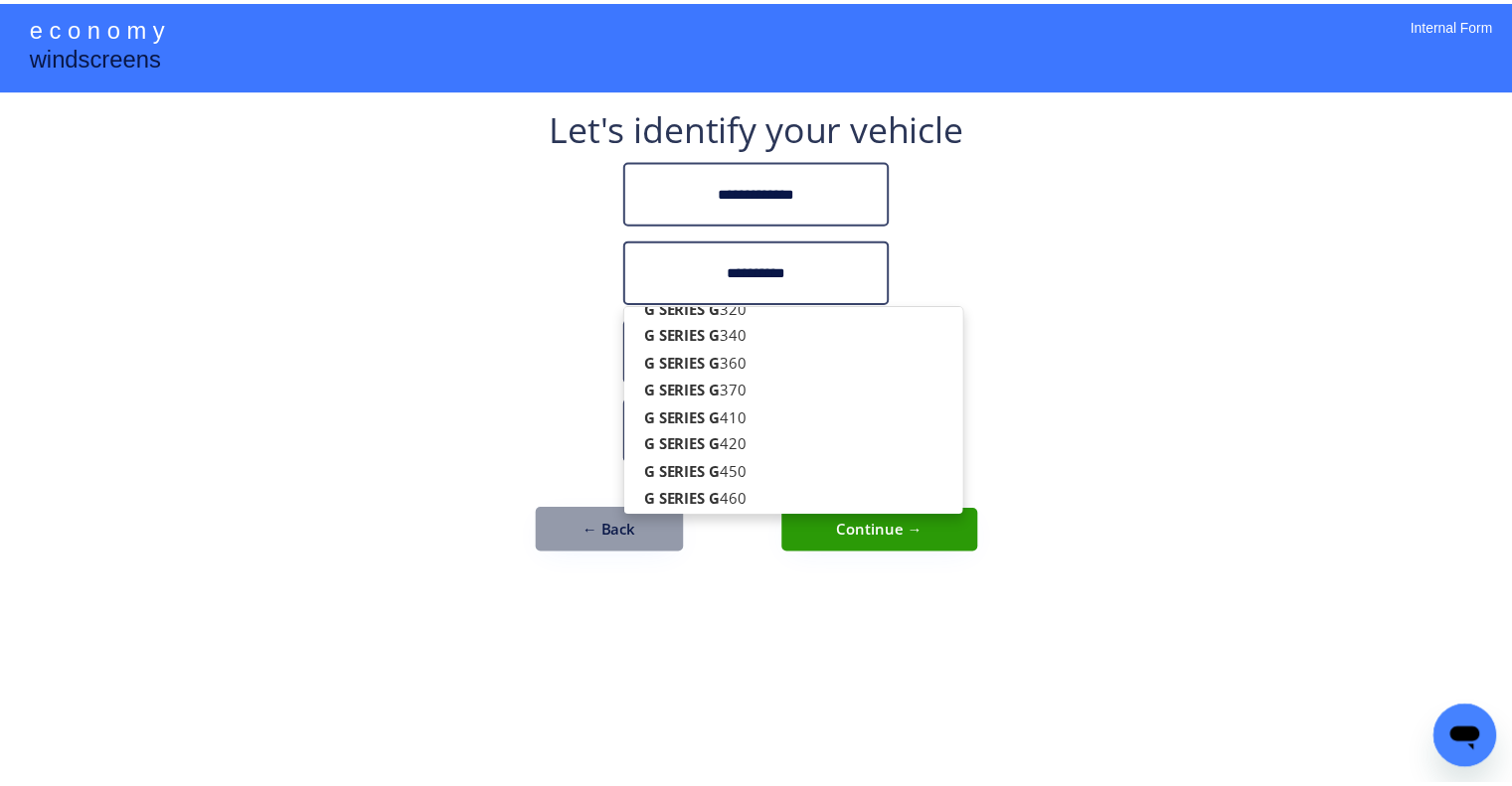 scroll, scrollTop: 0, scrollLeft: 0, axis: both 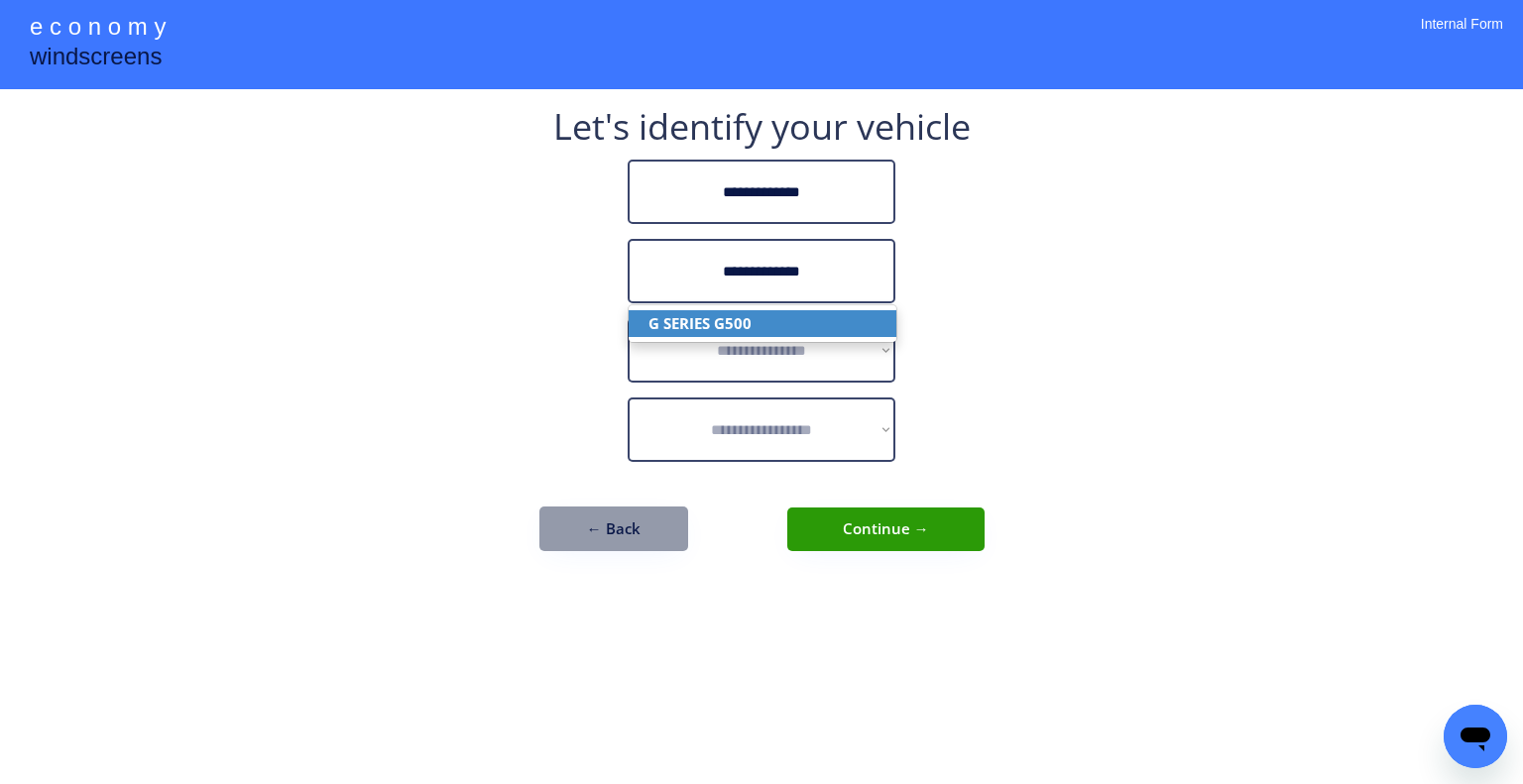 click on "G SERIES G500" at bounding box center [762, 323] 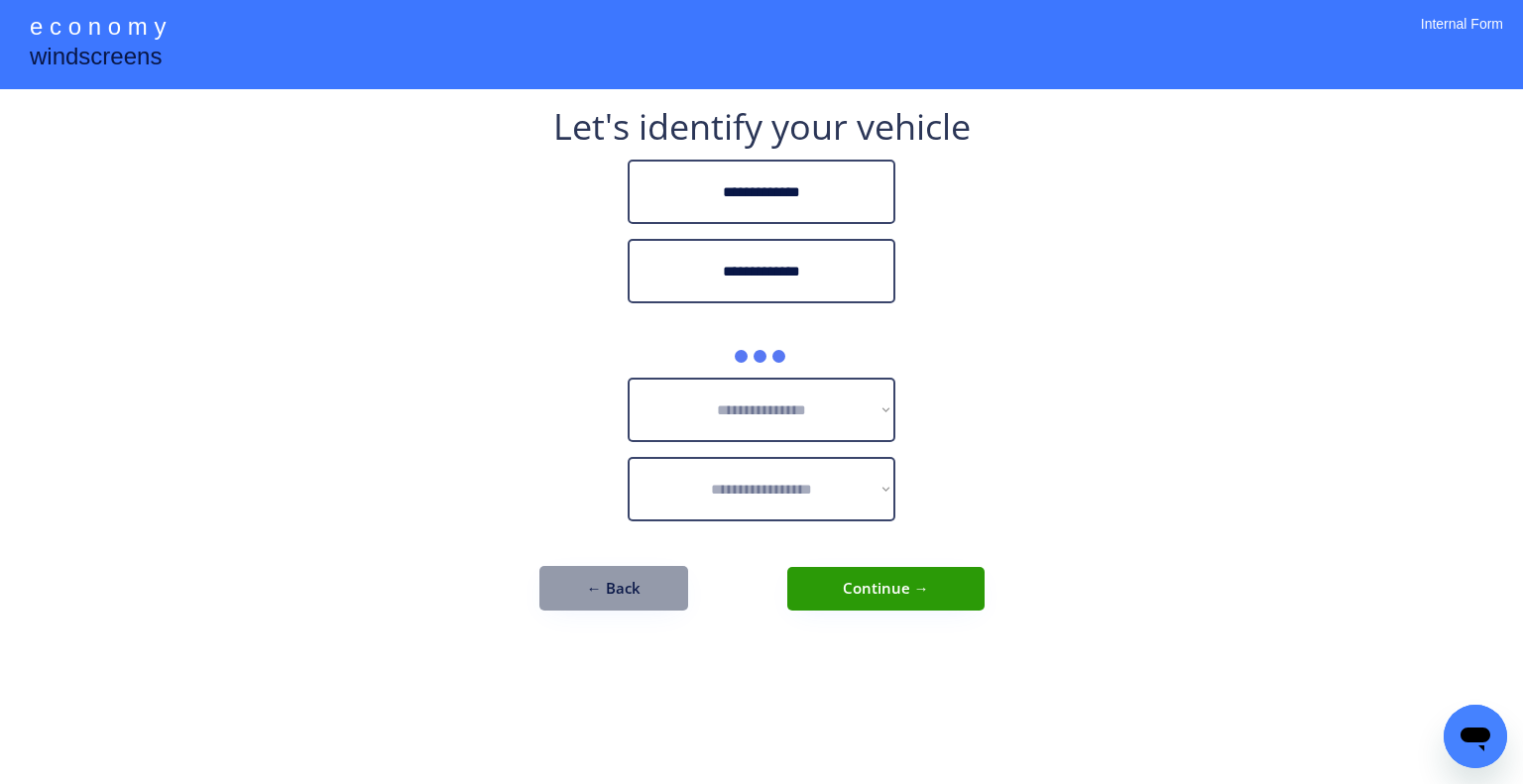 type on "**********" 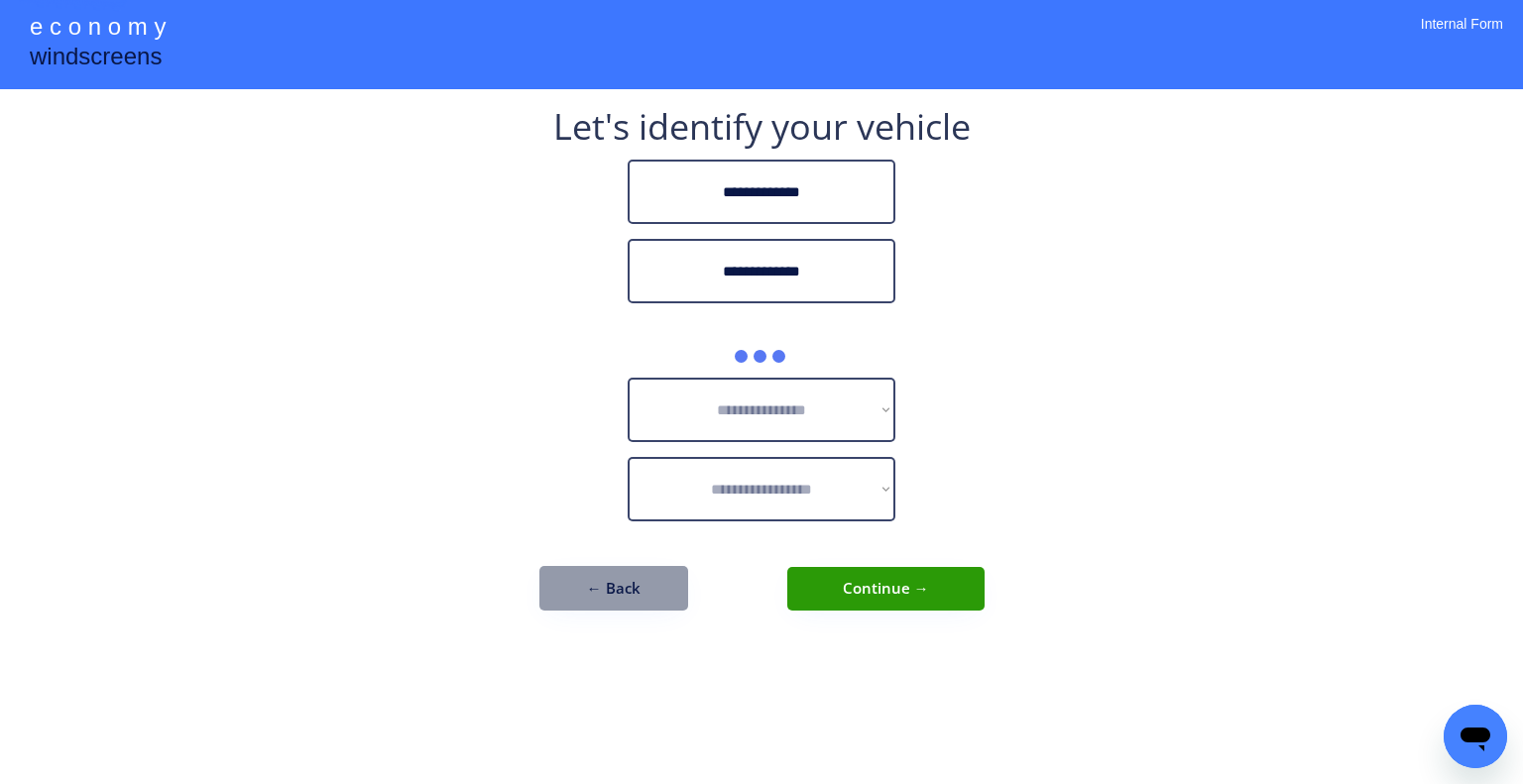 click on "**********" at bounding box center [762, 392] 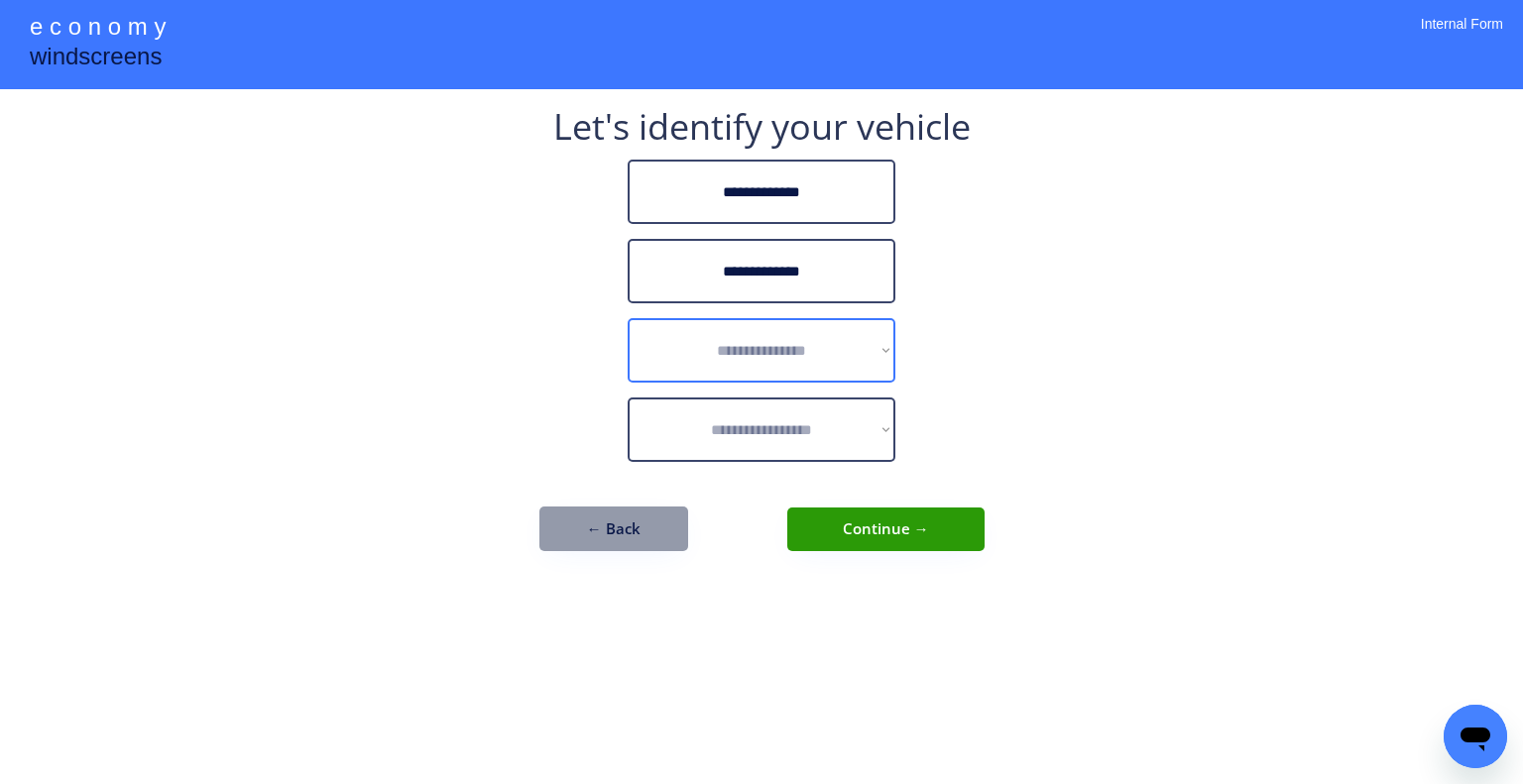 click on "**********" at bounding box center (762, 350) 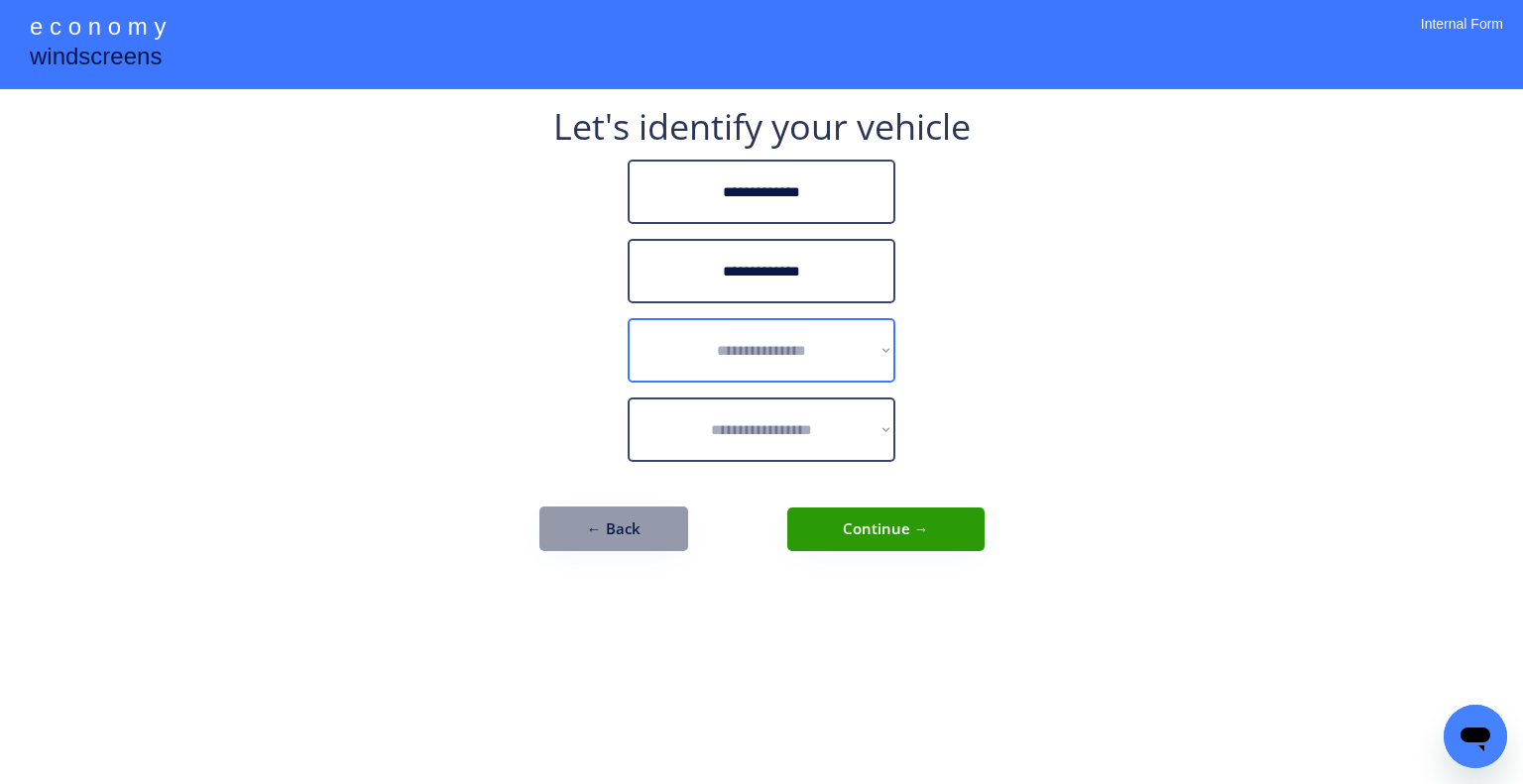 select on "******" 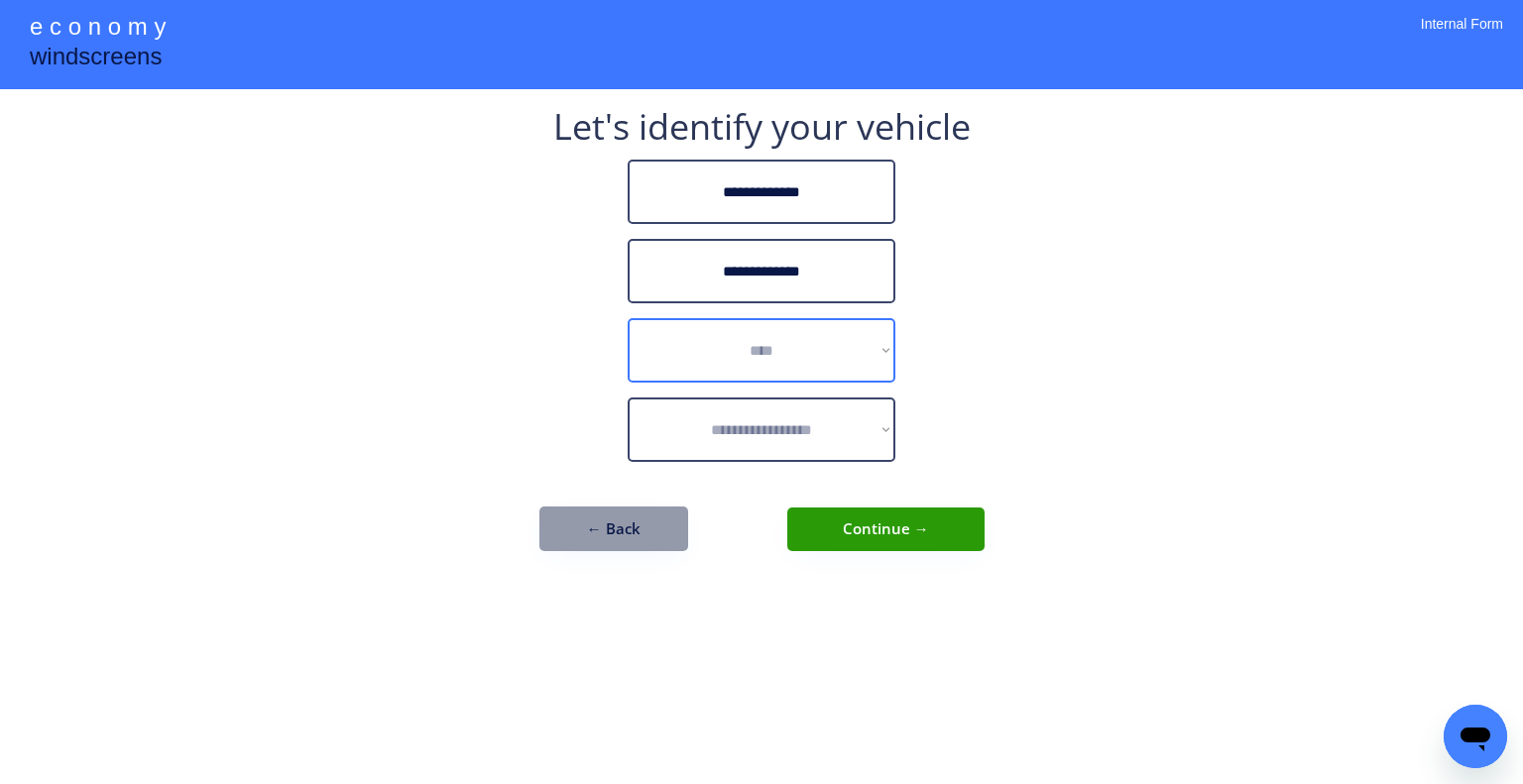 click on "**********" at bounding box center (762, 350) 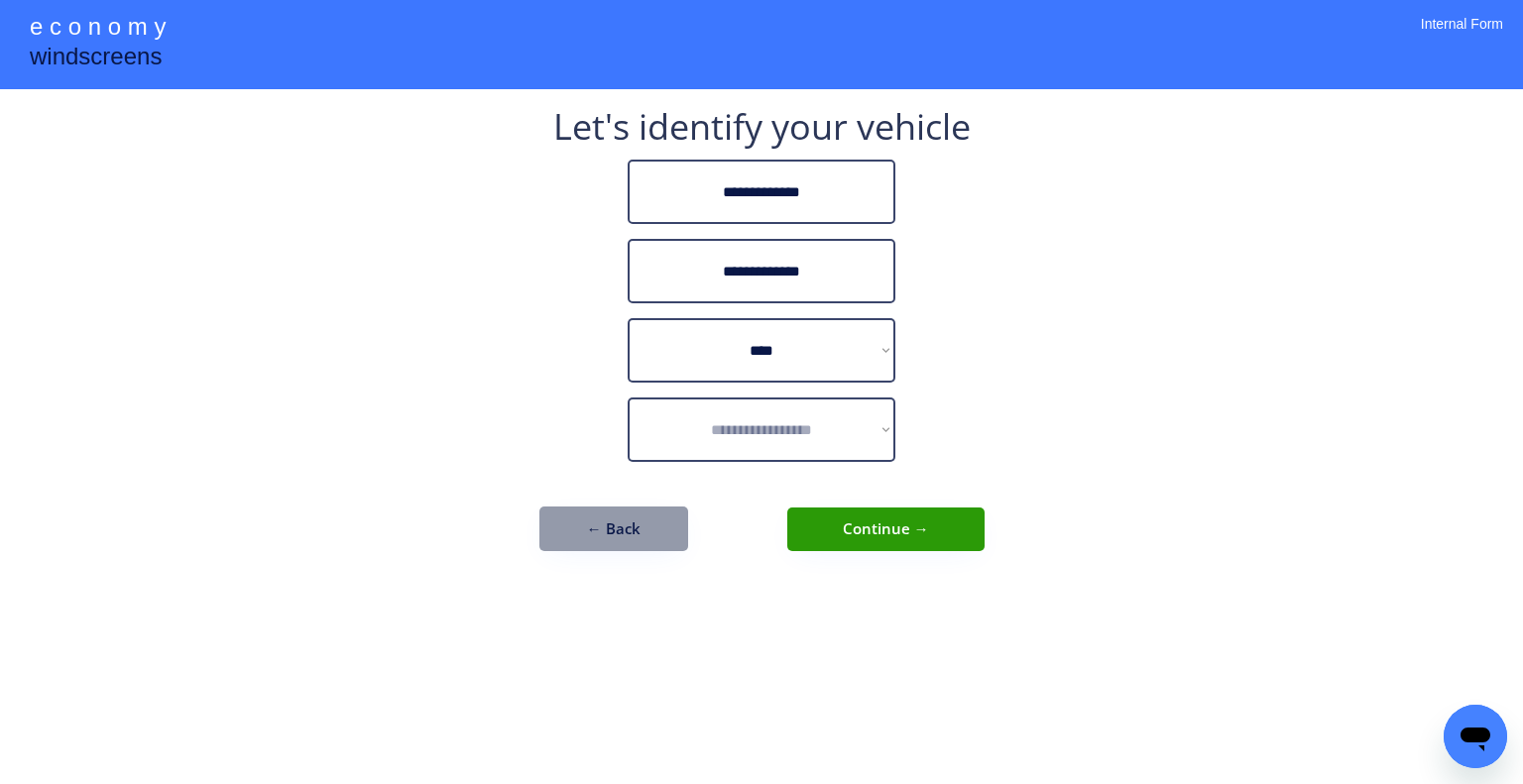 click on "**********" at bounding box center (762, 392) 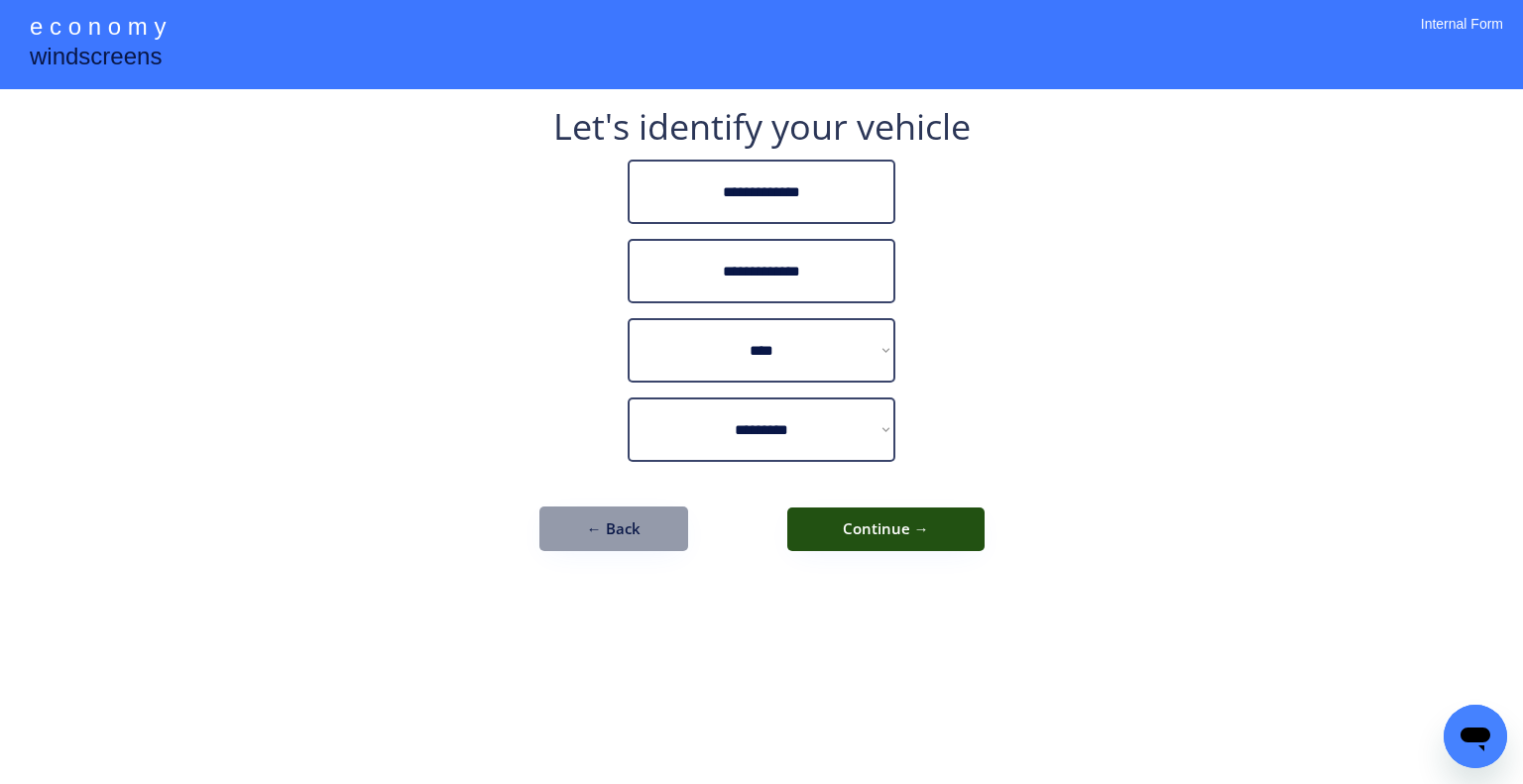 click on "Continue    →" at bounding box center (885, 529) 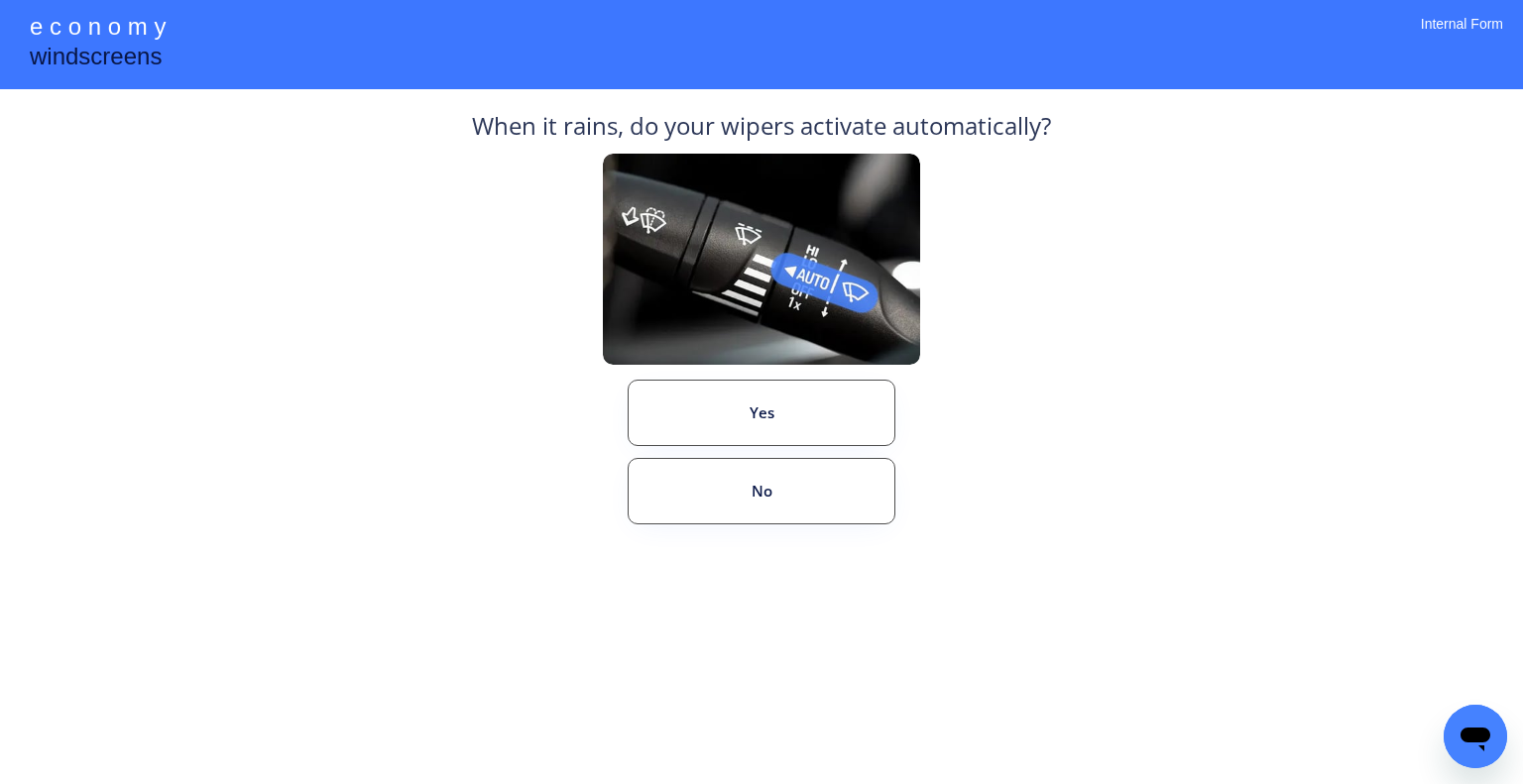 click on "**********" at bounding box center [762, 392] 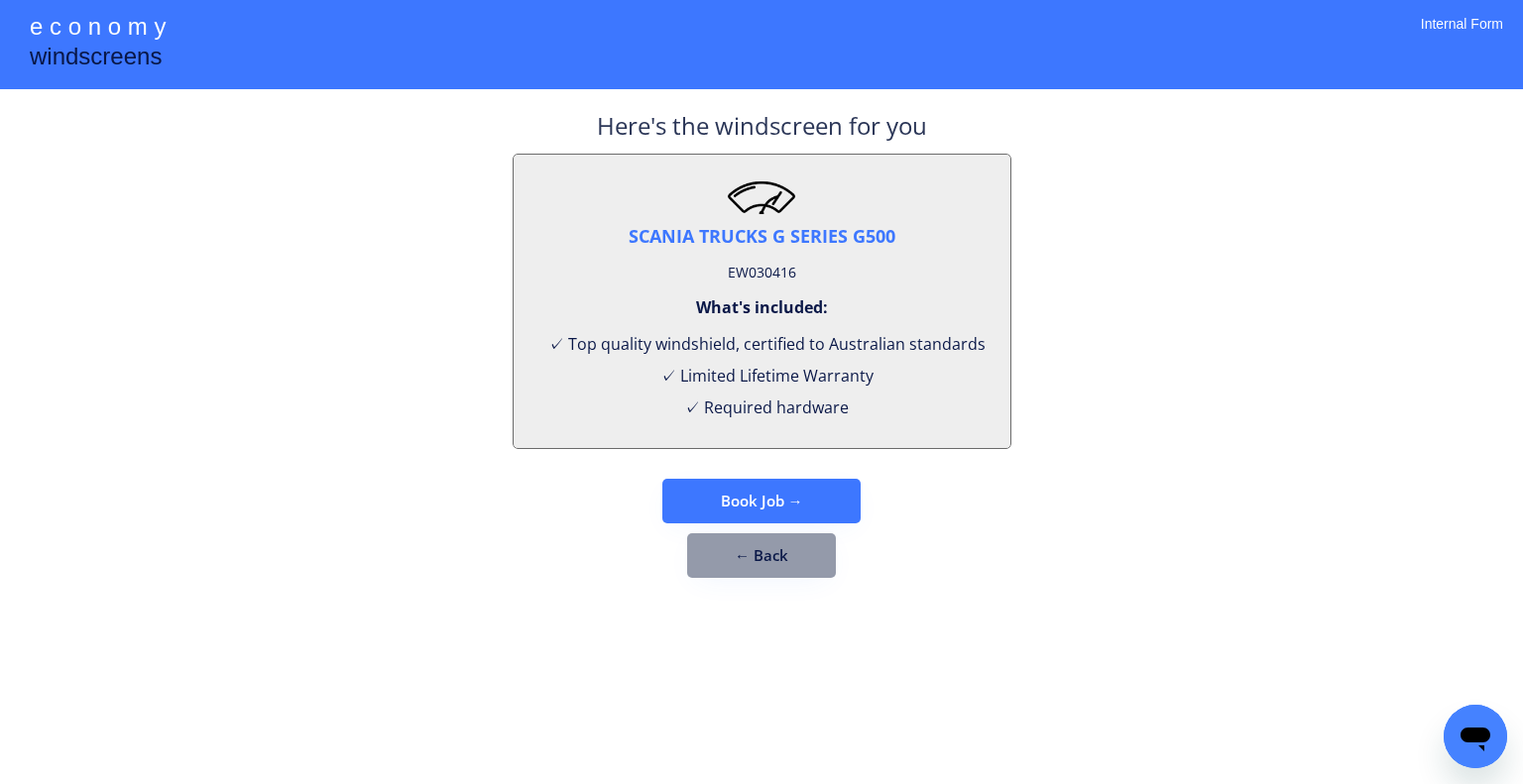 click on "EW030416" at bounding box center [762, 273] 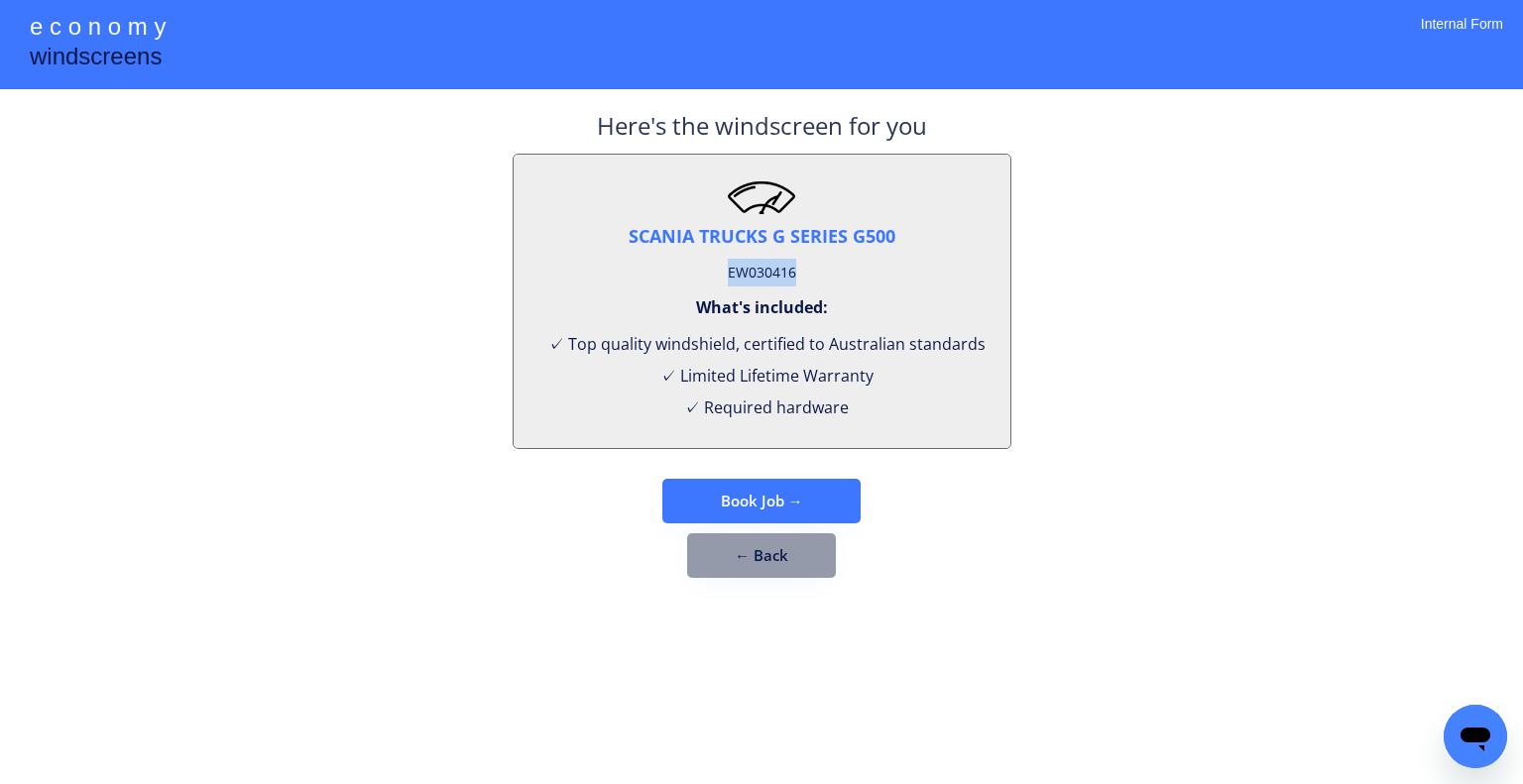click on "EW030416" at bounding box center [762, 273] 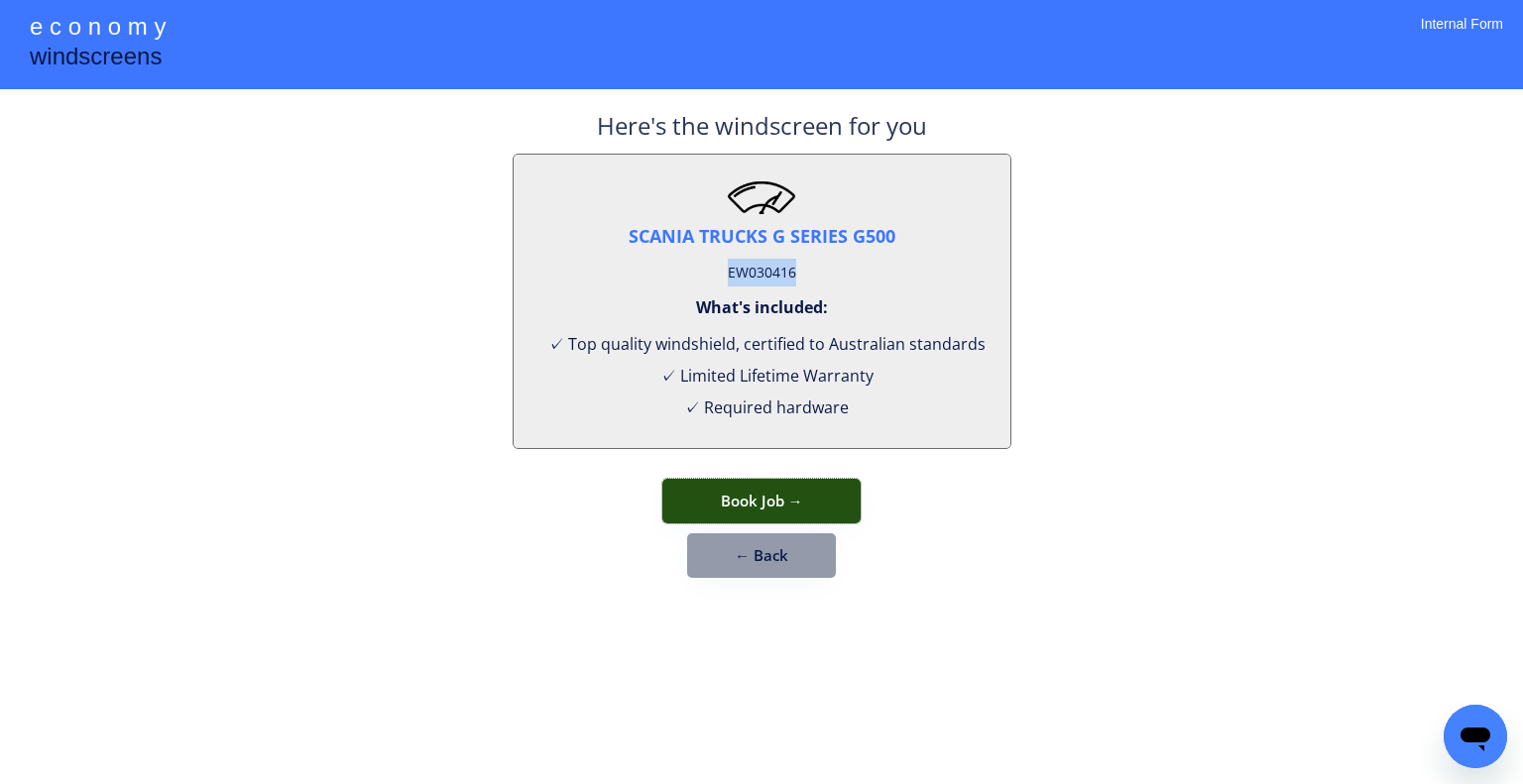 click on "Book Job    →" at bounding box center (762, 501) 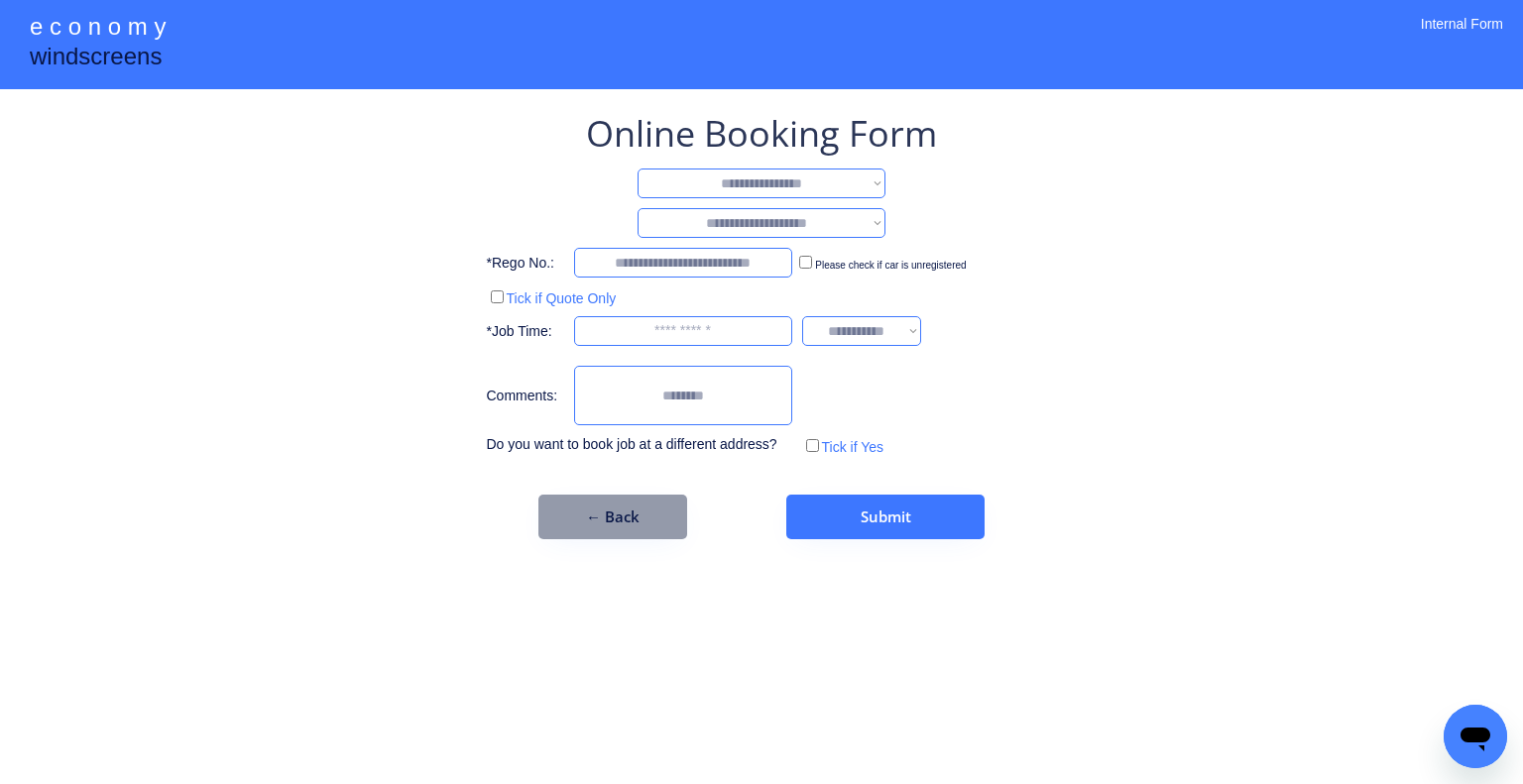 click on "**********" at bounding box center [762, 183] 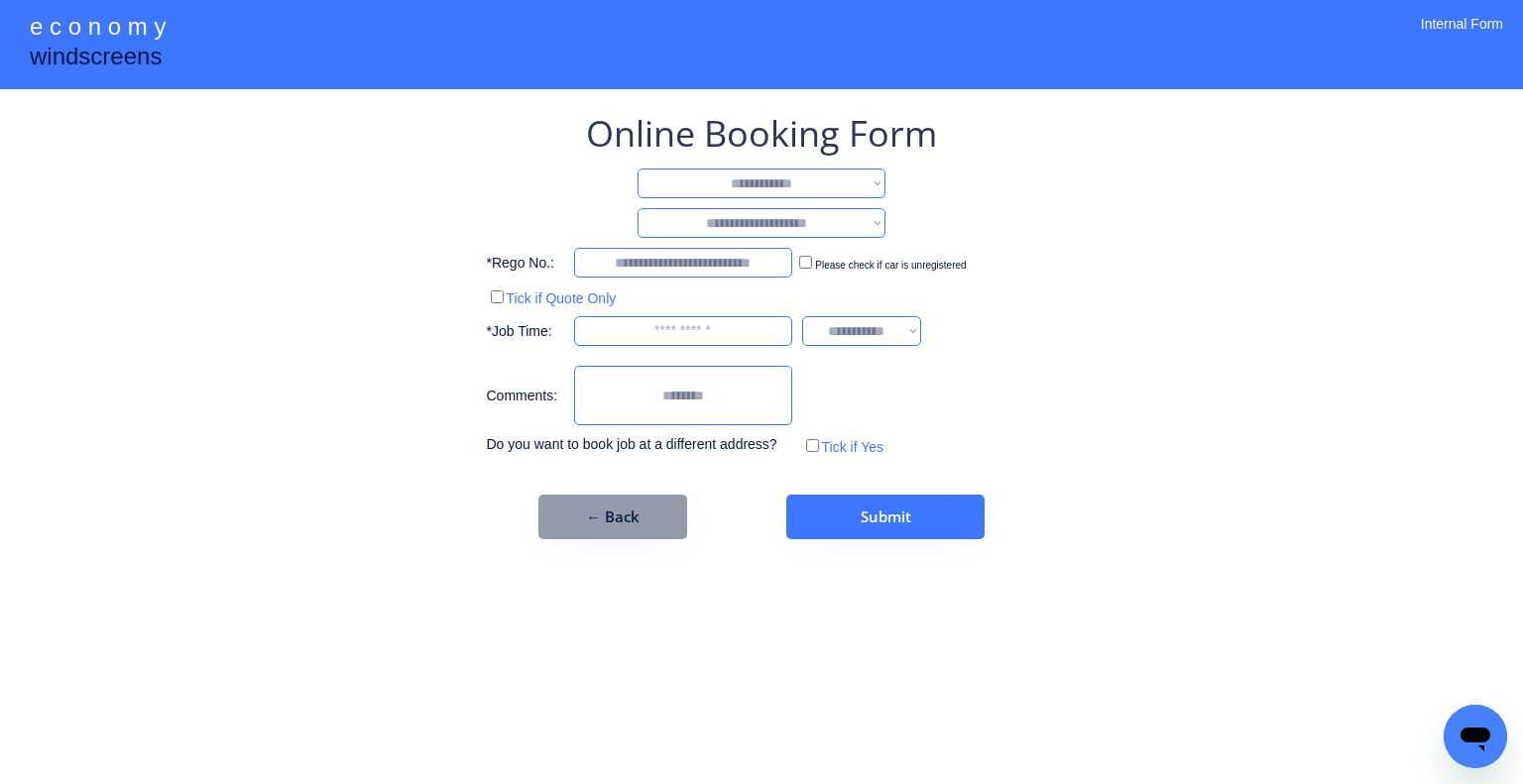 click on "**********" at bounding box center [762, 183] 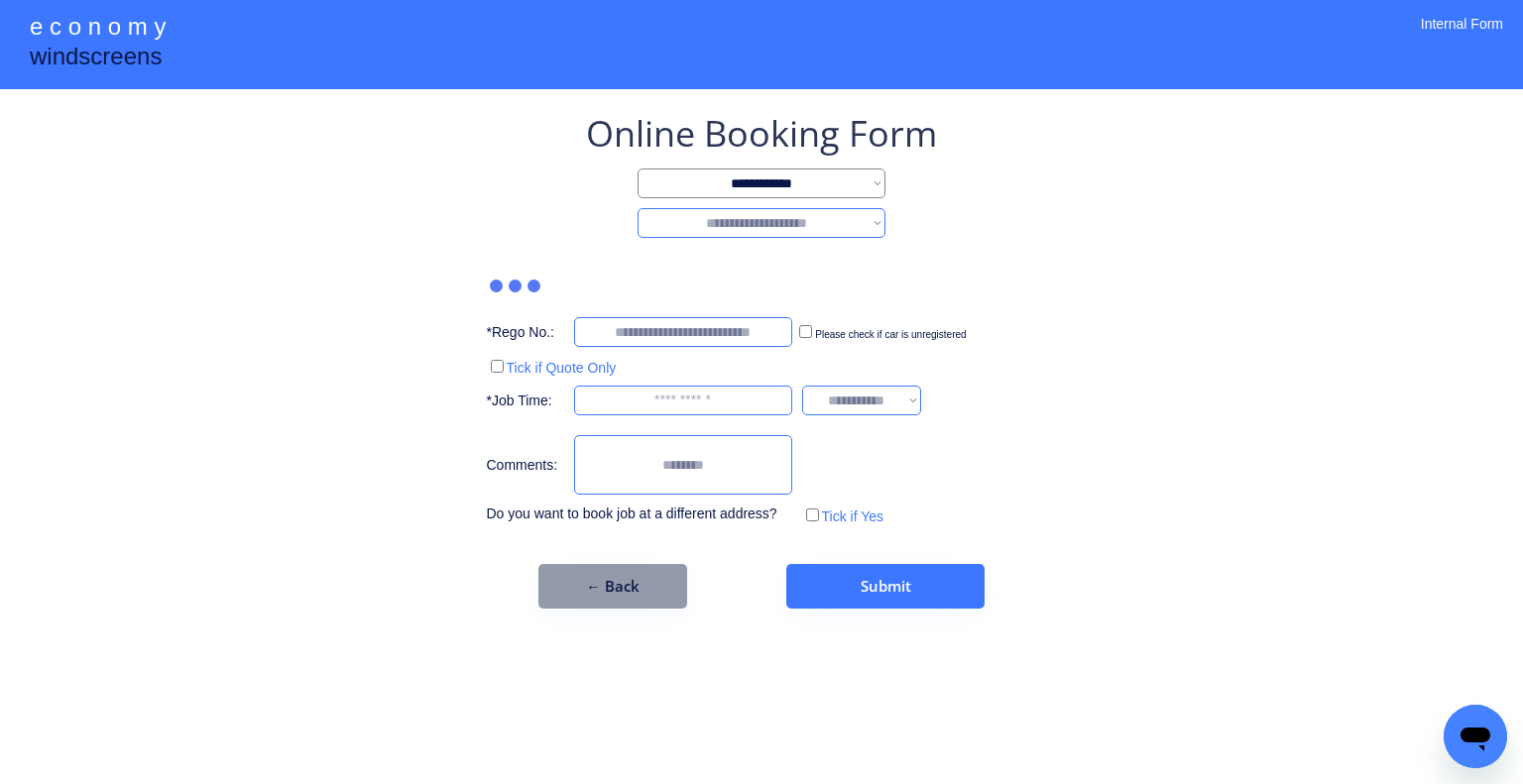 drag, startPoint x: 843, startPoint y: 220, endPoint x: 842, endPoint y: 235, distance: 15.033296 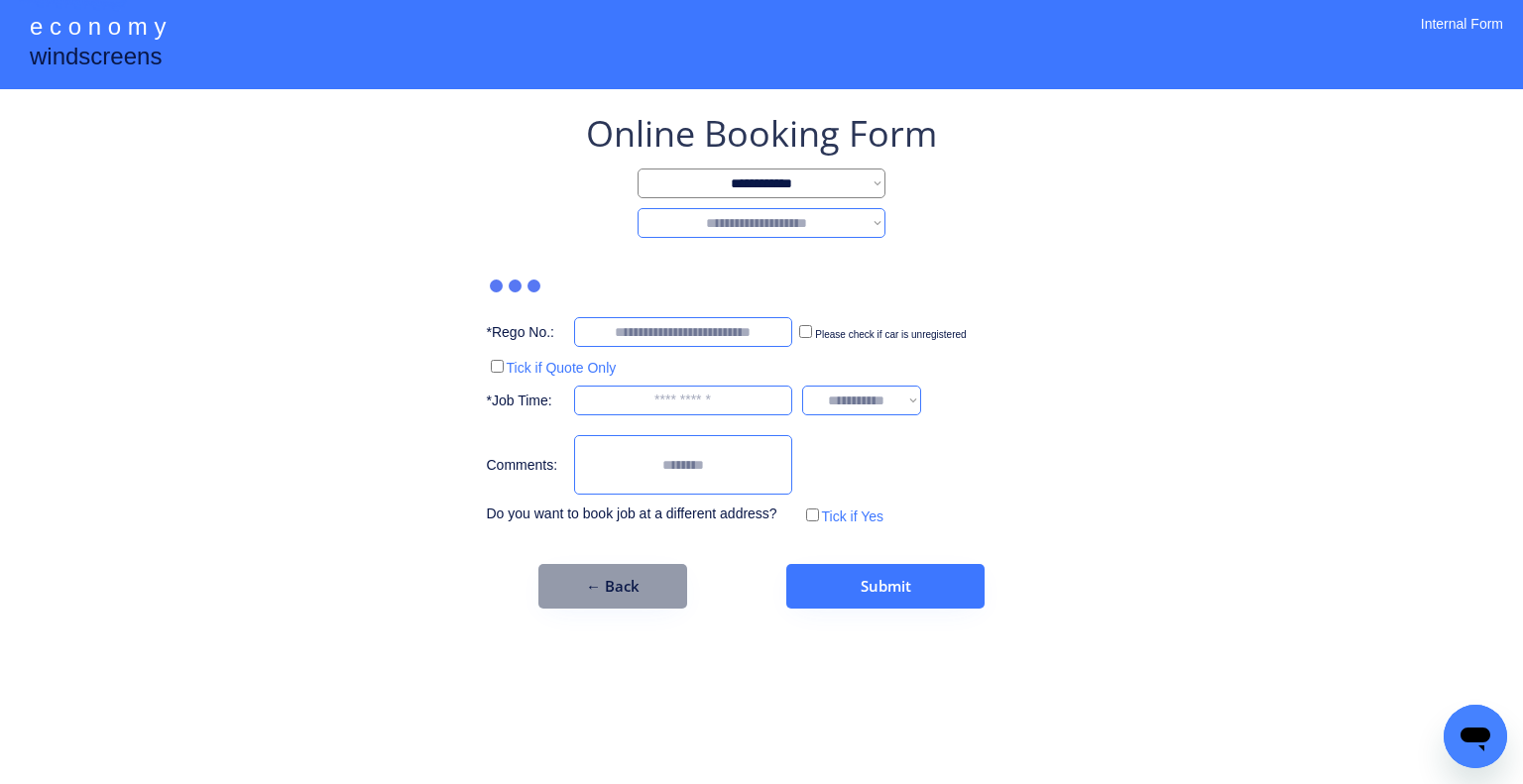 select on "********" 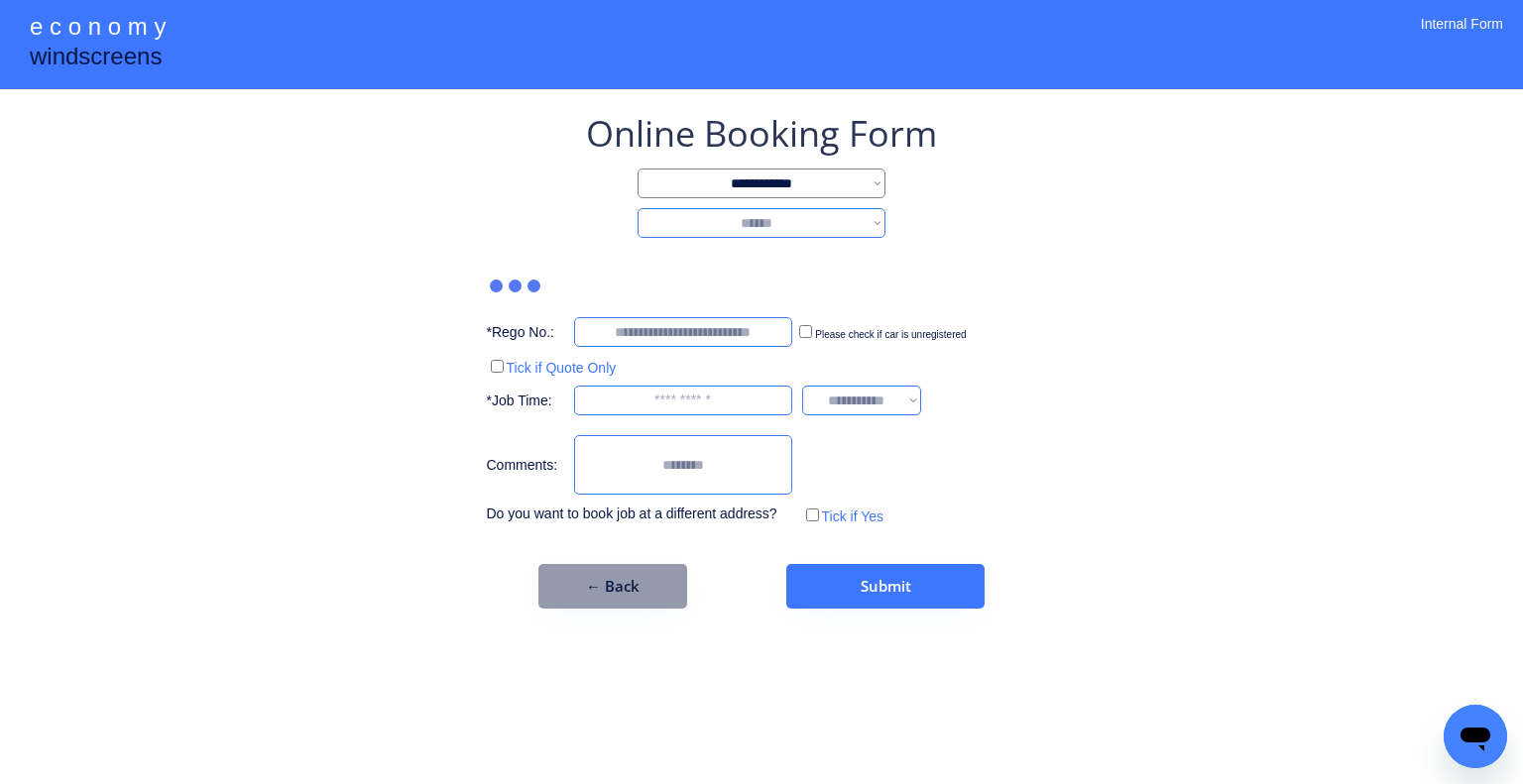 click on "**********" at bounding box center (762, 223) 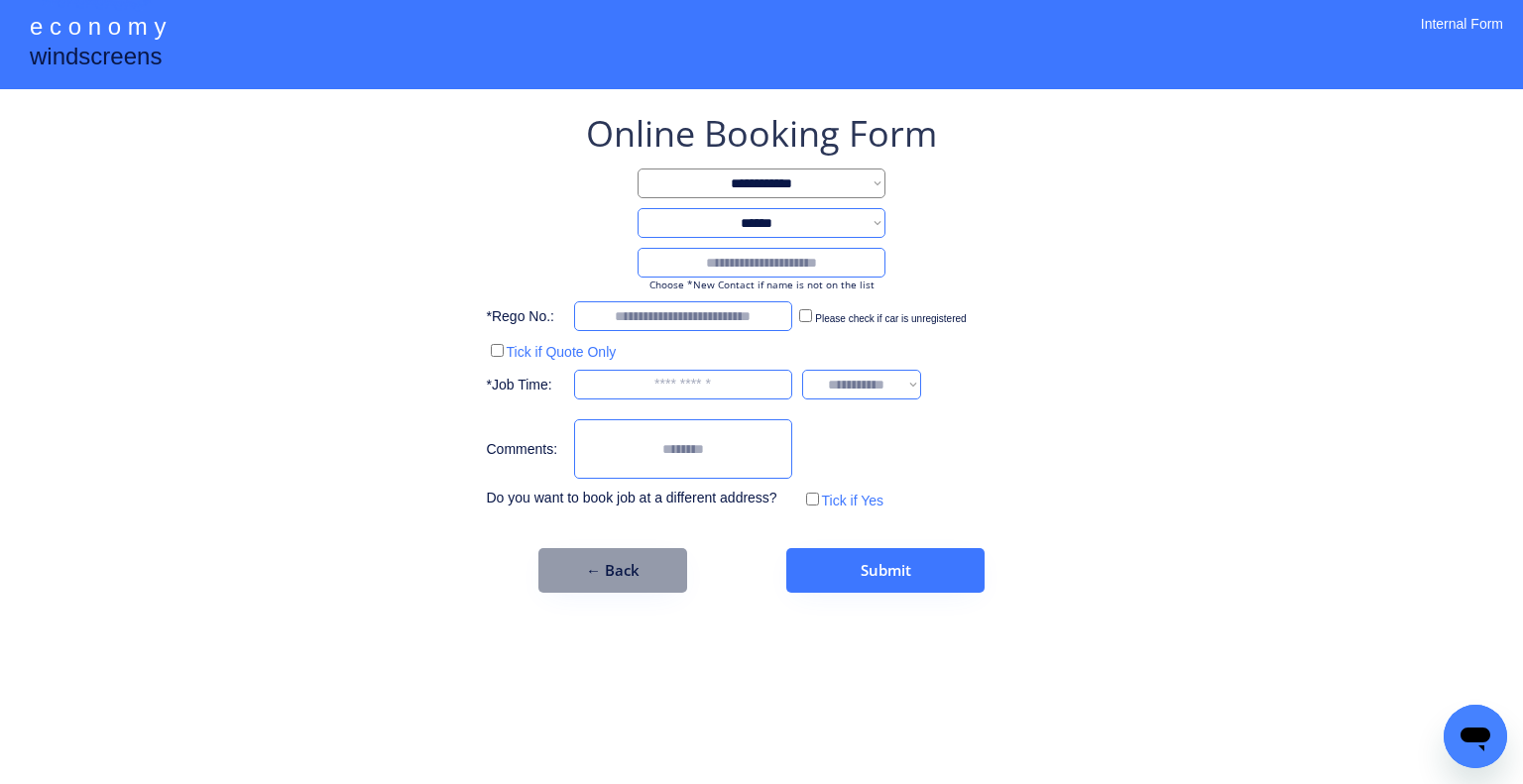 click at bounding box center (762, 263) 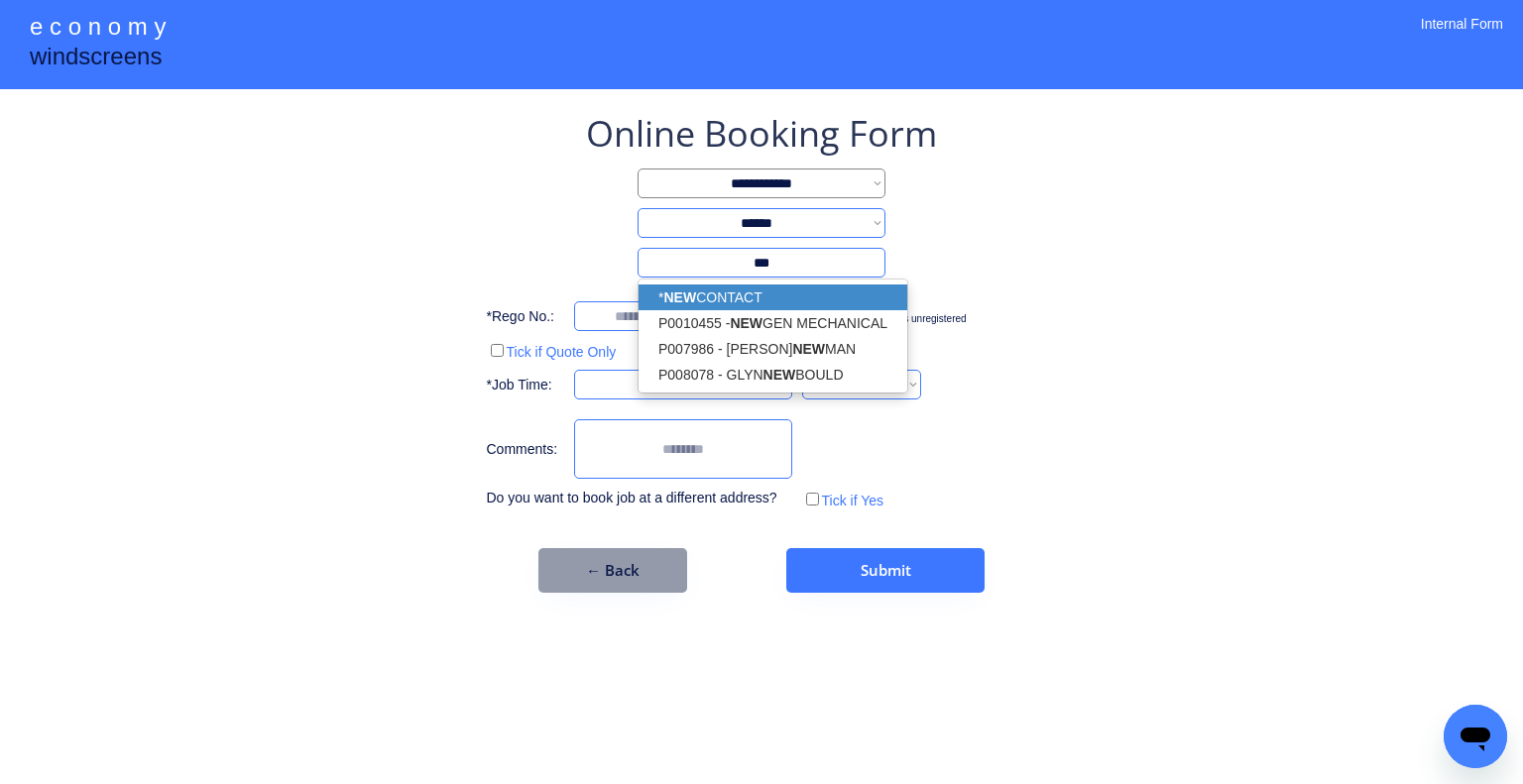 click on "* NEW  CONTACT" at bounding box center (772, 297) 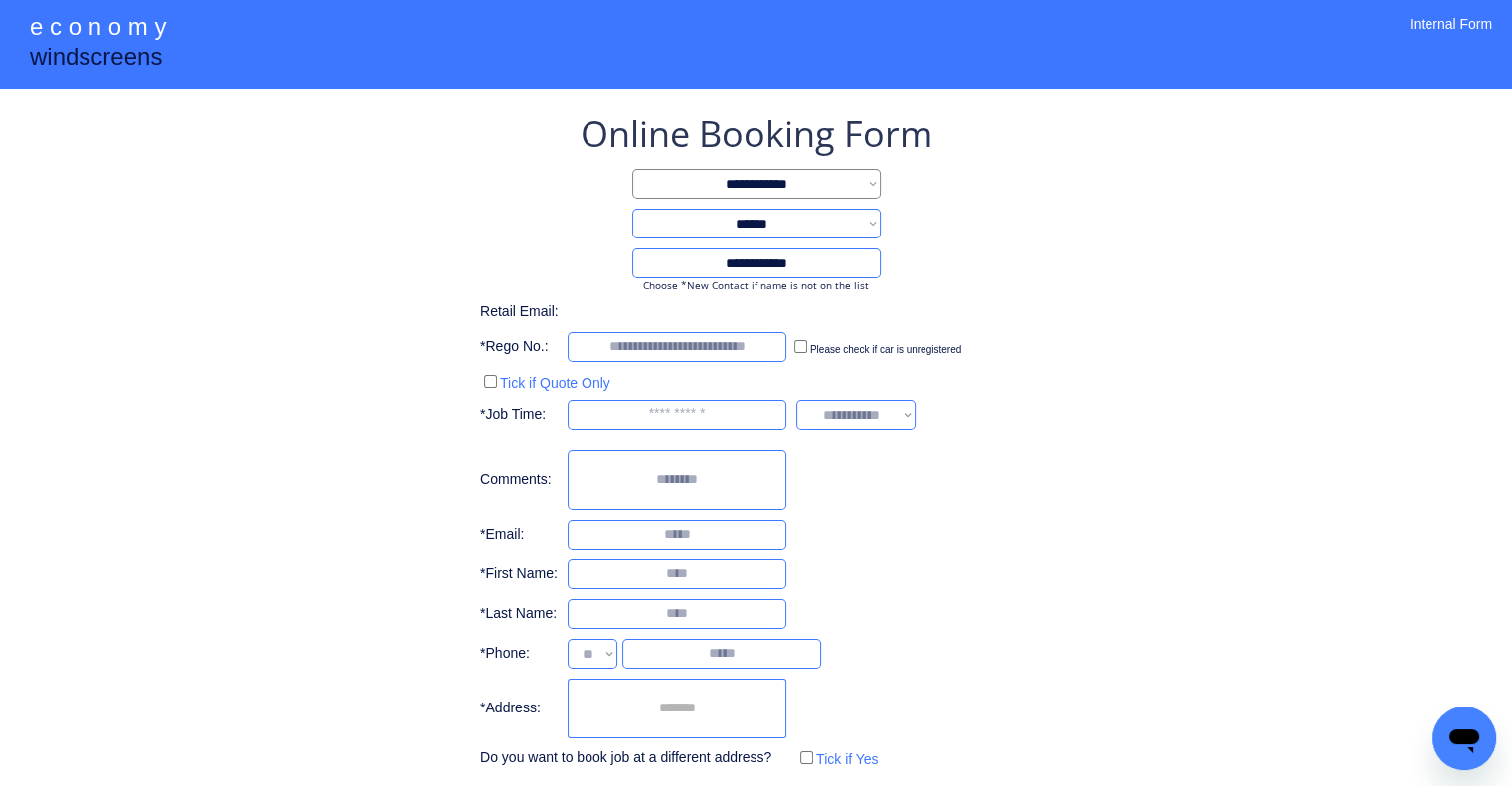 select on "**********" 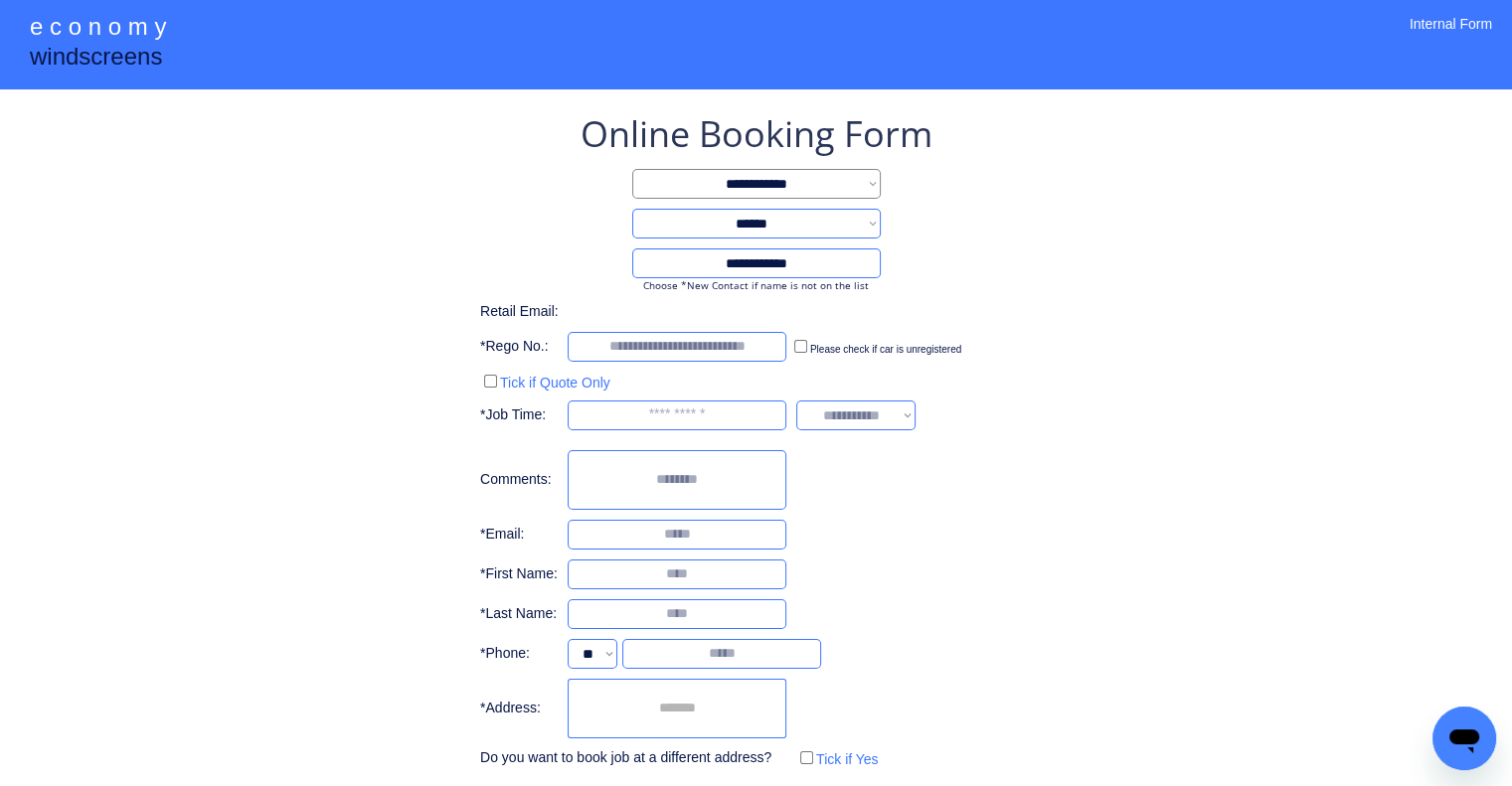 type on "**********" 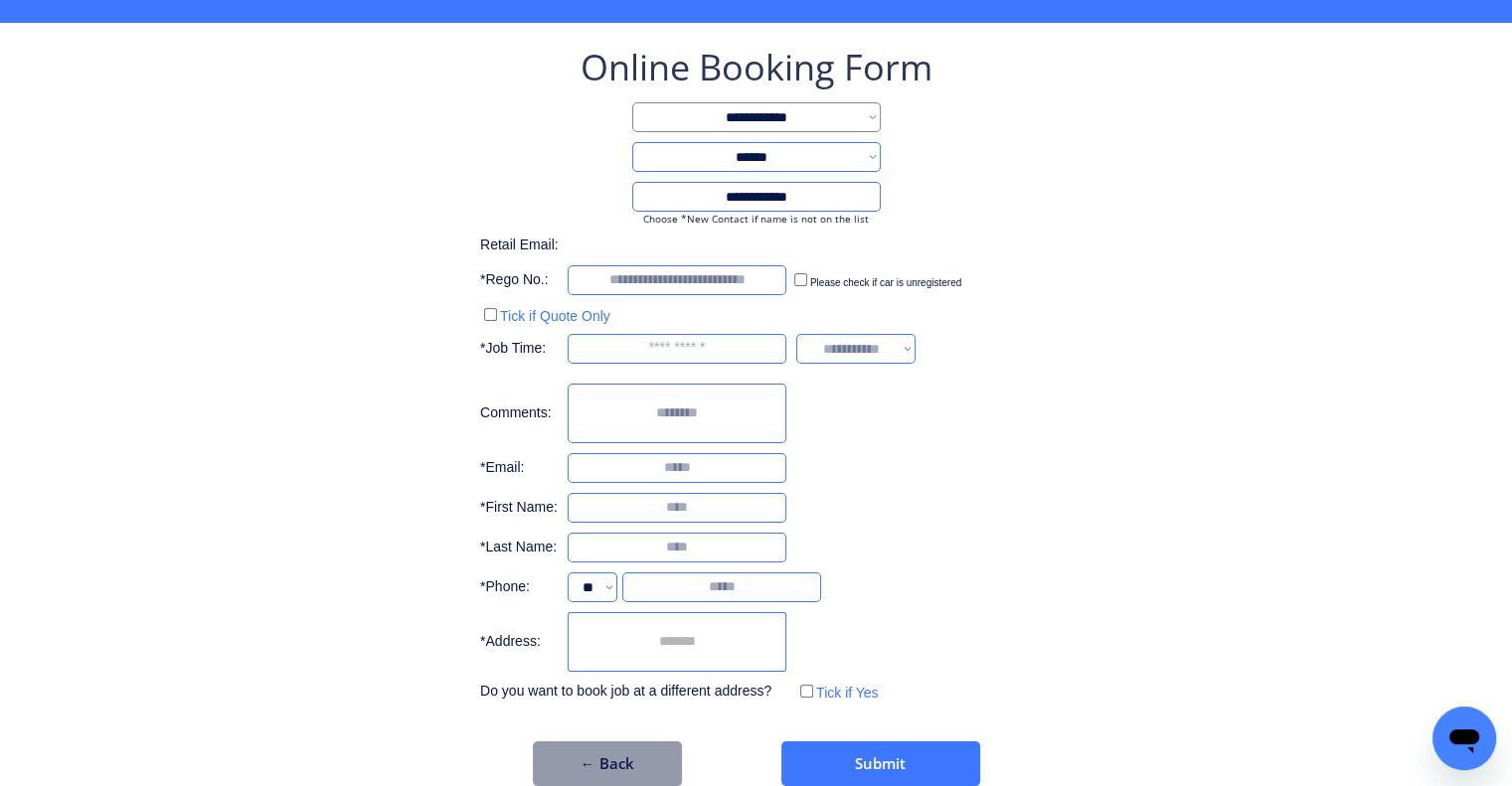 scroll, scrollTop: 95, scrollLeft: 0, axis: vertical 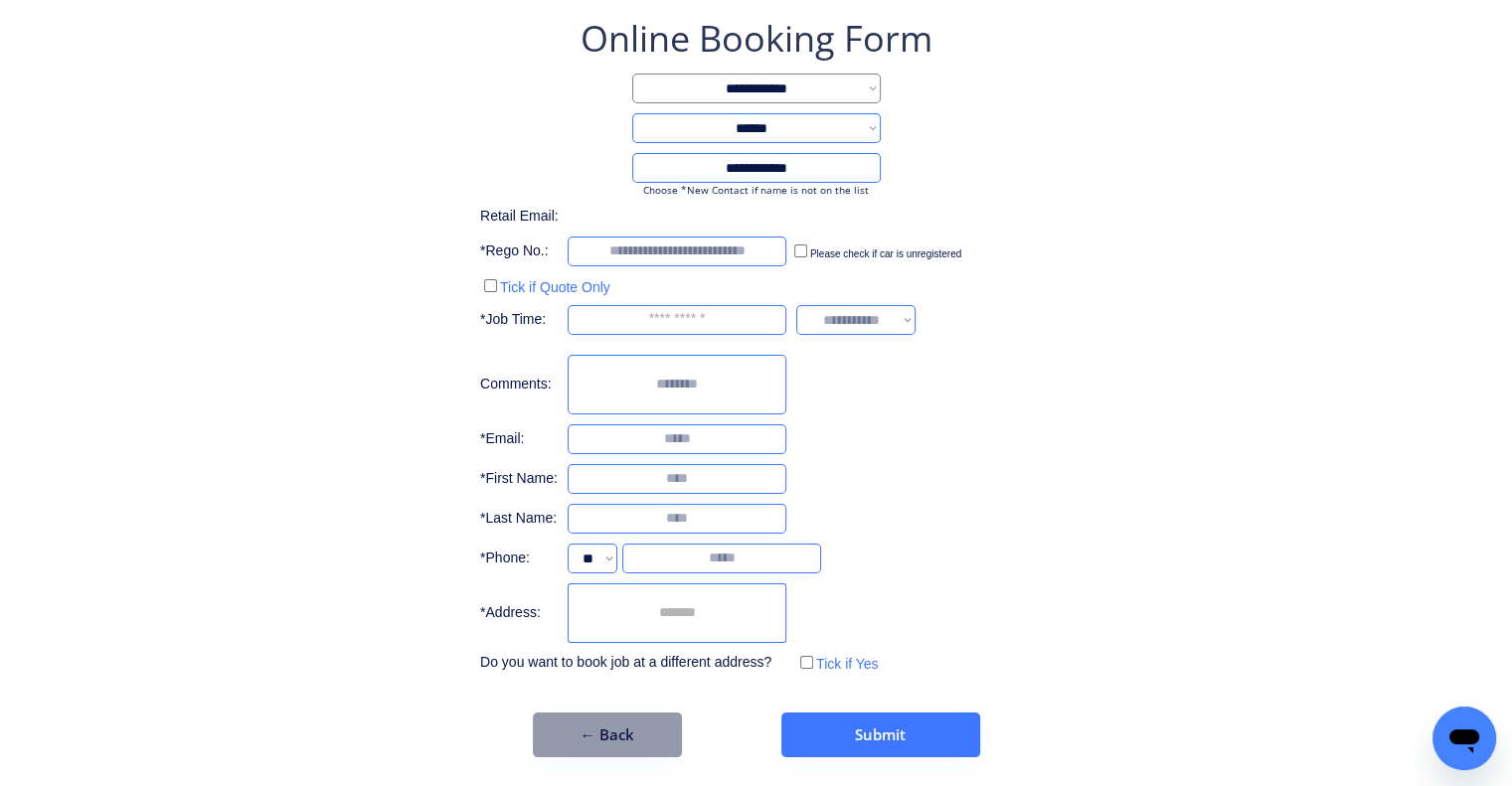 click at bounding box center [677, 613] 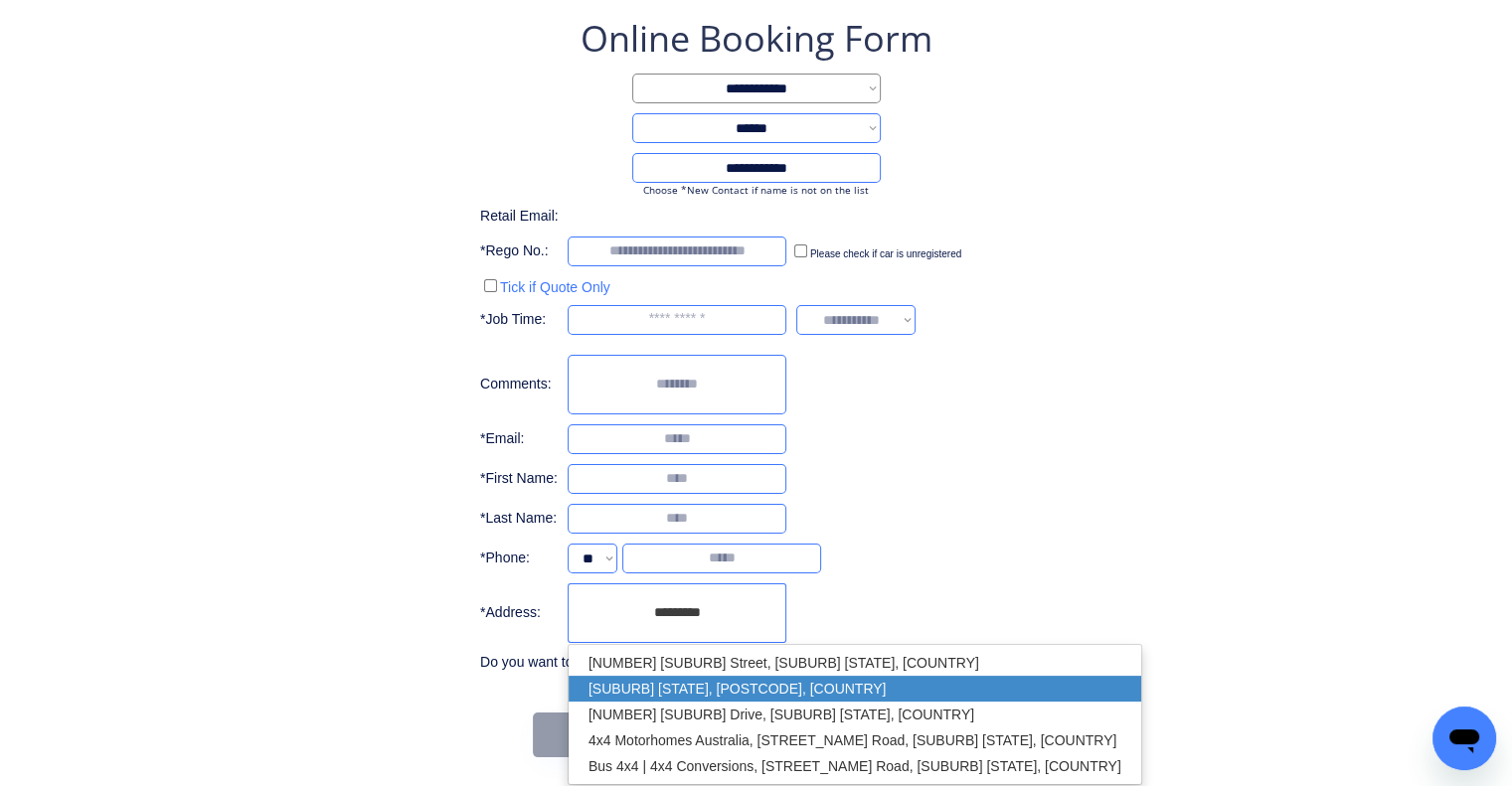 click on "Rocklea QLD 4106, Australia" at bounding box center [855, 689] 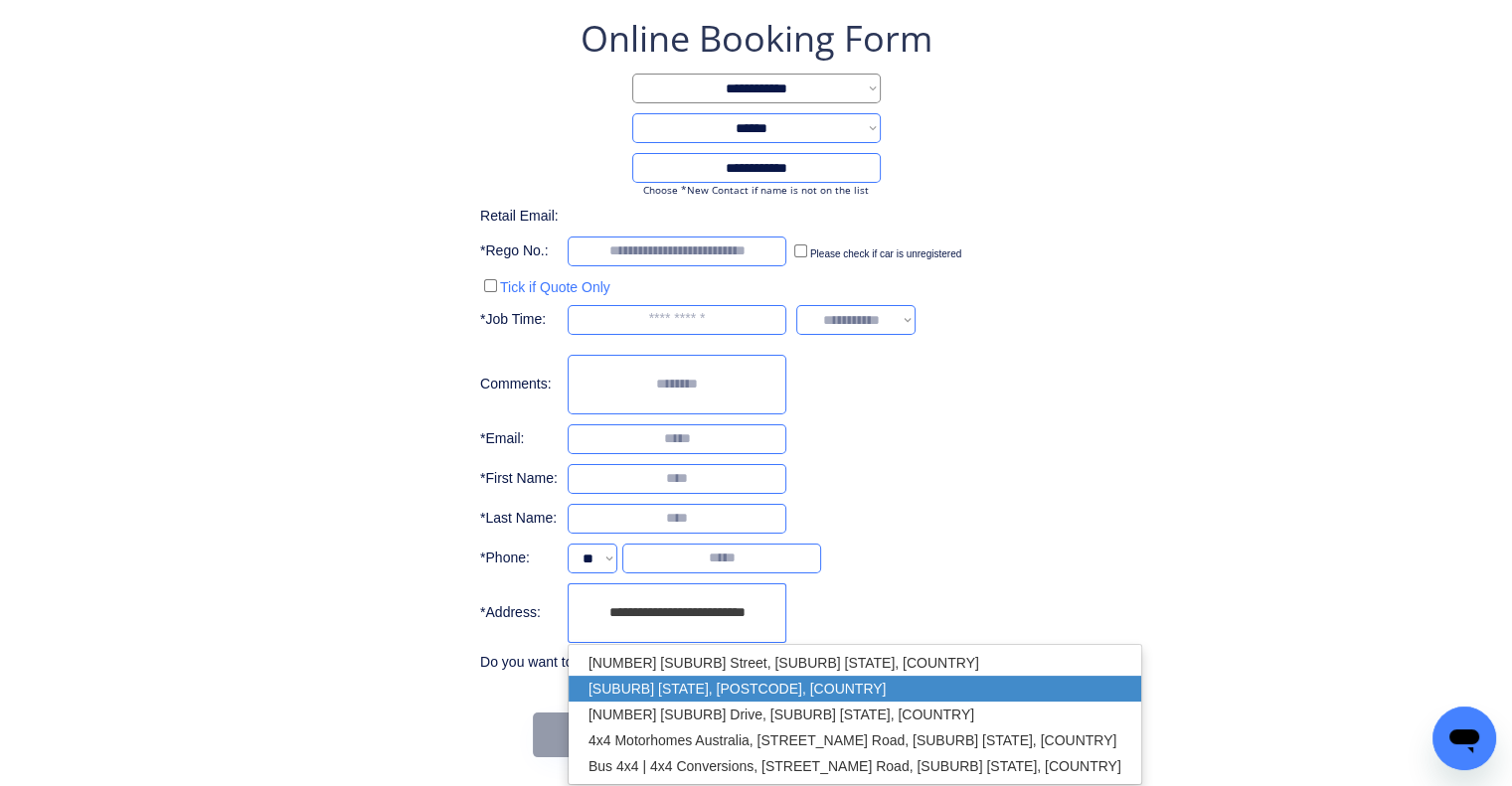 type on "**********" 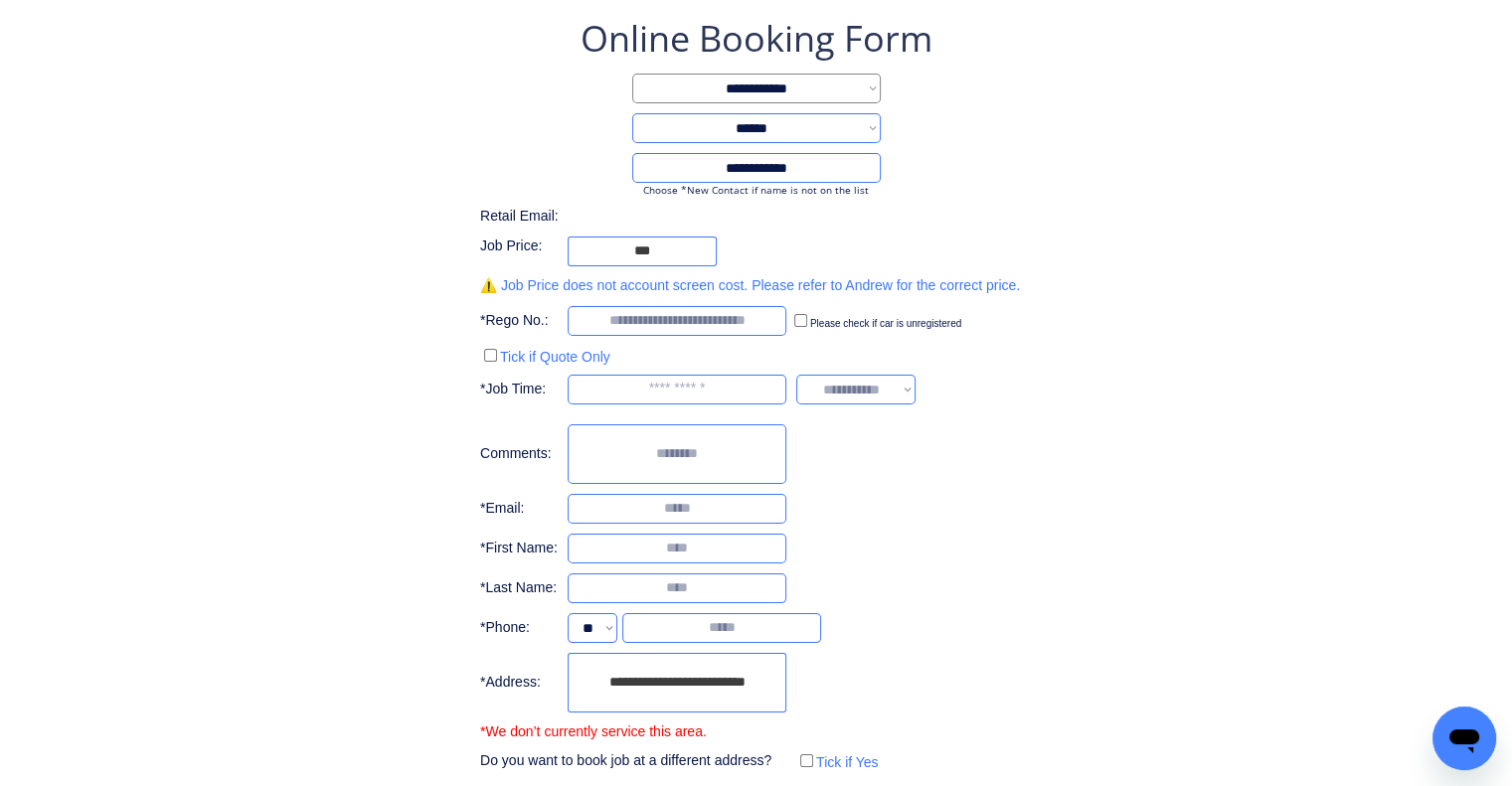 click on "**********" at bounding box center [756, 394] 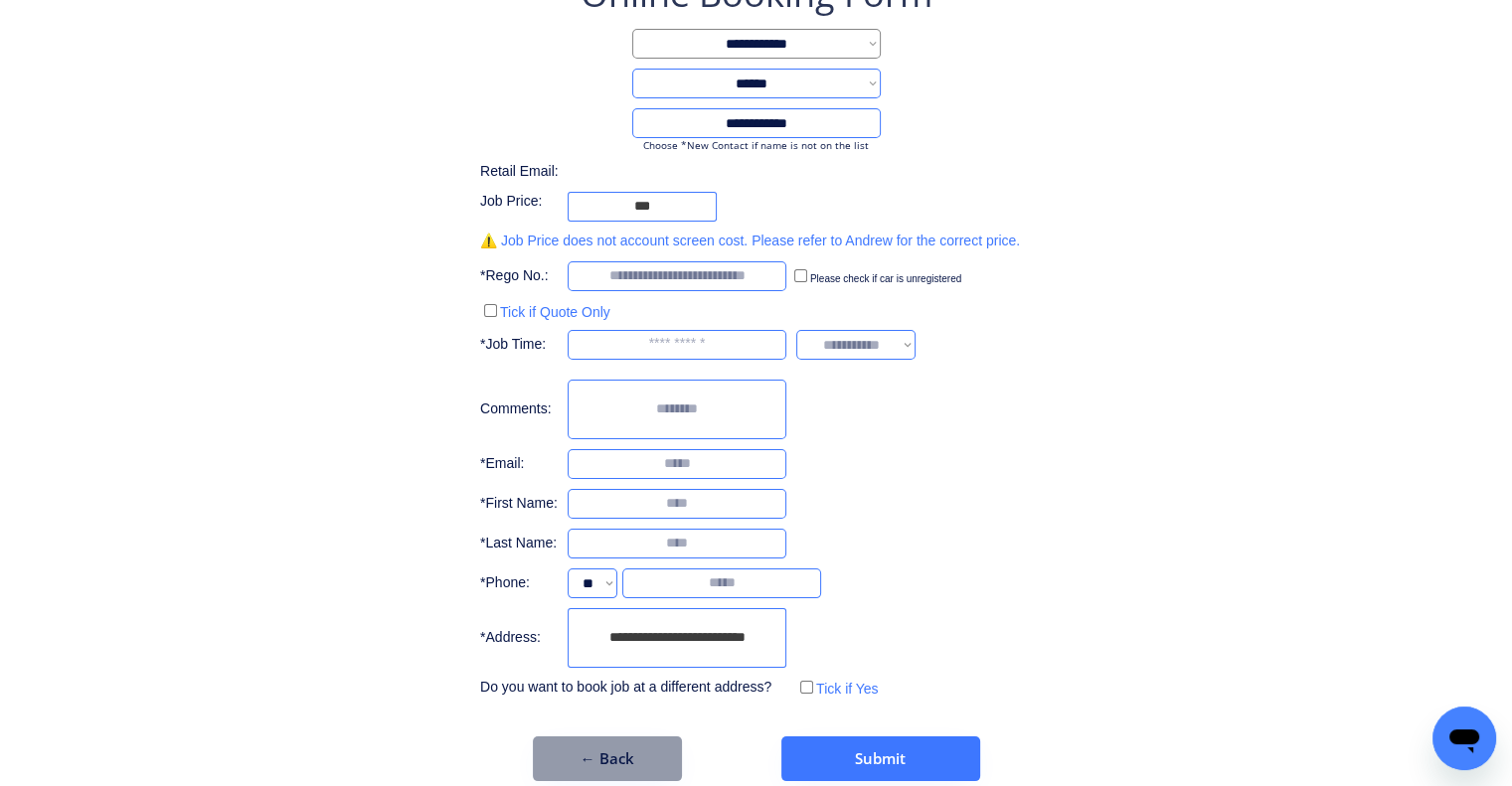 scroll, scrollTop: 165, scrollLeft: 0, axis: vertical 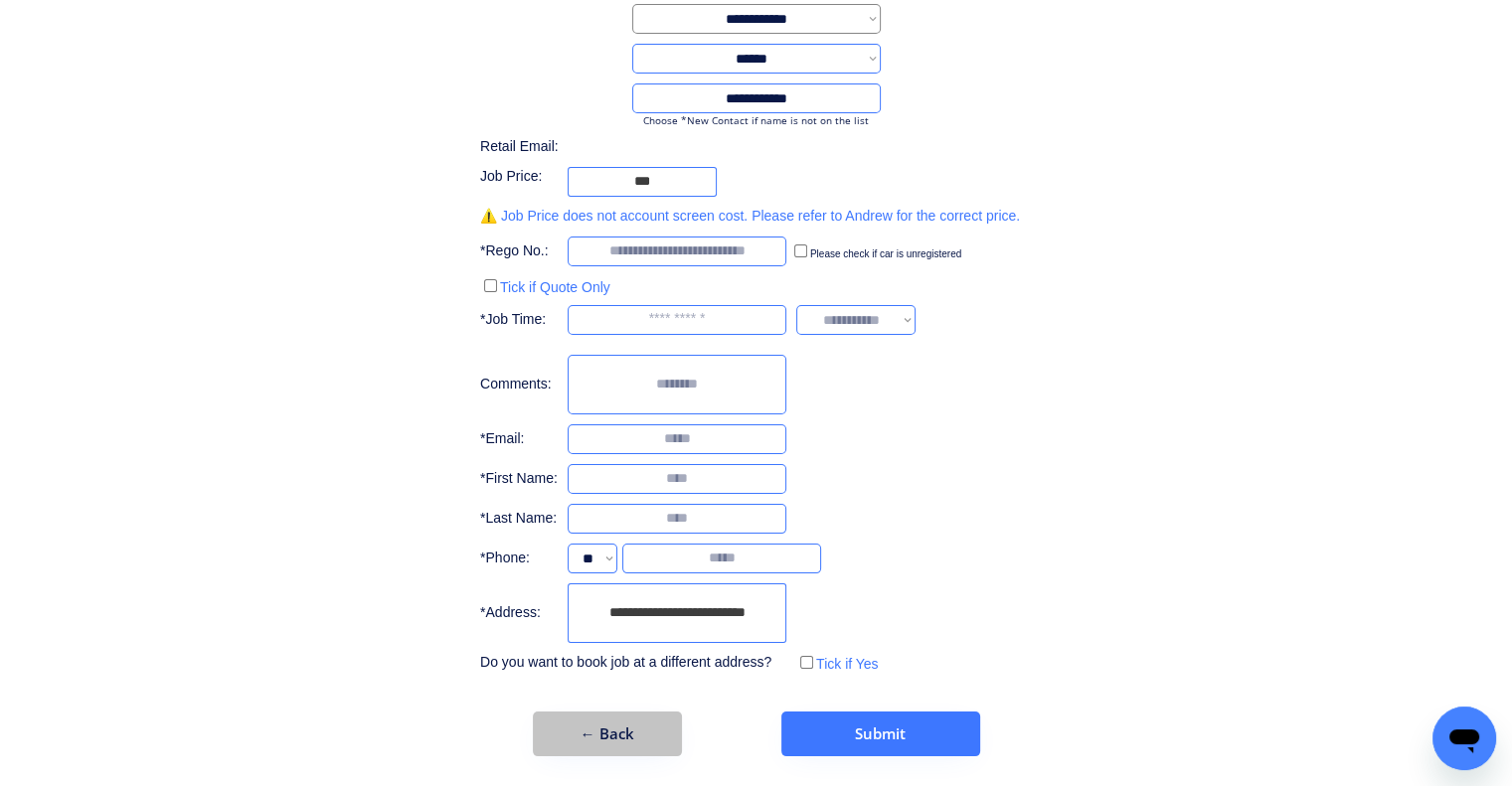 click on "←   Back" at bounding box center [607, 733] 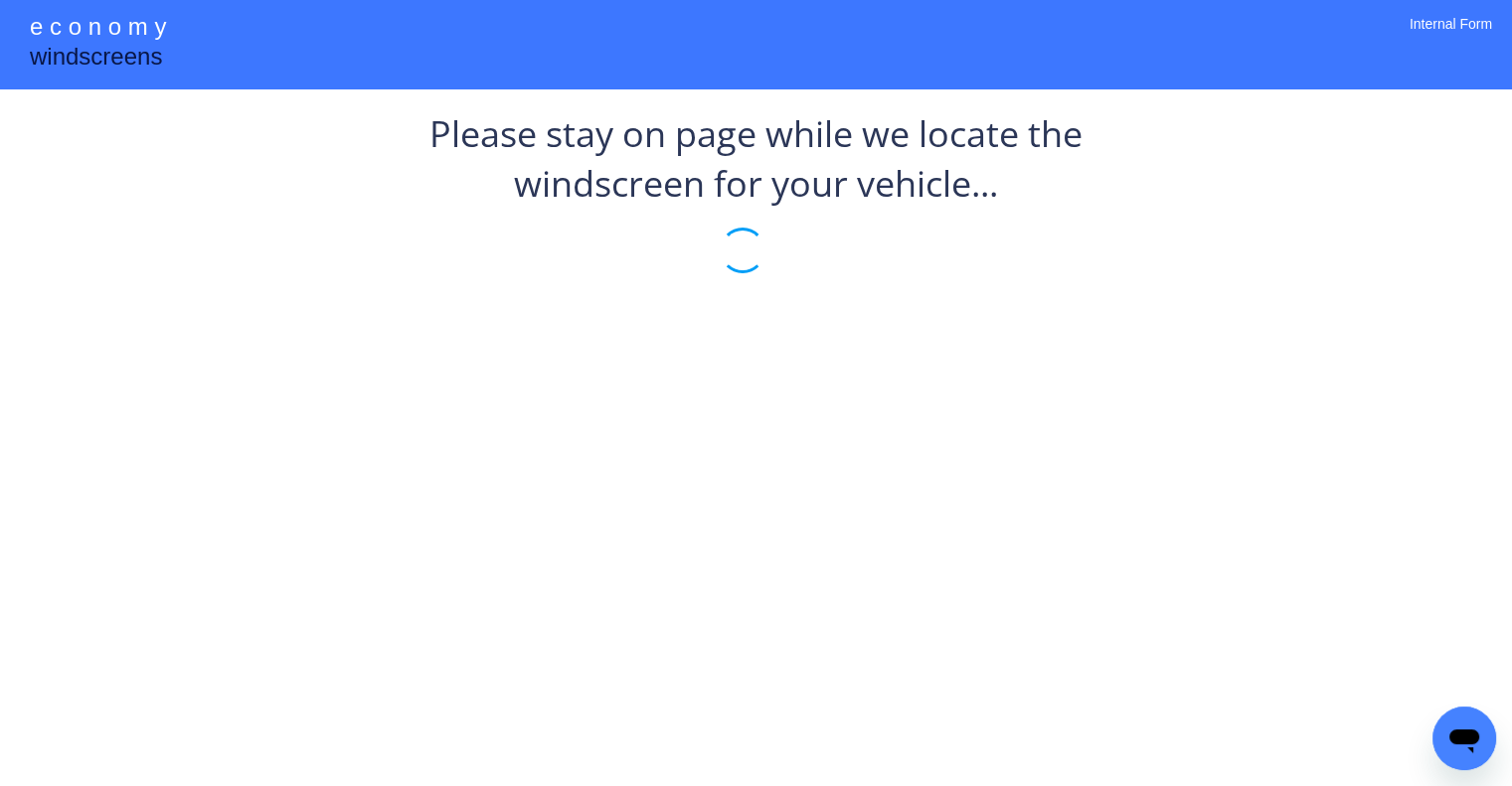 scroll, scrollTop: 0, scrollLeft: 0, axis: both 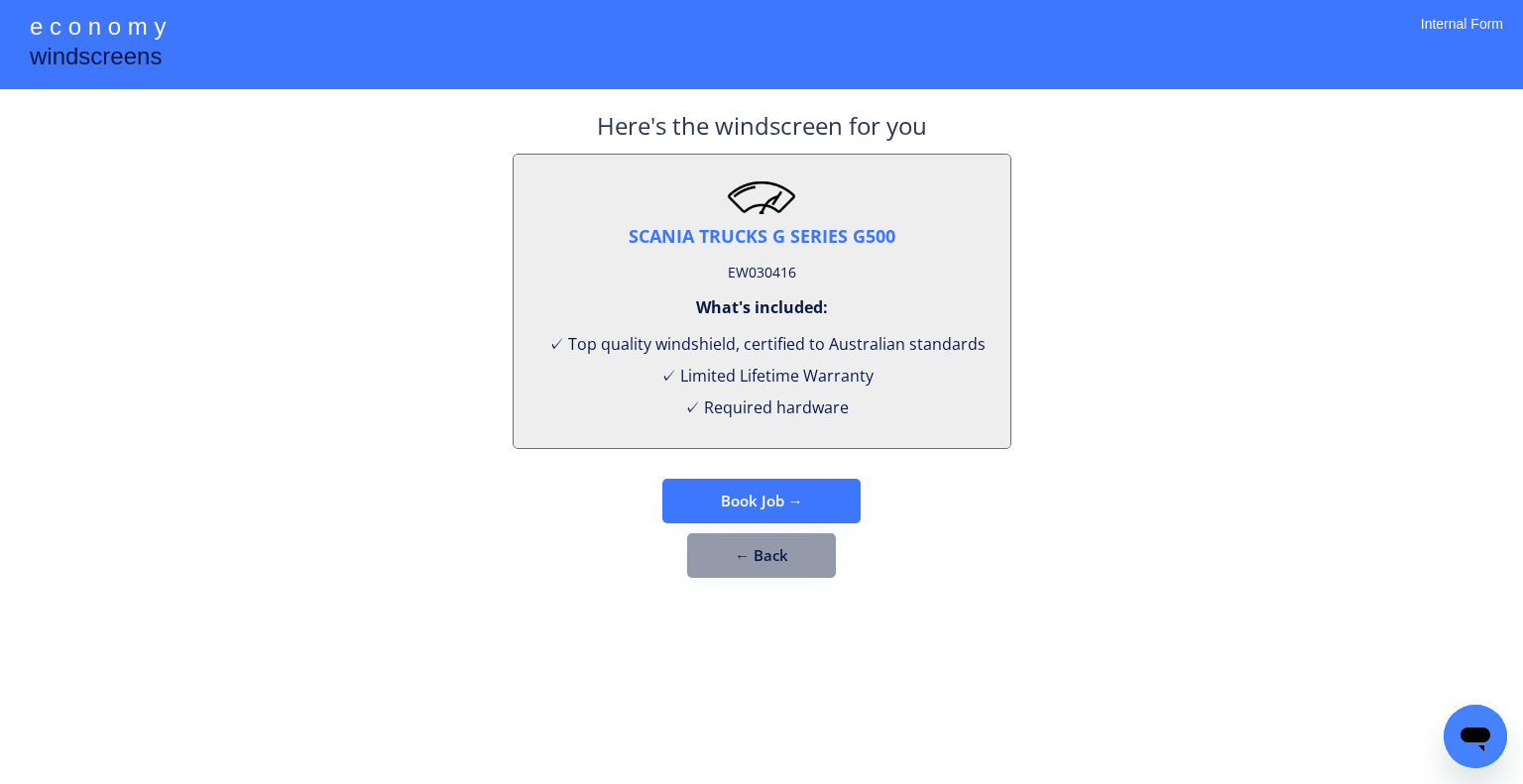 drag, startPoint x: 916, startPoint y: 296, endPoint x: 787, endPoint y: 288, distance: 129.24782 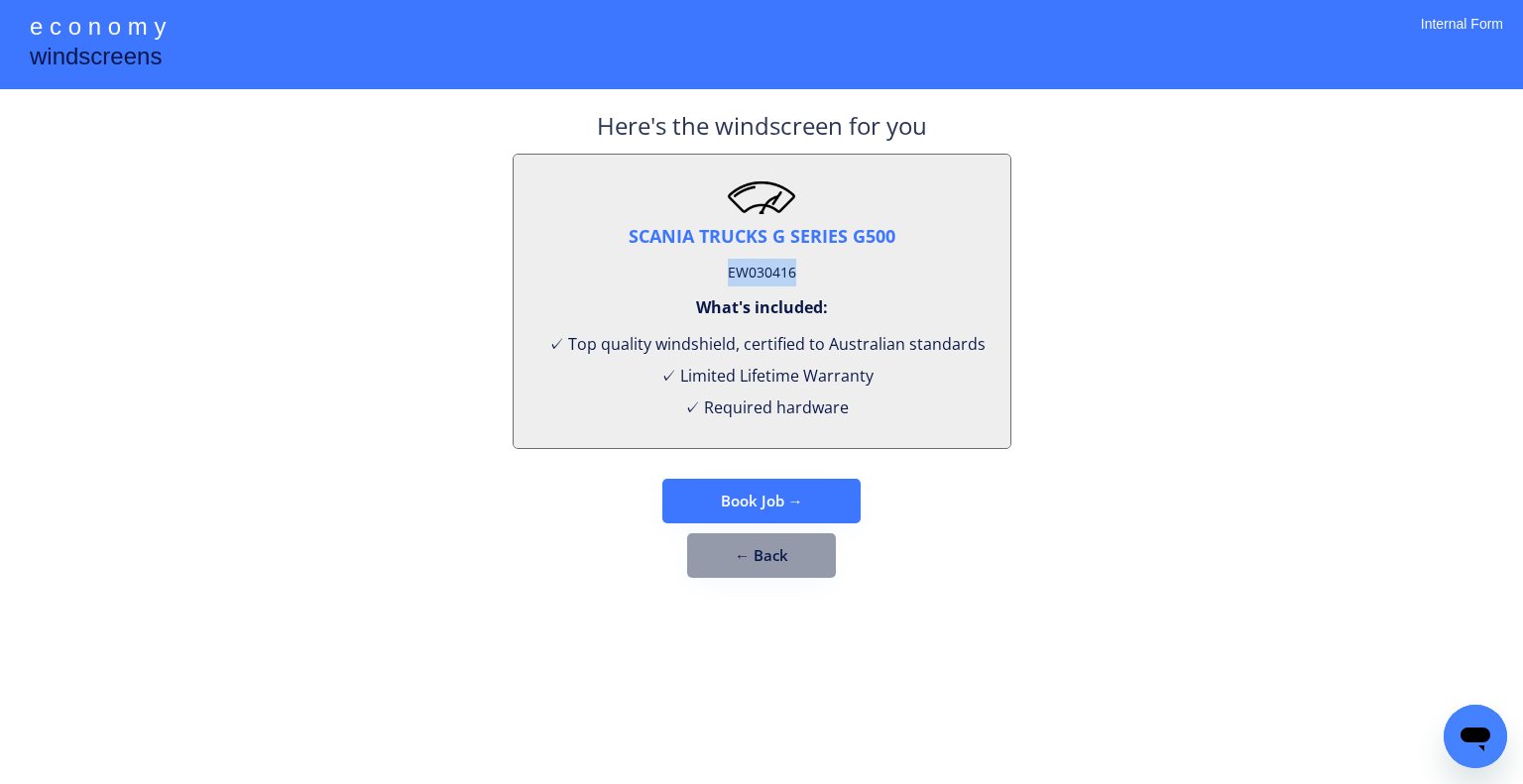 click on "EW030416" at bounding box center (762, 273) 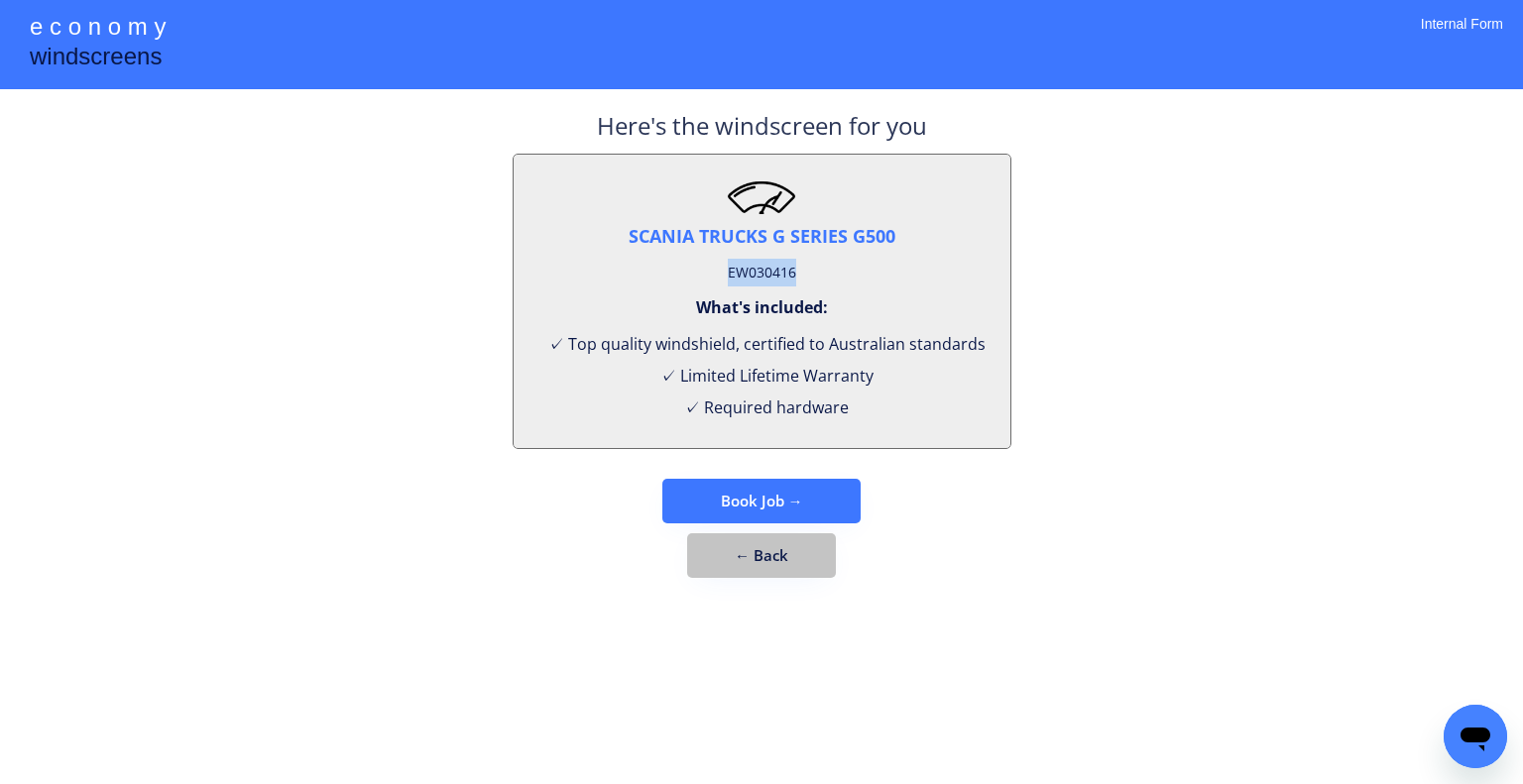 click on "←   Back" at bounding box center [762, 555] 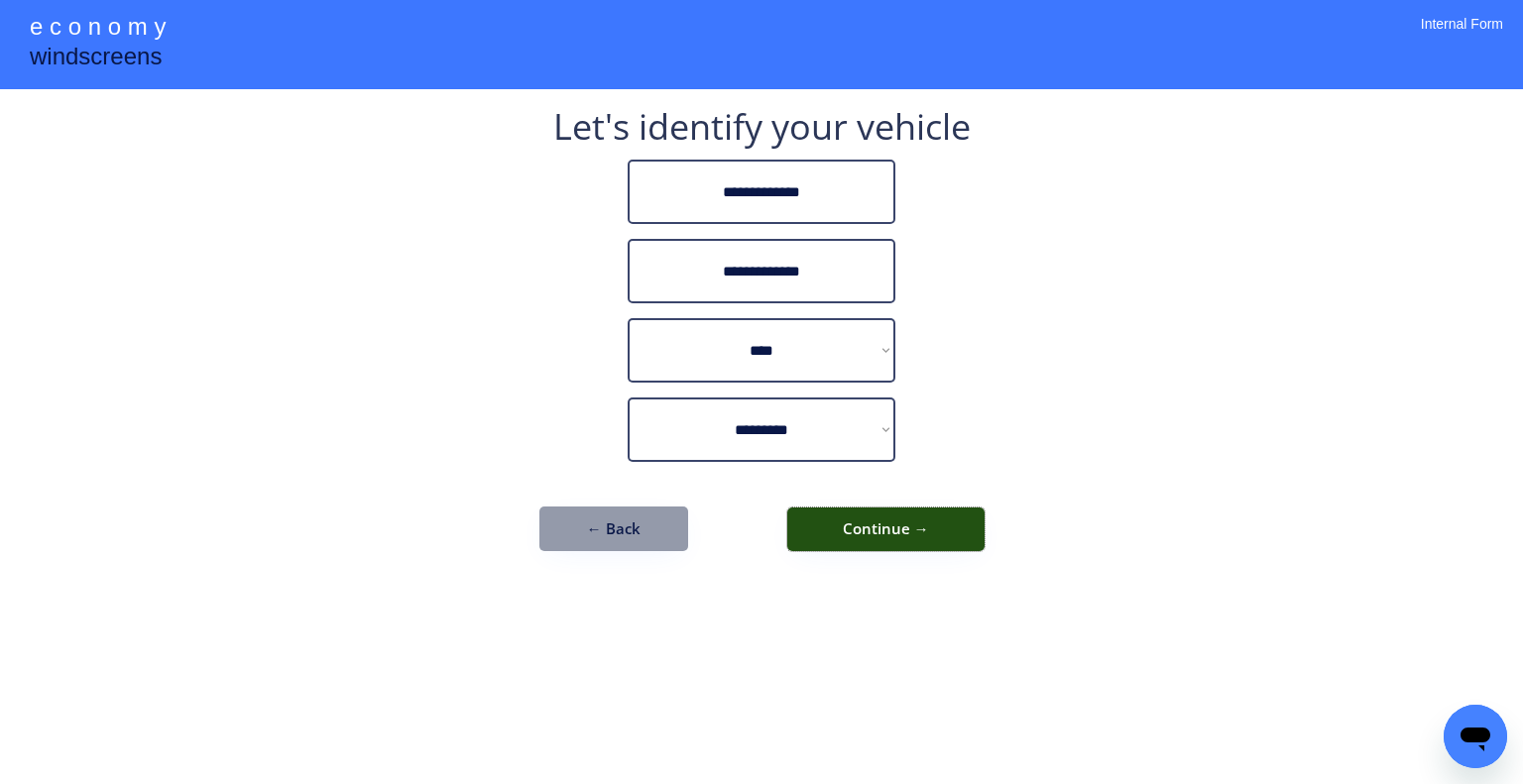 click on "Continue    →" at bounding box center [885, 529] 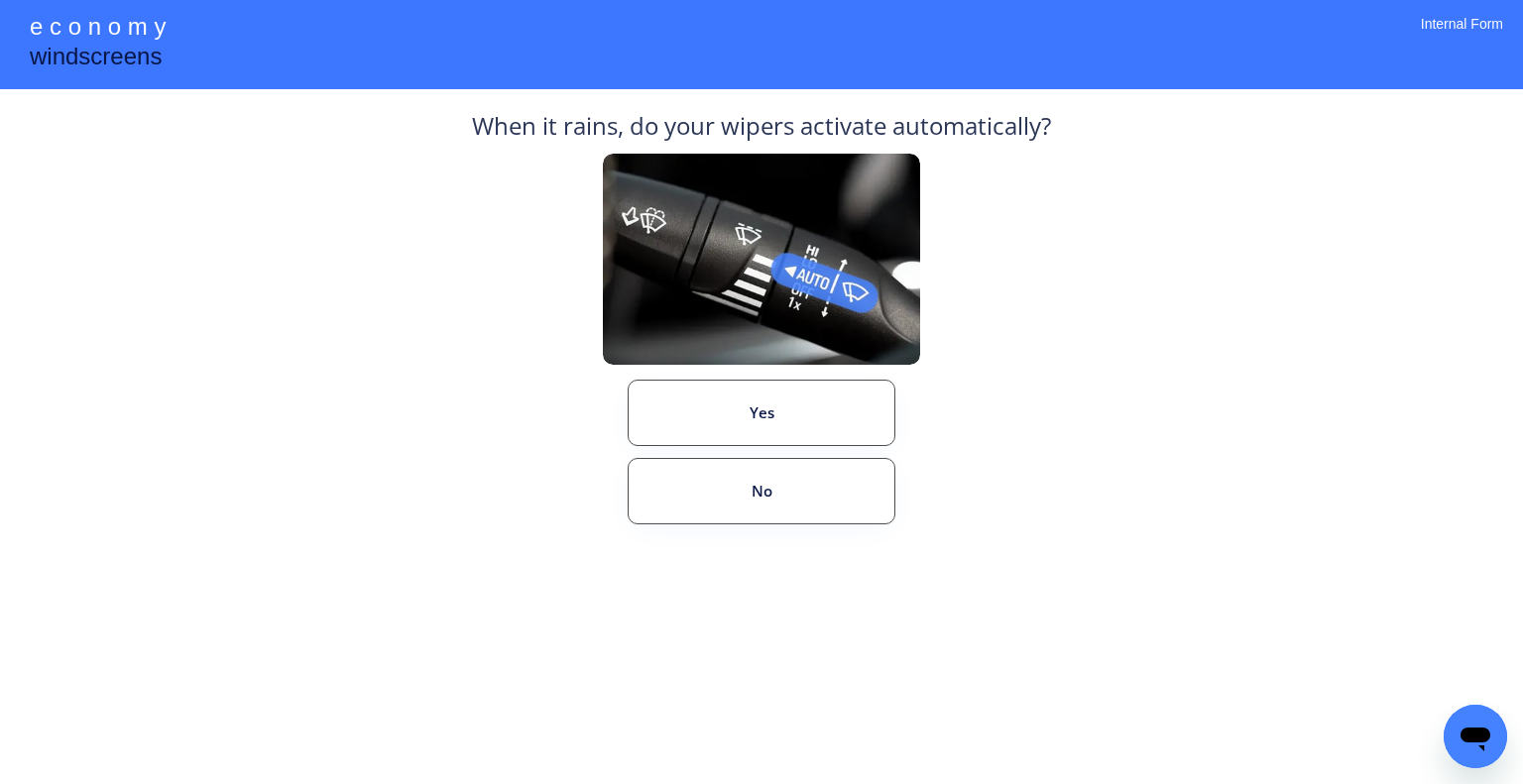 click on "**********" at bounding box center [762, 392] 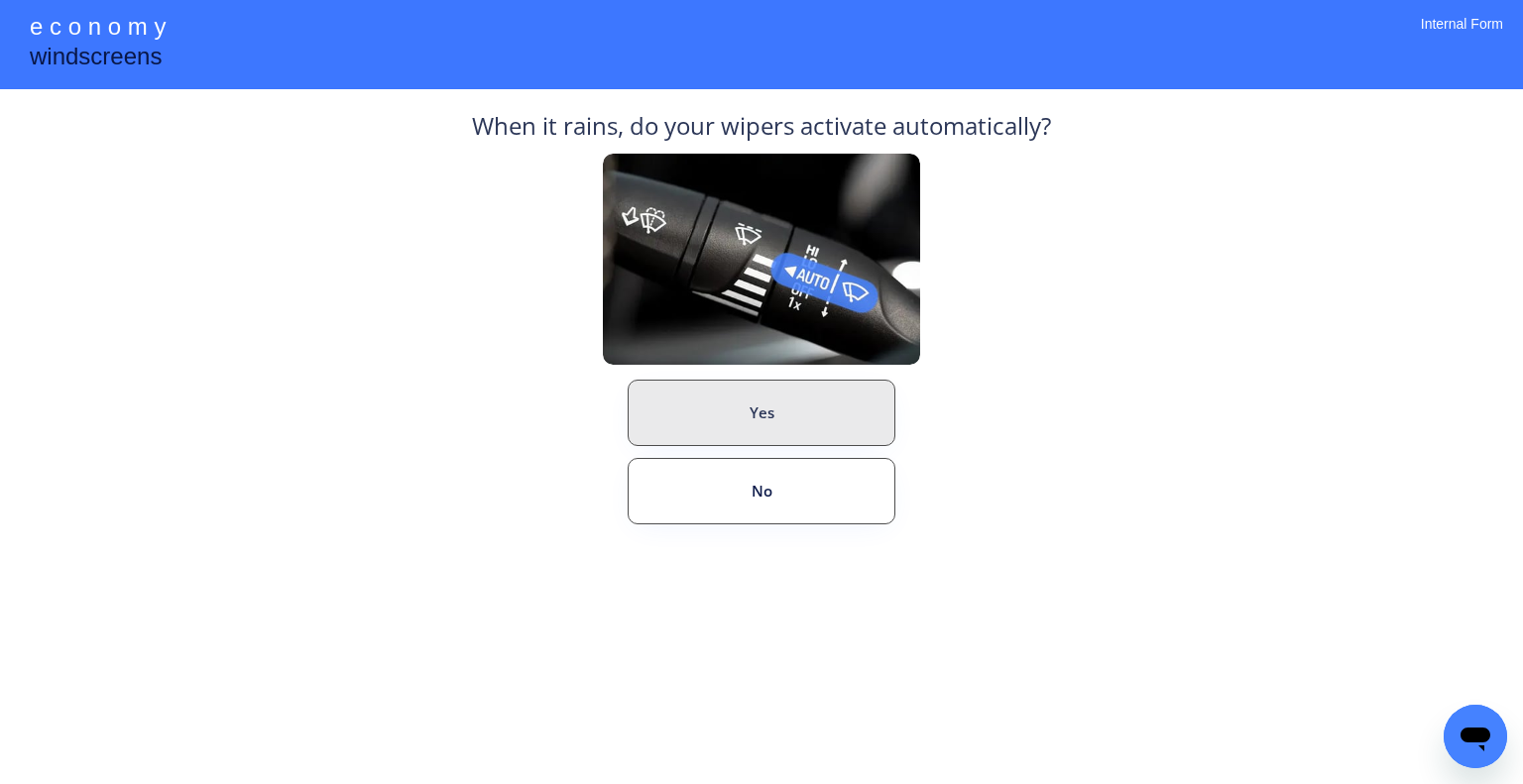click on "Yes" at bounding box center (762, 412) 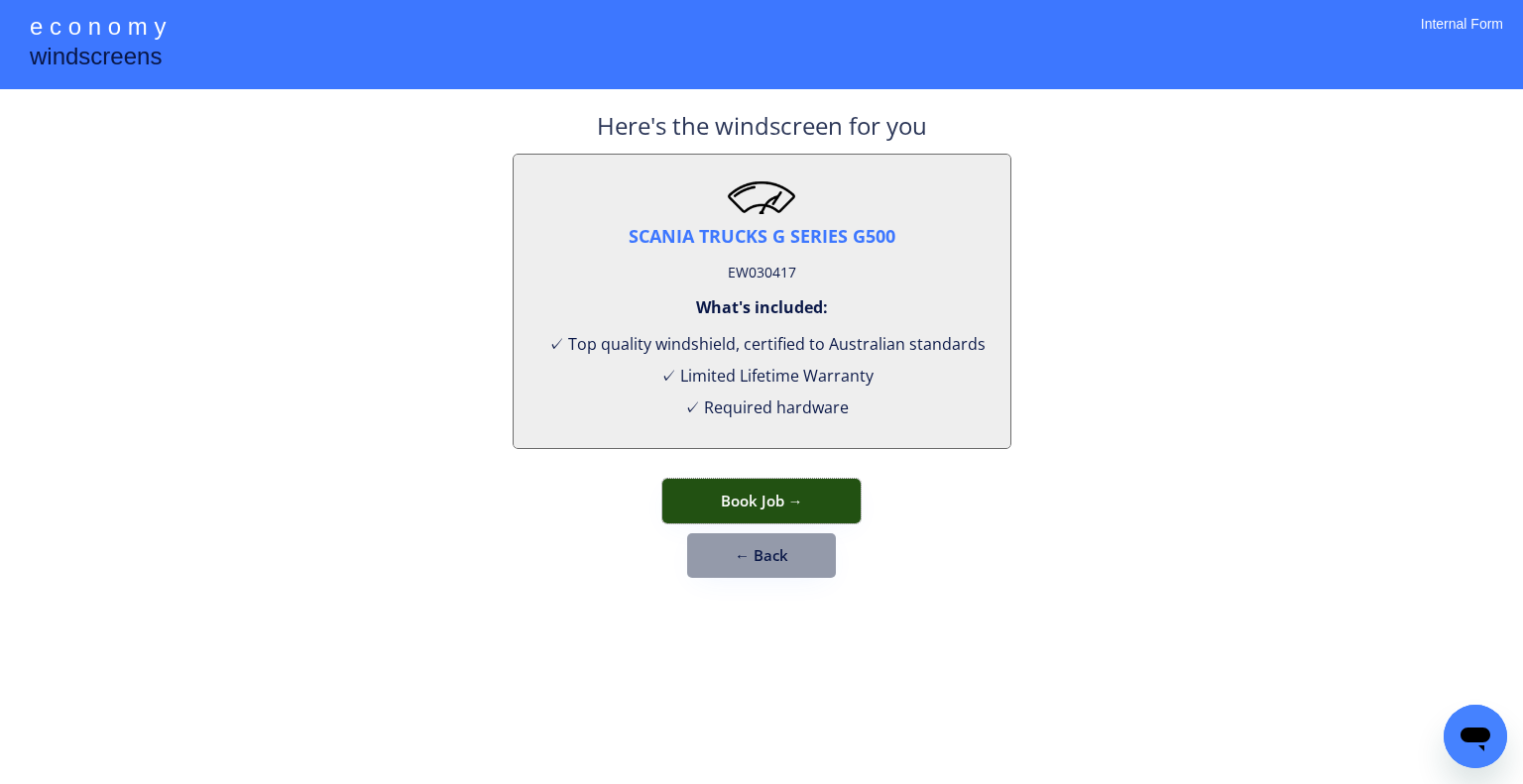 click on "Book Job    →" at bounding box center (762, 501) 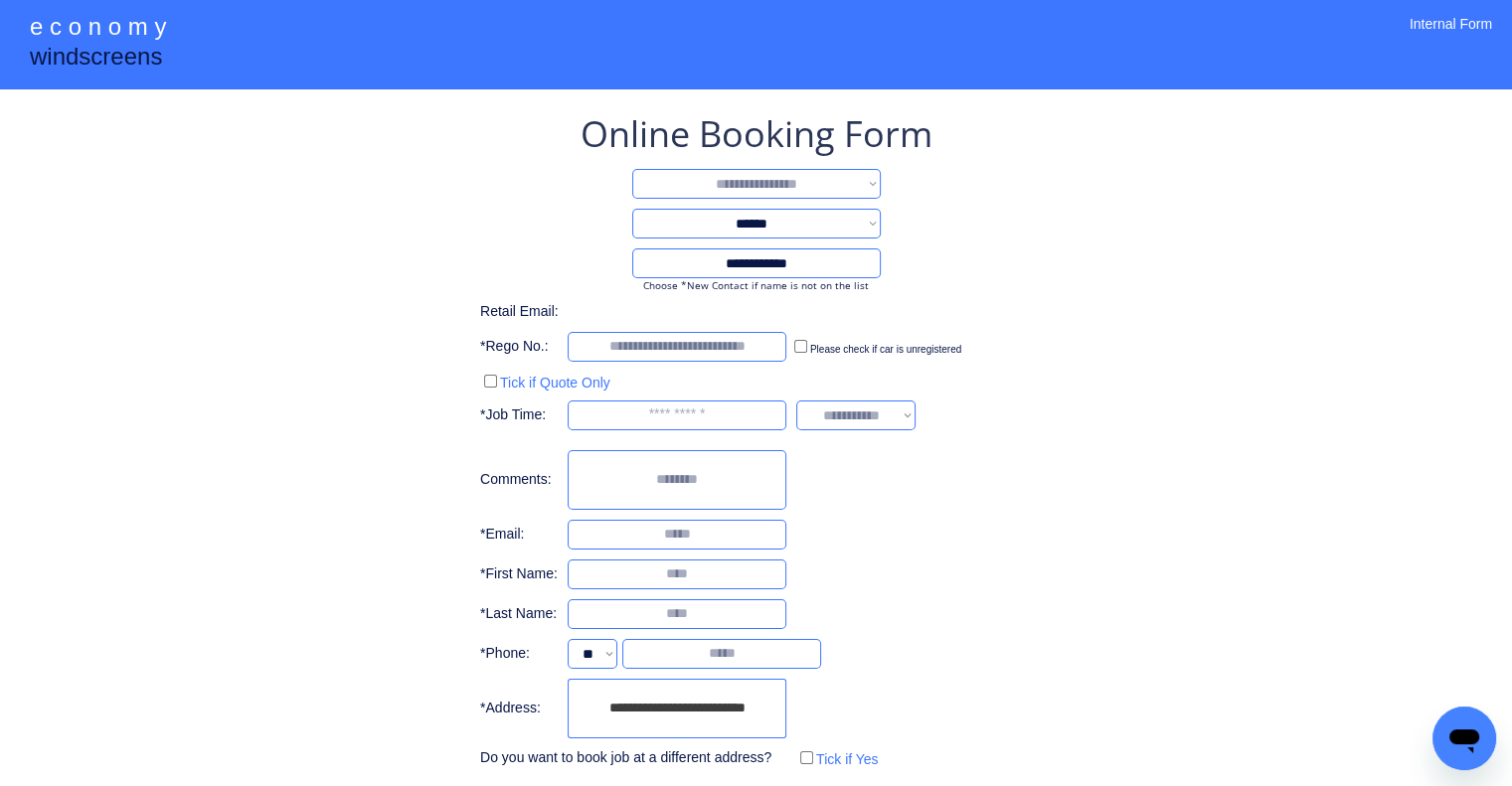 click on "**********" at bounding box center [756, 184] 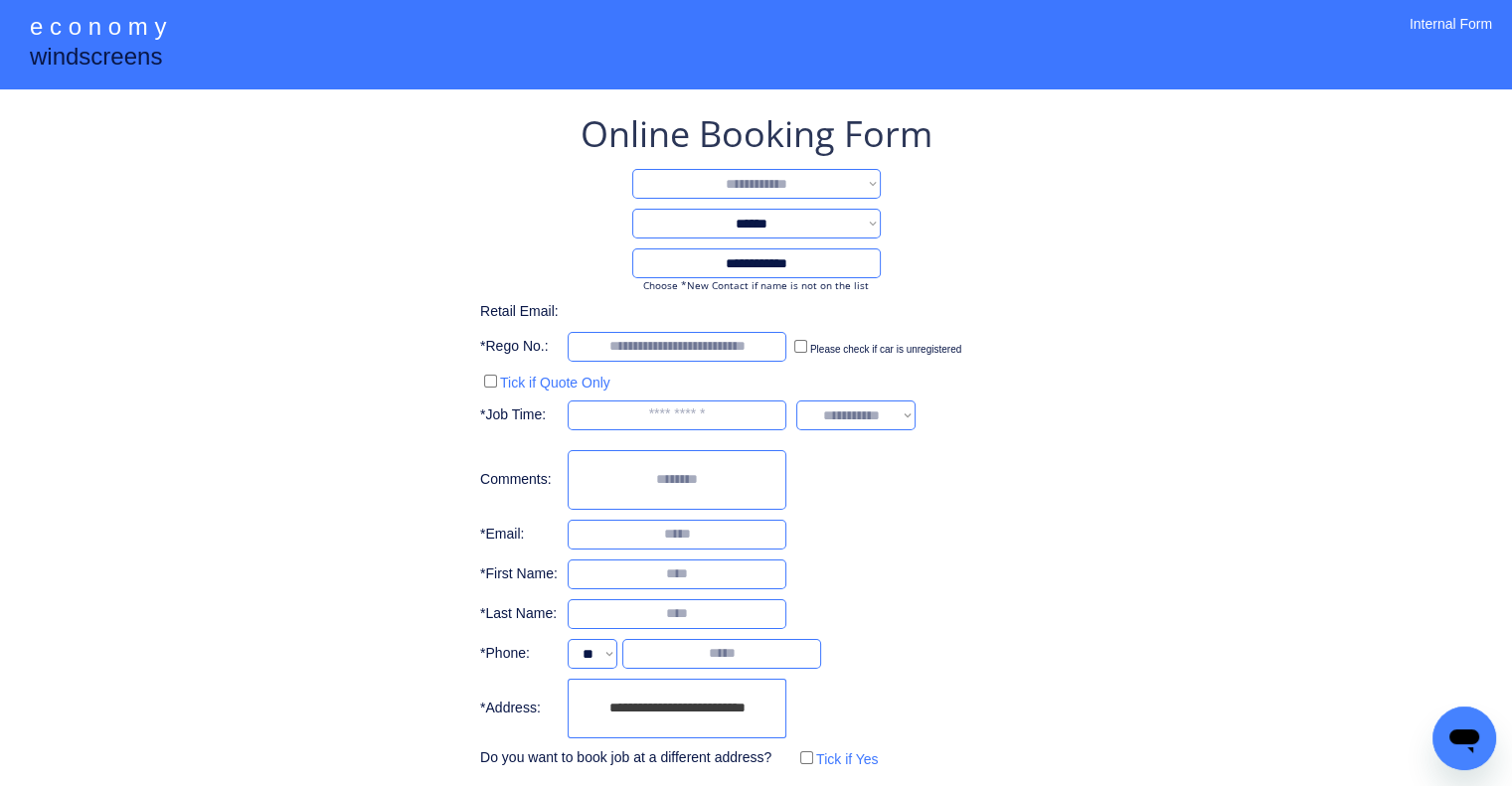 click on "**********" at bounding box center (756, 184) 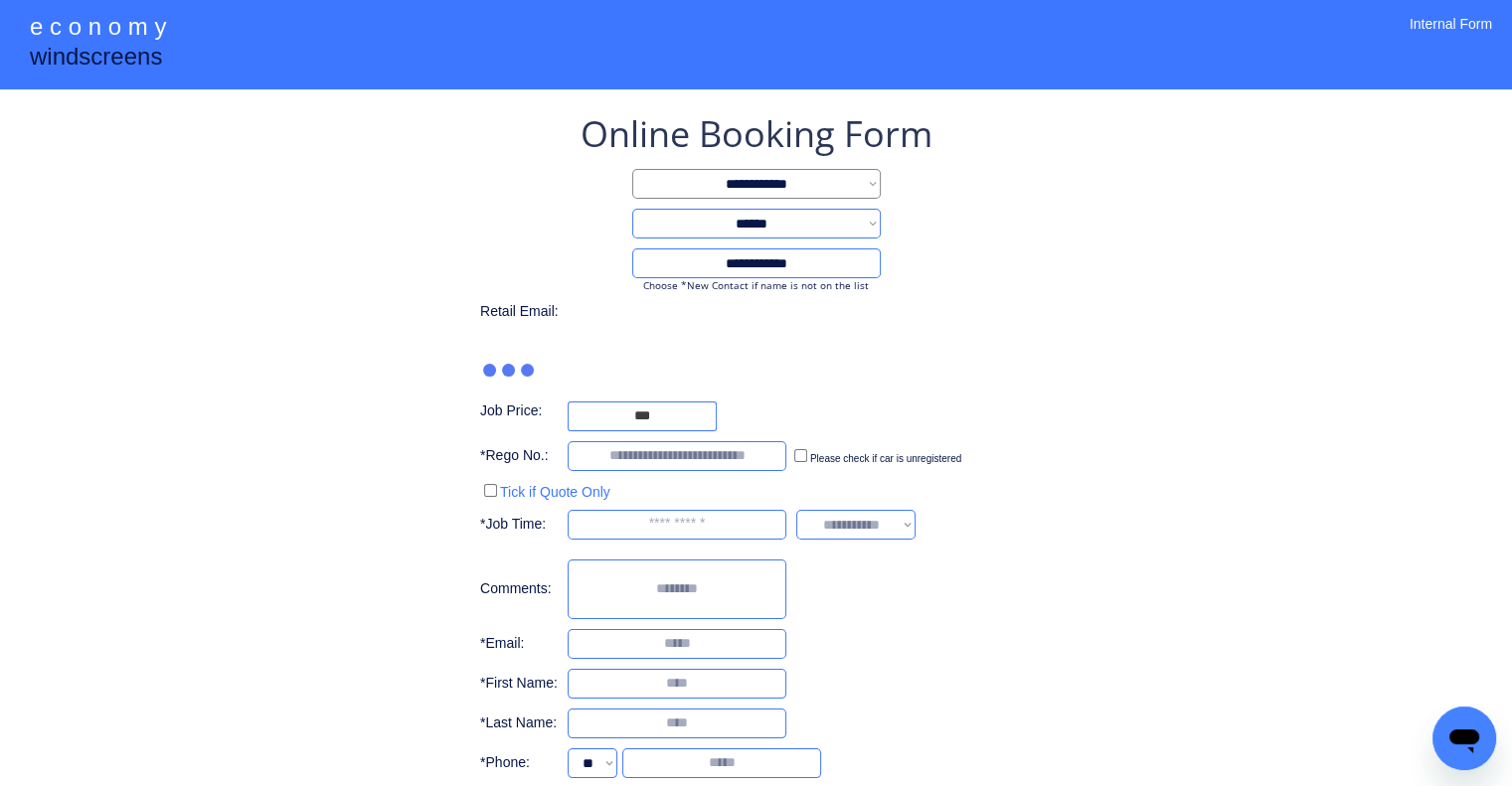 click on "**********" at bounding box center [756, 496] 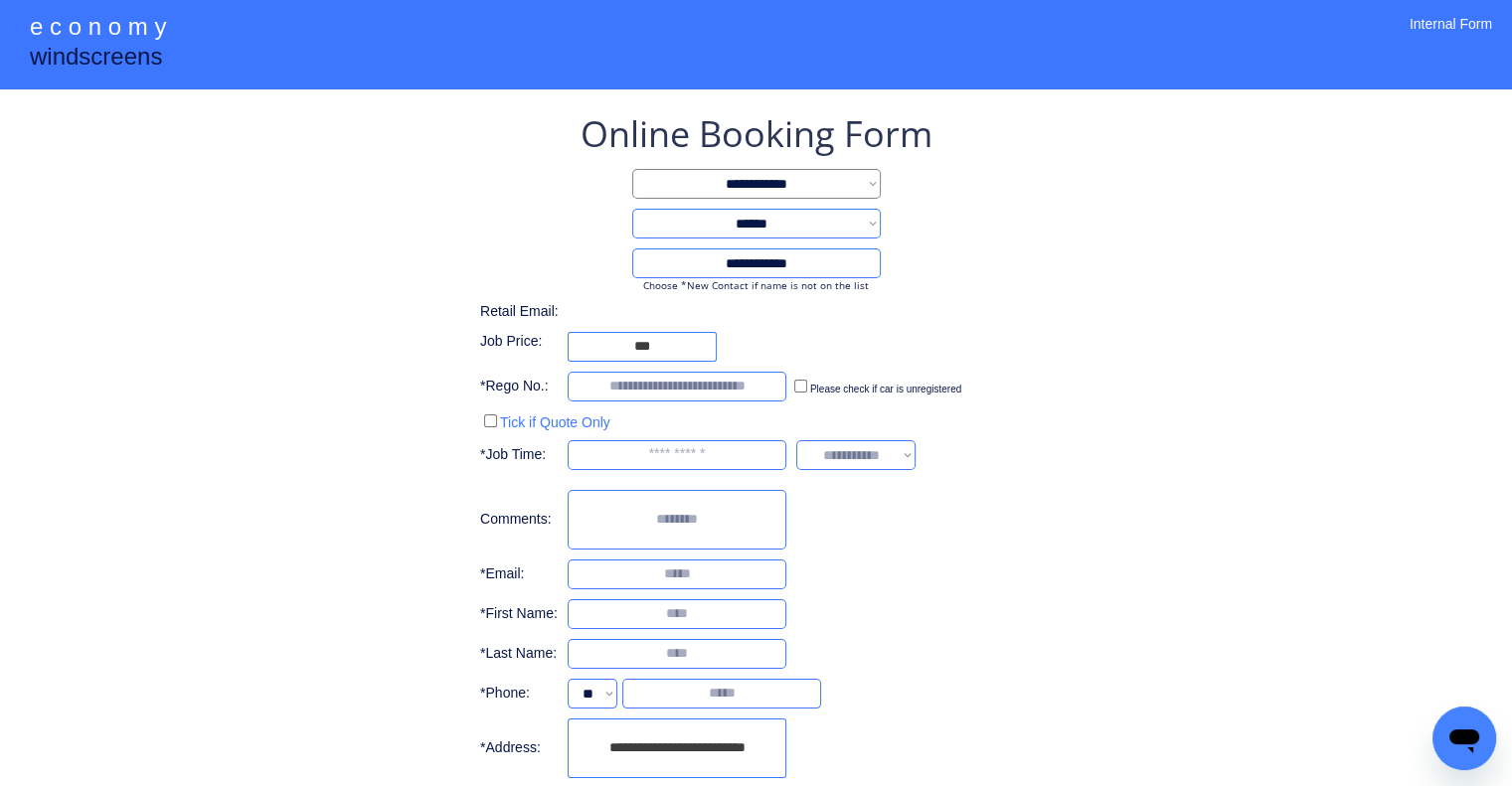click on "**********" at bounding box center (756, 461) 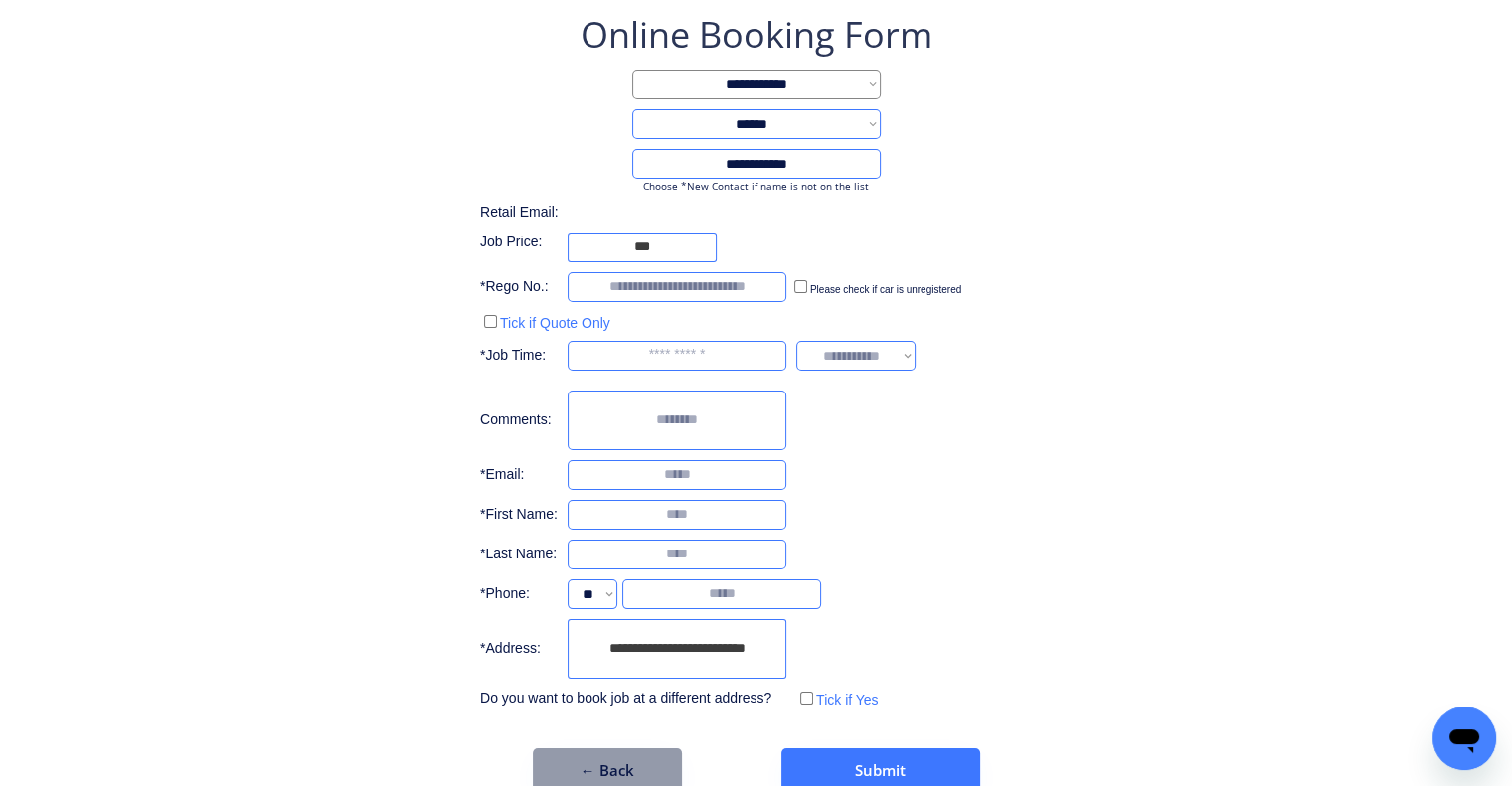 scroll, scrollTop: 135, scrollLeft: 0, axis: vertical 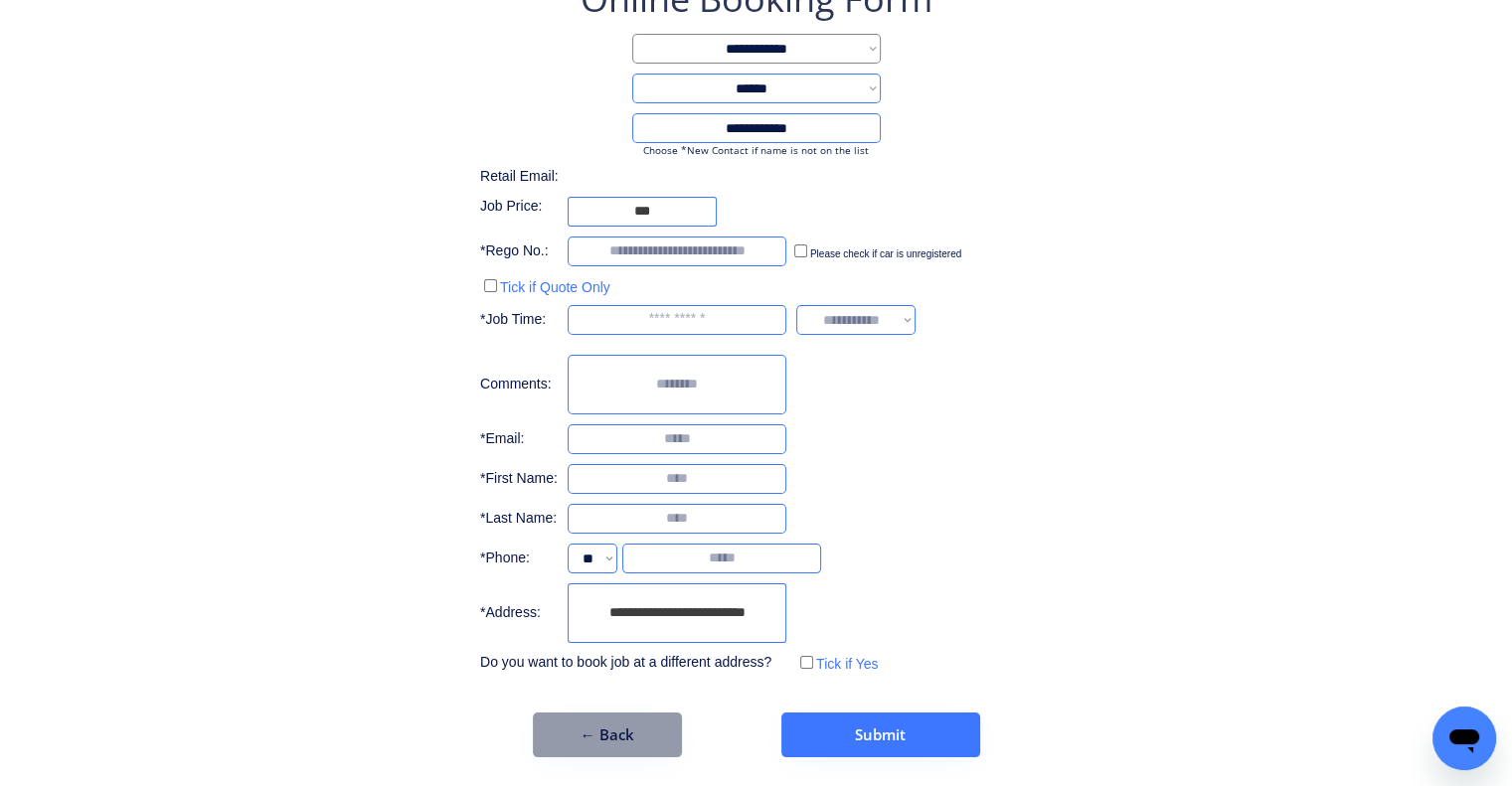 drag, startPoint x: 652, startPoint y: 729, endPoint x: 742, endPoint y: 699, distance: 94.86833 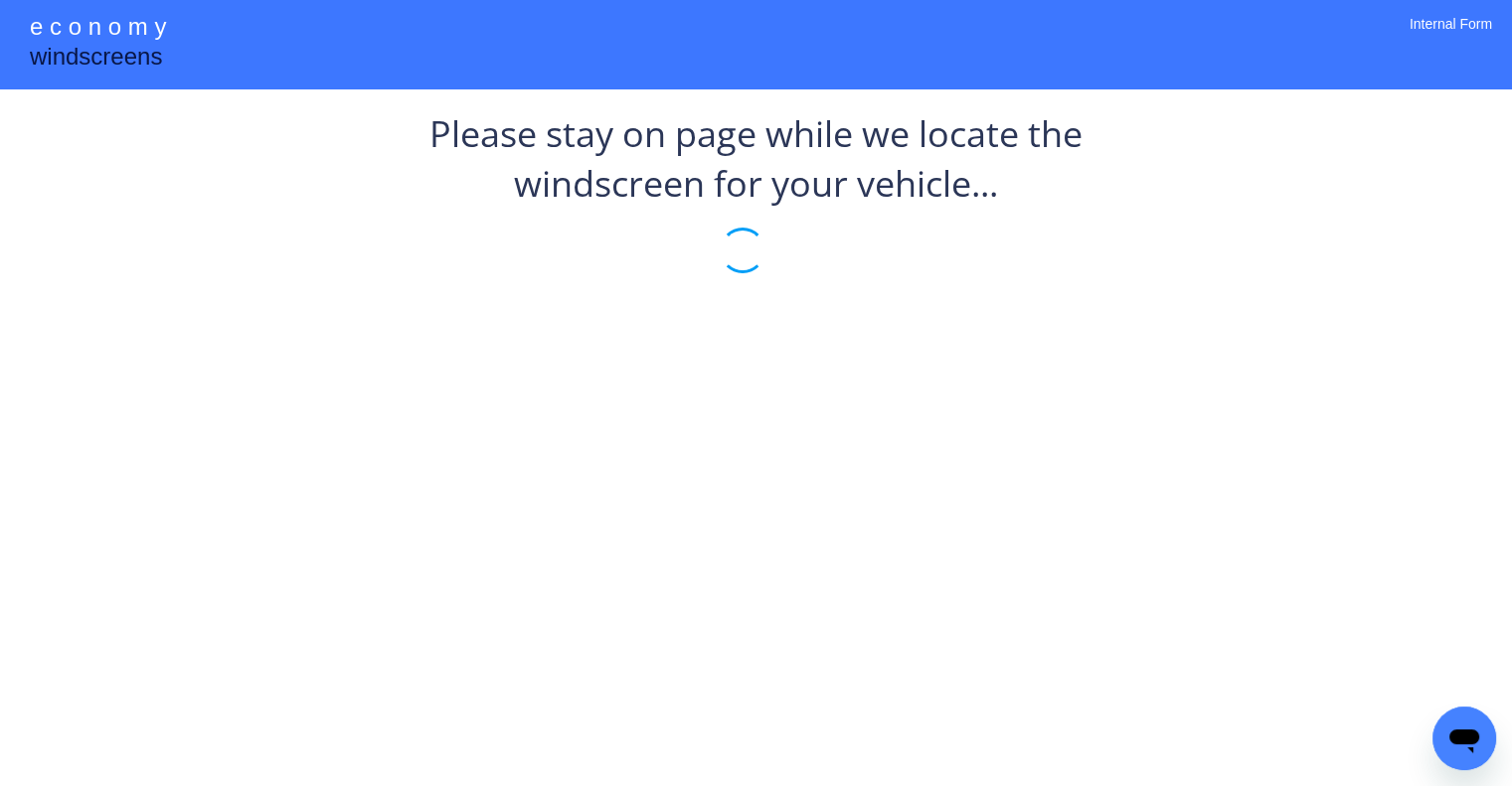 scroll, scrollTop: 0, scrollLeft: 0, axis: both 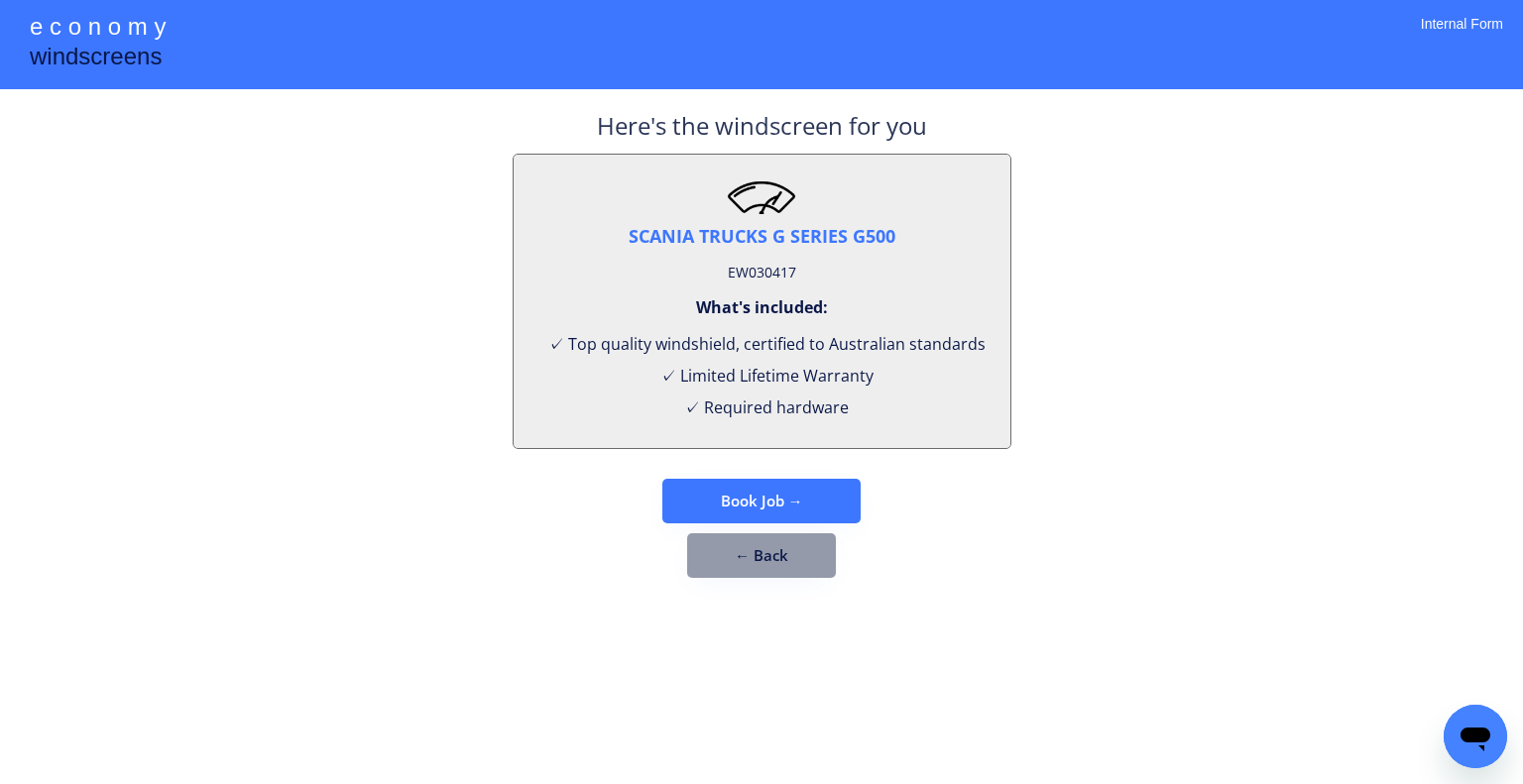 click on "**********" at bounding box center (762, 392) 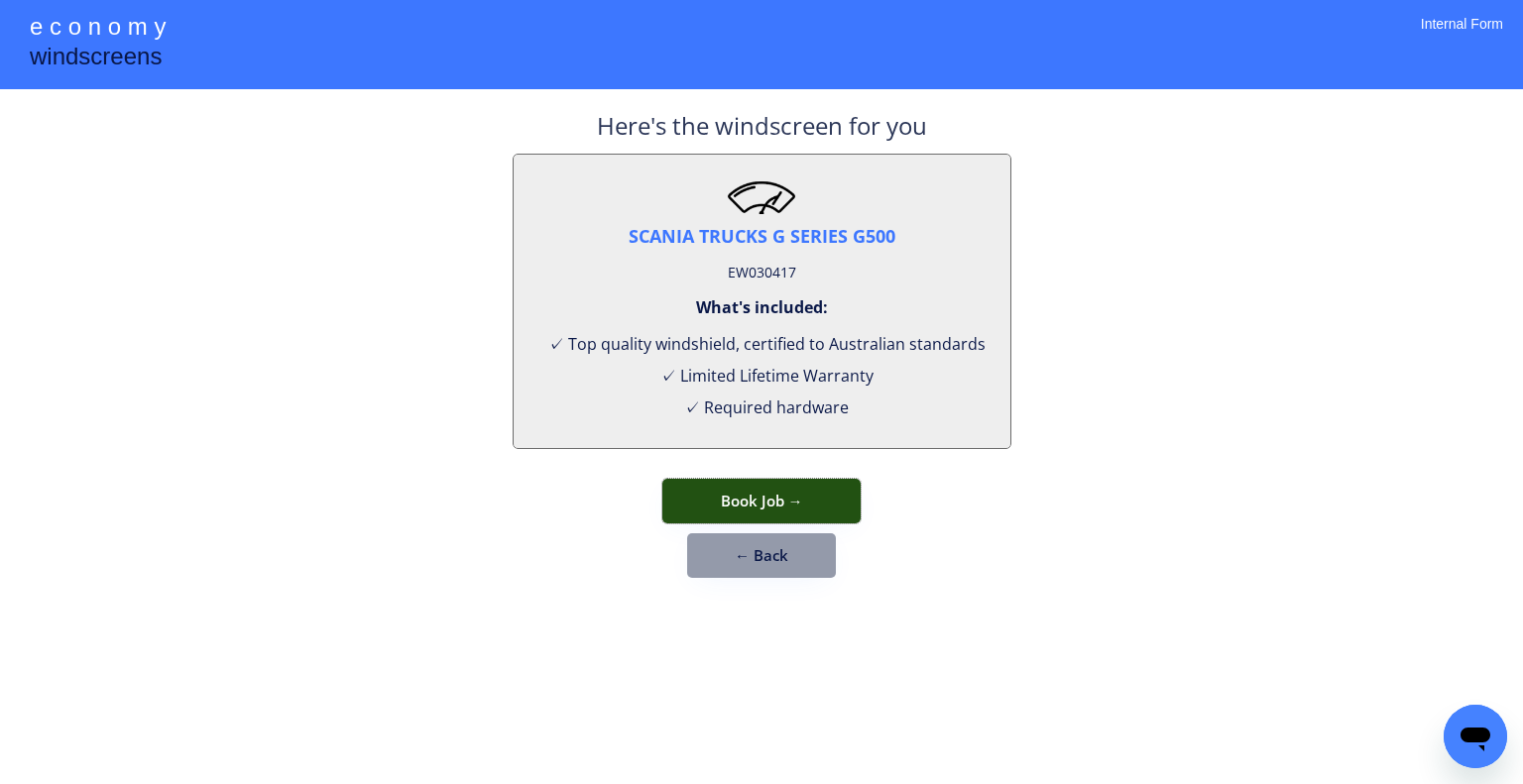 click on "Book Job    →" at bounding box center [762, 501] 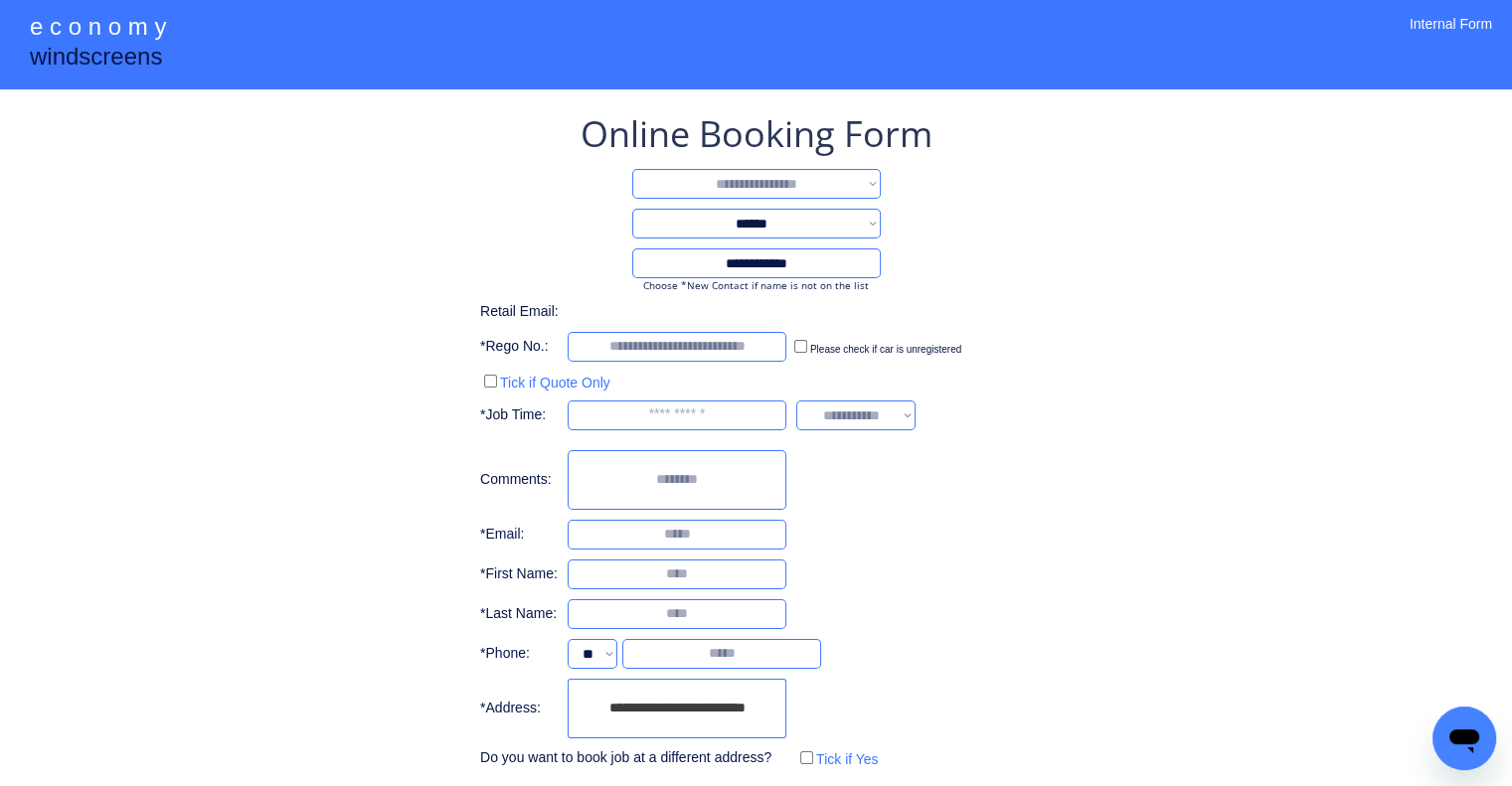 click on "**********" at bounding box center [756, 184] 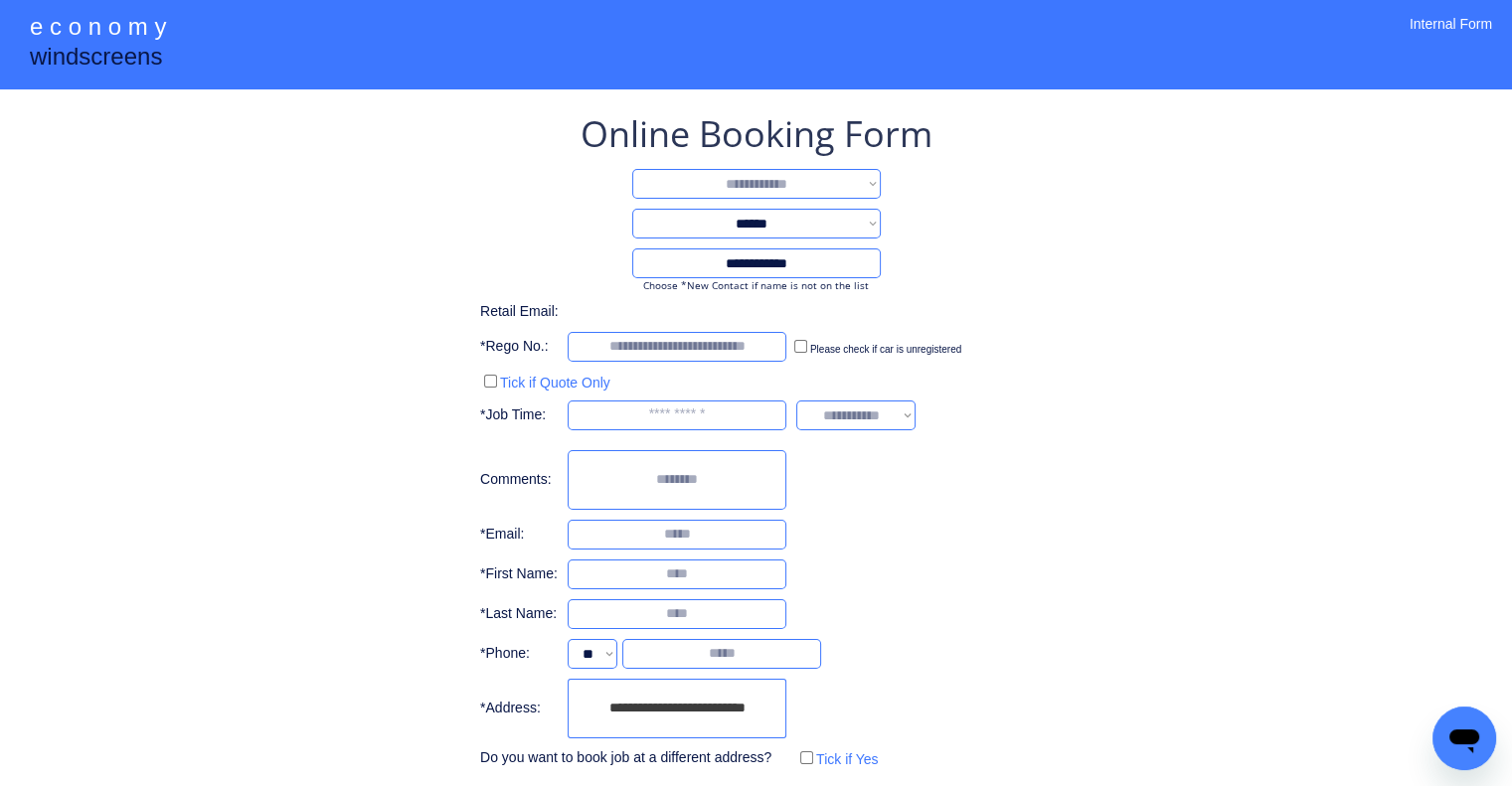 click on "**********" at bounding box center [756, 184] 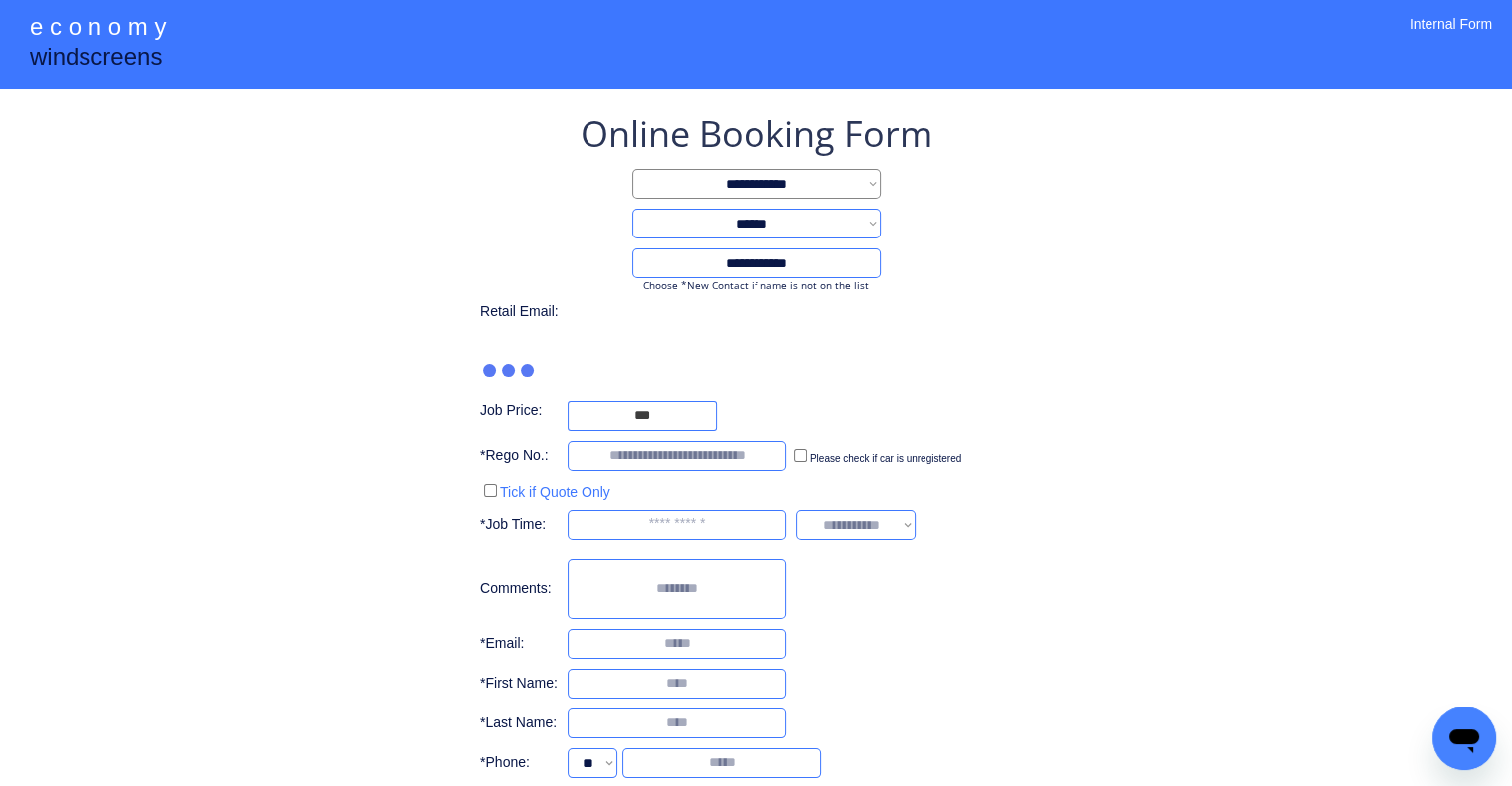 click on "**********" at bounding box center [756, 536] 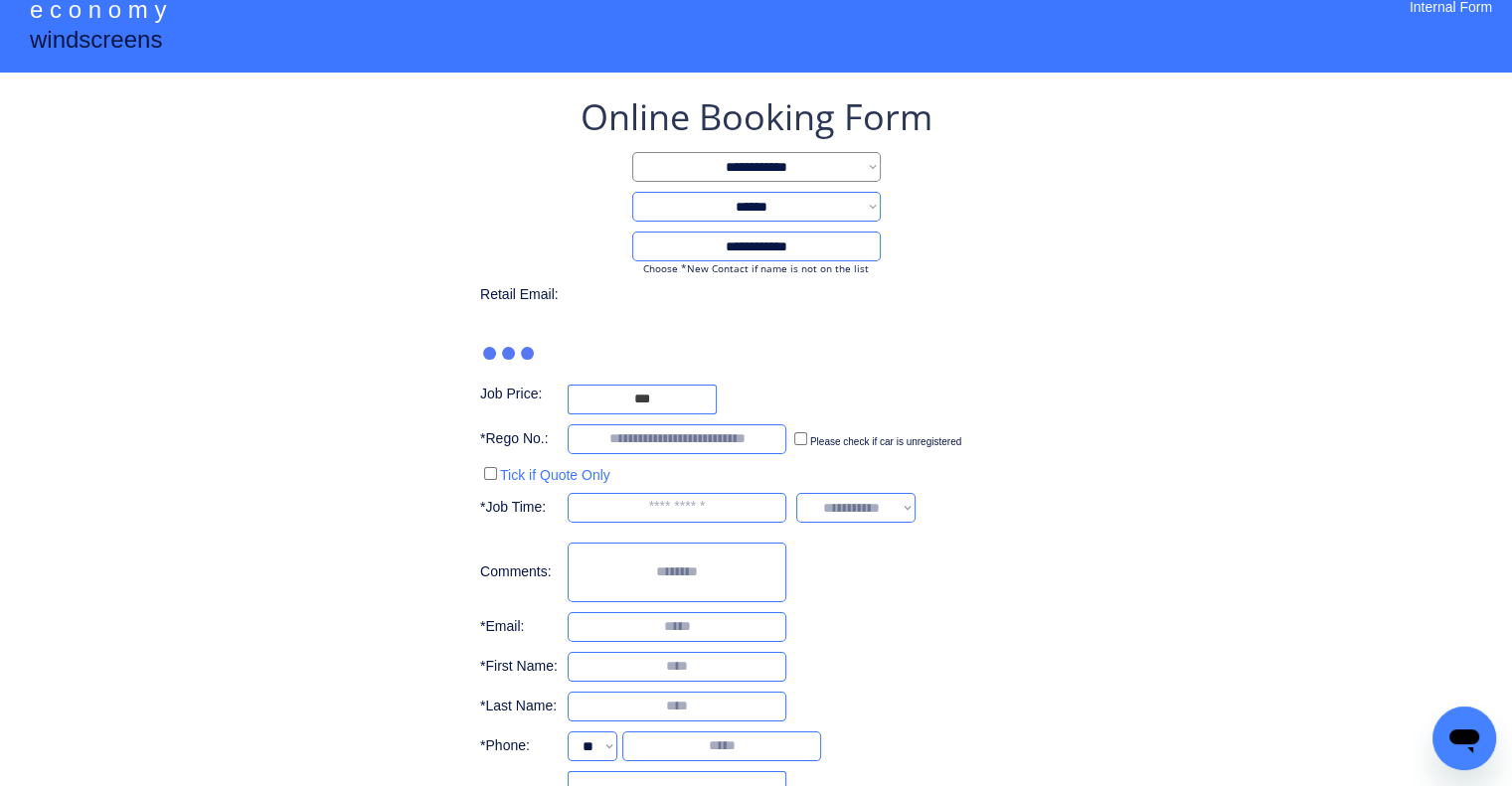 scroll, scrollTop: 135, scrollLeft: 0, axis: vertical 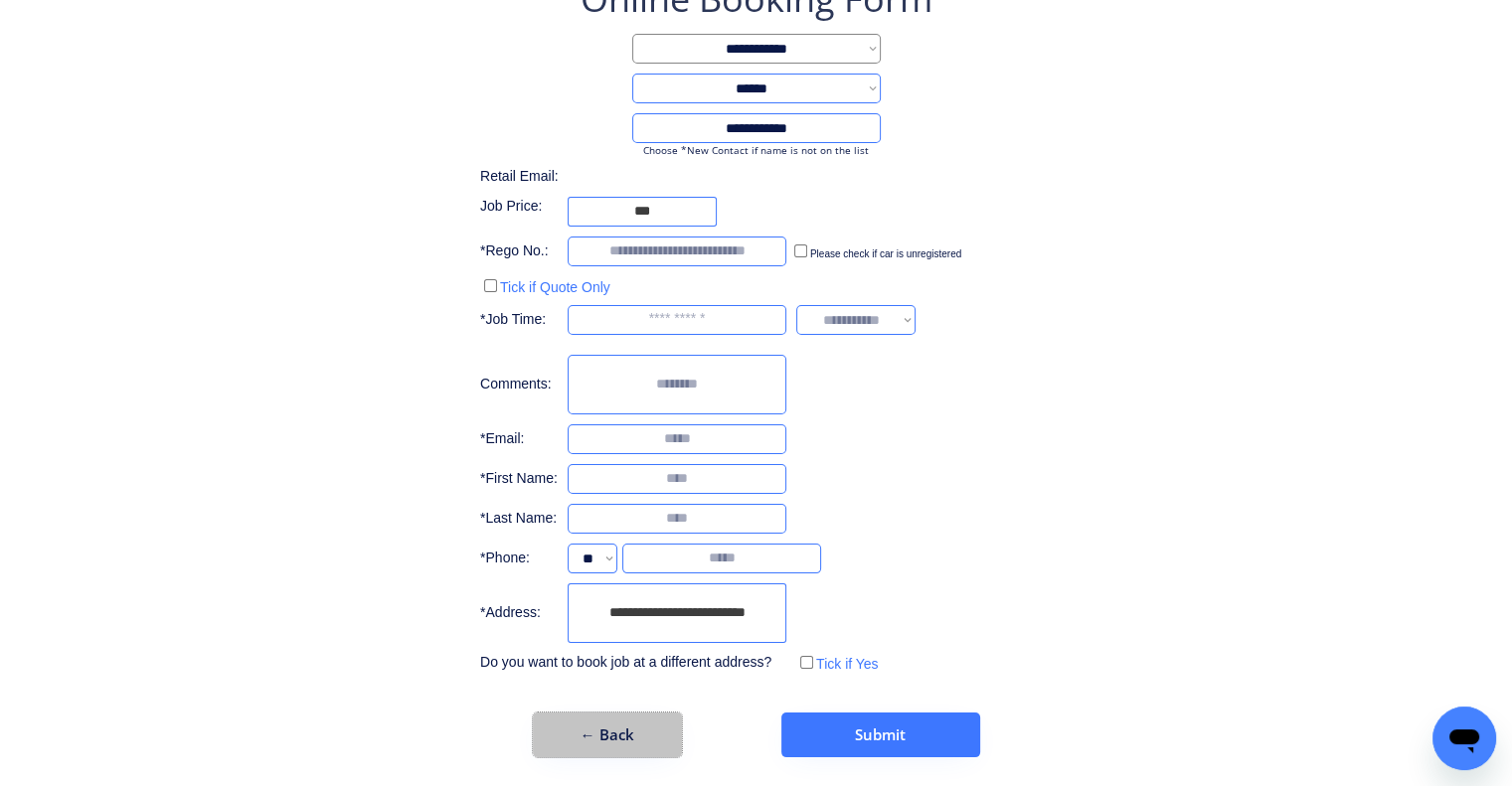 click on "←   Back" at bounding box center (607, 734) 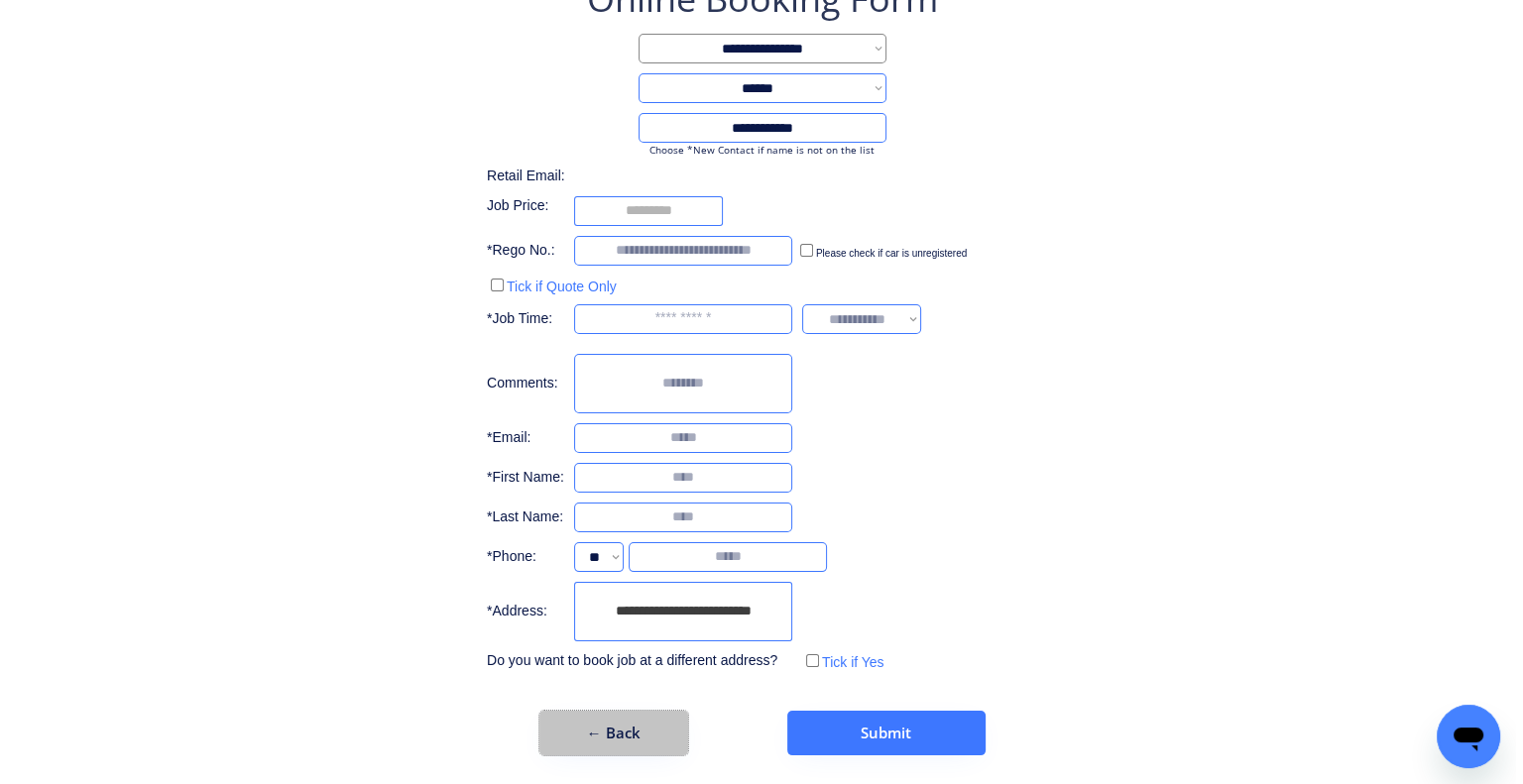 scroll, scrollTop: 0, scrollLeft: 0, axis: both 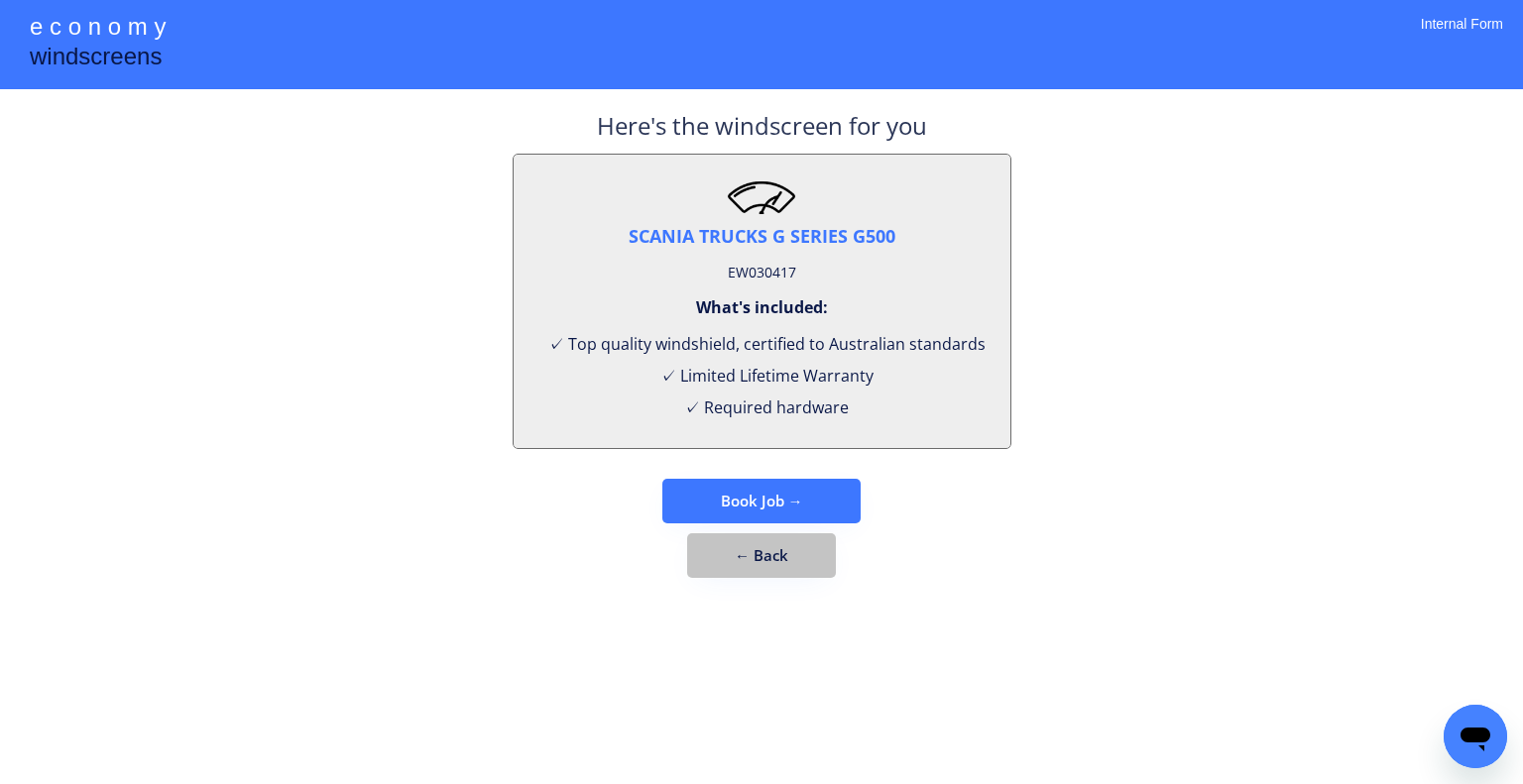 click on "←   Back" at bounding box center (762, 555) 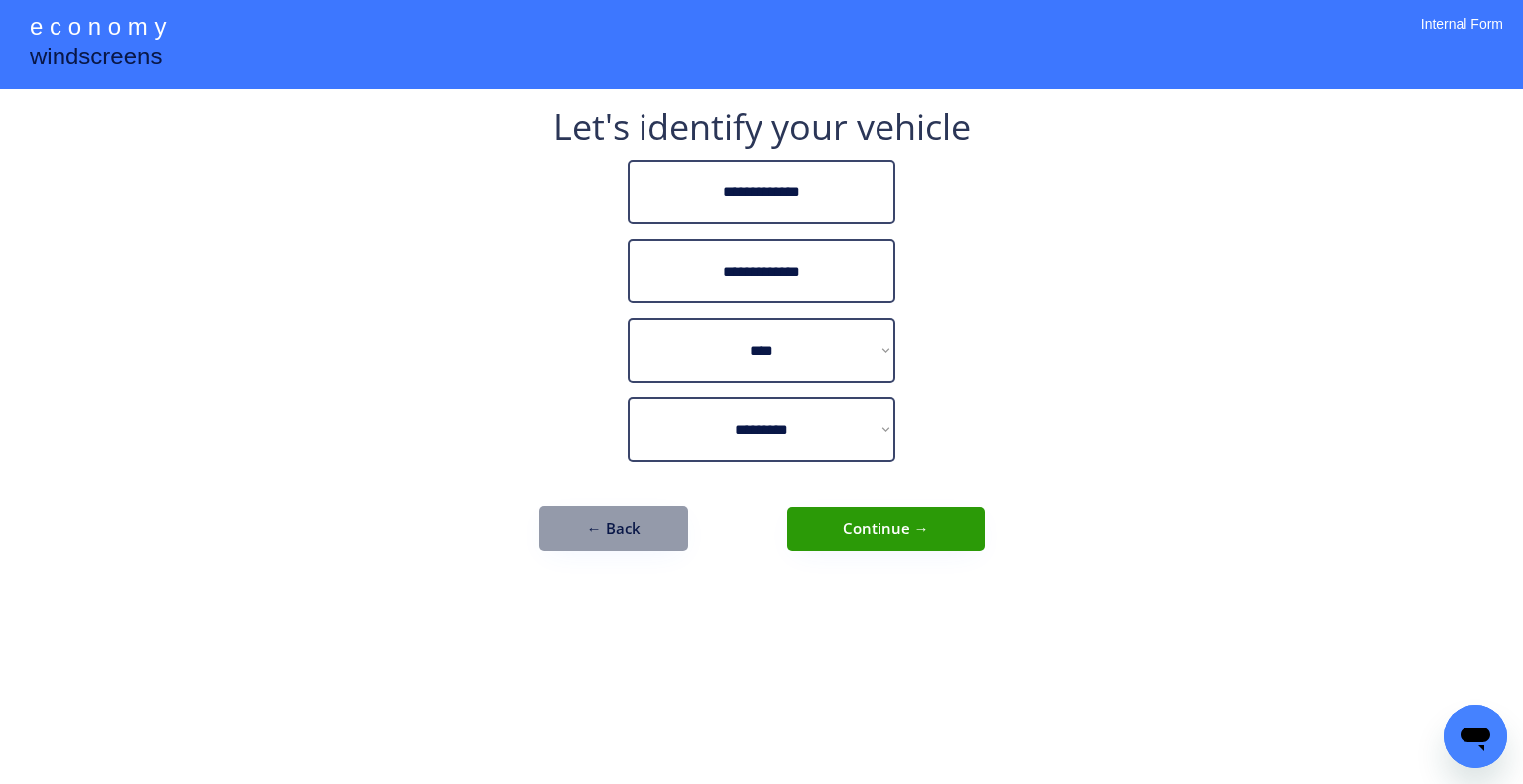 click on "Continue    →" at bounding box center (885, 529) 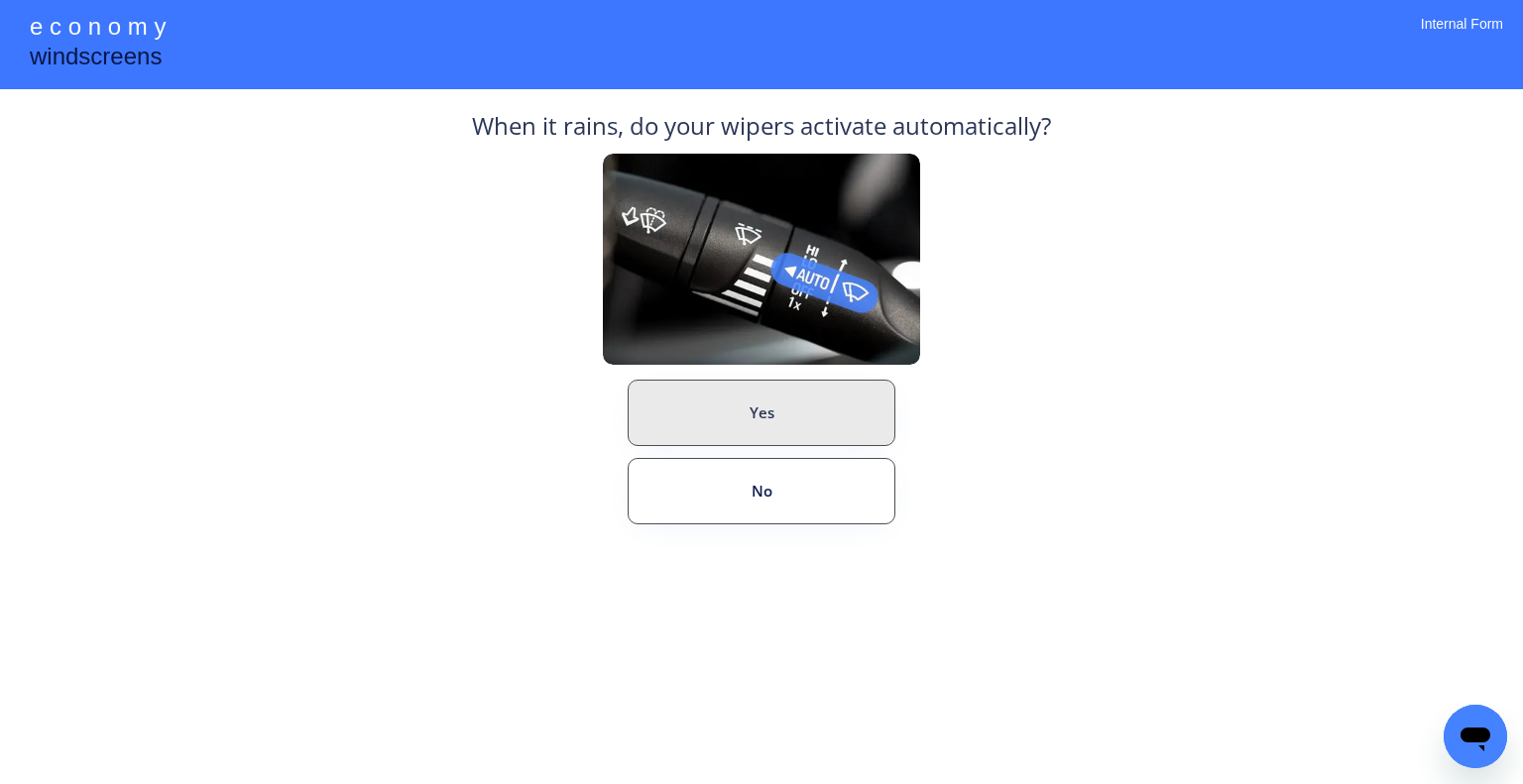 click on "Yes" at bounding box center (762, 412) 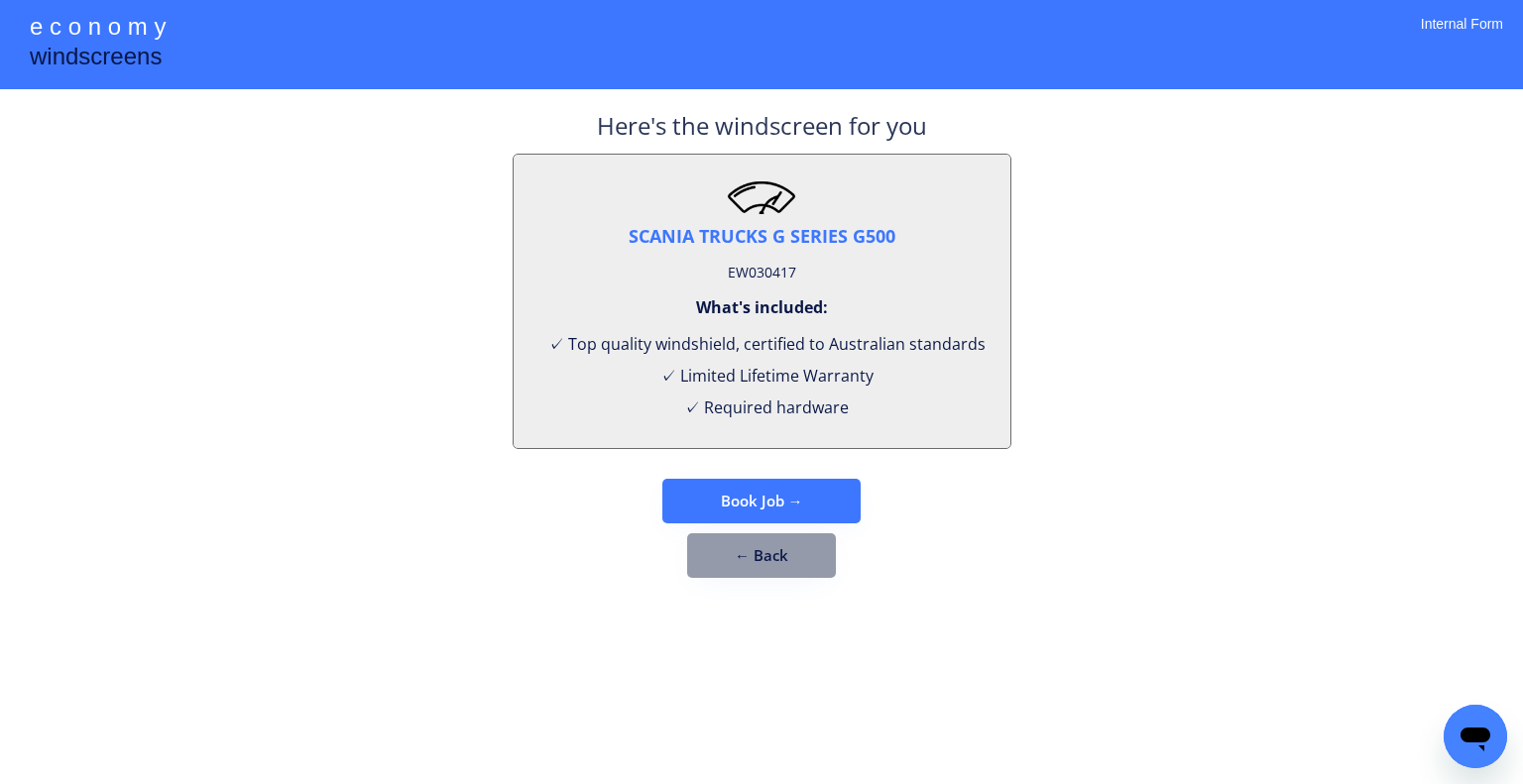 click on "**********" at bounding box center [762, 392] 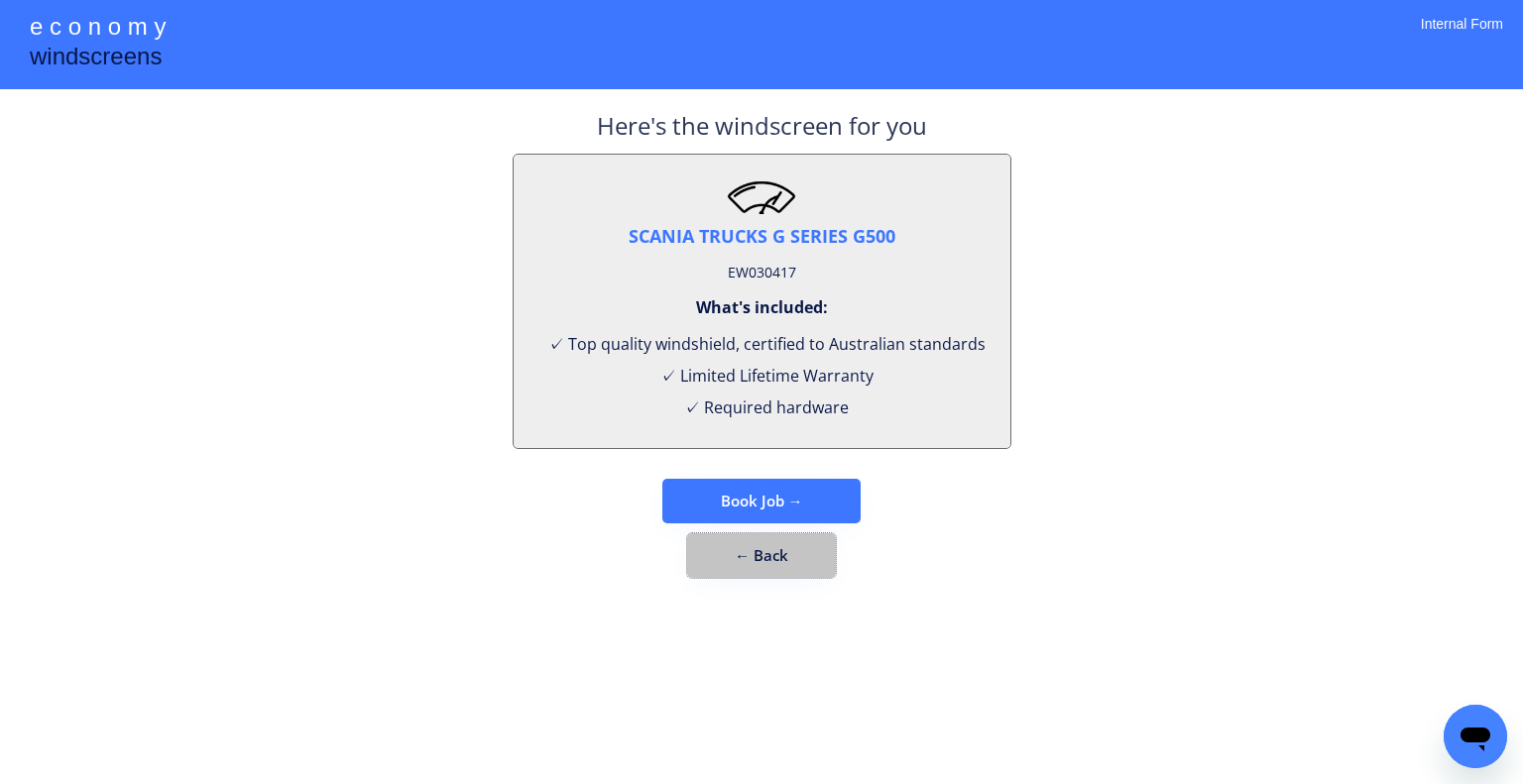 click on "←   Back" at bounding box center [762, 555] 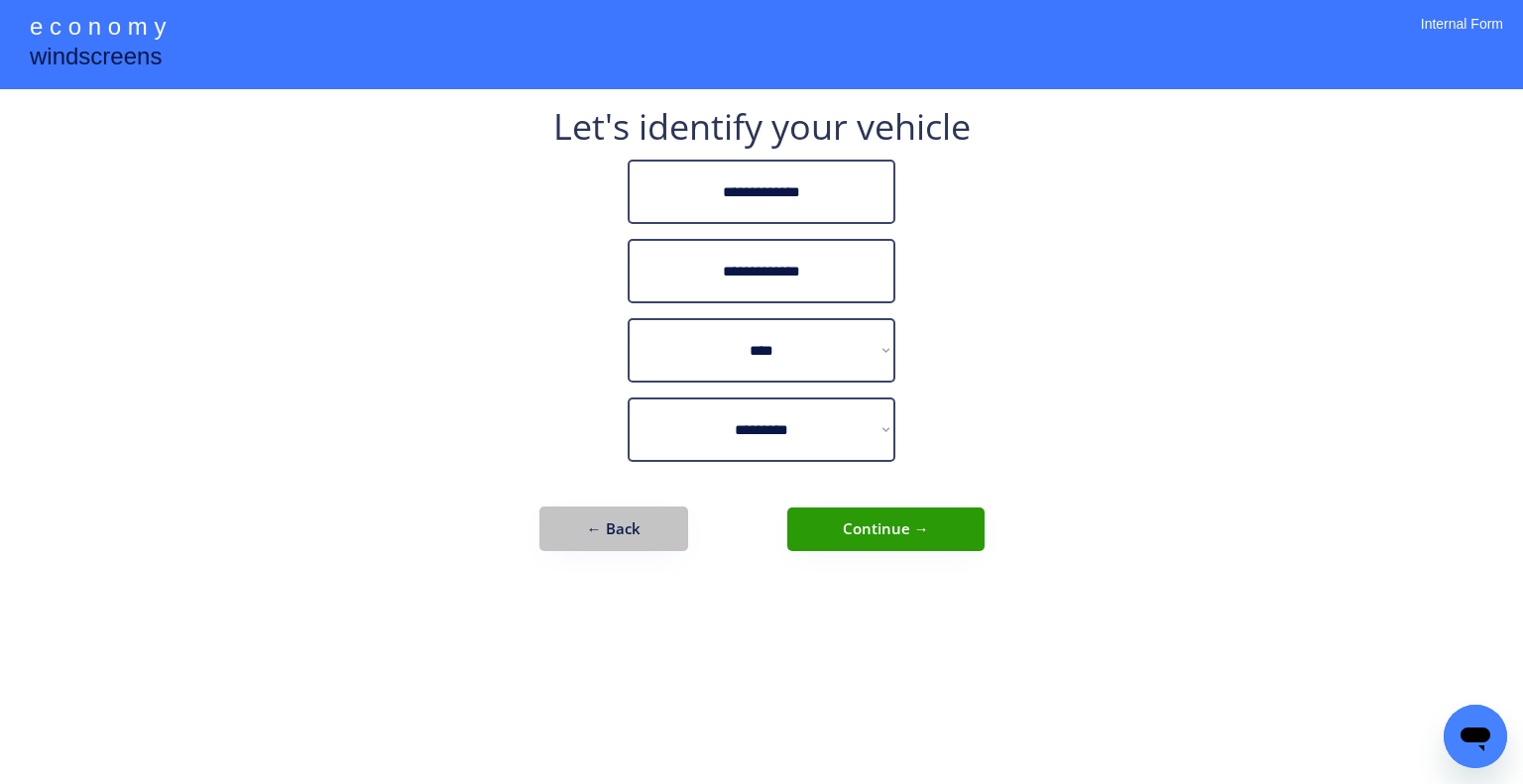 click on "←   Back" at bounding box center (614, 528) 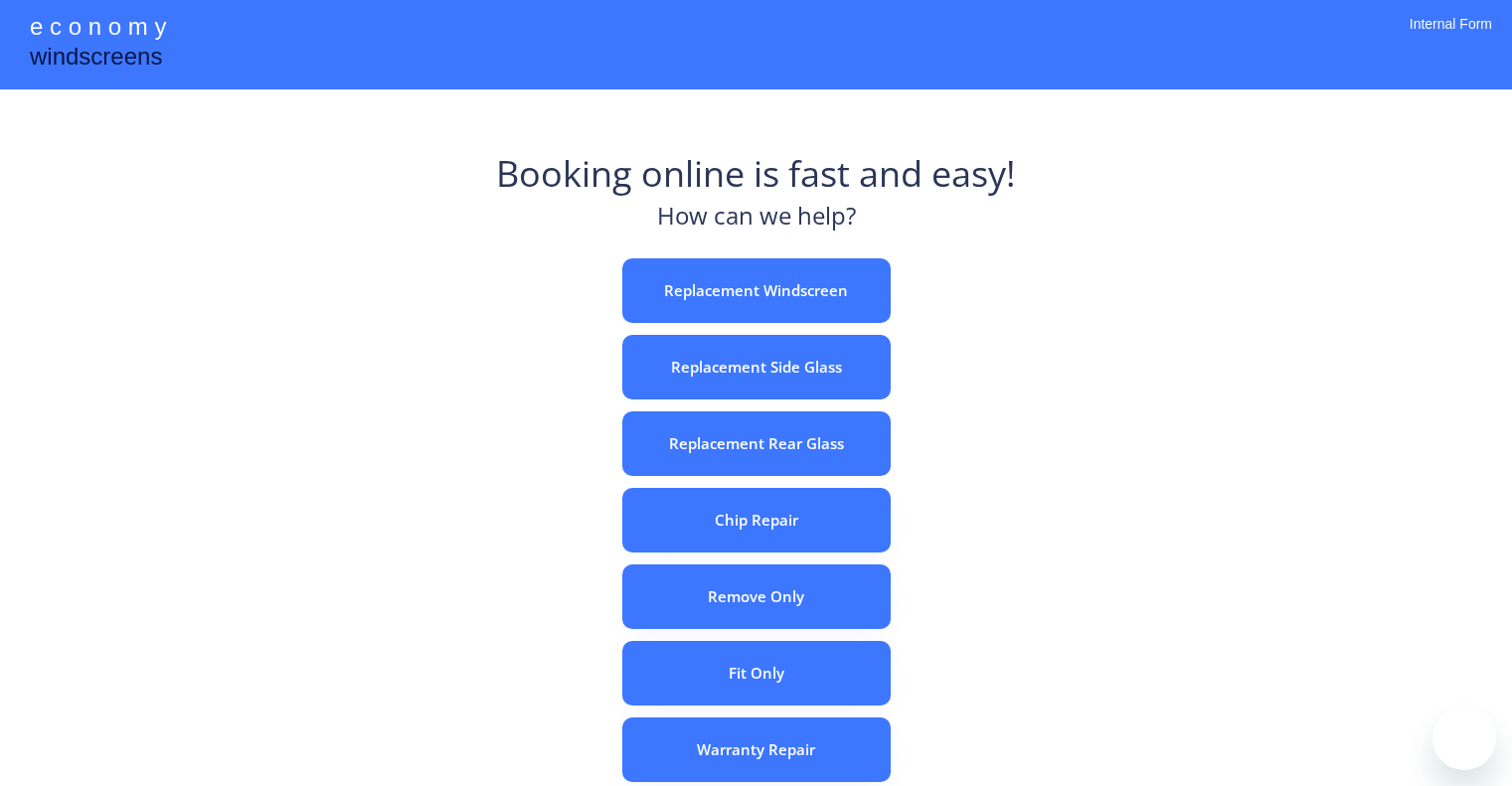 scroll, scrollTop: 0, scrollLeft: 0, axis: both 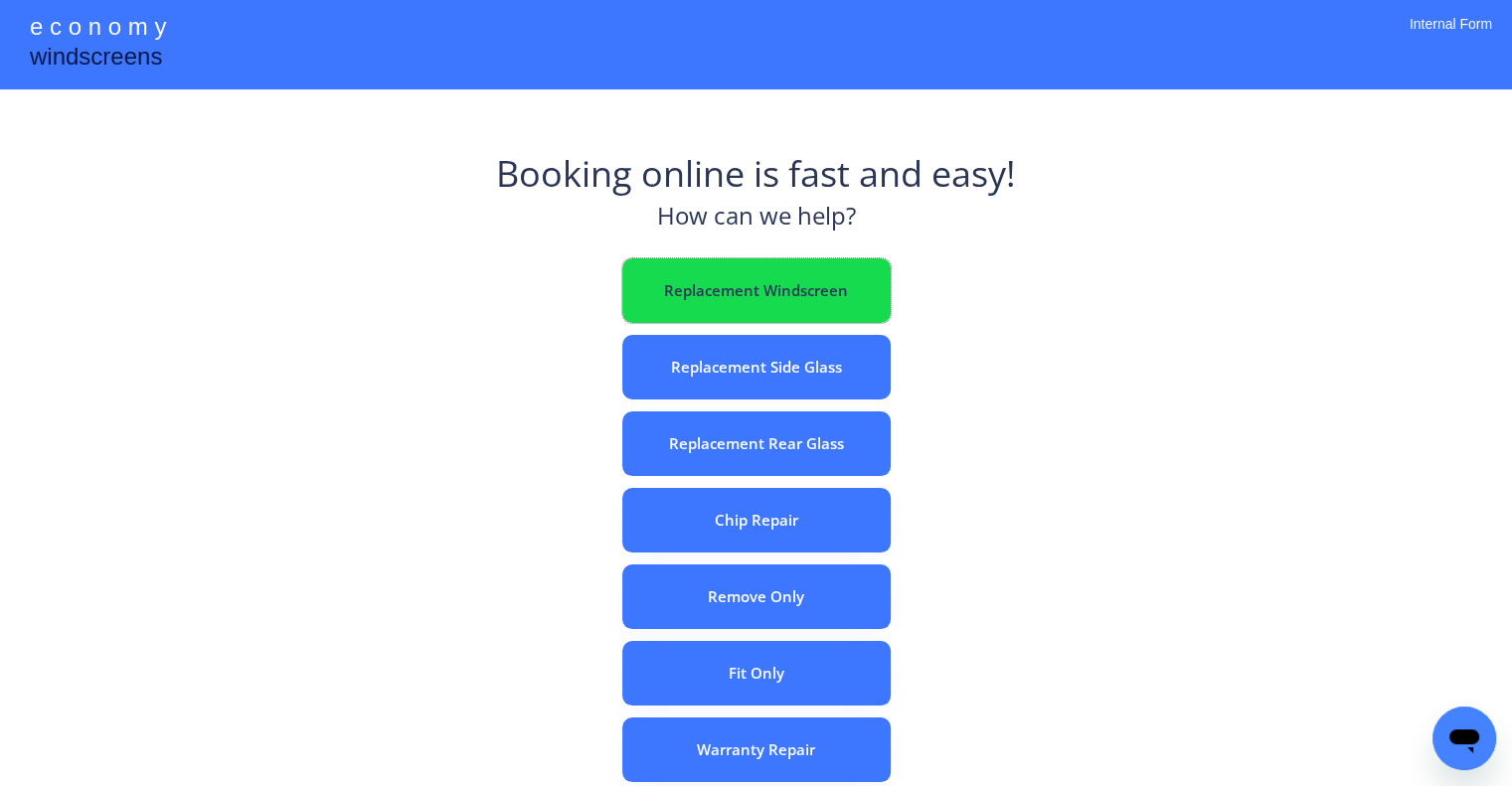 click on "Replacement Windscreen" at bounding box center [756, 290] 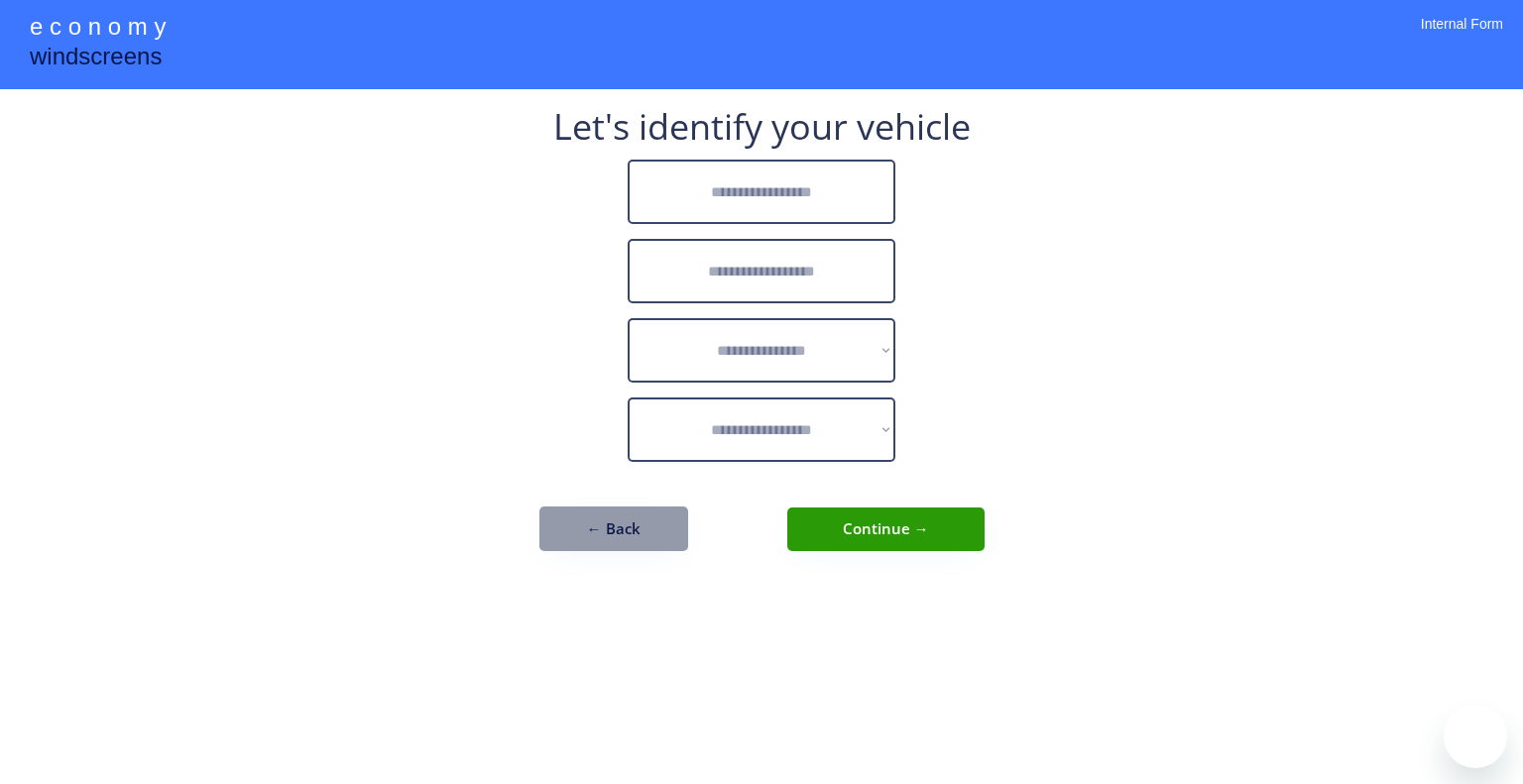 scroll, scrollTop: 0, scrollLeft: 0, axis: both 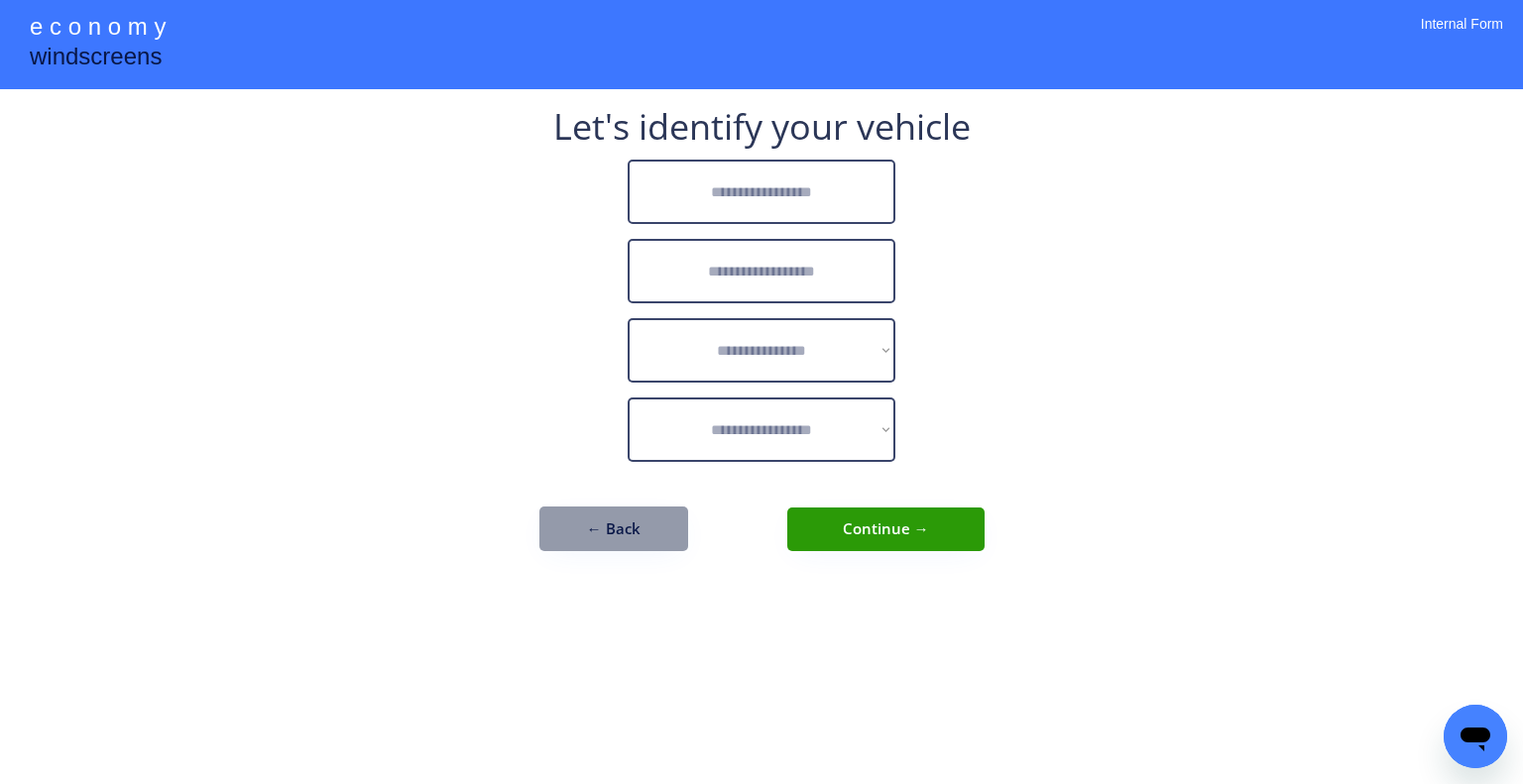 click at bounding box center [762, 191] 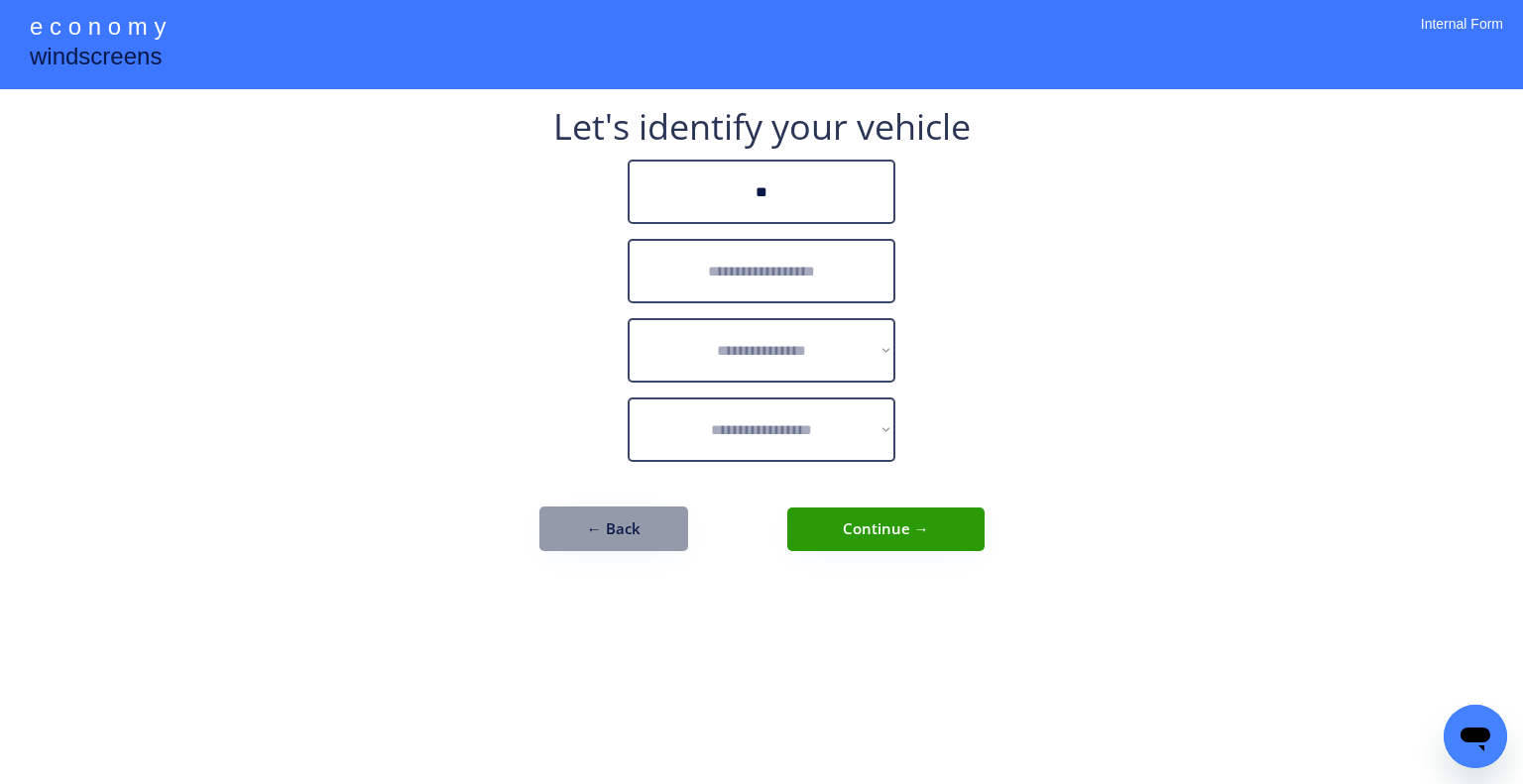 type on "*" 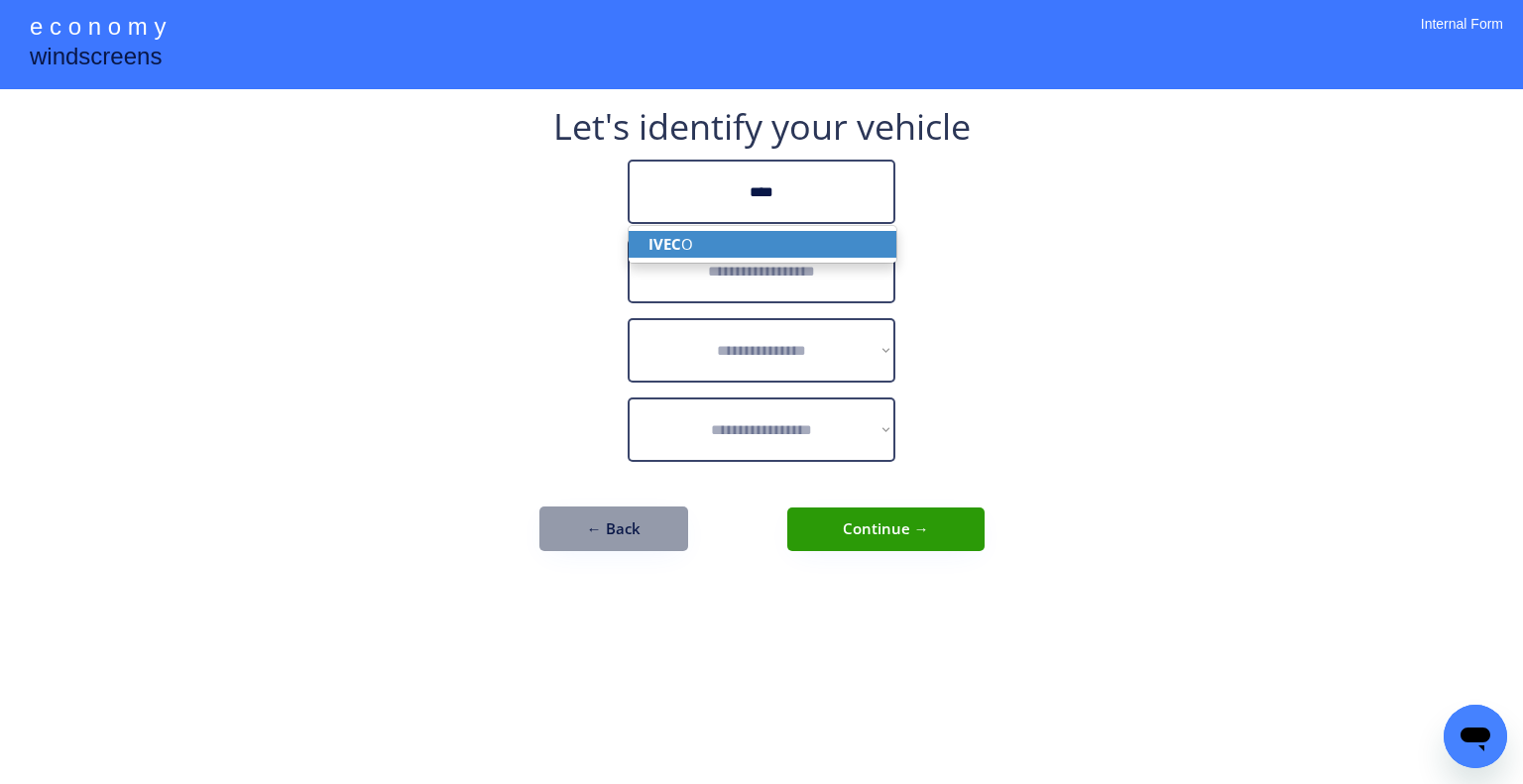 click on "IVEC O" at bounding box center [762, 244] 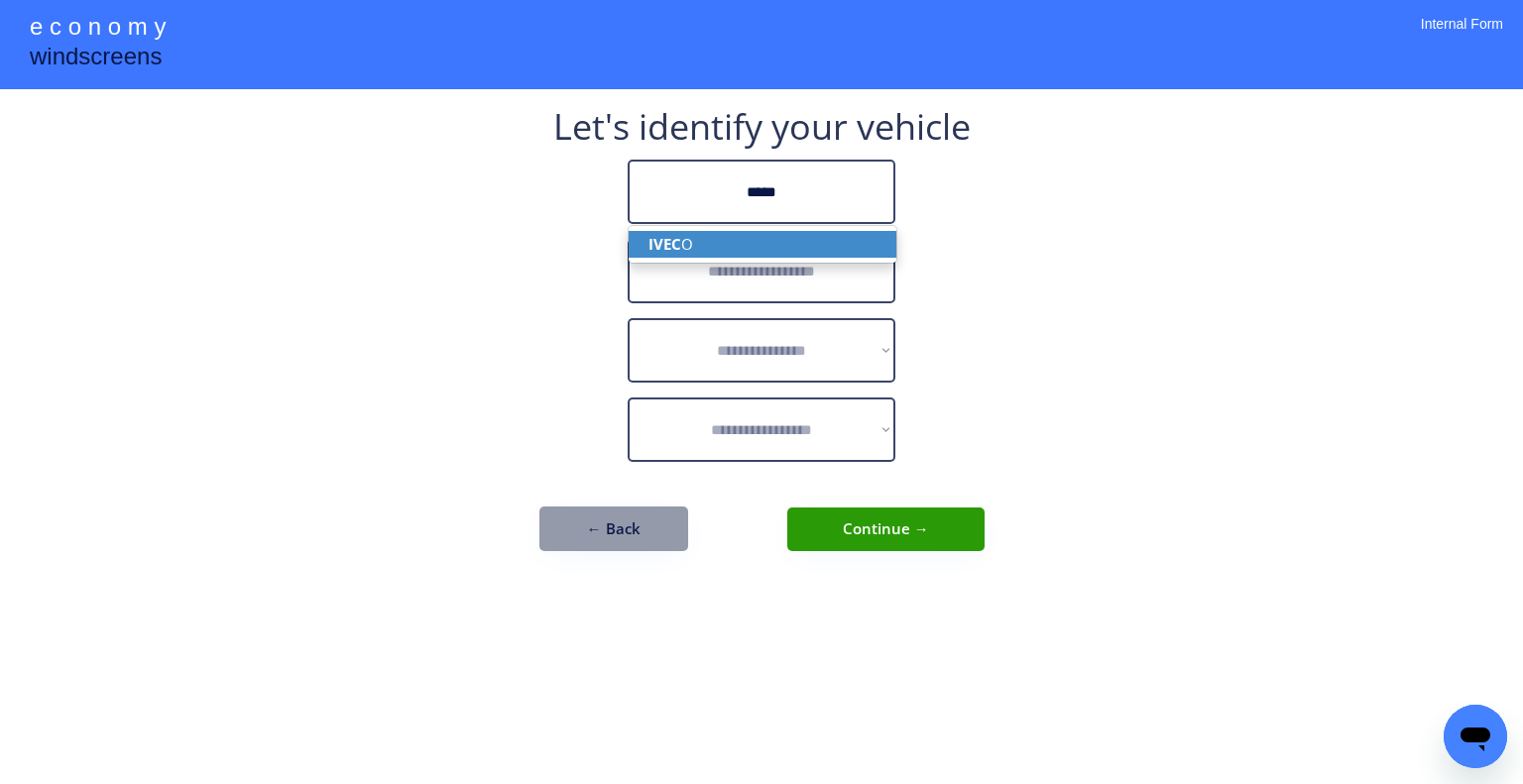 type on "*****" 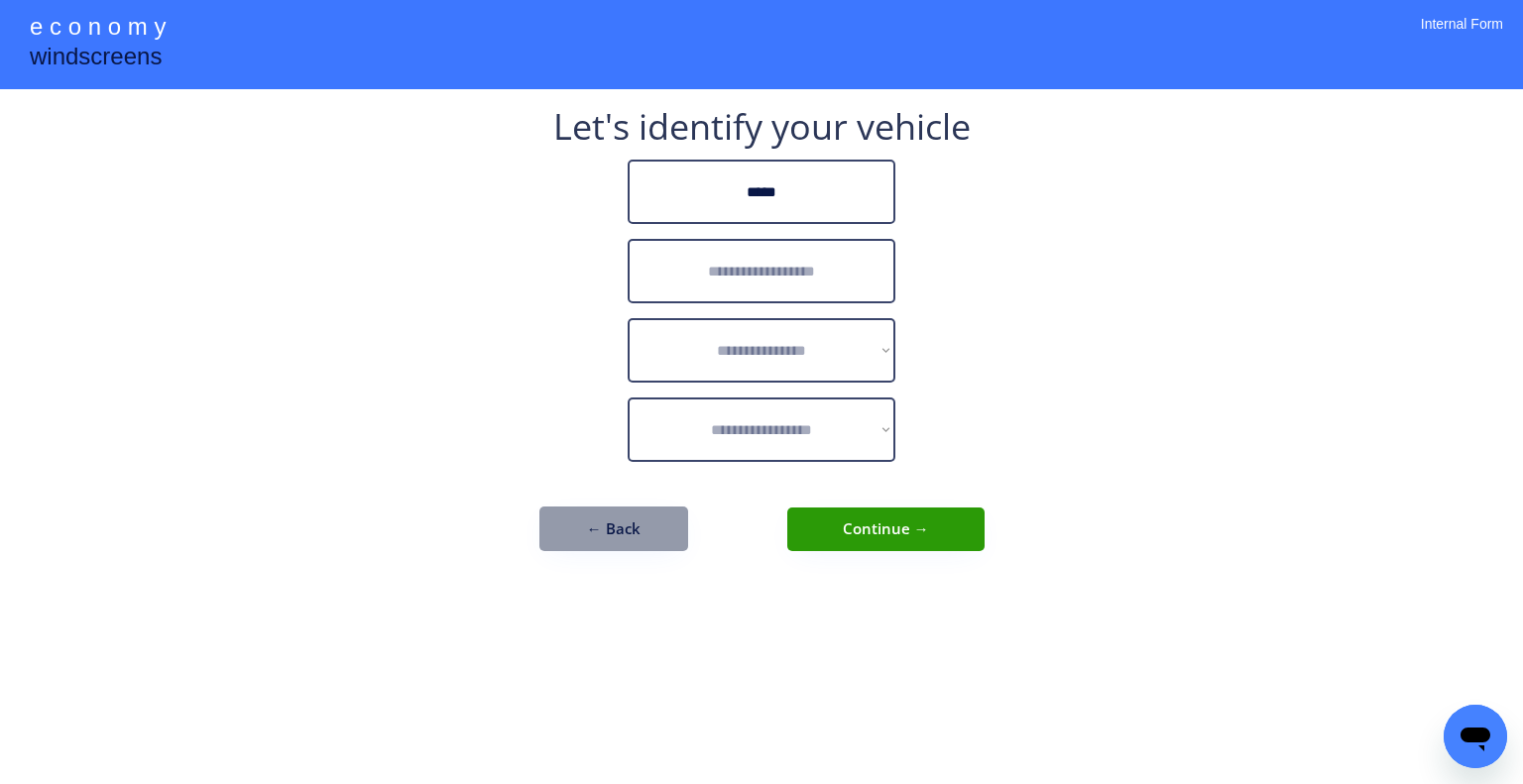 click at bounding box center (762, 271) 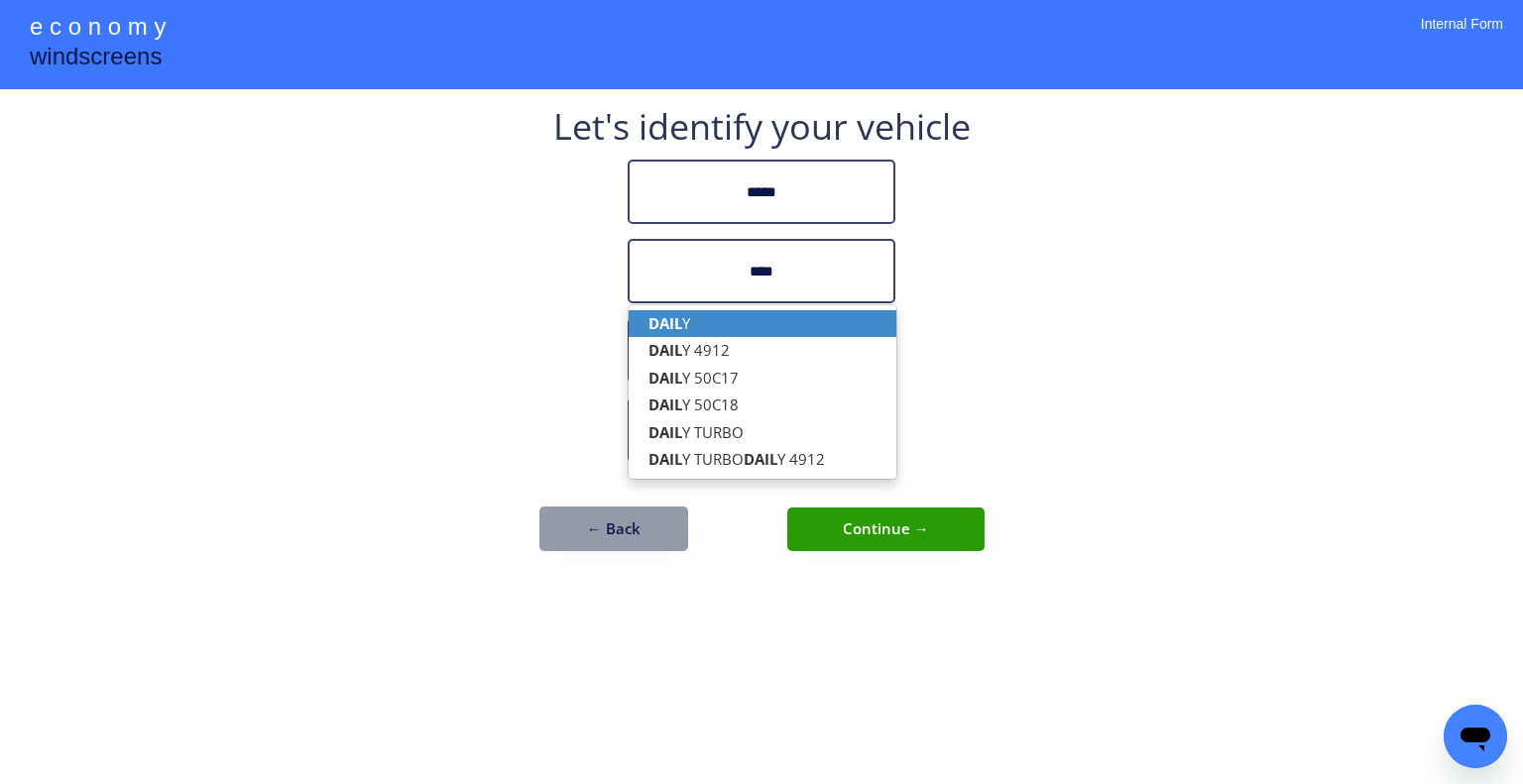 click on "DAIL Y" at bounding box center [762, 323] 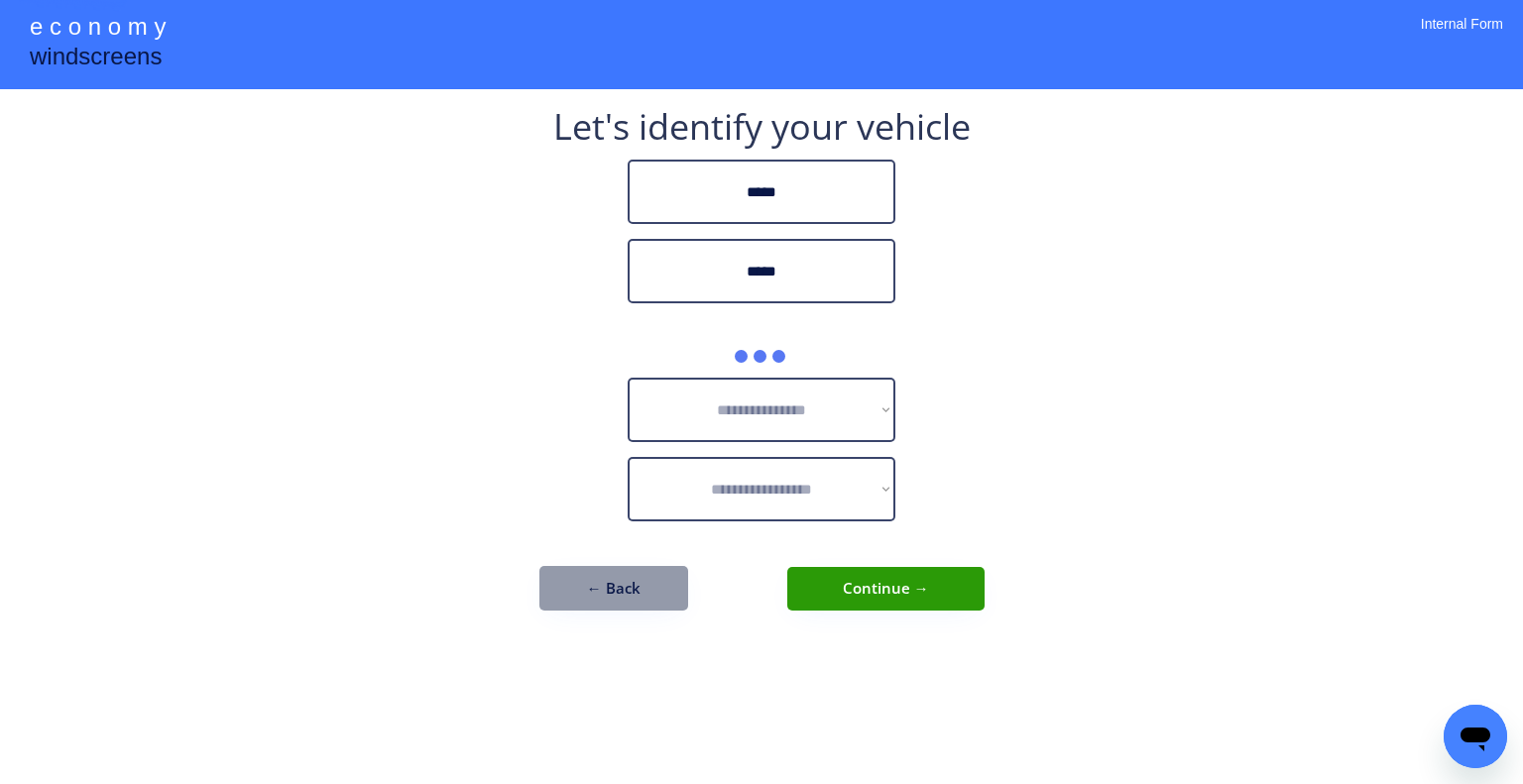 drag, startPoint x: 1281, startPoint y: 278, endPoint x: 1257, endPoint y: 25, distance: 254.13579 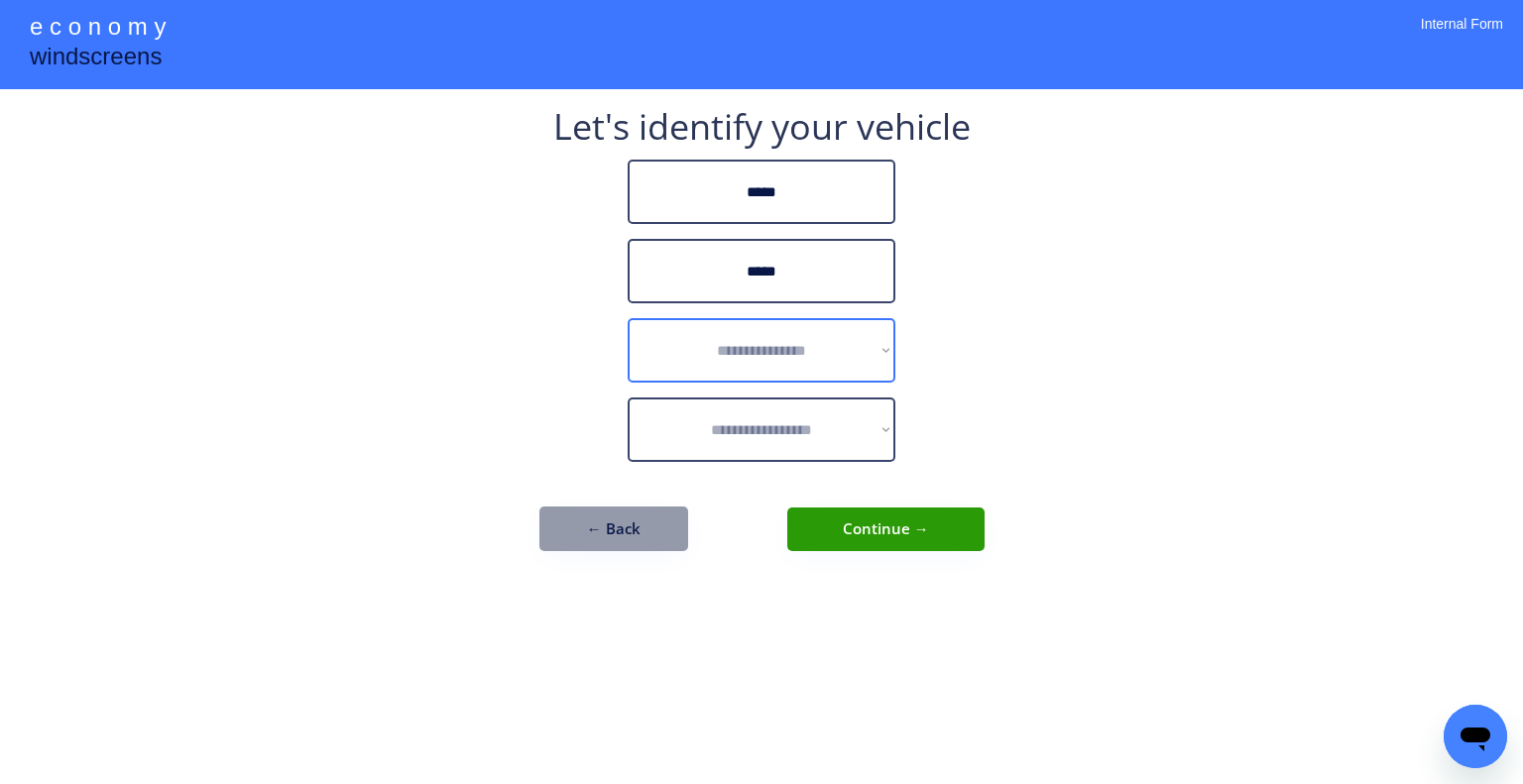click on "**********" at bounding box center [762, 350] 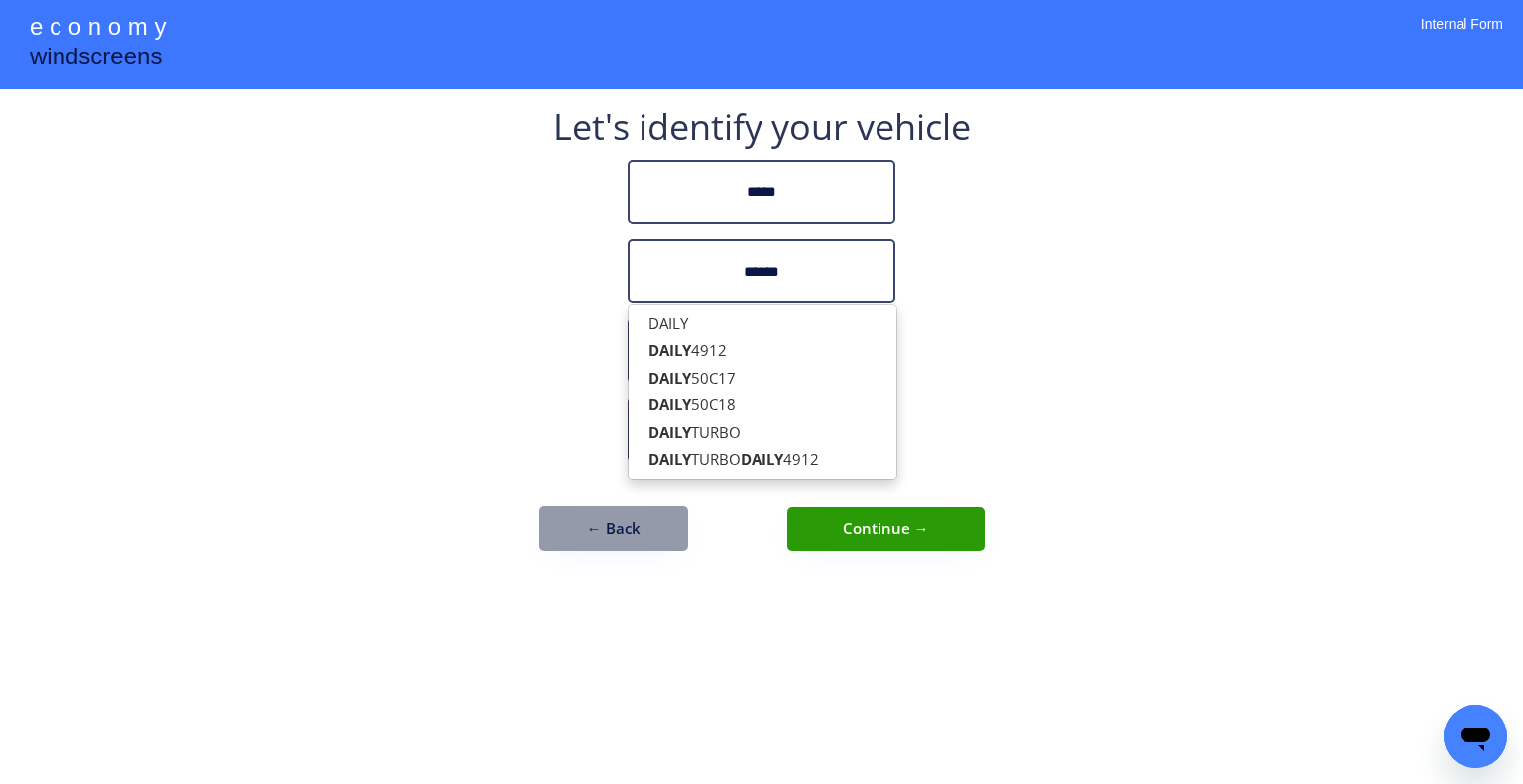type on "*****" 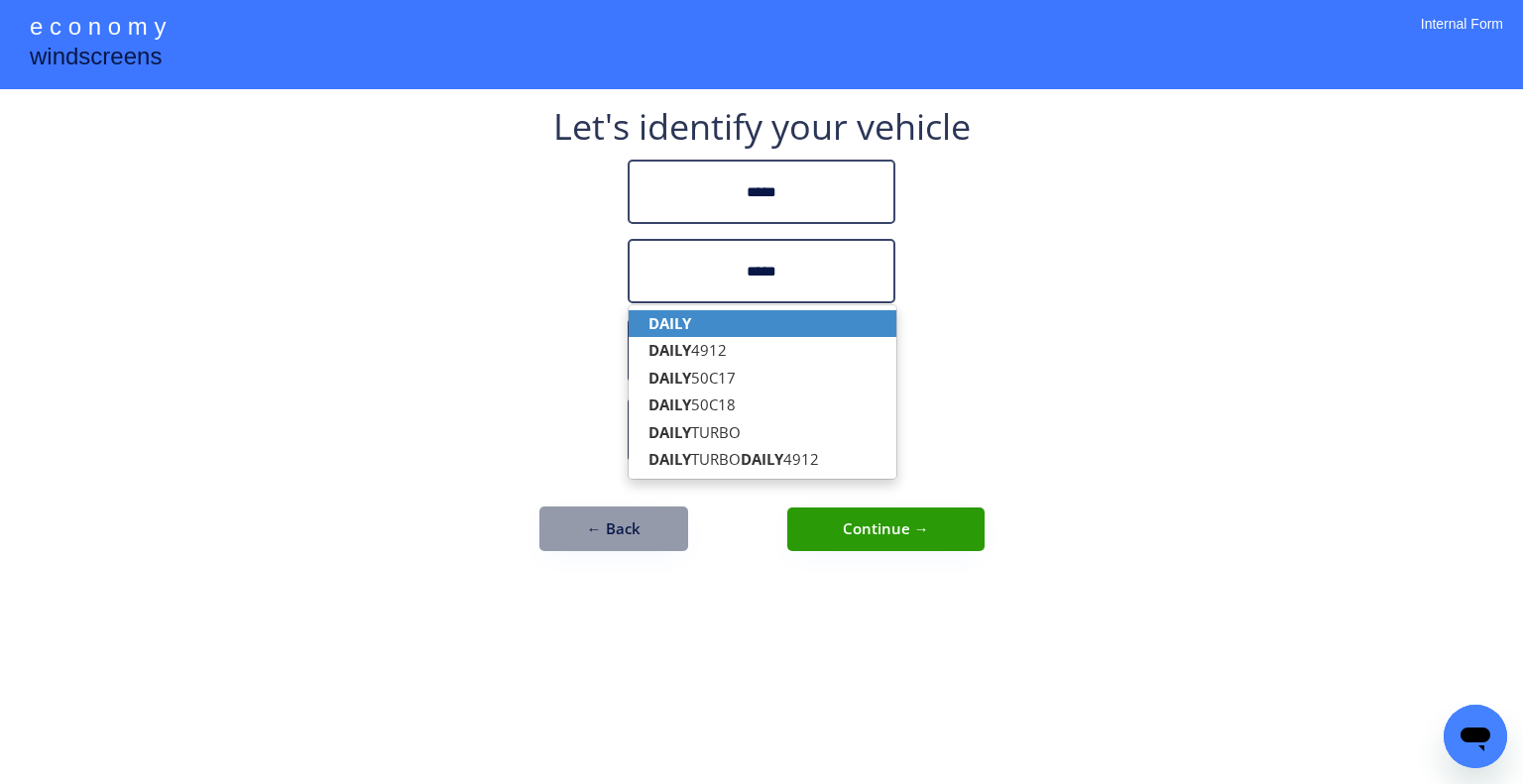 click on "DAILY" at bounding box center (762, 323) 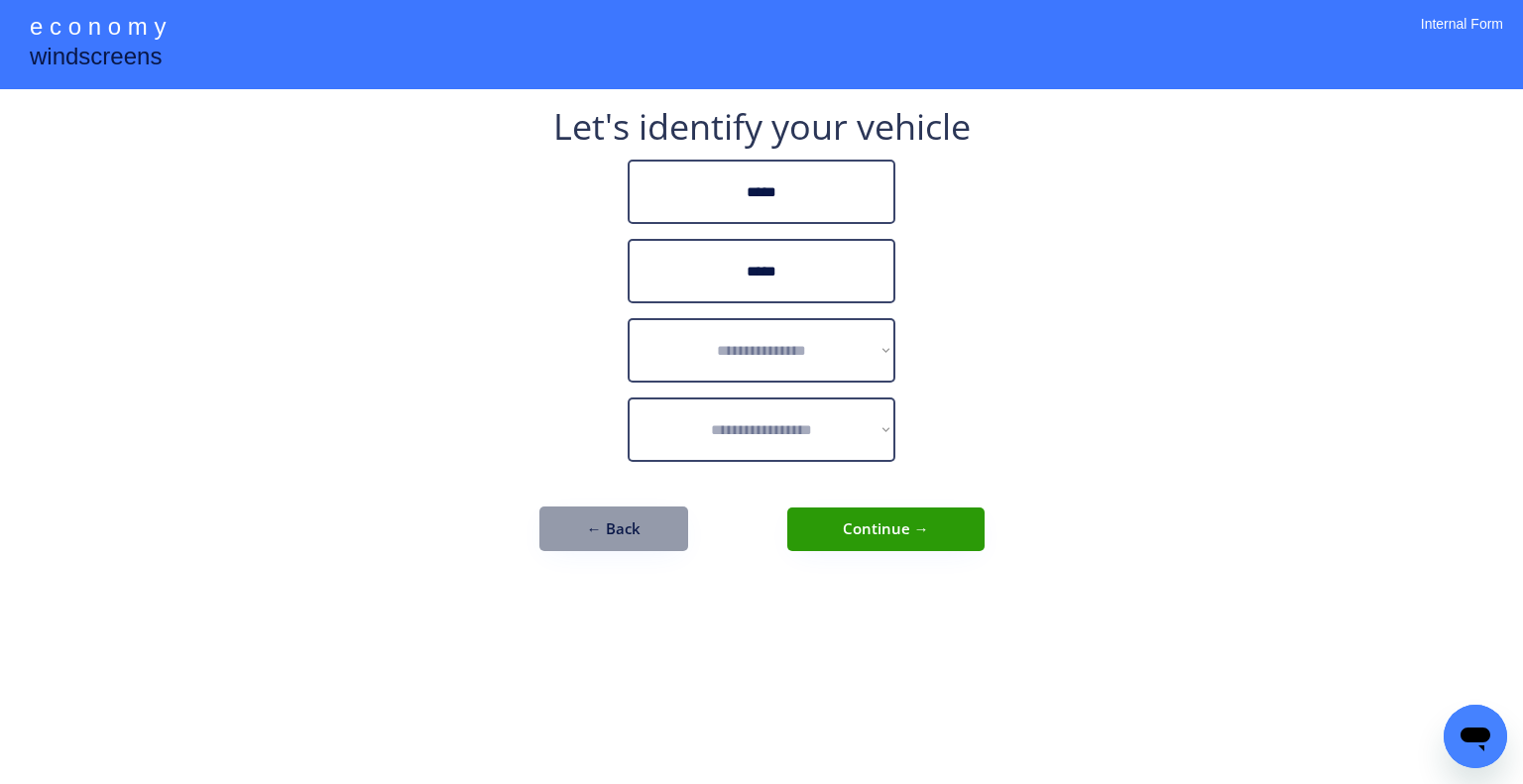 click on "**********" at bounding box center [762, 392] 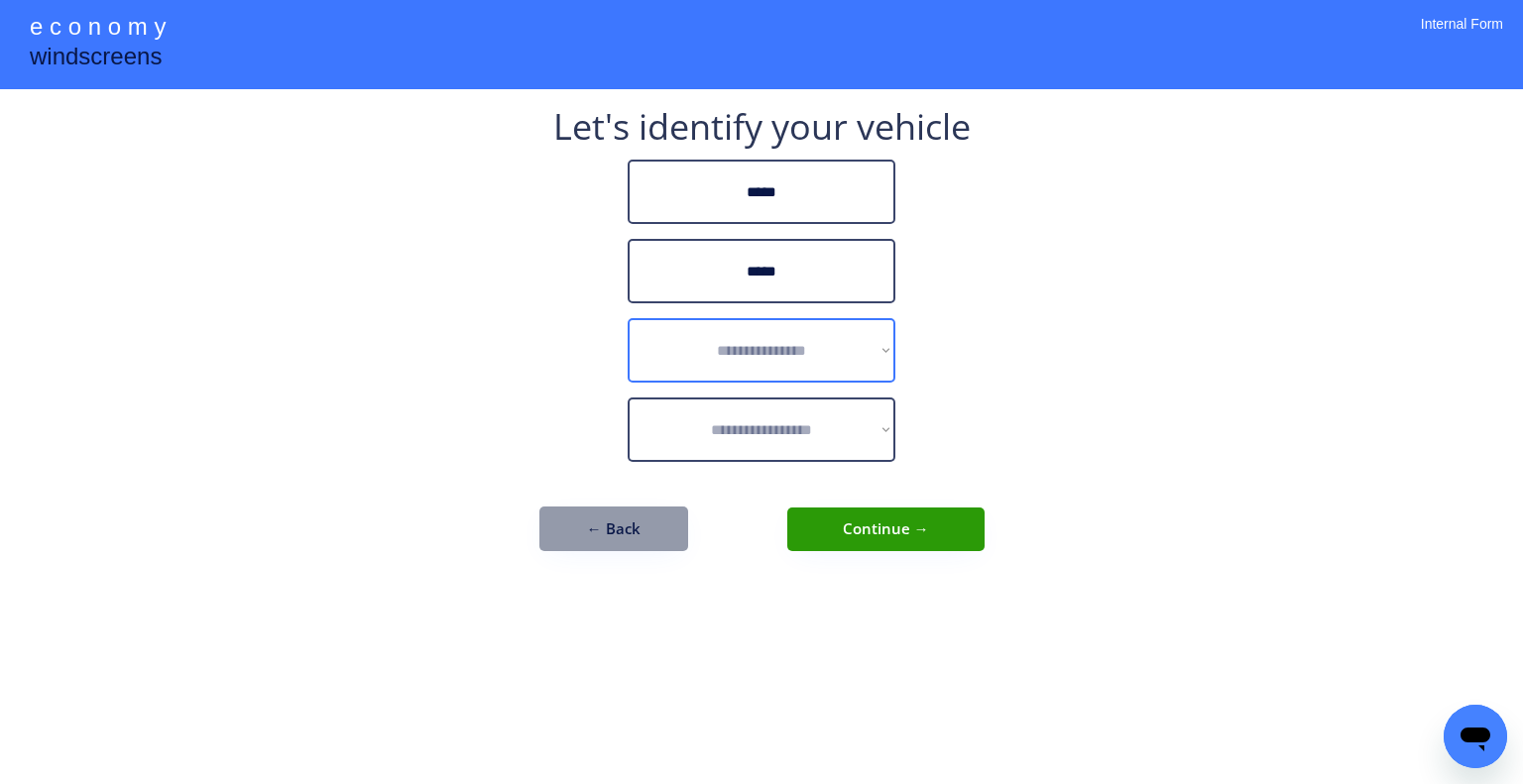click on "**********" at bounding box center [762, 350] 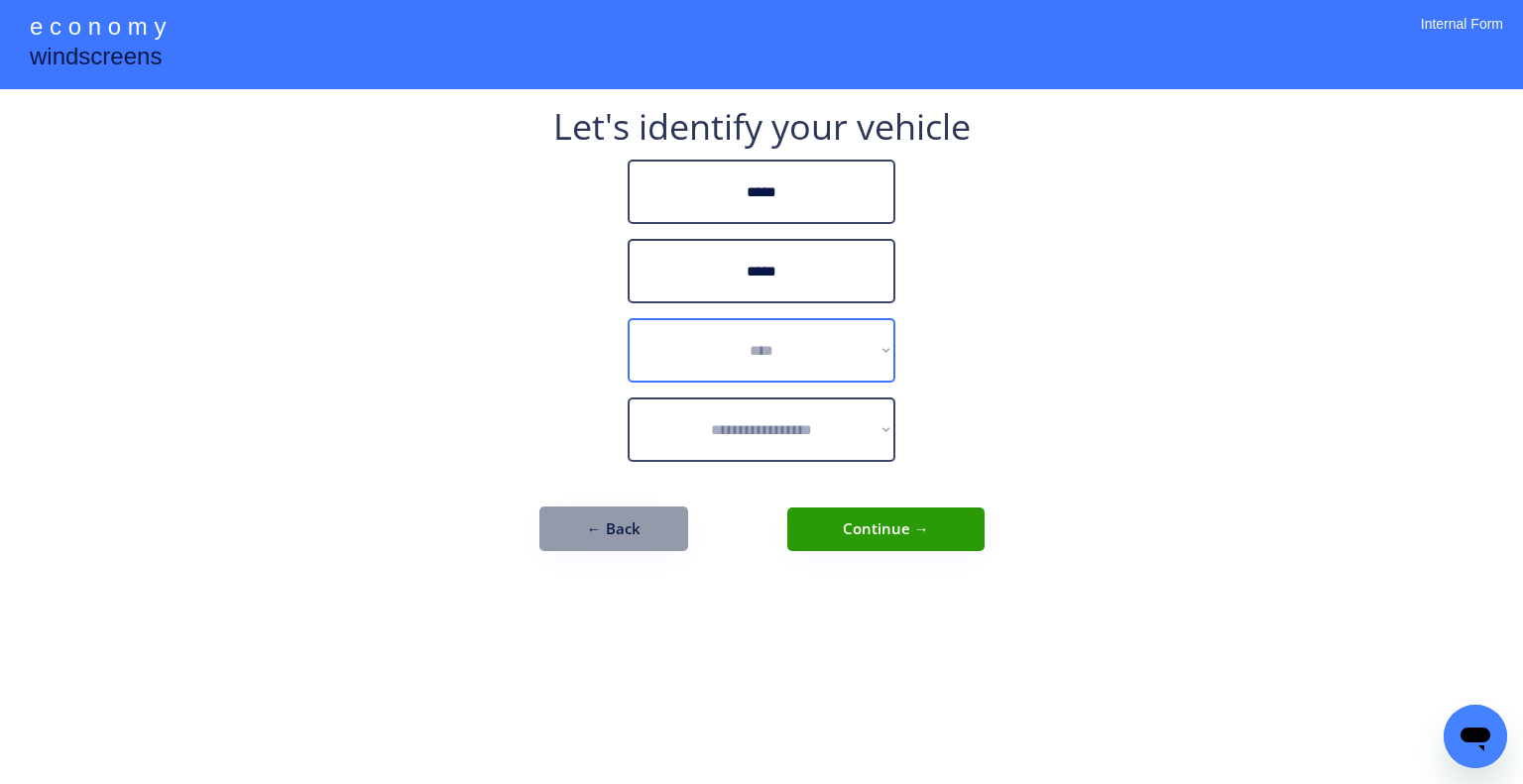 click on "**********" at bounding box center (762, 350) 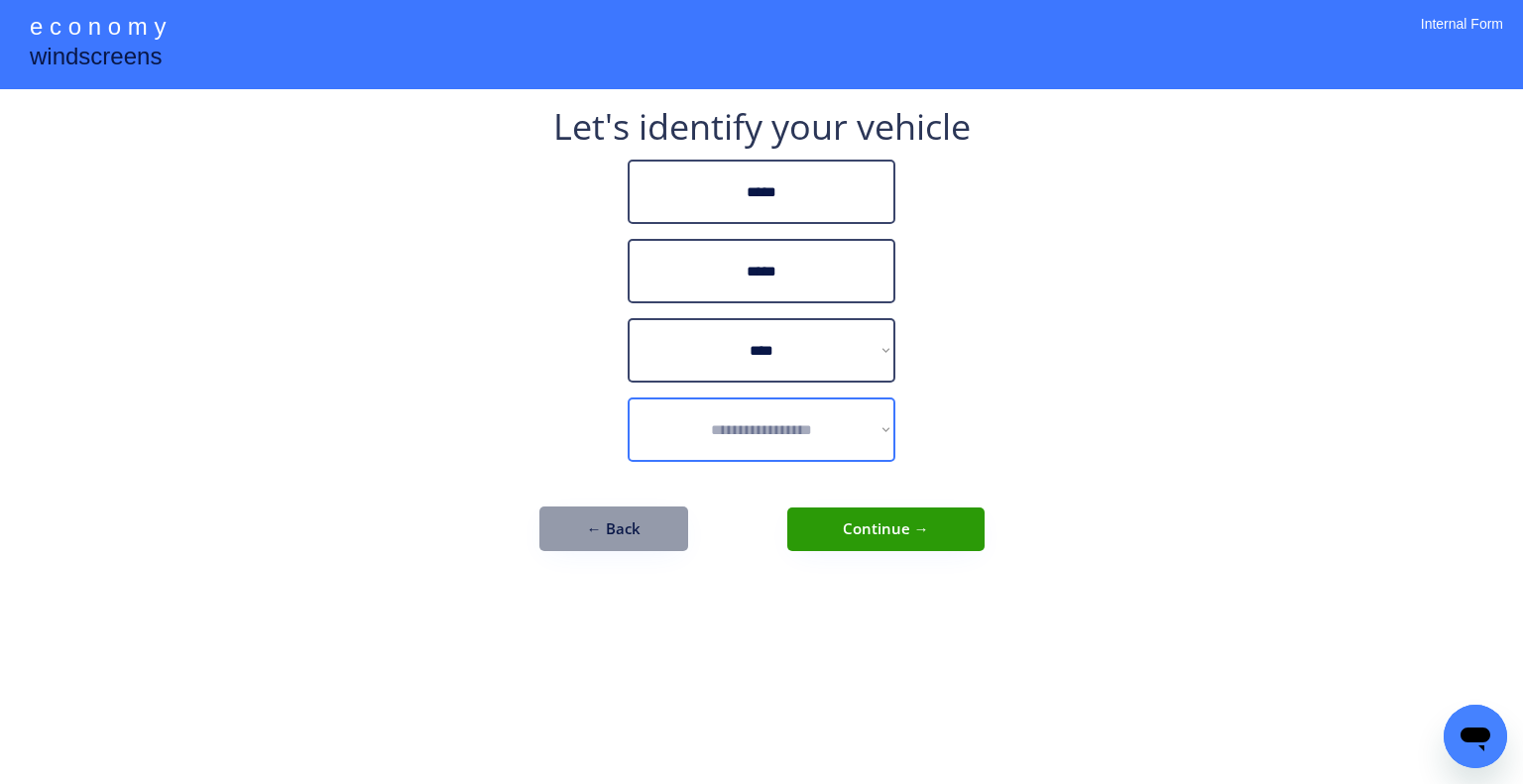 click on "**********" at bounding box center (762, 392) 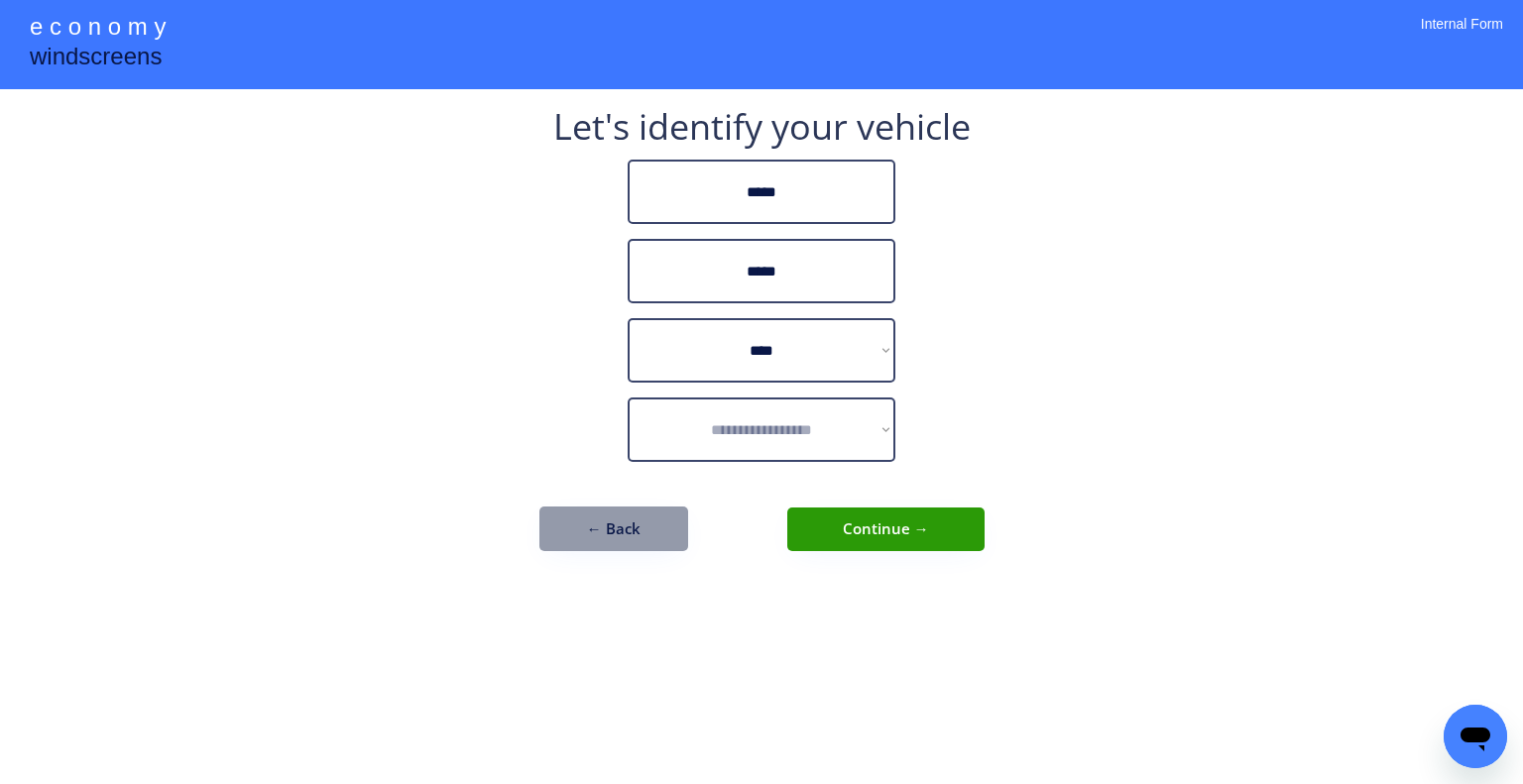 click on "**********" at bounding box center (762, 429) 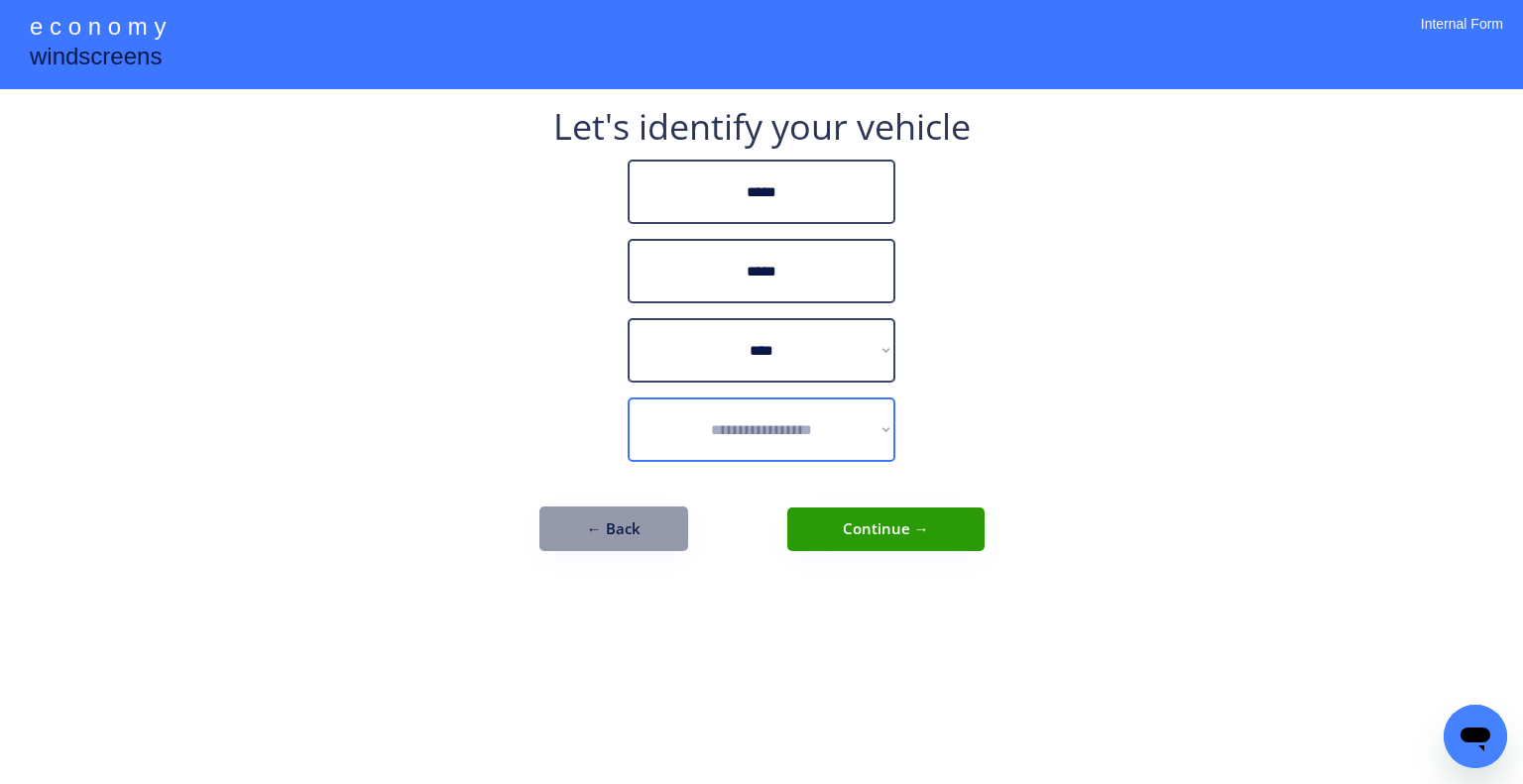 select on "*****" 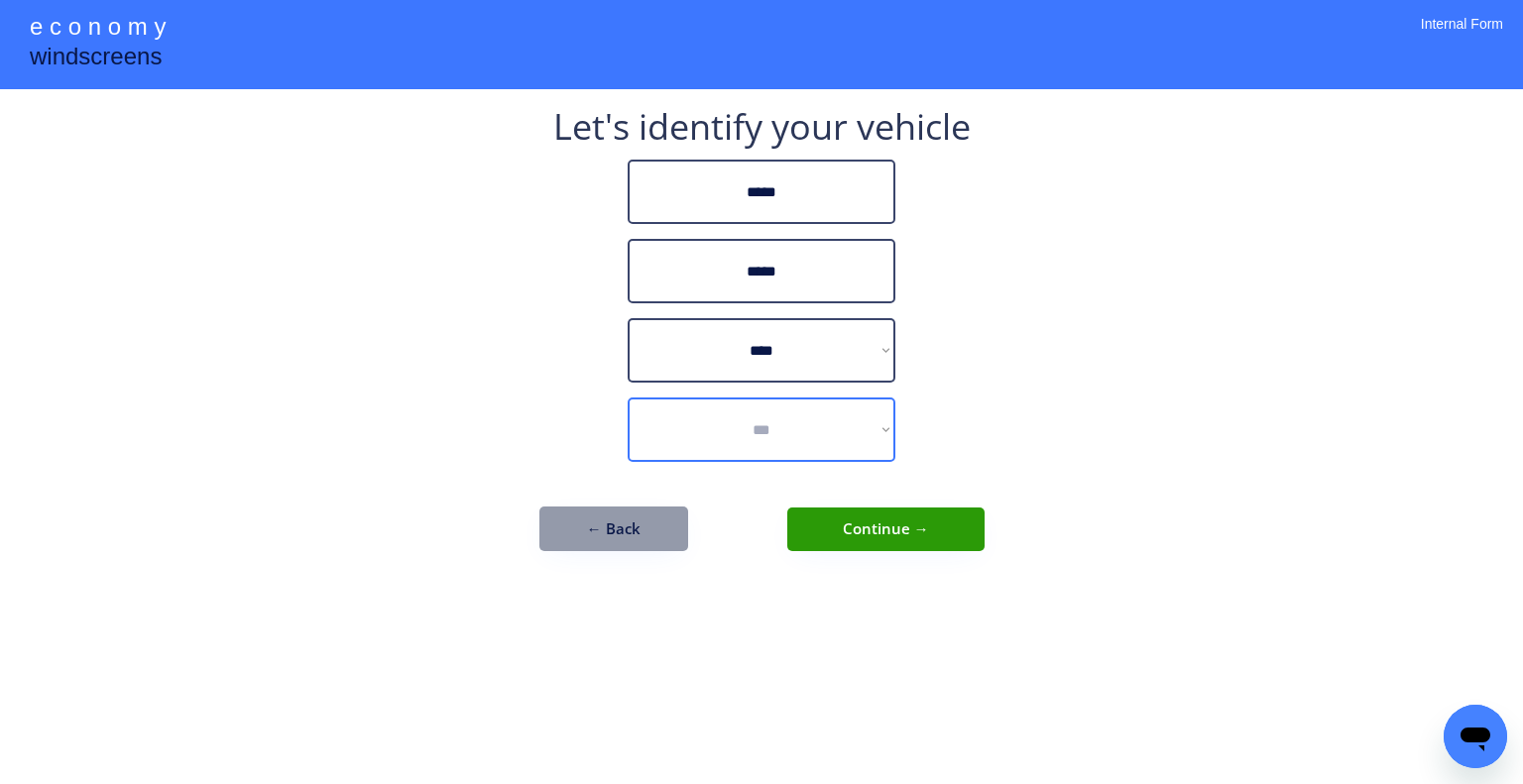 click on "**********" at bounding box center (762, 429) 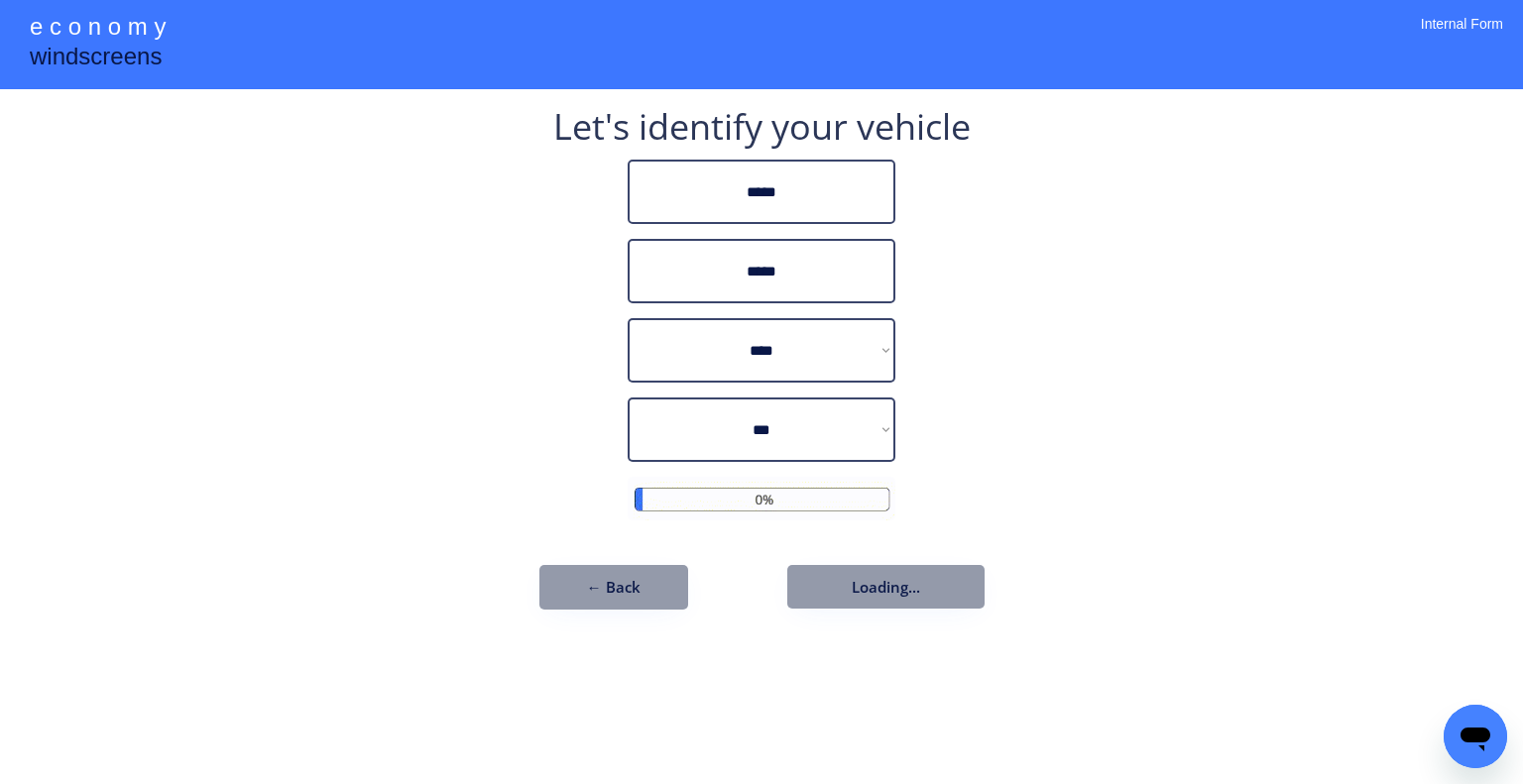click on "**********" at bounding box center (762, 392) 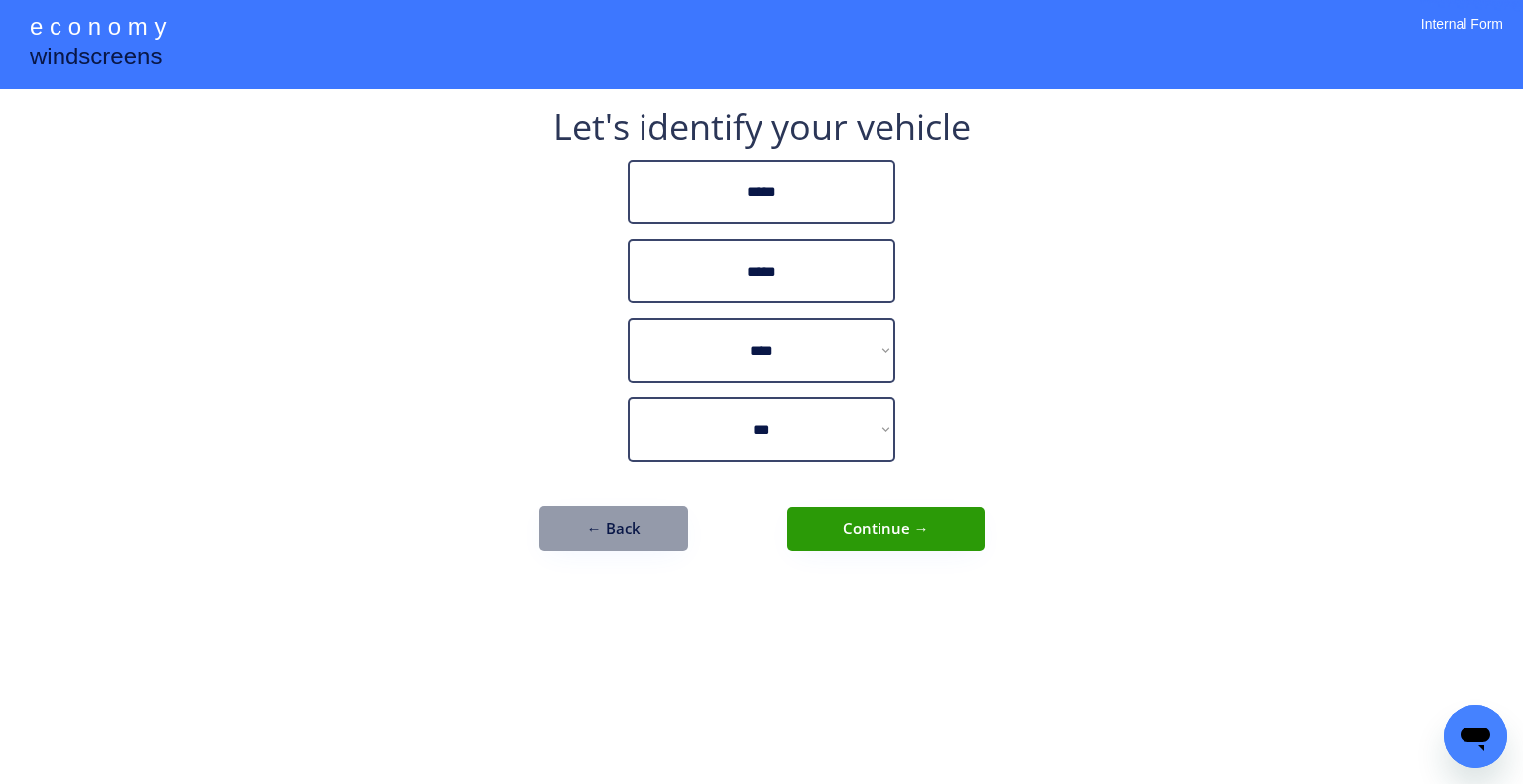 drag, startPoint x: 940, startPoint y: 509, endPoint x: 987, endPoint y: 506, distance: 47.095647 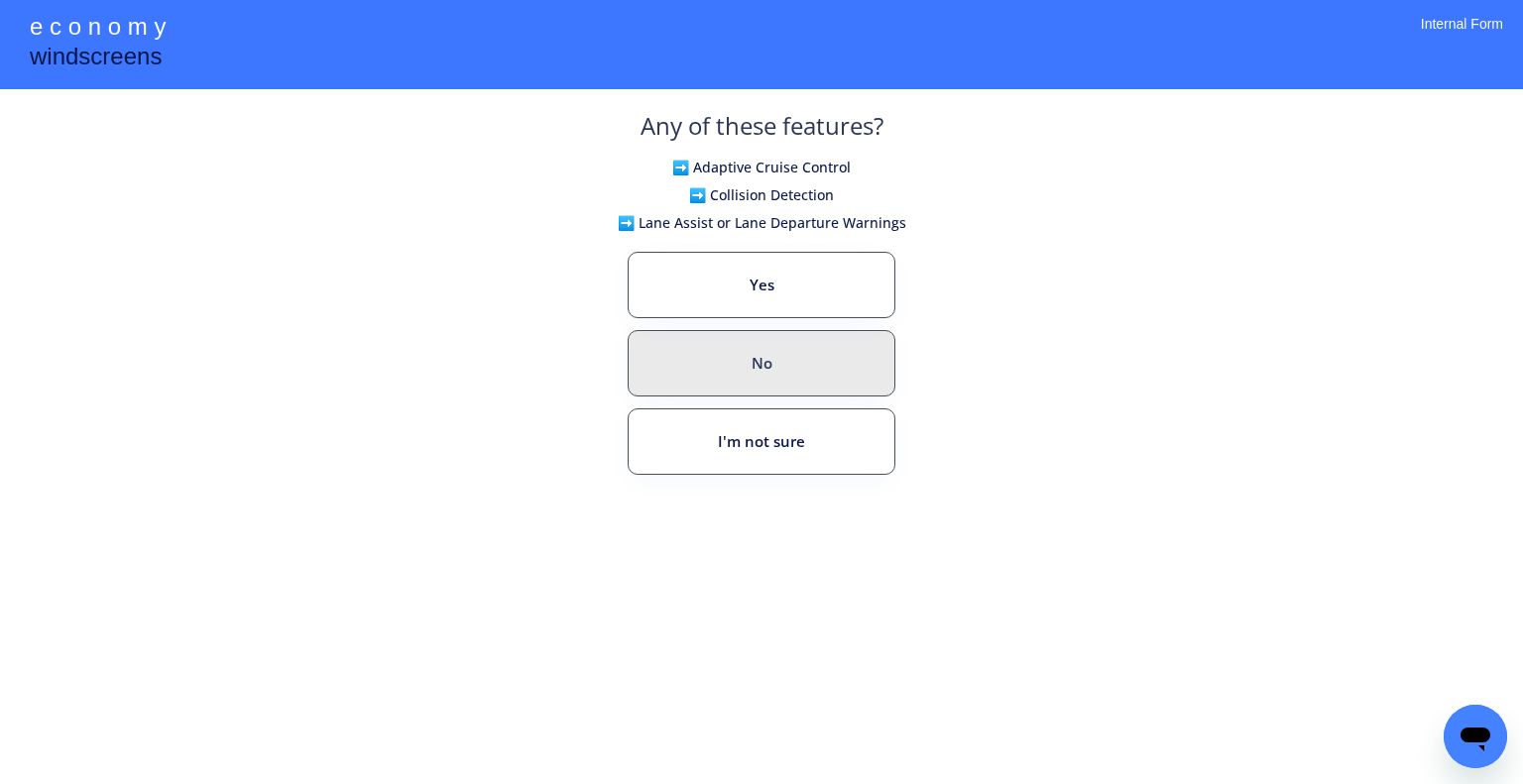 click on "No" at bounding box center (762, 363) 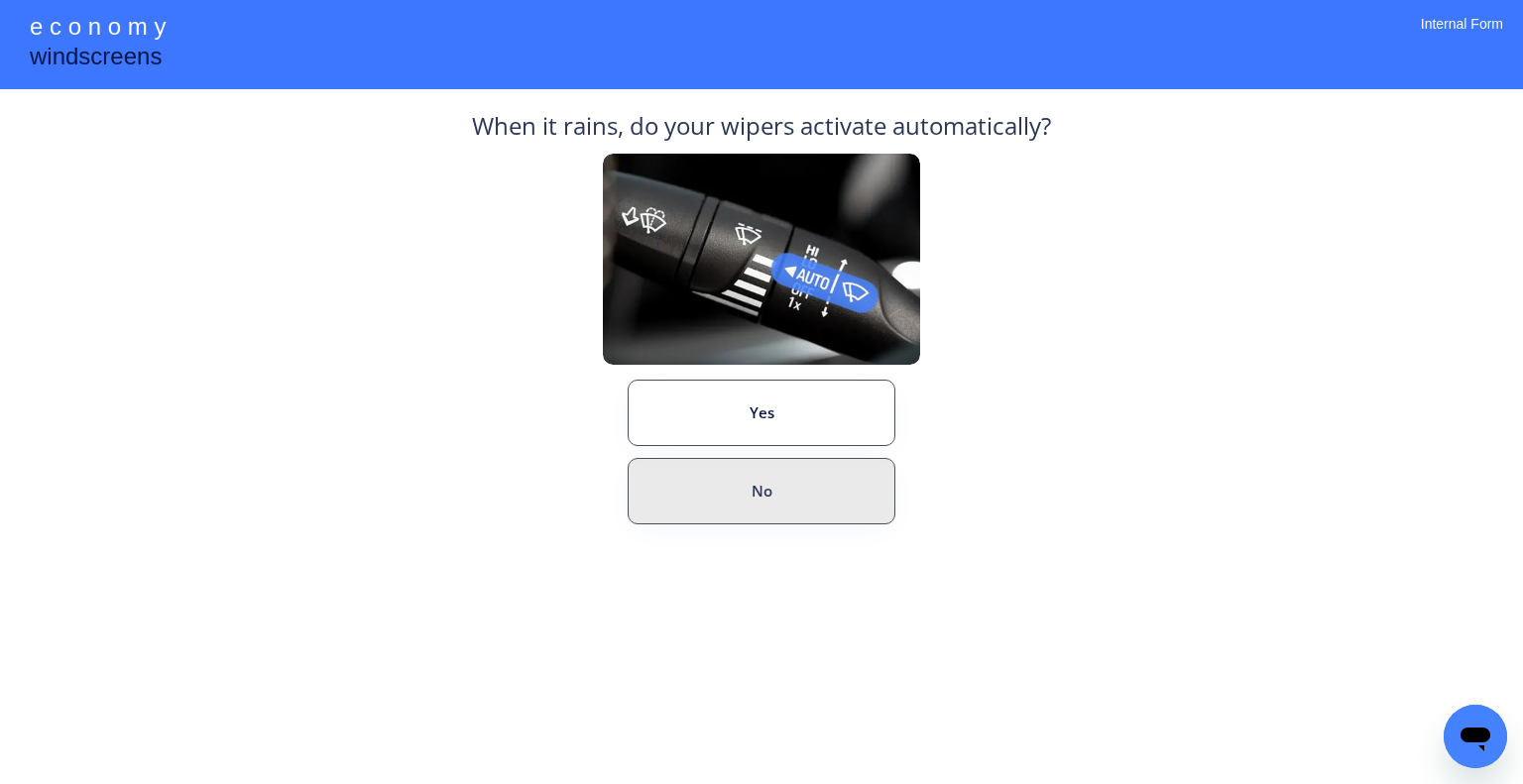 click on "No" at bounding box center [762, 491] 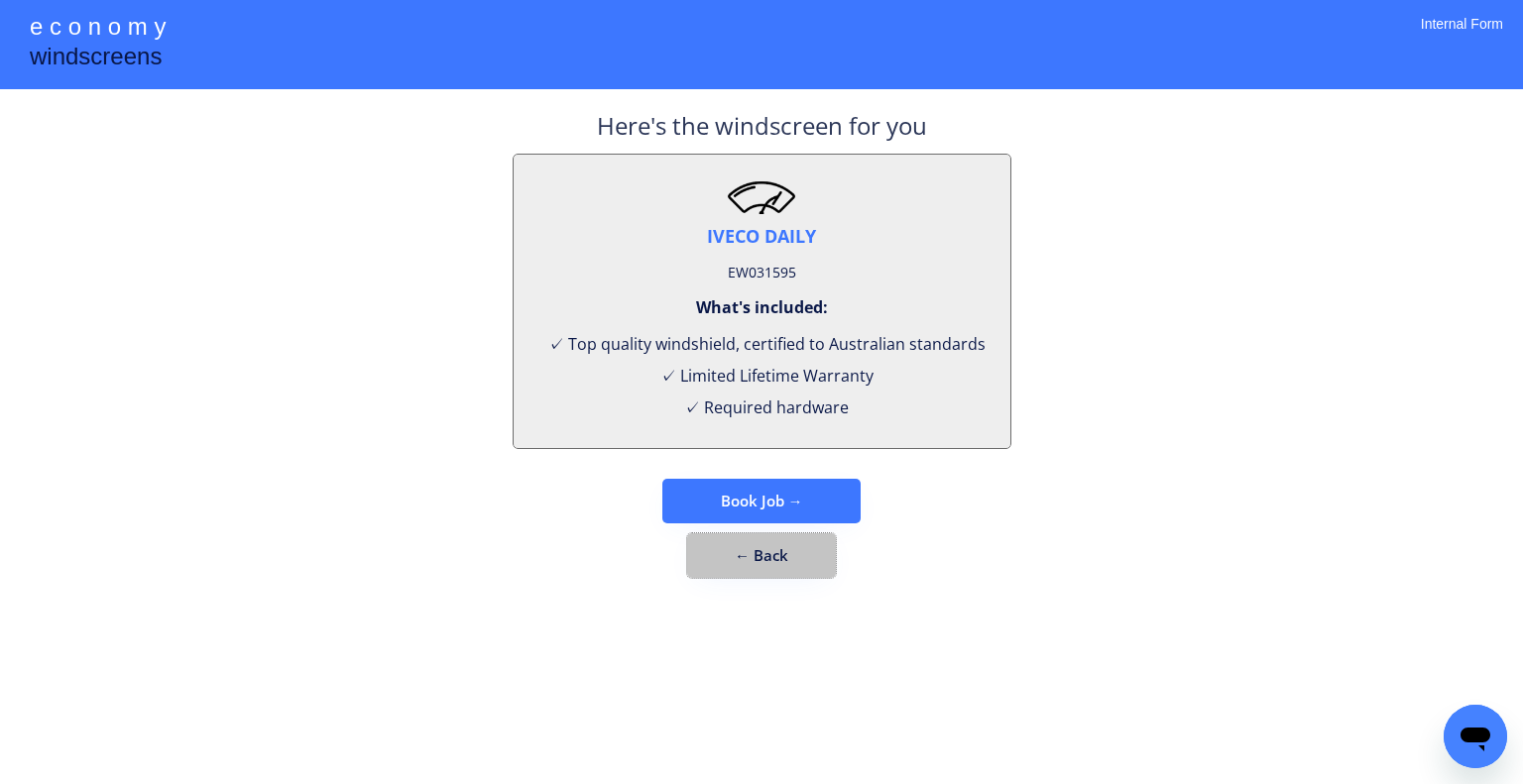 click on "←   Back" at bounding box center [762, 555] 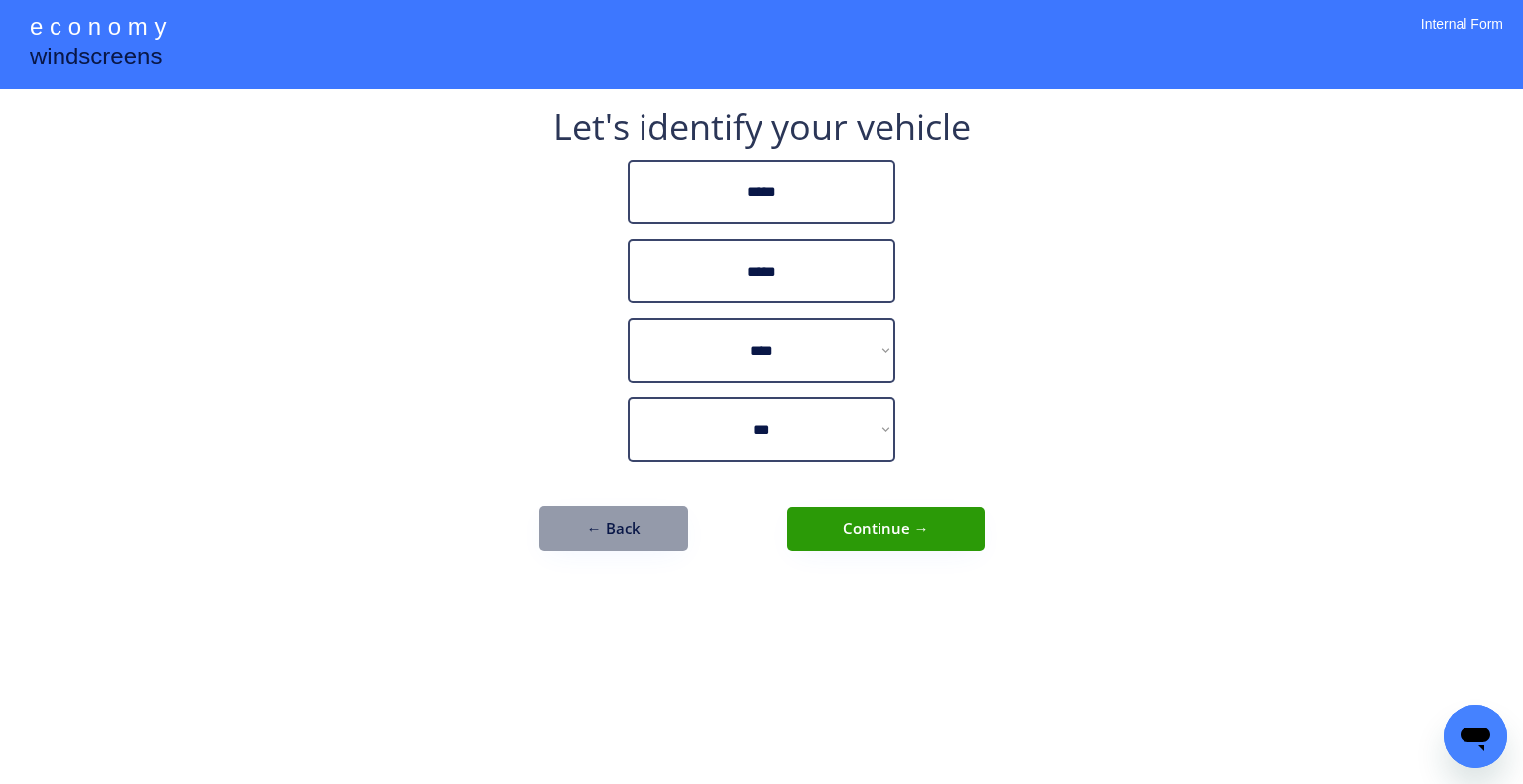 click on "**********" at bounding box center (762, 340) 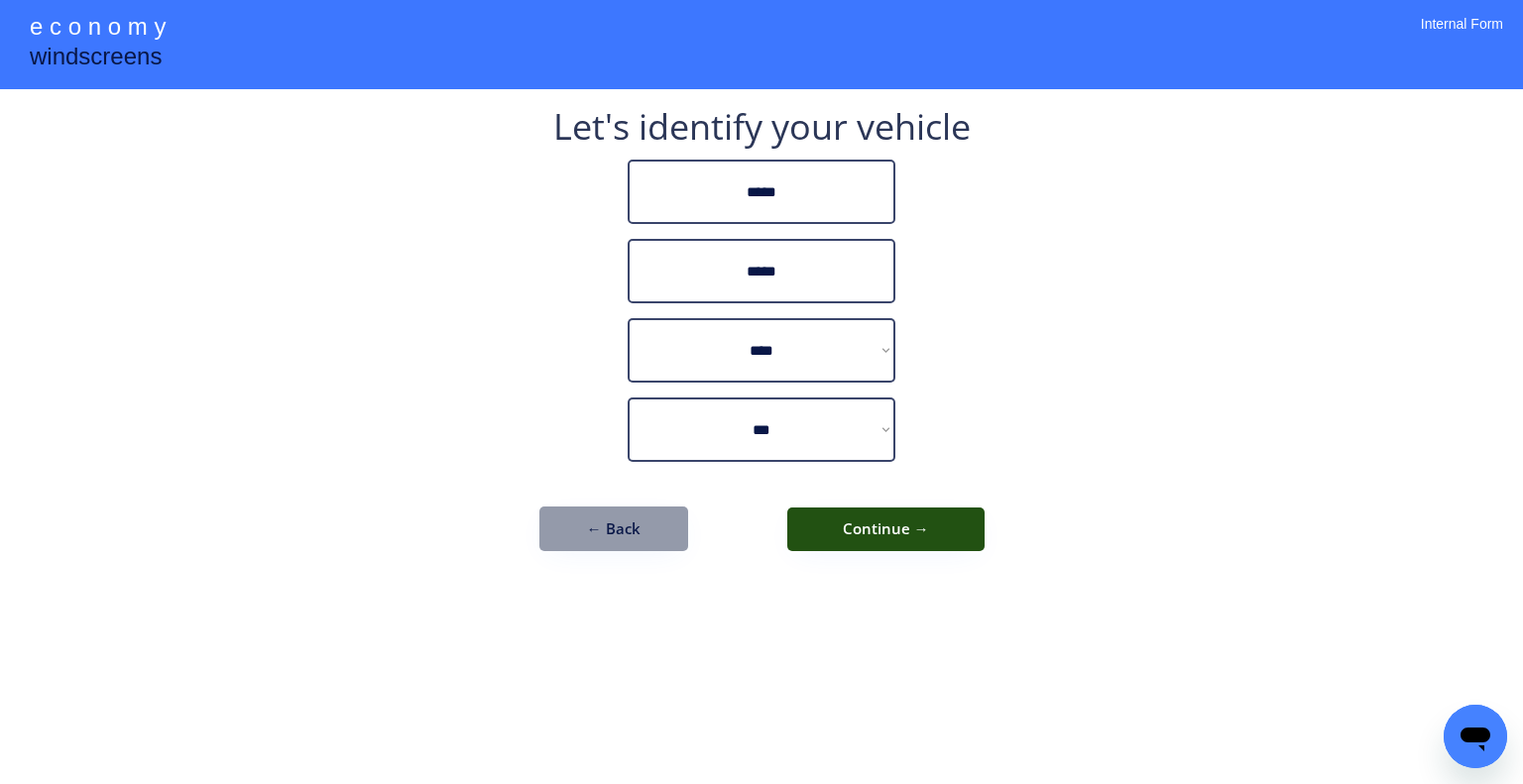 click on "Continue    →" at bounding box center [885, 529] 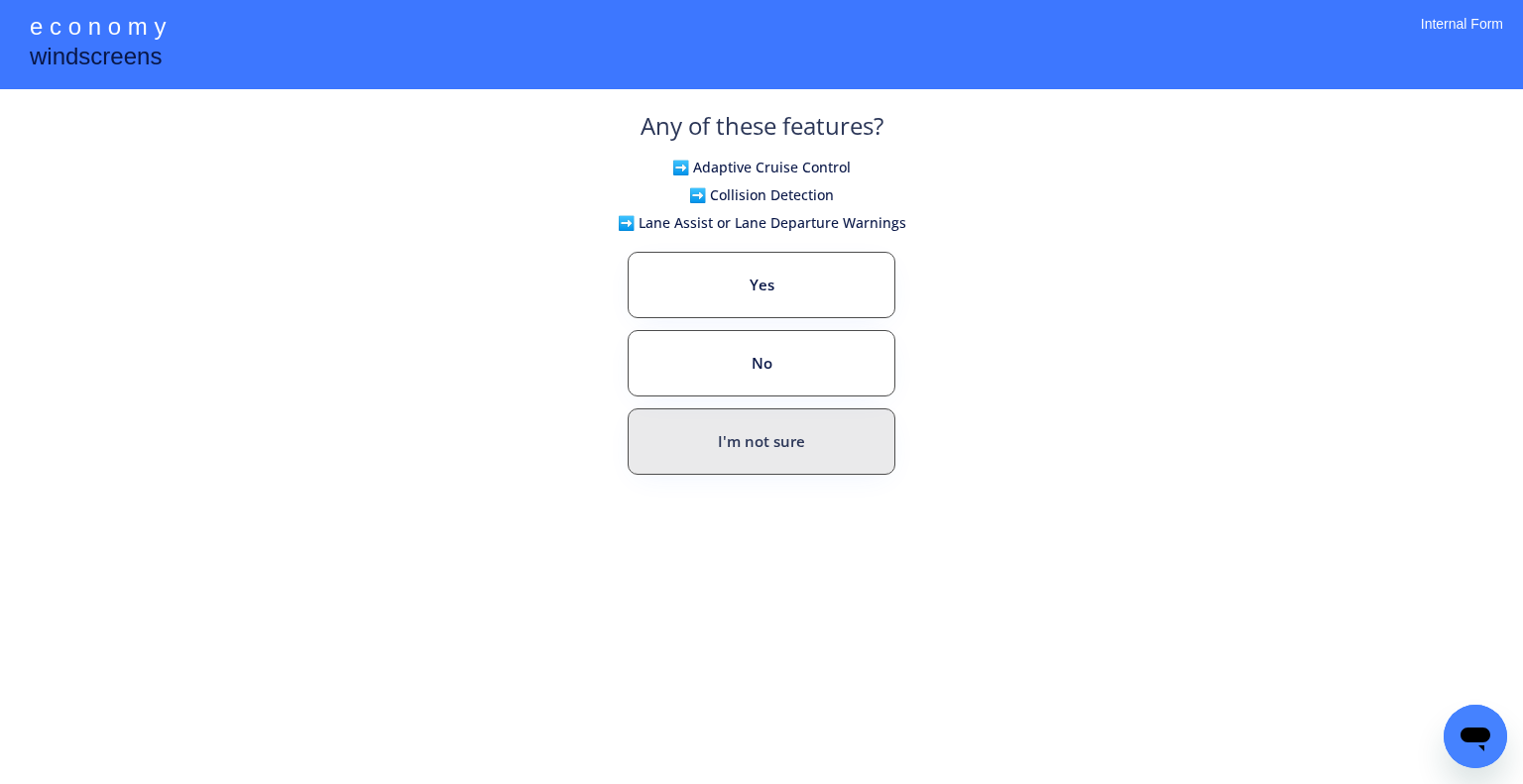 drag, startPoint x: 797, startPoint y: 346, endPoint x: 795, endPoint y: 373, distance: 27.073973 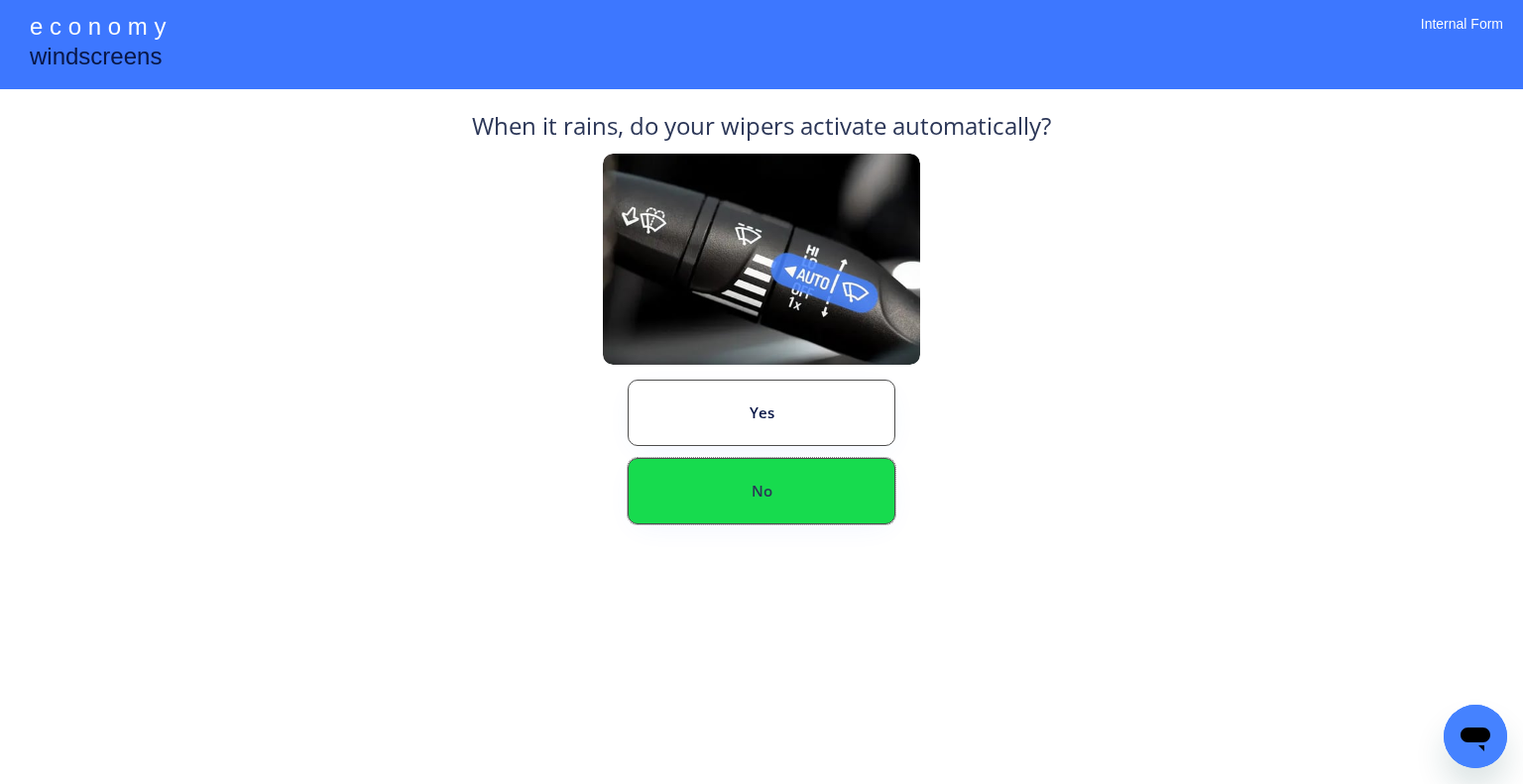 click on "No" at bounding box center (762, 491) 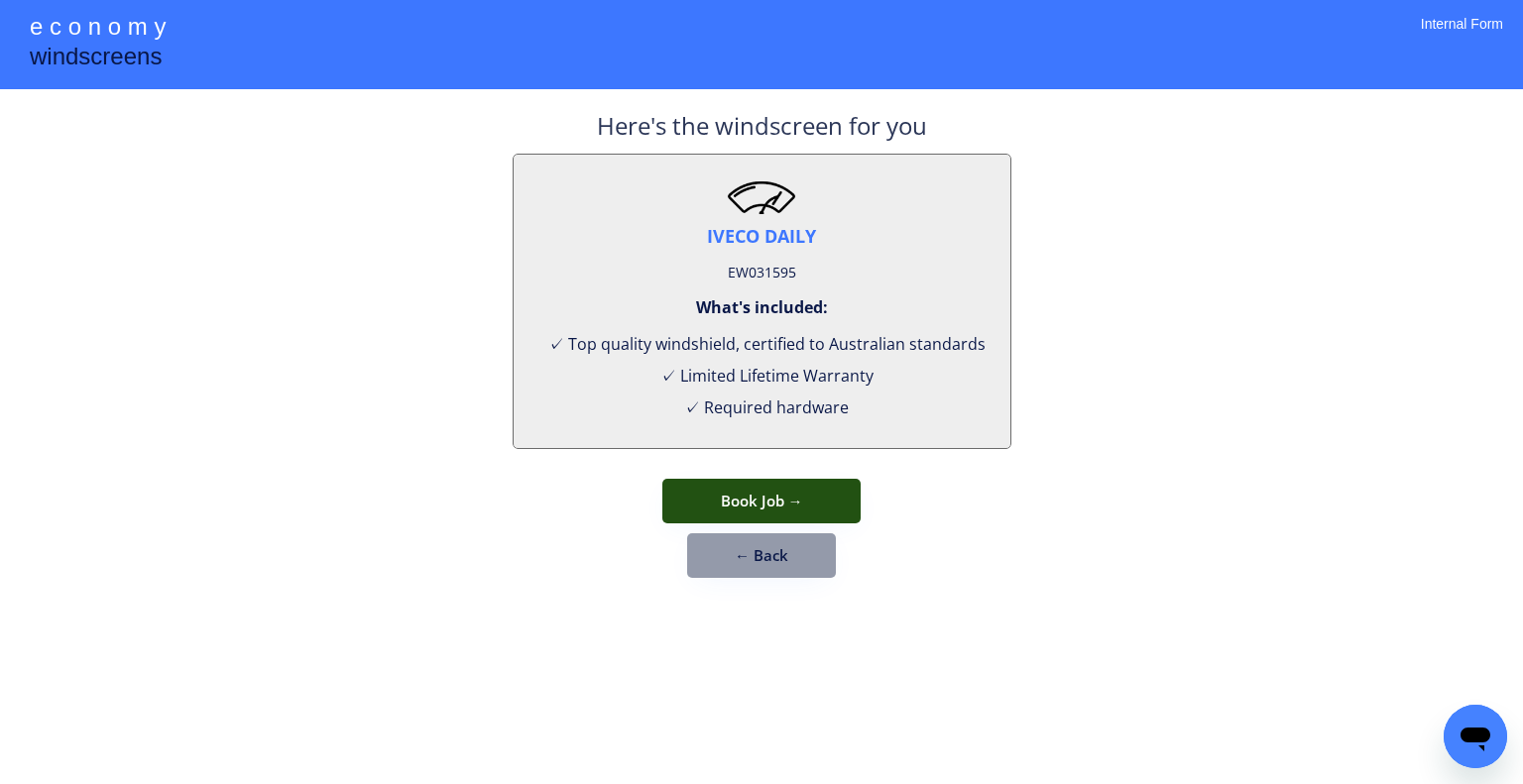 click on "Book Job    →" at bounding box center [762, 501] 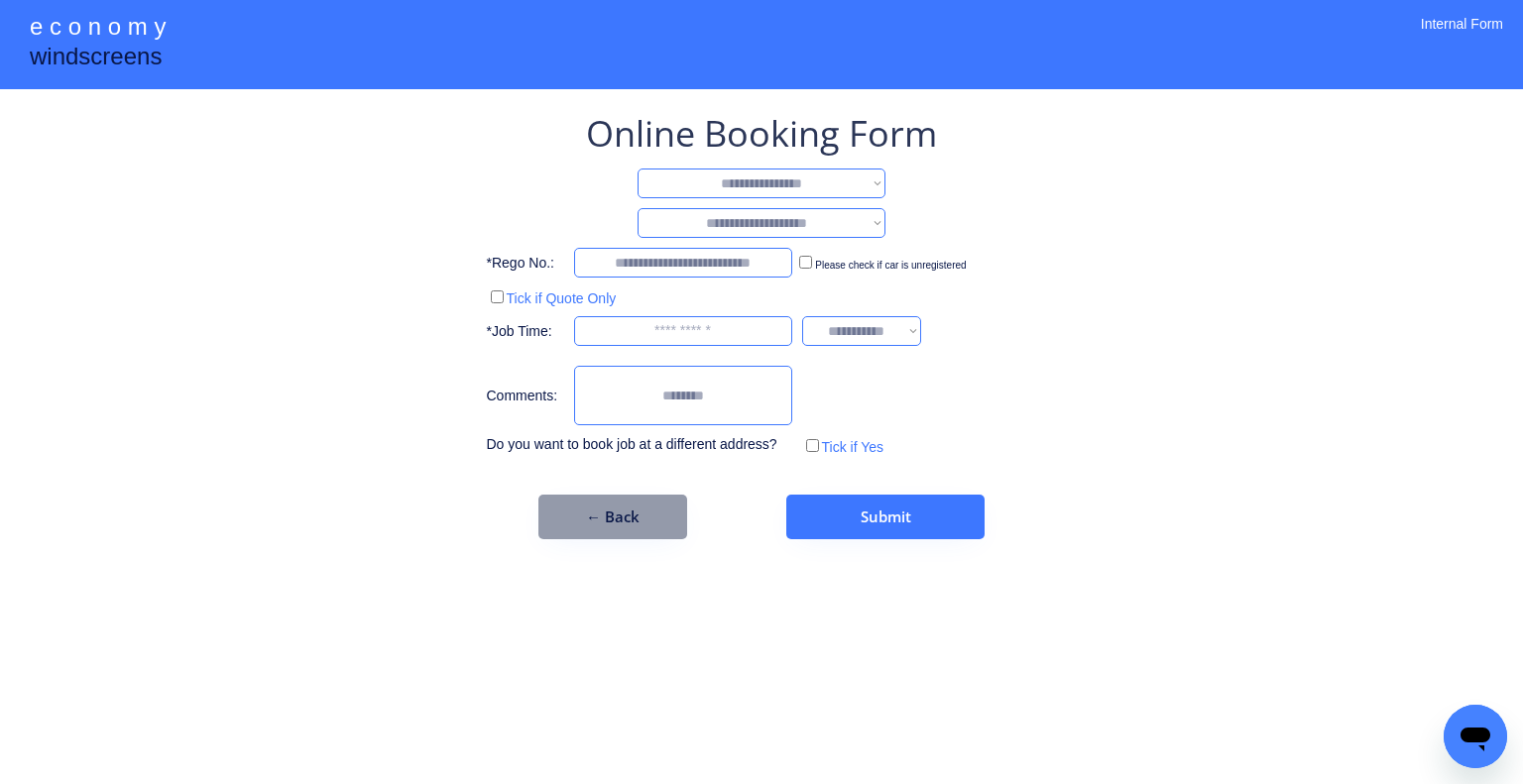 click on "**********" at bounding box center (762, 183) 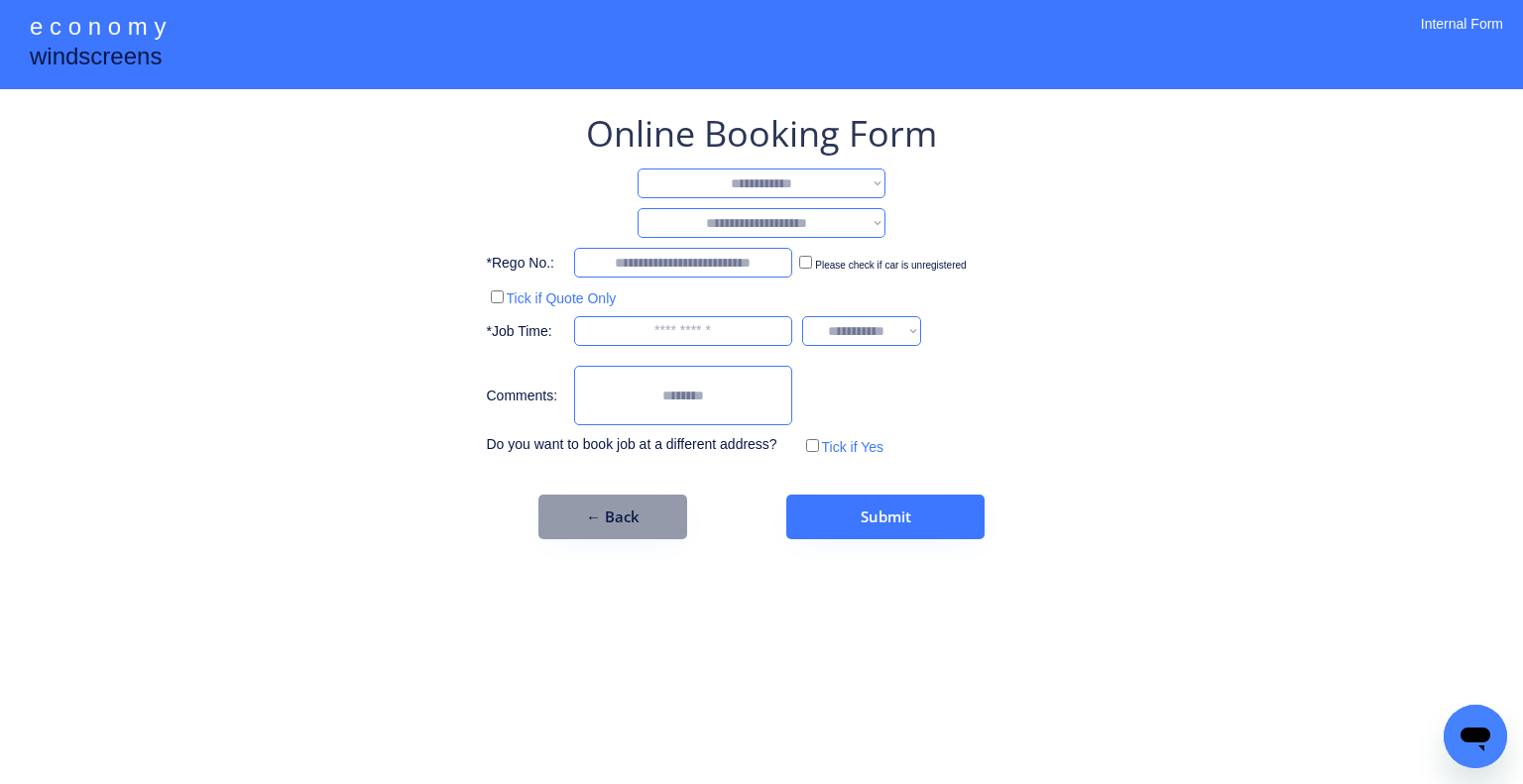 click on "**********" at bounding box center [762, 183] 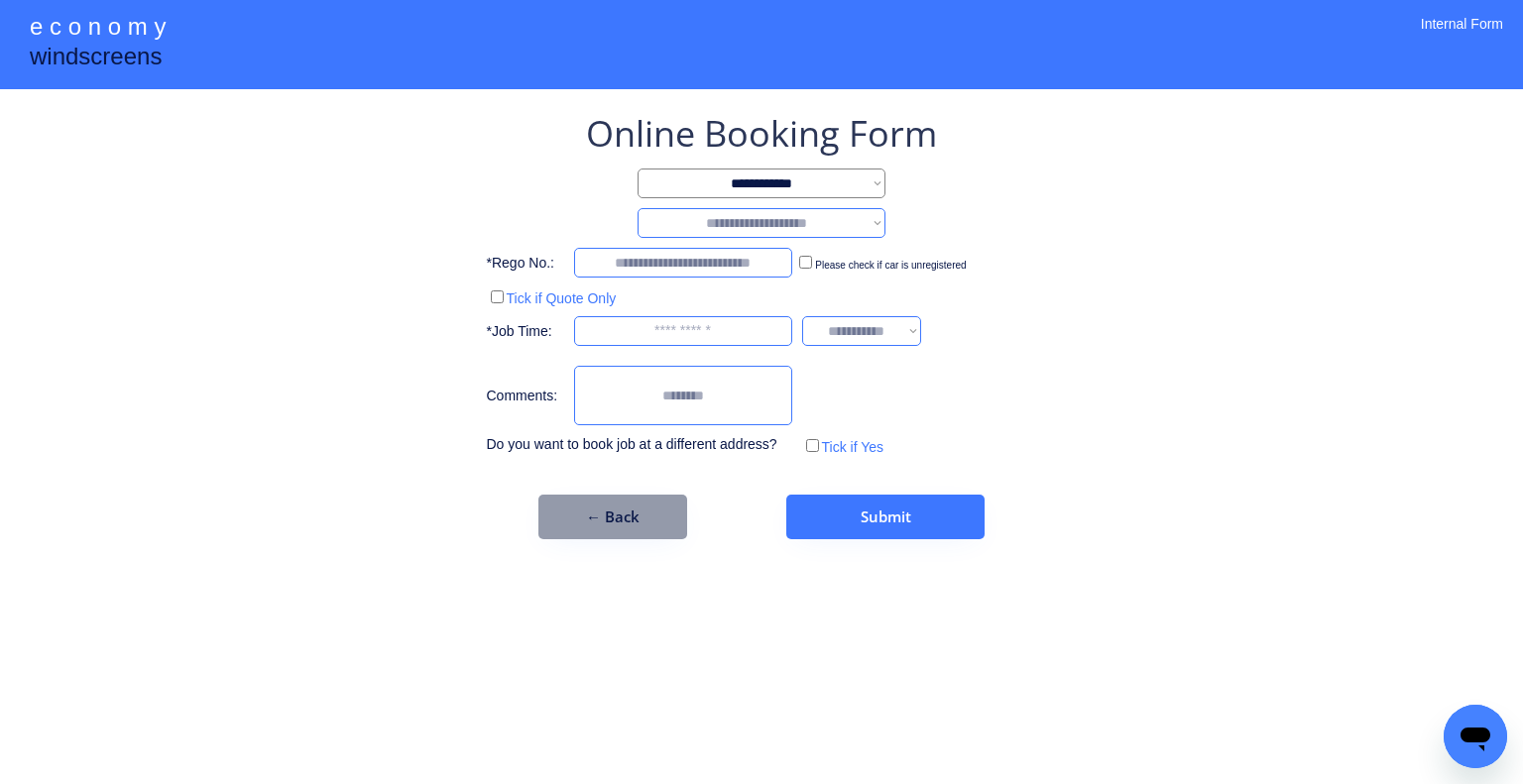 click on "**********" at bounding box center (762, 223) 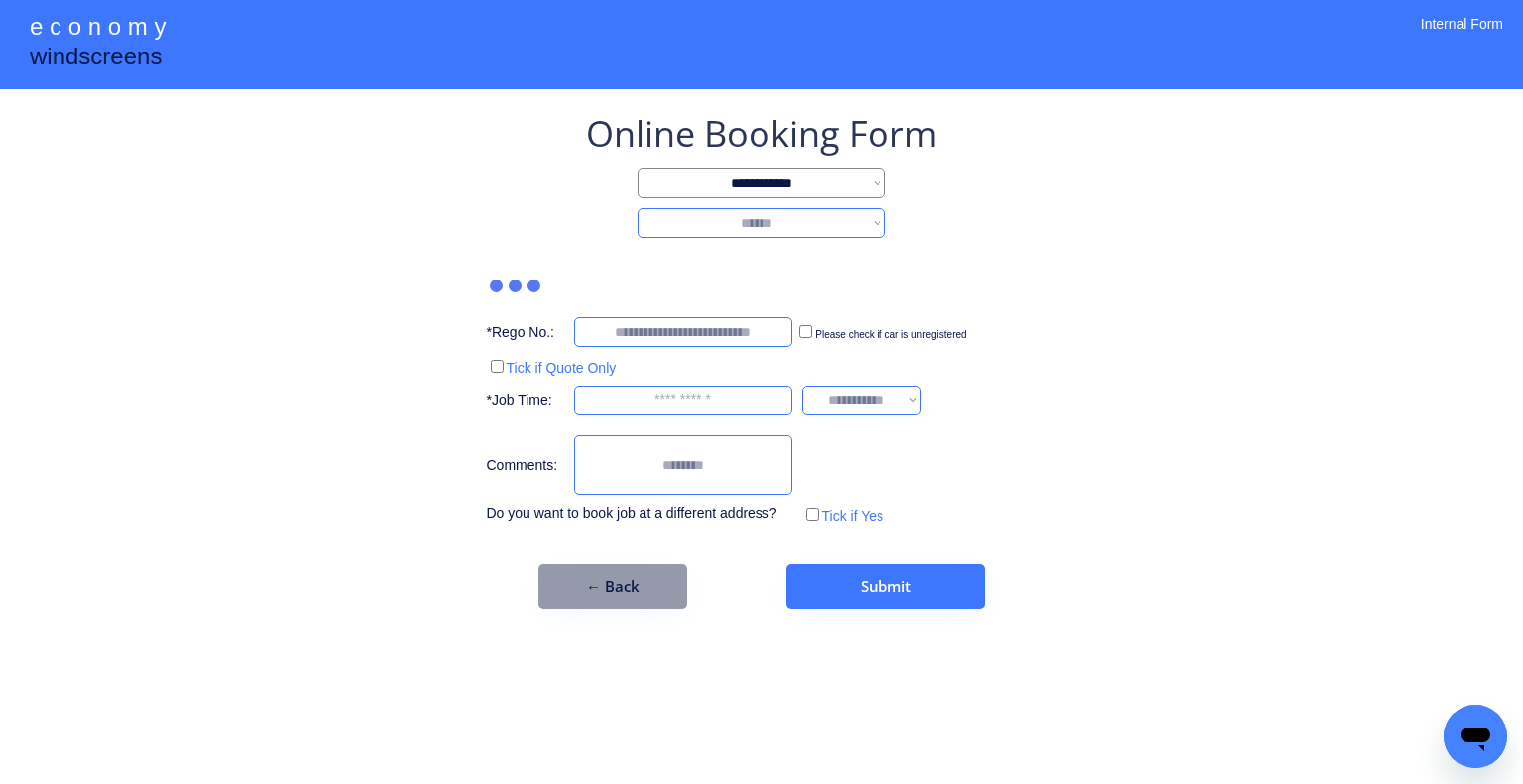 click on "**********" at bounding box center (762, 223) 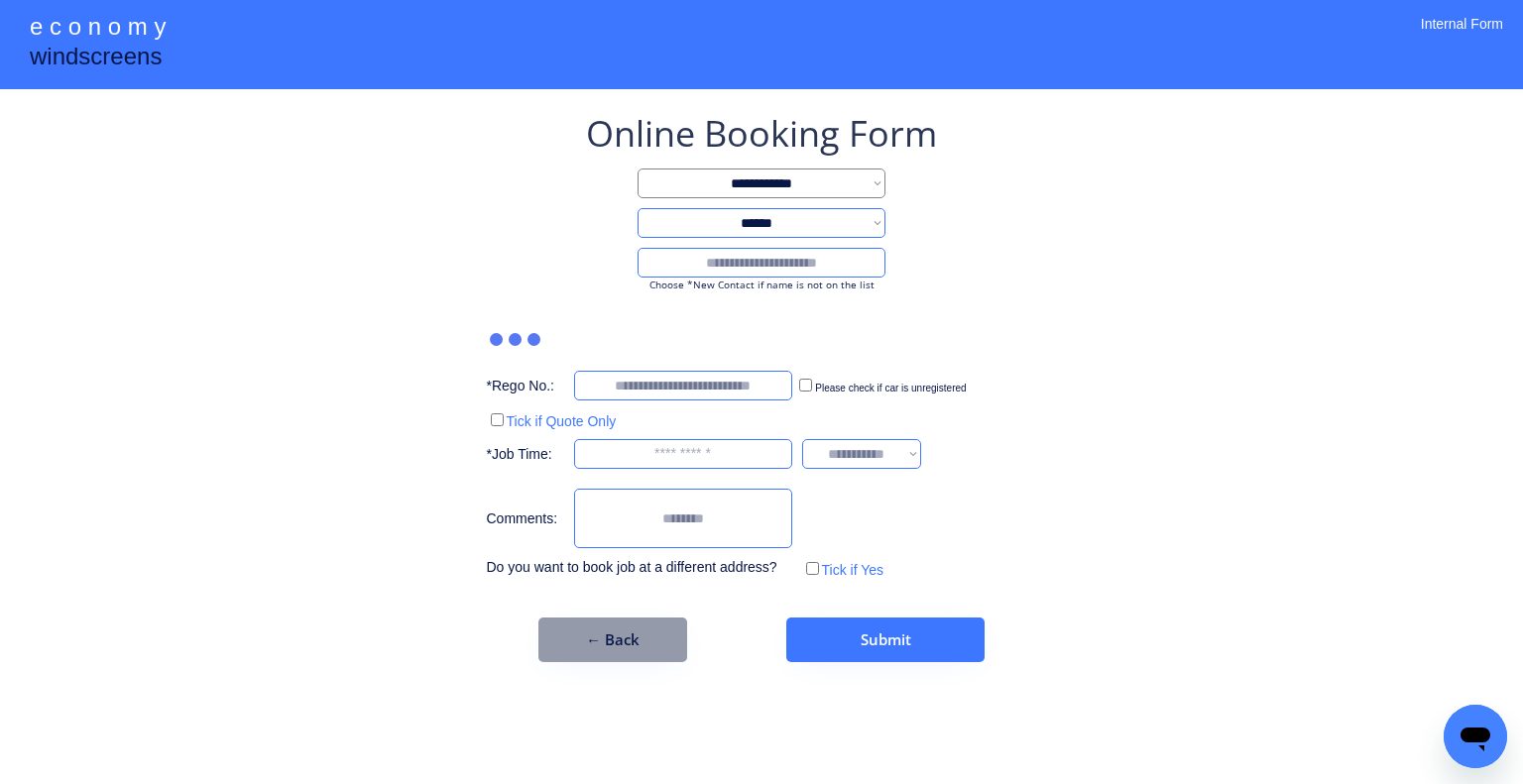 click at bounding box center (762, 263) 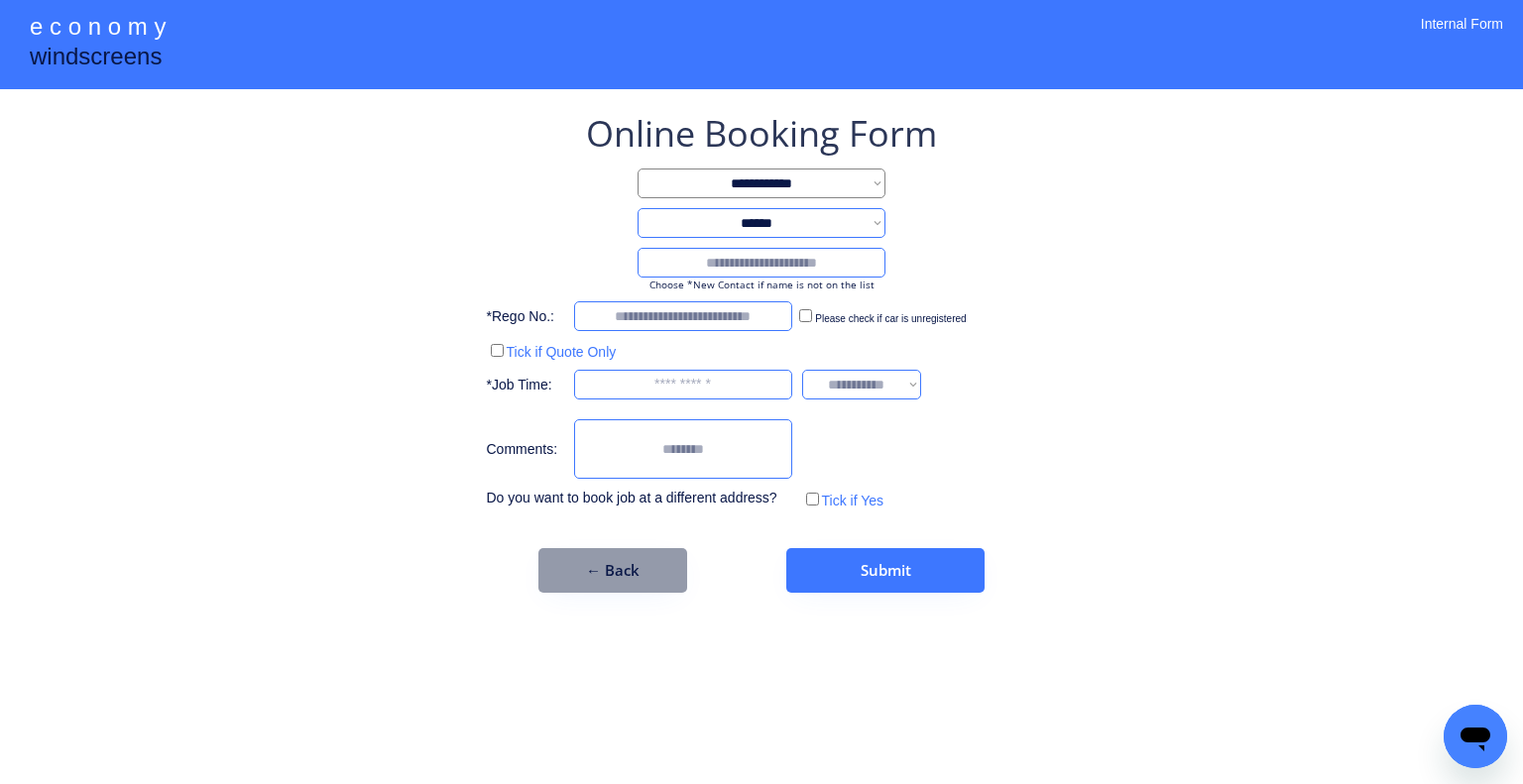 click on "**********" at bounding box center (762, 223) 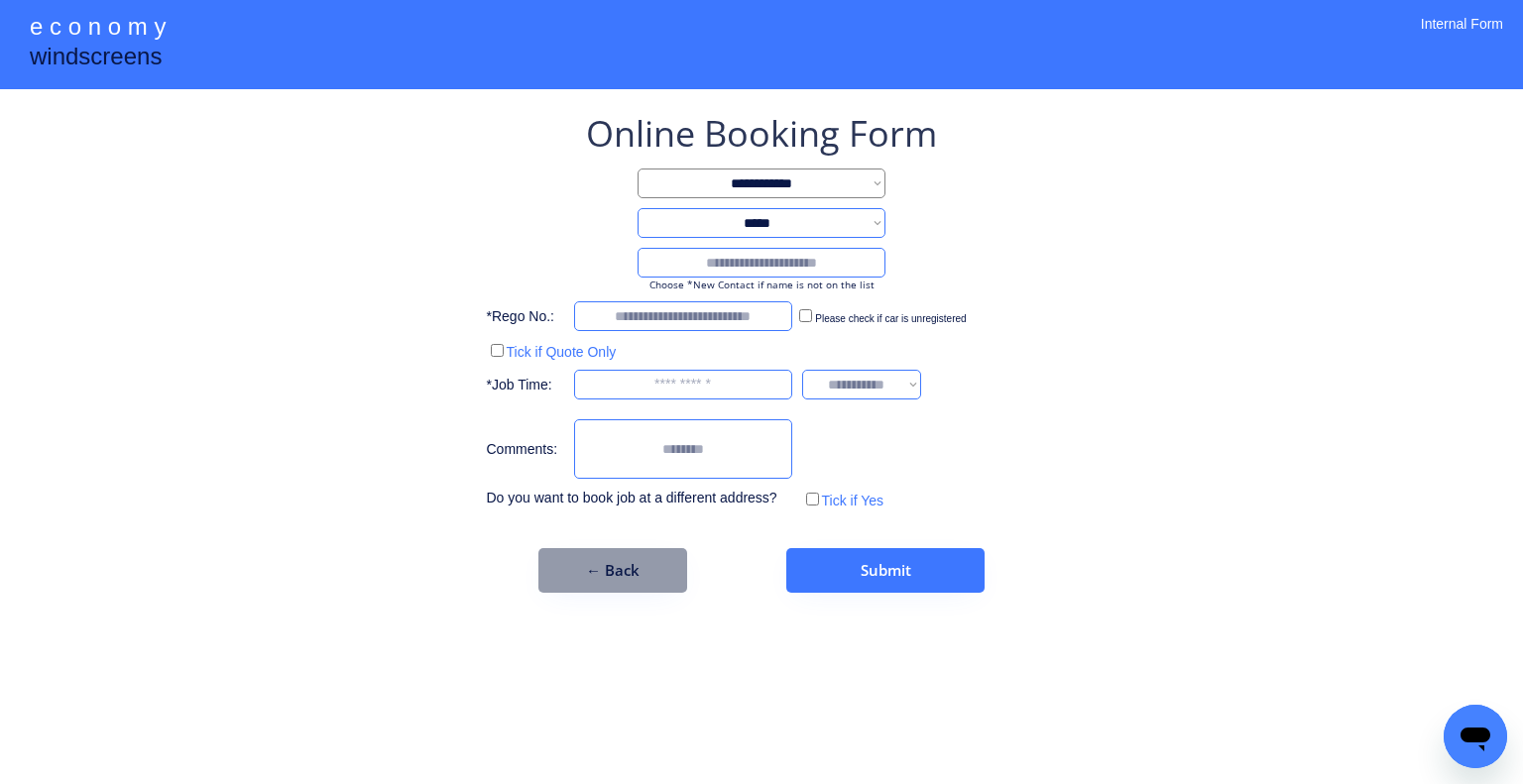 click on "**********" at bounding box center (762, 223) 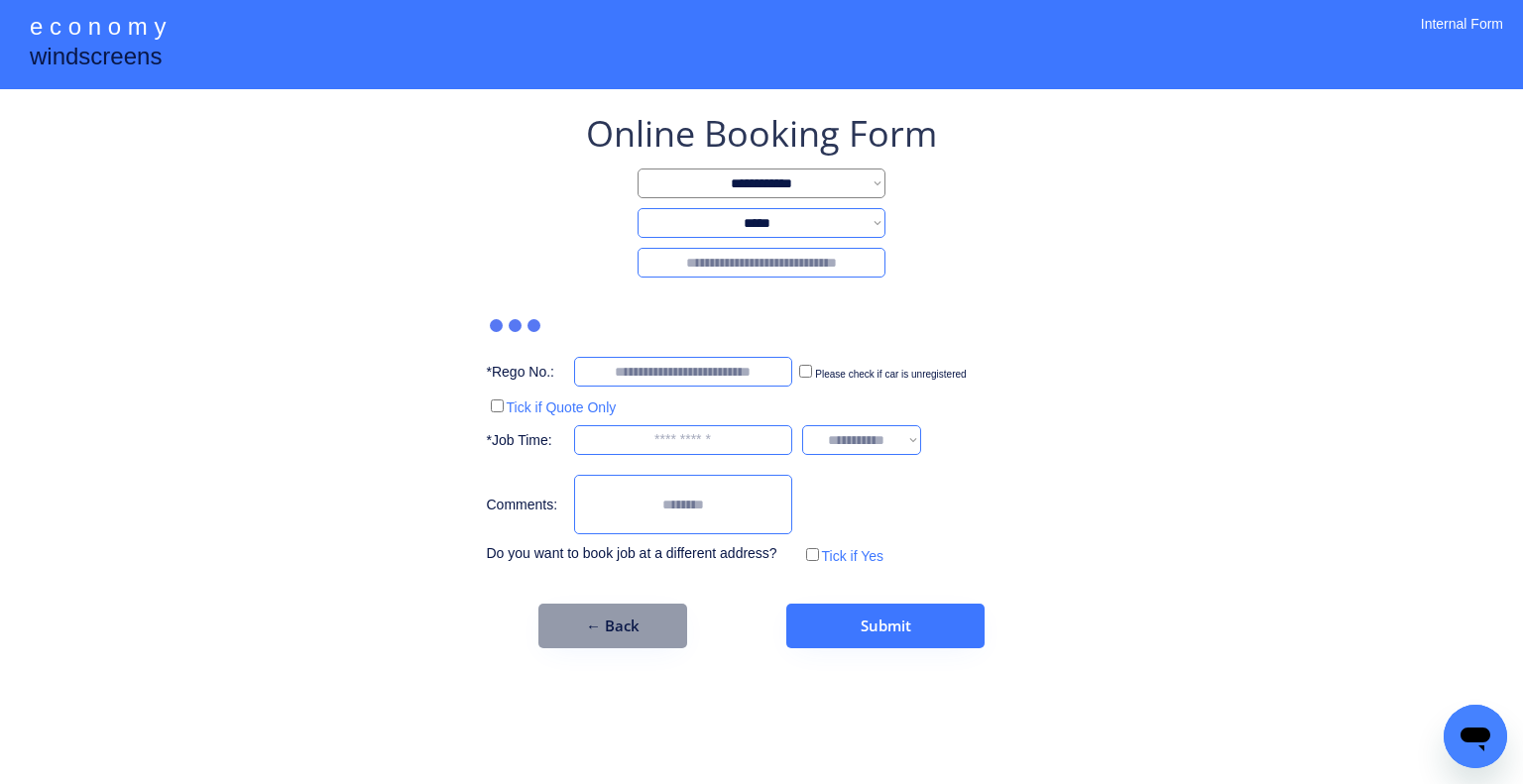 click on "**********" at bounding box center [762, 379] 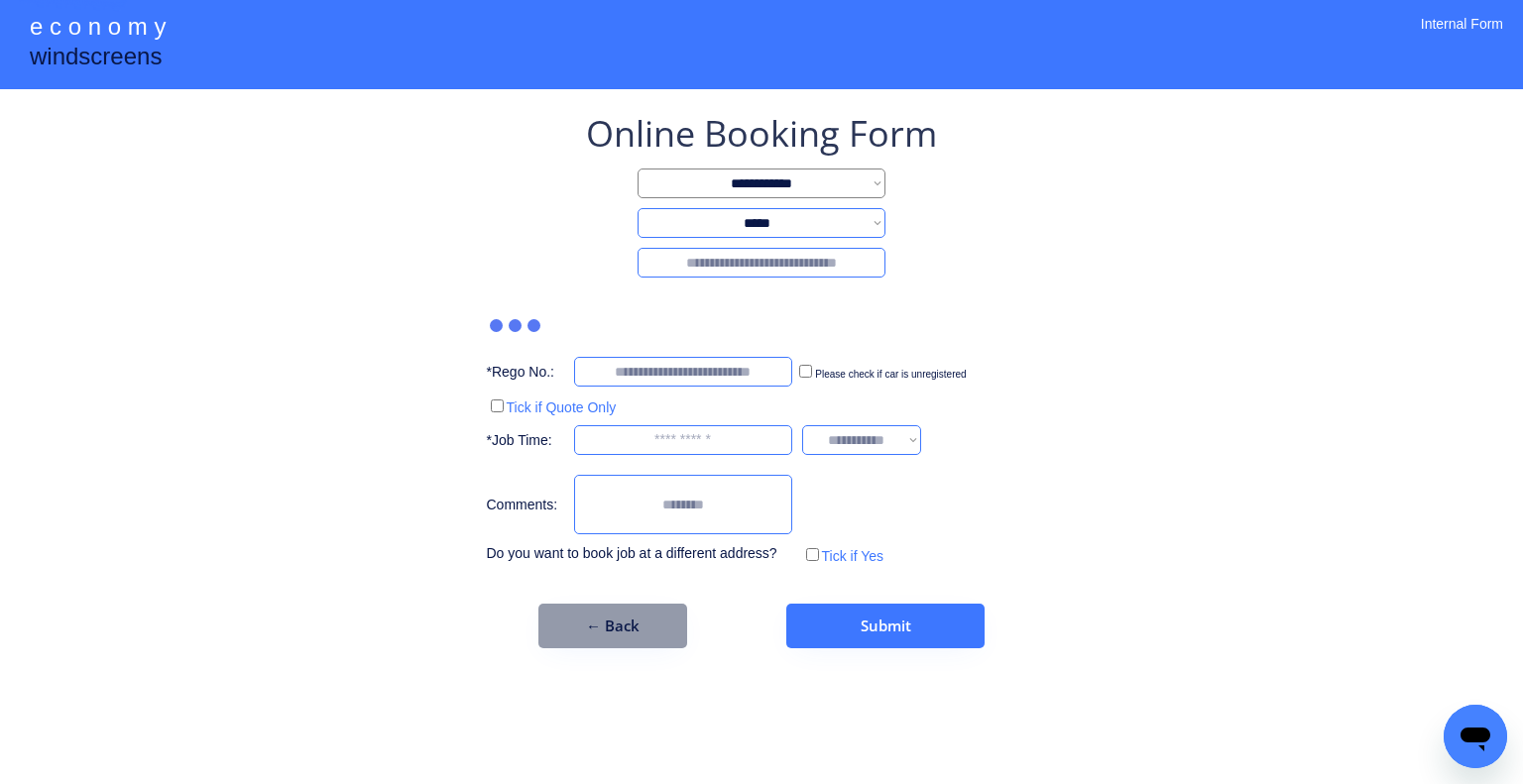 click at bounding box center (762, 263) 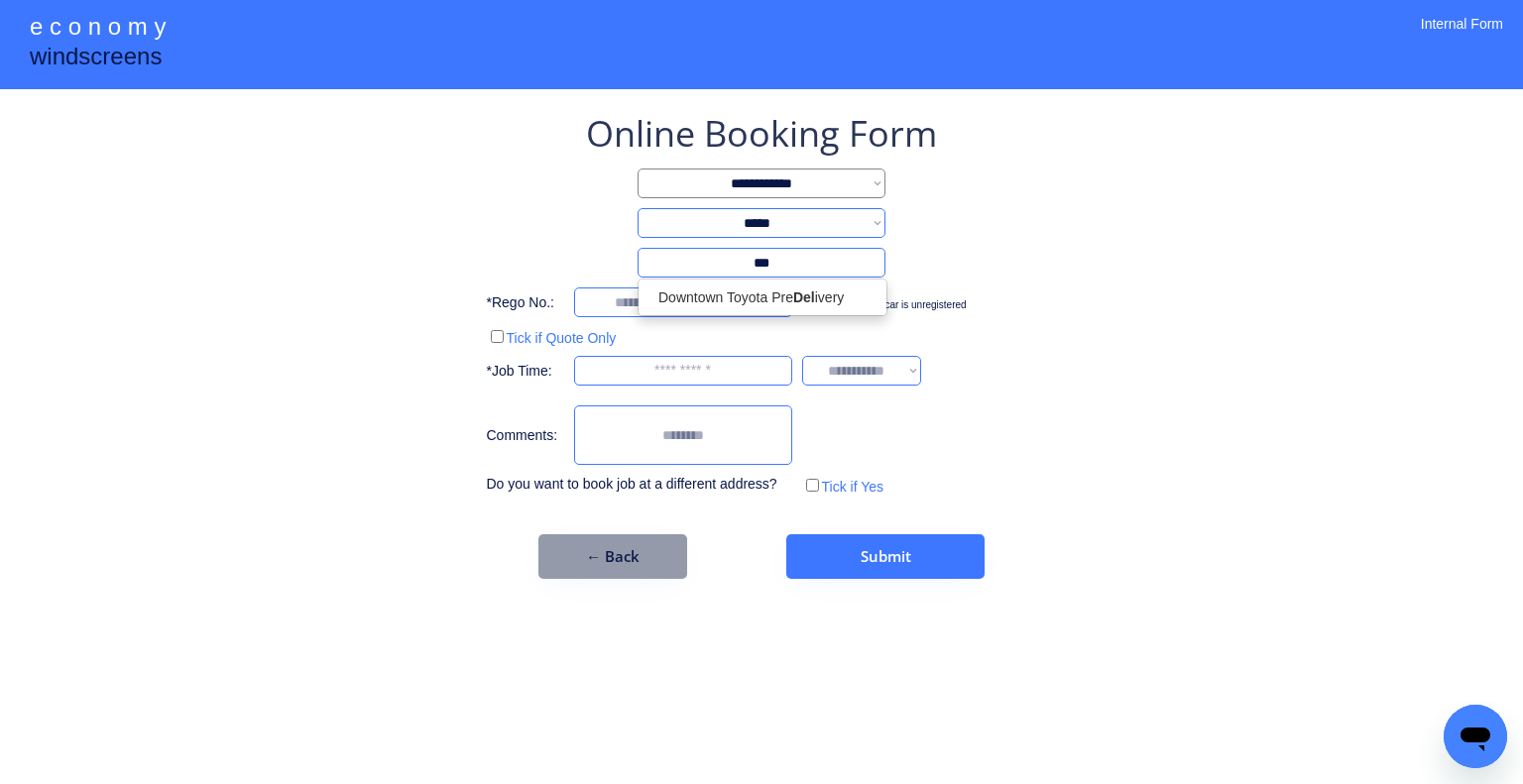type on "***" 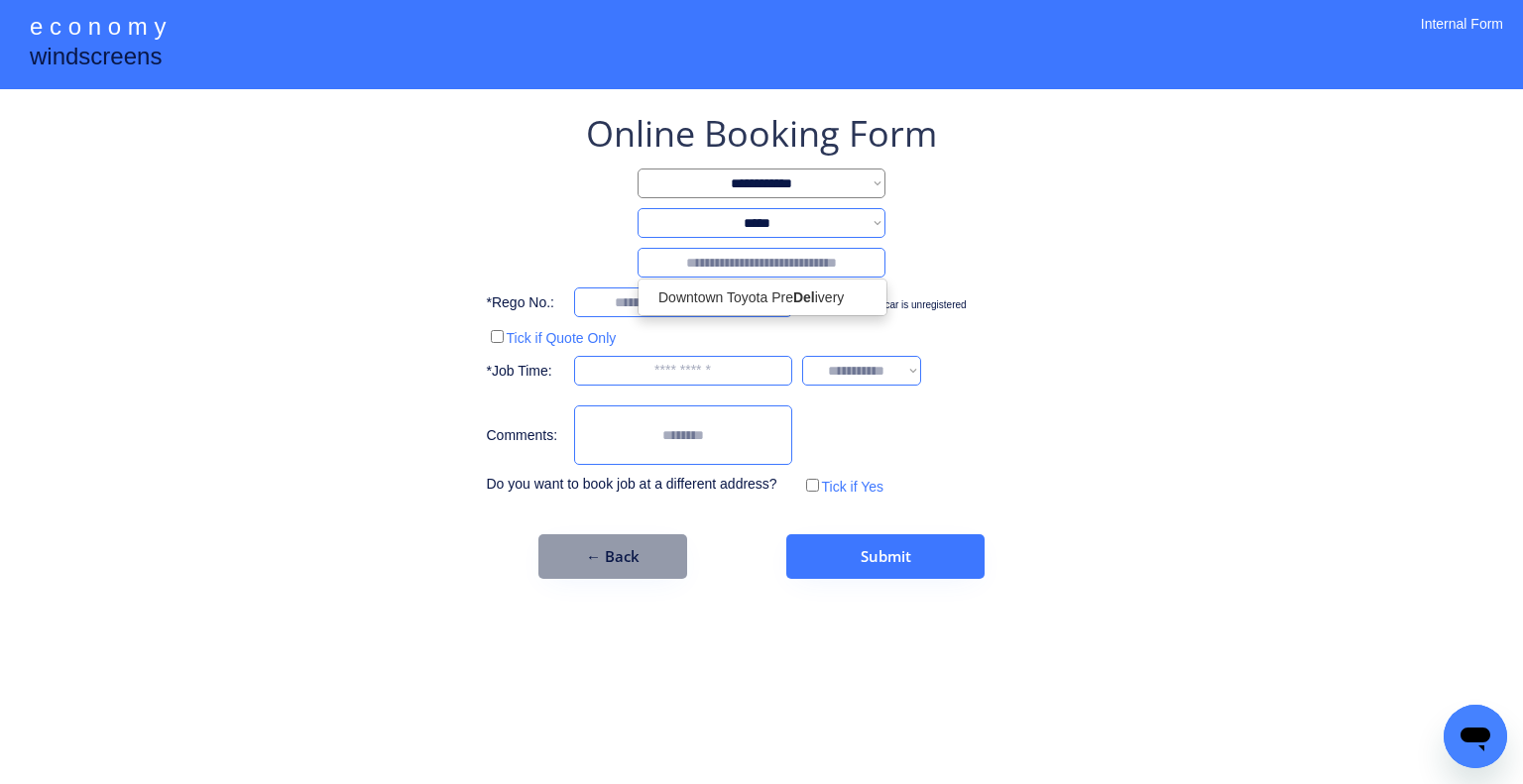 click on "**********" at bounding box center (762, 223) 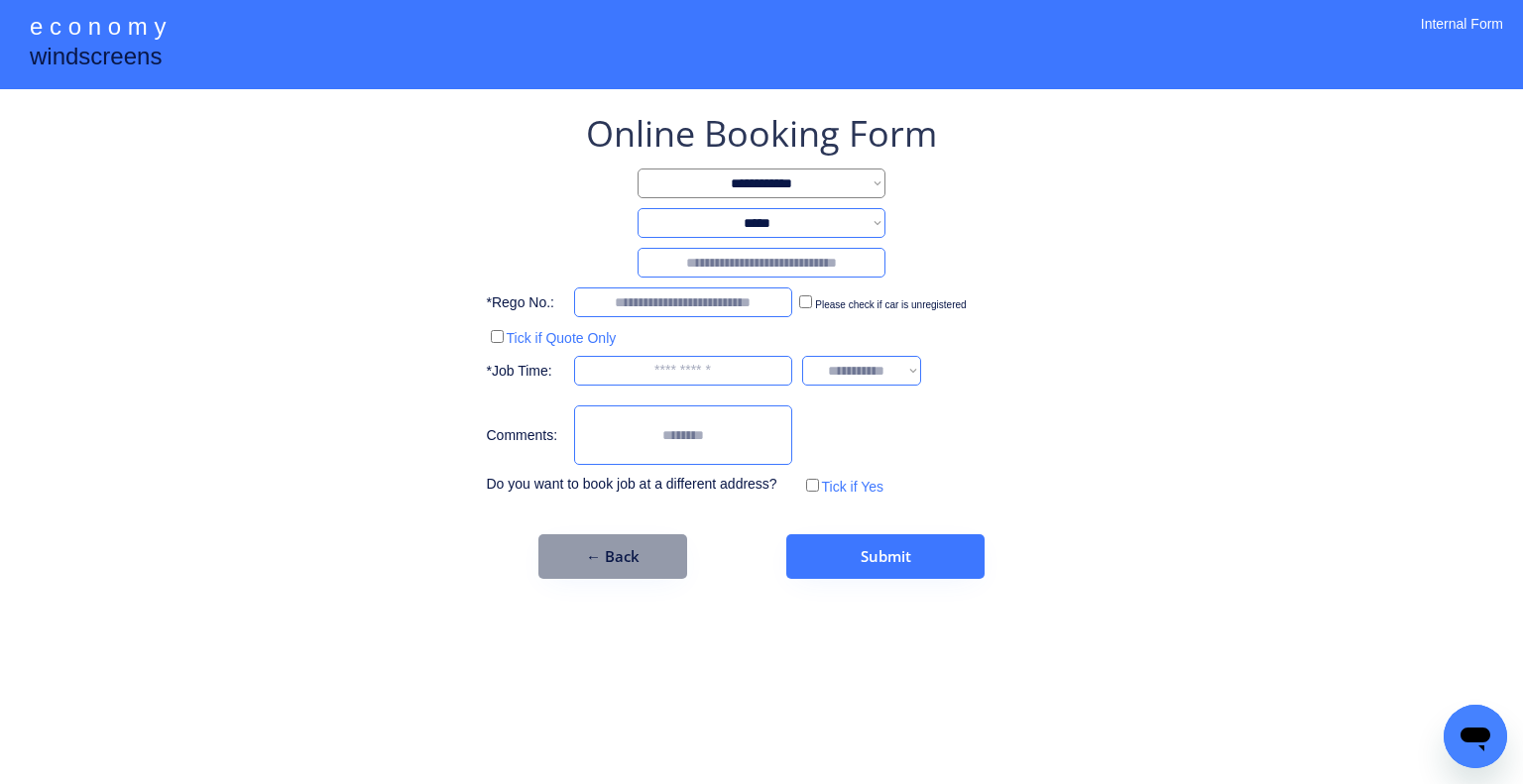 select on "********" 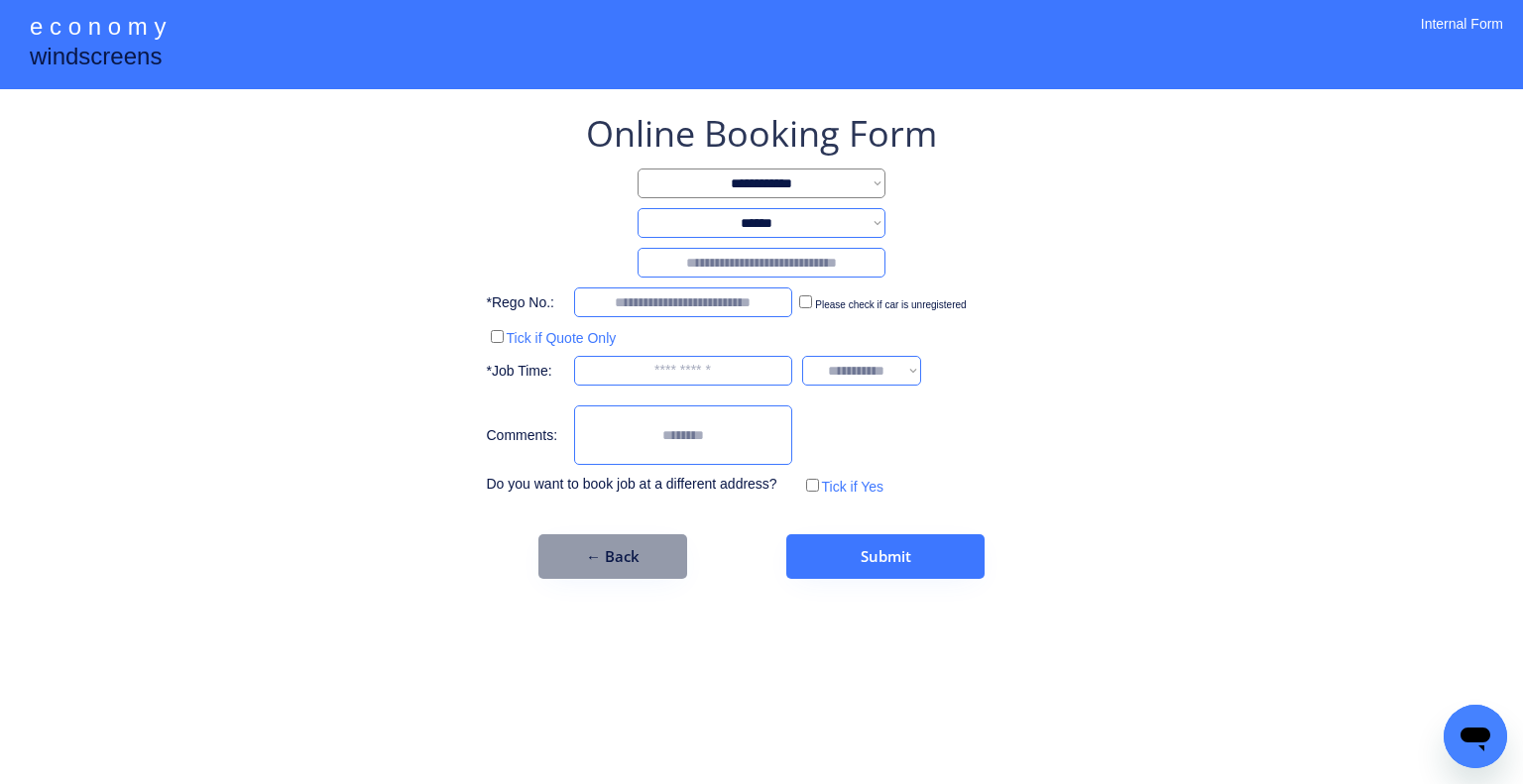 click on "**********" at bounding box center (762, 223) 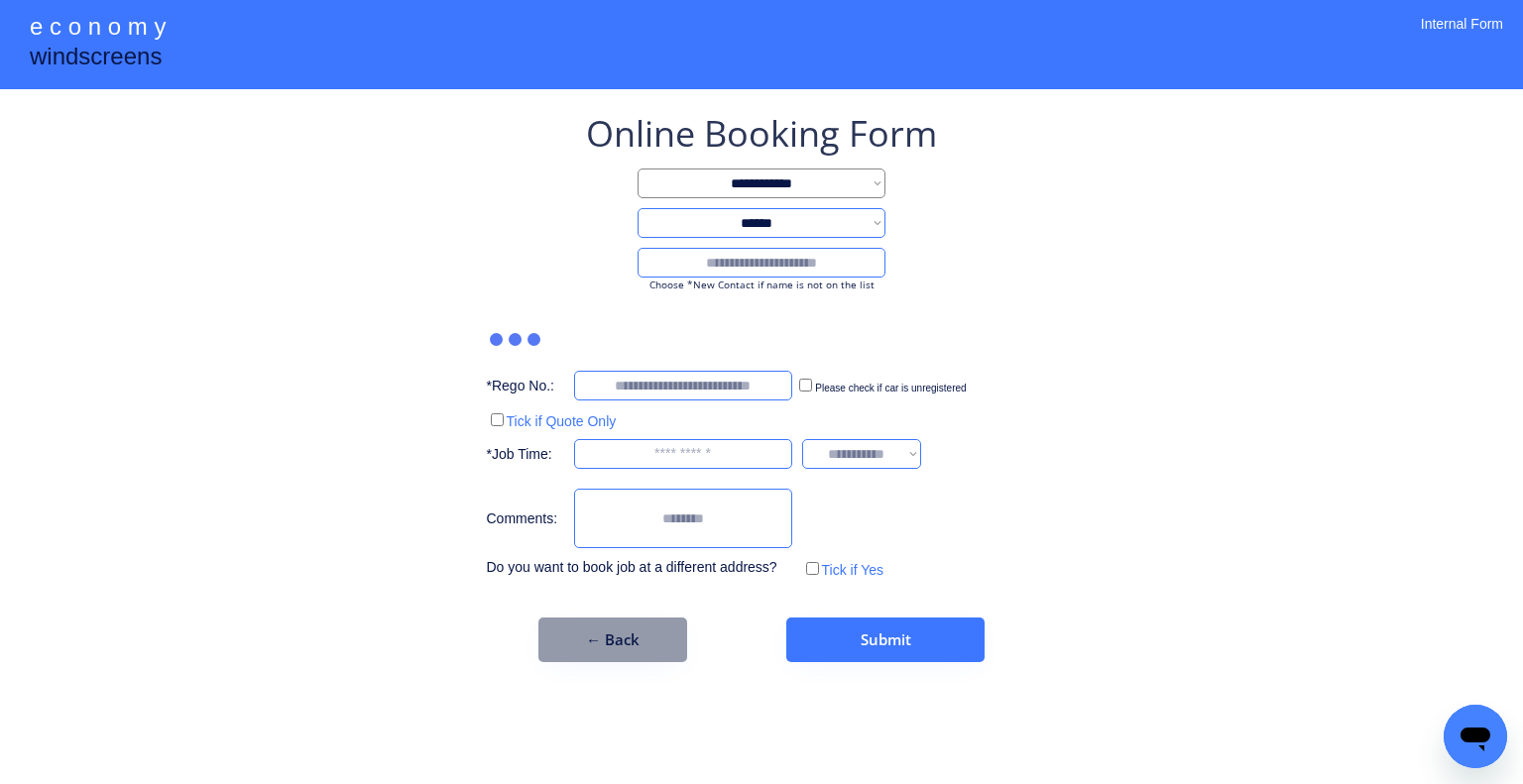 click at bounding box center (762, 263) 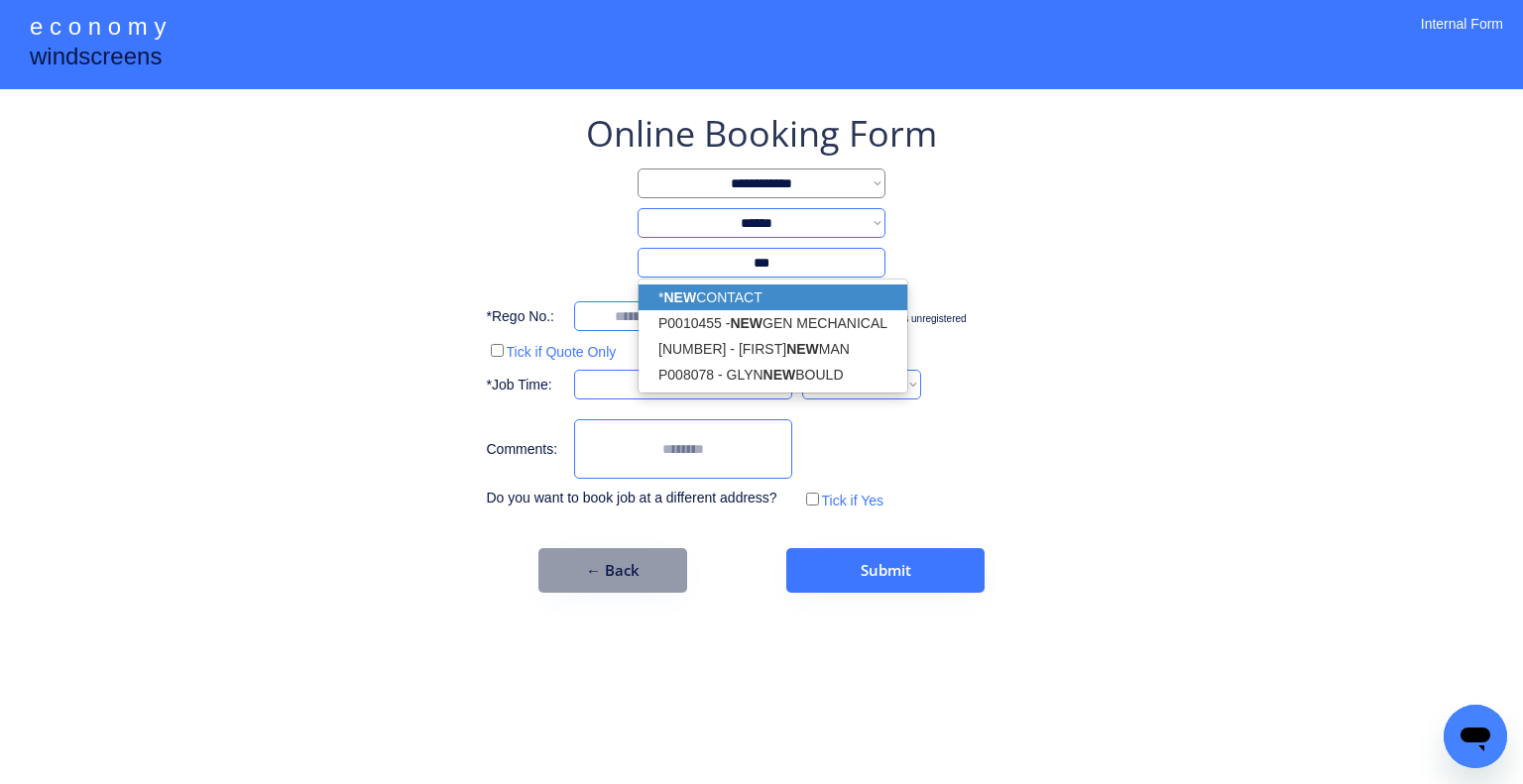 click on "* NEW  CONTACT" at bounding box center (772, 297) 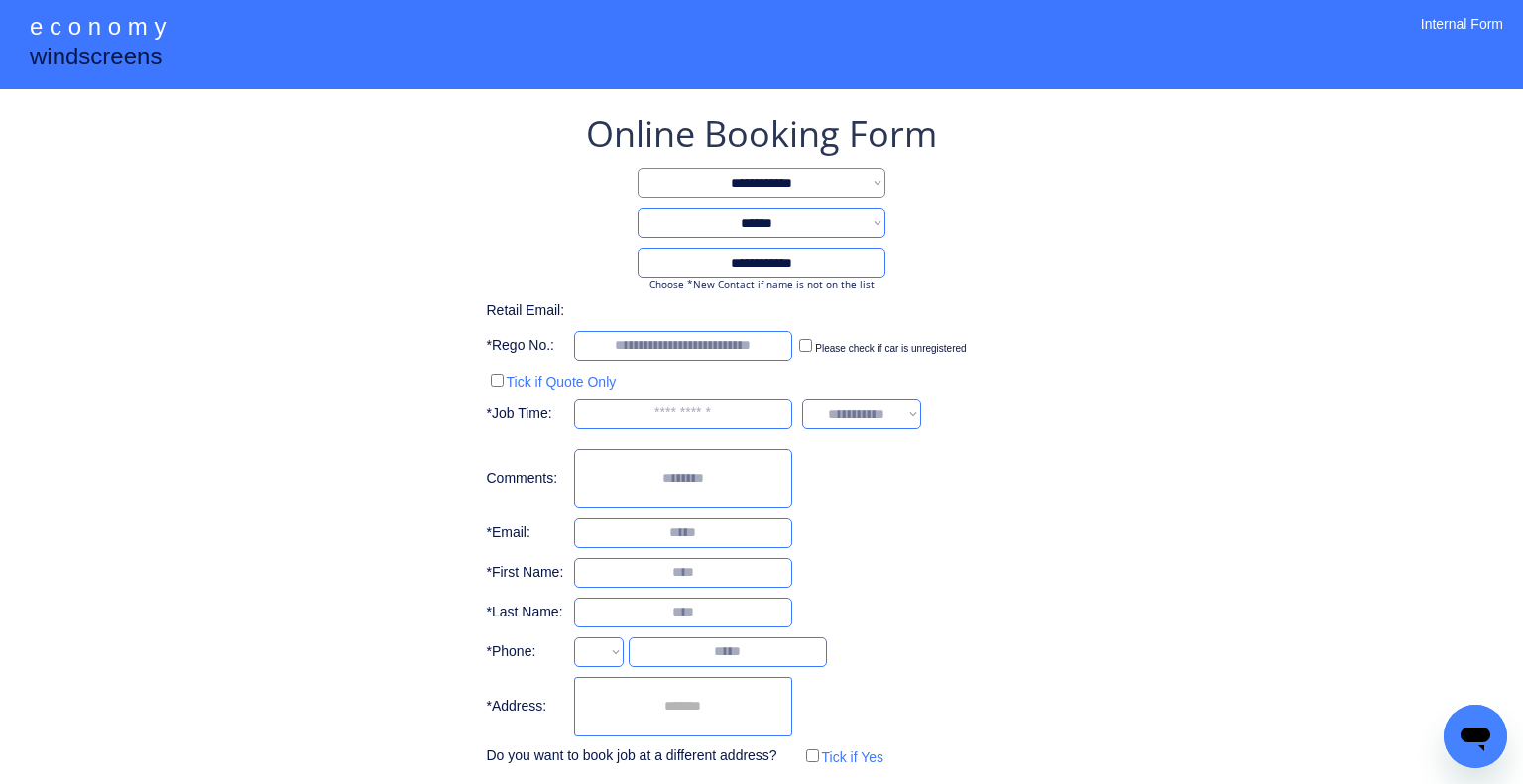 type on "**********" 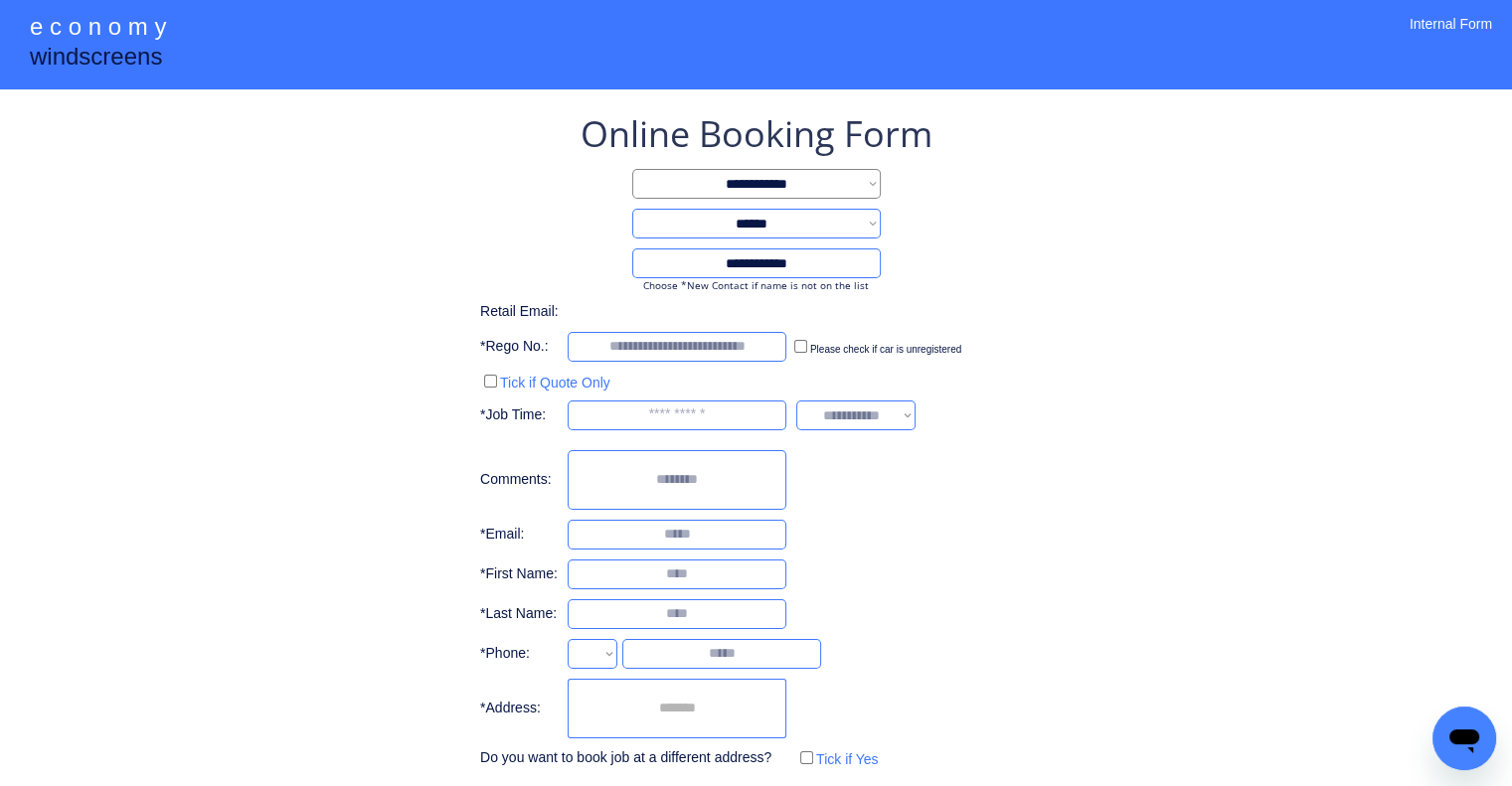 click on "**********" at bounding box center [756, 441] 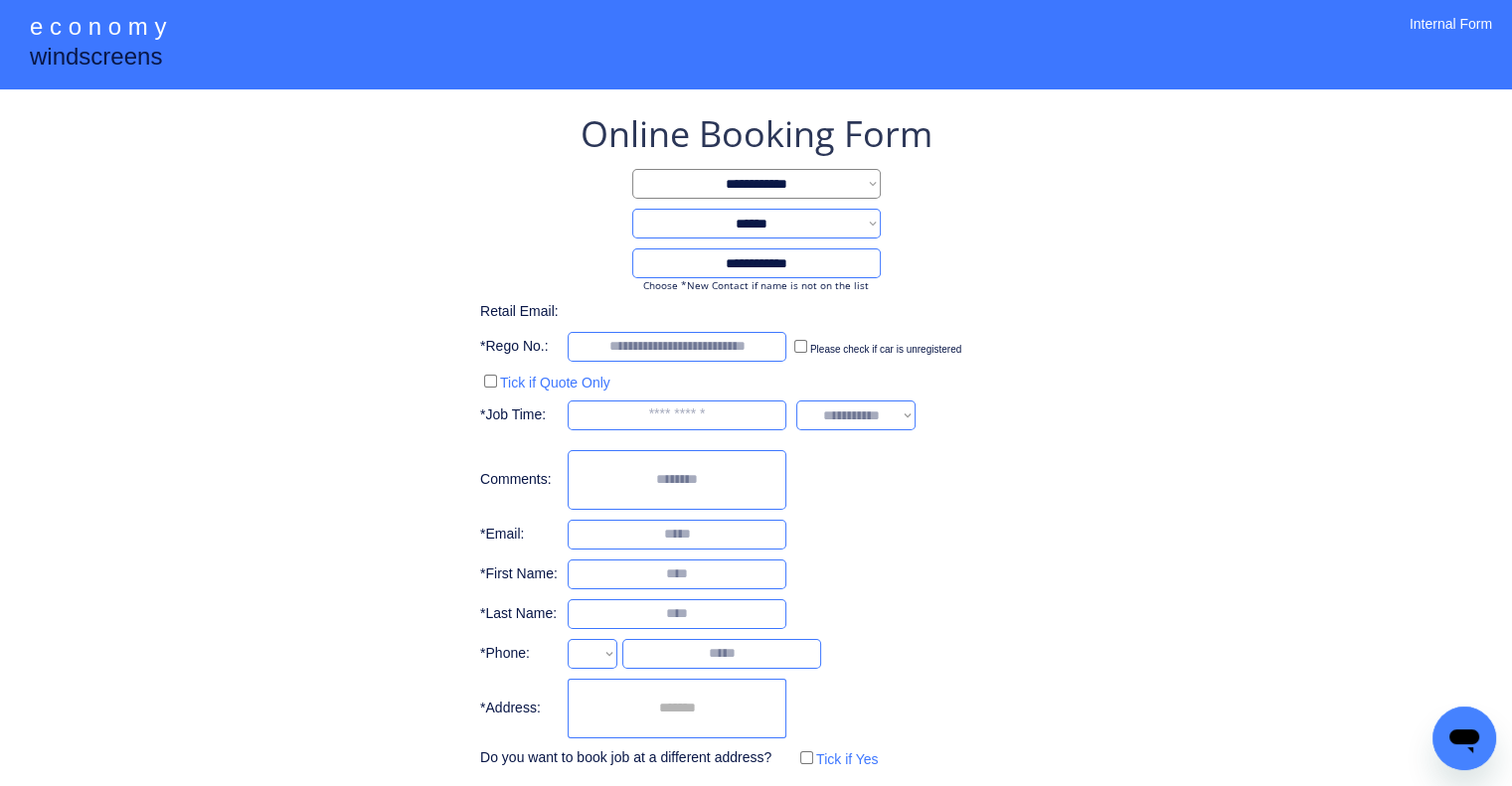 select on "**********" 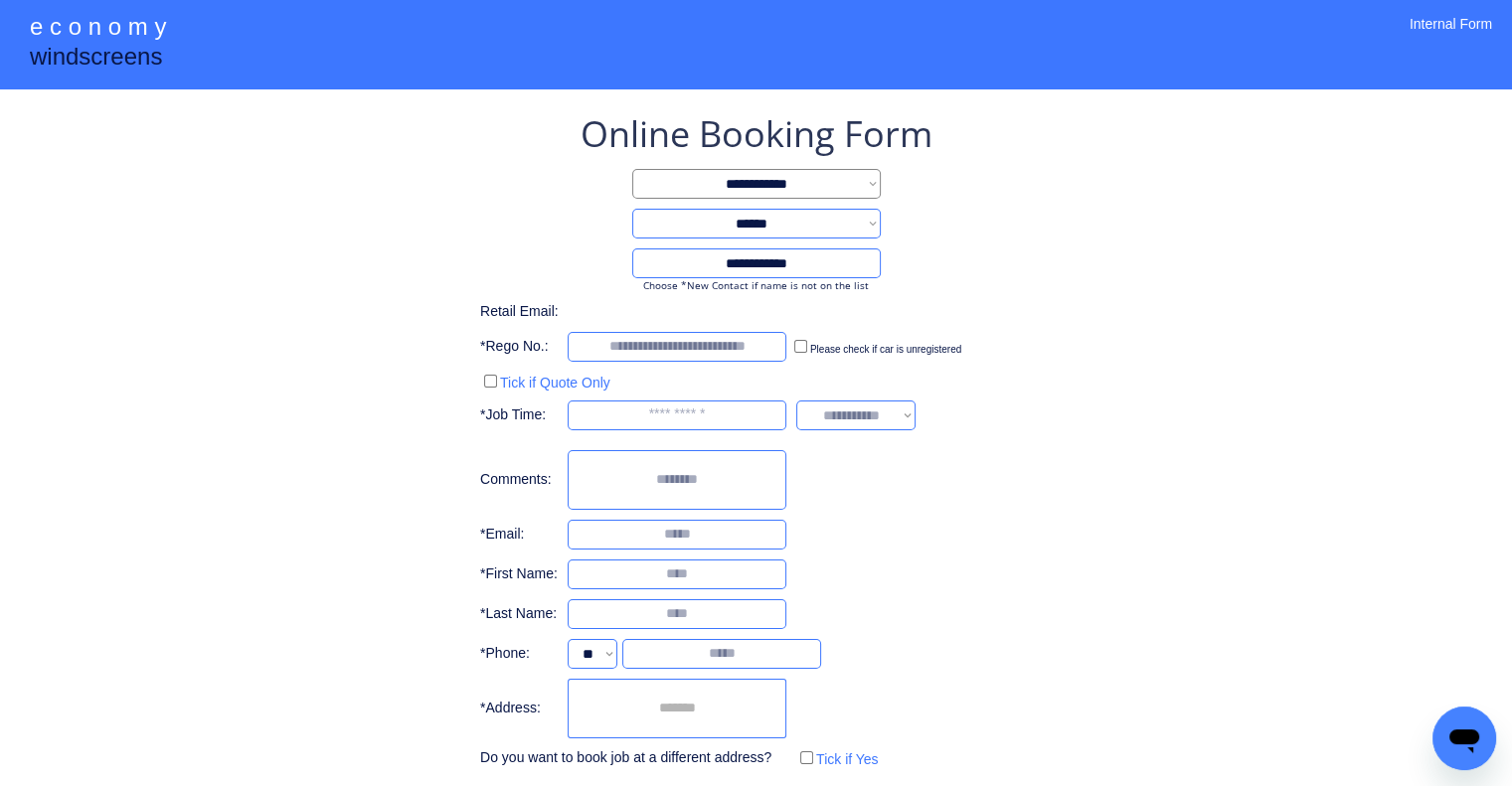 click at bounding box center (677, 347) 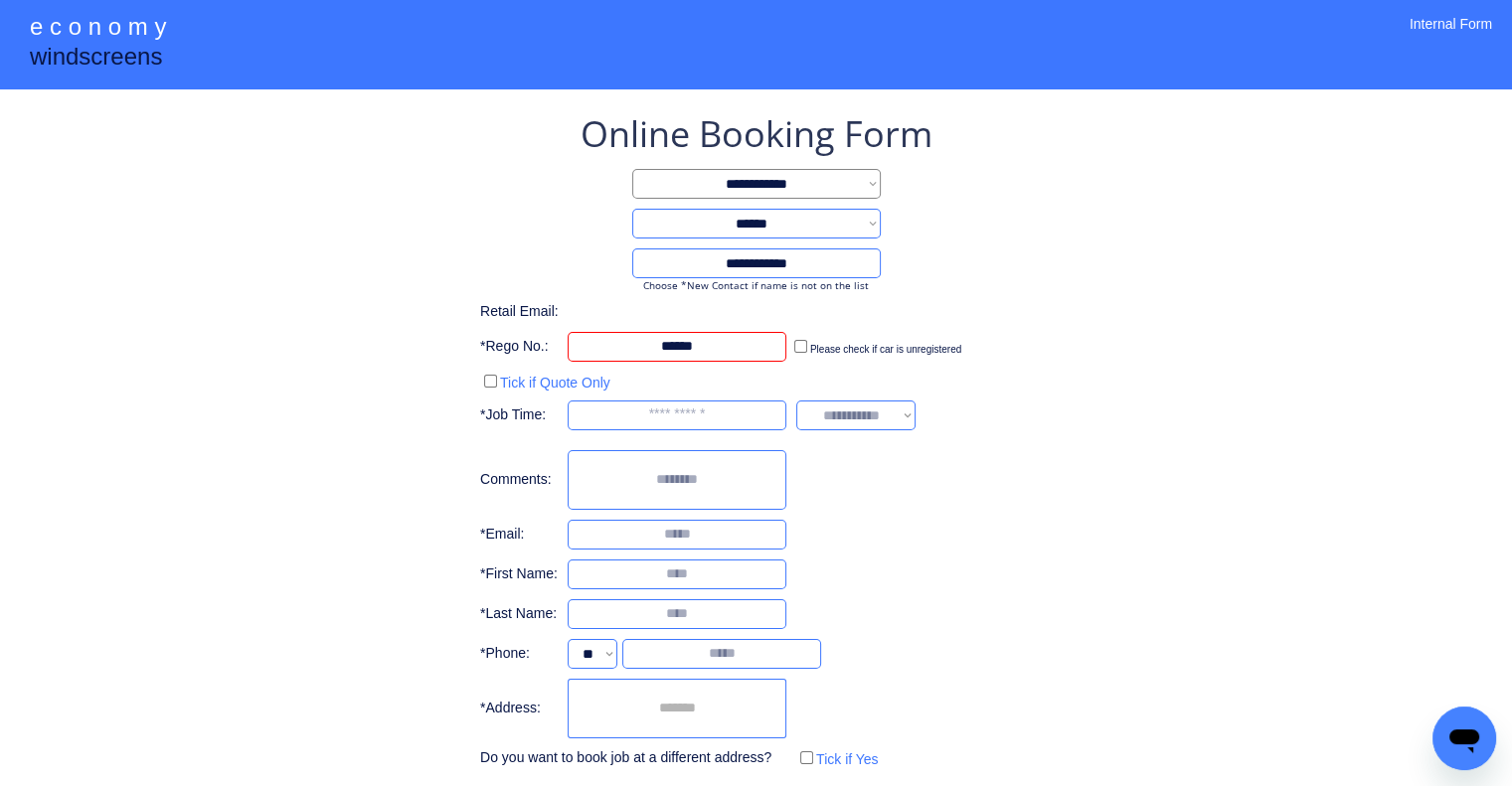 type on "******" 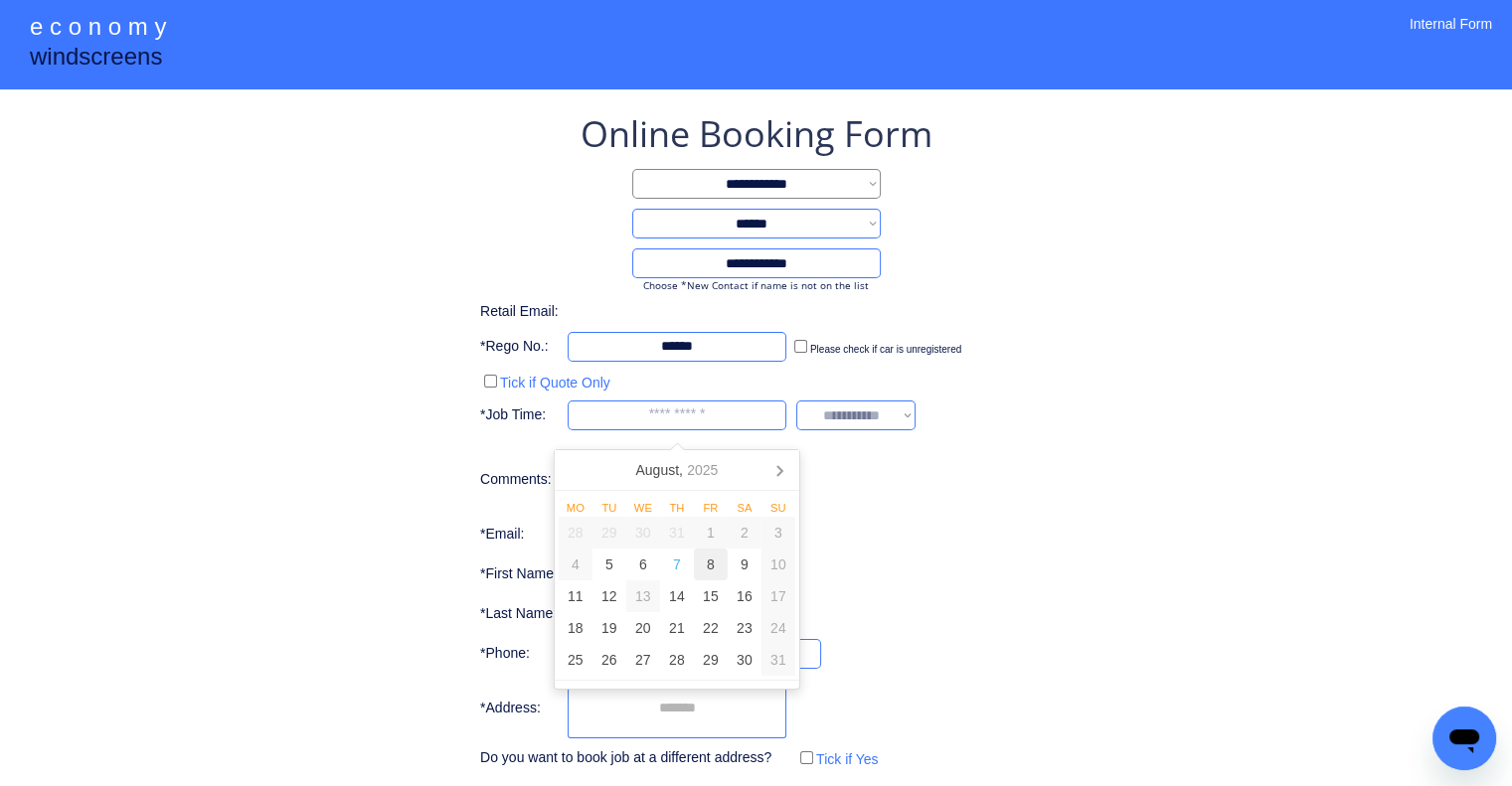 click on "8" at bounding box center (711, 564) 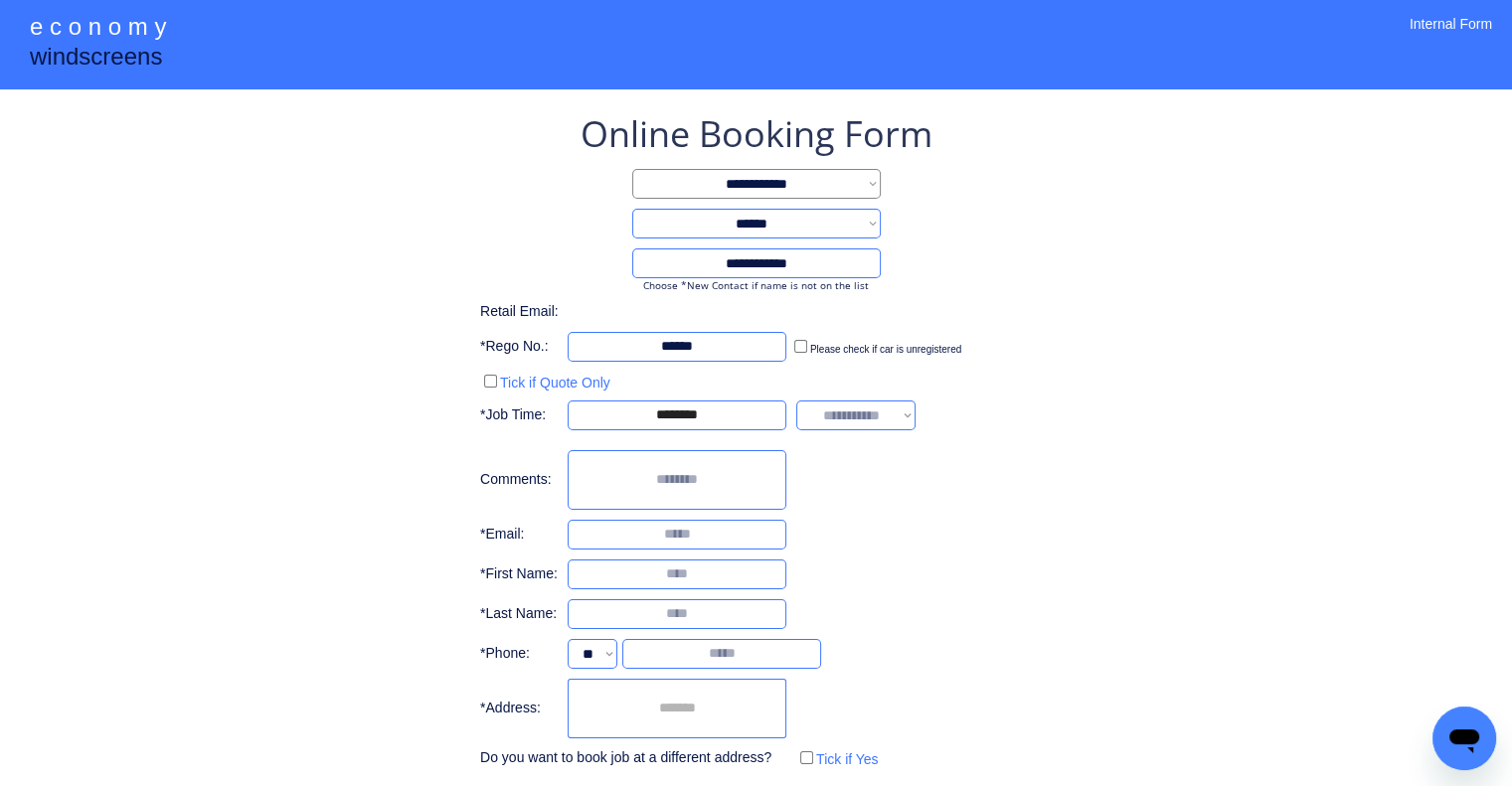 click on "**********" at bounding box center (756, 441) 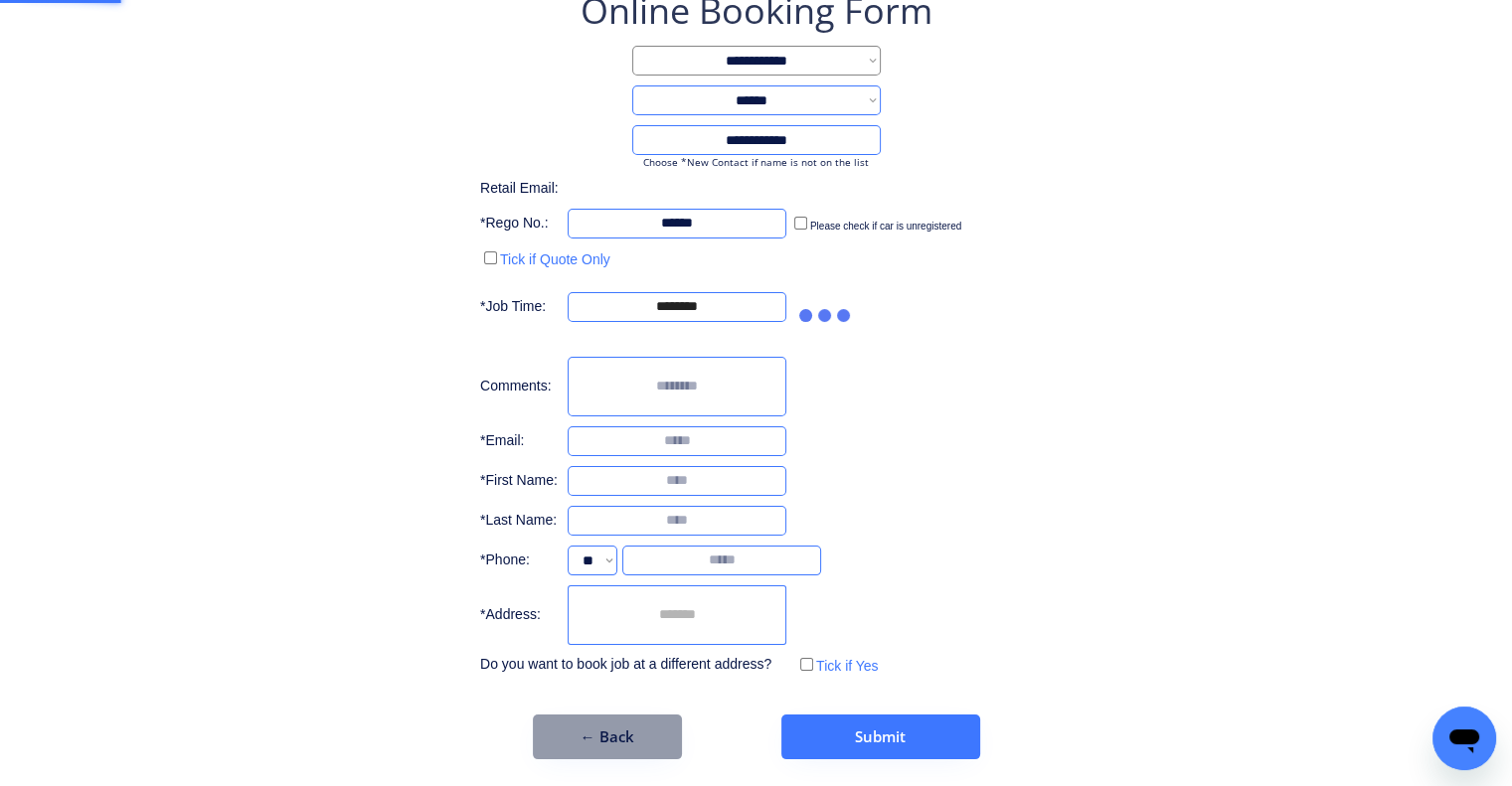 scroll, scrollTop: 125, scrollLeft: 0, axis: vertical 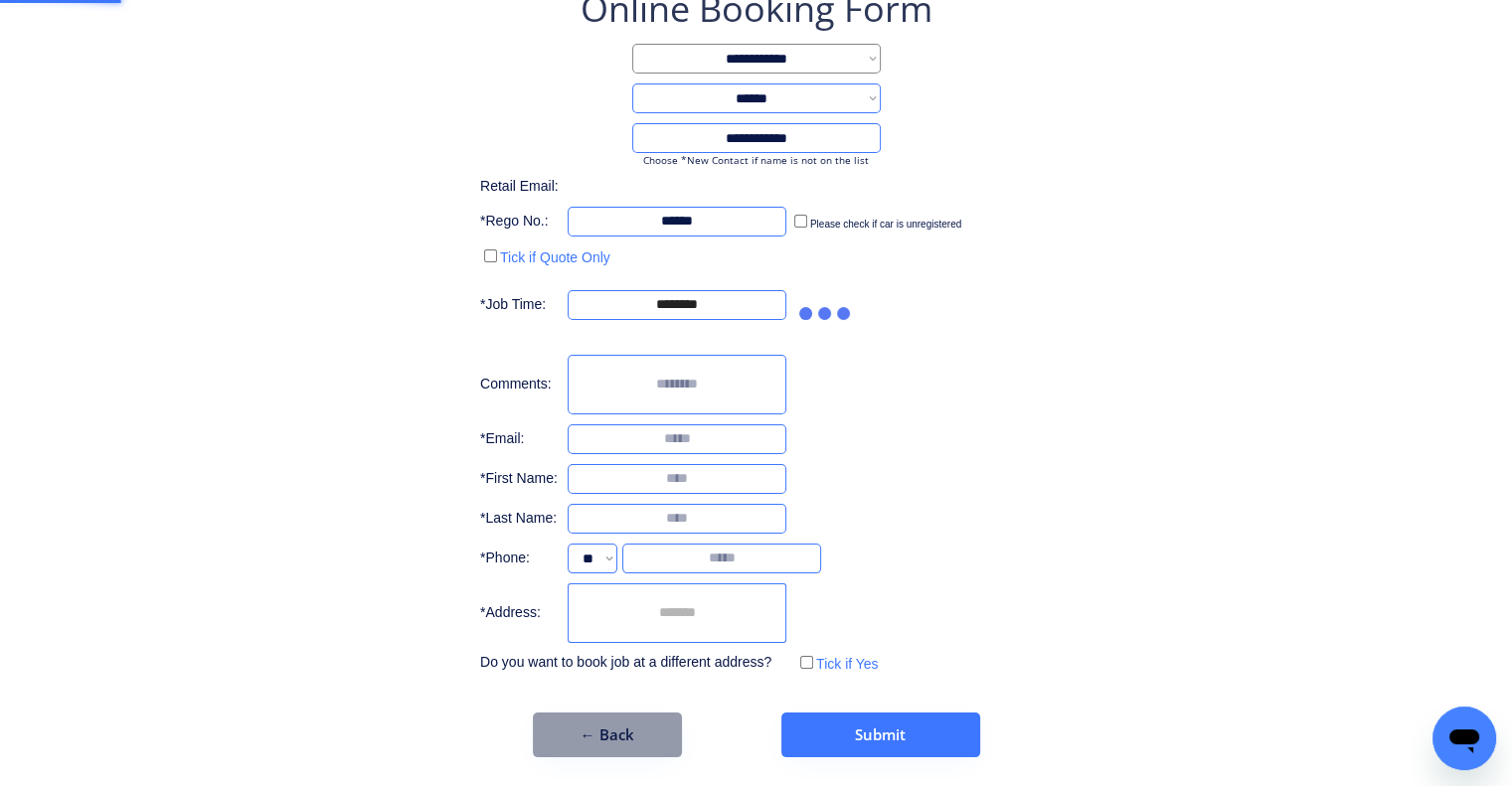 click at bounding box center (677, 385) 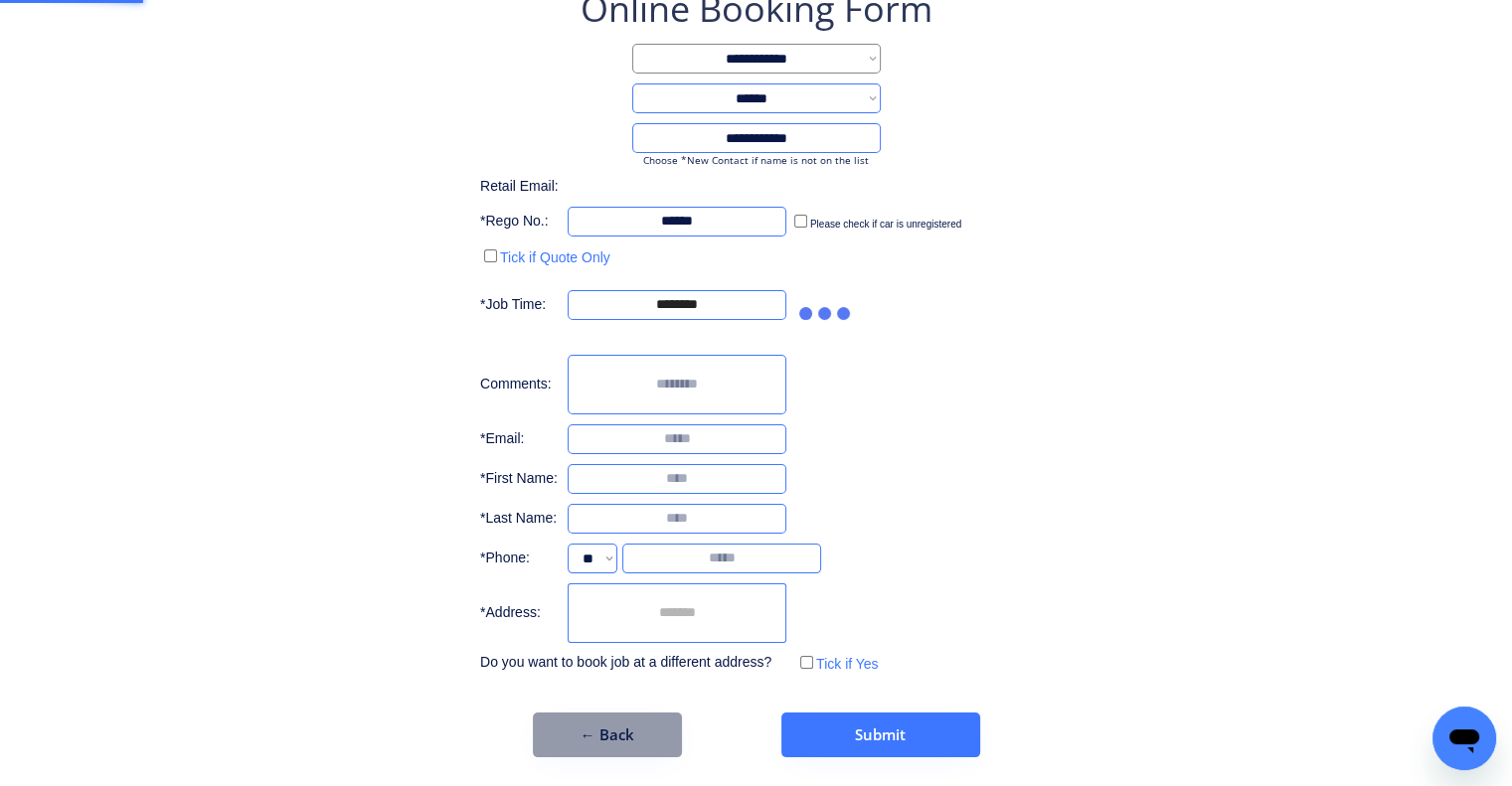 scroll, scrollTop: 95, scrollLeft: 0, axis: vertical 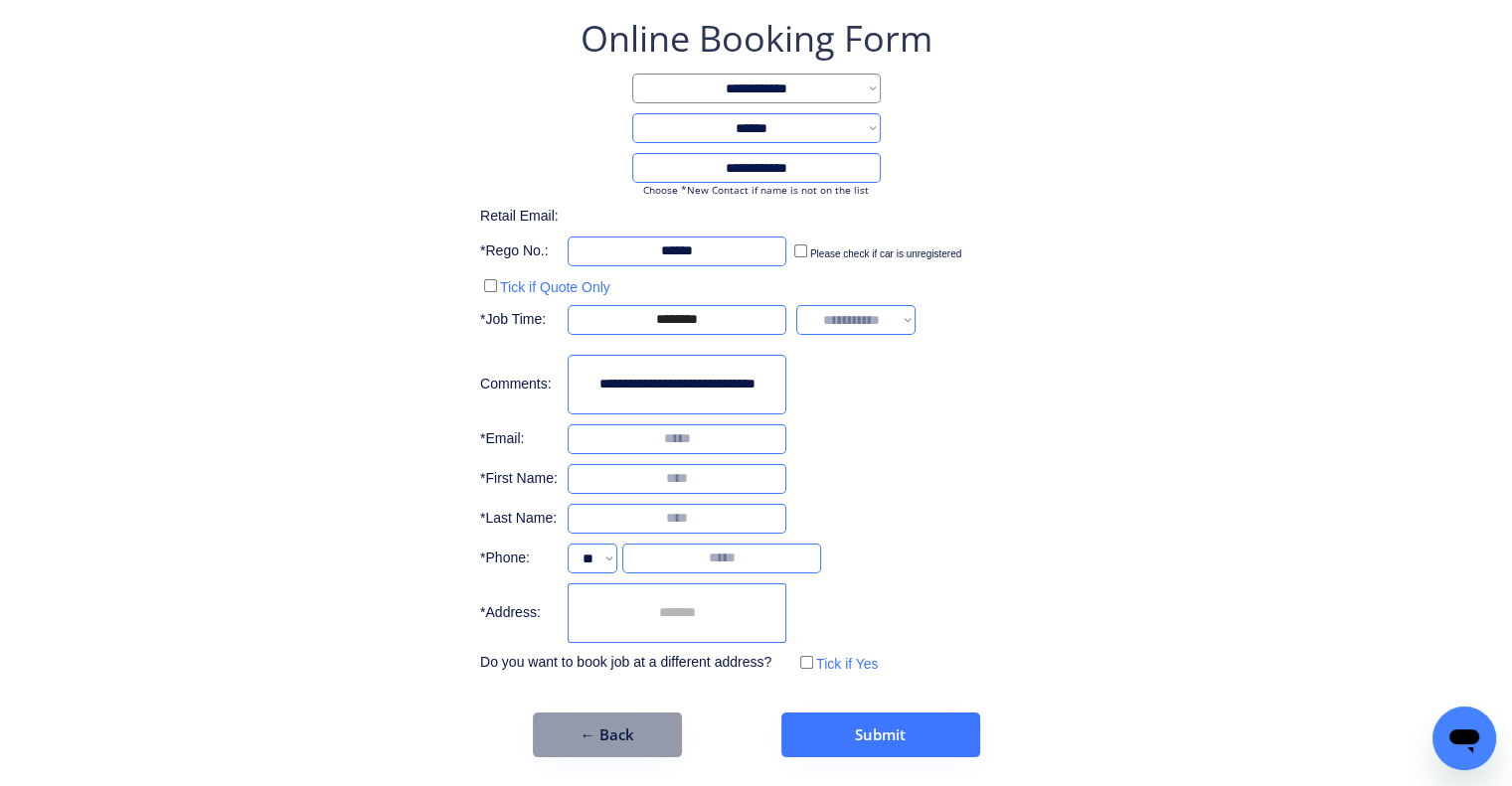 click on "**********" at bounding box center [756, 386] 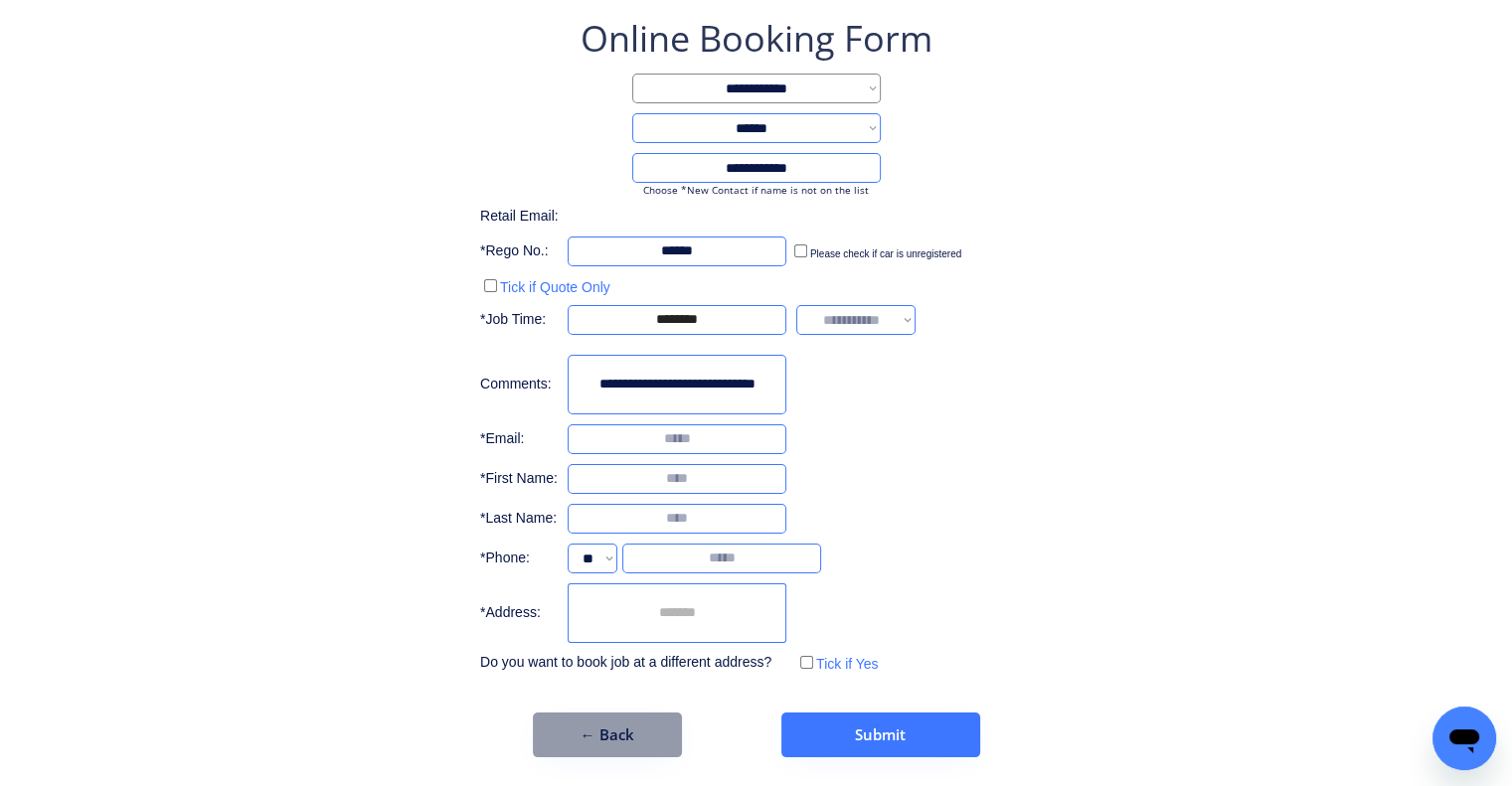 click on "**********" at bounding box center [856, 320] 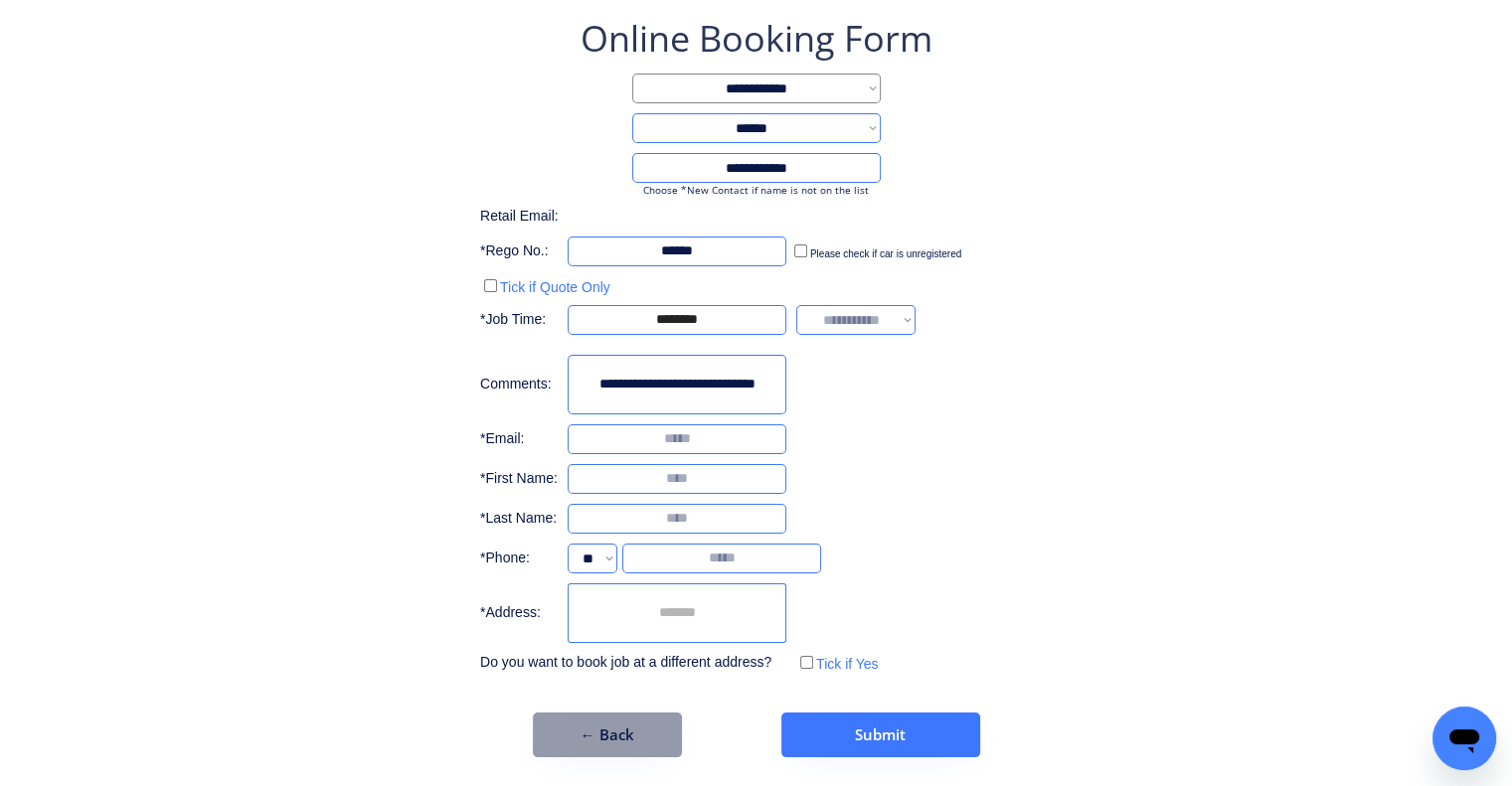 click at bounding box center [677, 385] 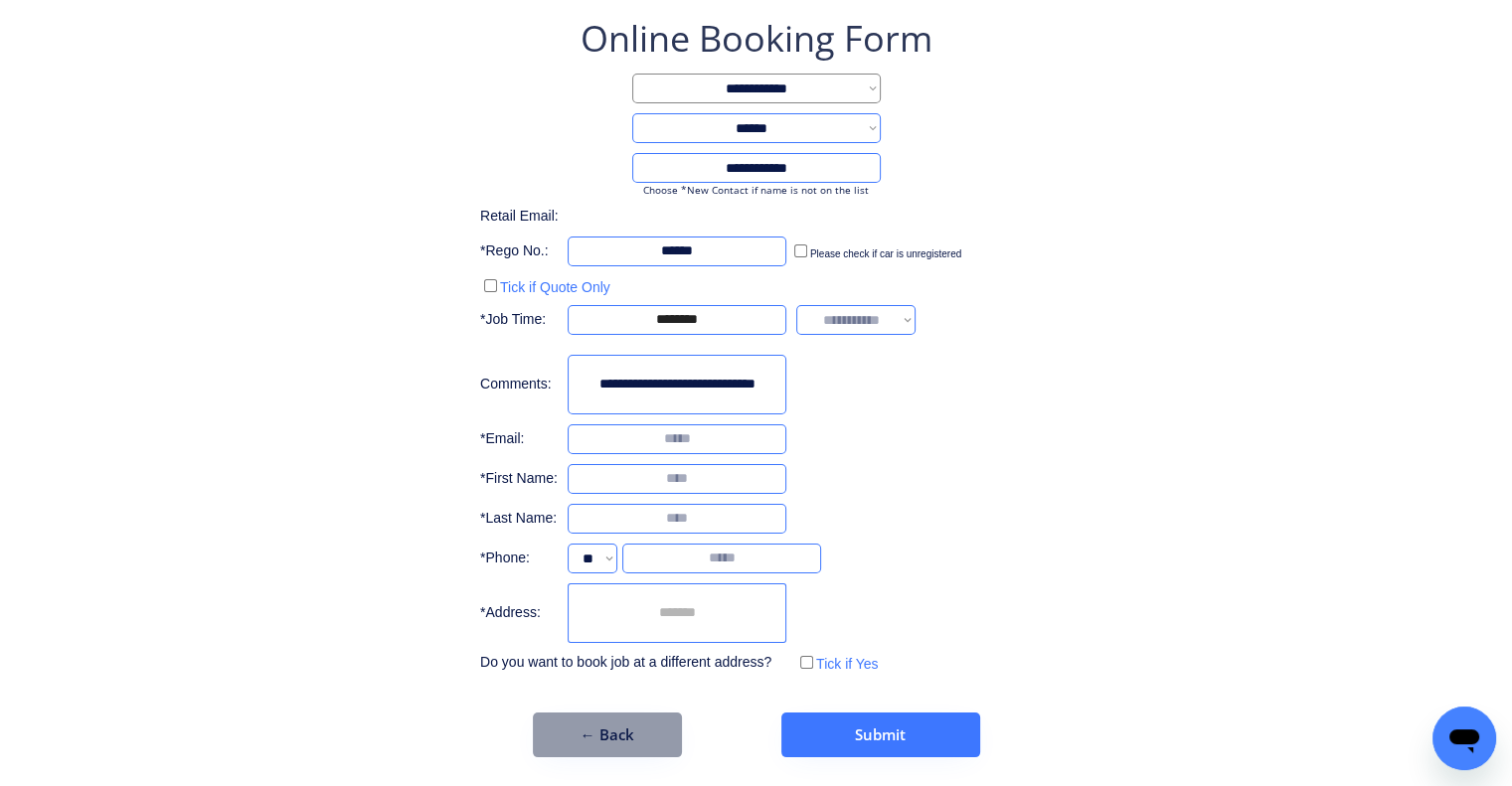 drag, startPoint x: 640, startPoint y: 381, endPoint x: 598, endPoint y: 381, distance: 42 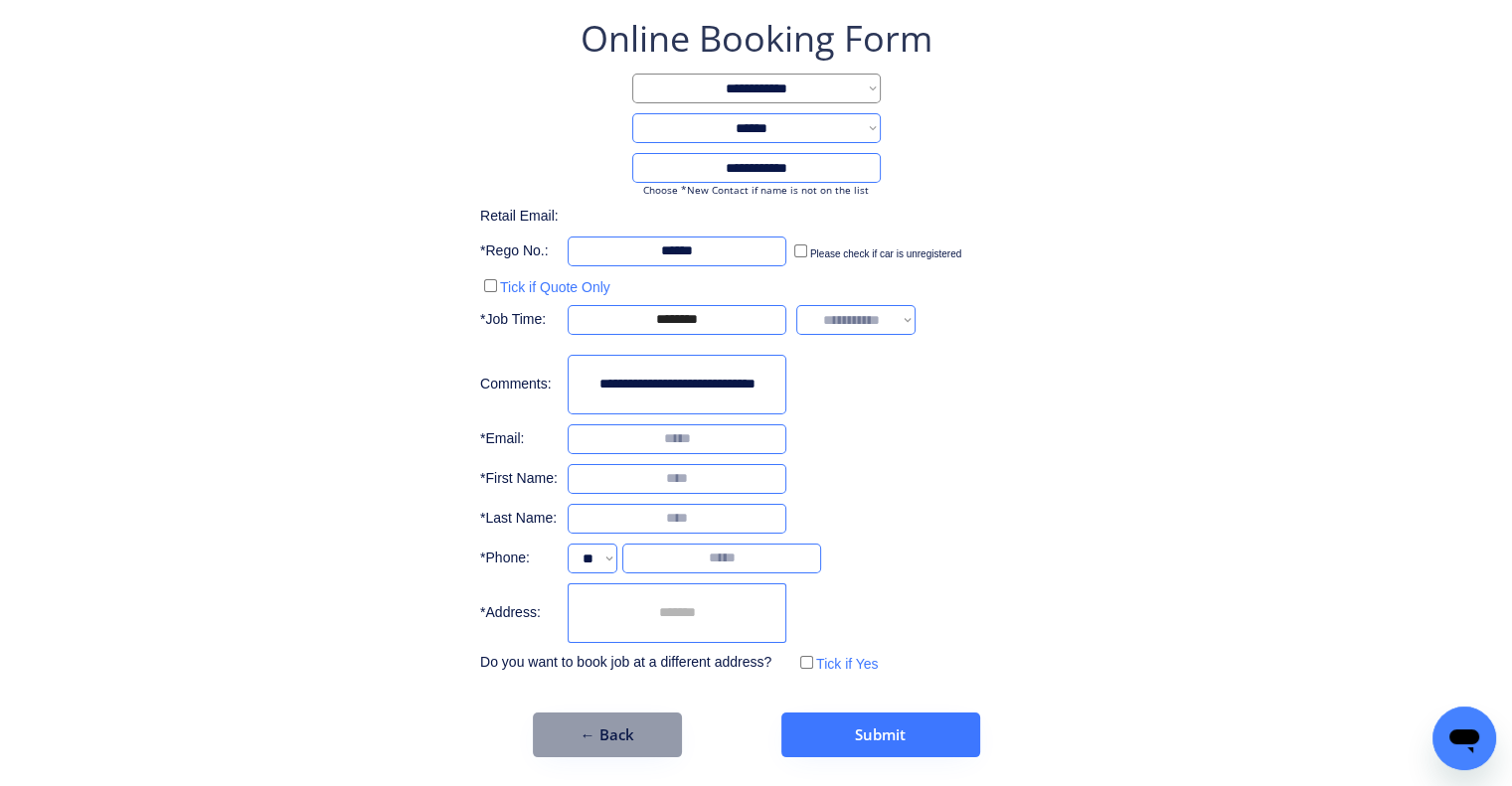 click at bounding box center [677, 385] 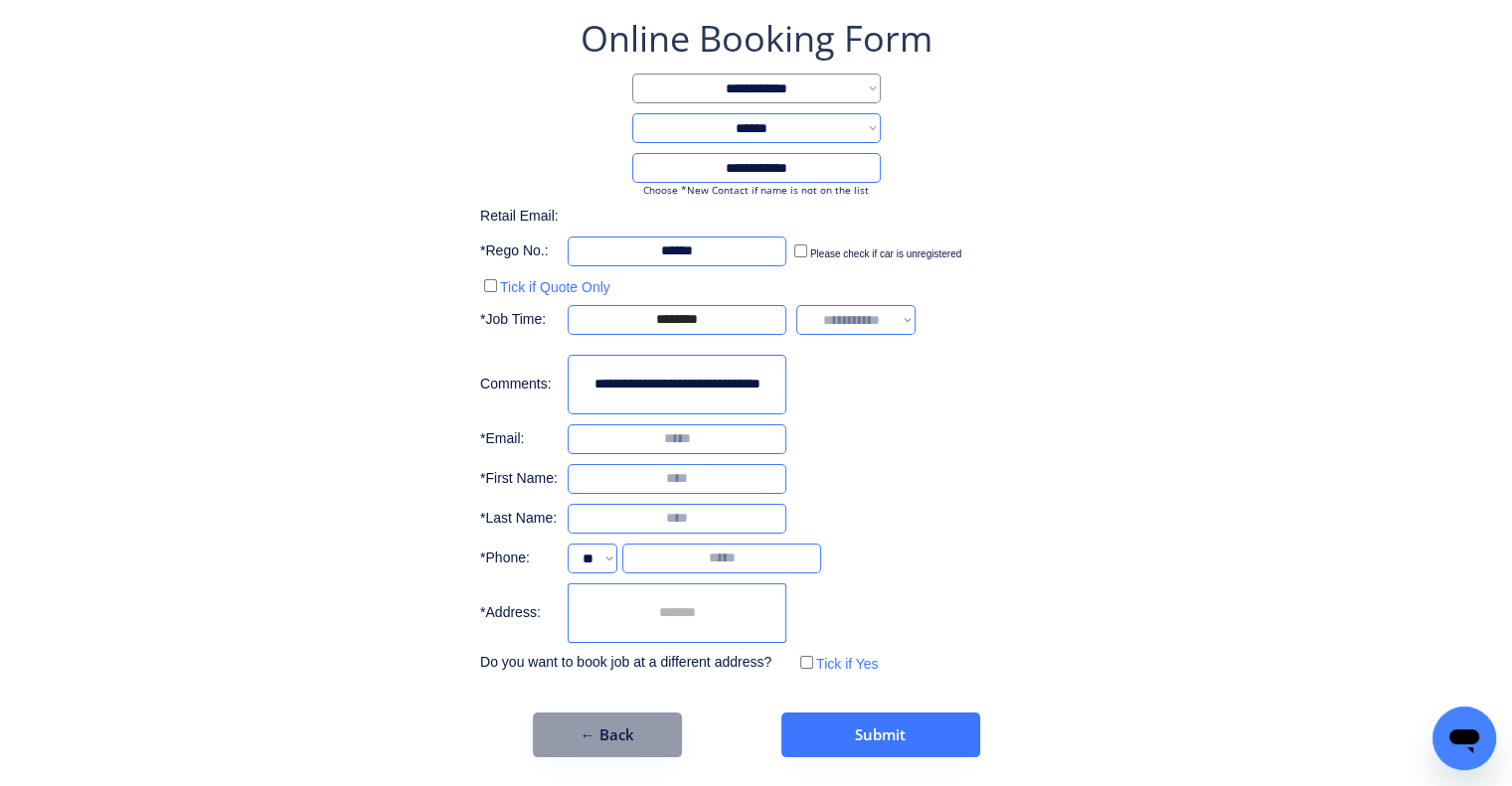 type on "**********" 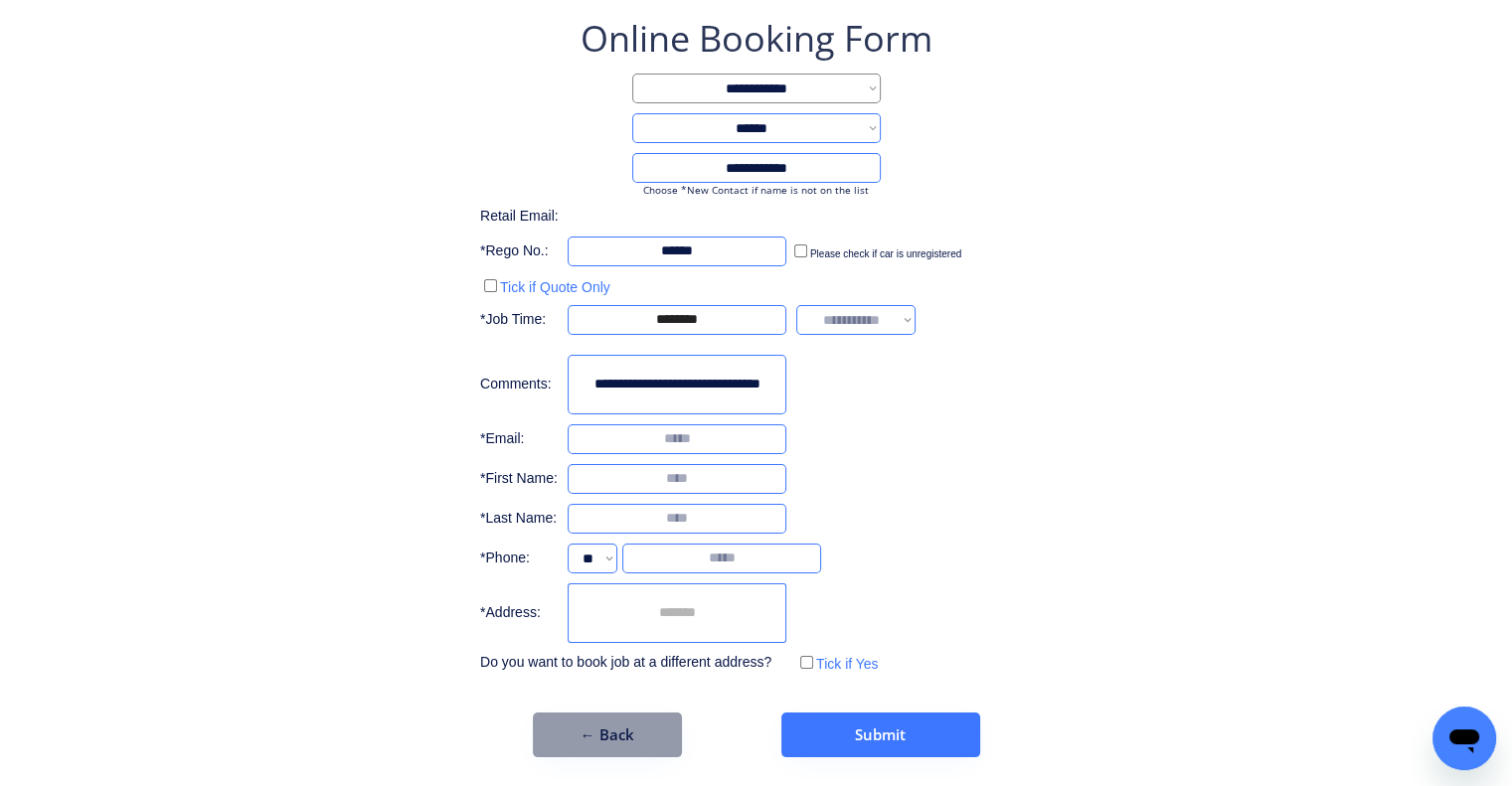 drag, startPoint x: 854, startPoint y: 308, endPoint x: 837, endPoint y: 328, distance: 26.24881 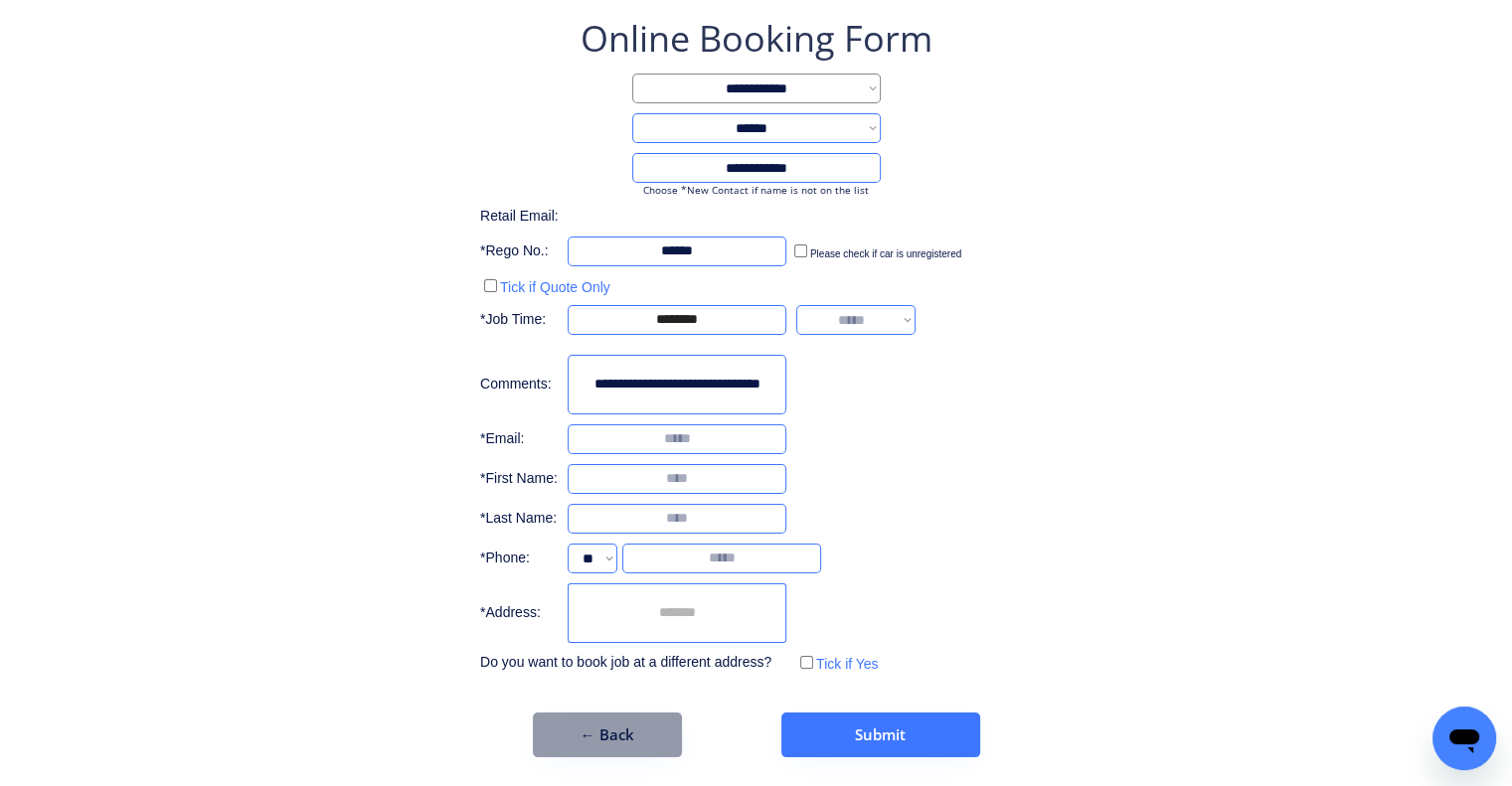 click on "**********" at bounding box center [856, 320] 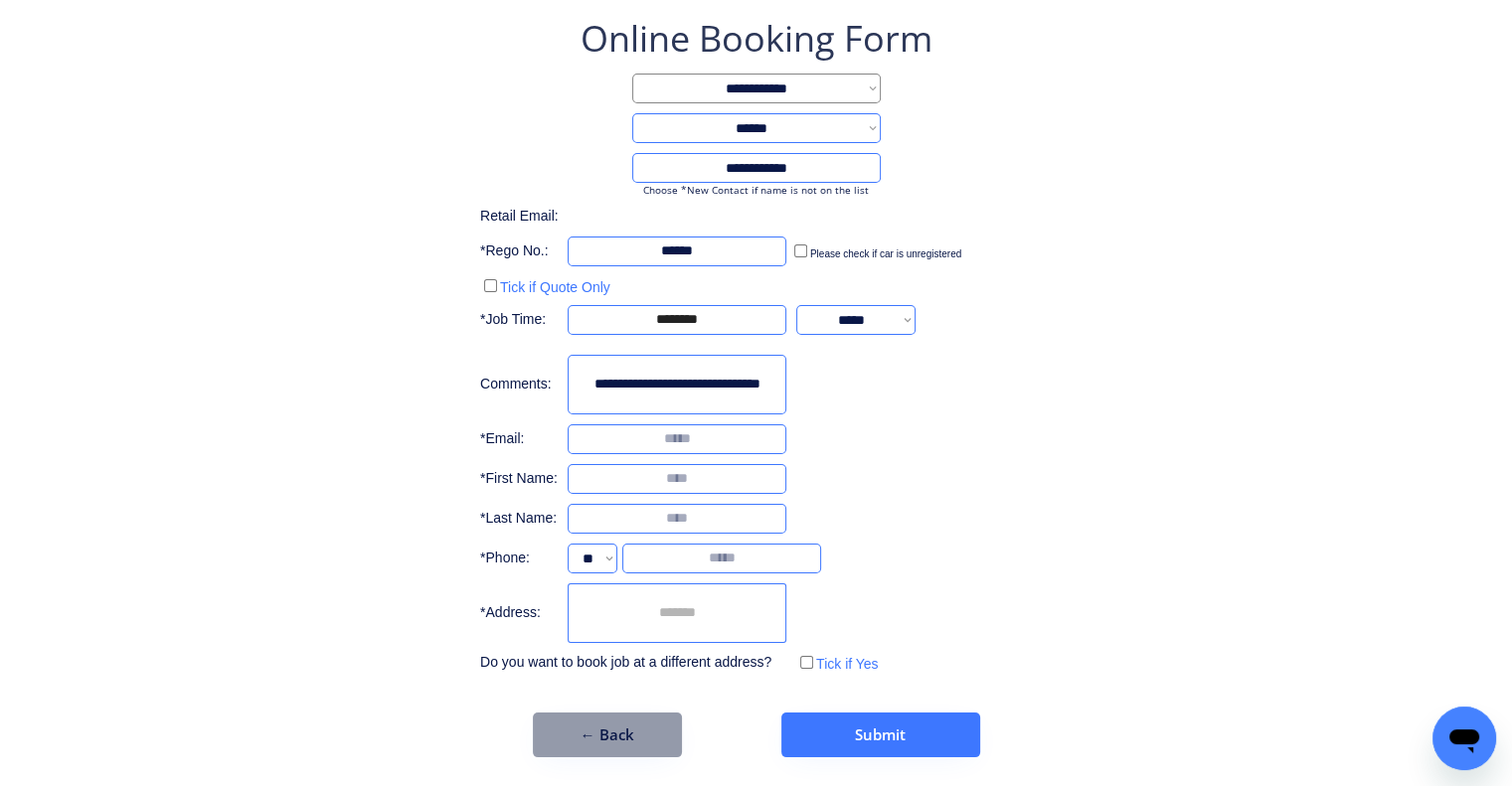 click at bounding box center [677, 613] 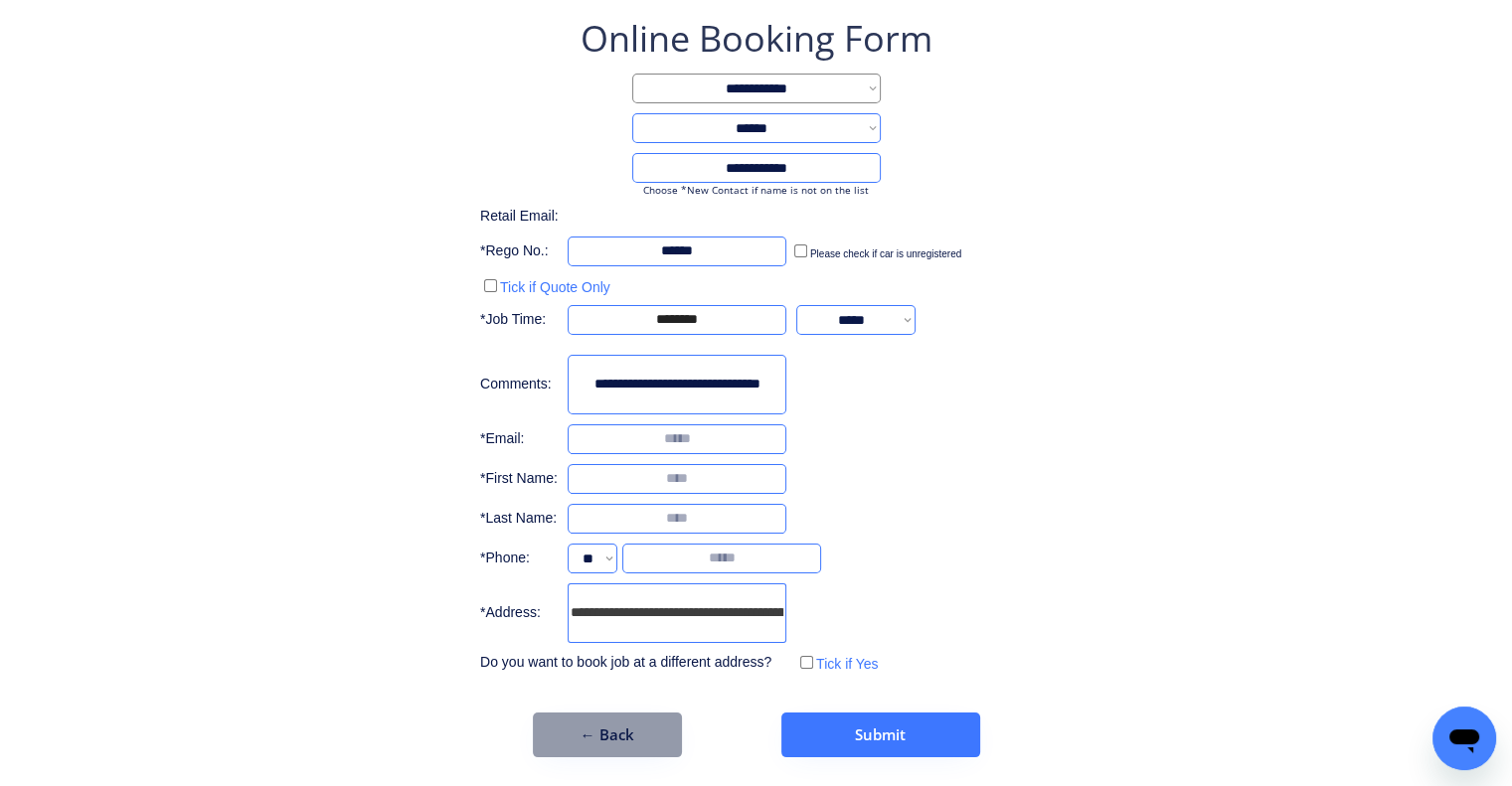scroll, scrollTop: 0, scrollLeft: 84, axis: horizontal 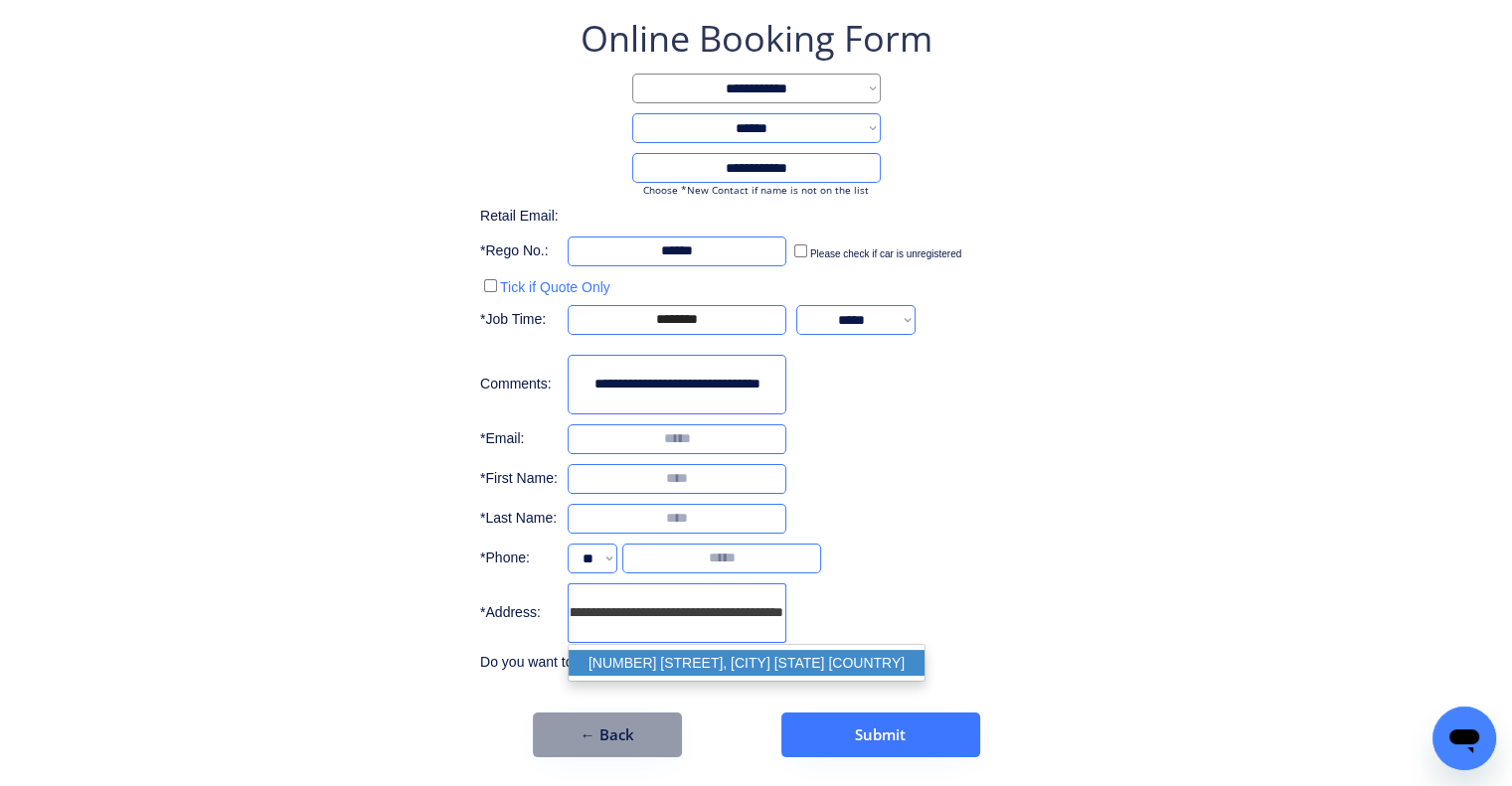 click on "[NUMBER] [STREET], [CITY] [STATE] [COUNTRY]" at bounding box center (747, 663) 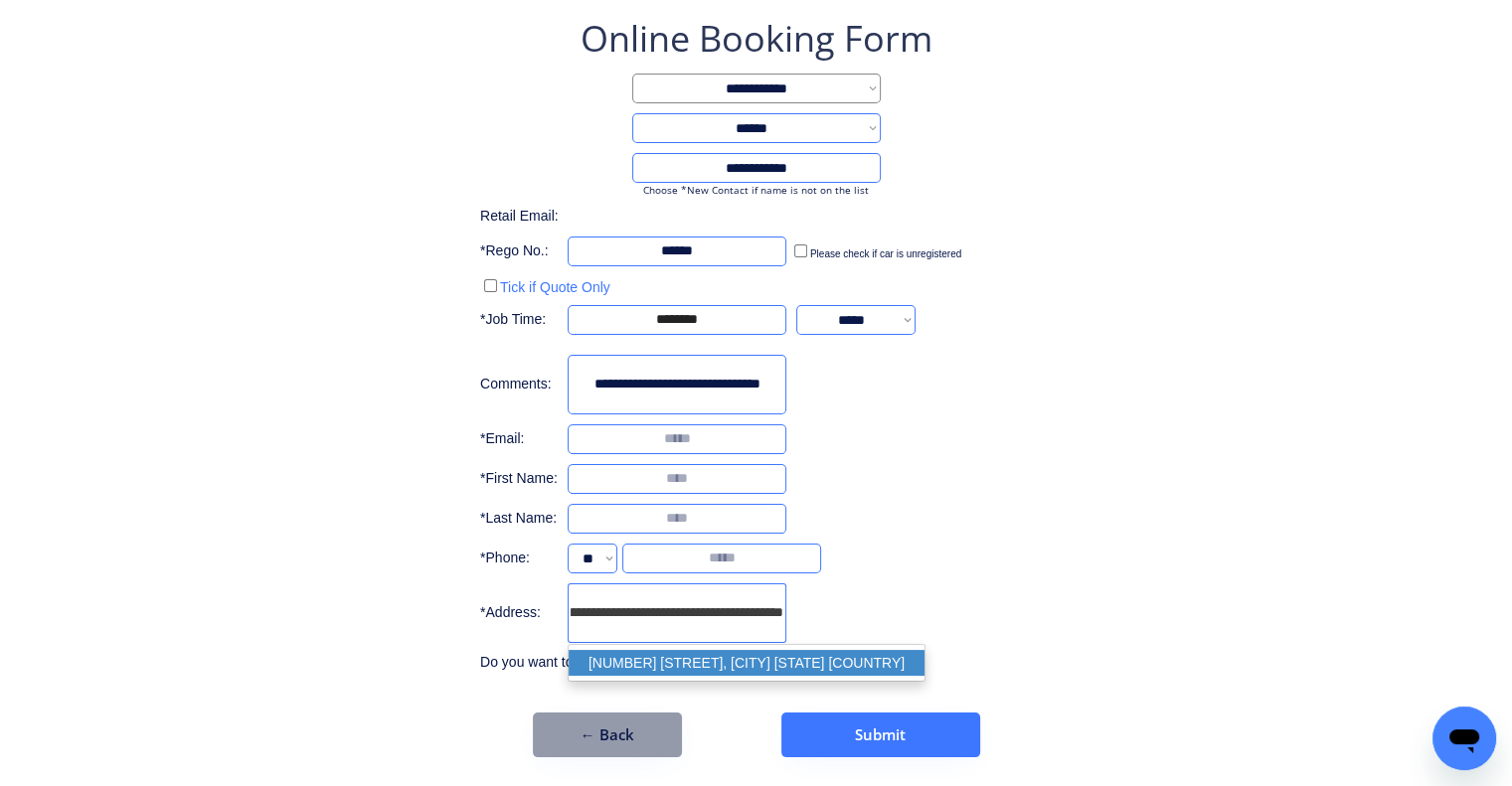 scroll, scrollTop: 0, scrollLeft: 80, axis: horizontal 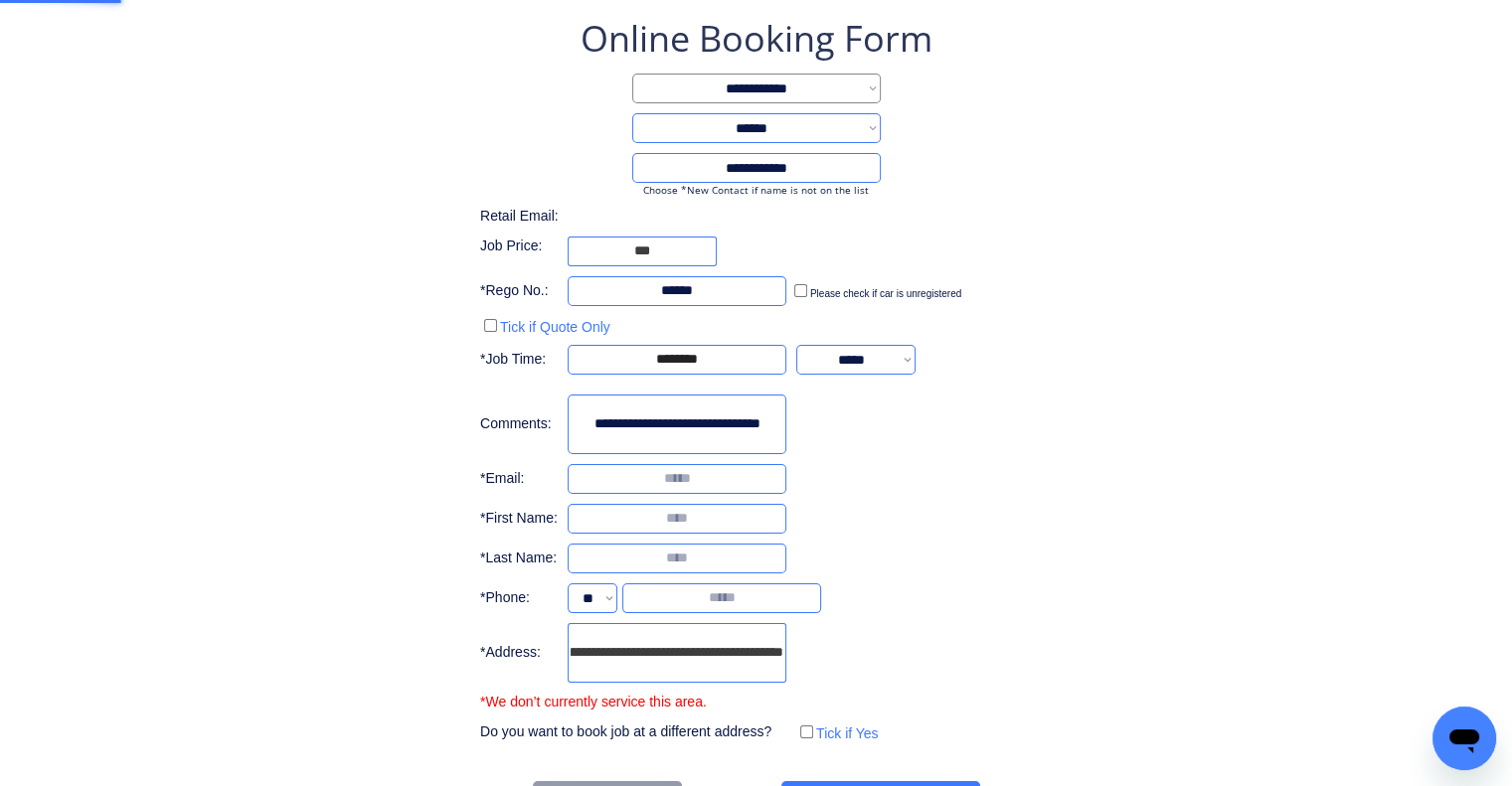 click on "**********" at bounding box center [756, 380] 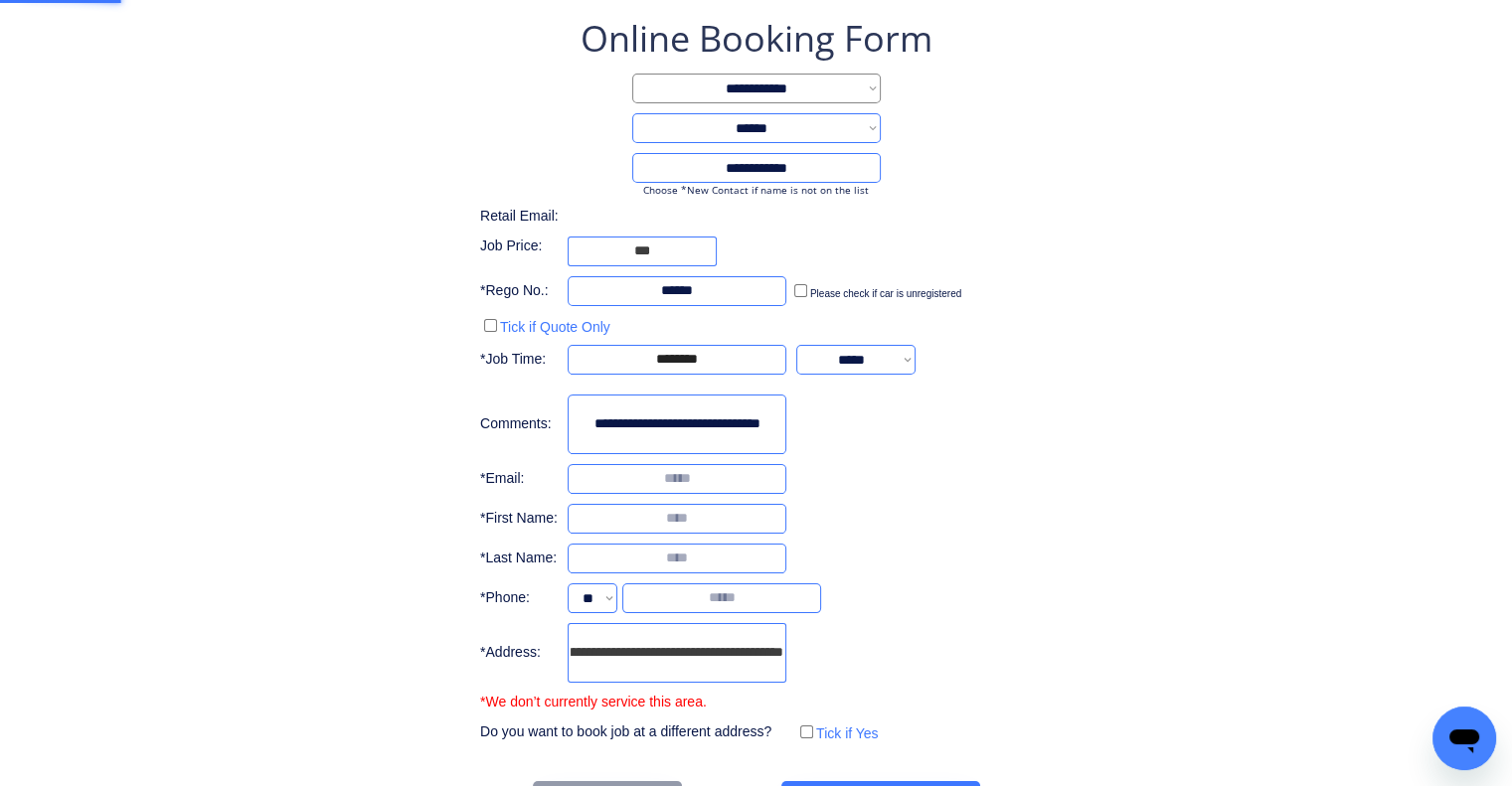 scroll, scrollTop: 0, scrollLeft: 0, axis: both 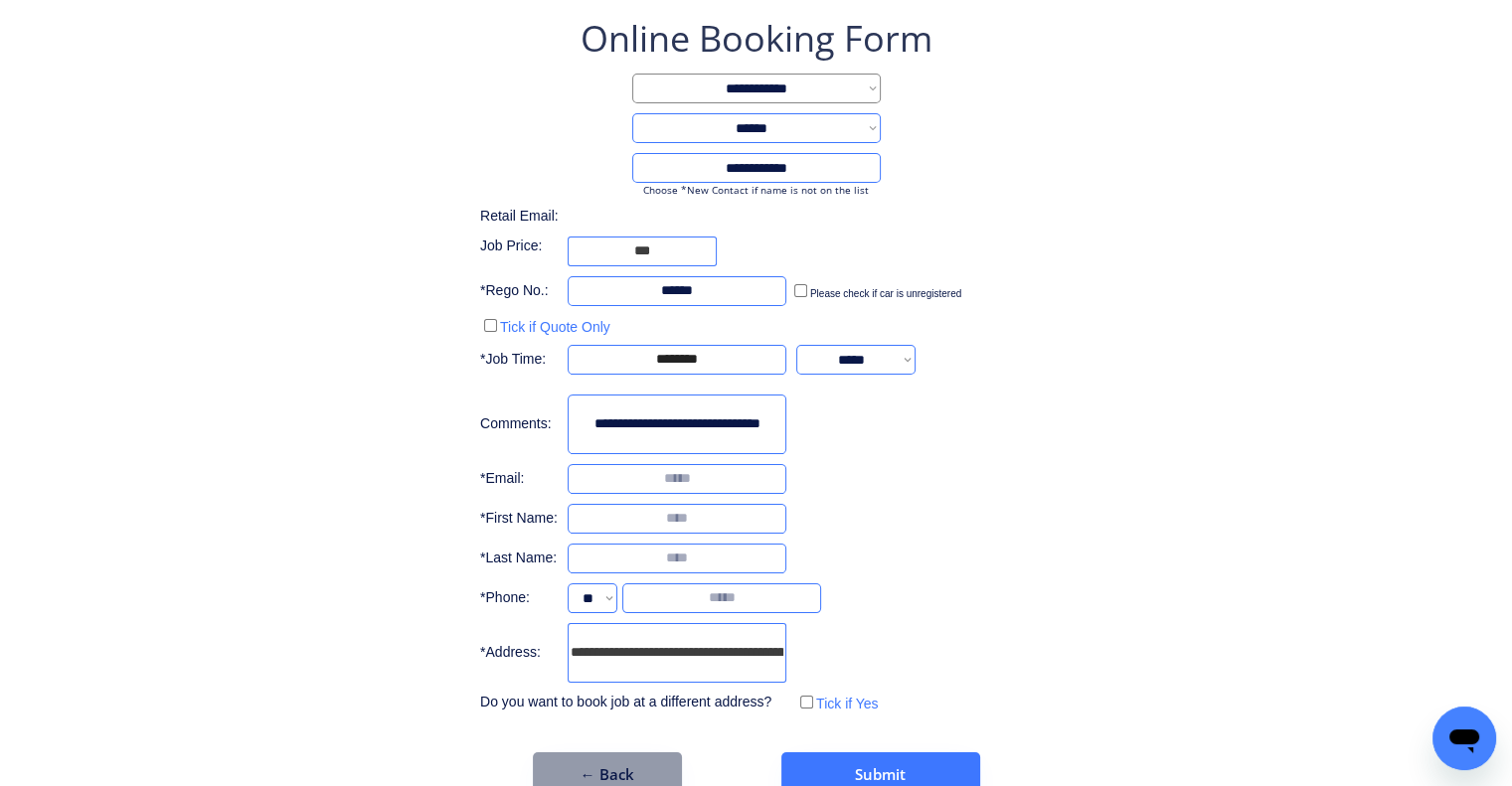 click at bounding box center (677, 519) 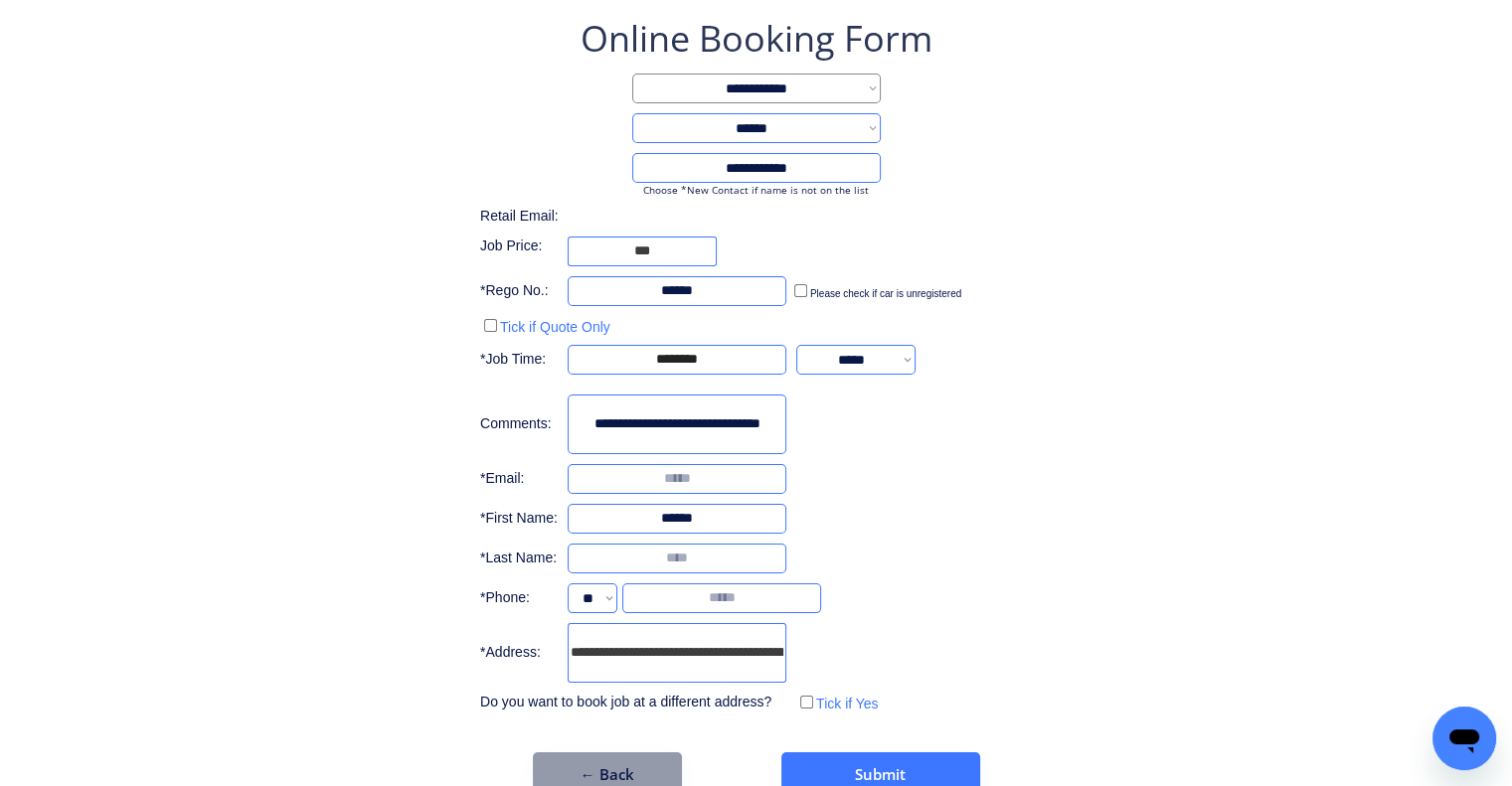type on "******" 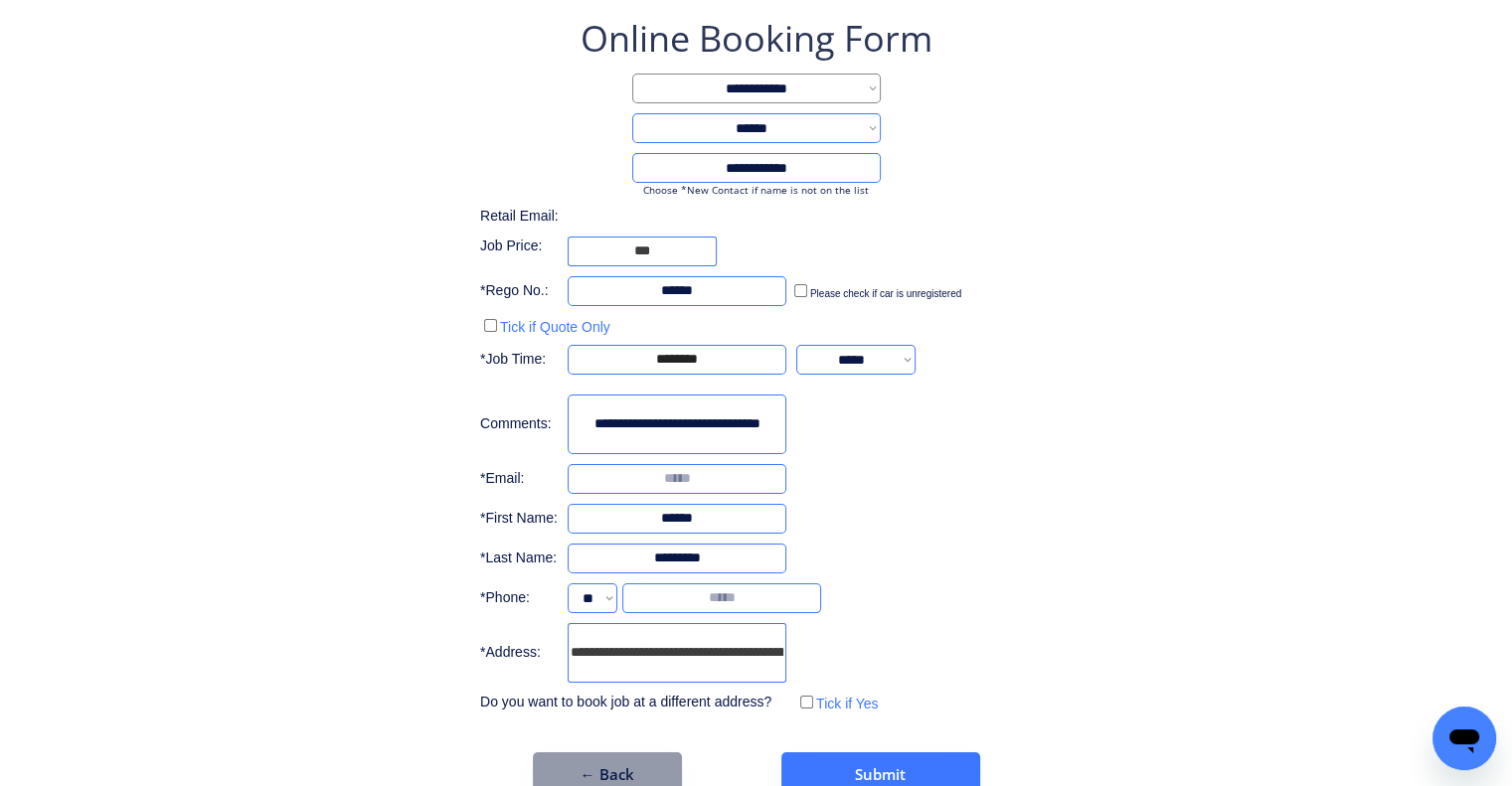 type on "*********" 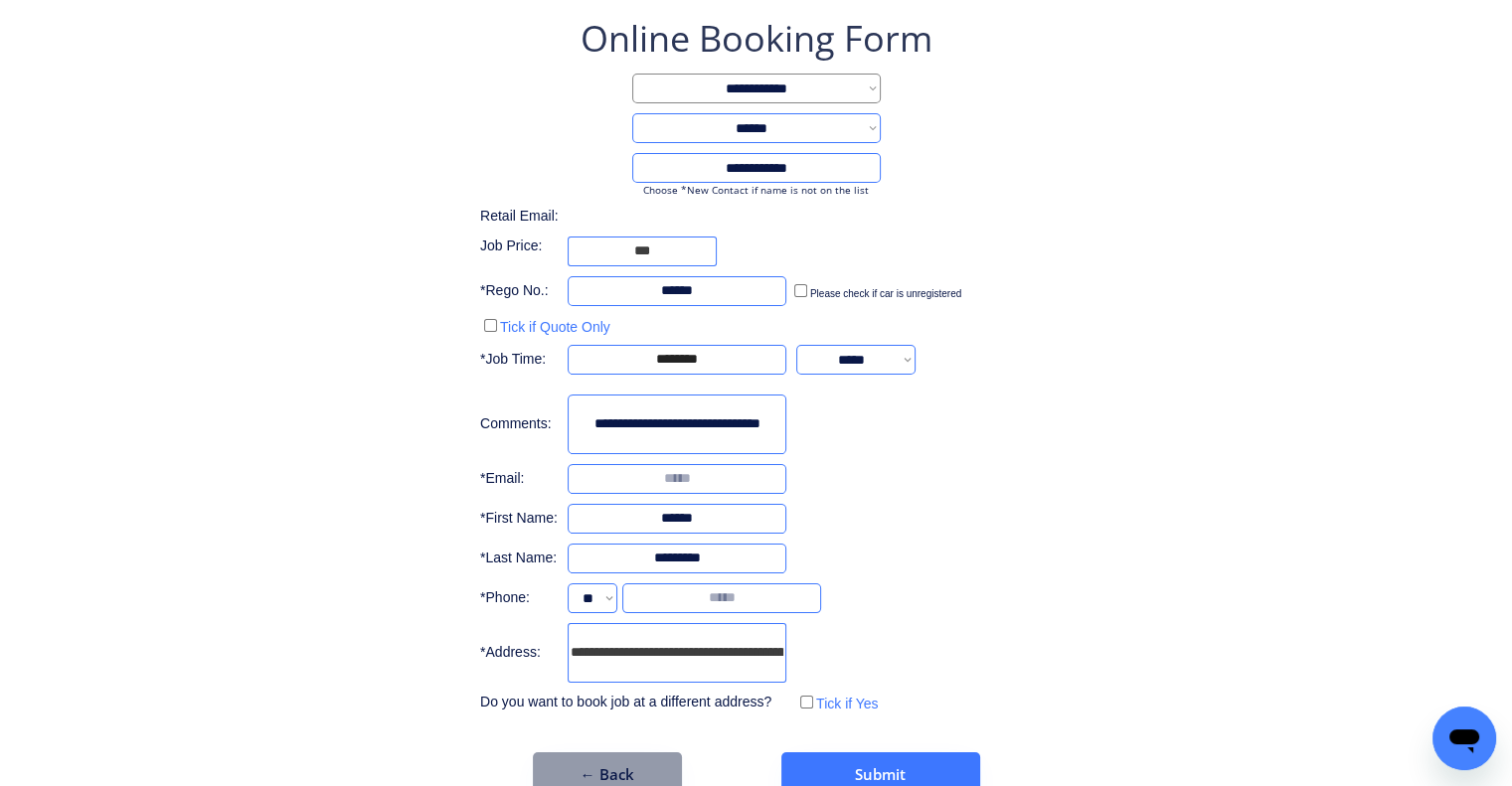 click at bounding box center [677, 479] 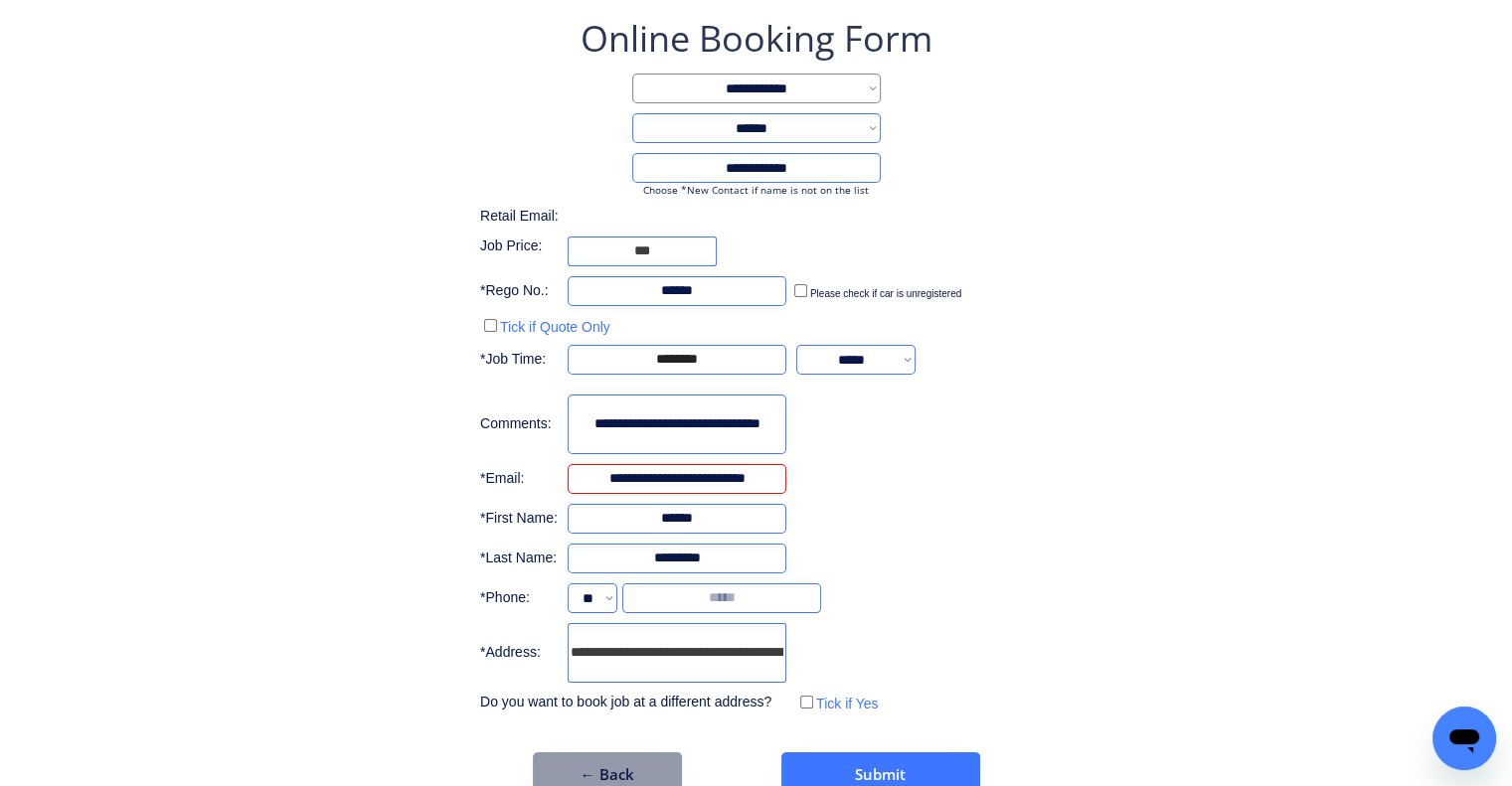type on "**********" 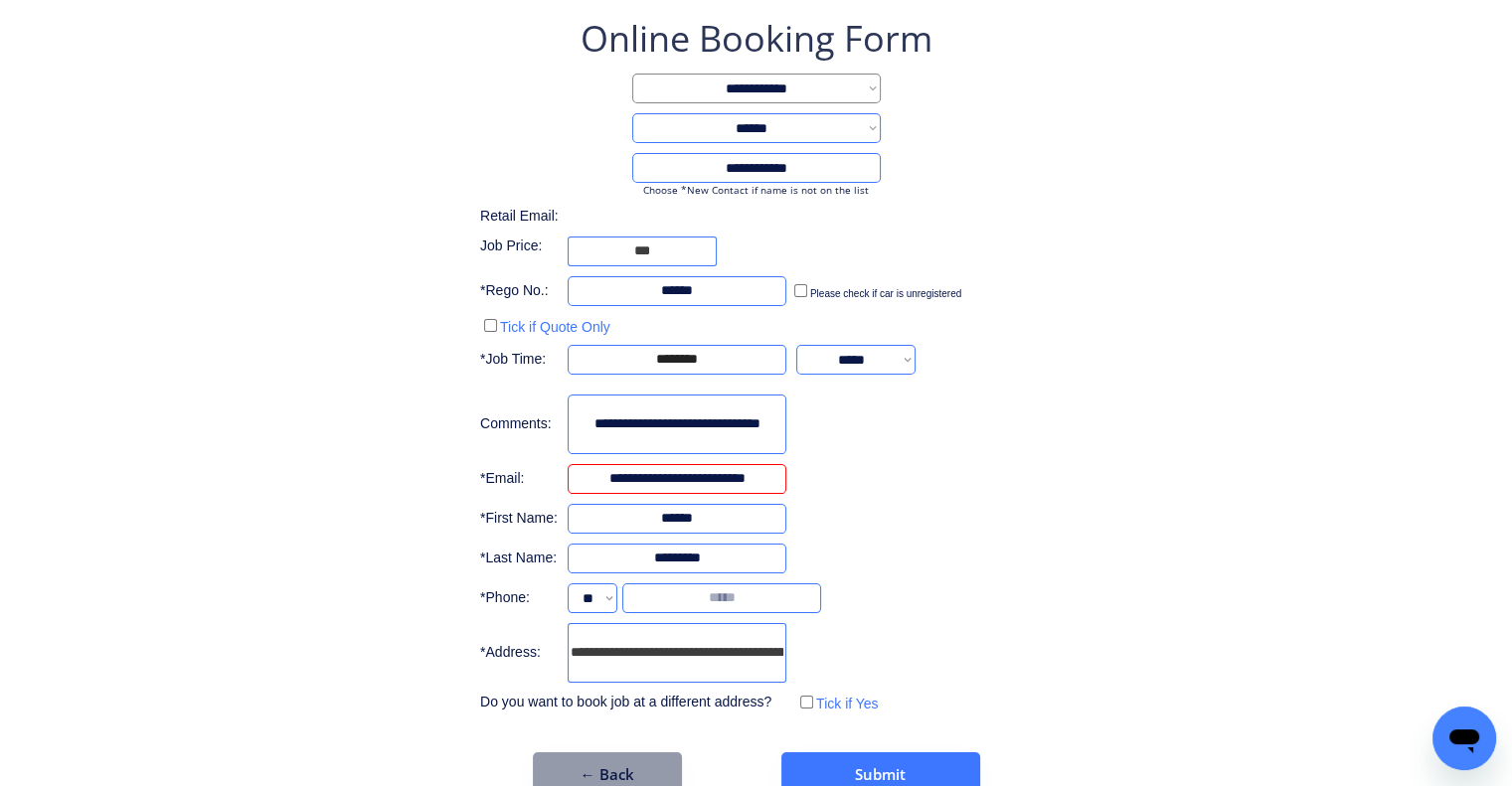 click on "**********" at bounding box center [756, 405] 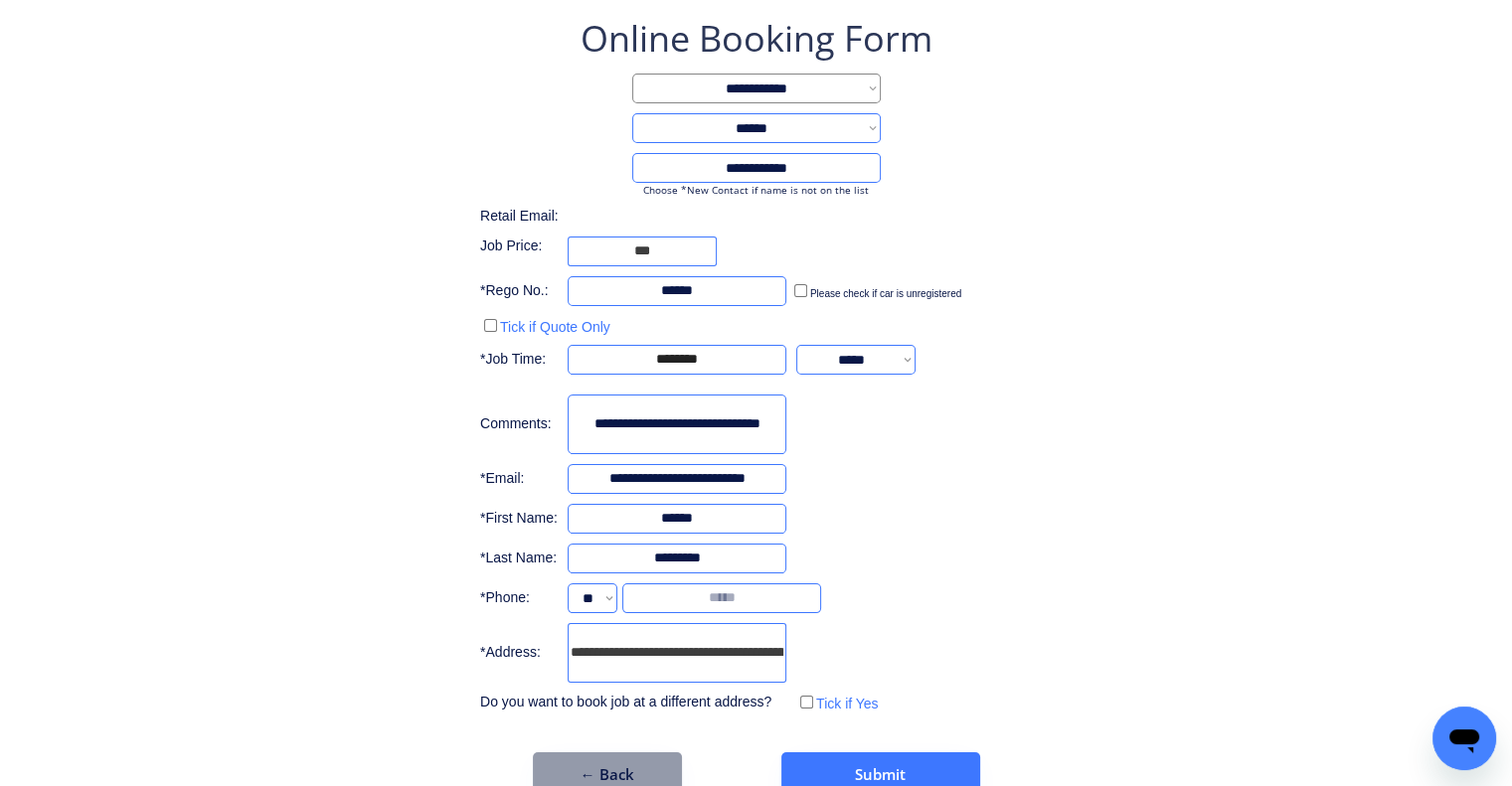 click at bounding box center [722, 598] 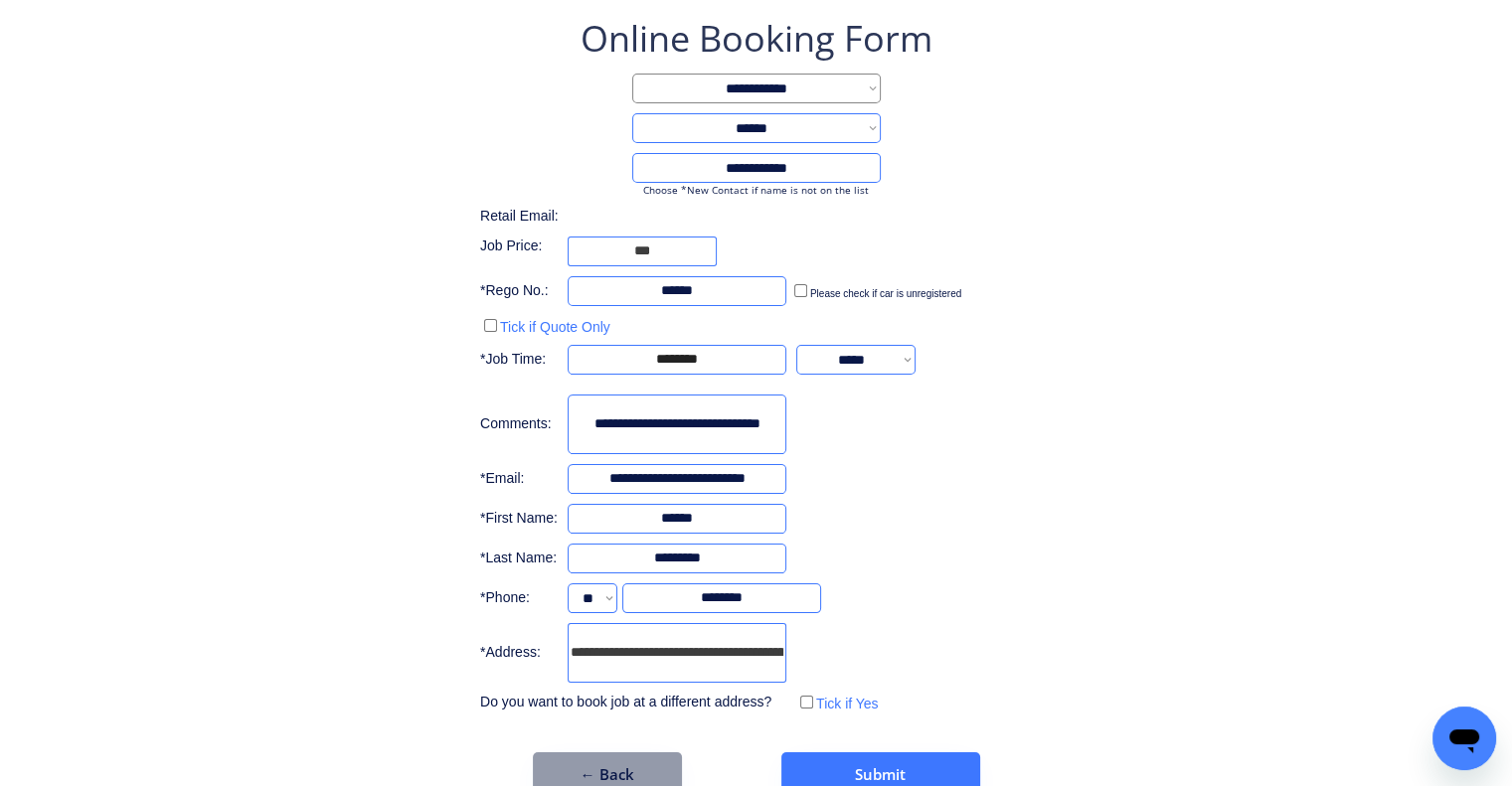 click on "**********" at bounding box center (756, 405) 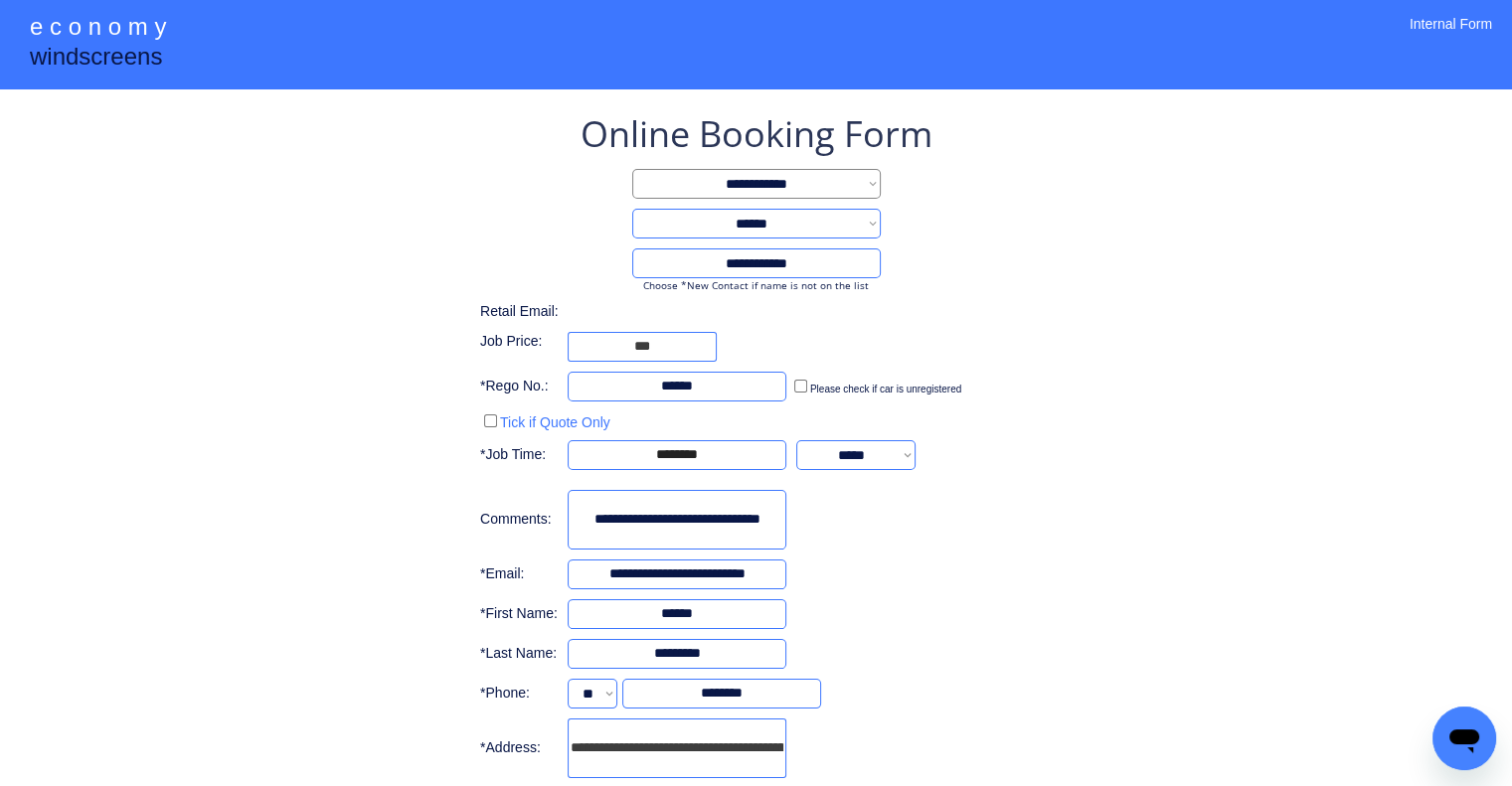 scroll, scrollTop: 0, scrollLeft: 16, axis: horizontal 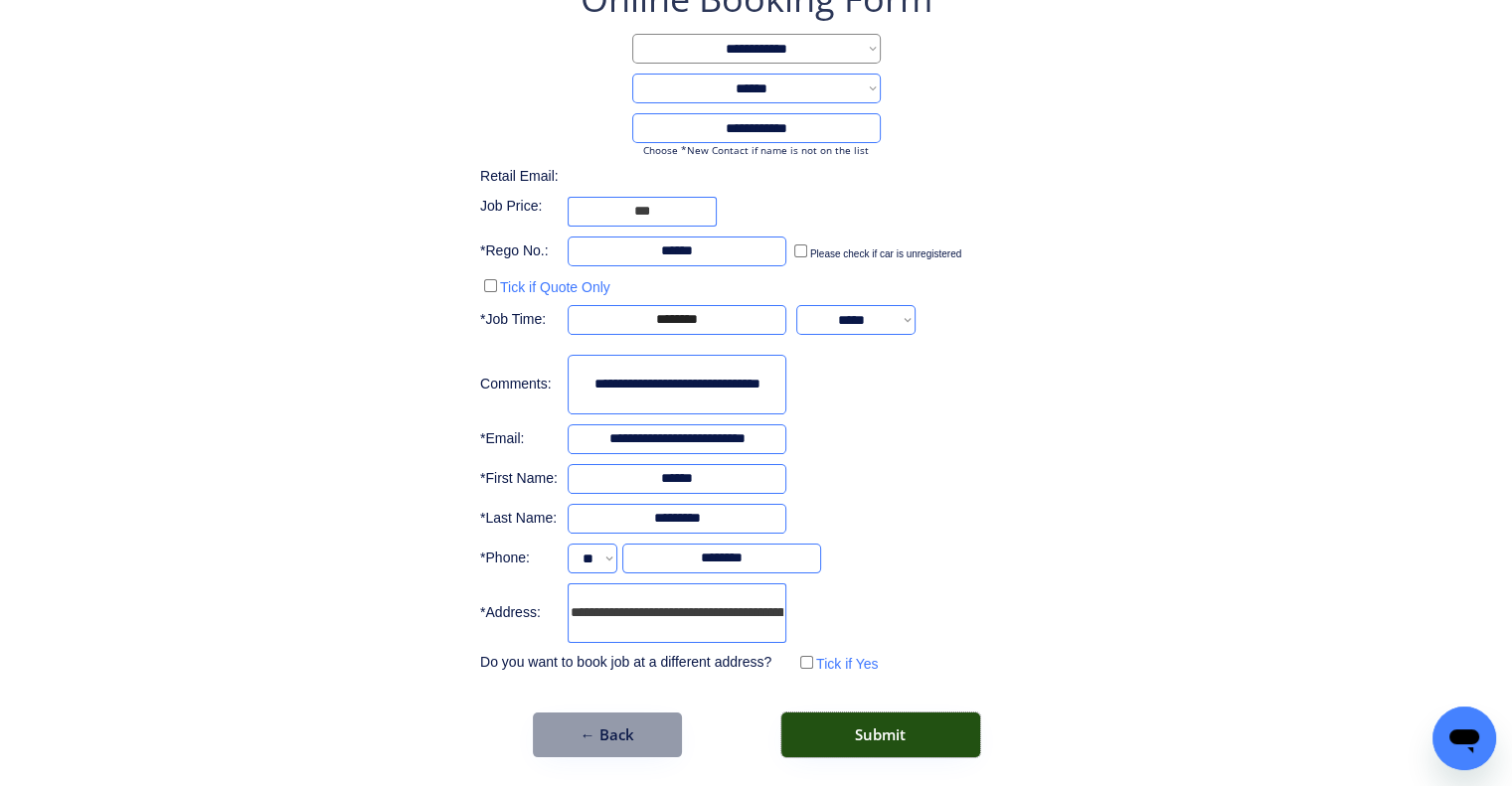 click on "Submit" at bounding box center [881, 734] 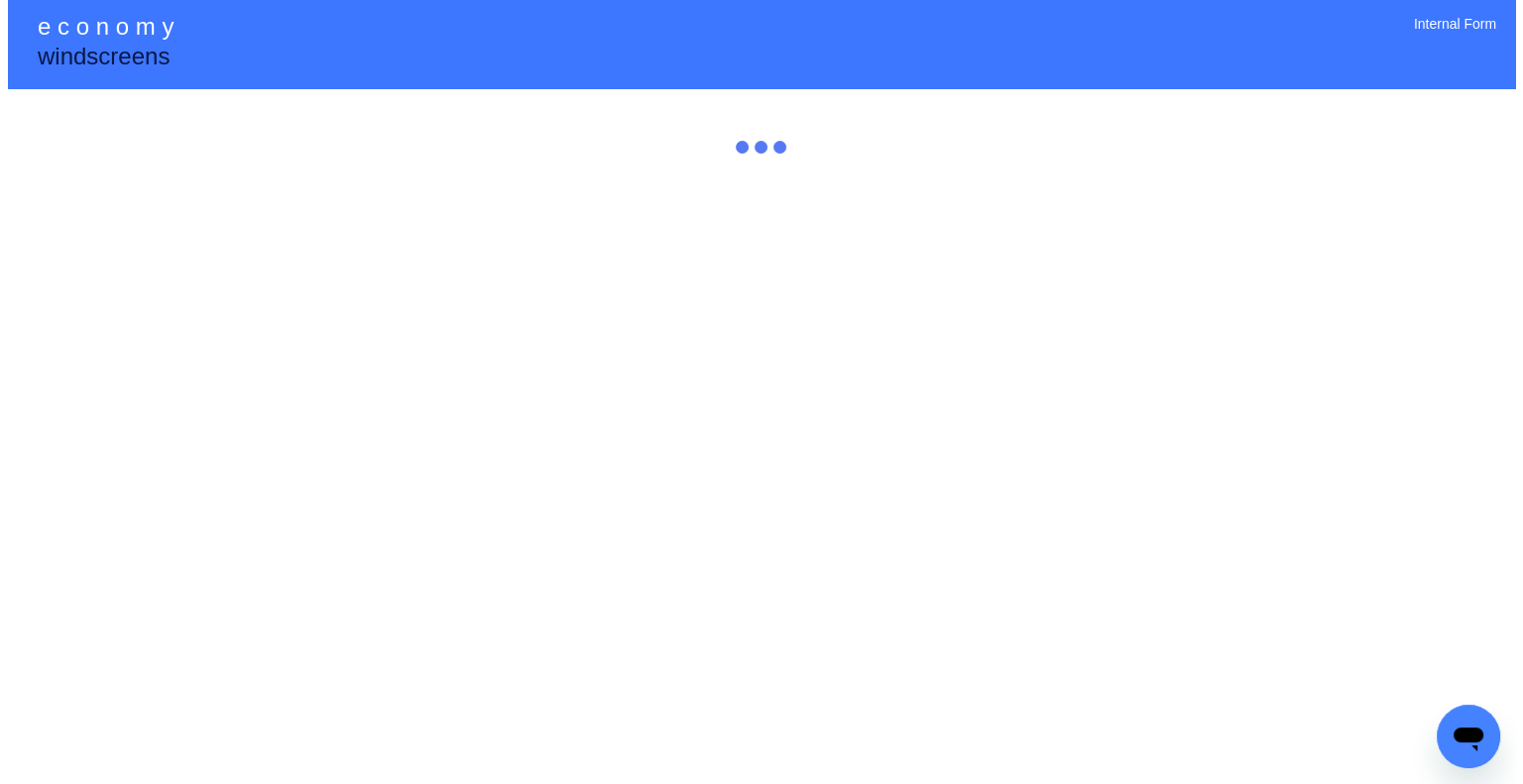 scroll, scrollTop: 0, scrollLeft: 0, axis: both 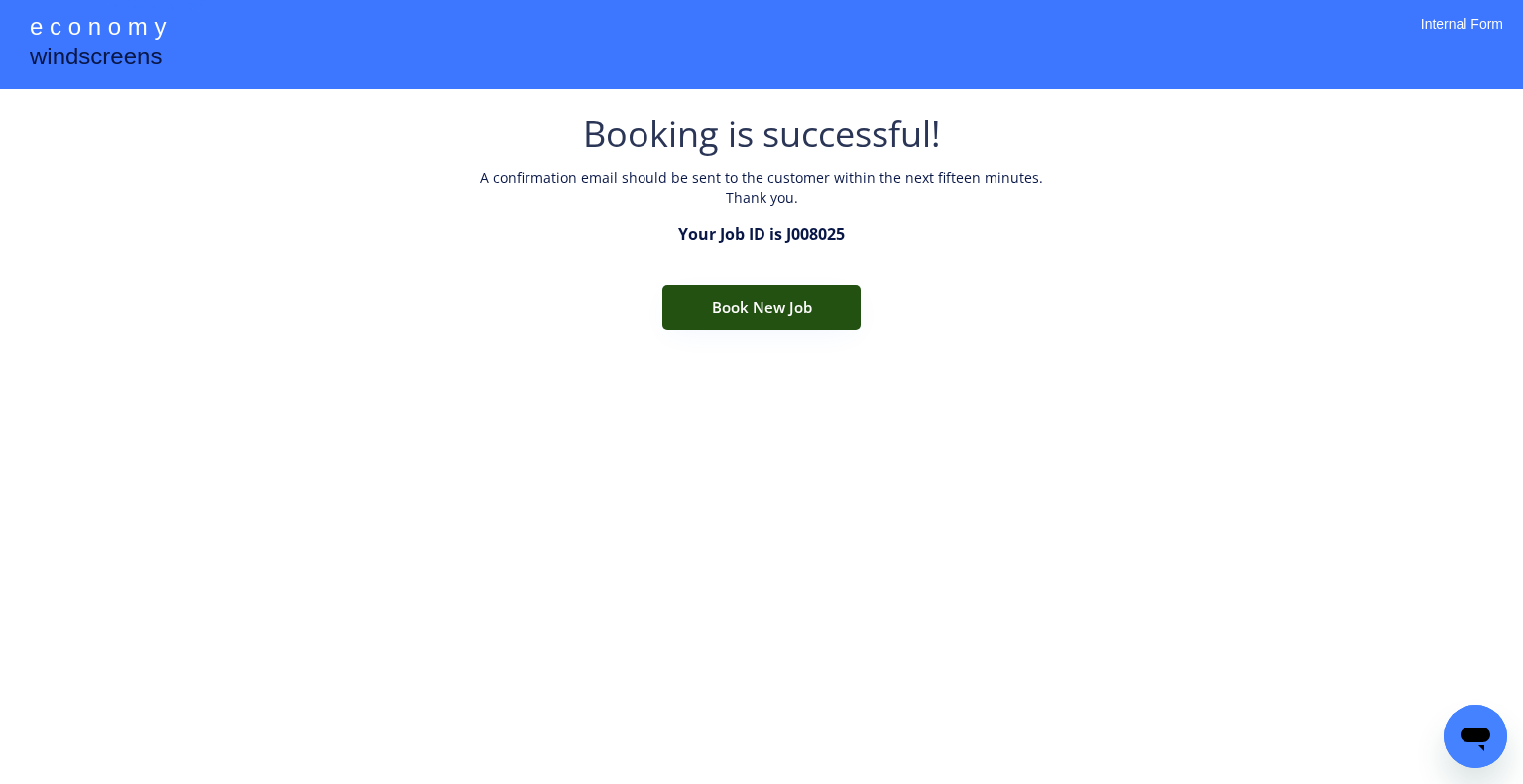 click on "Book New Job" at bounding box center (762, 307) 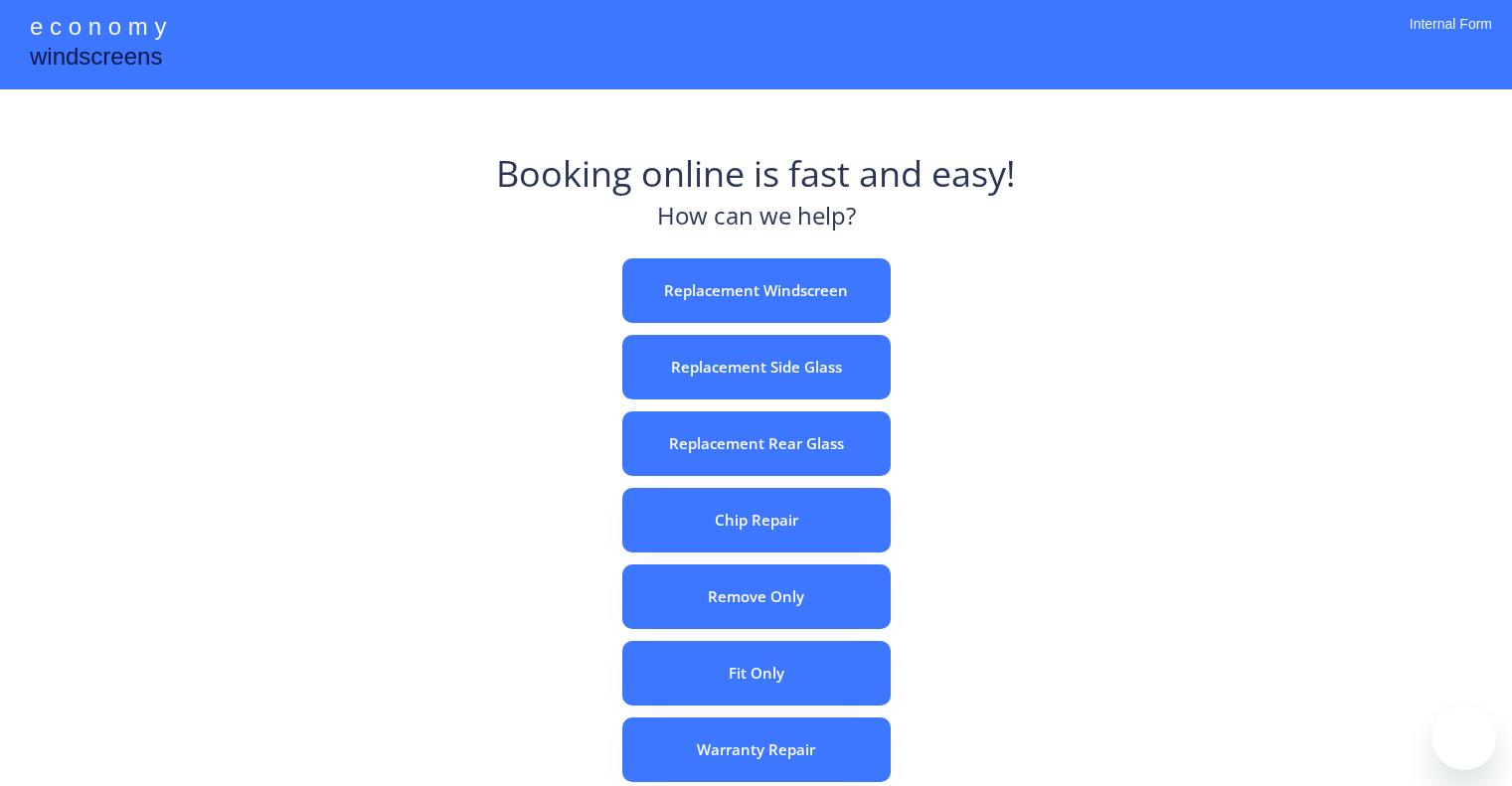 scroll, scrollTop: 0, scrollLeft: 0, axis: both 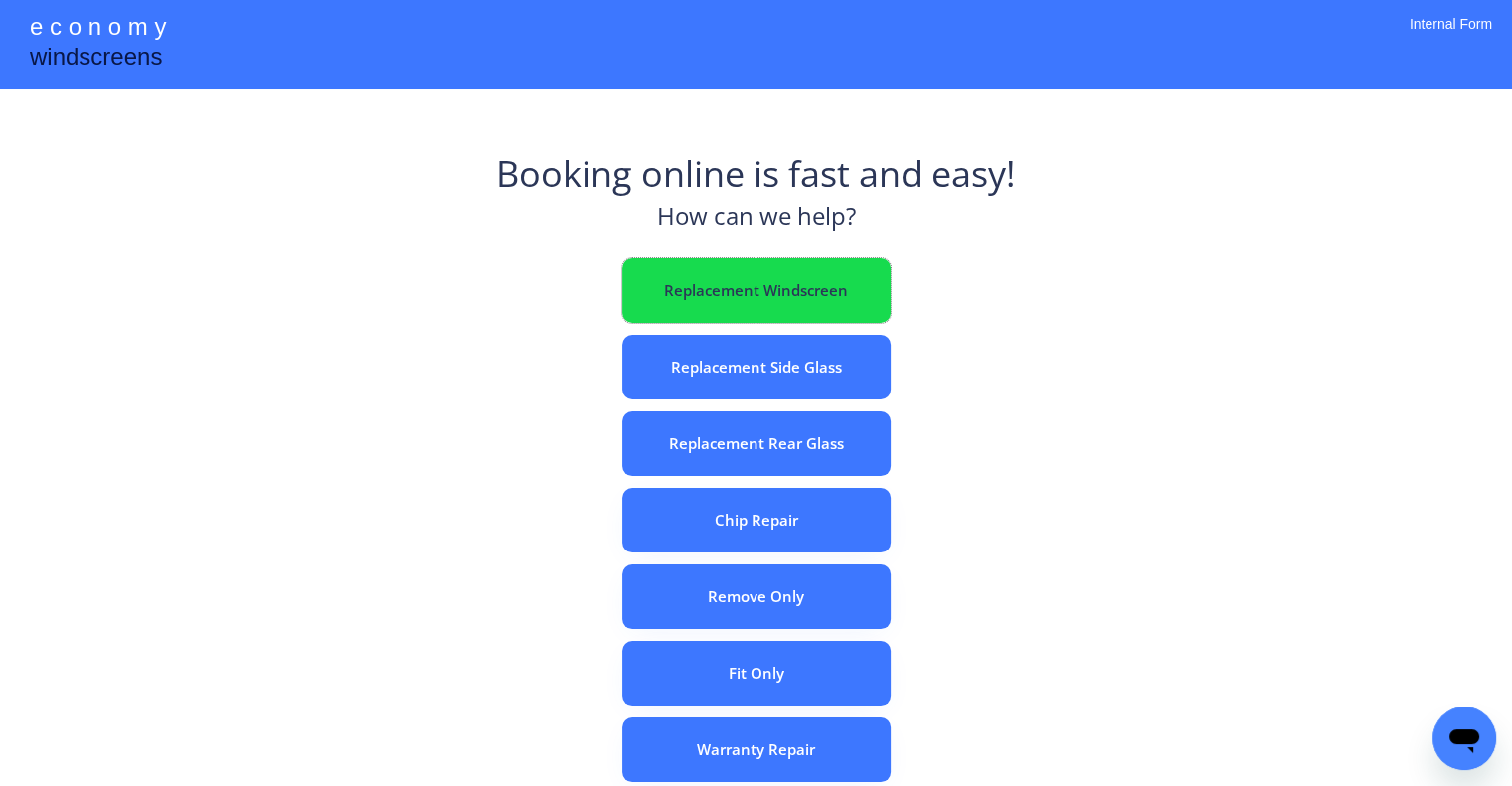 drag, startPoint x: 766, startPoint y: 278, endPoint x: 676, endPoint y: 15, distance: 277.973 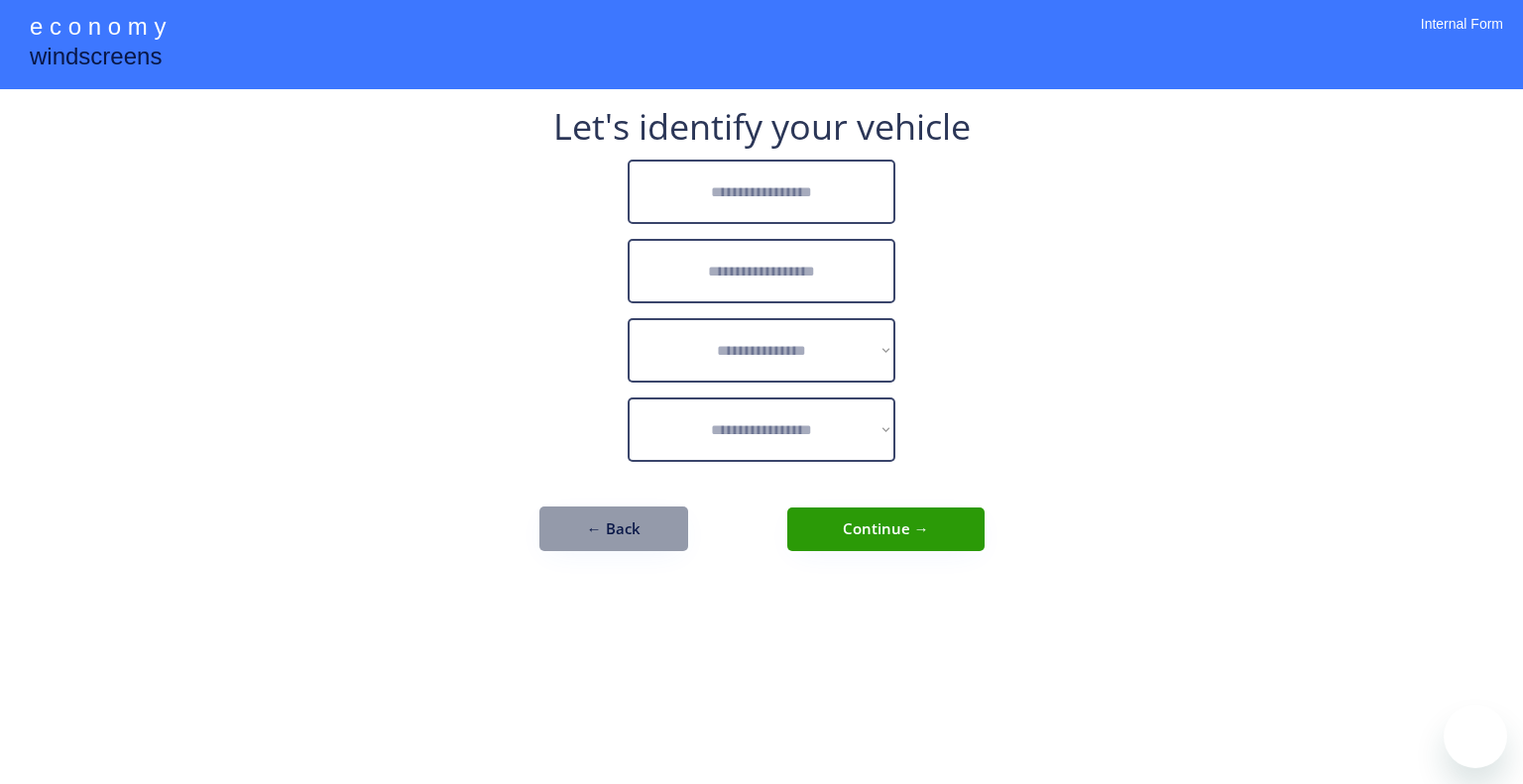 scroll, scrollTop: 0, scrollLeft: 0, axis: both 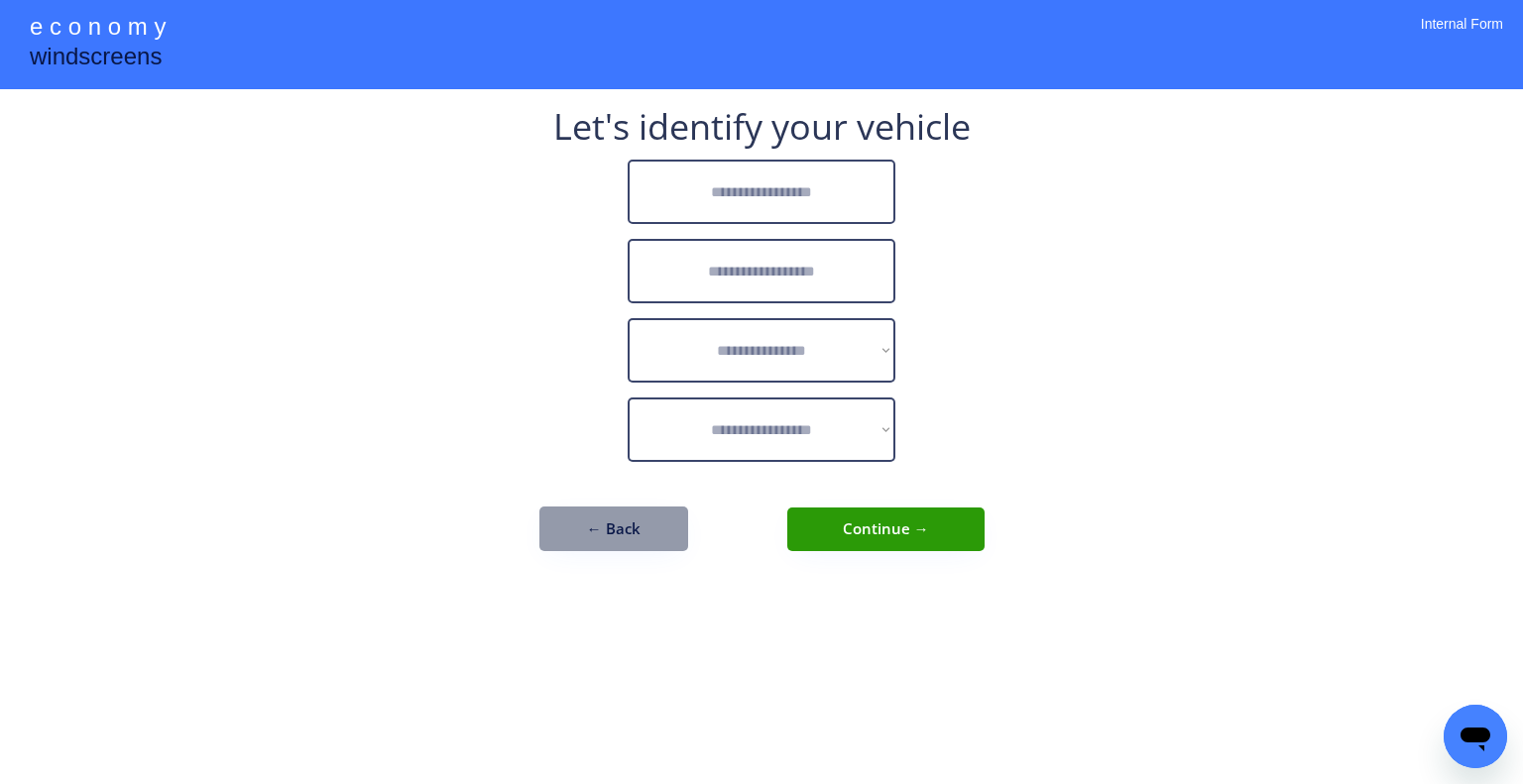 click at bounding box center (762, 191) 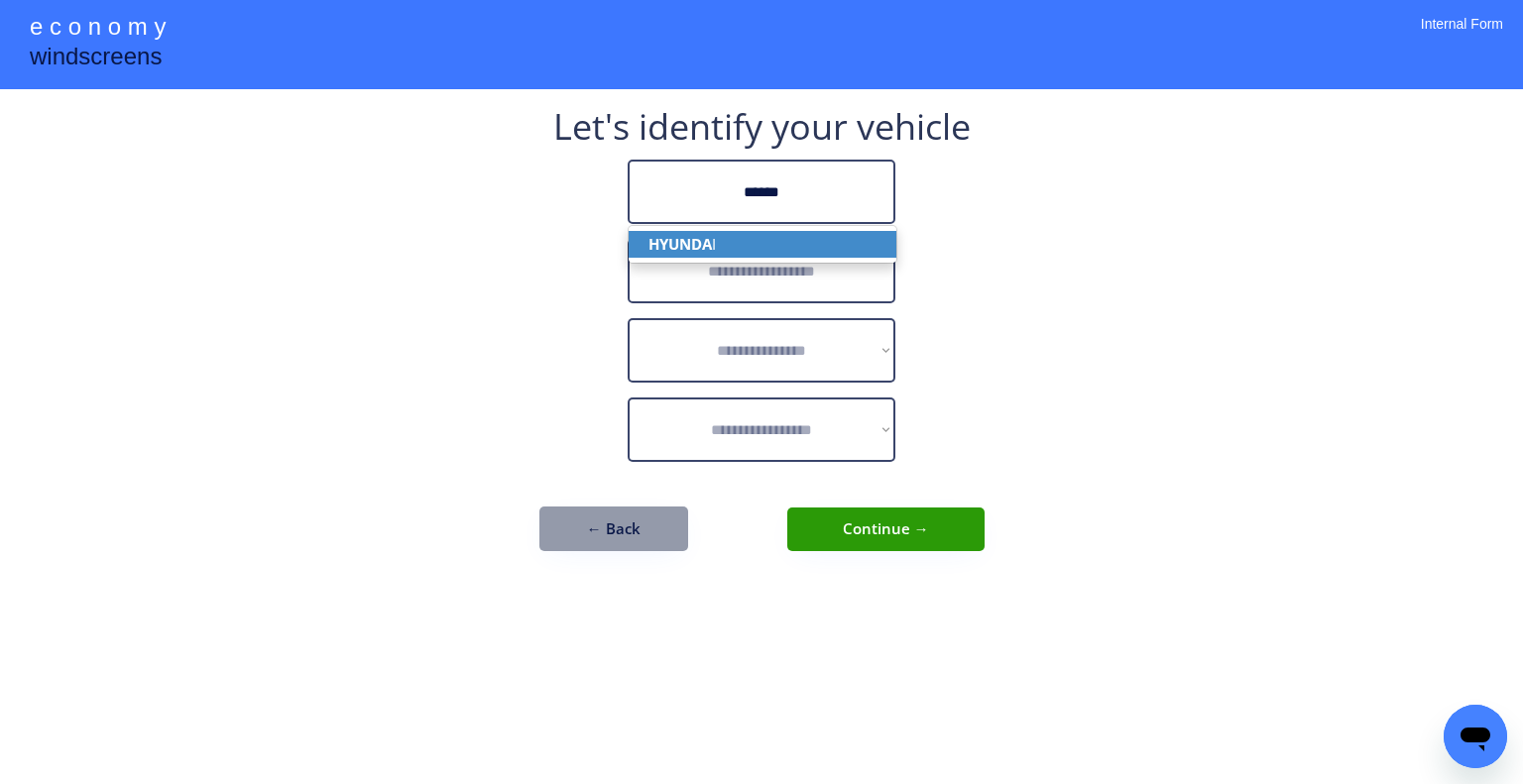 click on "HYUNDA I" at bounding box center [762, 244] 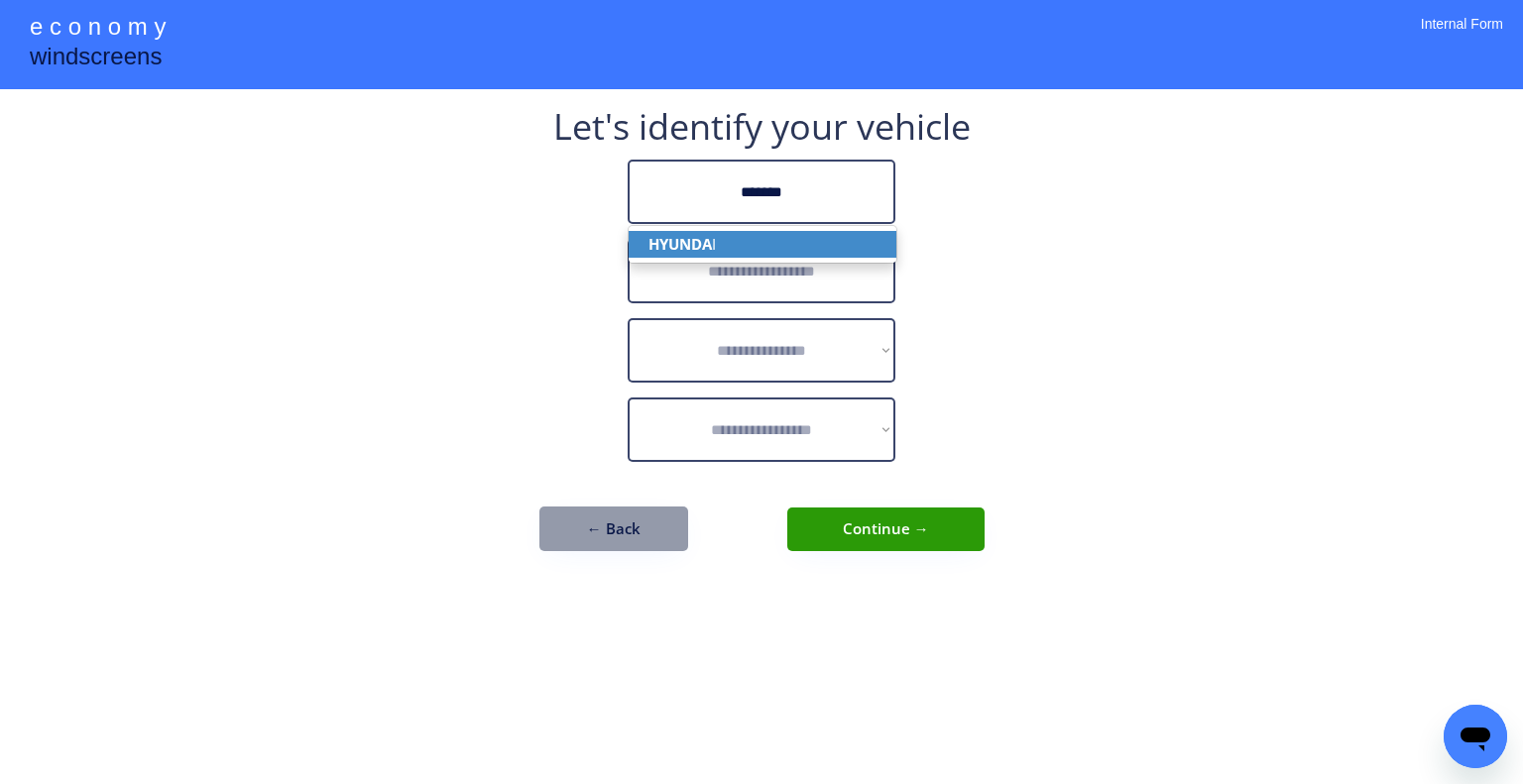 type on "*******" 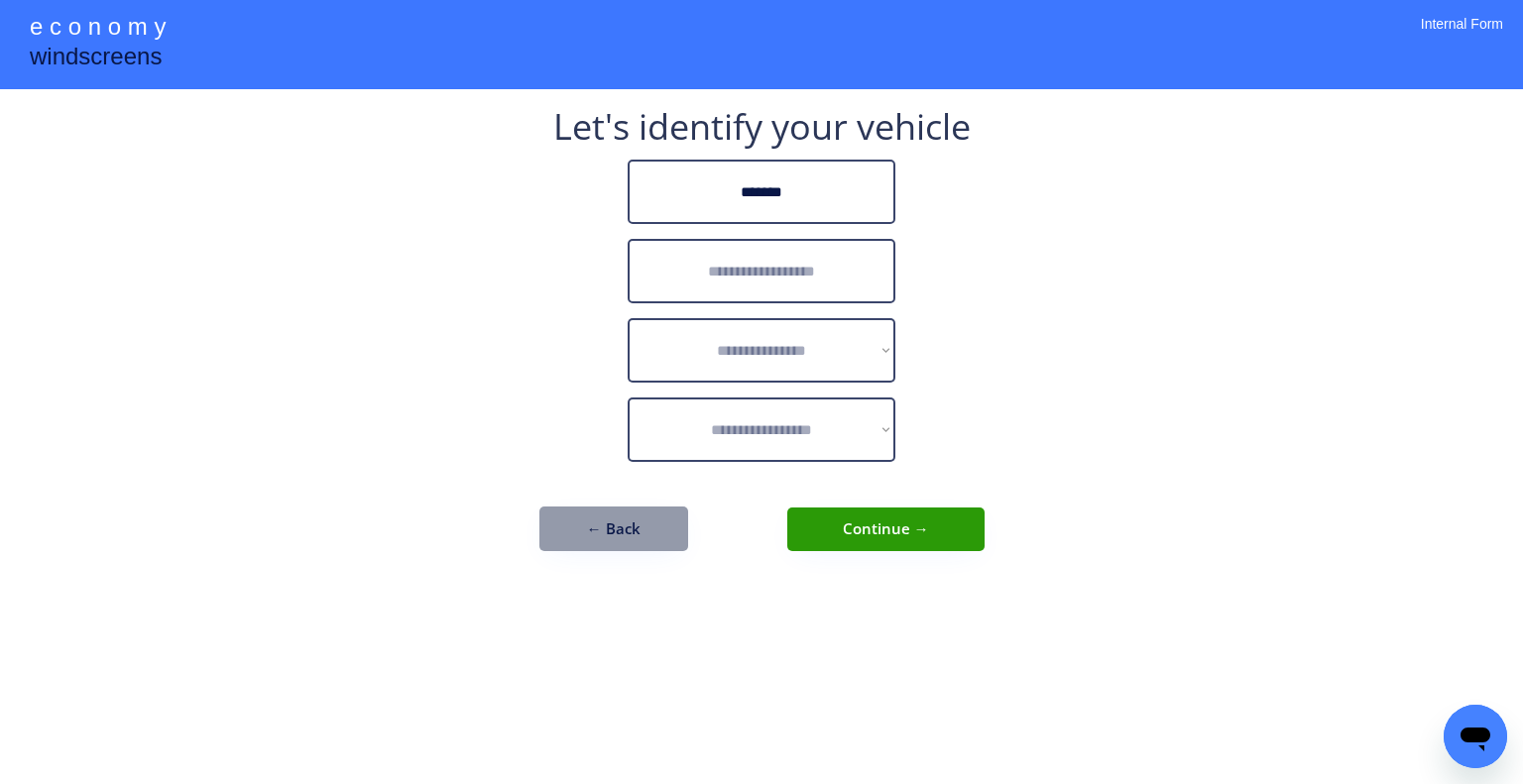 click at bounding box center (762, 271) 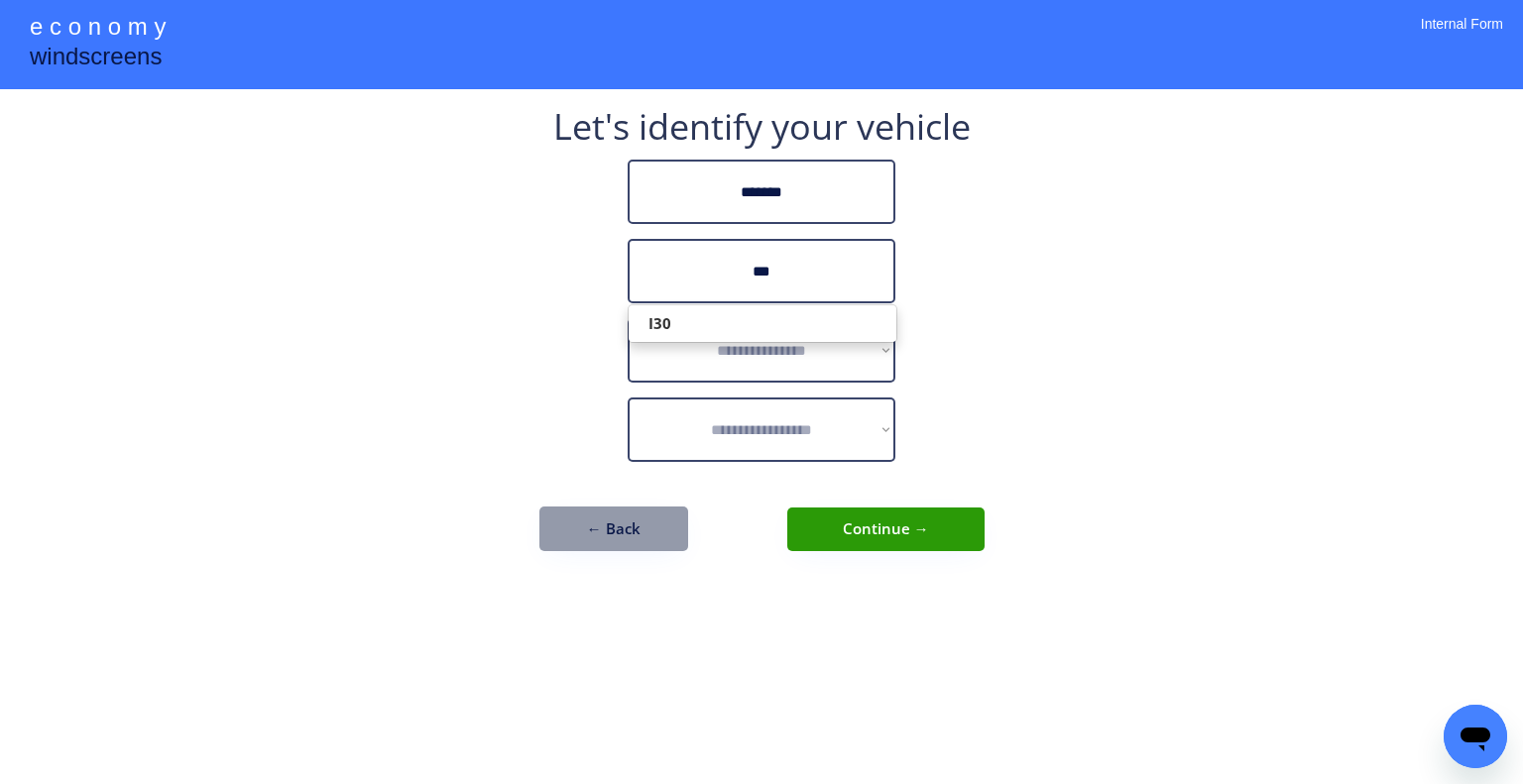 click on "I30" at bounding box center (762, 323) 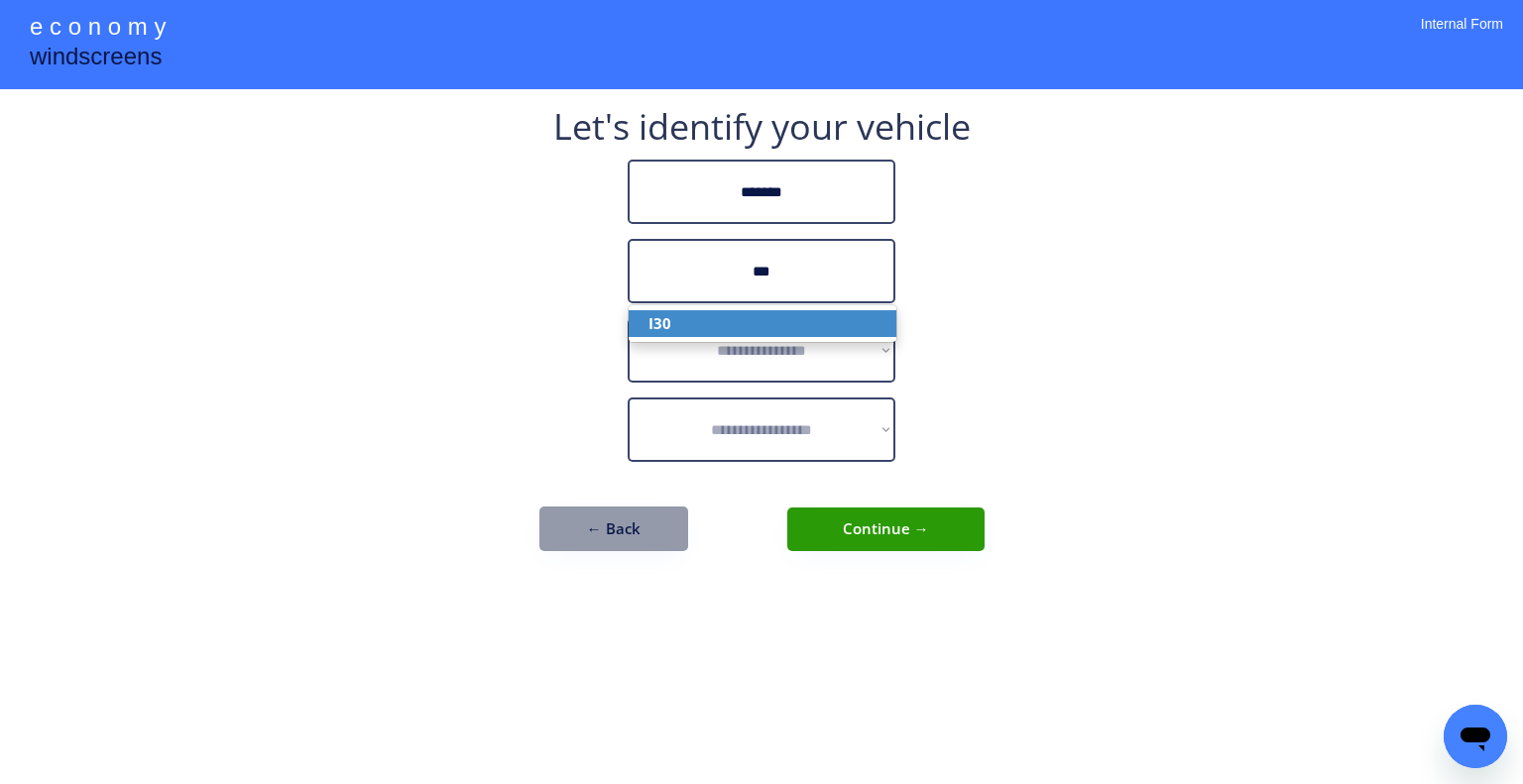 click on "I30" at bounding box center [762, 323] 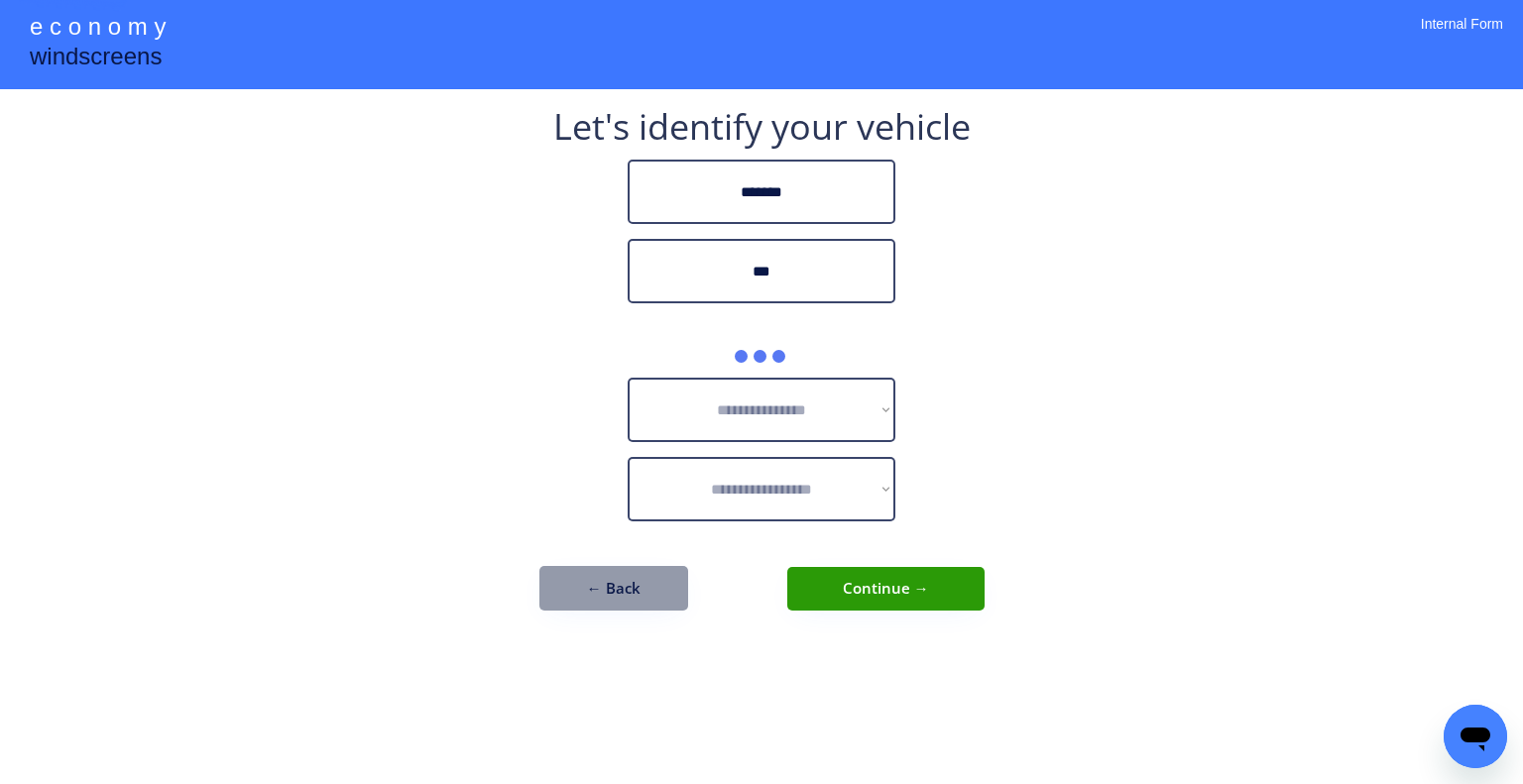 type on "***" 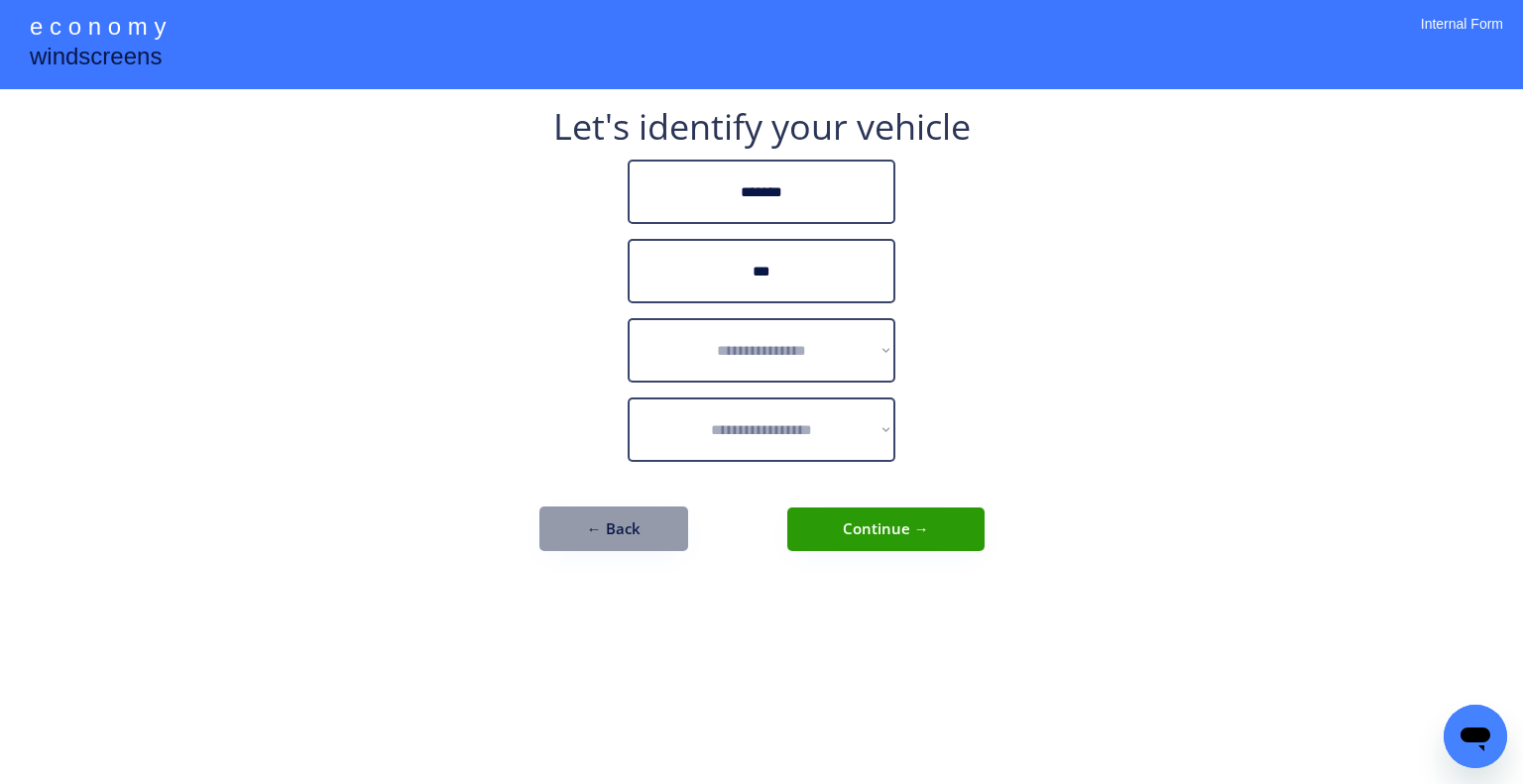 drag, startPoint x: 1164, startPoint y: 337, endPoint x: 817, endPoint y: 325, distance: 347.20743 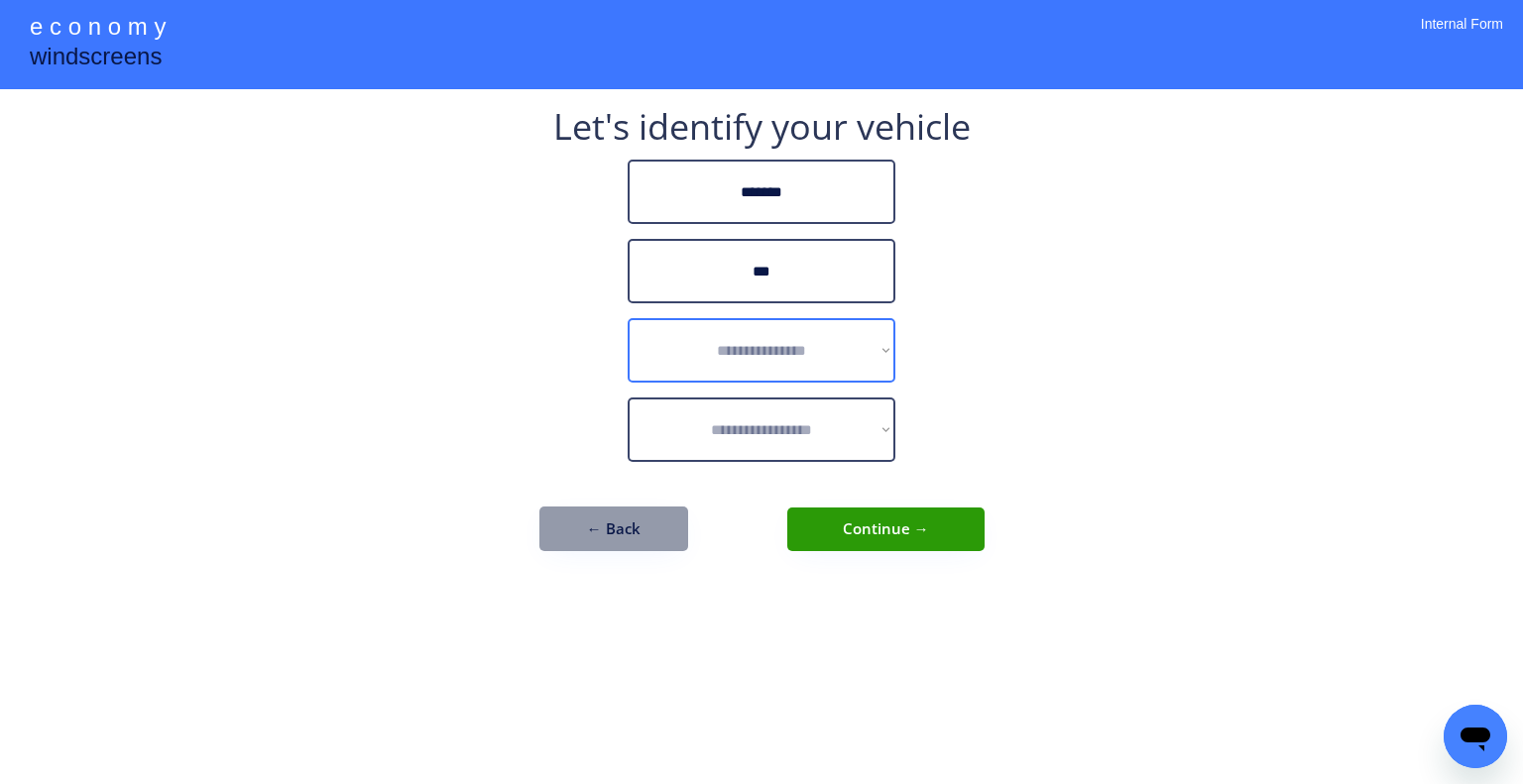 click on "**********" at bounding box center (762, 350) 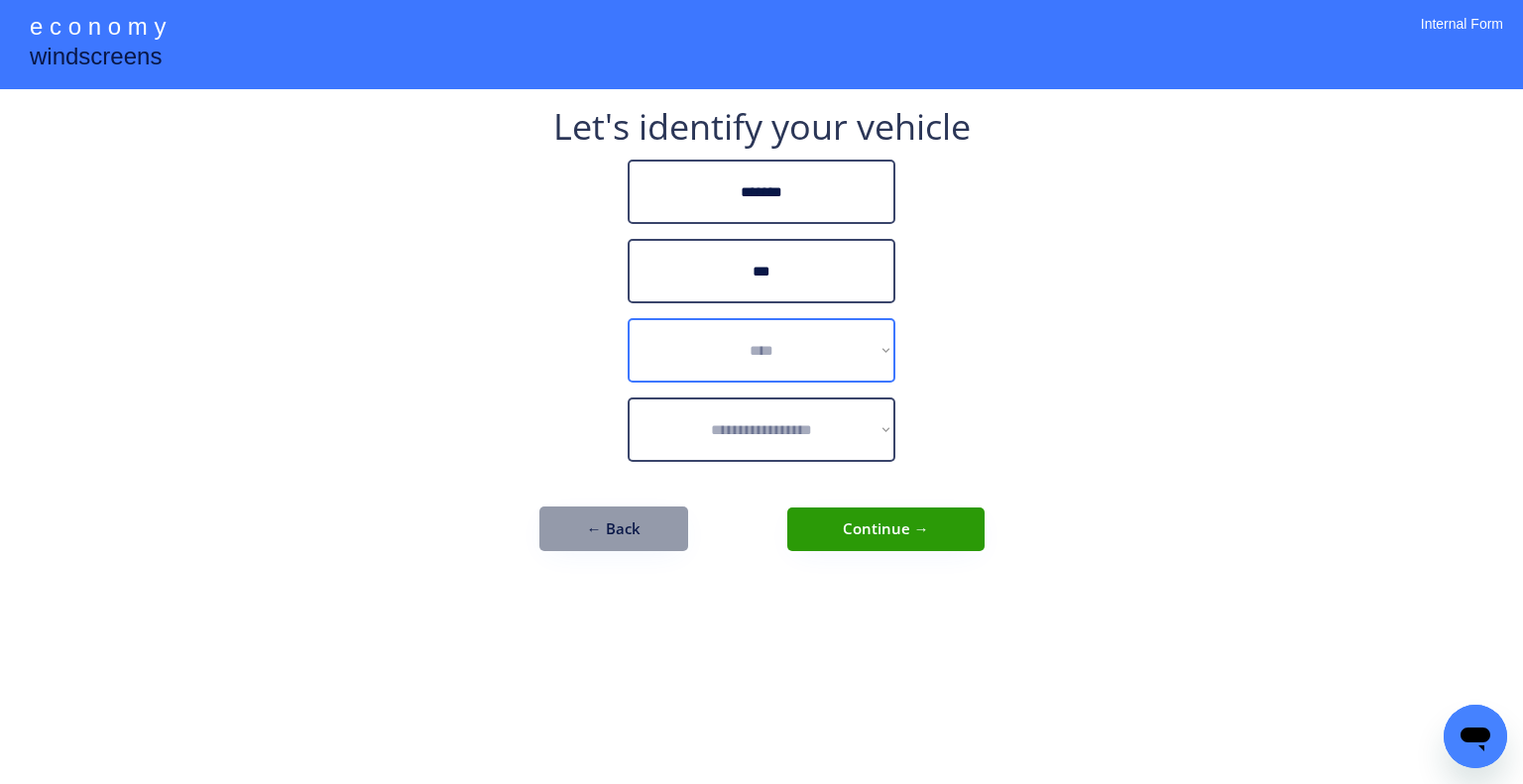 click on "**********" at bounding box center [762, 350] 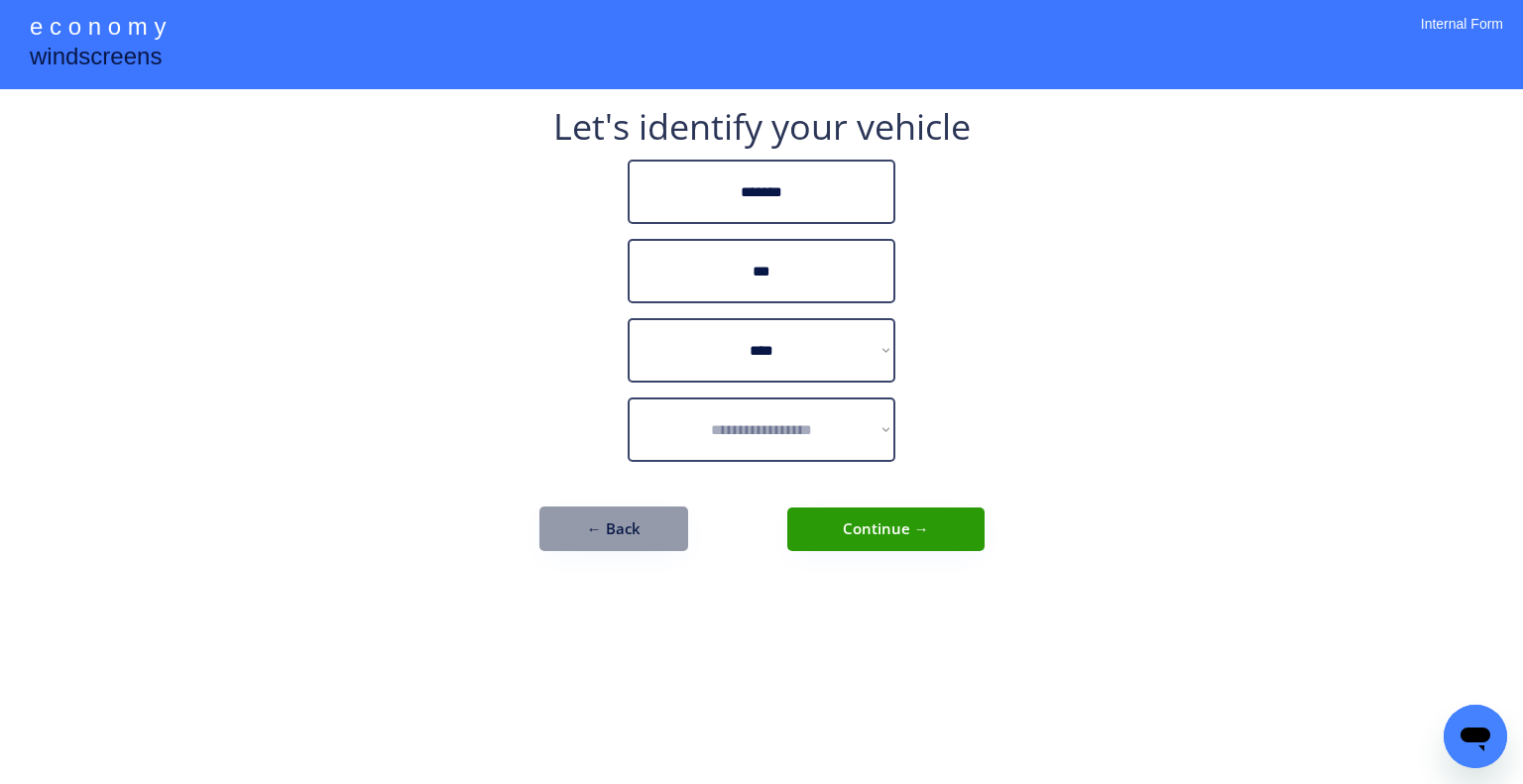 click on "**********" at bounding box center [762, 392] 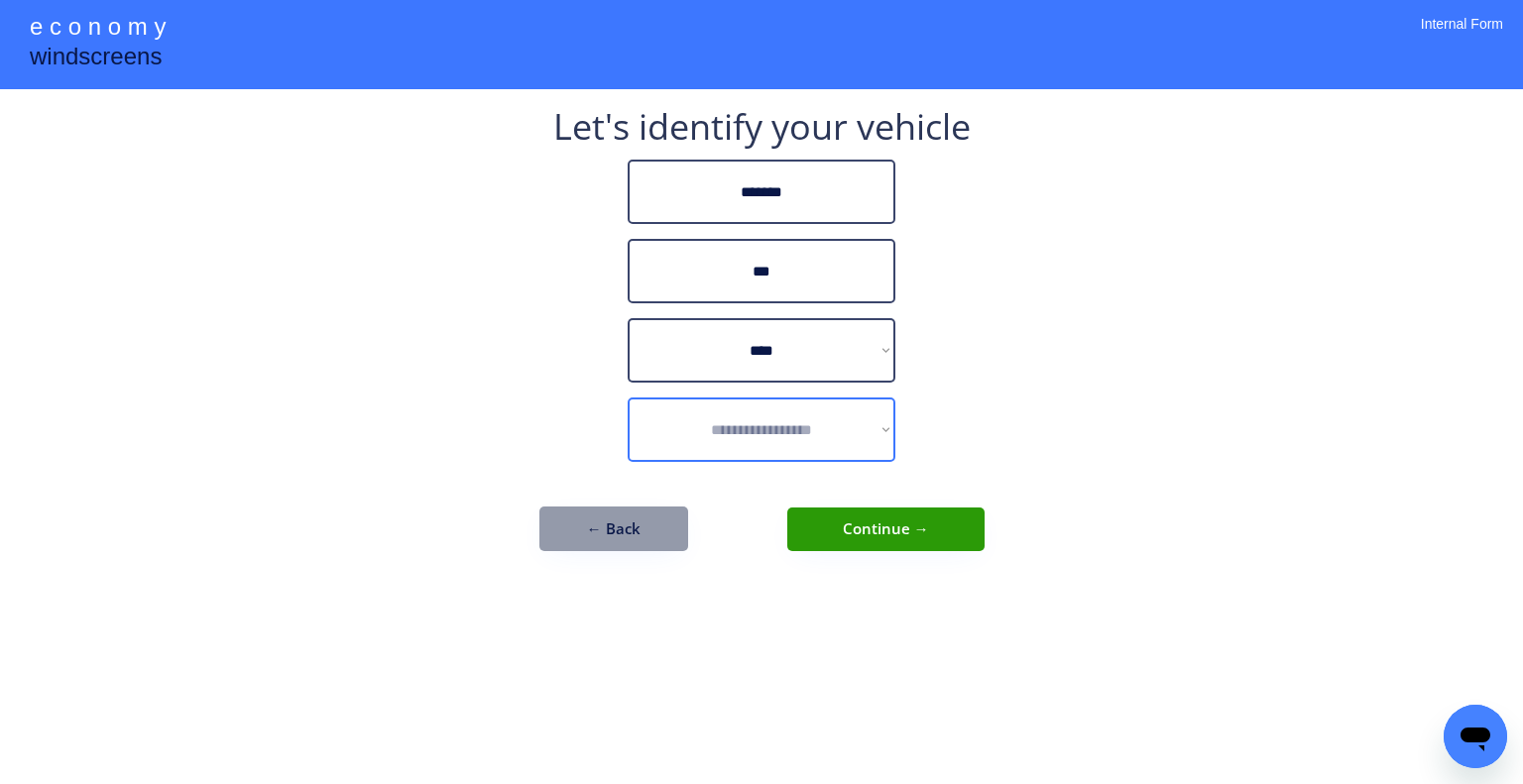 select on "**********" 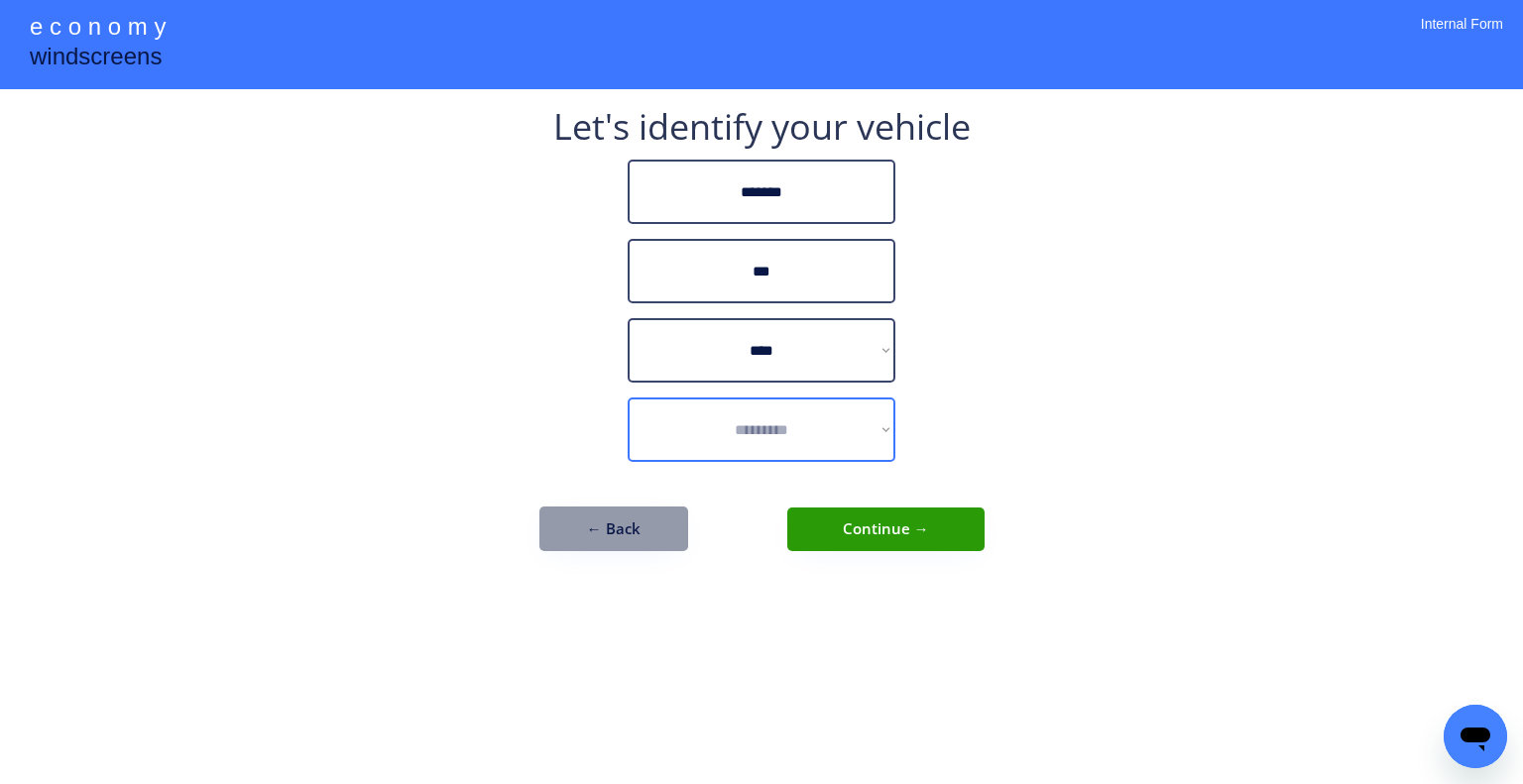 click on "**********" at bounding box center [762, 429] 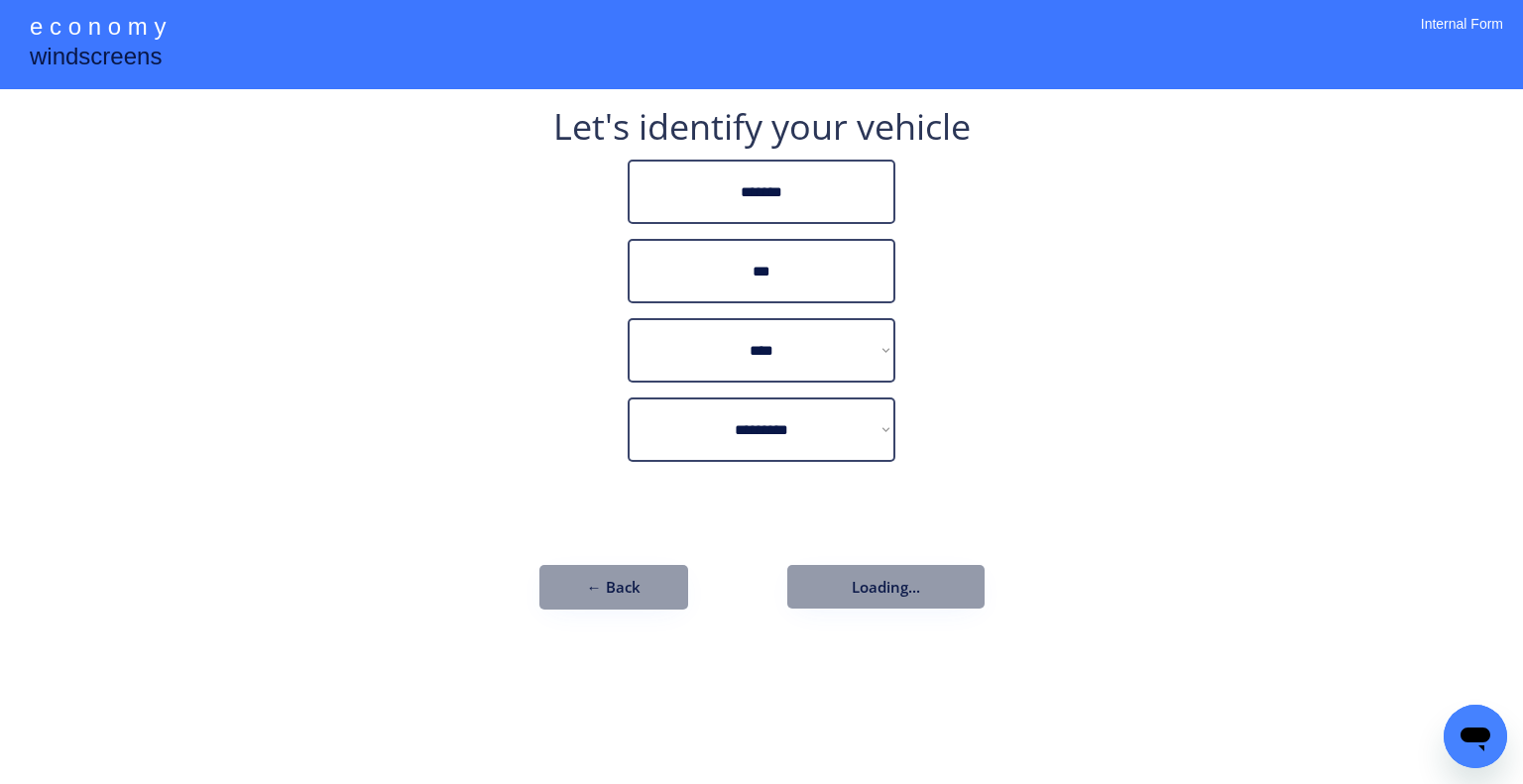click on "**********" at bounding box center (762, 392) 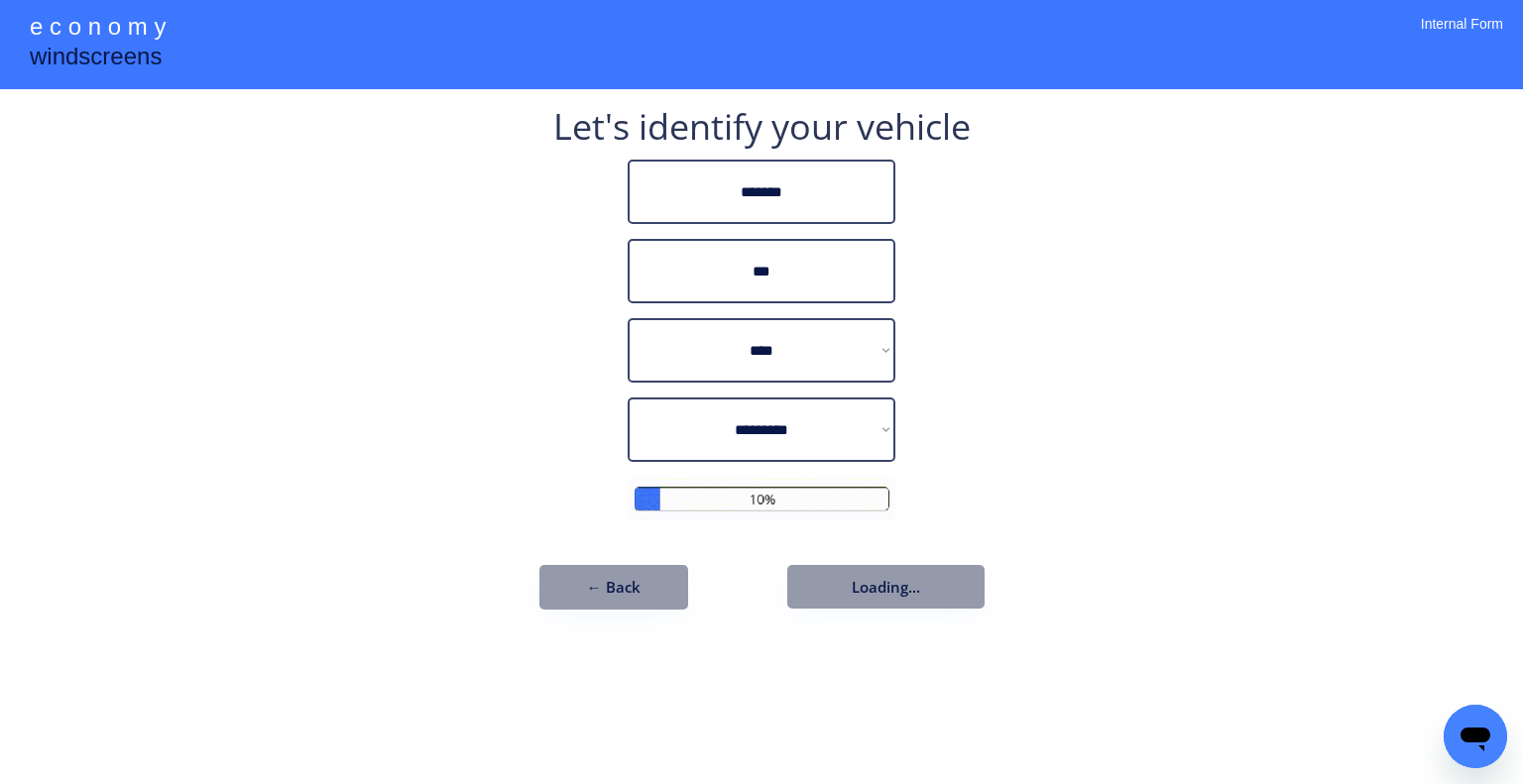 click on "**********" at bounding box center (762, 369) 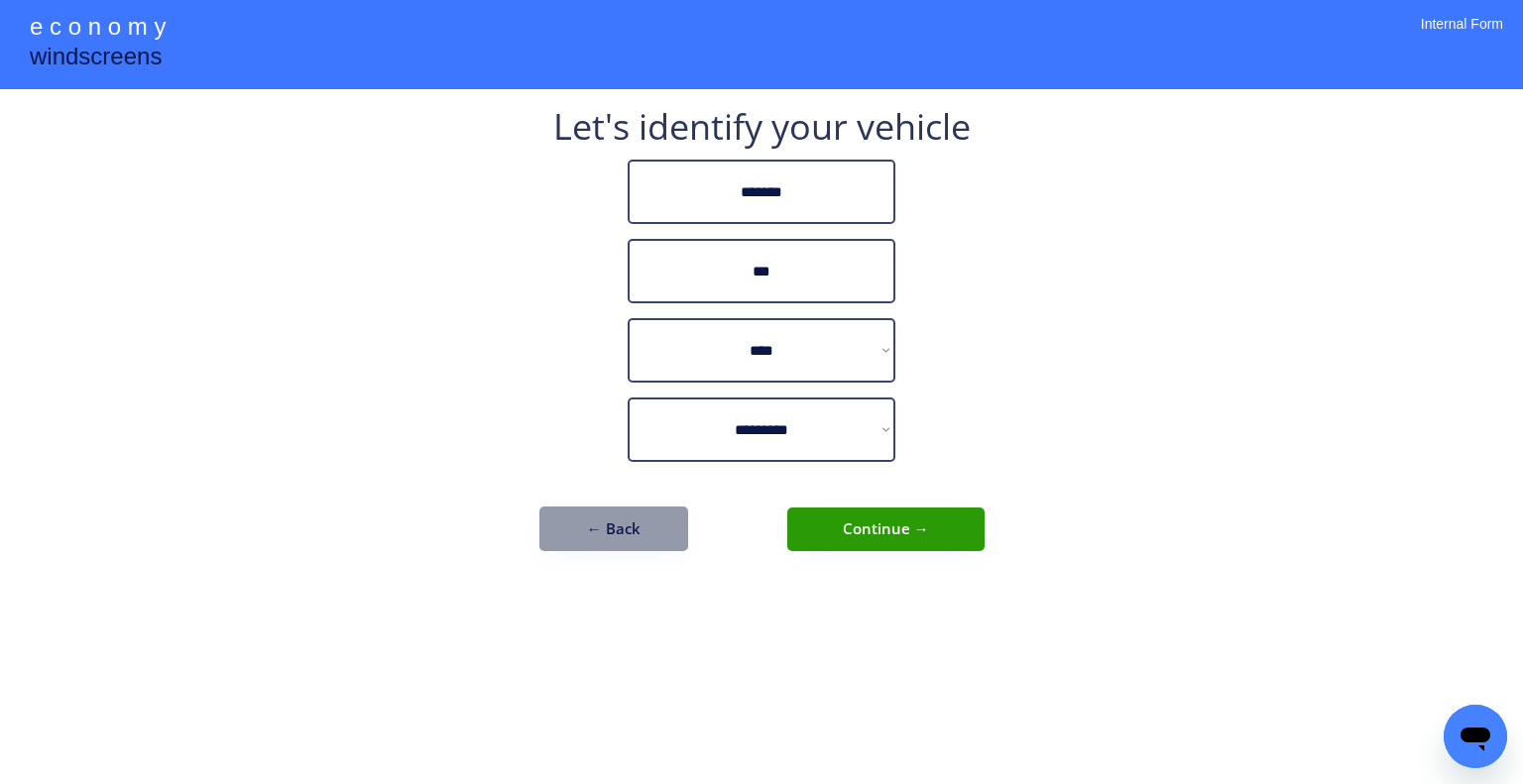 click on "Continue    →" at bounding box center [885, 529] 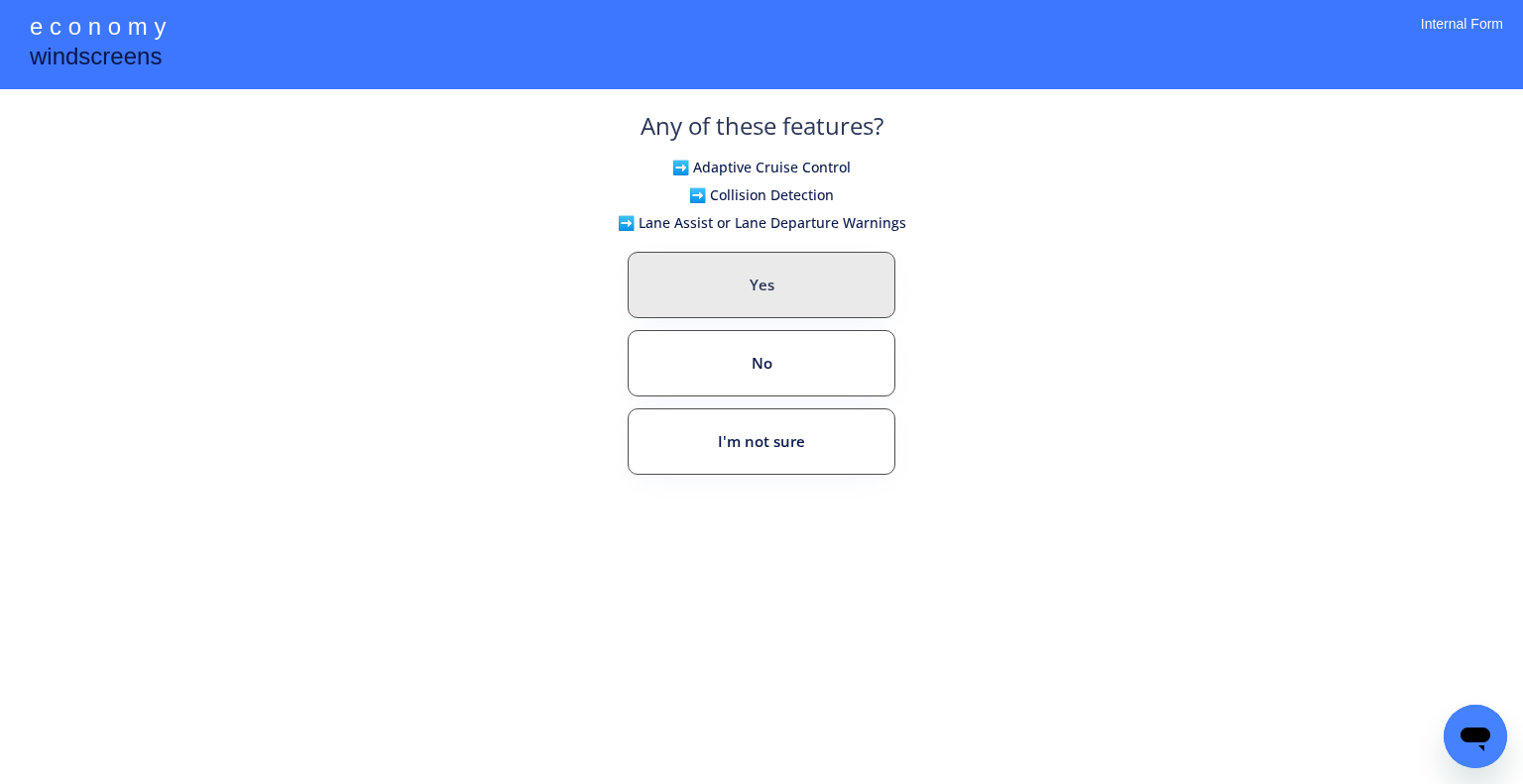 click on "Yes" at bounding box center [762, 284] 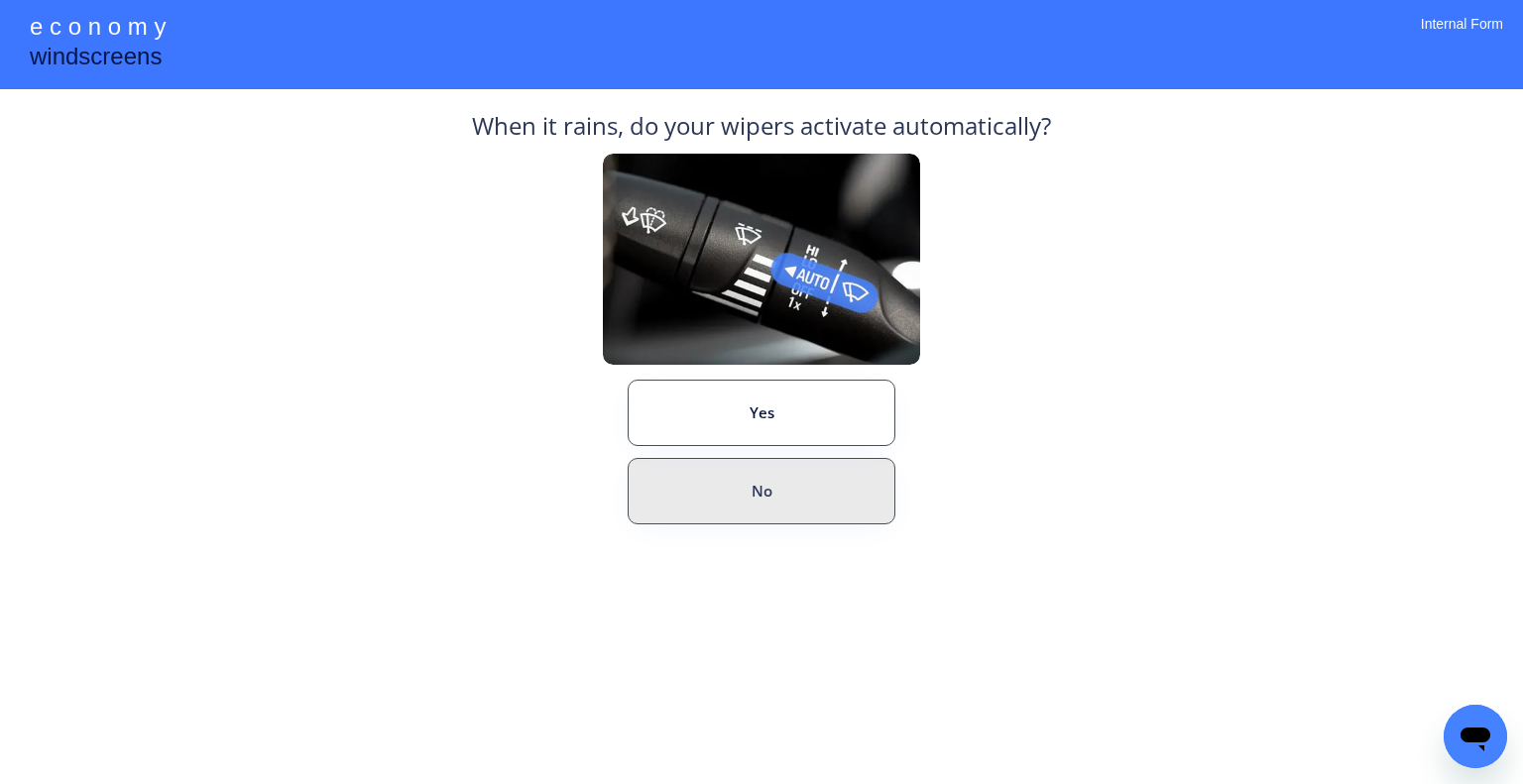 drag, startPoint x: 796, startPoint y: 471, endPoint x: 832, endPoint y: 433, distance: 52.34501 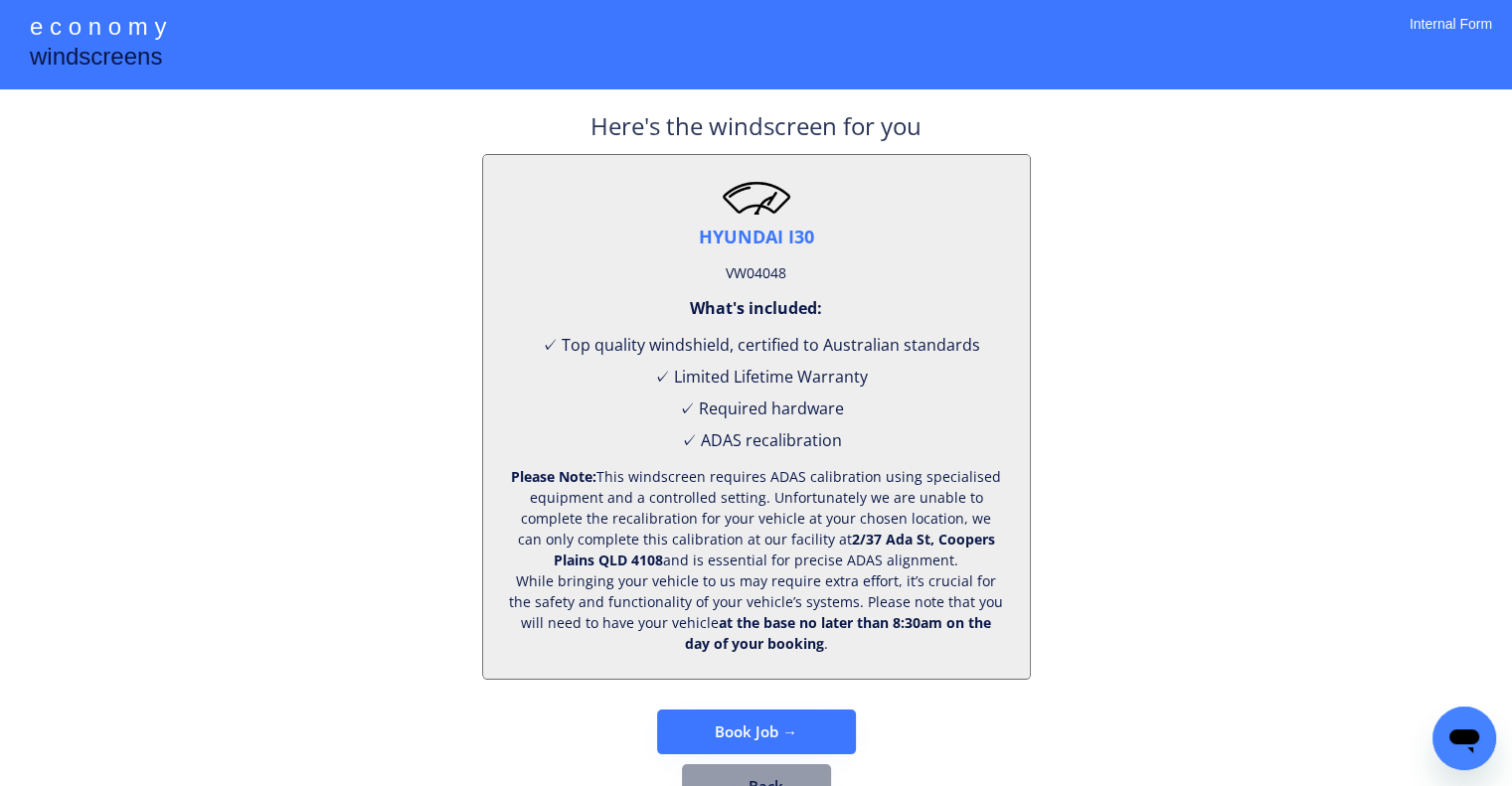 click on "VW04048" at bounding box center [756, 273] 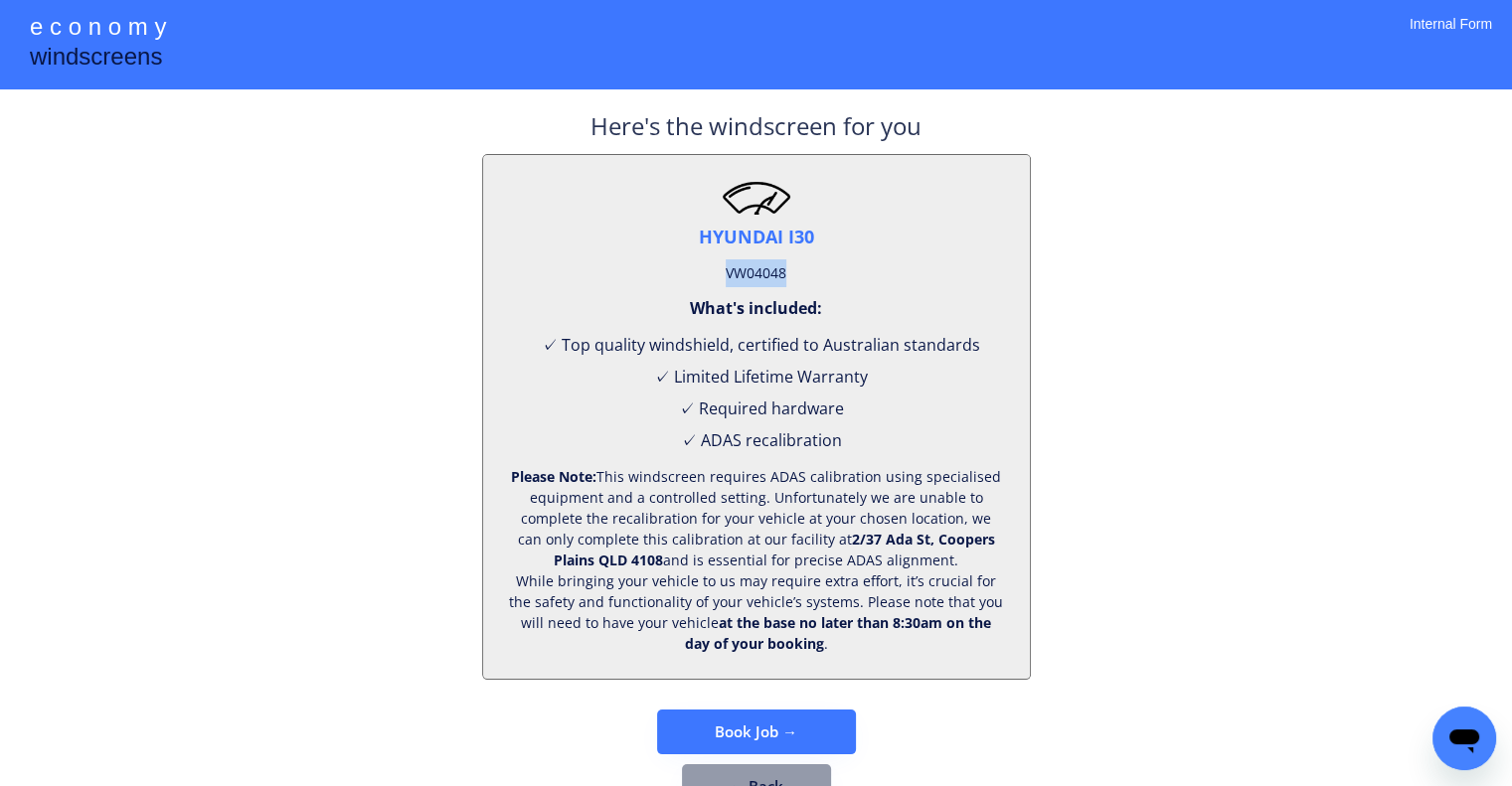 click on "VW04048" at bounding box center (756, 273) 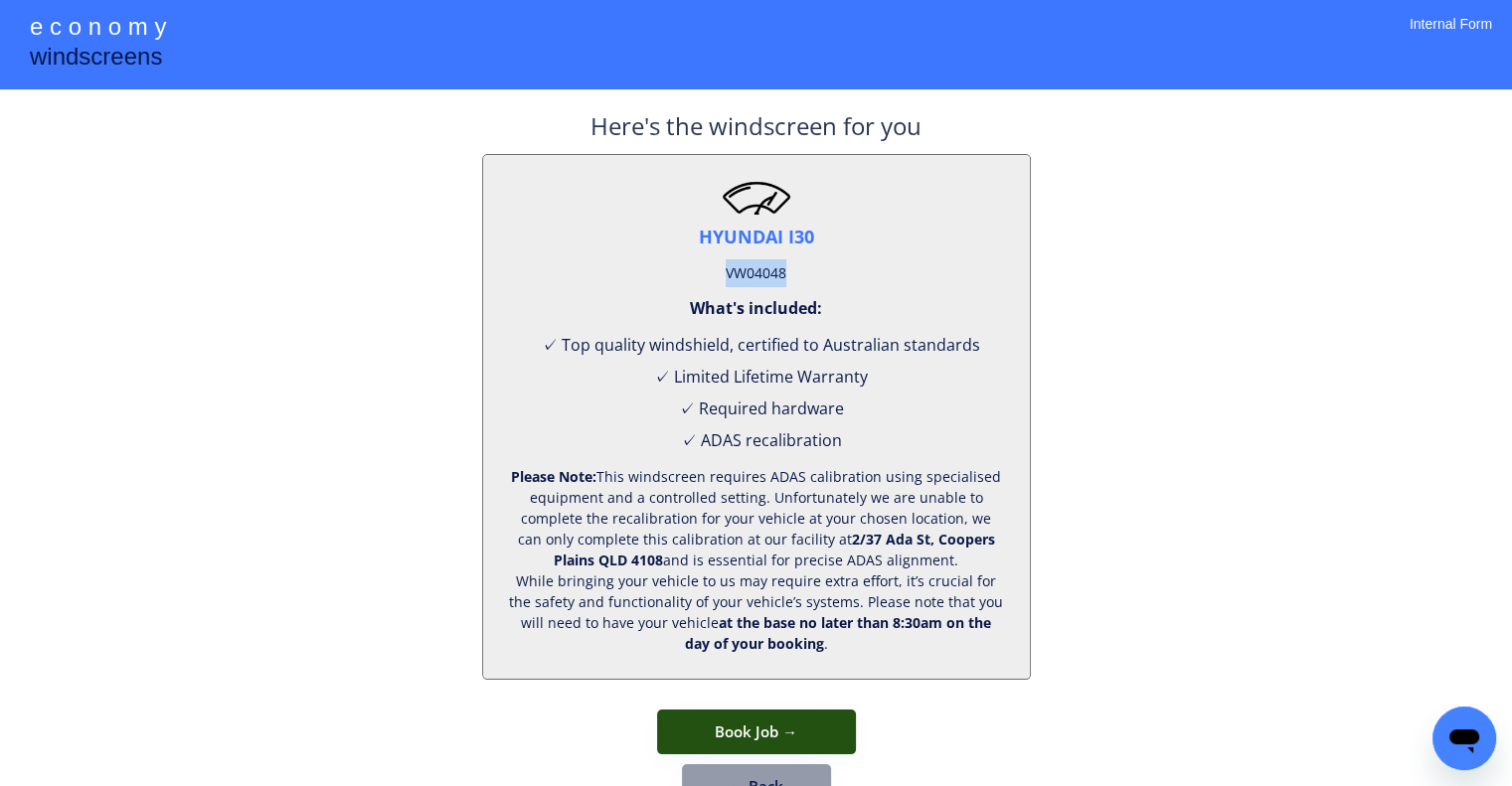 click on "Book Job    →" at bounding box center (756, 731) 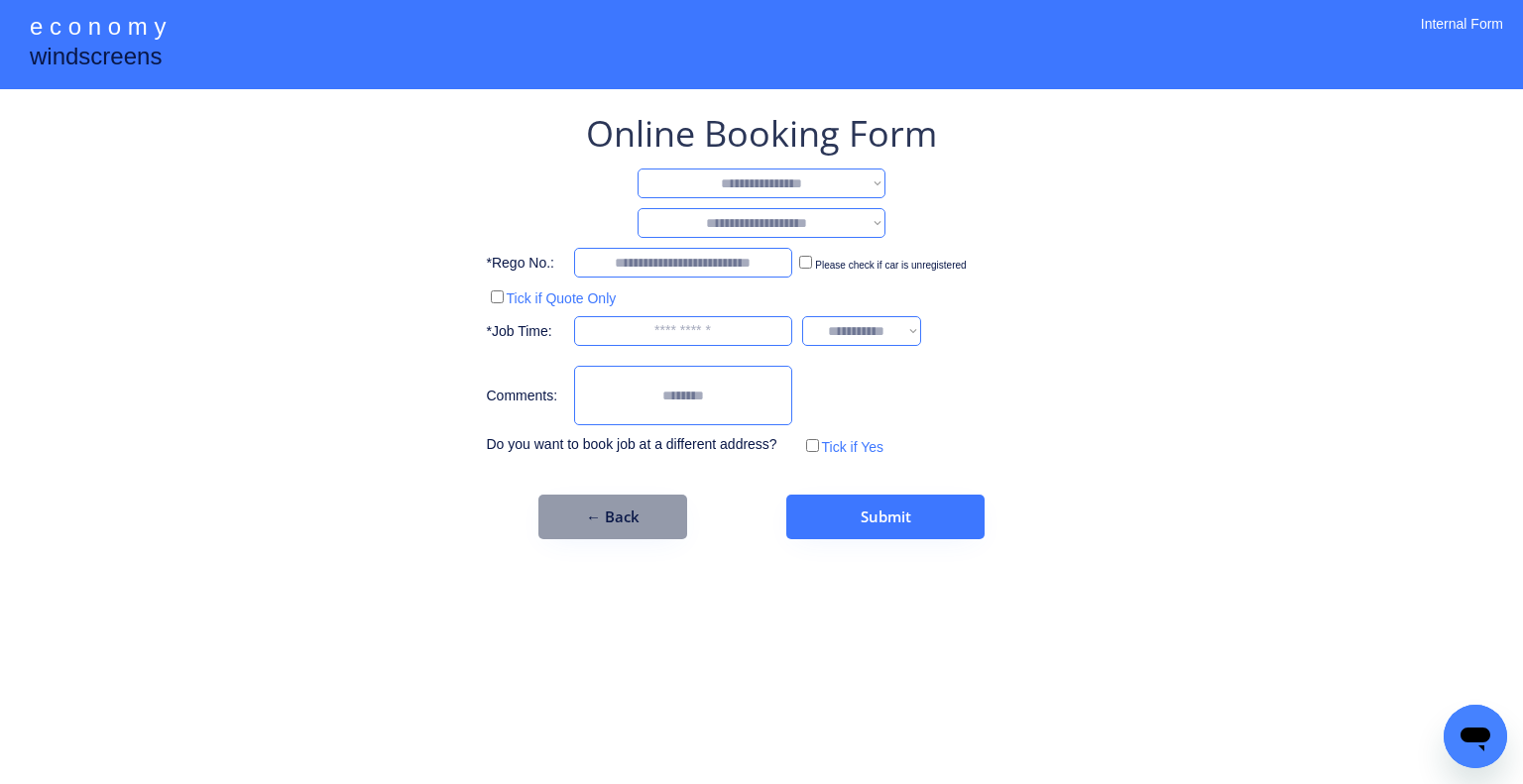 click on "**********" at bounding box center [762, 183] 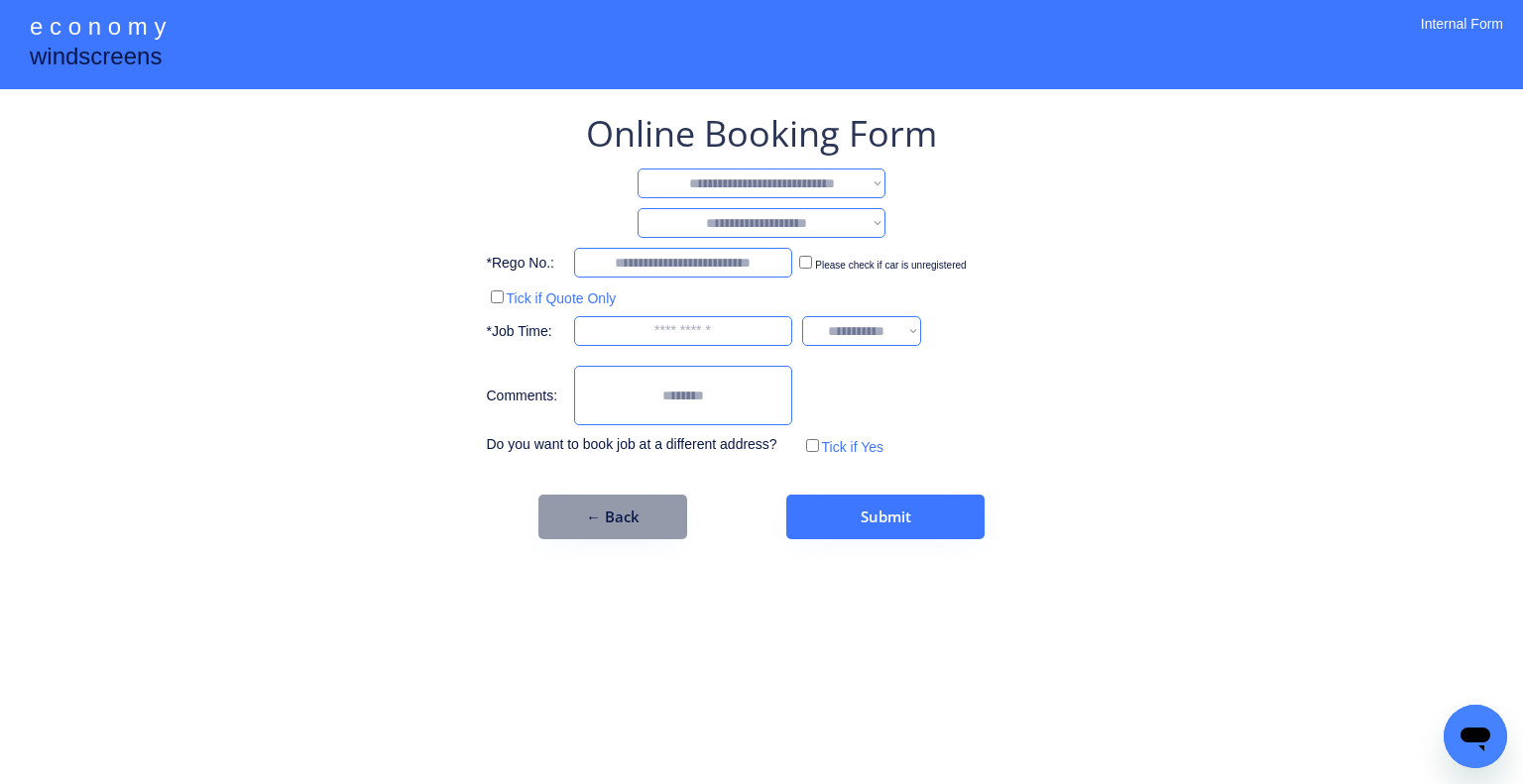 click on "**********" at bounding box center [762, 183] 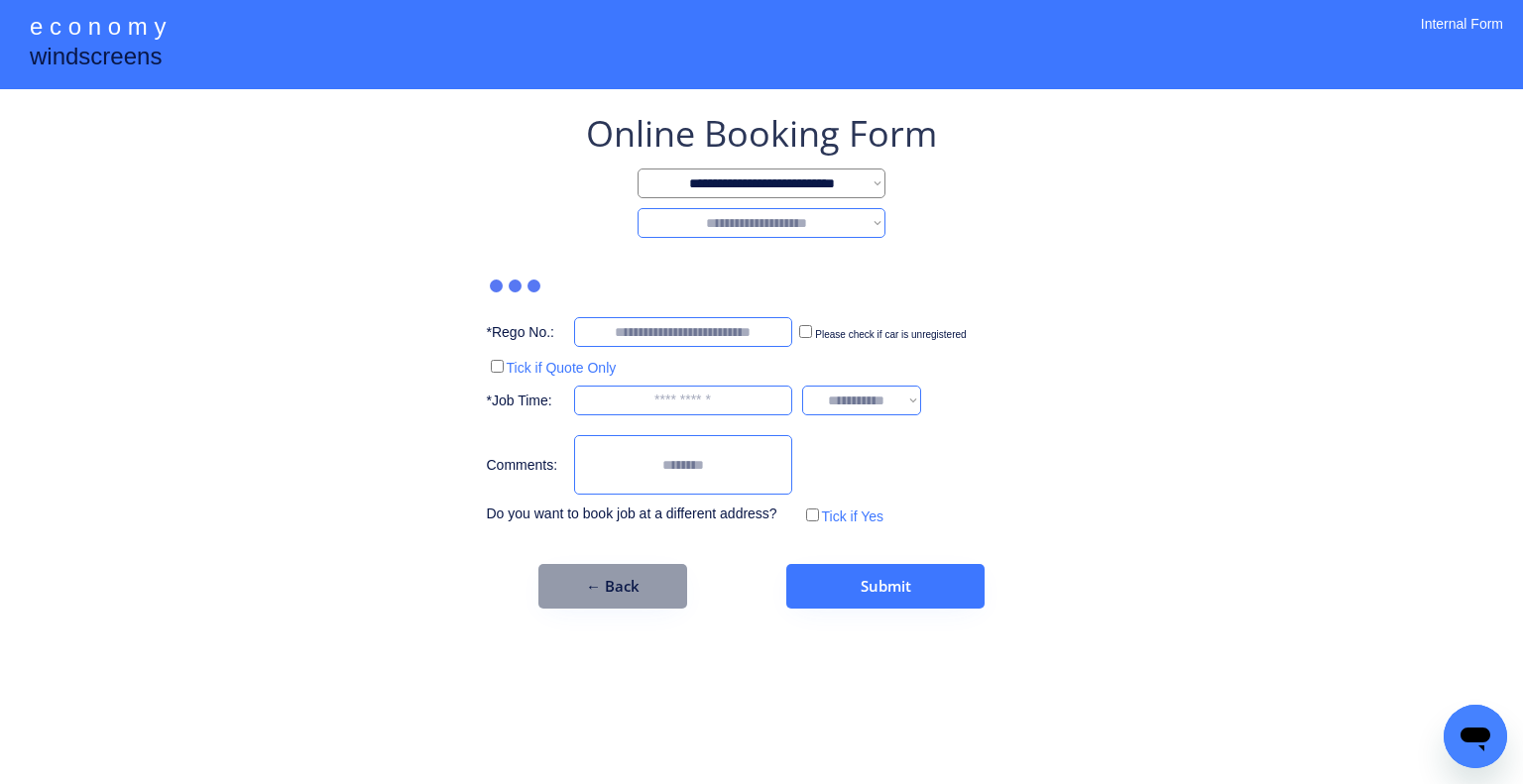 click on "**********" at bounding box center [762, 223] 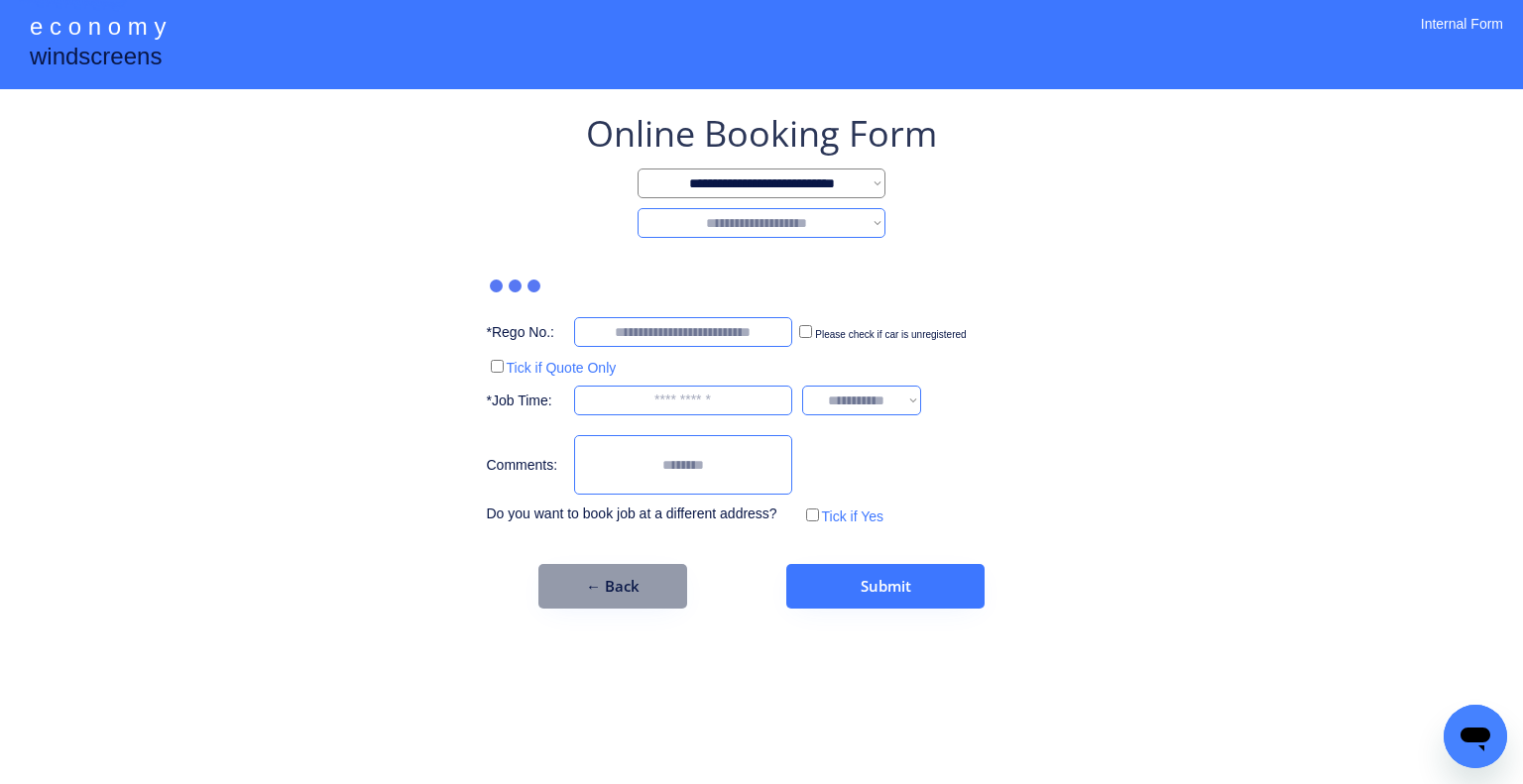 select on "********" 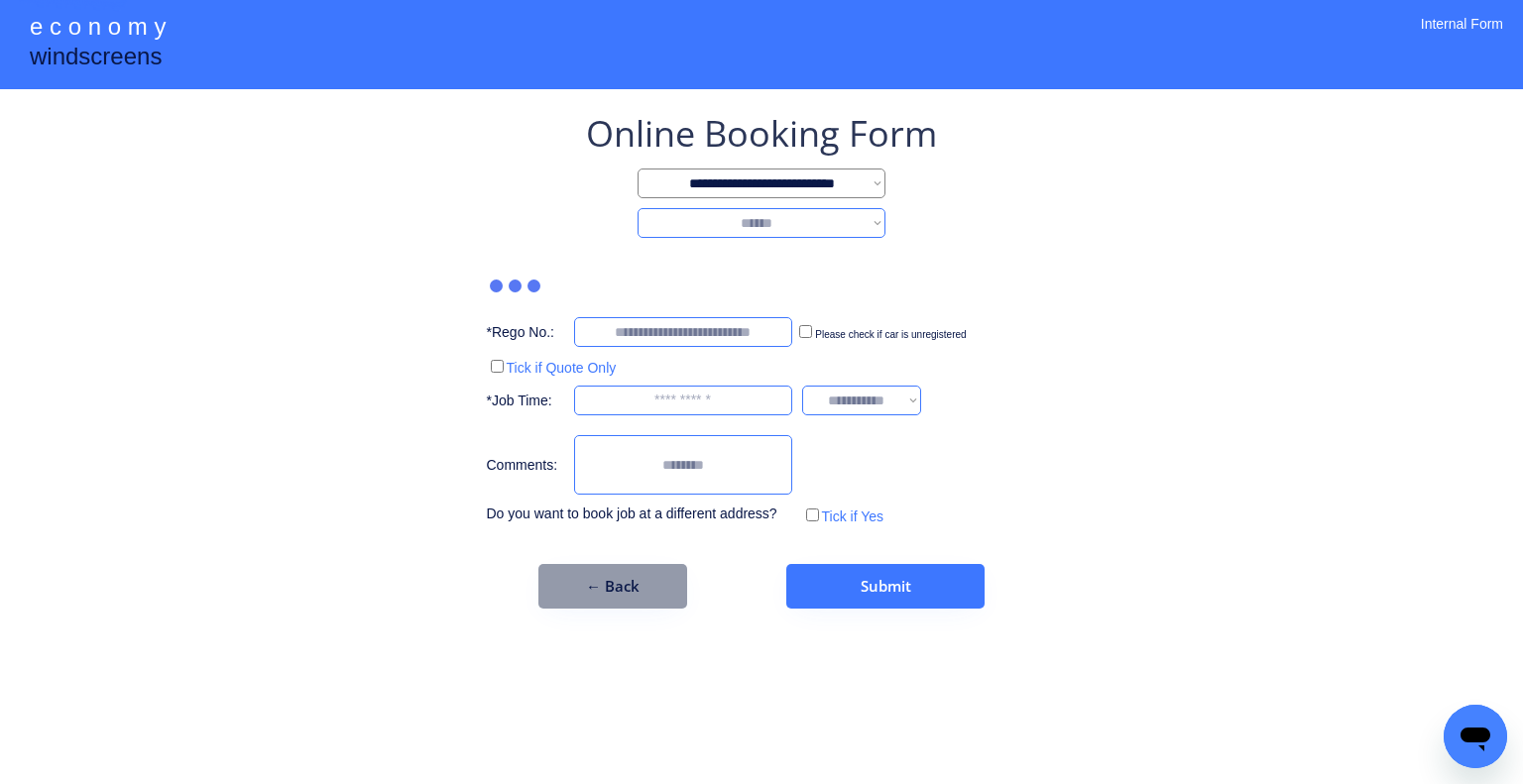 click on "**********" at bounding box center (762, 223) 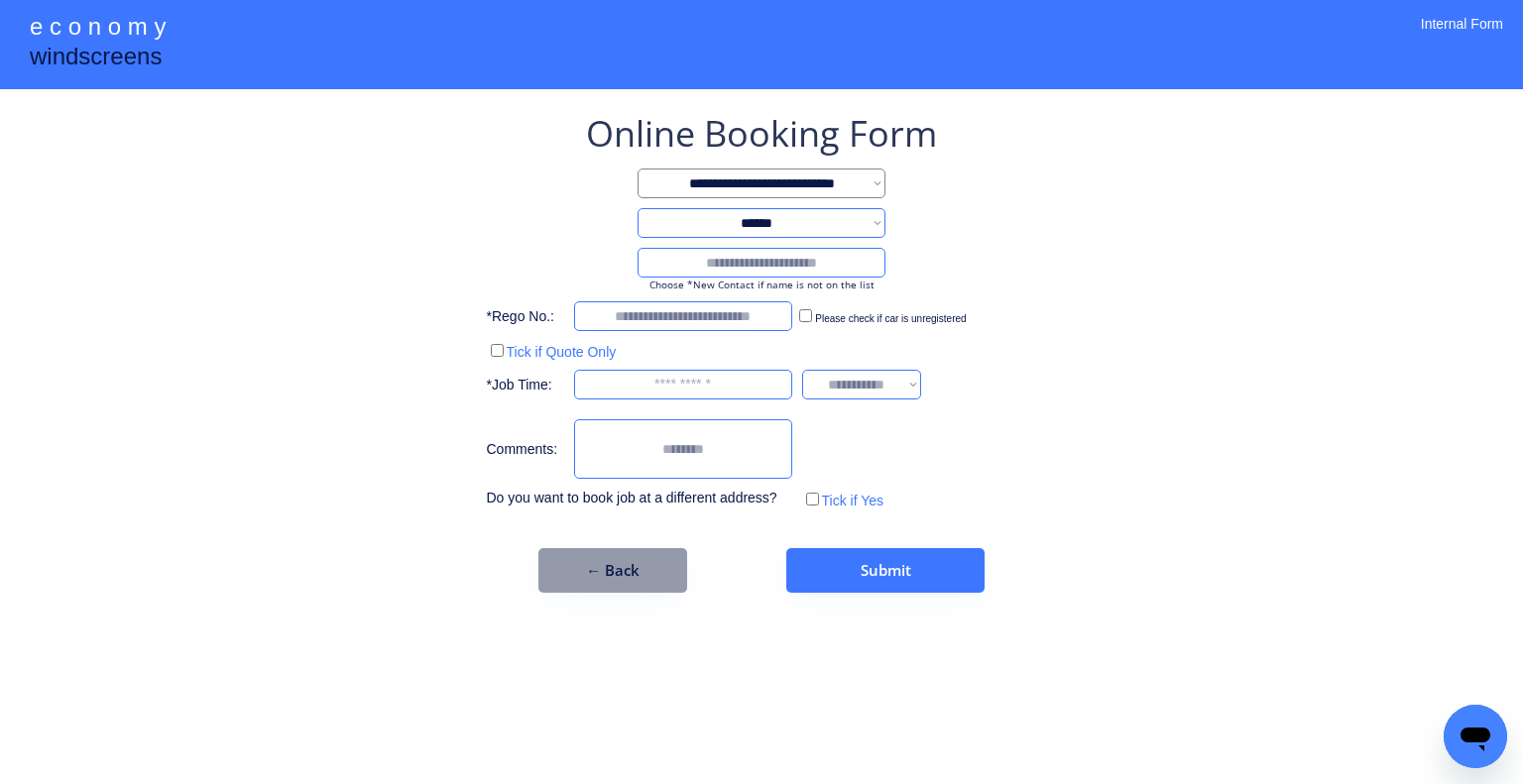 click at bounding box center (762, 263) 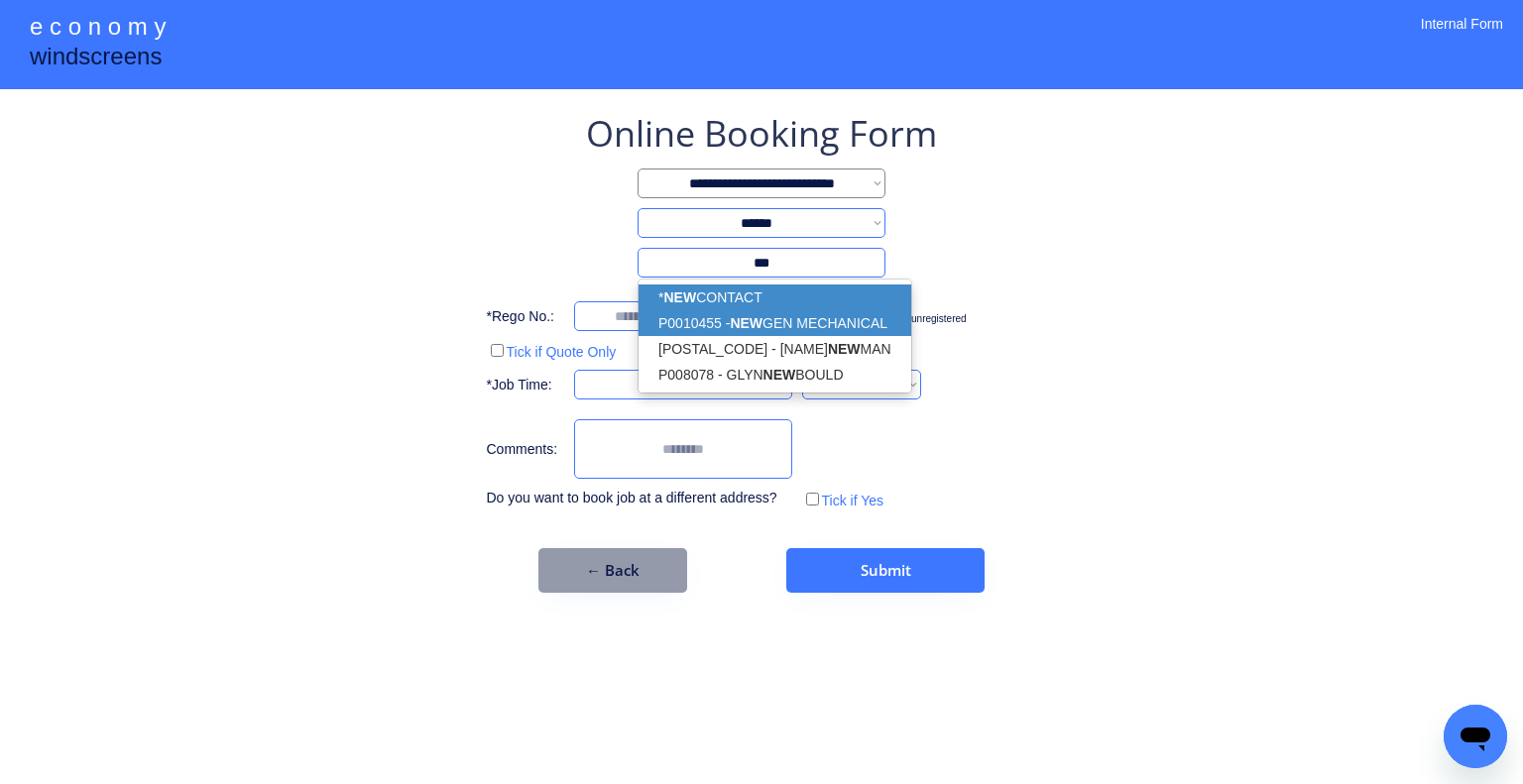 click on "* NEW  CONTACT" at bounding box center (774, 297) 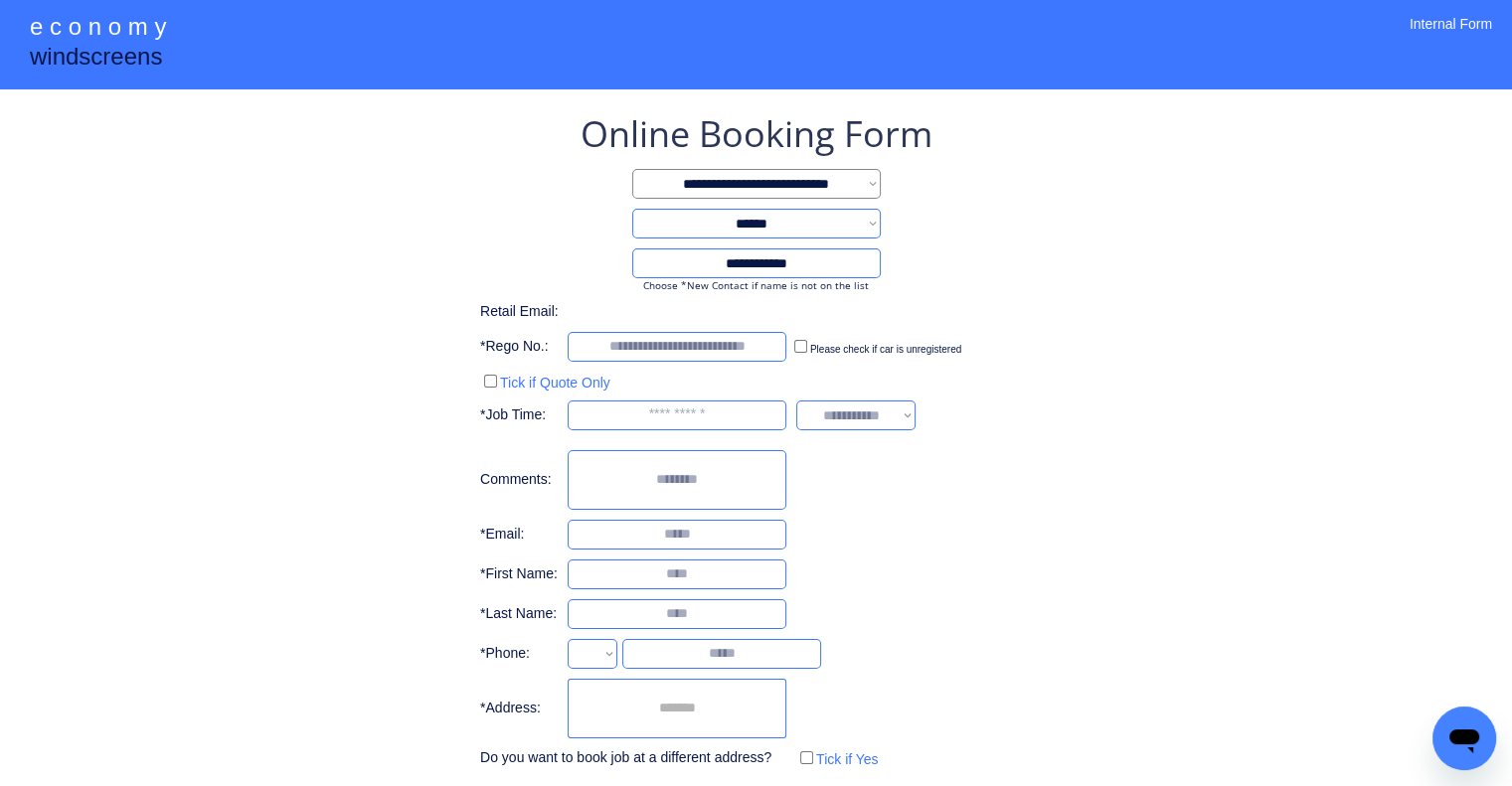 type on "**********" 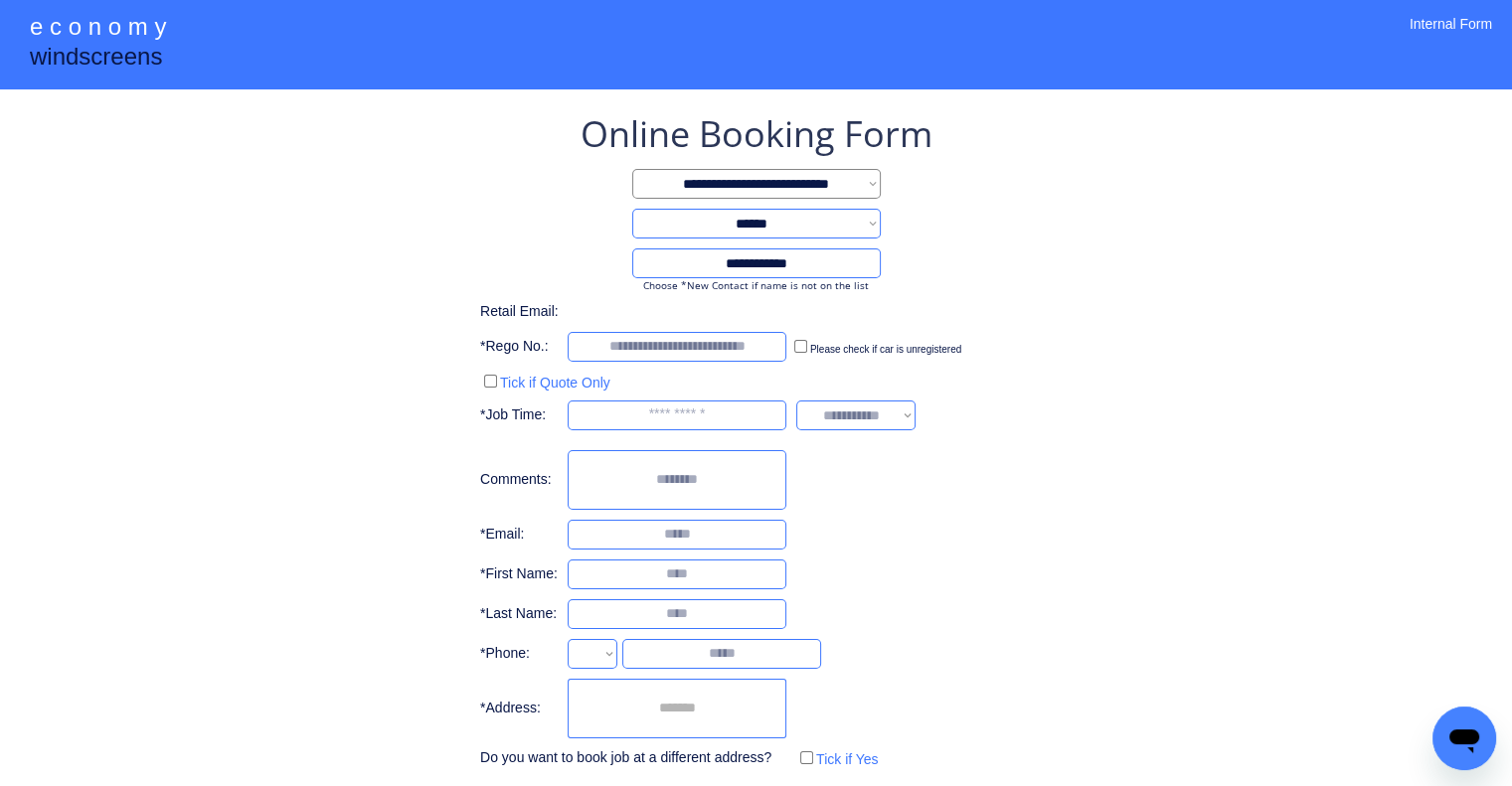 click on "**********" at bounding box center [756, 441] 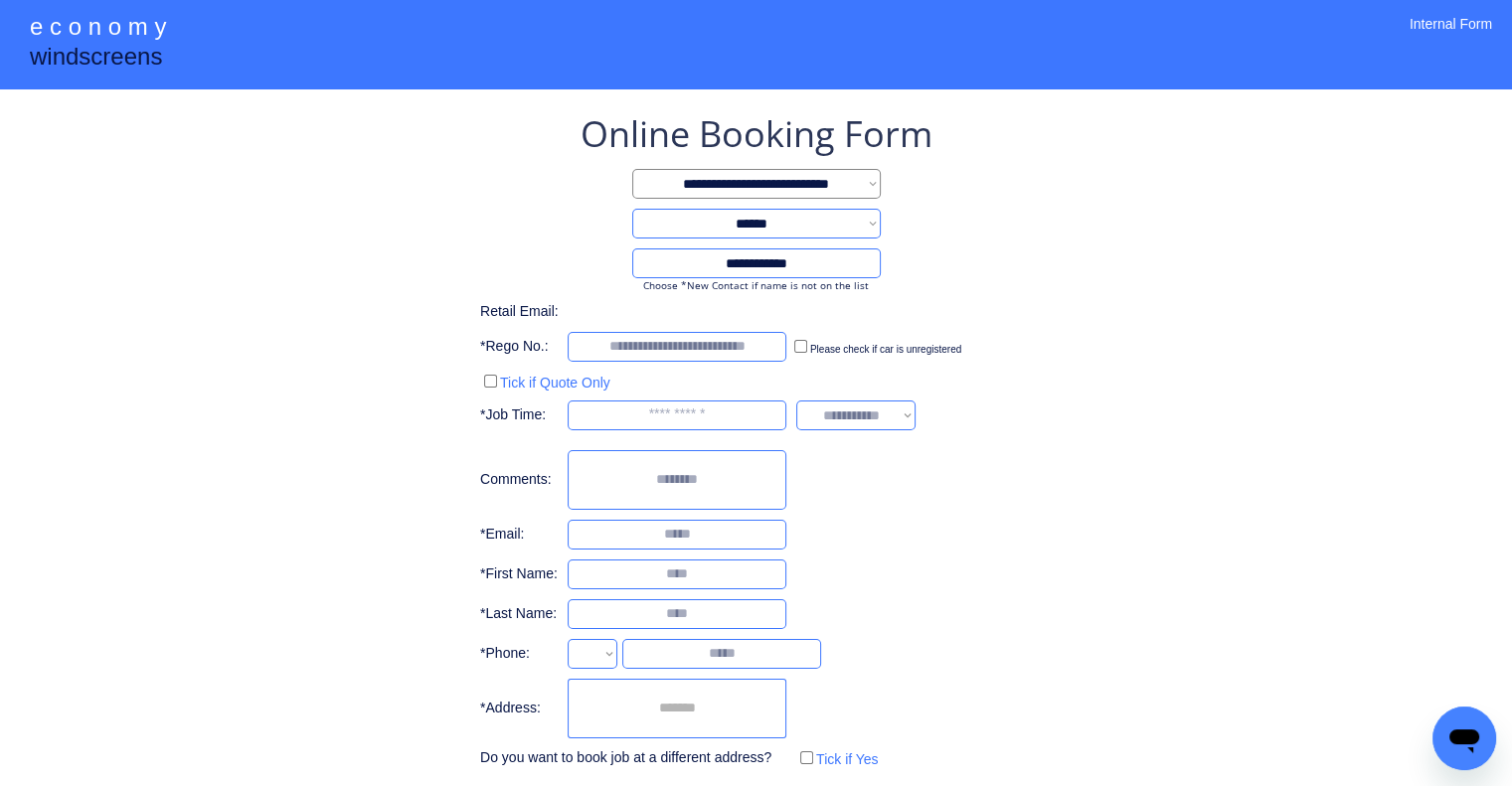 select on "**********" 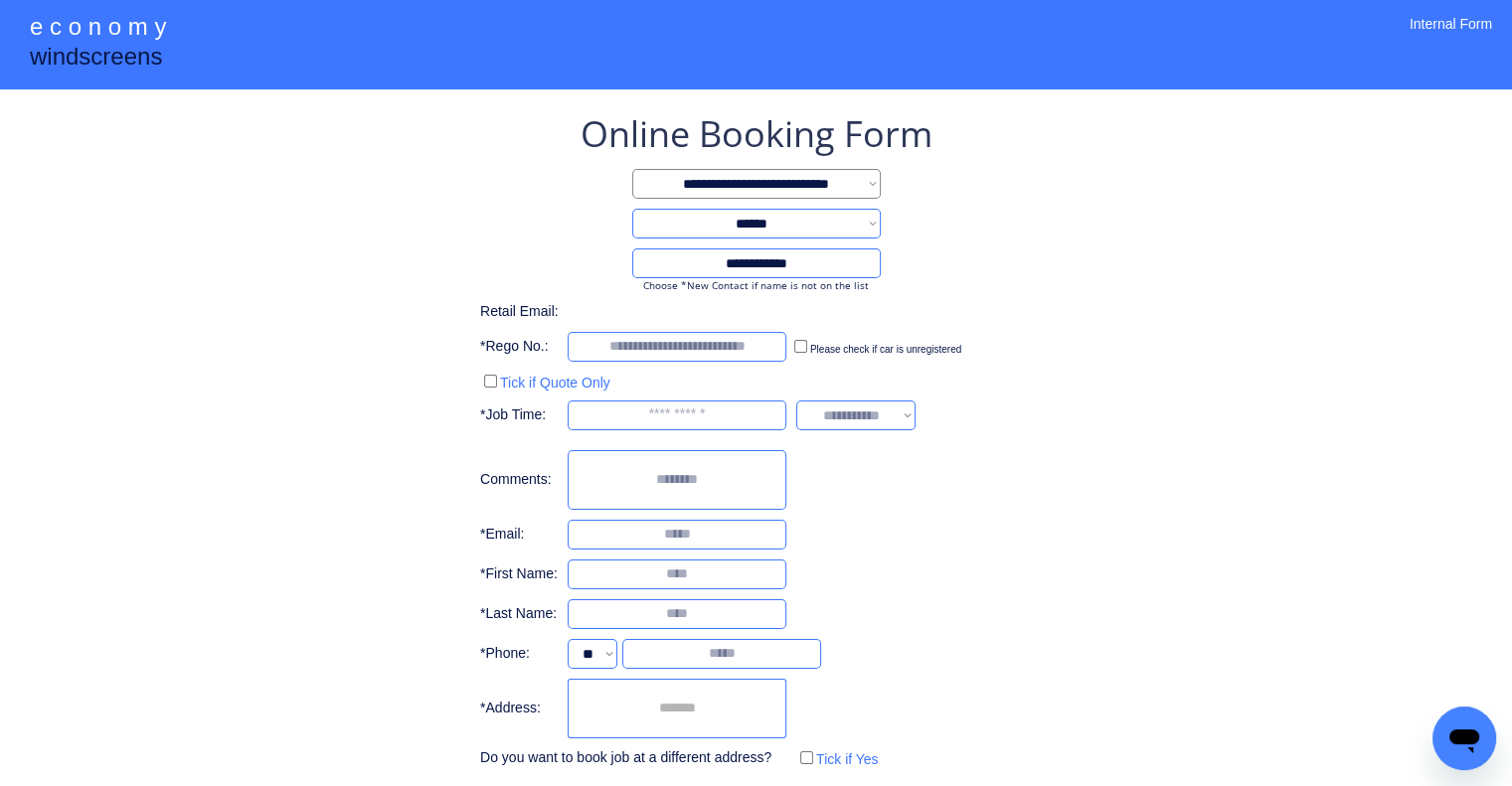 click at bounding box center (677, 708) 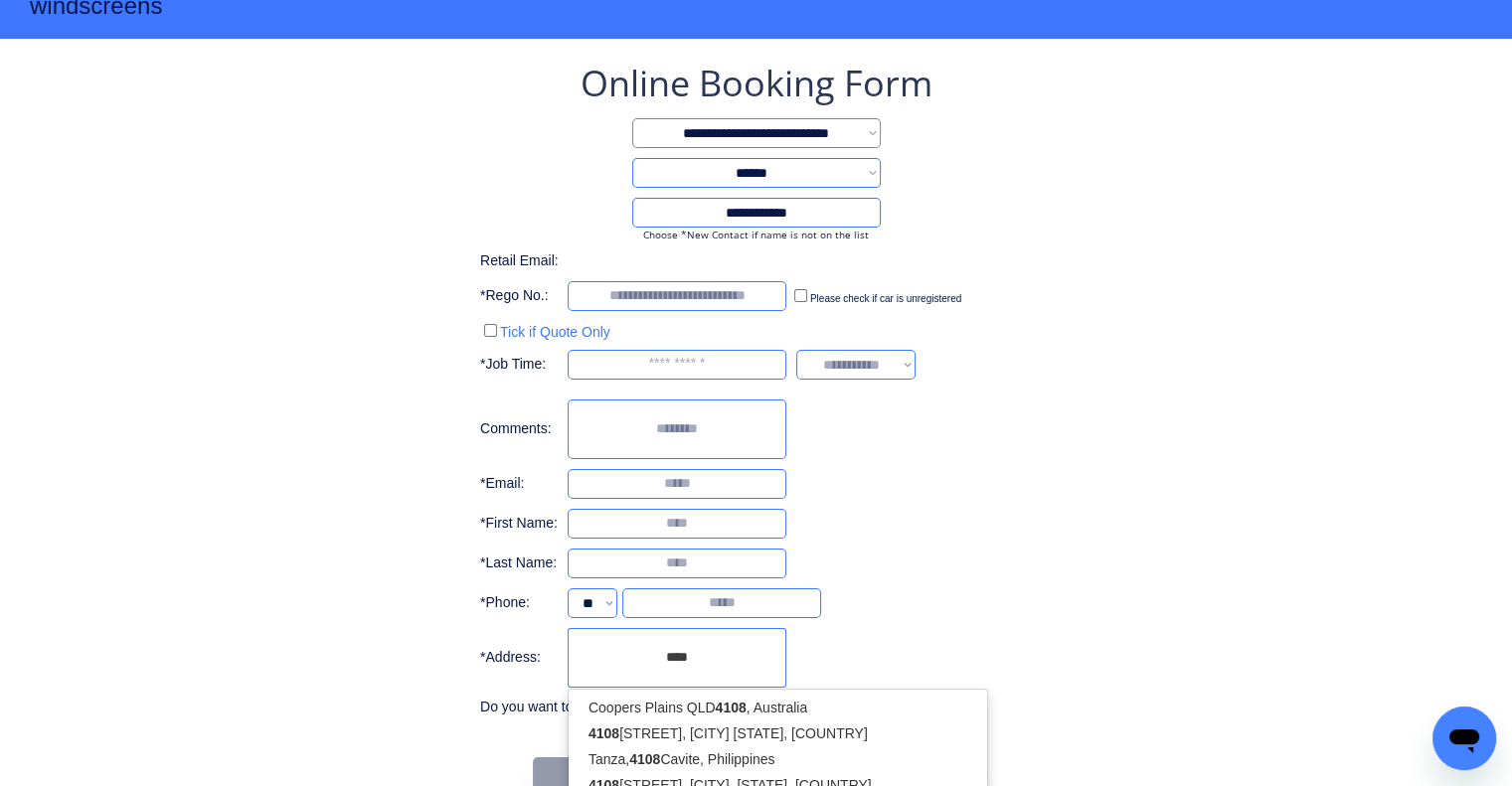 scroll, scrollTop: 95, scrollLeft: 0, axis: vertical 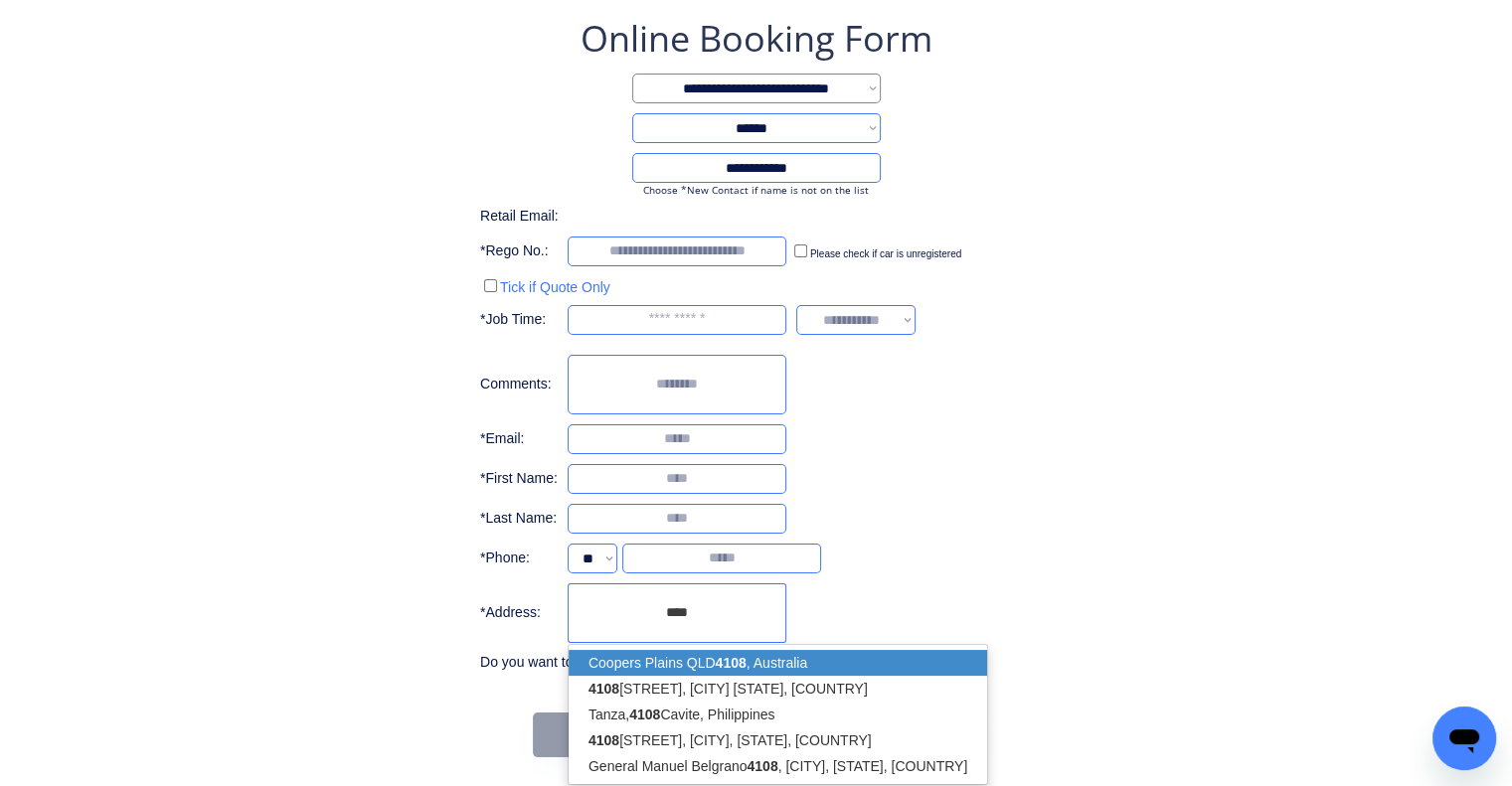 click on "Coopers Plains QLD  4108 , Australia" at bounding box center (777, 663) 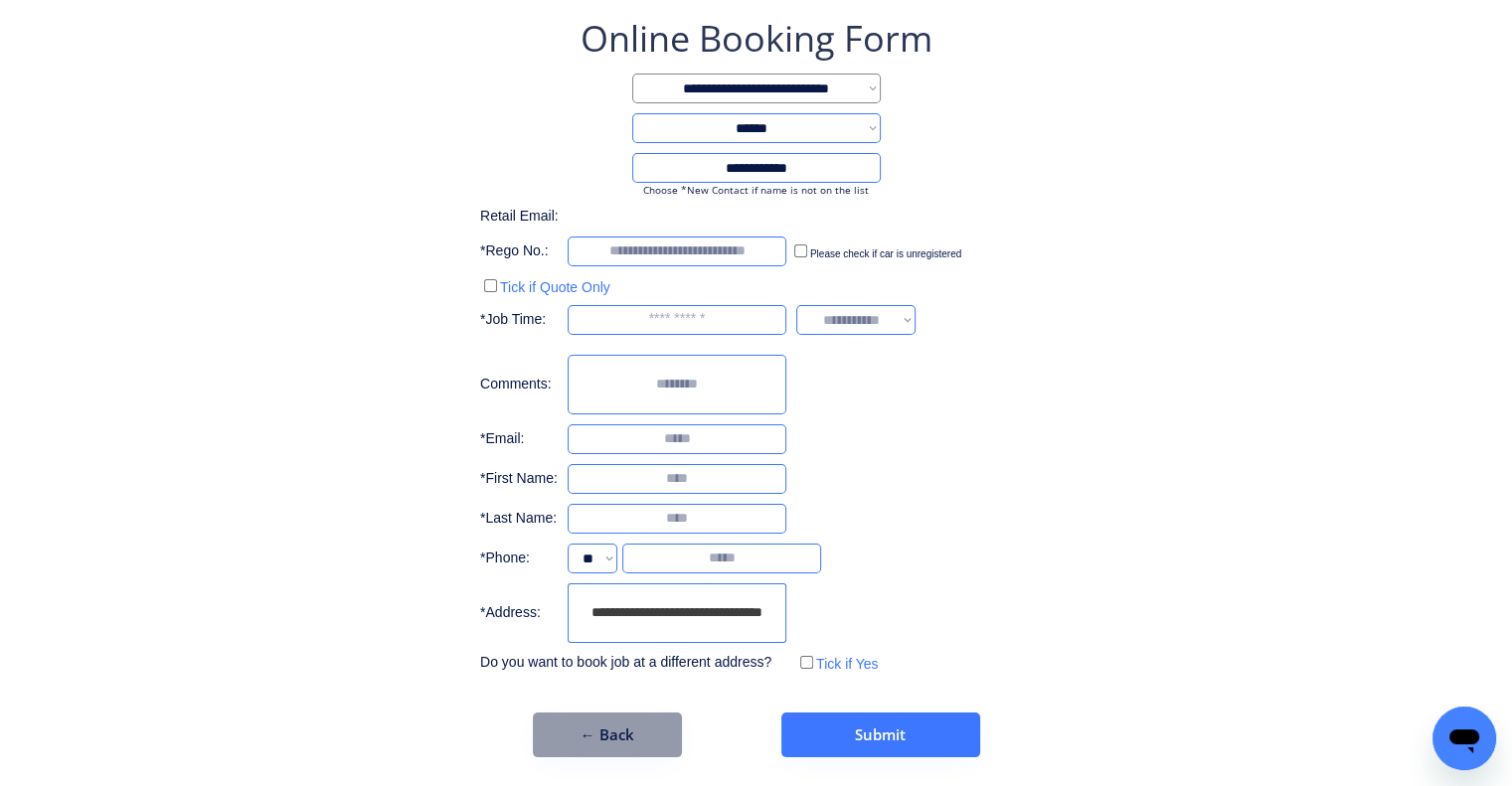 type on "**********" 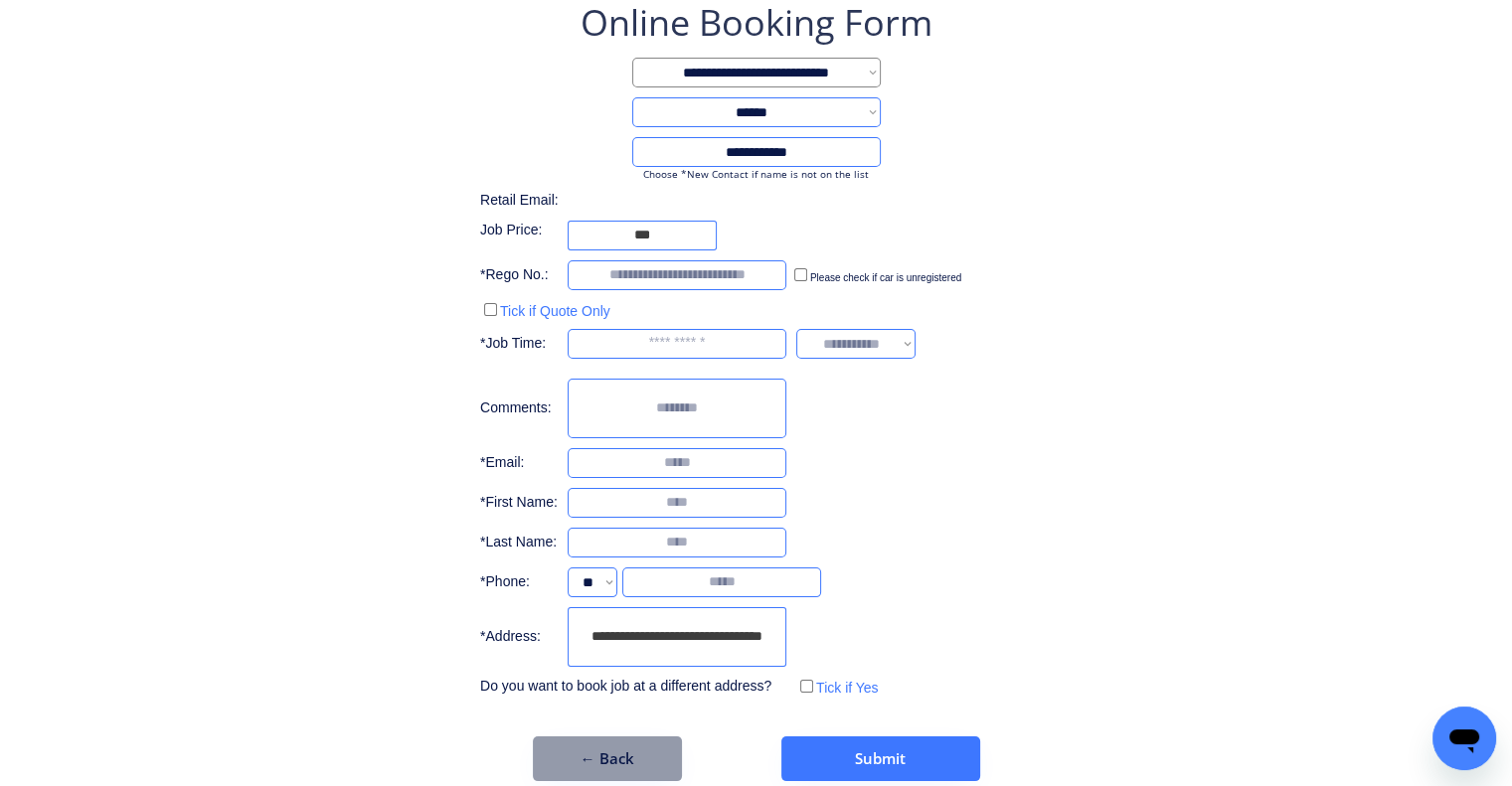 scroll, scrollTop: 135, scrollLeft: 0, axis: vertical 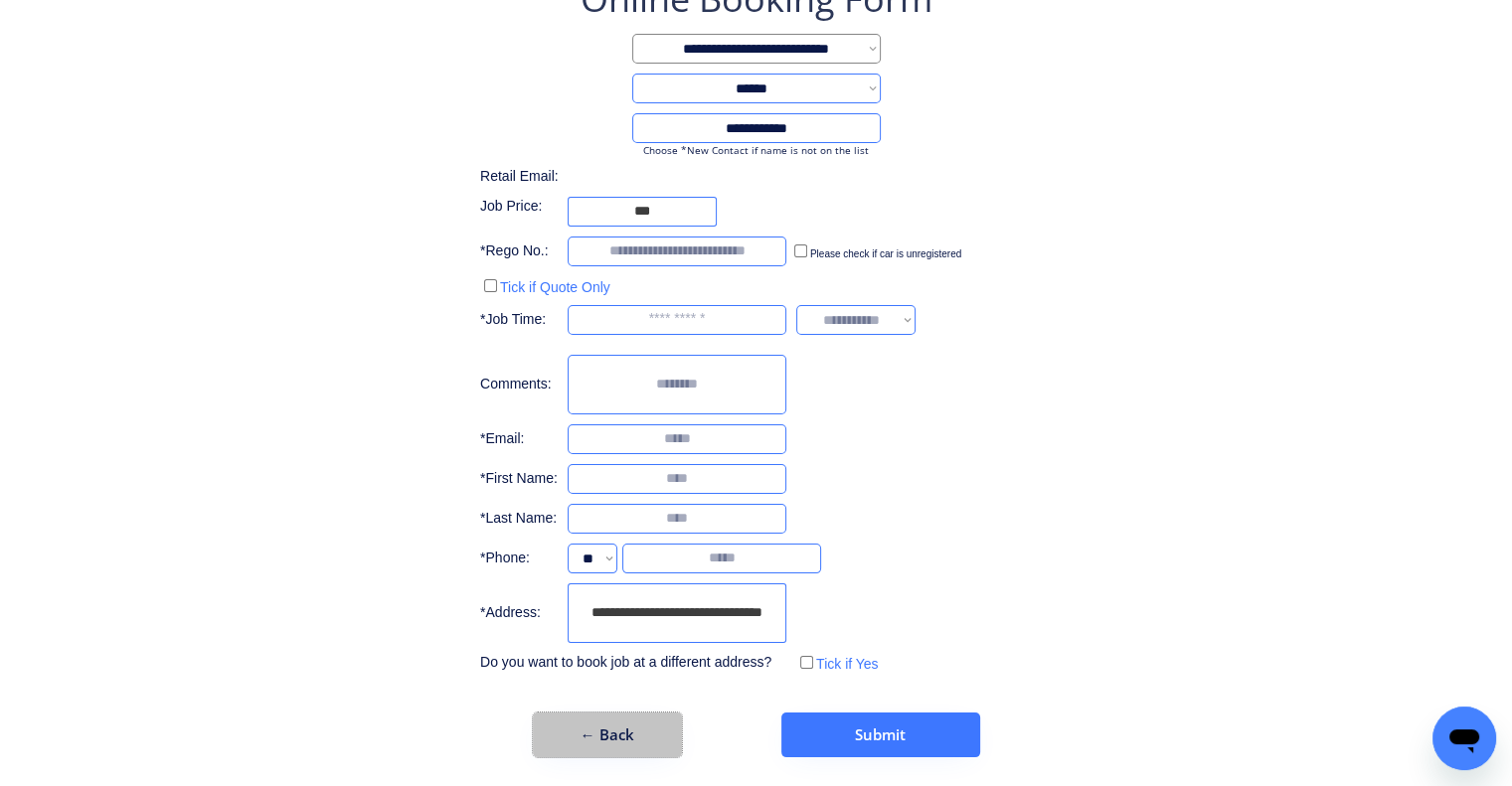 click on "←   Back" at bounding box center (607, 734) 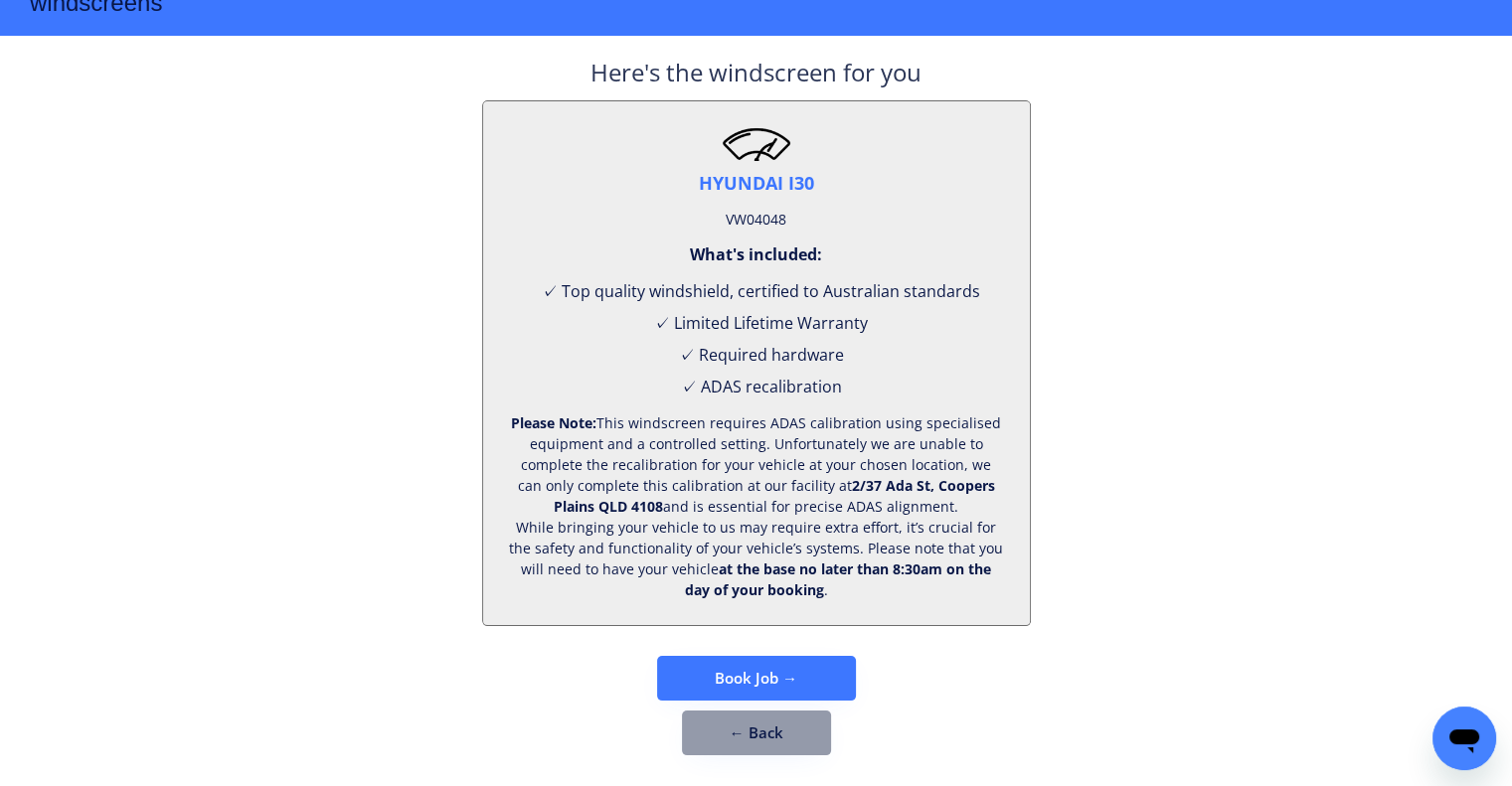 scroll, scrollTop: 82, scrollLeft: 0, axis: vertical 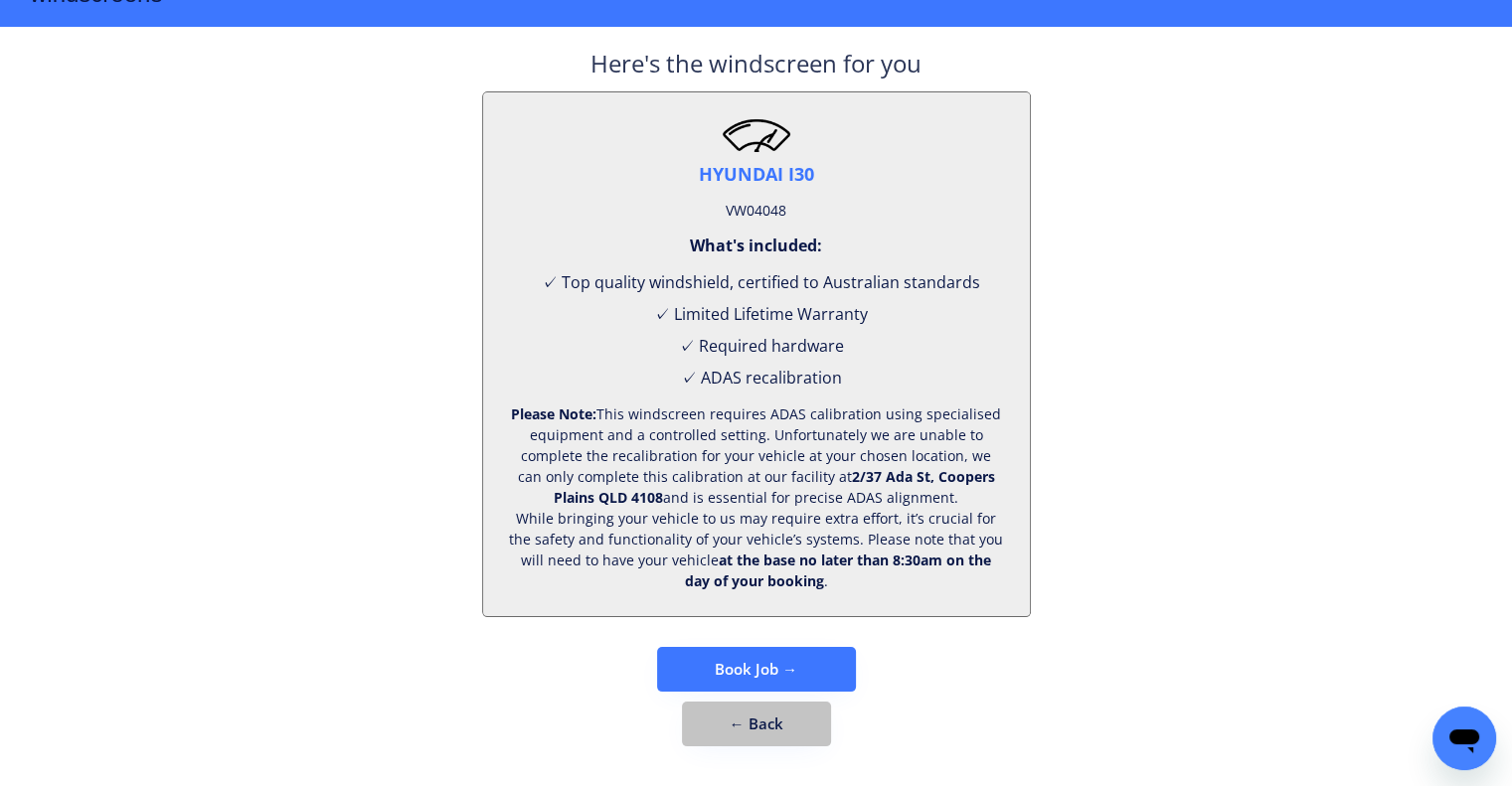 click on "←   Back" at bounding box center (756, 723) 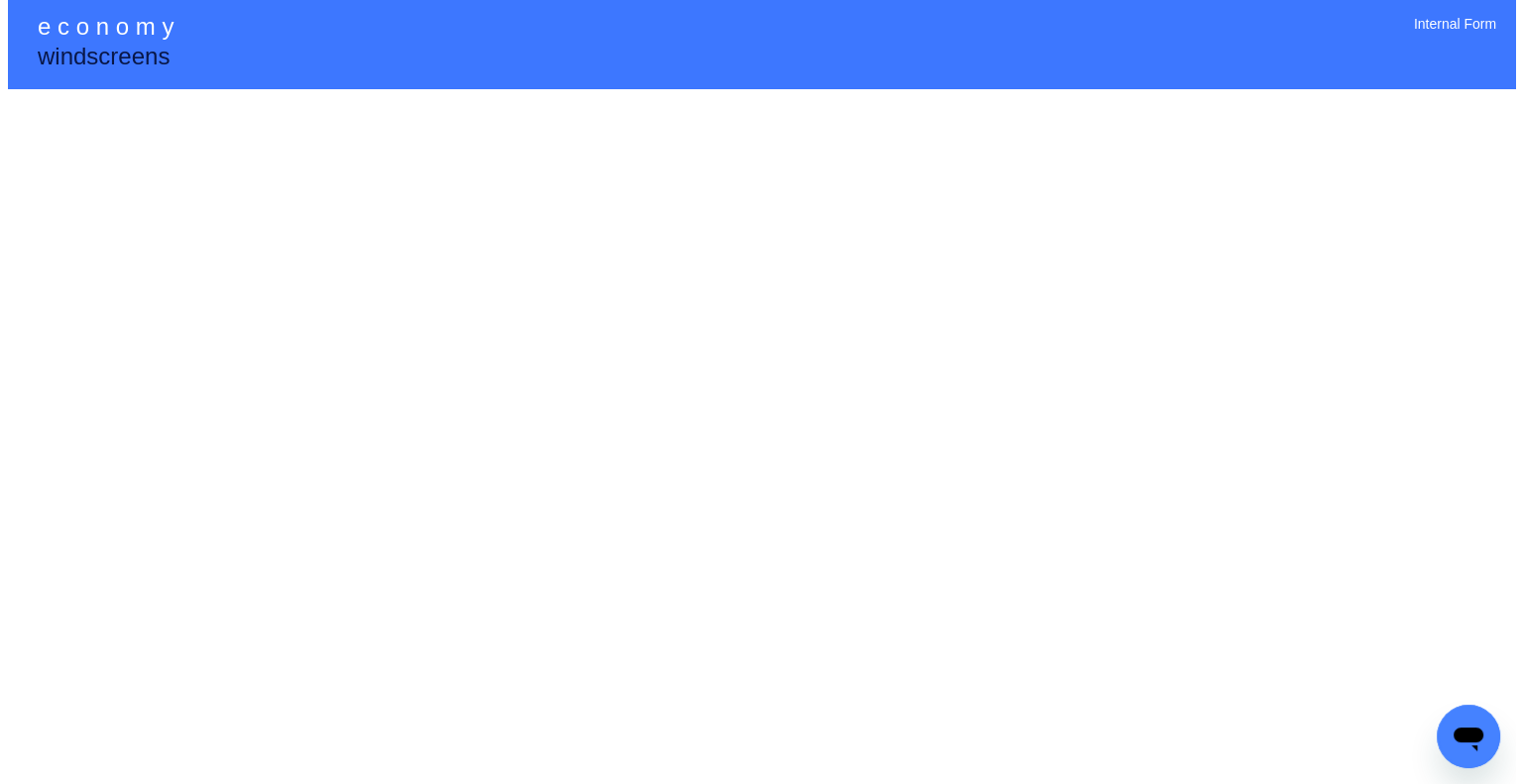 scroll, scrollTop: 0, scrollLeft: 0, axis: both 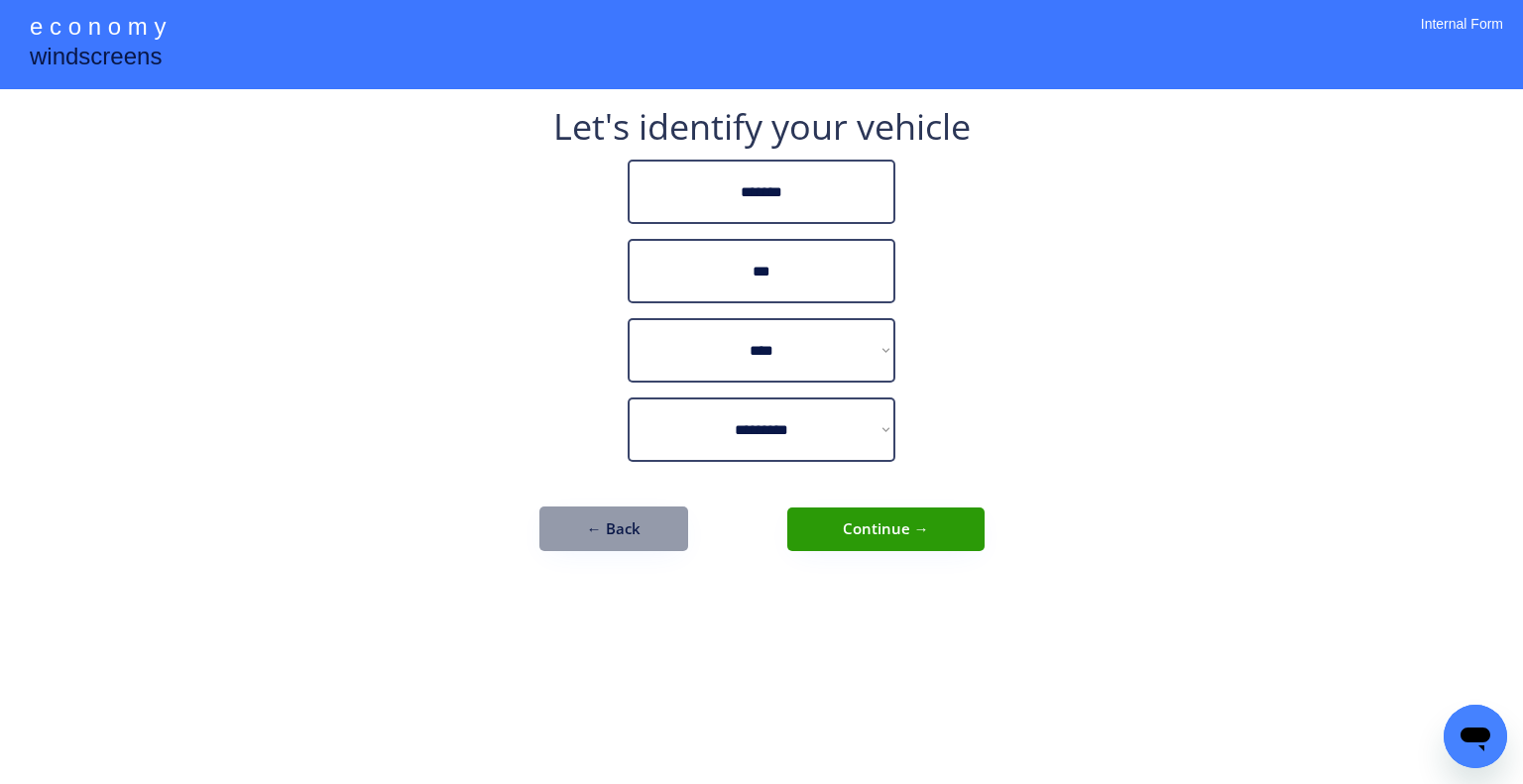 click on "**********" at bounding box center [762, 340] 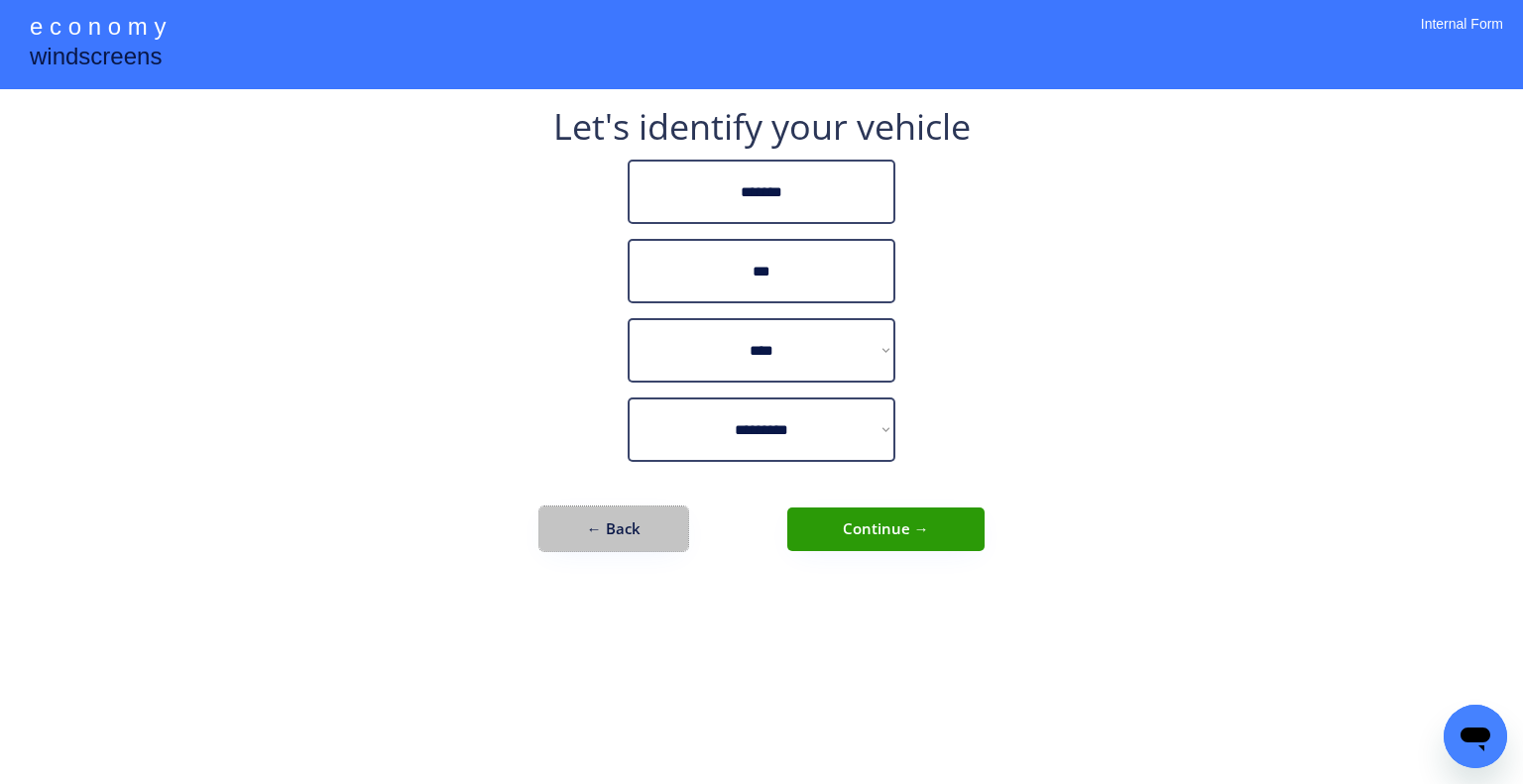 click on "←   Back" at bounding box center (614, 528) 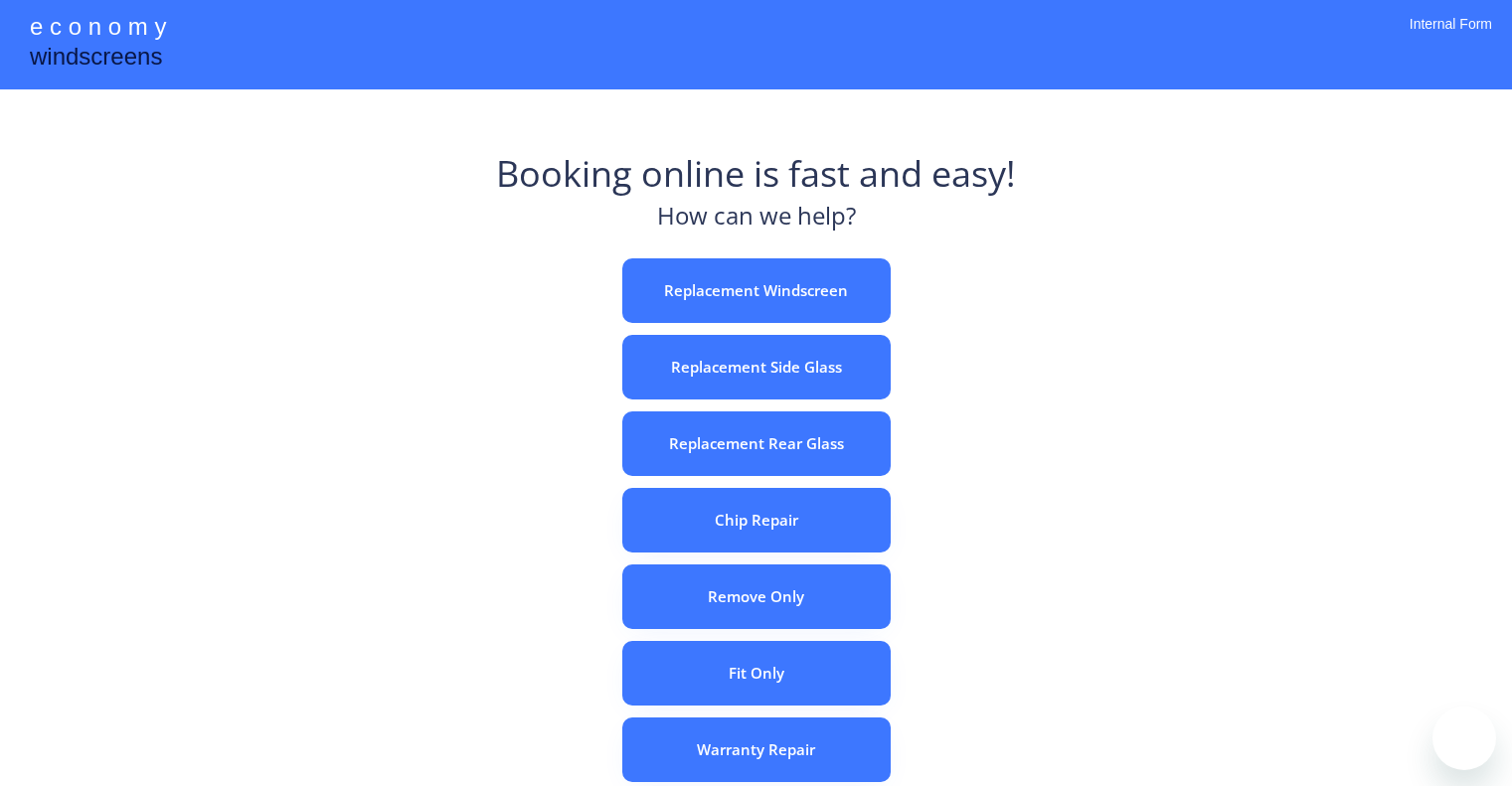 scroll, scrollTop: 0, scrollLeft: 0, axis: both 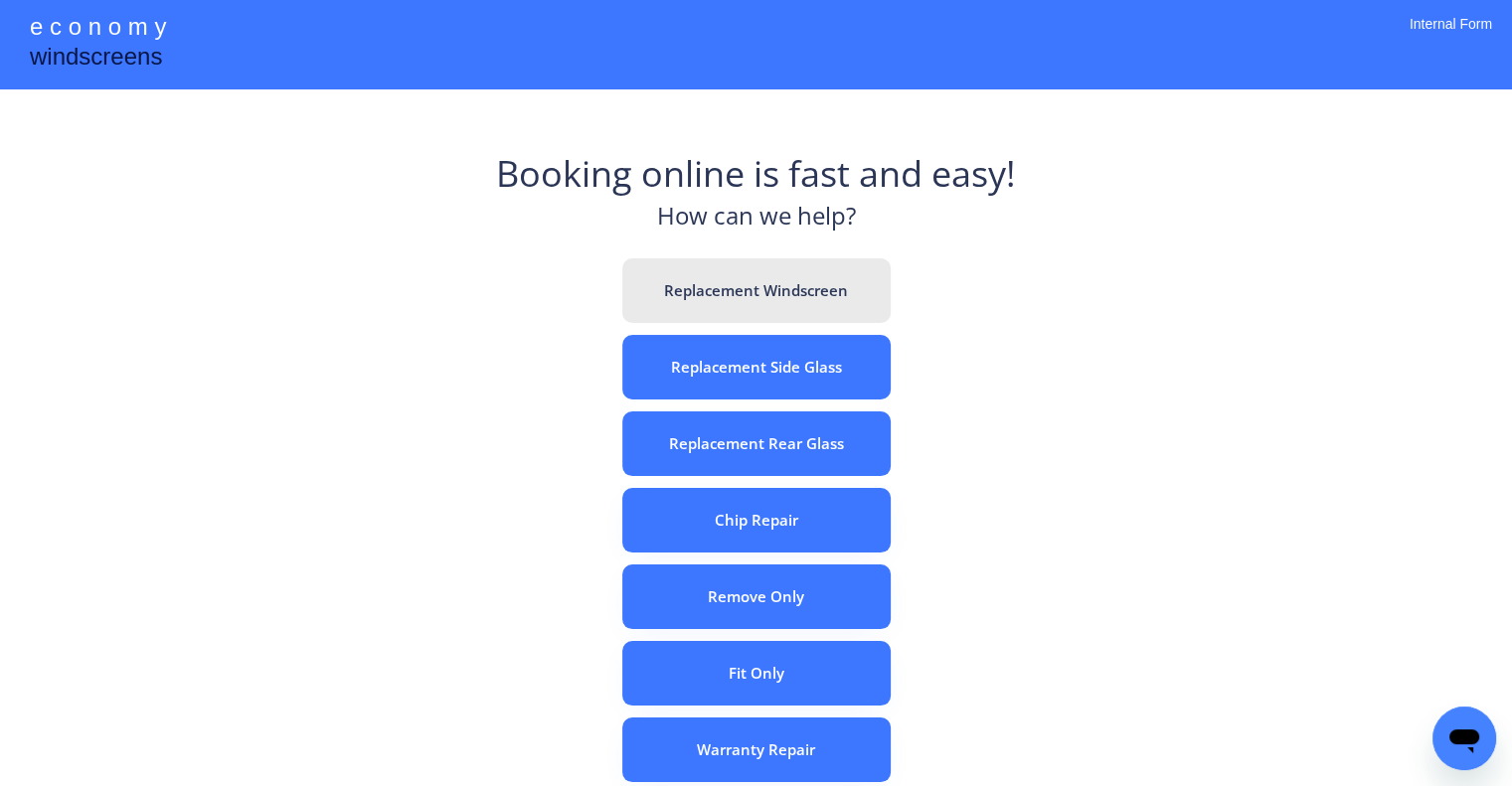 click on "Replacement Windscreen" at bounding box center [756, 290] 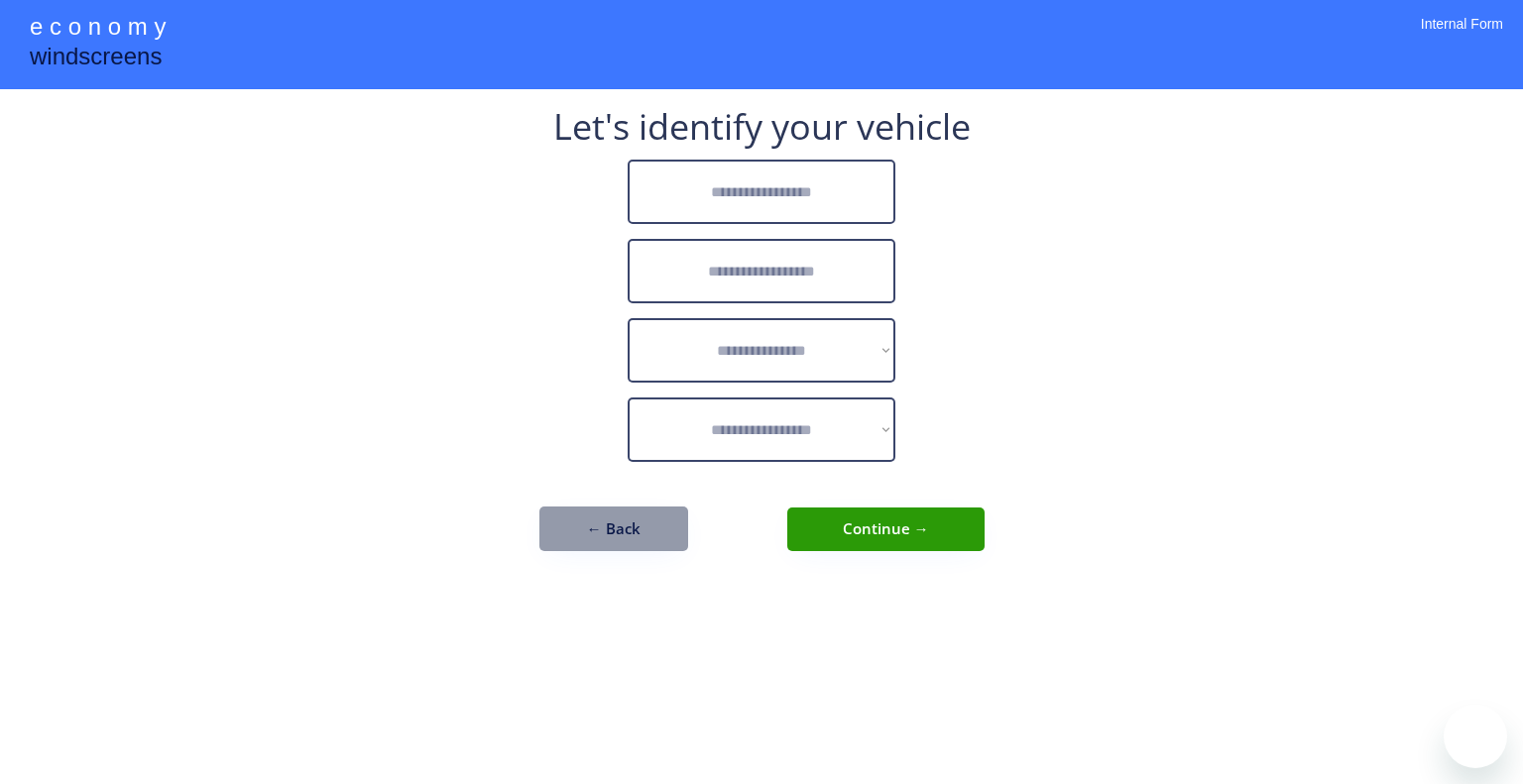 scroll, scrollTop: 0, scrollLeft: 0, axis: both 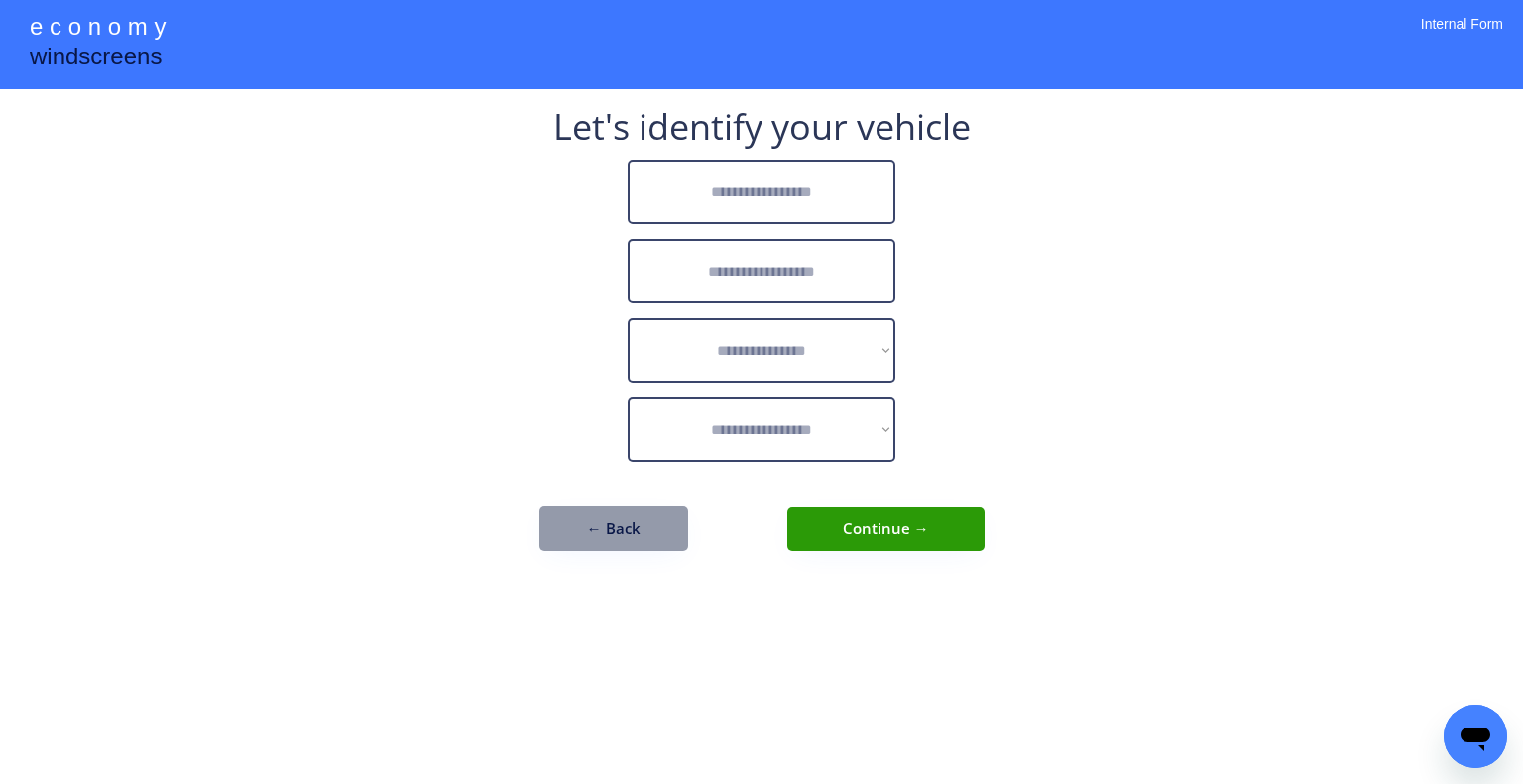 click at bounding box center [762, 191] 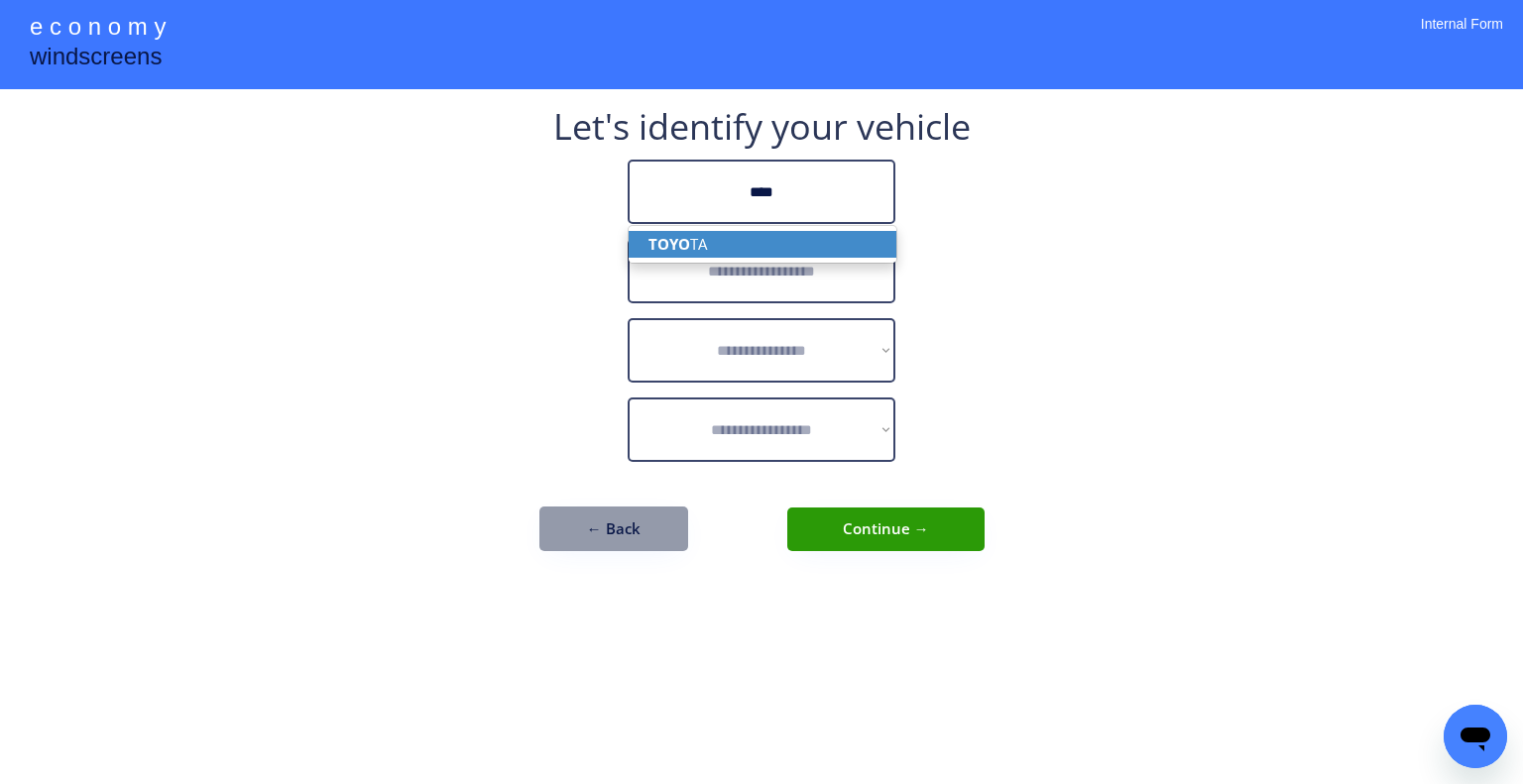 click on "TOYO TA" at bounding box center (762, 244) 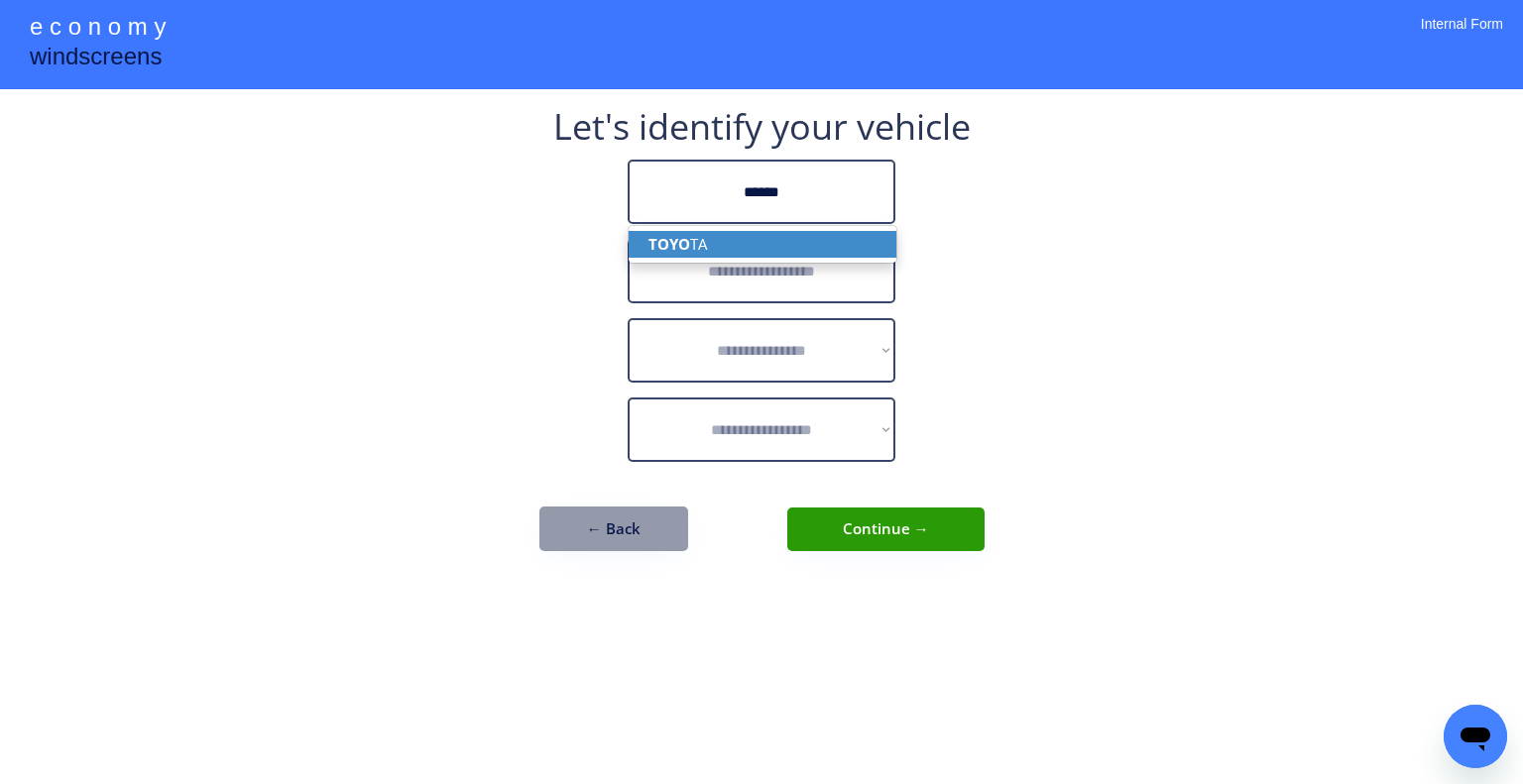 type on "******" 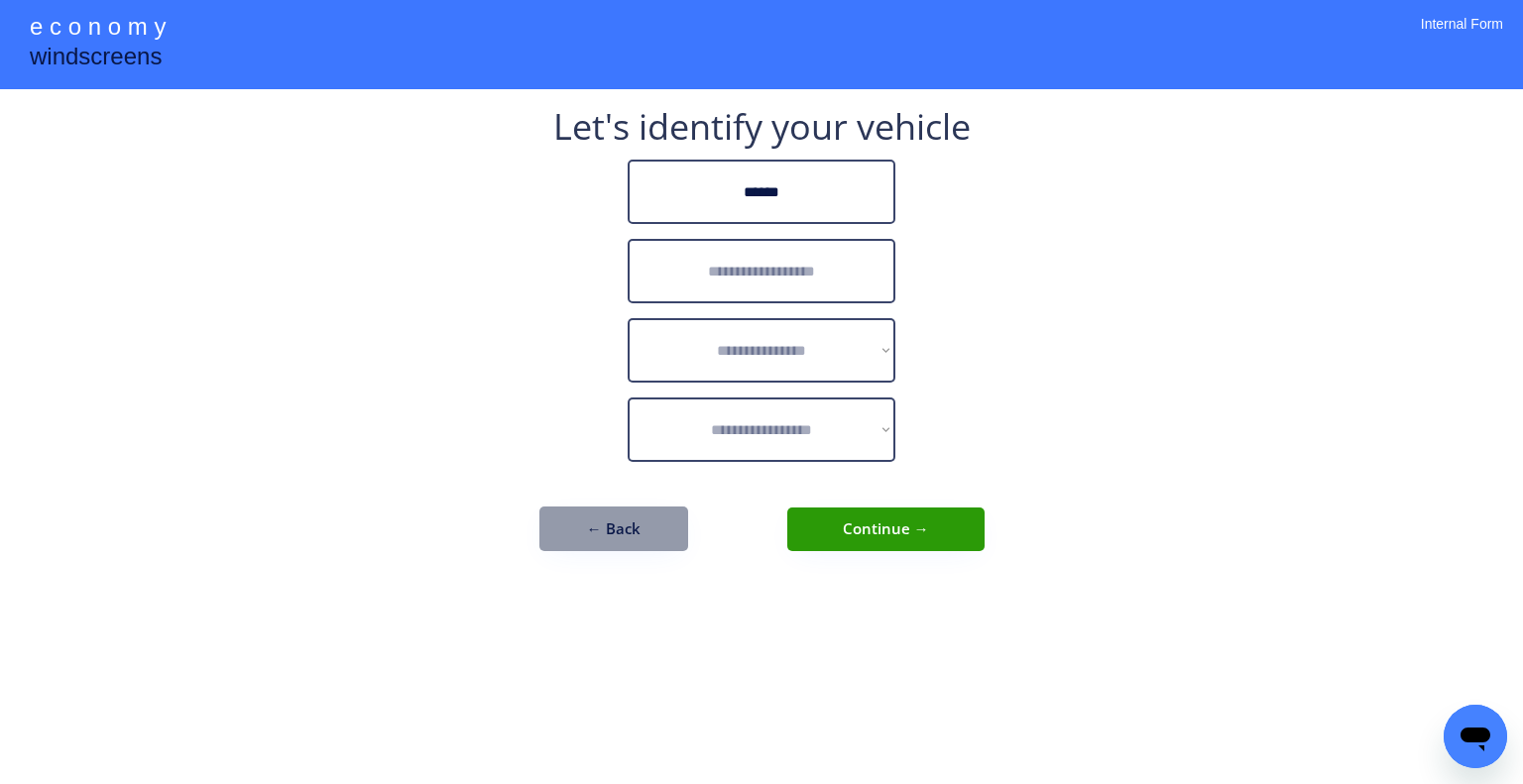 drag, startPoint x: 1103, startPoint y: 262, endPoint x: 862, endPoint y: 259, distance: 241.01867 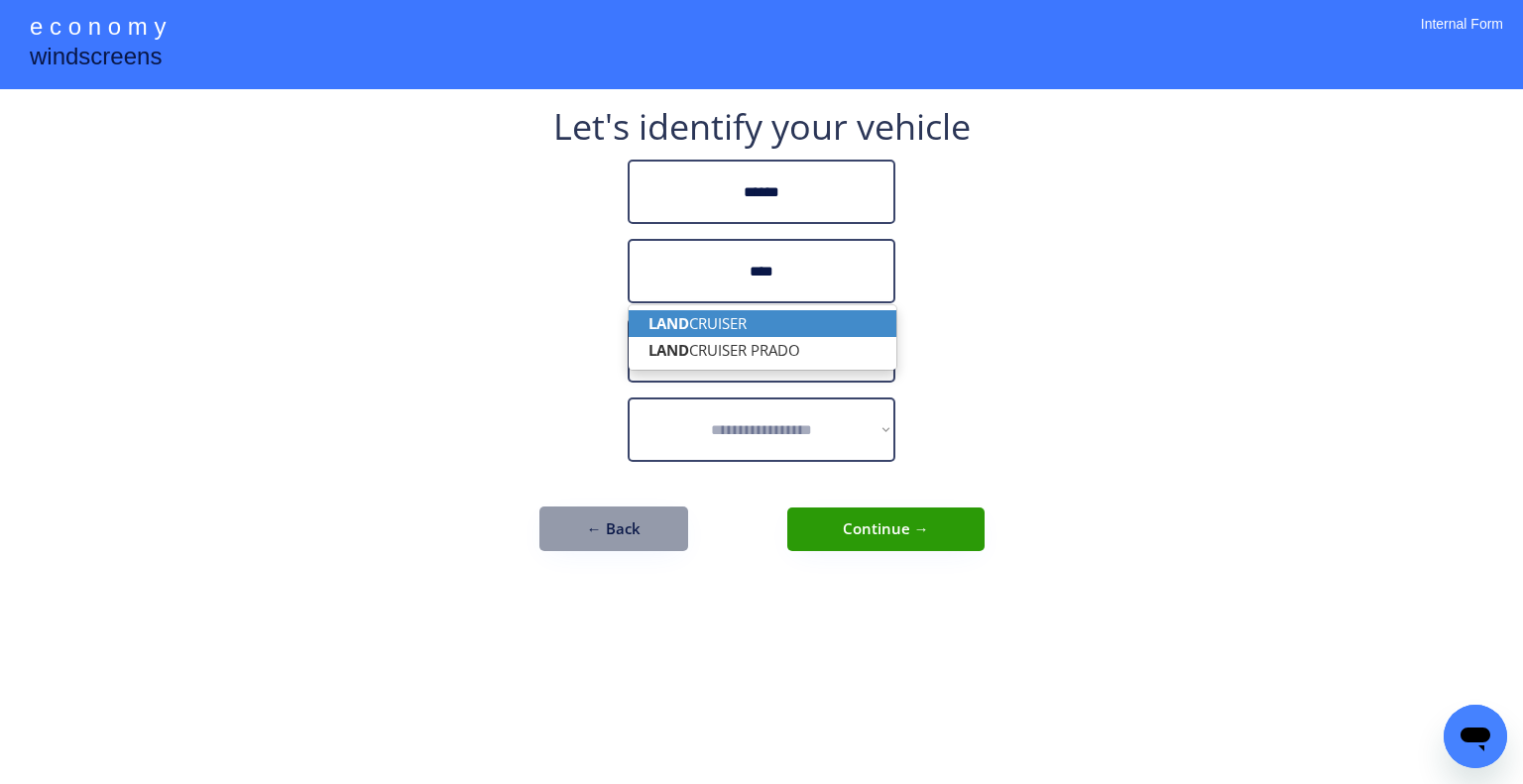 drag, startPoint x: 798, startPoint y: 308, endPoint x: 798, endPoint y: 325, distance: 17 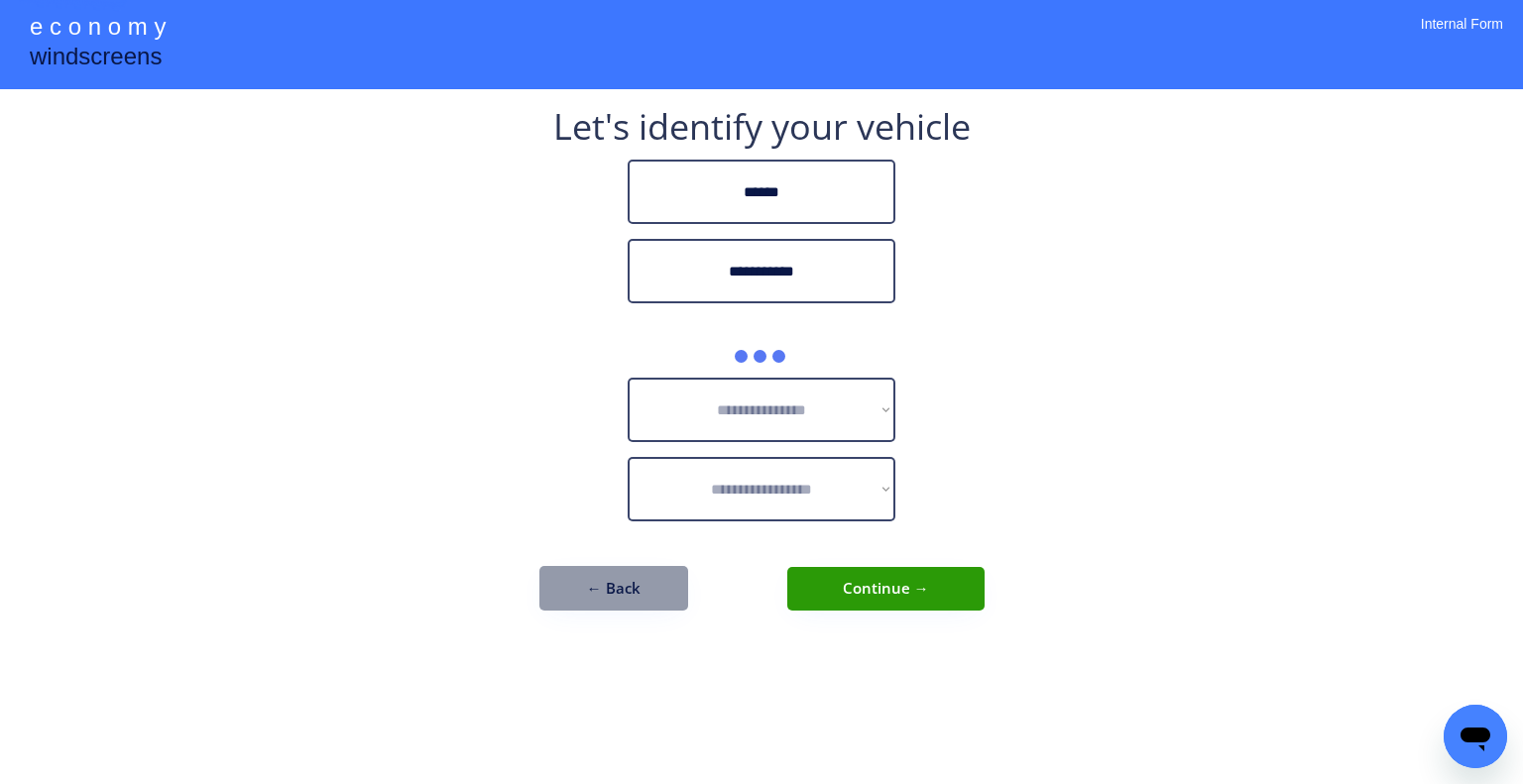 type on "**********" 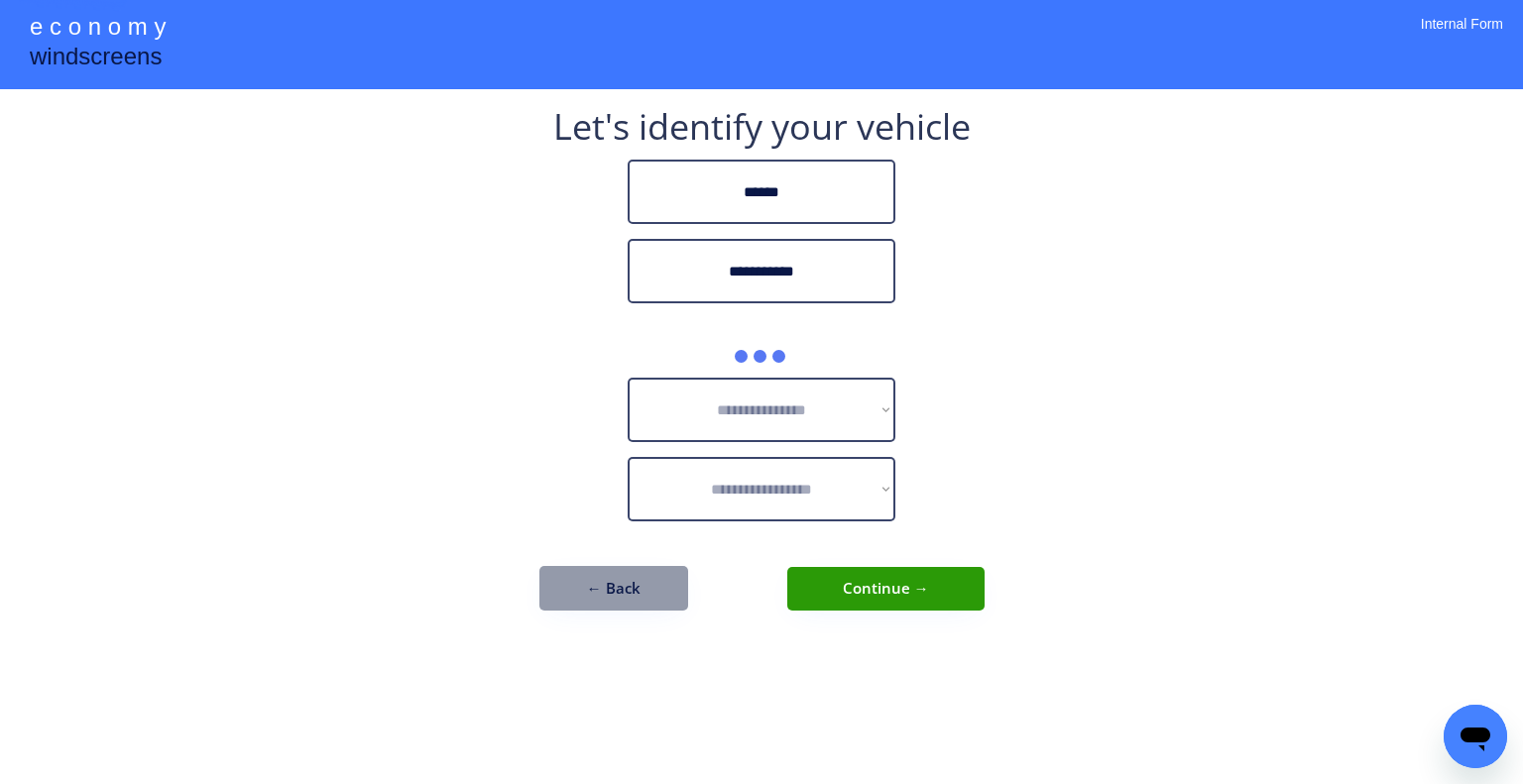 click on "**********" at bounding box center [762, 392] 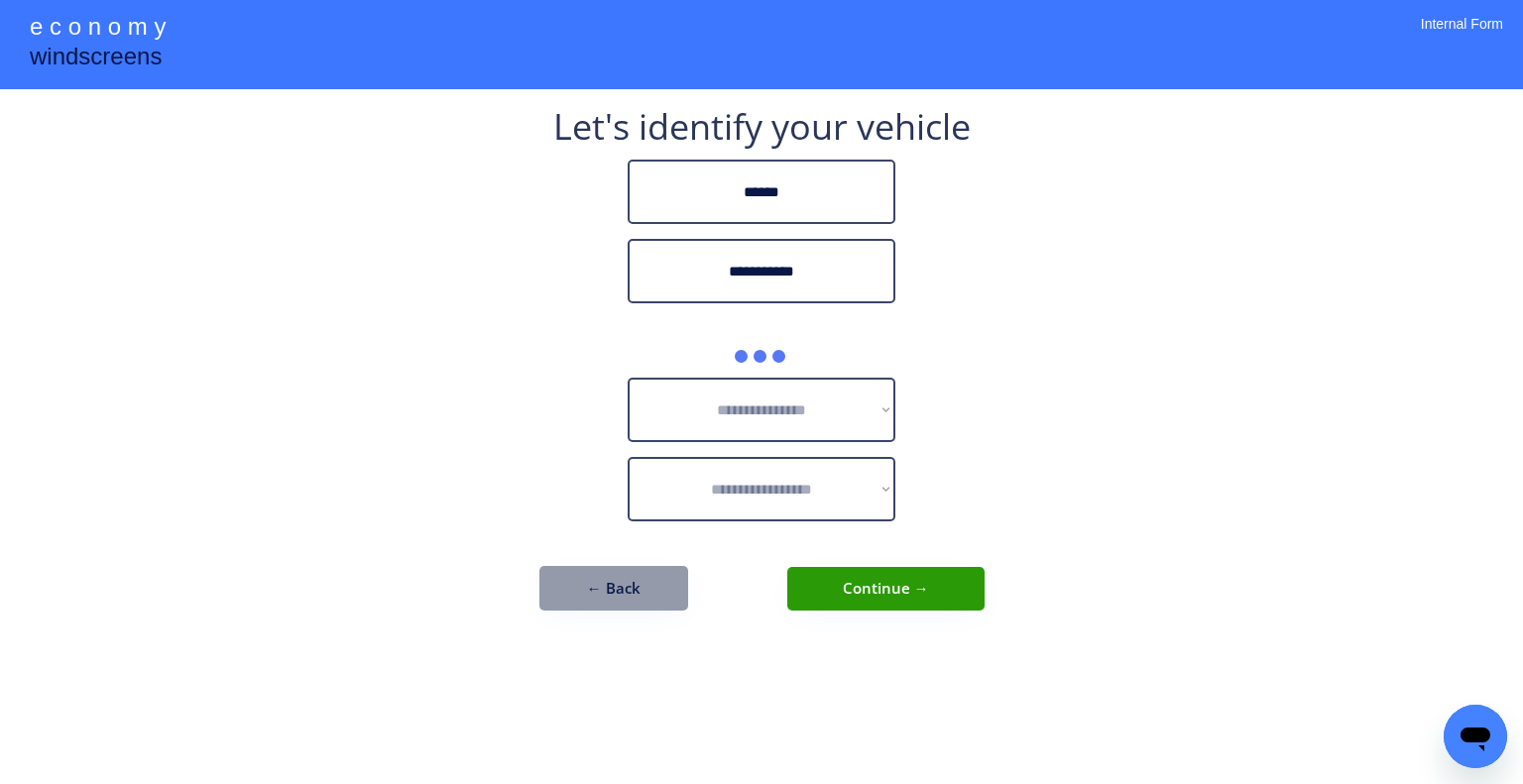 click on "**********" at bounding box center [762, 392] 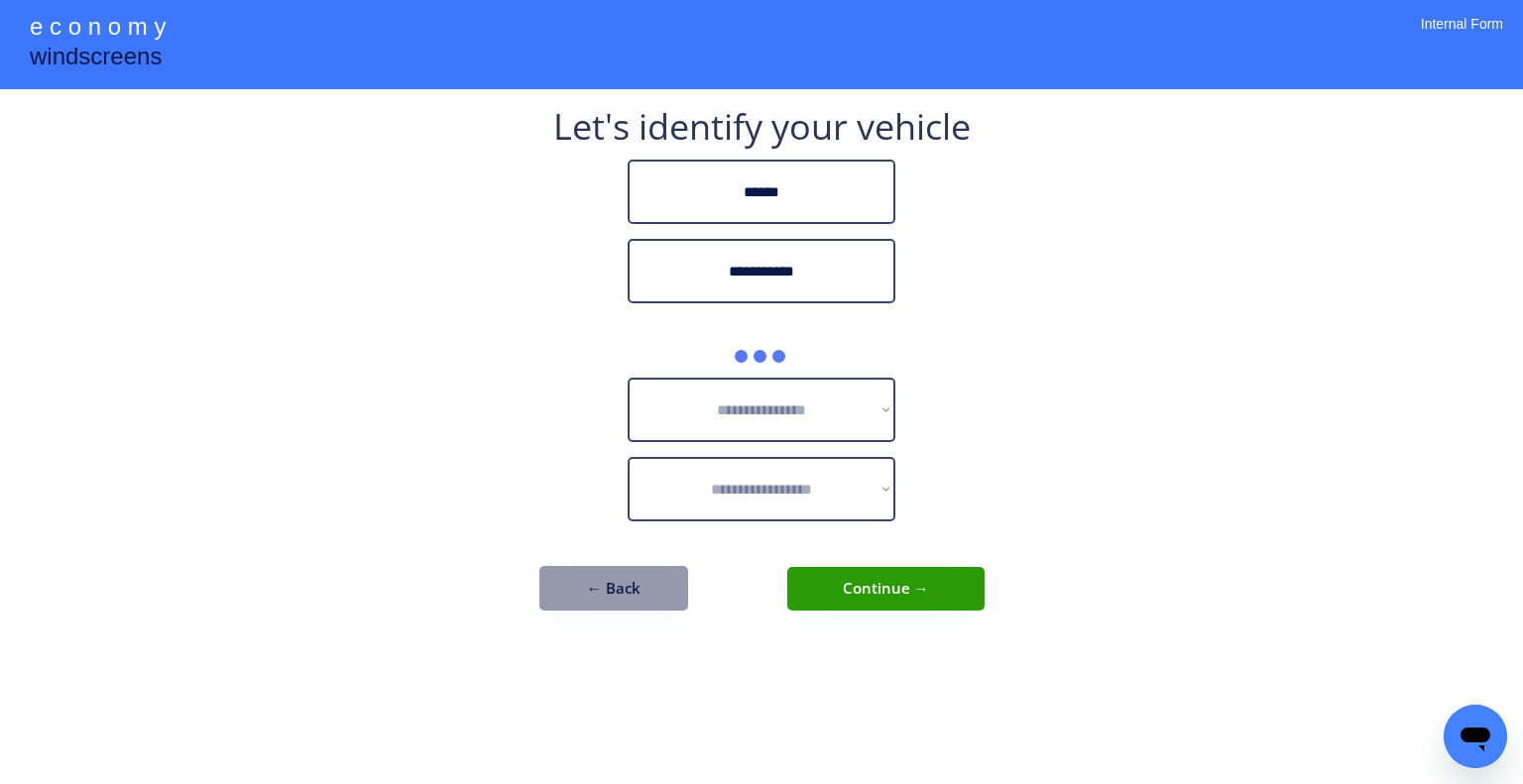click on "**********" at bounding box center [762, 370] 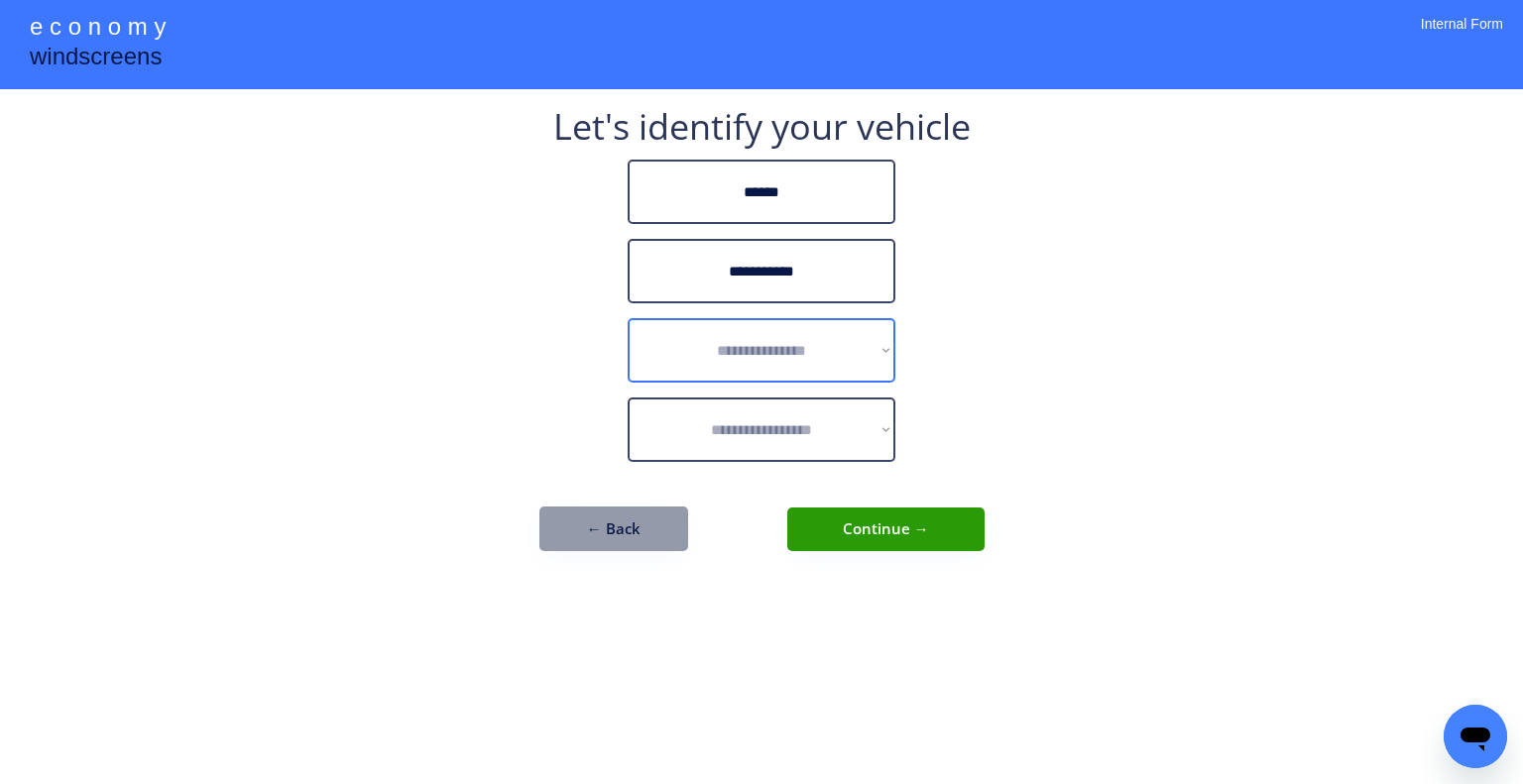 click on "**********" at bounding box center [762, 392] 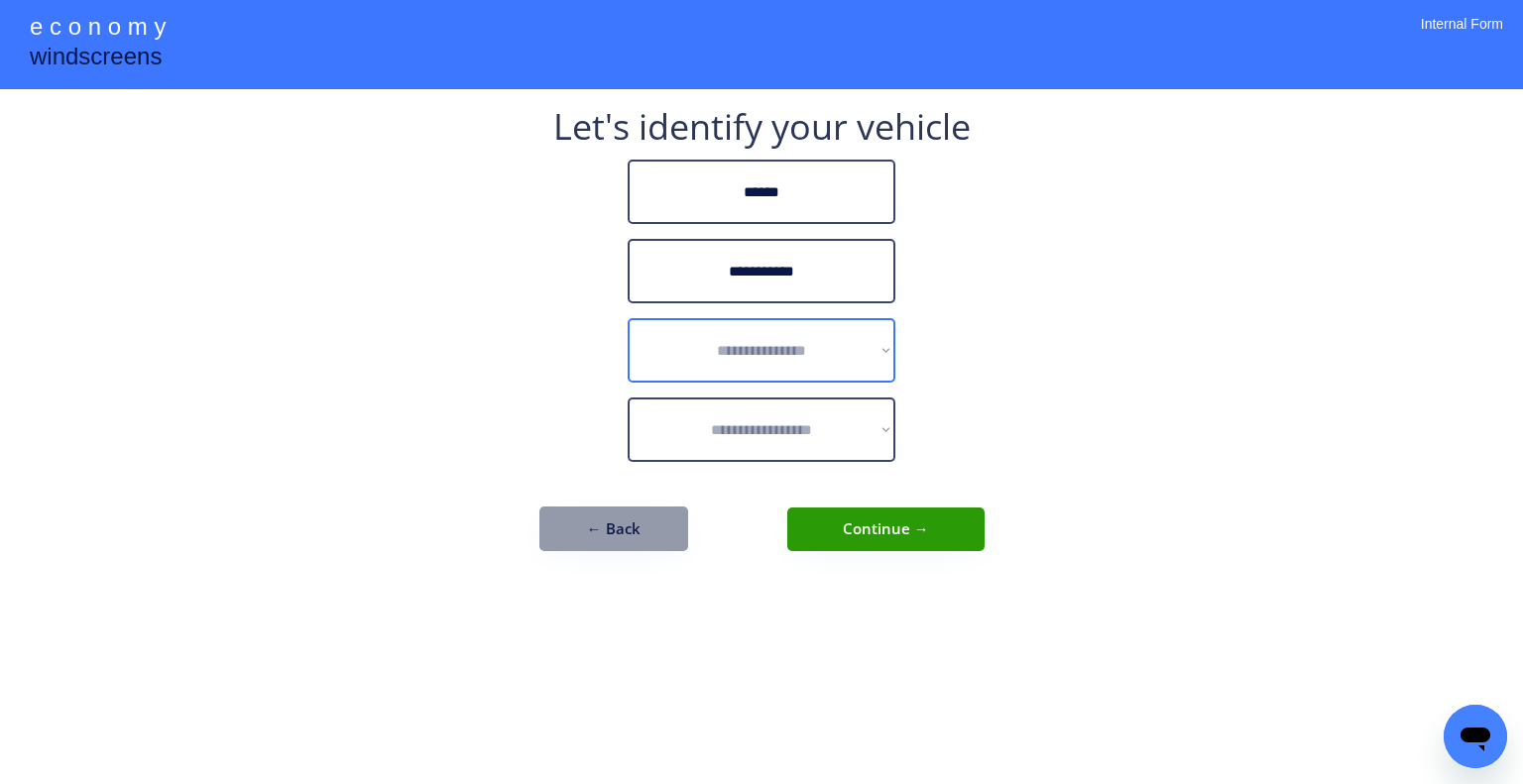 drag, startPoint x: 796, startPoint y: 344, endPoint x: 826, endPoint y: 320, distance: 38.418745 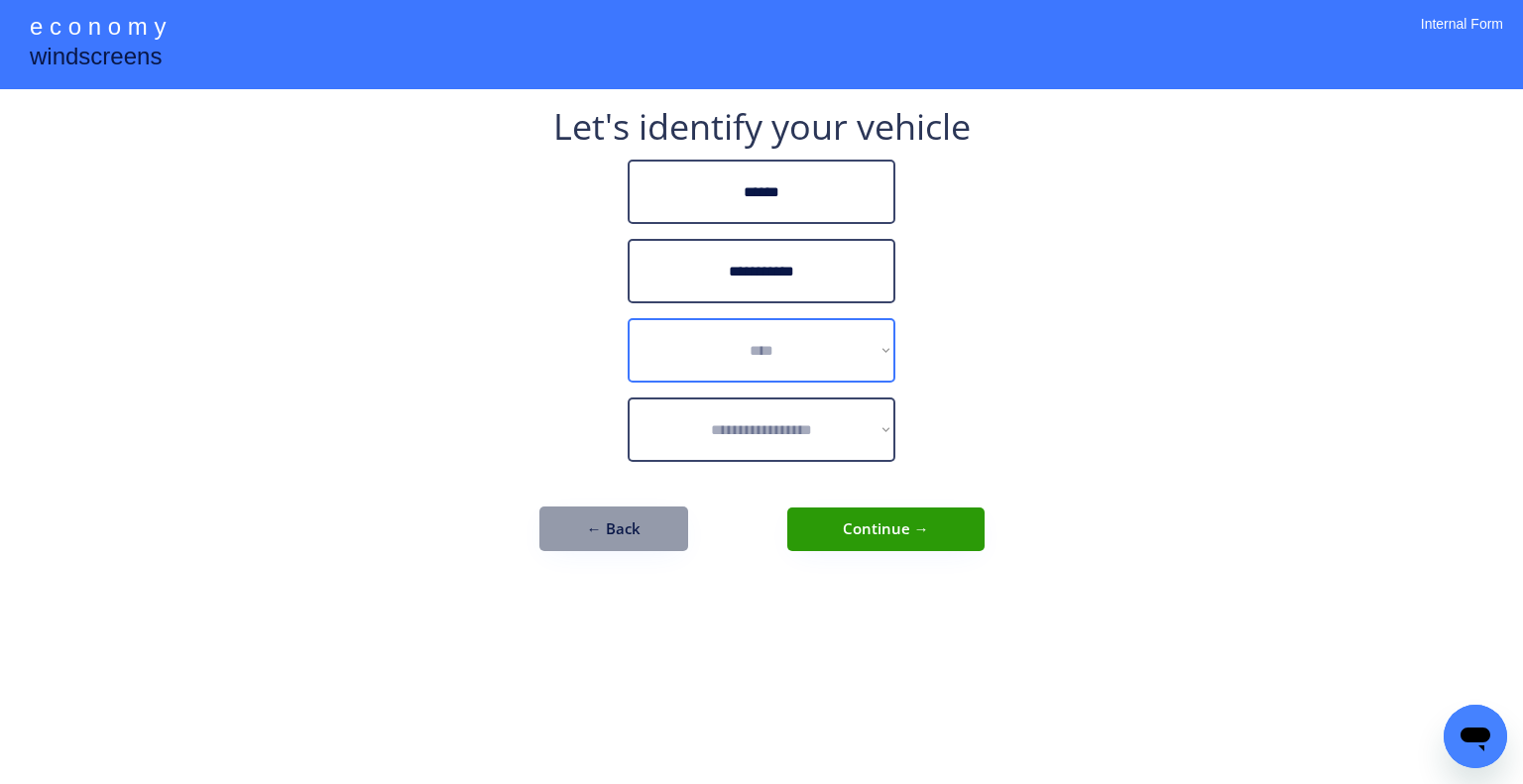 click on "**********" at bounding box center (762, 350) 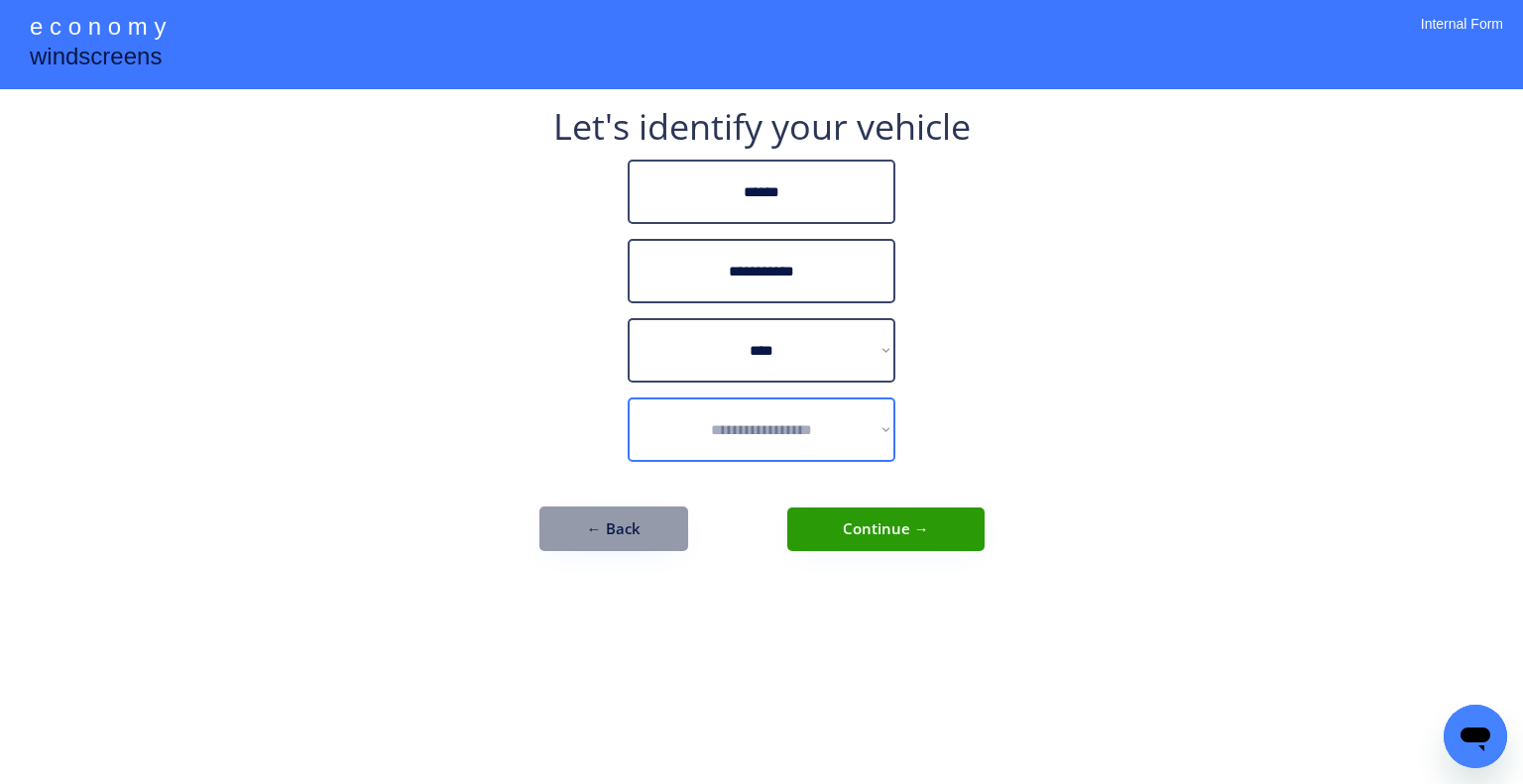click on "**********" at bounding box center [762, 429] 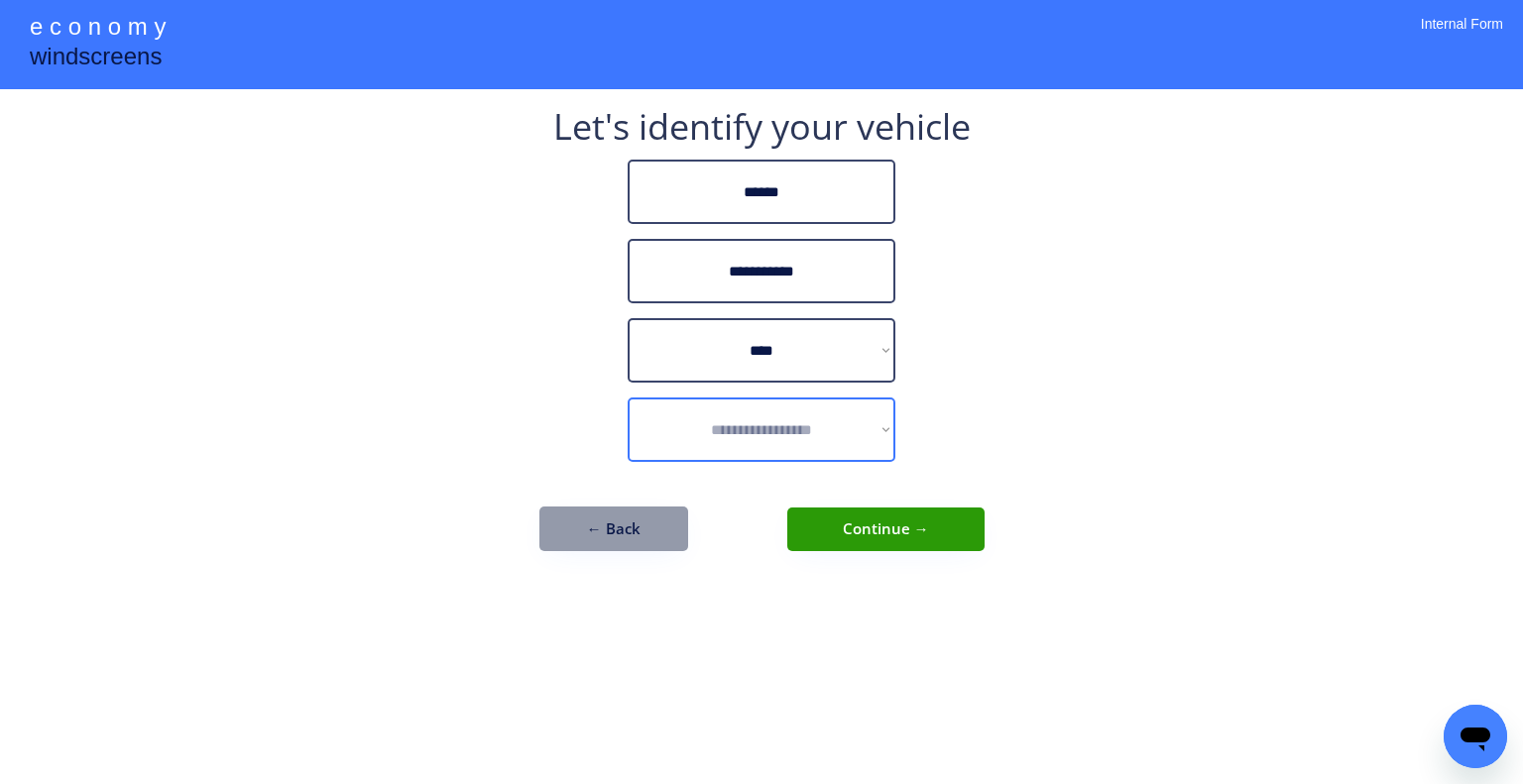 select on "*********" 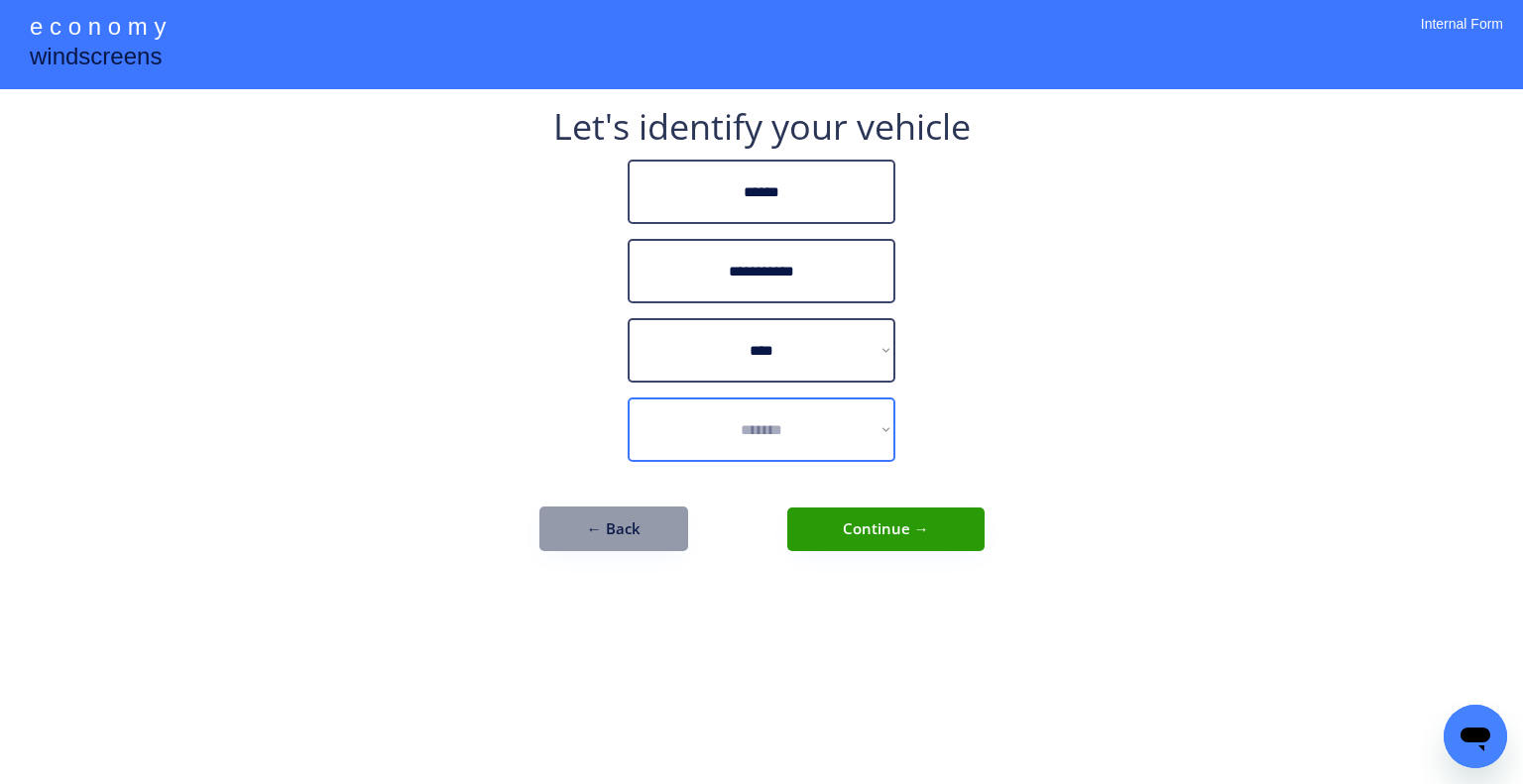 click on "**********" at bounding box center (762, 429) 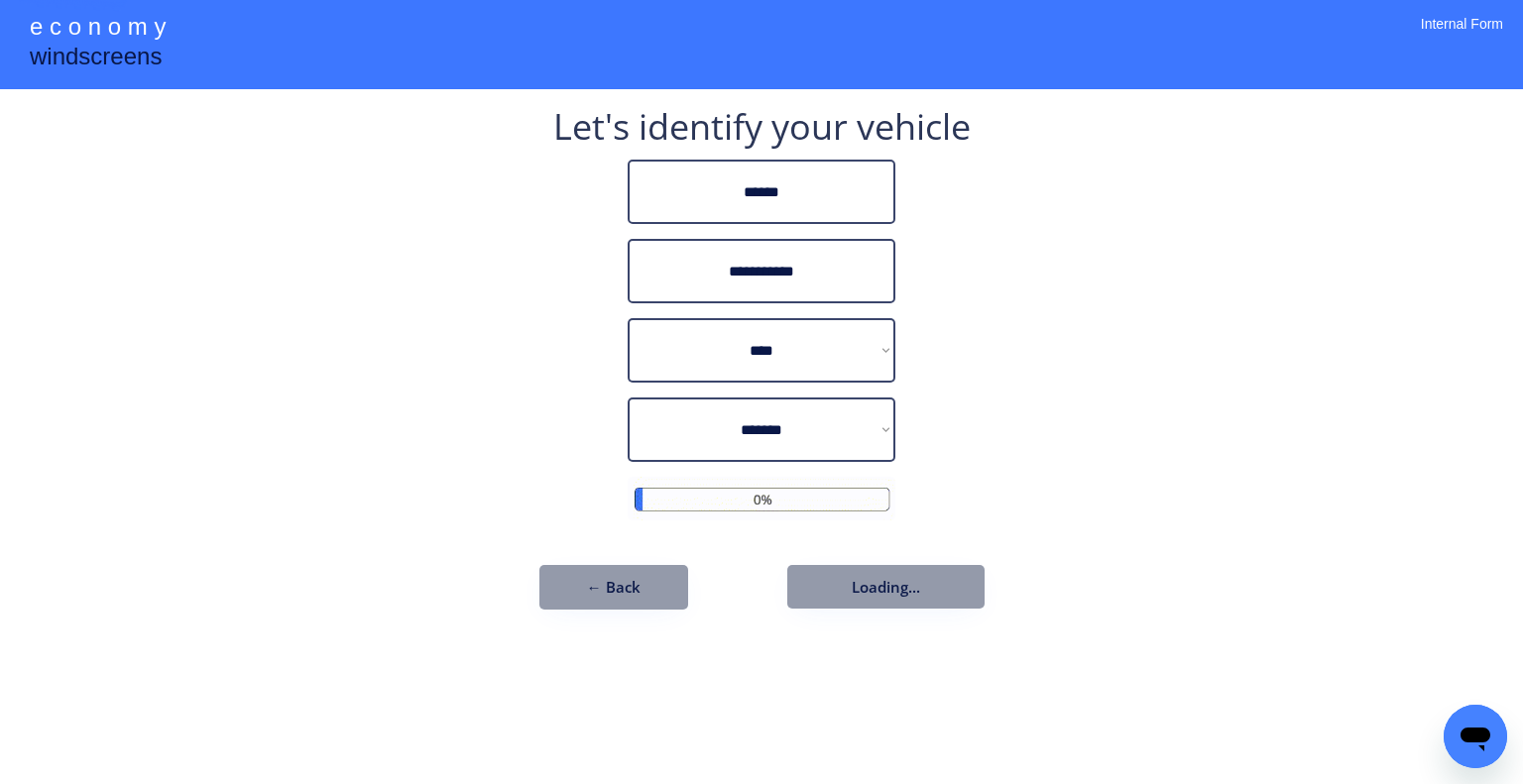 click on "**********" at bounding box center [762, 392] 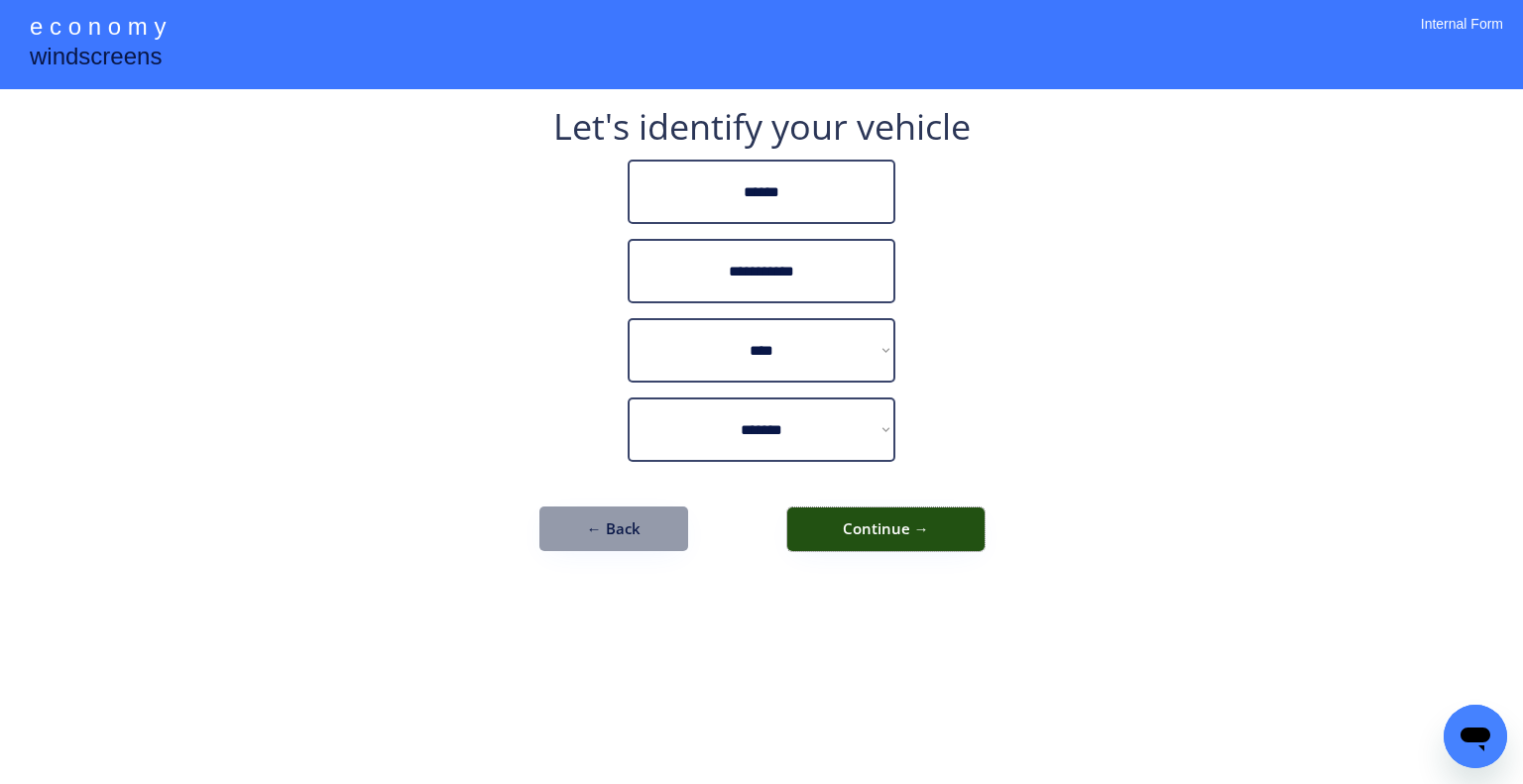 drag, startPoint x: 918, startPoint y: 511, endPoint x: 1044, endPoint y: 557, distance: 134.13426 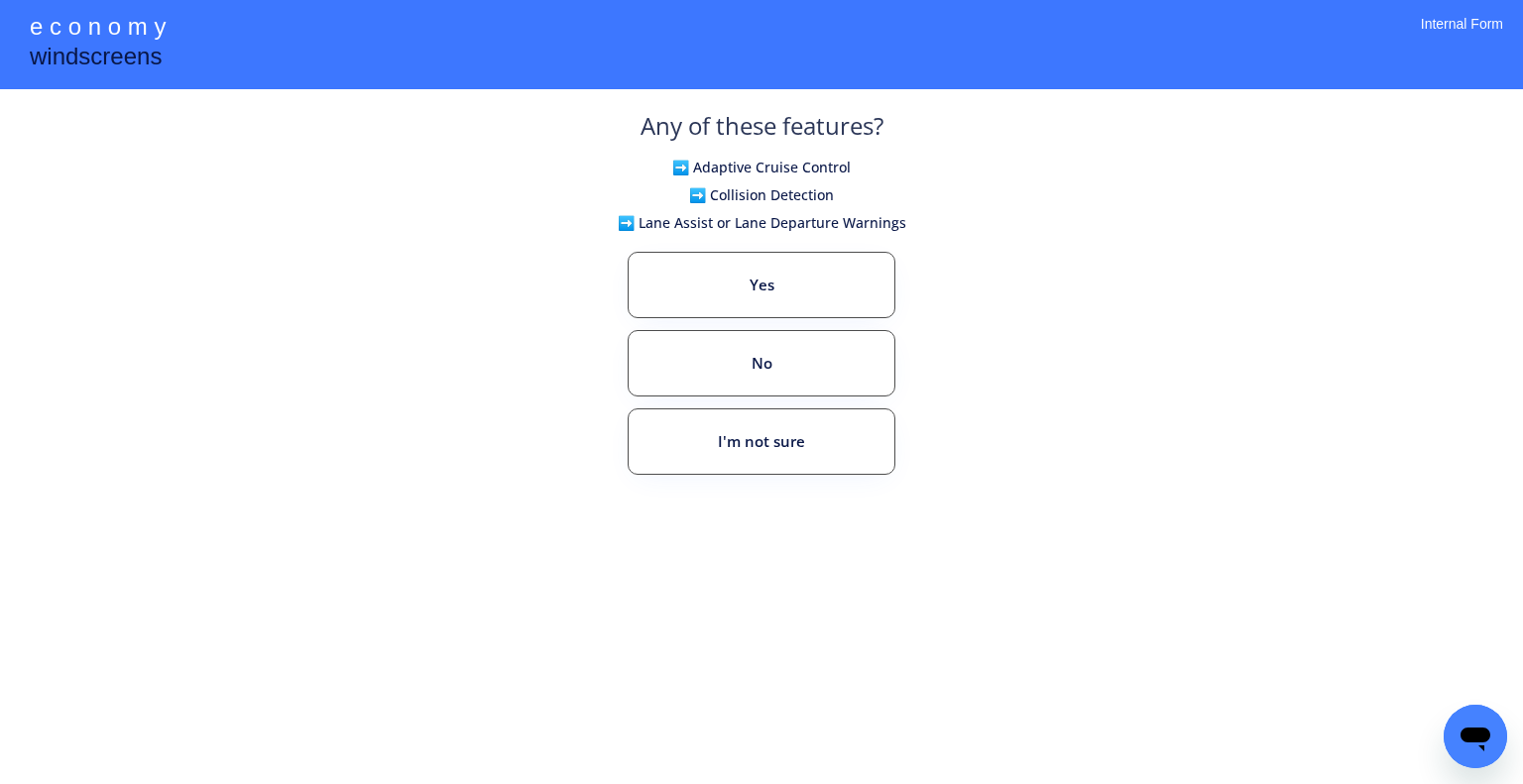 click on "**********" at bounding box center (762, 392) 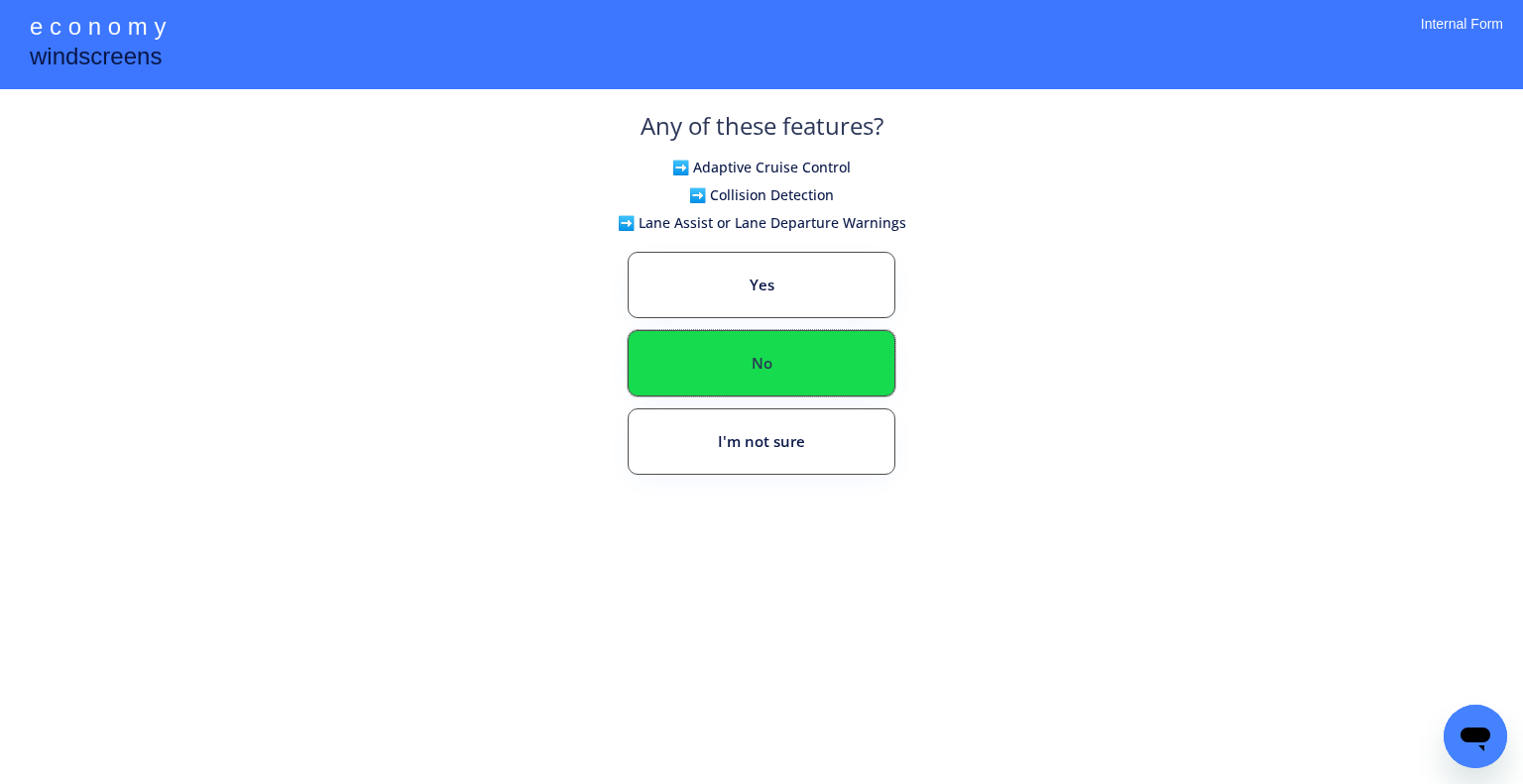click on "No" at bounding box center (762, 363) 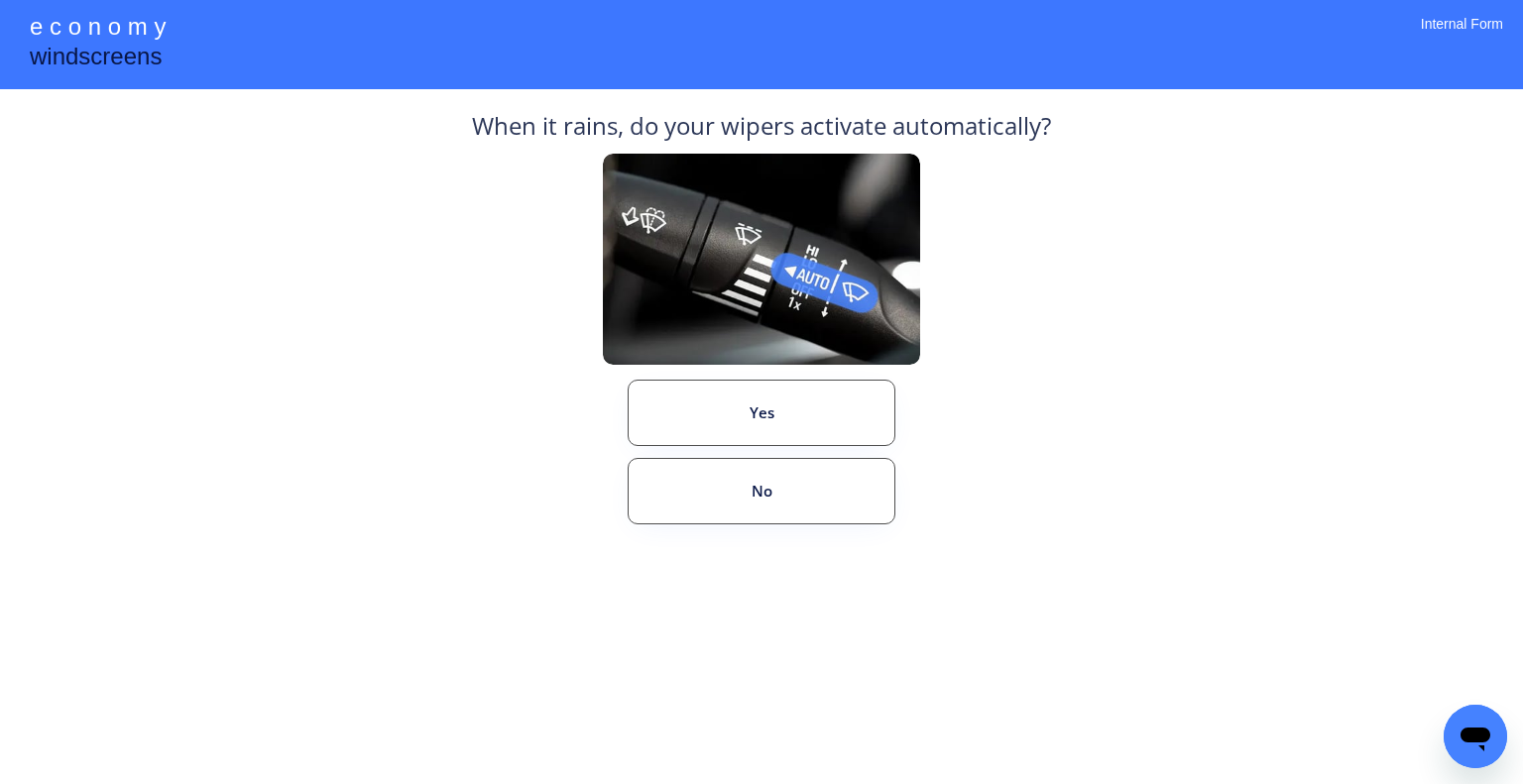 click on "Yes" at bounding box center [762, 412] 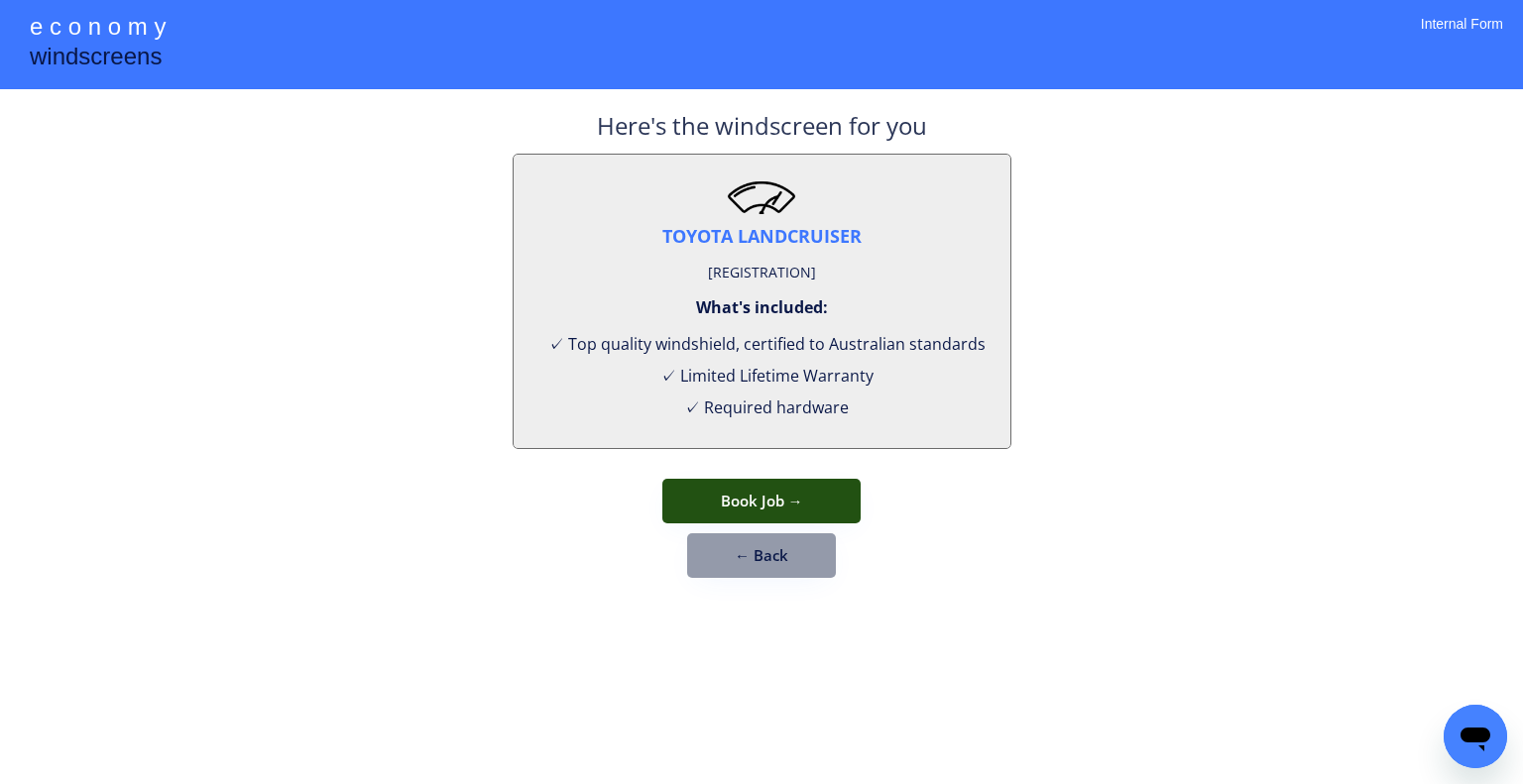 drag, startPoint x: 807, startPoint y: 486, endPoint x: 865, endPoint y: 255, distance: 238.1701 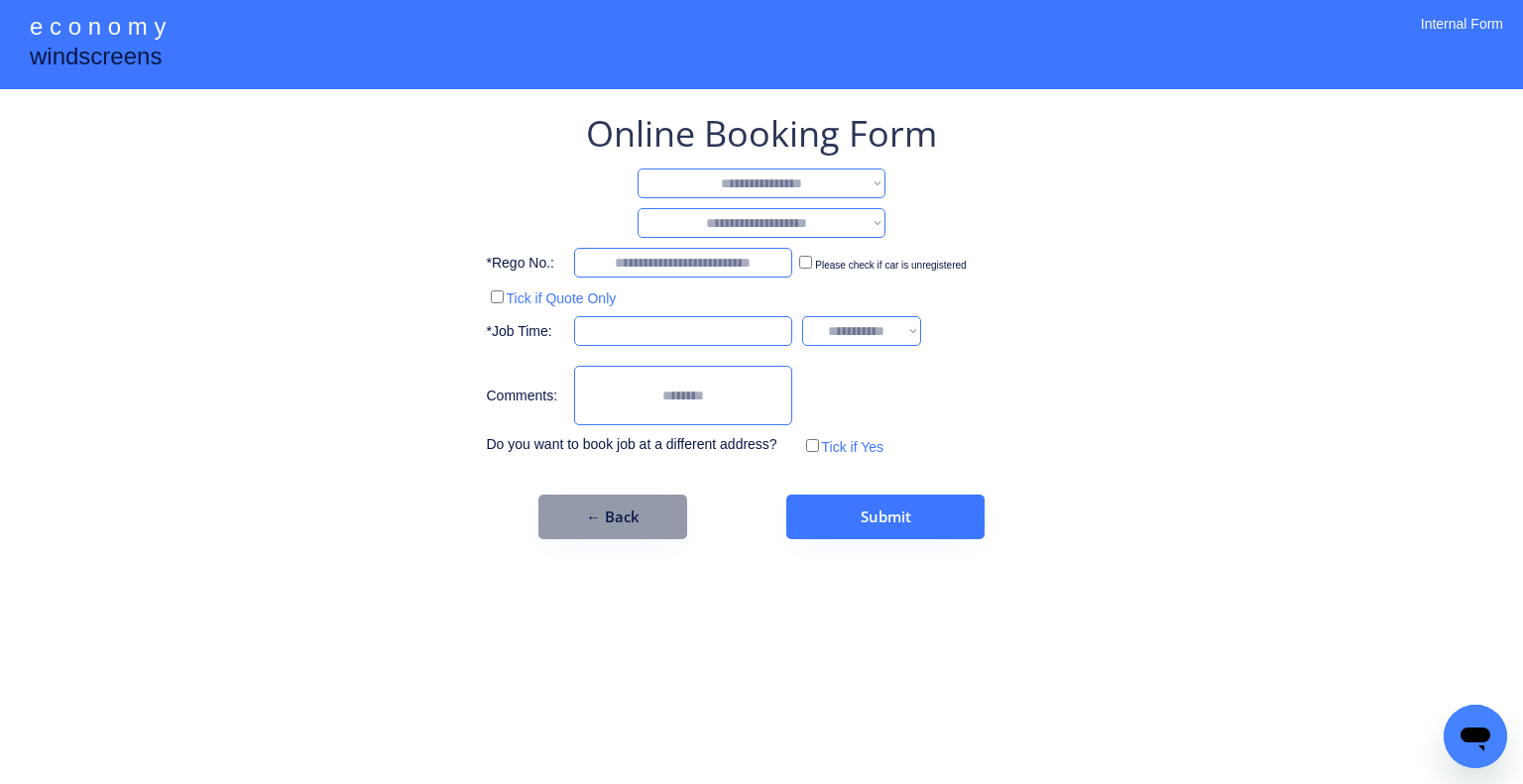 click on "**********" at bounding box center [762, 183] 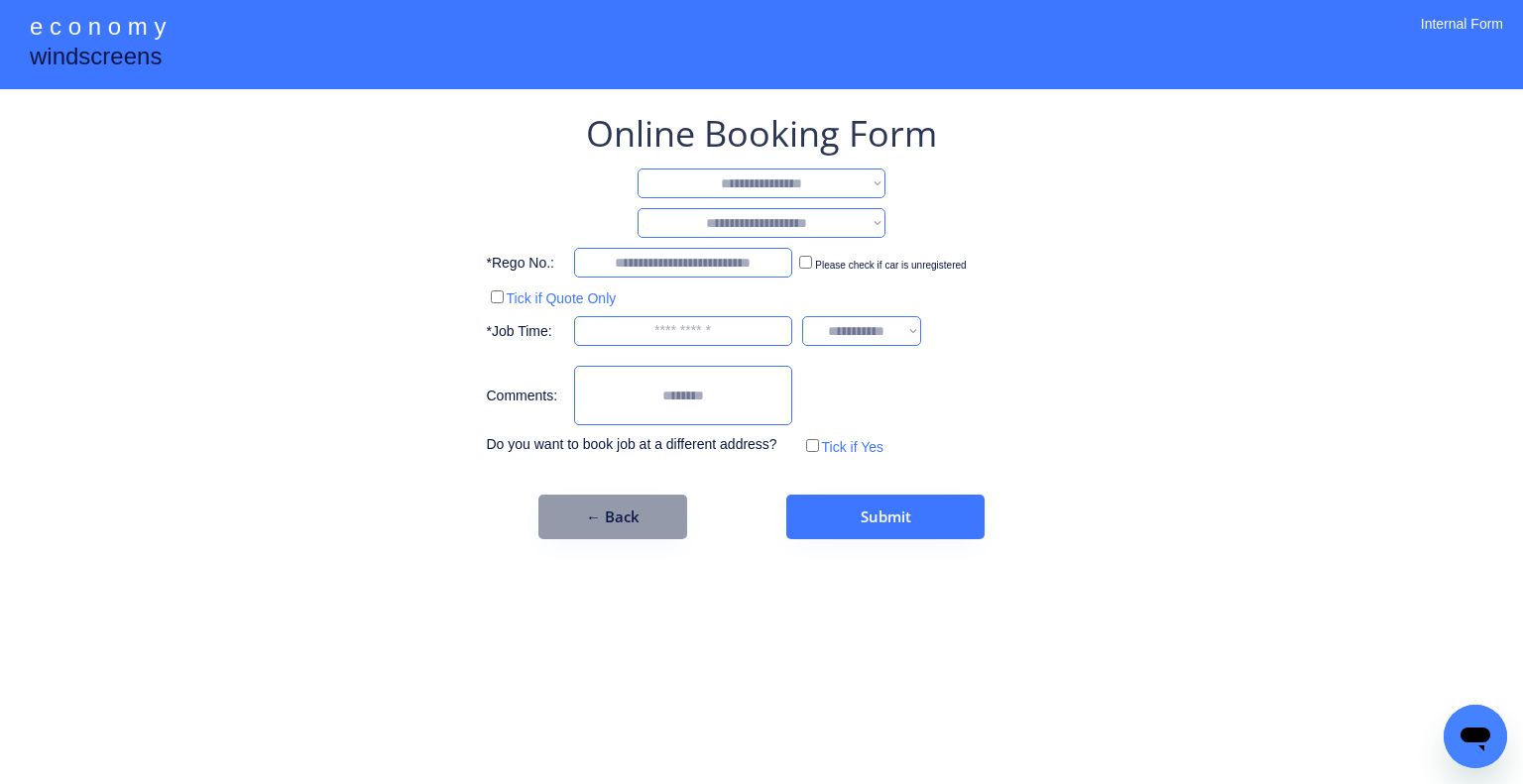 select on "**********" 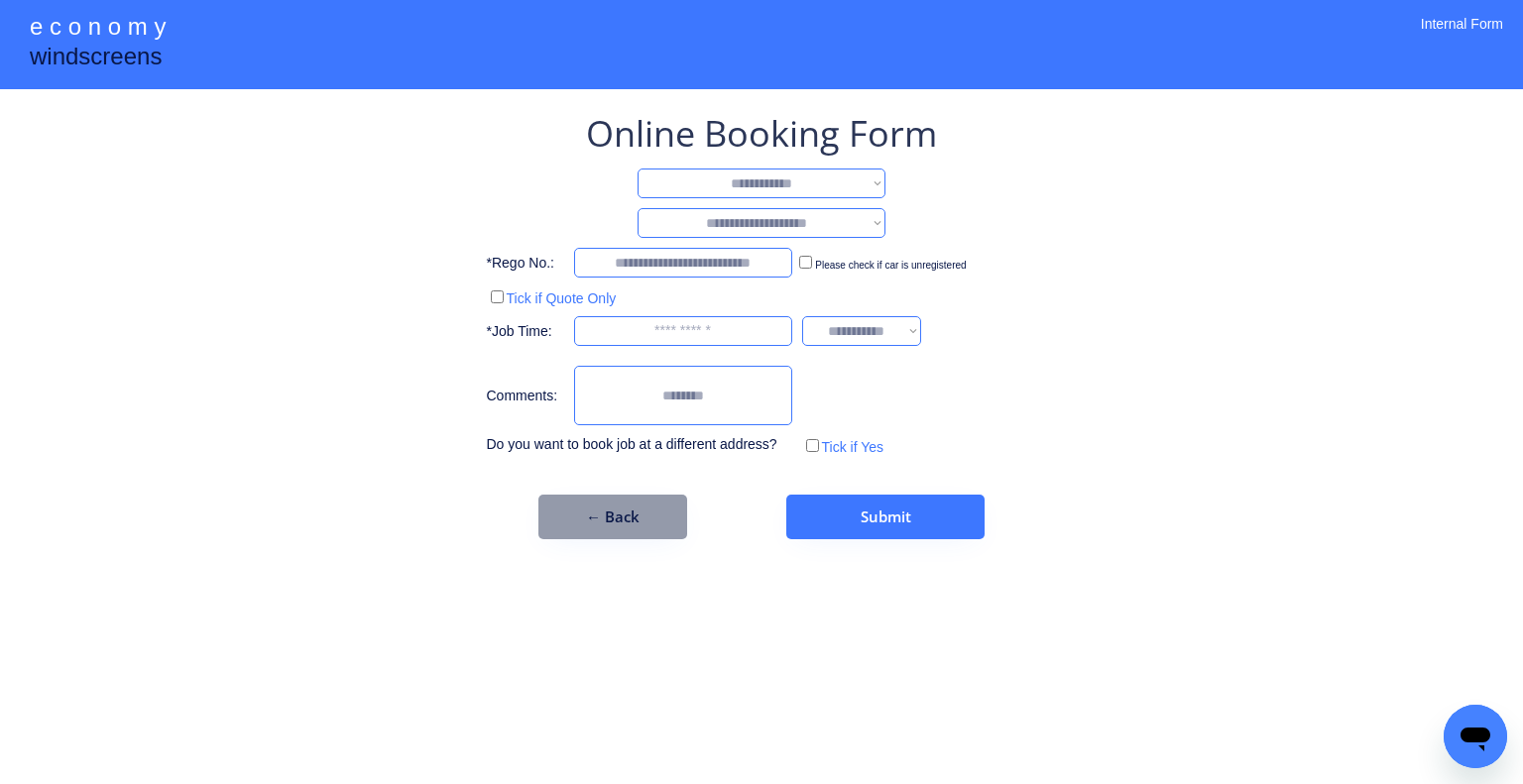 click on "**********" at bounding box center (762, 183) 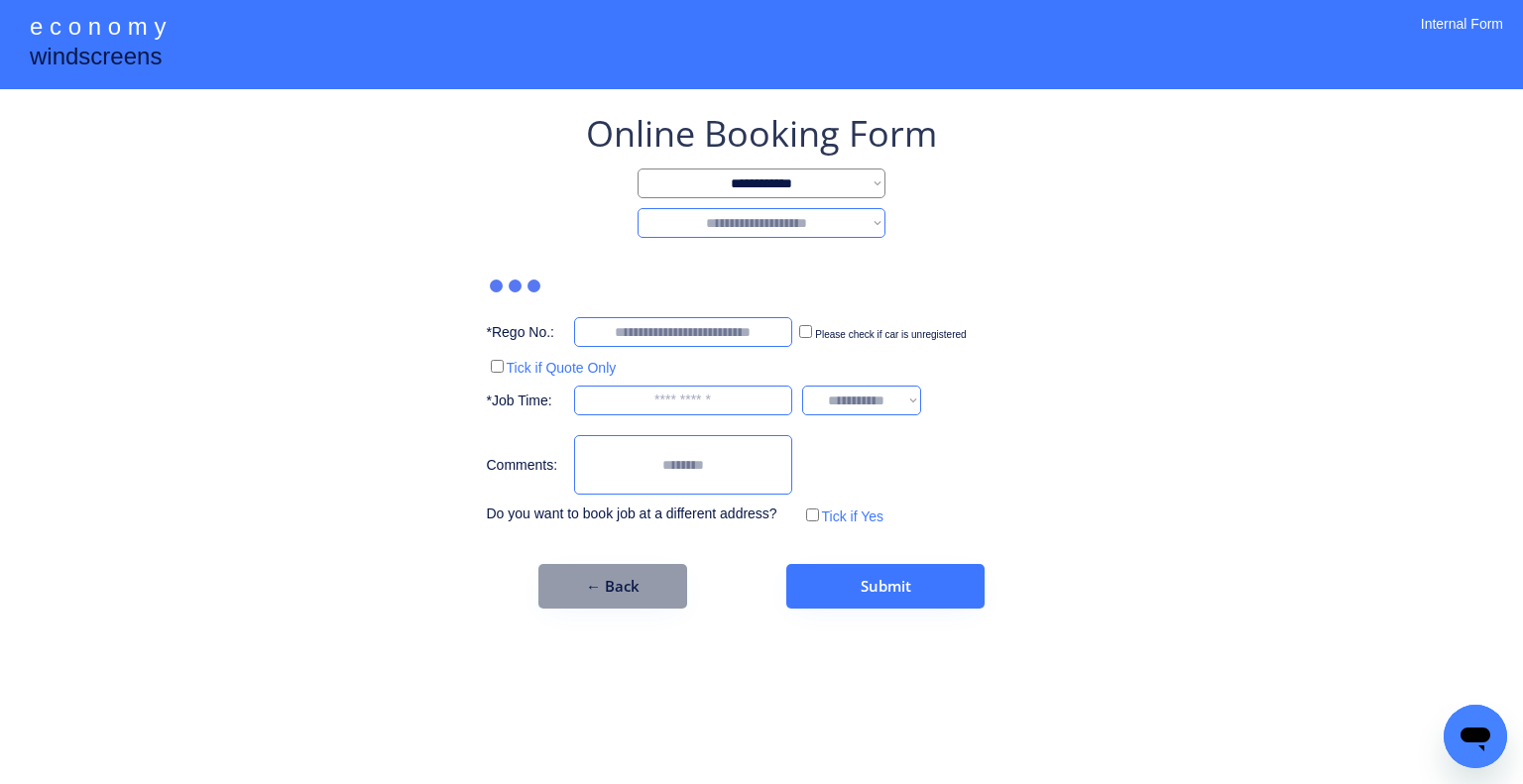 click on "**********" at bounding box center (762, 223) 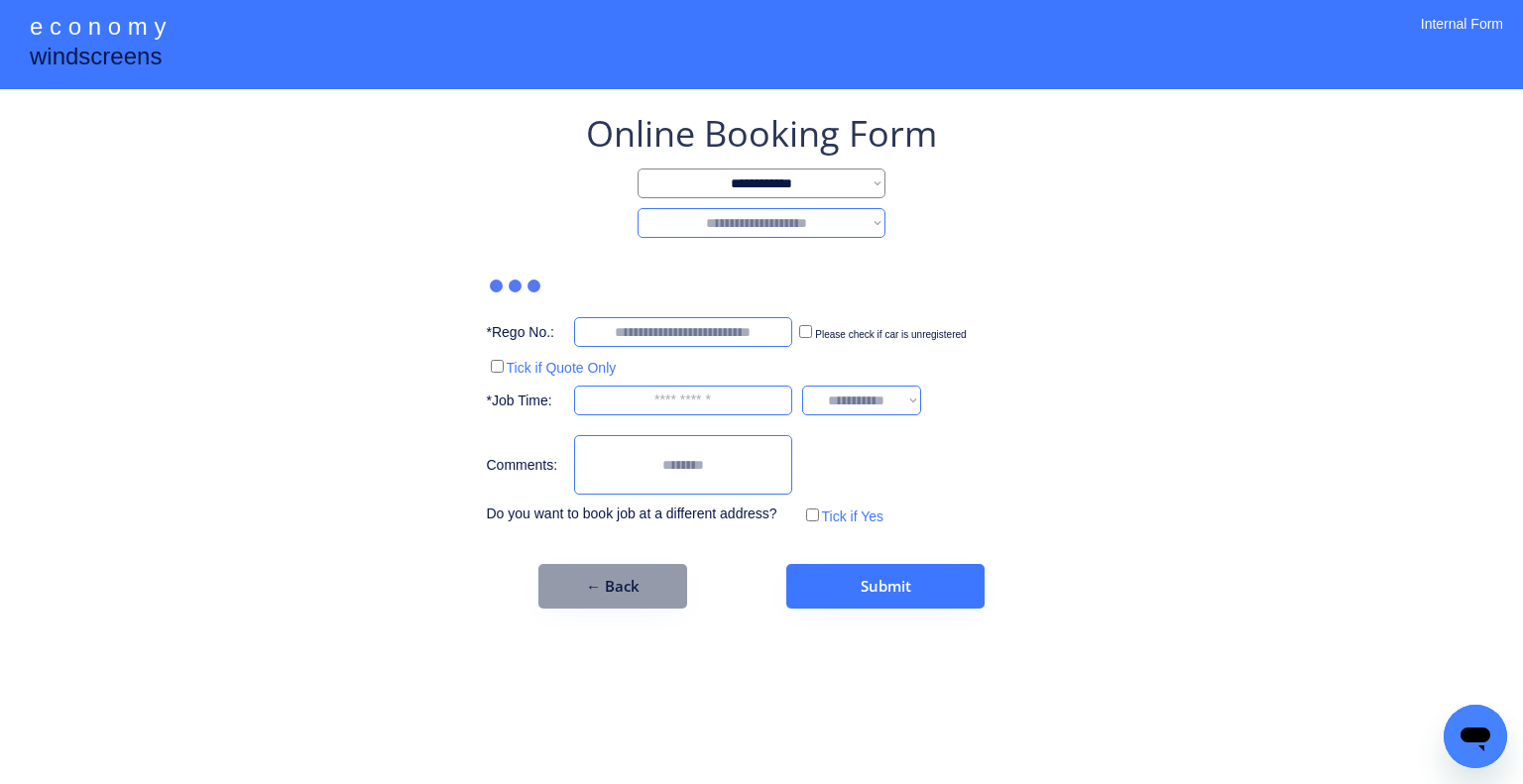 select on "*******" 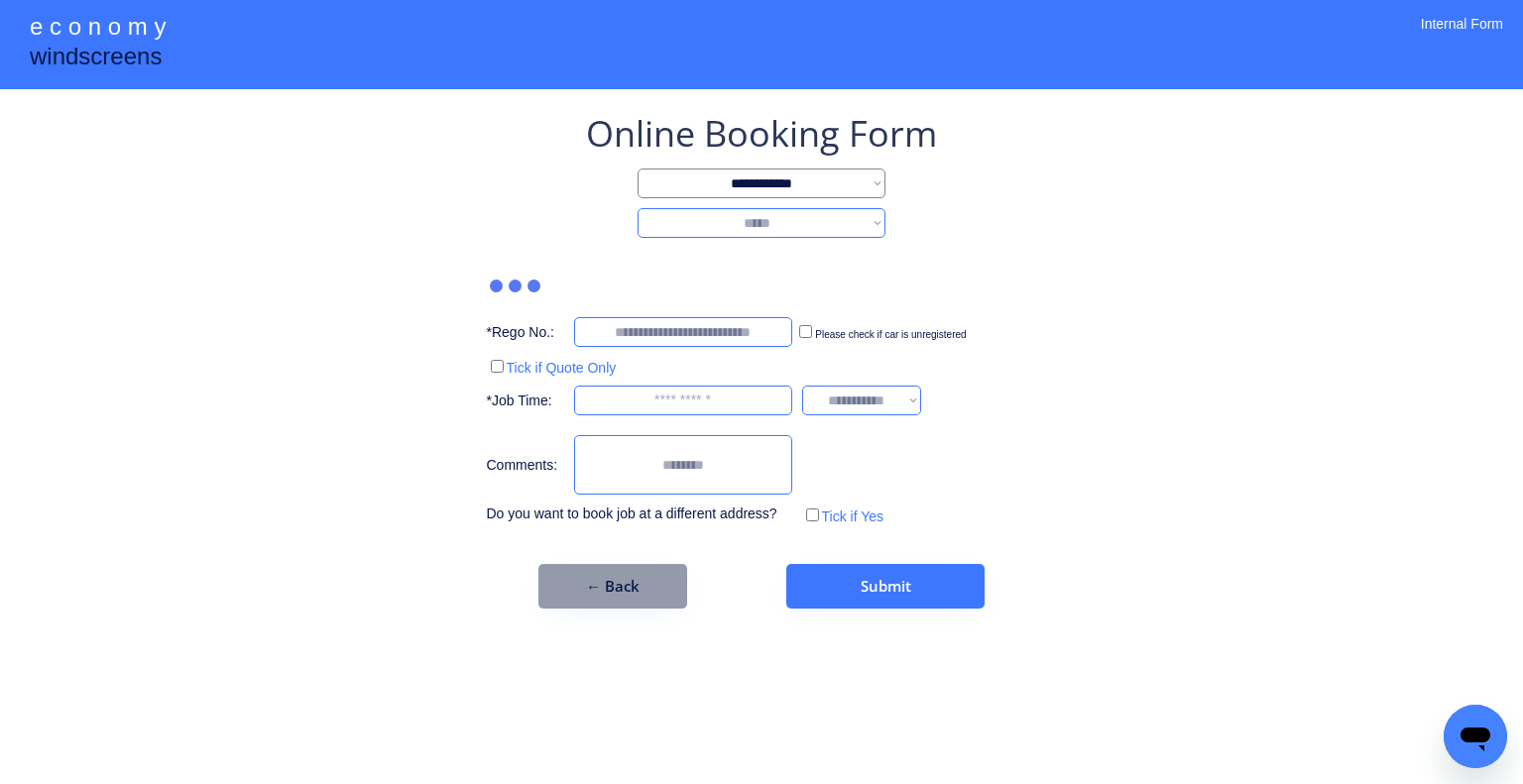 click on "**********" at bounding box center (762, 223) 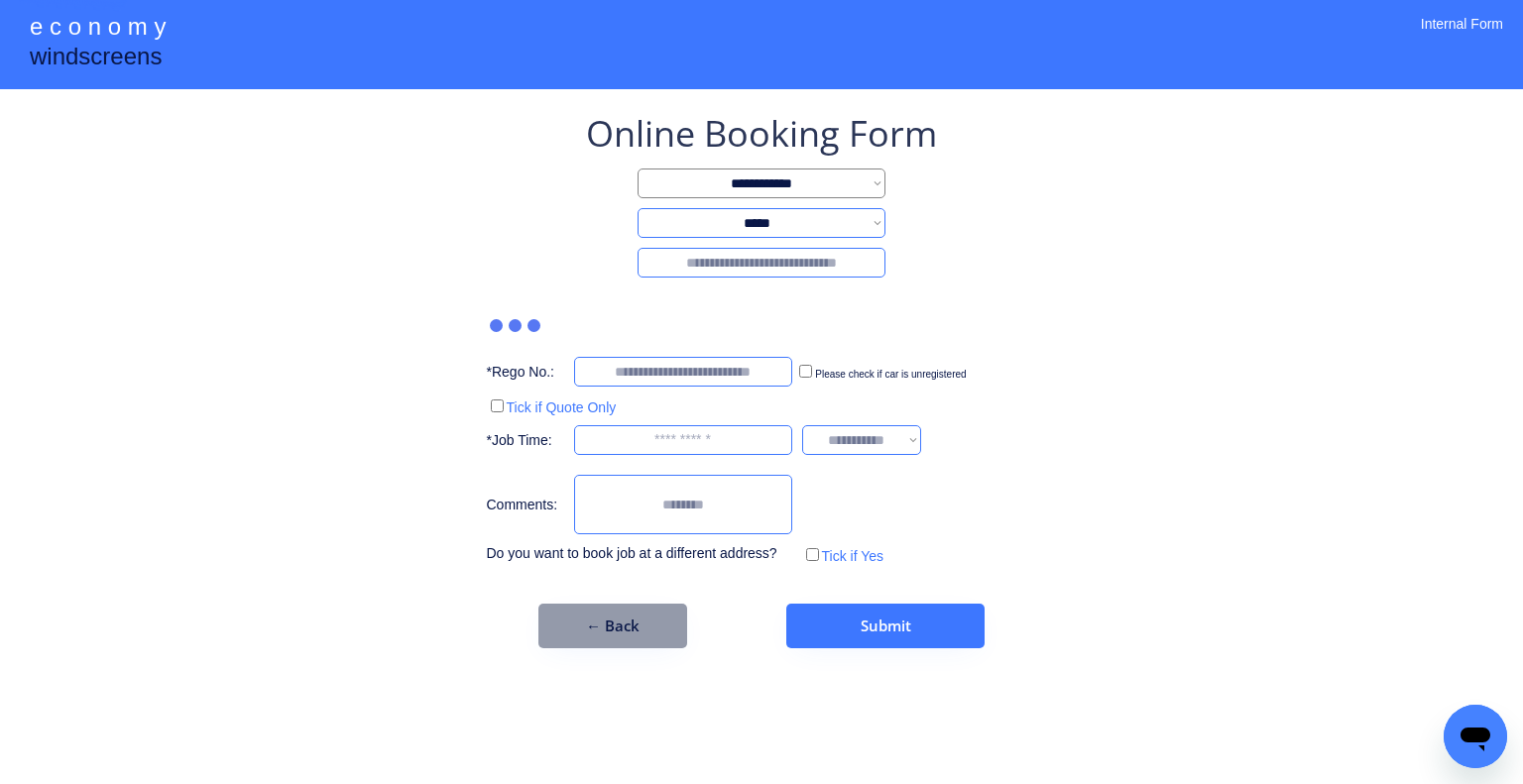 click at bounding box center (762, 263) 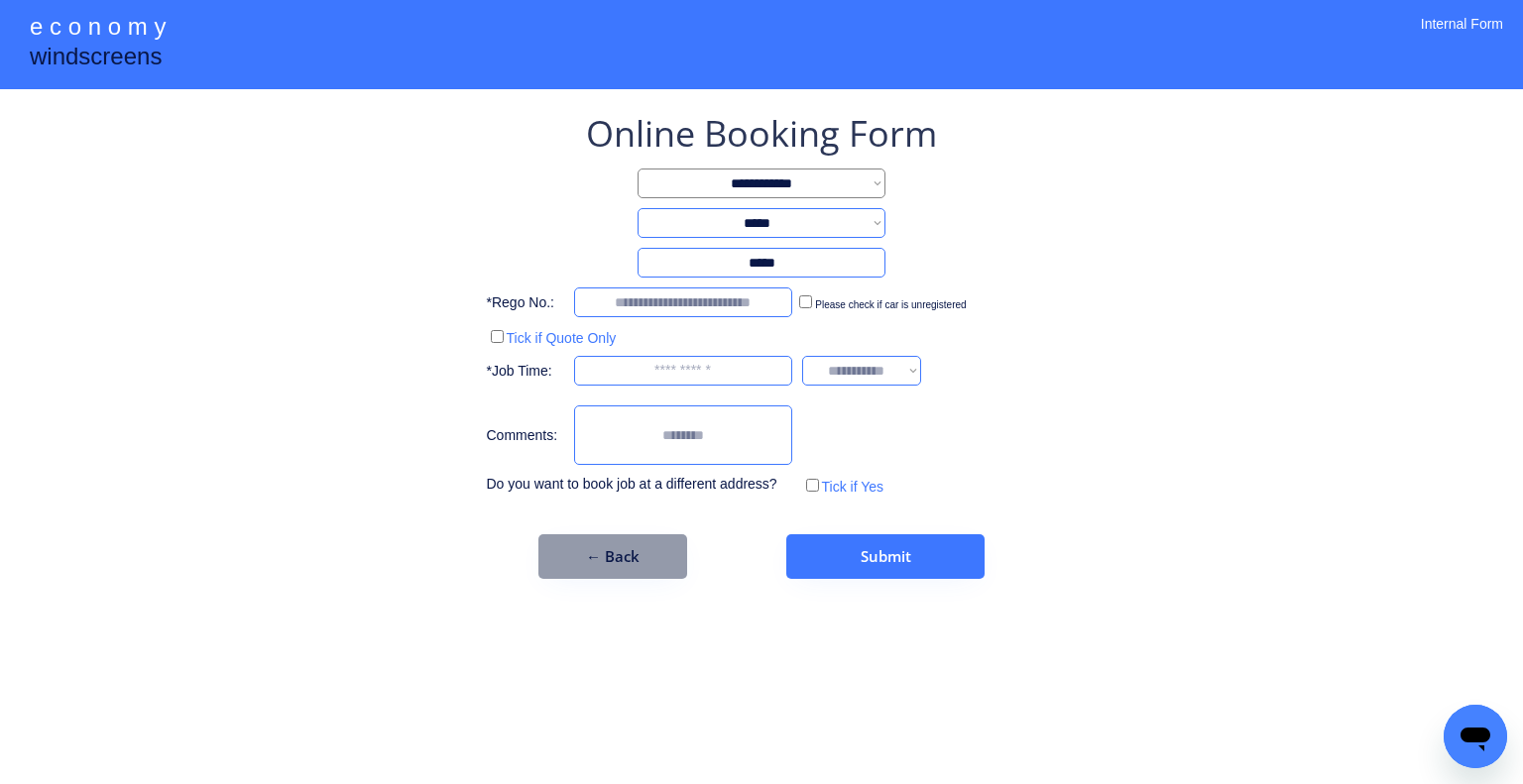 type on "*****" 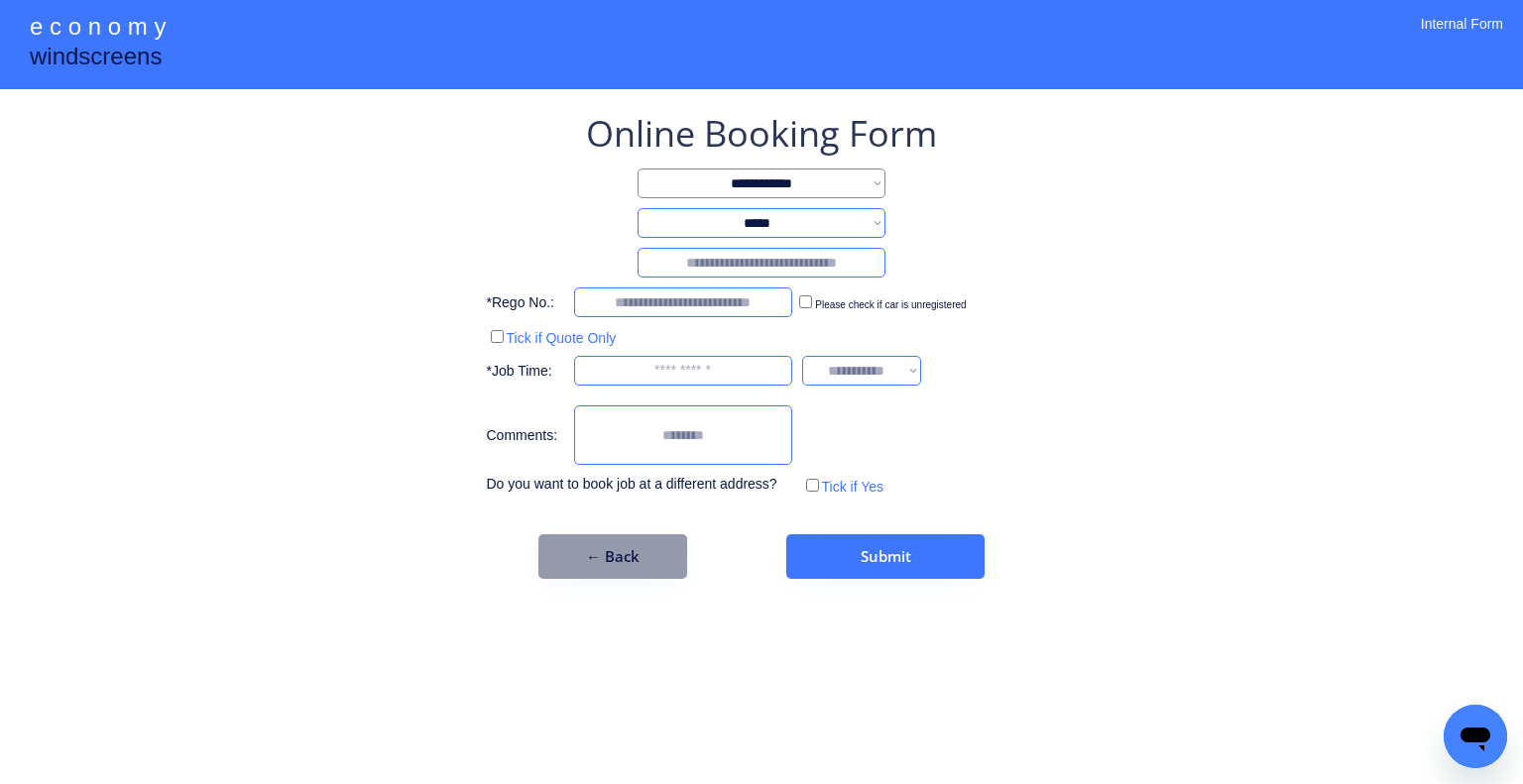 click at bounding box center (762, 263) 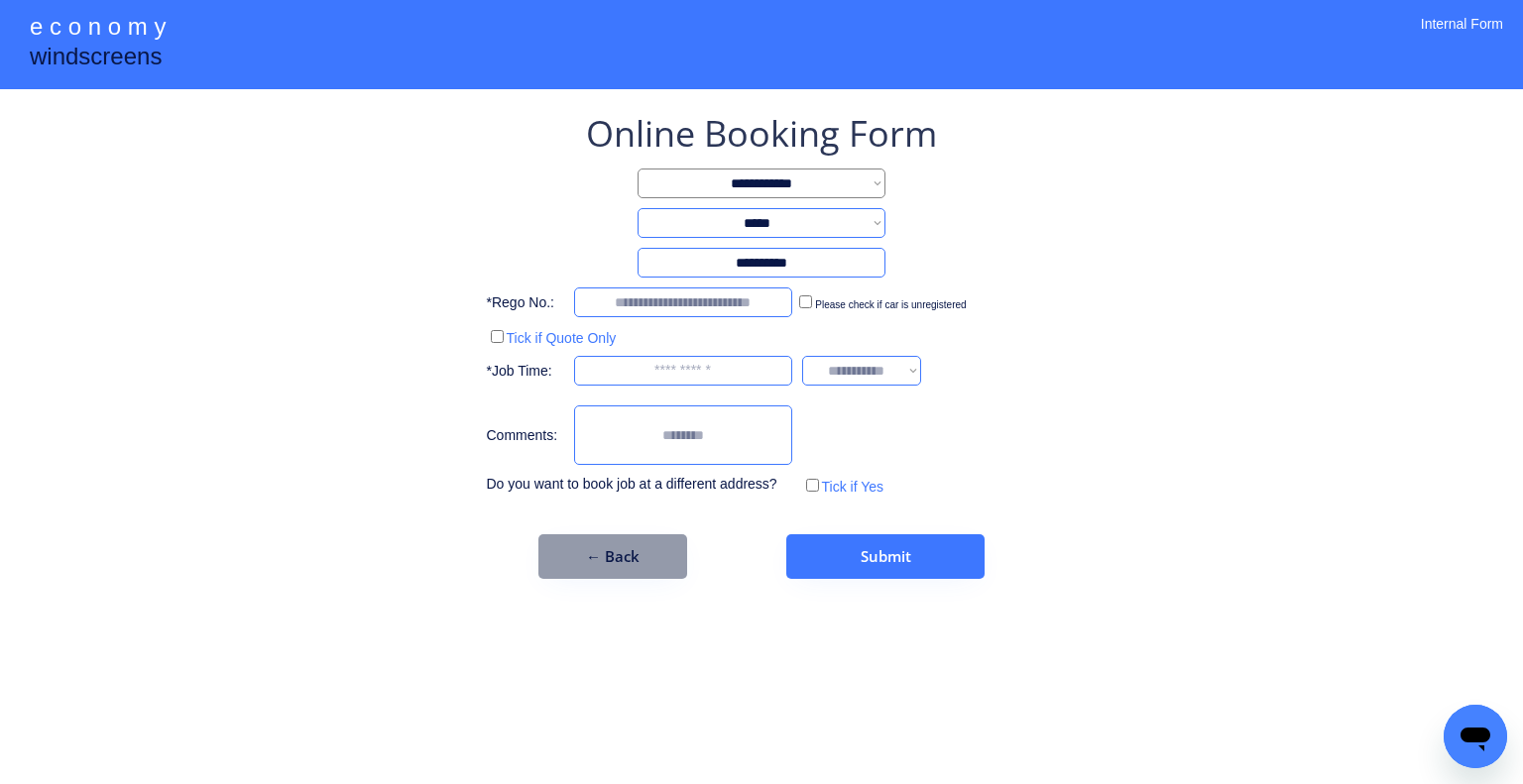 type on "**********" 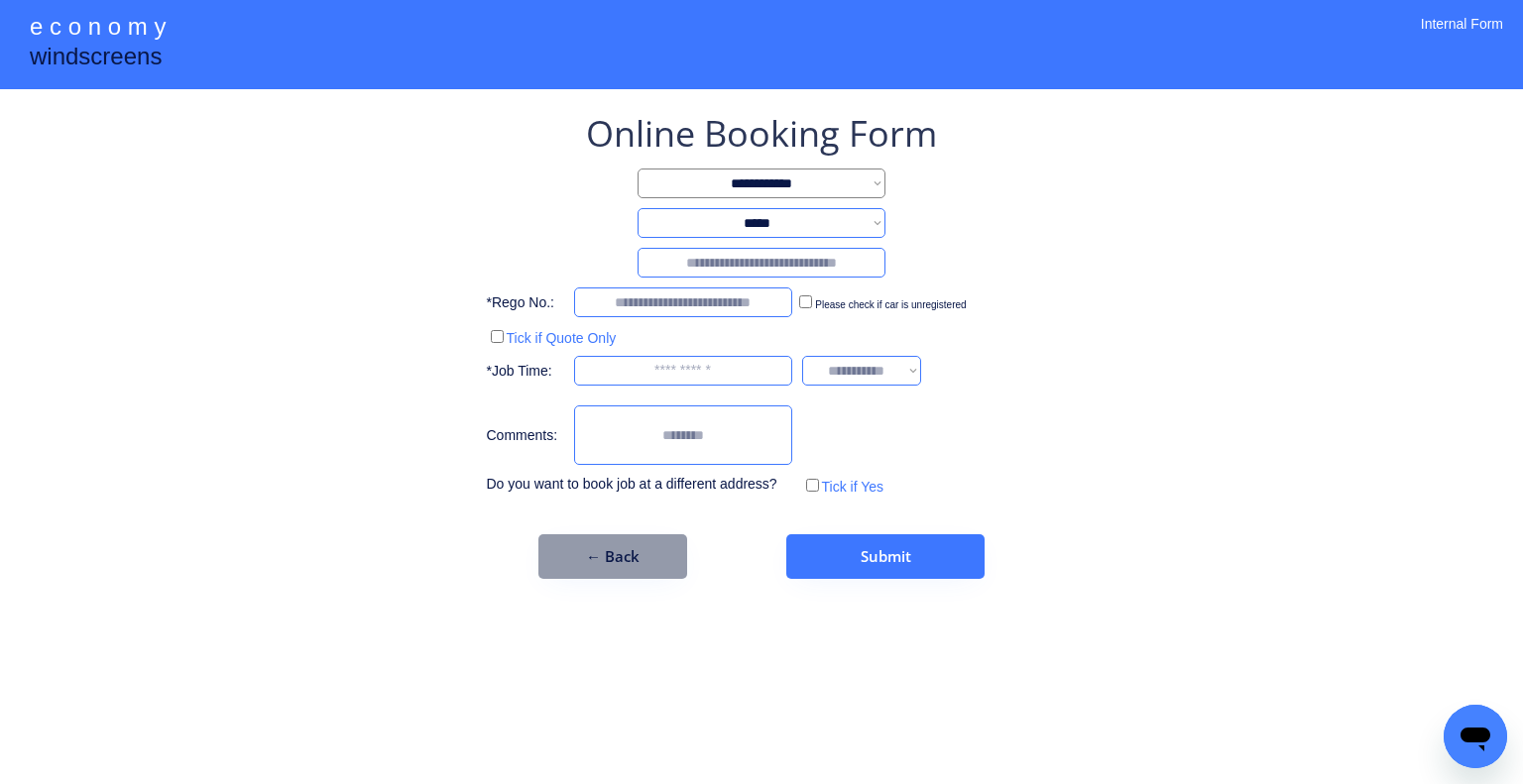 click on "**********" at bounding box center (762, 223) 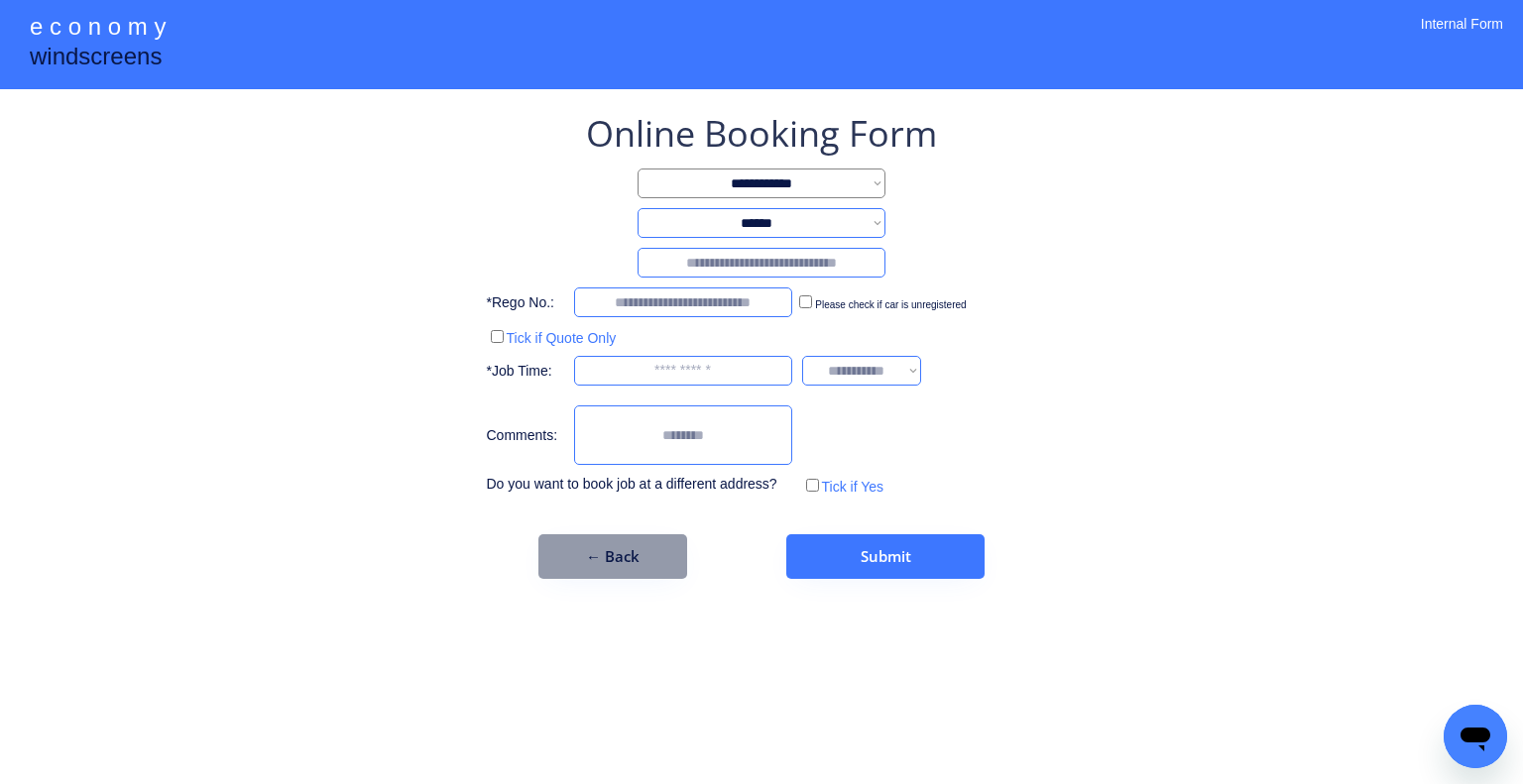 click on "**********" at bounding box center [762, 223] 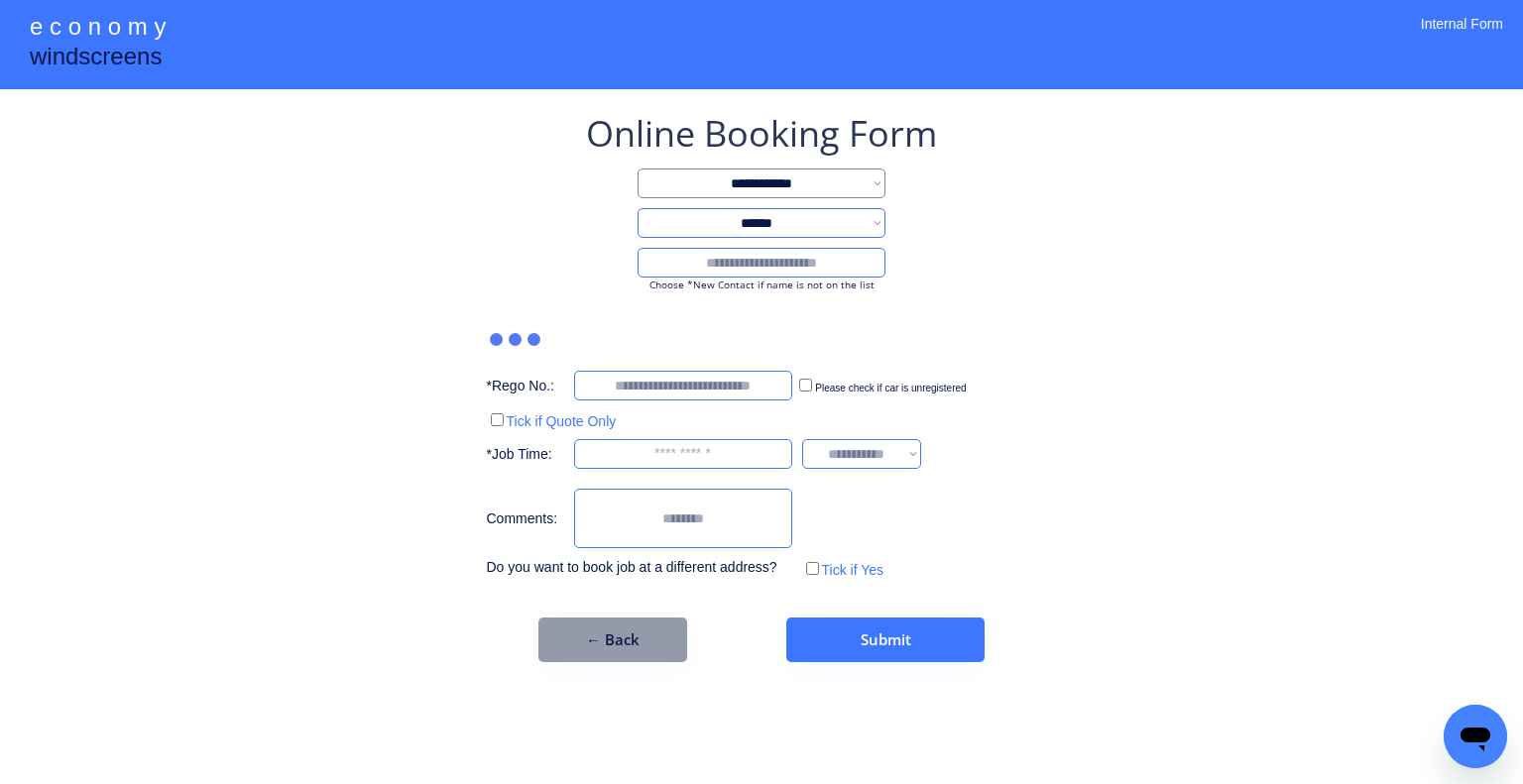 click at bounding box center (762, 263) 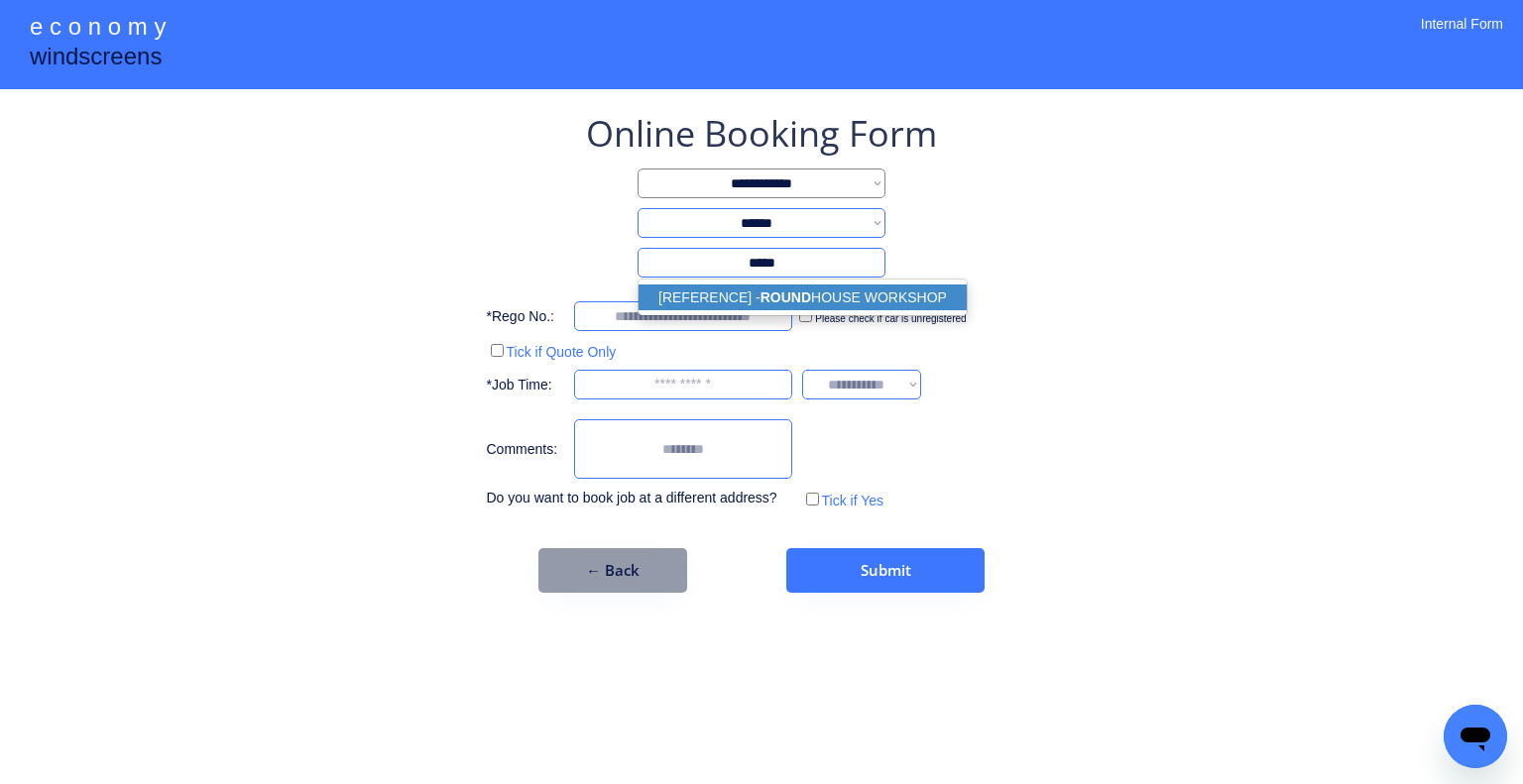 drag, startPoint x: 860, startPoint y: 312, endPoint x: 868, endPoint y: 303, distance: 12.0415946 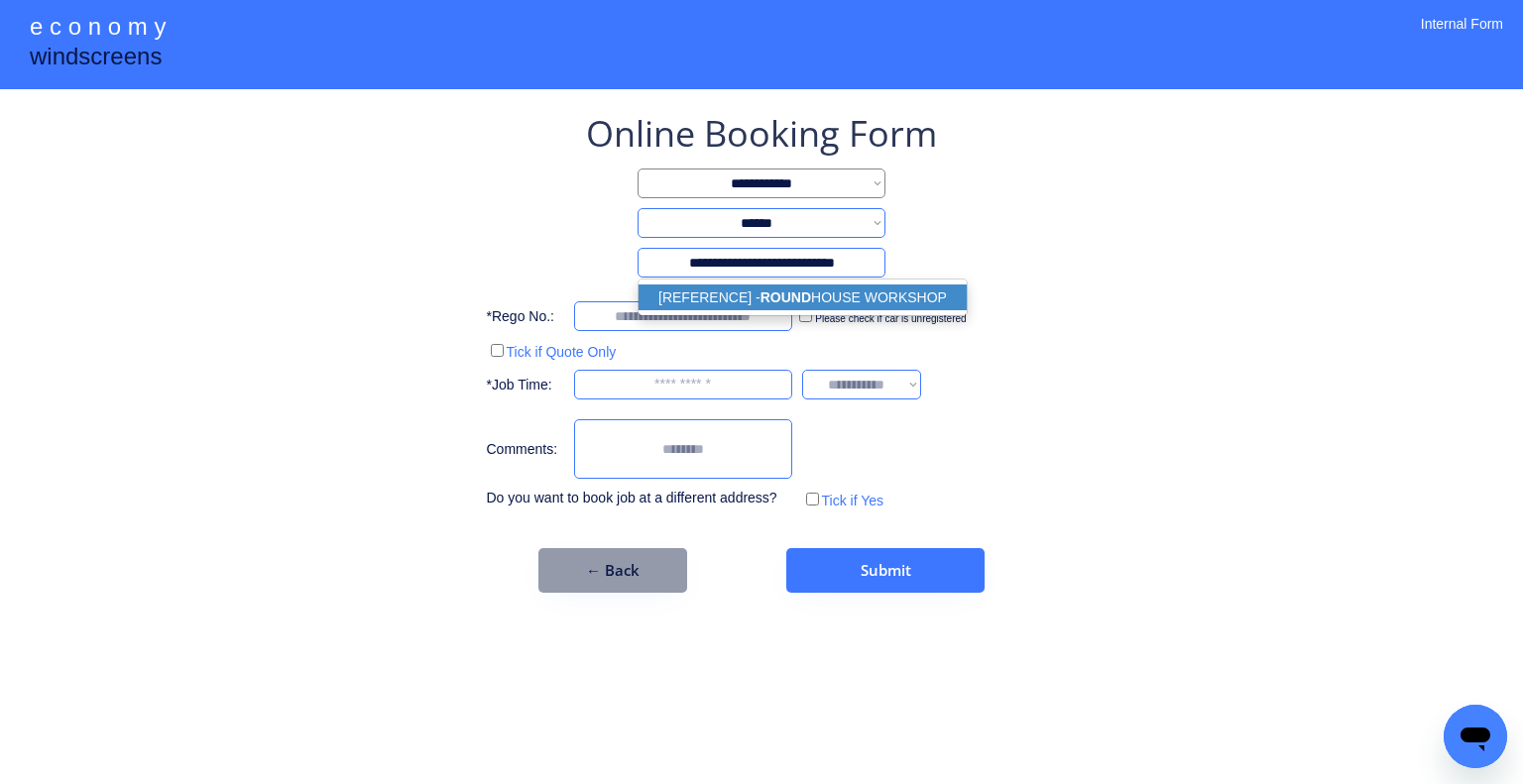 type on "**********" 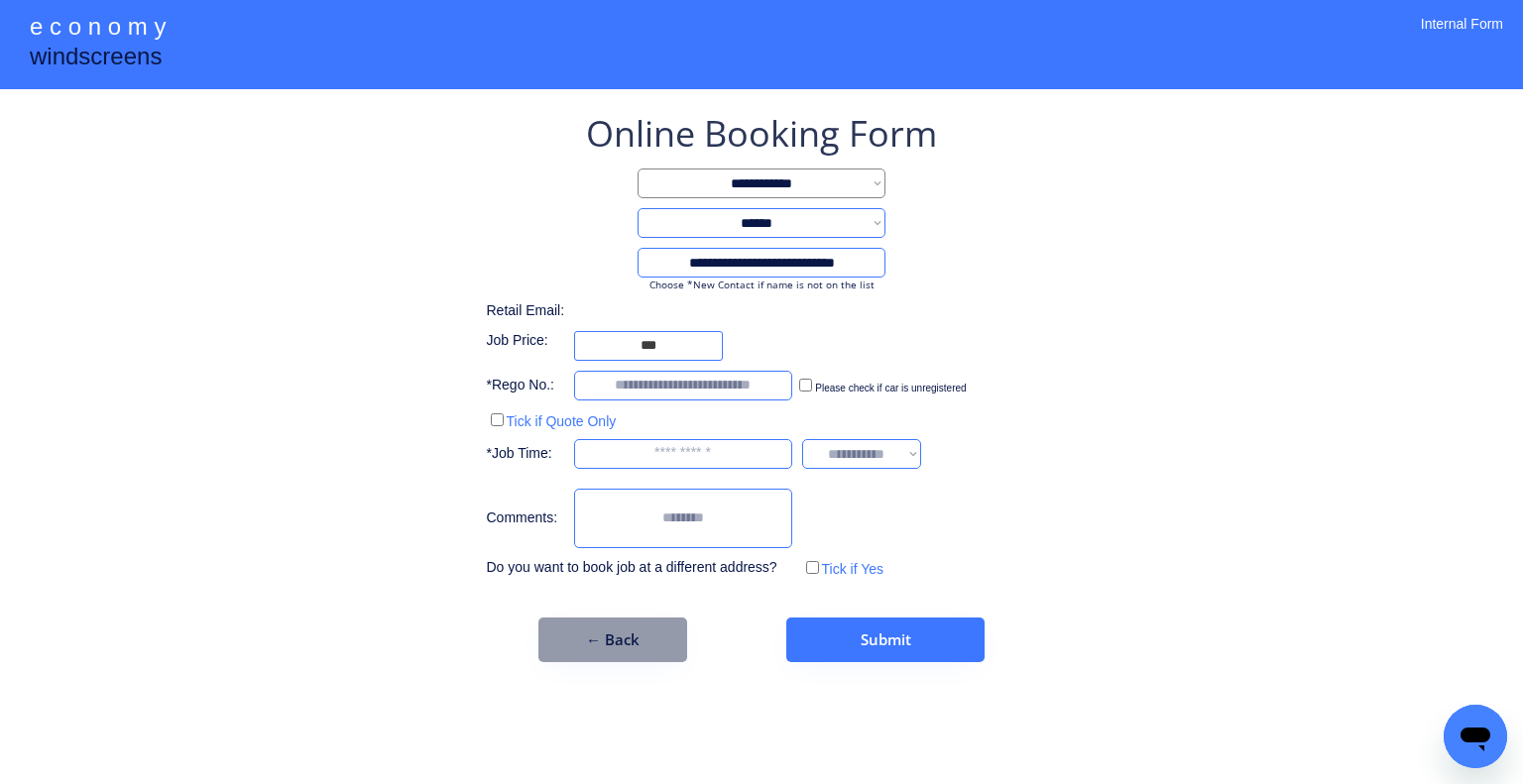 click on "**********" at bounding box center [762, 392] 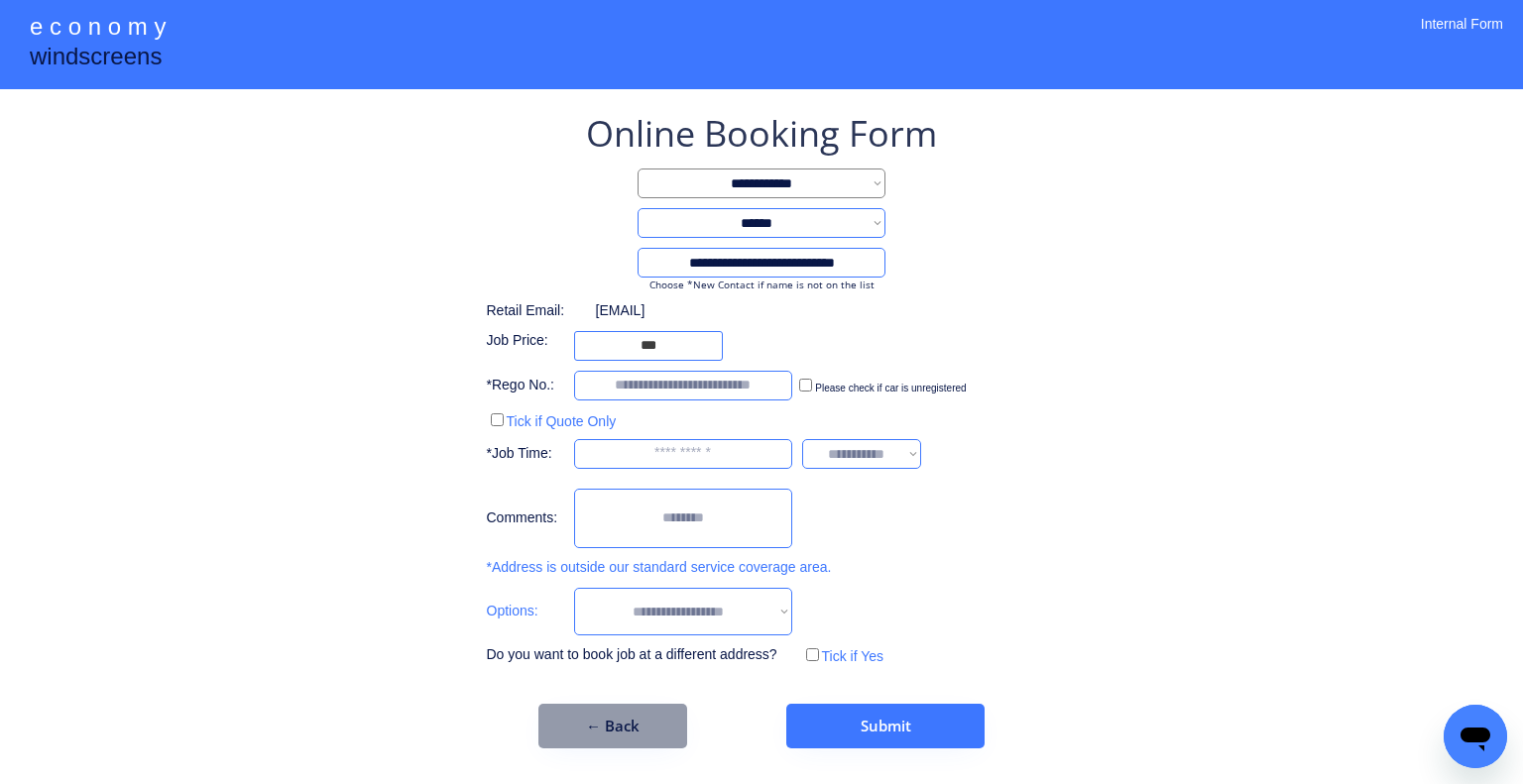 click on "**********" at bounding box center (762, 392) 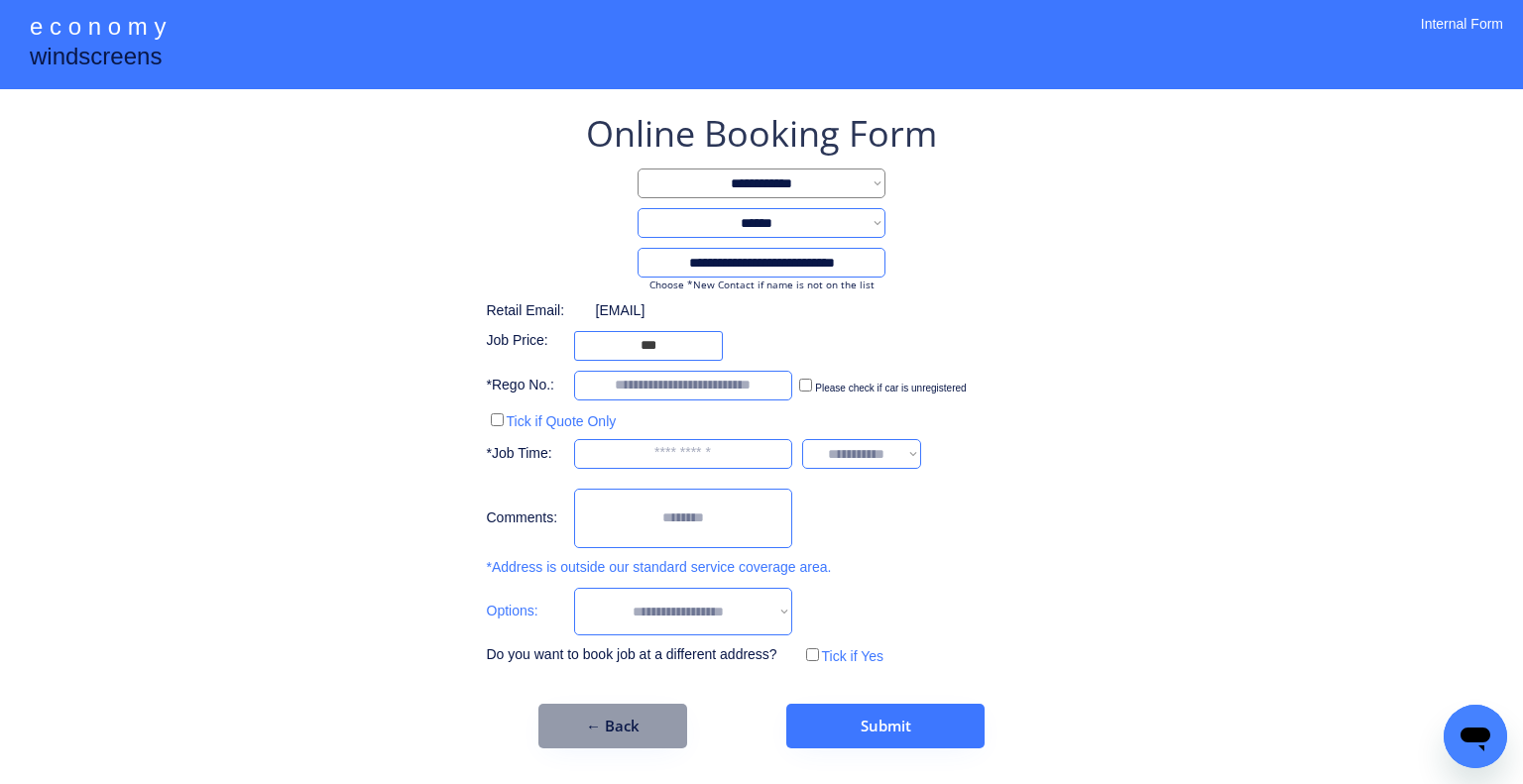 click on "**********" at bounding box center [683, 612] 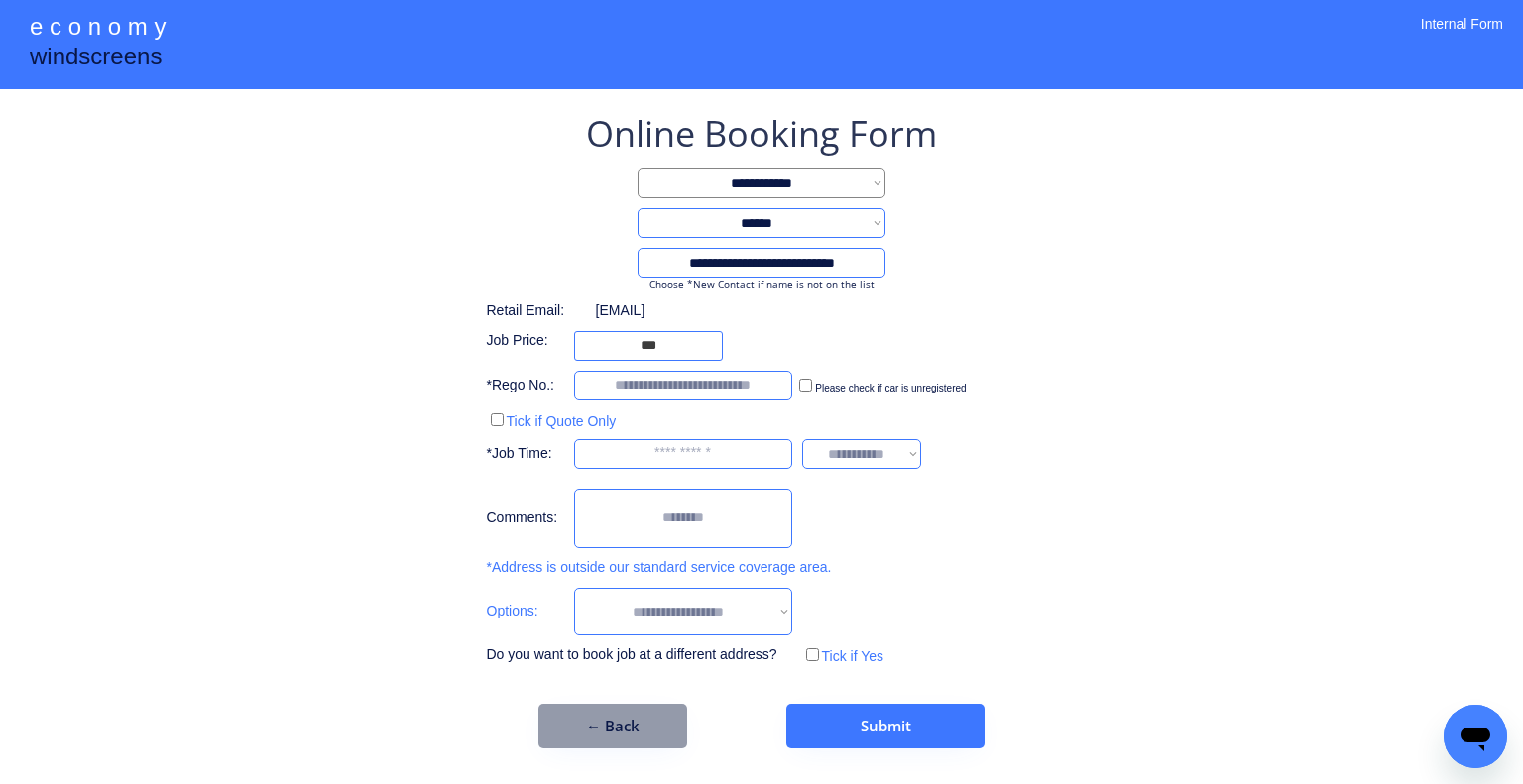 select on "**********" 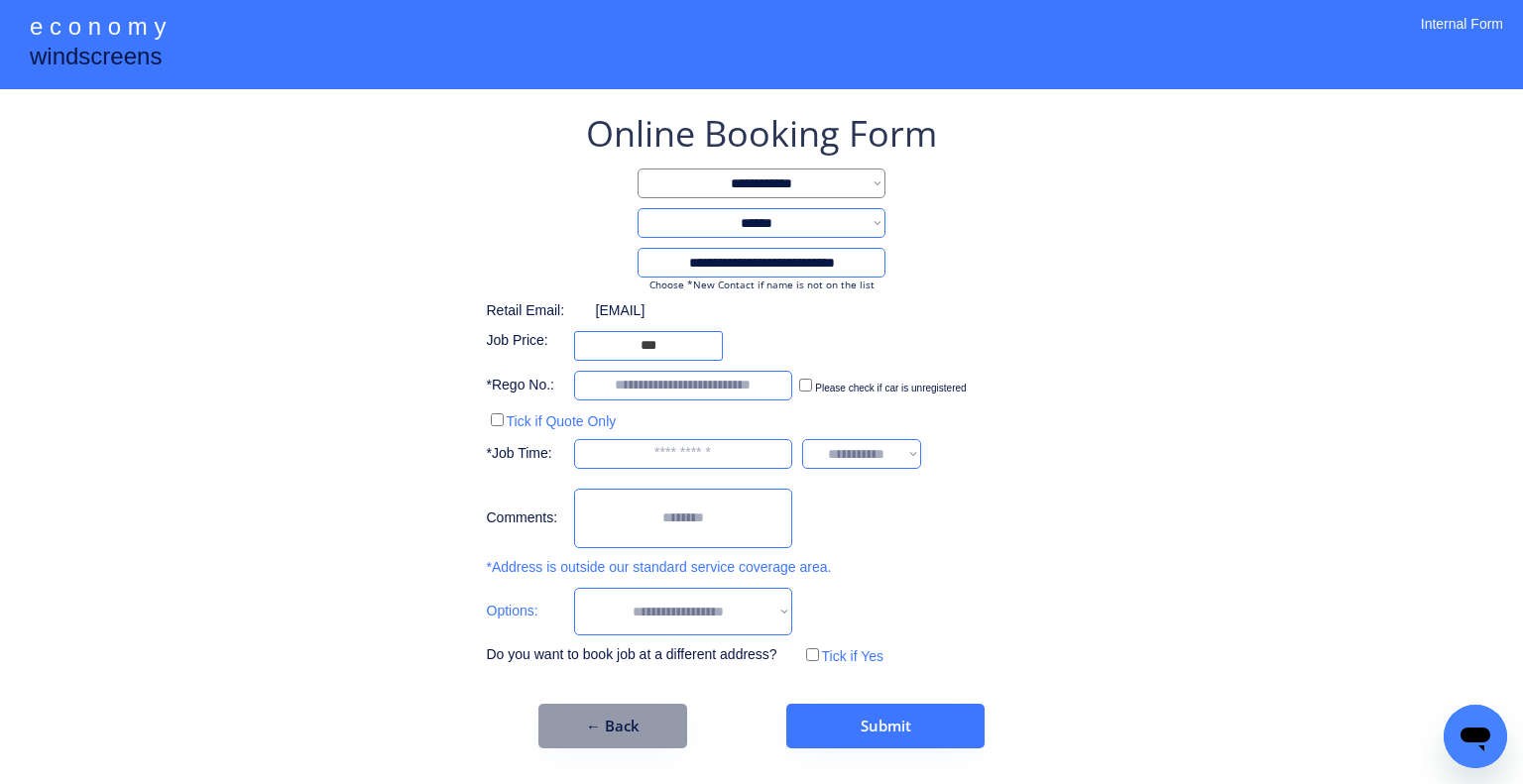 click on "**********" at bounding box center (683, 612) 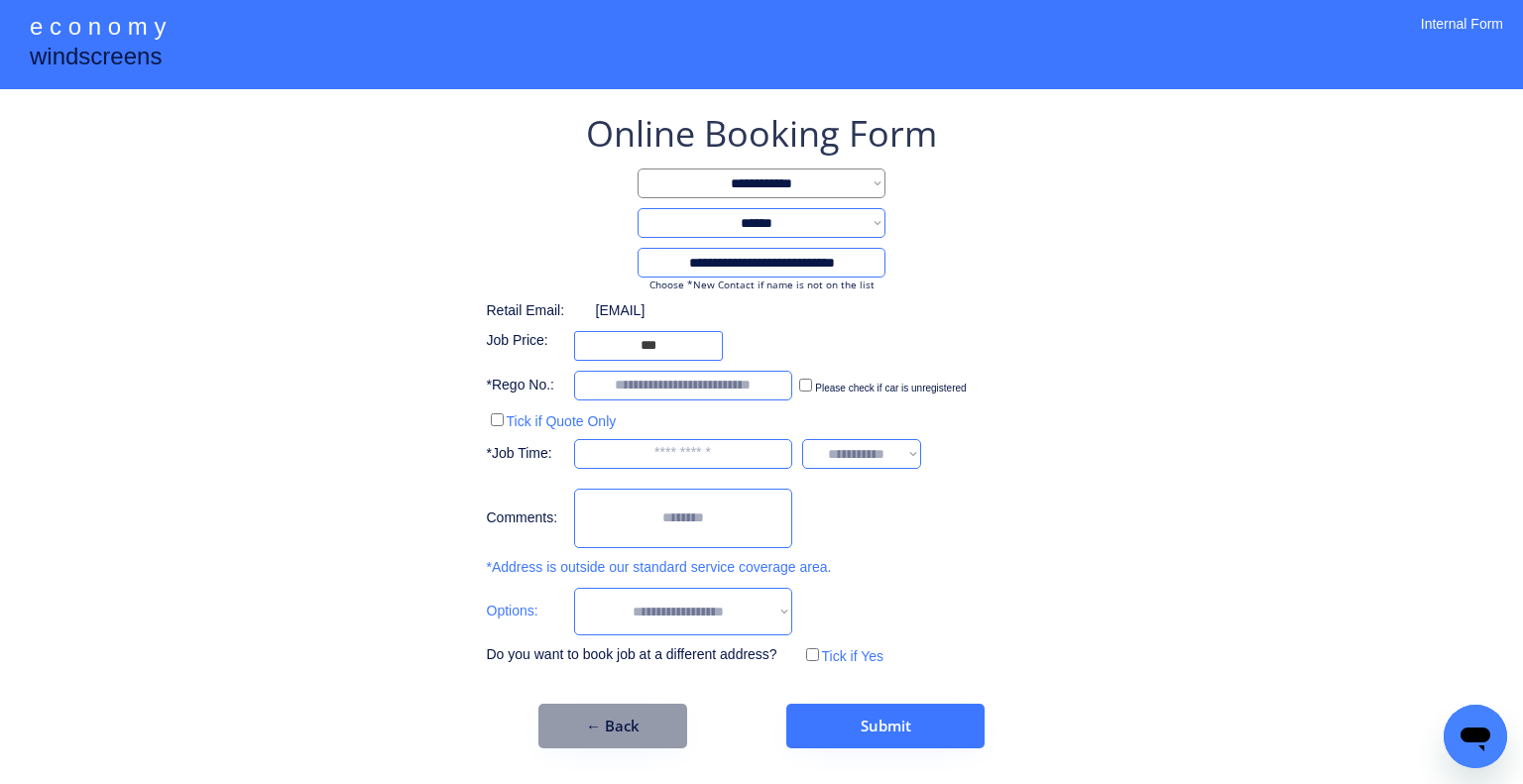 type on "***" 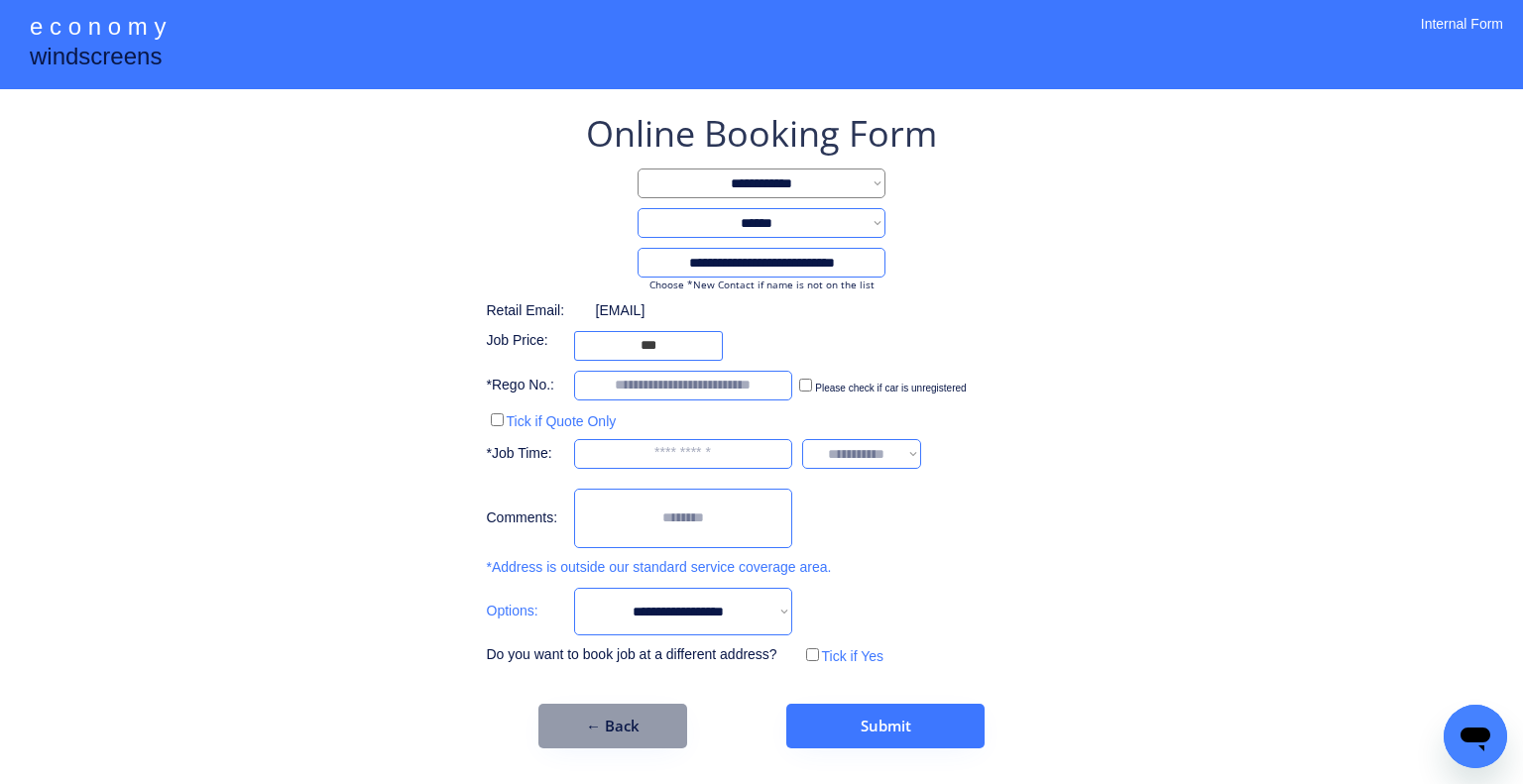 click on "**********" at bounding box center (762, 428) 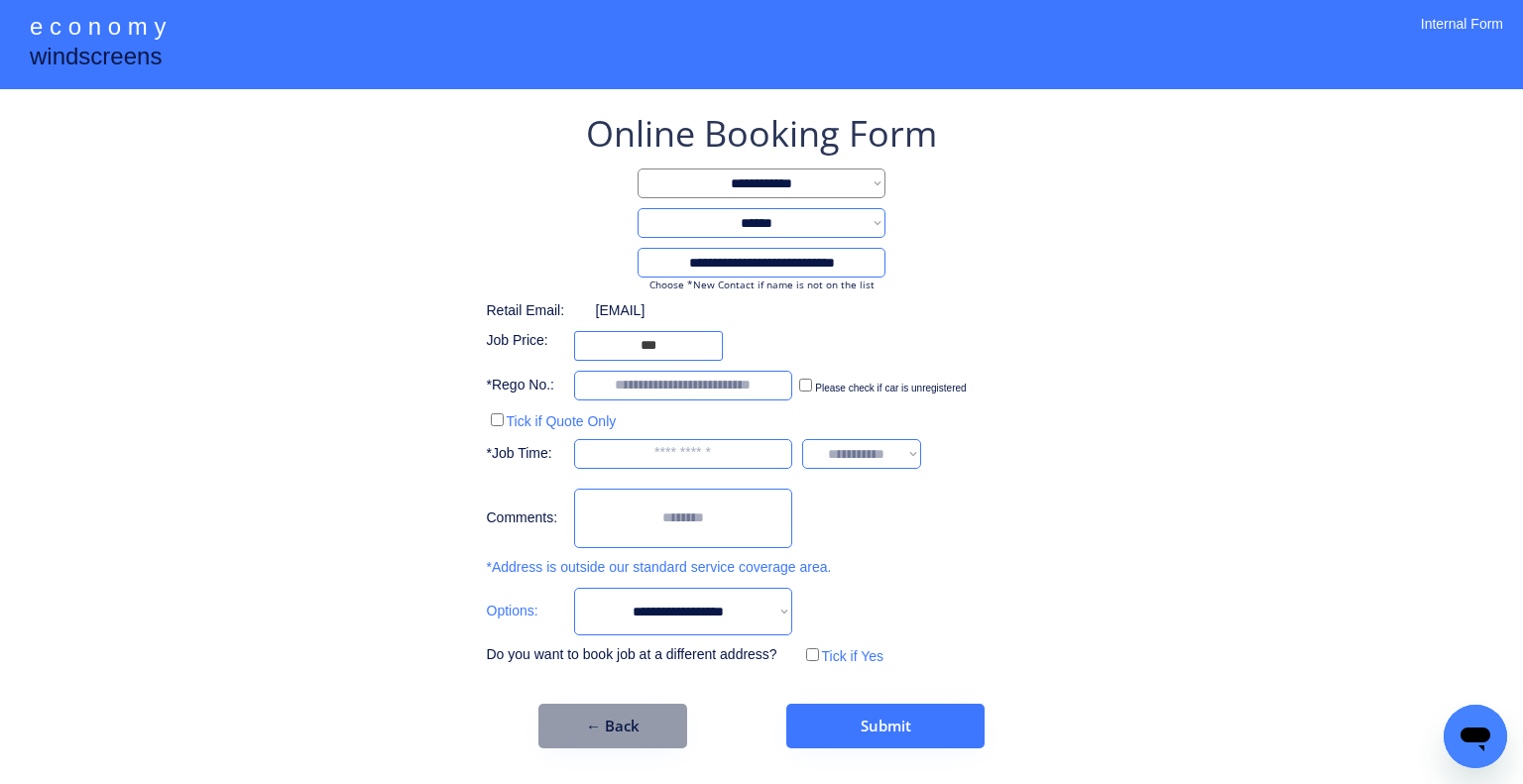 click on "**********" at bounding box center (762, 392) 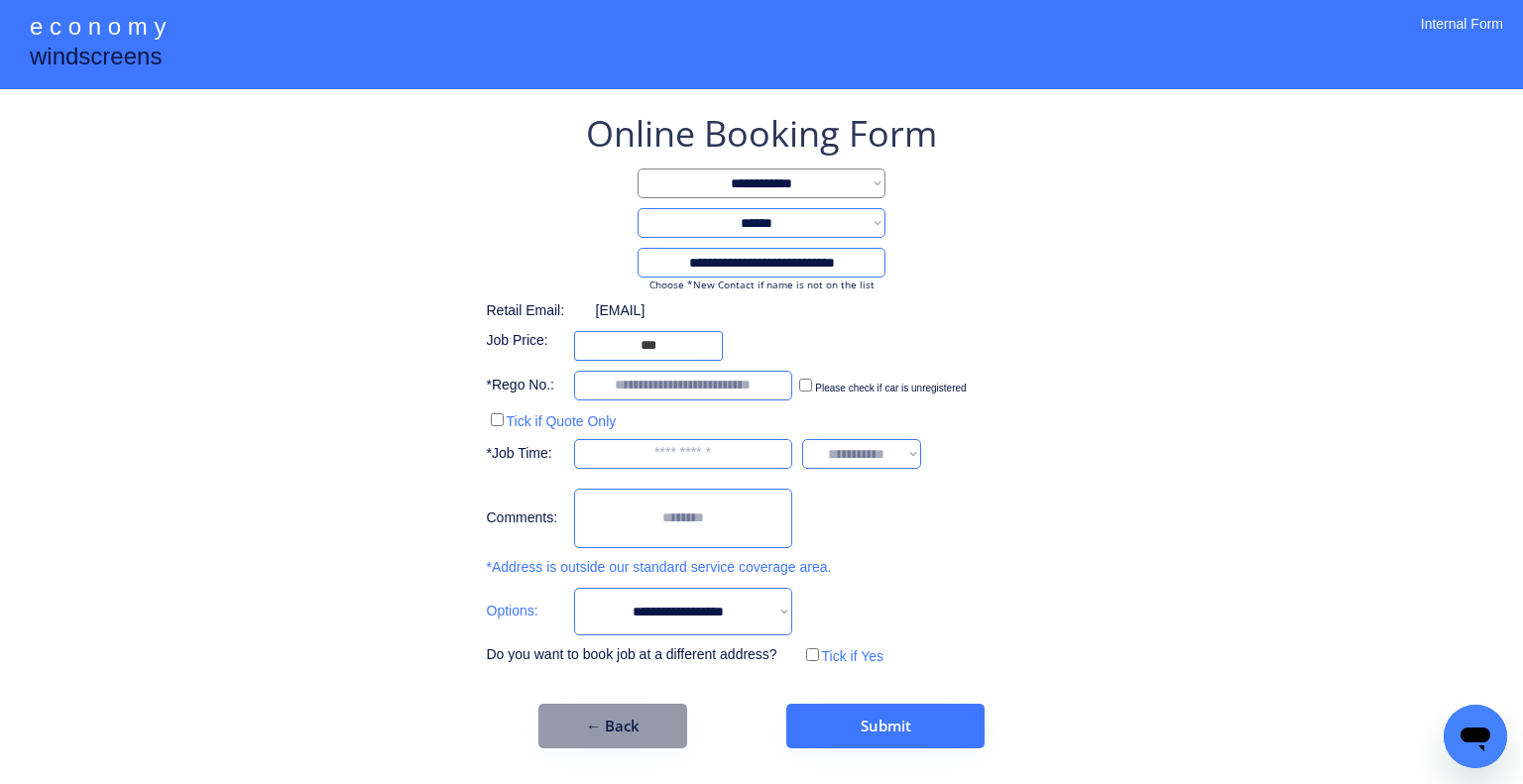 click on "**********" at bounding box center [683, 612] 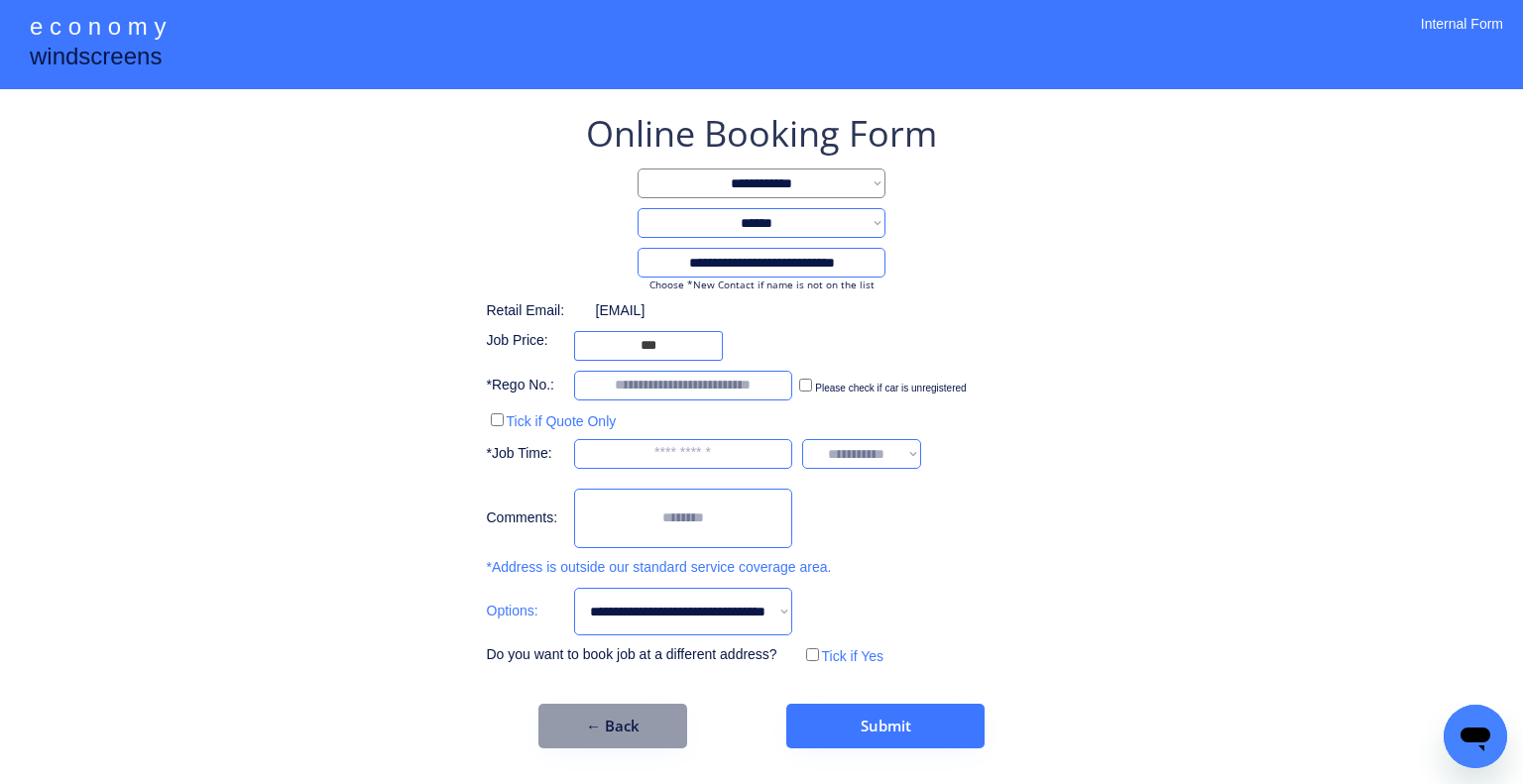 click on "**********" at bounding box center [683, 612] 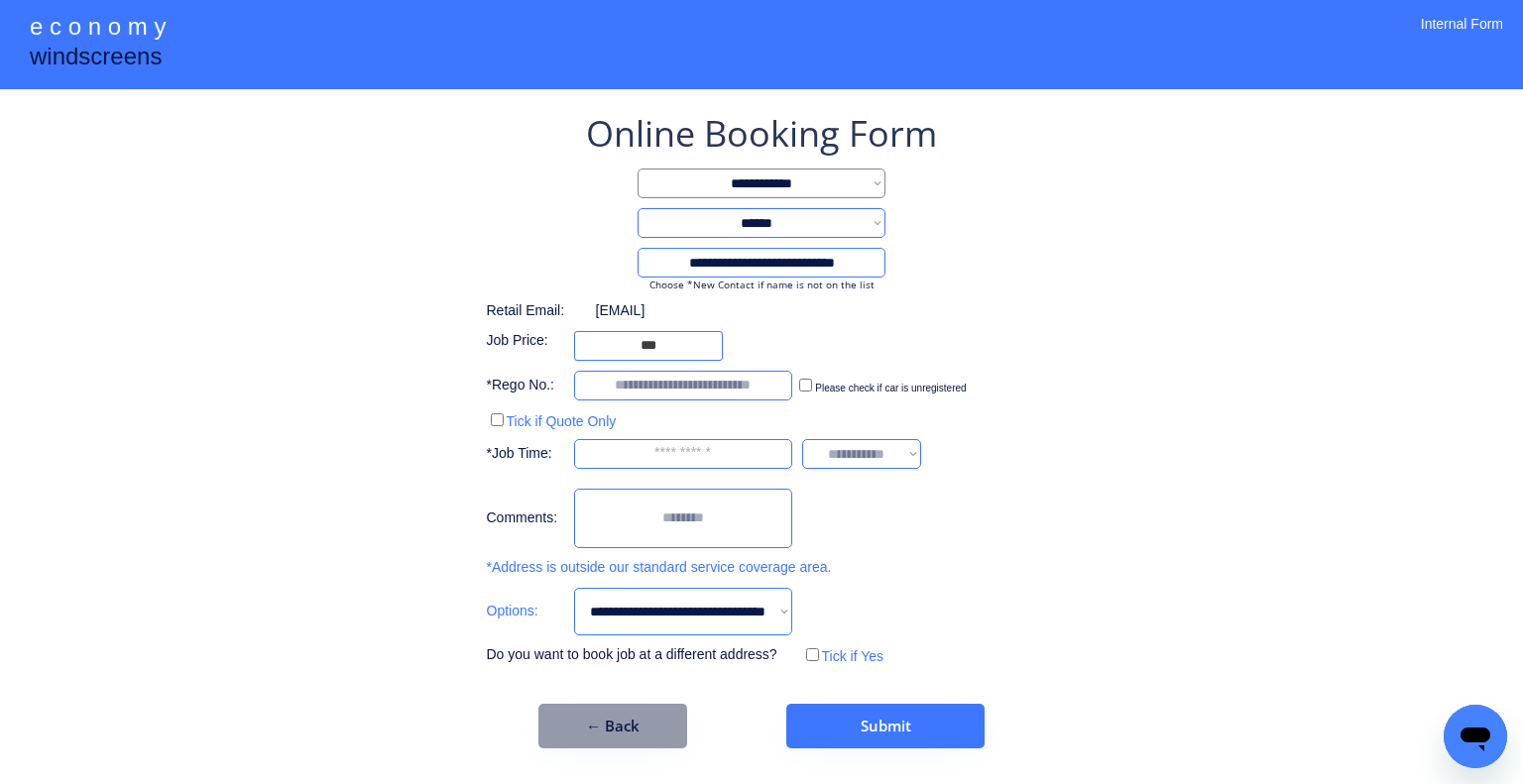 click on "**********" at bounding box center (683, 612) 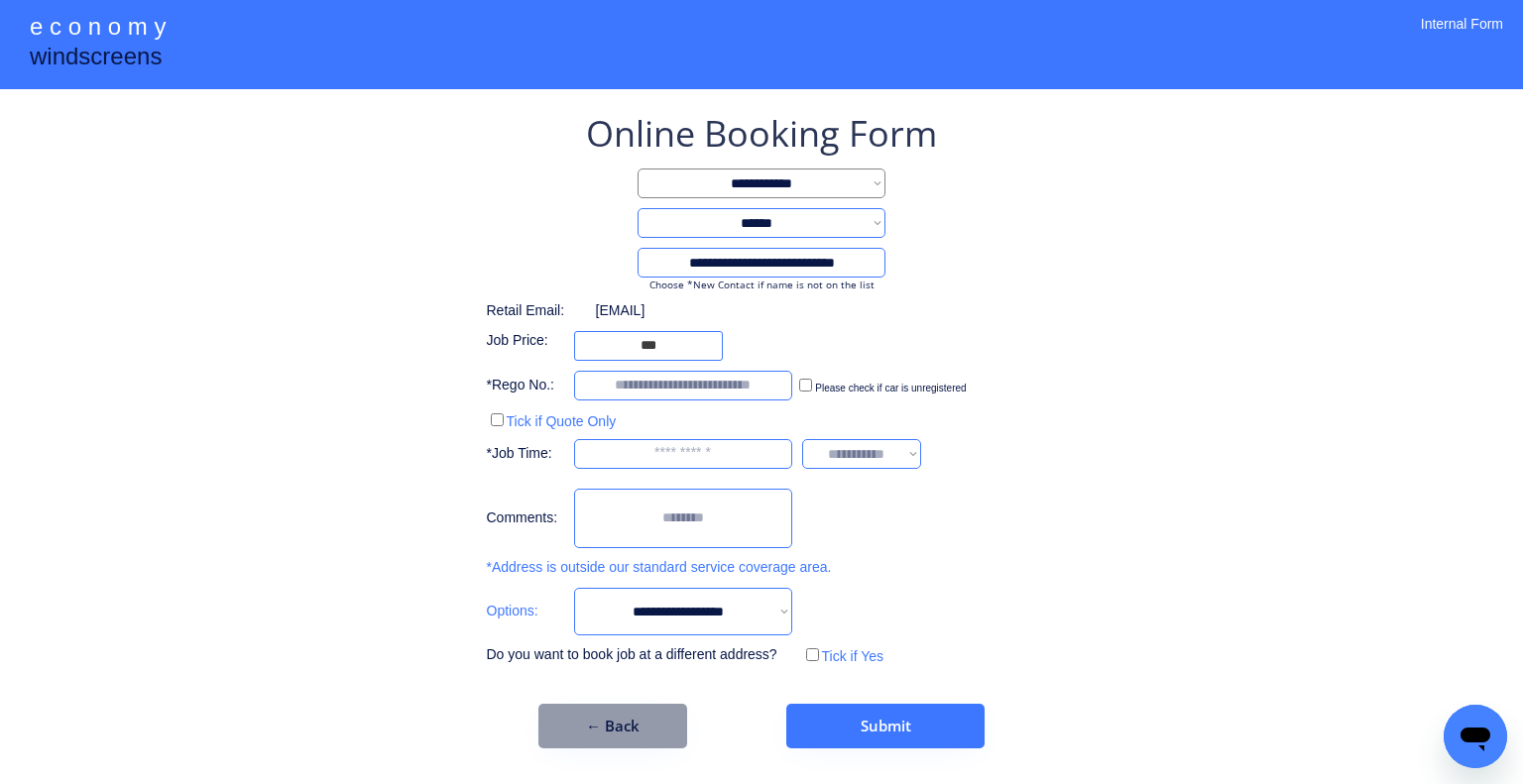 click on "**********" at bounding box center (683, 612) 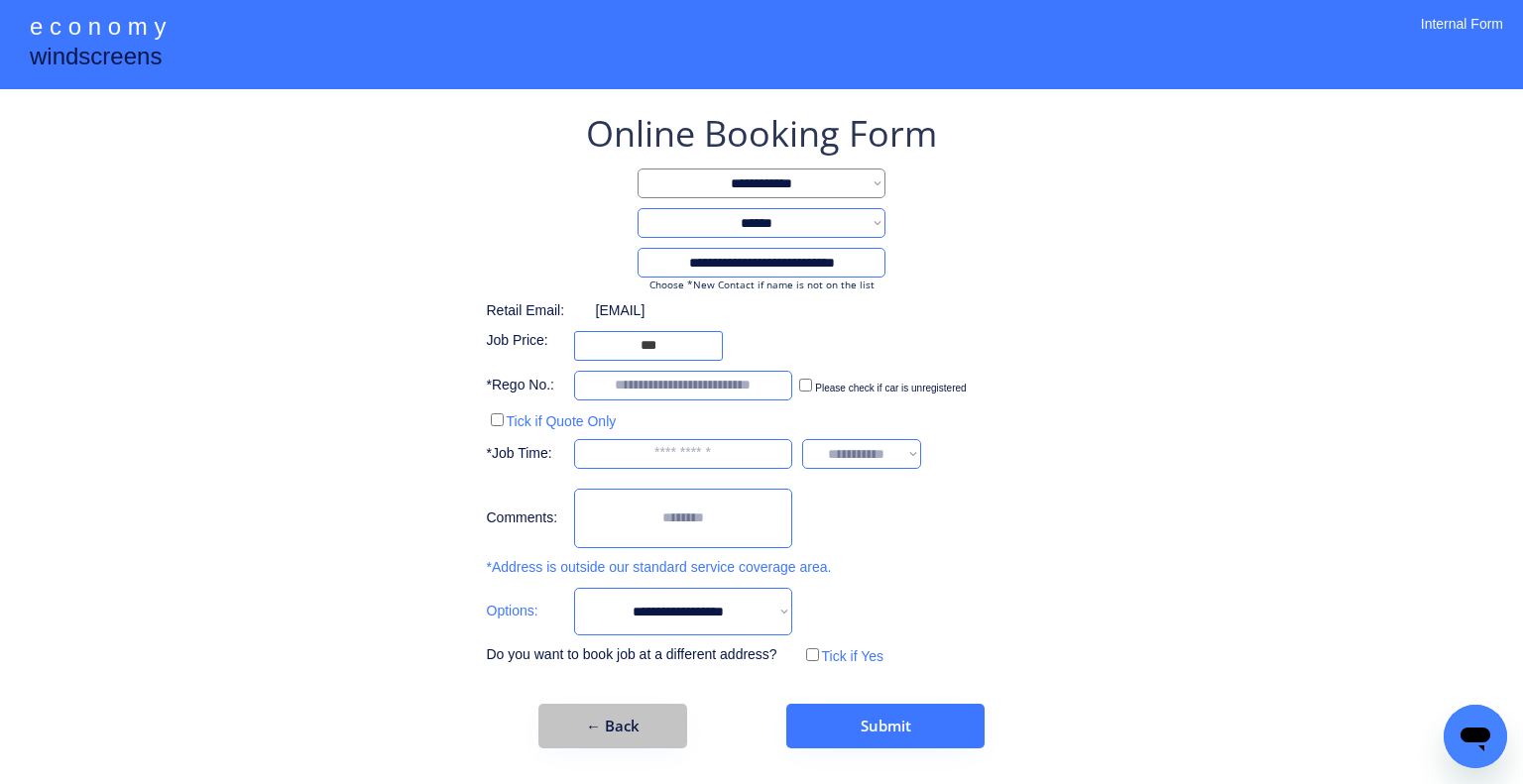 click on "←   Back" at bounding box center (613, 726) 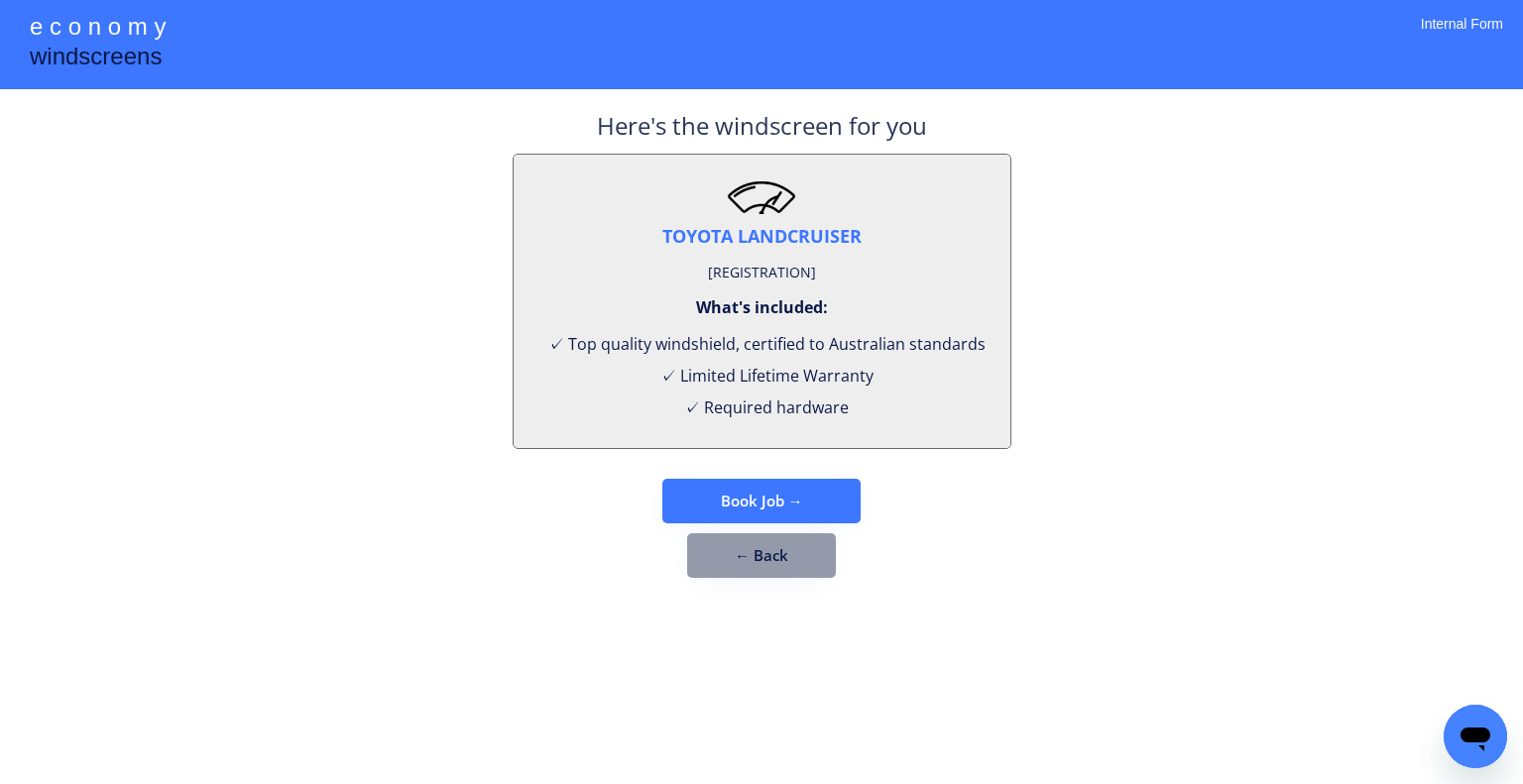 click on "VW012323" at bounding box center [762, 273] 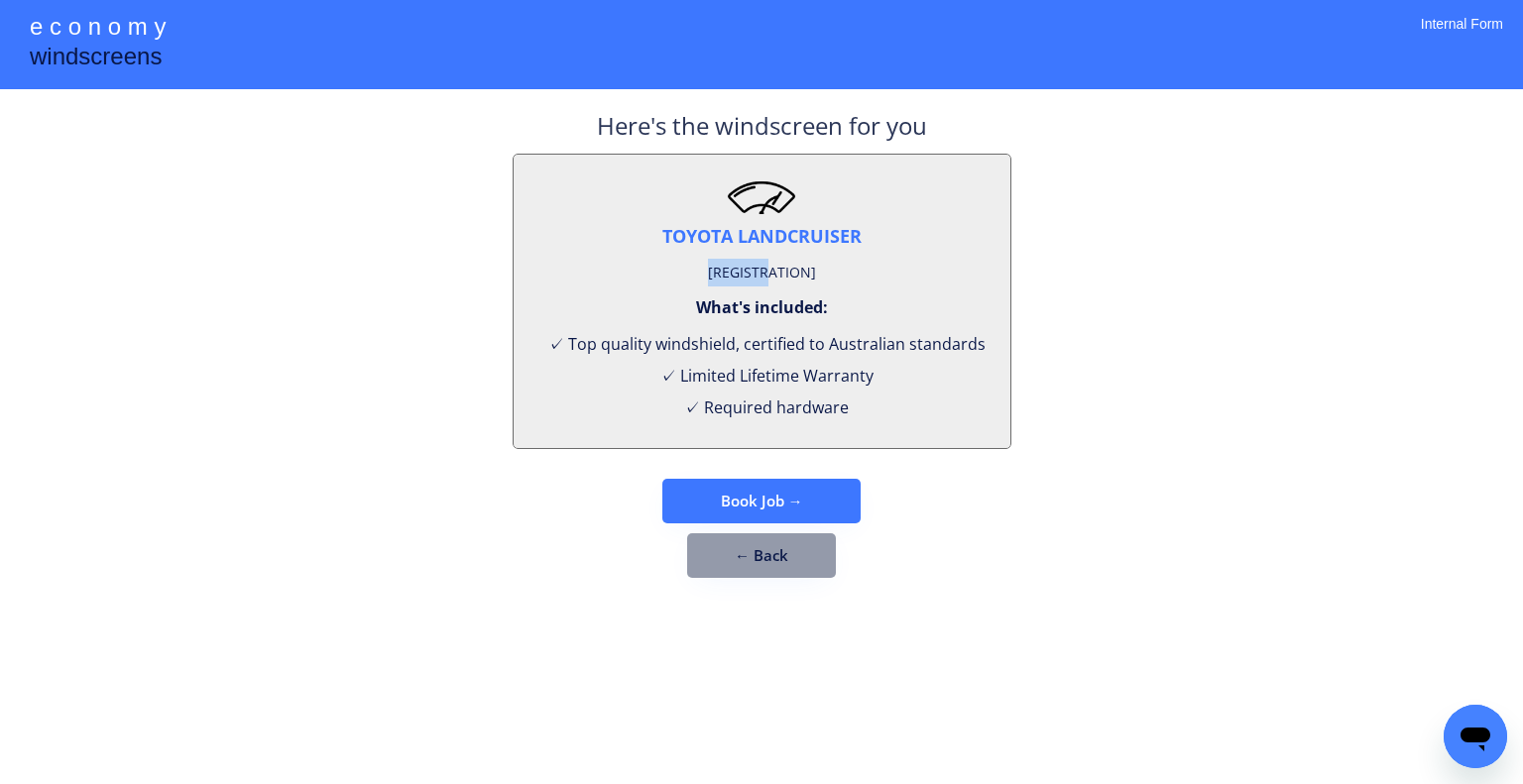 click on "VW012323" at bounding box center [762, 273] 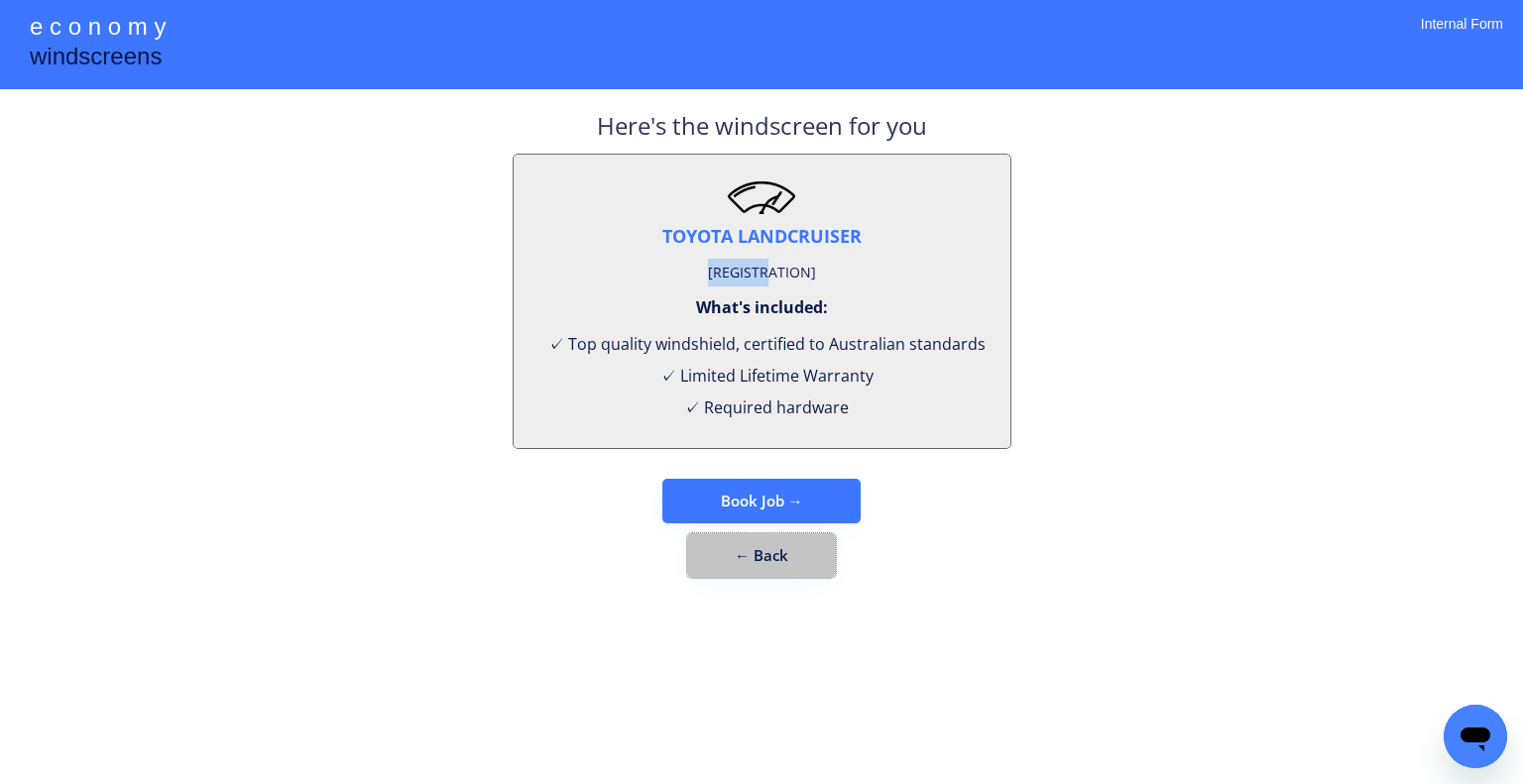 click on "←   Back" at bounding box center (762, 555) 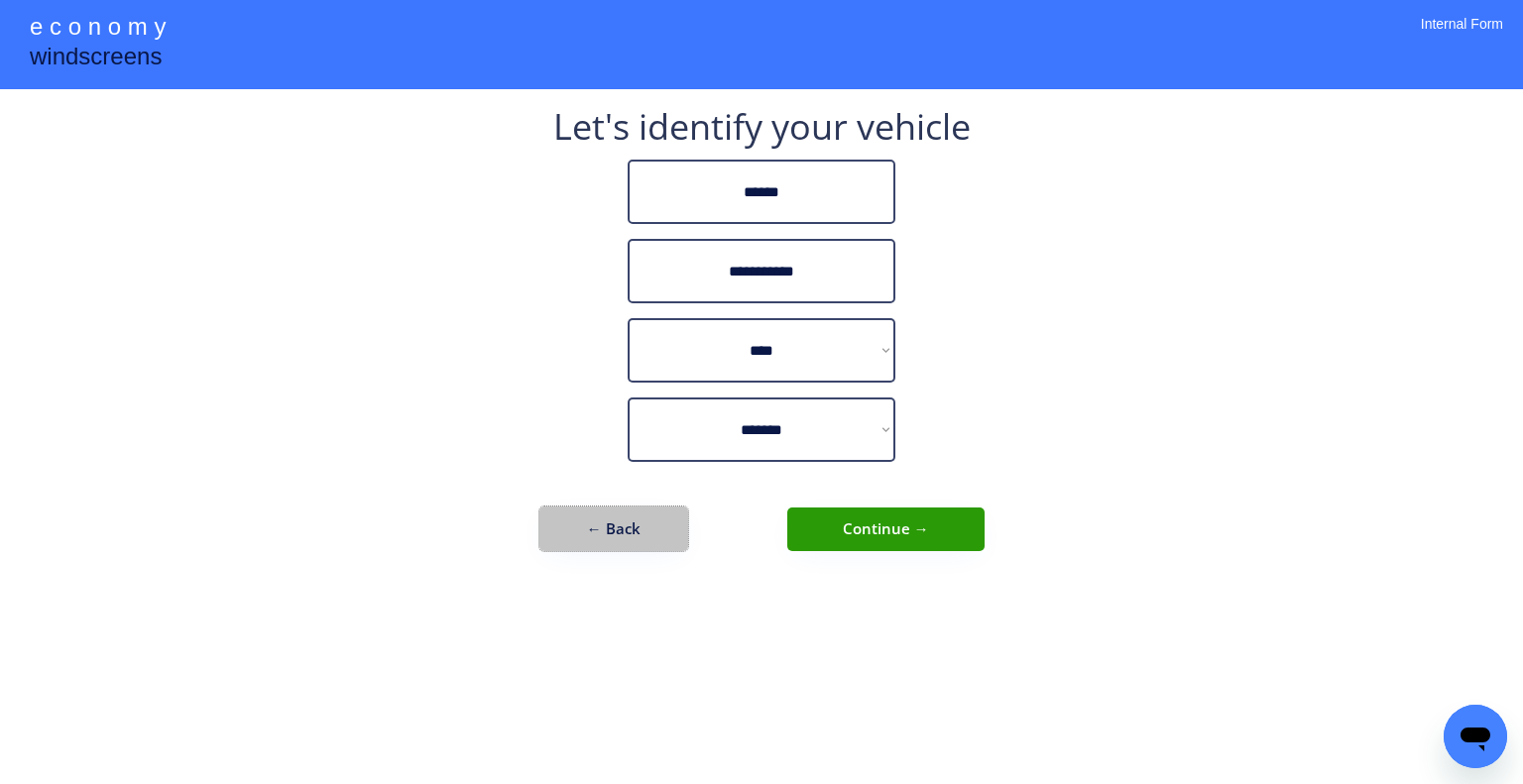 click on "←   Back" at bounding box center [614, 528] 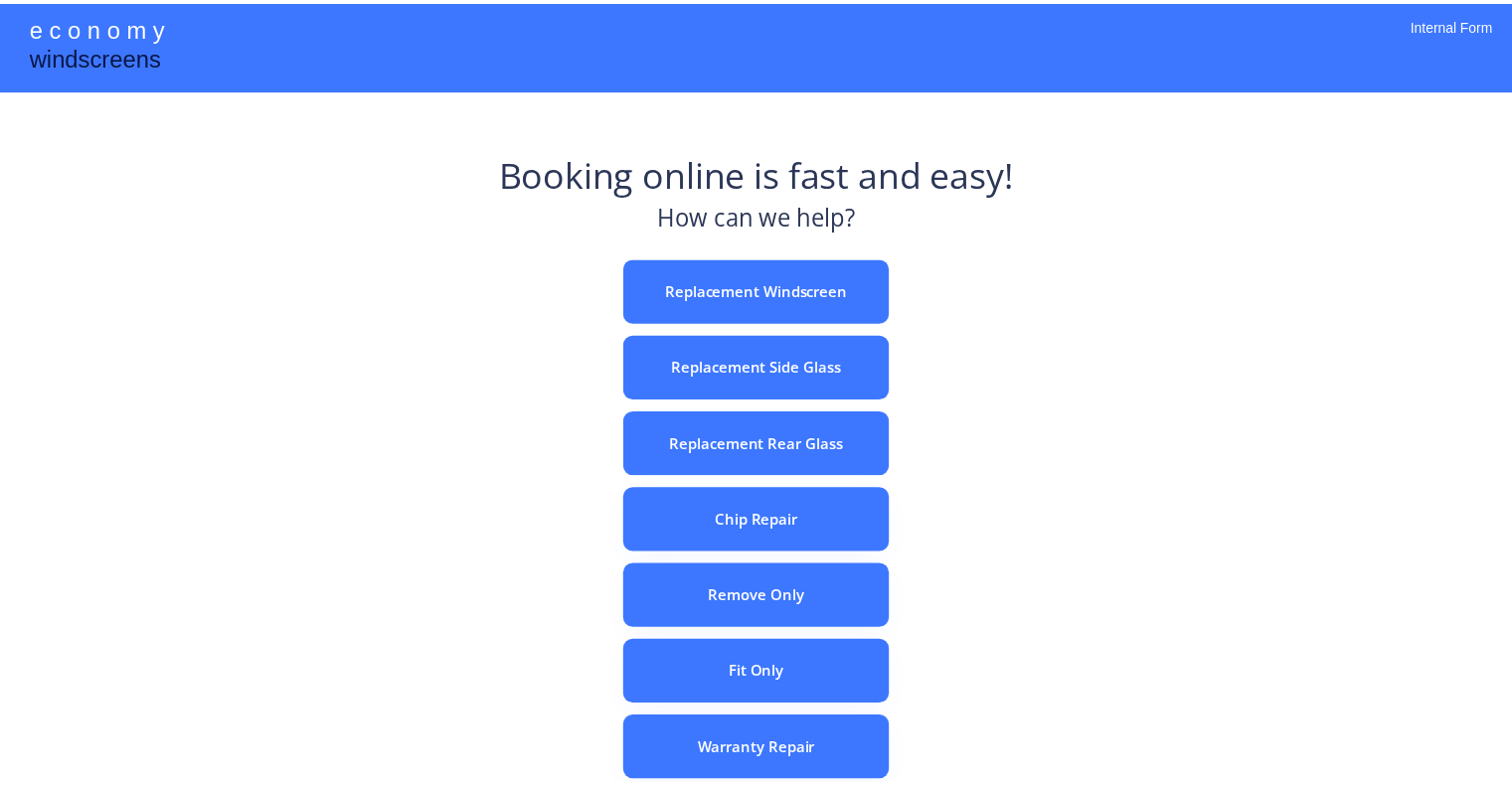scroll, scrollTop: 0, scrollLeft: 0, axis: both 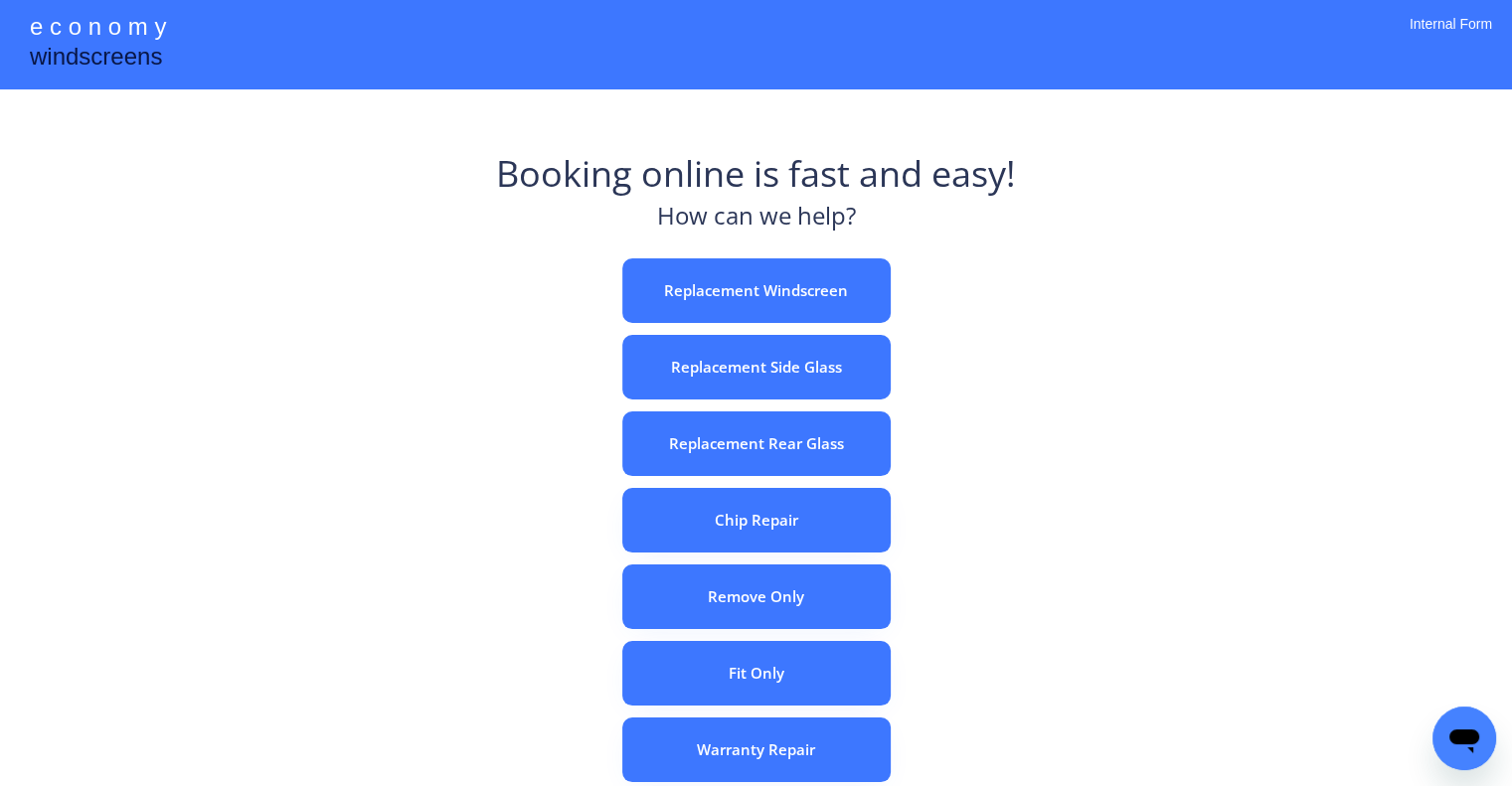 click on "e c o n o m y windscreens Booking online is fast and easy! How can we help? Replacement Windscreen Replacement Side Glass Replacement Rear Glass Chip Repair Remove Only Fit Only Warranty Repair ADAS Recalibration Only Rebook a Job Confirm Quotes Manual Booking Internal Form" at bounding box center [756, 553] 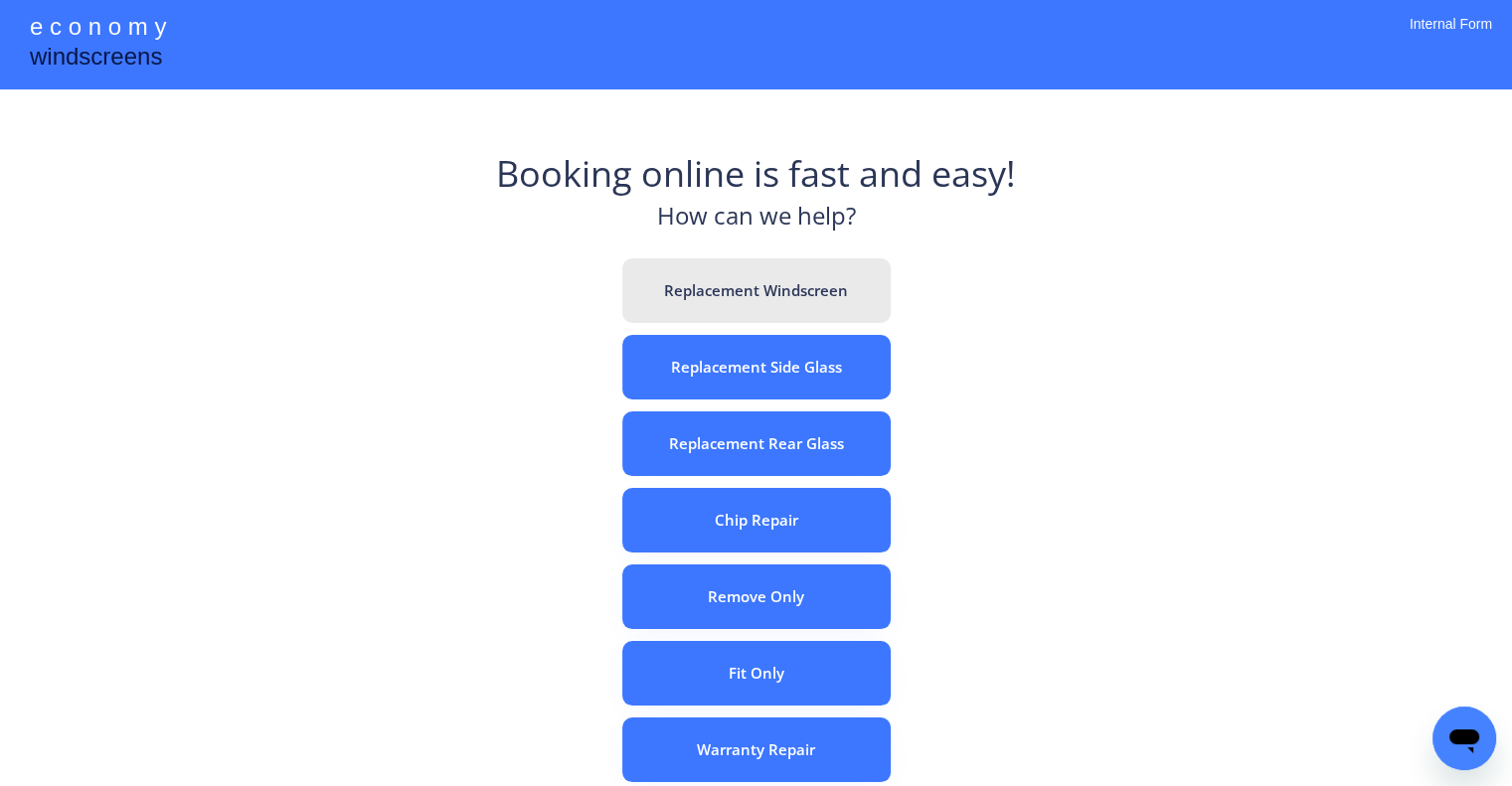 click on "Replacement Windscreen" at bounding box center (756, 290) 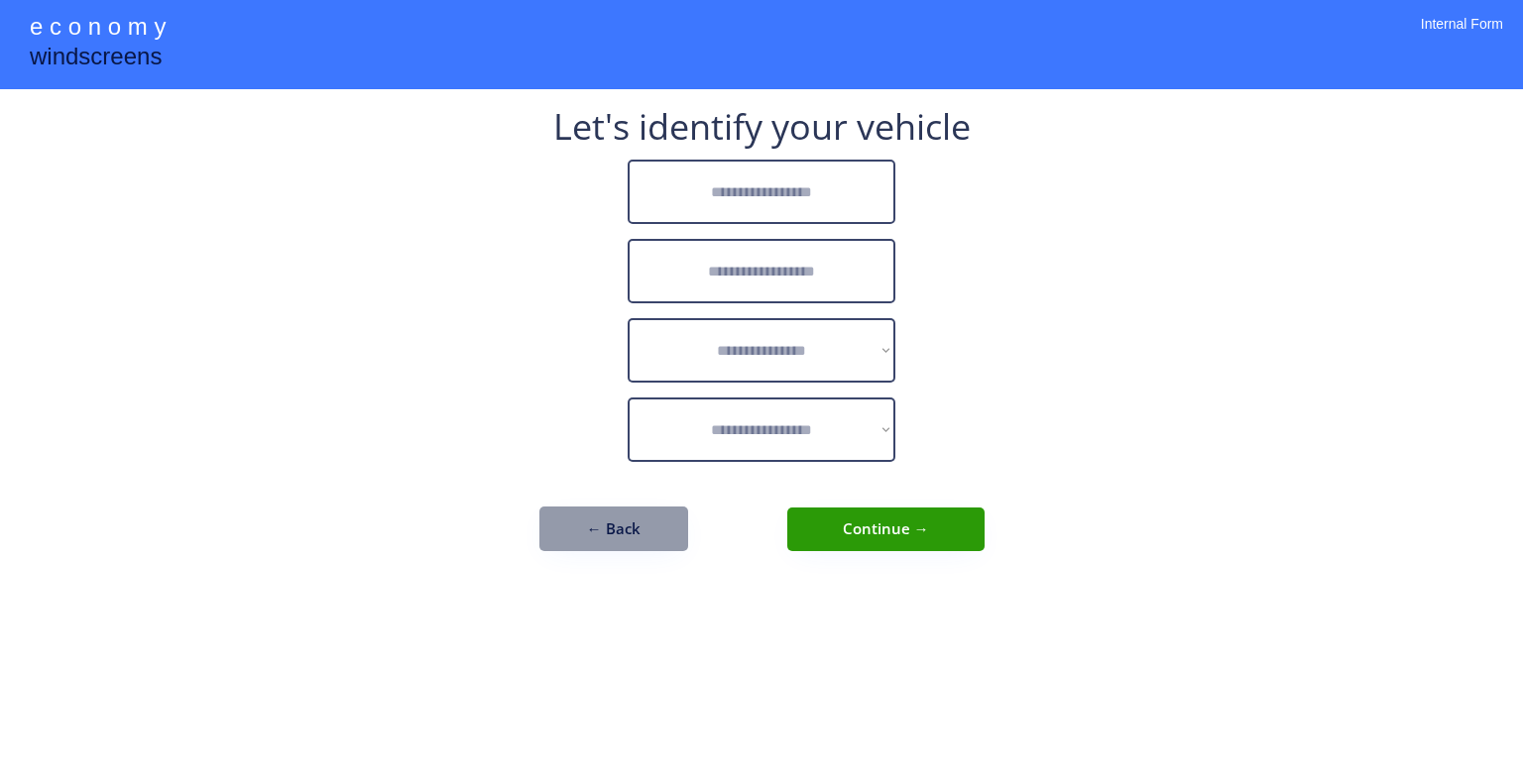 scroll, scrollTop: 0, scrollLeft: 0, axis: both 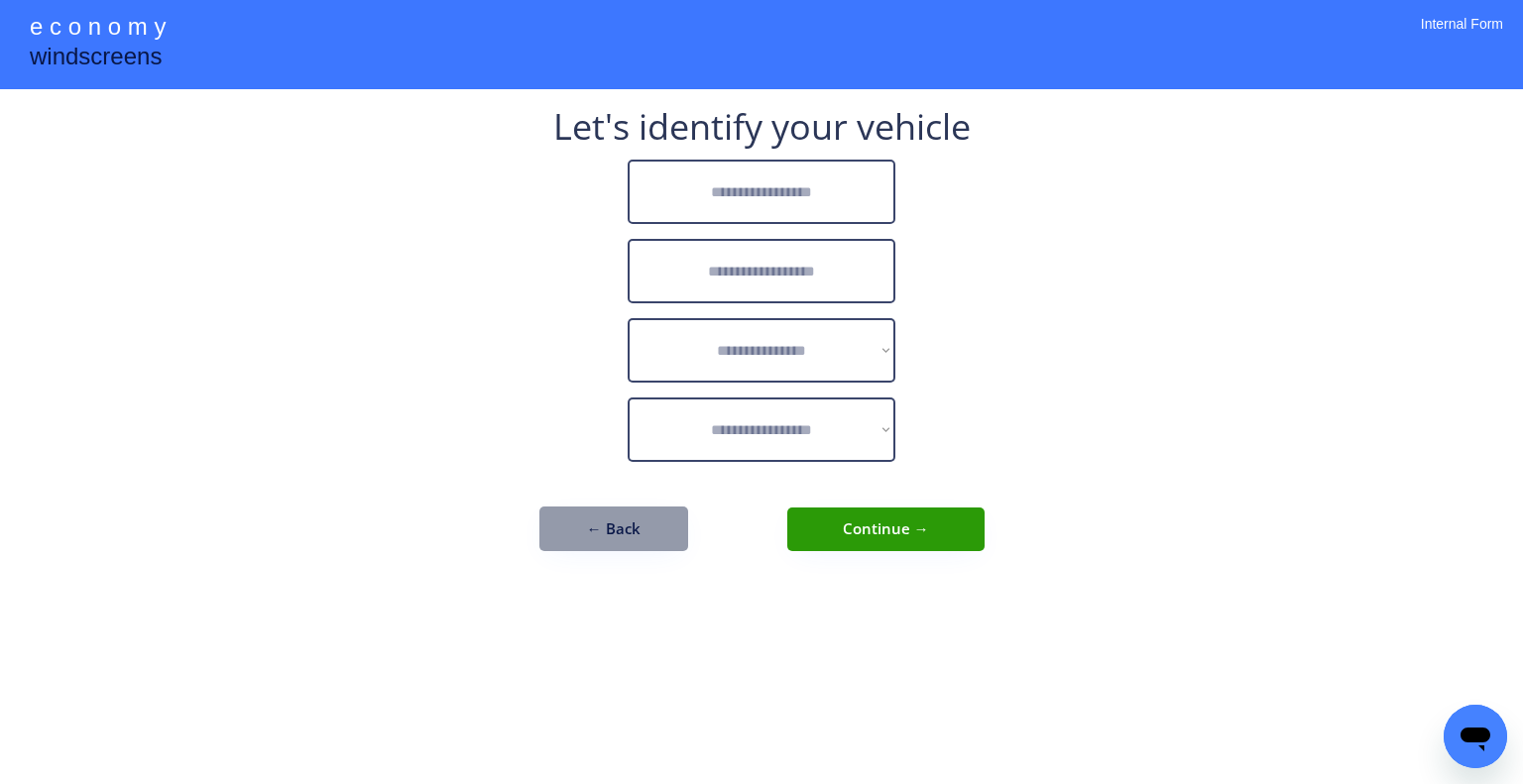 click at bounding box center (762, 191) 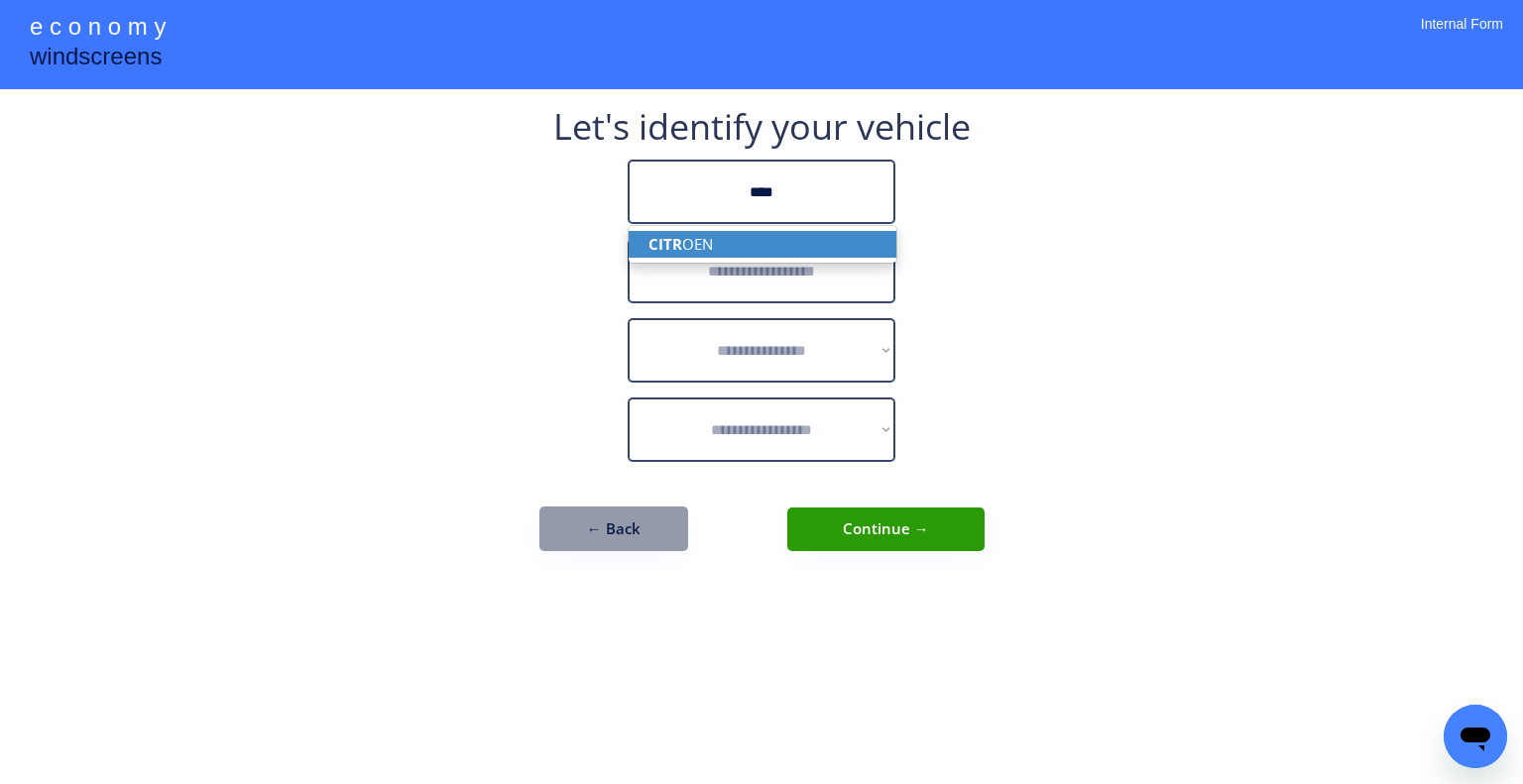 click on "CITR OEN" at bounding box center (762, 244) 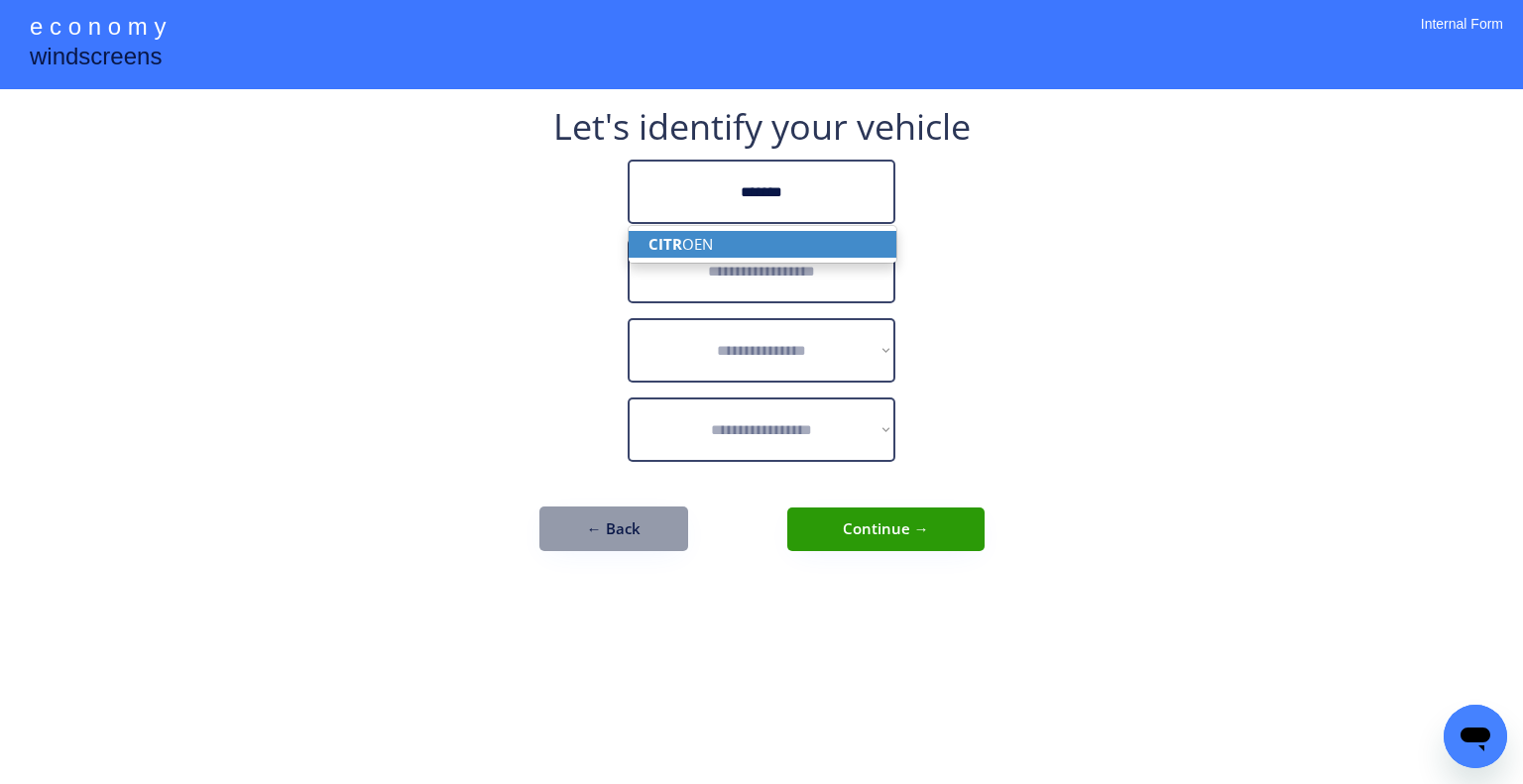 type on "*******" 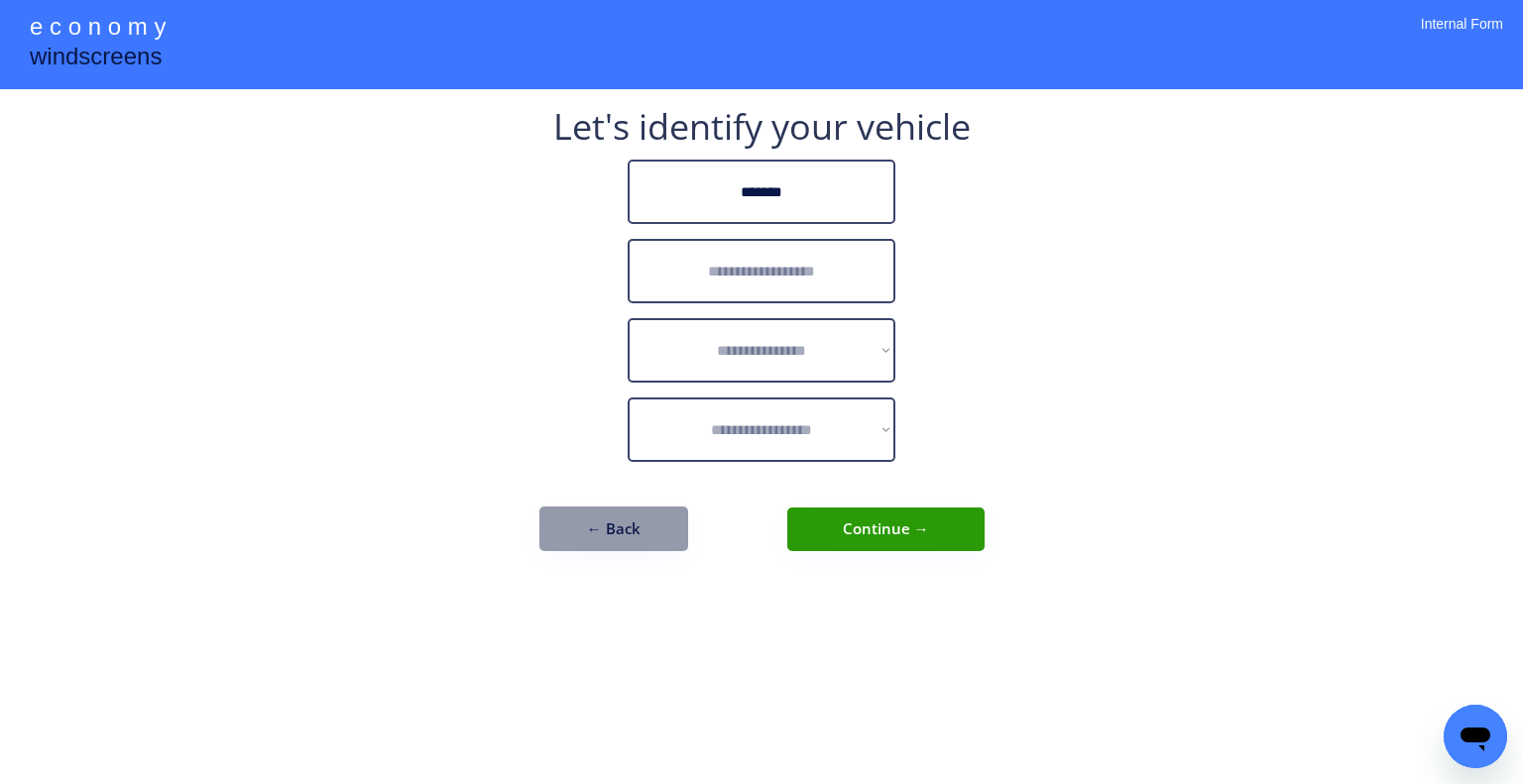 click at bounding box center (762, 271) 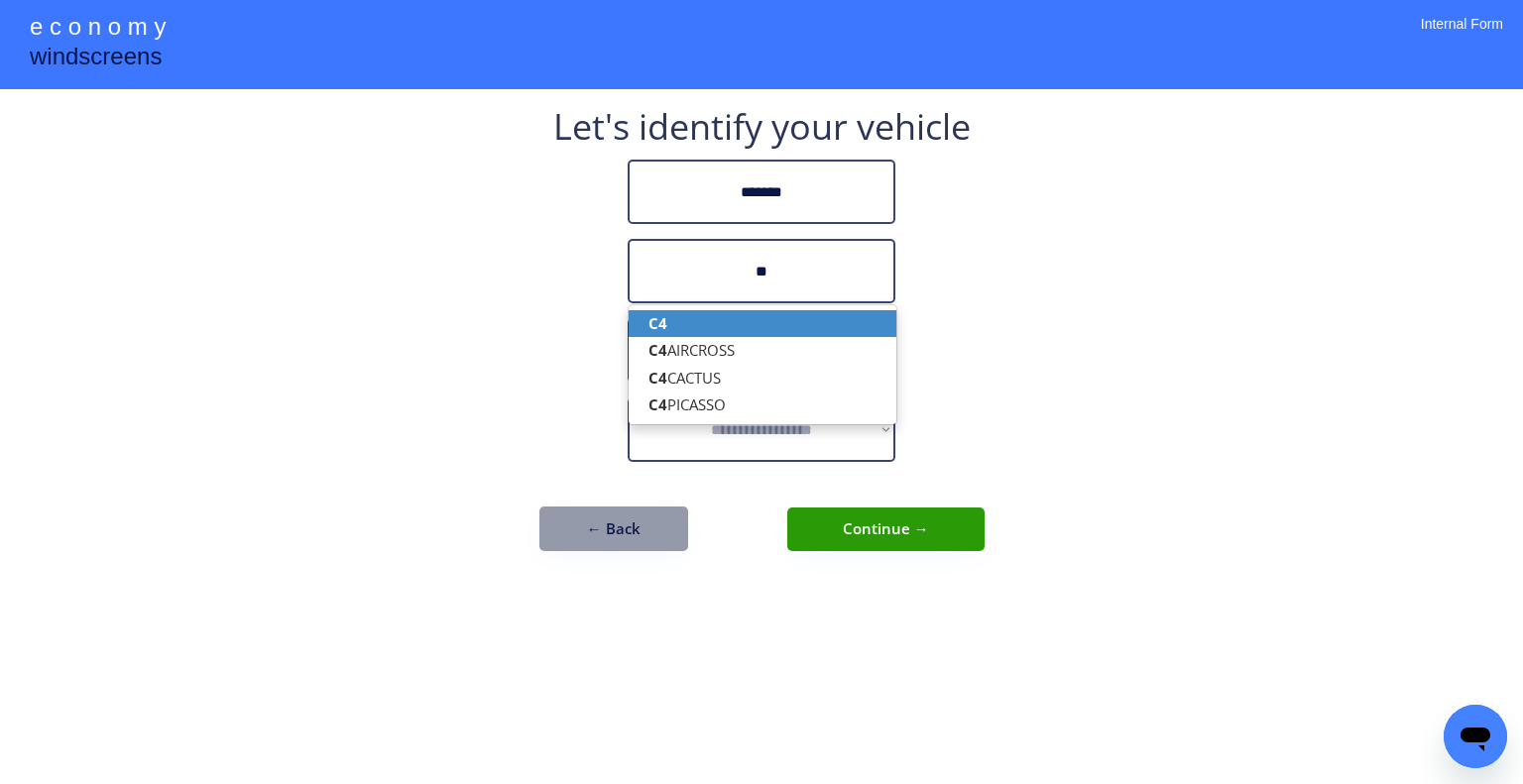 click on "C4" at bounding box center (762, 323) 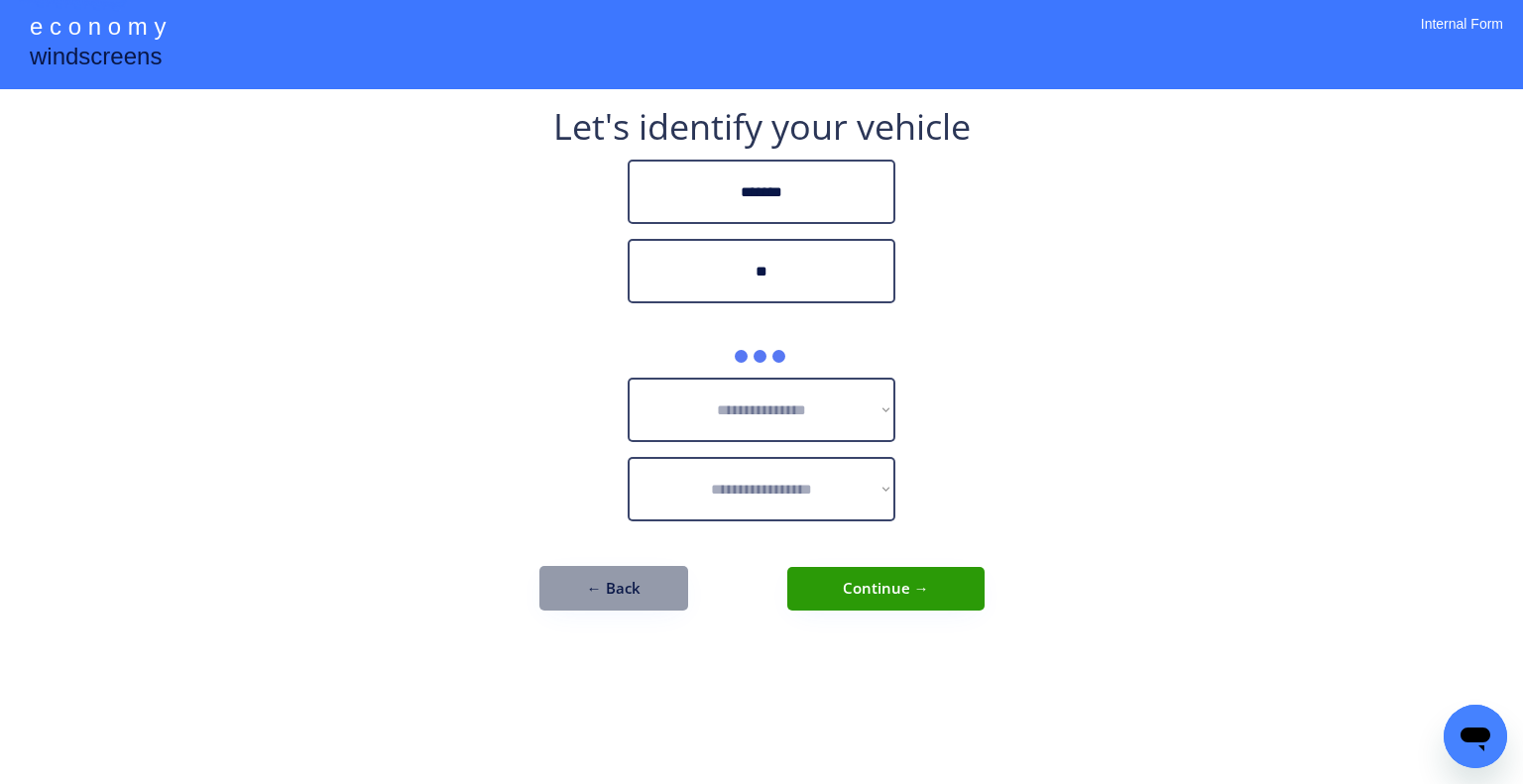 type on "**" 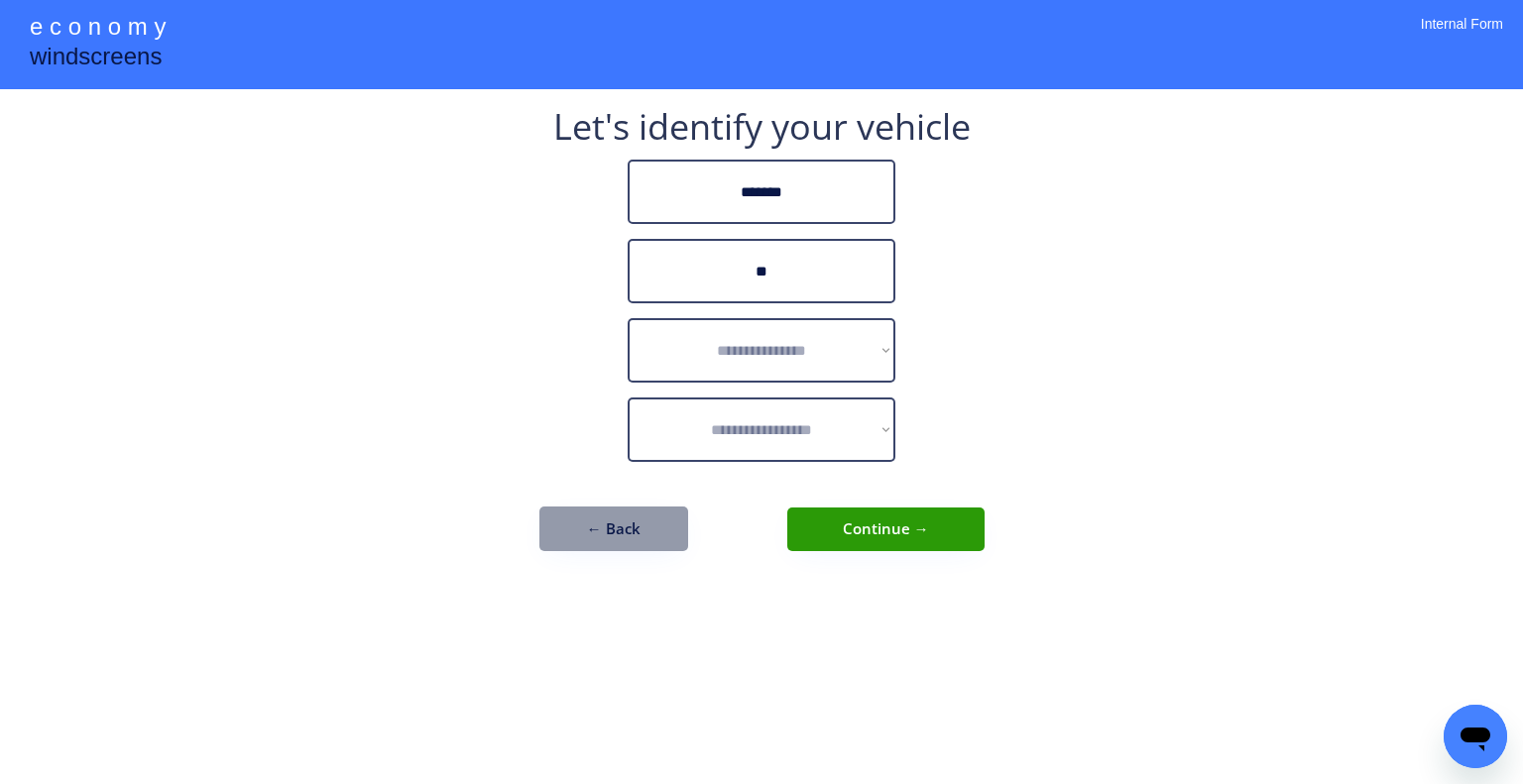 click on "**********" at bounding box center (762, 392) 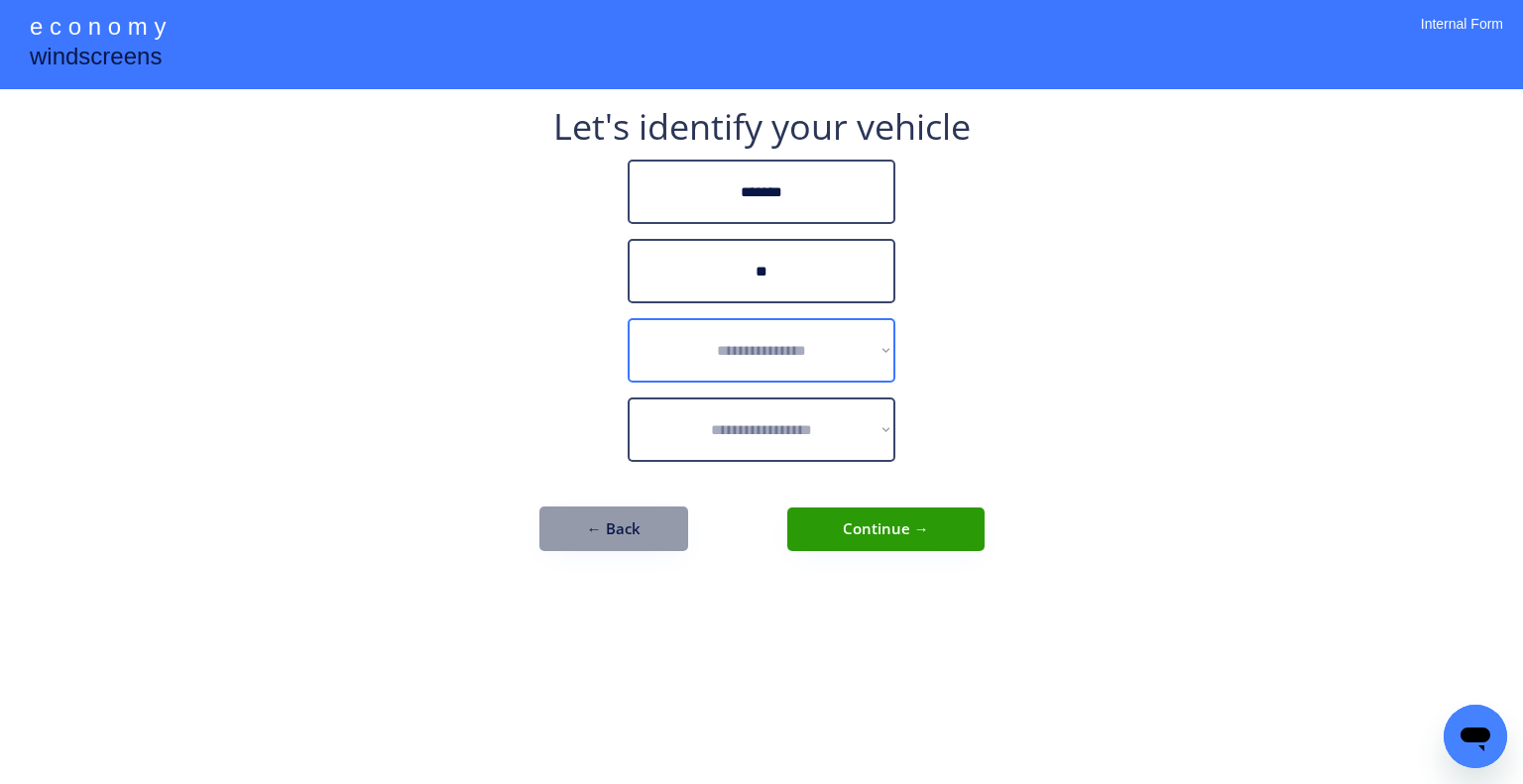 click on "**********" at bounding box center (762, 350) 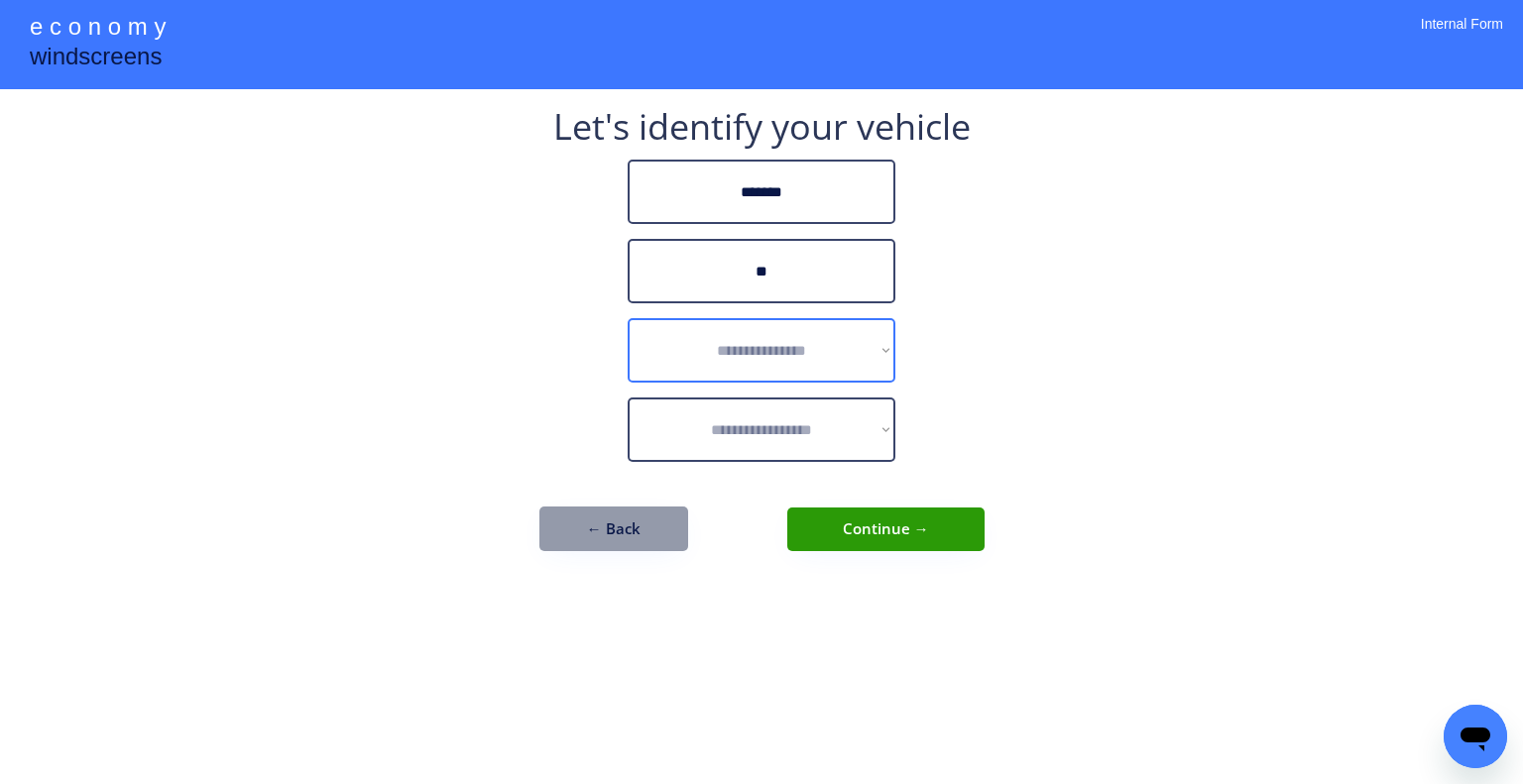 select on "******" 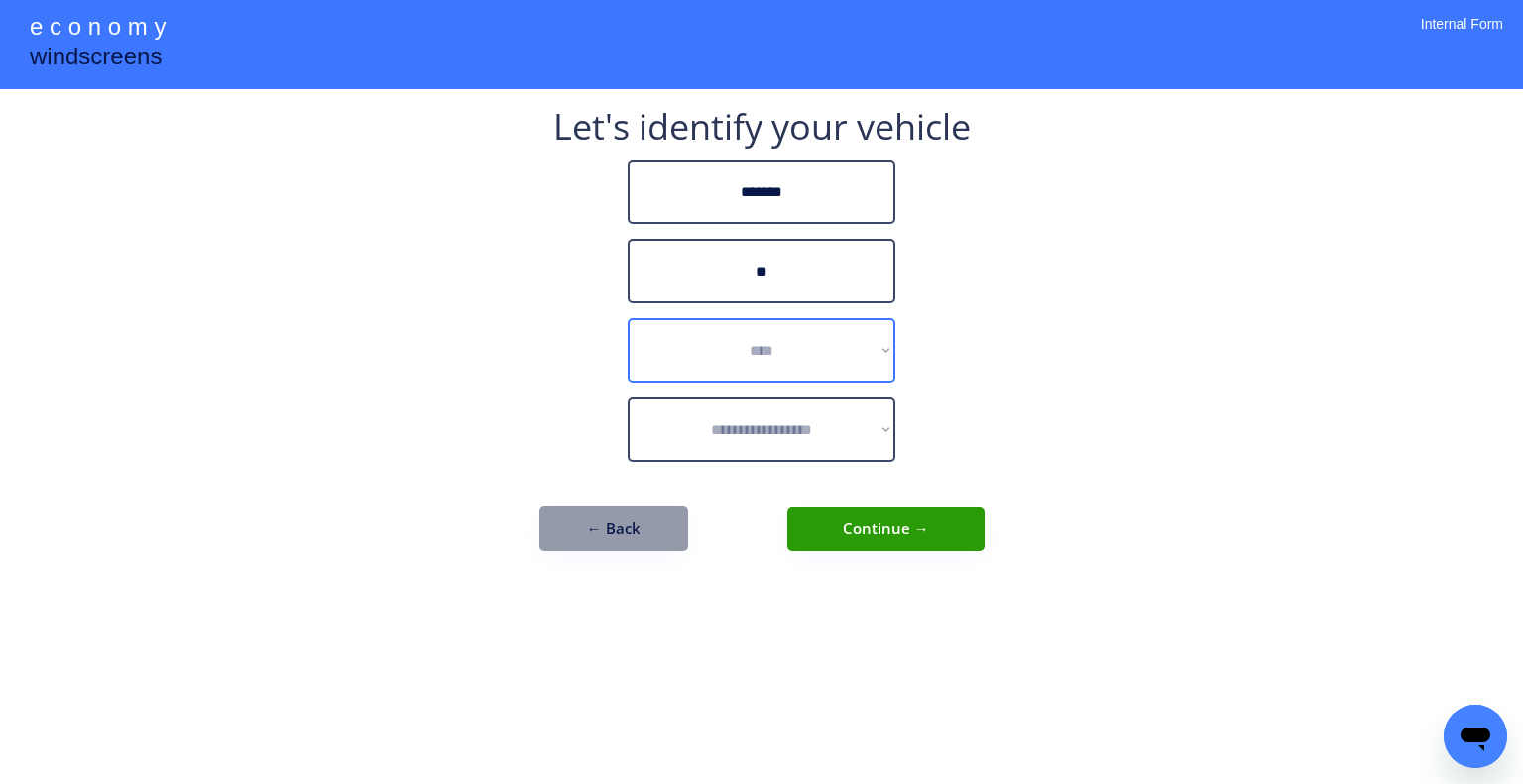 click on "**********" at bounding box center (762, 350) 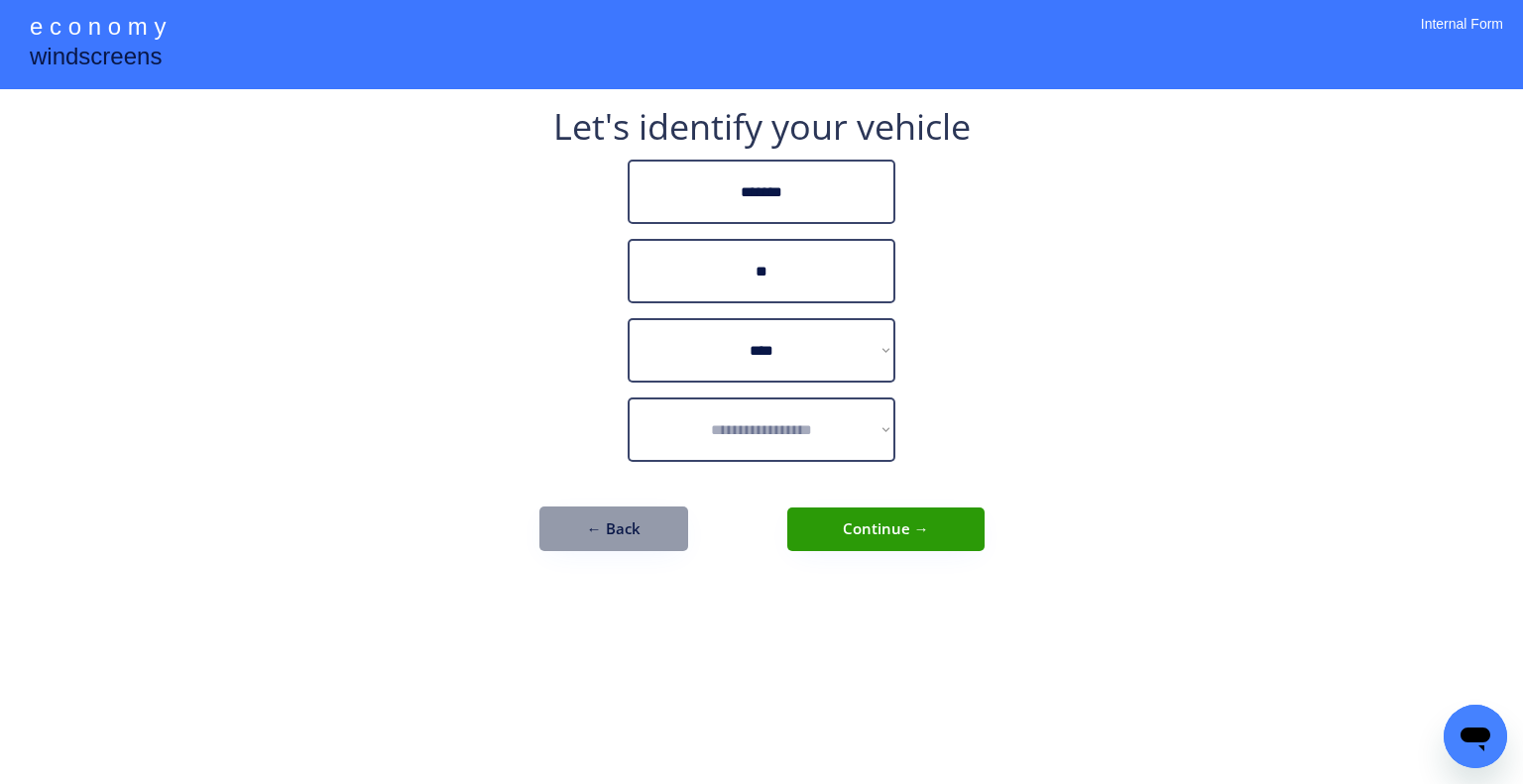 click on "**********" at bounding box center [762, 392] 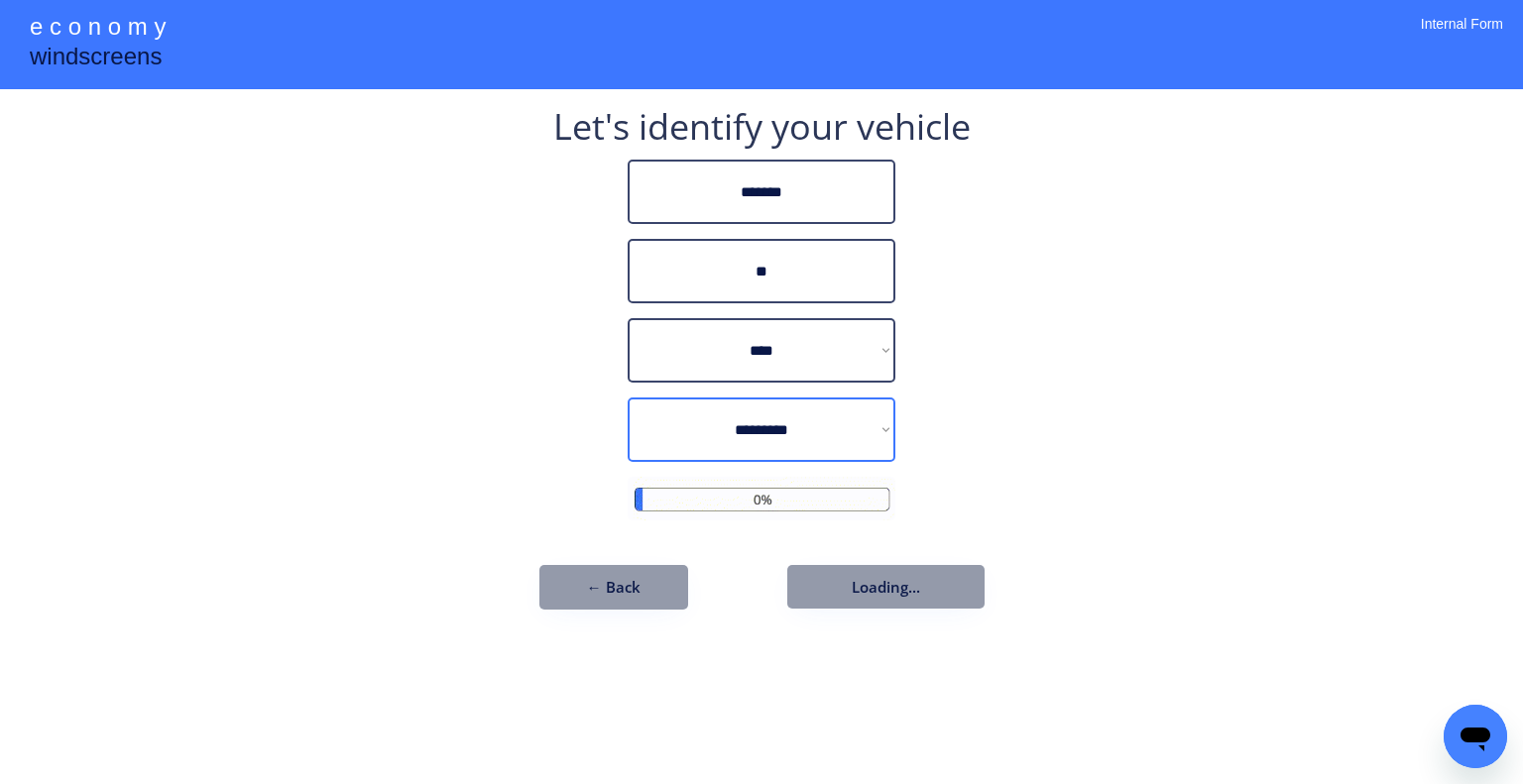 click on "**********" at bounding box center (762, 429) 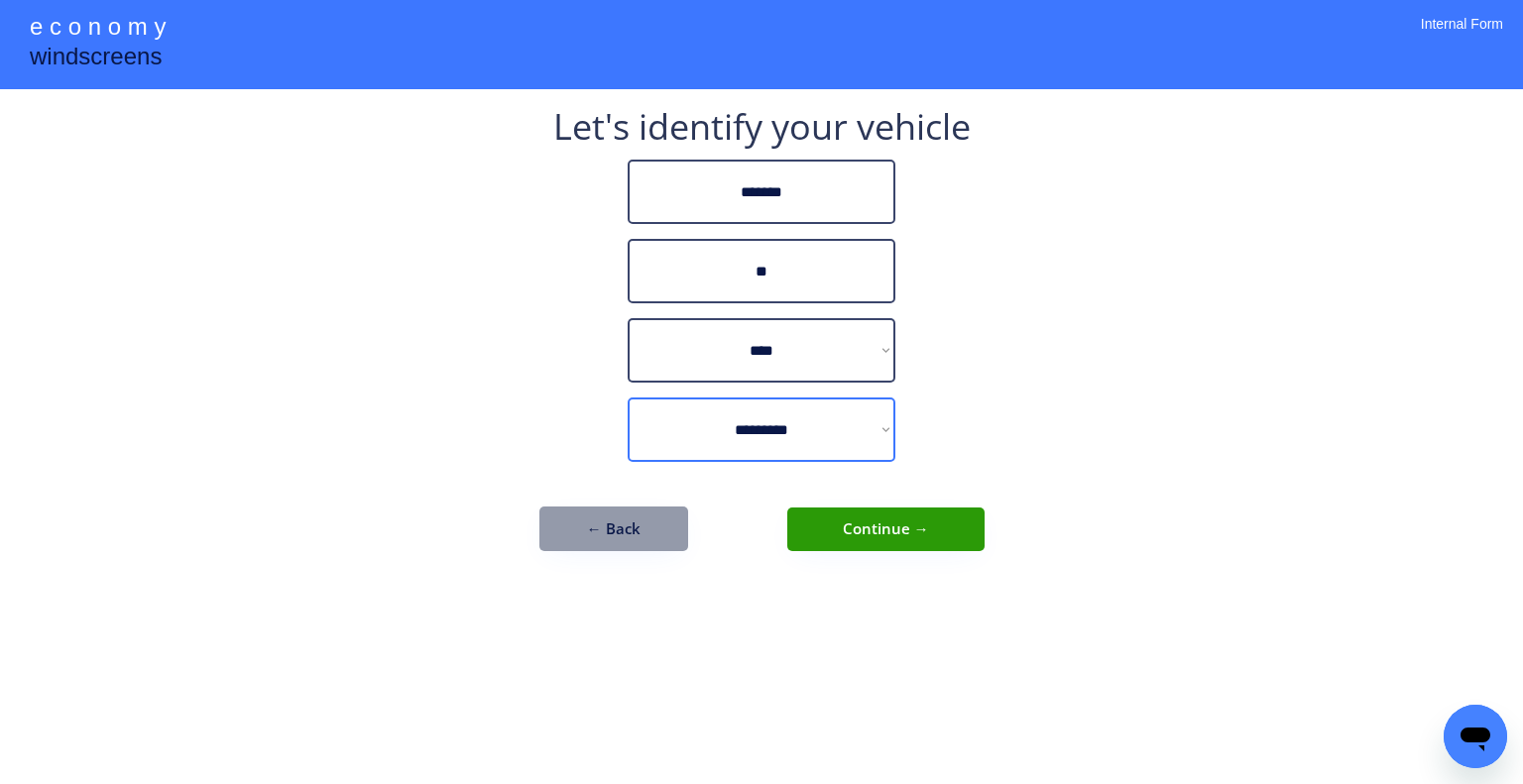 click on "**********" at bounding box center (762, 392) 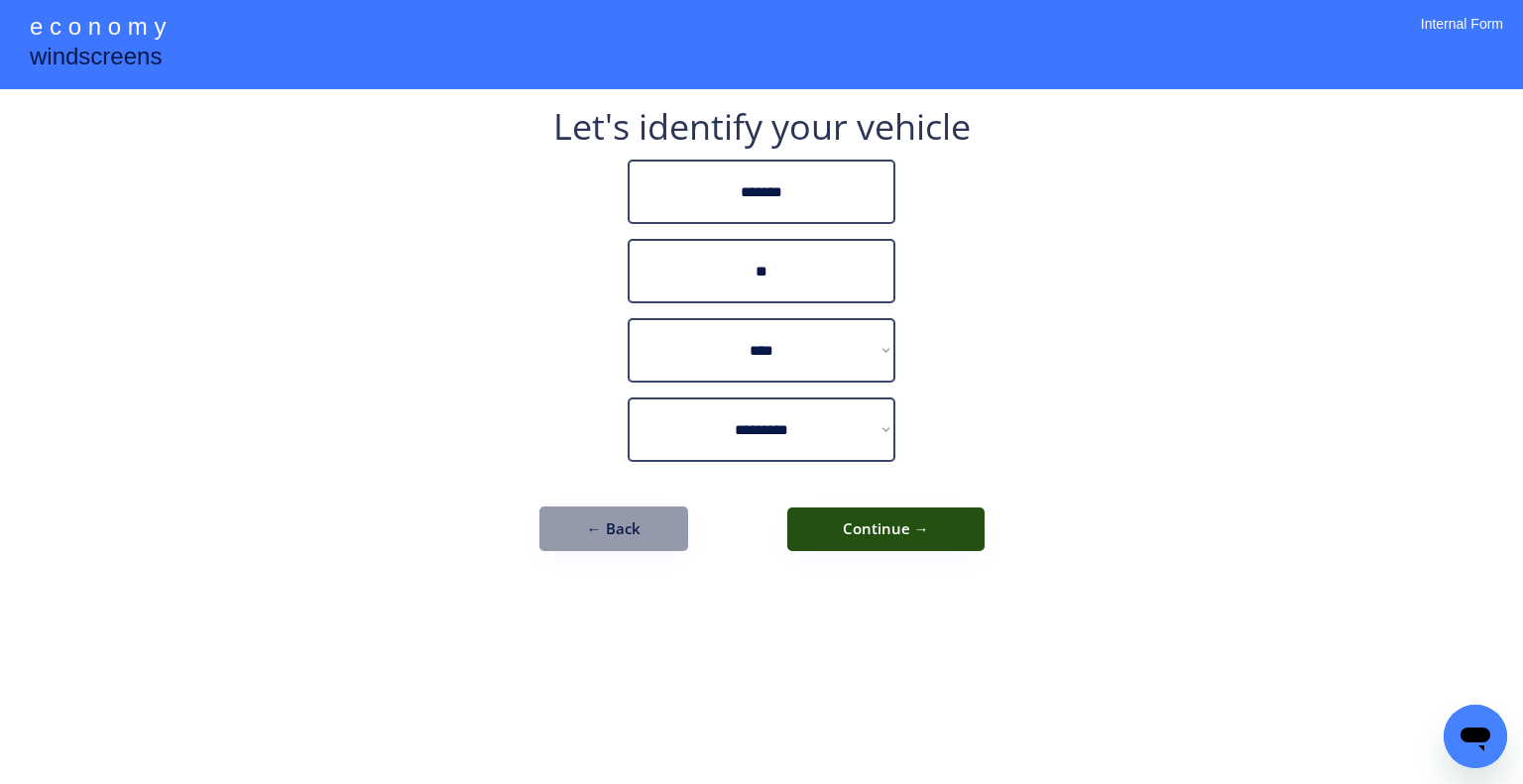 click on "Continue    →" at bounding box center [885, 529] 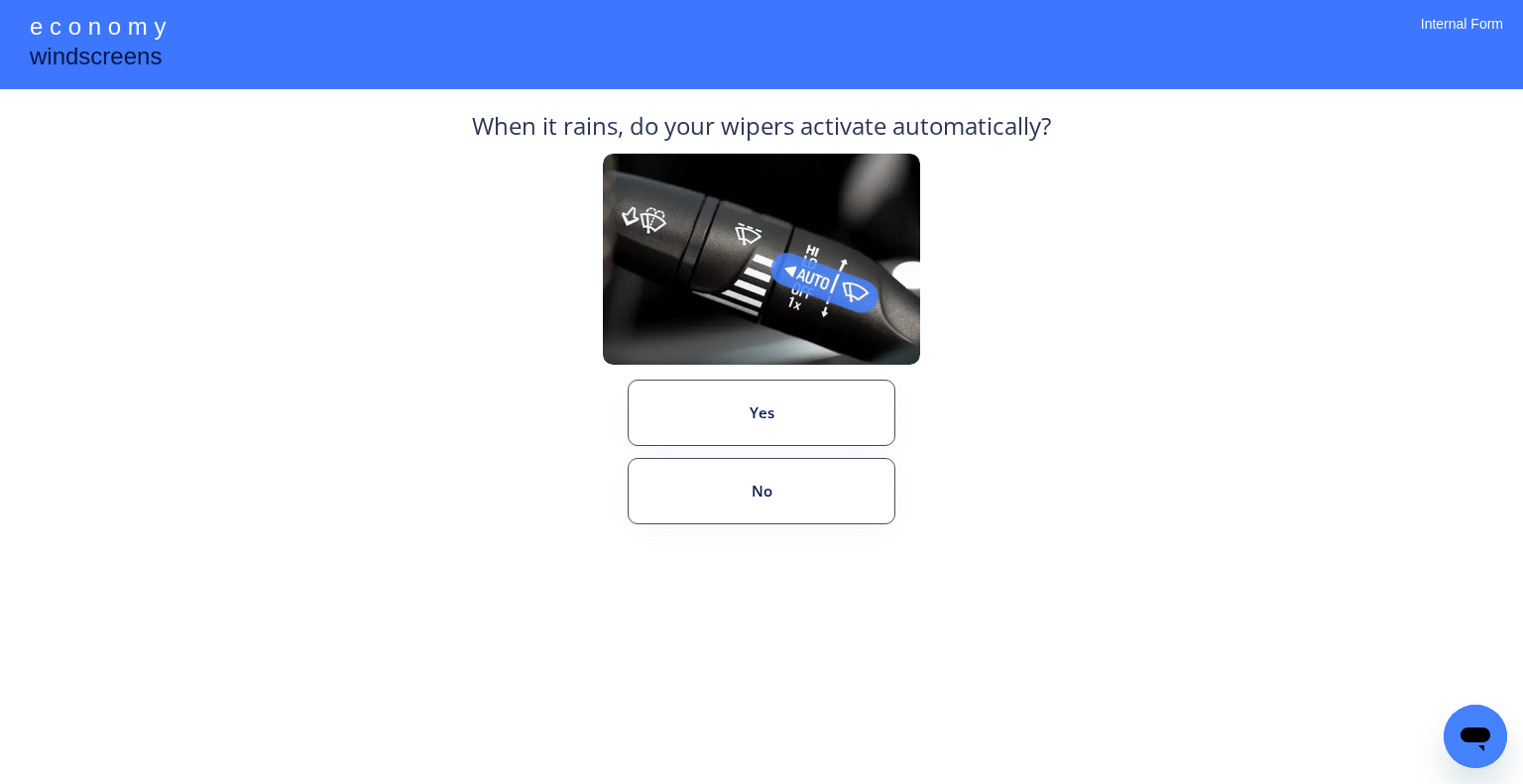 click on "When it rains, do your wipers activate automatically? Yes No" at bounding box center [762, 360] 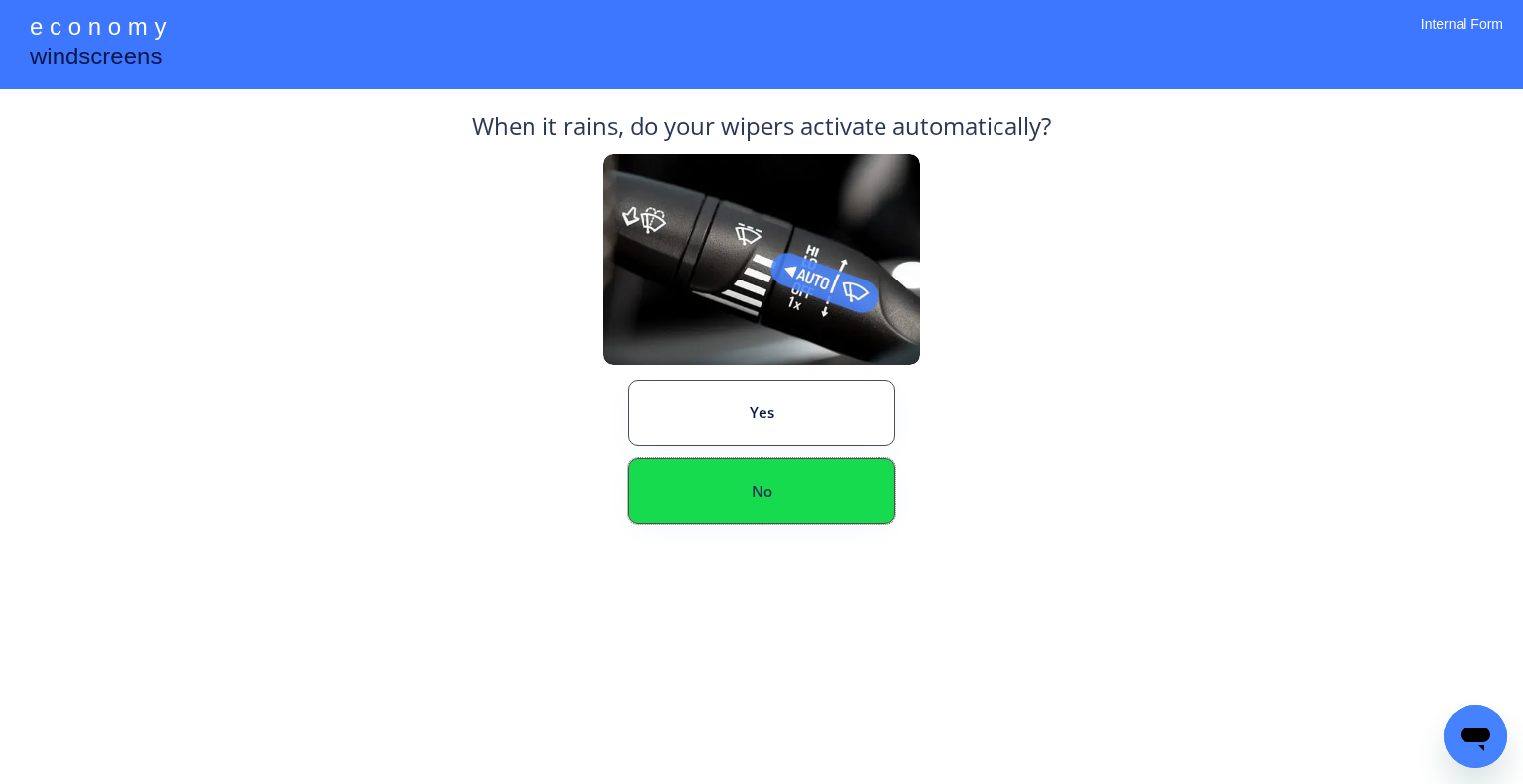 click on "No" at bounding box center [762, 491] 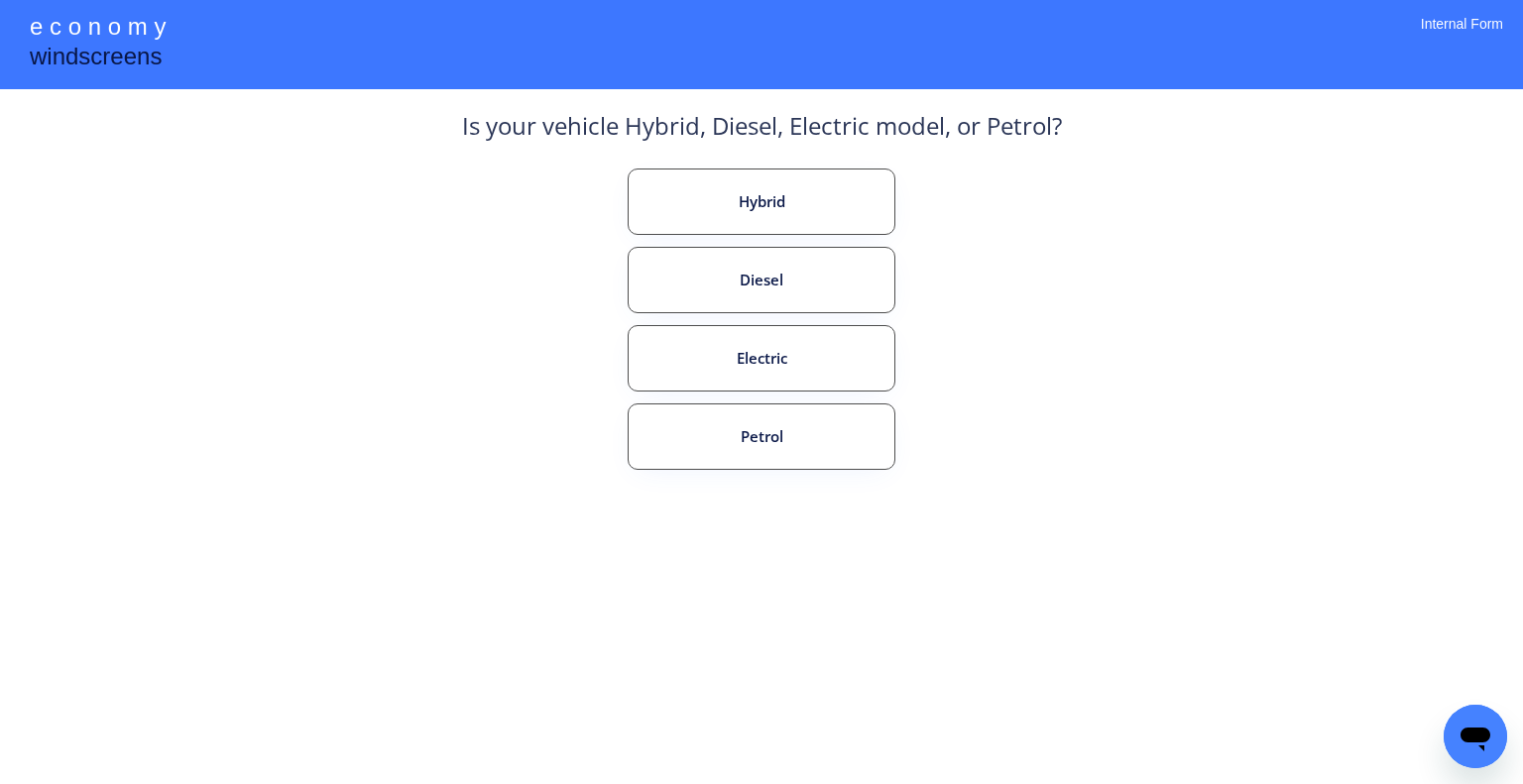 click on "Petrol" at bounding box center (762, 436) 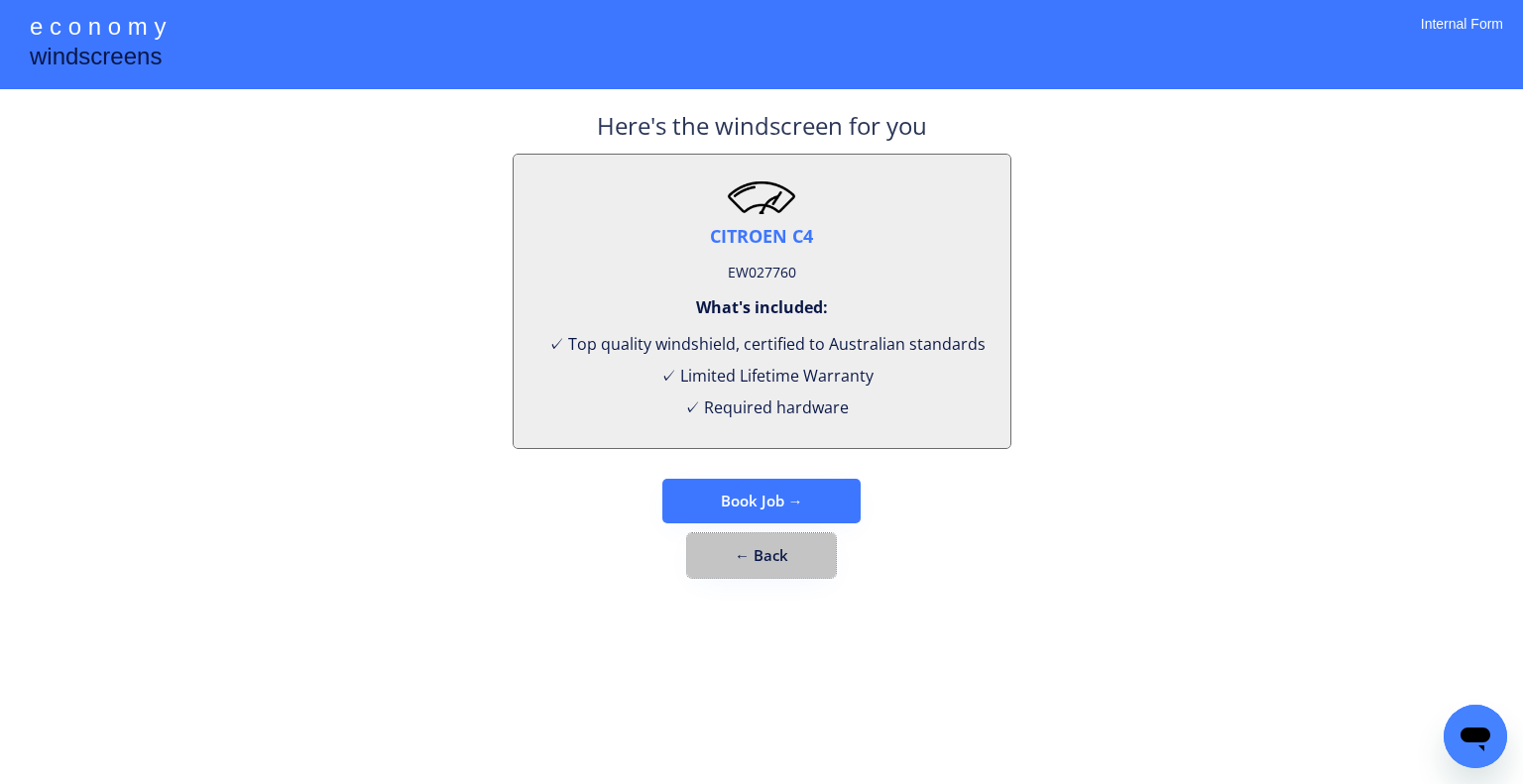 click on "←   Back" at bounding box center (762, 555) 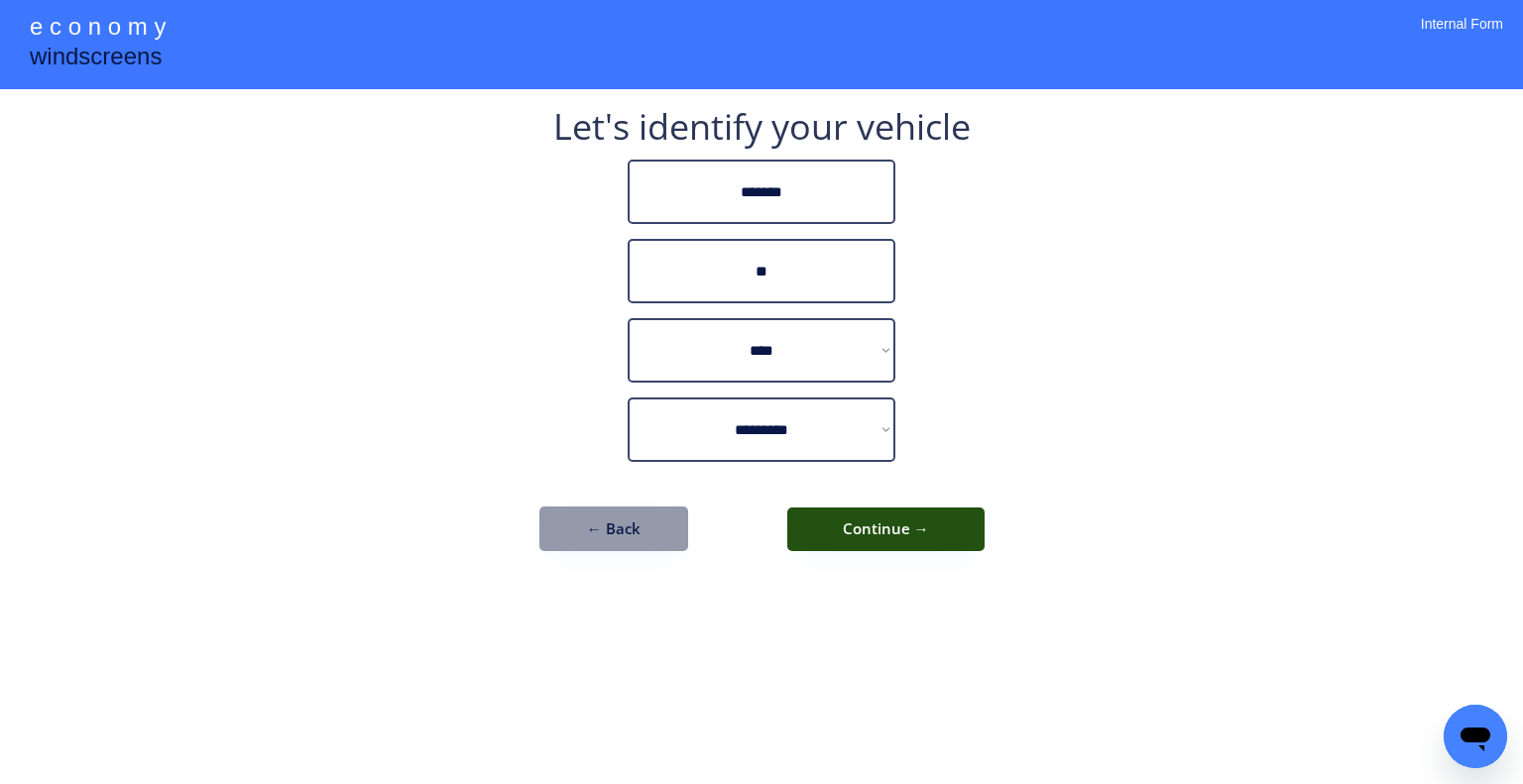 click on "Continue    →" at bounding box center (885, 529) 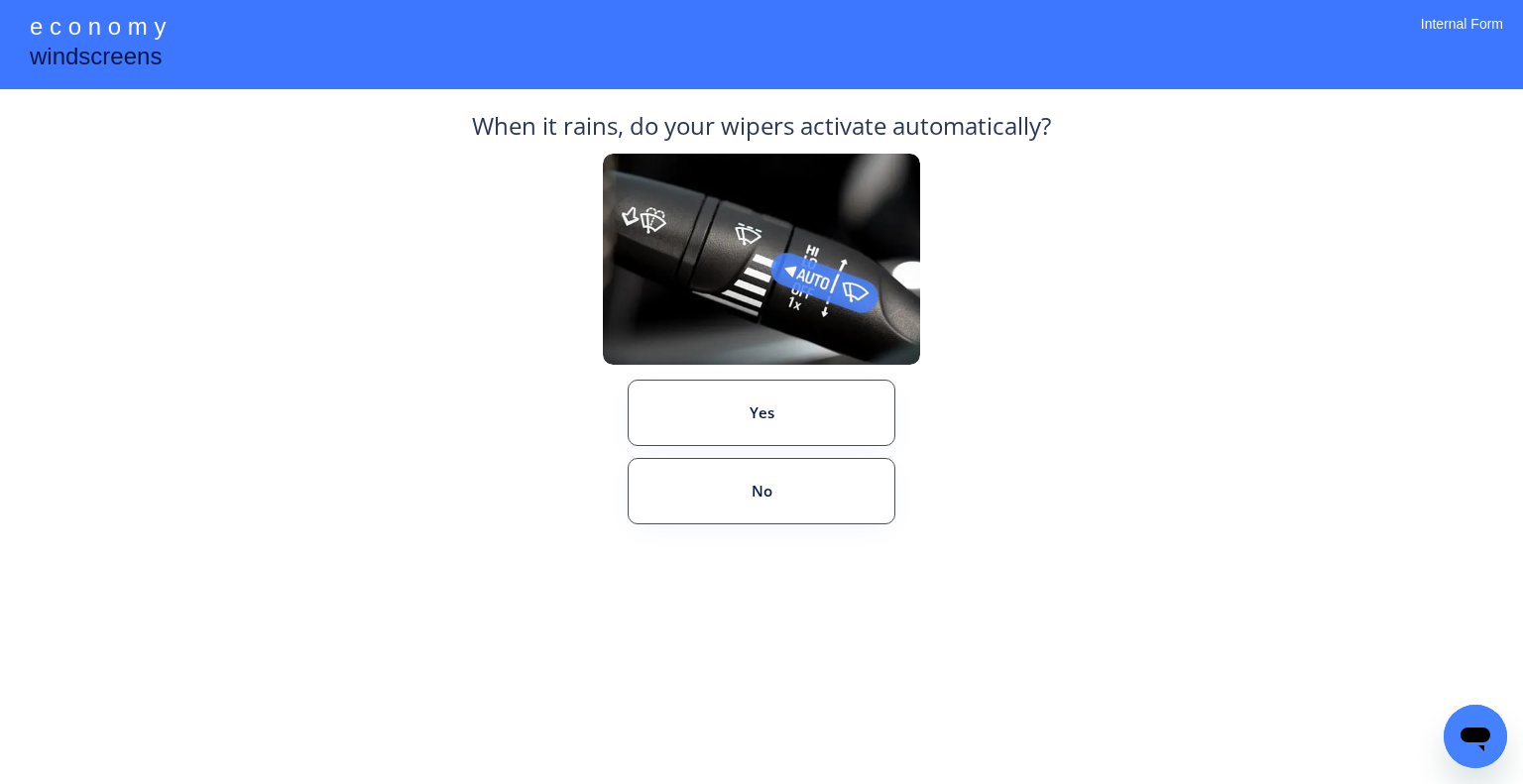click on "**********" at bounding box center [762, 392] 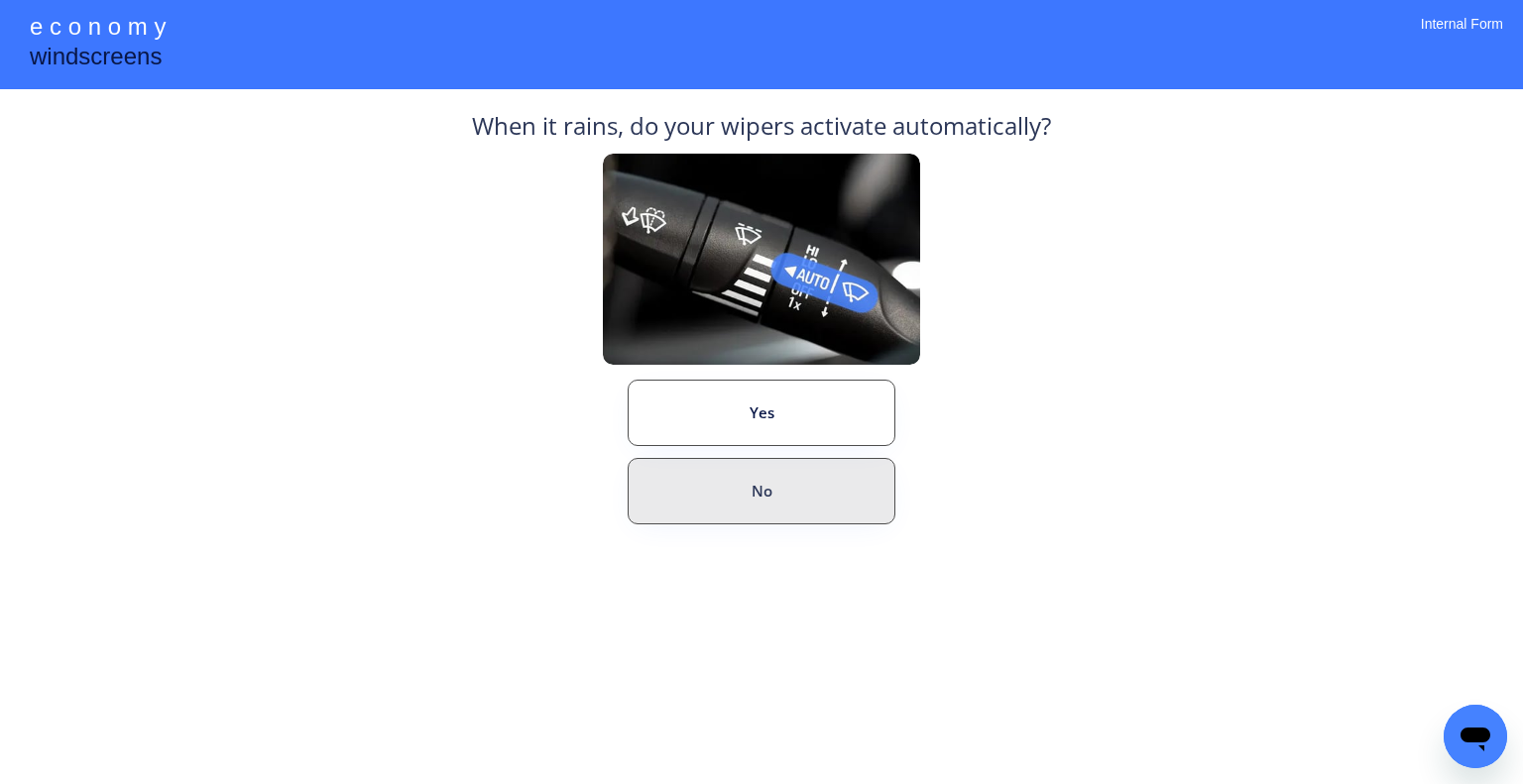 click on "No" at bounding box center [762, 491] 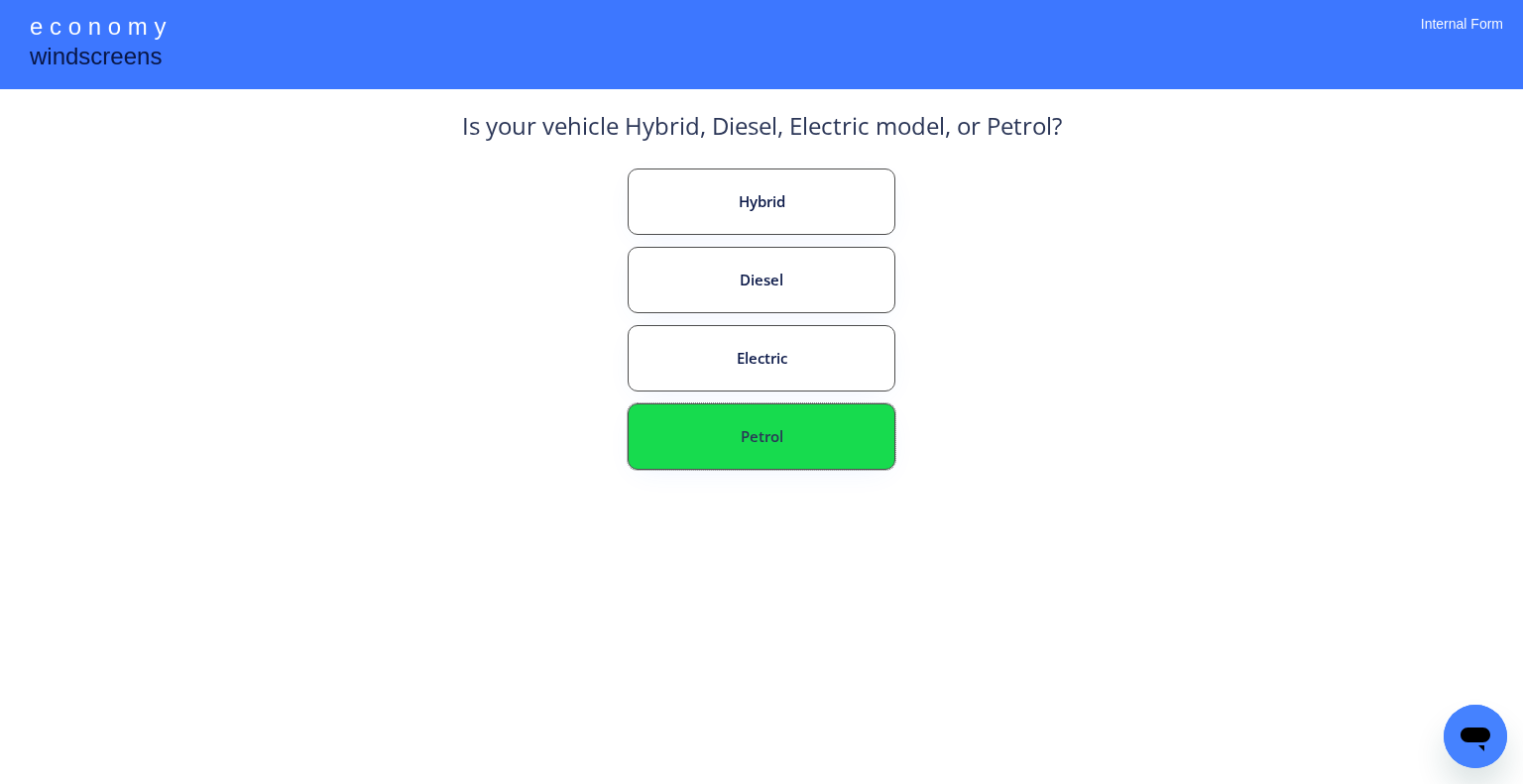 drag, startPoint x: 800, startPoint y: 433, endPoint x: 839, endPoint y: 430, distance: 39.115214 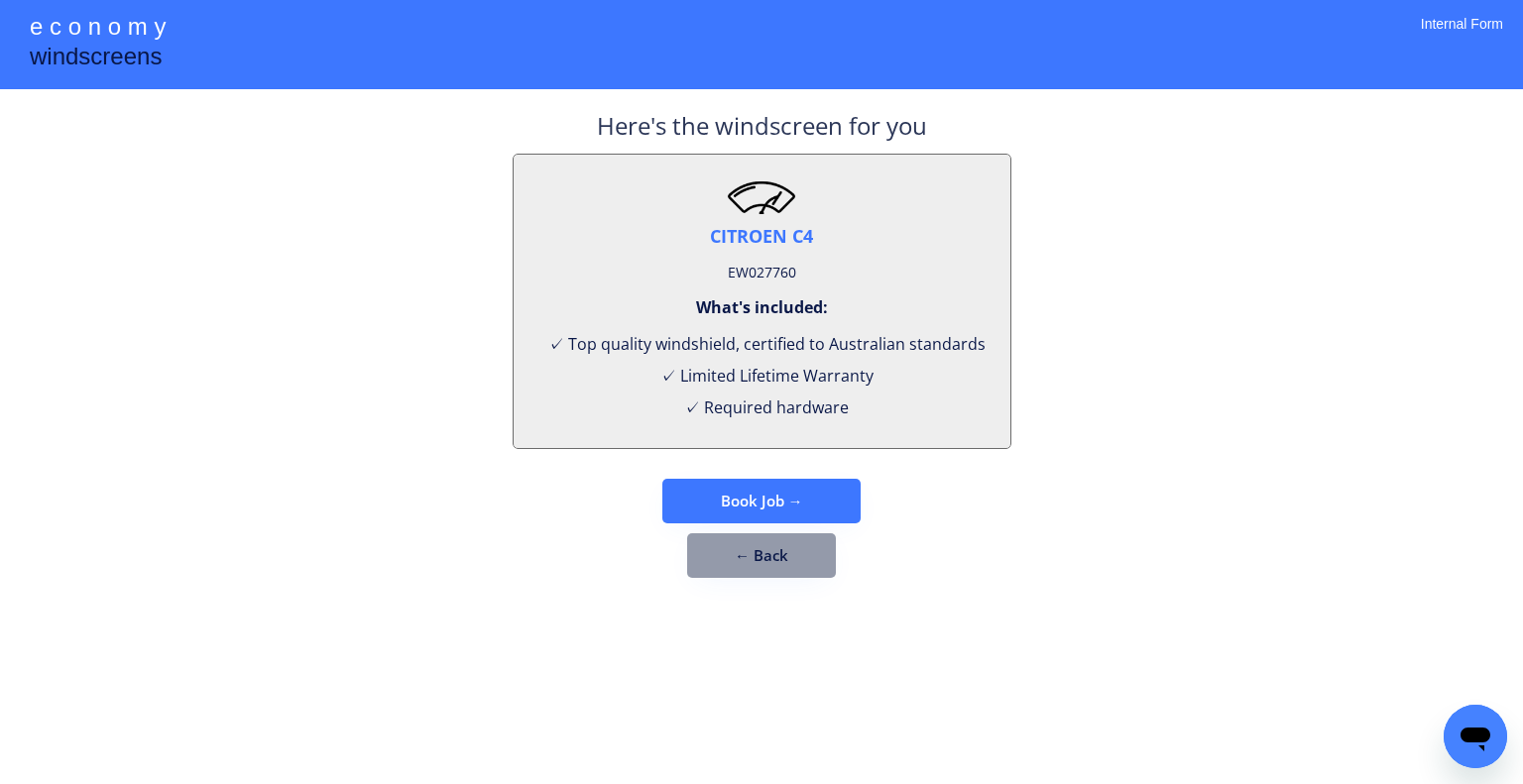 click on "EW027760" at bounding box center (762, 273) 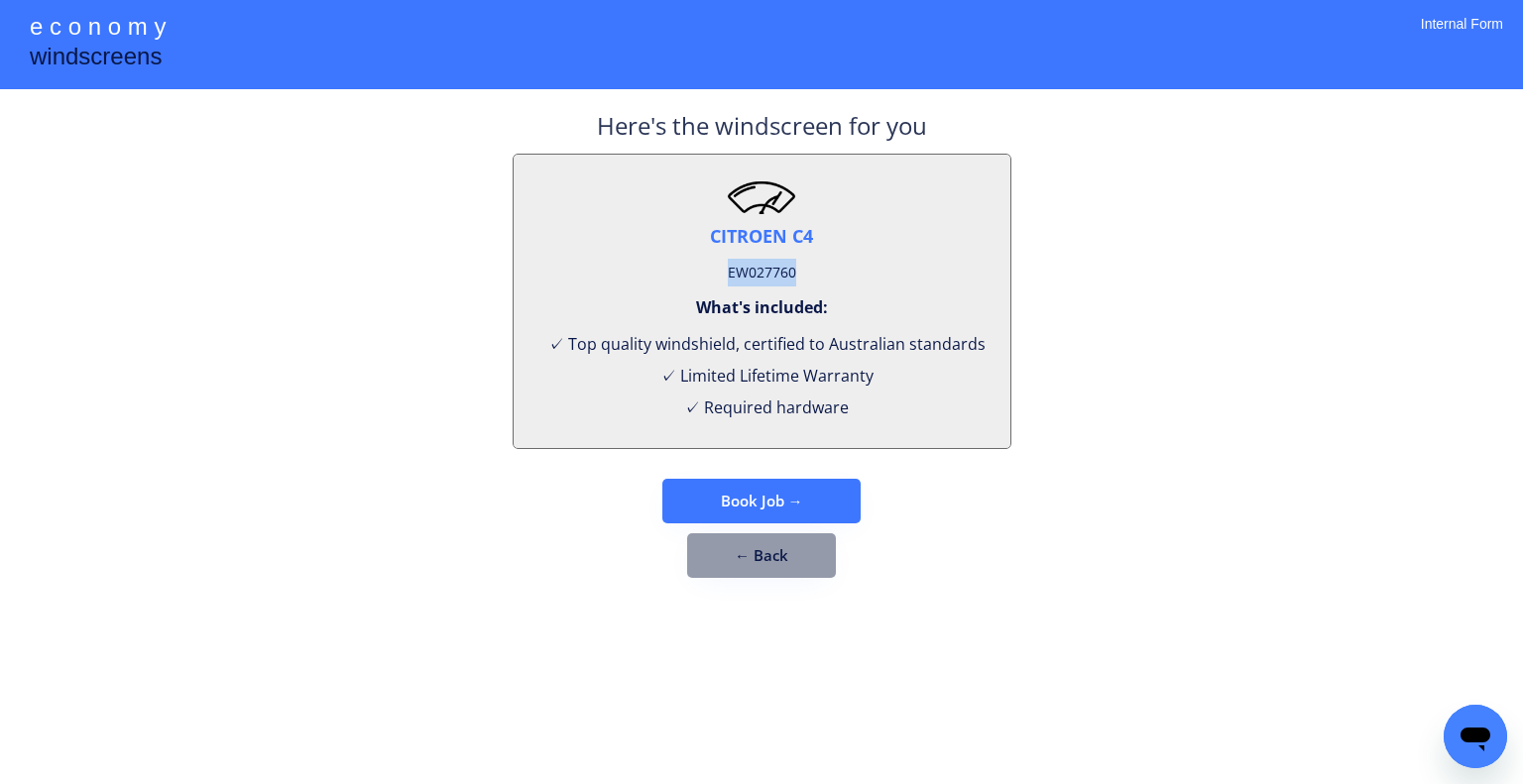 click on "EW027760" at bounding box center [762, 273] 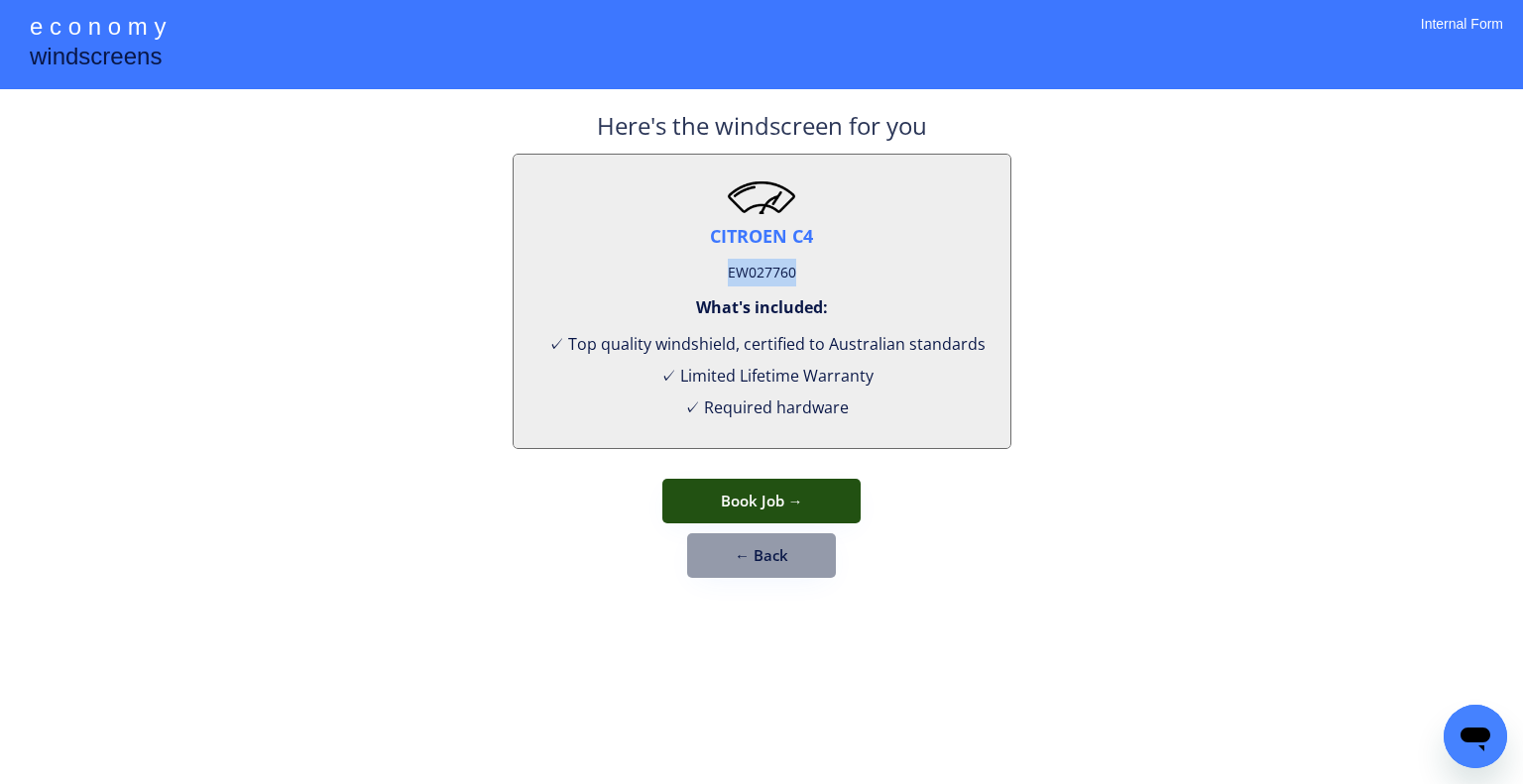 click on "Book Job    →" at bounding box center (762, 501) 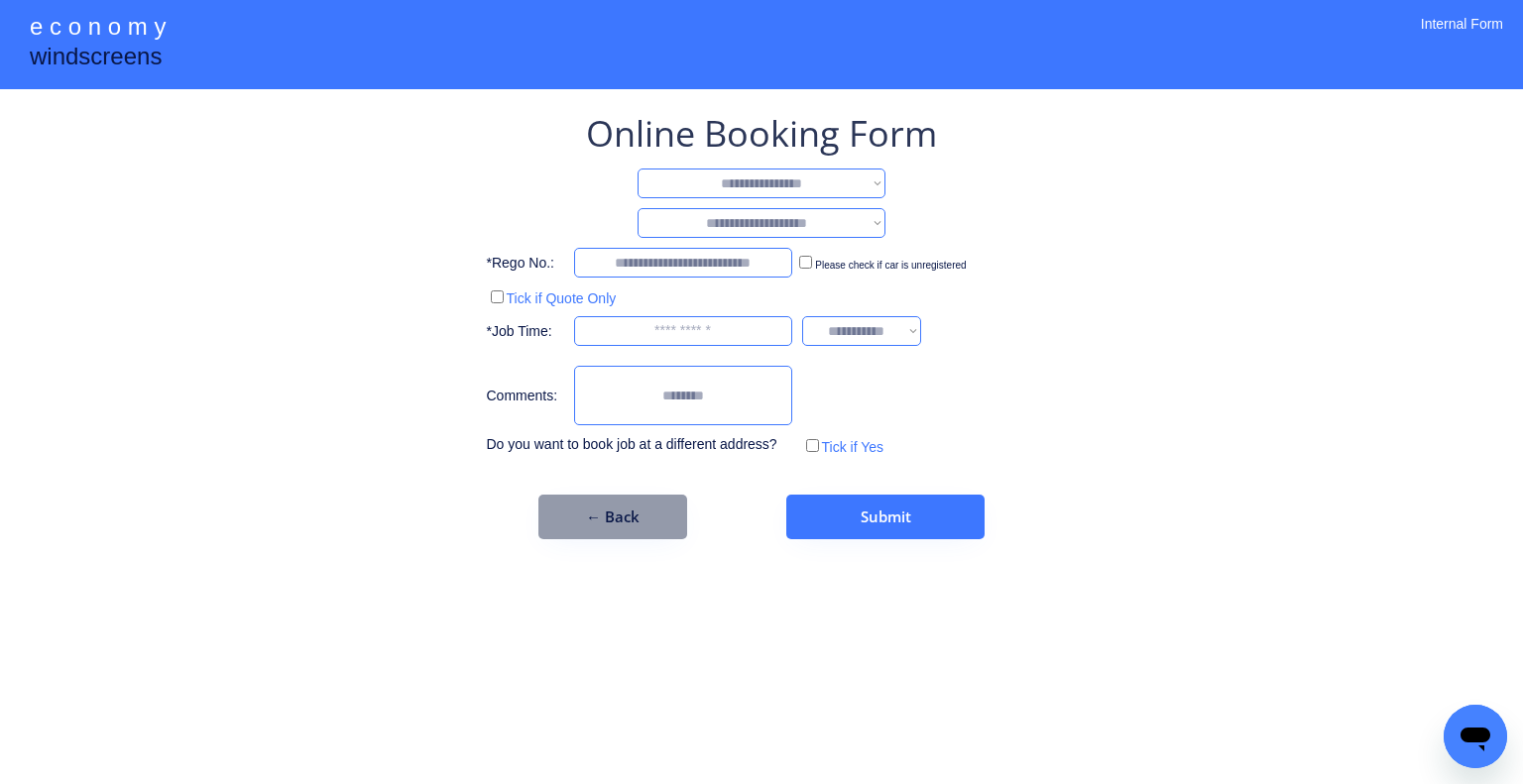 drag, startPoint x: 774, startPoint y: 174, endPoint x: 773, endPoint y: 197, distance: 23.021729 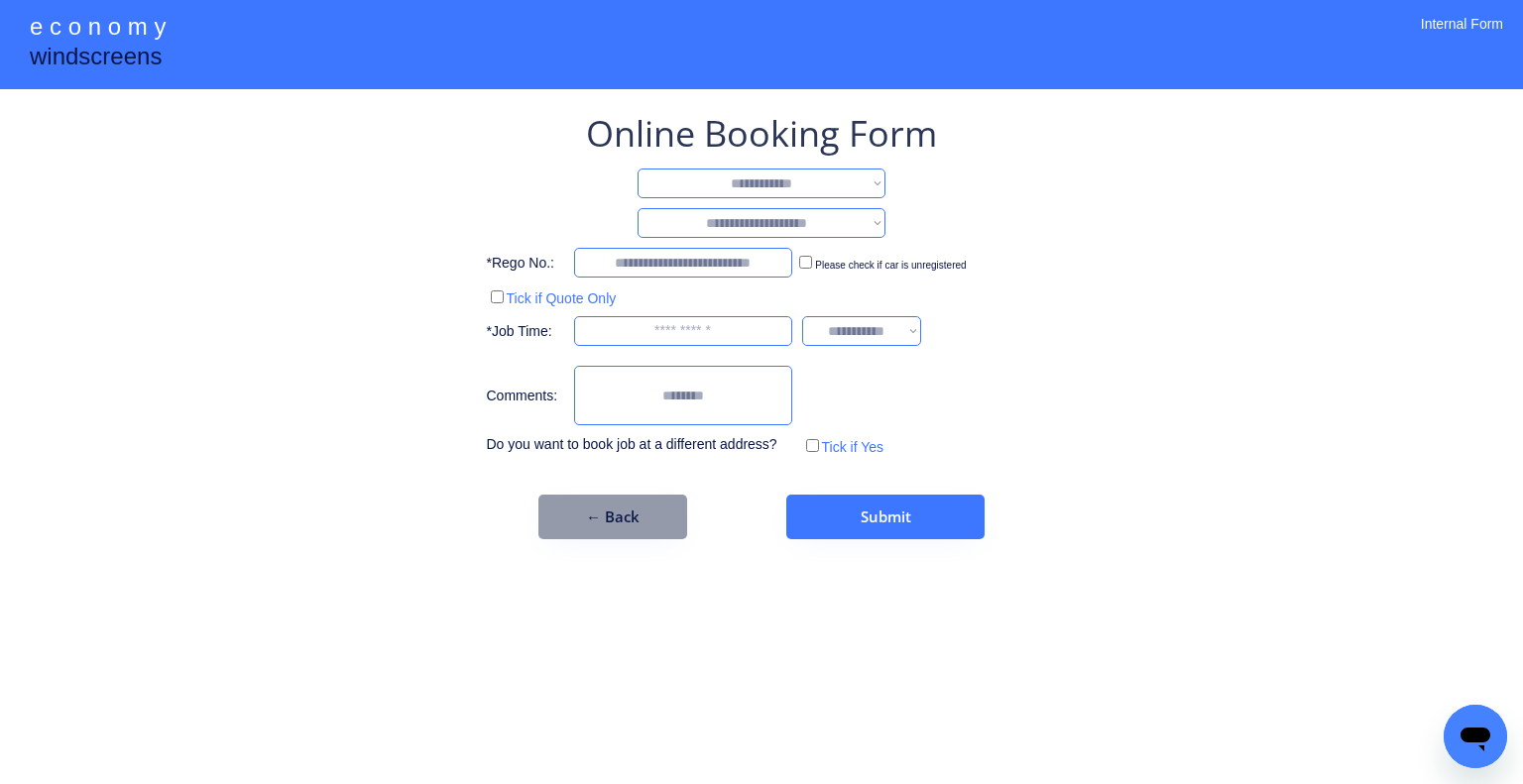click on "**********" at bounding box center [762, 183] 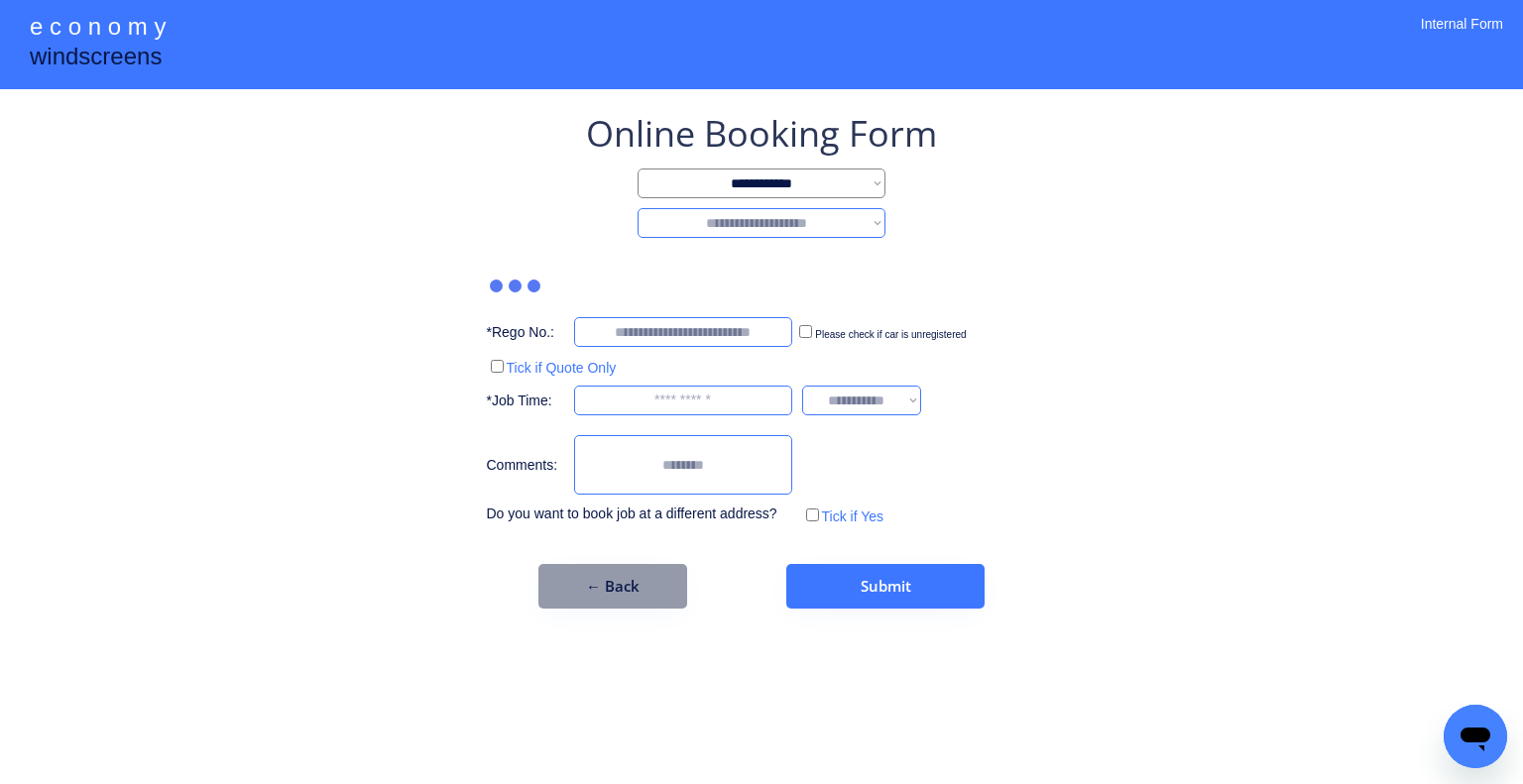 click on "**********" at bounding box center (762, 223) 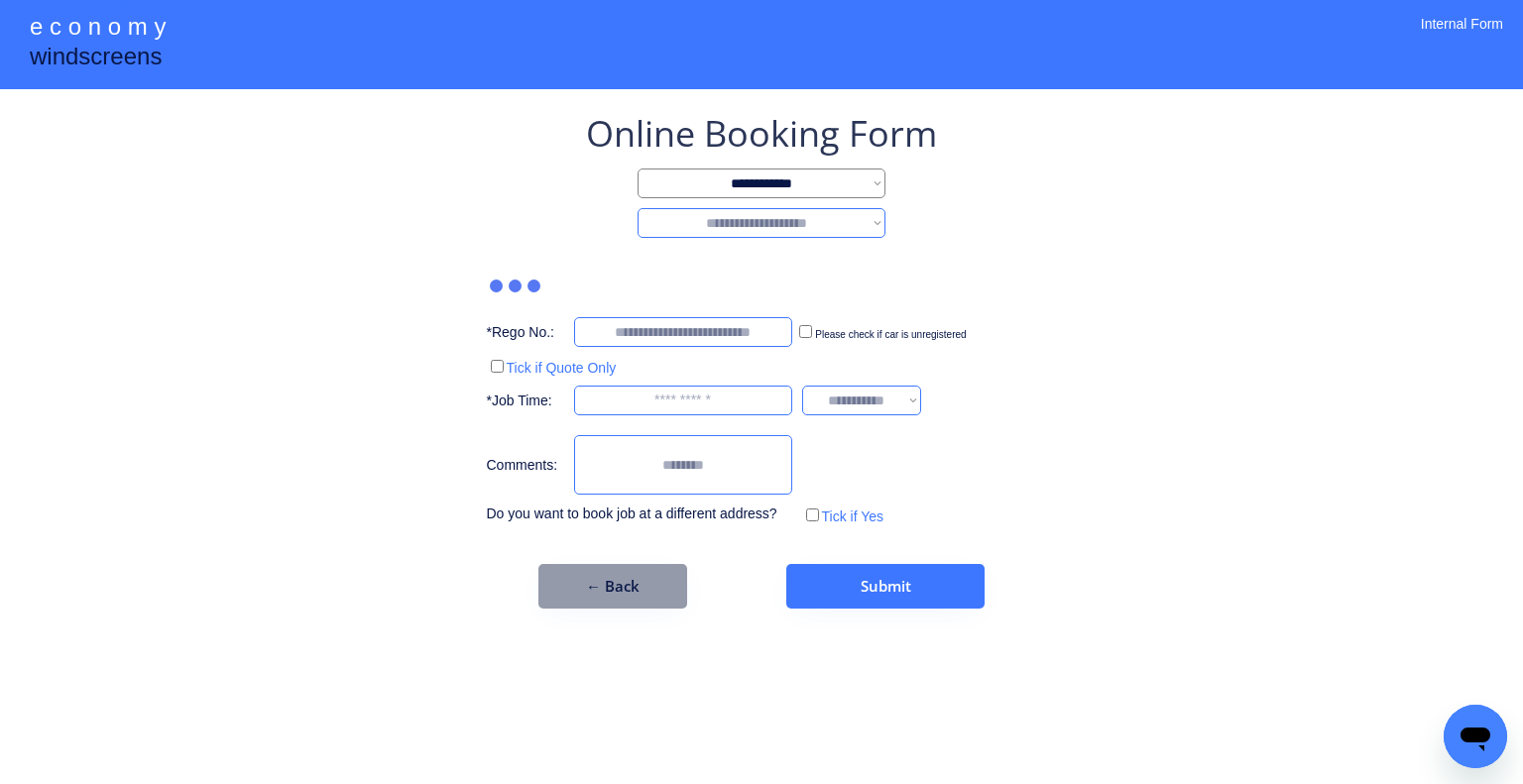 select on "********" 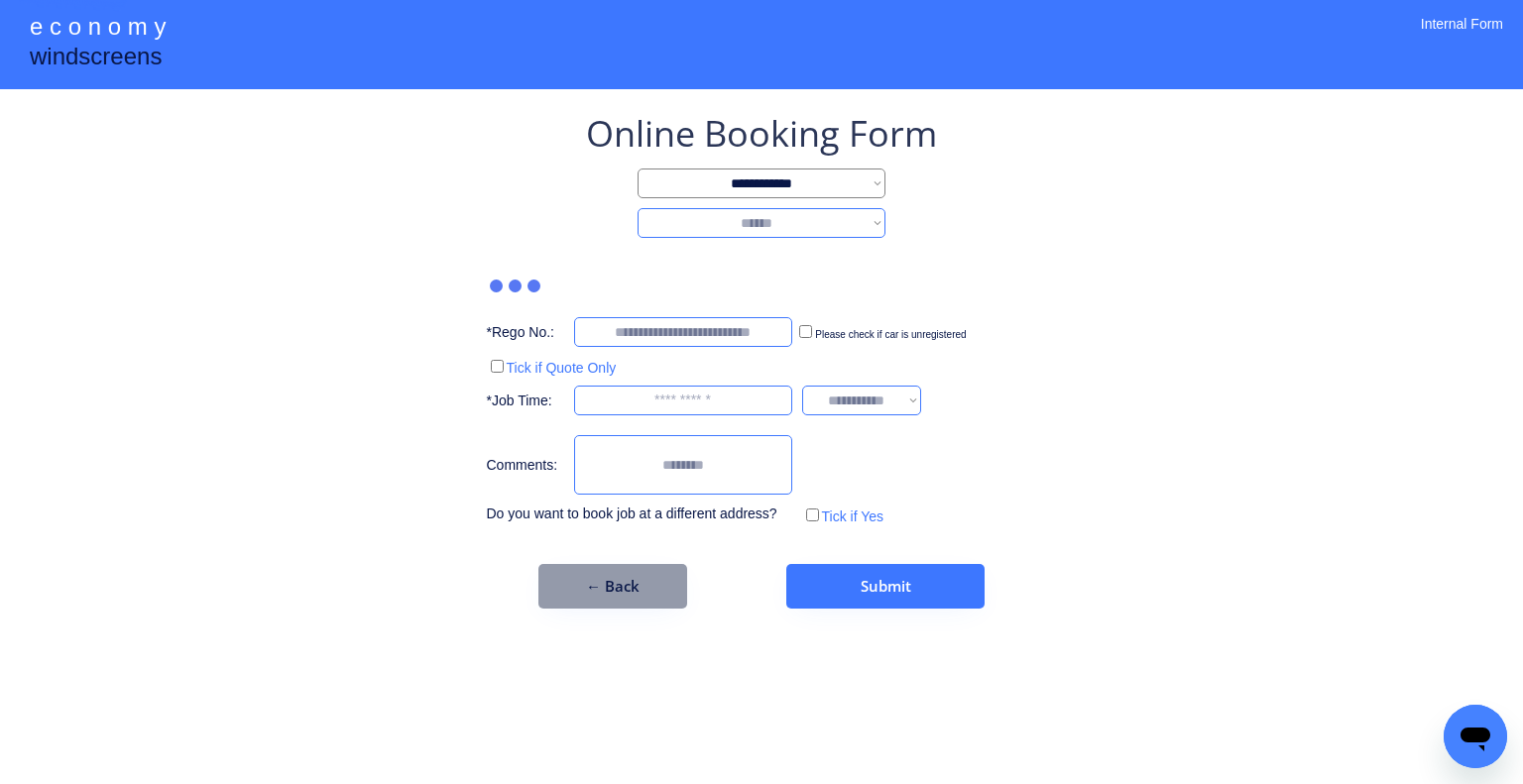 click on "**********" at bounding box center [762, 223] 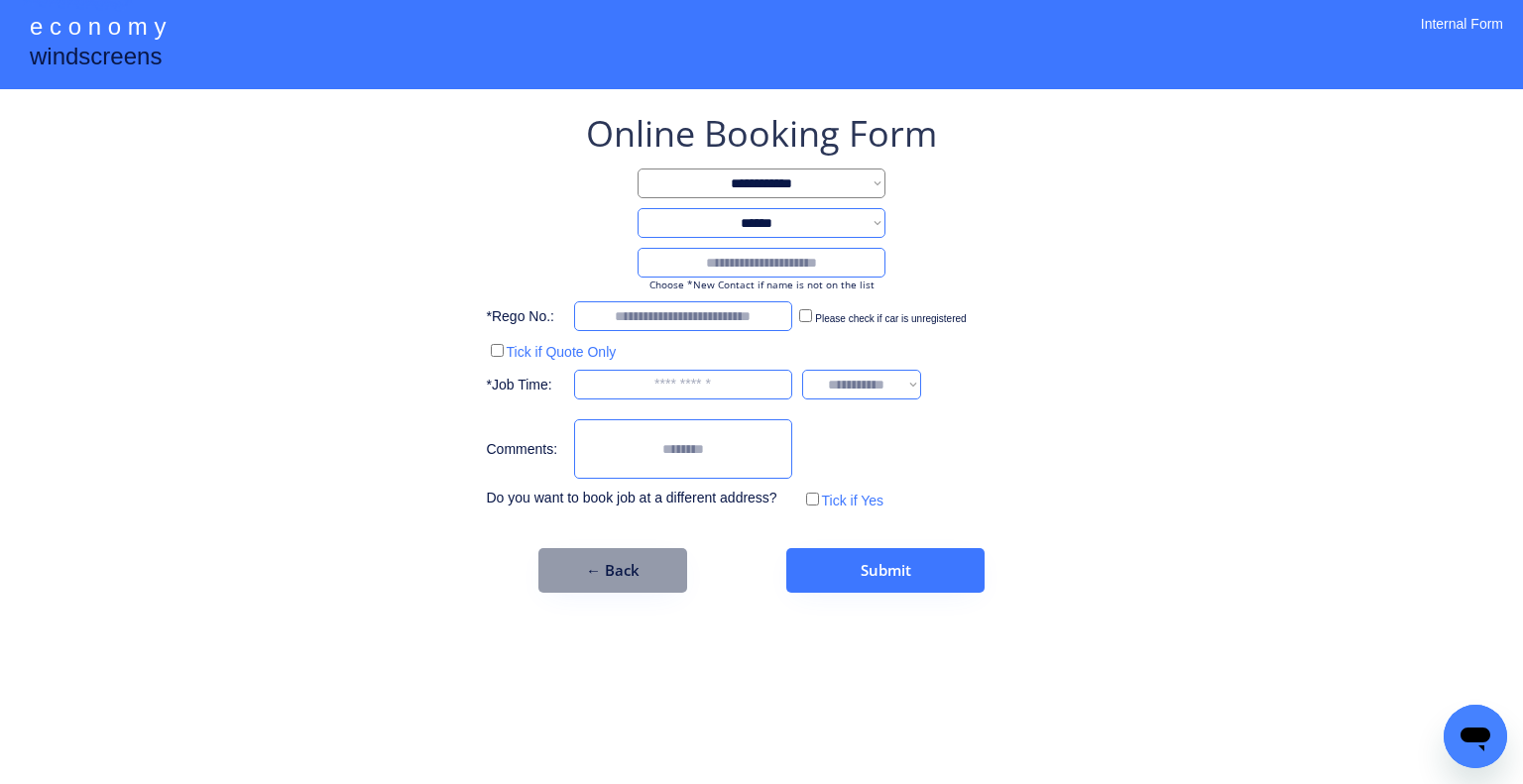 click at bounding box center [762, 263] 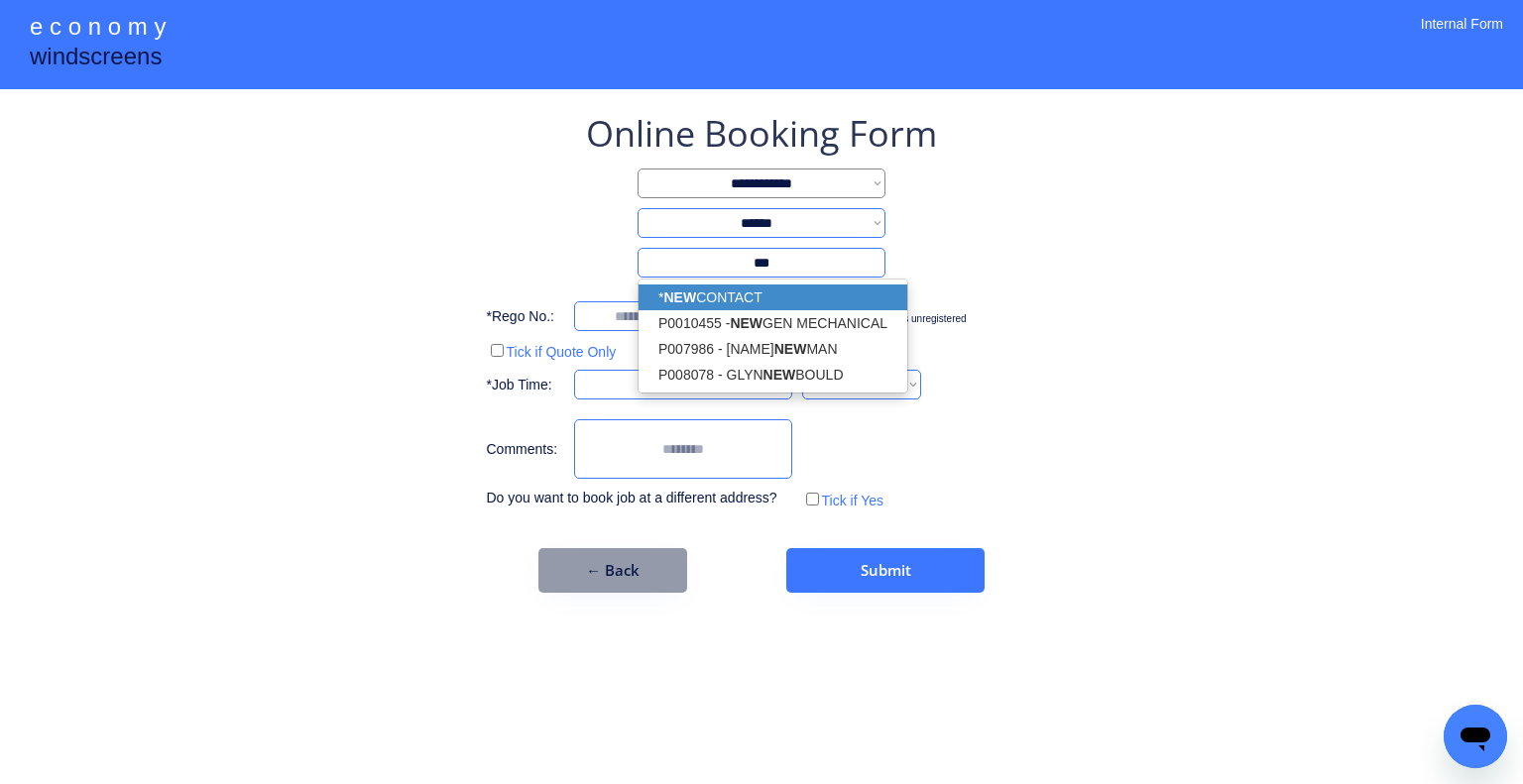 drag, startPoint x: 845, startPoint y: 288, endPoint x: 1100, endPoint y: 306, distance: 255.6345 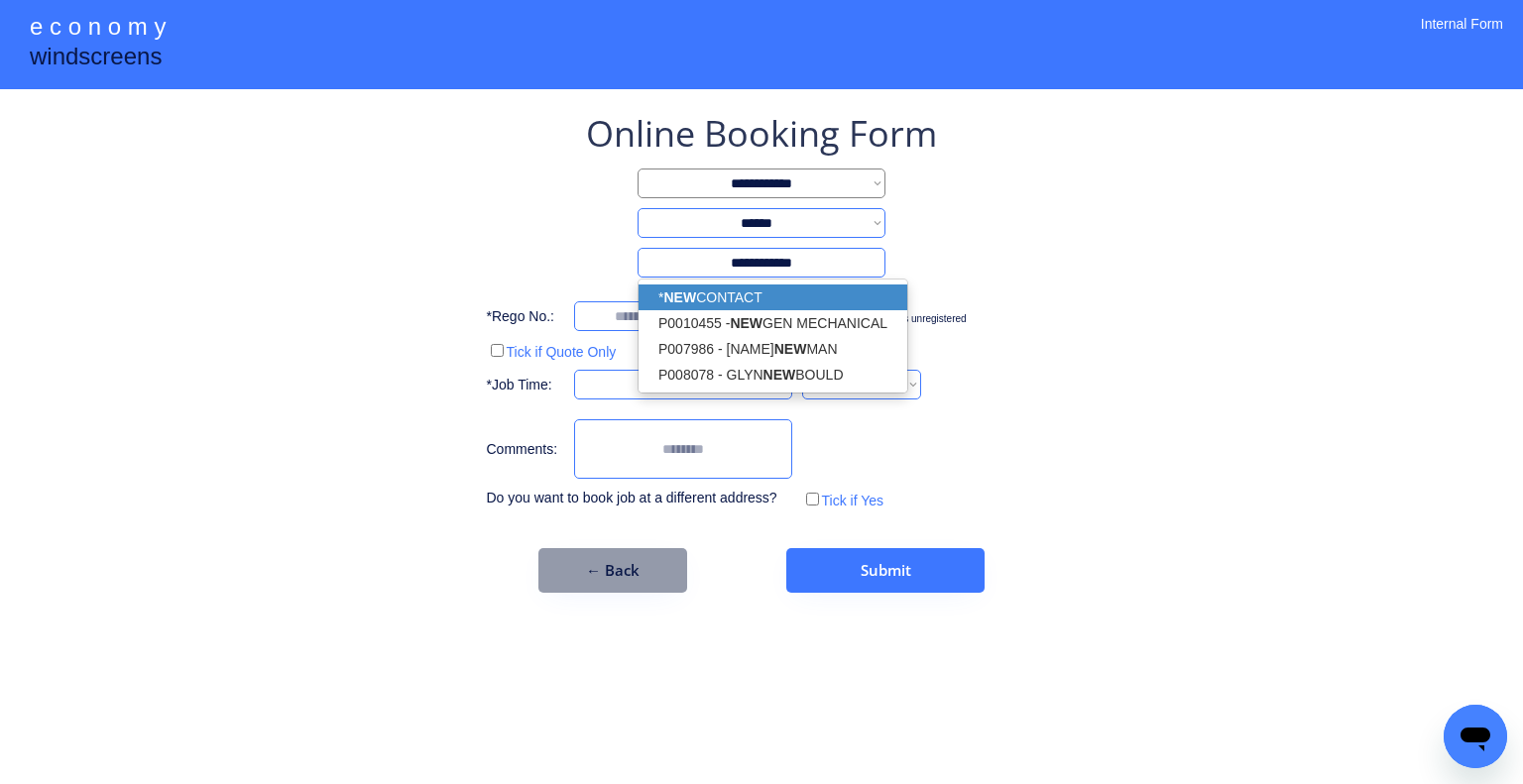 type on "**********" 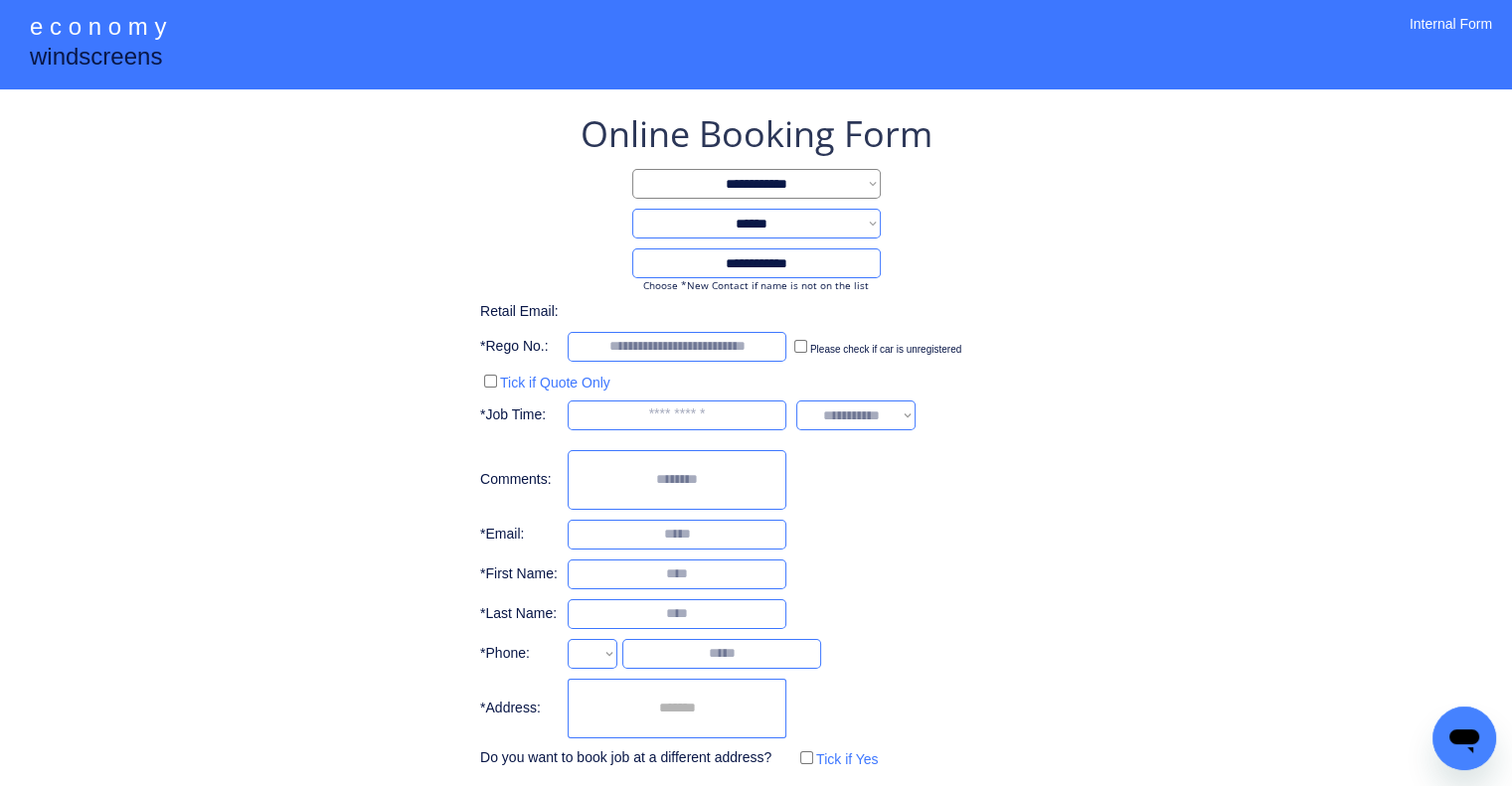click on "**********" at bounding box center [756, 441] 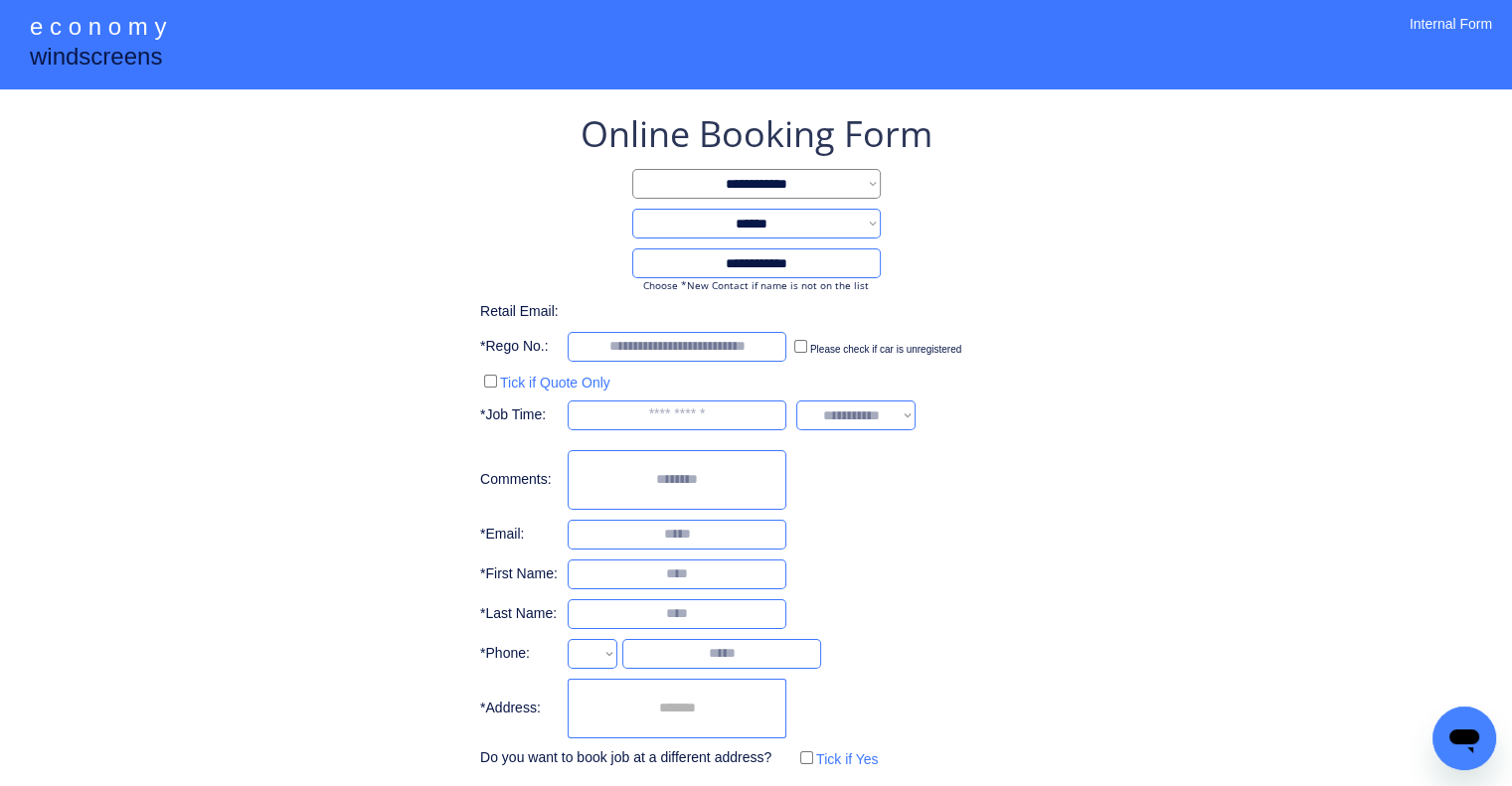 select on "**********" 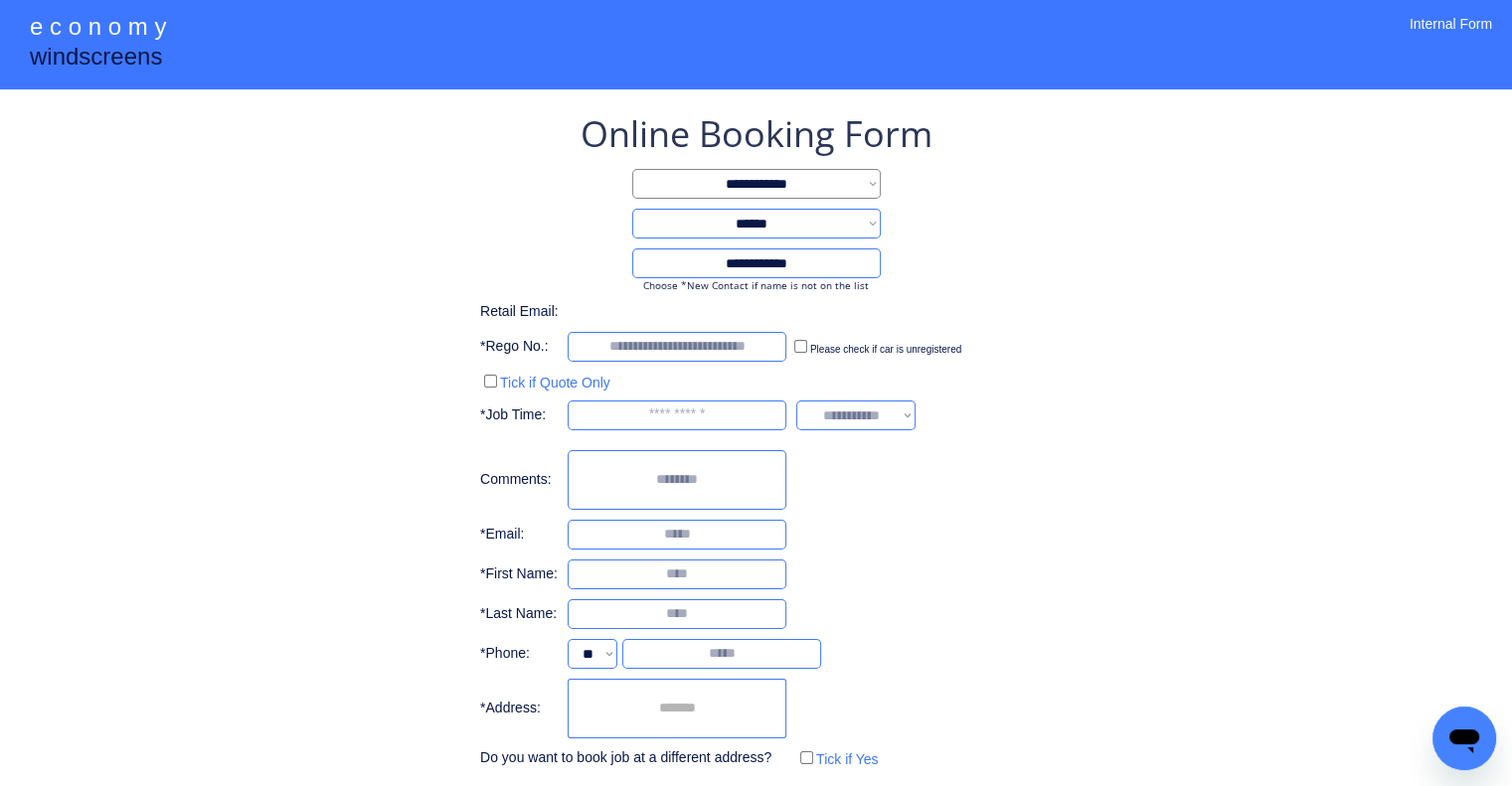 click on "**********" at bounding box center [756, 441] 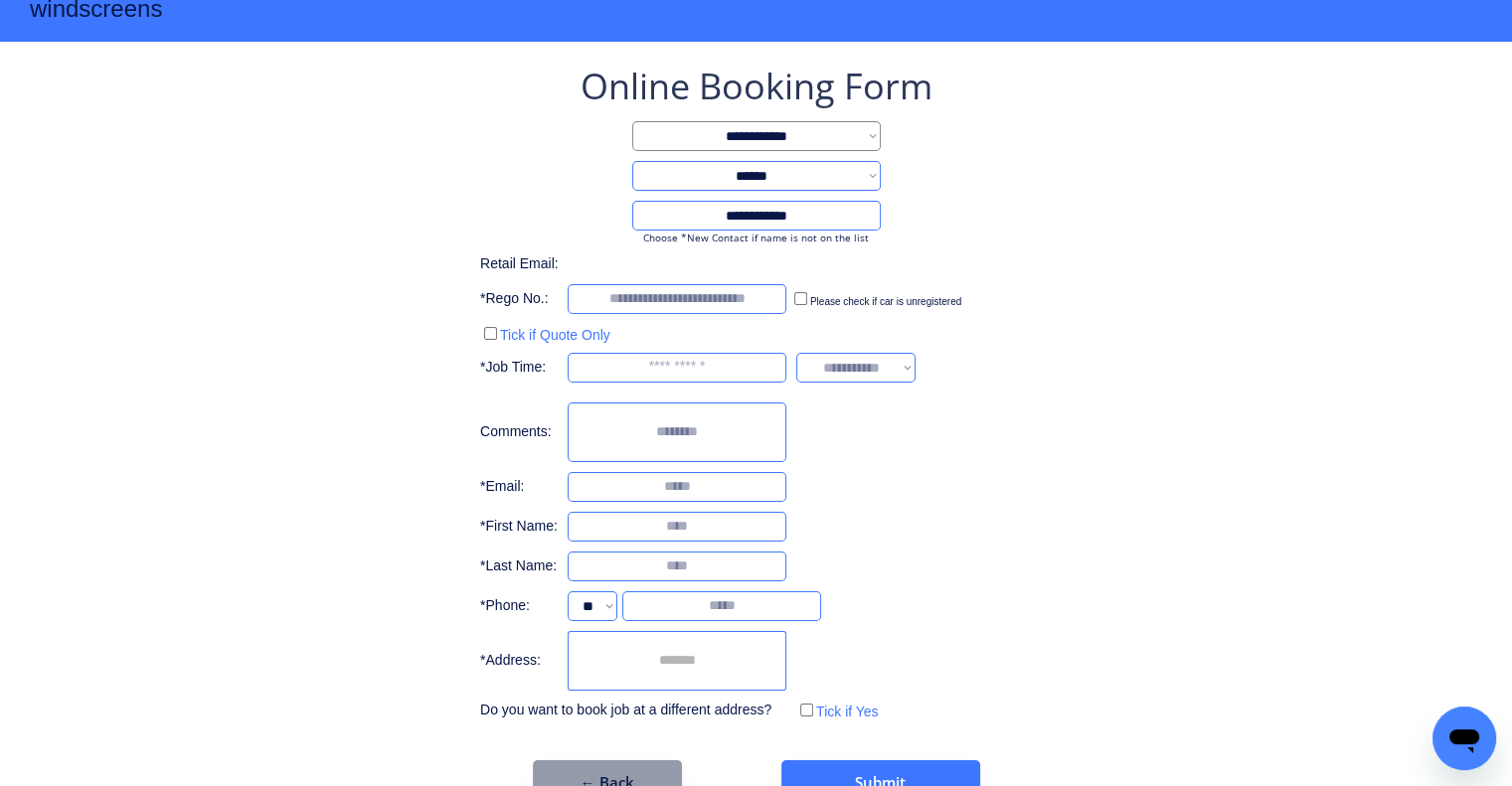 scroll, scrollTop: 95, scrollLeft: 0, axis: vertical 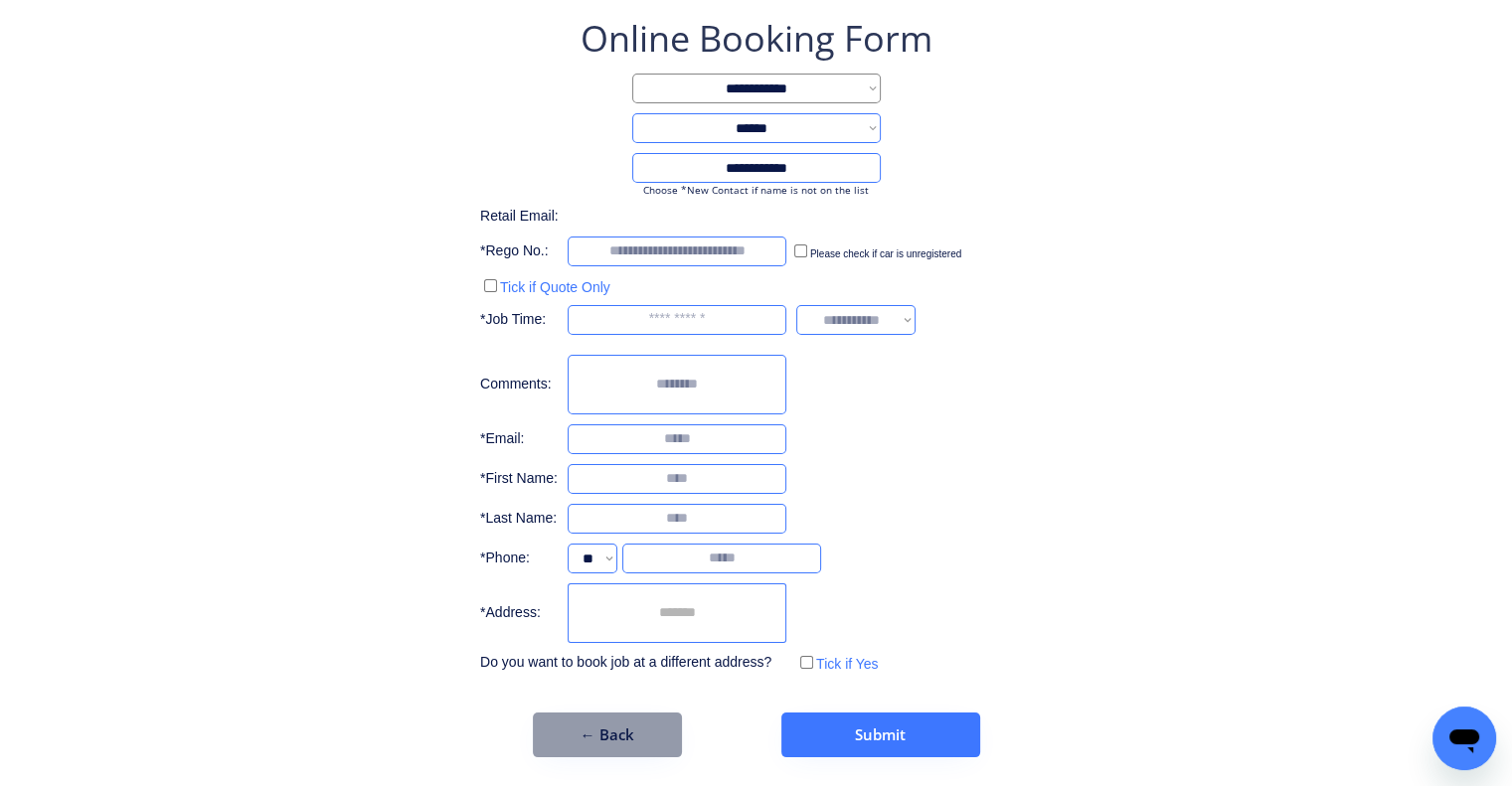 click at bounding box center [677, 613] 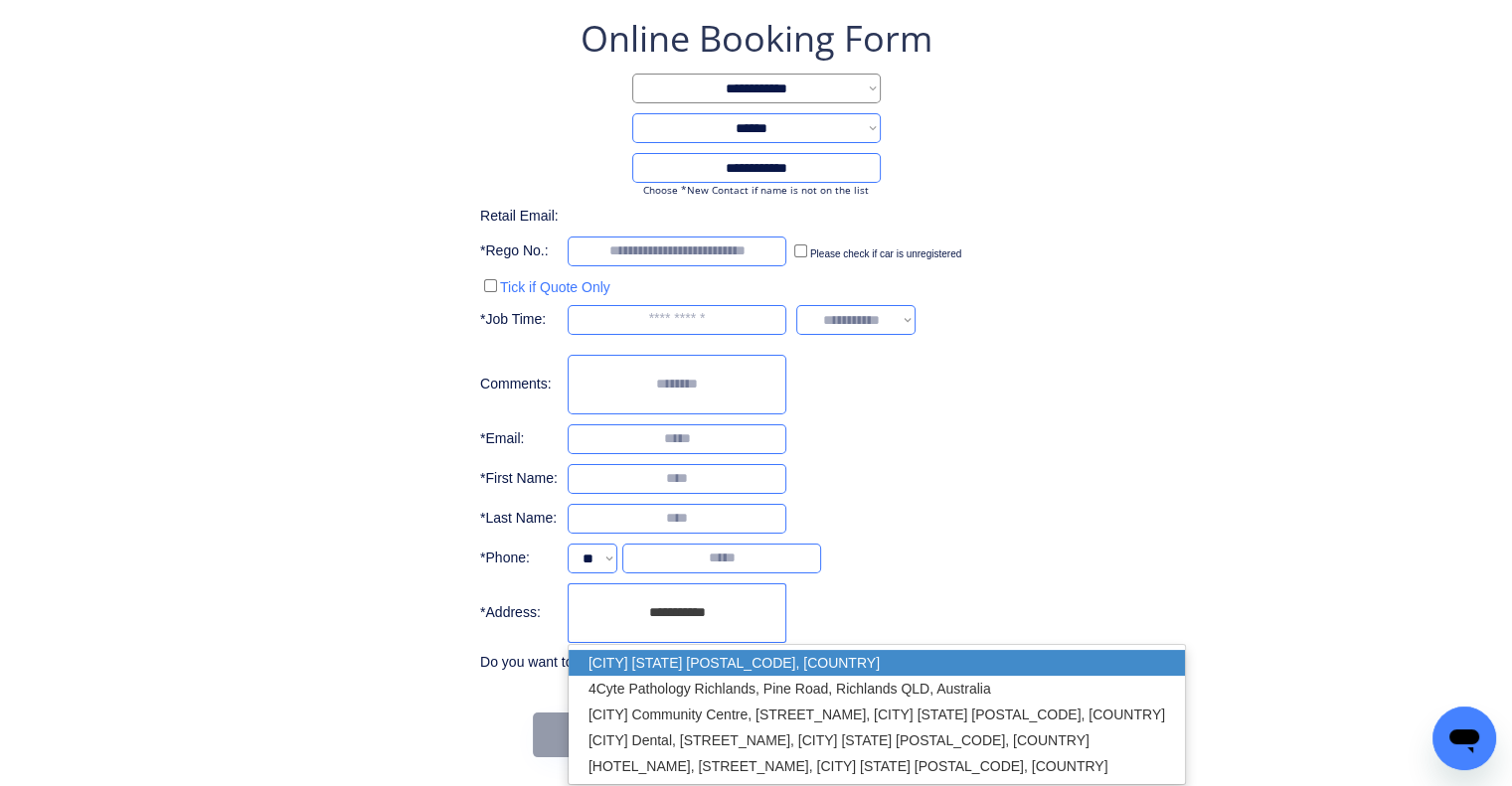 click on "Richlands QLD 4077, Australia" at bounding box center [877, 663] 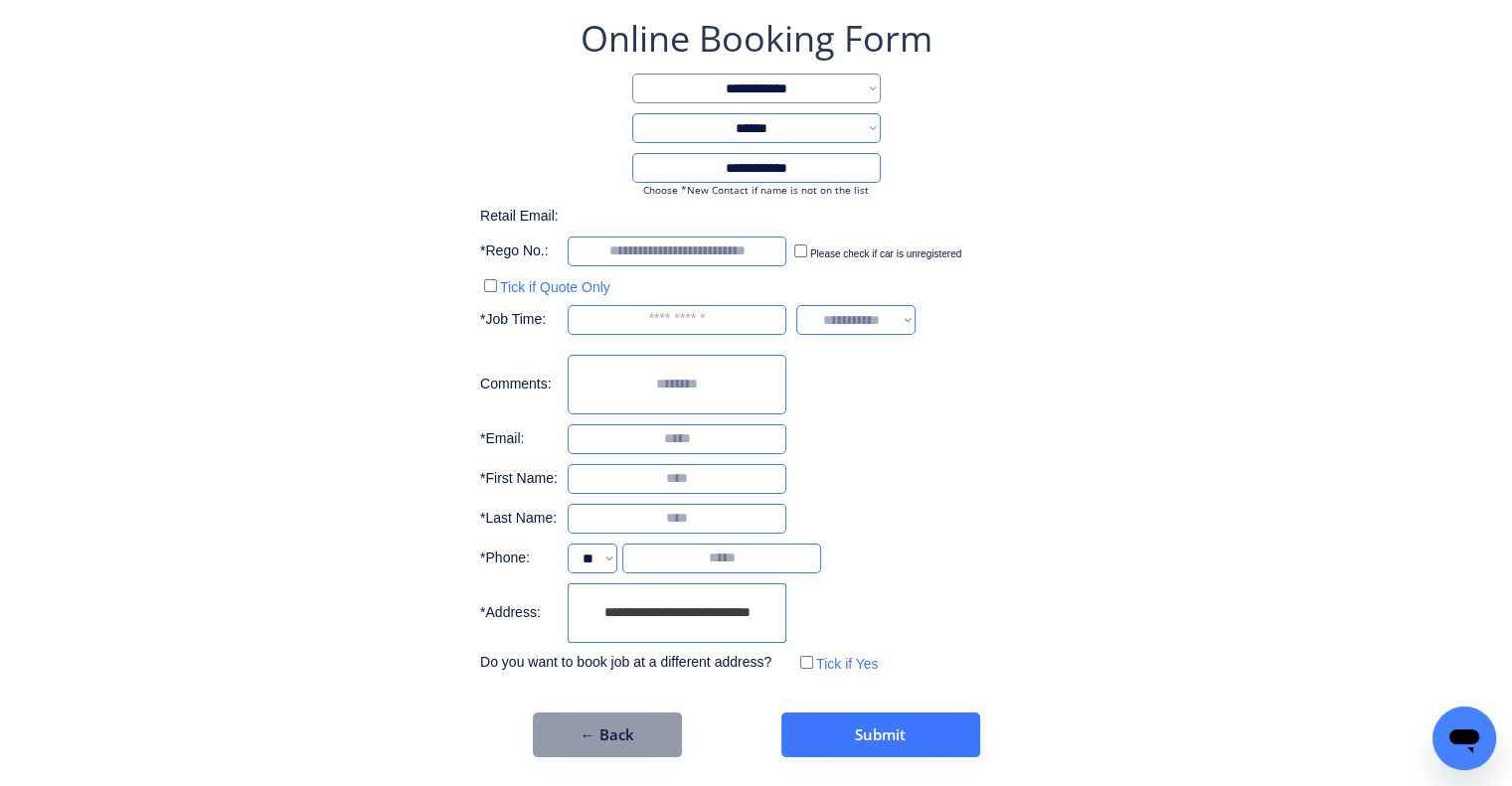 click on "**********" at bounding box center [756, 346] 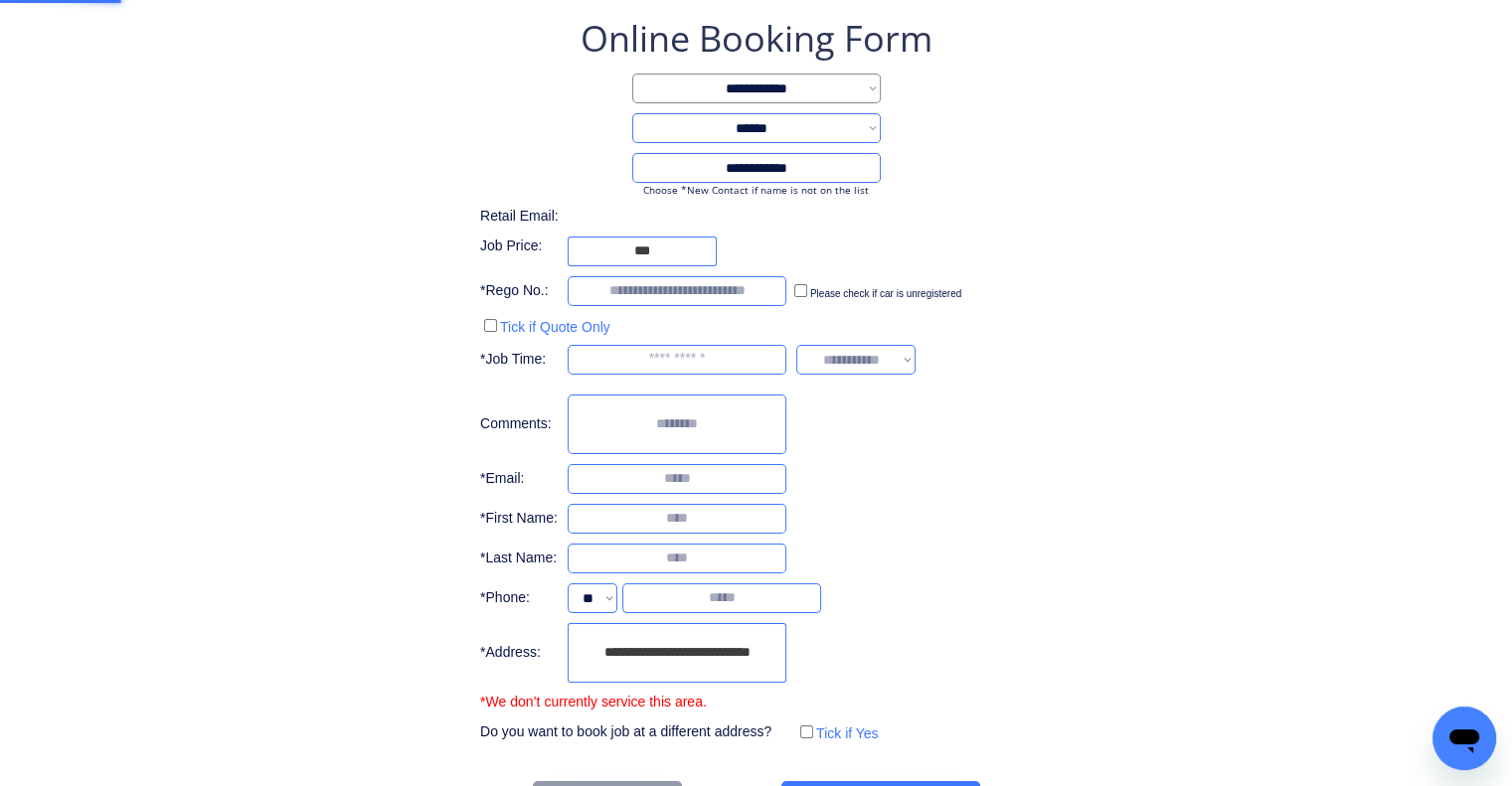 click on "**********" at bounding box center (756, 380) 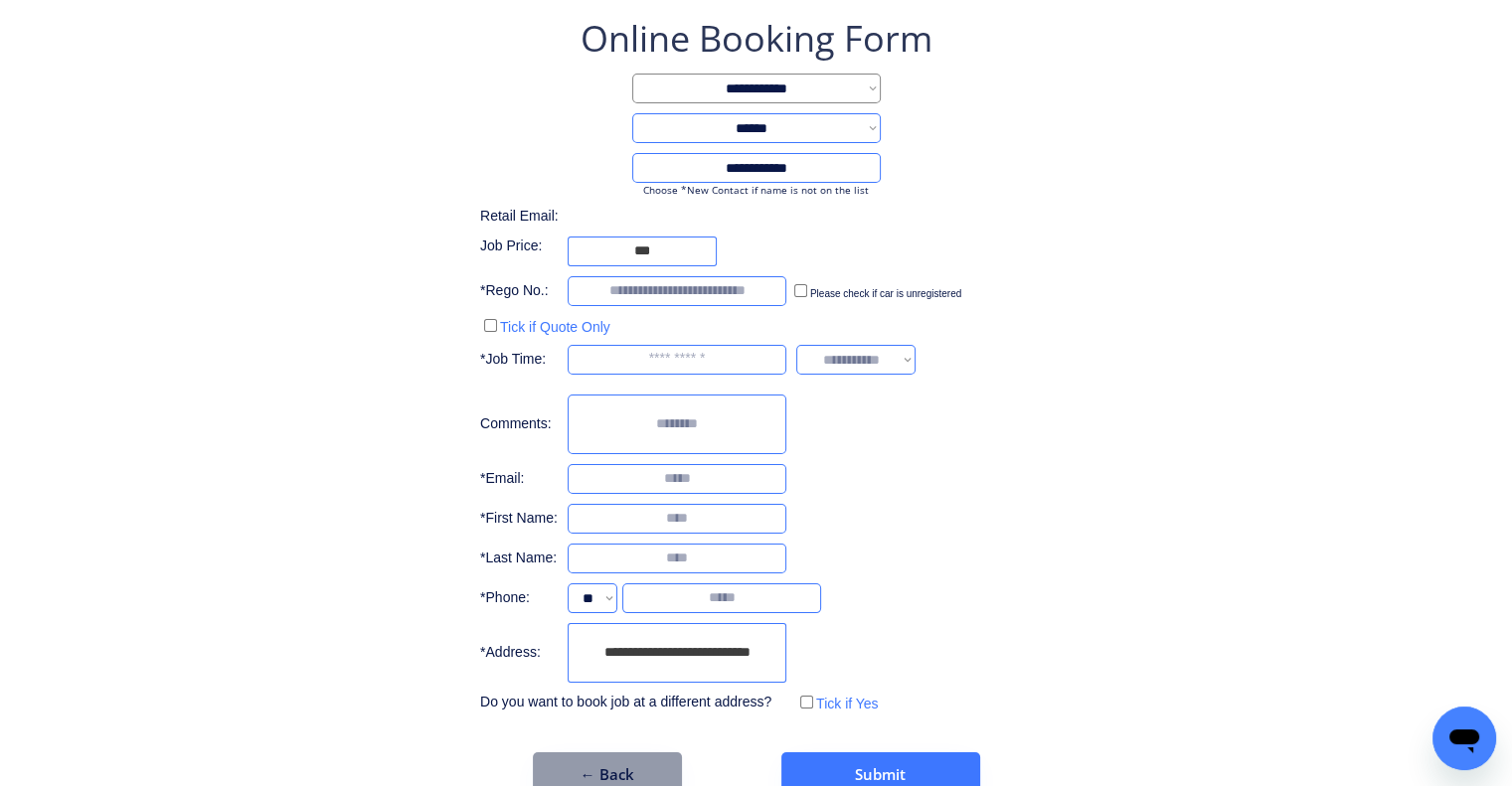 click on "**********" at bounding box center [756, 405] 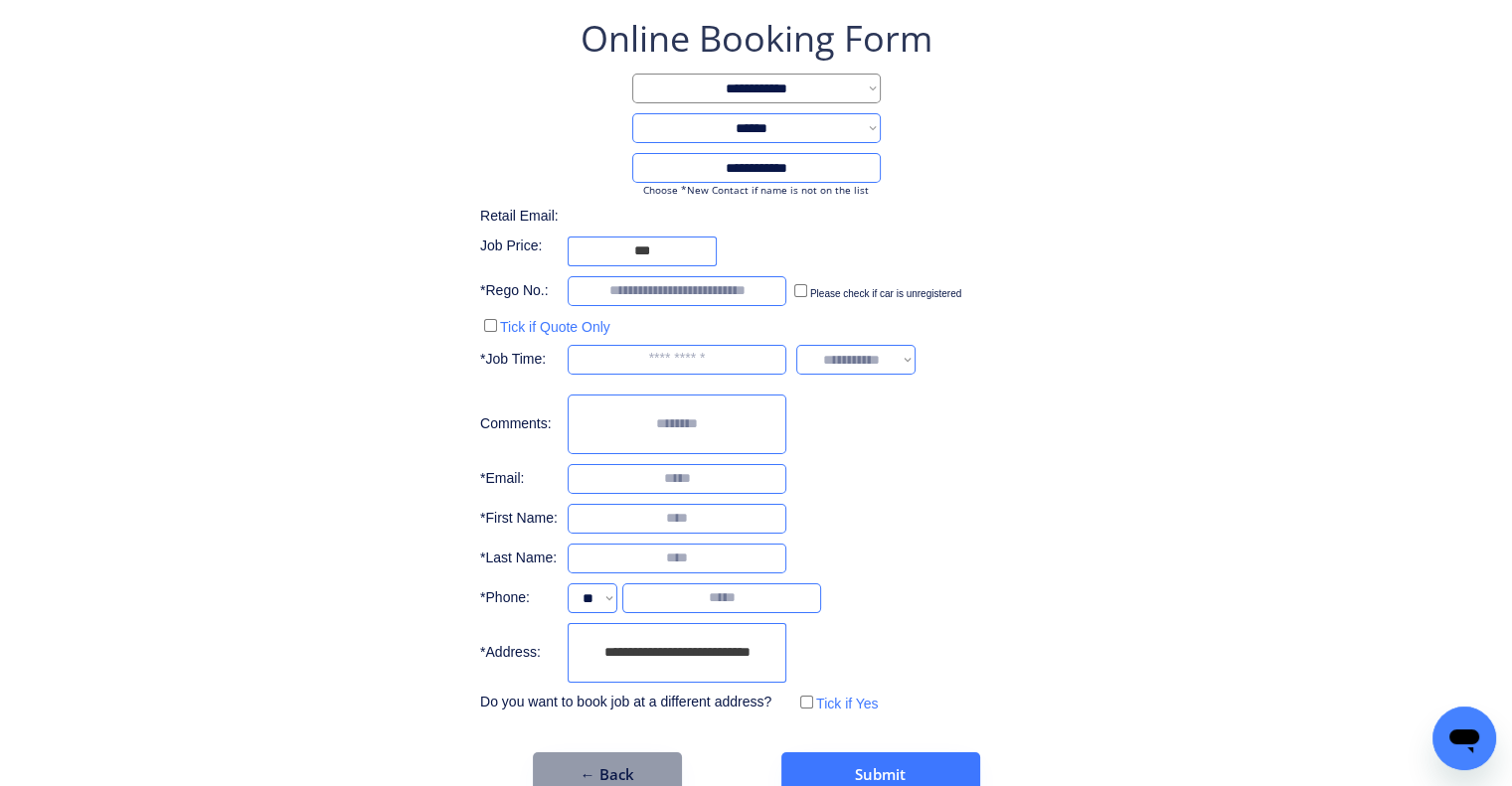 click on "**********" at bounding box center (677, 653) 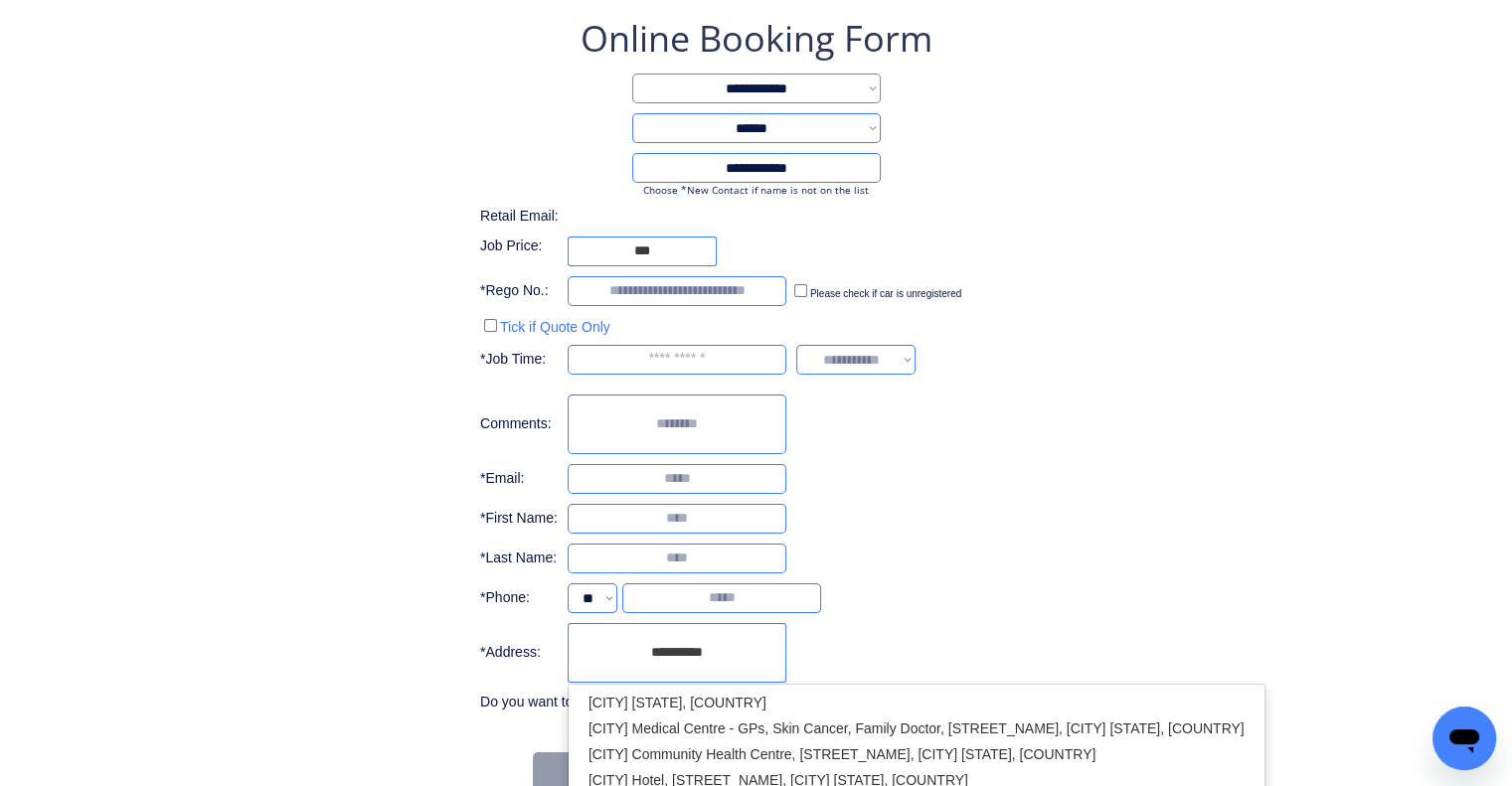 type on "**********" 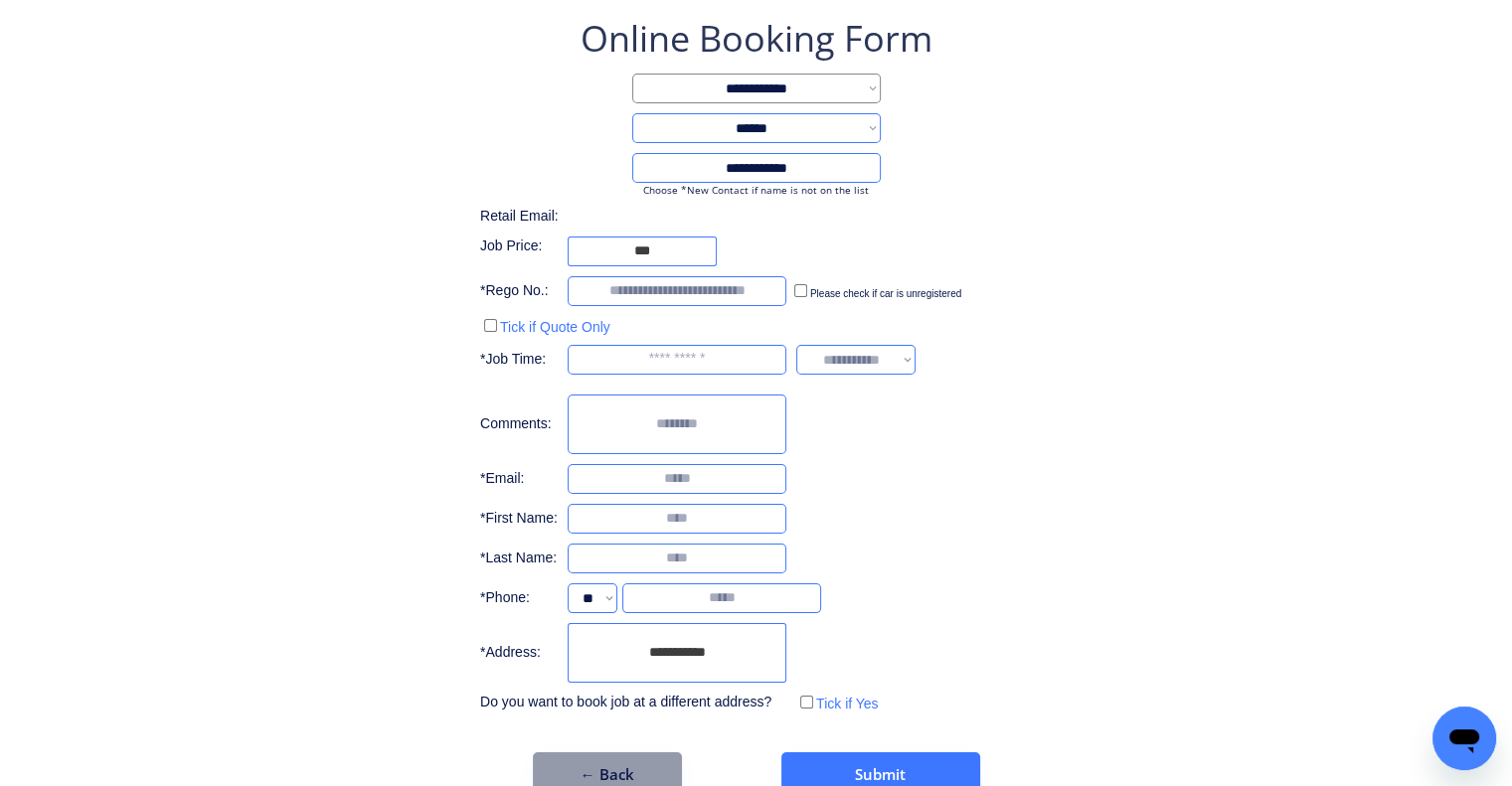 drag, startPoint x: 750, startPoint y: 660, endPoint x: 326, endPoint y: 608, distance: 427.177 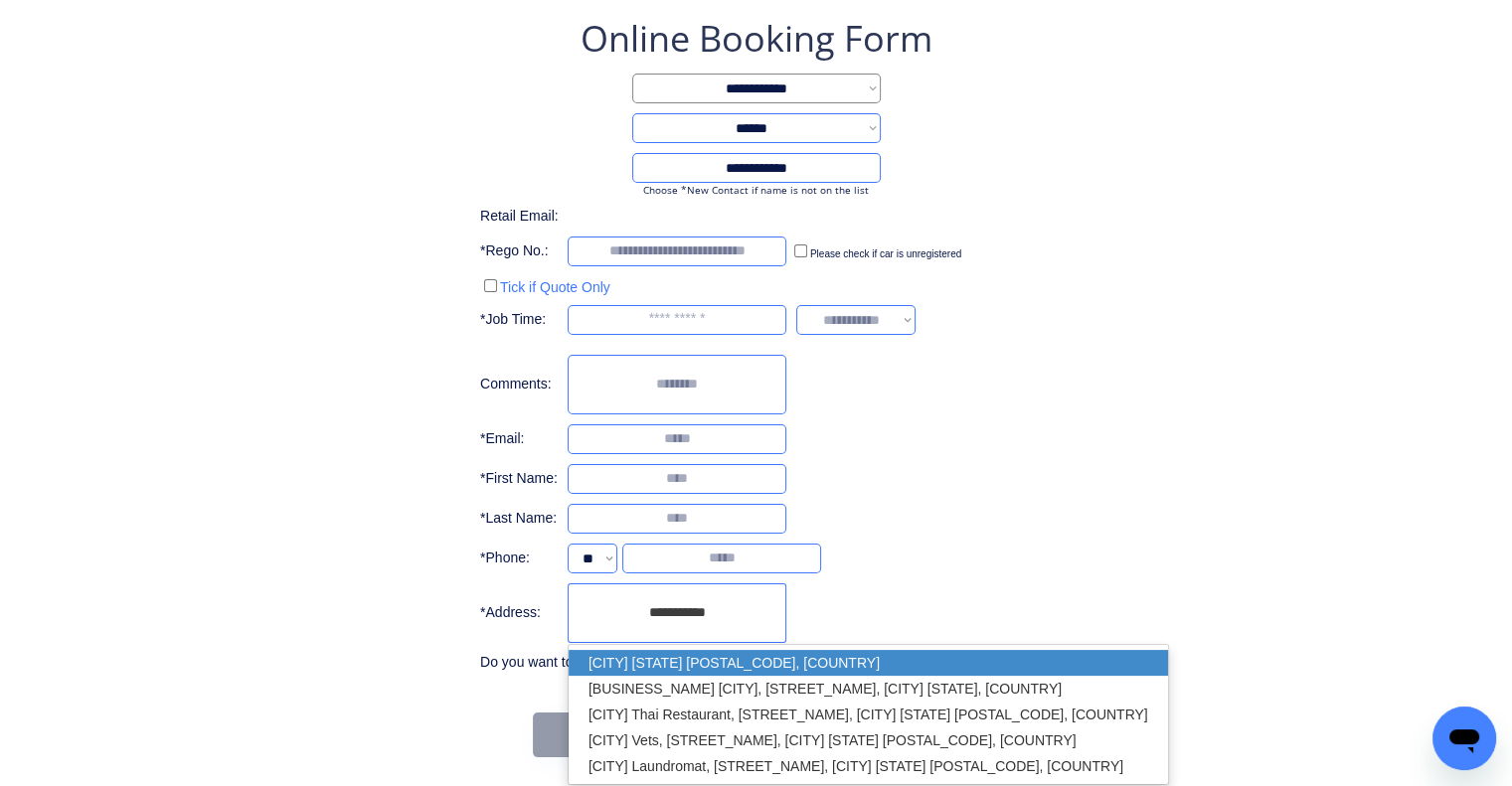 drag, startPoint x: 669, startPoint y: 661, endPoint x: 1039, endPoint y: 531, distance: 392.17343 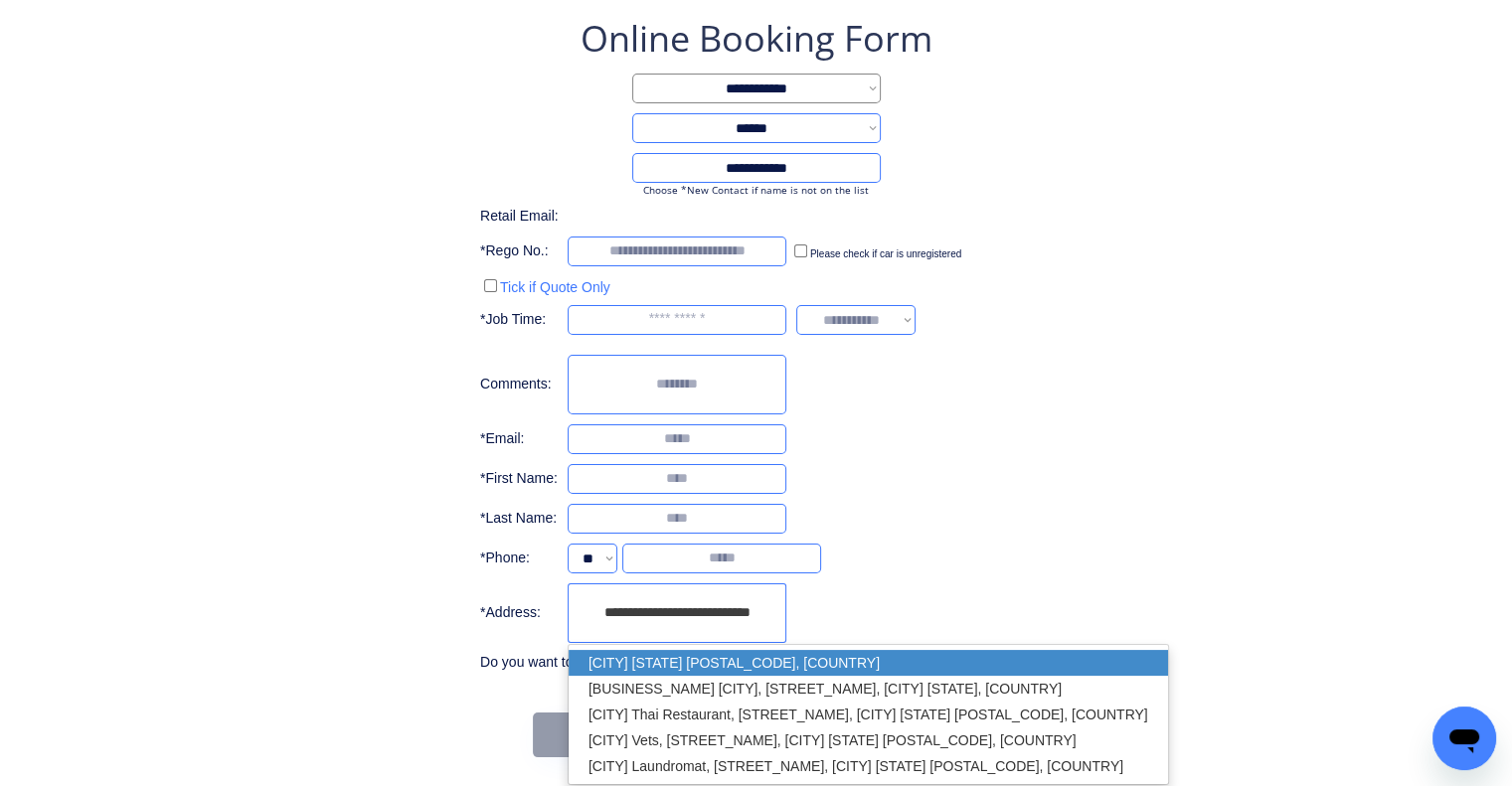 type on "***" 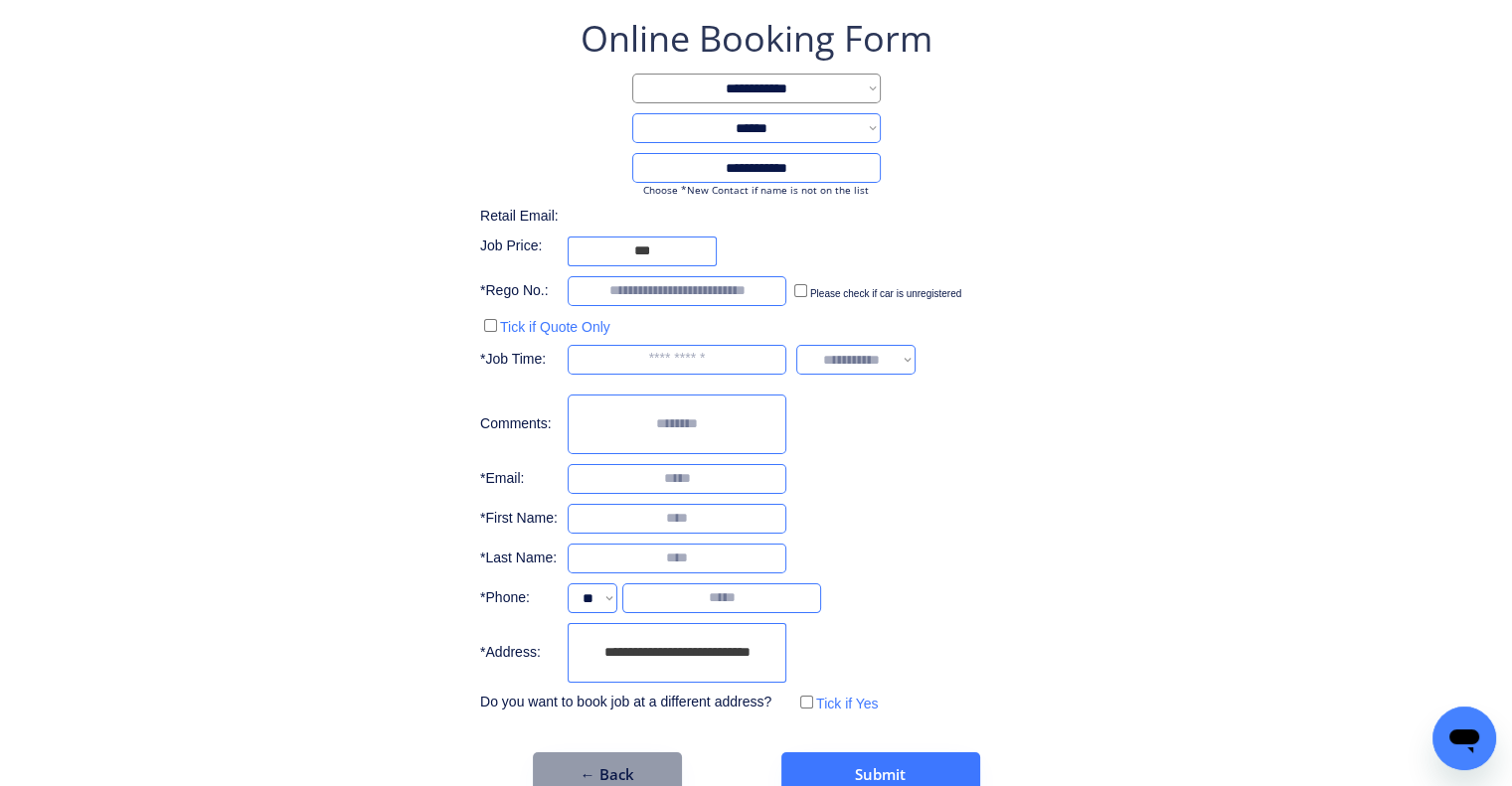 click on "**********" at bounding box center [756, 366] 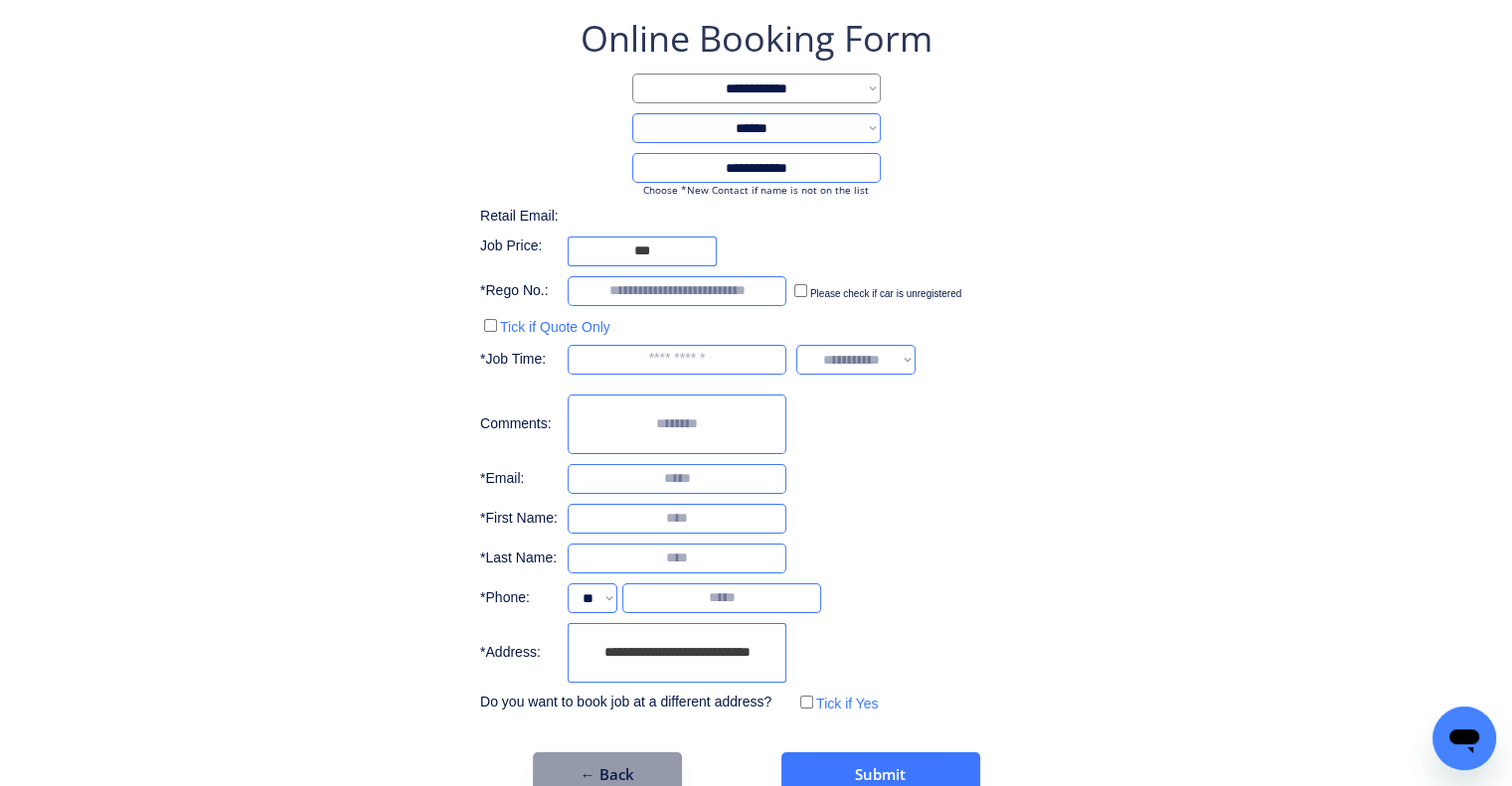 click on "**********" at bounding box center (756, 366) 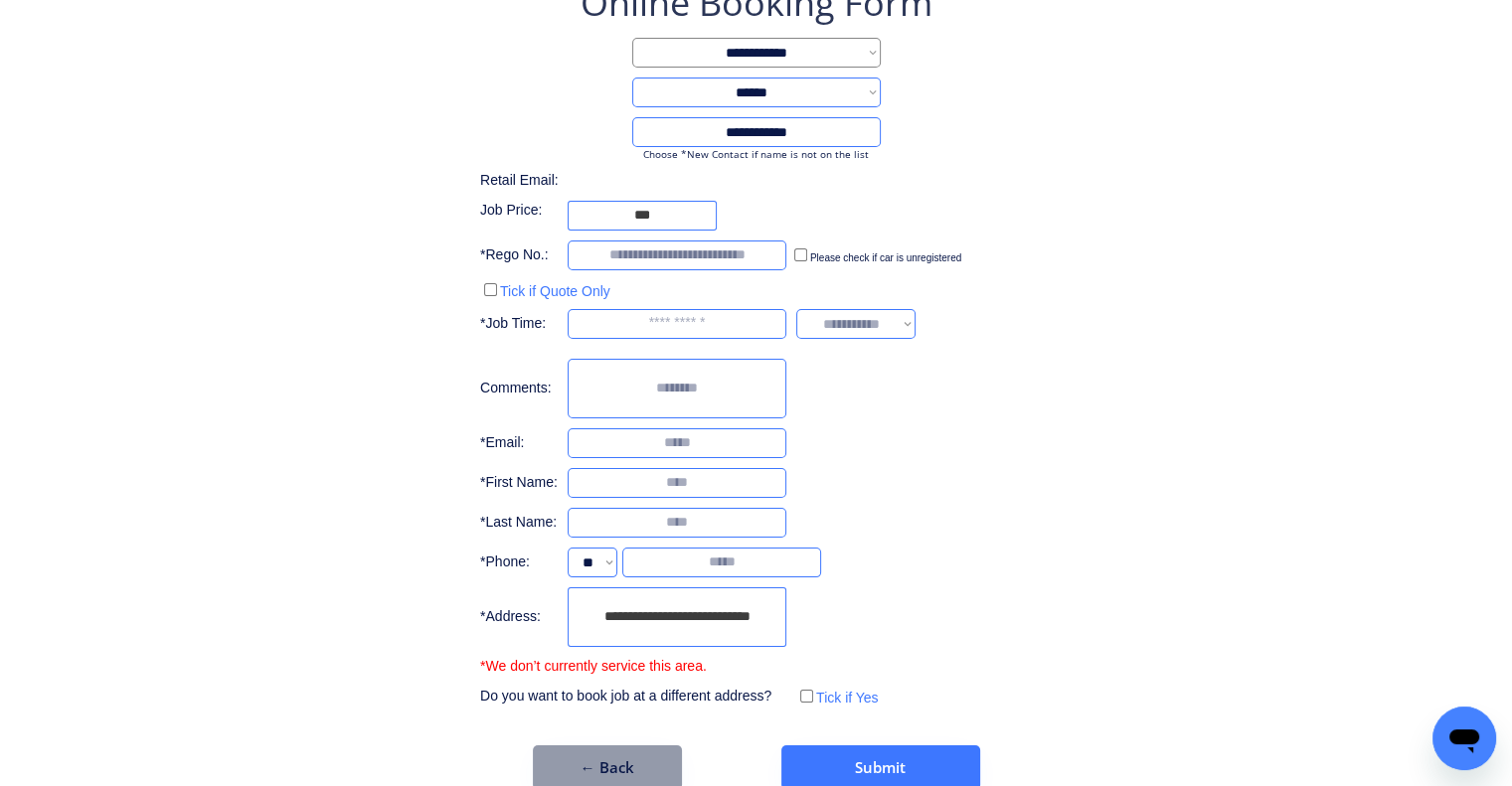 scroll, scrollTop: 165, scrollLeft: 0, axis: vertical 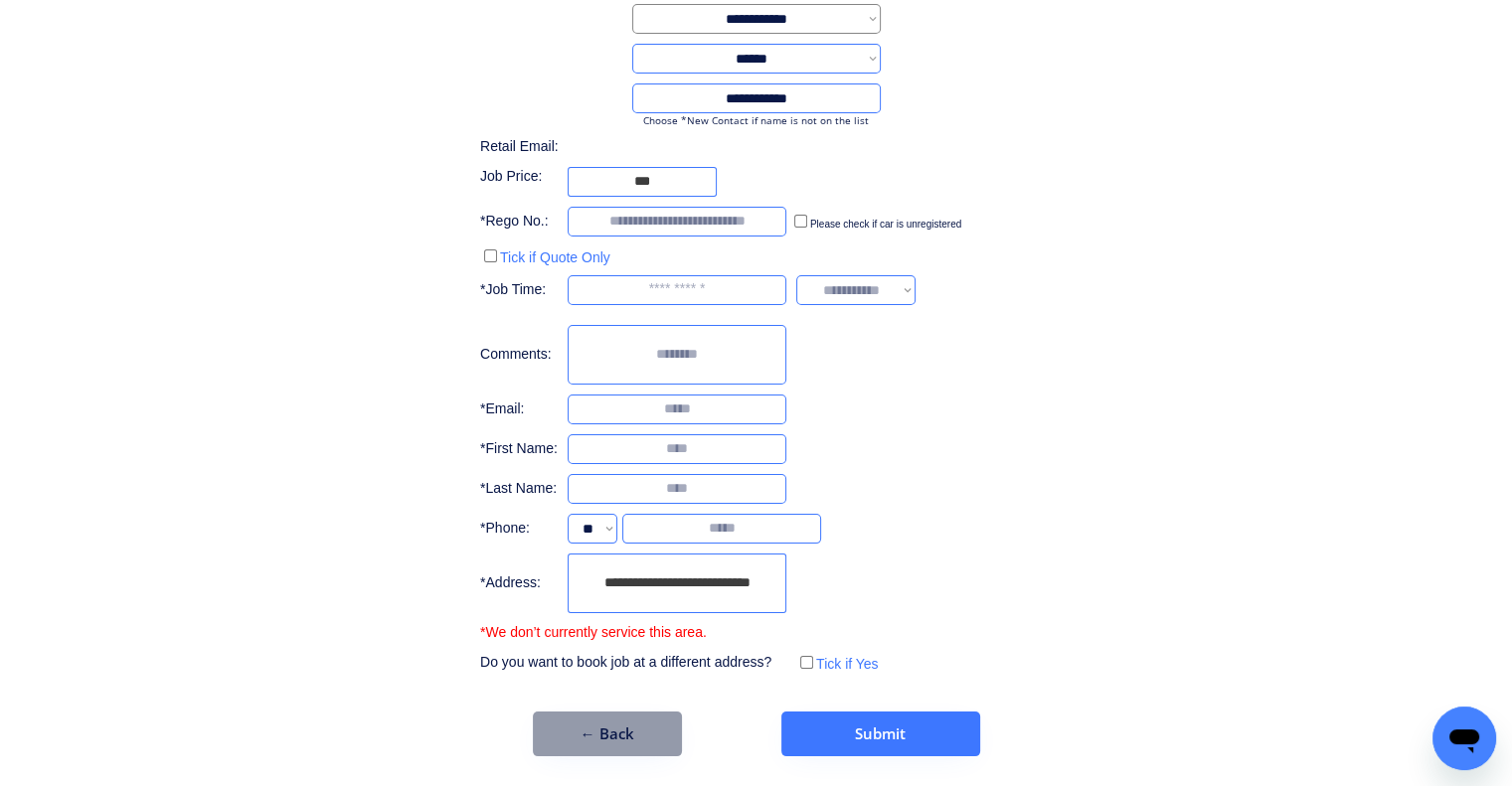 click on "**********" at bounding box center (756, 350) 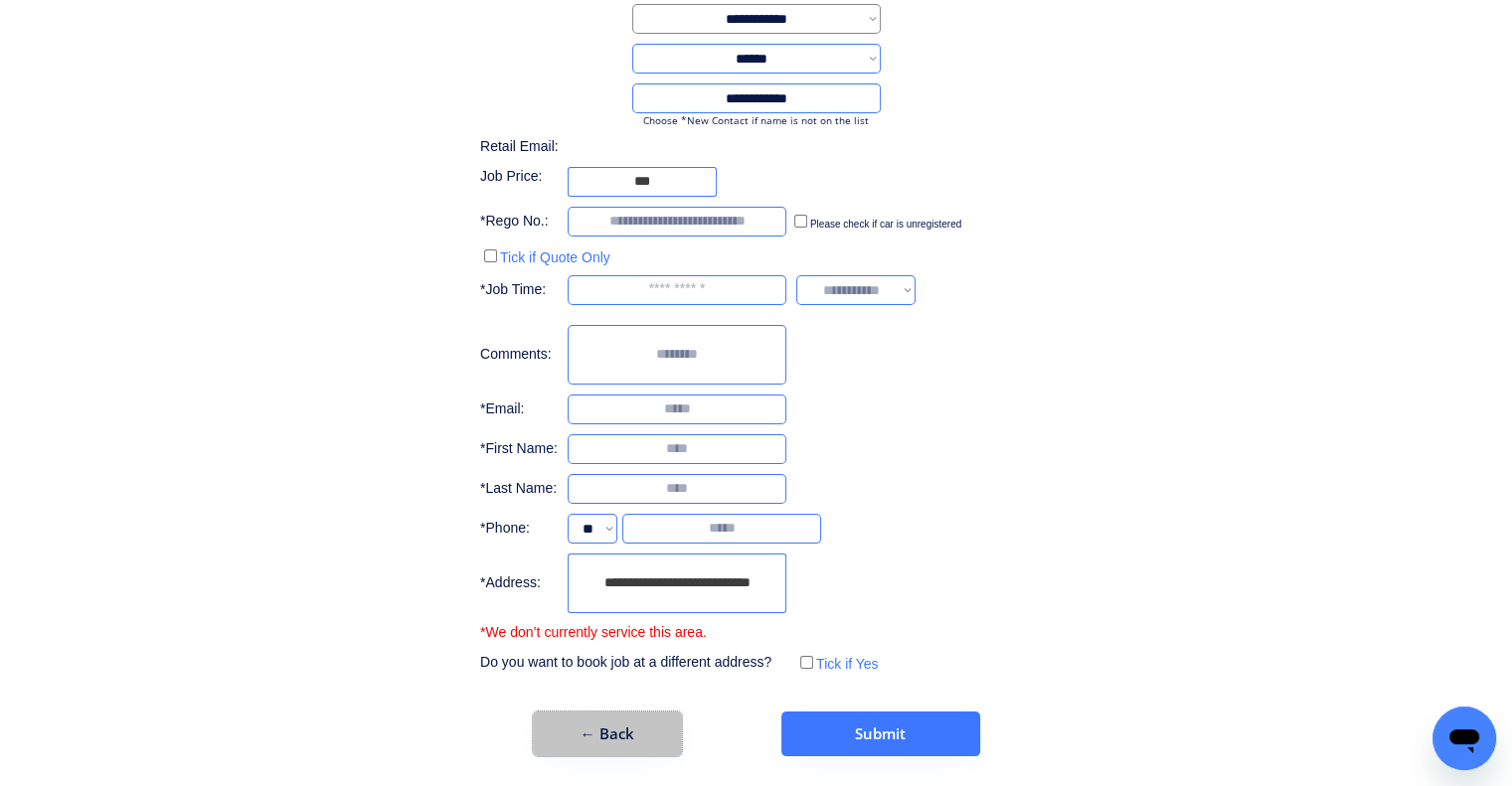 click on "←   Back" at bounding box center [607, 733] 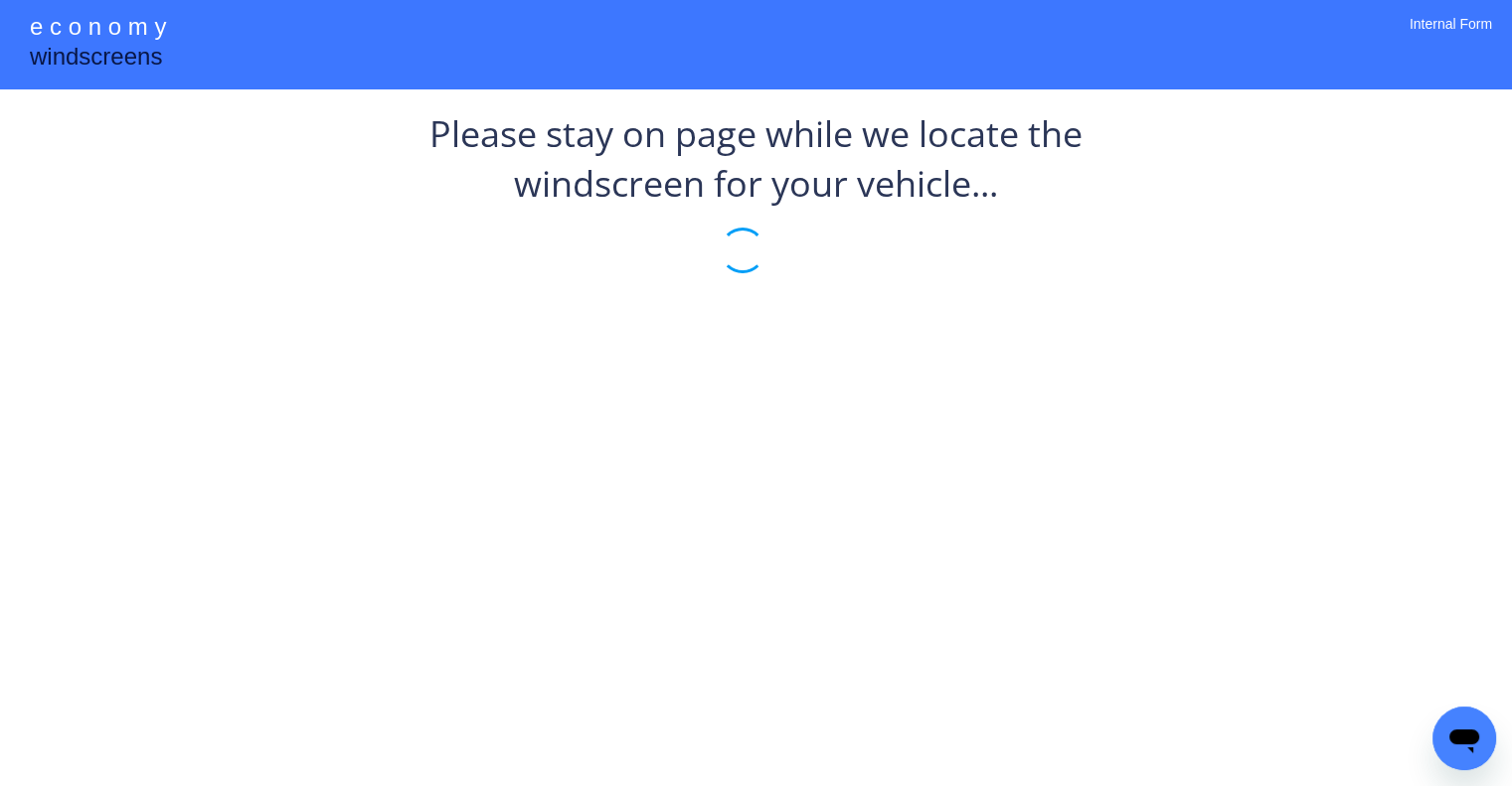 scroll, scrollTop: 0, scrollLeft: 0, axis: both 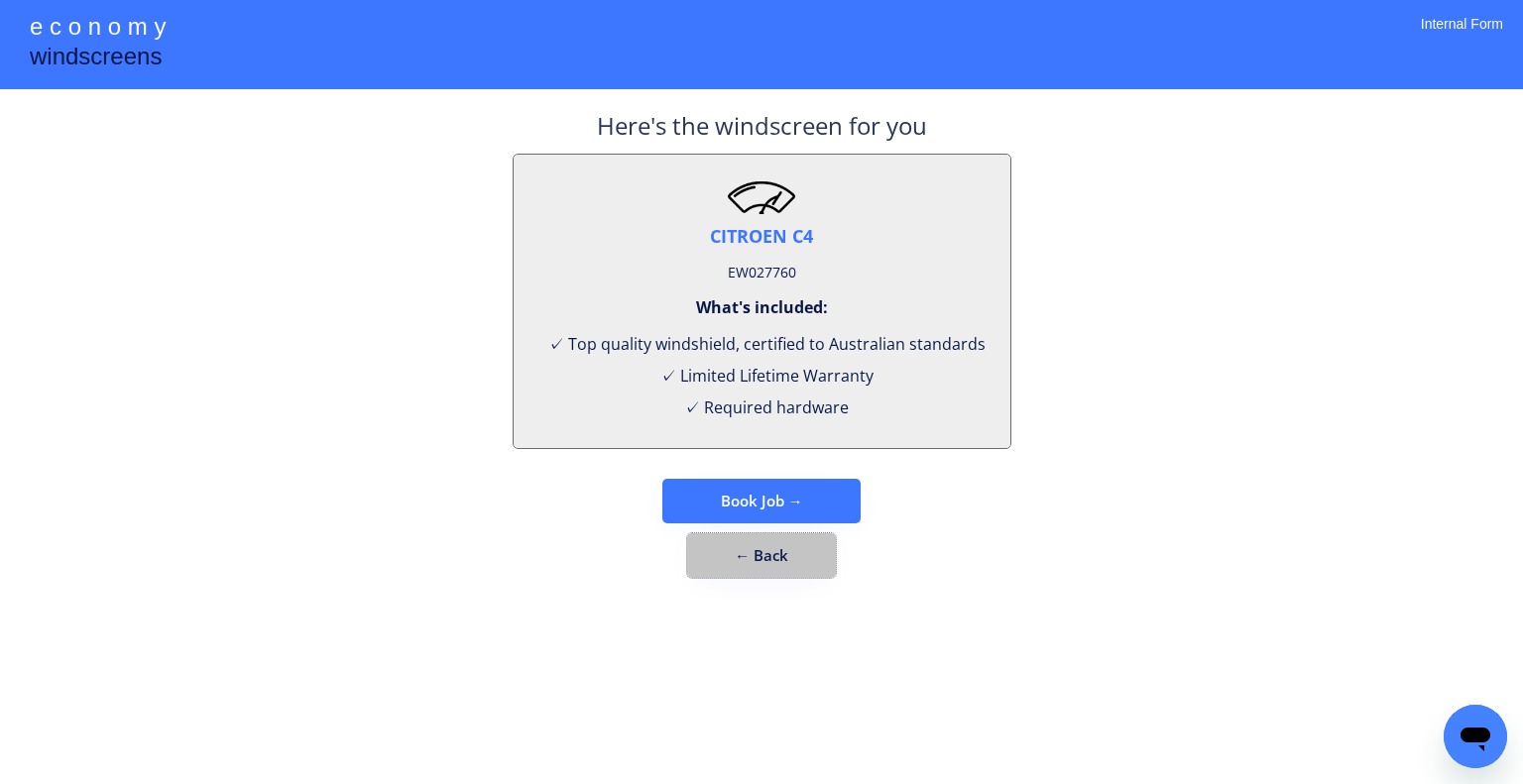 click on "←   Back" at bounding box center [762, 555] 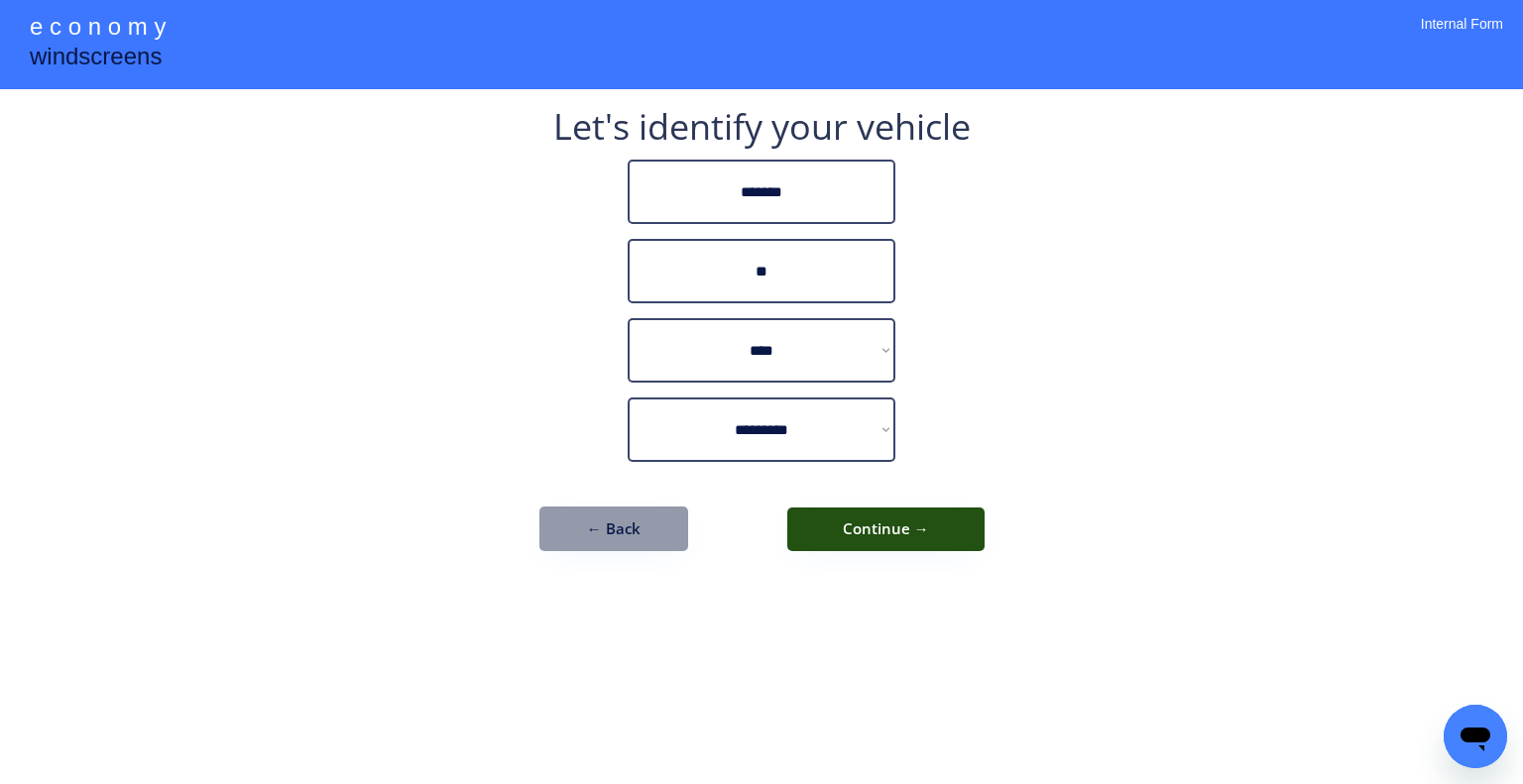 click on "Continue    →" at bounding box center (885, 529) 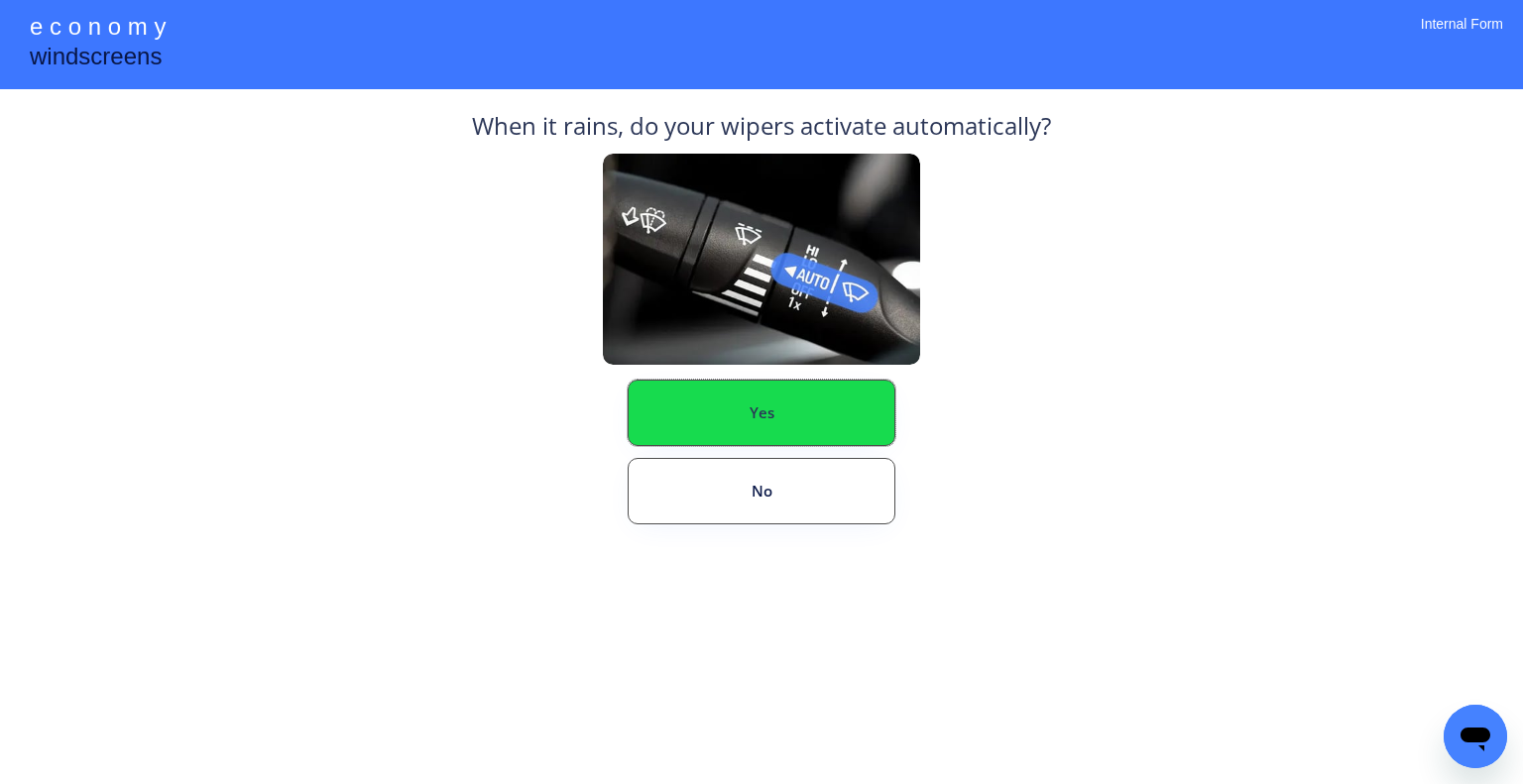 drag, startPoint x: 758, startPoint y: 415, endPoint x: 764, endPoint y: 402, distance: 14.317821 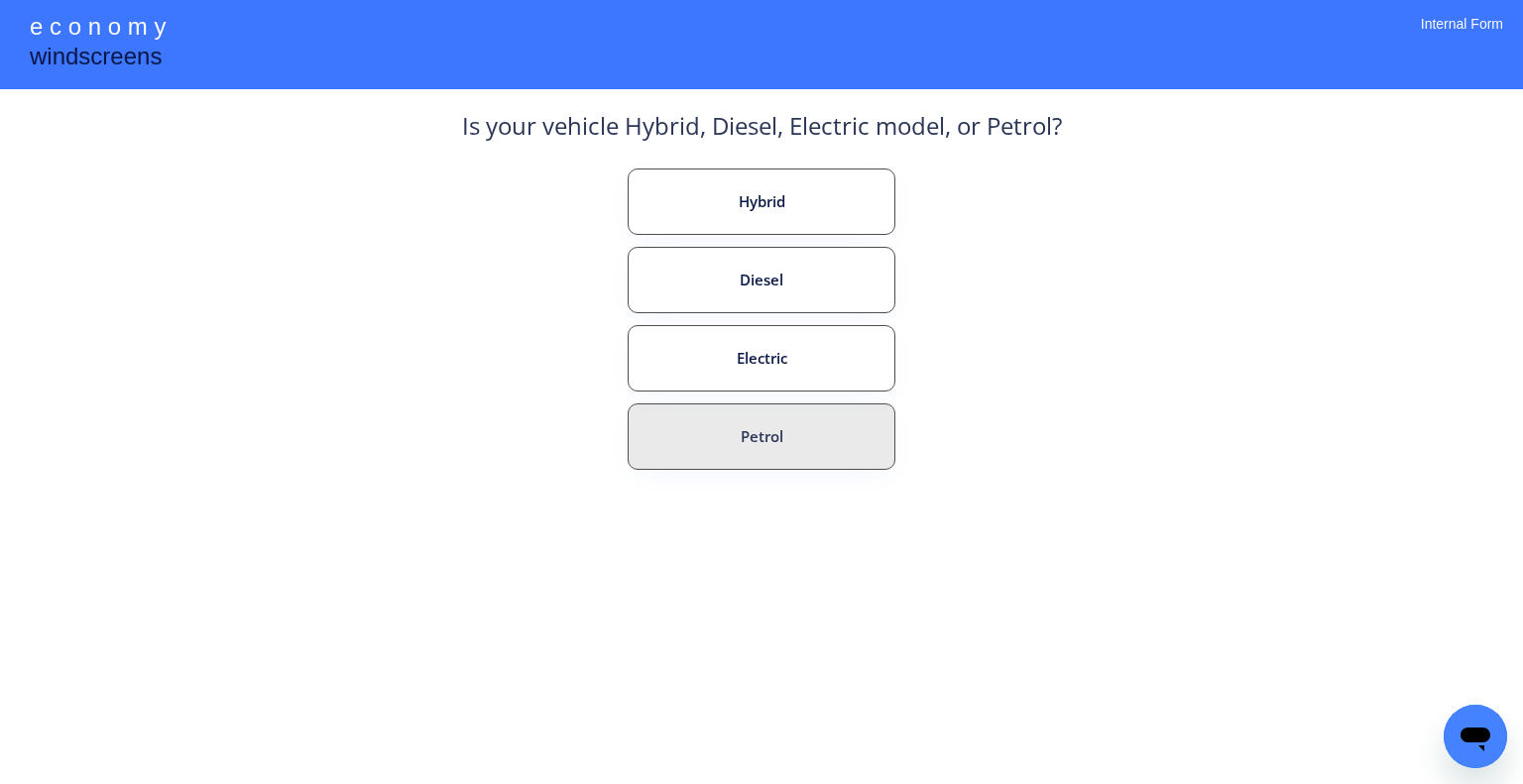 drag, startPoint x: 797, startPoint y: 437, endPoint x: 851, endPoint y: 443, distance: 54.33231 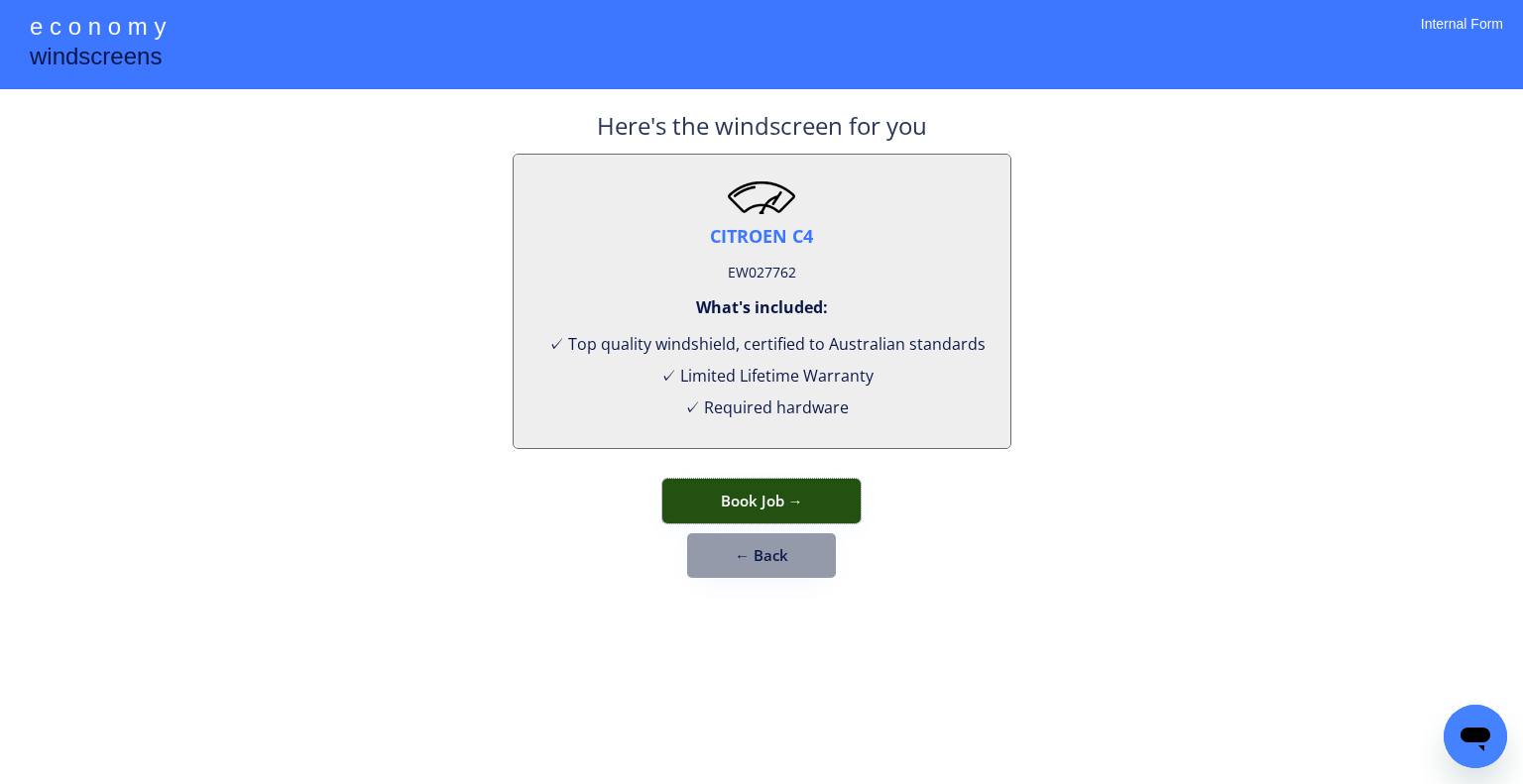 click on "Book Job    →" at bounding box center (762, 501) 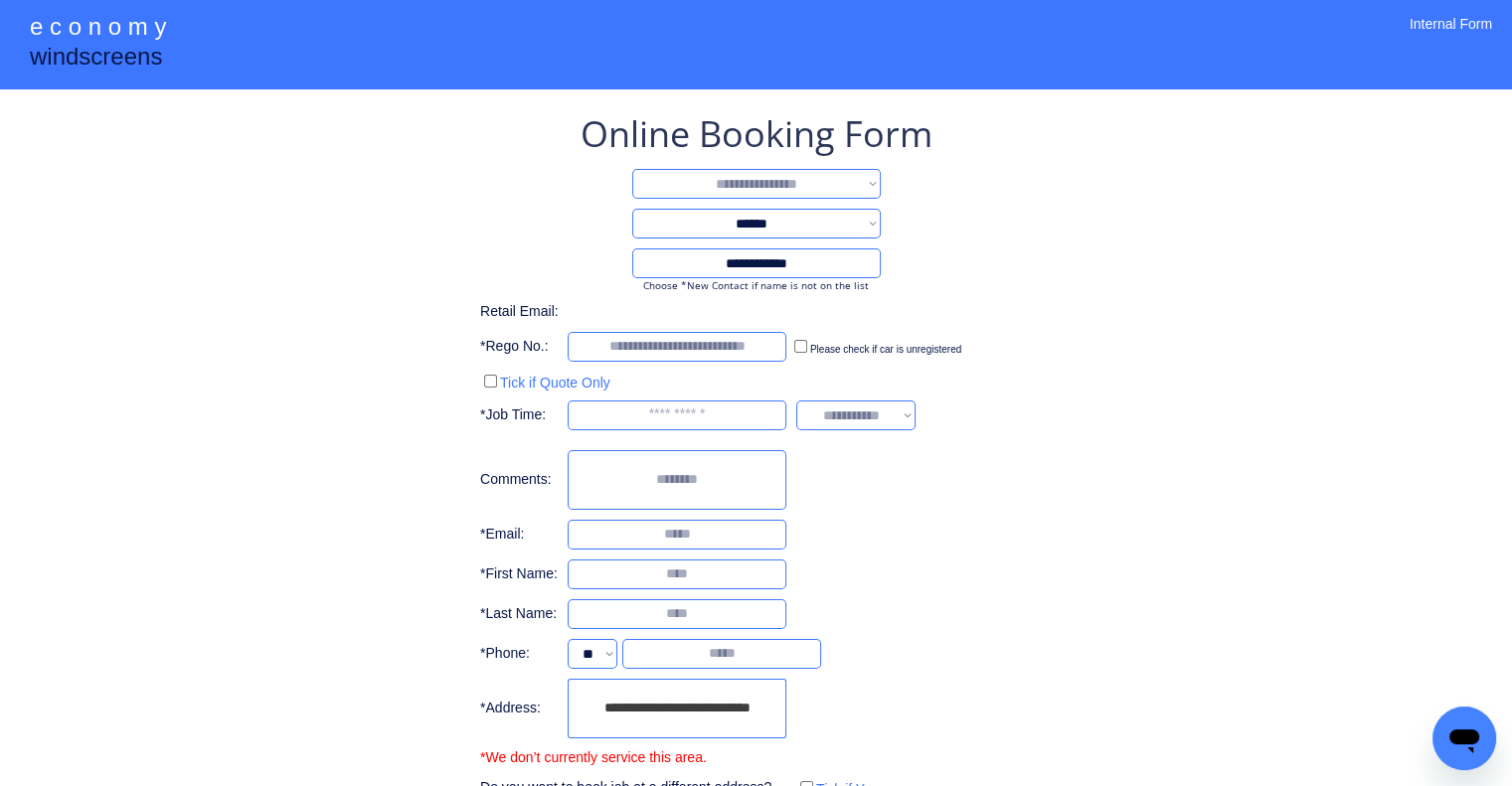click on "**********" at bounding box center [756, 184] 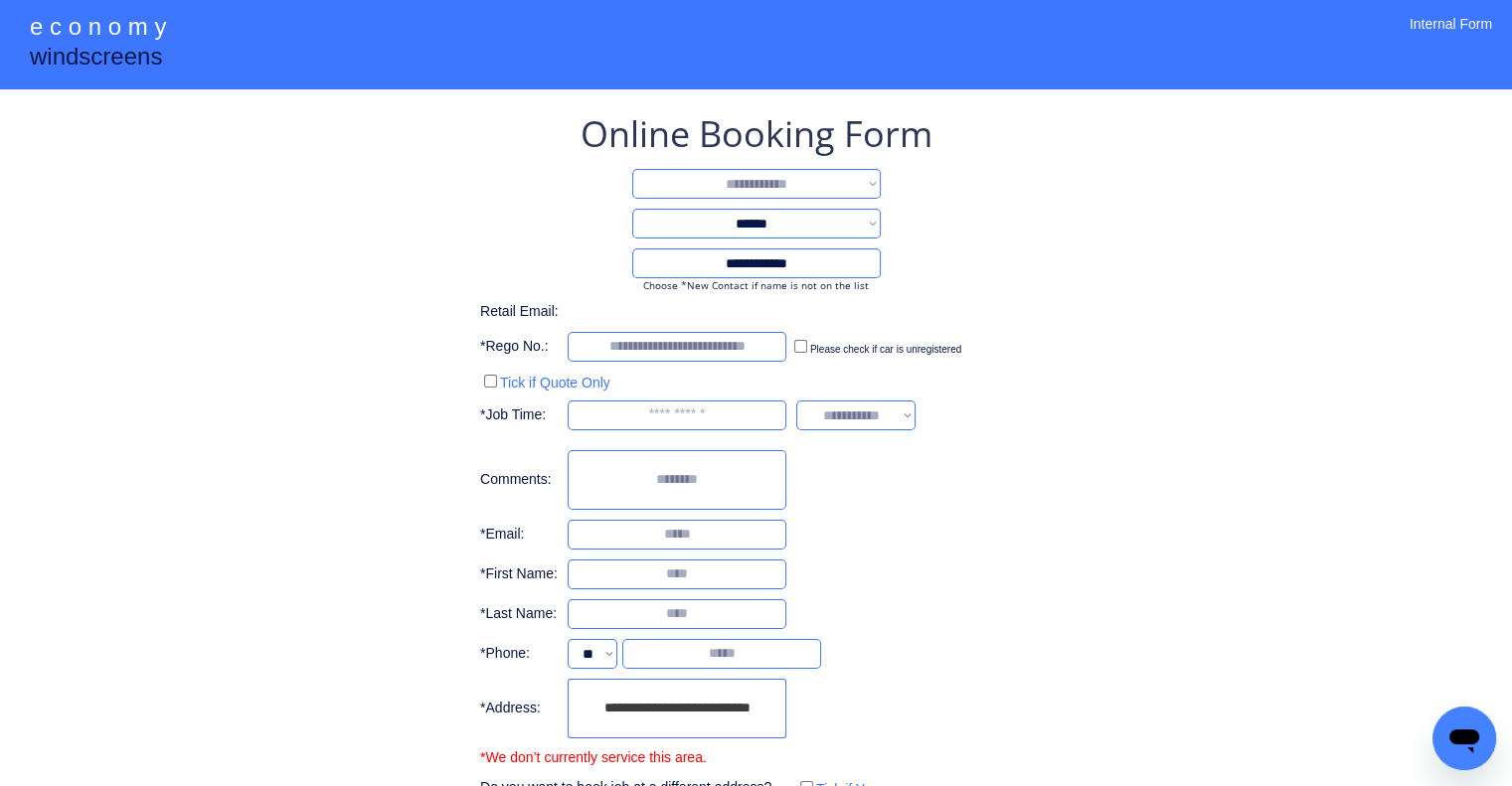 click on "**********" at bounding box center (756, 184) 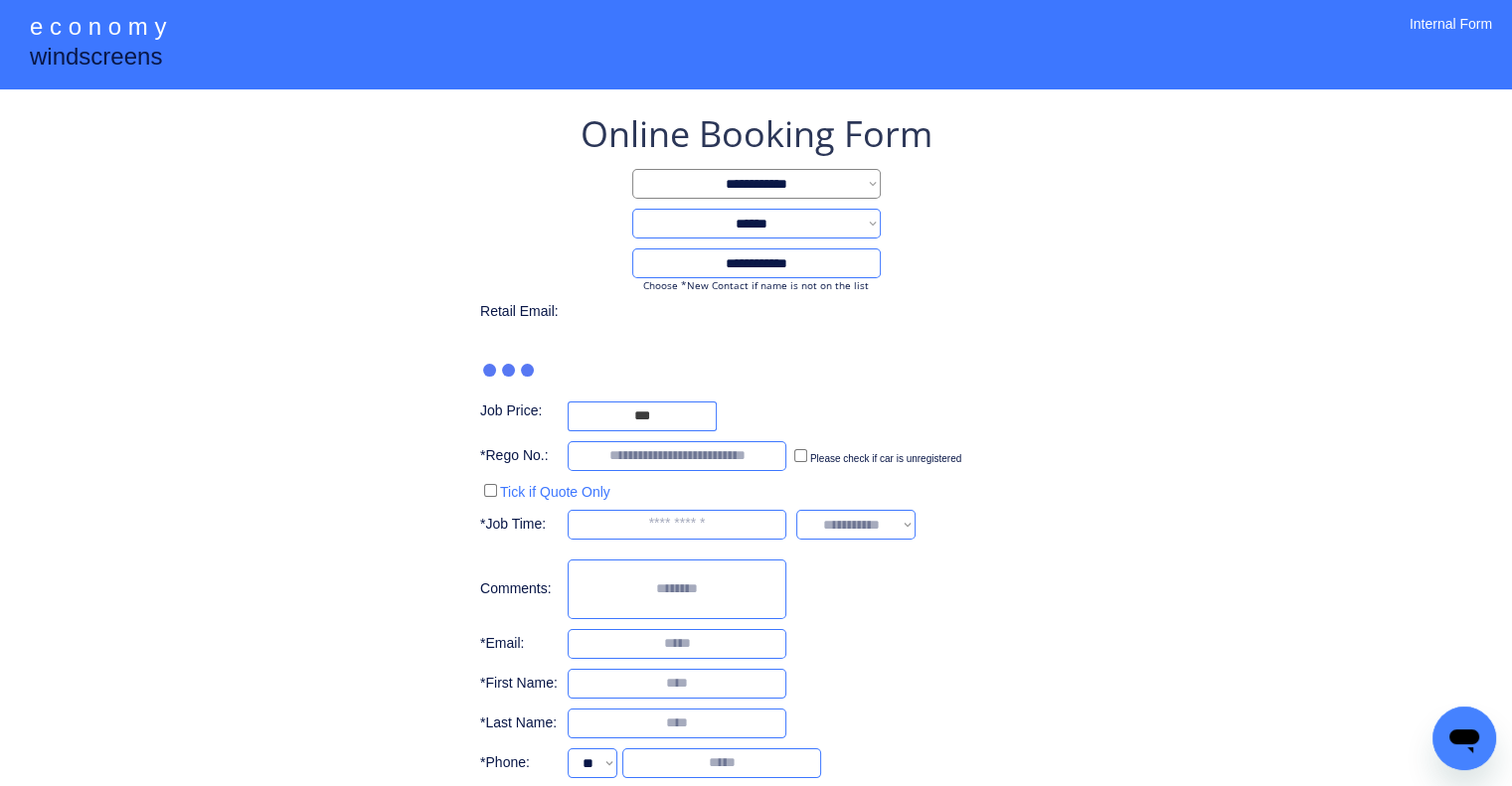 click on "**********" at bounding box center [756, 510] 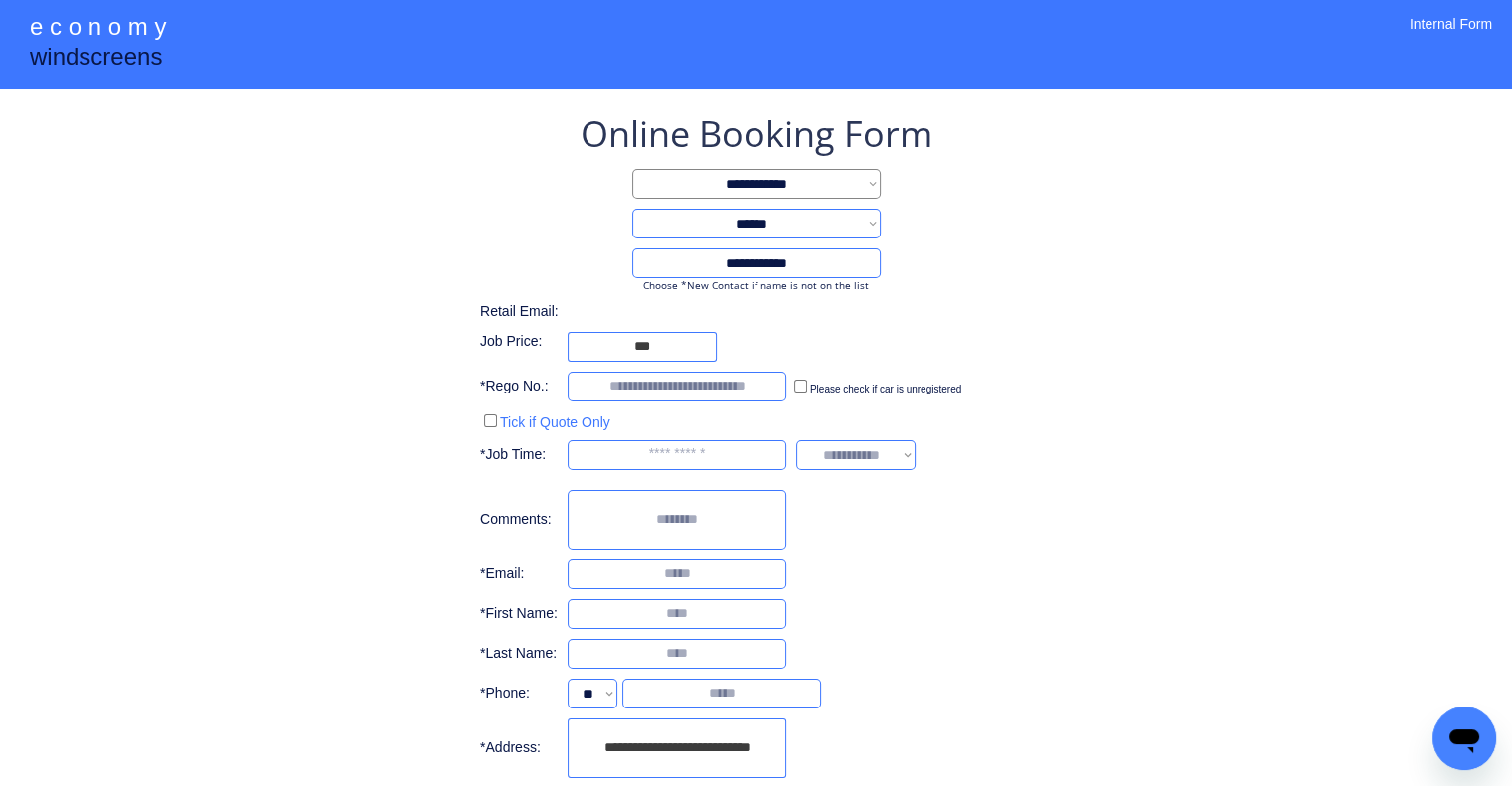 click on "**********" at bounding box center [756, 515] 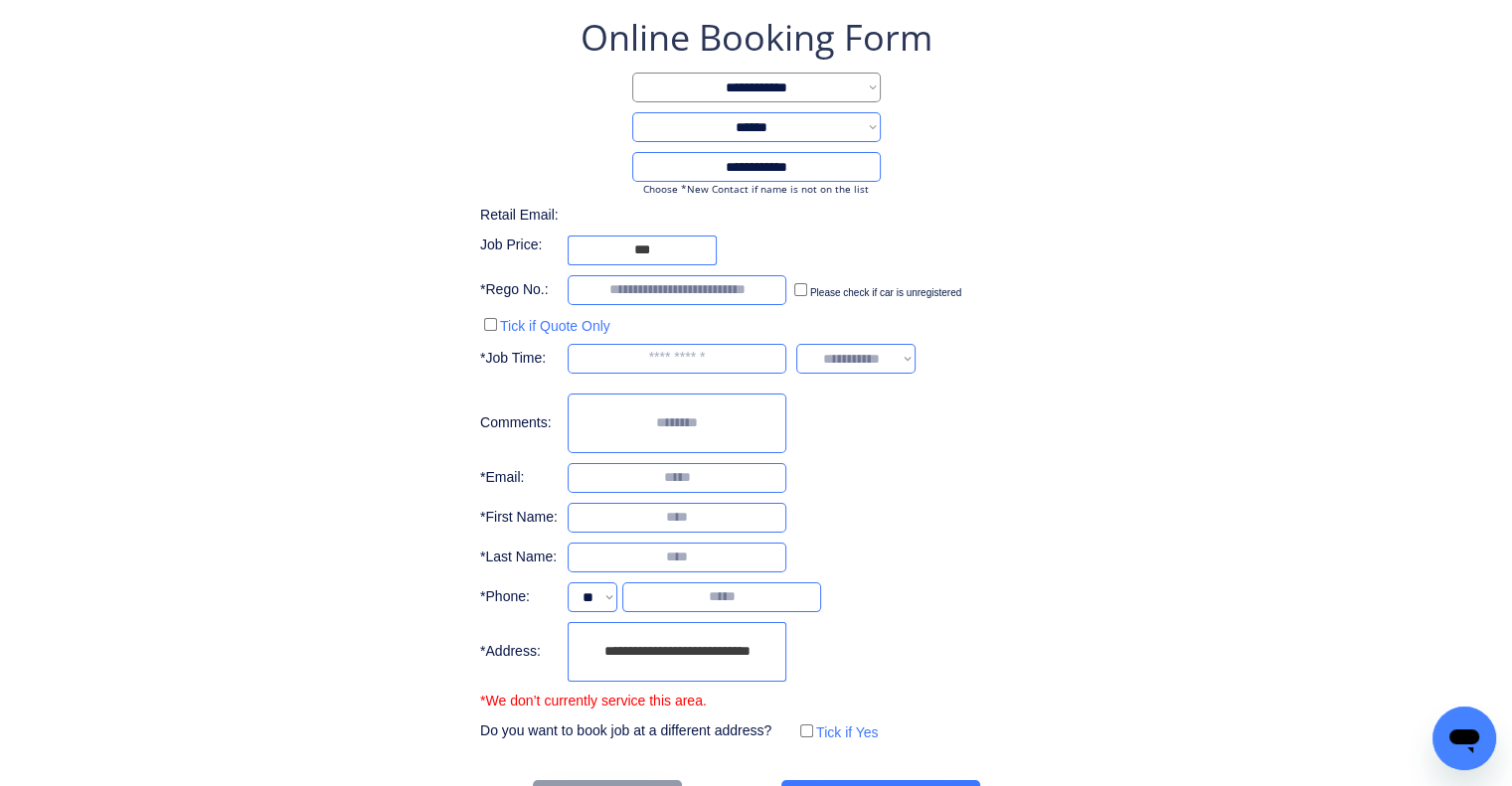scroll, scrollTop: 165, scrollLeft: 0, axis: vertical 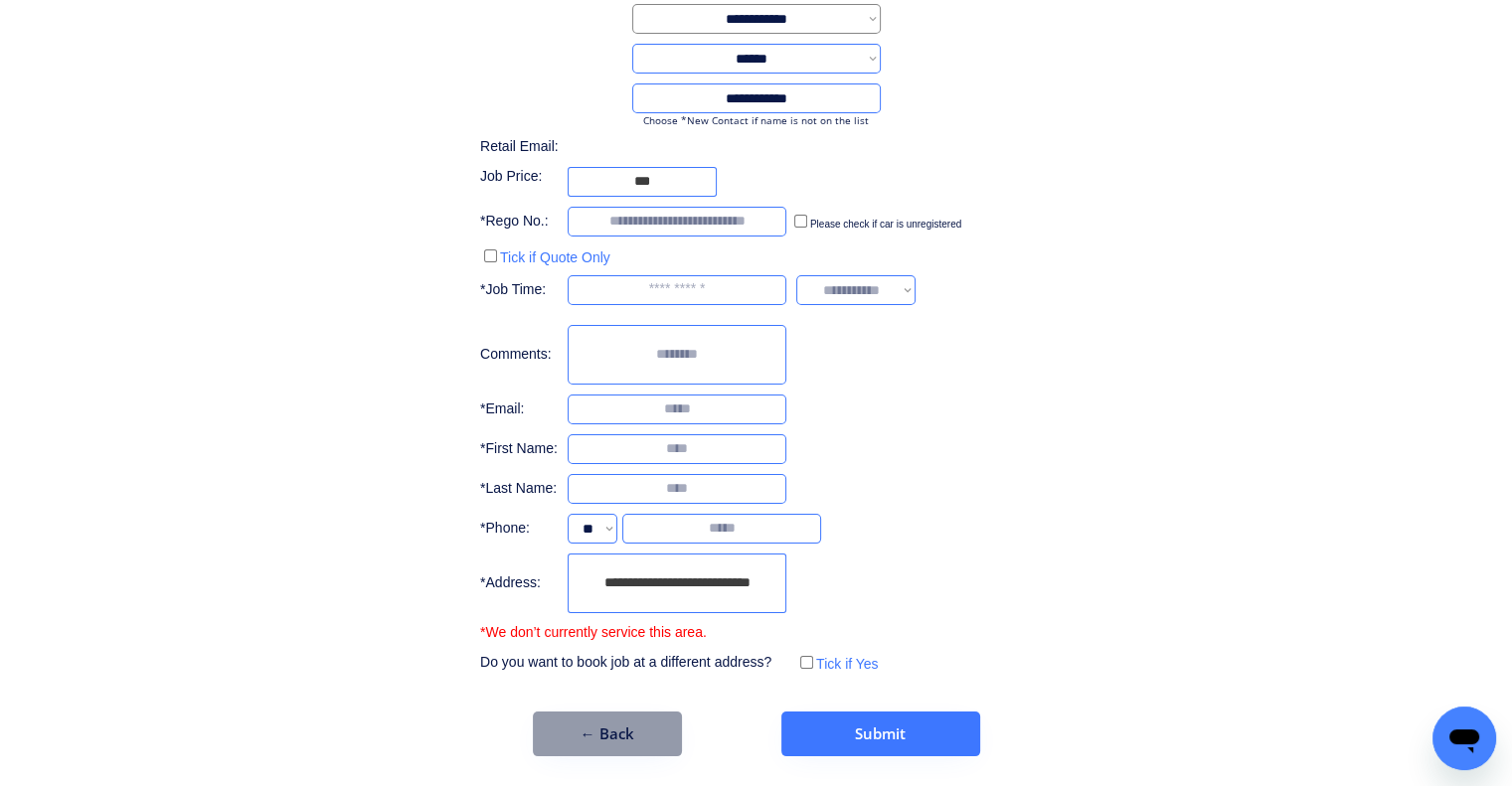 click on "**********" at bounding box center (677, 583) 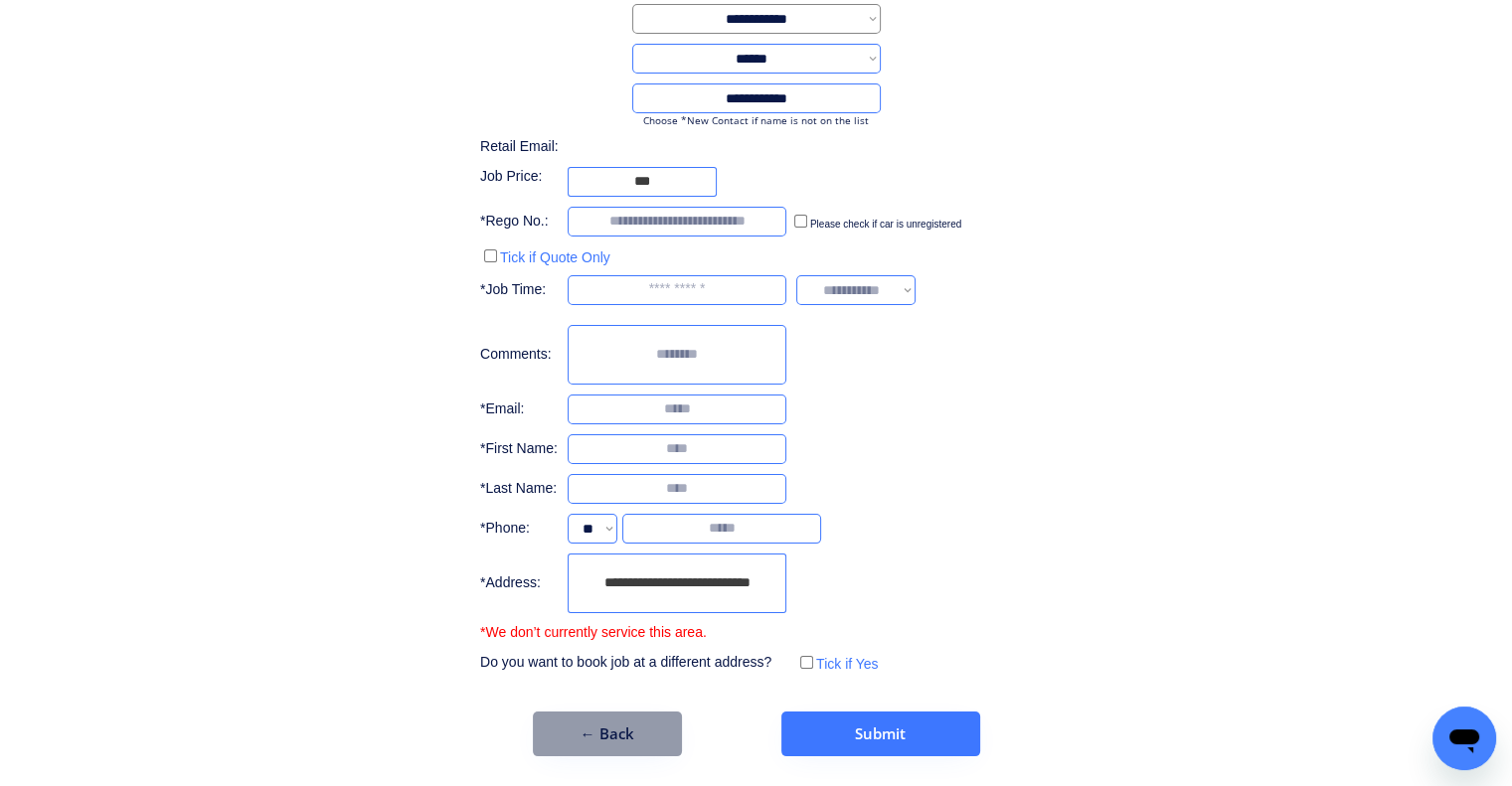 drag, startPoint x: 656, startPoint y: 726, endPoint x: 718, endPoint y: 107, distance: 622.09726 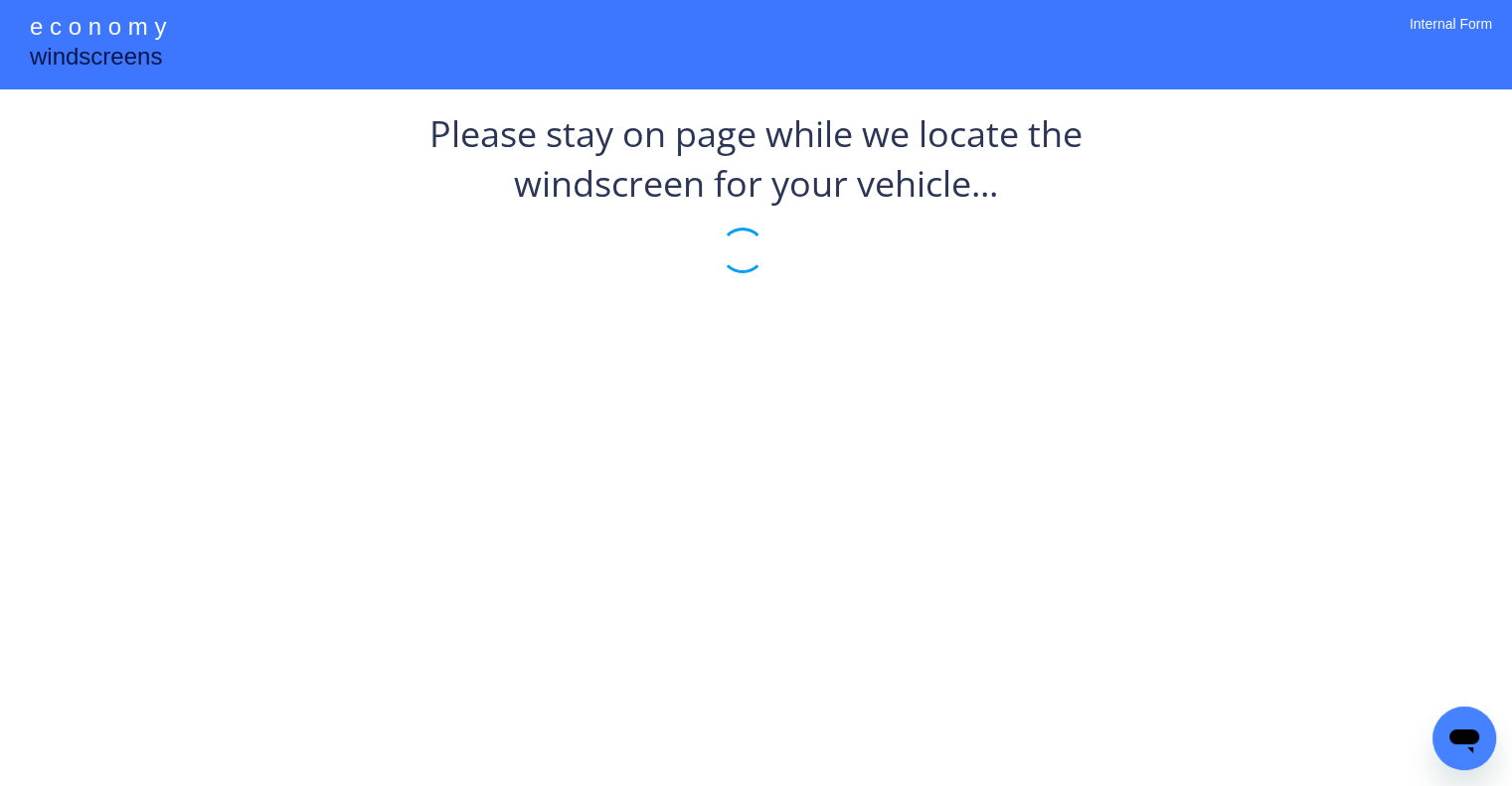 scroll, scrollTop: 0, scrollLeft: 0, axis: both 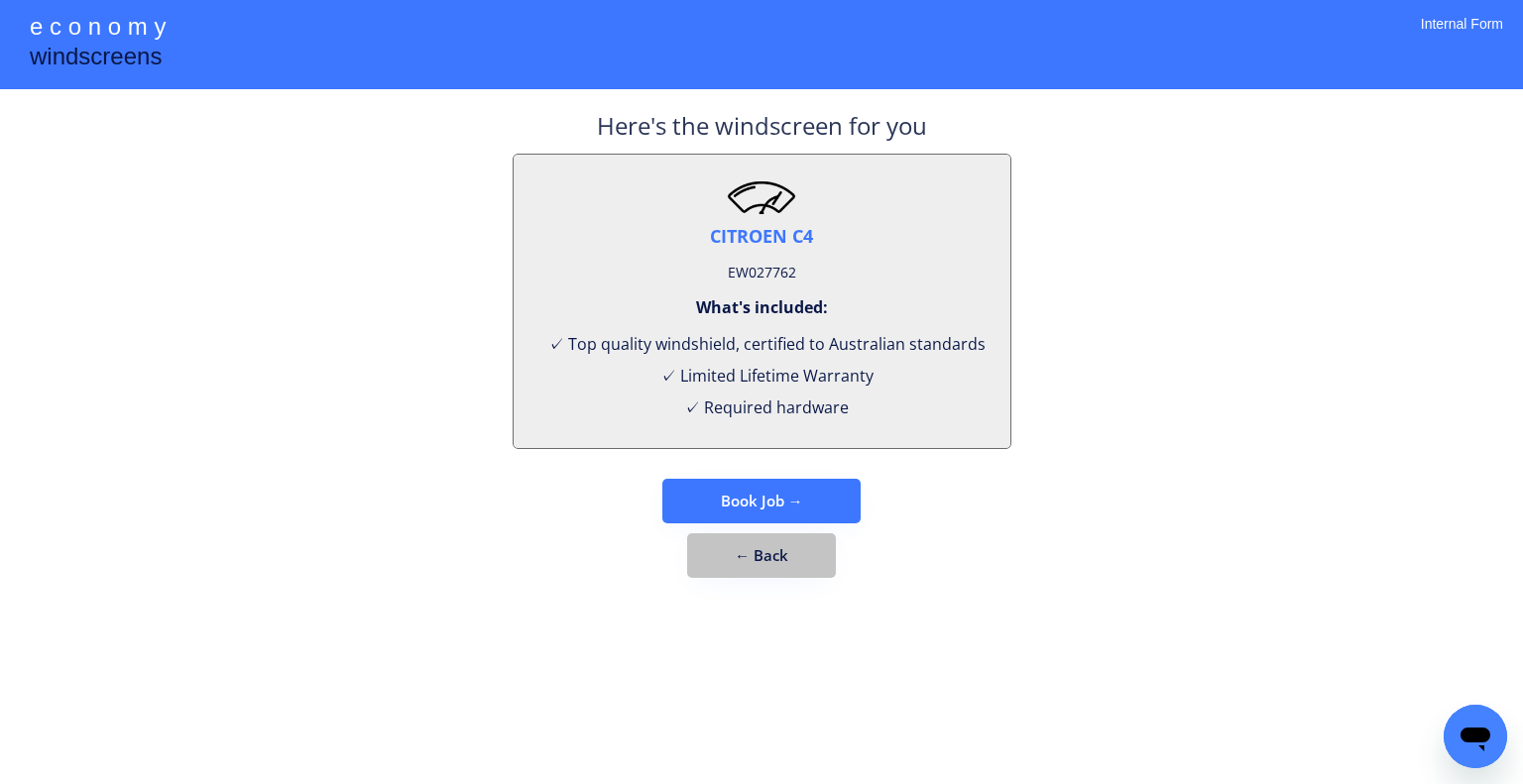 click on "←   Back" at bounding box center [762, 555] 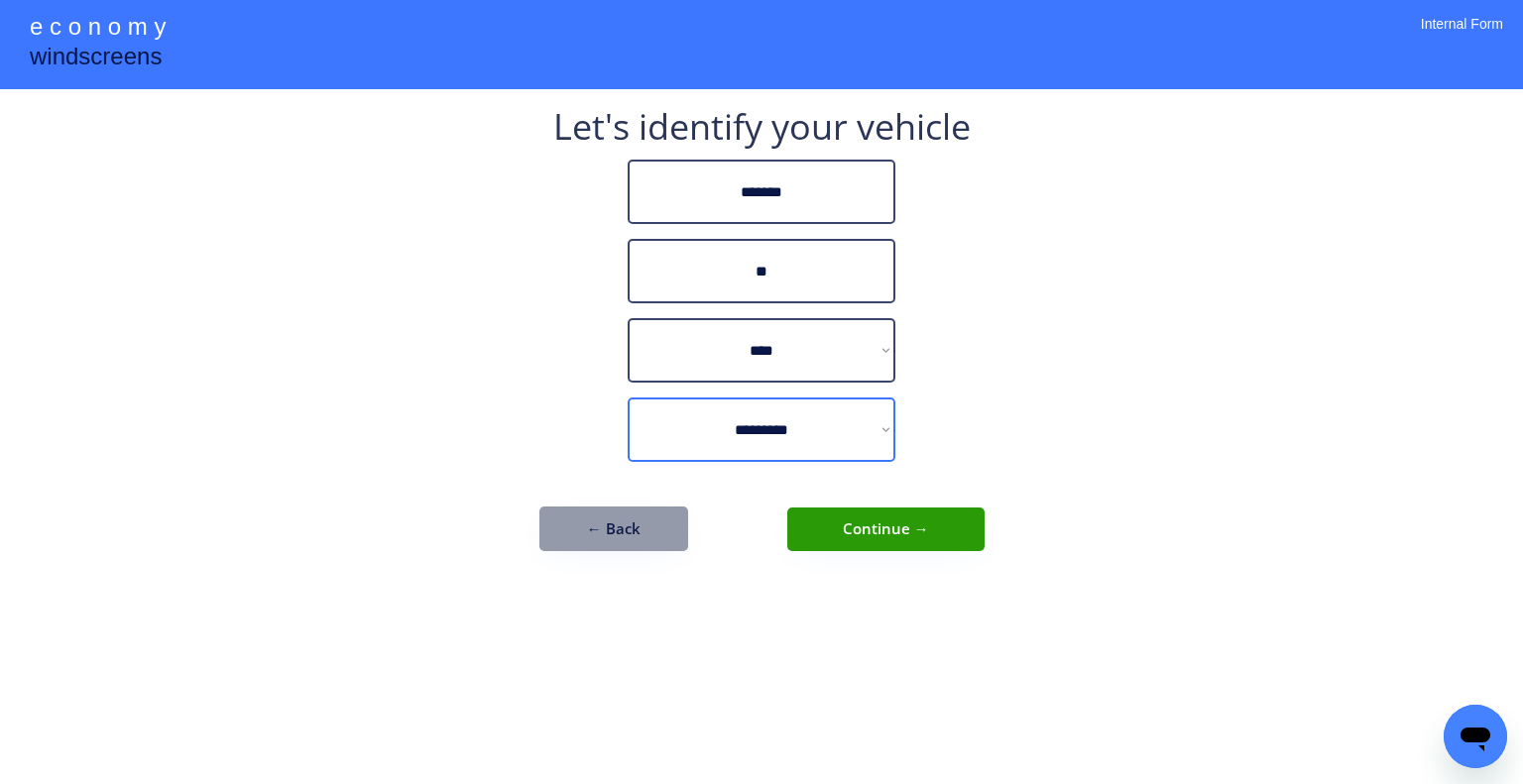 click on "**********" at bounding box center [762, 429] 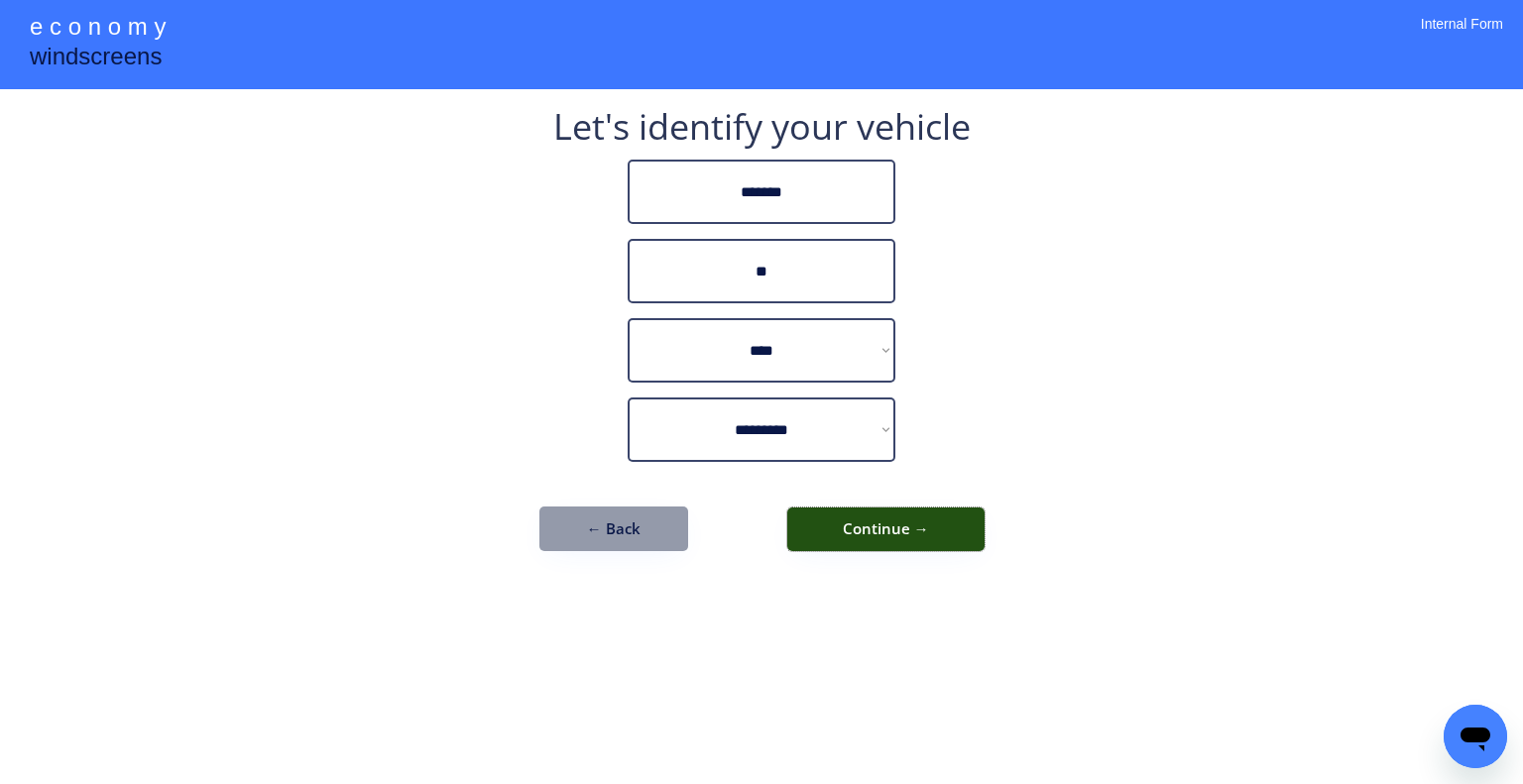 click on "Continue    →" at bounding box center (885, 529) 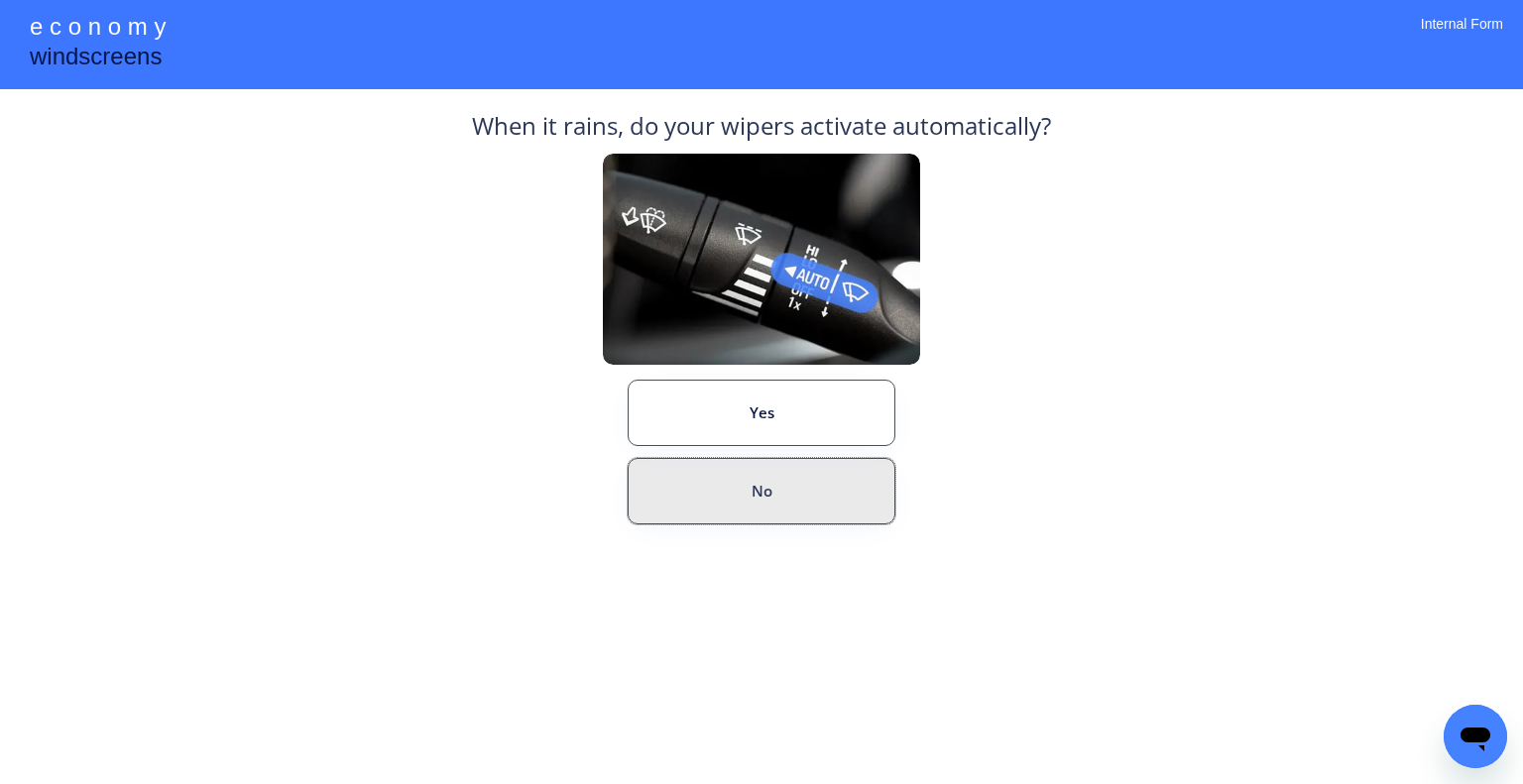 drag, startPoint x: 807, startPoint y: 494, endPoint x: 928, endPoint y: 343, distance: 193.4994 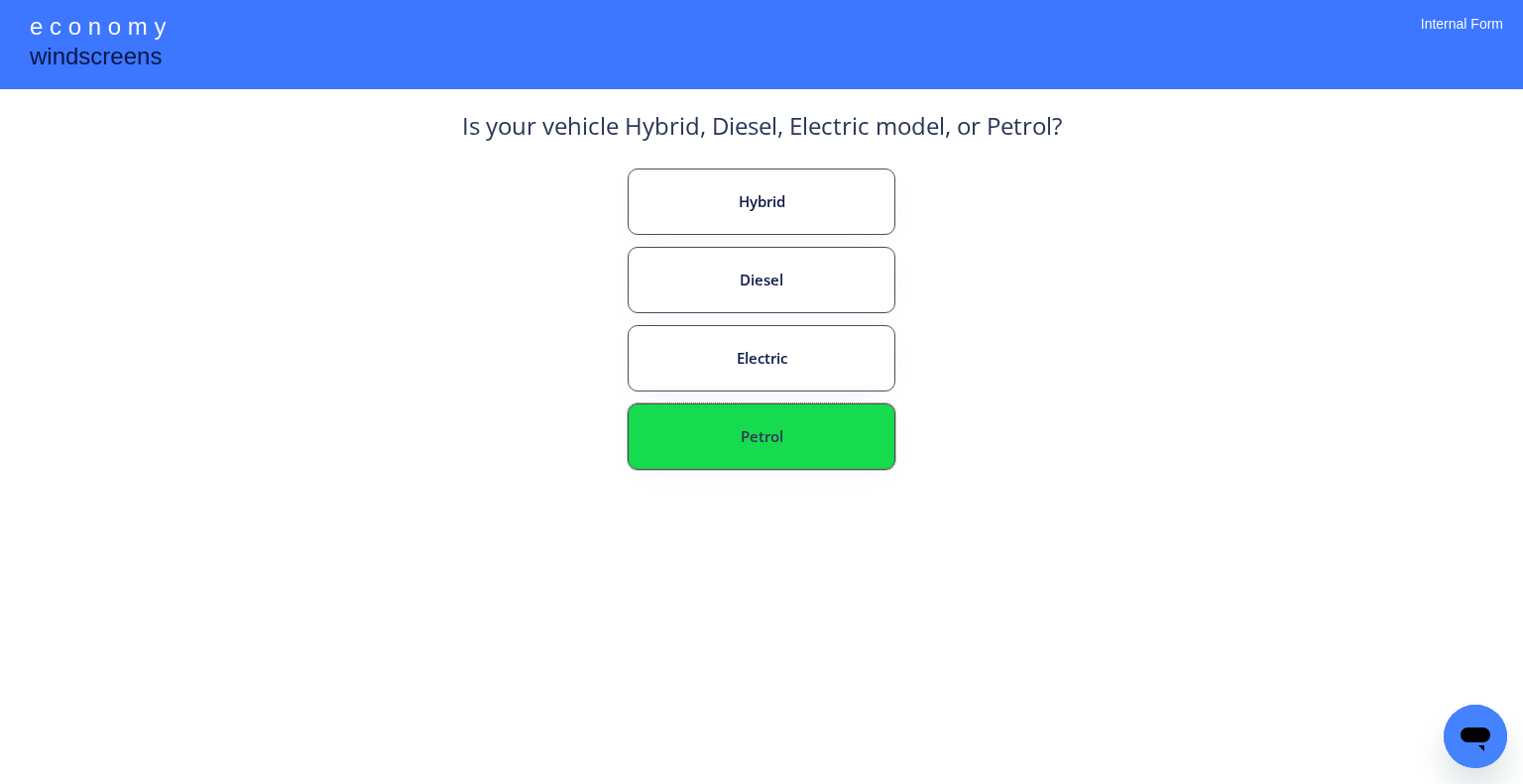 click on "Petrol" at bounding box center [762, 436] 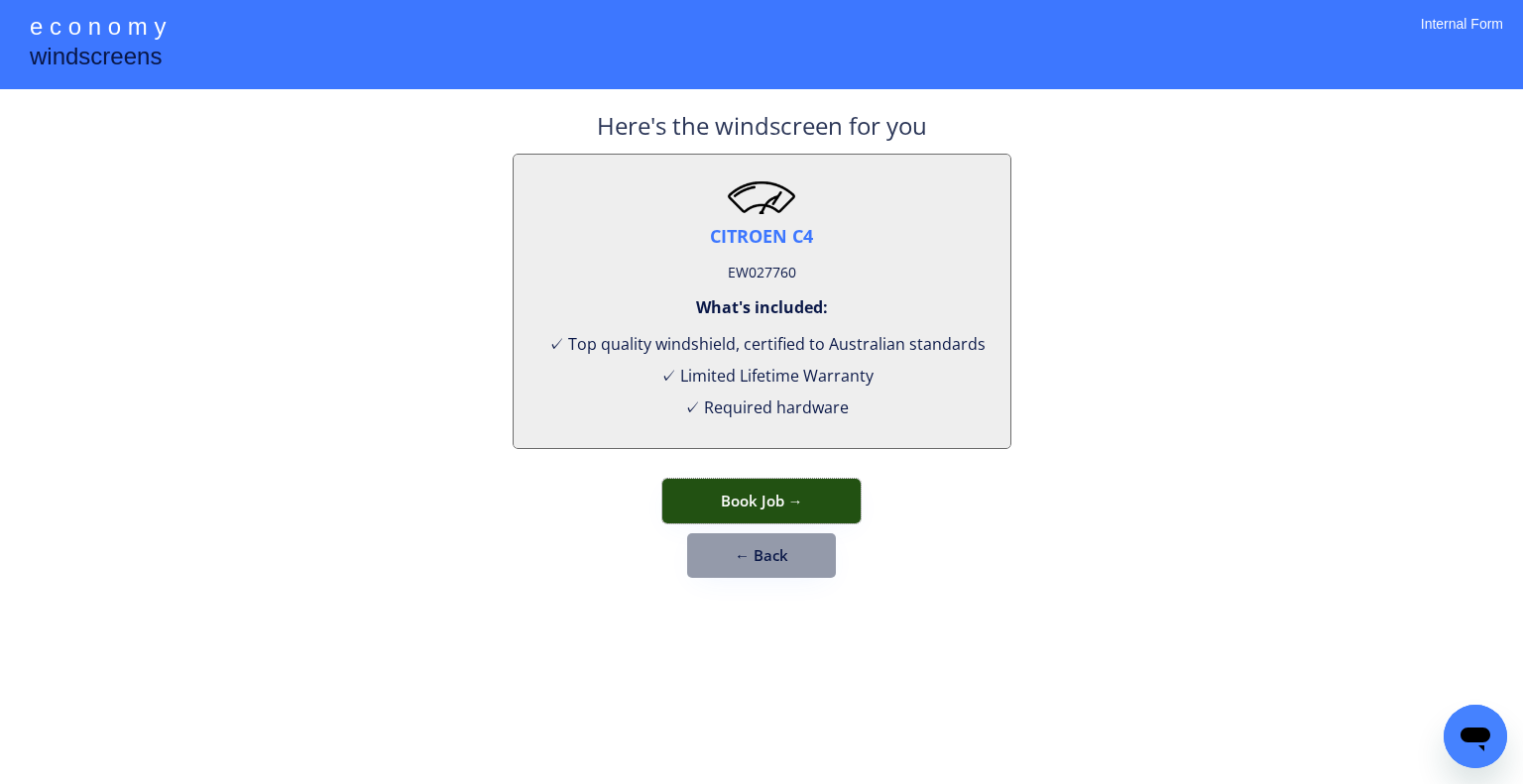 drag, startPoint x: 830, startPoint y: 505, endPoint x: 840, endPoint y: 261, distance: 244.20483 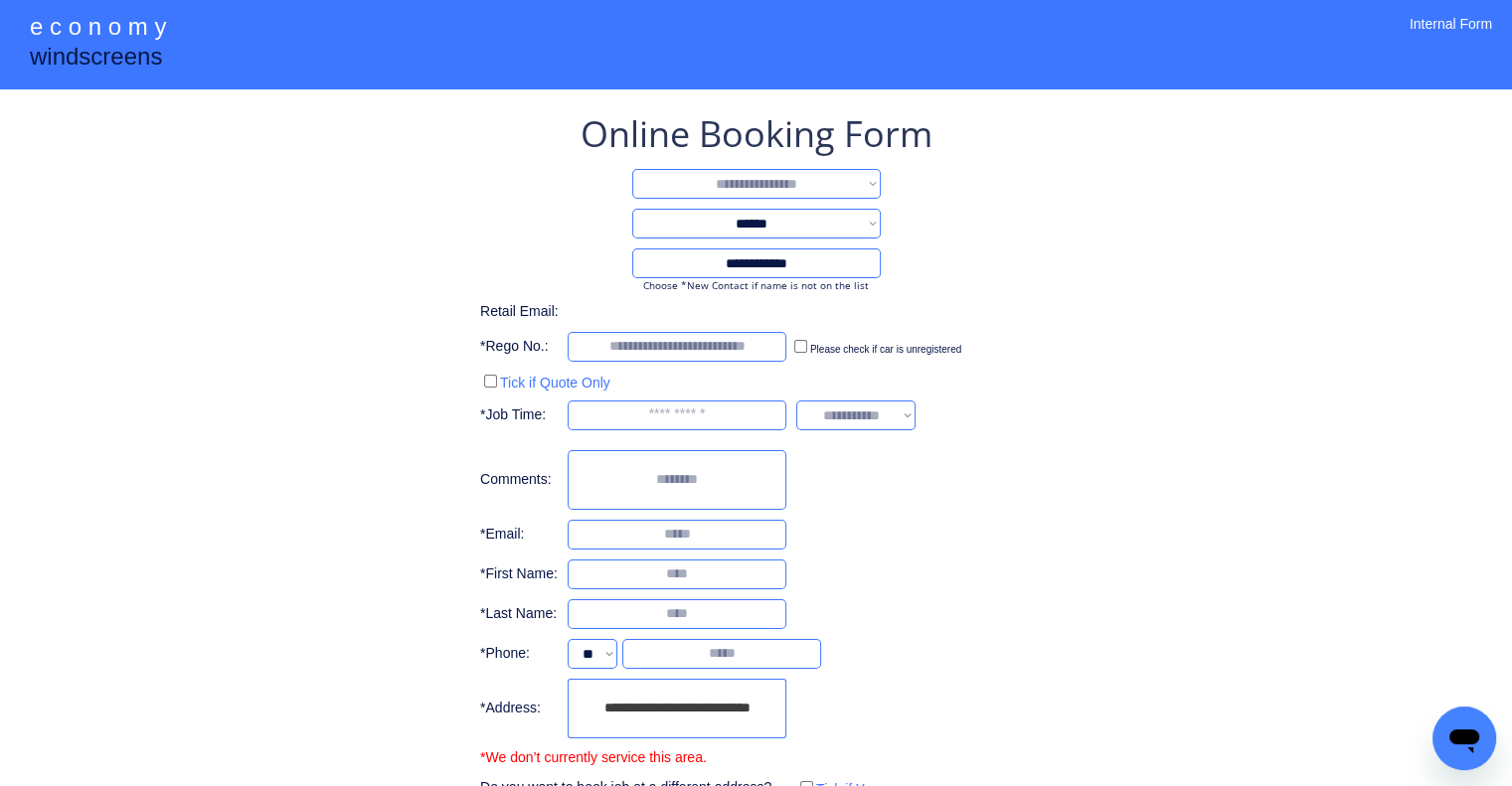 click on "**********" at bounding box center (756, 184) 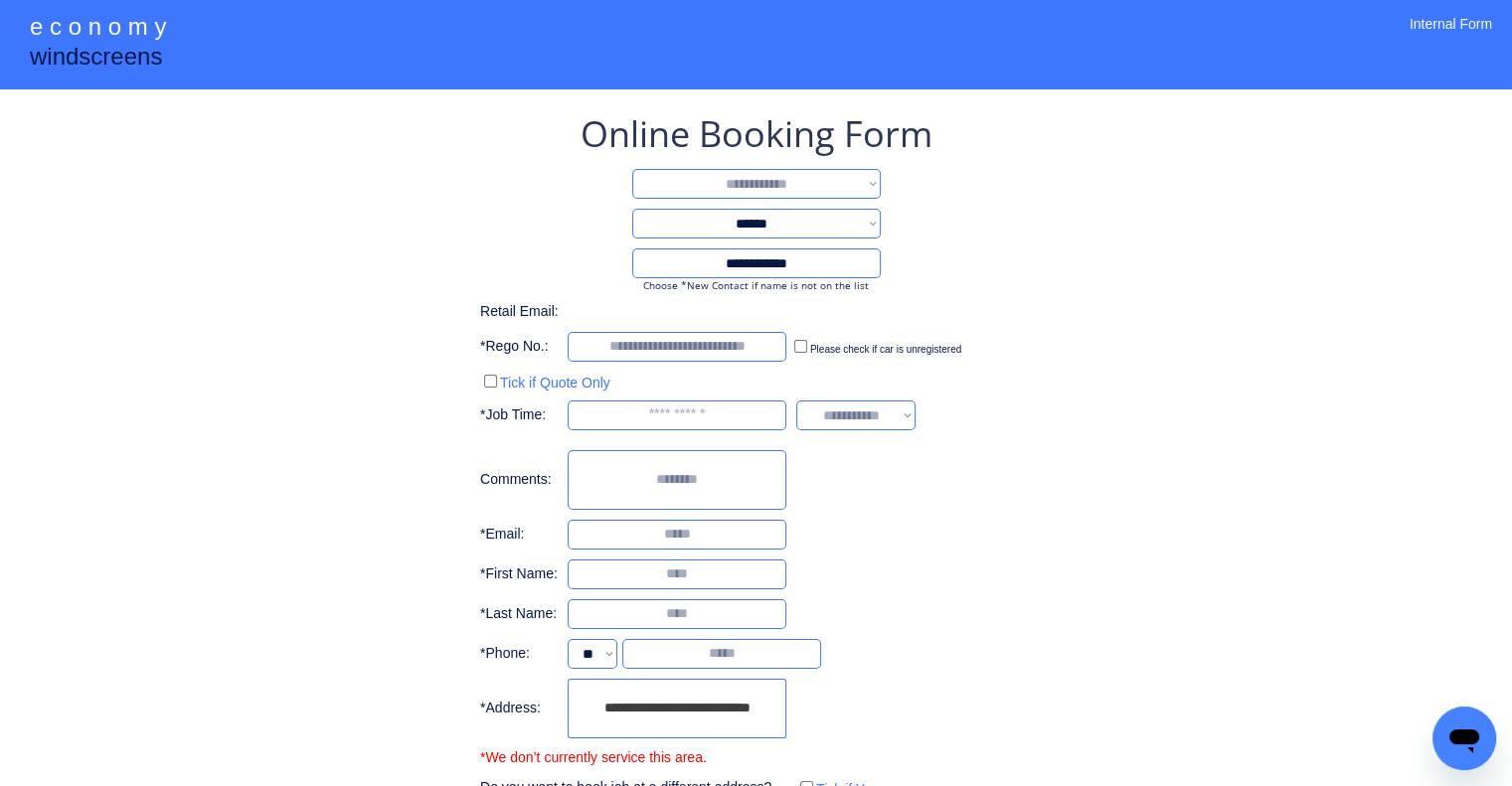 click on "**********" at bounding box center (756, 184) 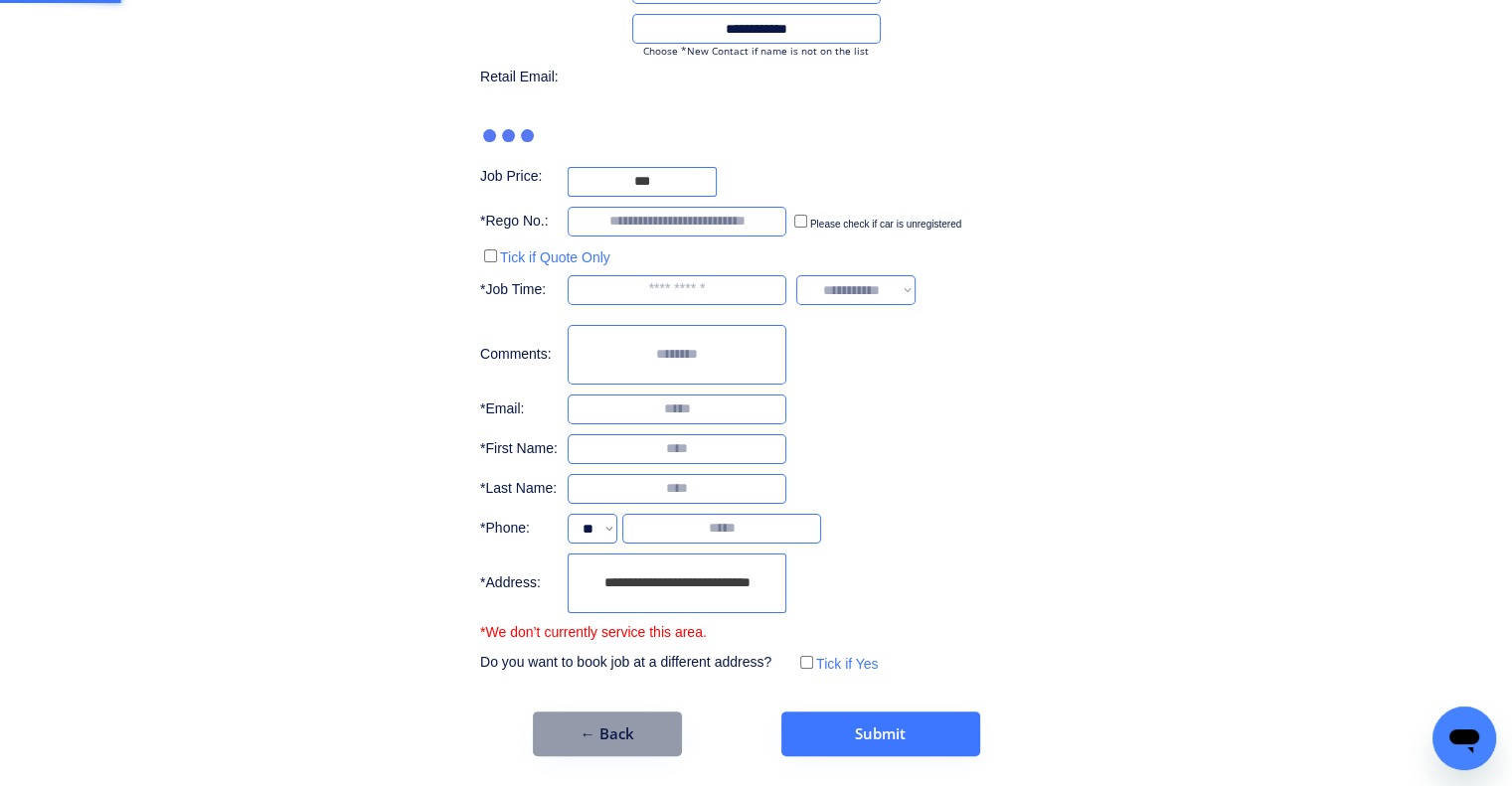 click on "**********" at bounding box center (677, 583) 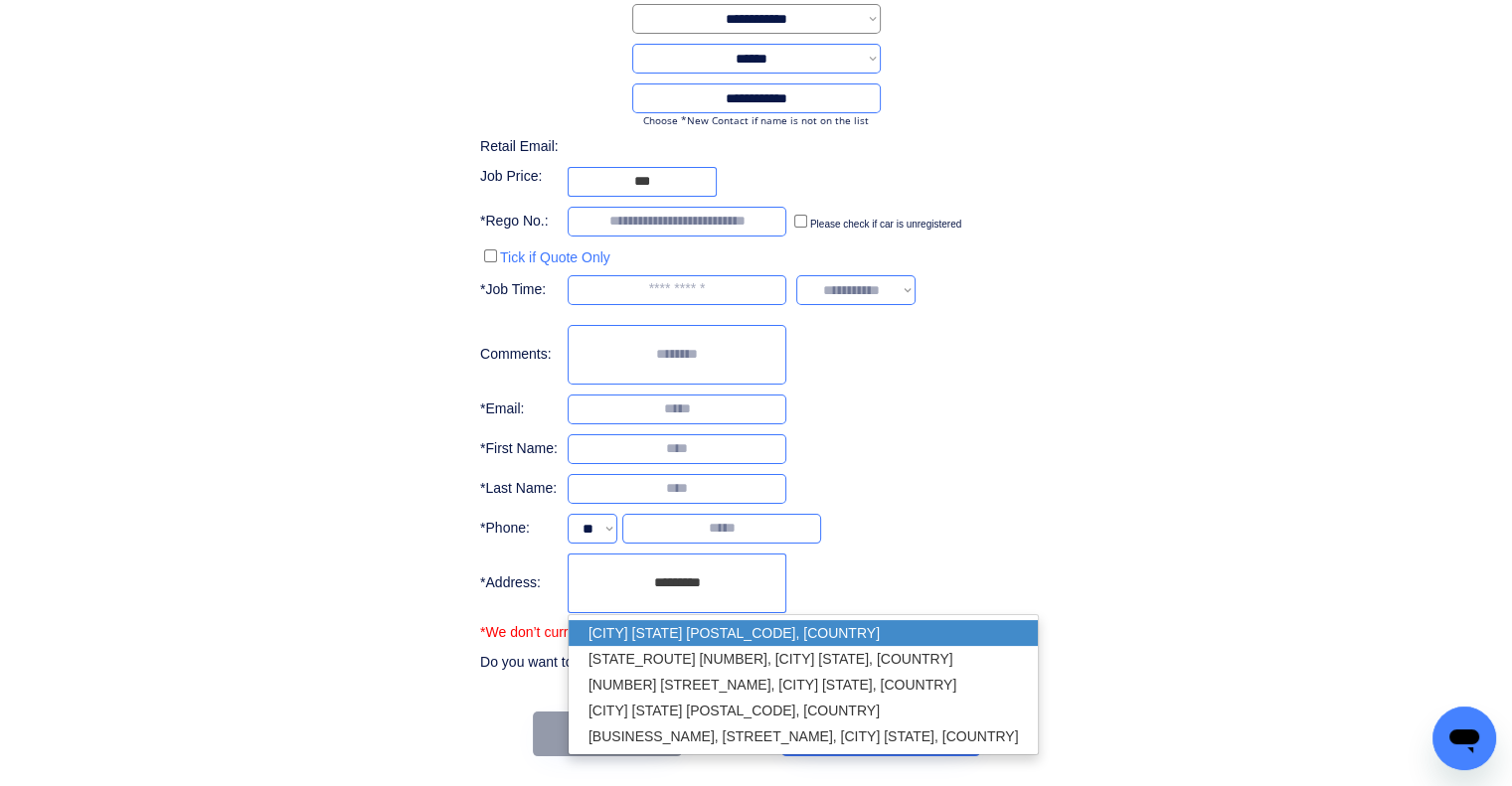 drag, startPoint x: 725, startPoint y: 639, endPoint x: 1065, endPoint y: 460, distance: 384.24081 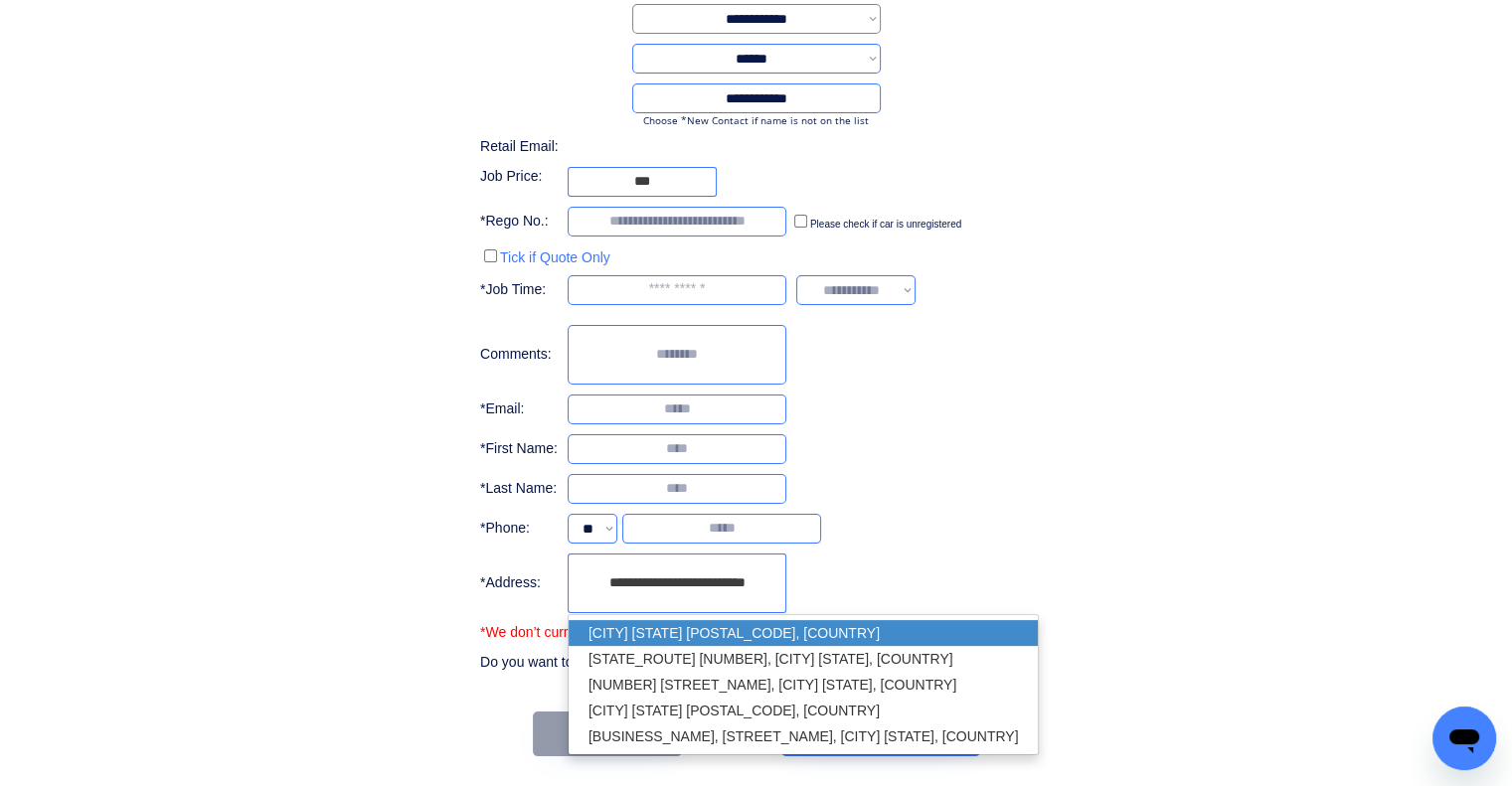 type on "**********" 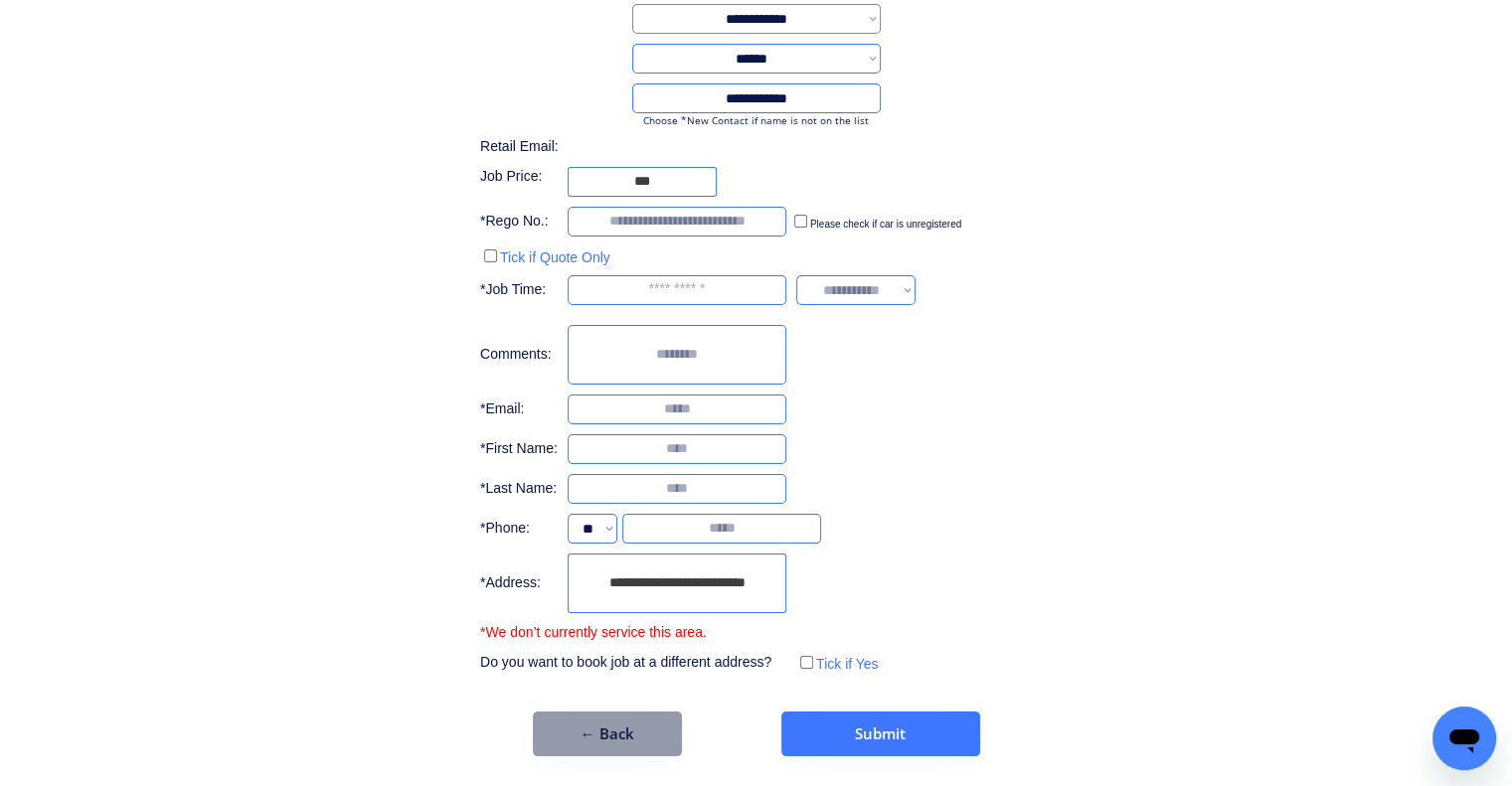 click on "**********" at bounding box center [756, 310] 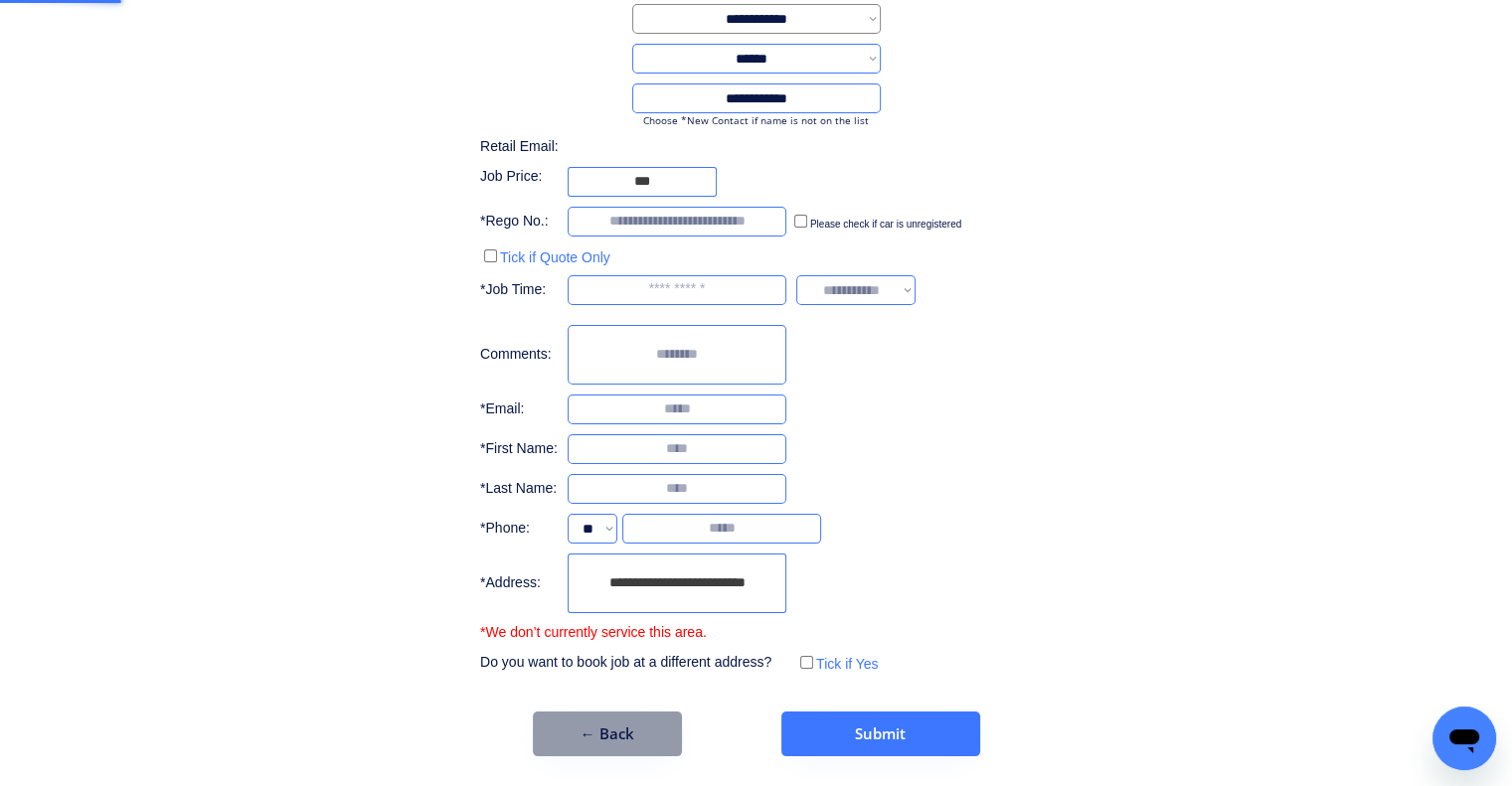 click on "**********" at bounding box center (756, 310) 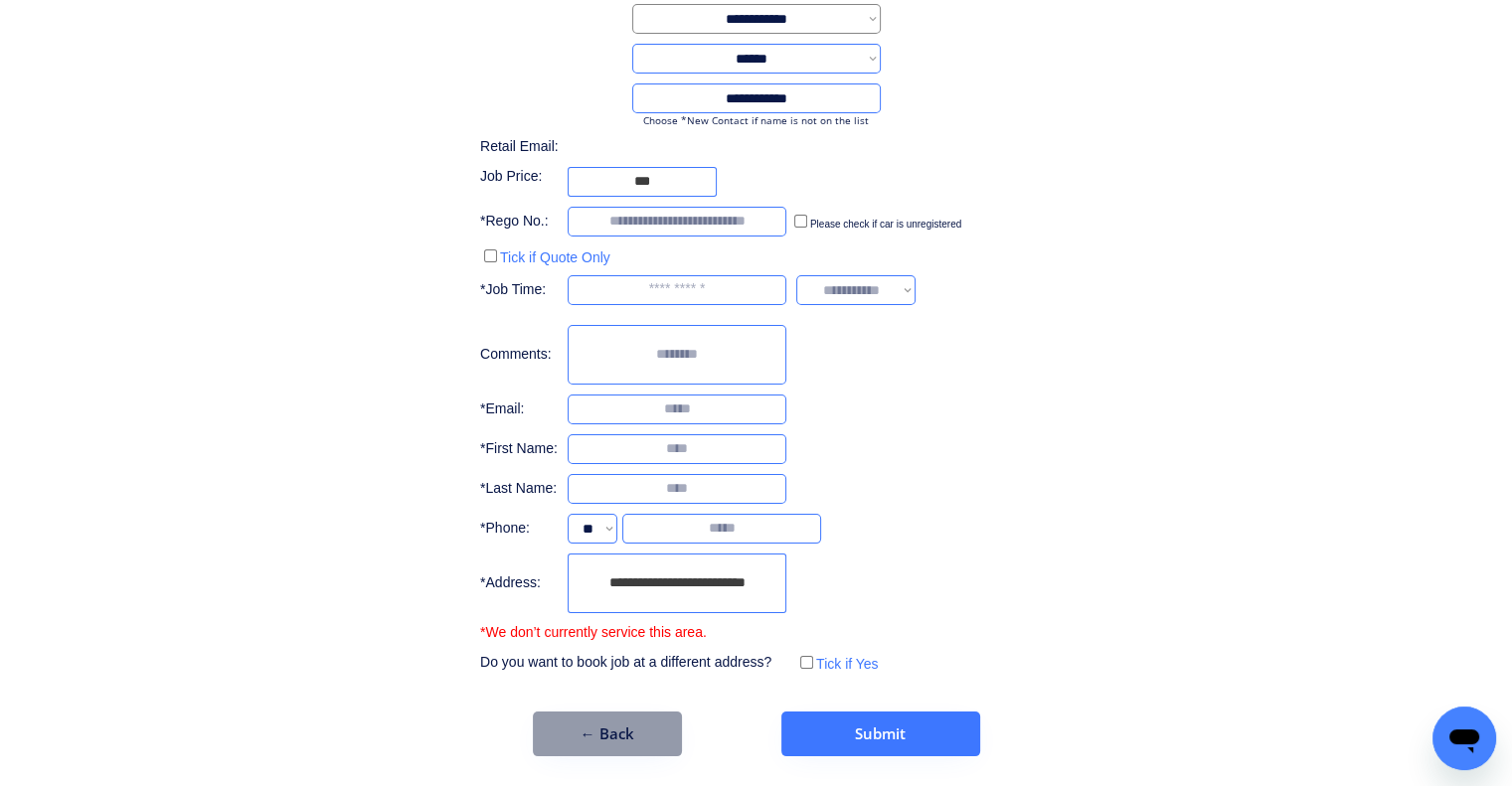 click on "**********" at bounding box center [756, 350] 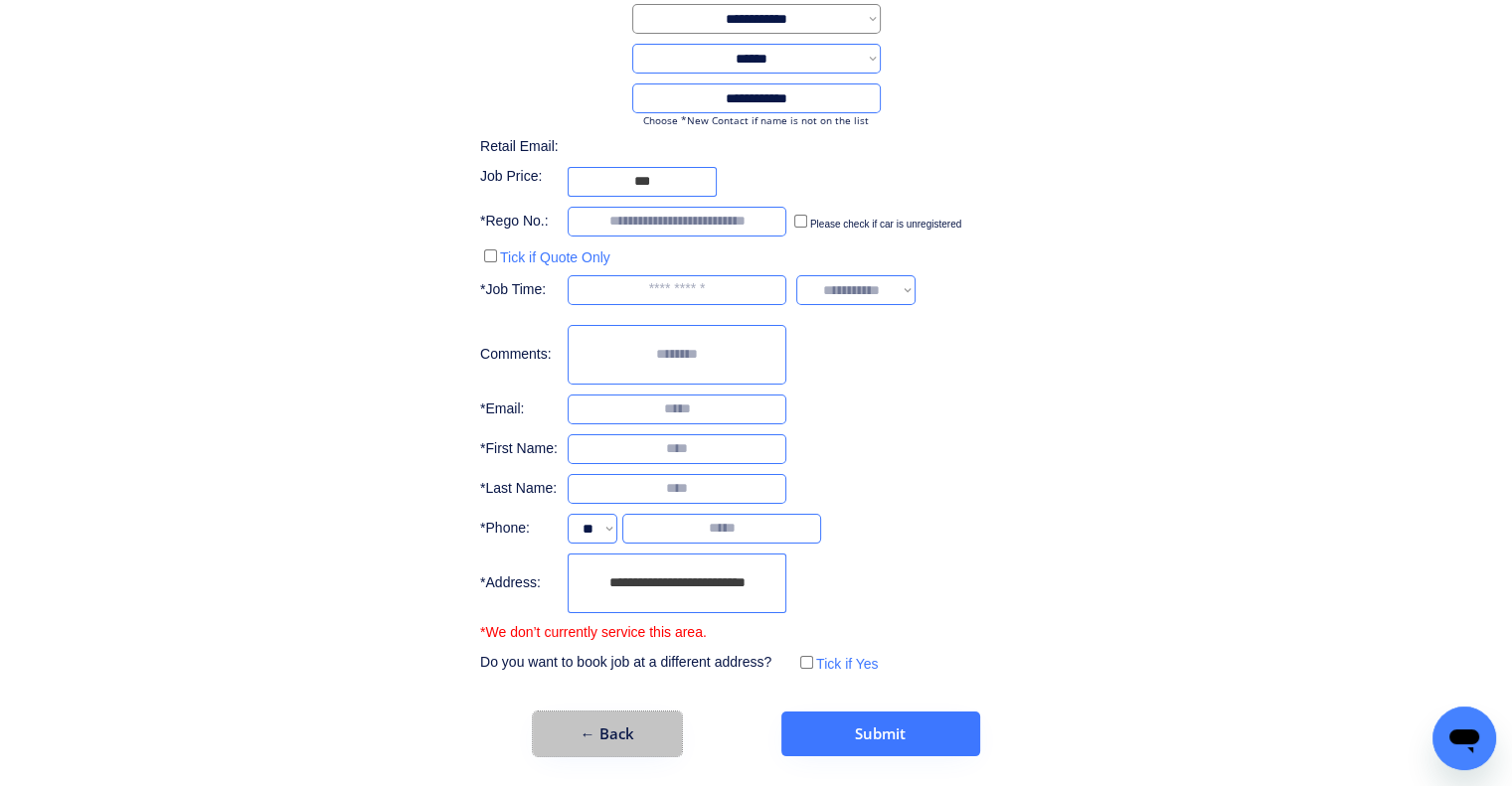 drag, startPoint x: 616, startPoint y: 724, endPoint x: 720, endPoint y: 667, distance: 118.596 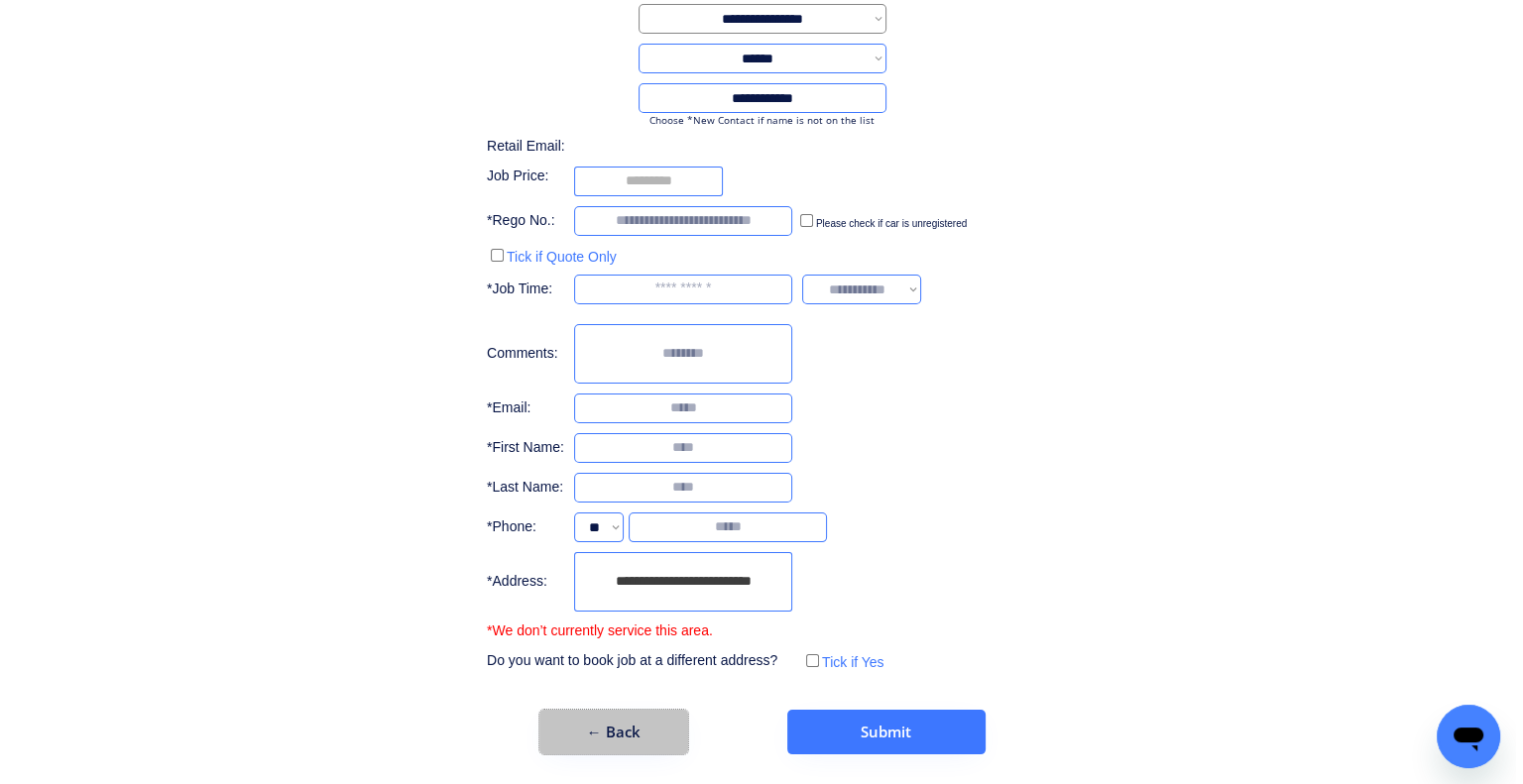 scroll, scrollTop: 0, scrollLeft: 0, axis: both 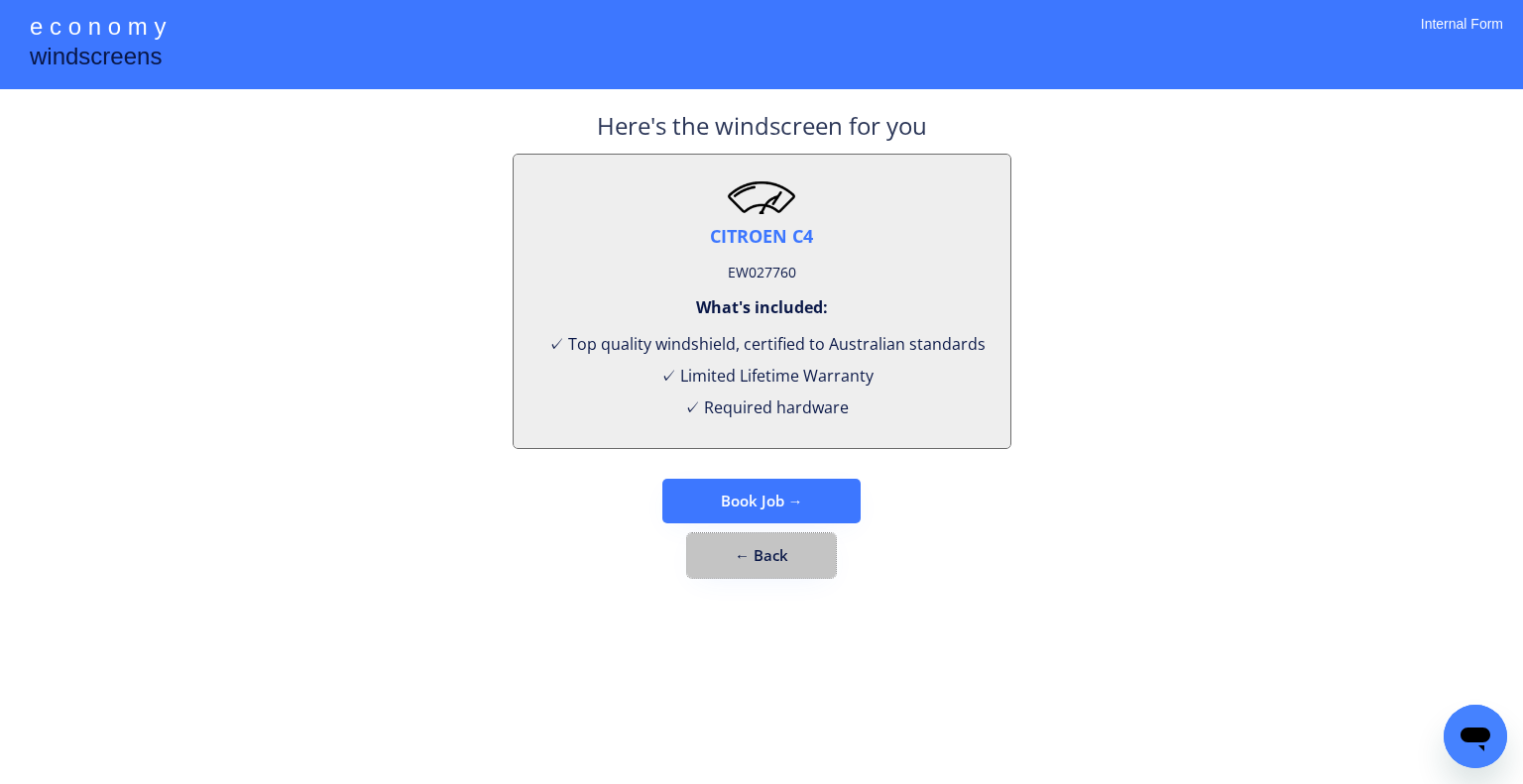 click on "←   Back" at bounding box center [762, 555] 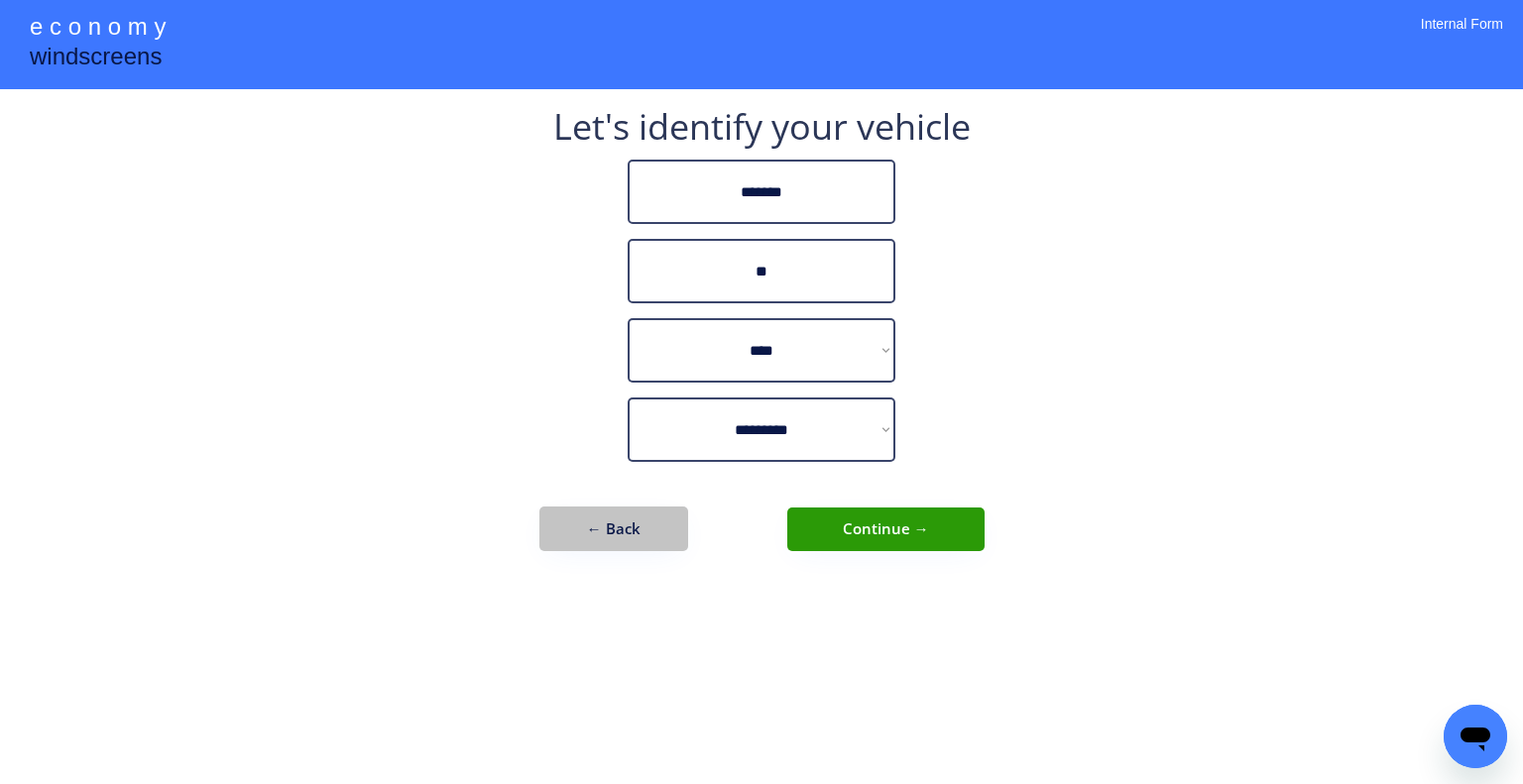 click on "←   Back" at bounding box center [614, 528] 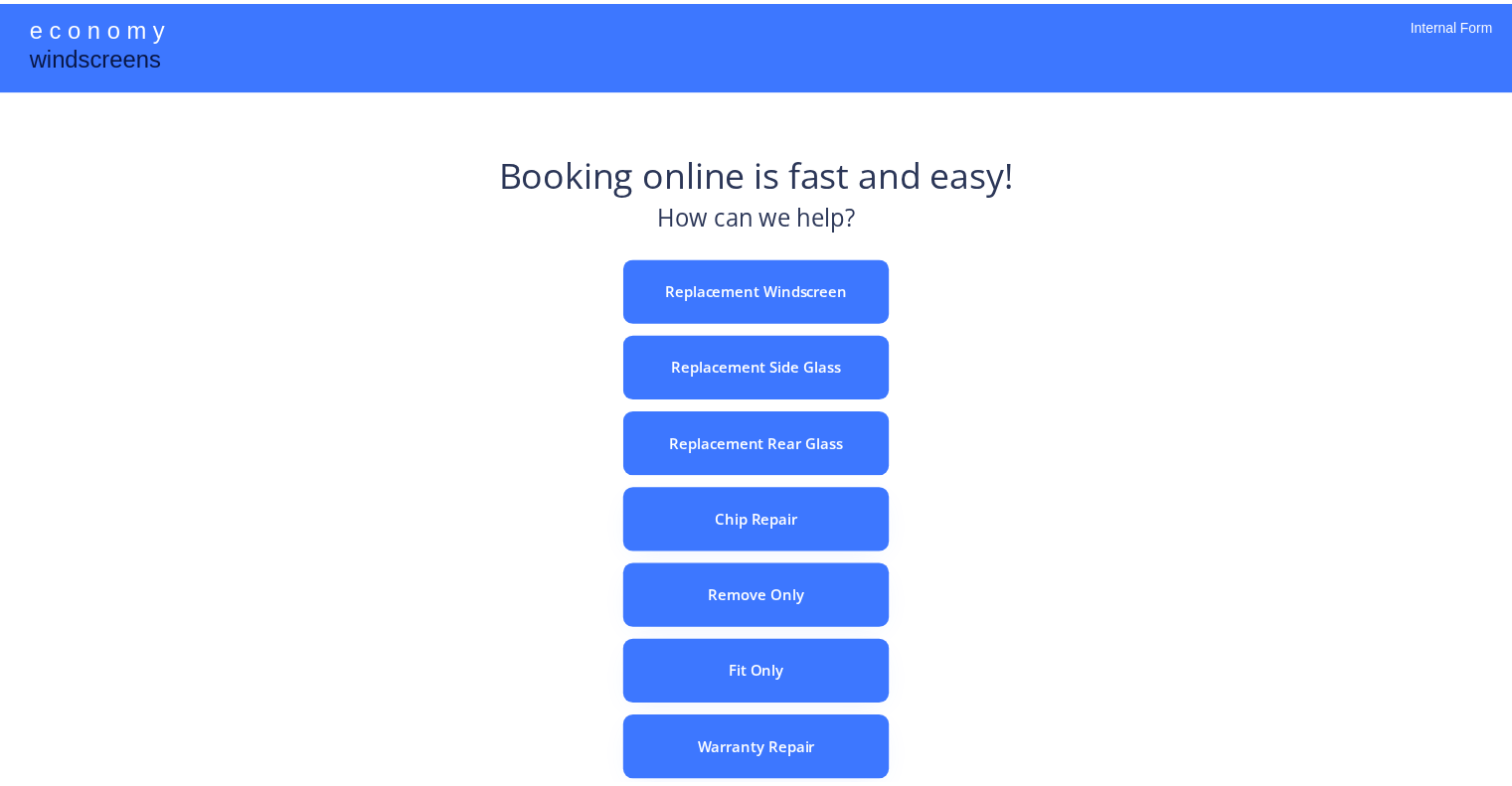 scroll, scrollTop: 0, scrollLeft: 0, axis: both 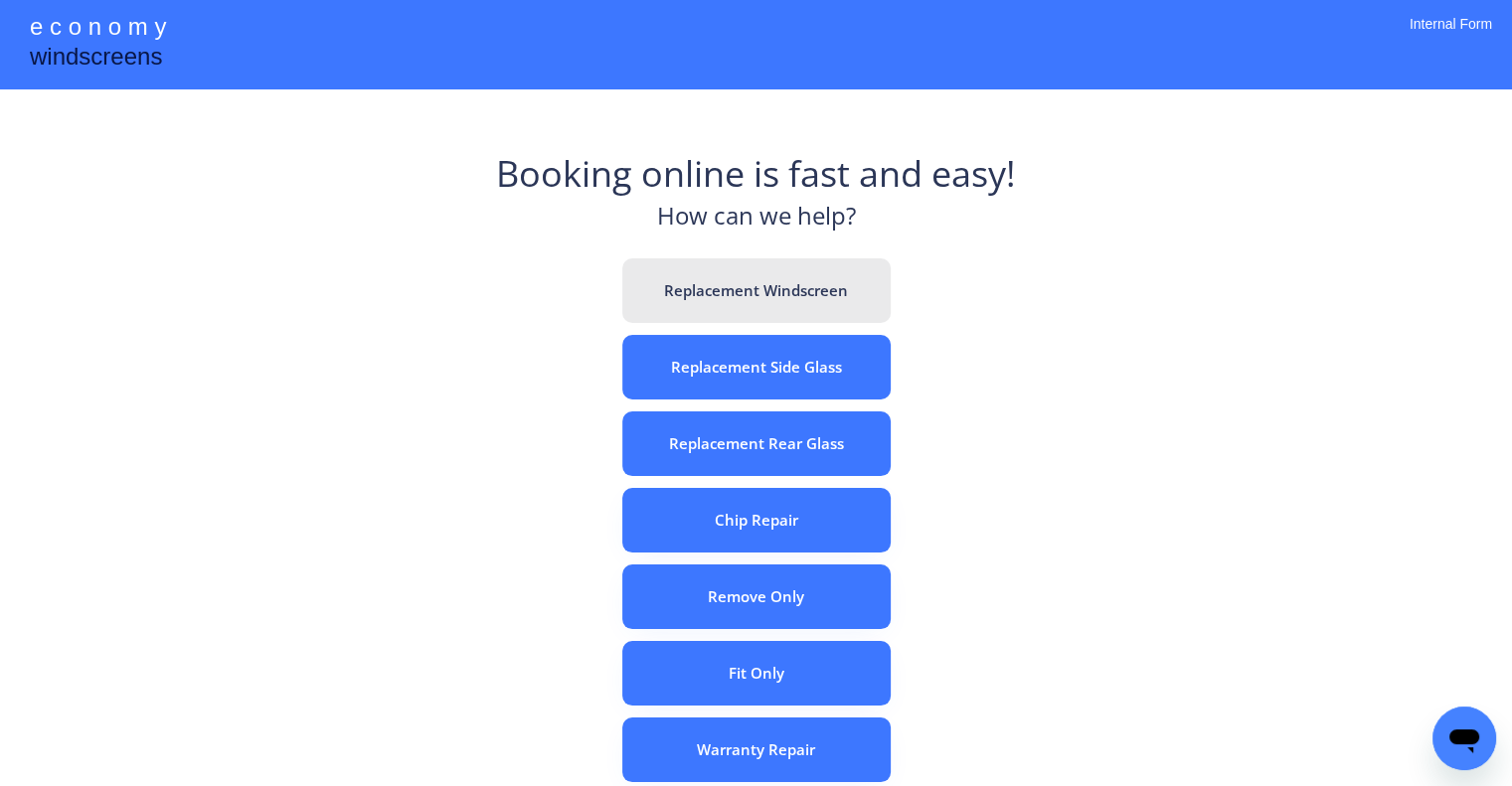 click on "Replacement Windscreen" at bounding box center (756, 290) 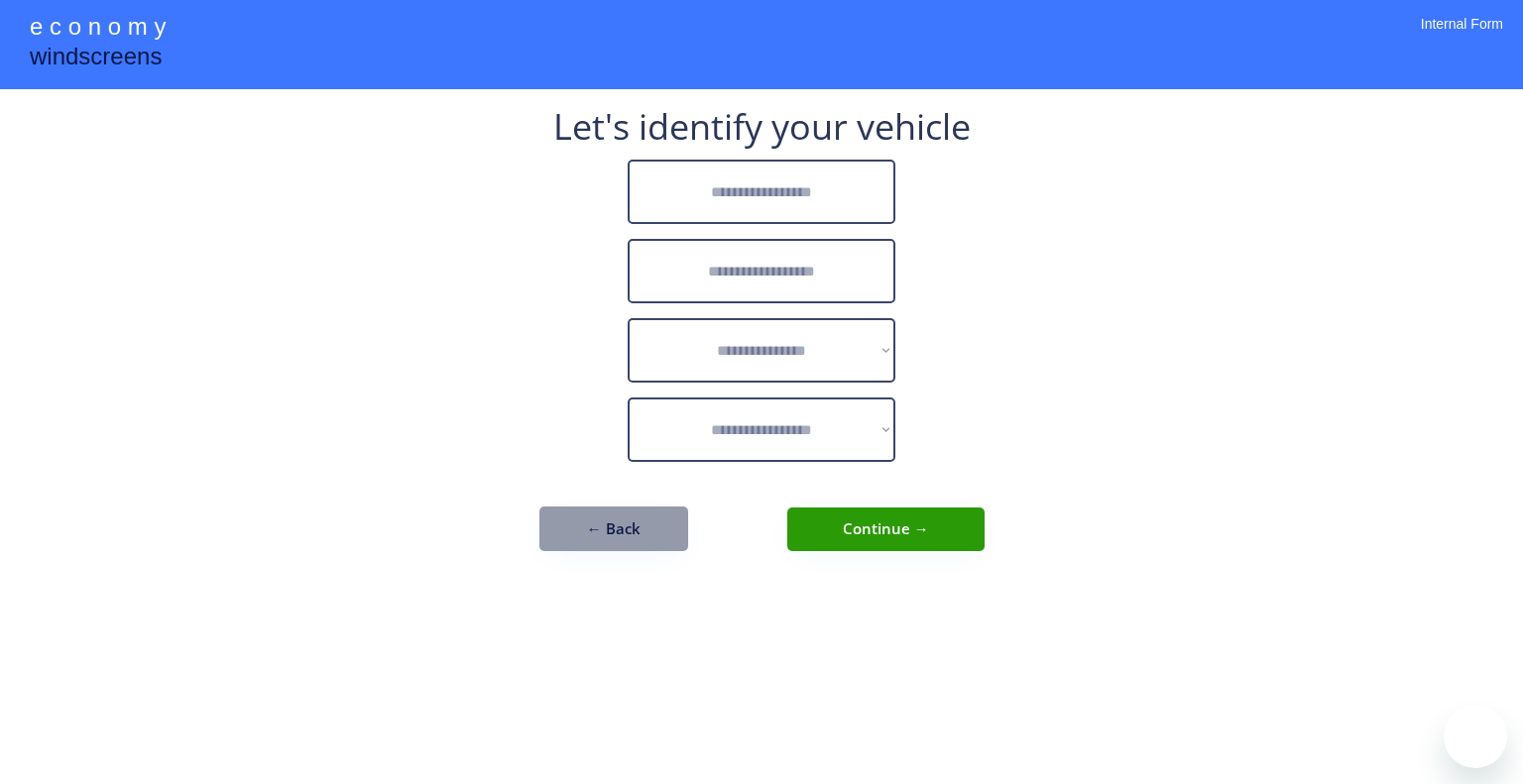 scroll, scrollTop: 0, scrollLeft: 0, axis: both 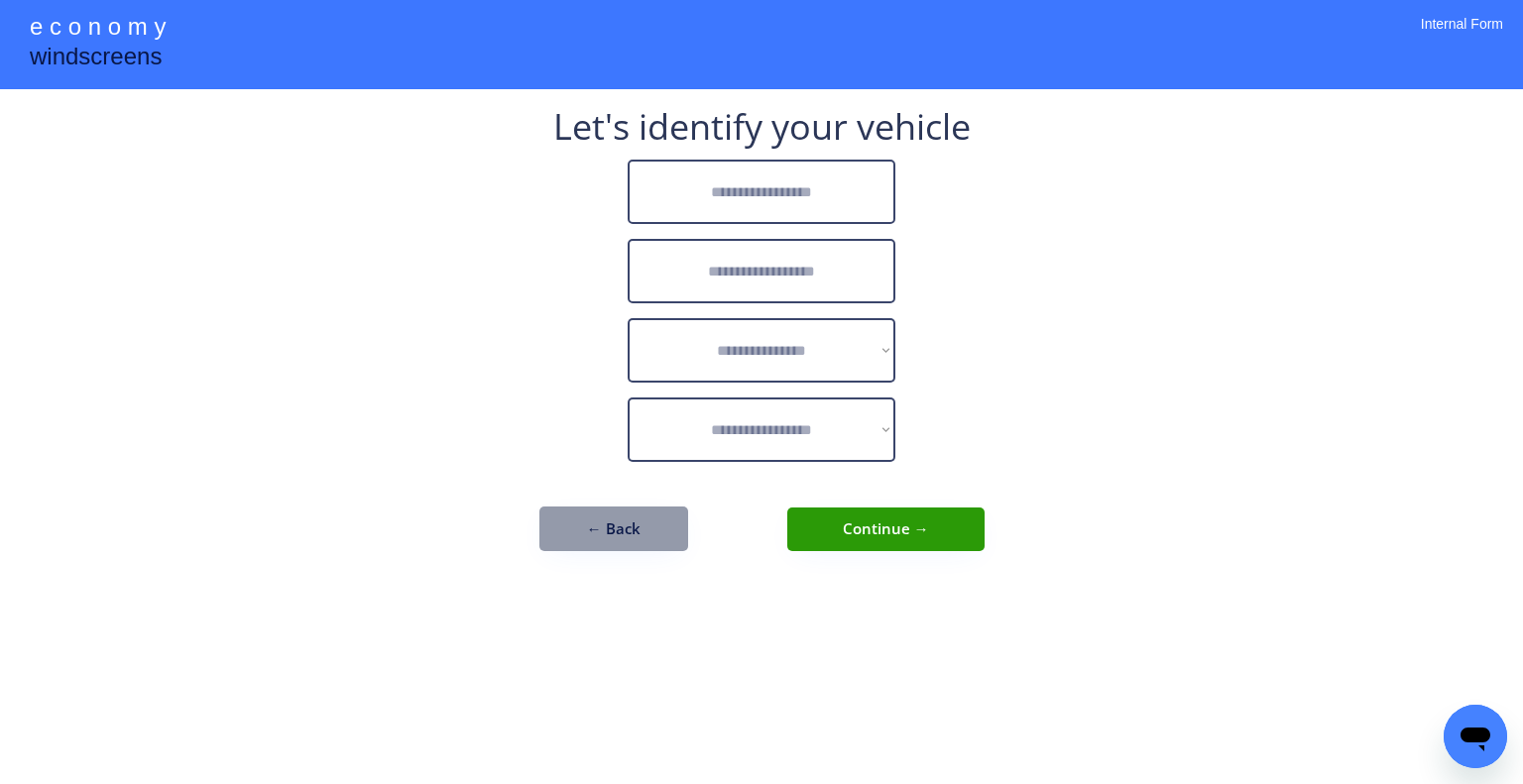 click at bounding box center (762, 191) 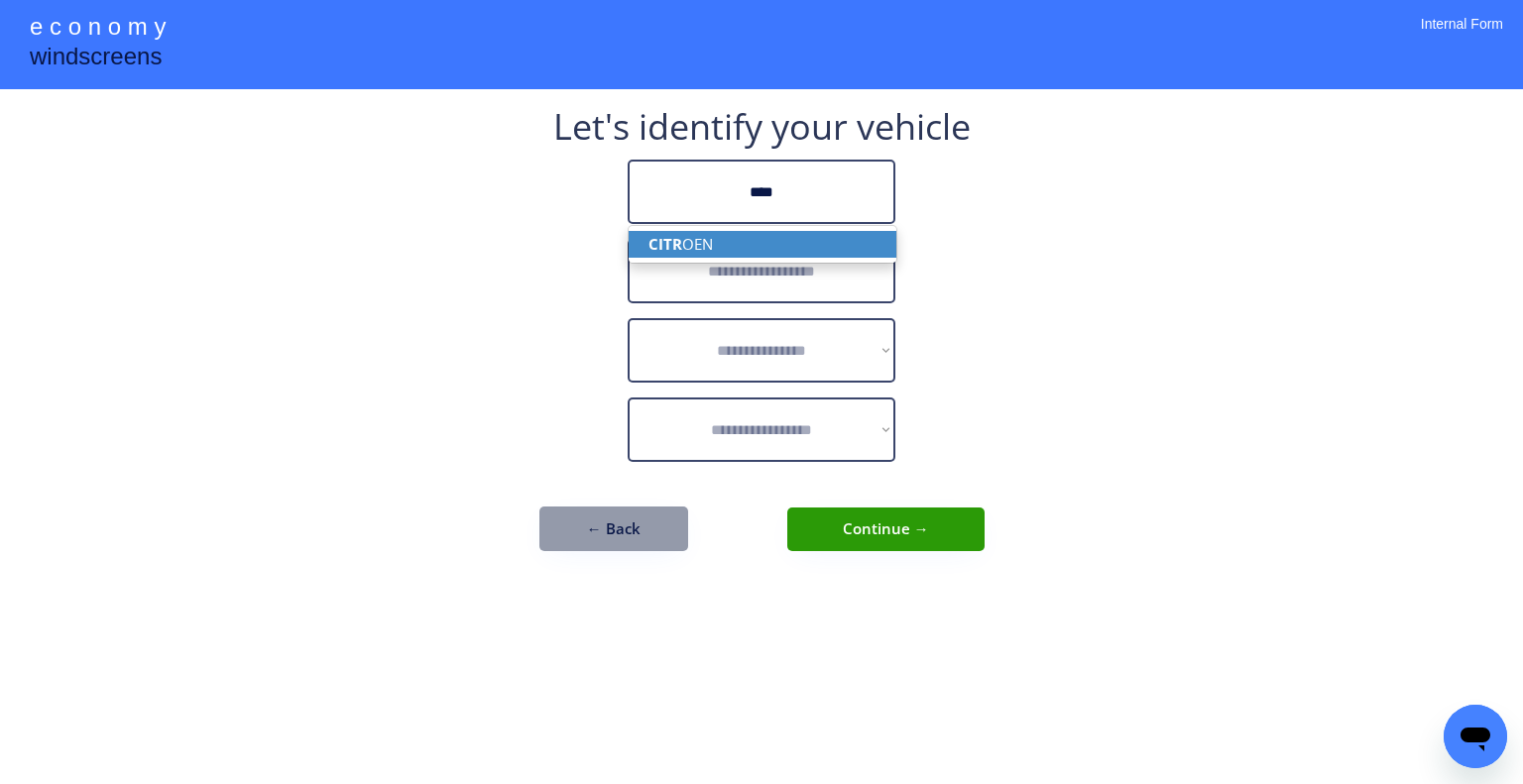 click on "CITR OEN" at bounding box center [762, 244] 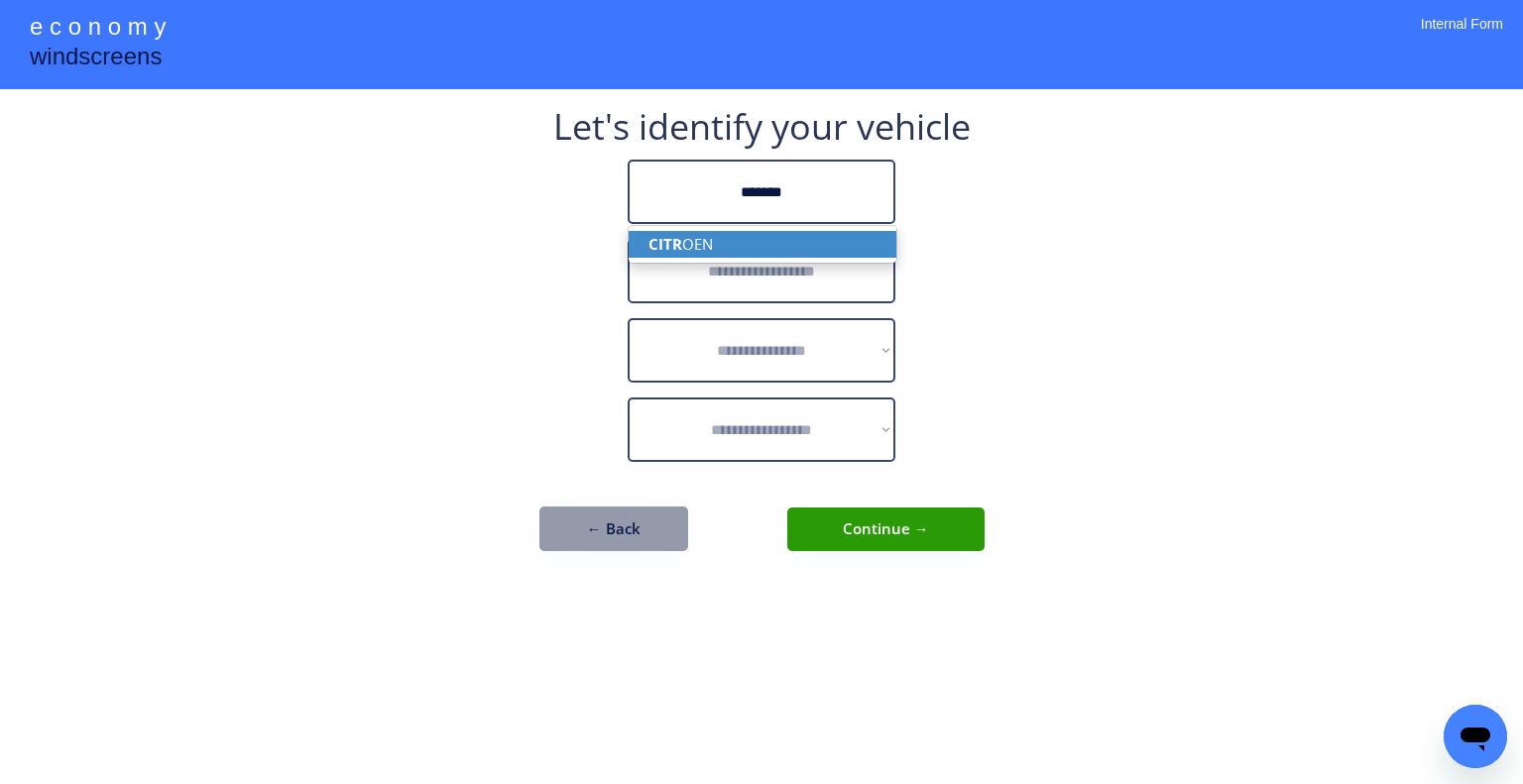type on "*******" 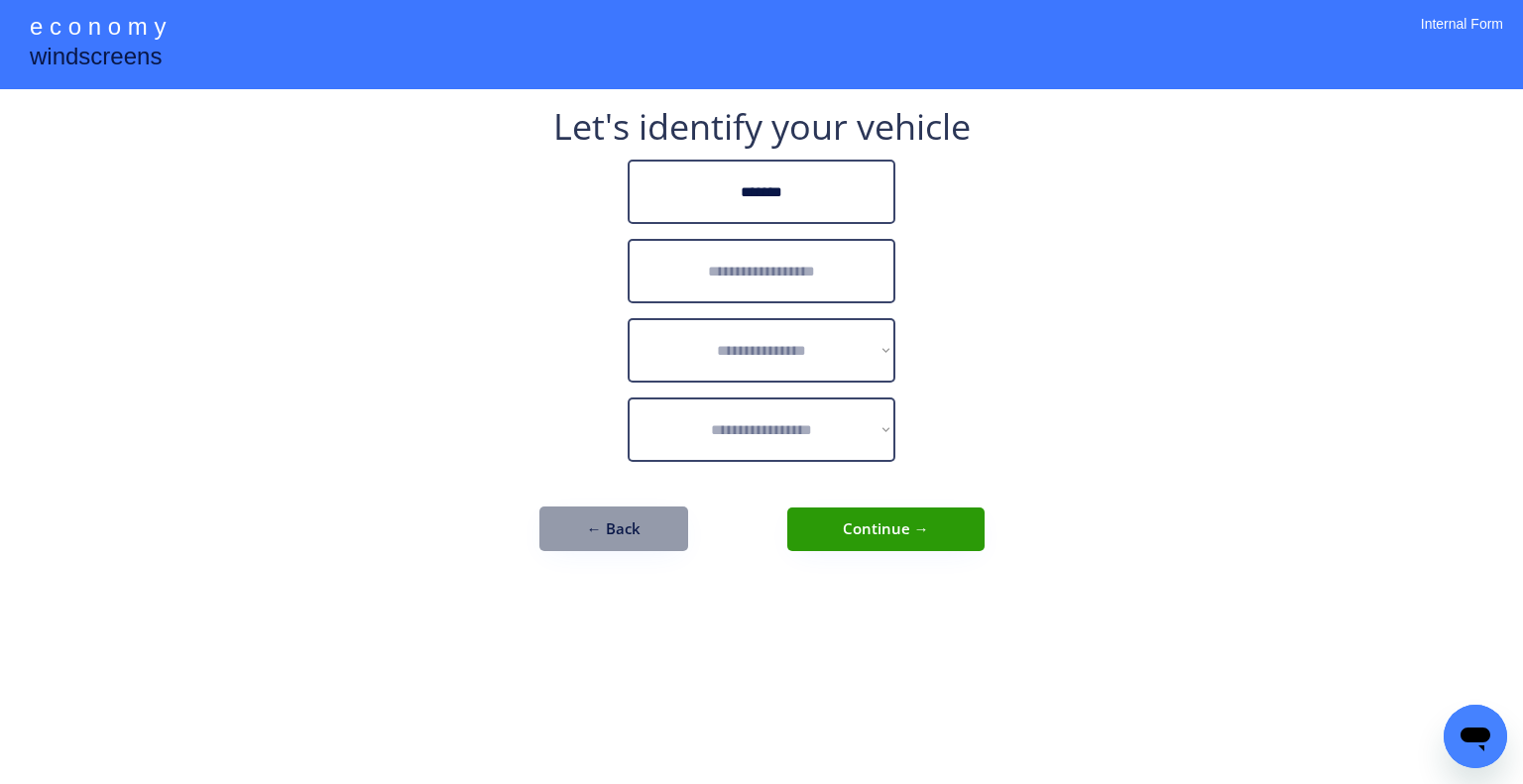 click at bounding box center (762, 271) 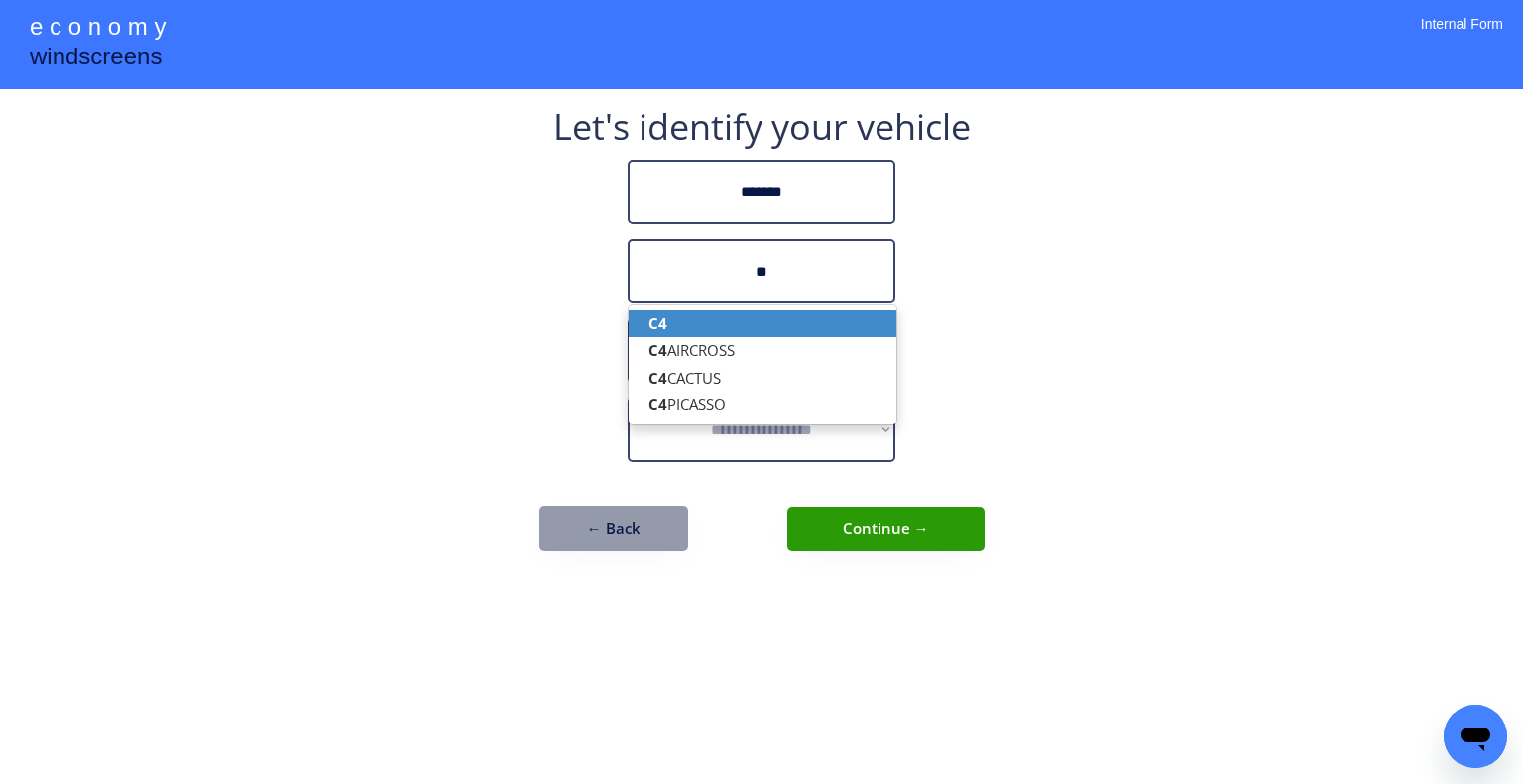 click on "C4" at bounding box center (762, 323) 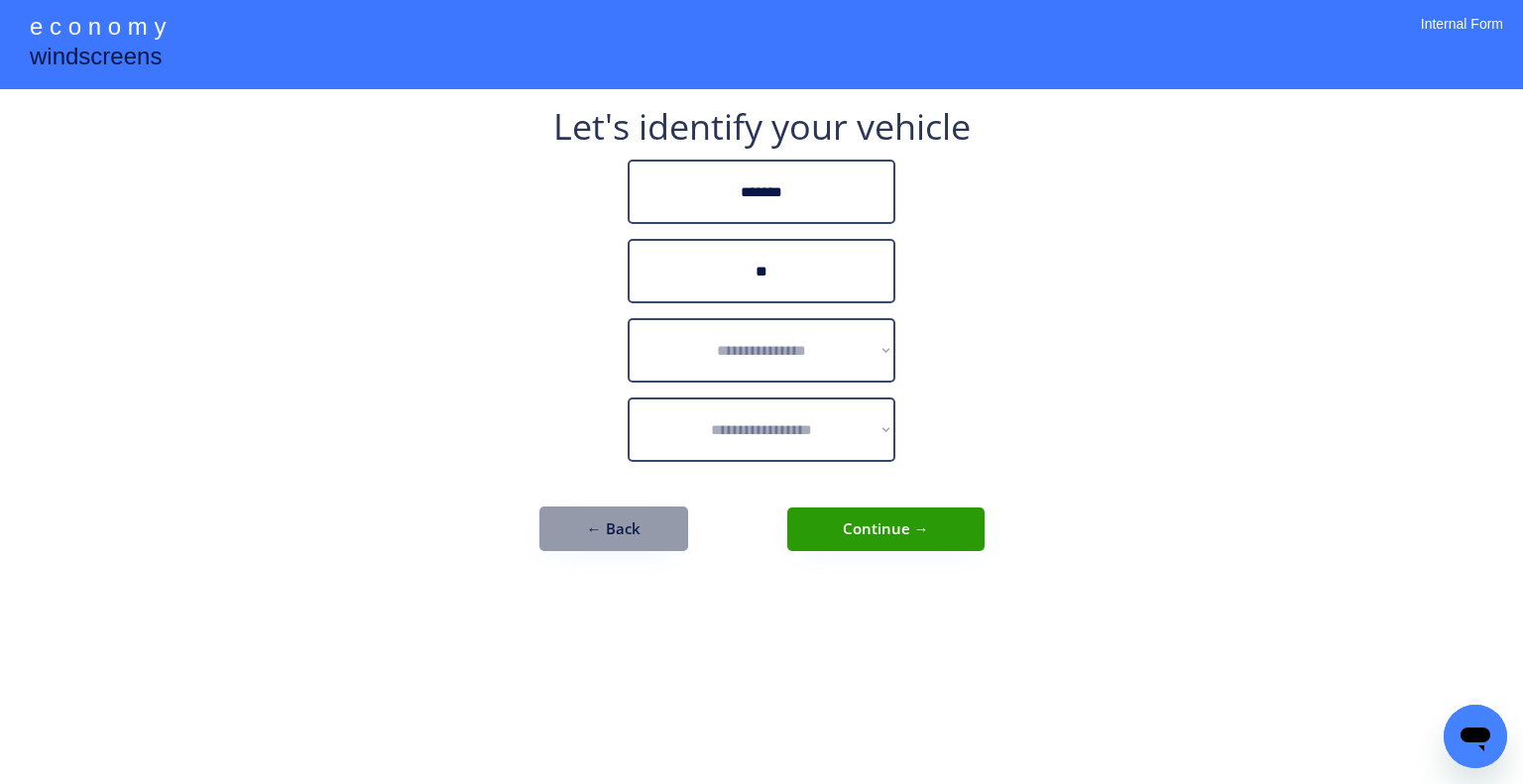 drag, startPoint x: 1071, startPoint y: 327, endPoint x: 932, endPoint y: 328, distance: 139.0036 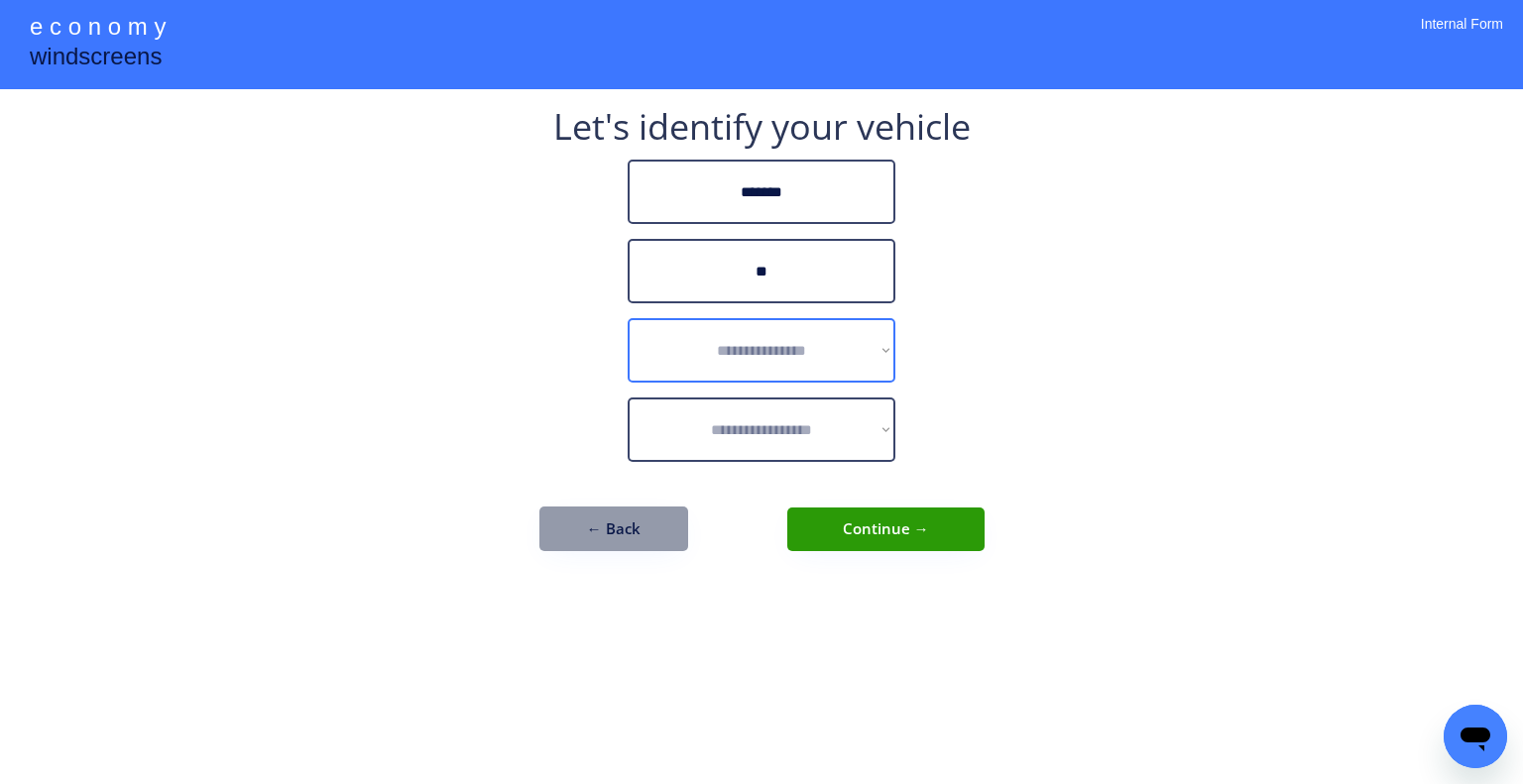 select on "******" 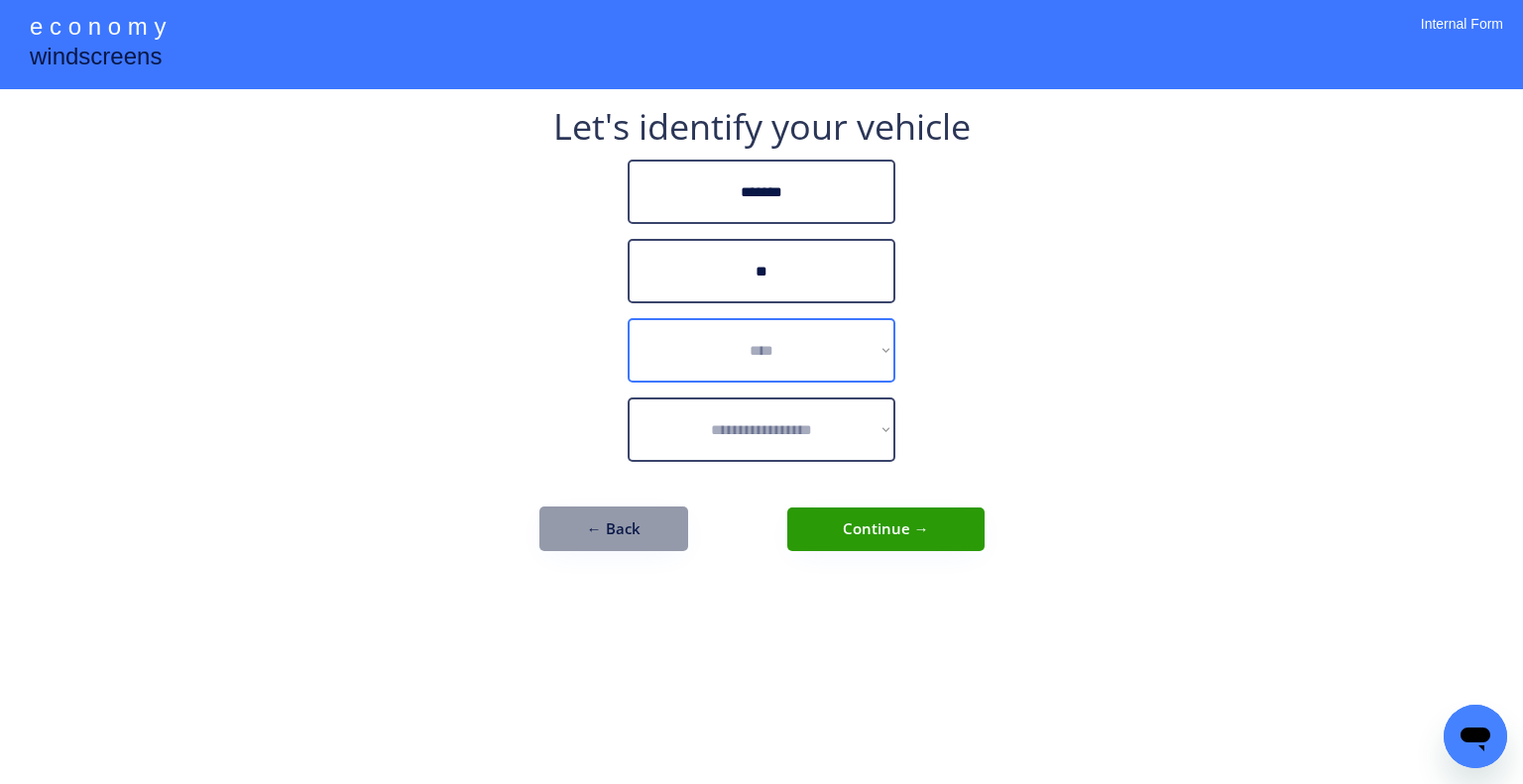click on "**********" at bounding box center (762, 350) 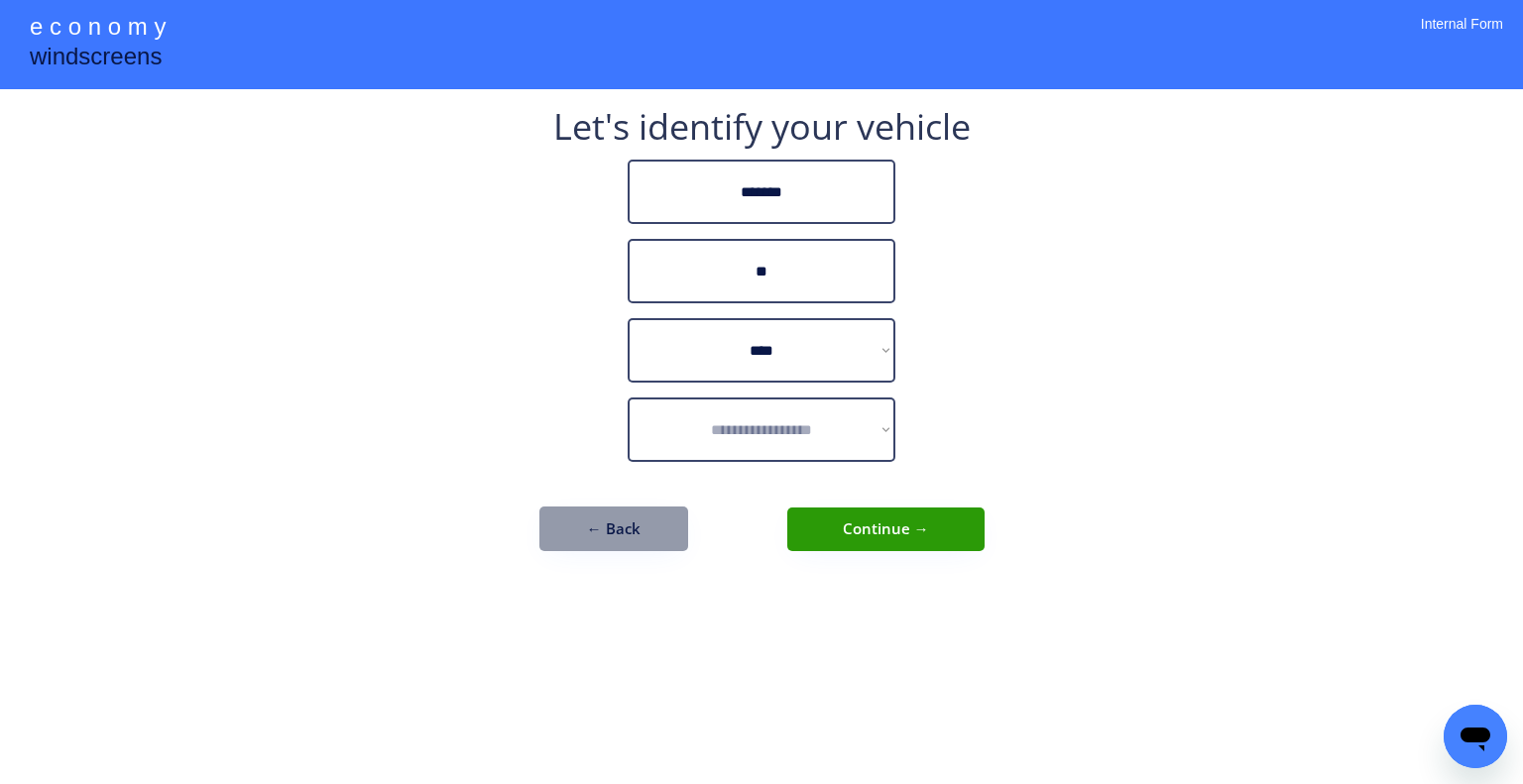 click on "**********" at bounding box center [762, 392] 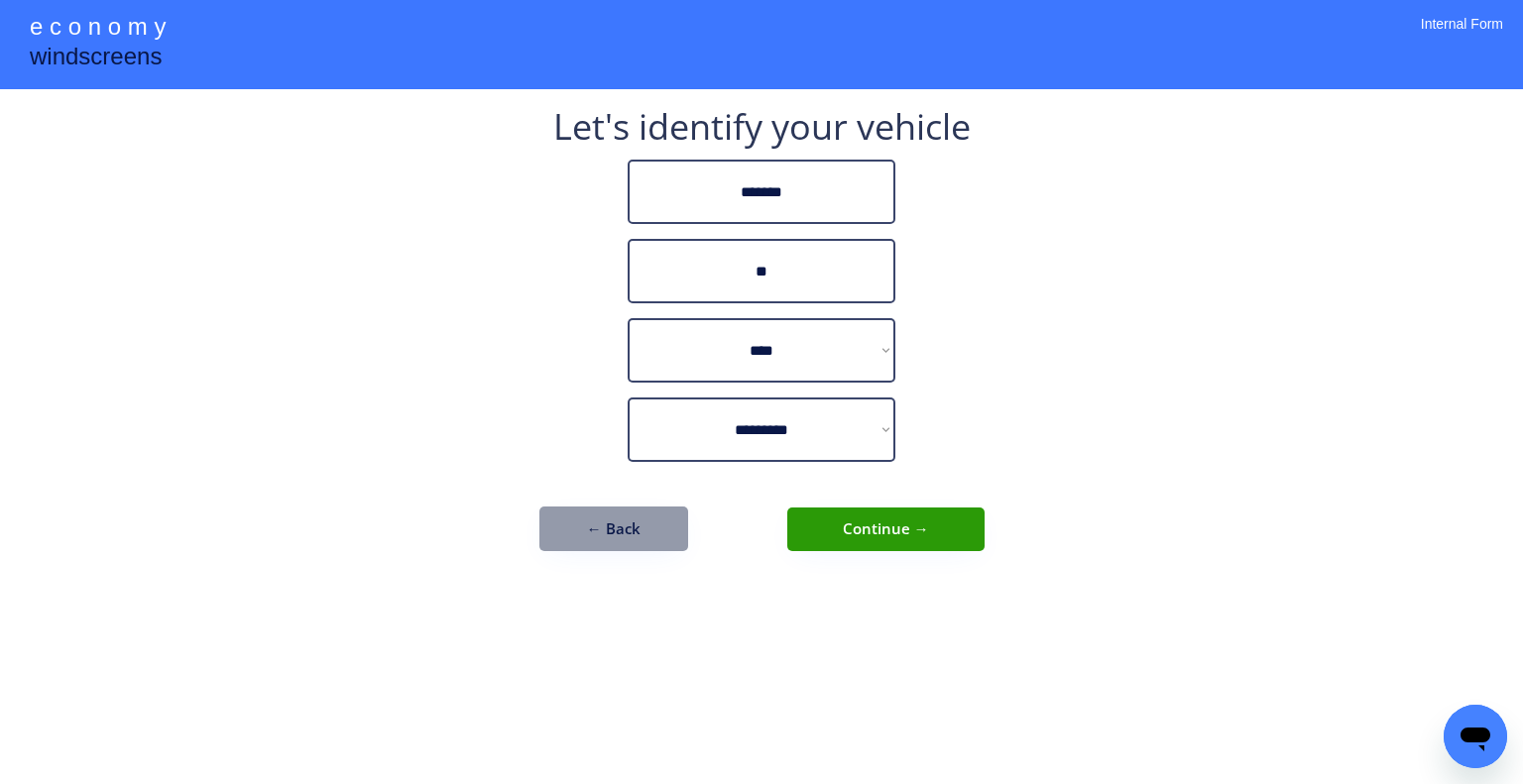 drag, startPoint x: 877, startPoint y: 518, endPoint x: 896, endPoint y: 509, distance: 21.023796 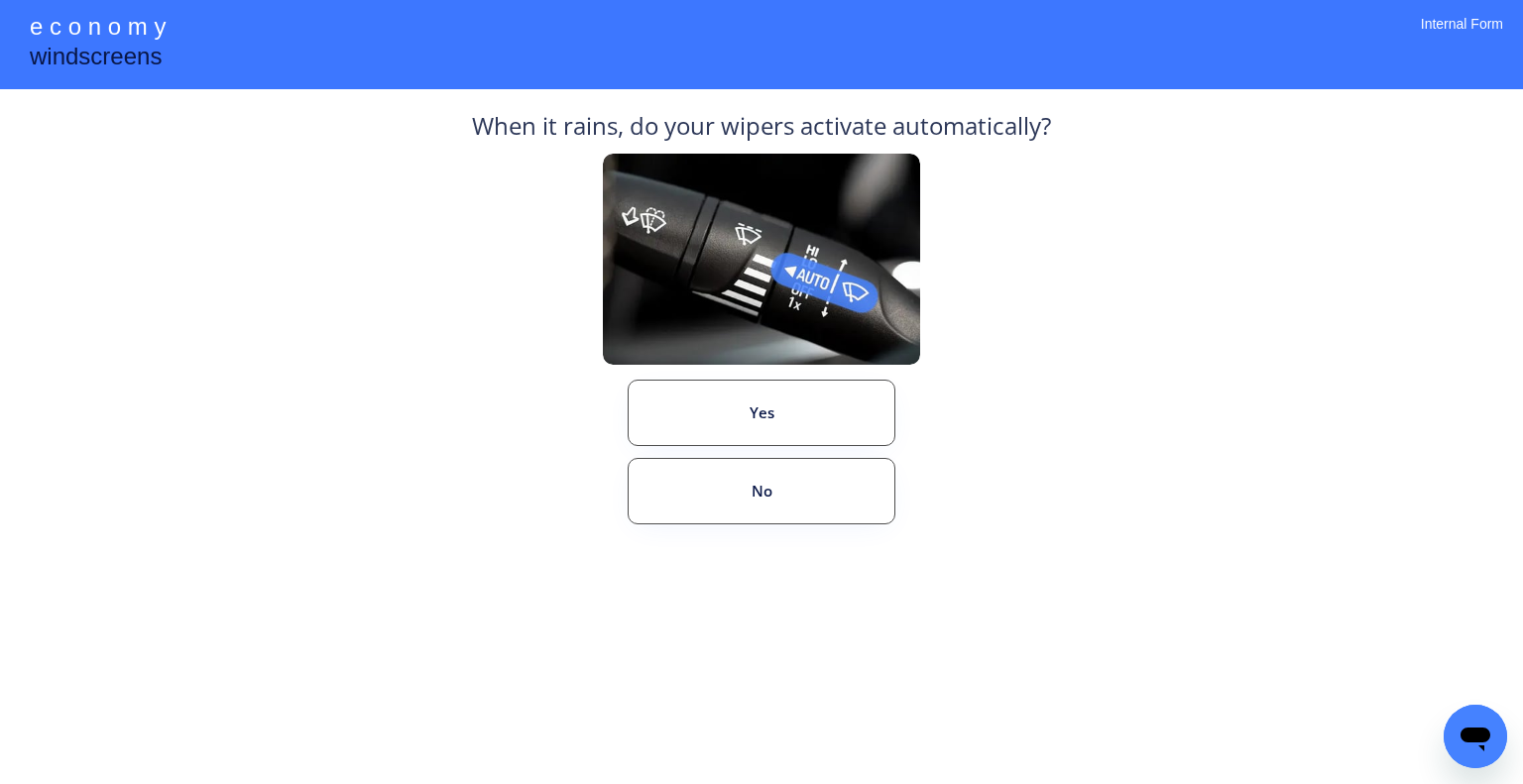 click on "**********" at bounding box center (762, 392) 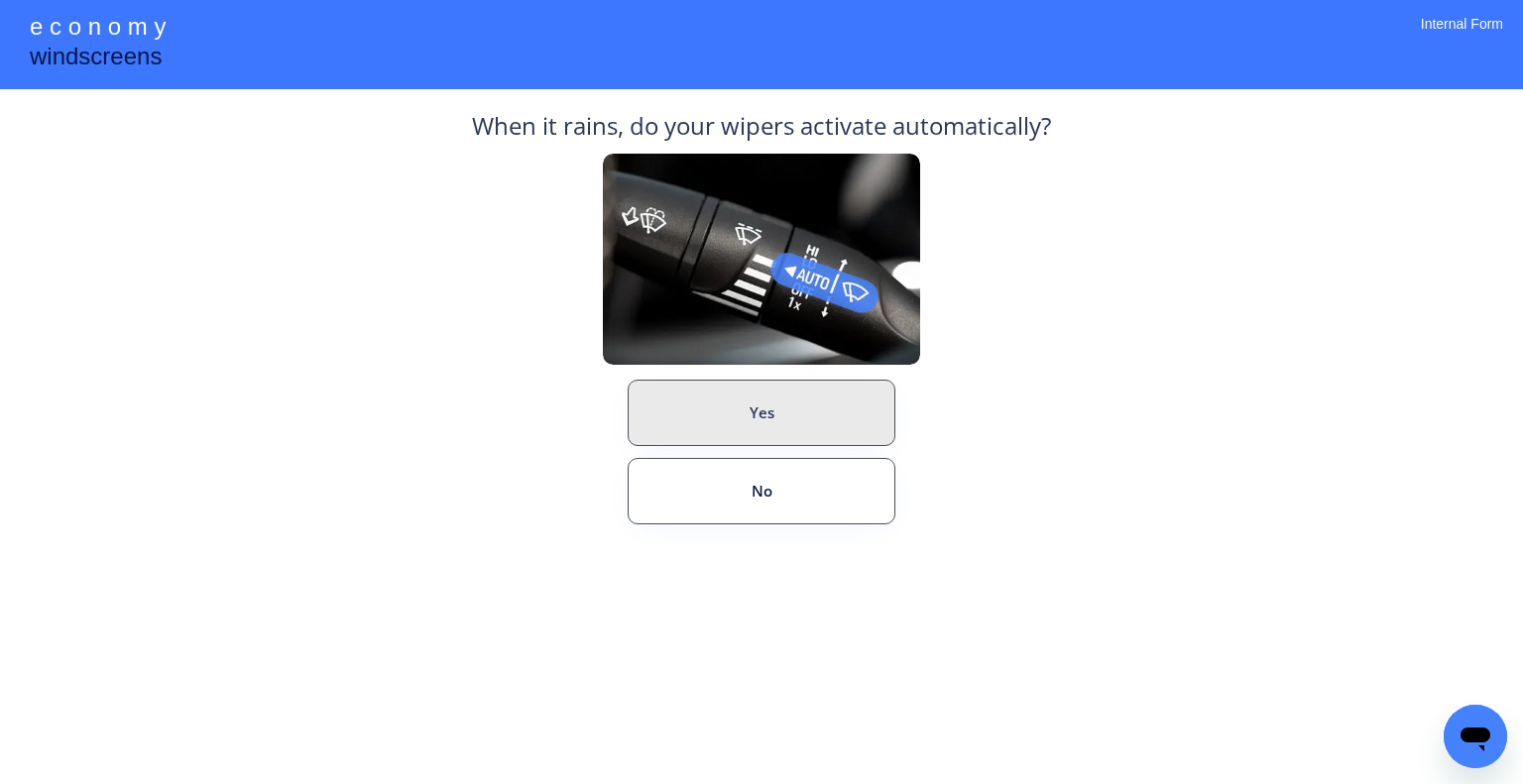 click on "Yes" at bounding box center (762, 412) 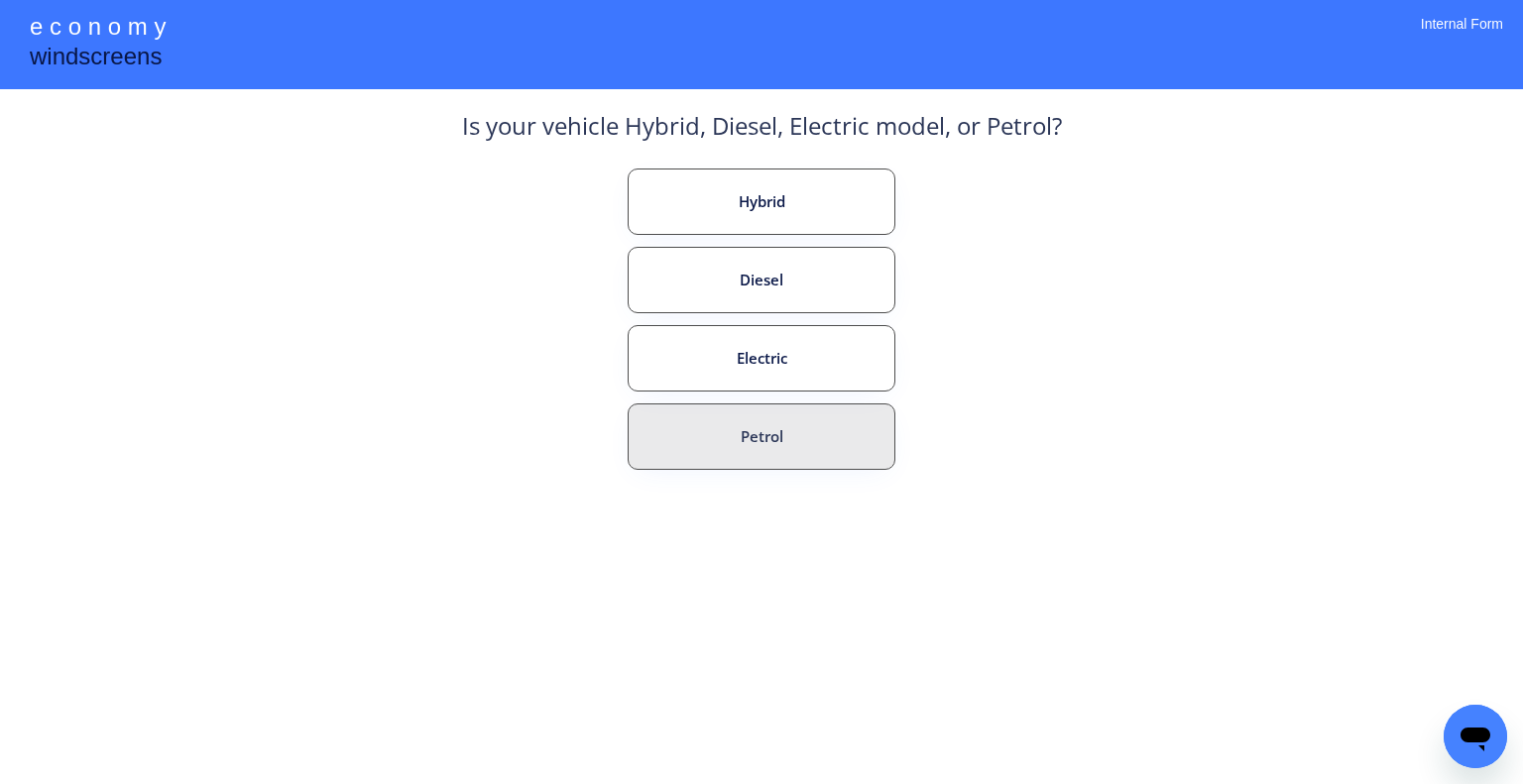click on "Petrol" at bounding box center (762, 436) 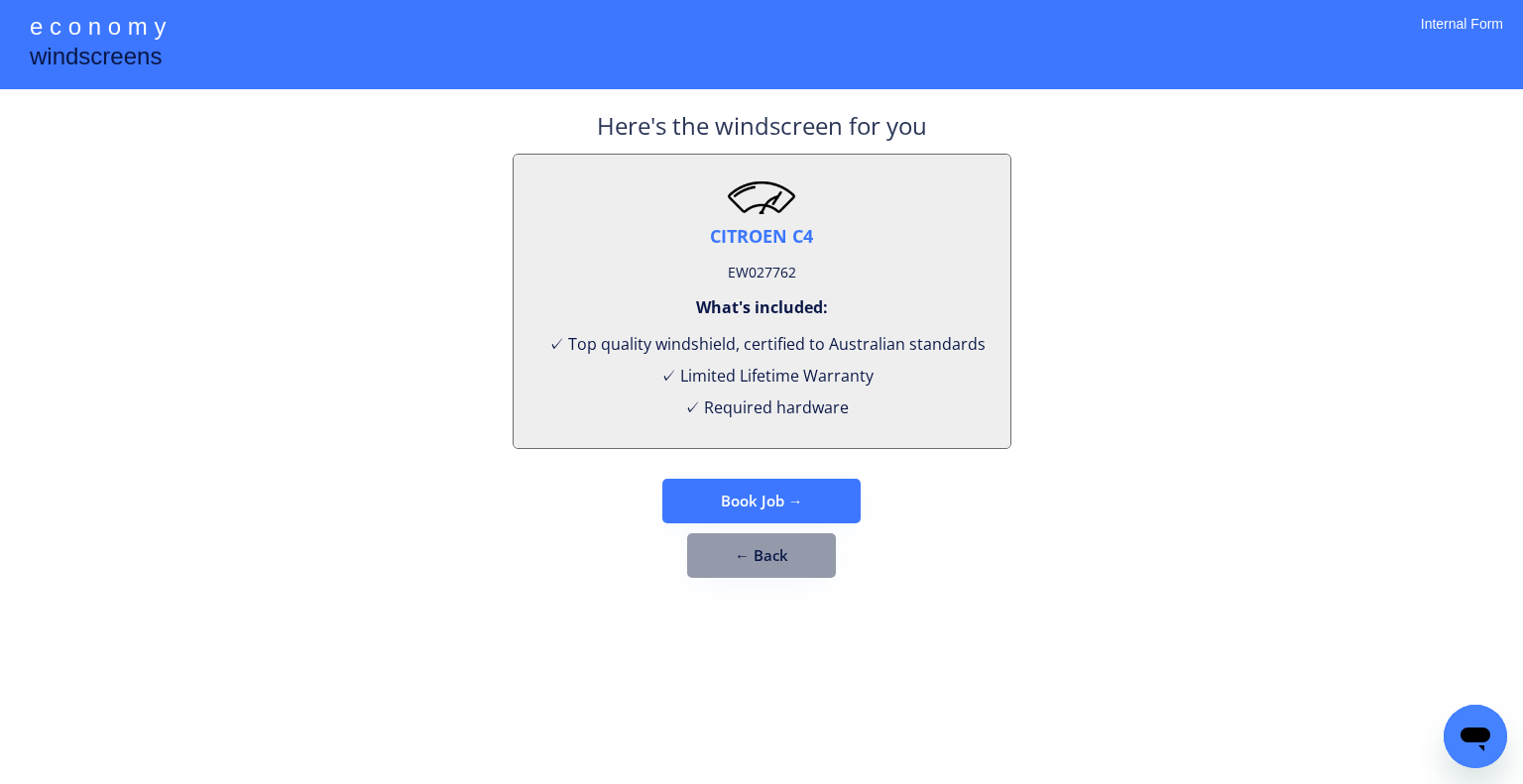 click on "EW027762" at bounding box center [762, 273] 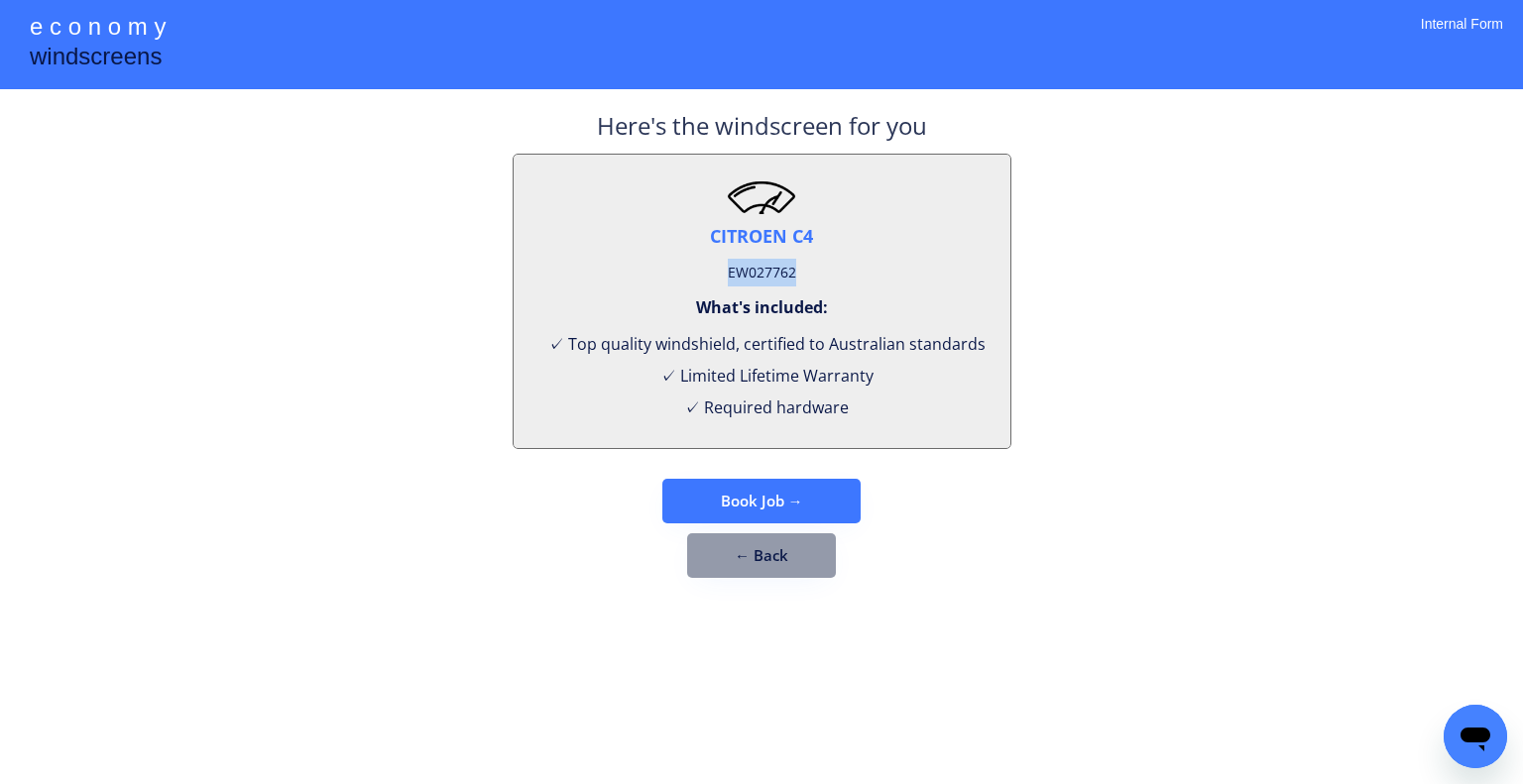 click on "EW027762" at bounding box center [762, 273] 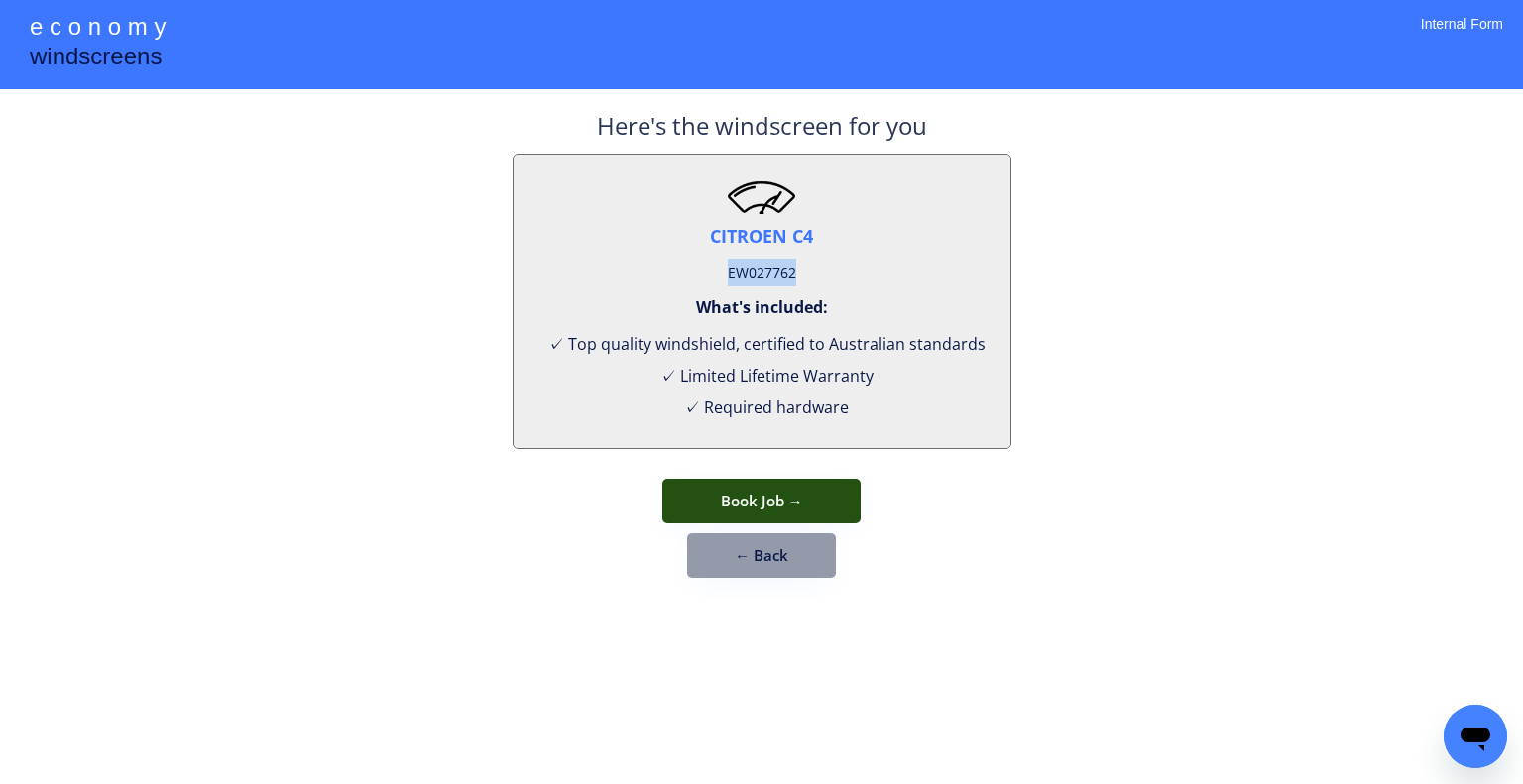 click on "←   Back" at bounding box center (762, 555) 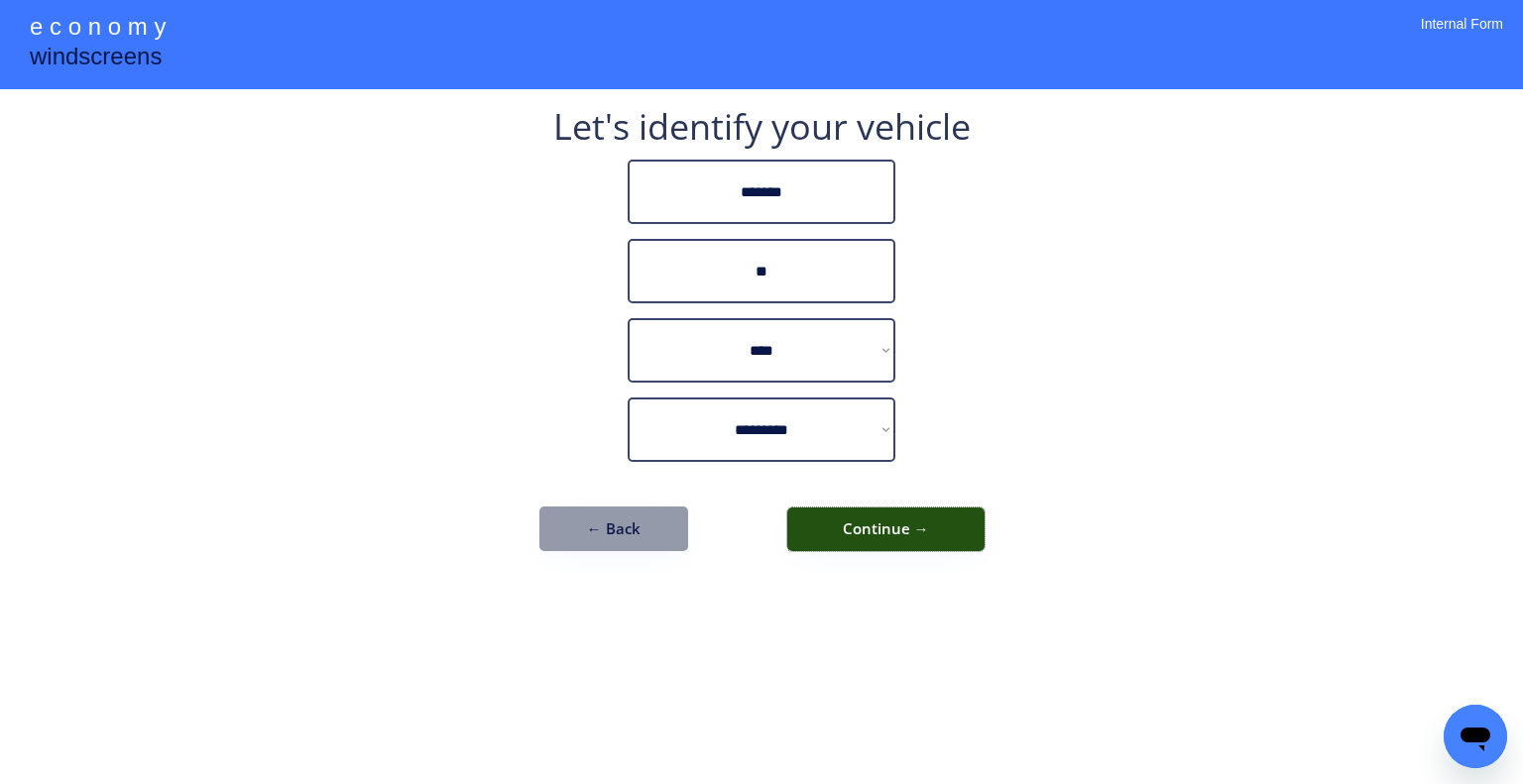 drag, startPoint x: 879, startPoint y: 535, endPoint x: 896, endPoint y: 546, distance: 20.248457 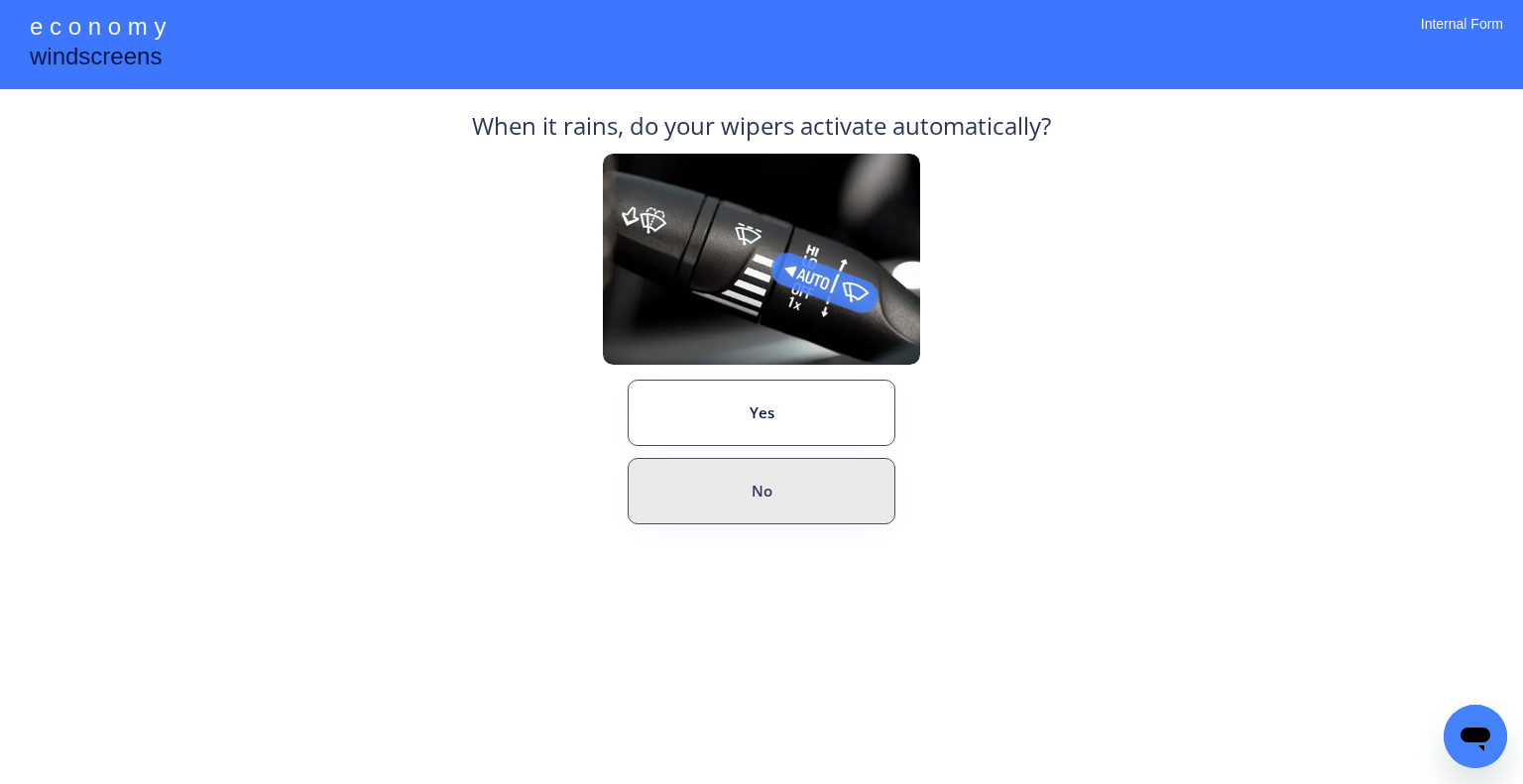 drag, startPoint x: 766, startPoint y: 491, endPoint x: 890, endPoint y: 486, distance: 124.10077 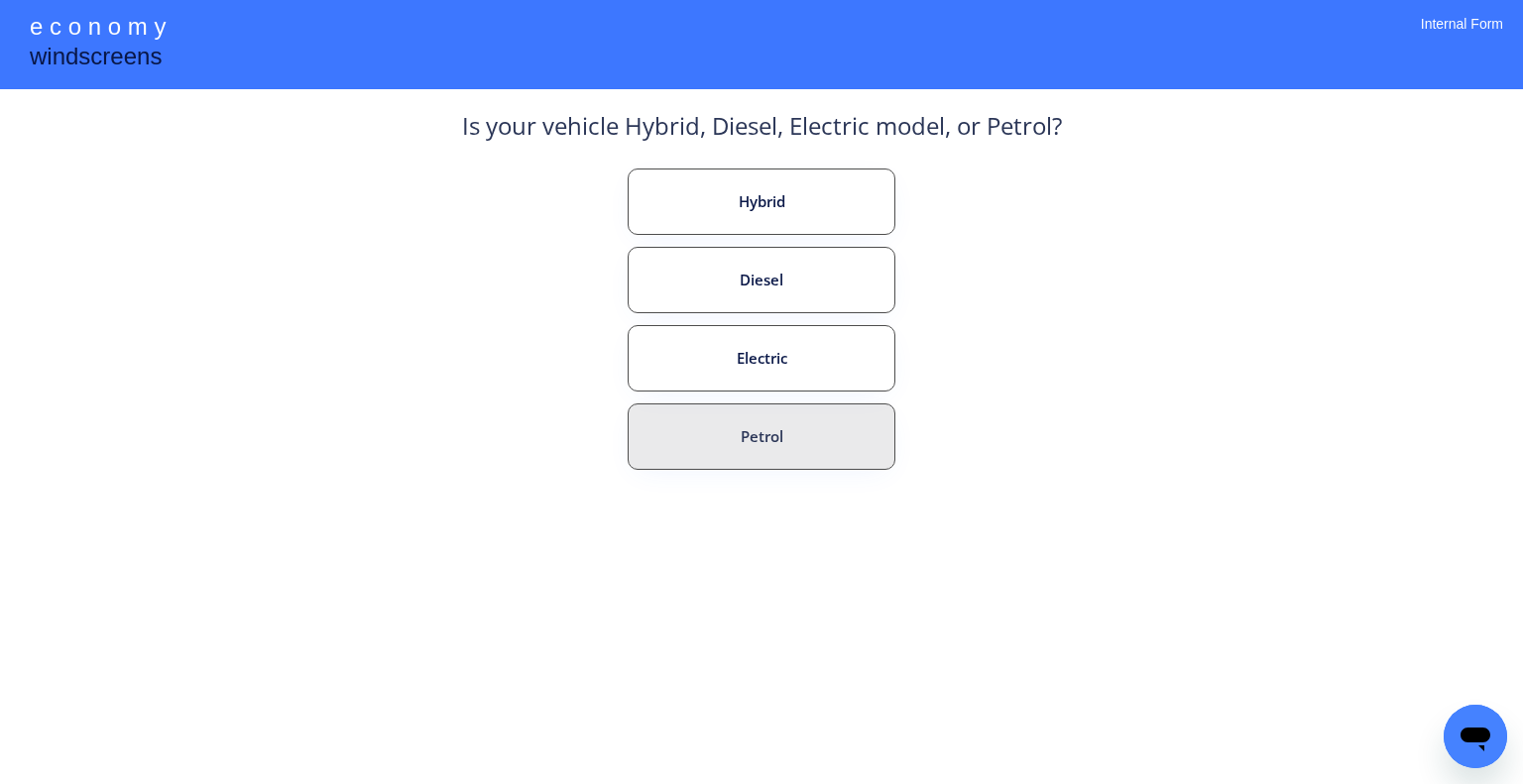 click on "Petrol" at bounding box center [762, 436] 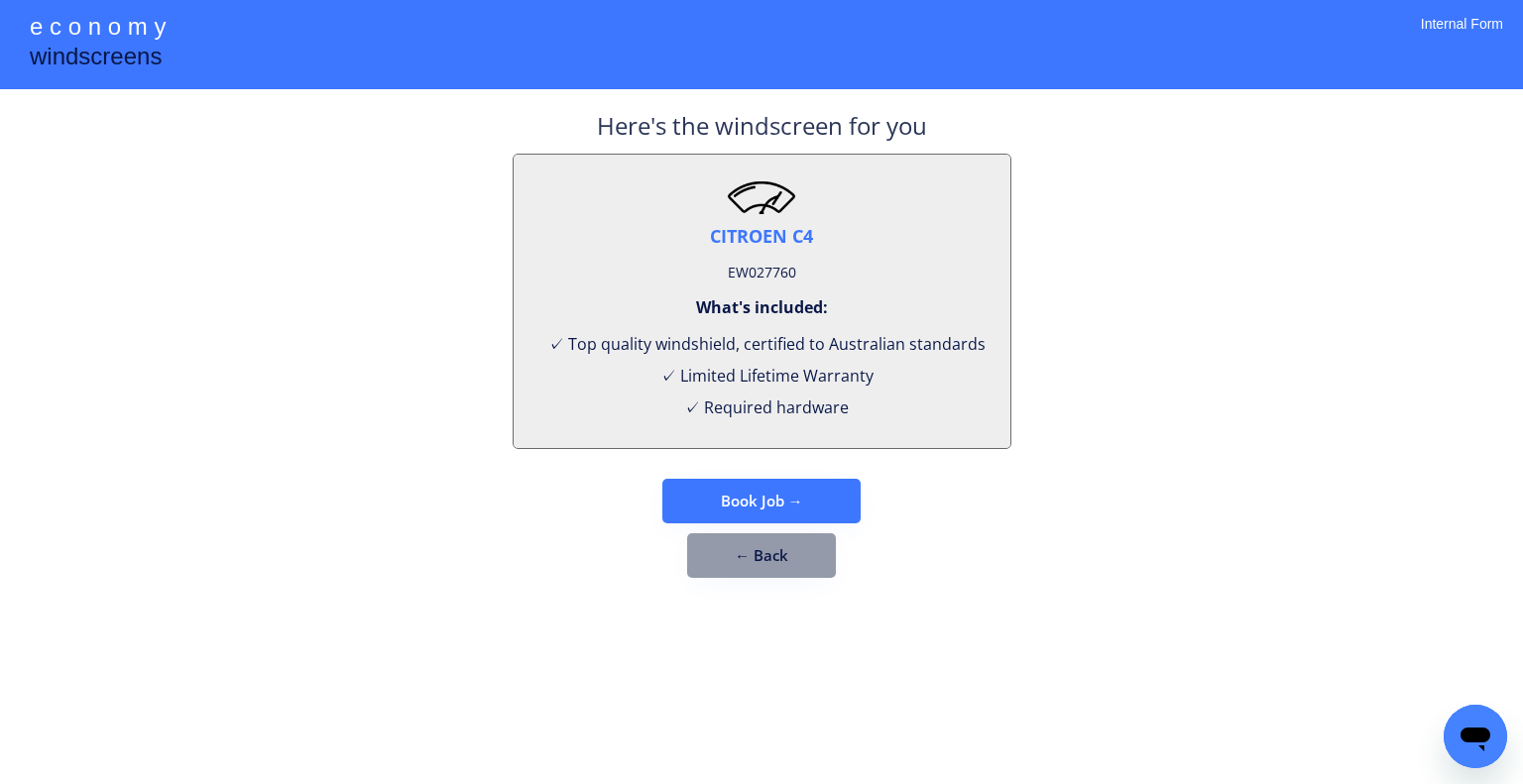 click on "EW027760" at bounding box center (762, 273) 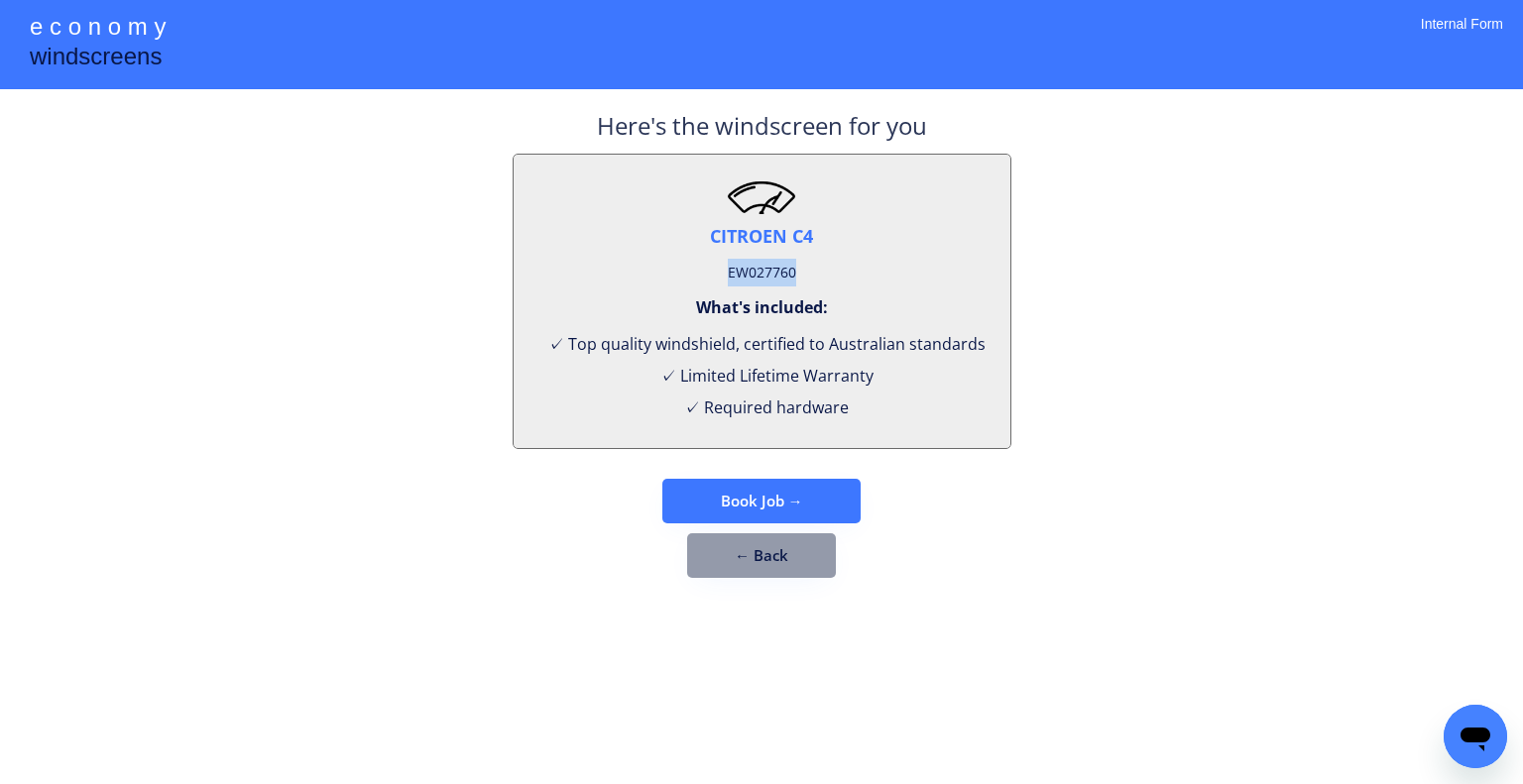click on "EW027760" at bounding box center [762, 273] 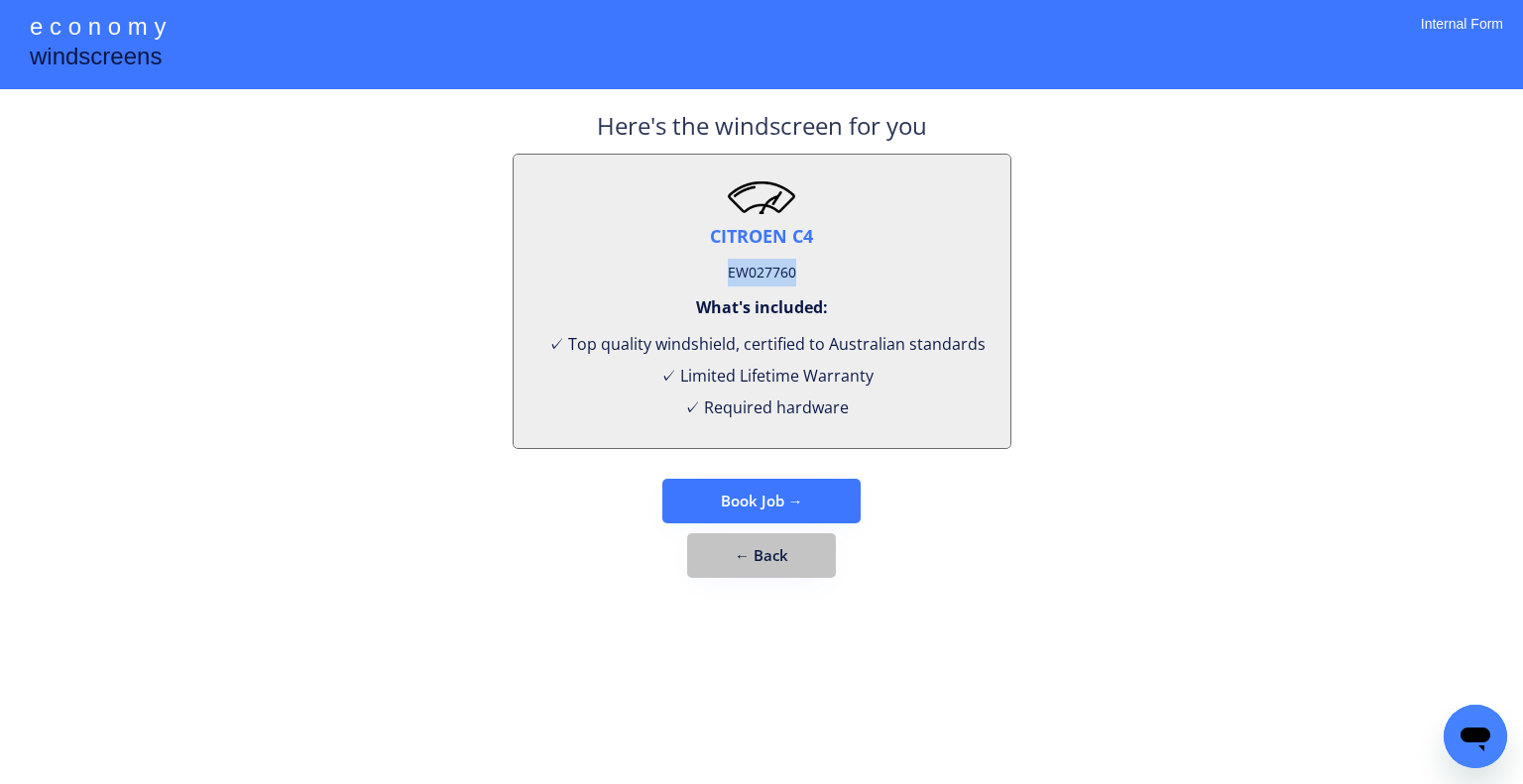 click on "←   Back" at bounding box center (762, 555) 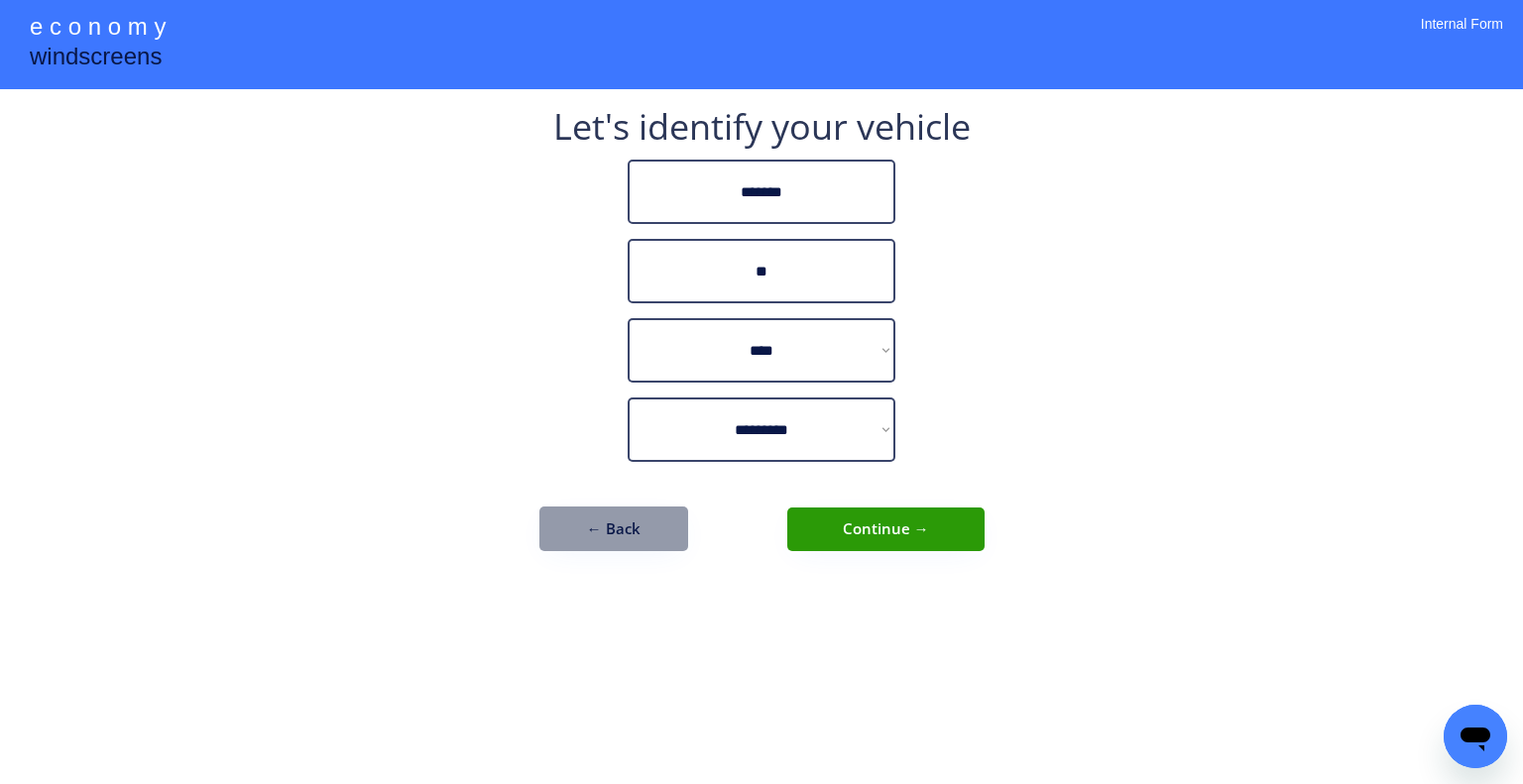 drag, startPoint x: 654, startPoint y: 527, endPoint x: 735, endPoint y: 504, distance: 84.20214 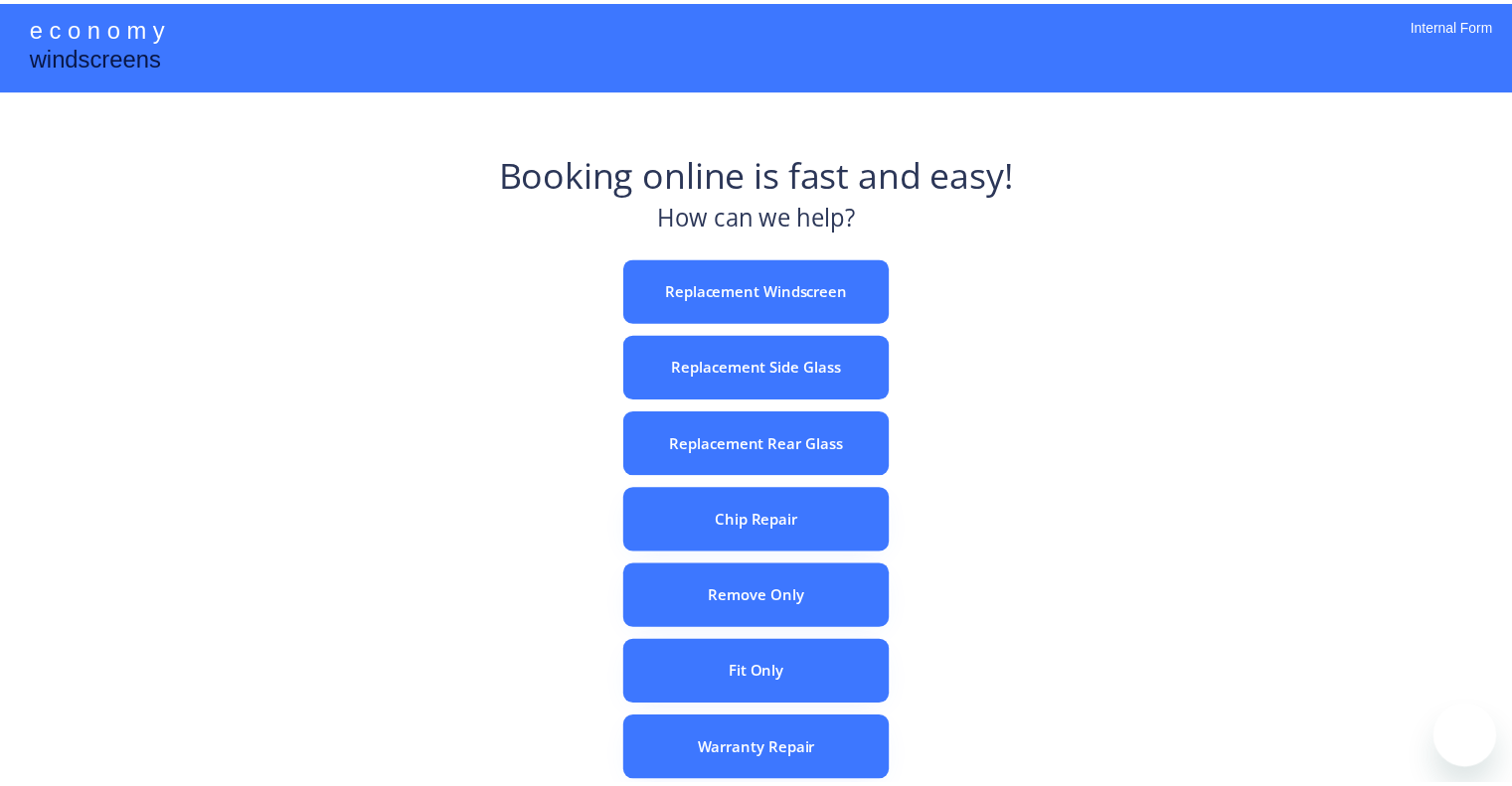 scroll, scrollTop: 0, scrollLeft: 0, axis: both 